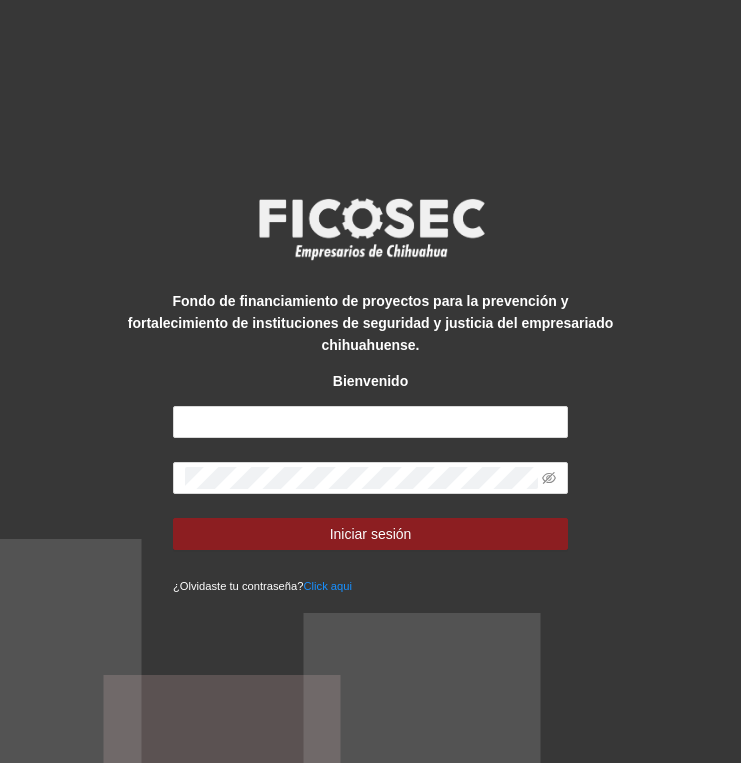 scroll, scrollTop: 0, scrollLeft: 0, axis: both 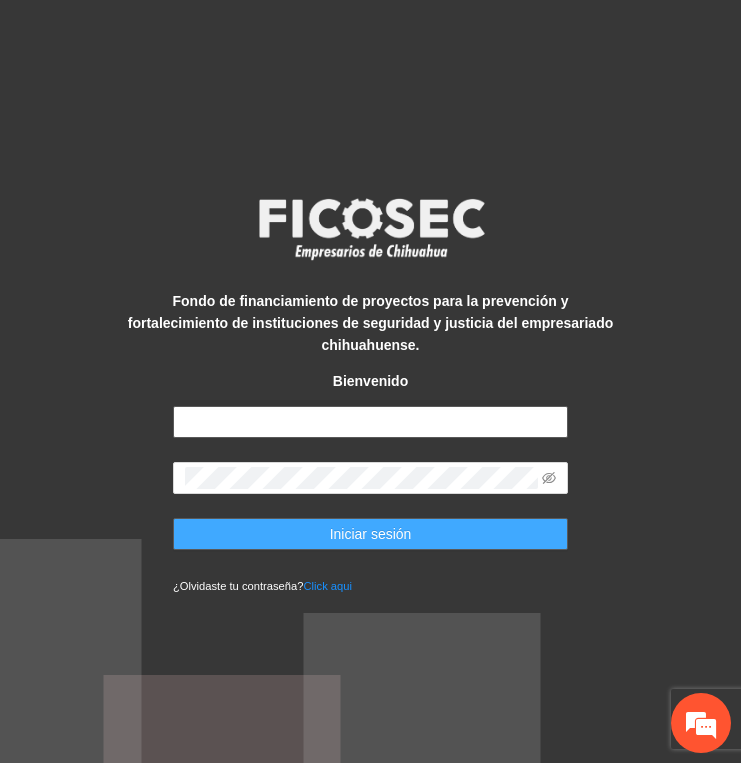 type on "**********" 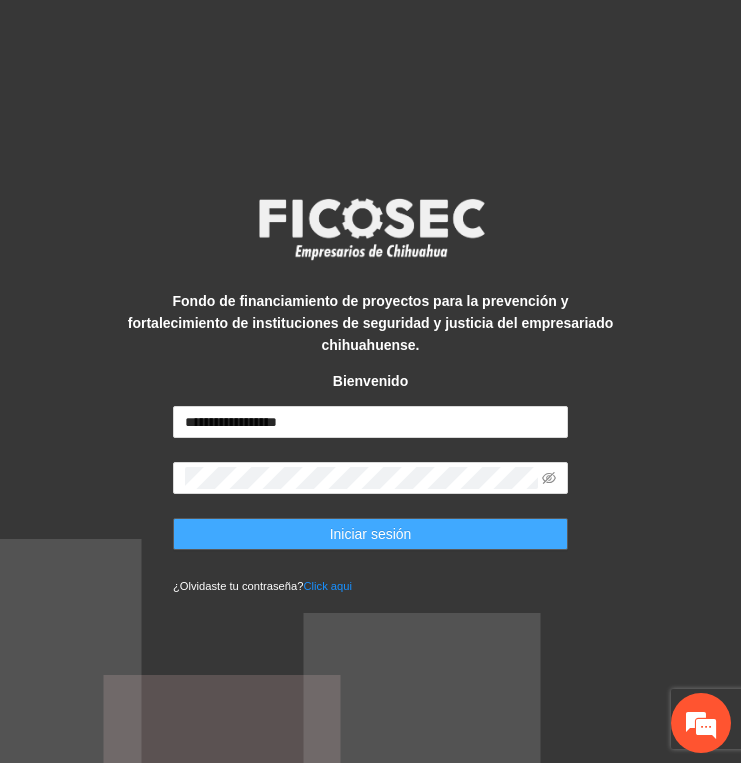 click on "Iniciar sesión" at bounding box center (370, 534) 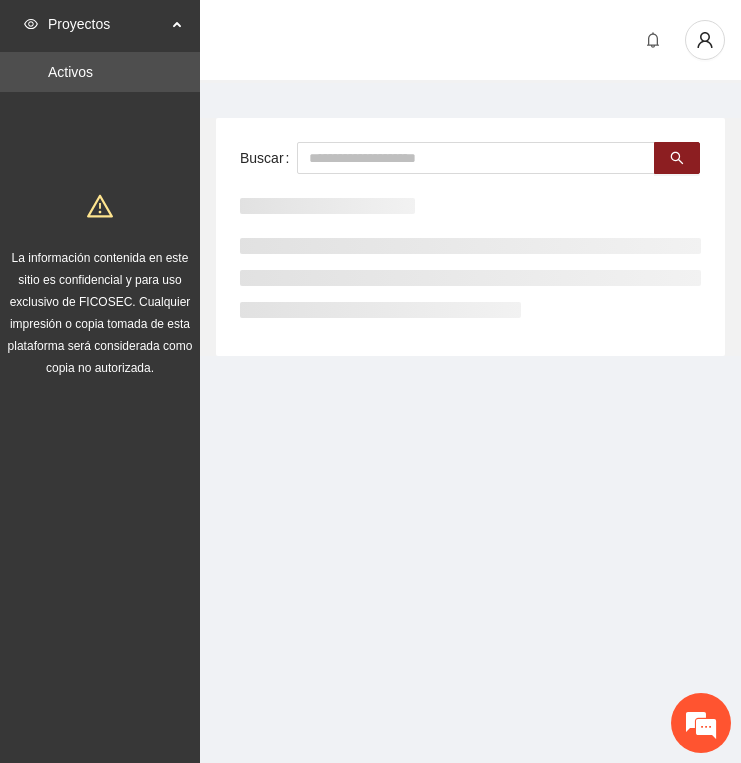 scroll, scrollTop: 0, scrollLeft: 0, axis: both 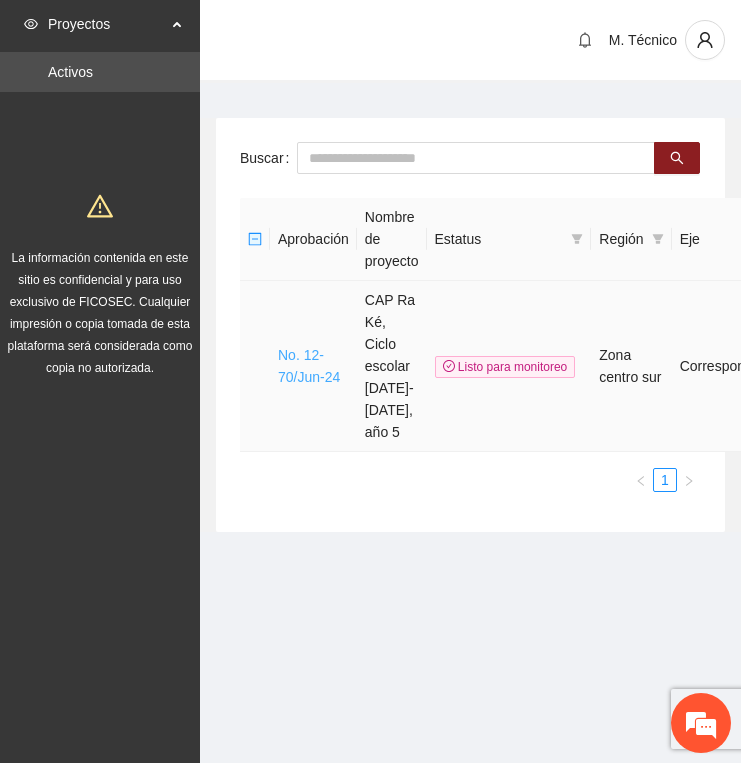 click on "No. 12-70/Jun-24" at bounding box center [309, 366] 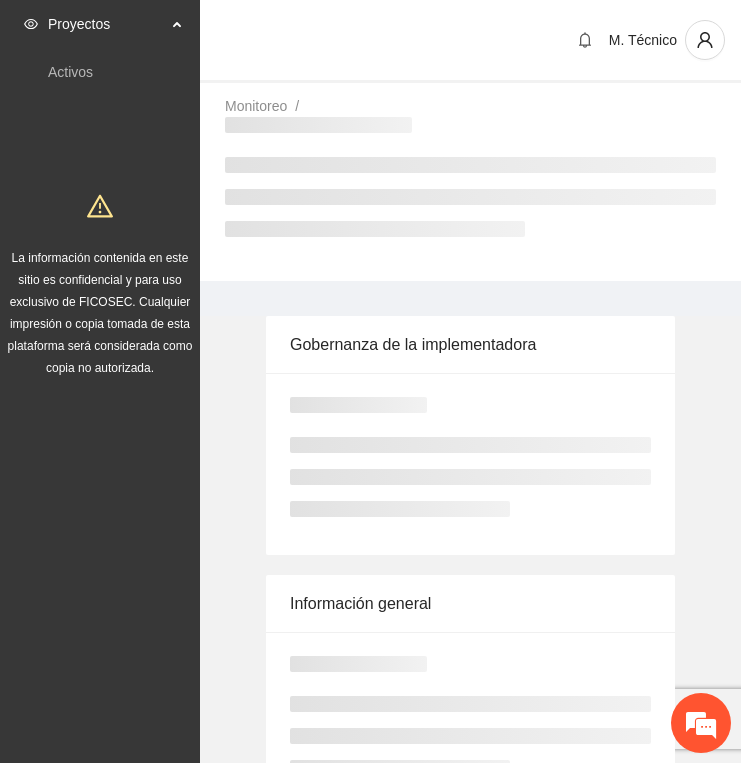 scroll, scrollTop: 0, scrollLeft: 0, axis: both 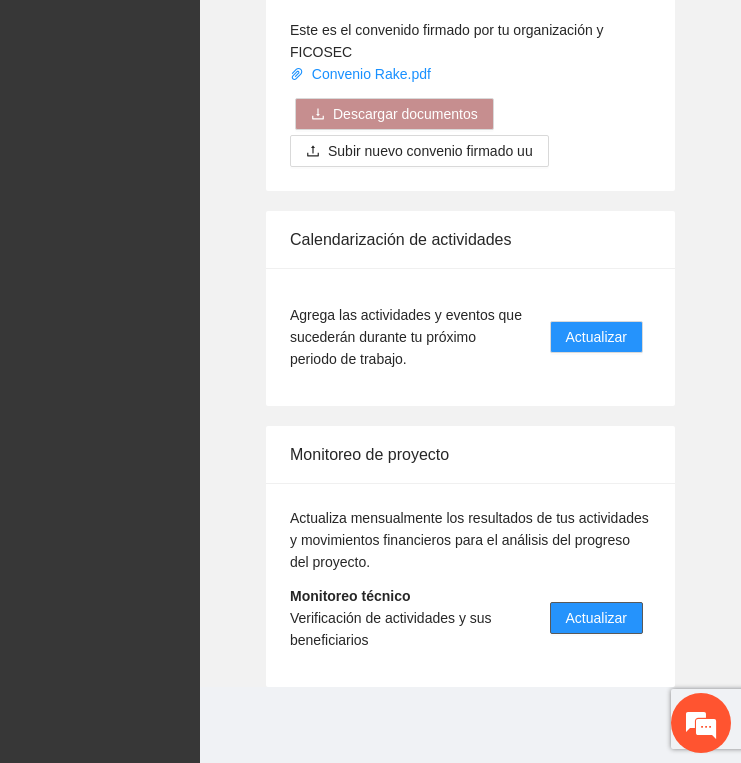 click on "Actualizar" at bounding box center [596, 618] 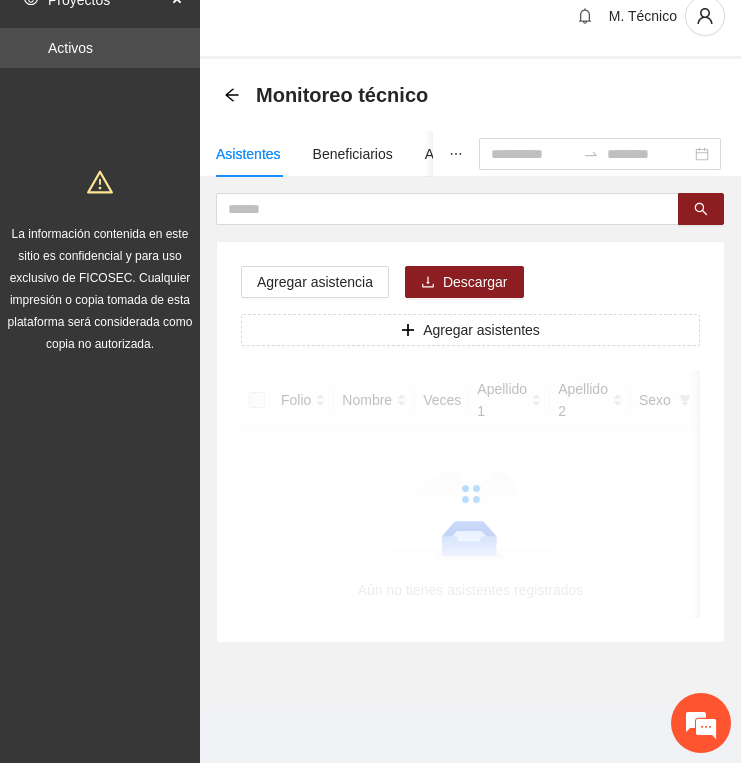scroll, scrollTop: 0, scrollLeft: 0, axis: both 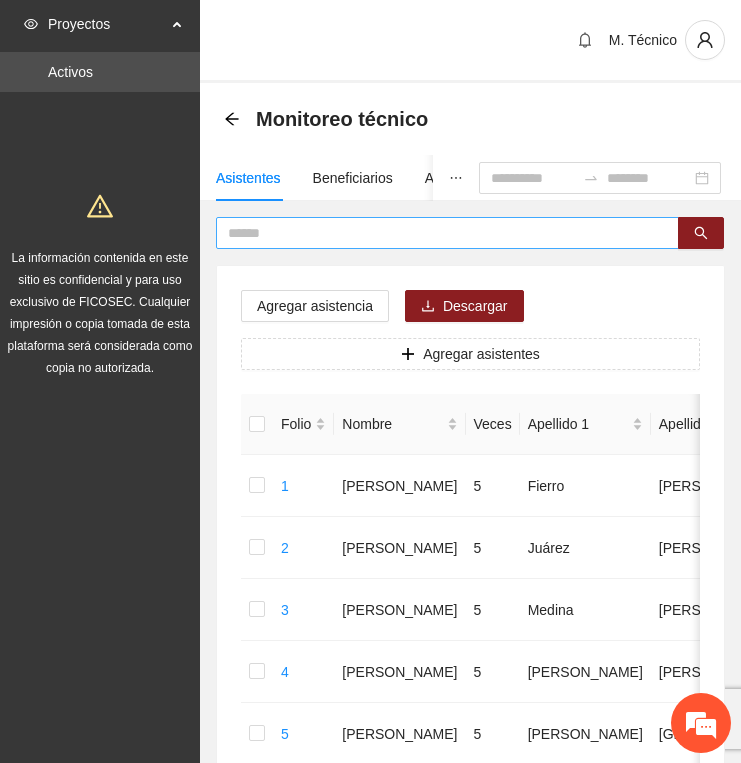 click at bounding box center [439, 233] 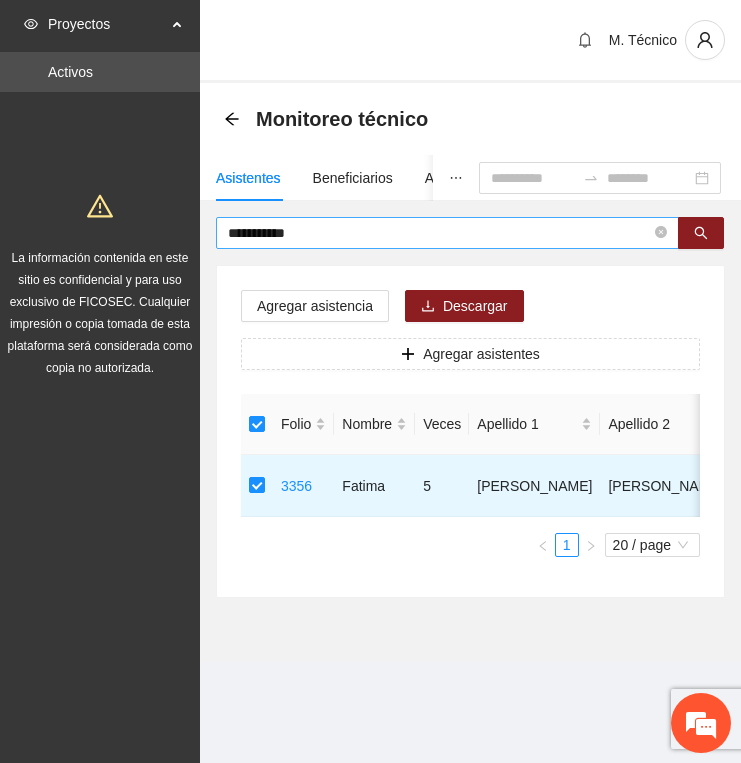 click on "**********" at bounding box center (439, 233) 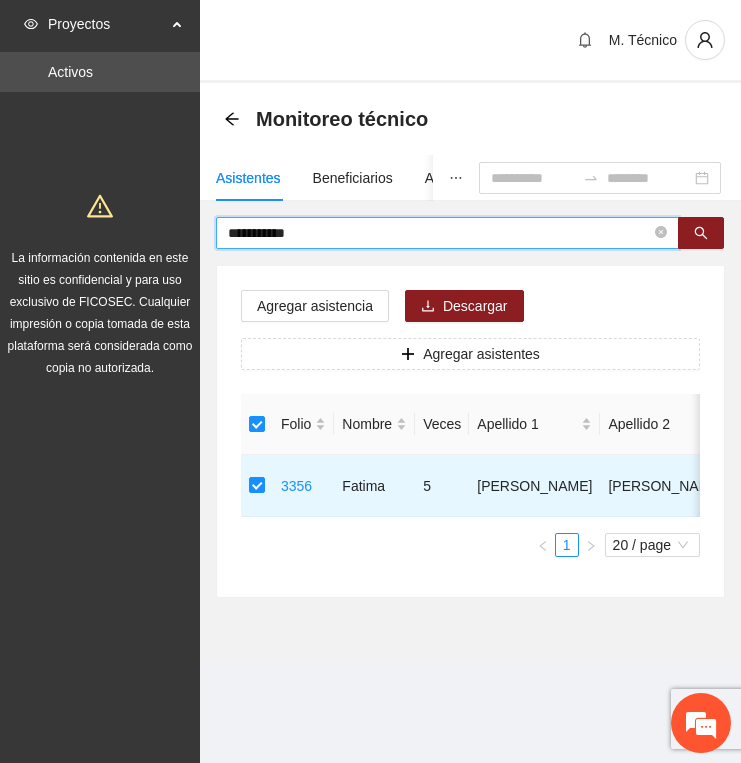 click on "**********" at bounding box center [439, 233] 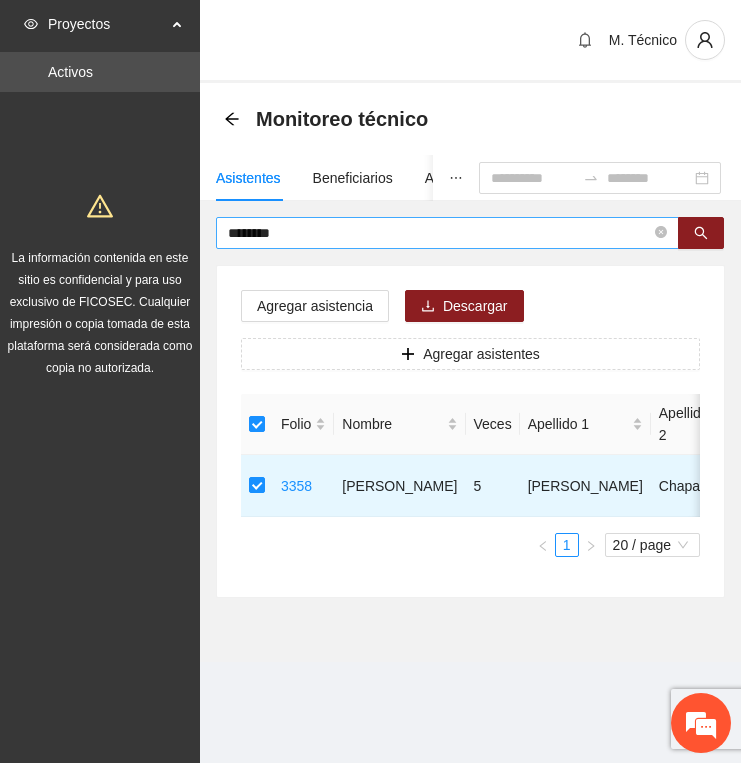 click on "********" at bounding box center [439, 233] 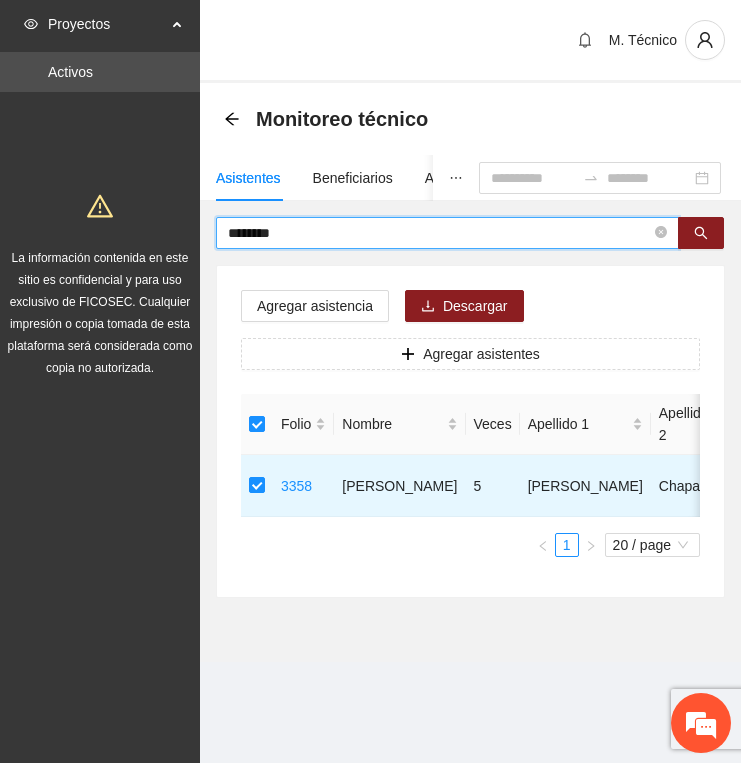 click on "********" at bounding box center (439, 233) 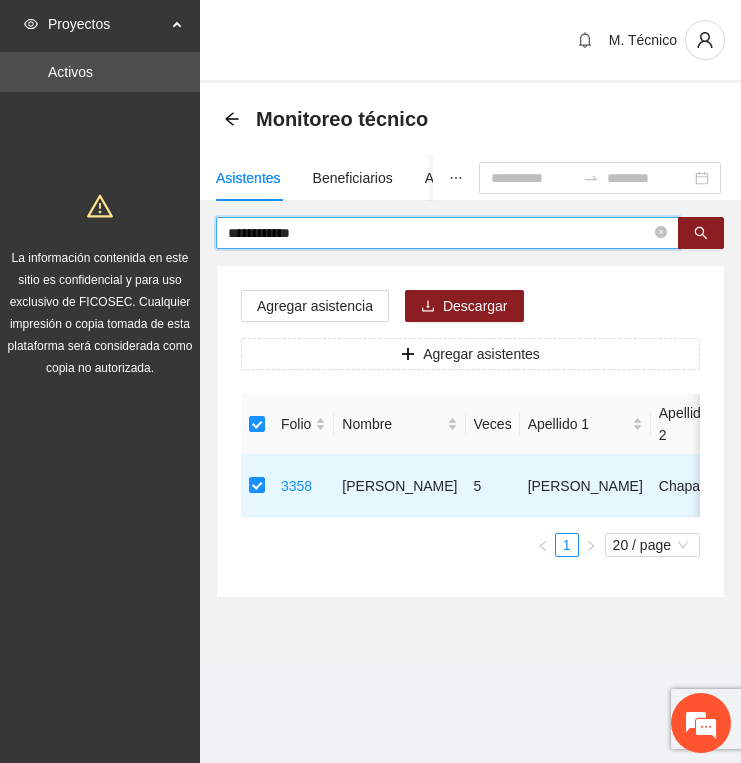 type on "**********" 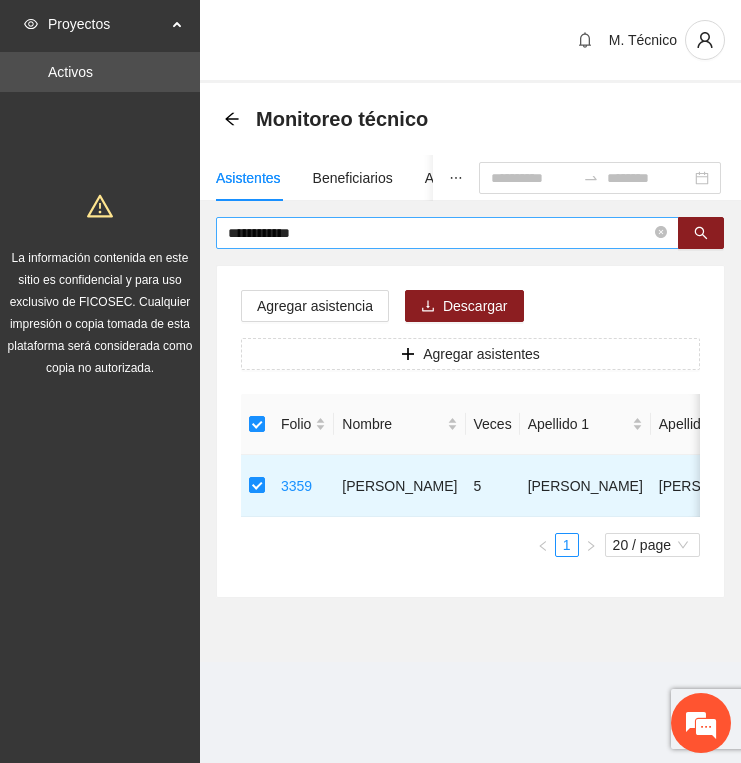click on "**********" at bounding box center [439, 233] 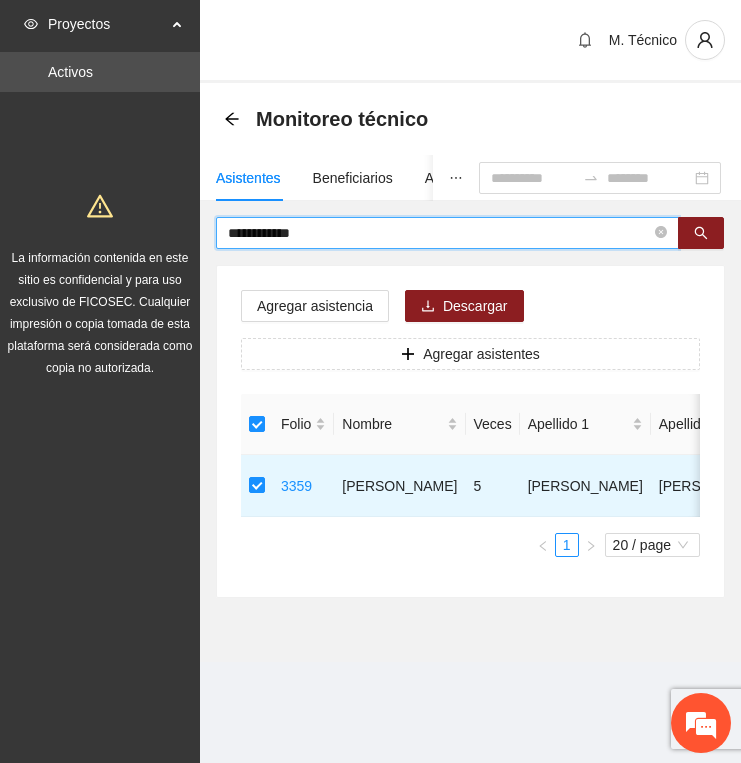 click on "**********" at bounding box center [439, 233] 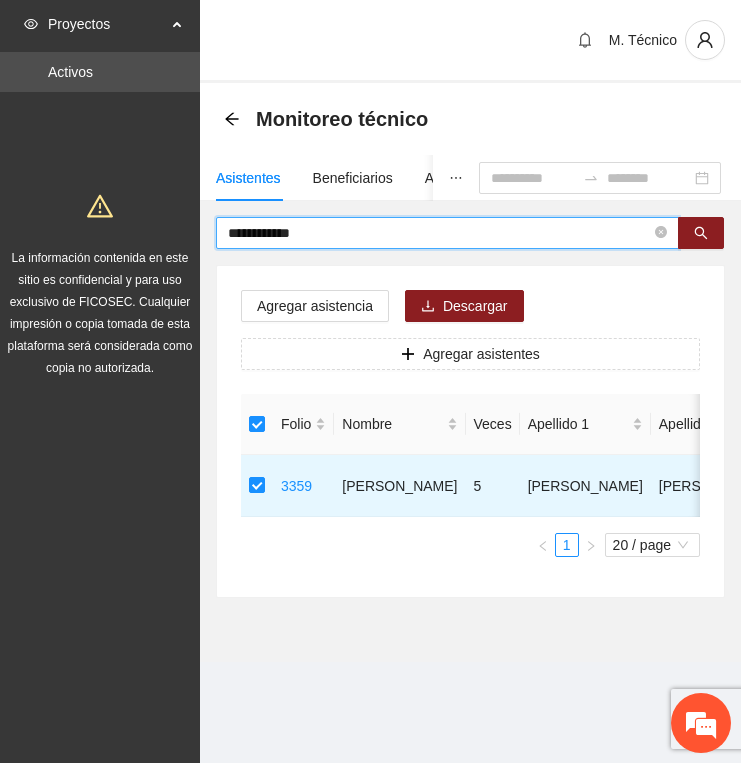 type on "**********" 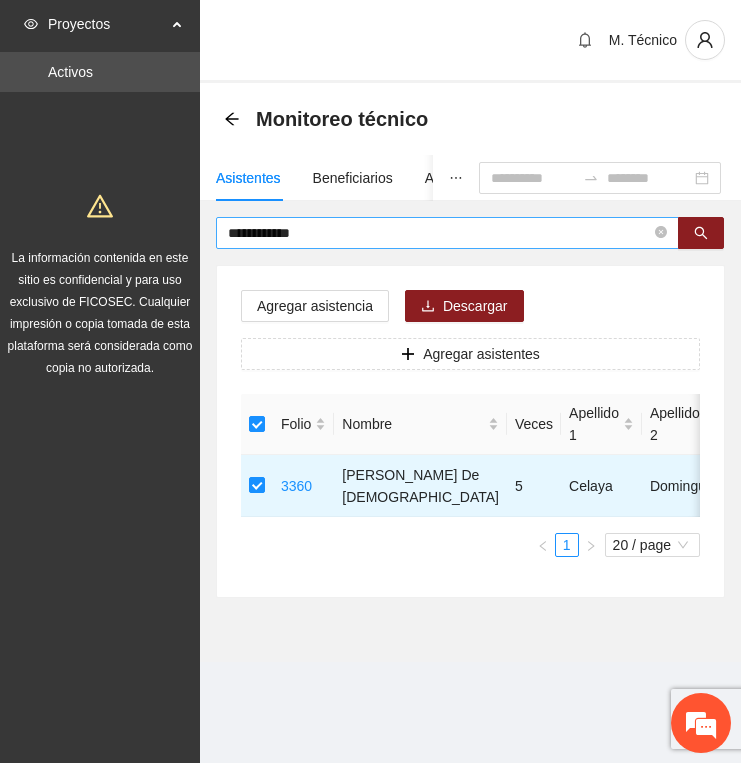 click on "**********" at bounding box center (439, 233) 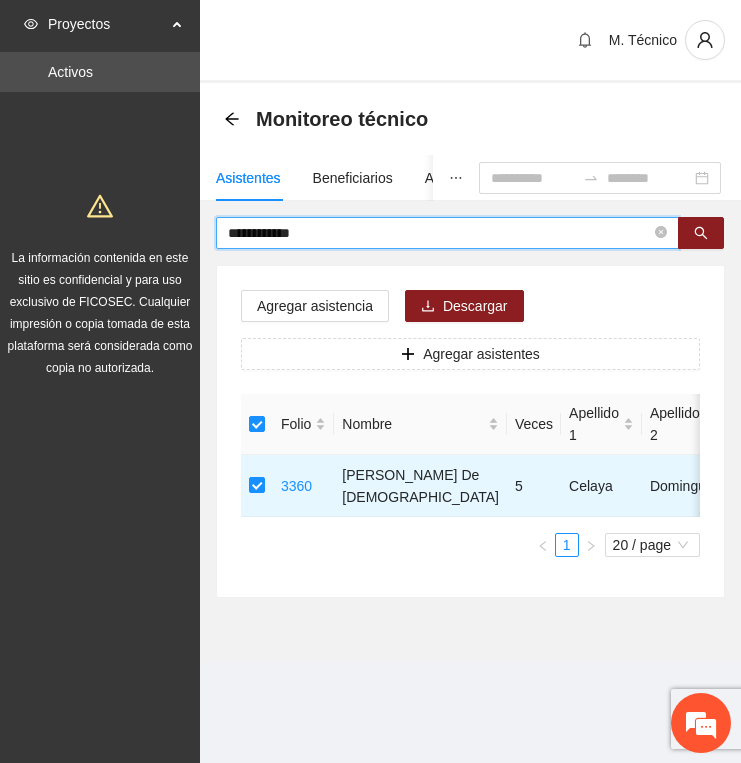 click on "**********" at bounding box center [439, 233] 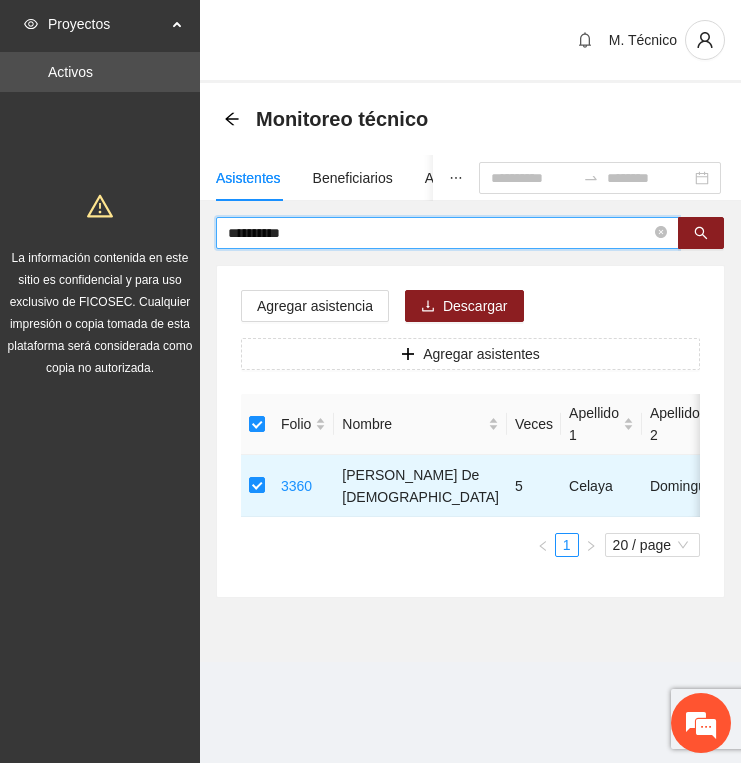 type on "**********" 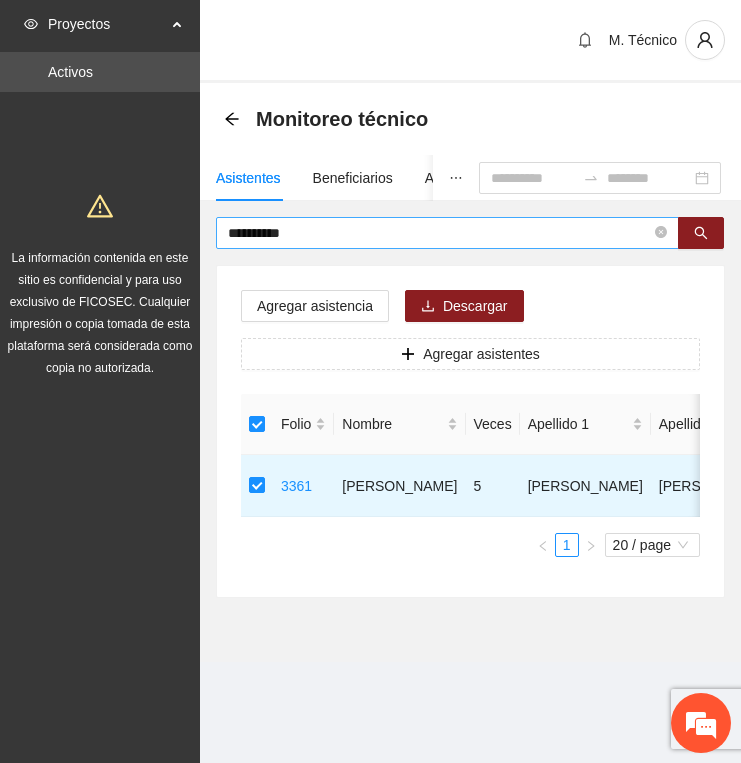 click on "**********" at bounding box center [439, 233] 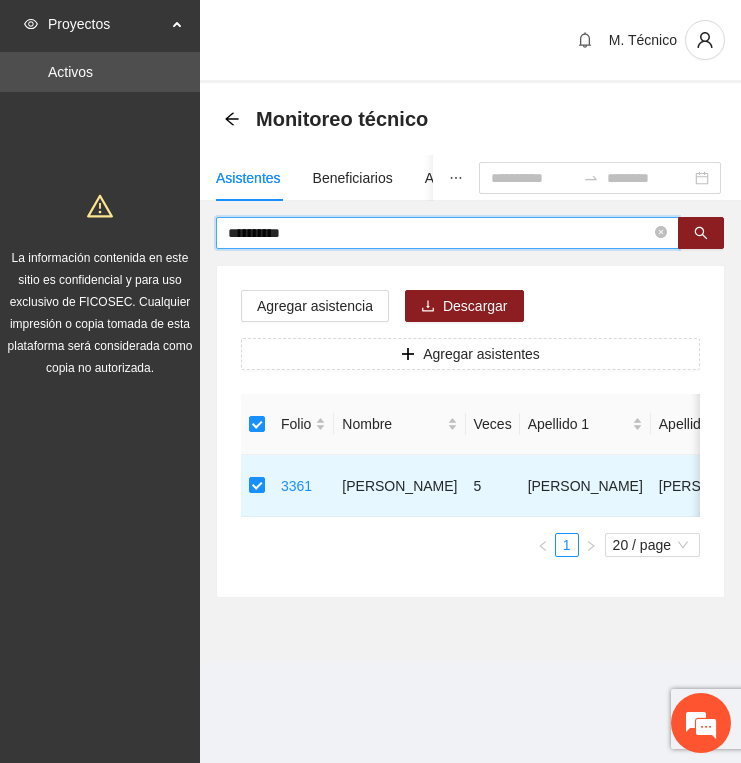 click on "**********" at bounding box center [439, 233] 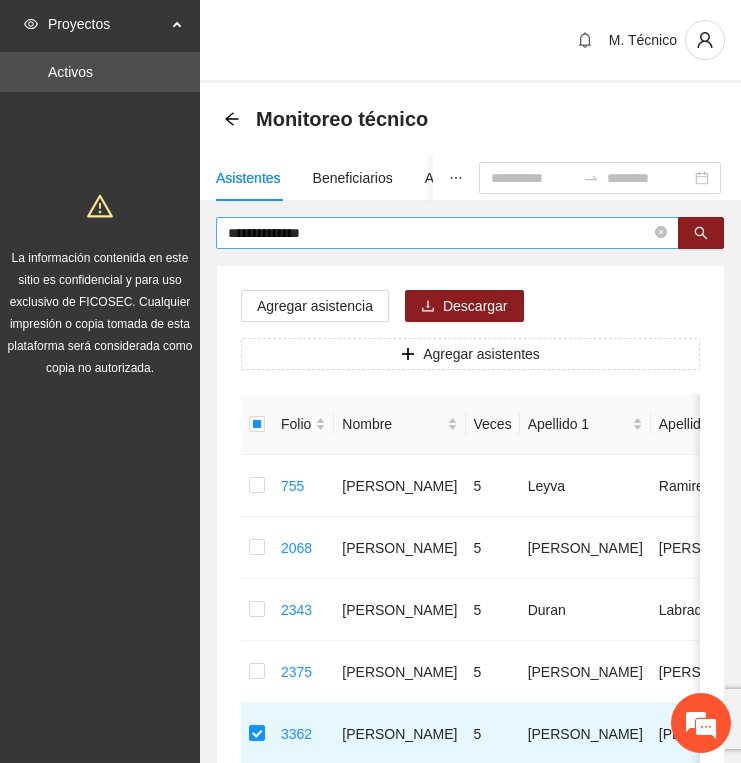 click on "**********" at bounding box center (439, 233) 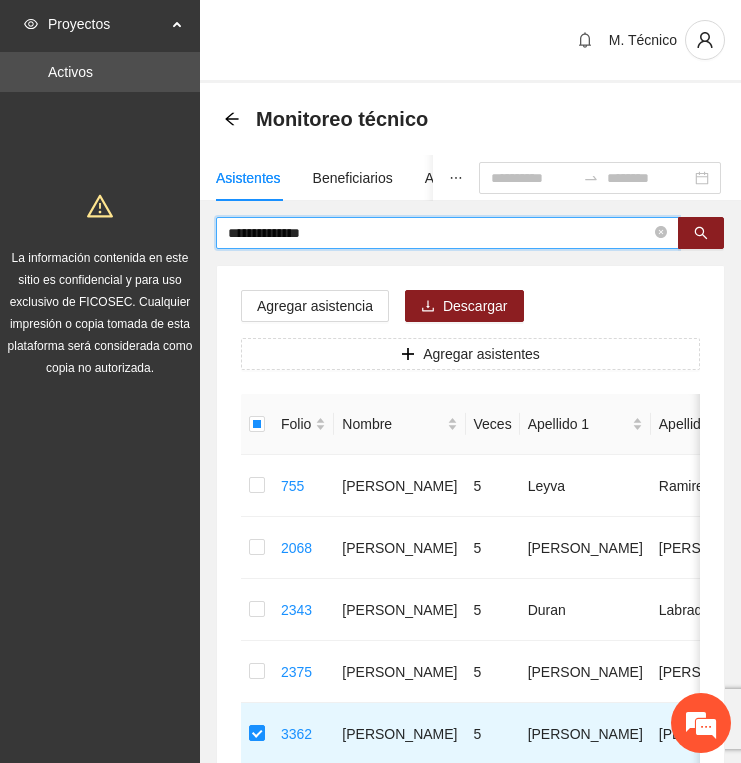 click on "**********" at bounding box center (439, 233) 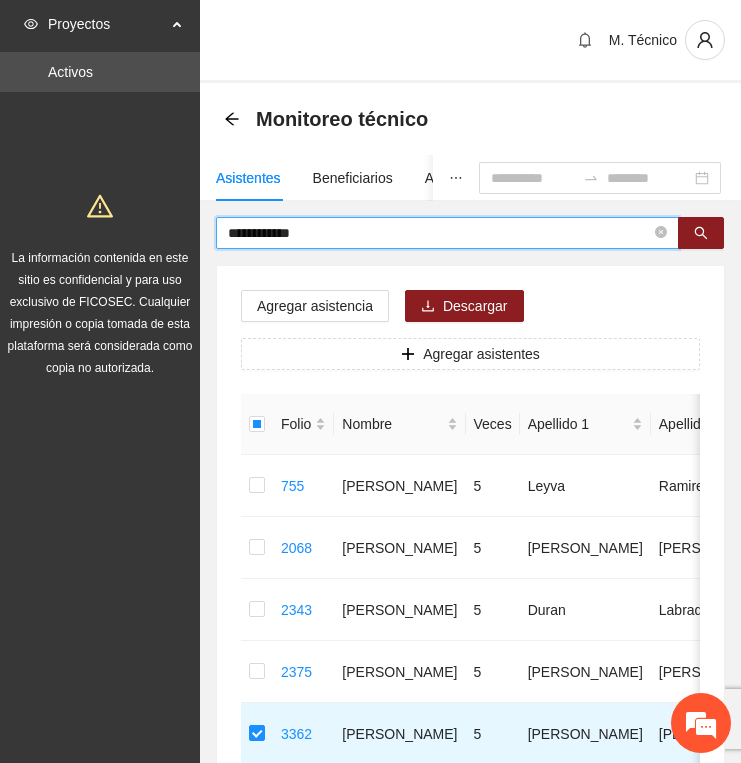 type on "**********" 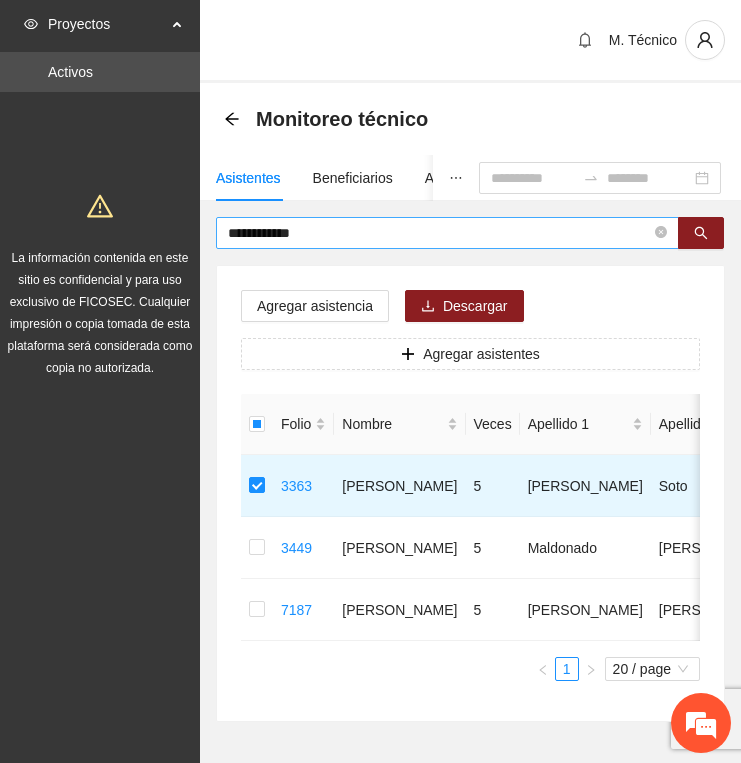 click on "**********" at bounding box center (439, 233) 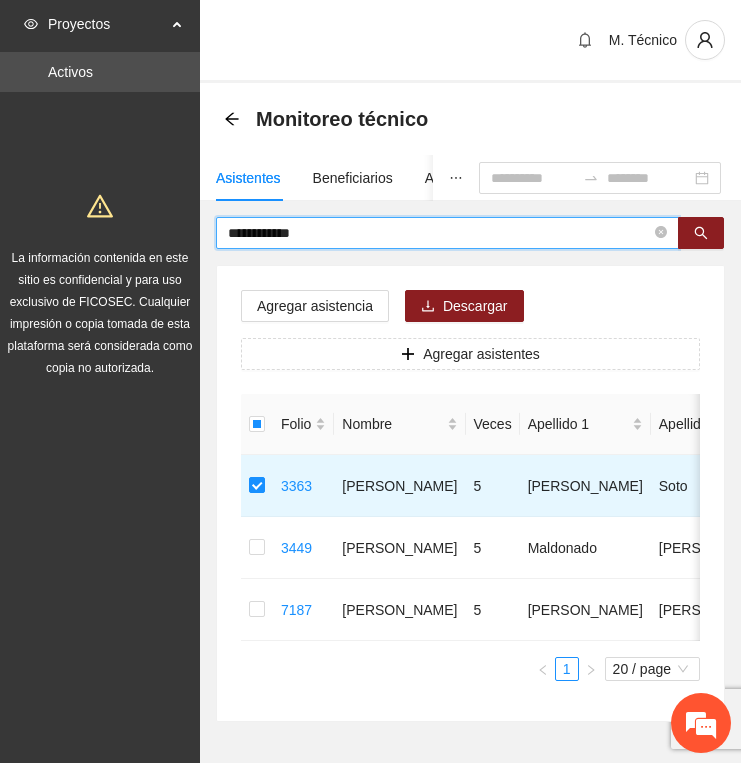 click on "**********" at bounding box center (439, 233) 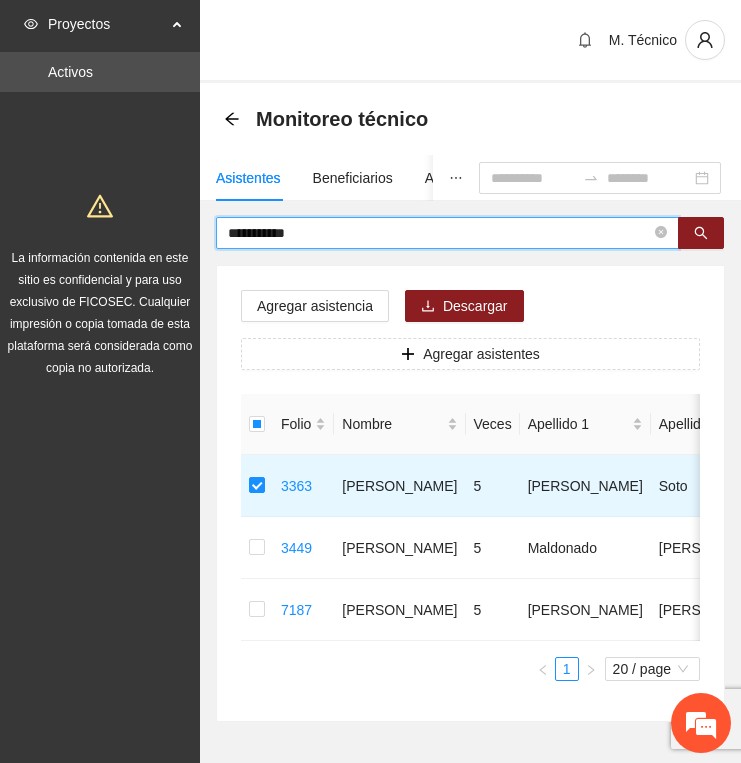 type on "**********" 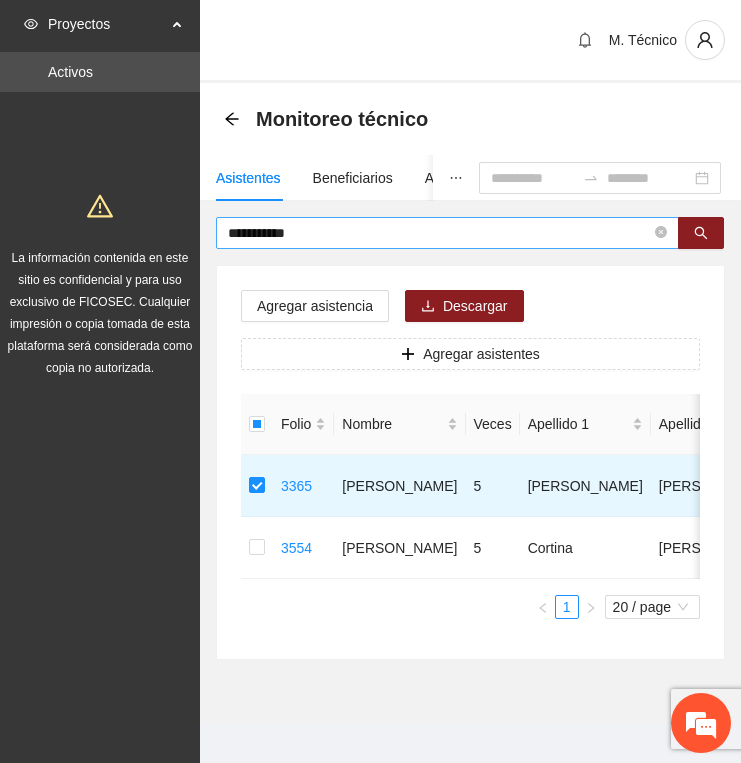 click on "**********" at bounding box center (439, 233) 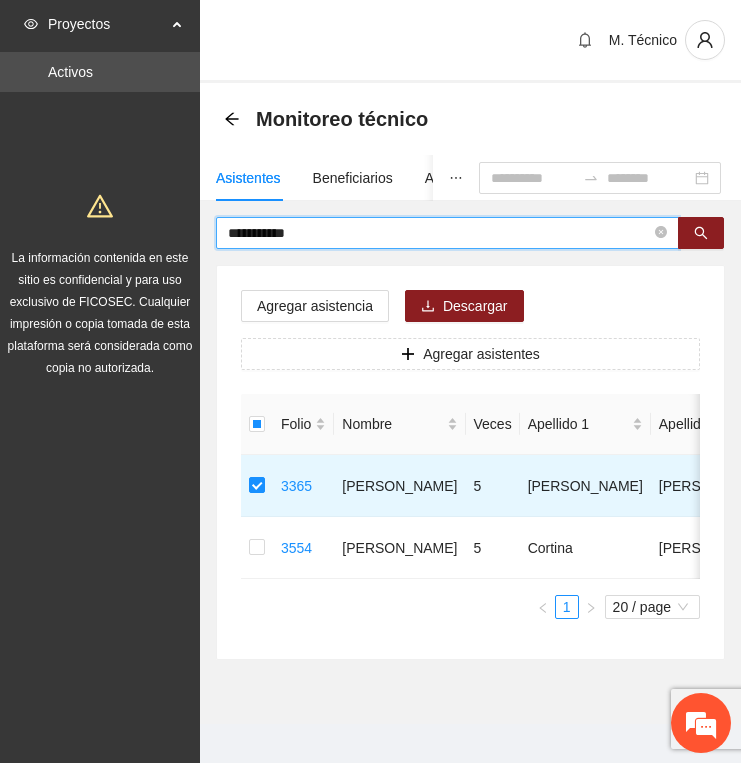 click on "**********" at bounding box center [439, 233] 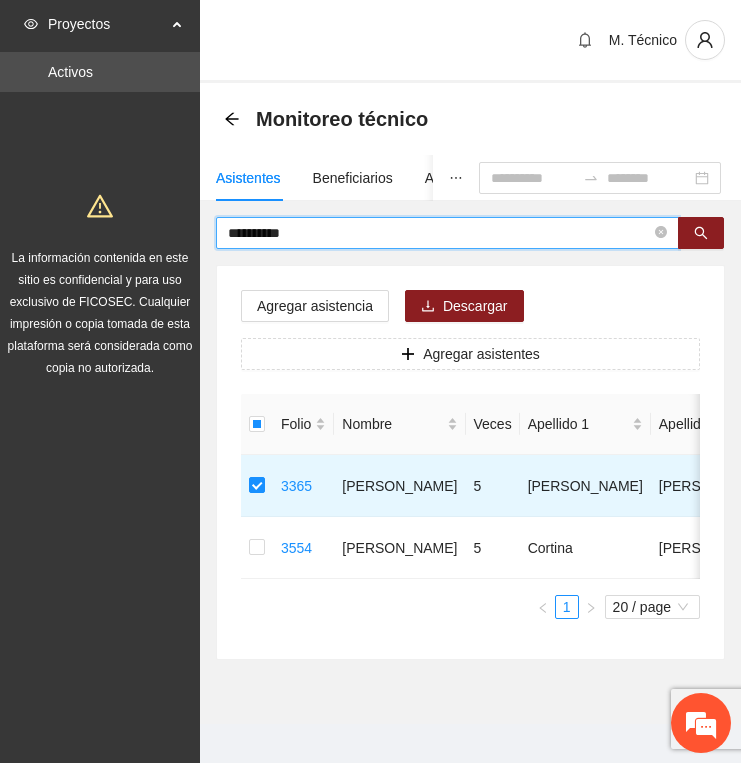 type on "**********" 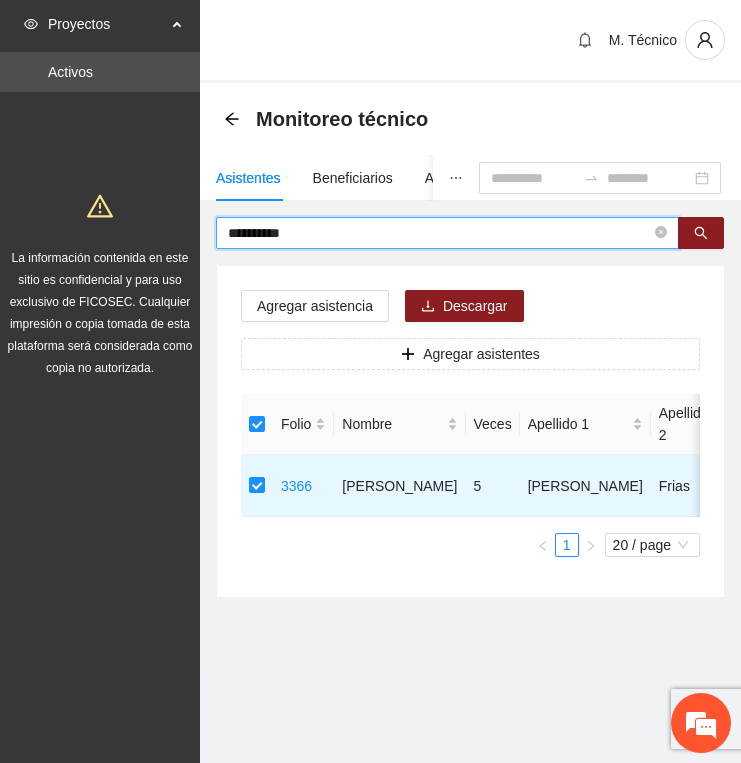 click on "**********" at bounding box center (439, 233) 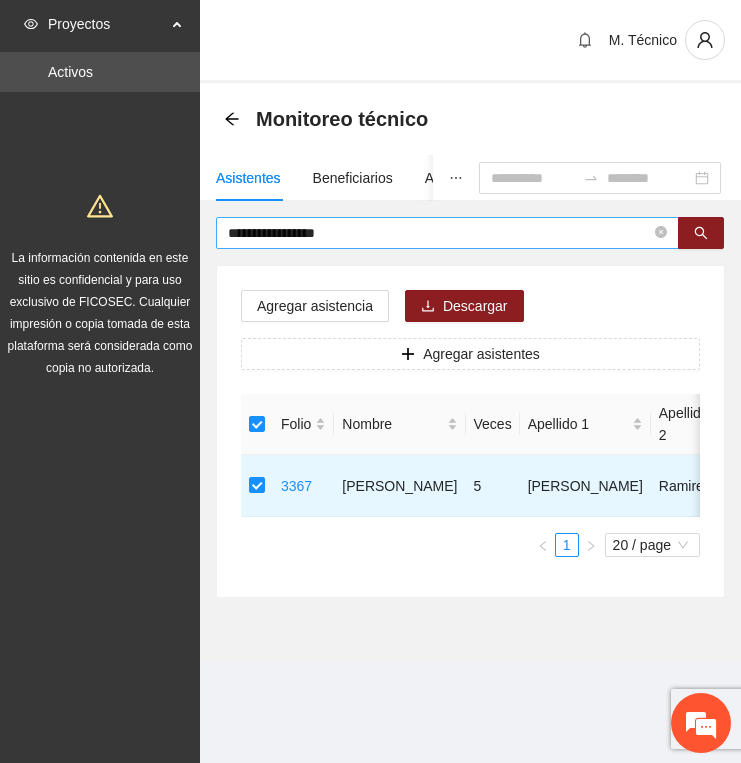 click on "**********" at bounding box center [439, 233] 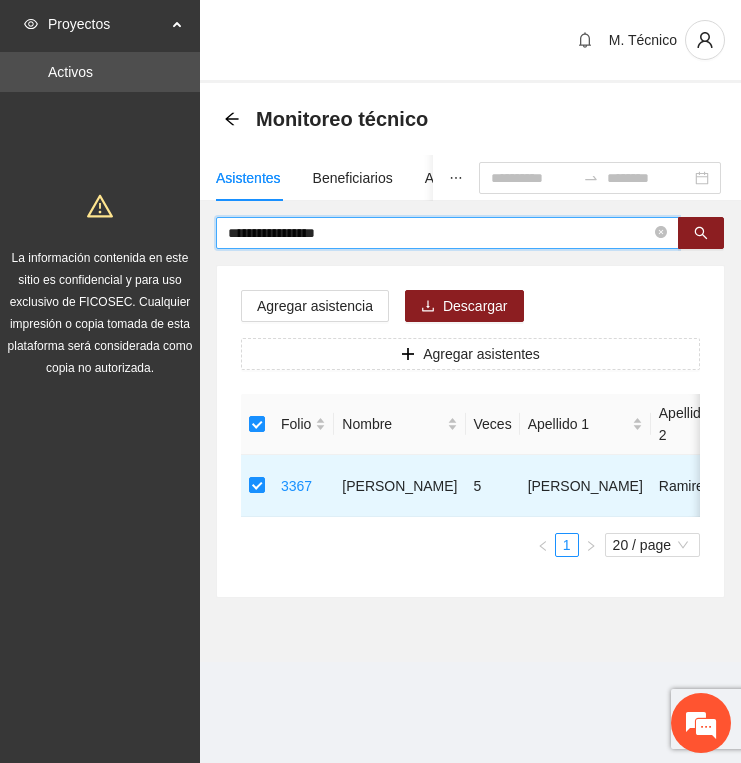 click on "**********" at bounding box center [439, 233] 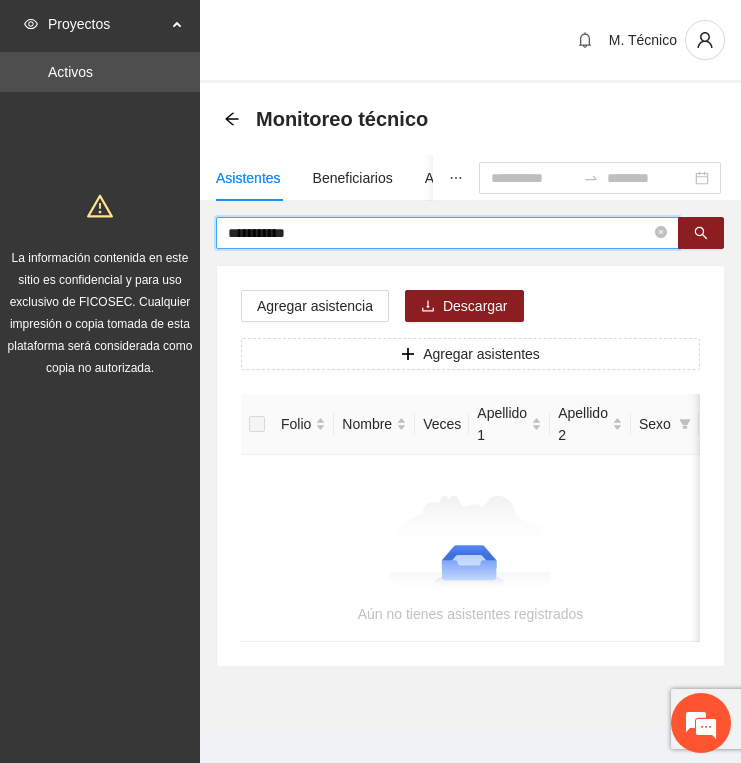 type on "**********" 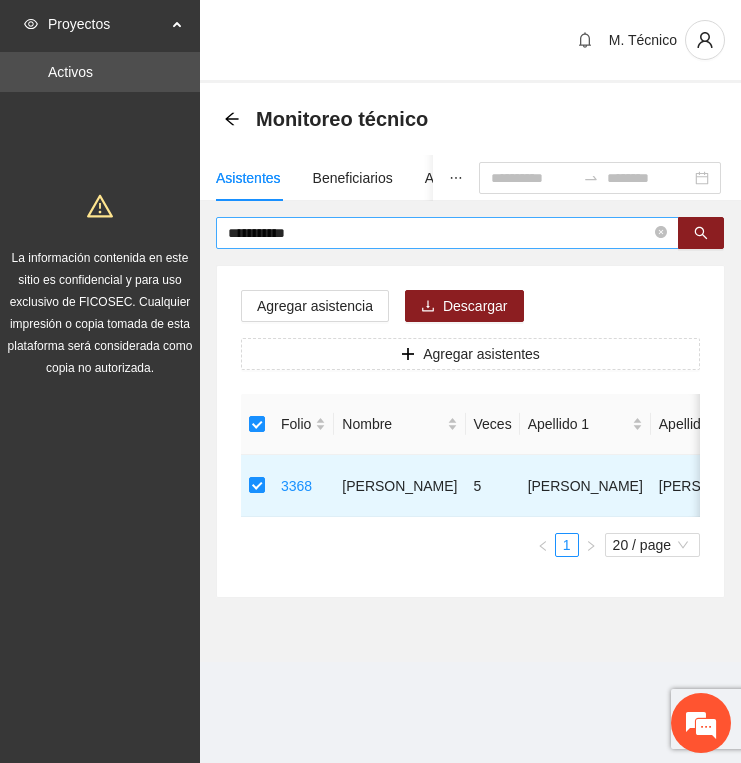 click on "**********" at bounding box center [439, 233] 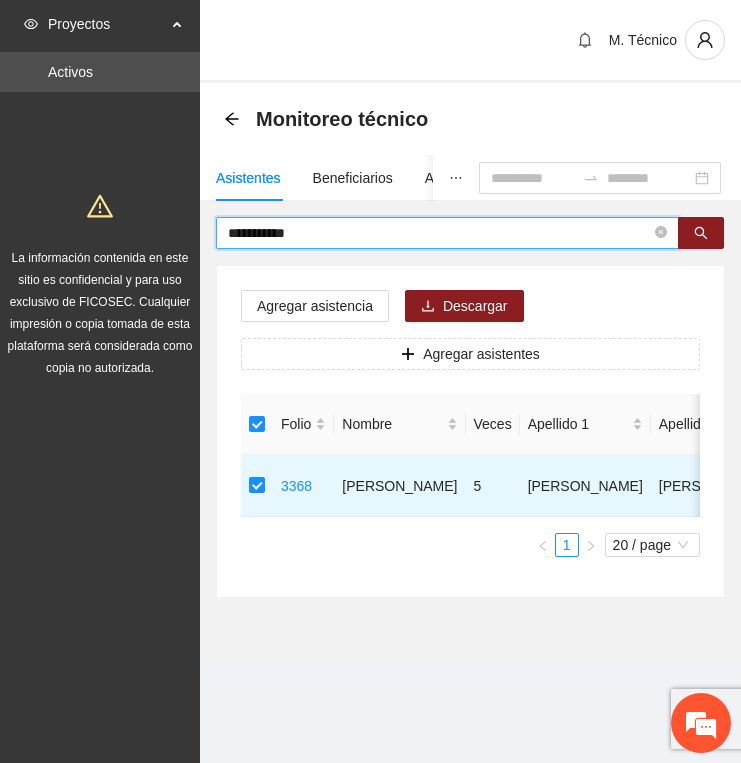 click on "**********" at bounding box center (439, 233) 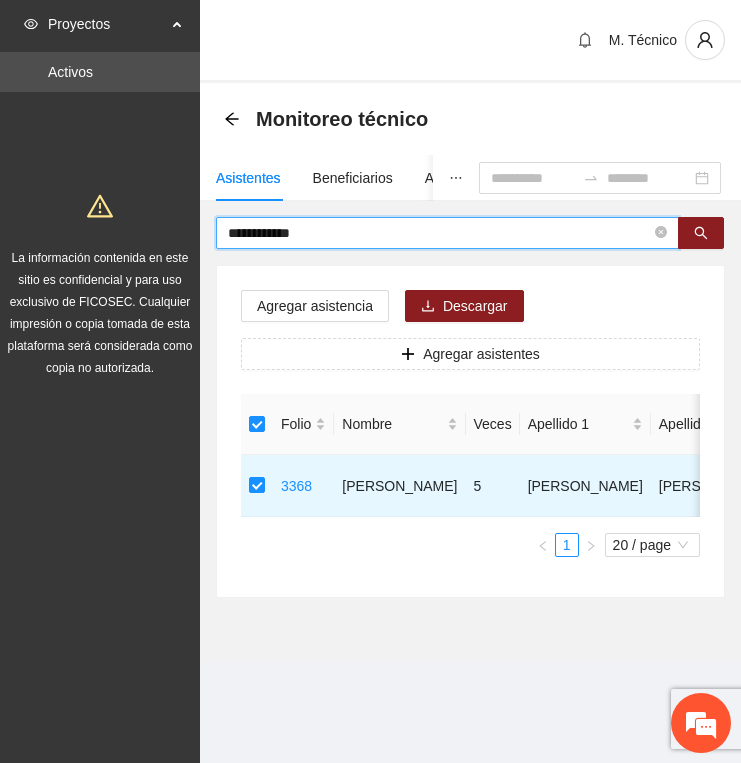 type on "**********" 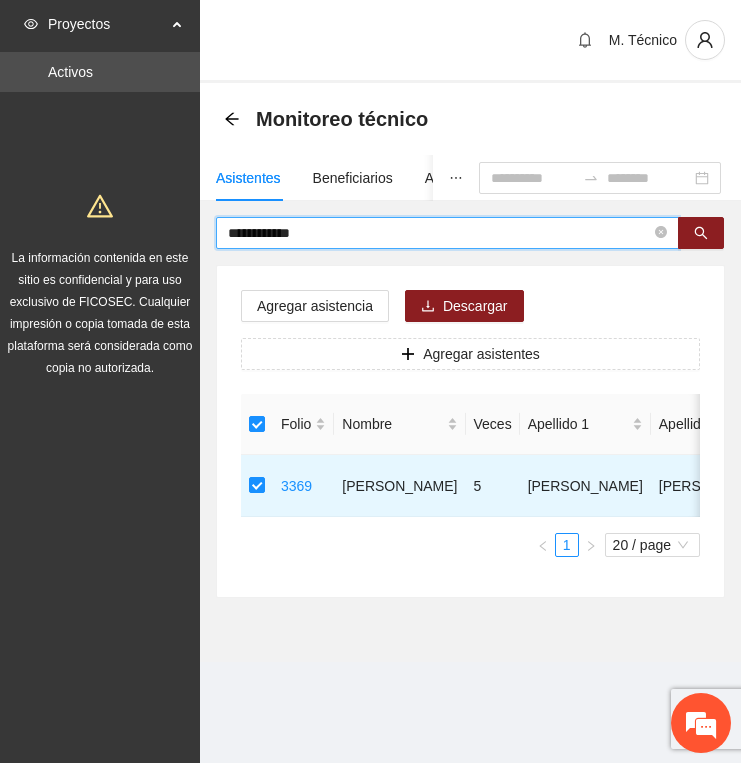click on "**********" at bounding box center [439, 233] 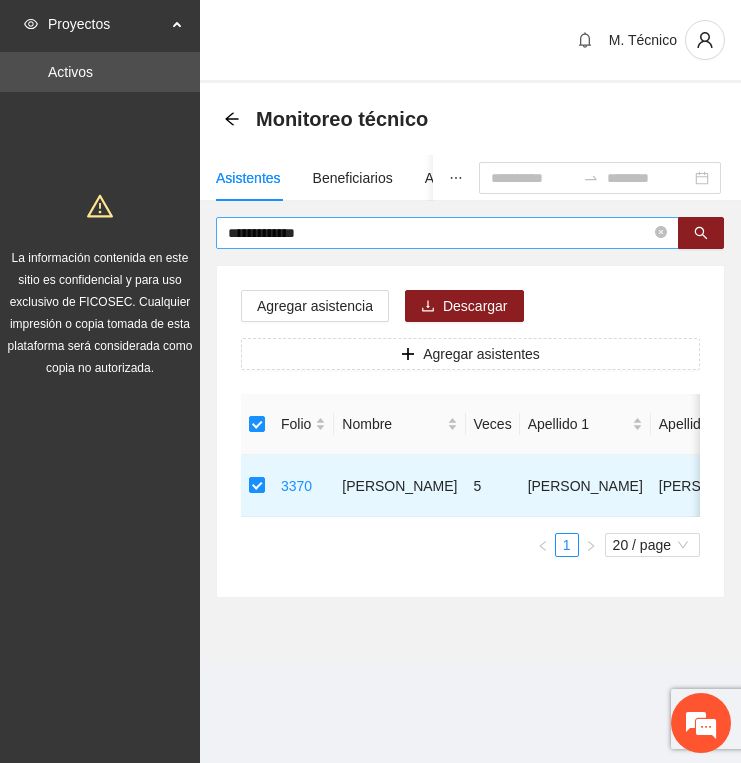 click on "**********" at bounding box center [439, 233] 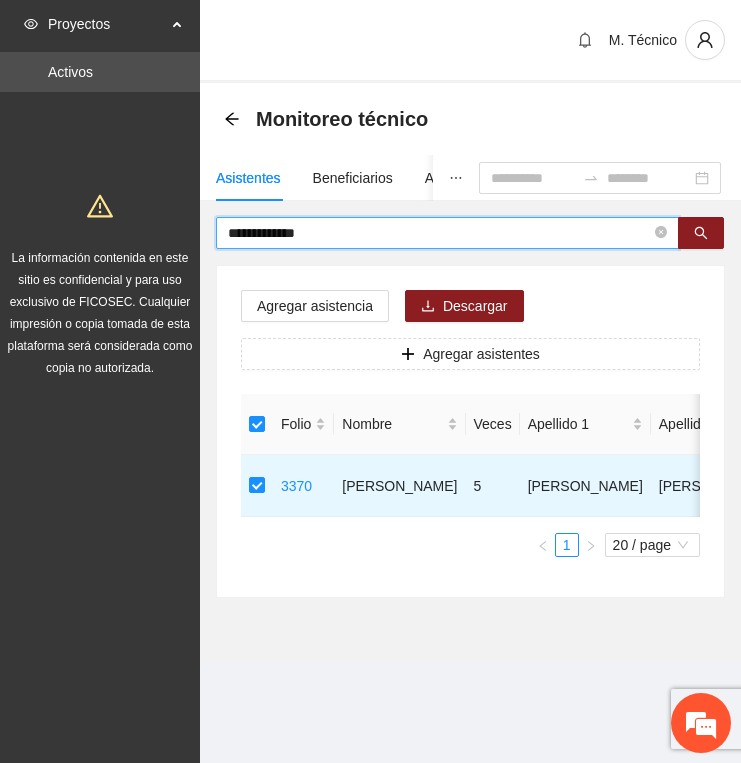 click on "**********" at bounding box center [439, 233] 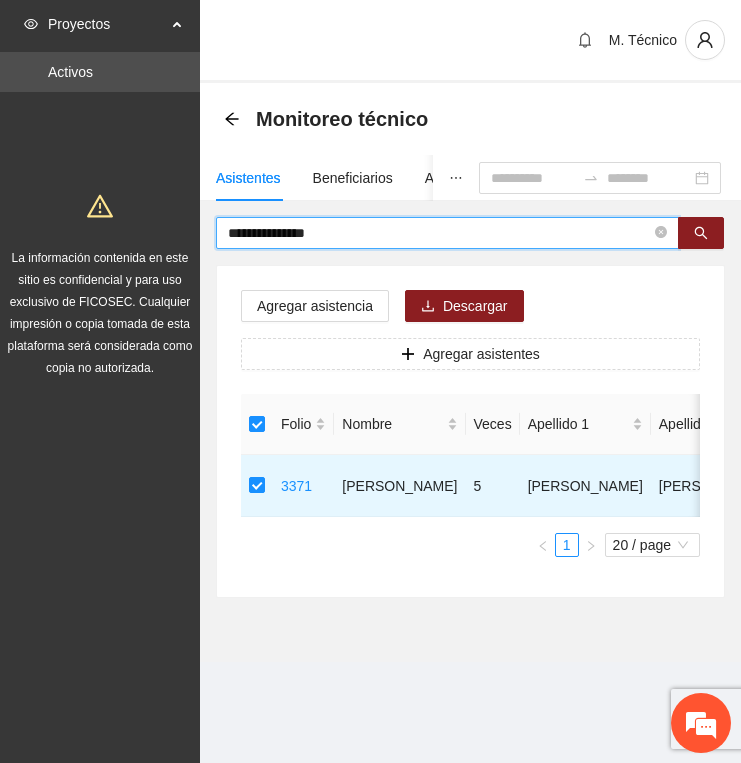 click on "**********" at bounding box center (439, 233) 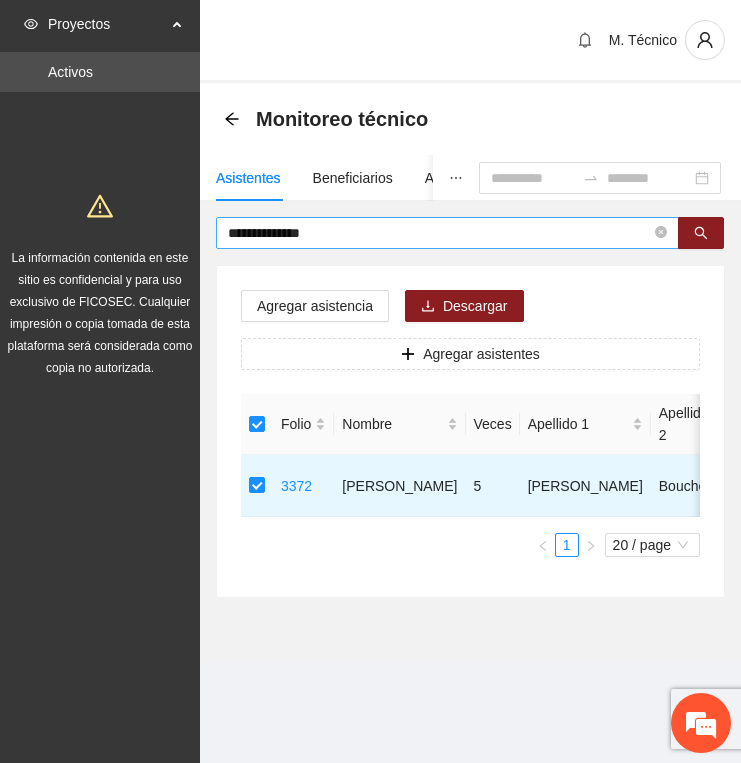 click on "**********" at bounding box center (439, 233) 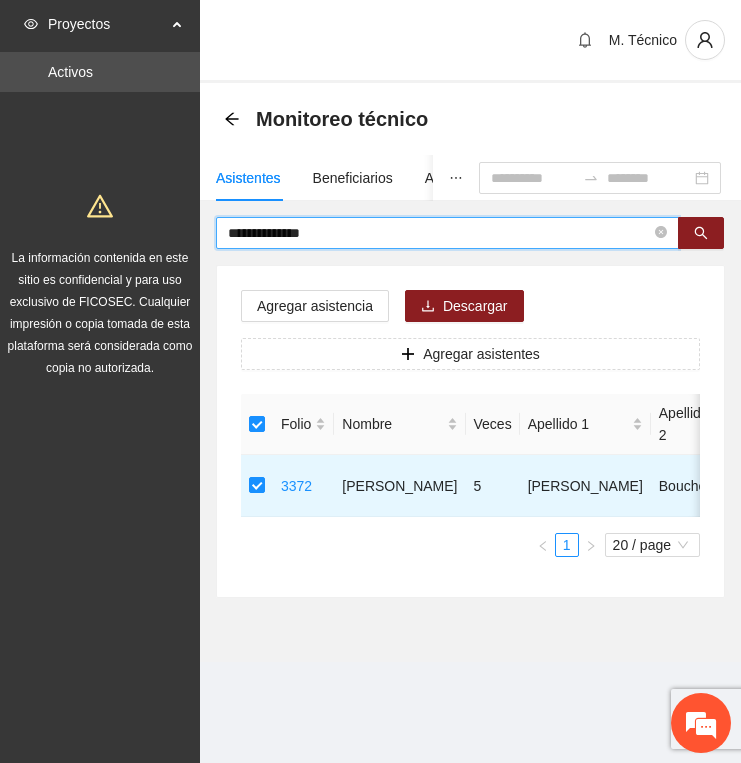 click on "**********" at bounding box center [439, 233] 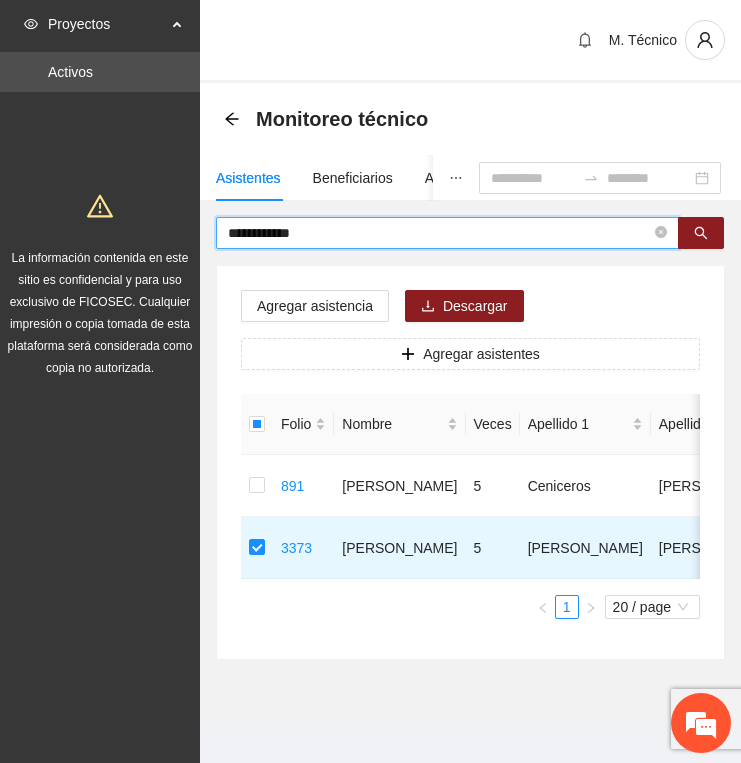 click on "**********" at bounding box center (439, 233) 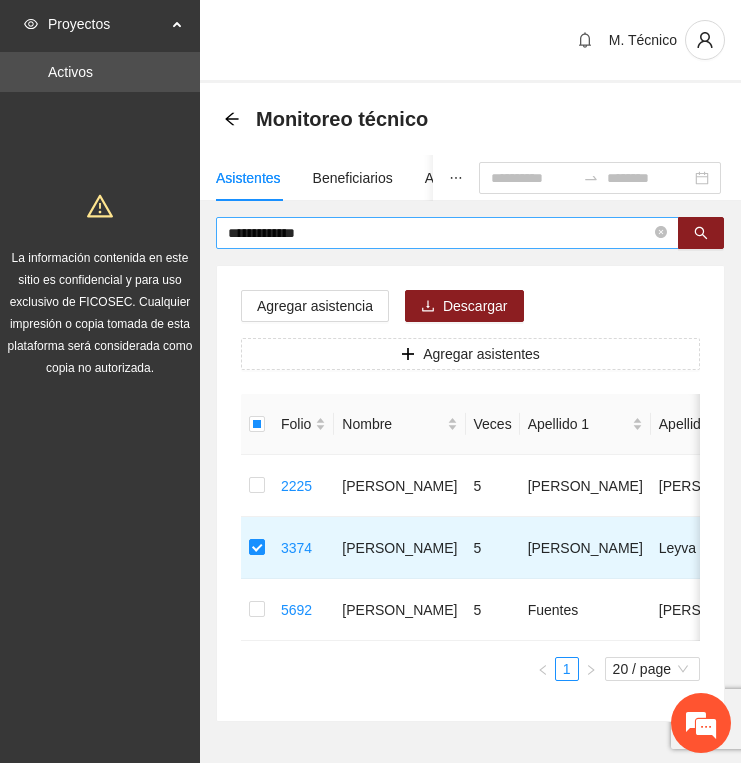 click on "**********" at bounding box center [439, 233] 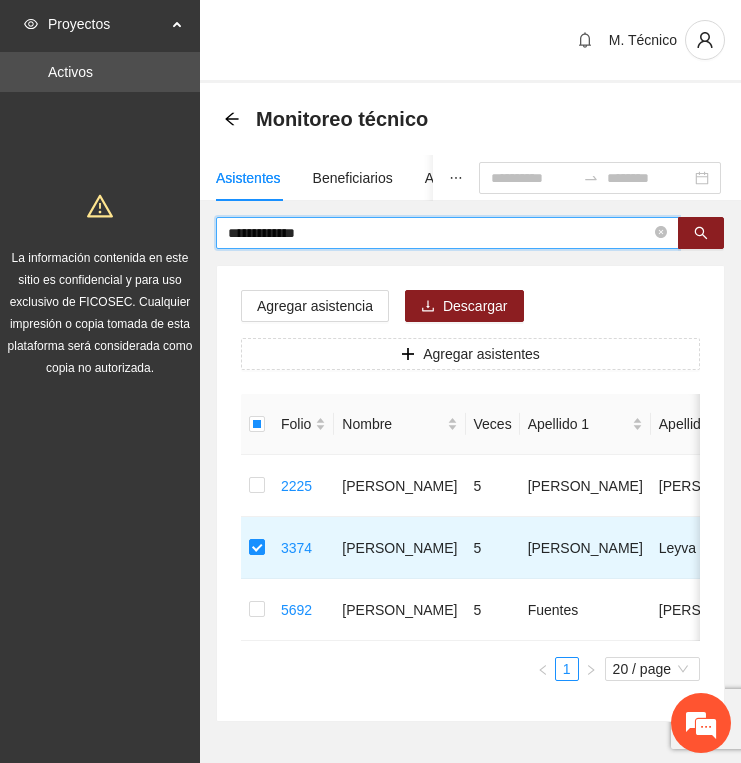 click on "**********" at bounding box center [439, 233] 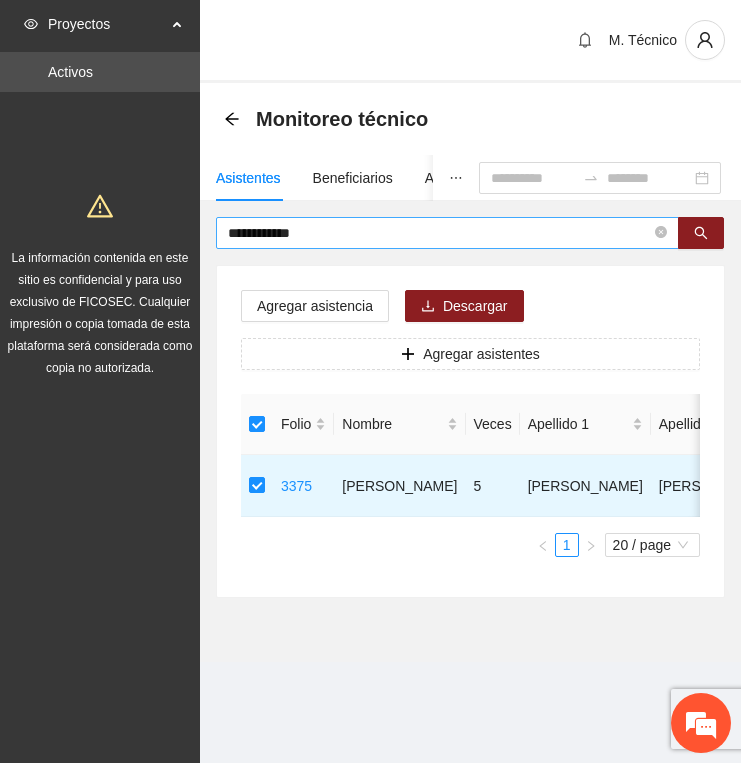 click on "**********" at bounding box center [439, 233] 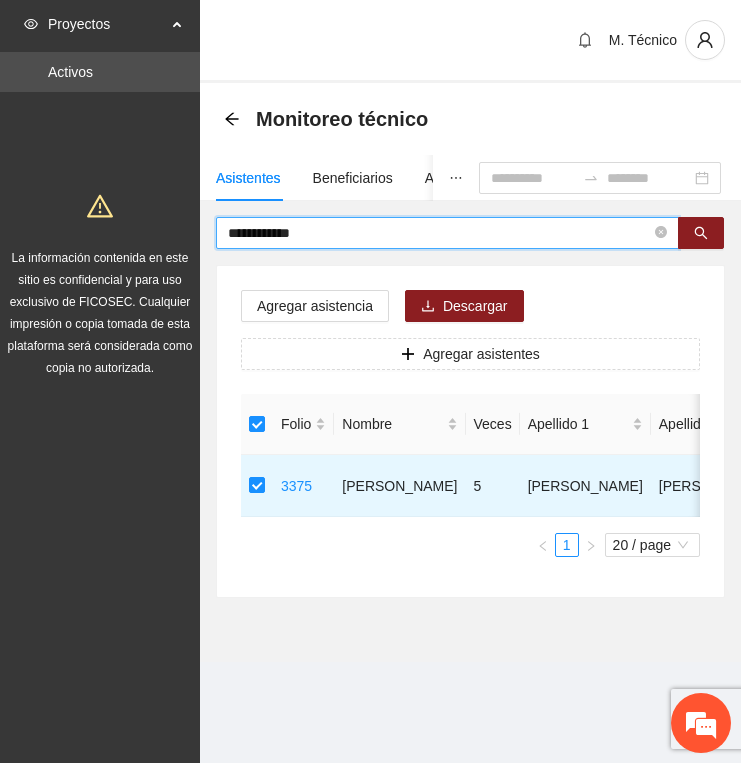 click on "**********" at bounding box center [439, 233] 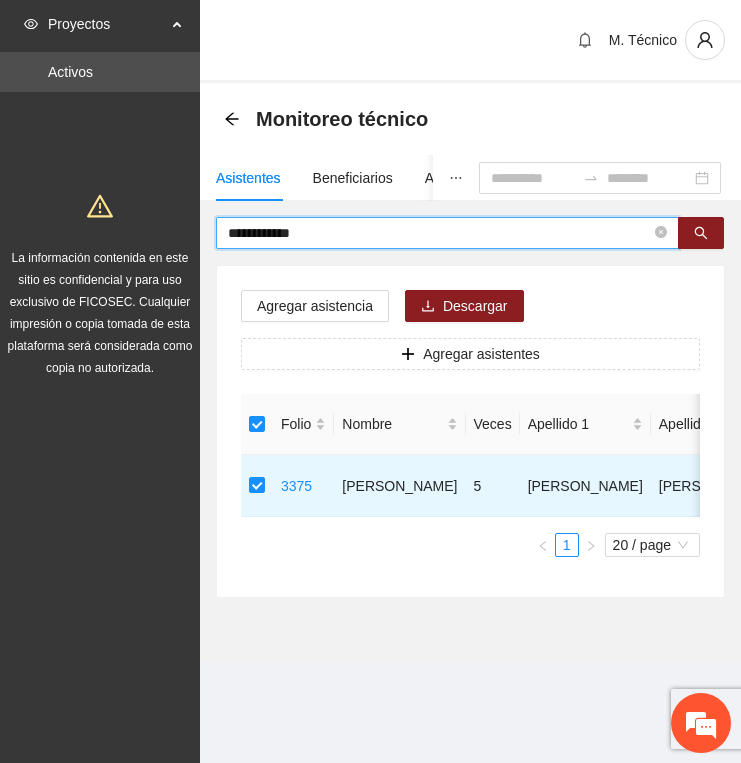 type on "**********" 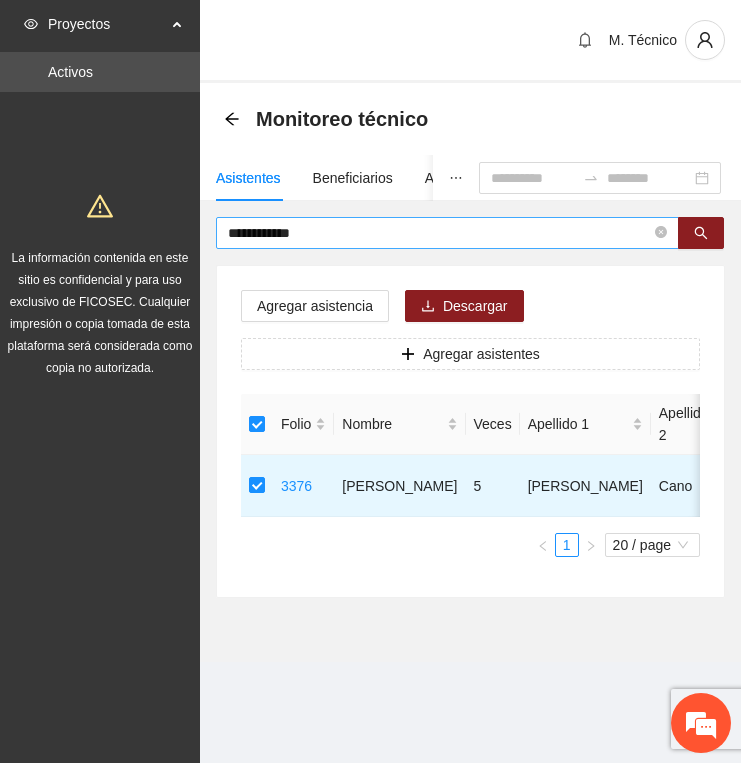 click on "**********" at bounding box center (439, 233) 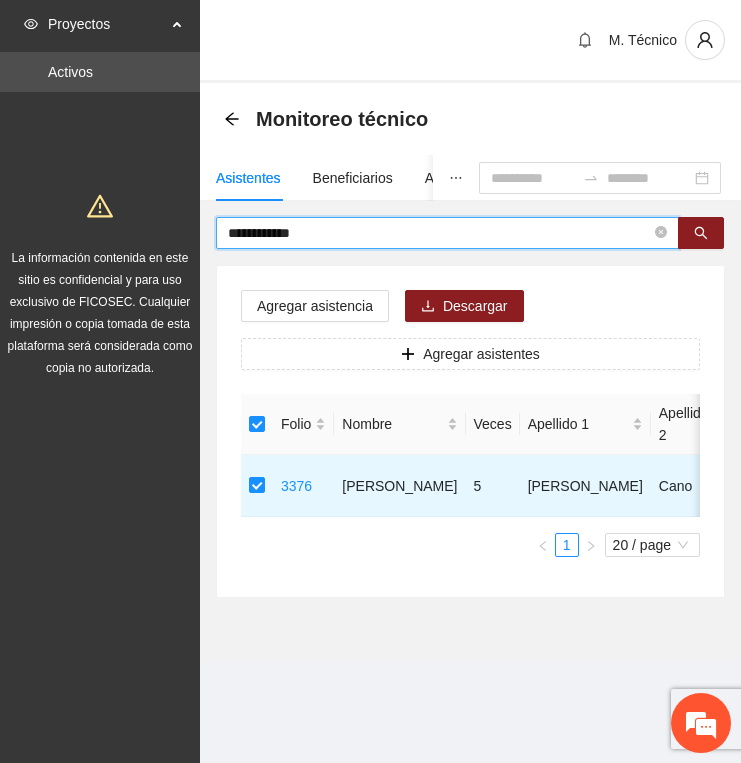 click on "**********" at bounding box center [439, 233] 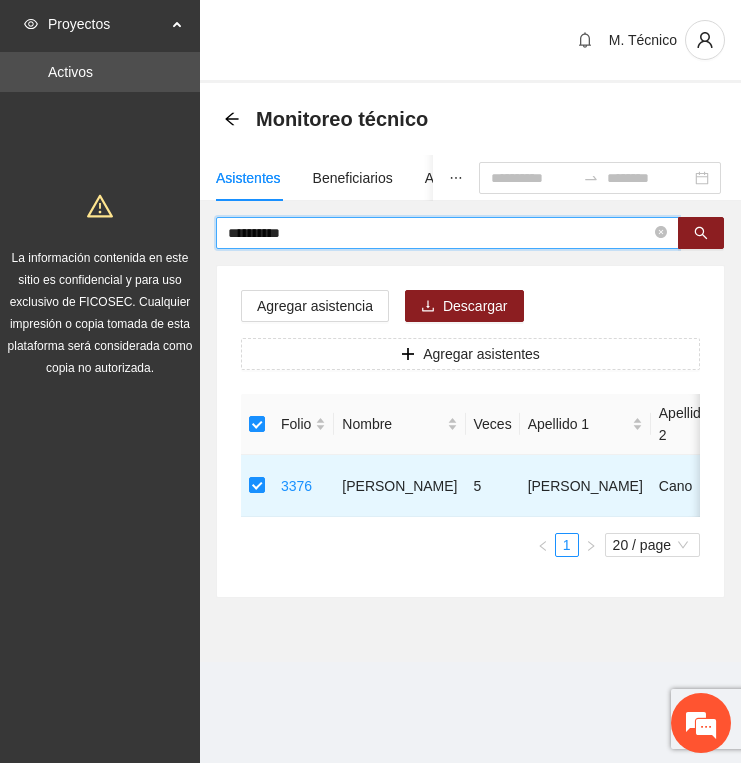 type on "**********" 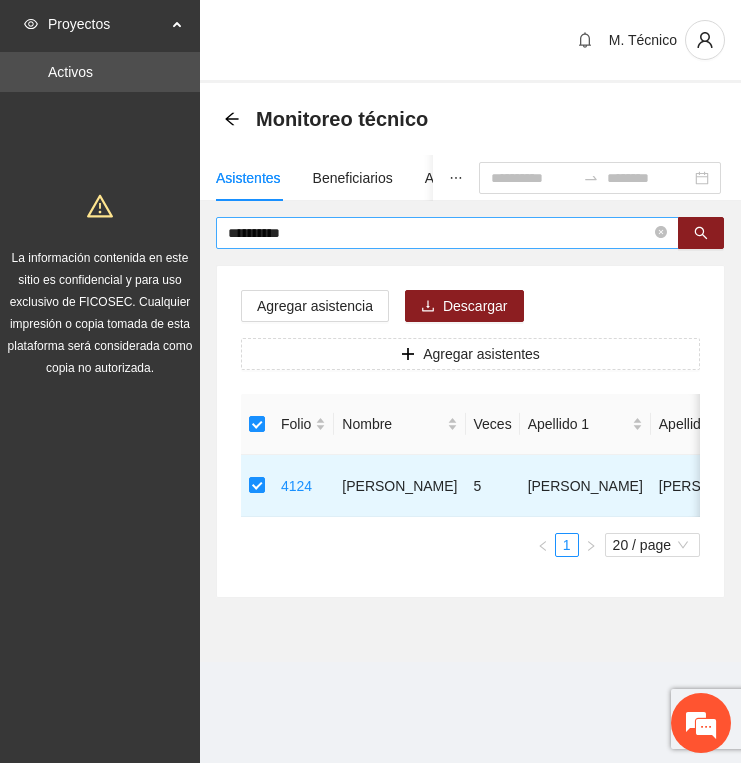 click on "**********" at bounding box center (439, 233) 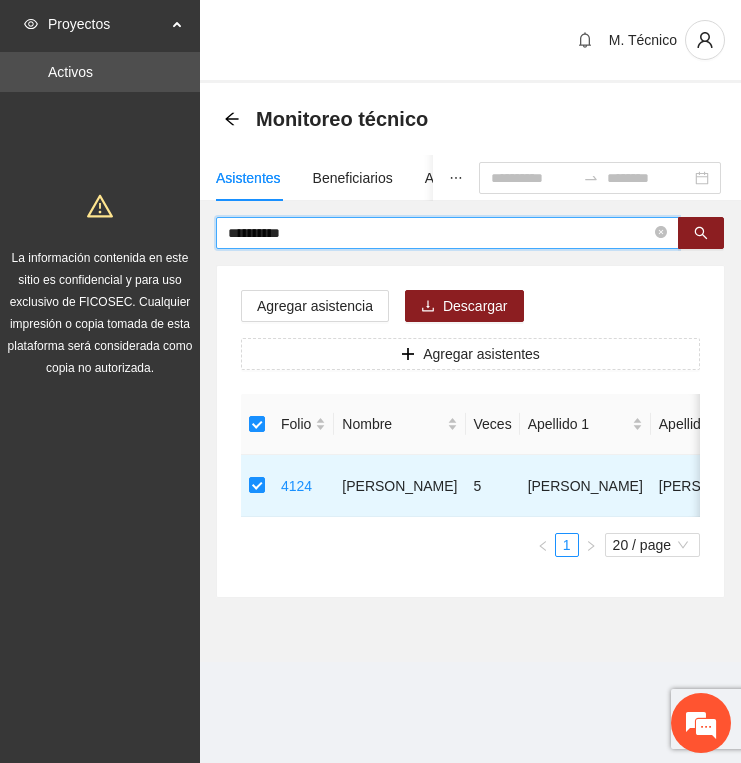 click on "**********" at bounding box center (439, 233) 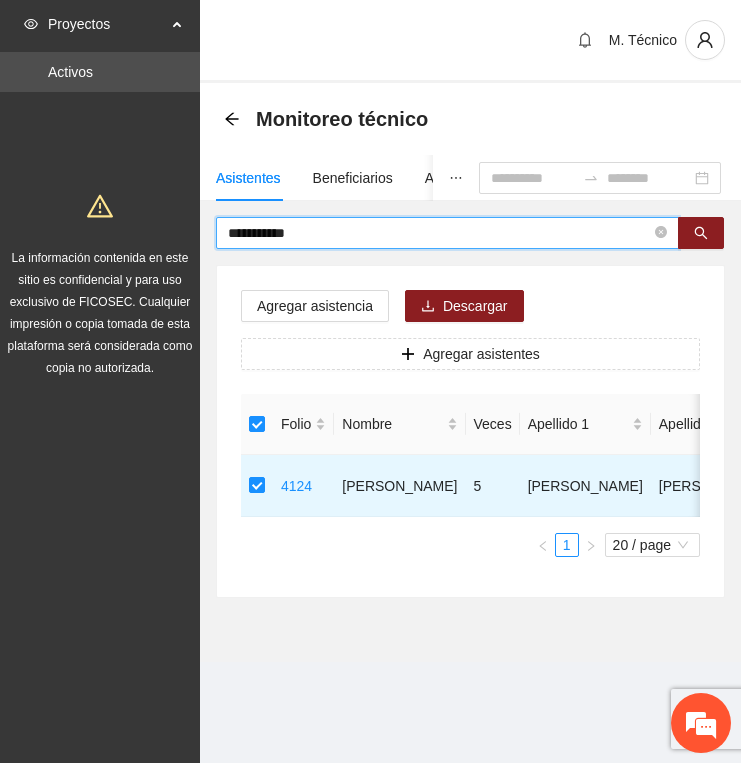 type on "**********" 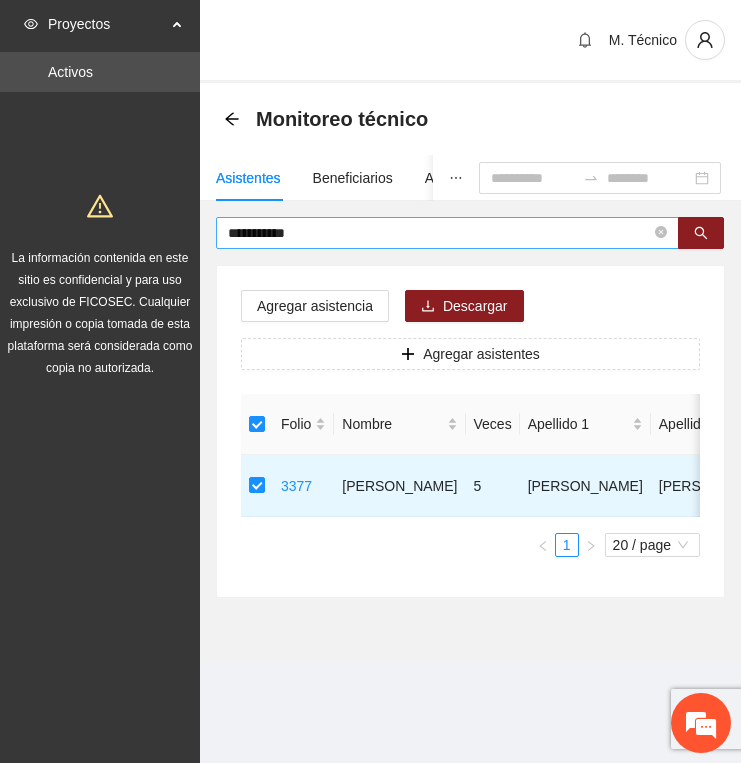 click on "**********" at bounding box center [439, 233] 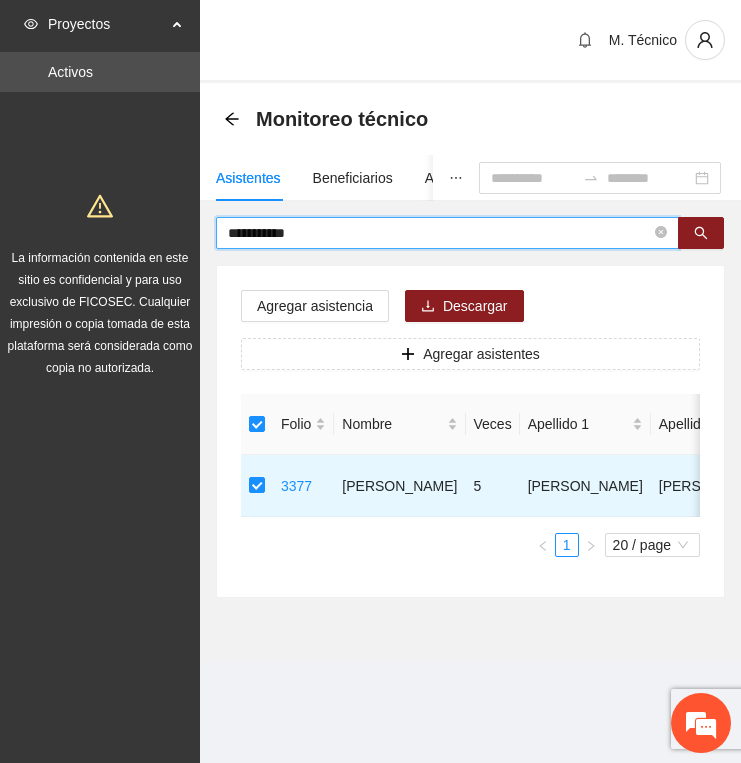 click on "**********" at bounding box center (439, 233) 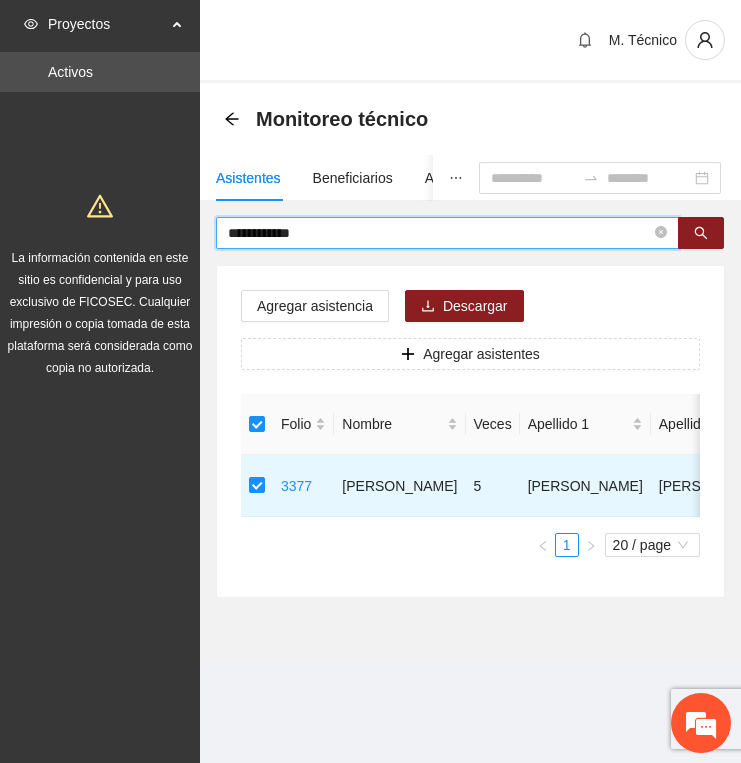 type on "**********" 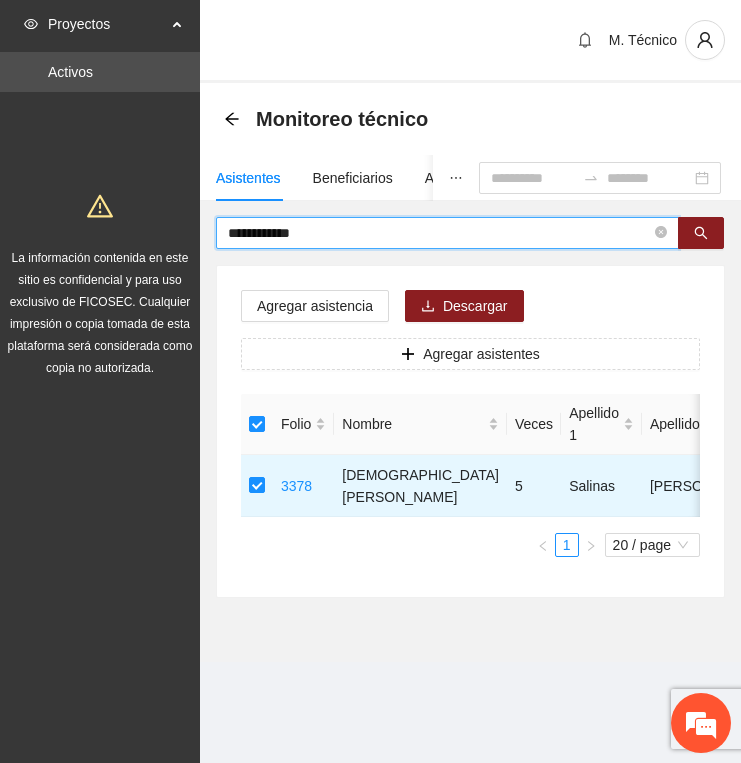 click on "**********" at bounding box center (439, 233) 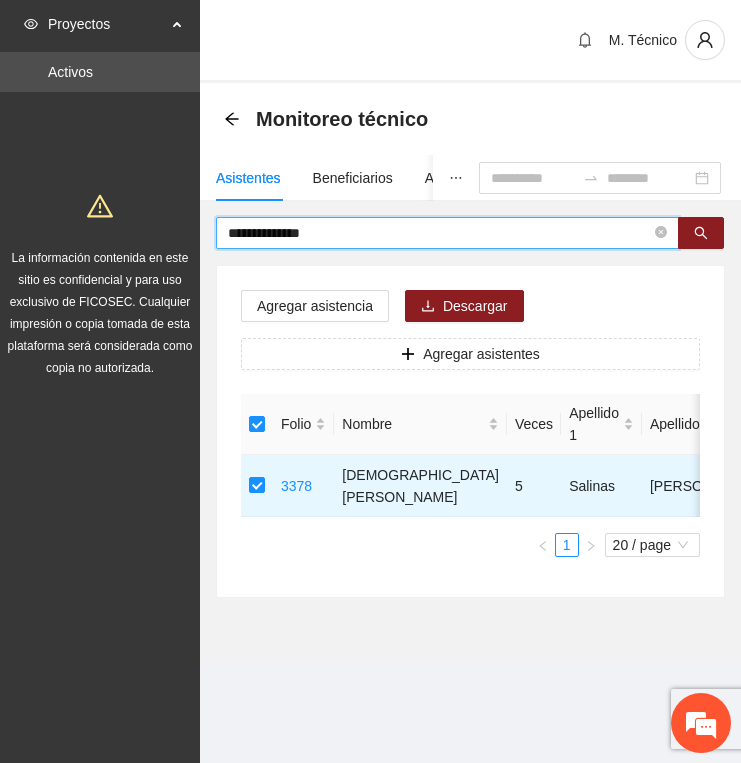 type on "**********" 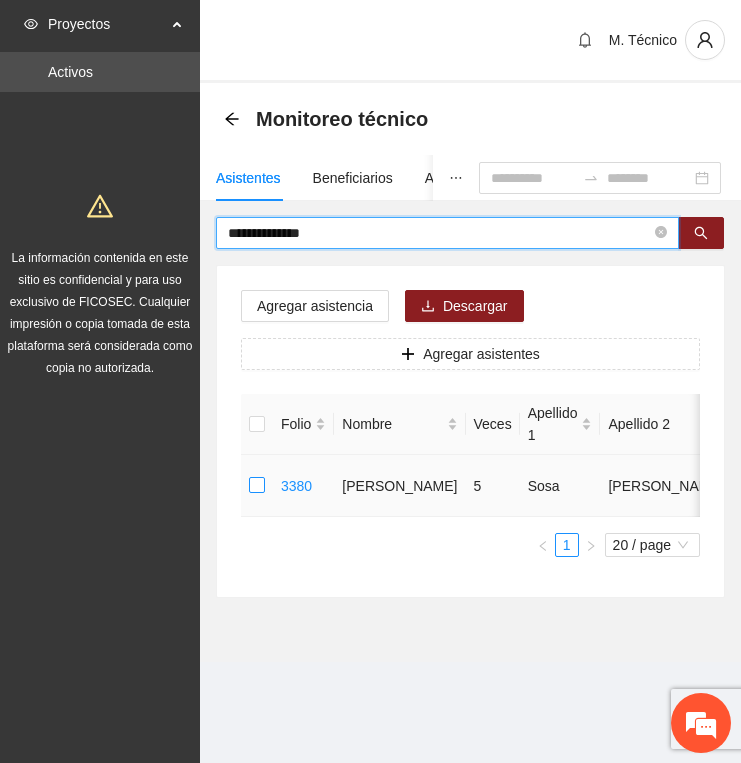 click at bounding box center (257, 486) 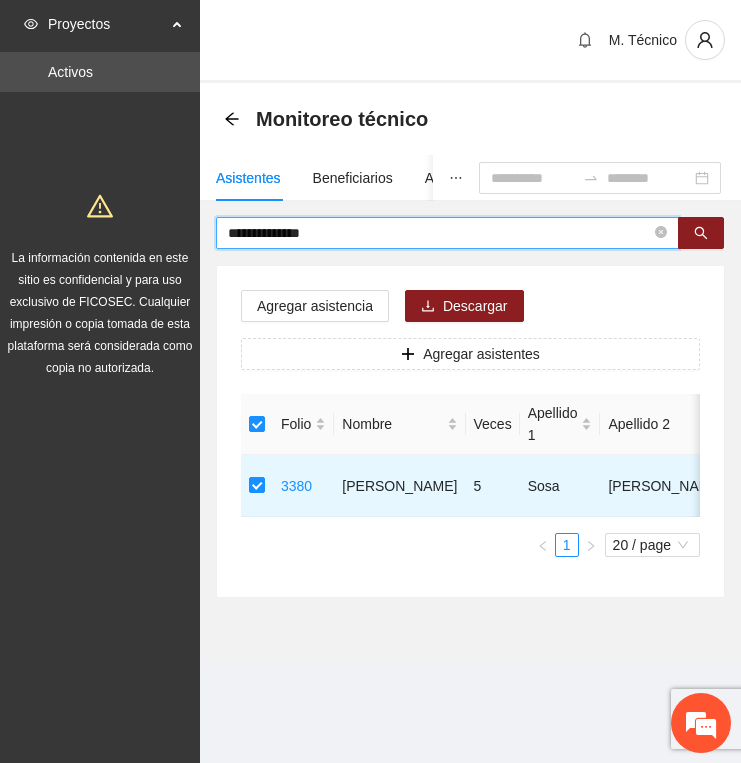 click on "**********" at bounding box center [439, 233] 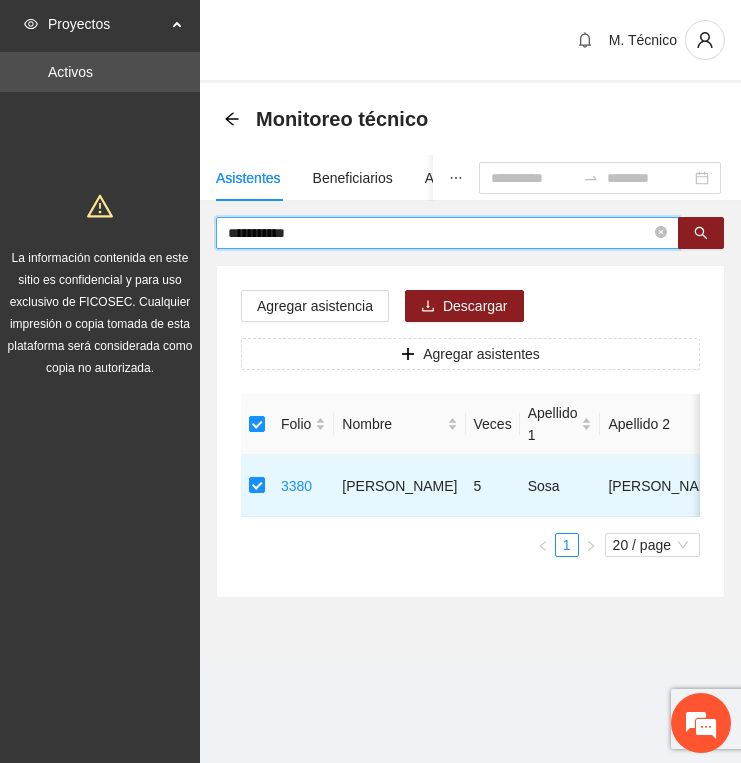 type on "**********" 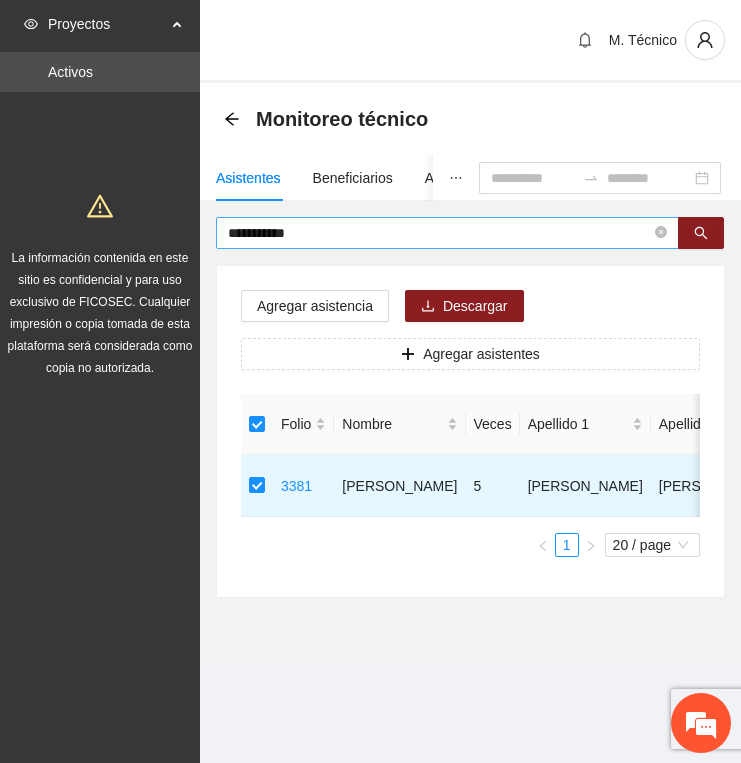 click on "**********" at bounding box center [439, 233] 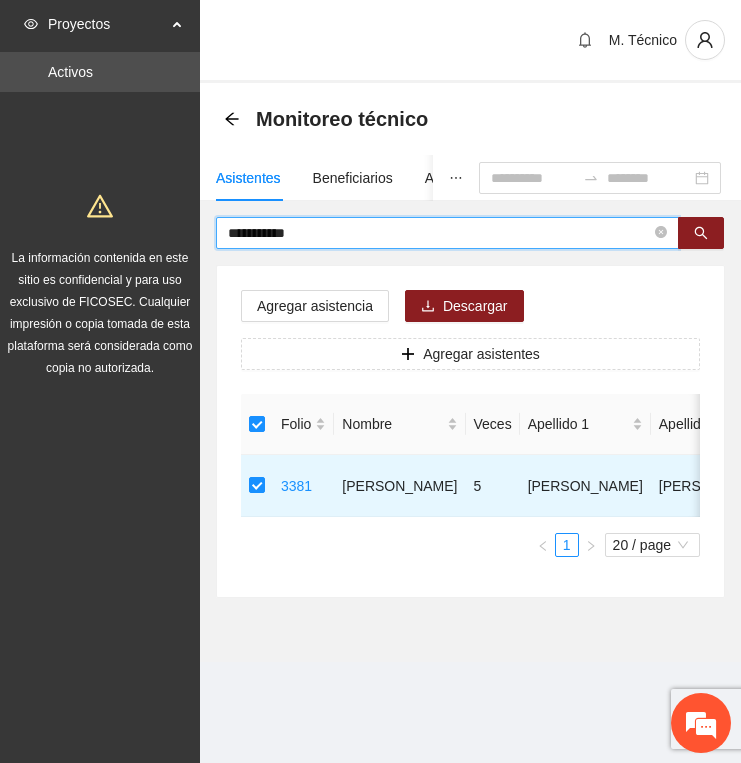 click on "**********" at bounding box center [439, 233] 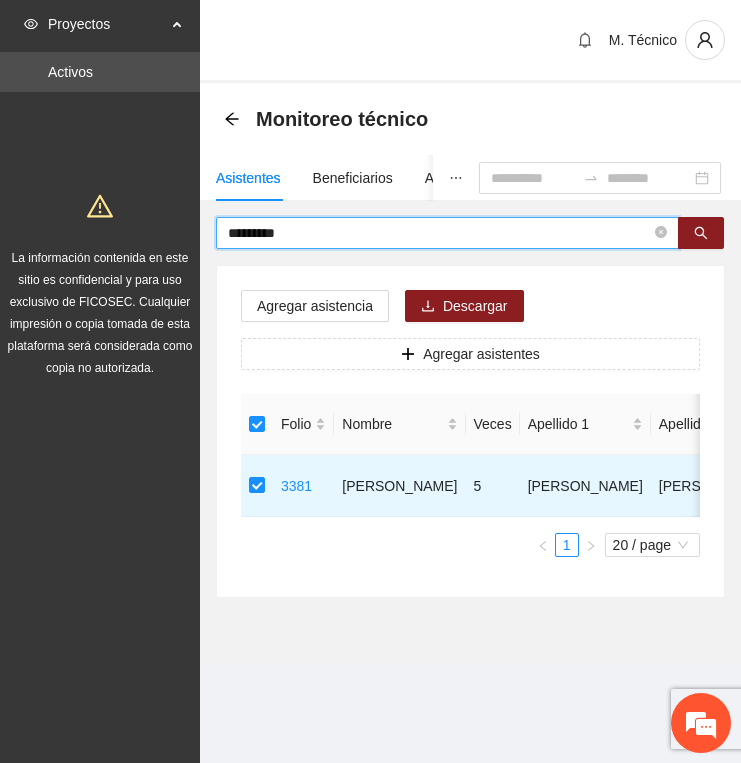 type on "*********" 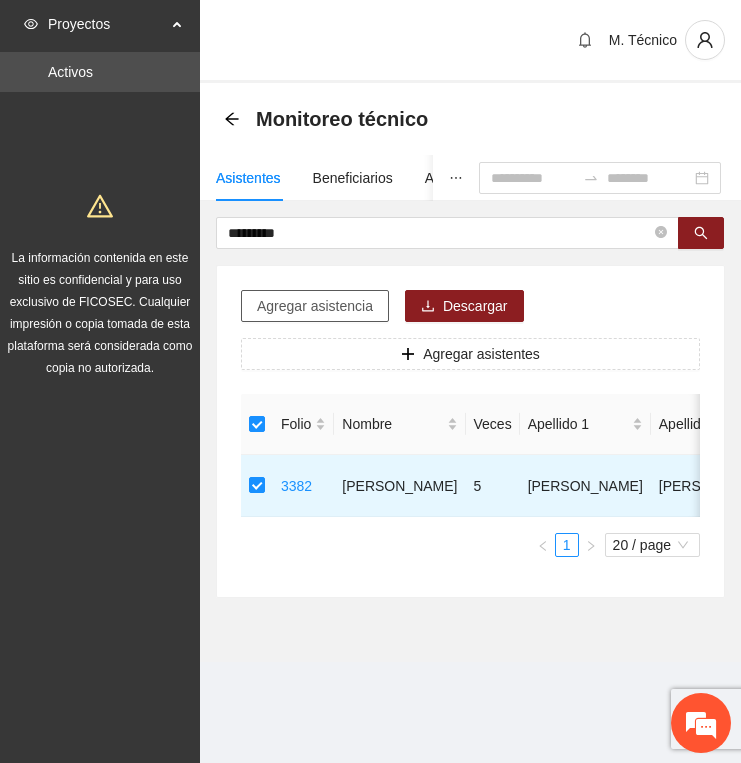 click on "Agregar asistencia" at bounding box center (315, 306) 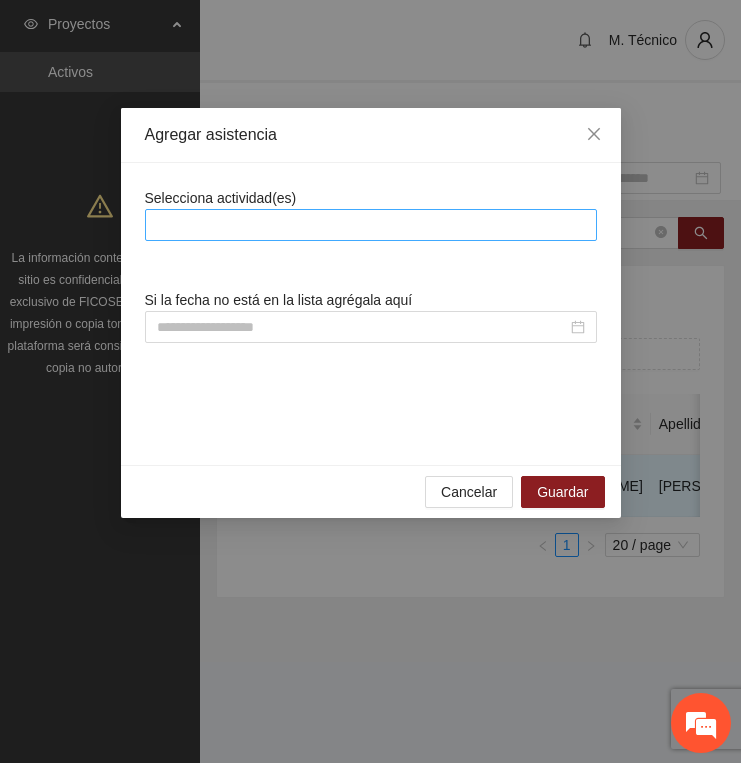 click at bounding box center (371, 225) 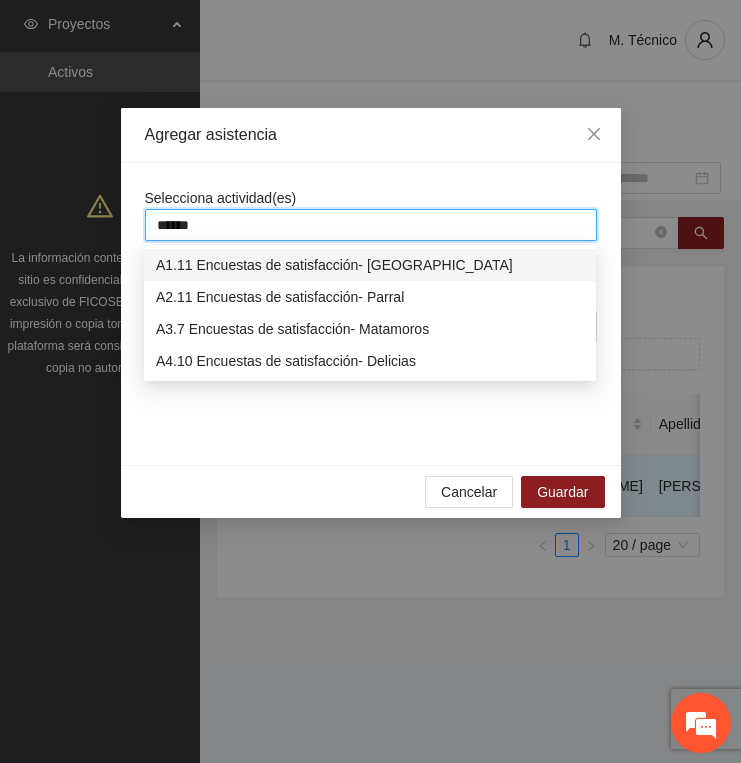 type on "*******" 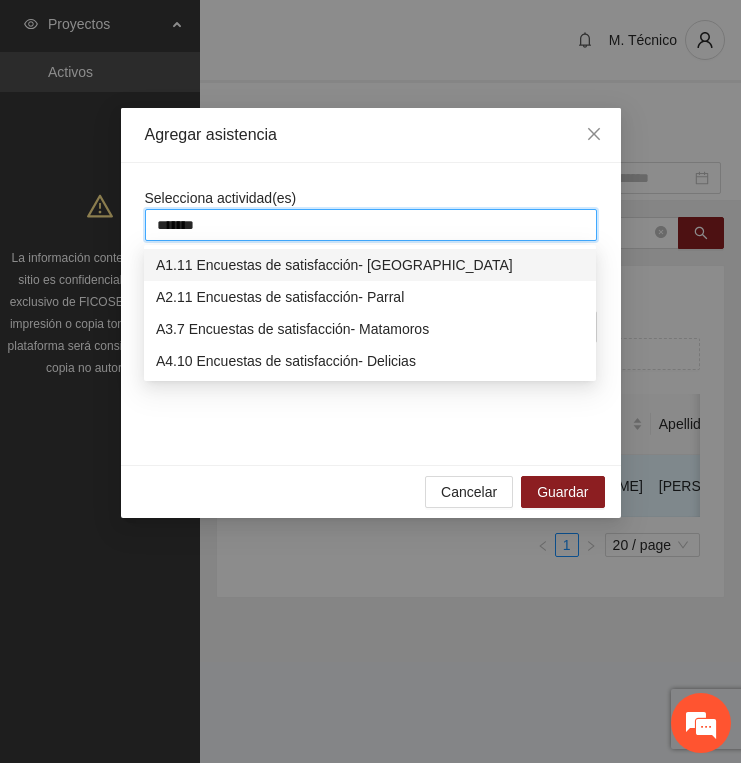 type 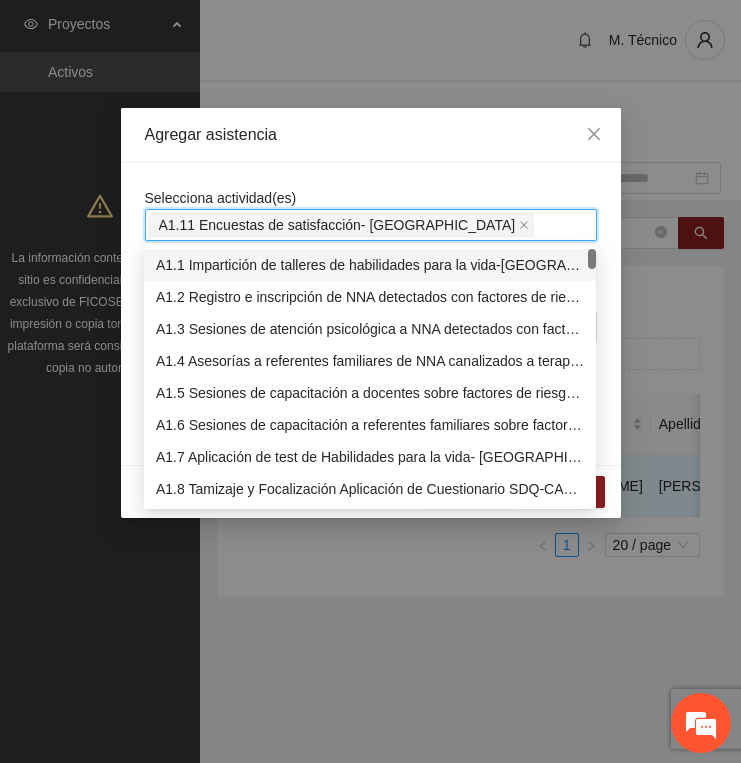 click on "Agregar asistencia" at bounding box center (371, 135) 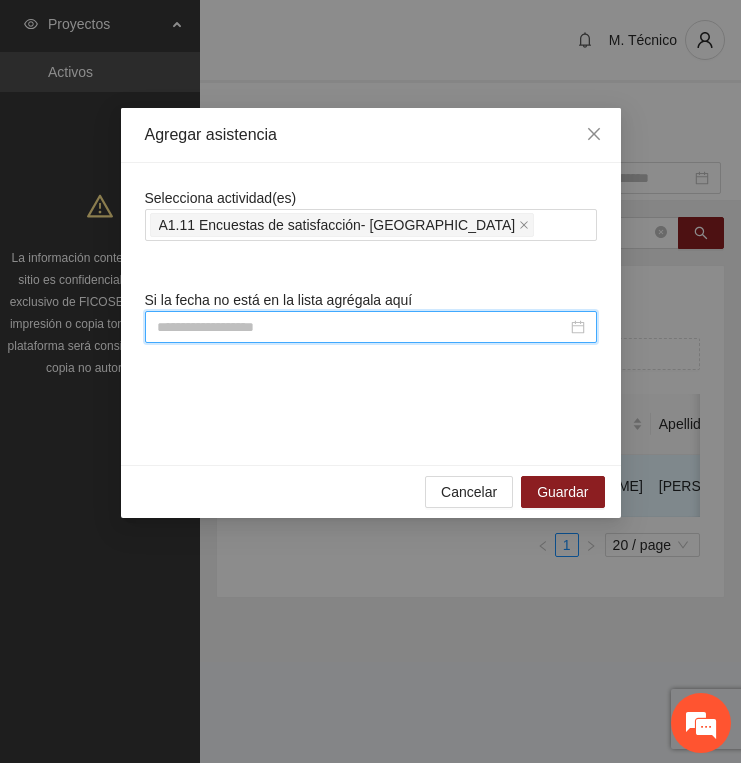 click at bounding box center (362, 327) 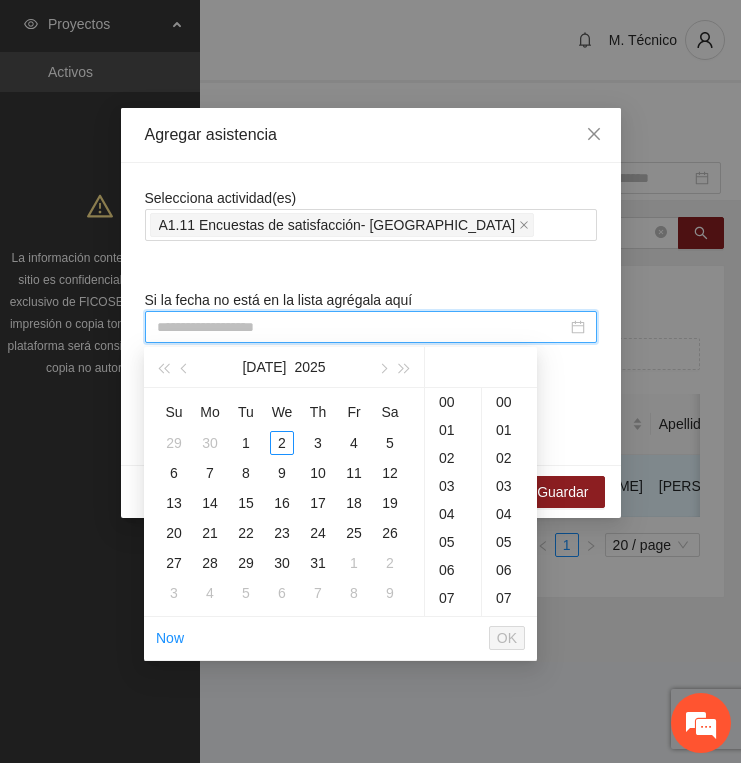 paste on "**********" 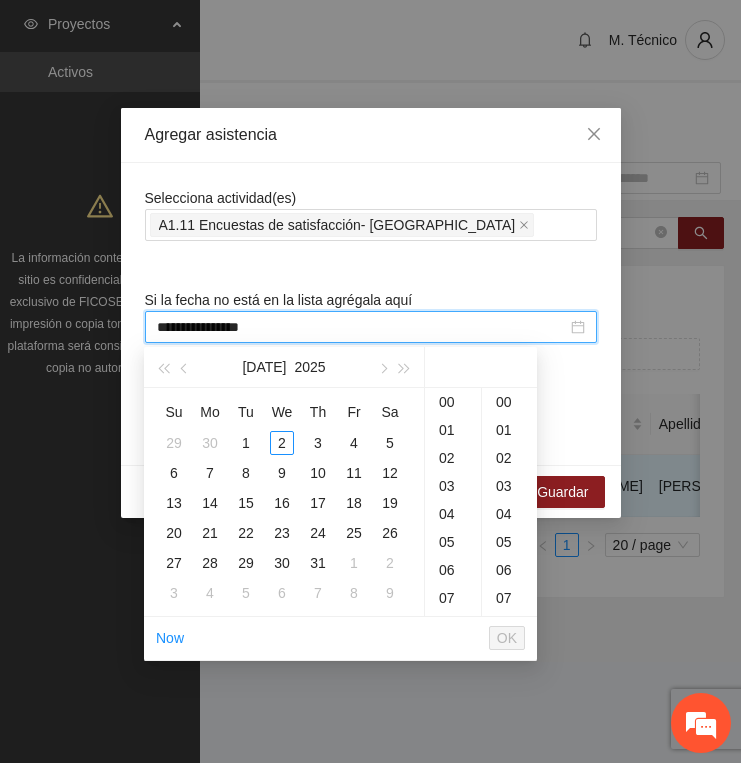 scroll, scrollTop: 210, scrollLeft: 0, axis: vertical 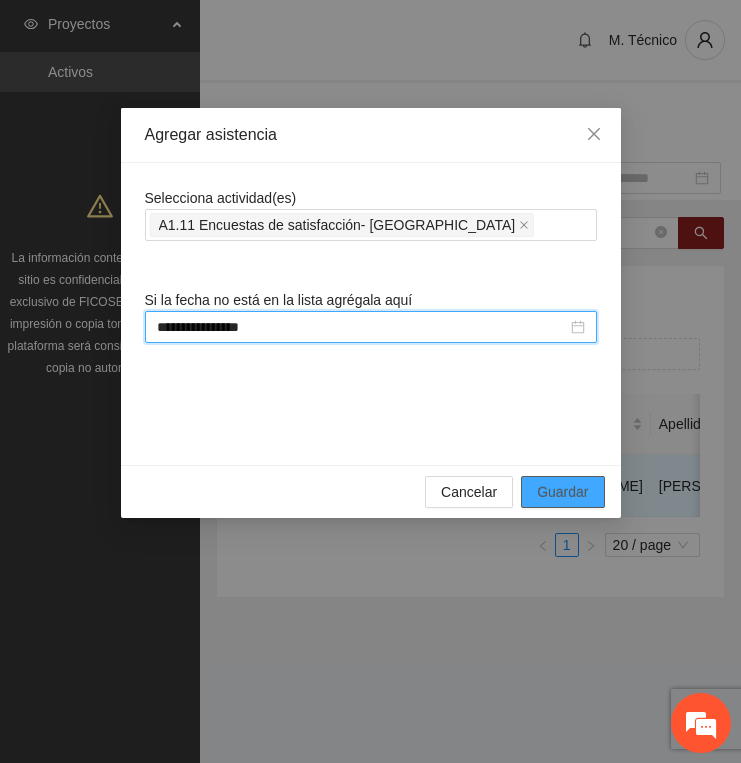 type on "**********" 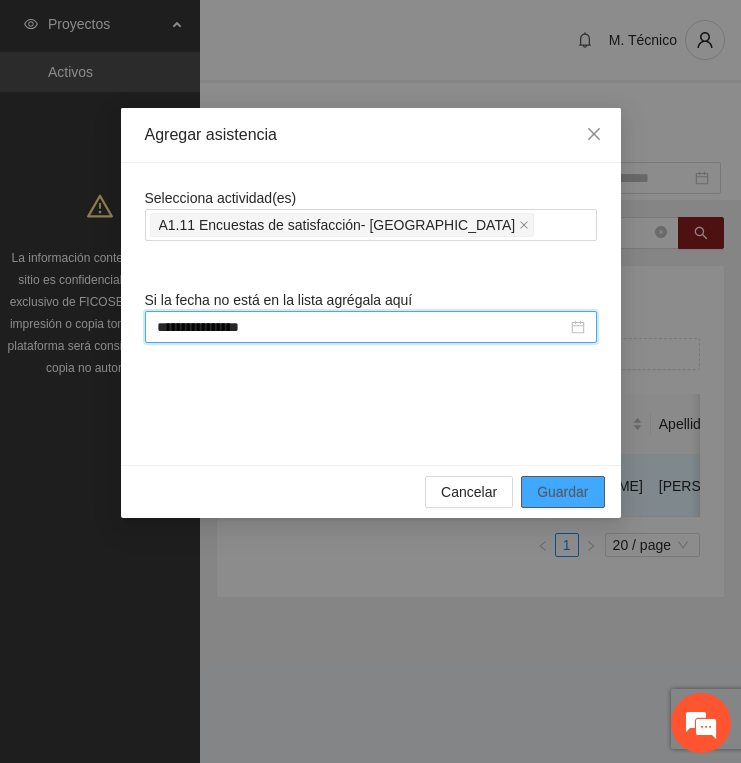 click on "Guardar" at bounding box center [562, 492] 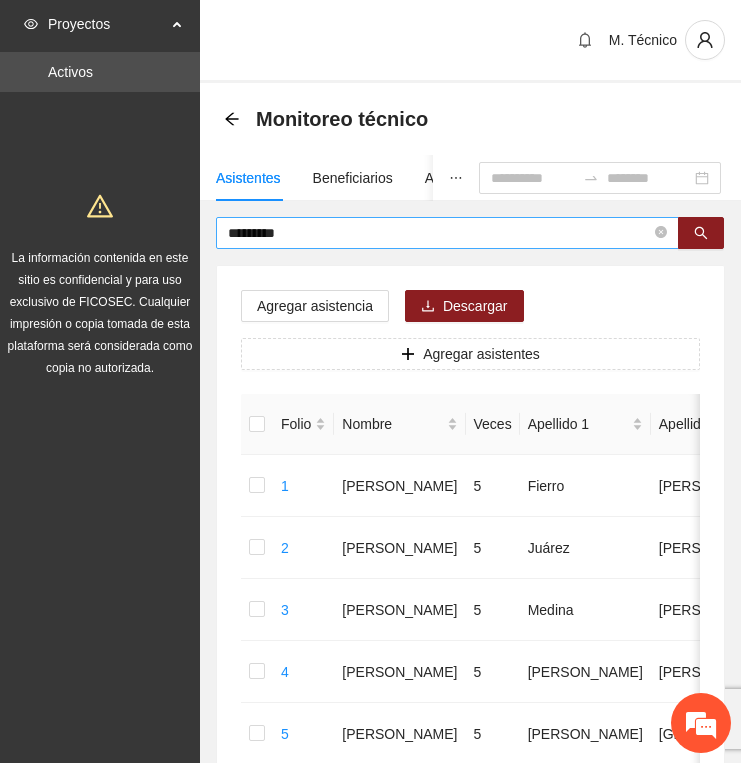 click on "*********" at bounding box center [439, 233] 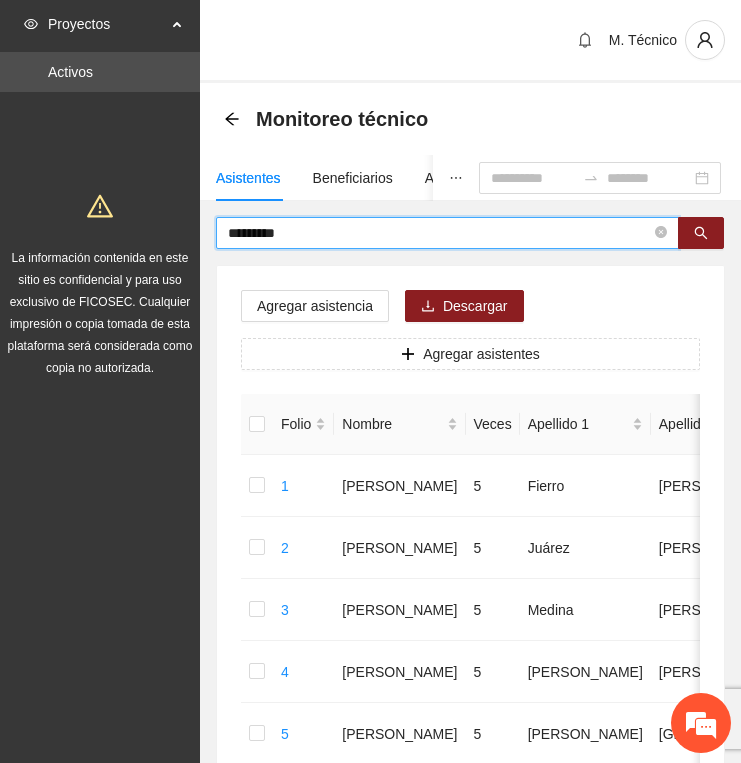 click on "*********" at bounding box center (439, 233) 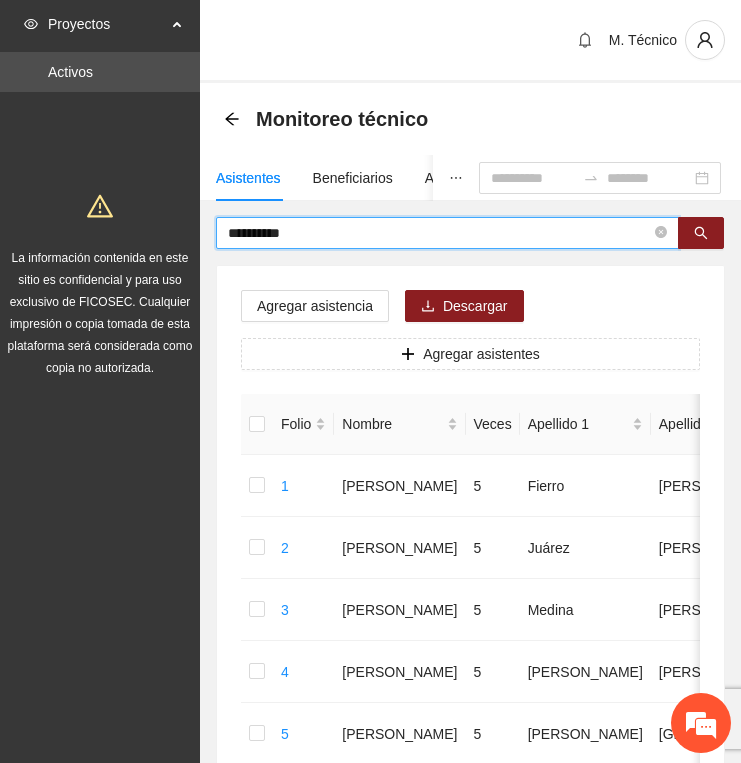 type on "**********" 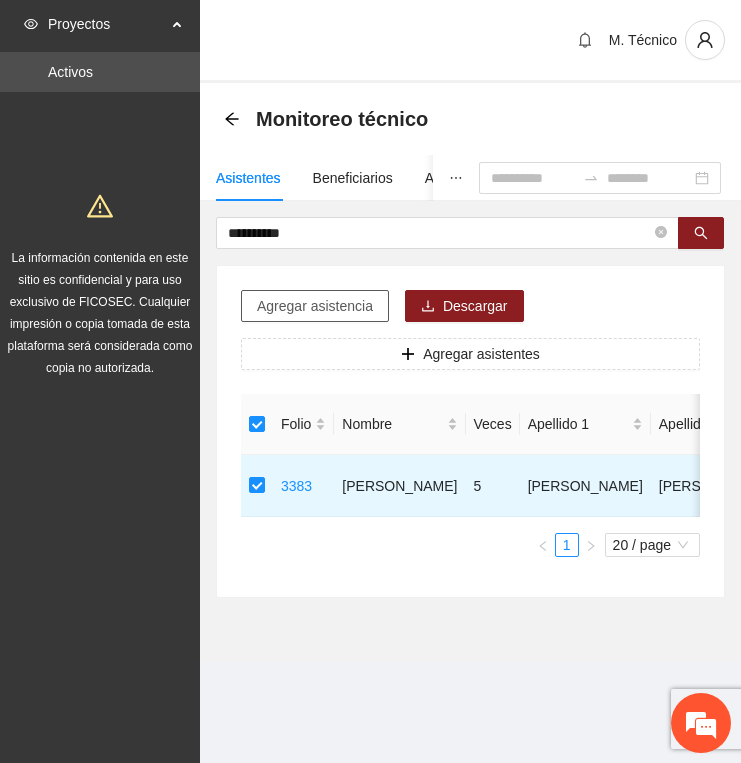 click on "Agregar asistencia" at bounding box center (315, 306) 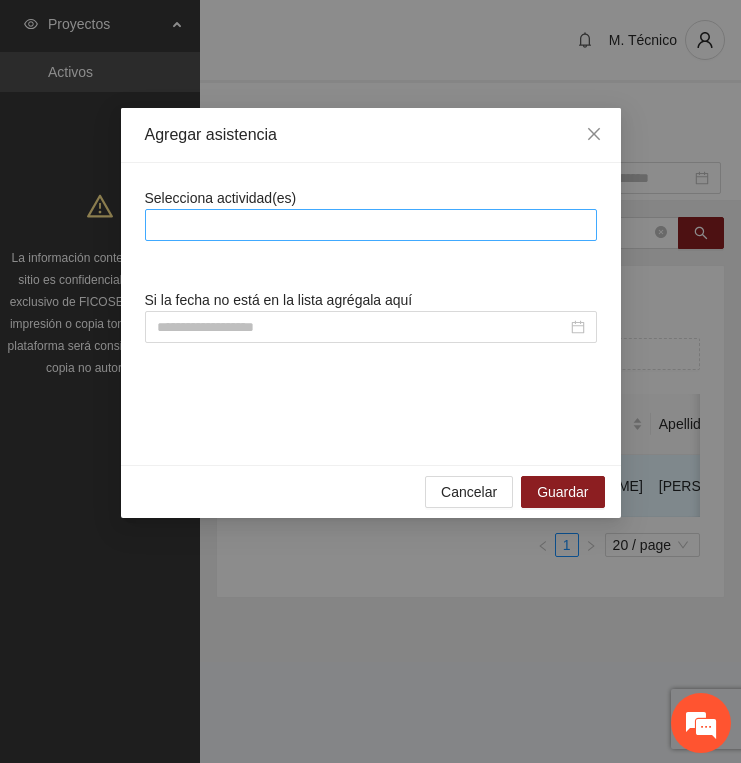 click at bounding box center [371, 225] 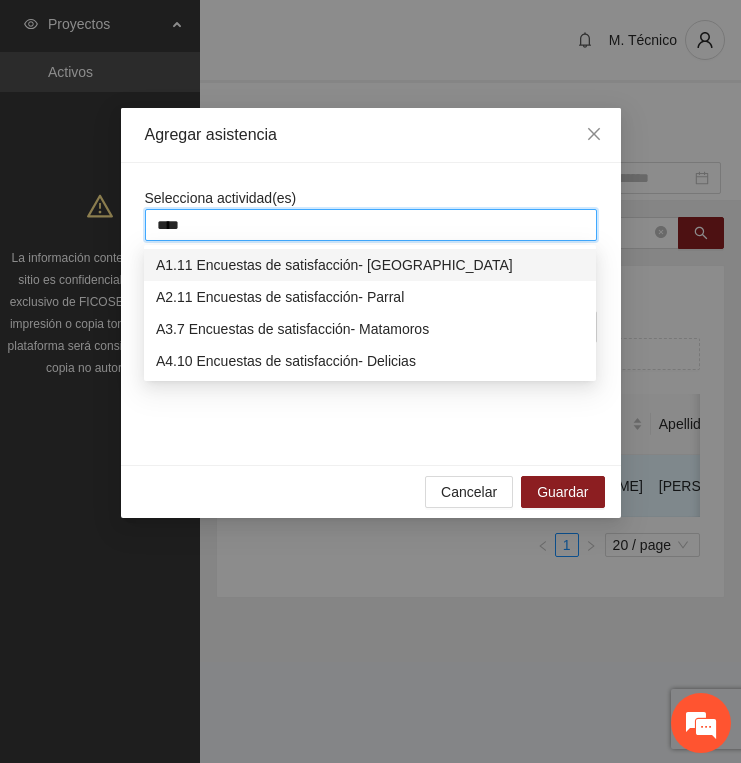 type on "*****" 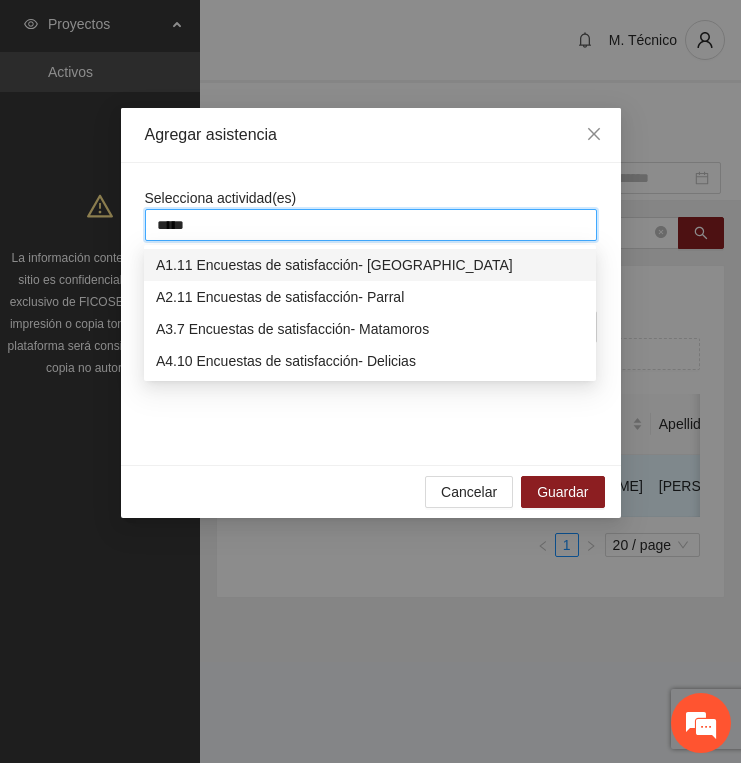 type 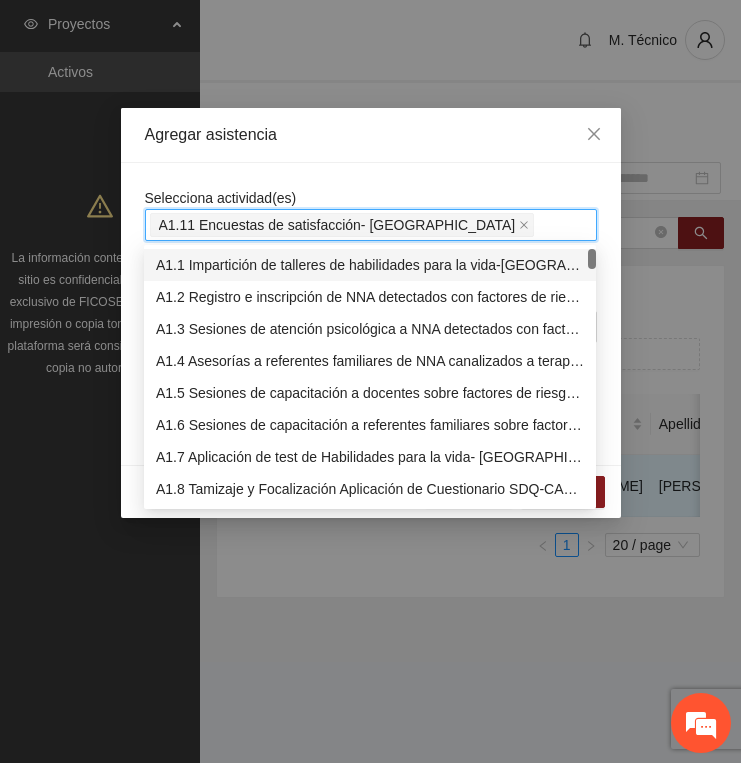 click on "Selecciona actividad(es) A1.11 Encuestas de satisfacción- Chihuahua   Si la fecha no está en la lista agrégala aquí" at bounding box center (371, 314) 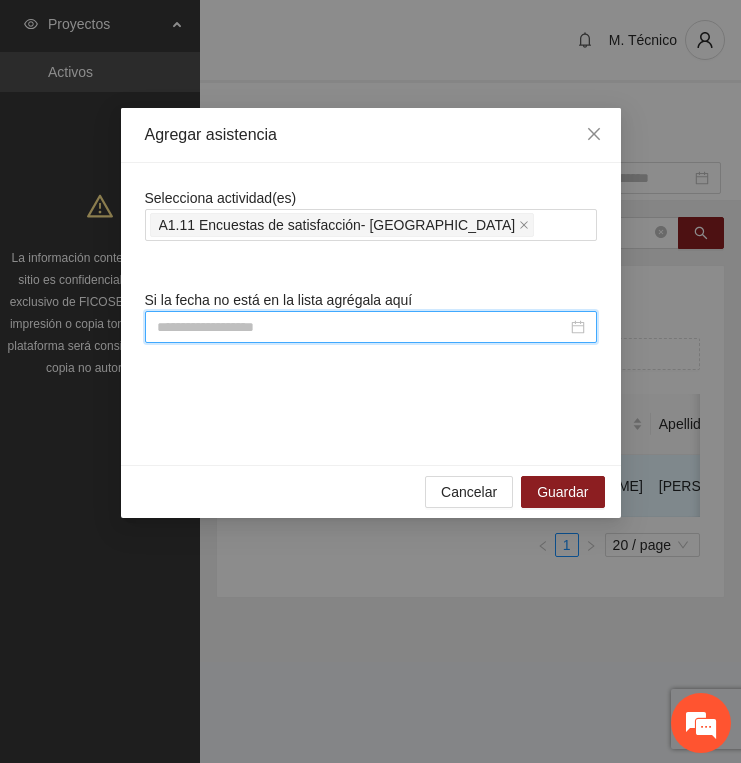 click at bounding box center (362, 327) 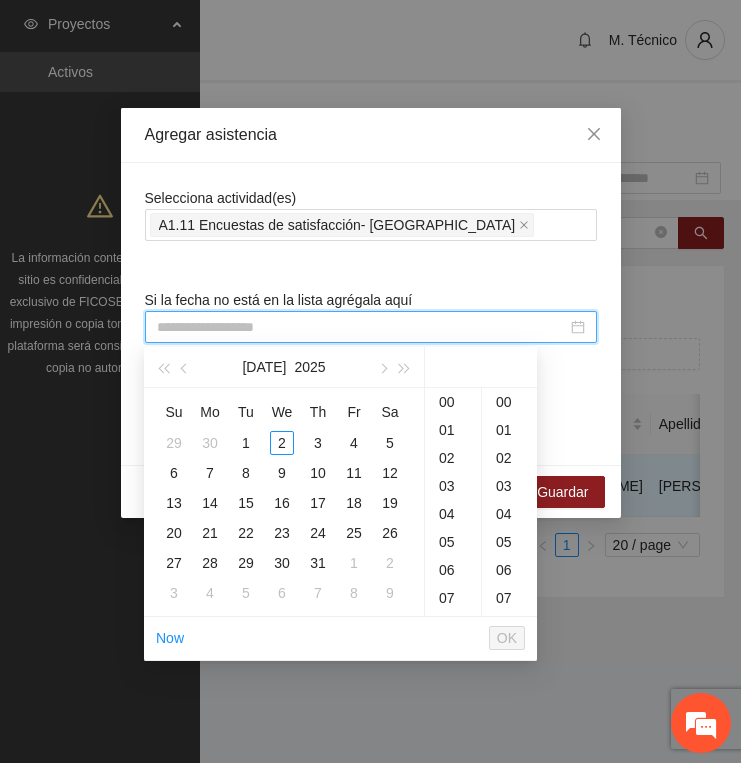 paste on "**********" 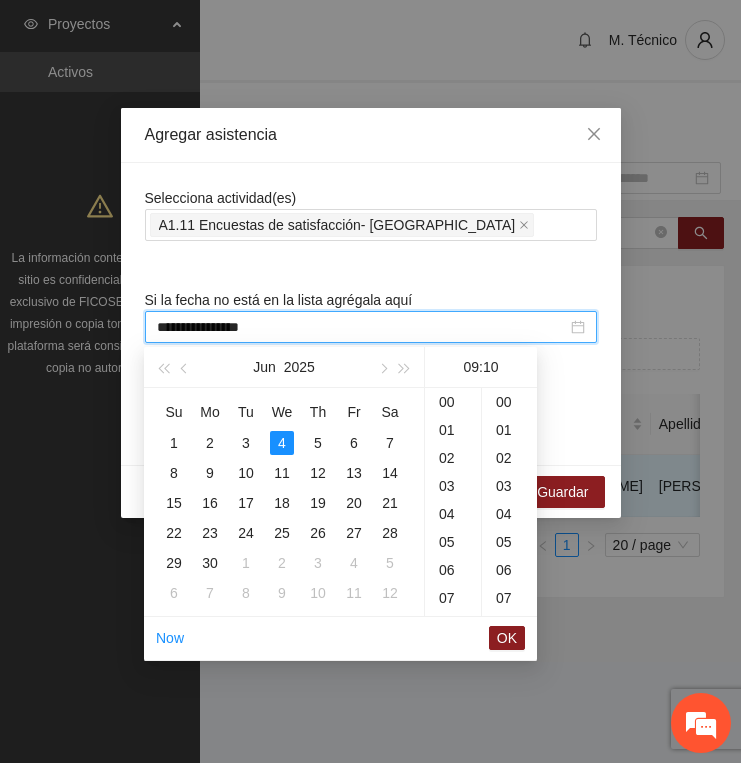scroll, scrollTop: 252, scrollLeft: 0, axis: vertical 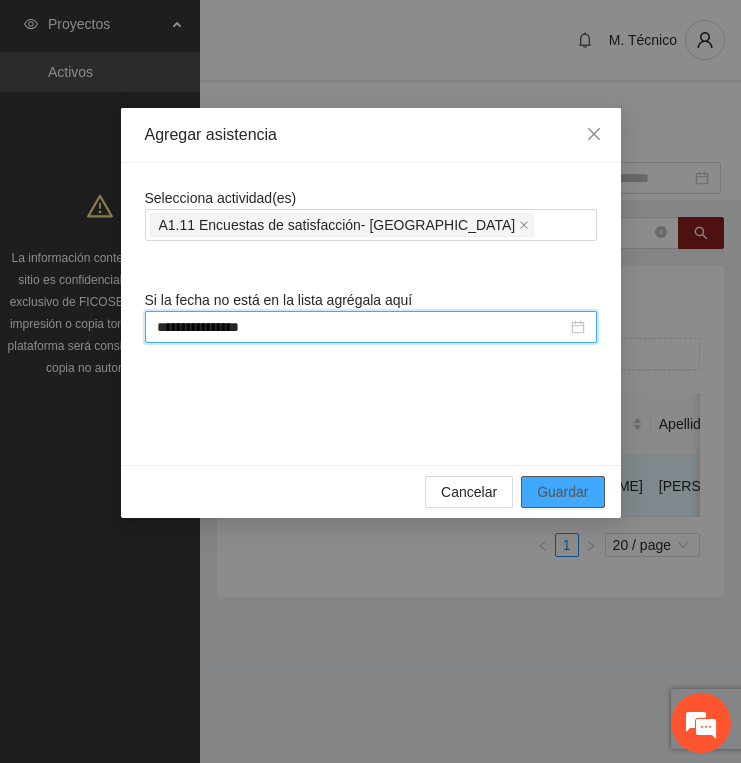 type on "**********" 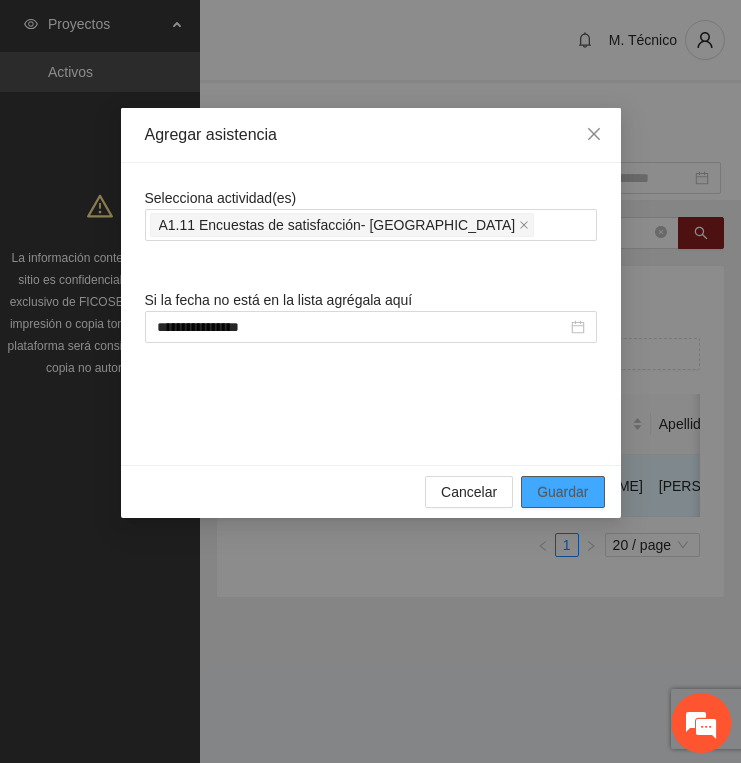 click on "Guardar" at bounding box center [562, 492] 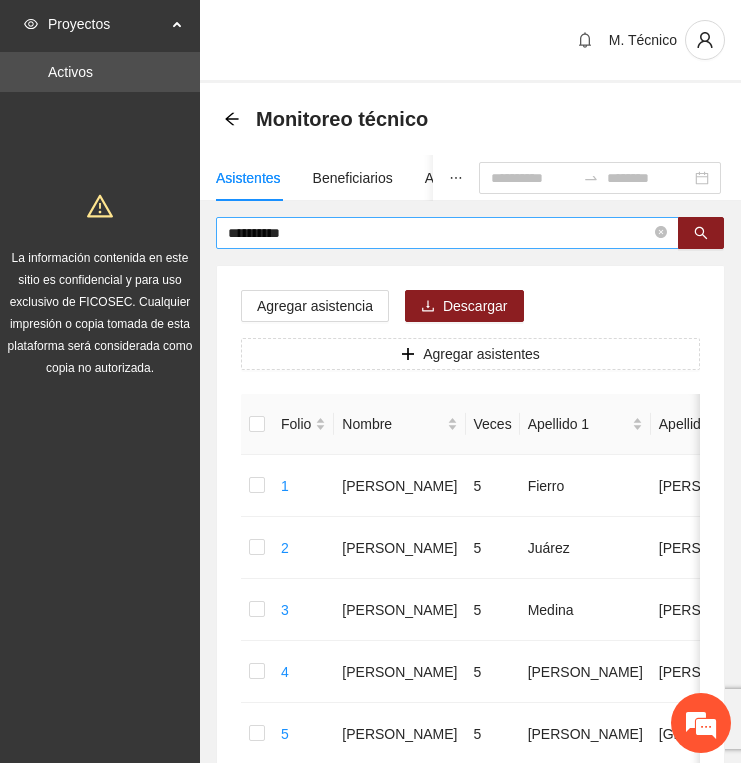 click on "**********" at bounding box center (439, 233) 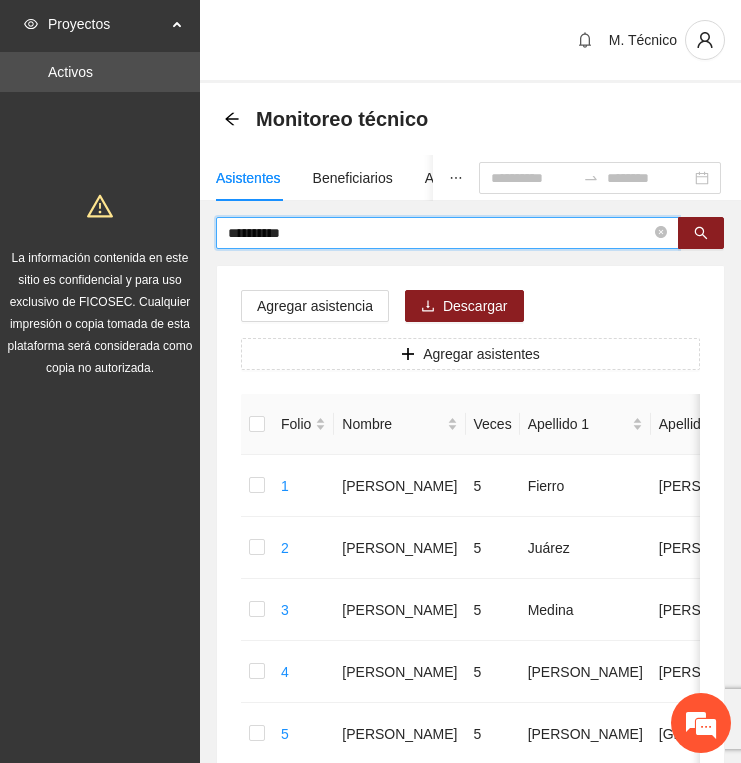 click on "**********" at bounding box center [439, 233] 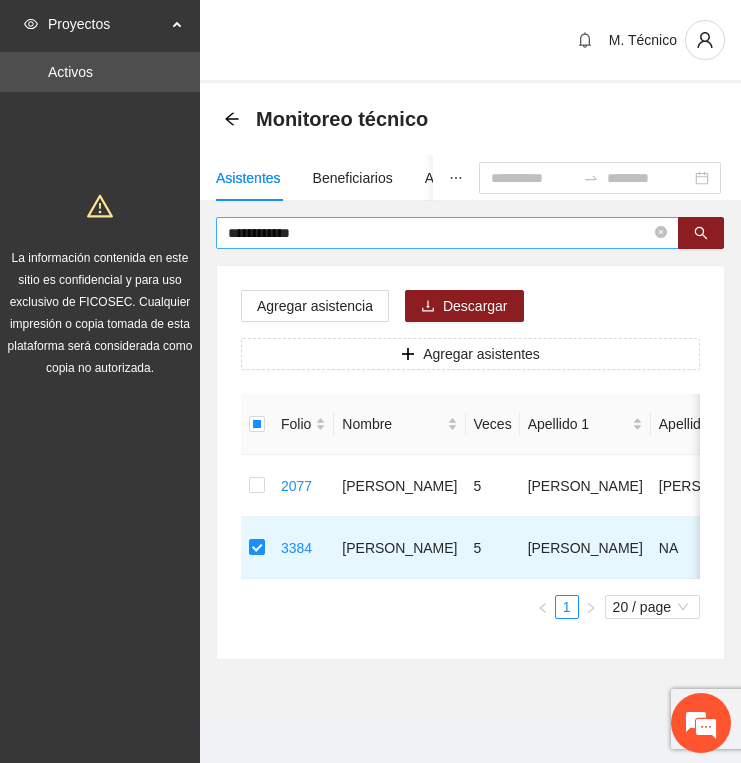 click on "**********" at bounding box center (439, 233) 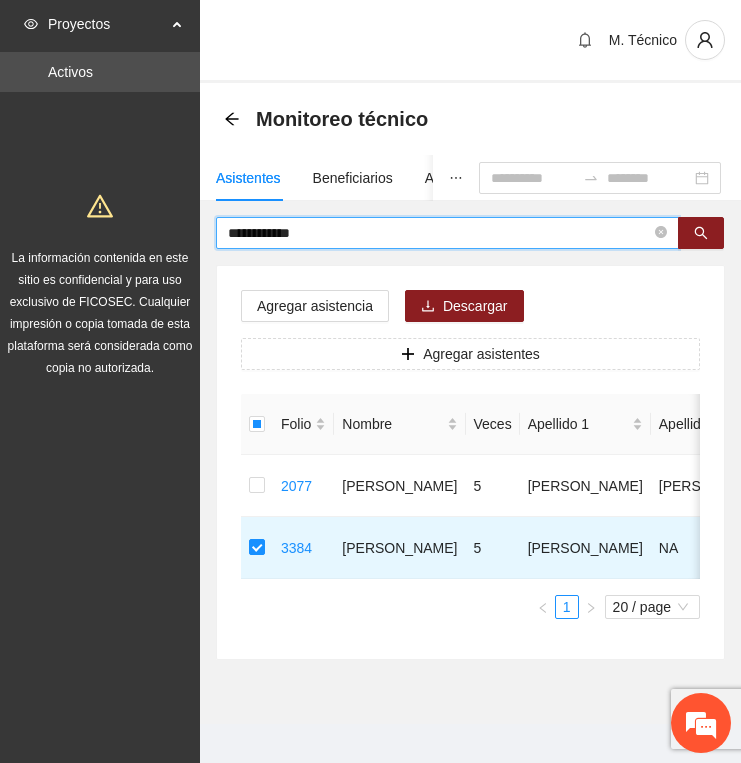 click on "**********" at bounding box center (439, 233) 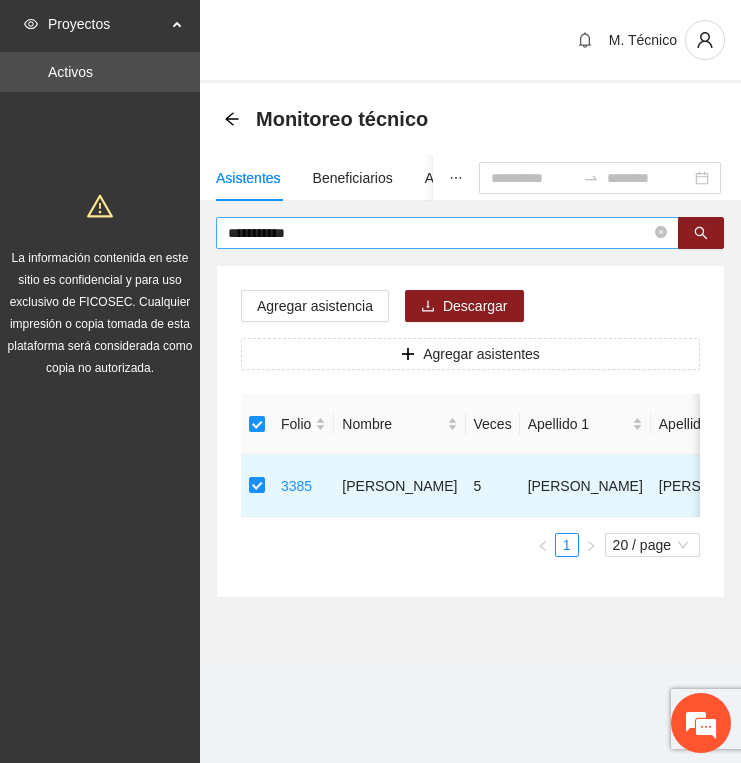 click on "**********" at bounding box center [439, 233] 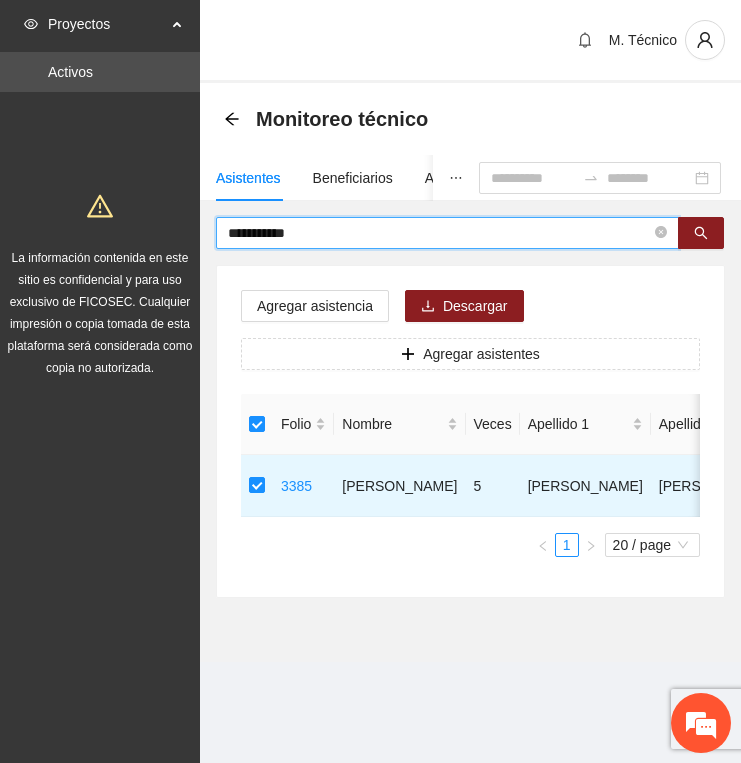 click on "**********" at bounding box center [439, 233] 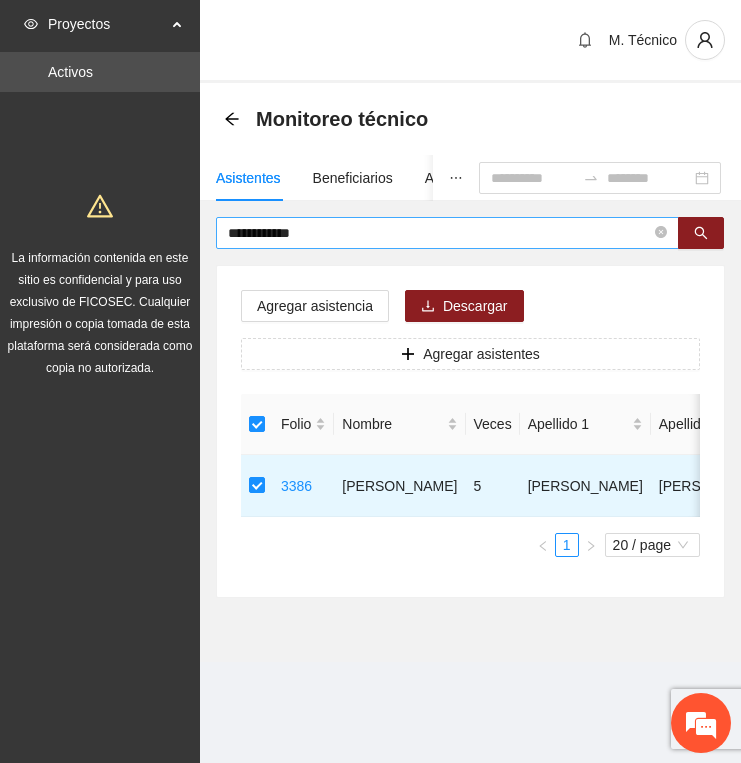 click on "**********" at bounding box center [439, 233] 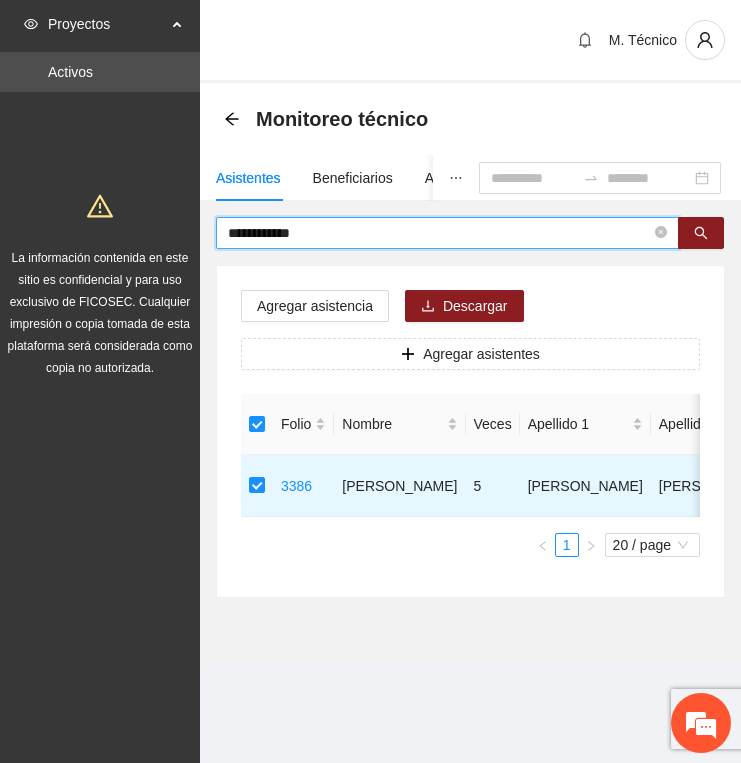 click on "**********" at bounding box center [439, 233] 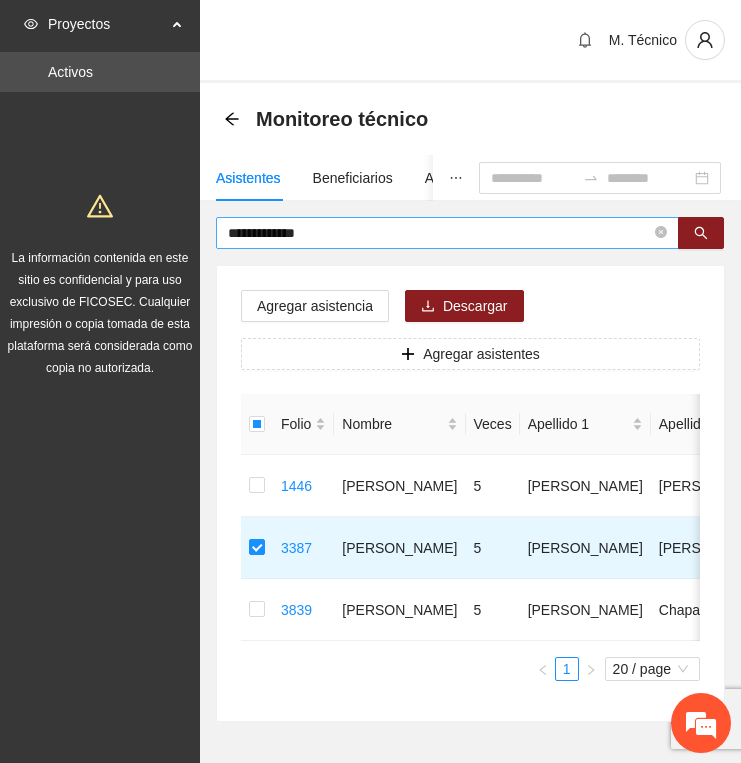 click on "**********" at bounding box center (439, 233) 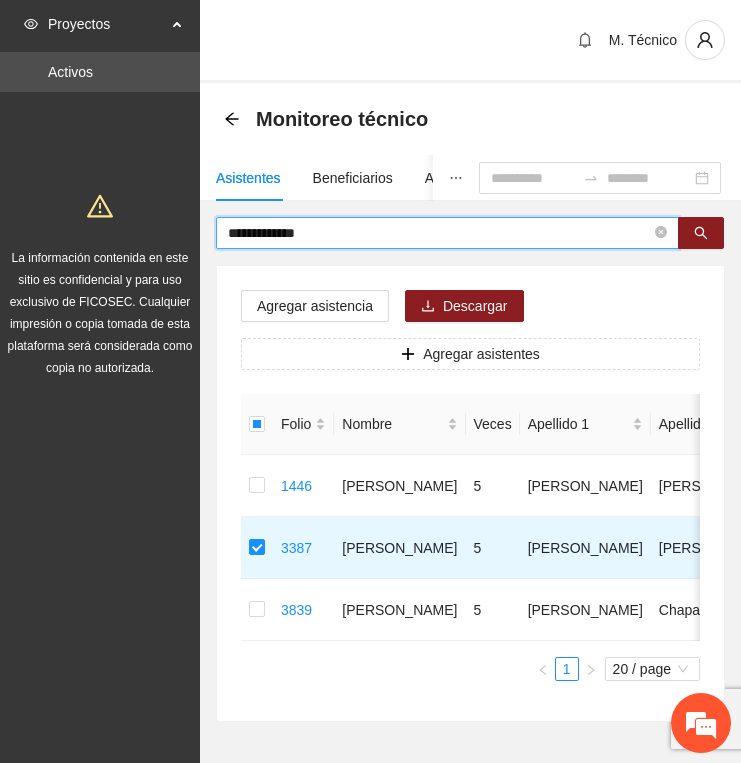 click on "**********" at bounding box center (439, 233) 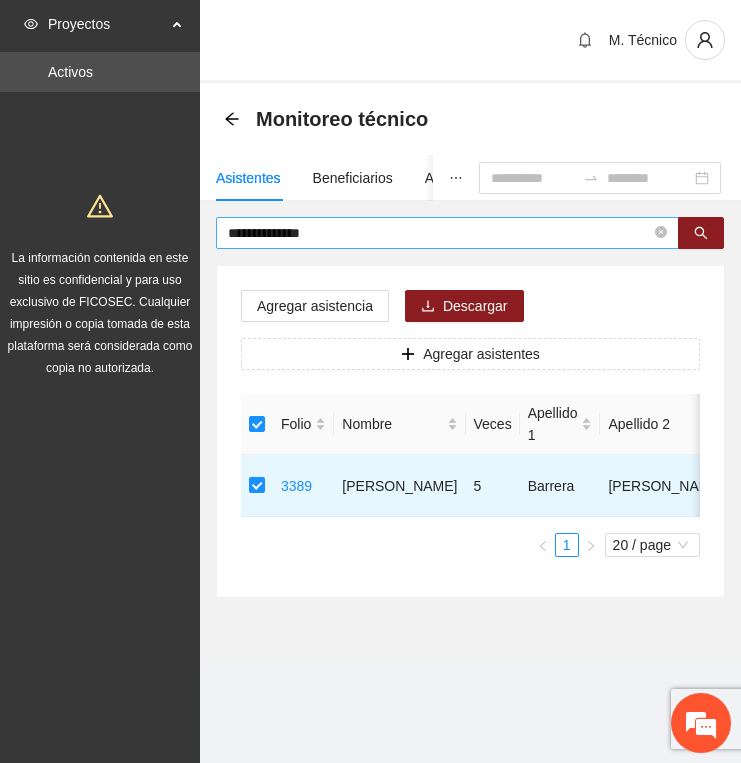 click on "**********" at bounding box center (439, 233) 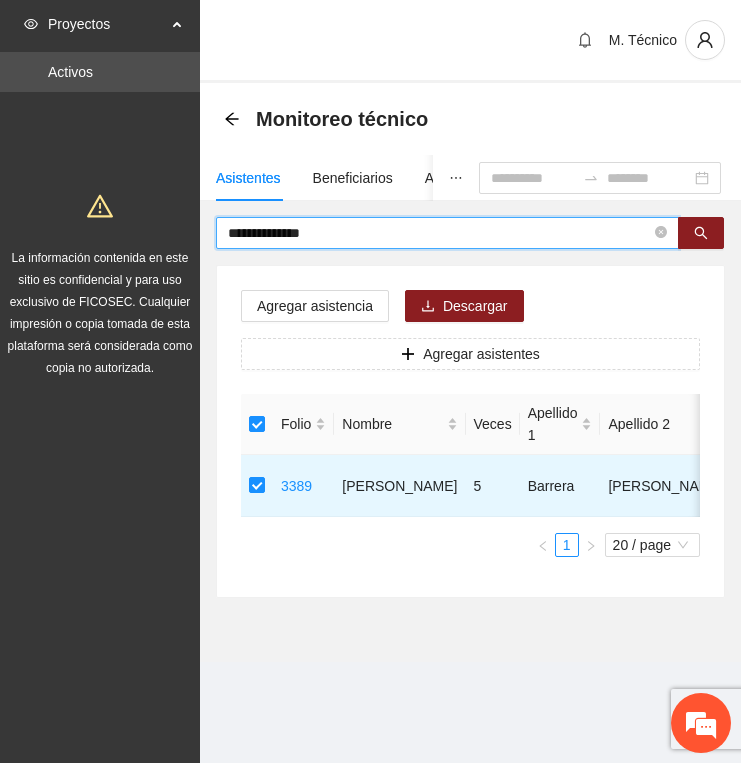 click on "**********" at bounding box center [439, 233] 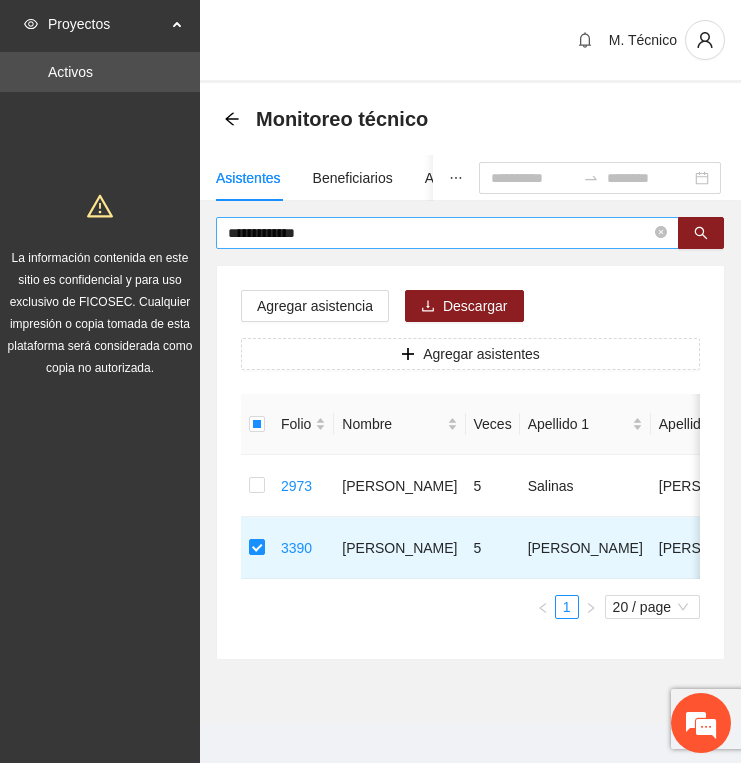 click on "**********" at bounding box center [439, 233] 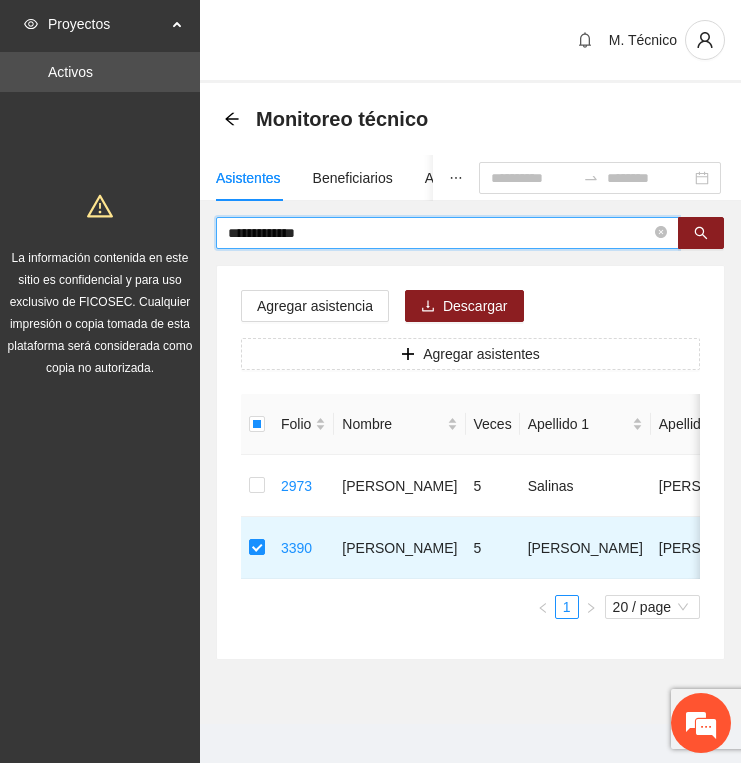 click on "**********" at bounding box center [439, 233] 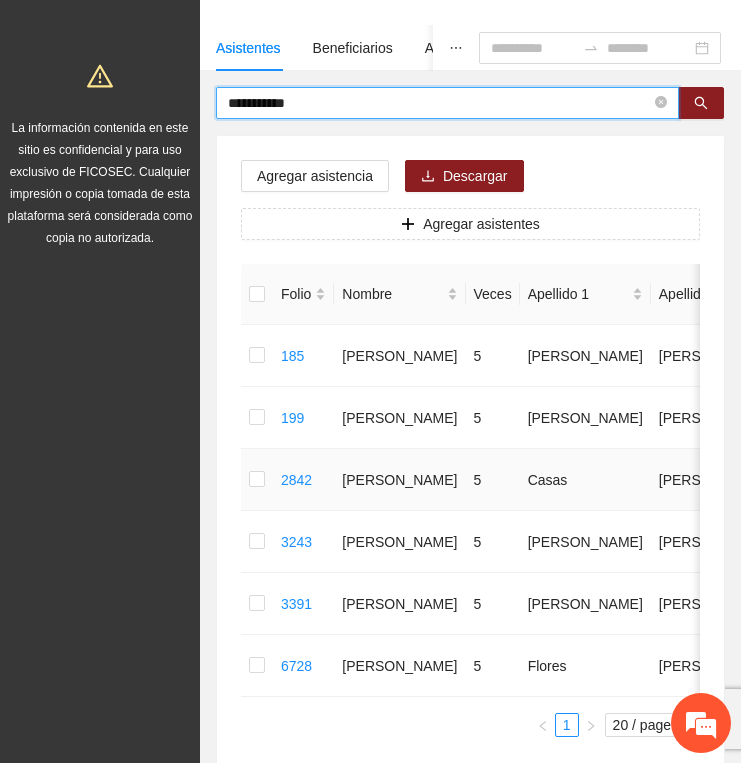 scroll, scrollTop: 132, scrollLeft: 0, axis: vertical 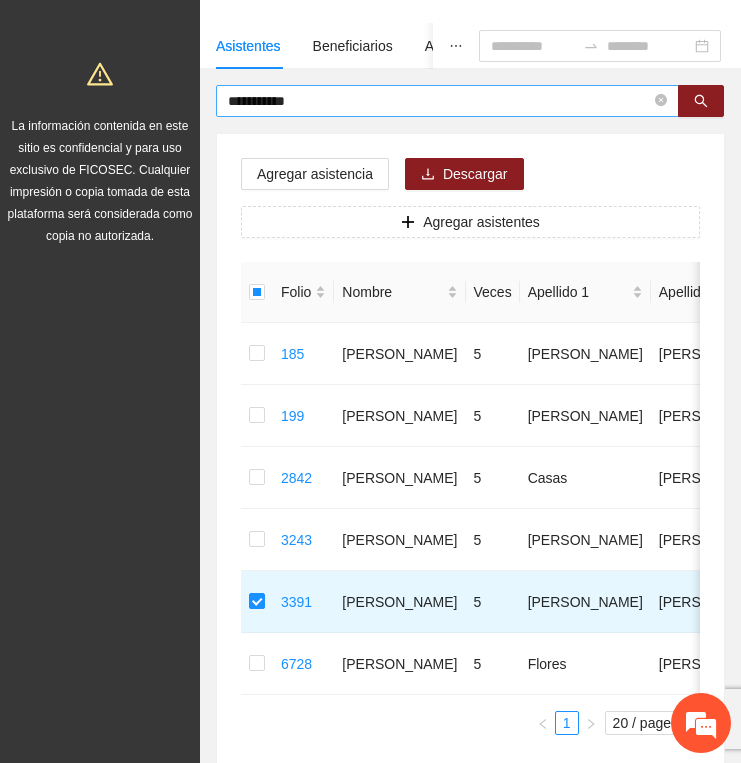 click on "**********" at bounding box center [439, 101] 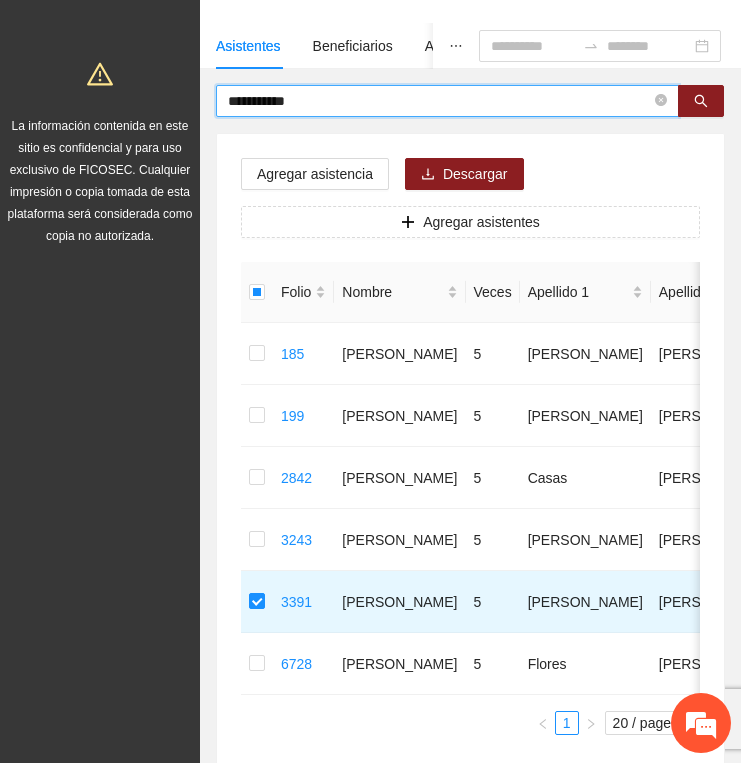 click on "**********" at bounding box center (439, 101) 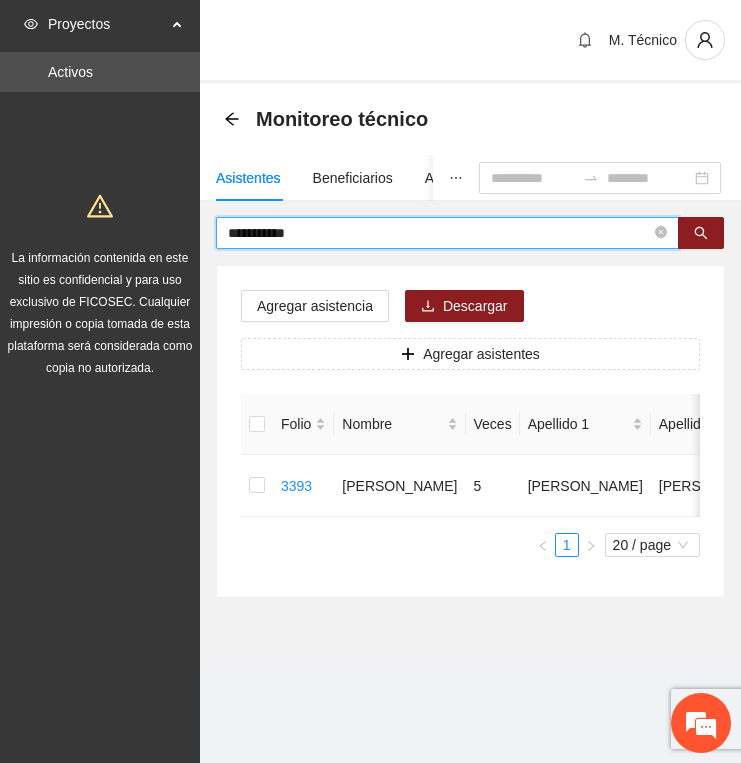 scroll, scrollTop: 0, scrollLeft: 0, axis: both 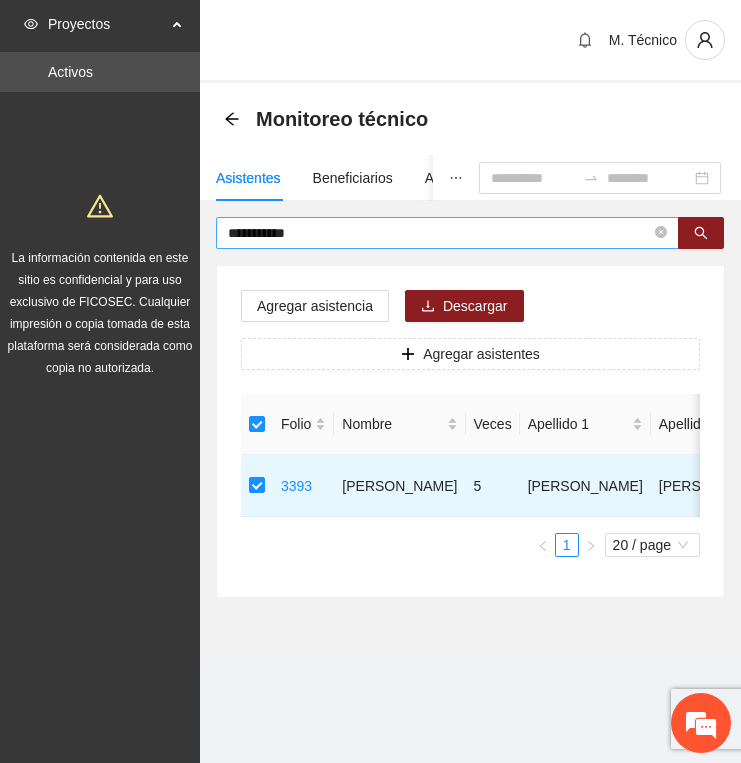 click on "**********" at bounding box center [439, 233] 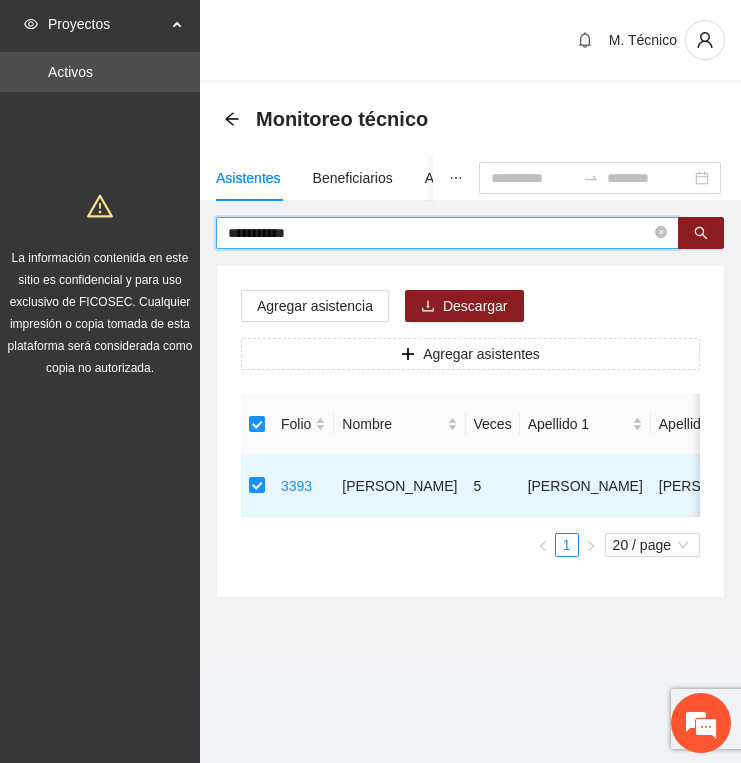 click on "**********" at bounding box center (439, 233) 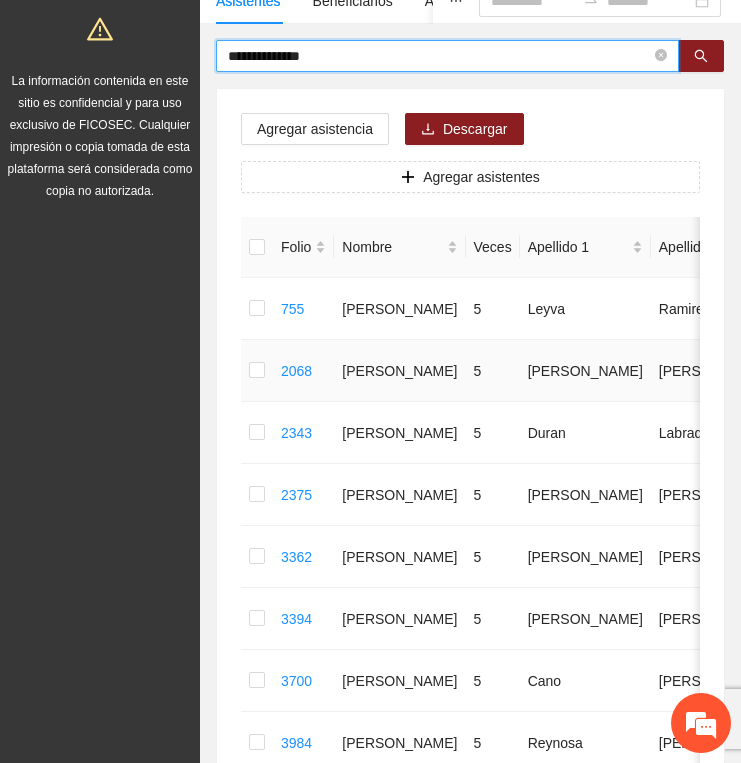 scroll, scrollTop: 189, scrollLeft: 0, axis: vertical 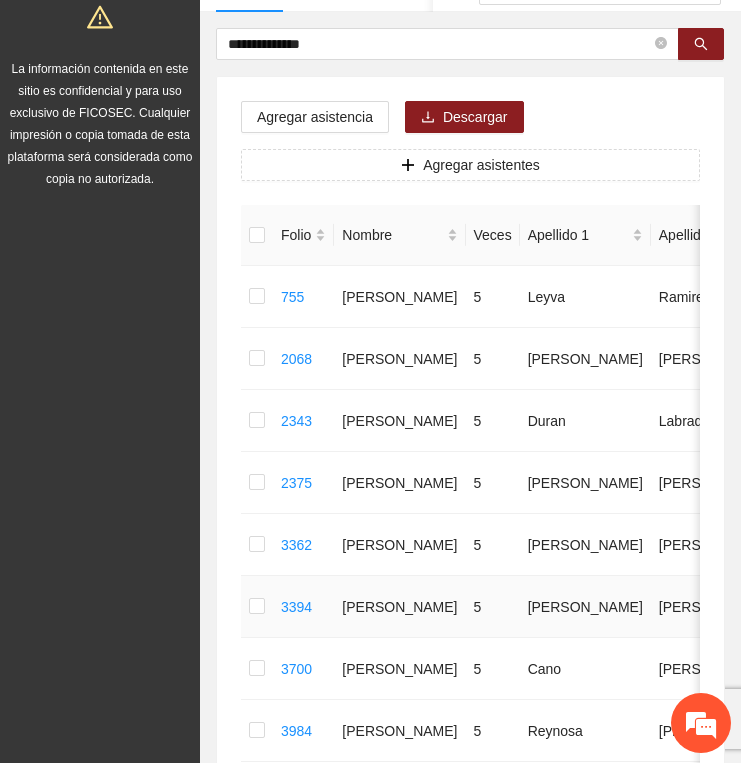 click at bounding box center [257, 607] 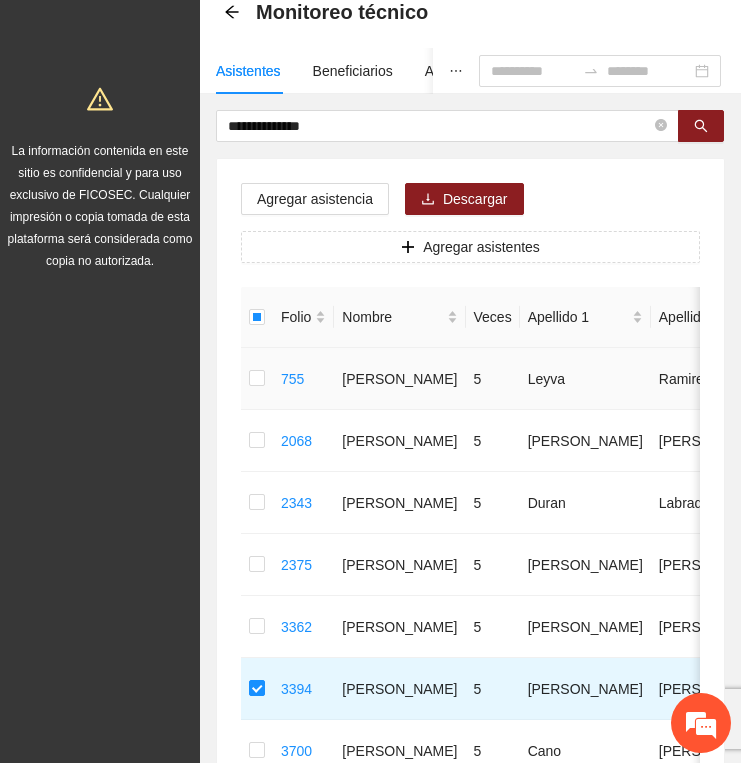 scroll, scrollTop: 64, scrollLeft: 0, axis: vertical 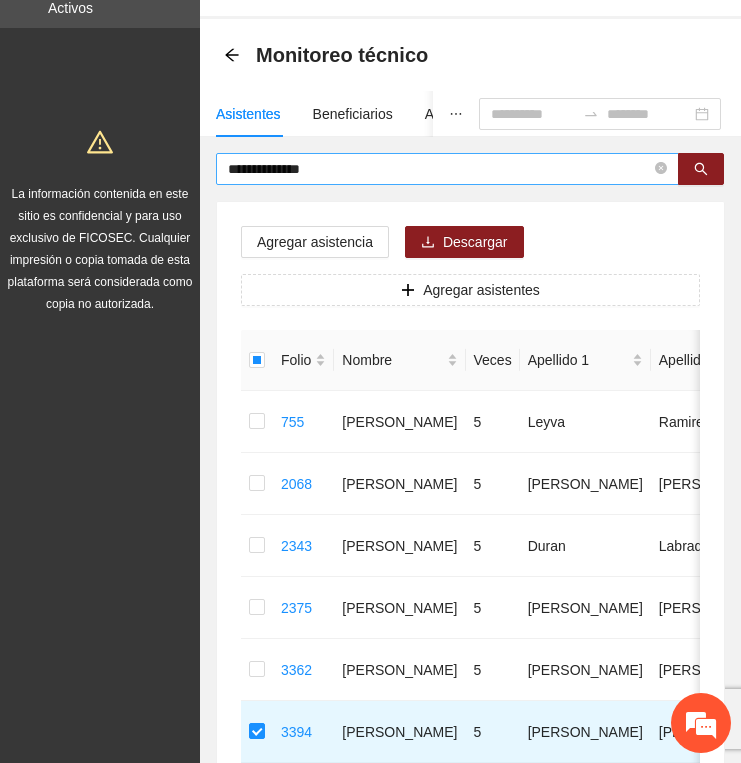 click on "**********" at bounding box center (439, 169) 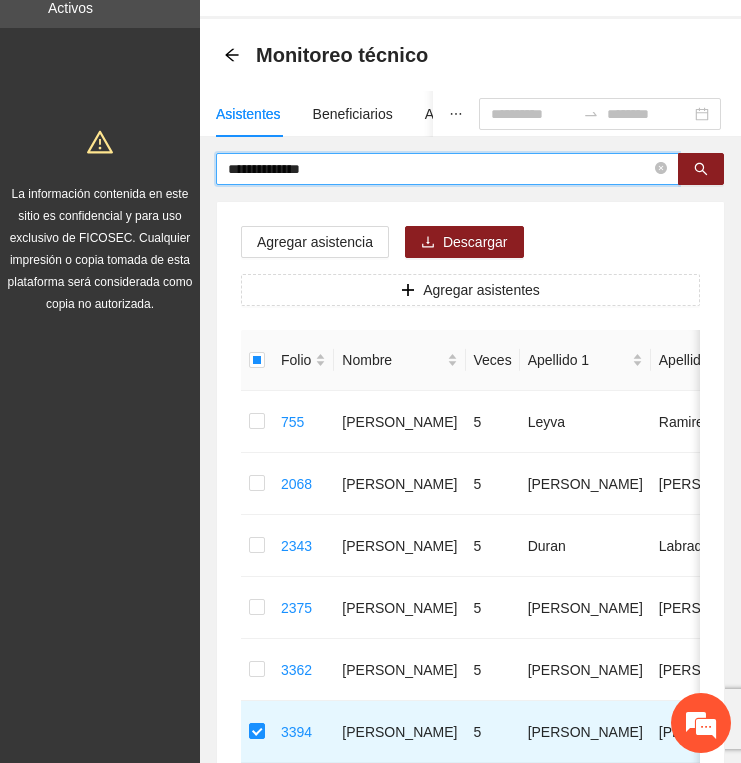 click on "**********" at bounding box center [439, 169] 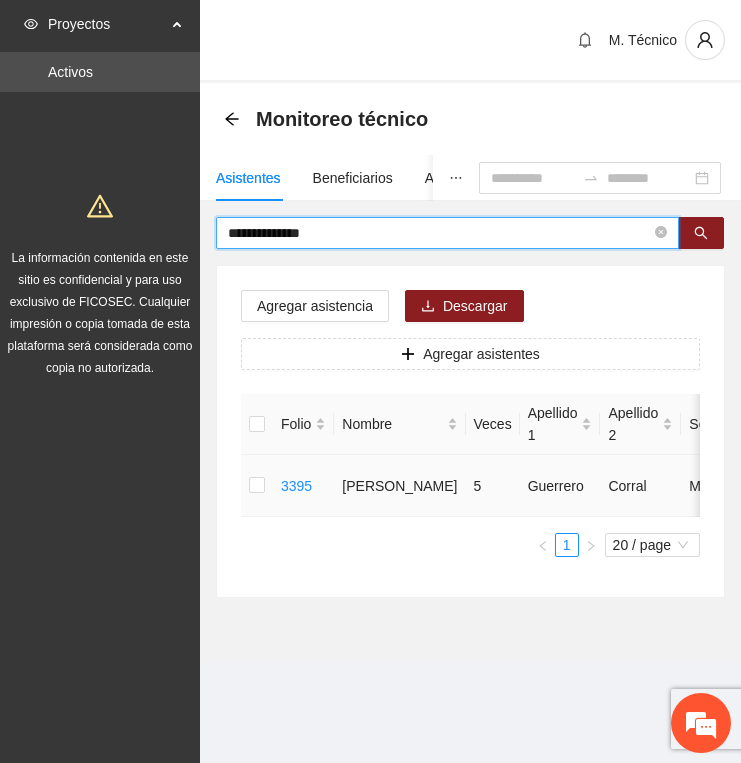 scroll, scrollTop: 0, scrollLeft: 0, axis: both 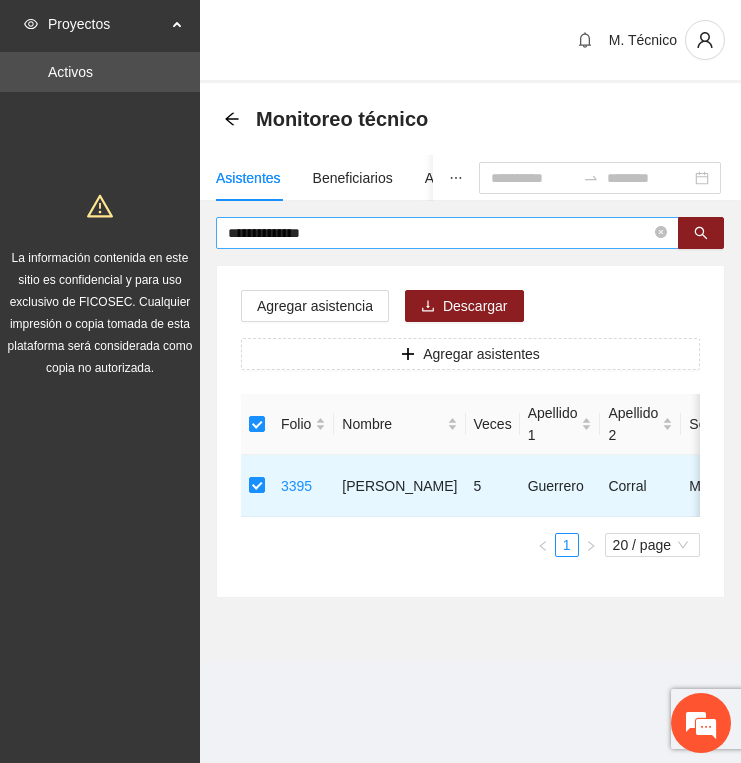 click on "**********" at bounding box center [439, 233] 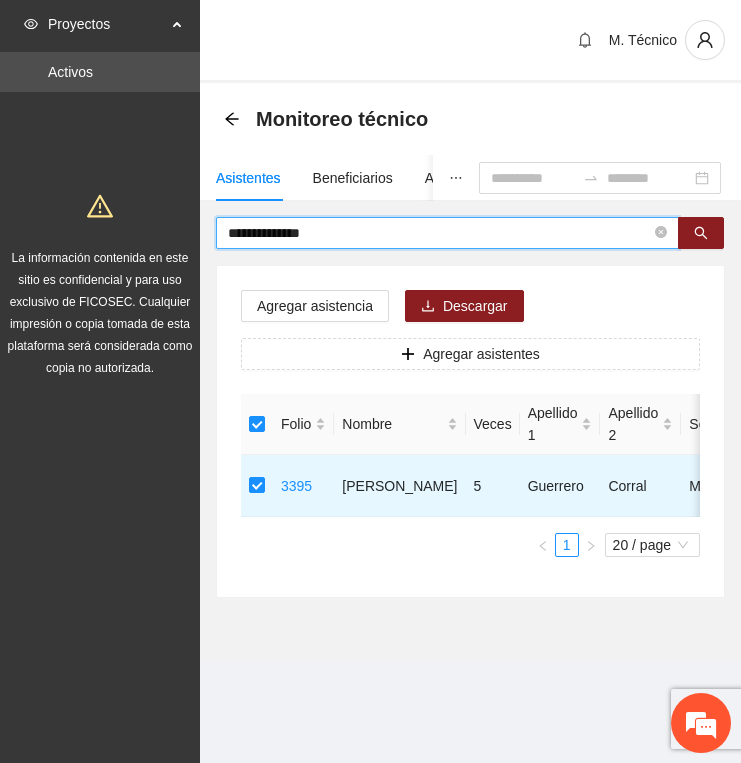 click on "**********" at bounding box center [439, 233] 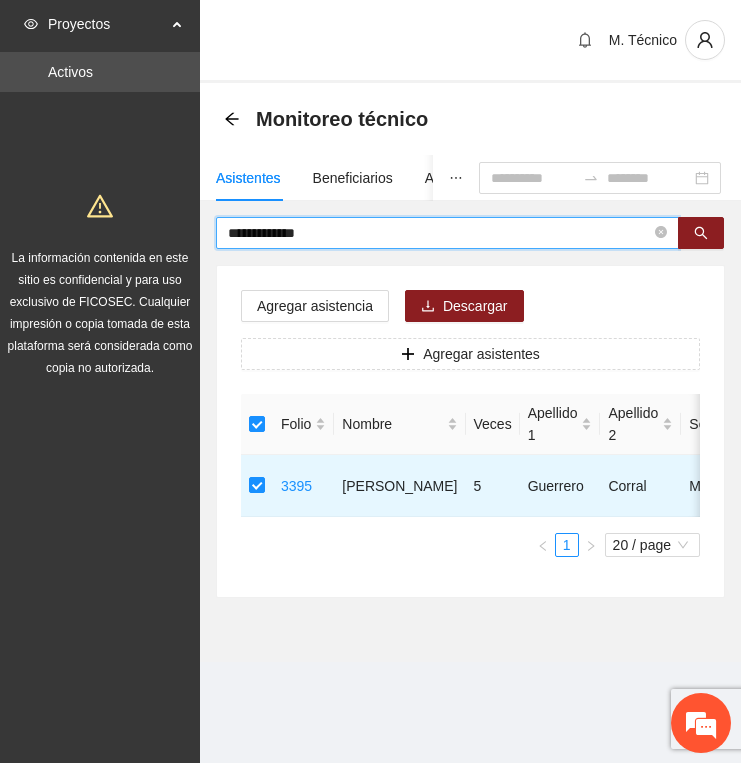 type on "**********" 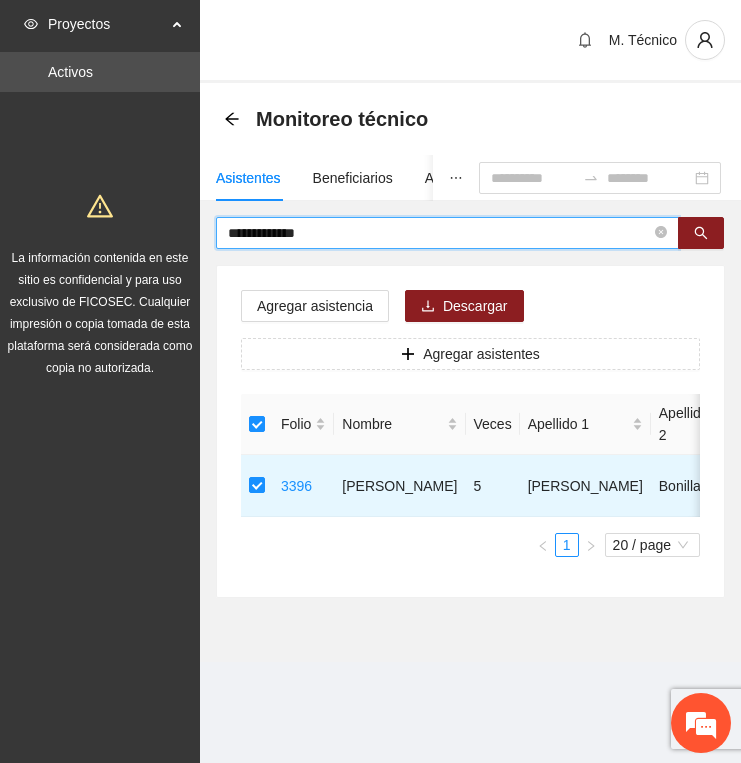 click on "**********" at bounding box center [439, 233] 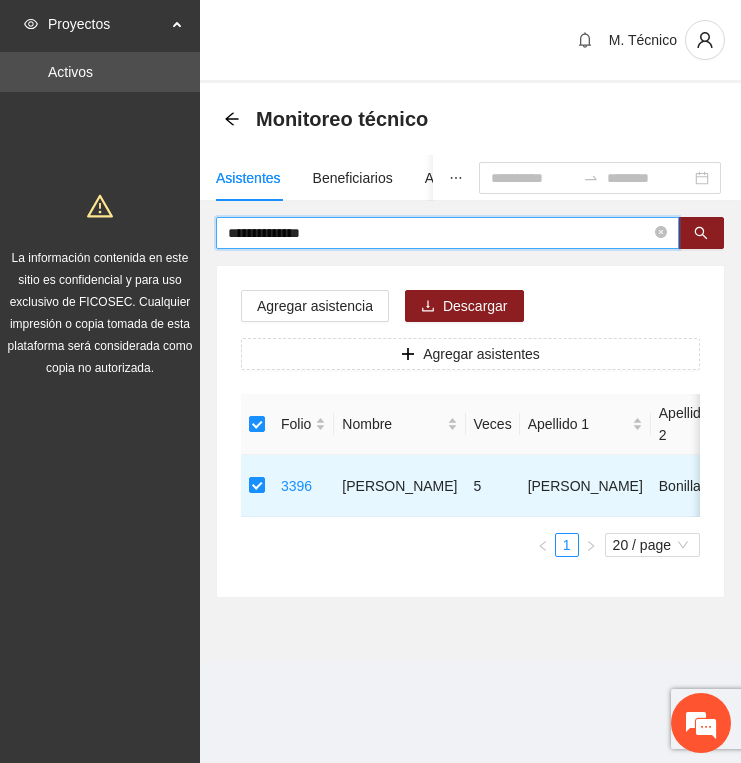 type on "**********" 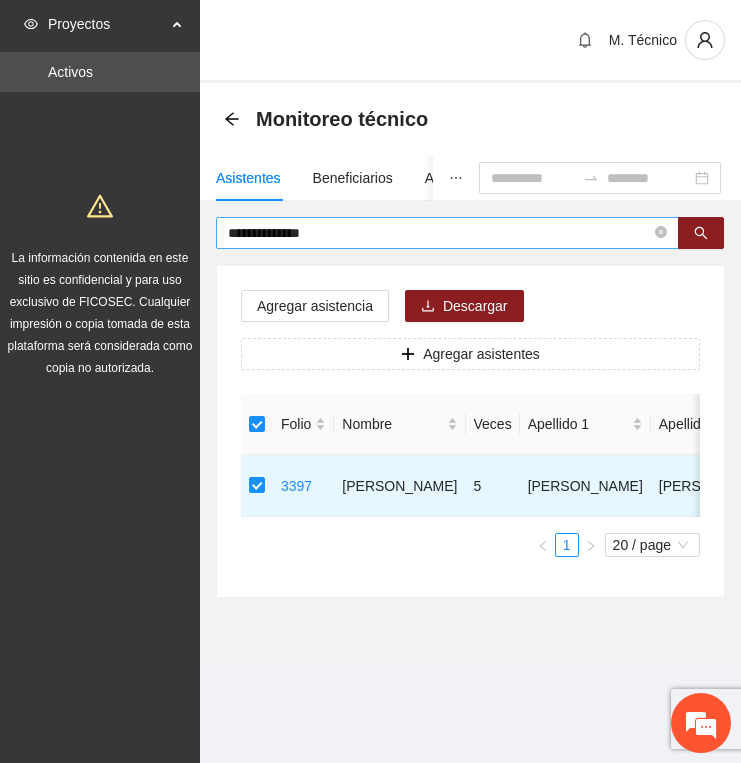 click on "**********" at bounding box center [439, 233] 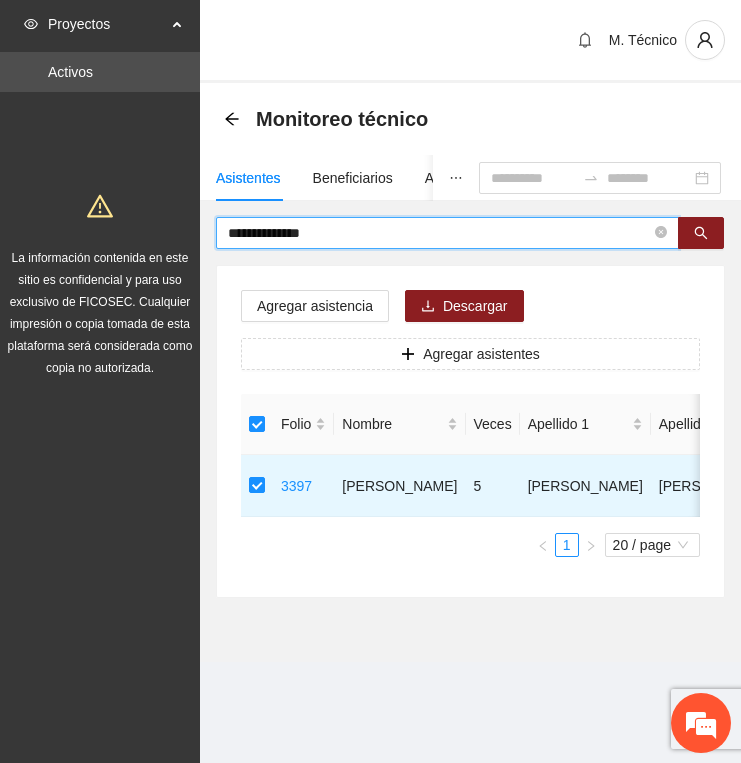 click on "**********" at bounding box center [439, 233] 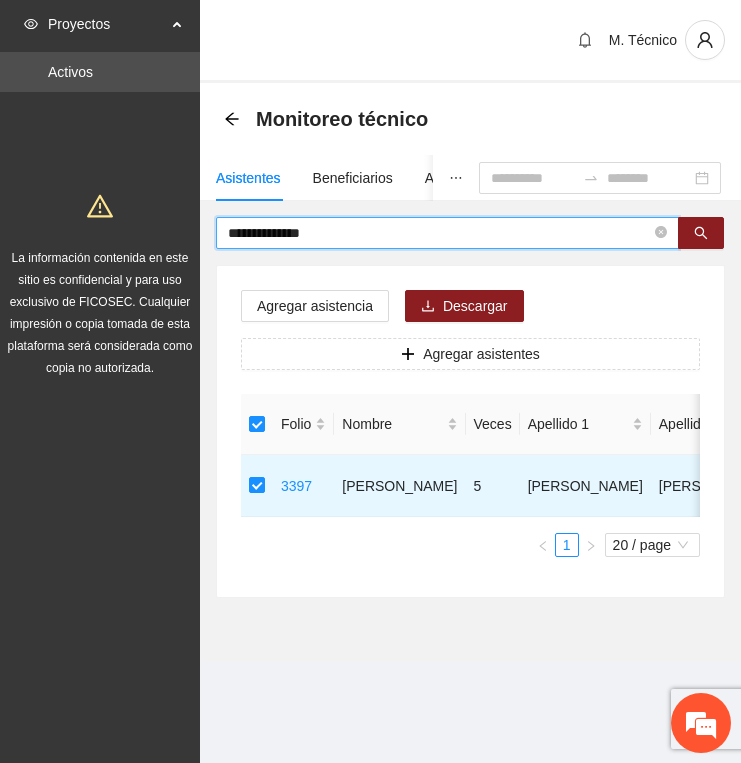type on "**********" 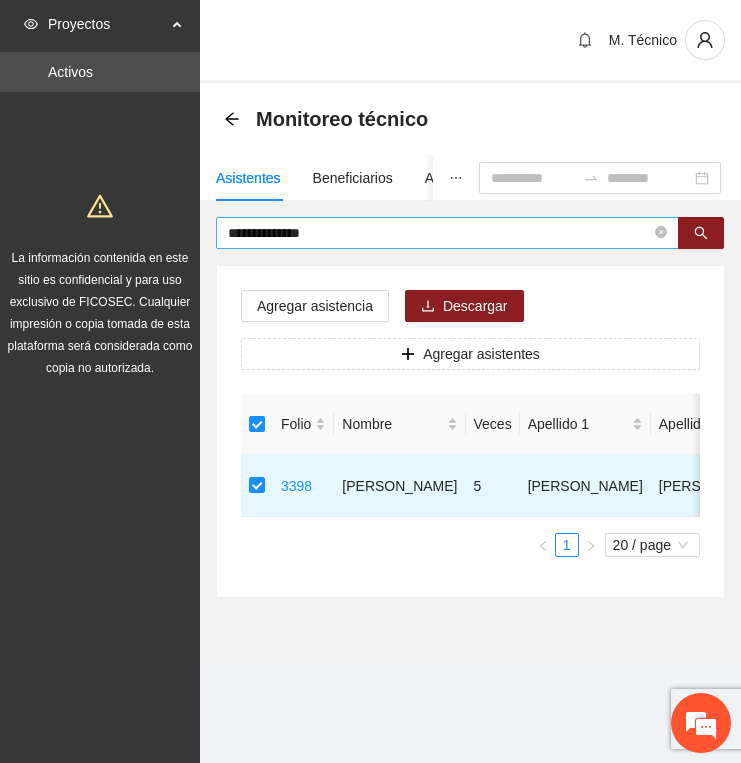 click on "**********" at bounding box center (439, 233) 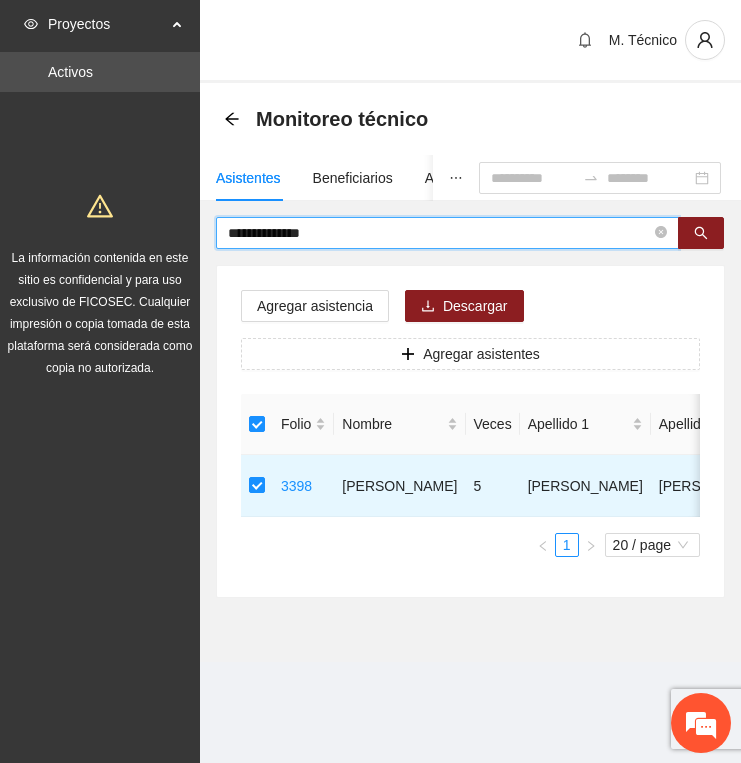click on "**********" at bounding box center [439, 233] 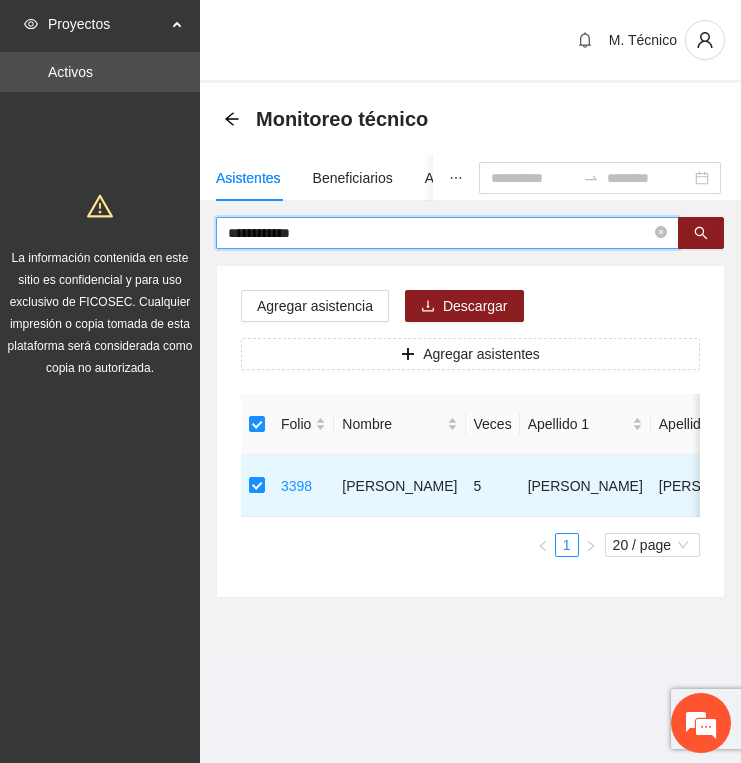 type on "**********" 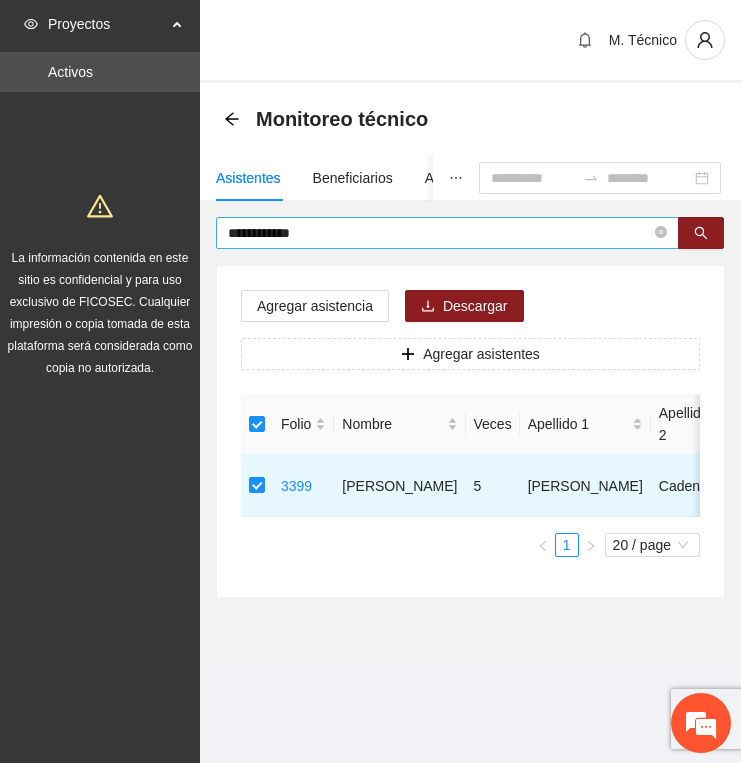 click on "**********" at bounding box center [439, 233] 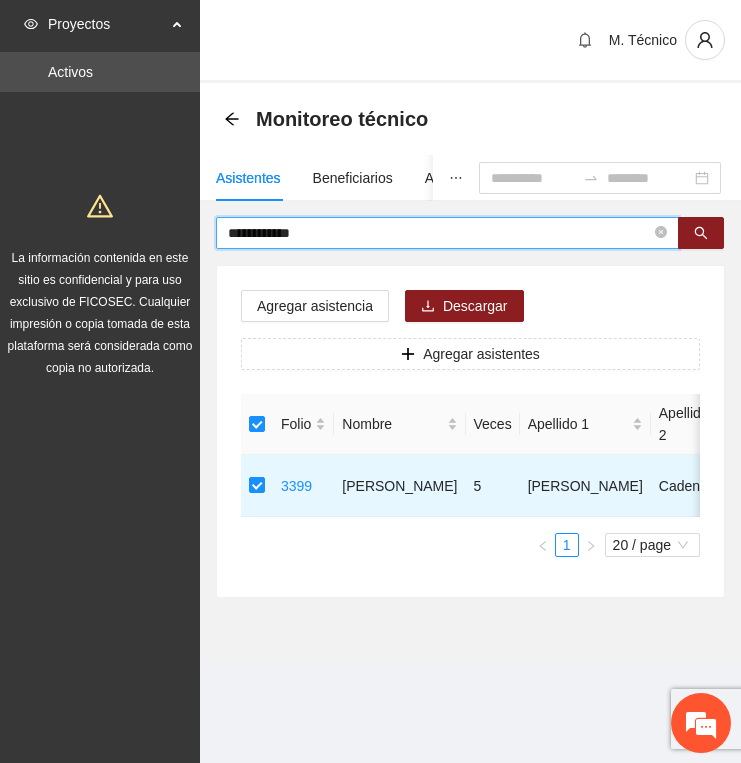 click on "**********" at bounding box center [439, 233] 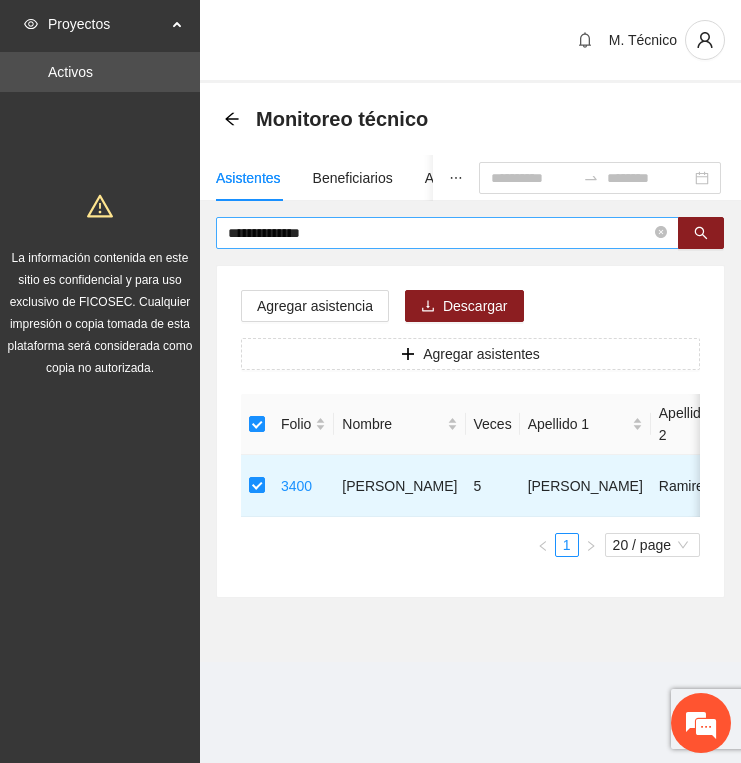 click on "**********" at bounding box center [439, 233] 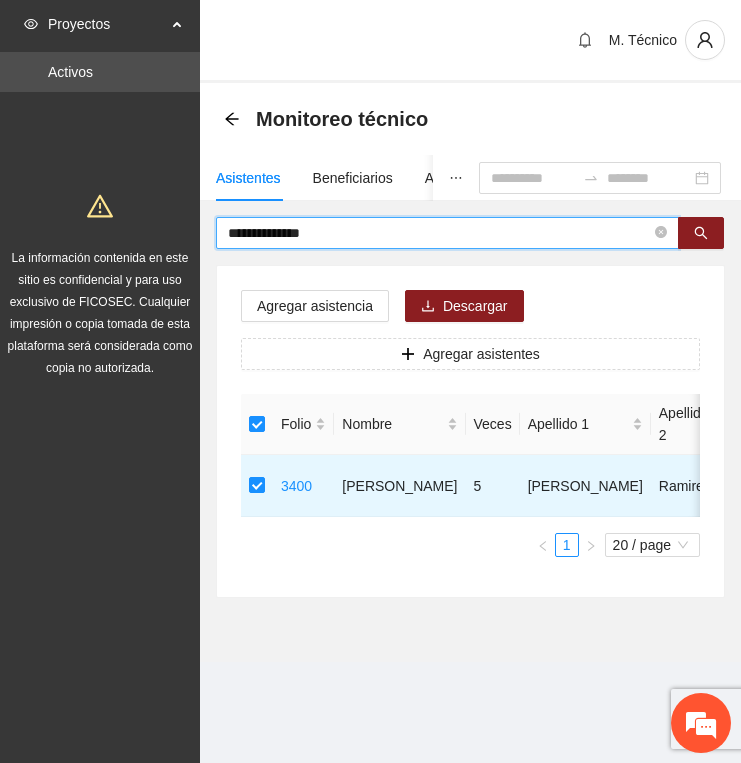 click on "**********" at bounding box center [439, 233] 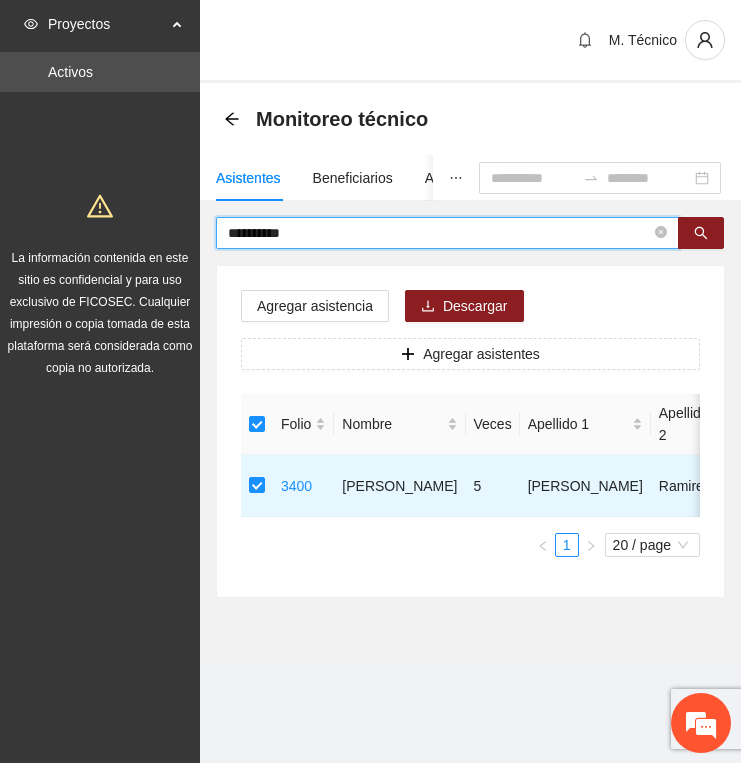 type on "**********" 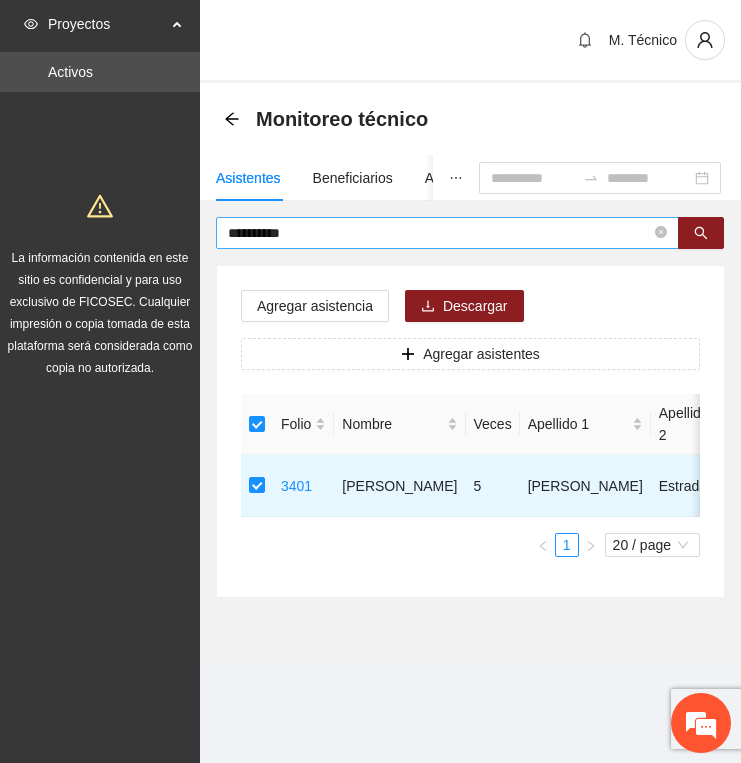 click on "**********" at bounding box center (439, 233) 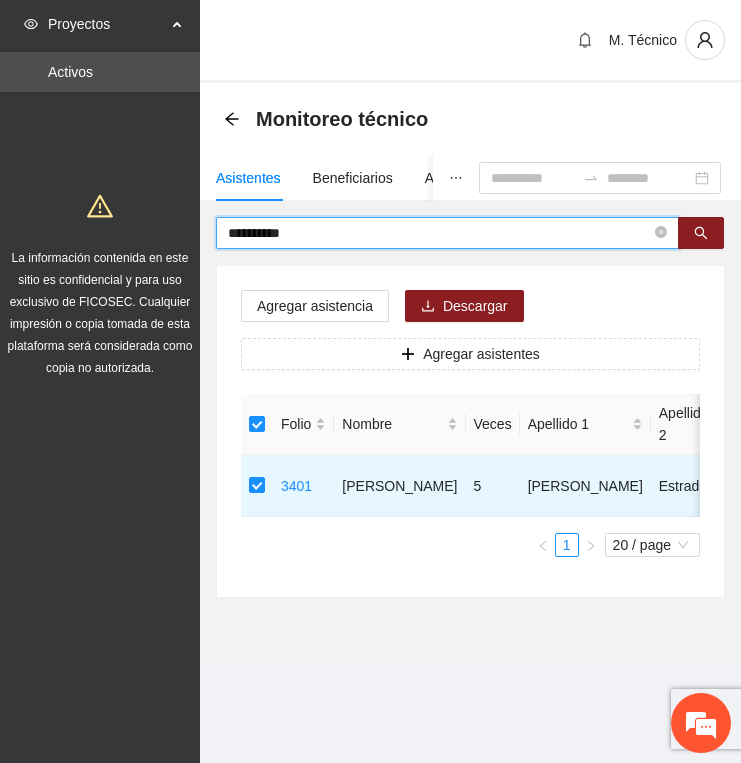 click on "**********" at bounding box center (439, 233) 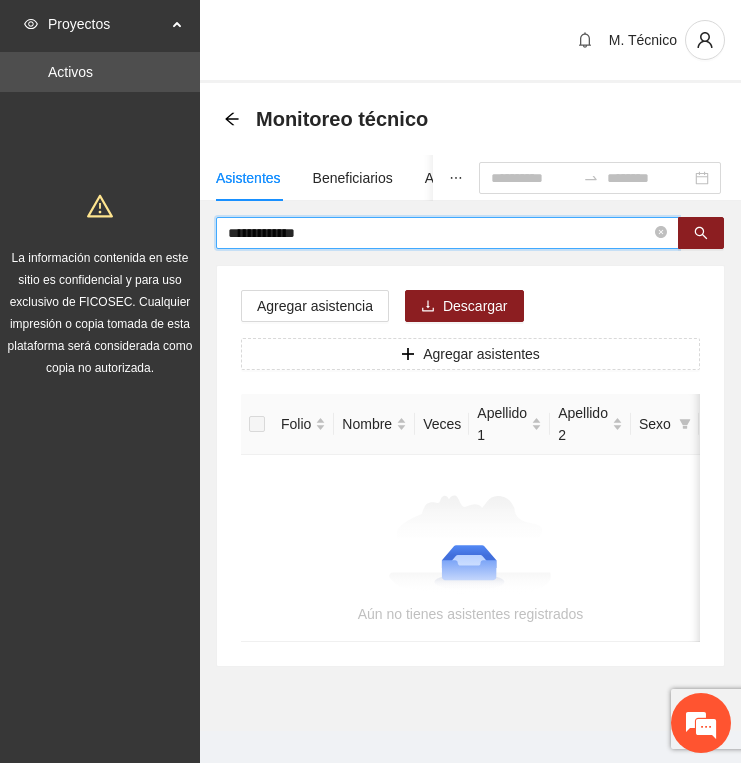 click on "**********" at bounding box center (439, 233) 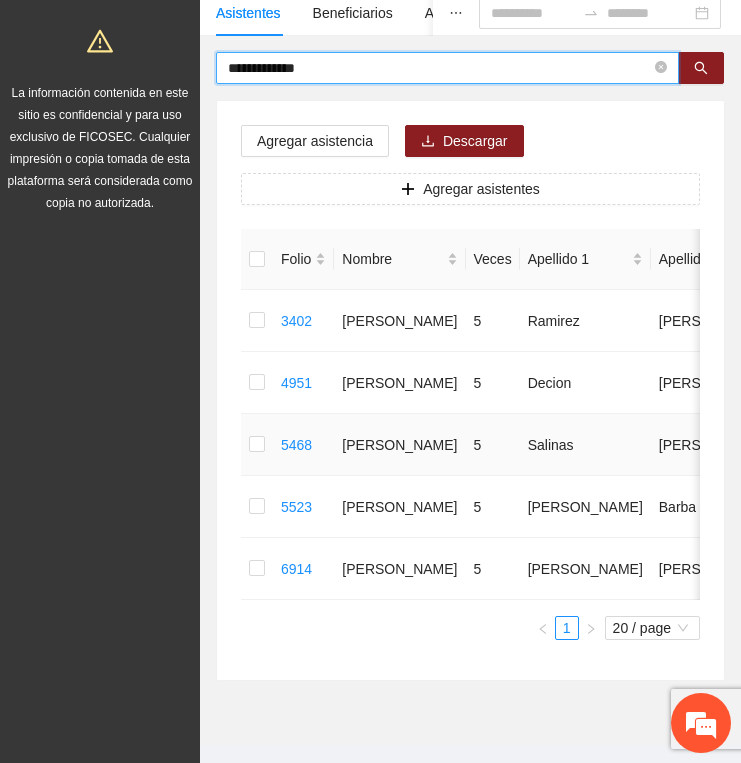 scroll, scrollTop: 167, scrollLeft: 0, axis: vertical 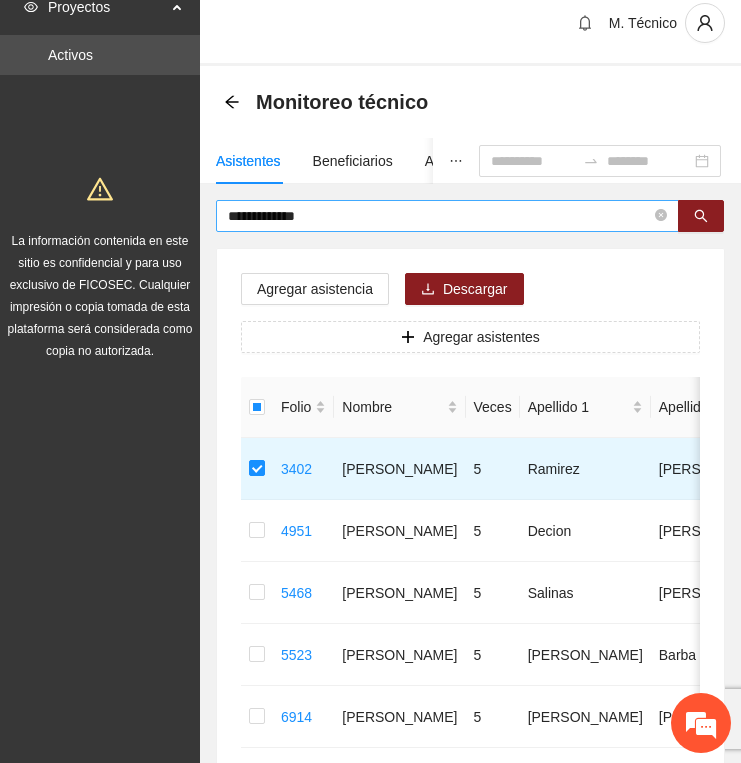click on "**********" at bounding box center (439, 216) 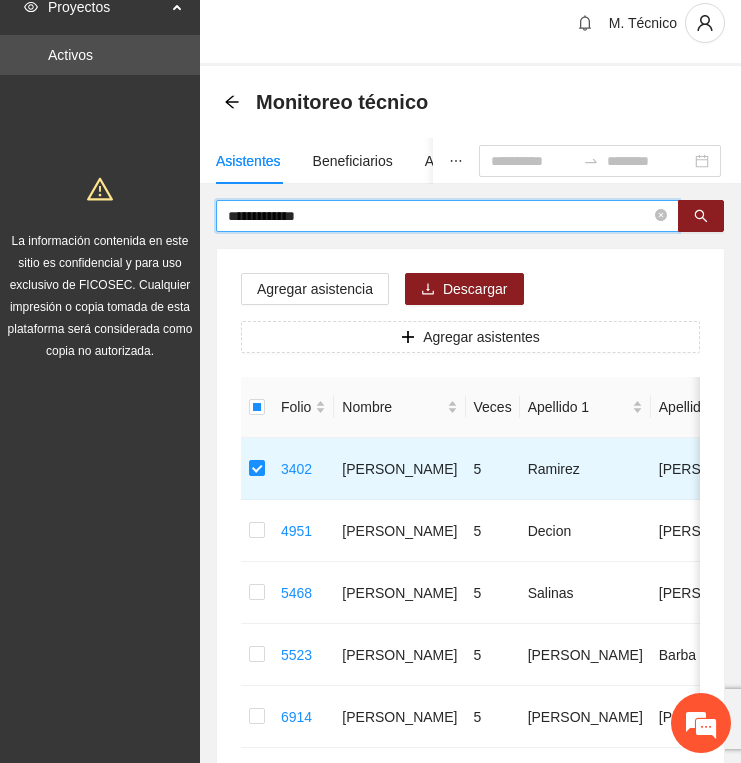 click on "**********" at bounding box center [439, 216] 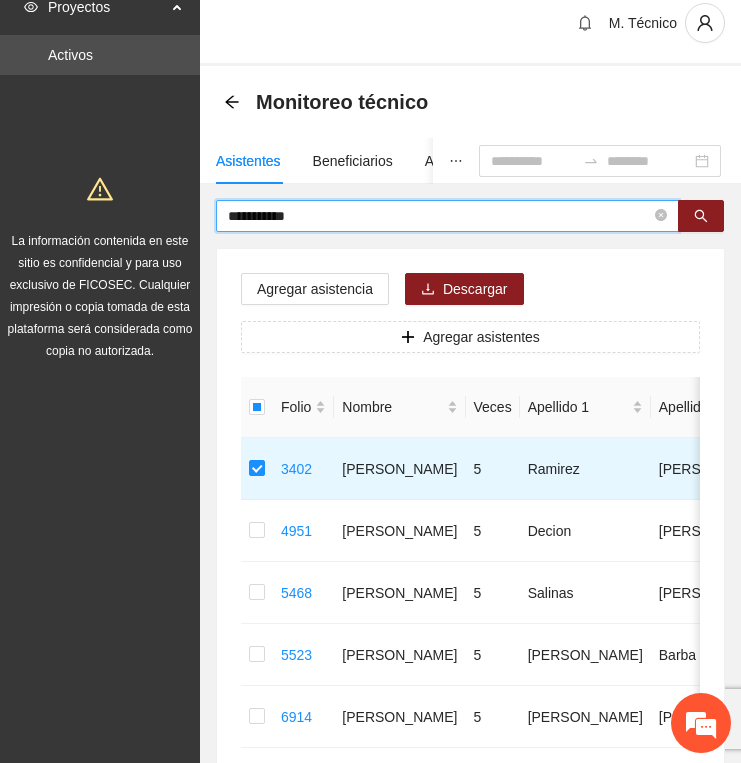 type on "**********" 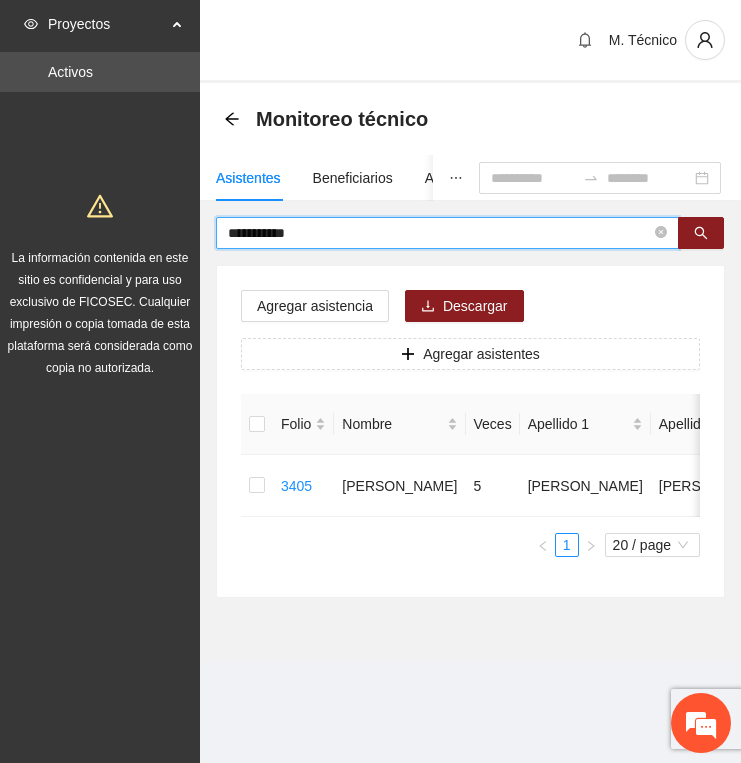 scroll, scrollTop: 0, scrollLeft: 0, axis: both 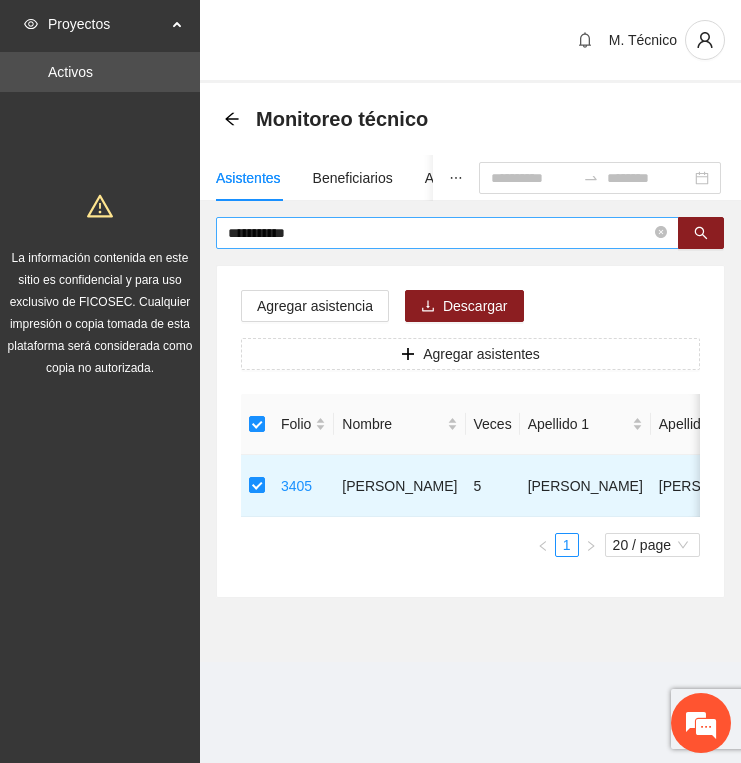 click on "**********" at bounding box center [439, 233] 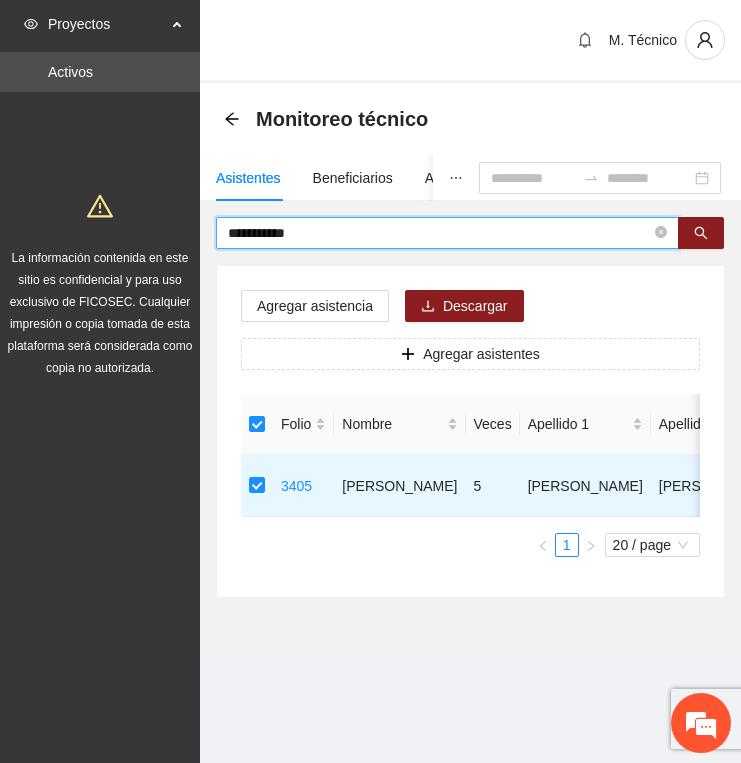 click on "**********" at bounding box center (439, 233) 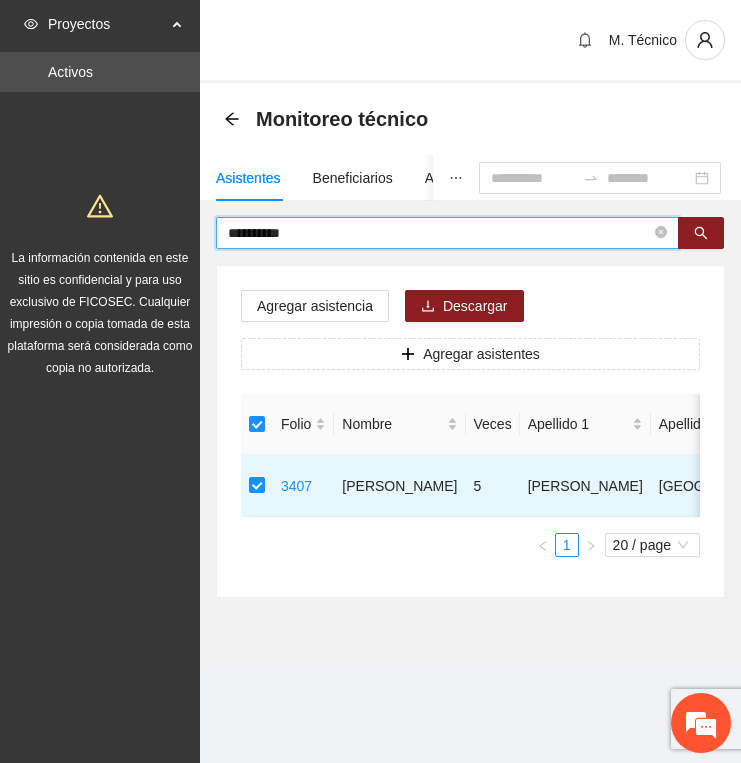 click on "**********" at bounding box center (439, 233) 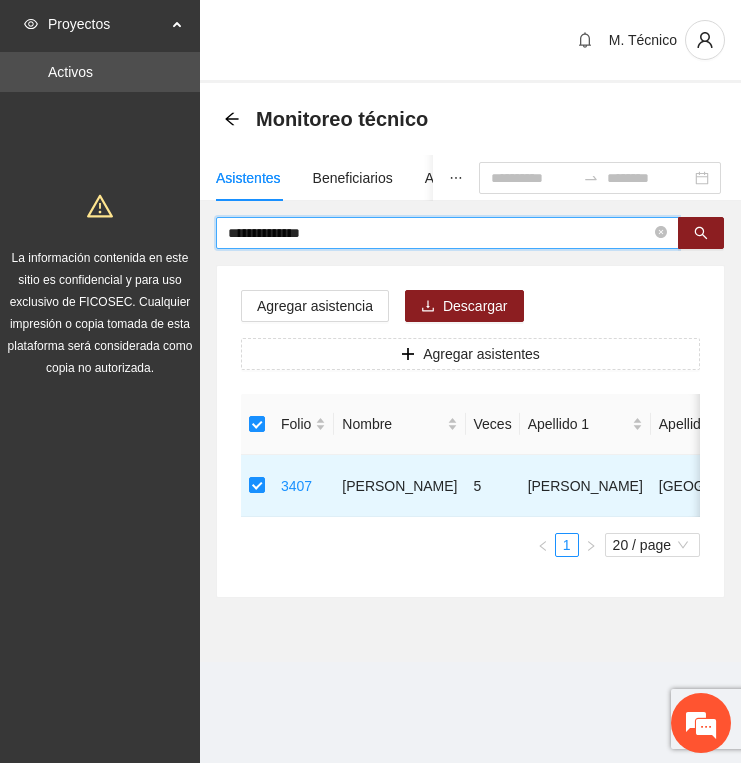 type on "**********" 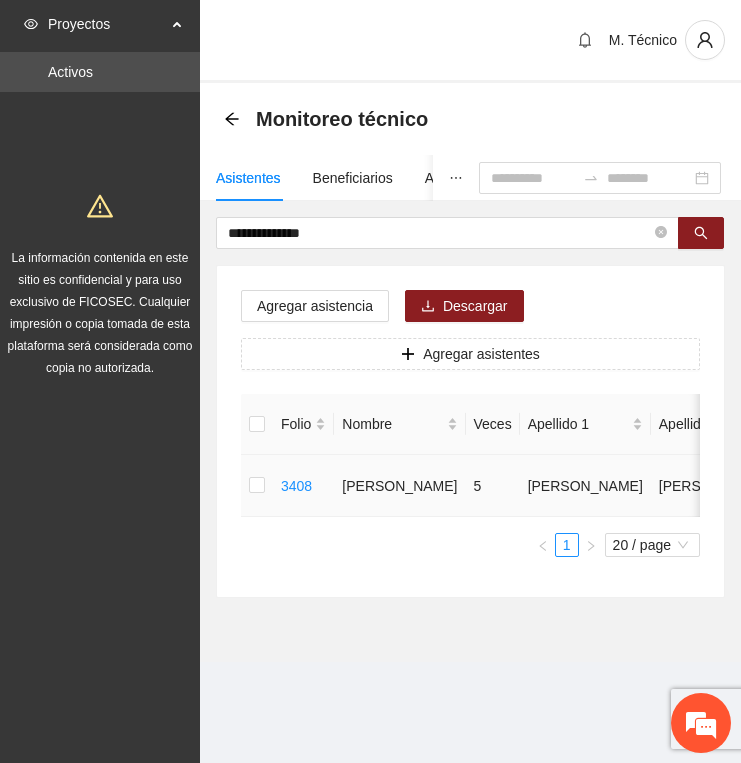 click at bounding box center [257, 486] 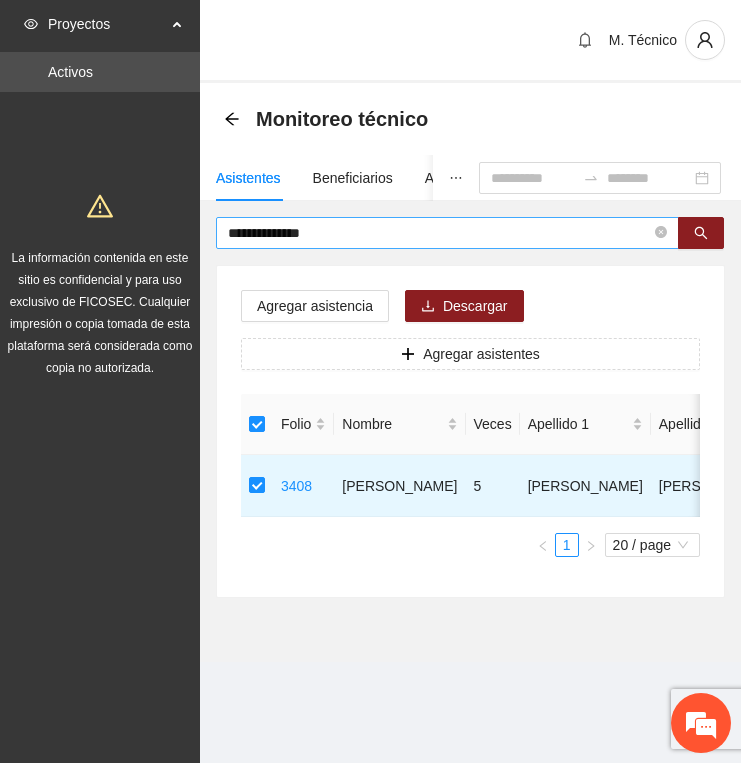 click on "**********" at bounding box center (439, 233) 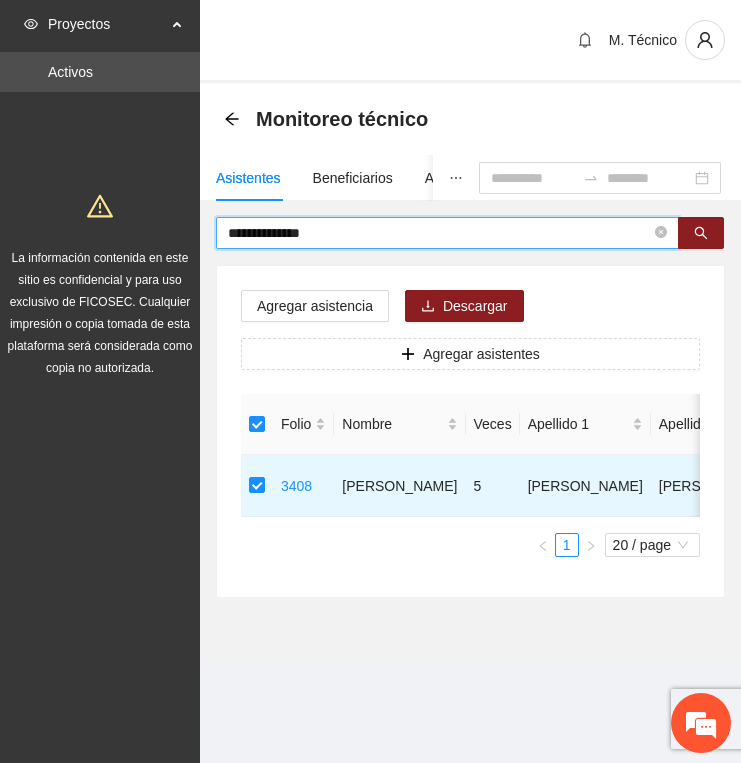 click on "**********" at bounding box center [439, 233] 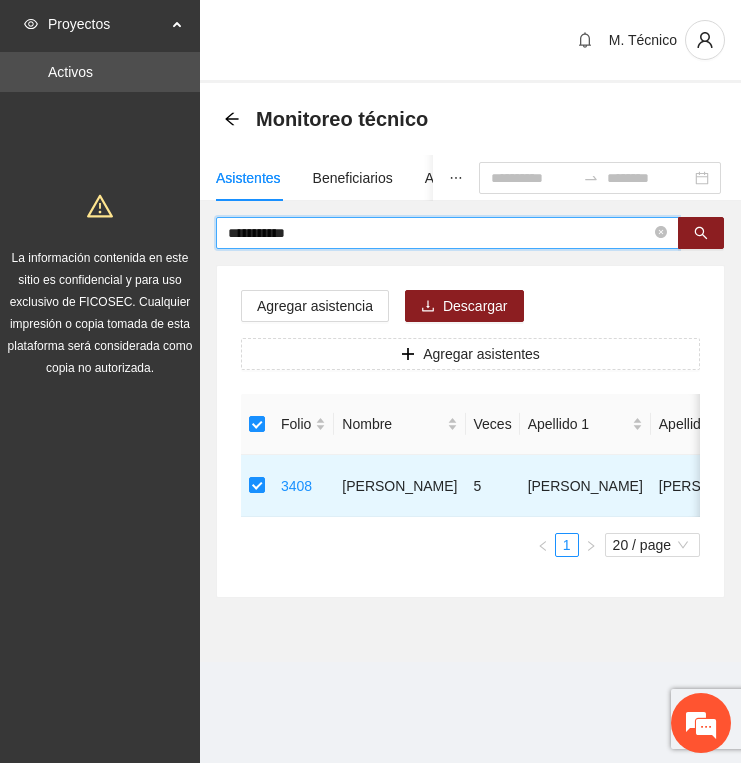 type on "**********" 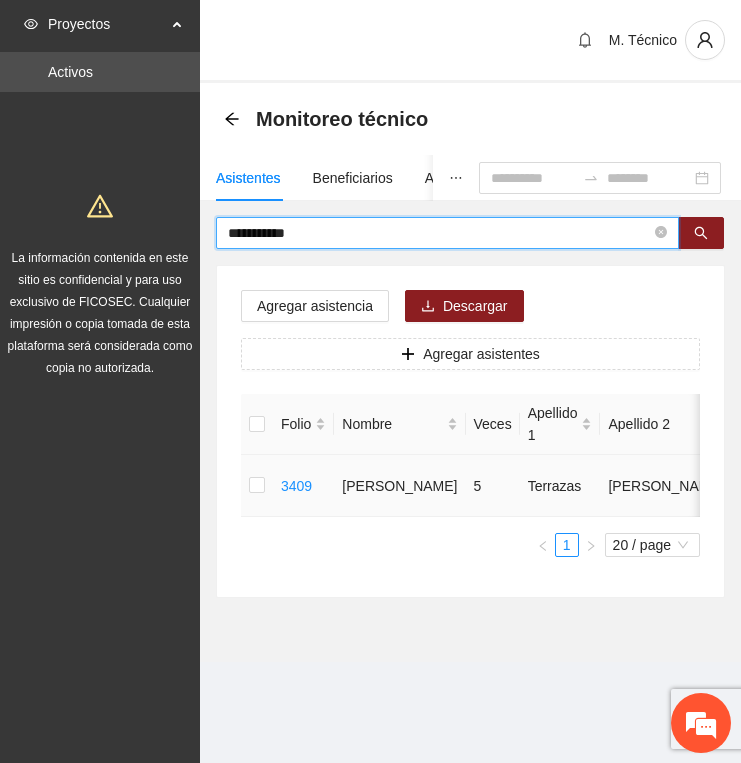 click at bounding box center [257, 486] 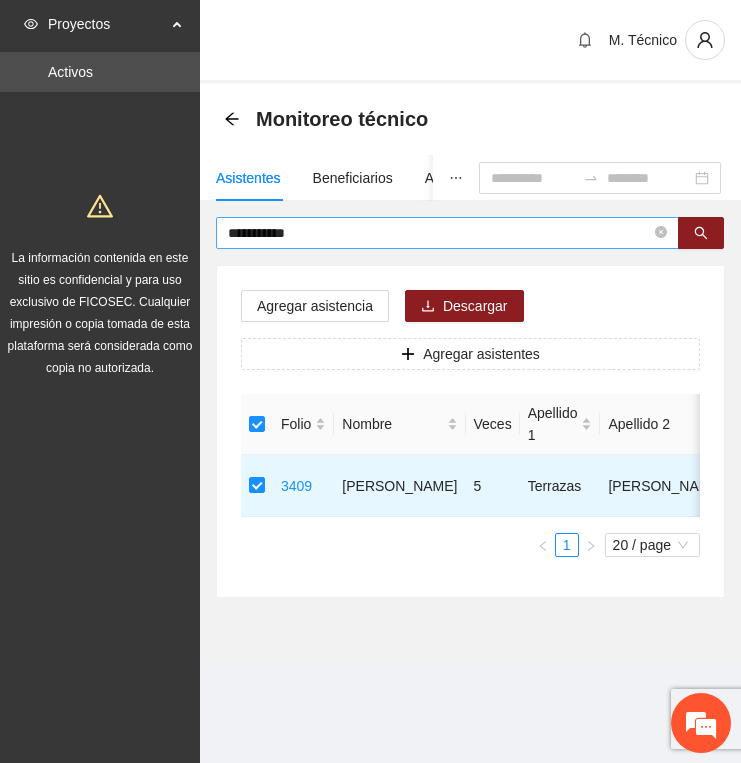 click on "**********" at bounding box center (447, 233) 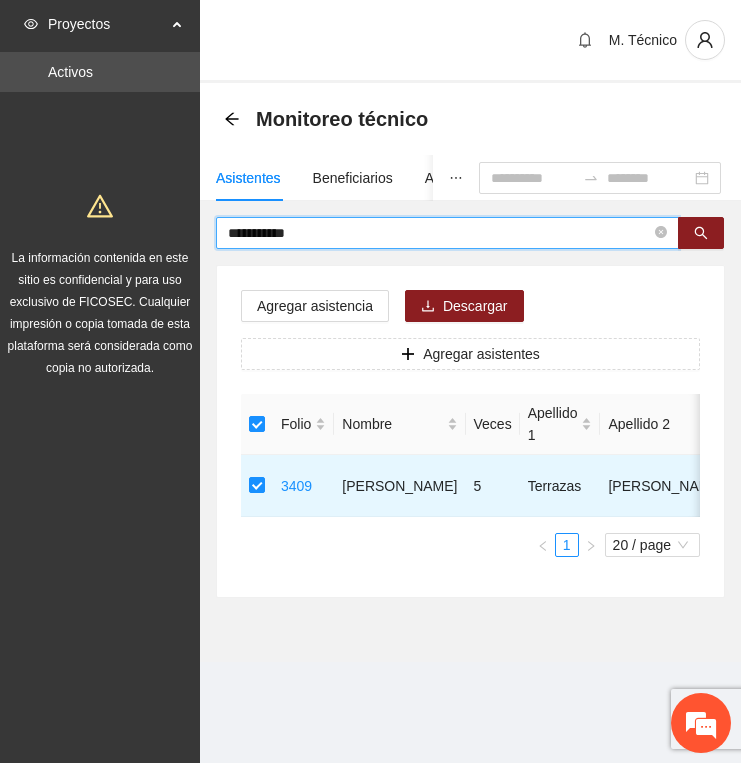 click on "**********" at bounding box center [439, 233] 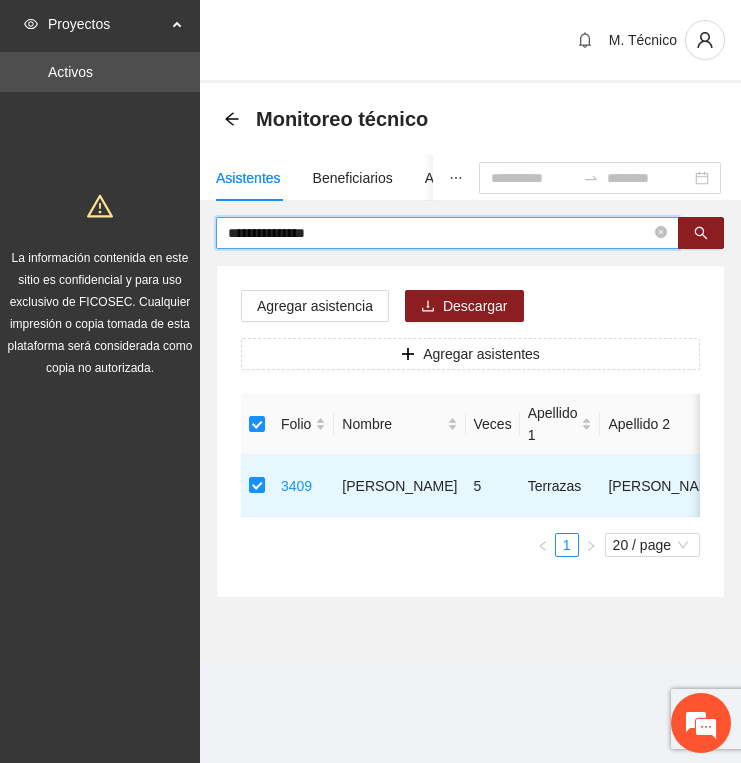 type on "**********" 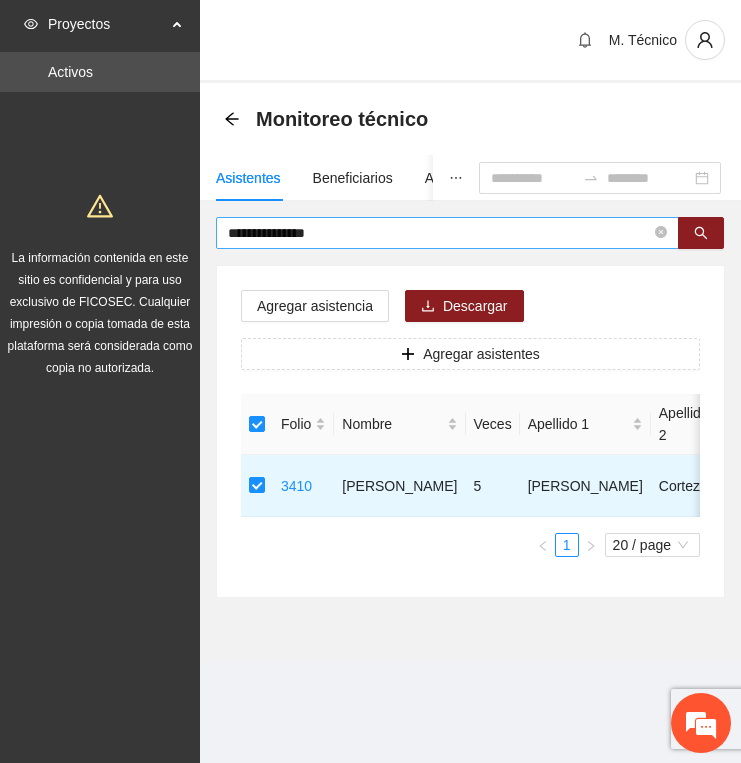click on "**********" at bounding box center [439, 233] 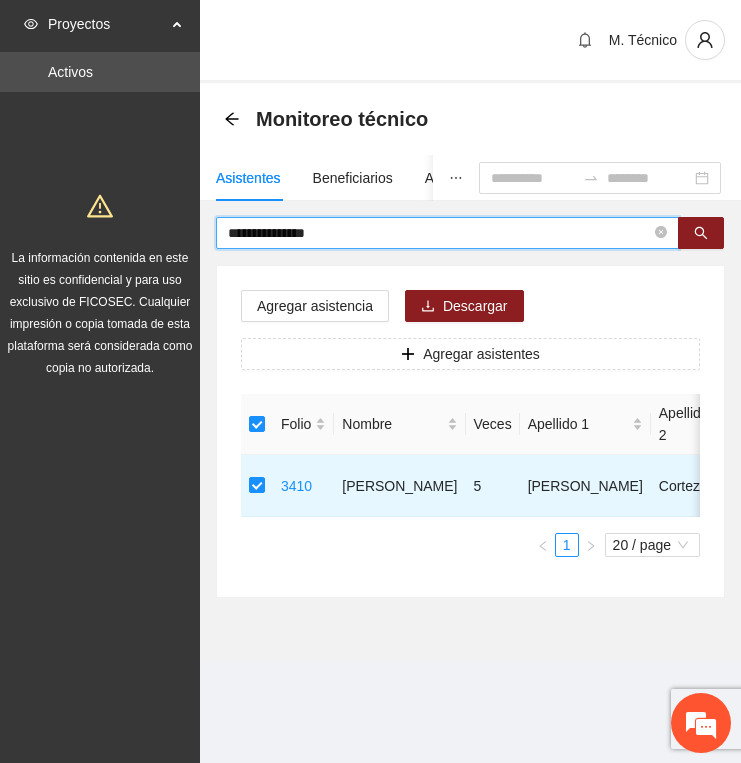 click on "**********" at bounding box center [439, 233] 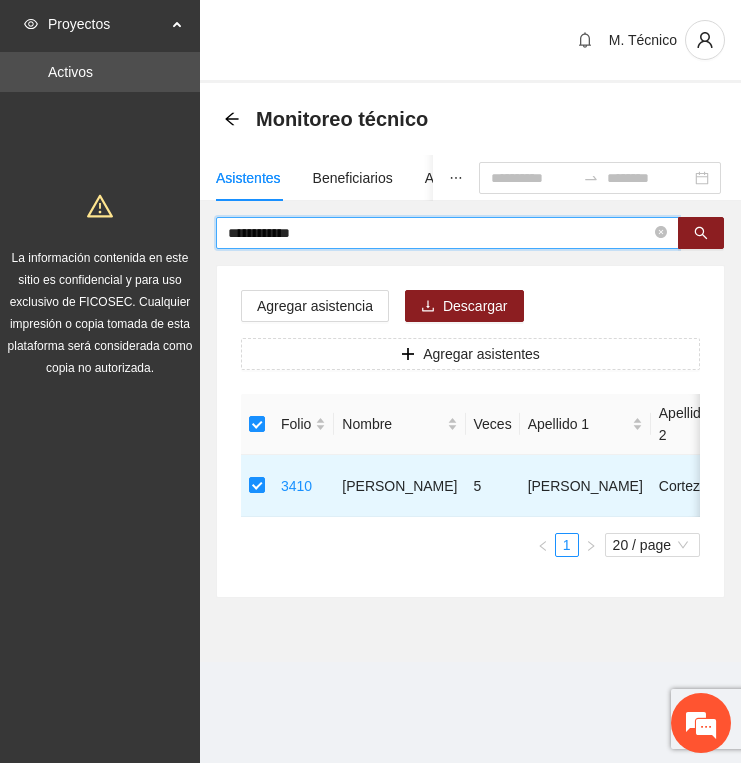 type on "**********" 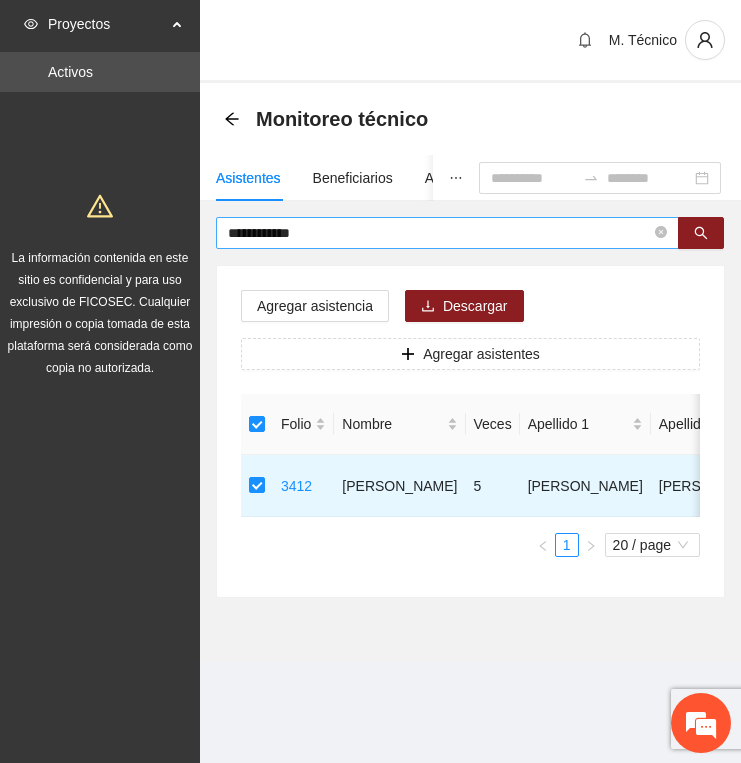 click on "**********" at bounding box center (439, 233) 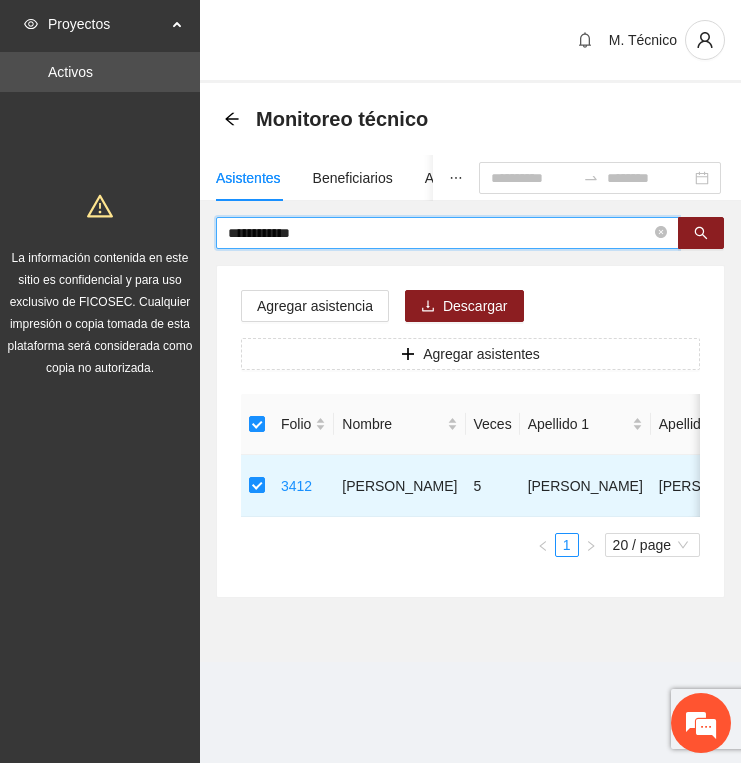 click on "**********" at bounding box center [439, 233] 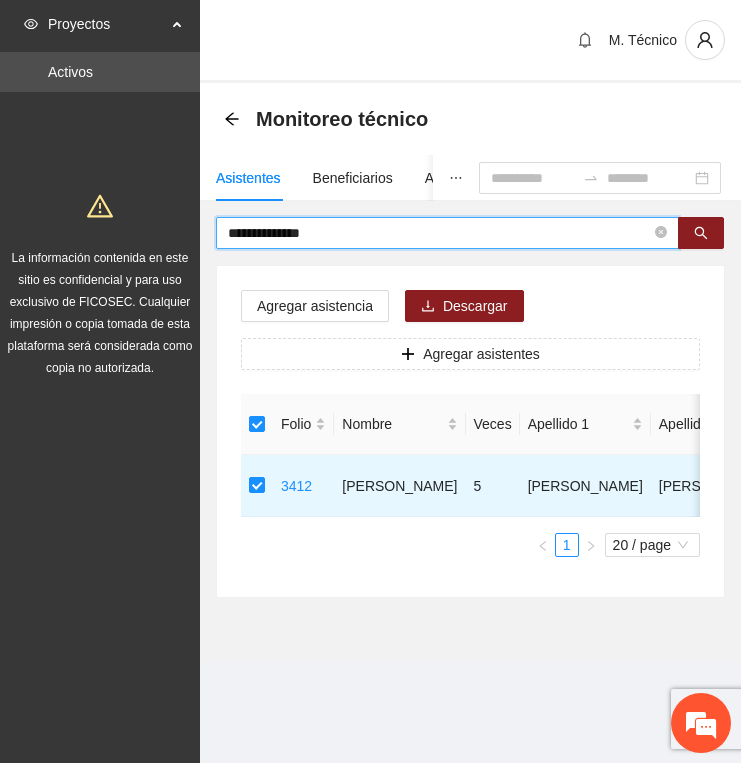 type on "**********" 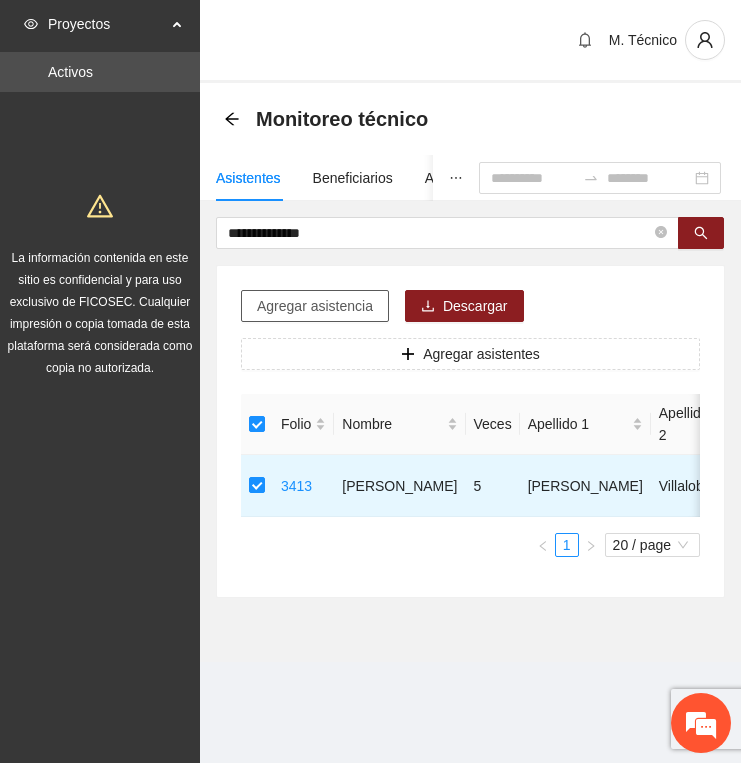 click on "Agregar asistencia" at bounding box center (315, 306) 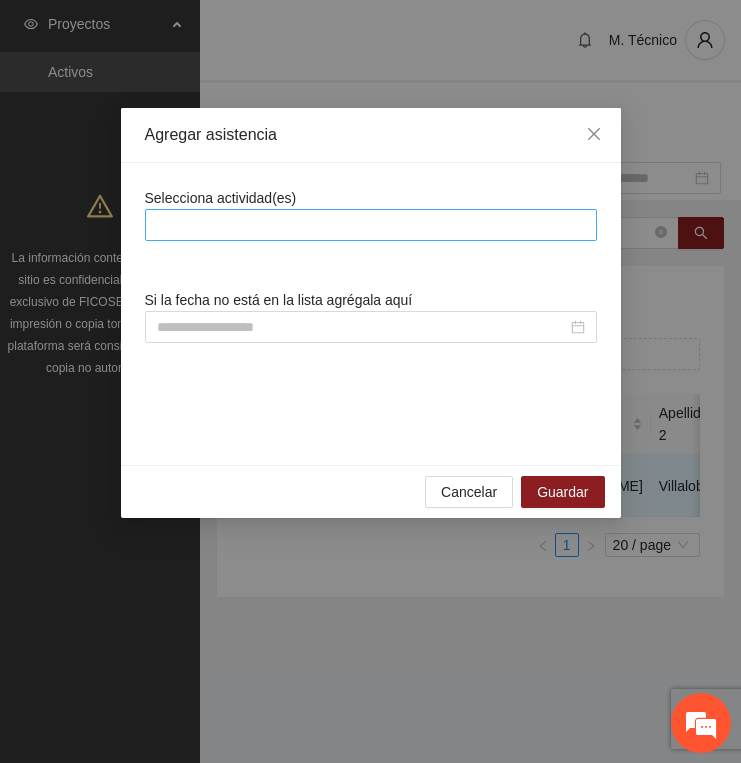 click at bounding box center [371, 225] 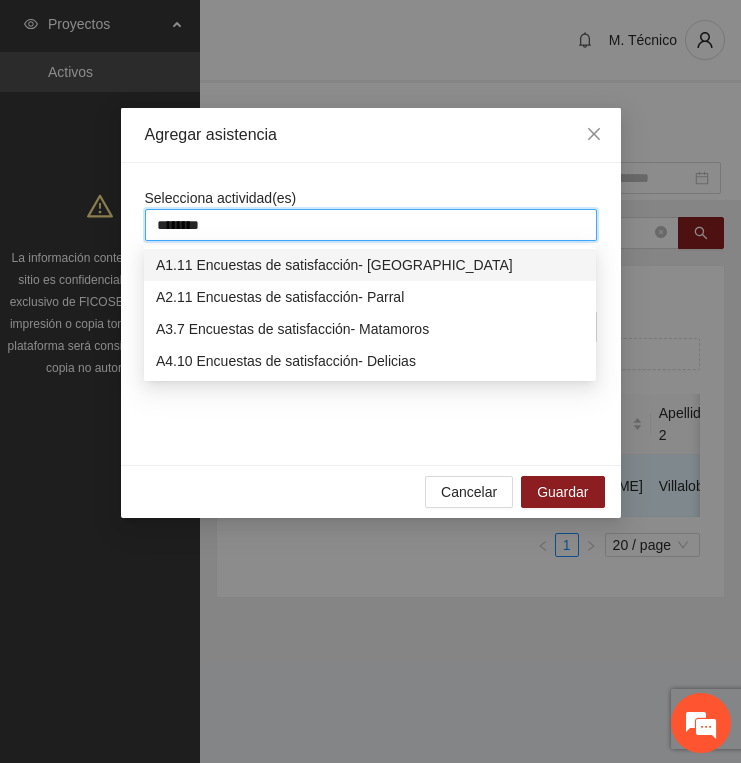 type on "*********" 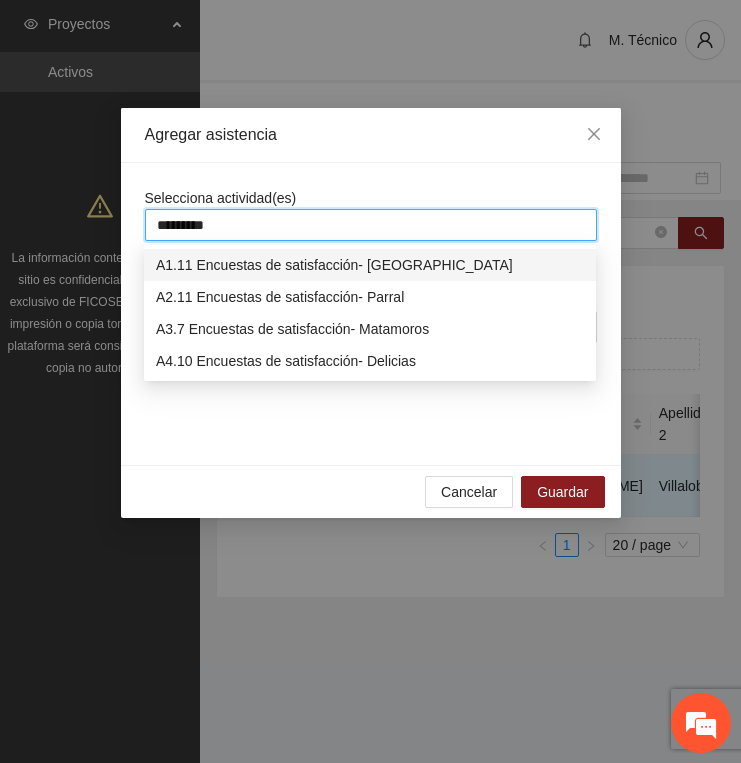 type 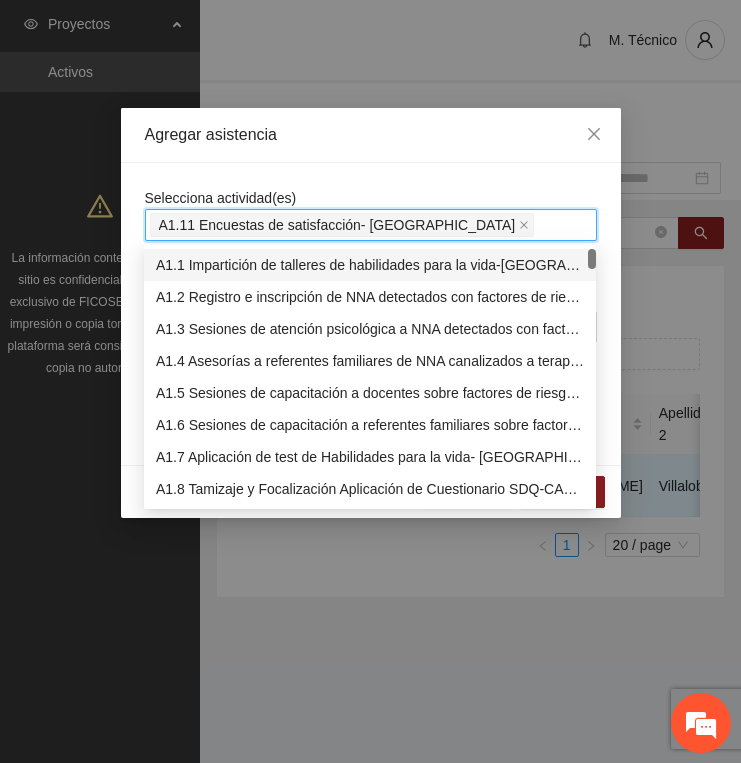 click on "Agregar asistencia" at bounding box center [371, 135] 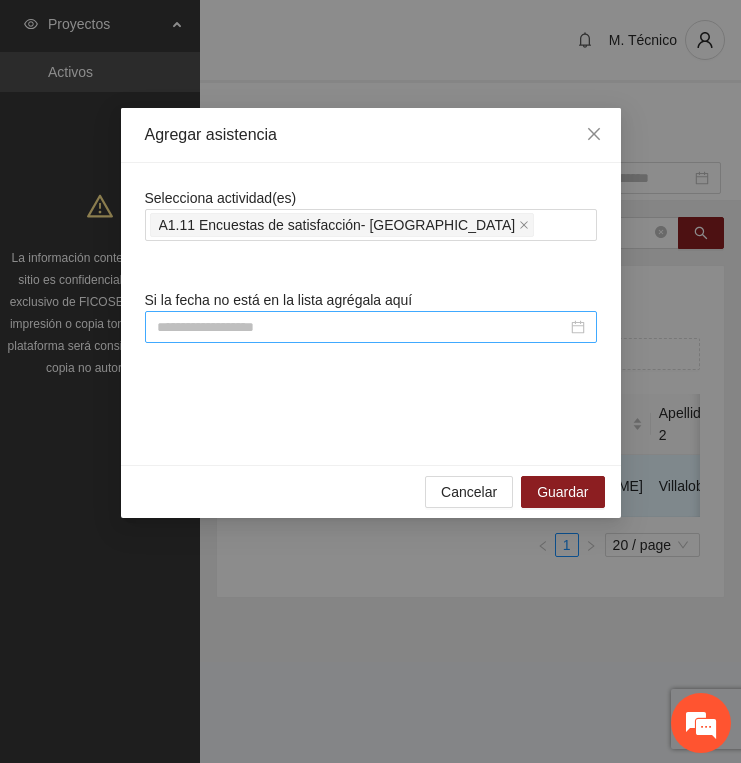 click at bounding box center (371, 327) 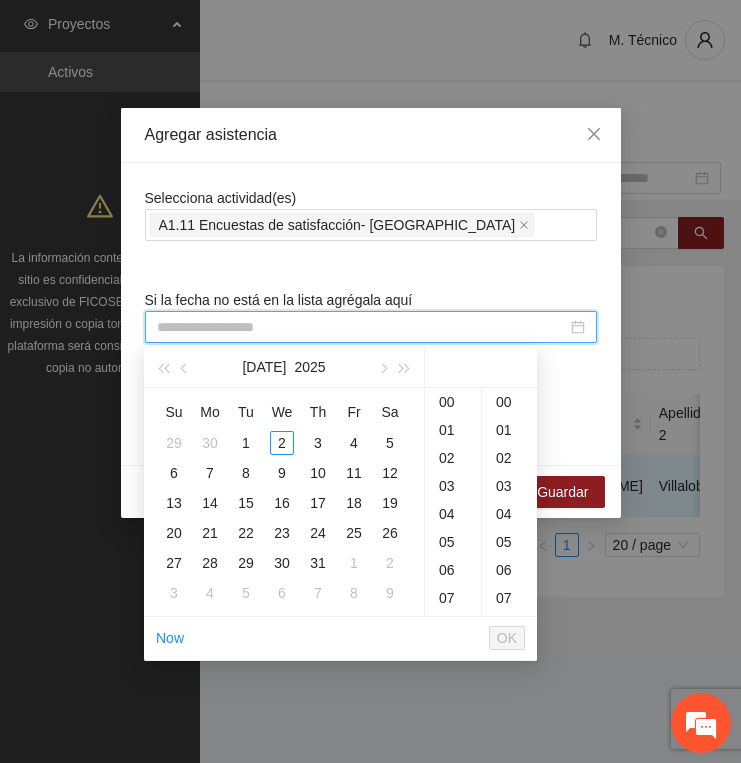 paste on "**********" 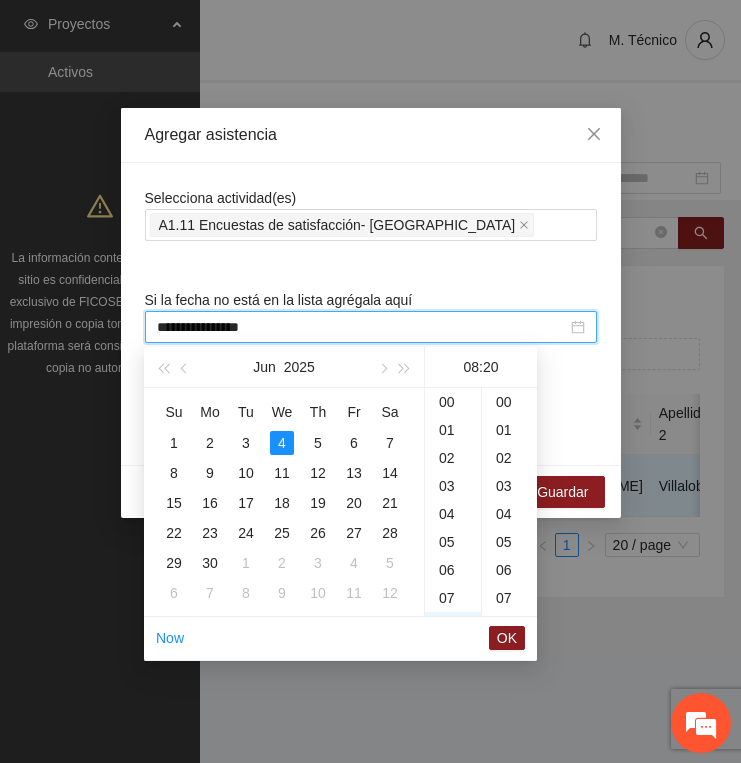 scroll, scrollTop: 224, scrollLeft: 0, axis: vertical 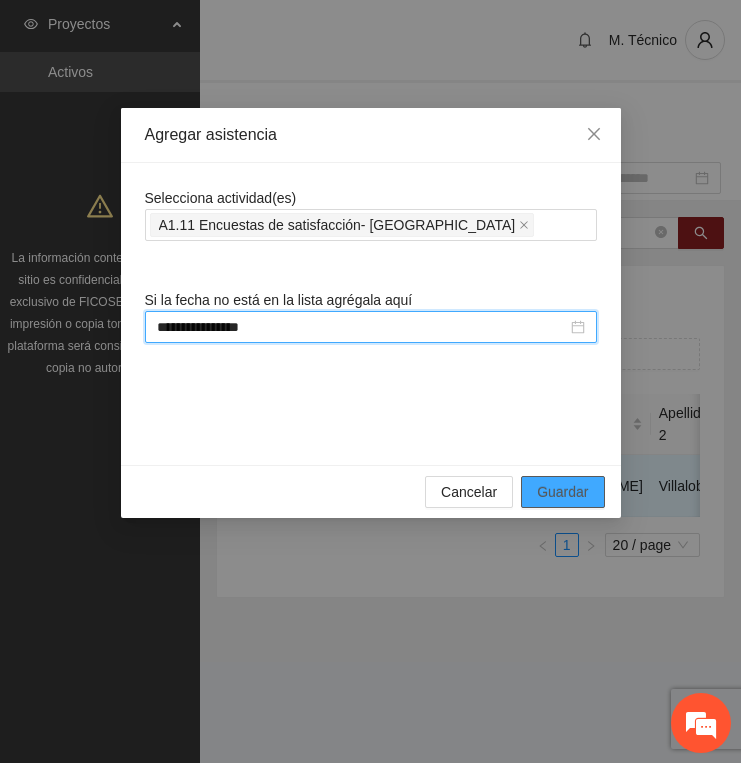type on "**********" 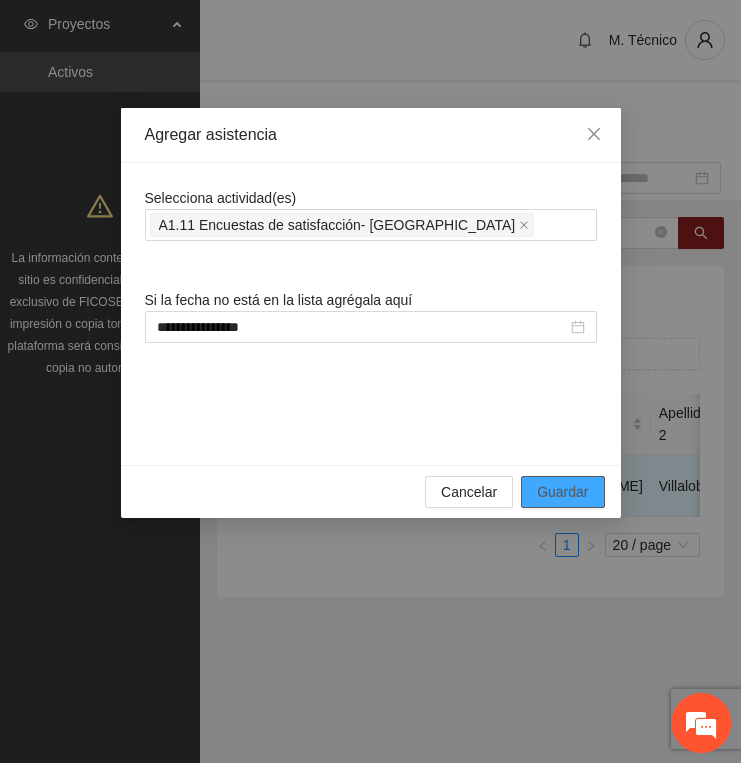 click on "Guardar" at bounding box center (562, 492) 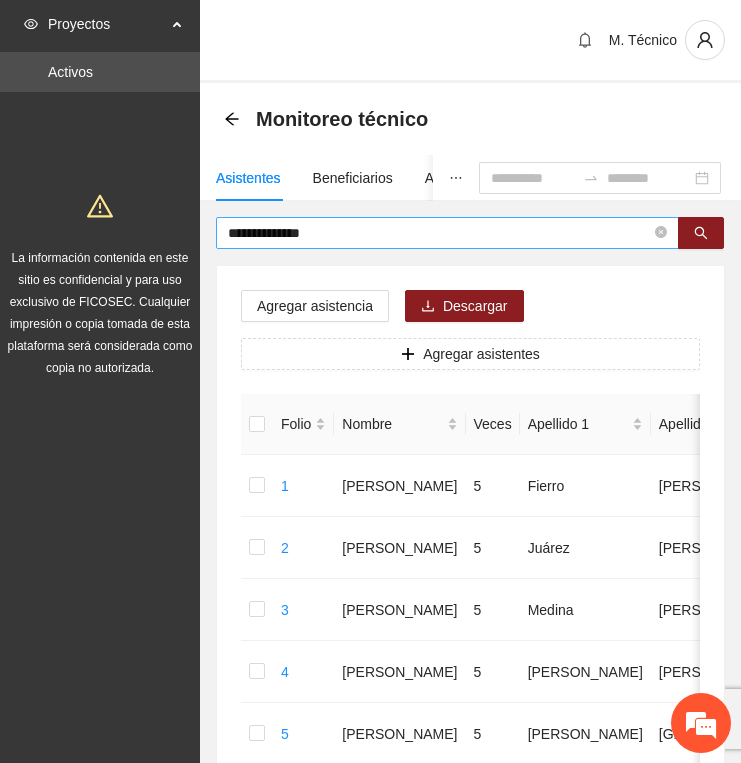 click on "**********" at bounding box center [439, 233] 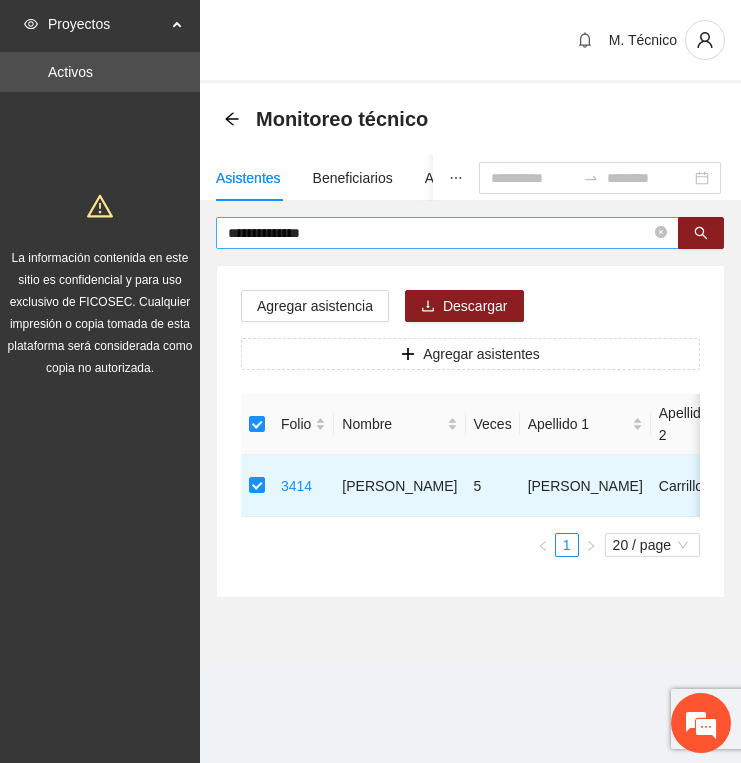 click on "**********" at bounding box center [439, 233] 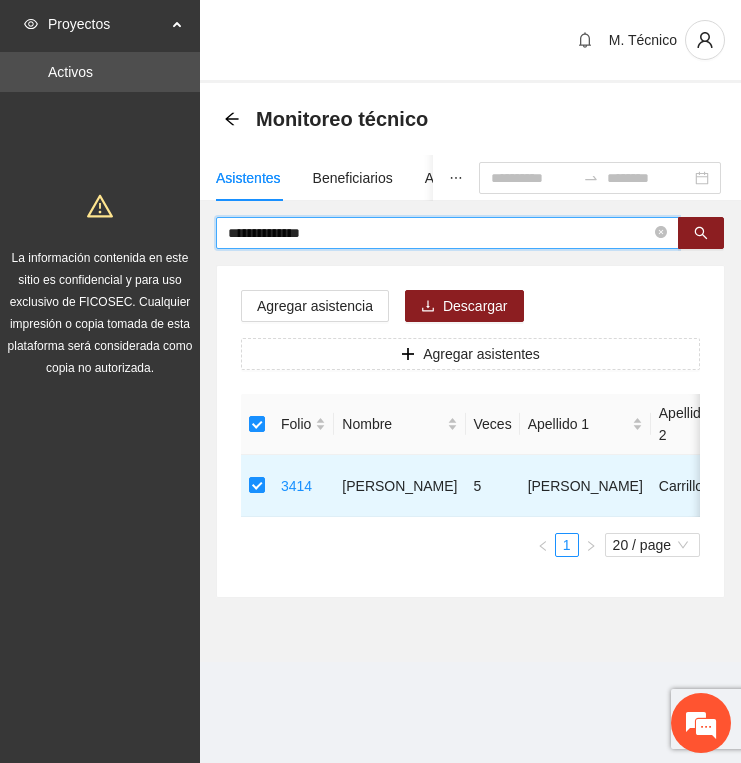 click on "**********" at bounding box center (439, 233) 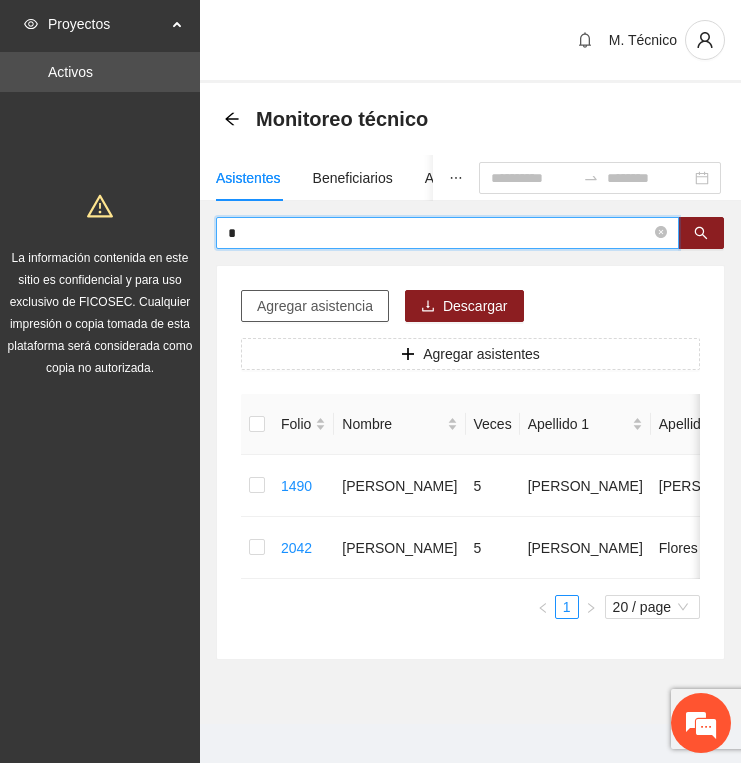 type on "*" 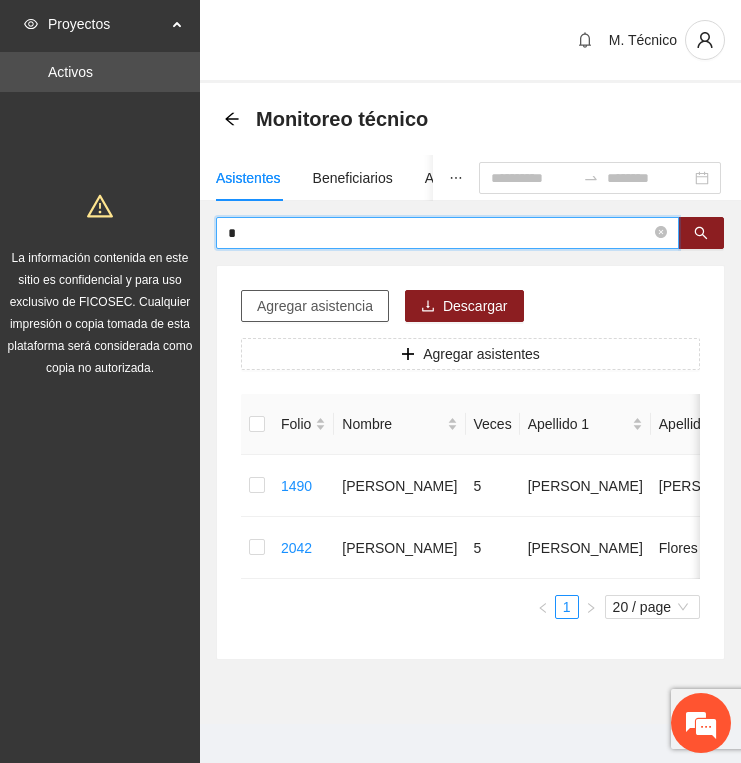 click on "Agregar asistencia" at bounding box center (315, 306) 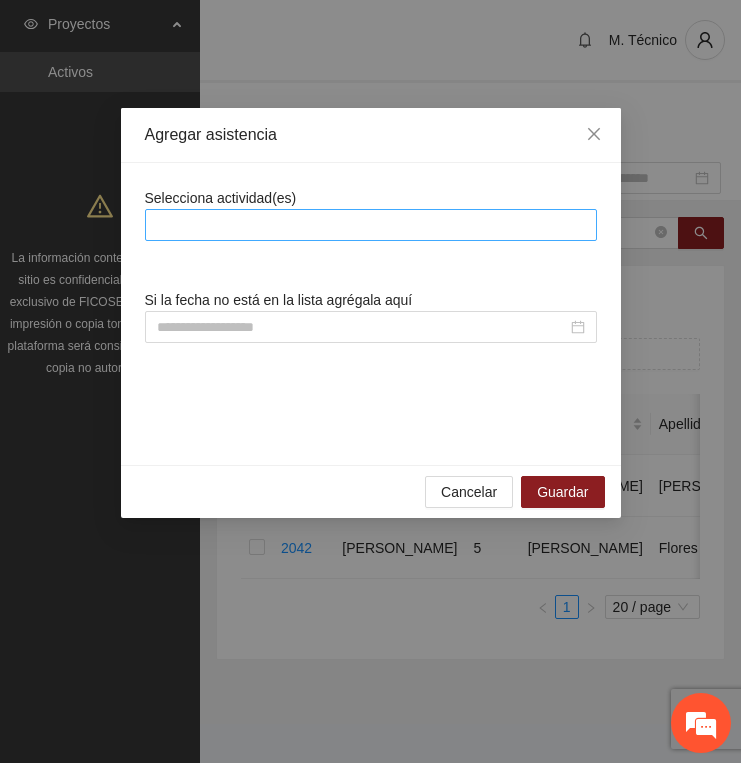 click at bounding box center [371, 225] 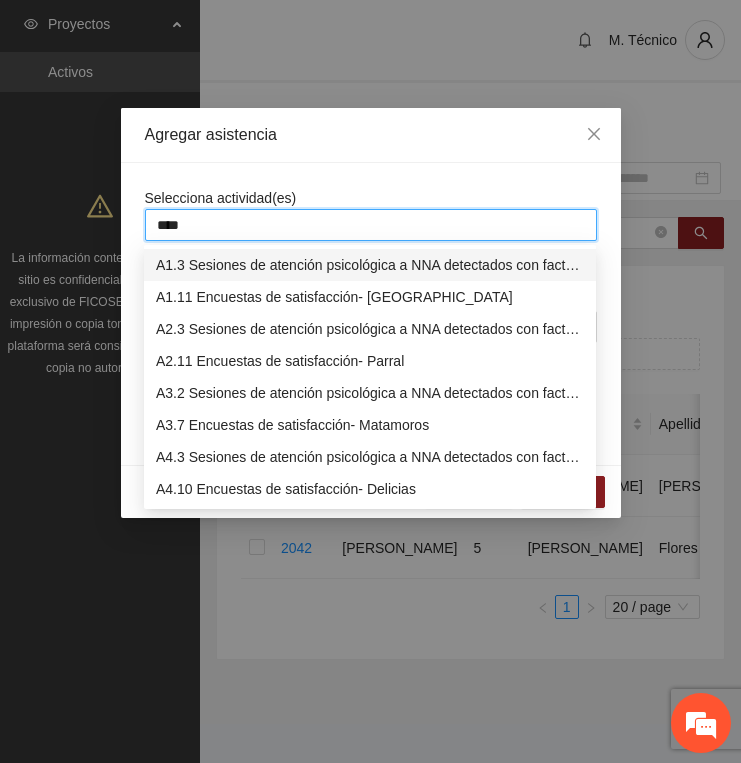 type on "*****" 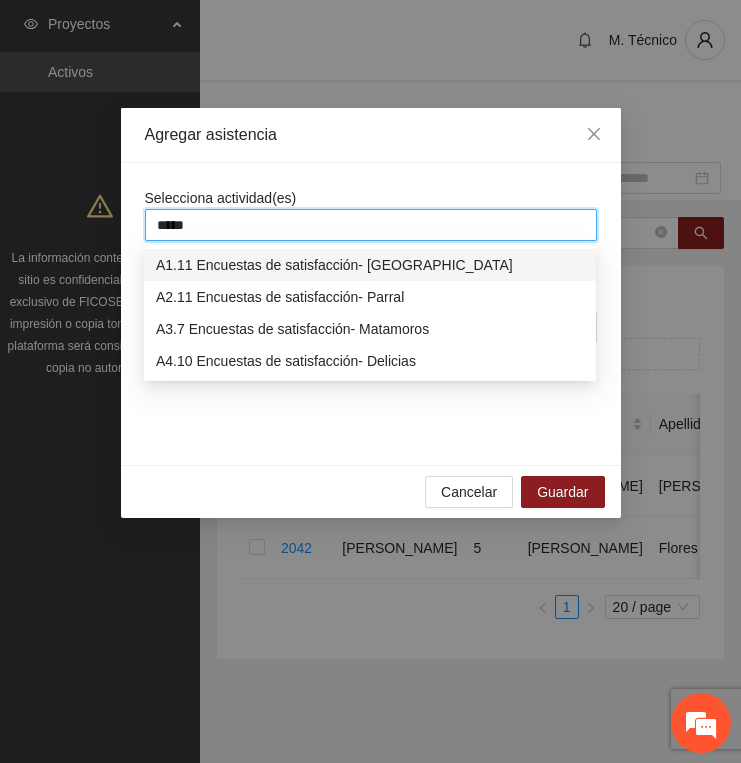 type 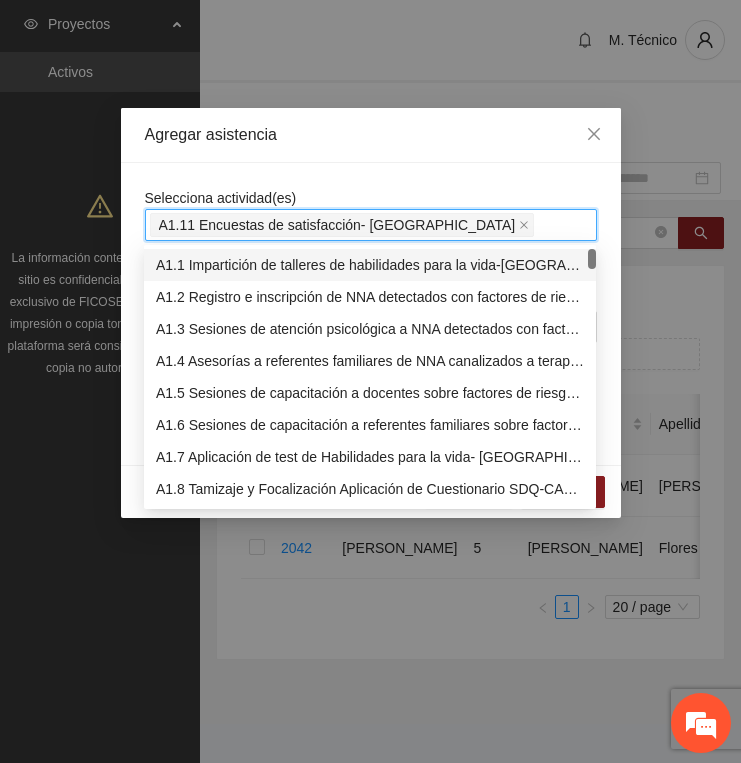 click on "Agregar asistencia" at bounding box center [371, 135] 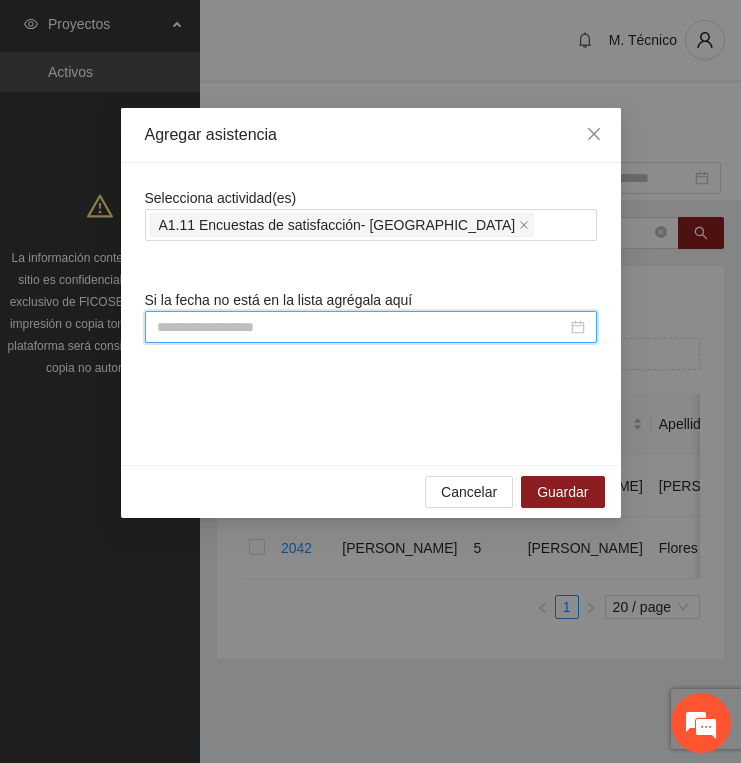 click at bounding box center (362, 327) 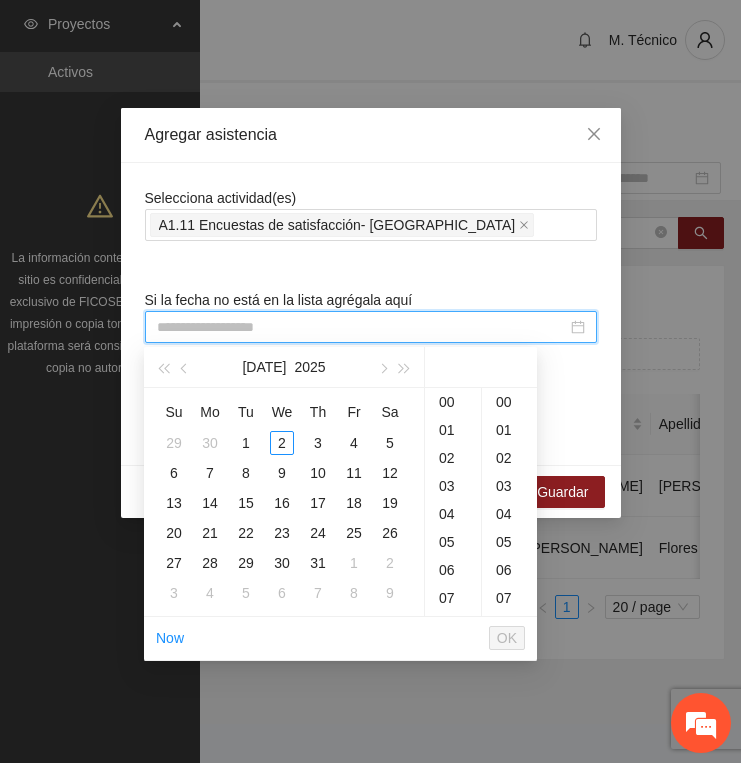 paste on "**********" 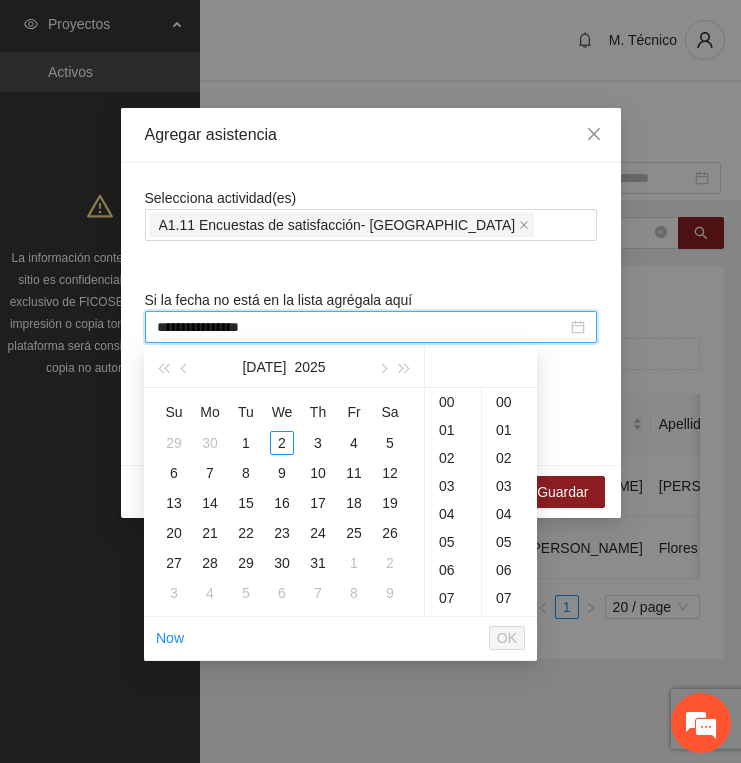 scroll, scrollTop: 149, scrollLeft: 0, axis: vertical 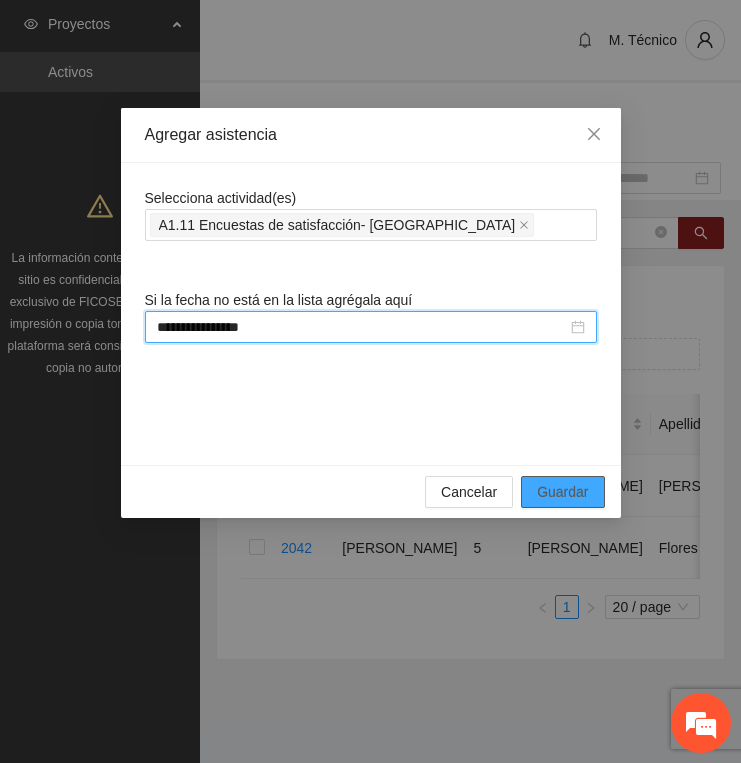 type on "**********" 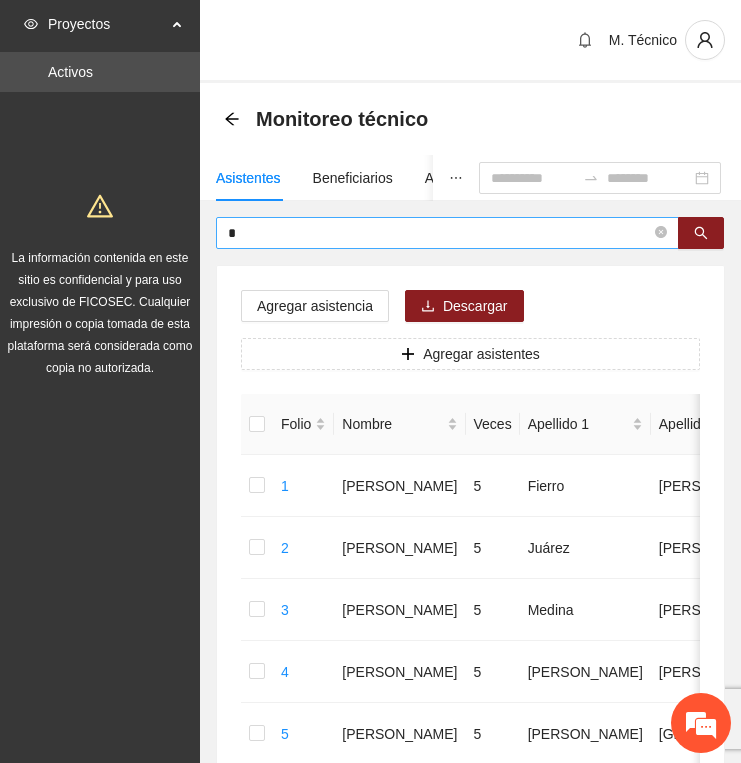 click on "*" at bounding box center [439, 233] 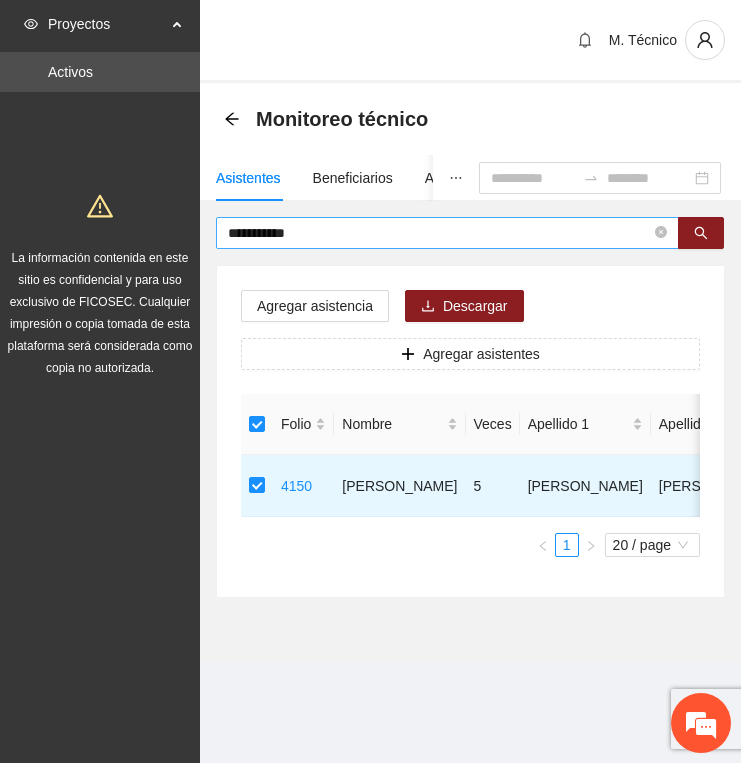 click on "**********" at bounding box center (439, 233) 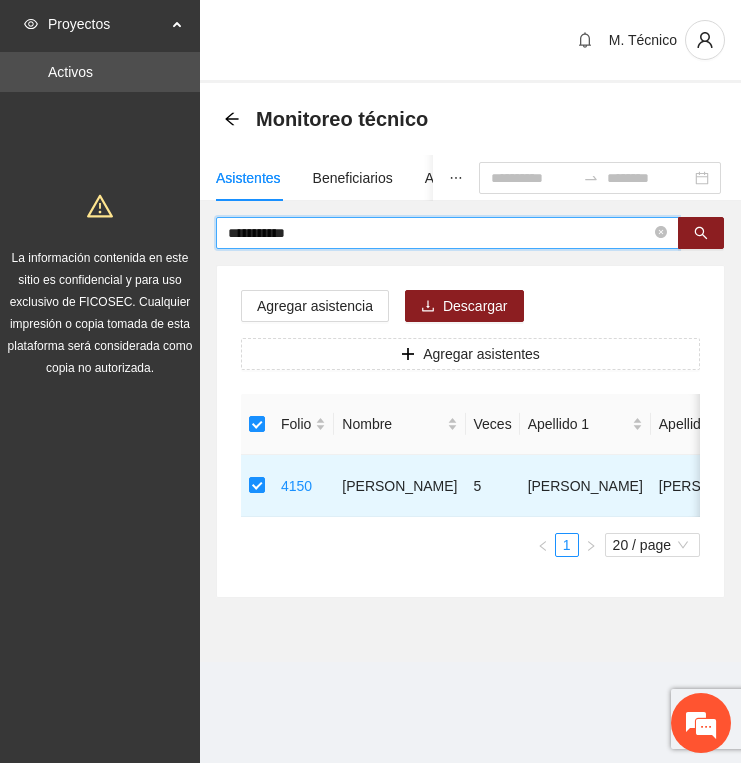 click on "**********" at bounding box center [439, 233] 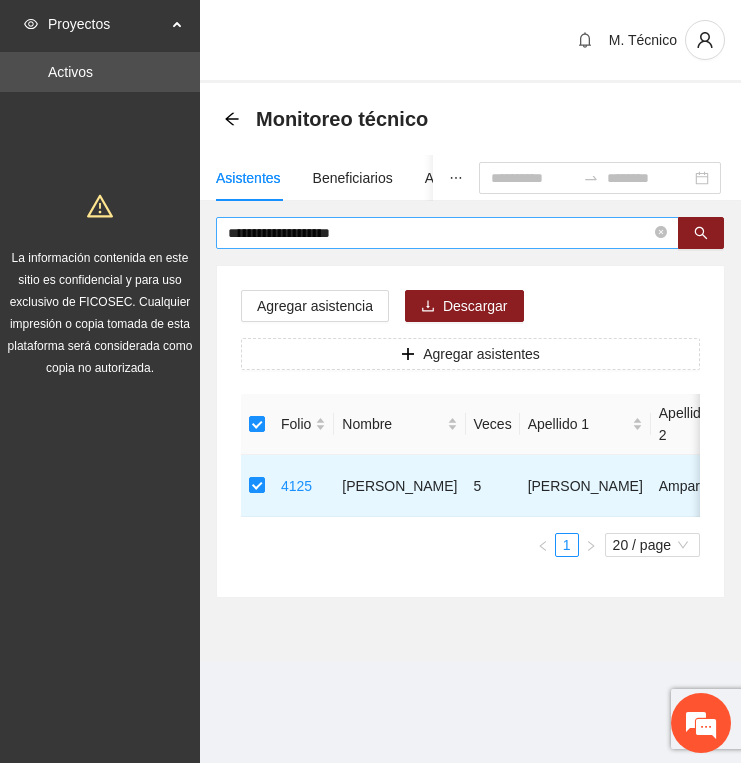 click on "**********" at bounding box center (439, 233) 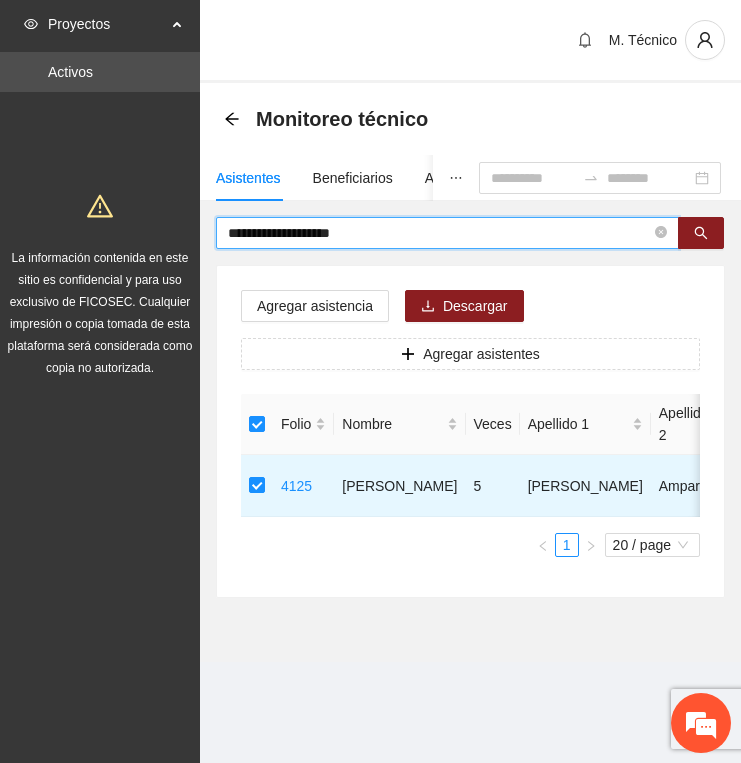 click on "**********" at bounding box center [439, 233] 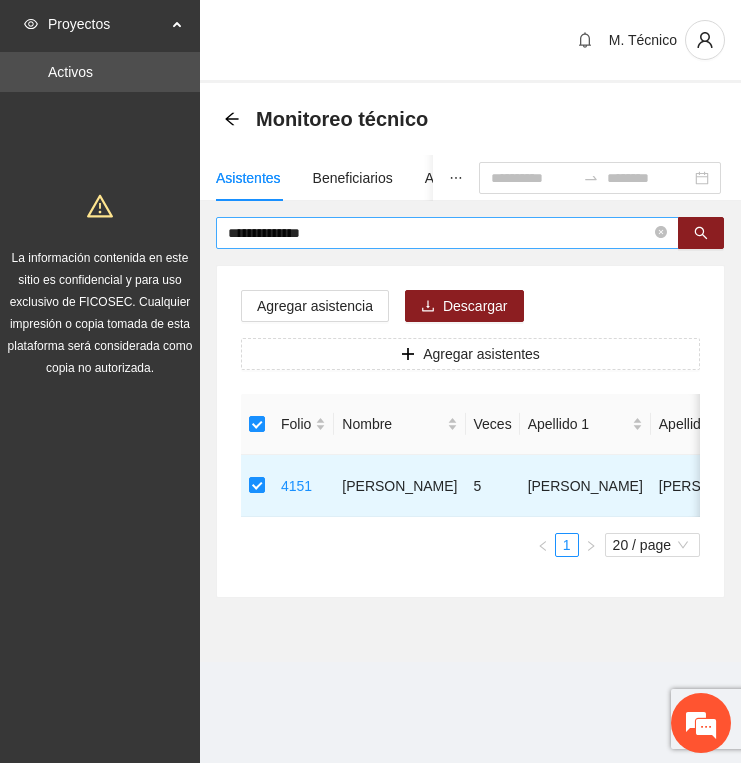click on "**********" at bounding box center [439, 233] 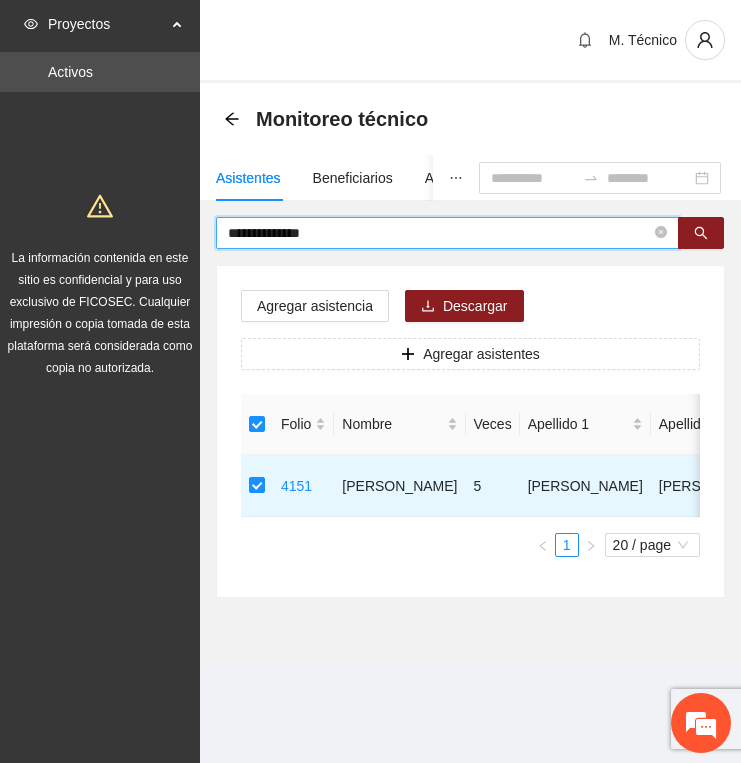 click on "**********" at bounding box center [439, 233] 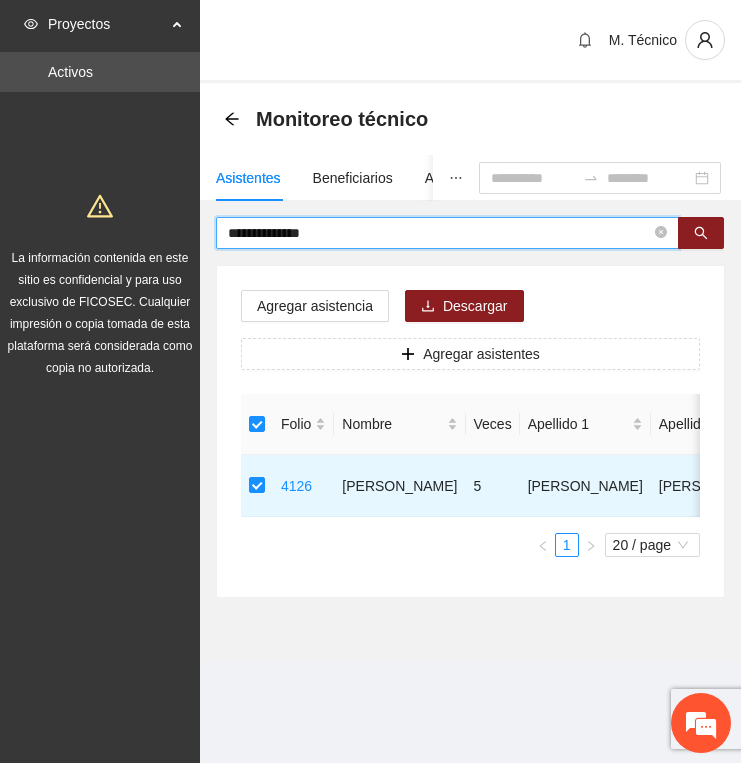 click on "**********" at bounding box center (439, 233) 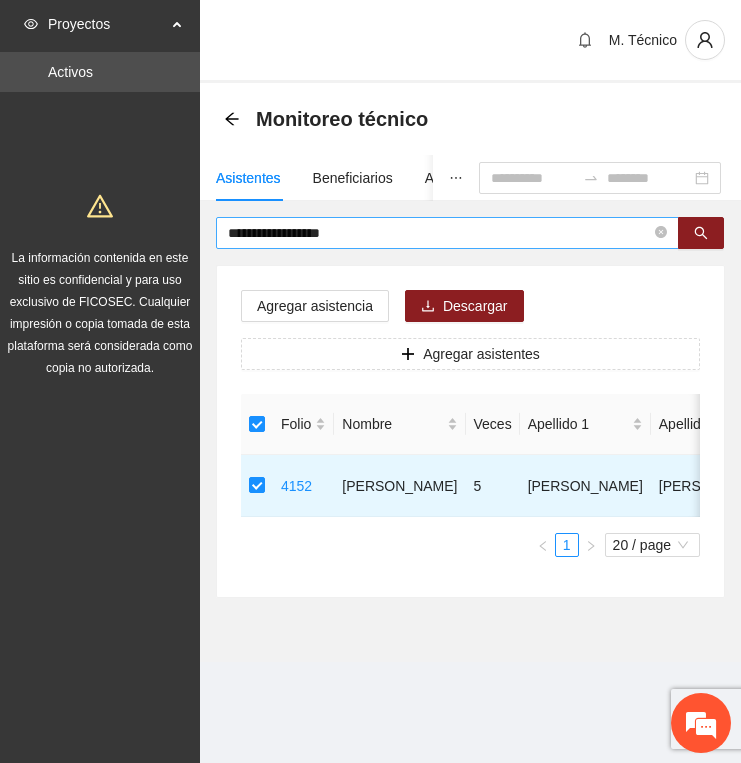 click on "**********" at bounding box center (439, 233) 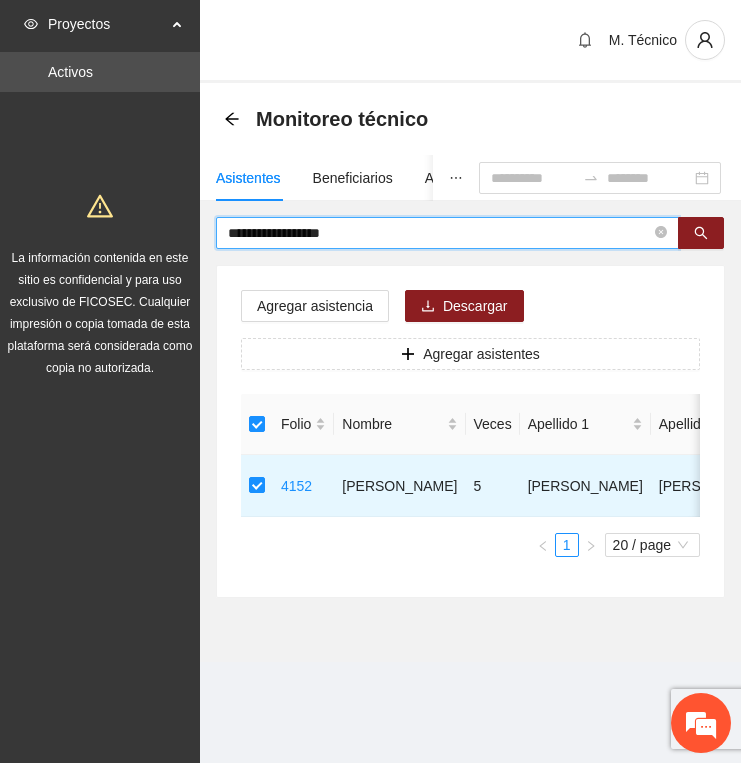 click on "**********" at bounding box center (439, 233) 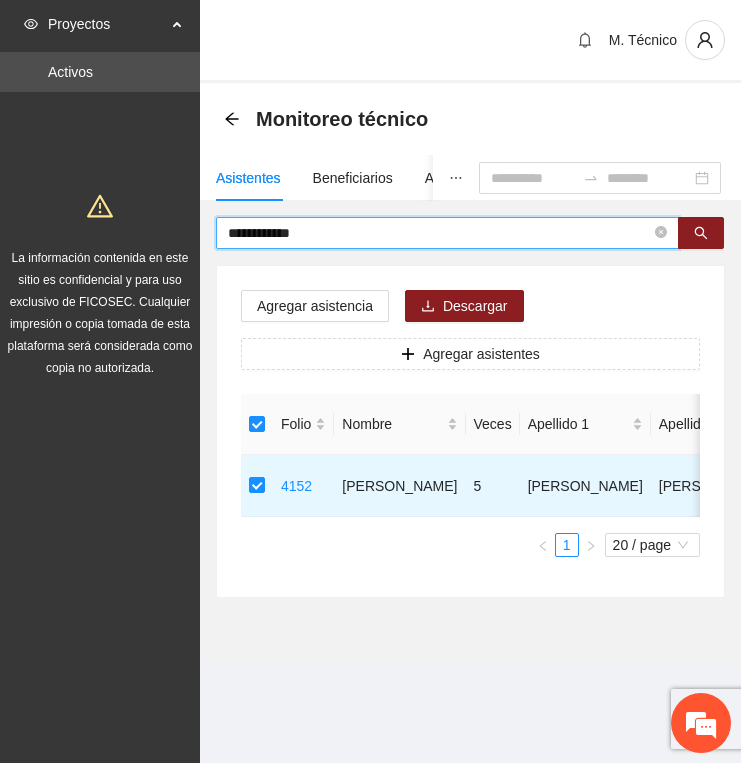 type on "**********" 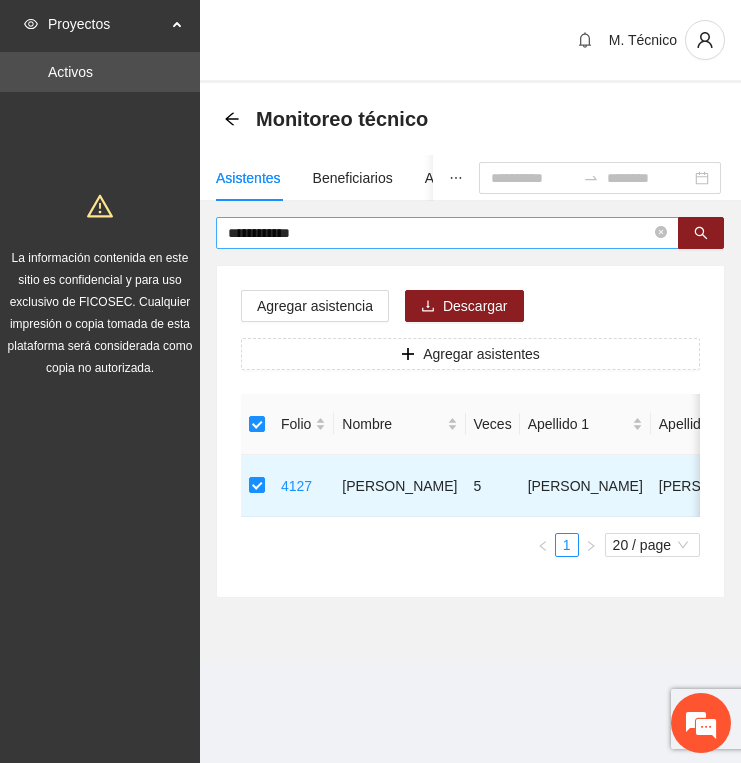 click on "**********" at bounding box center (439, 233) 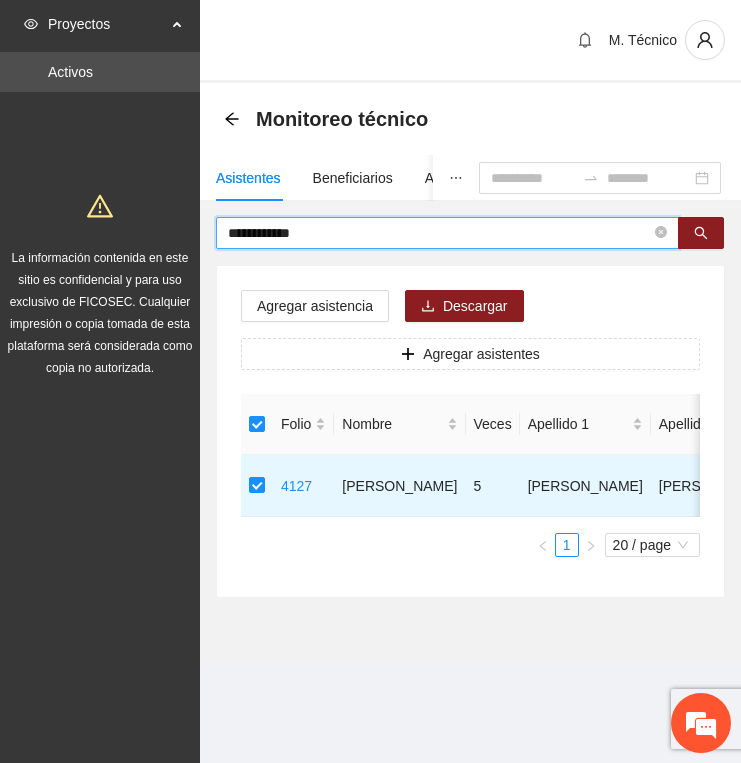 click on "**********" at bounding box center (439, 233) 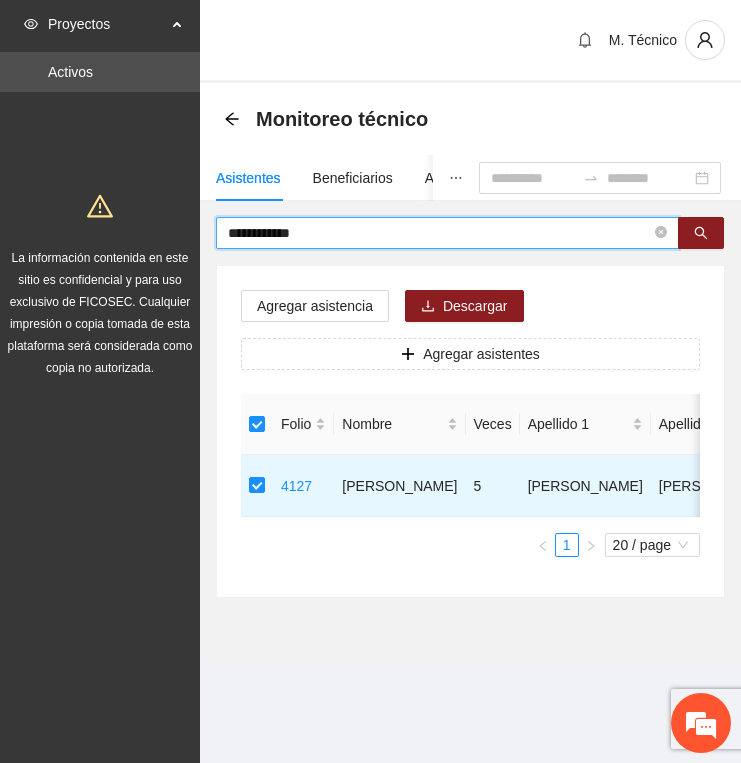 type on "**********" 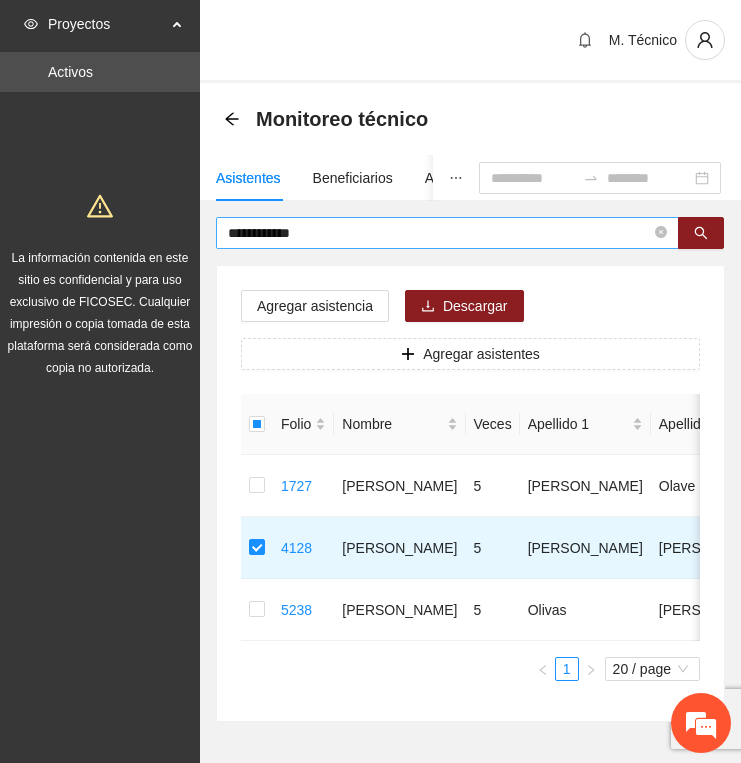 click on "**********" at bounding box center [439, 233] 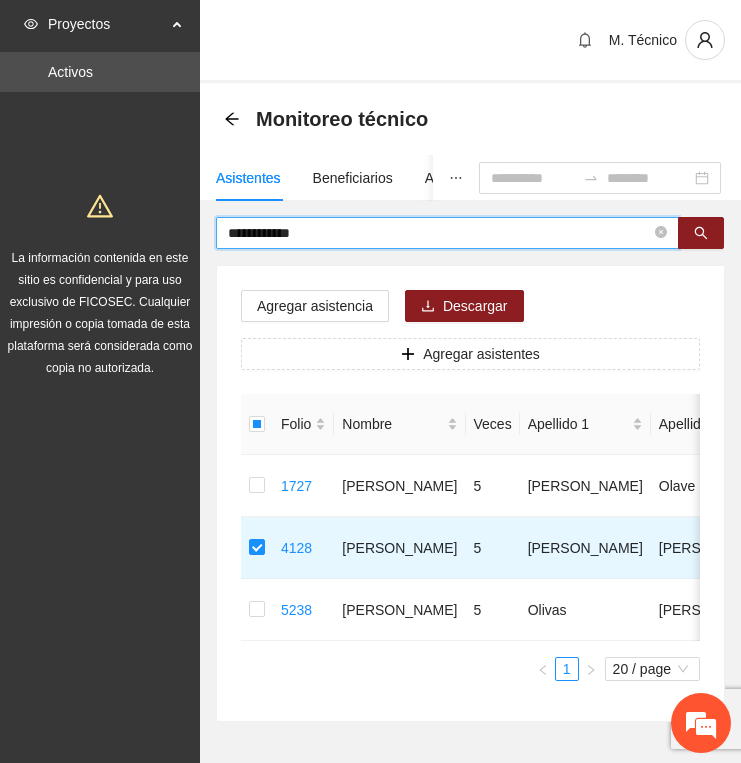 click on "**********" at bounding box center (439, 233) 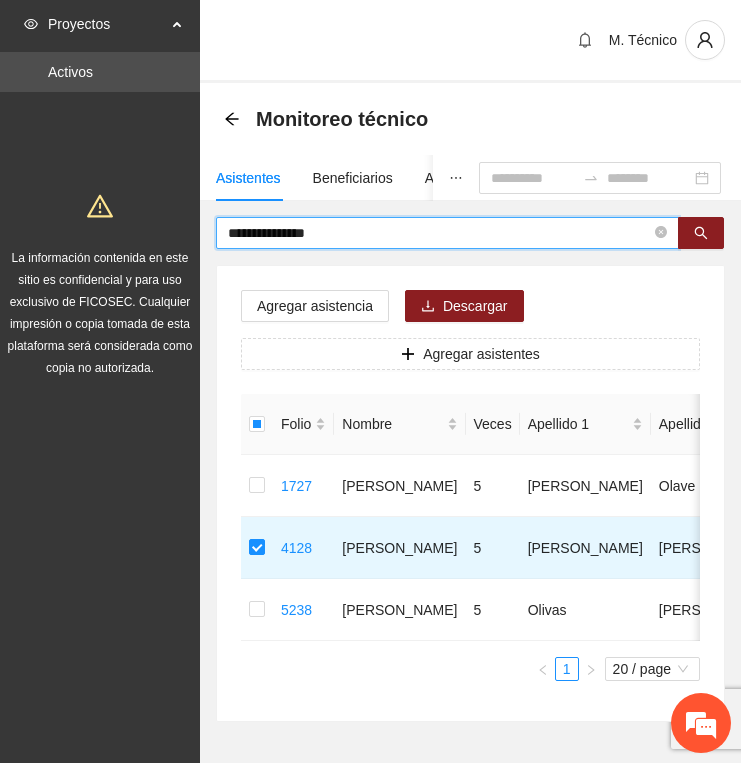 type on "**********" 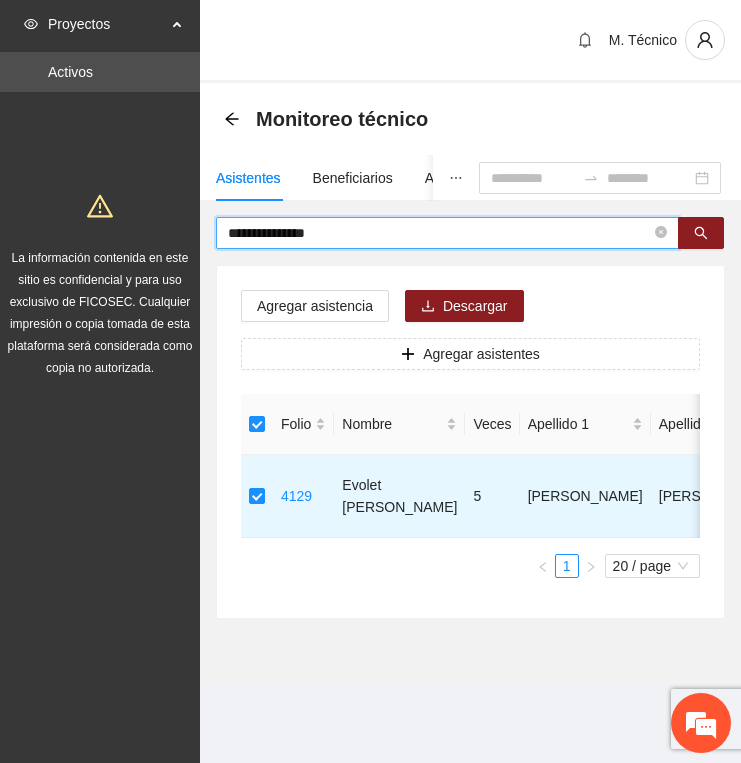 click on "**********" at bounding box center (439, 233) 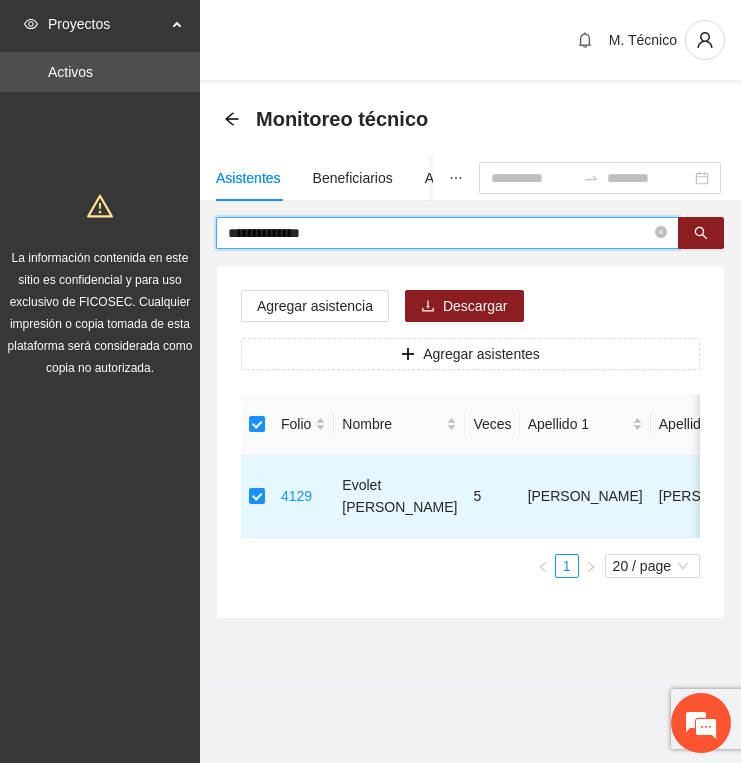type on "**********" 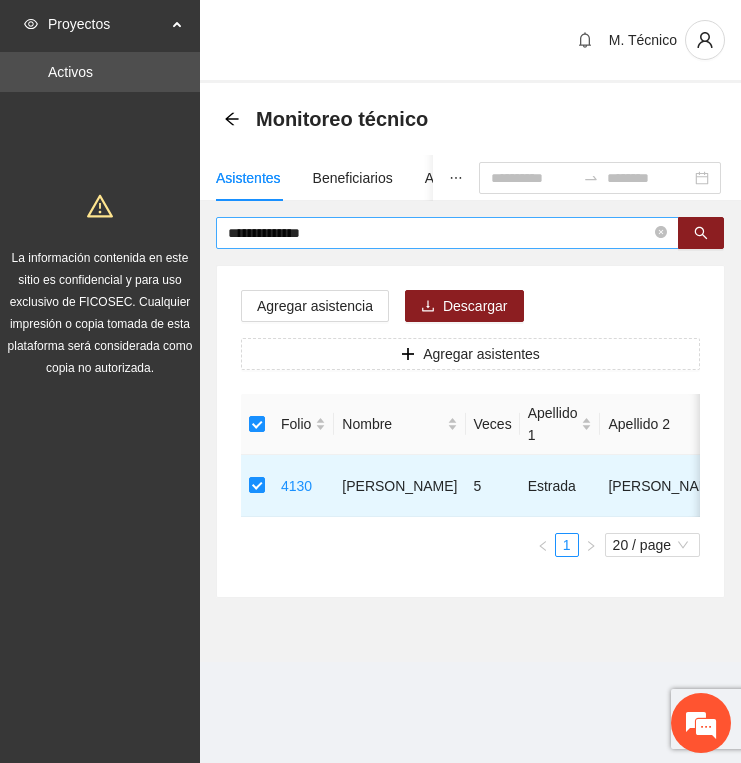 click on "**********" at bounding box center (439, 233) 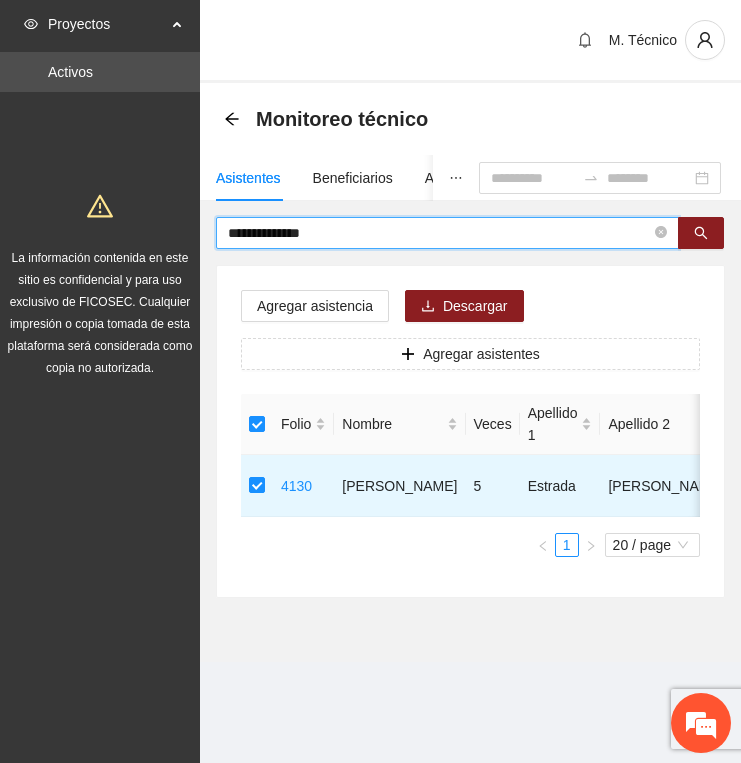 click on "**********" at bounding box center (439, 233) 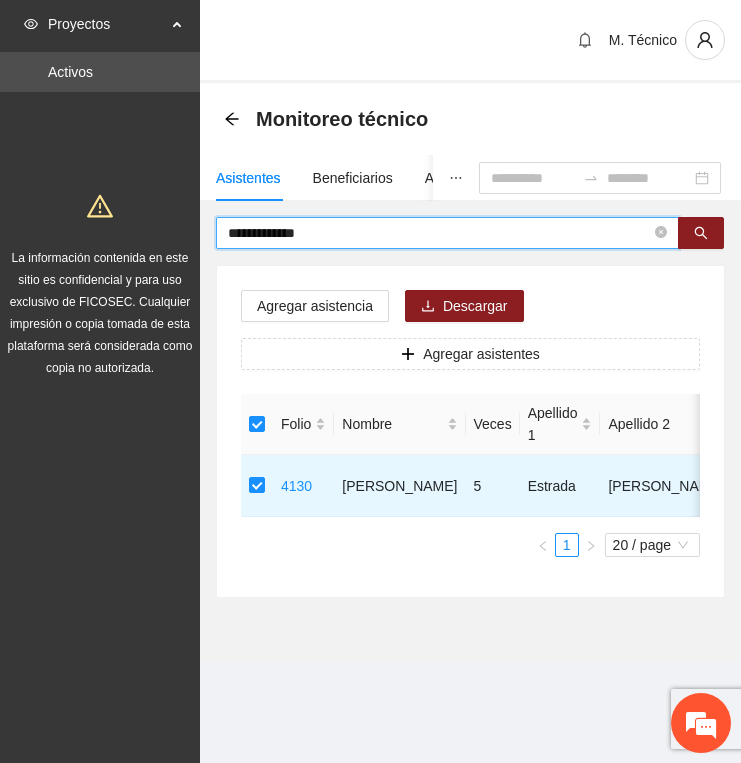 type on "**********" 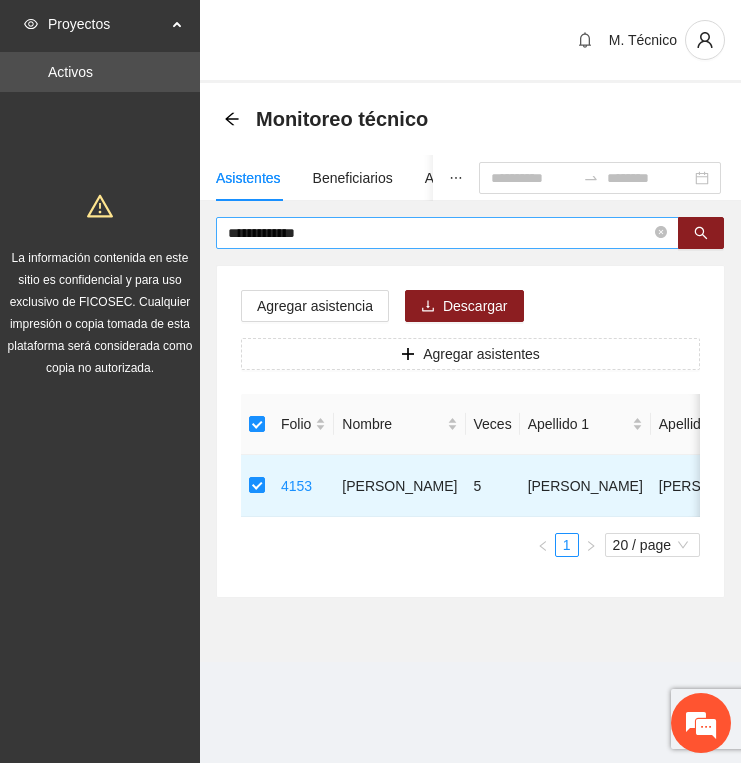 click on "**********" at bounding box center [439, 233] 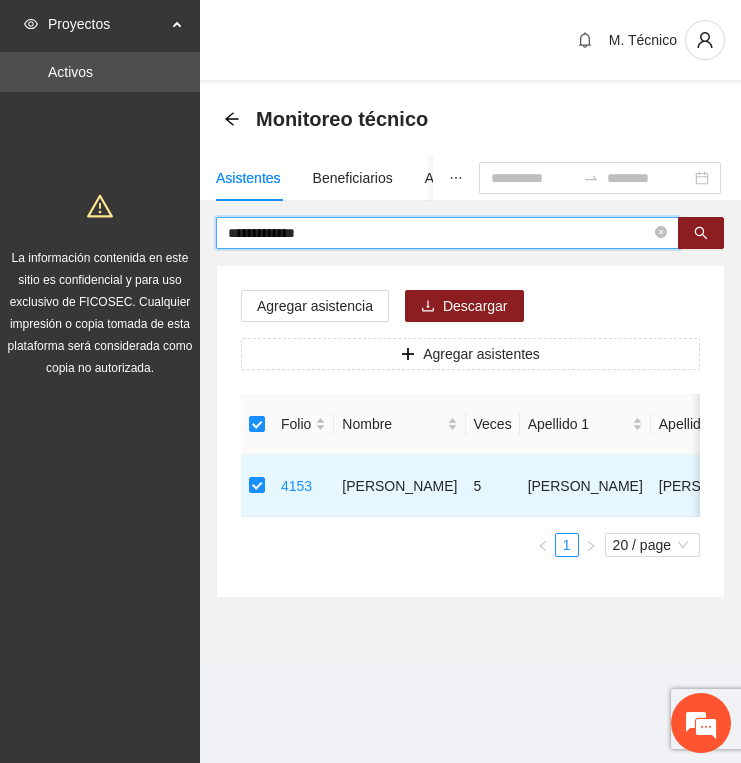 click on "**********" at bounding box center [439, 233] 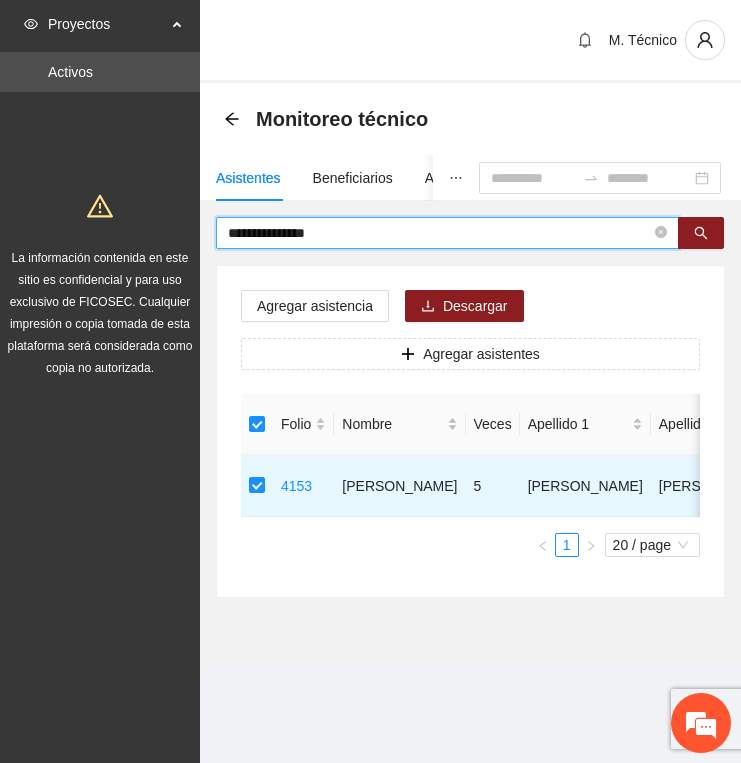 type on "**********" 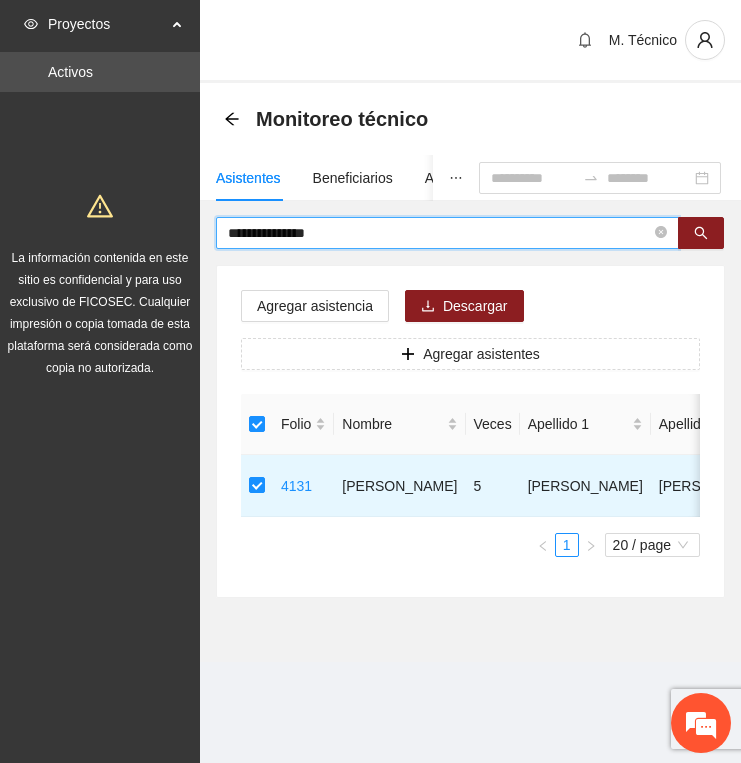 click on "**********" at bounding box center (439, 233) 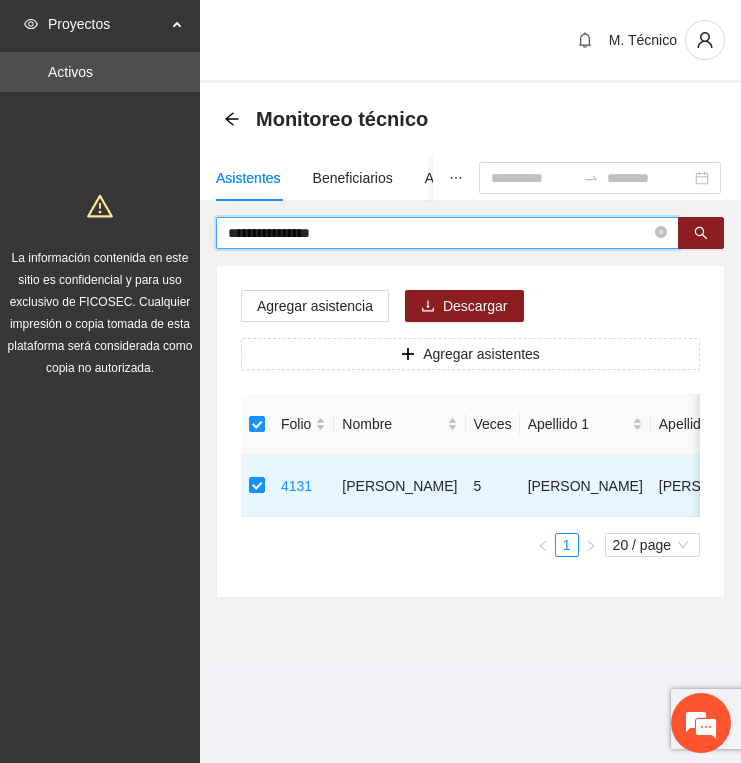 type on "**********" 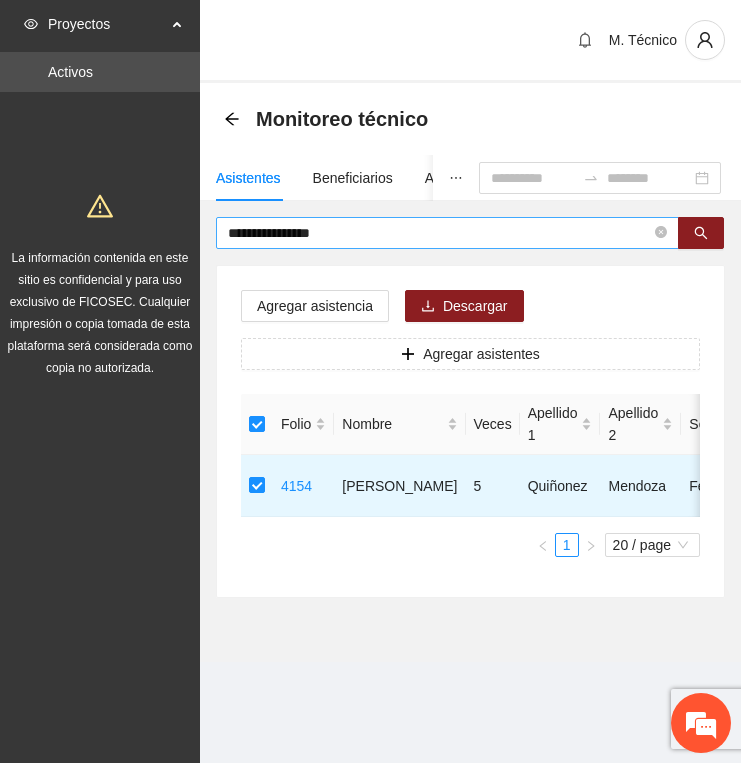 click on "**********" at bounding box center (439, 233) 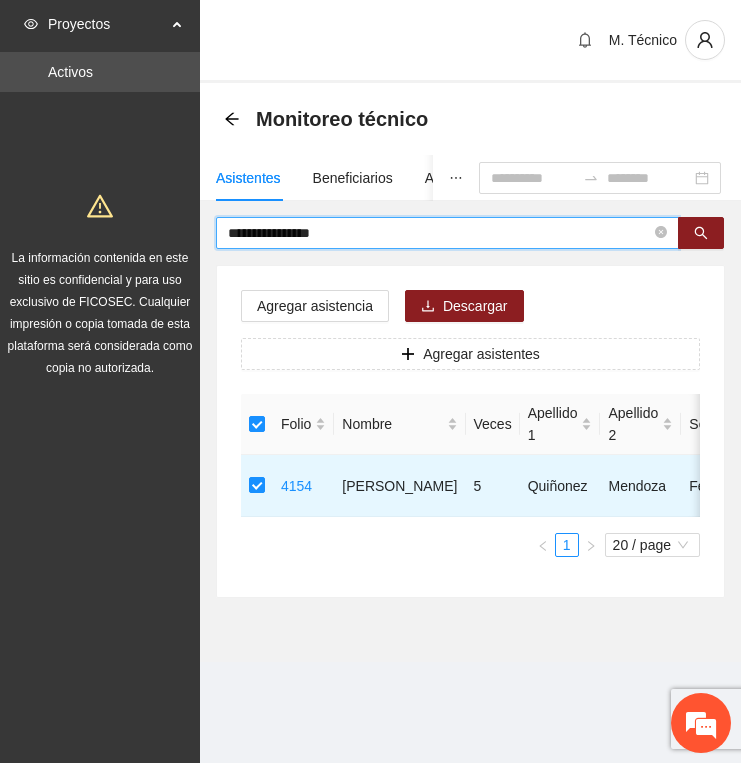 click on "**********" at bounding box center (439, 233) 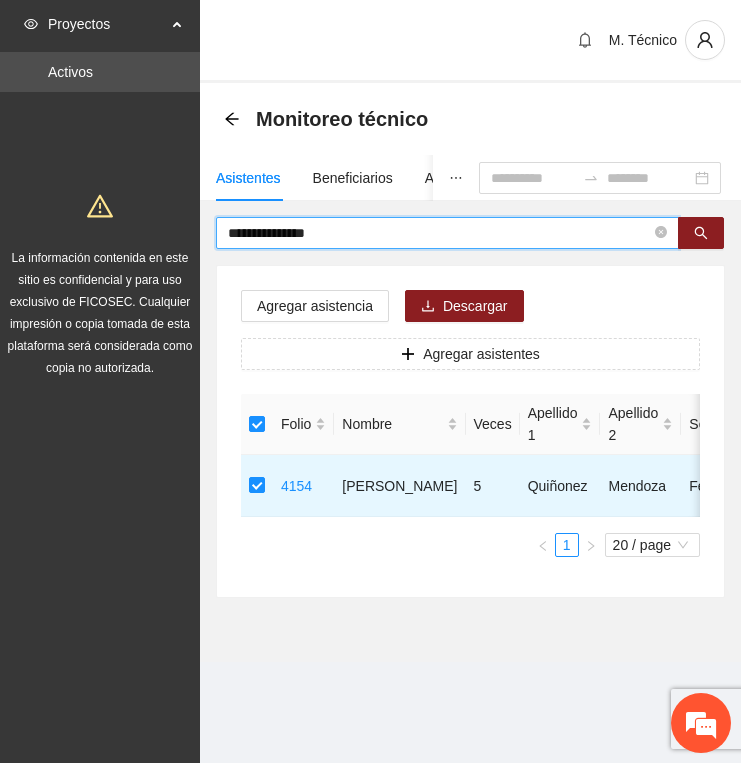 type on "**********" 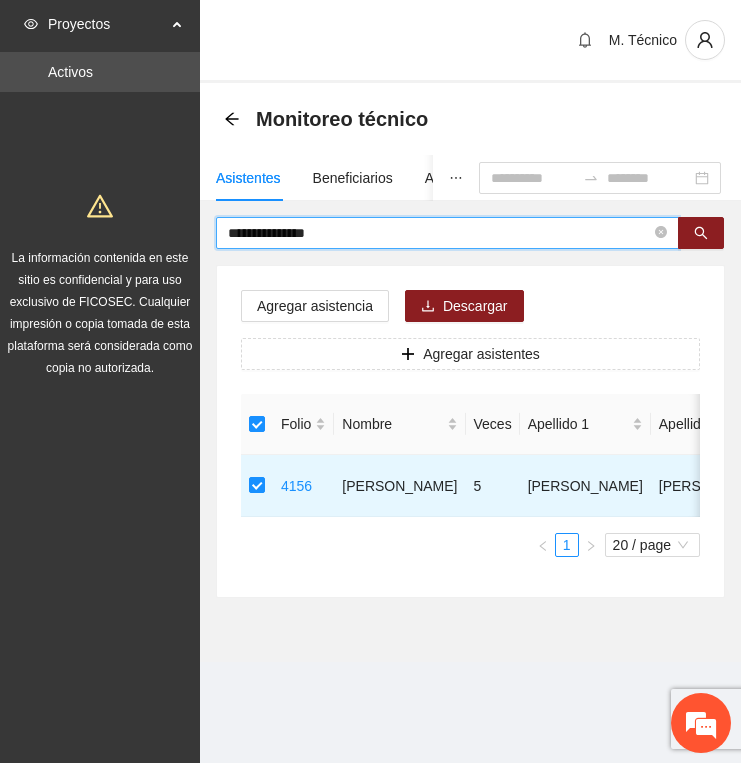 click on "**********" at bounding box center (439, 233) 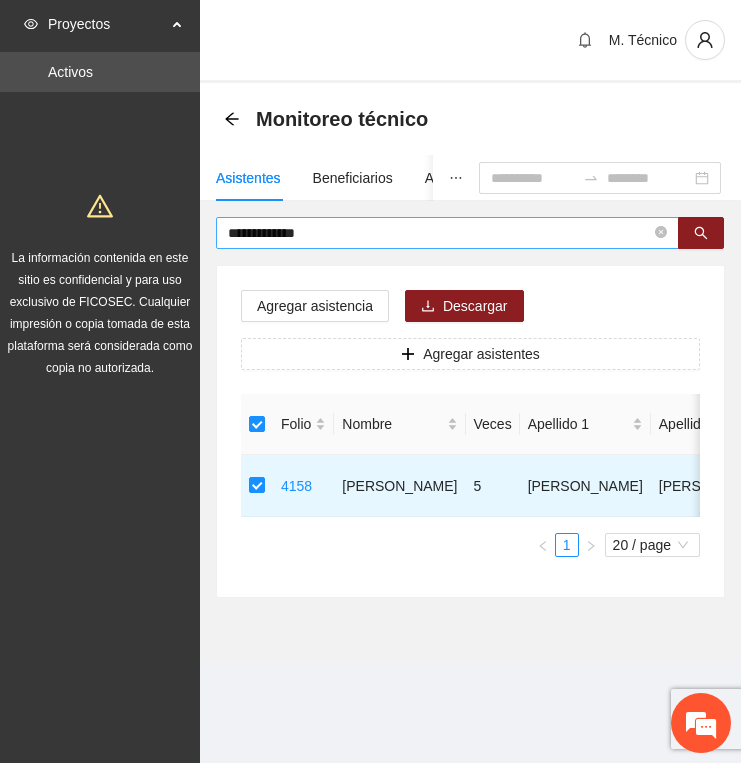 click on "**********" at bounding box center (439, 233) 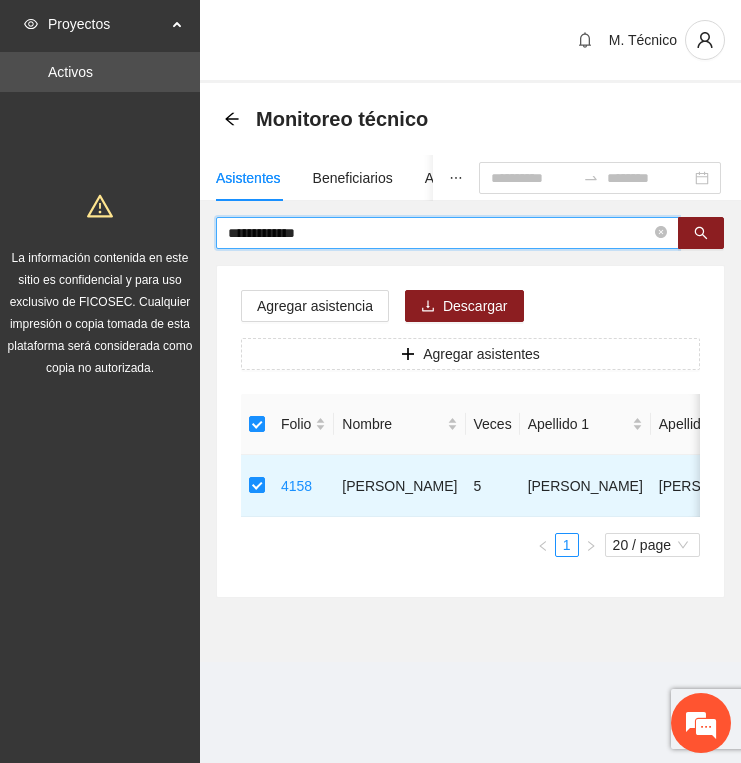 click on "**********" at bounding box center (439, 233) 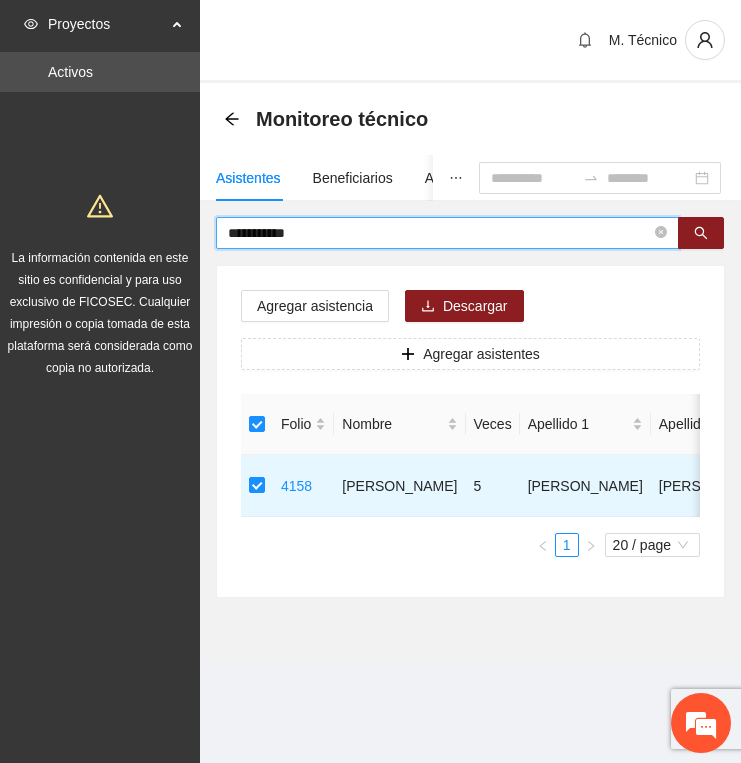 type on "**********" 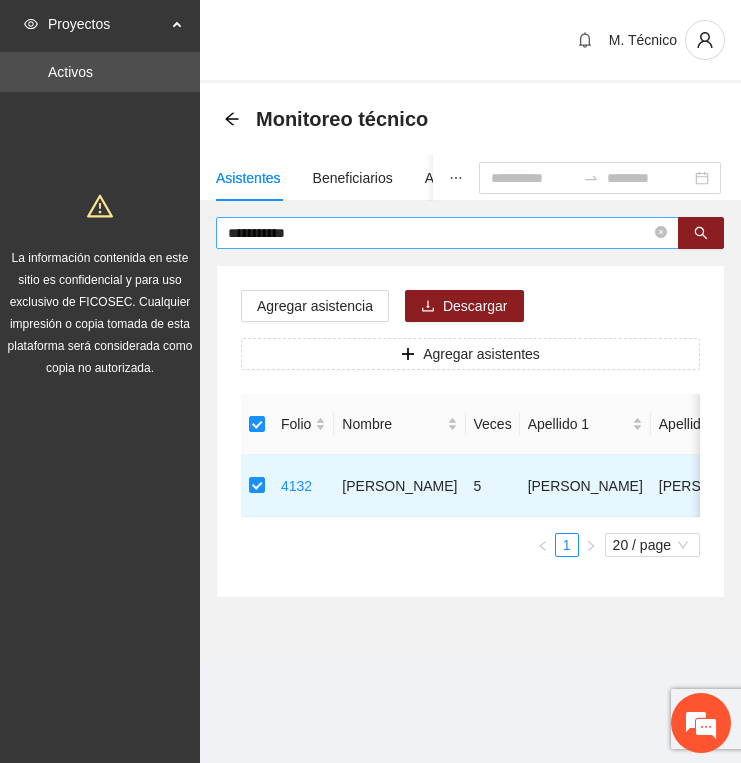 click on "**********" at bounding box center [439, 233] 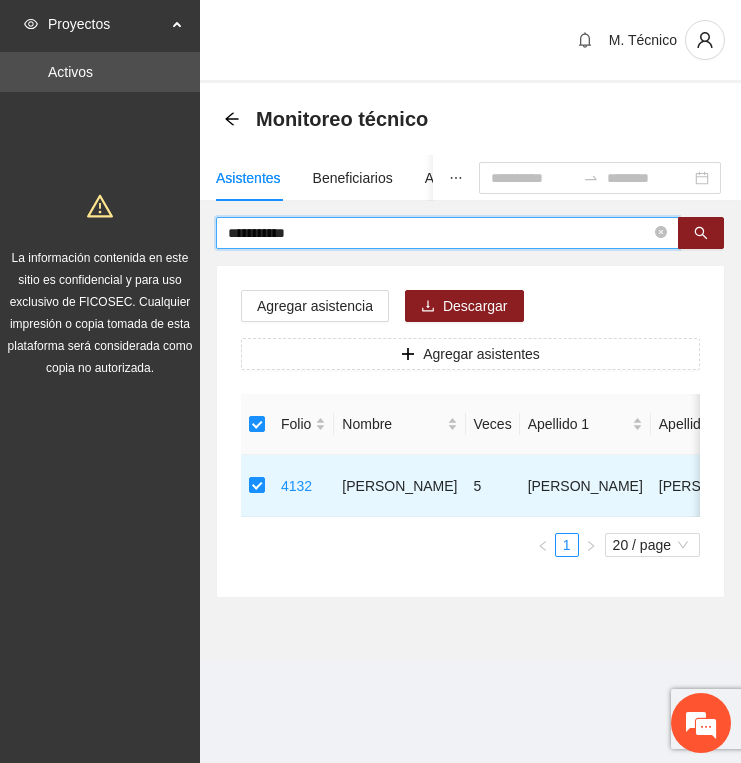 click on "**********" at bounding box center (439, 233) 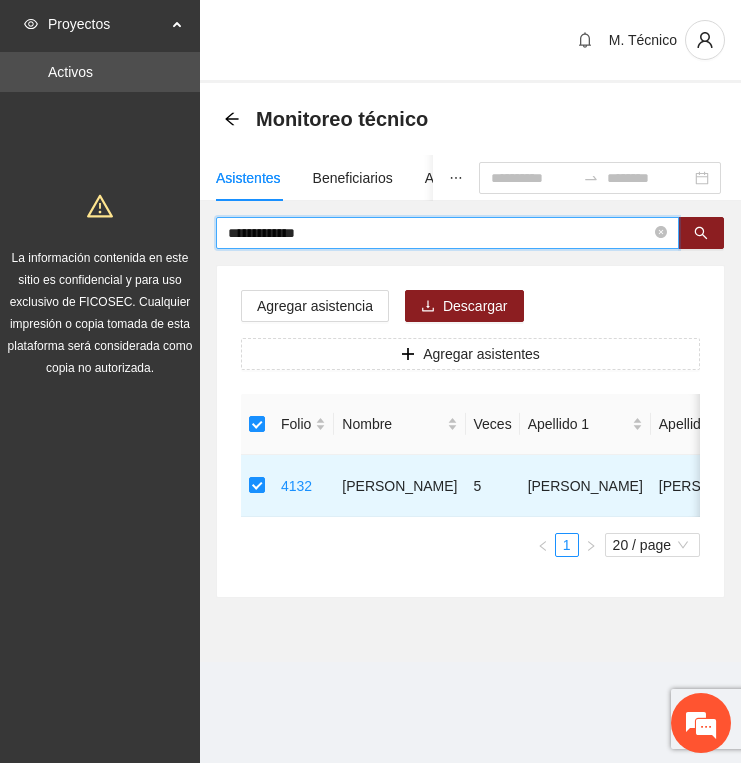 type on "**********" 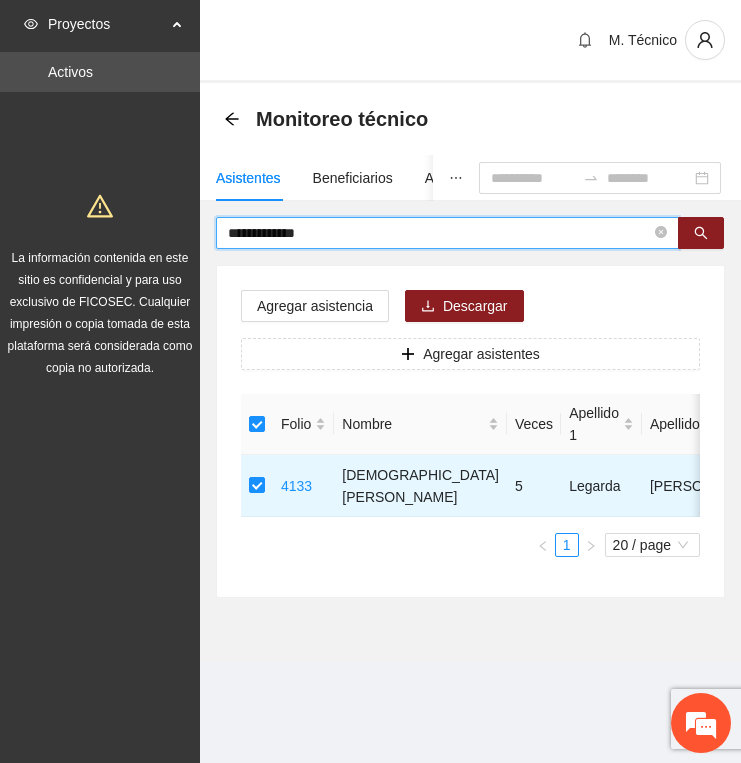 click on "**********" at bounding box center [439, 233] 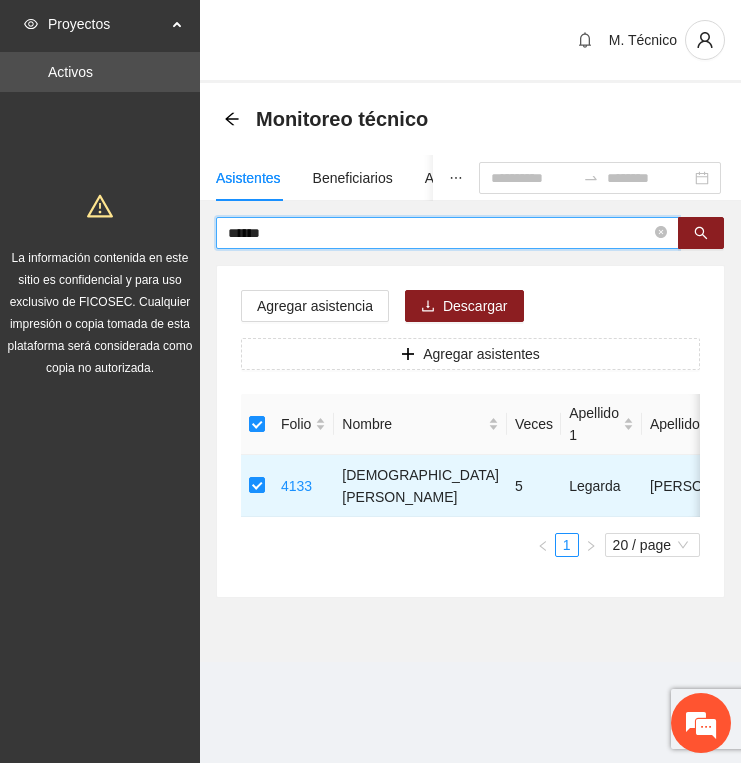 type on "******" 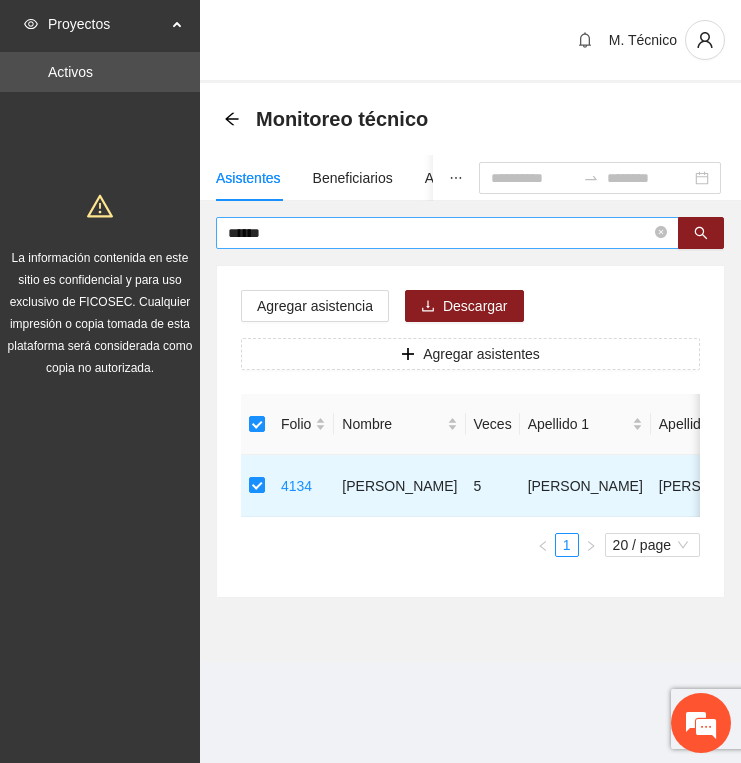 click on "******" at bounding box center (439, 233) 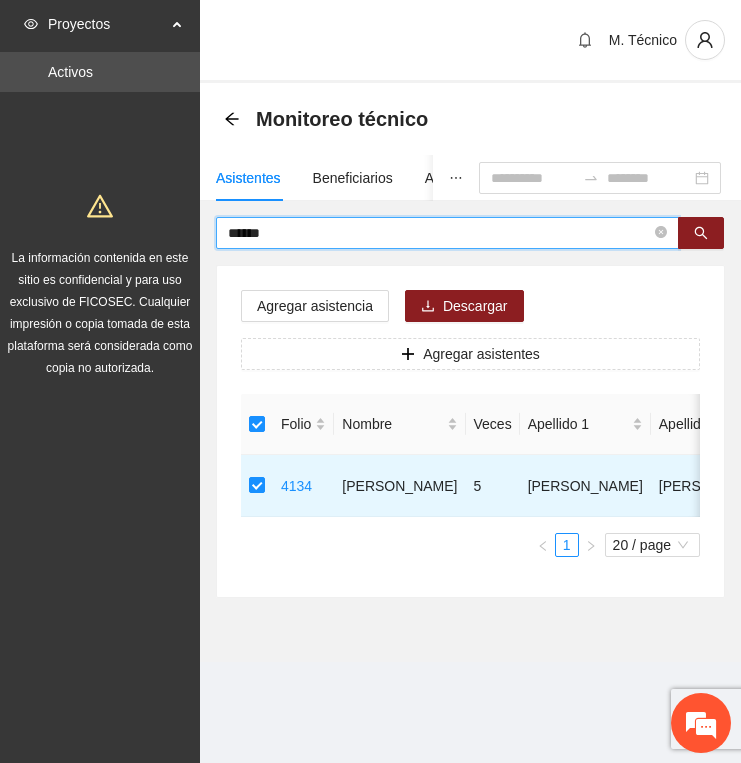click on "******" at bounding box center [439, 233] 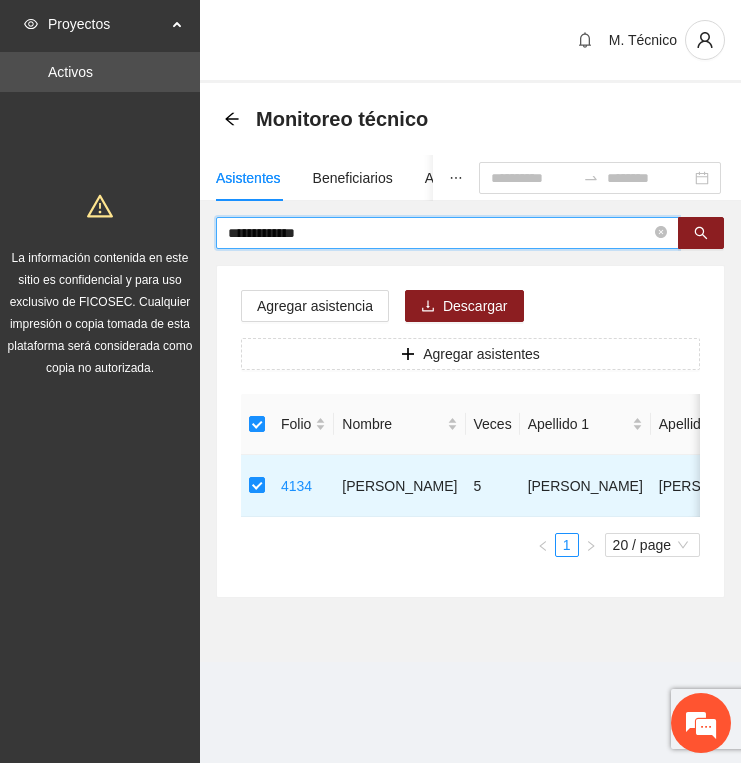 type on "**********" 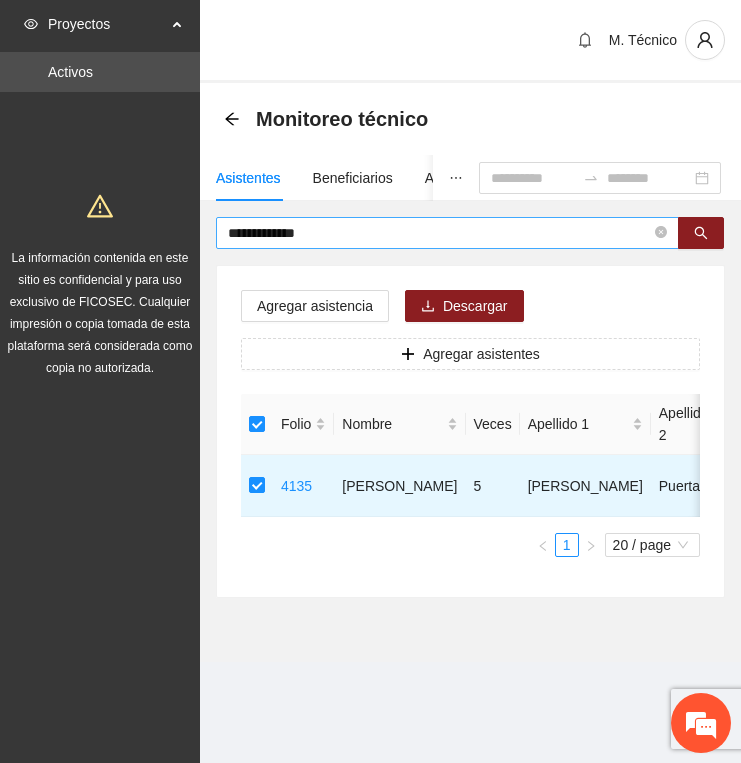 click on "**********" at bounding box center (439, 233) 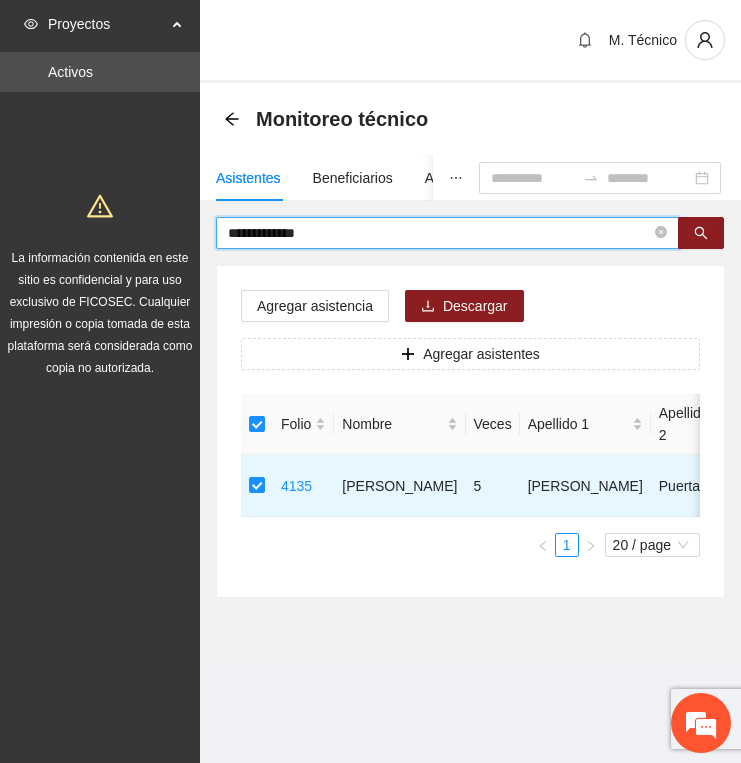 click on "**********" at bounding box center [439, 233] 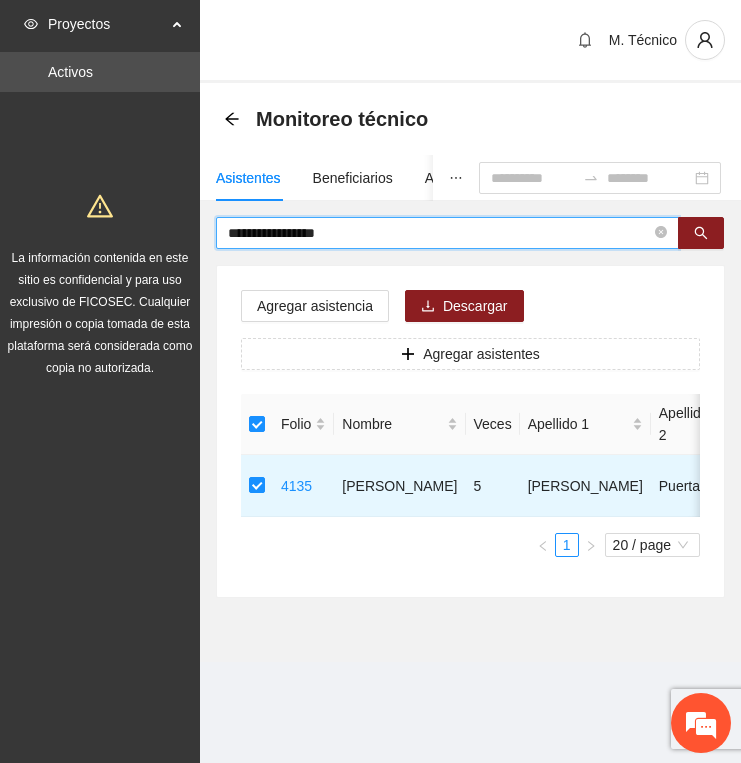 type on "**********" 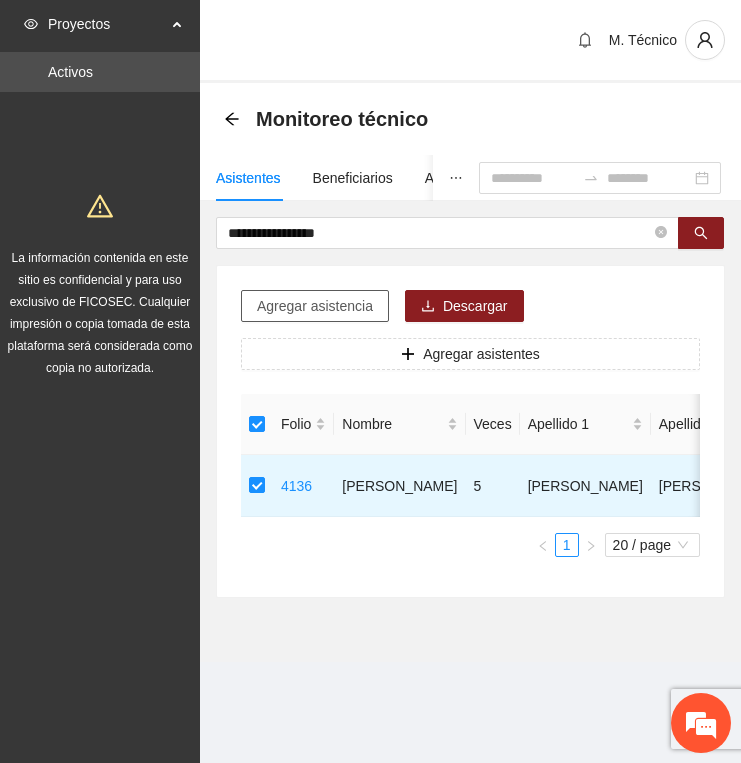 click on "Agregar asistencia" at bounding box center [315, 306] 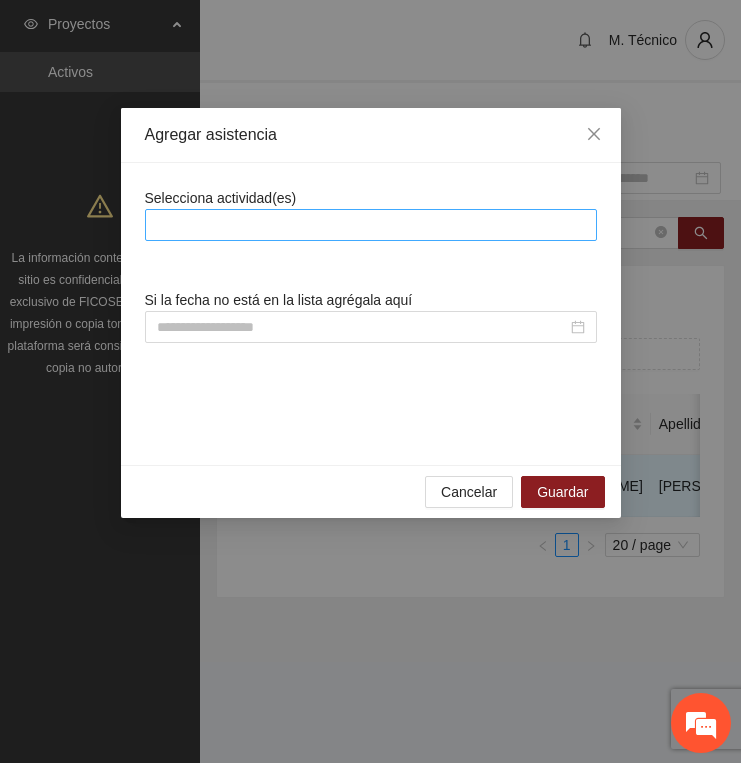 click at bounding box center [371, 225] 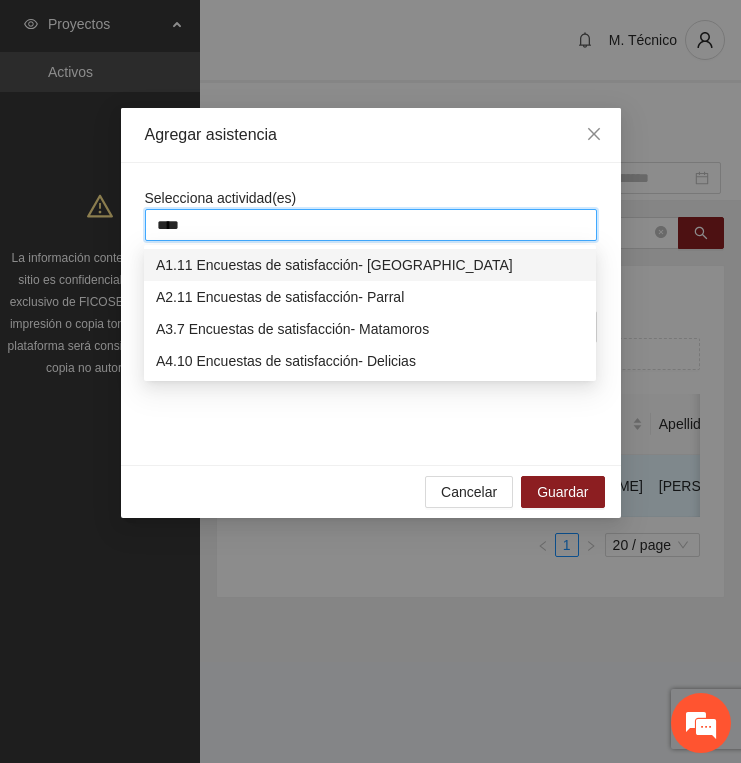 type on "*****" 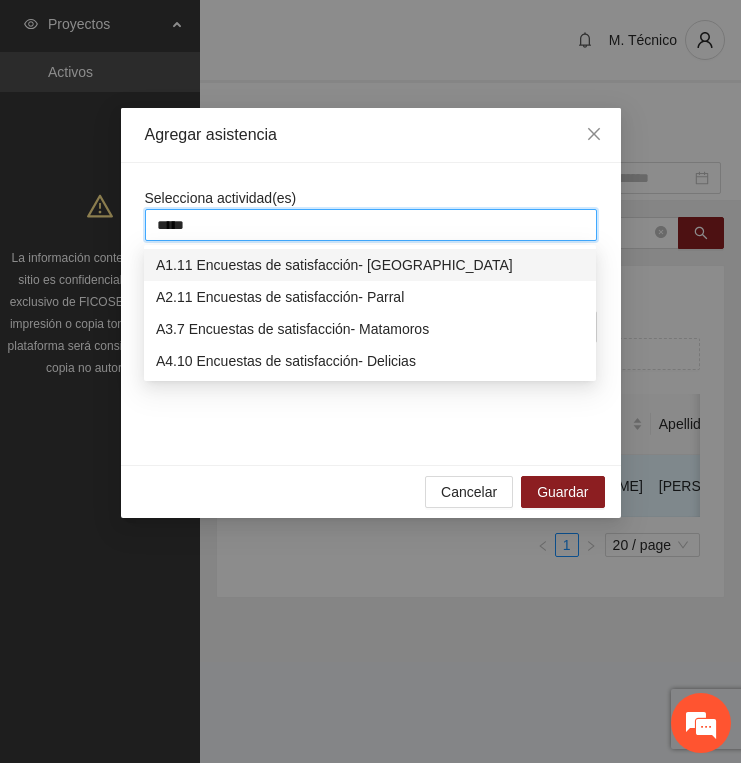 type 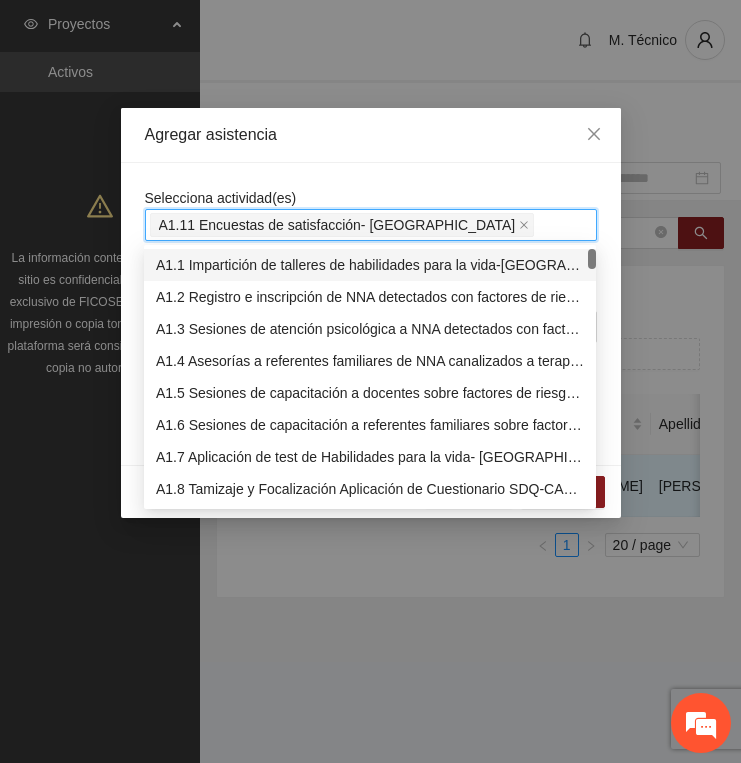 click on "Agregar asistencia" at bounding box center (371, 135) 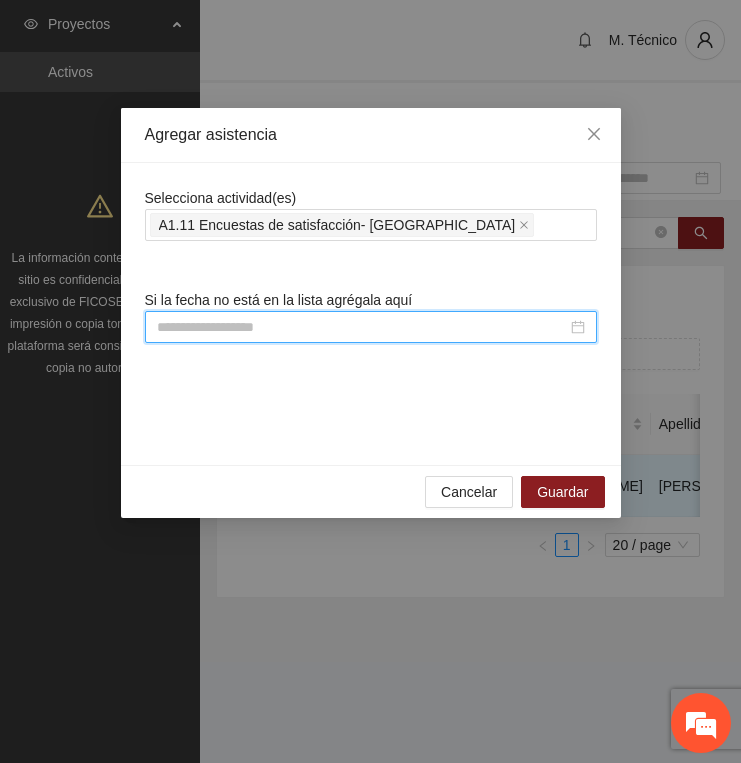 click at bounding box center [362, 327] 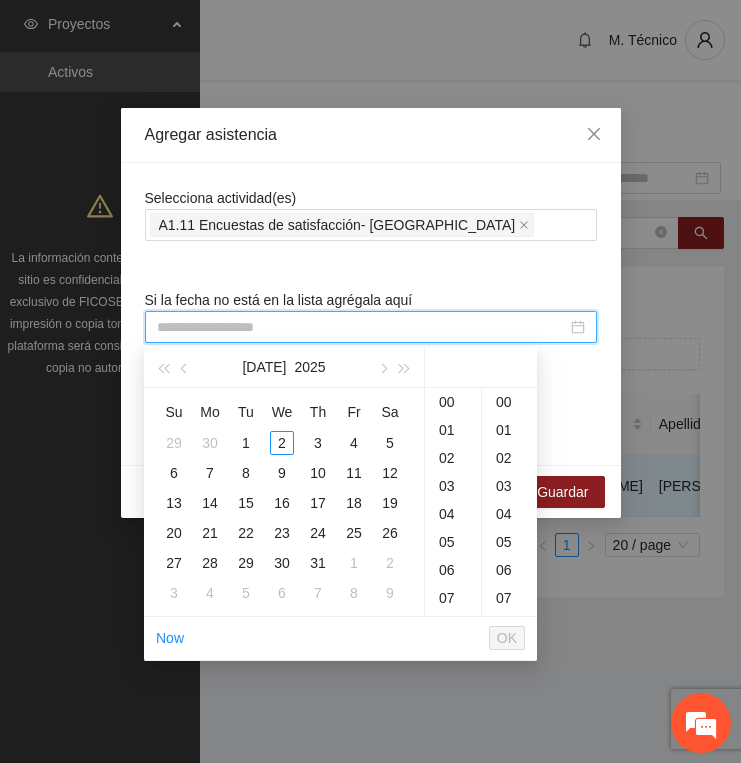 paste on "**********" 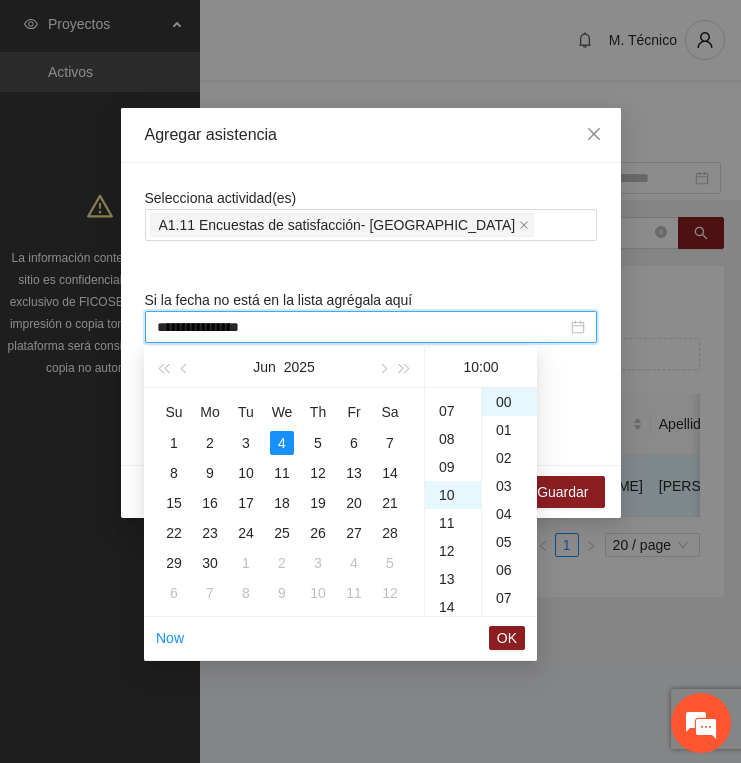 scroll, scrollTop: 280, scrollLeft: 0, axis: vertical 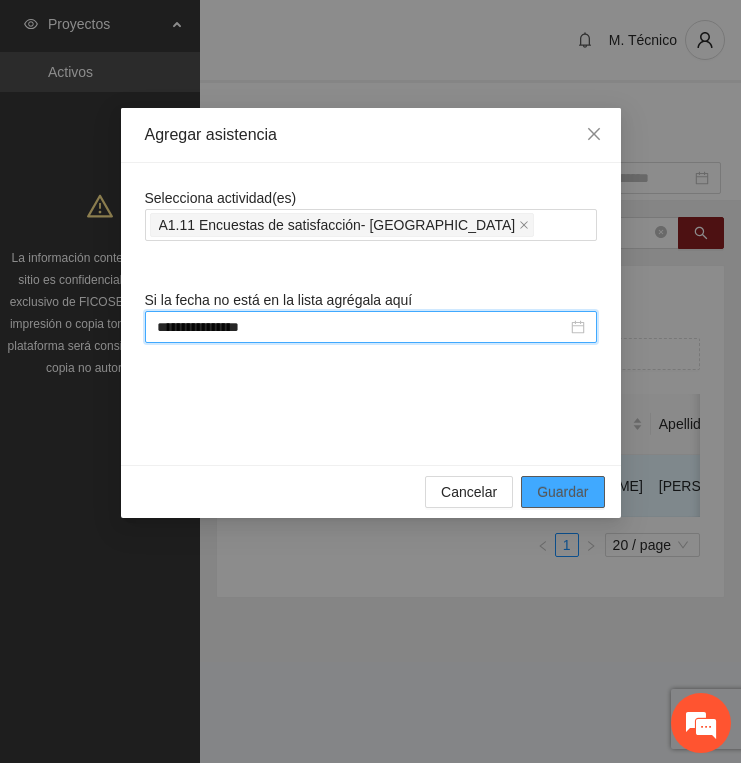type on "**********" 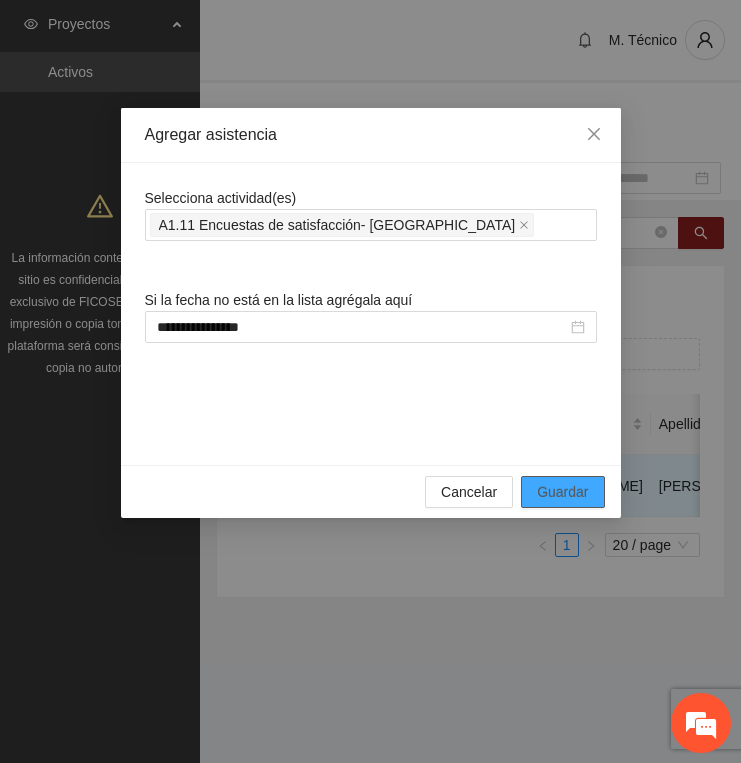 click on "Guardar" at bounding box center [562, 492] 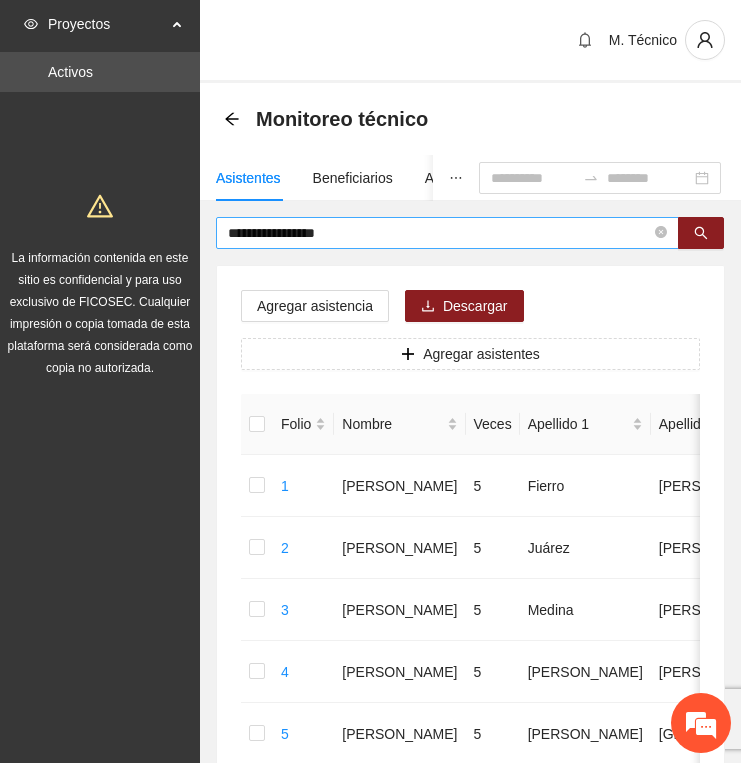 click on "**********" at bounding box center [439, 233] 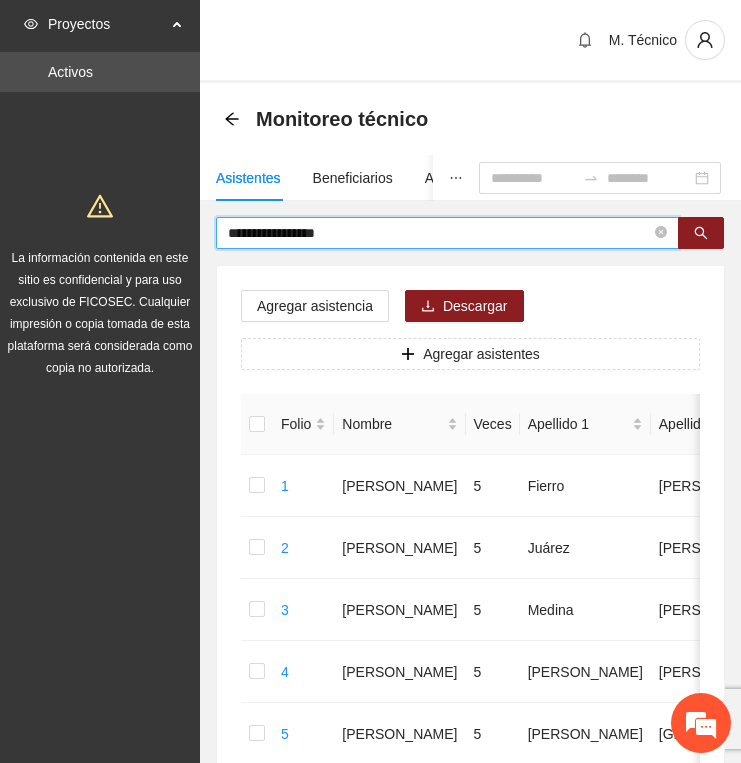 click on "**********" at bounding box center (439, 233) 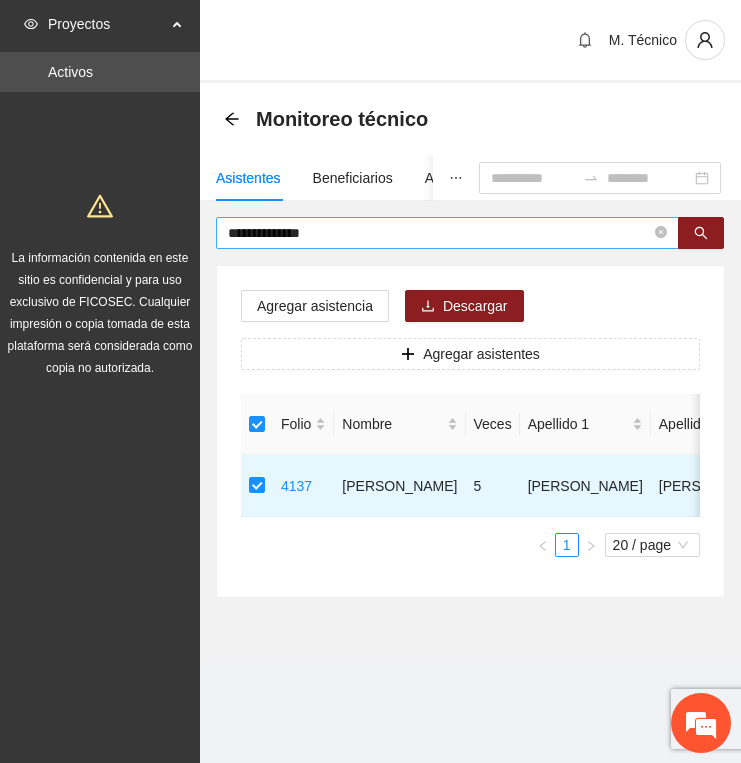 click on "**********" at bounding box center [439, 233] 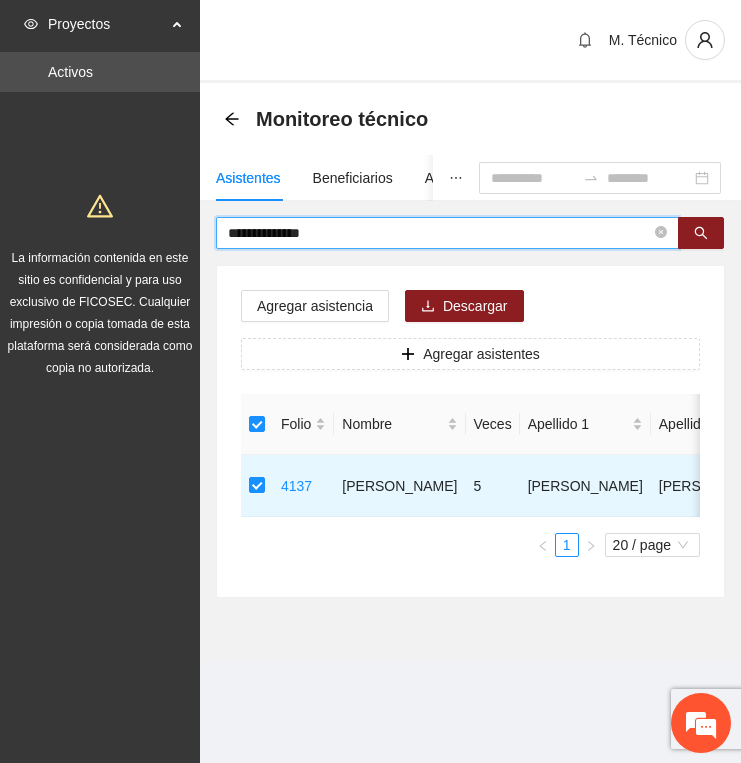 click on "**********" at bounding box center (439, 233) 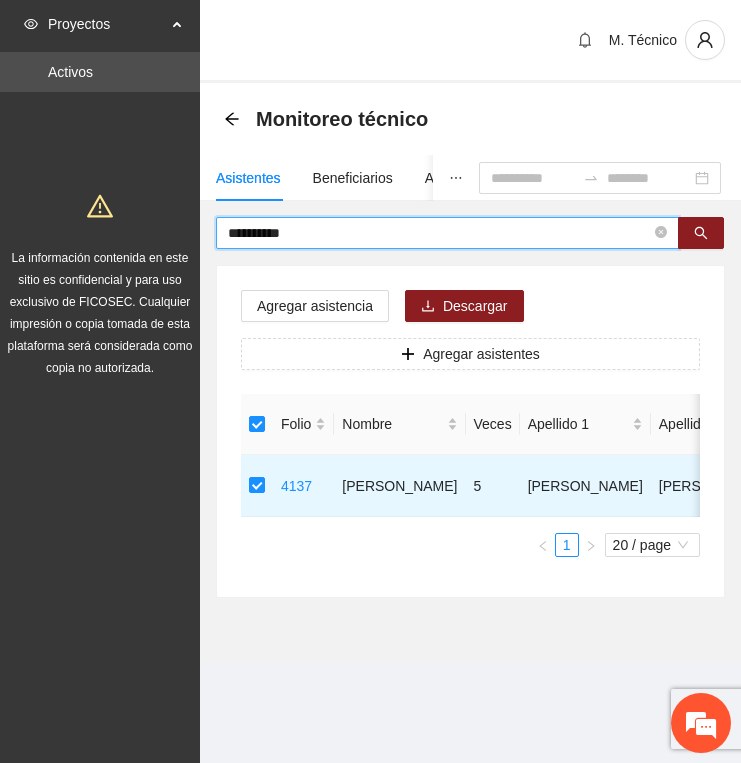 type on "**********" 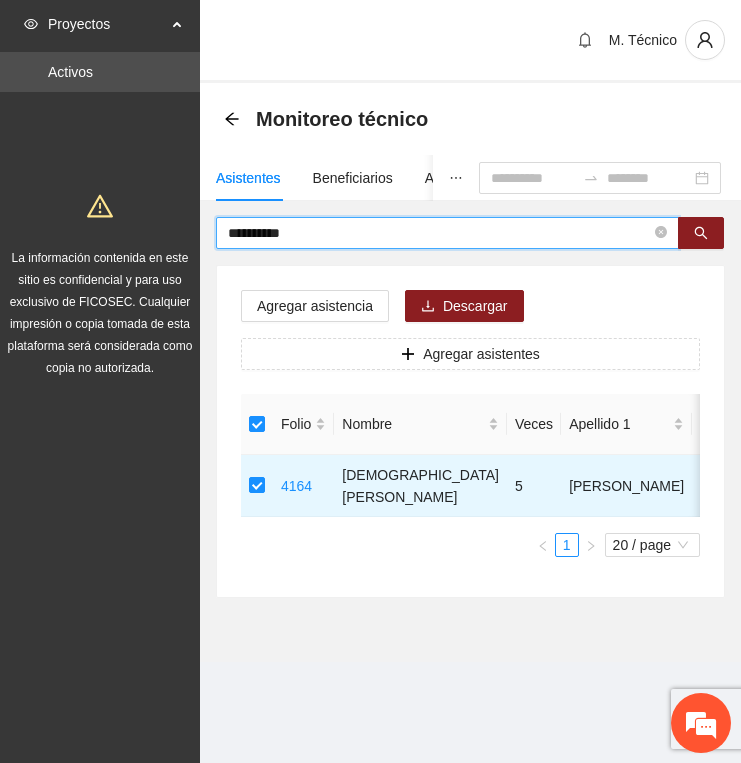 click on "**********" at bounding box center (439, 233) 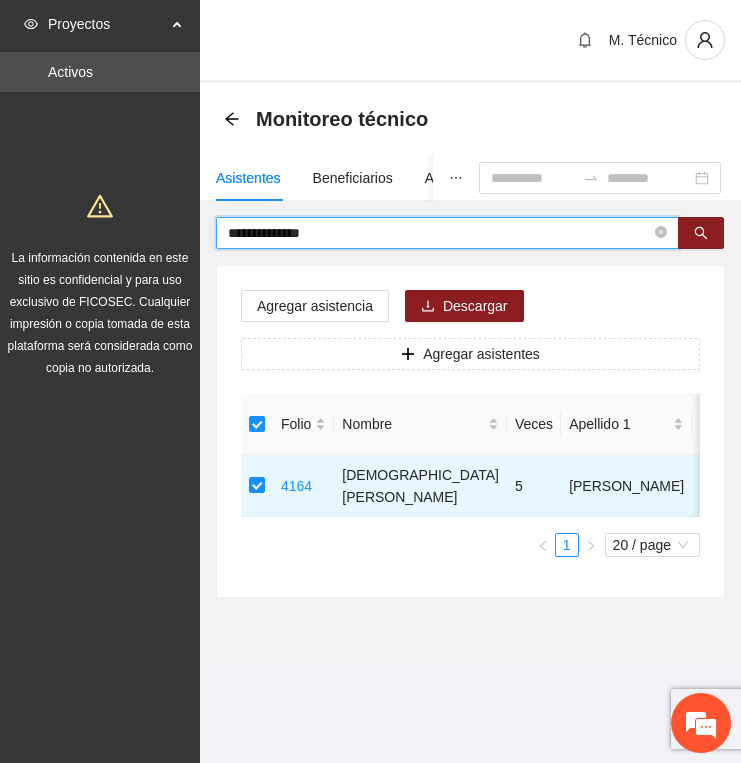type on "**********" 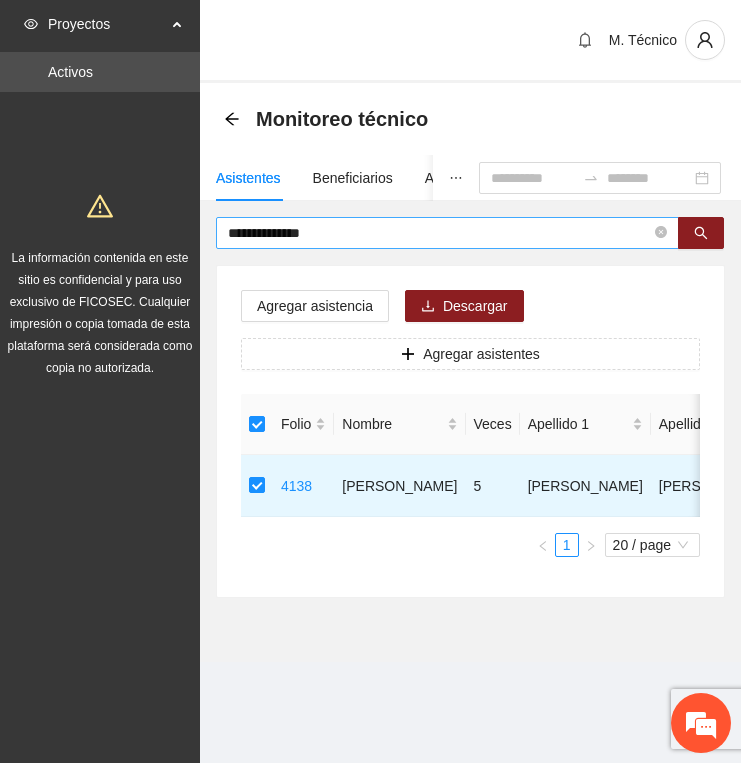 click on "**********" at bounding box center (439, 233) 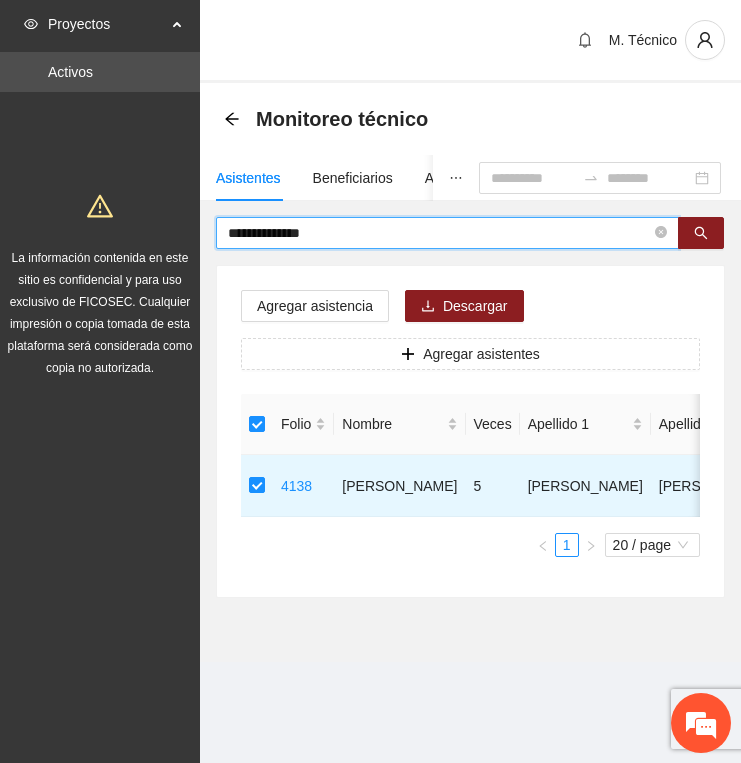 click on "**********" at bounding box center (439, 233) 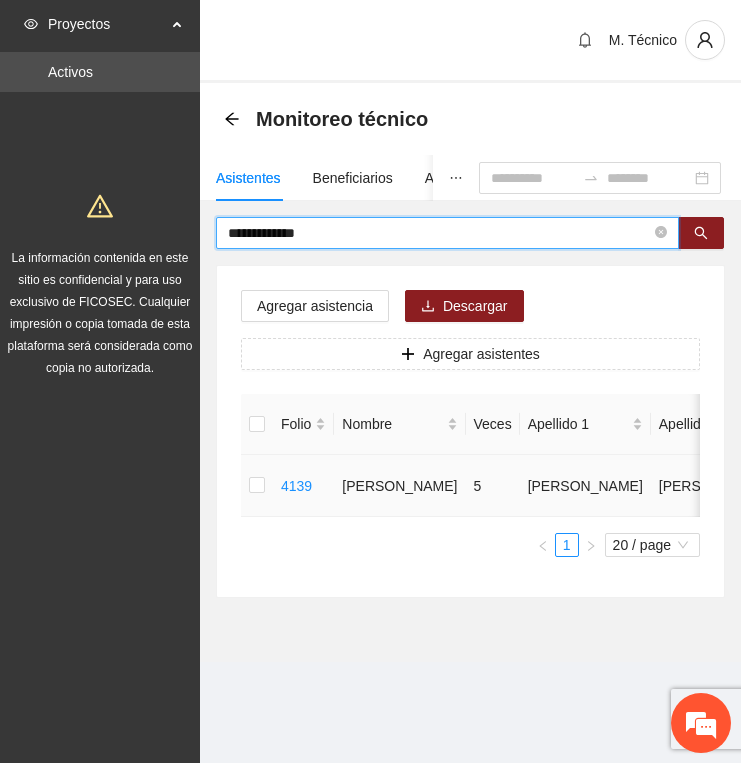 click at bounding box center [257, 486] 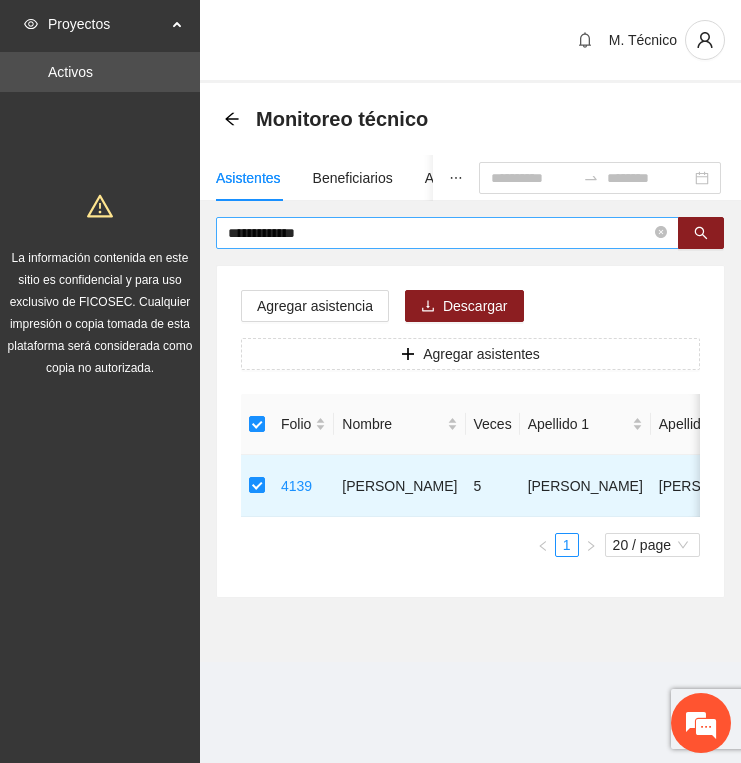 click on "**********" at bounding box center [439, 233] 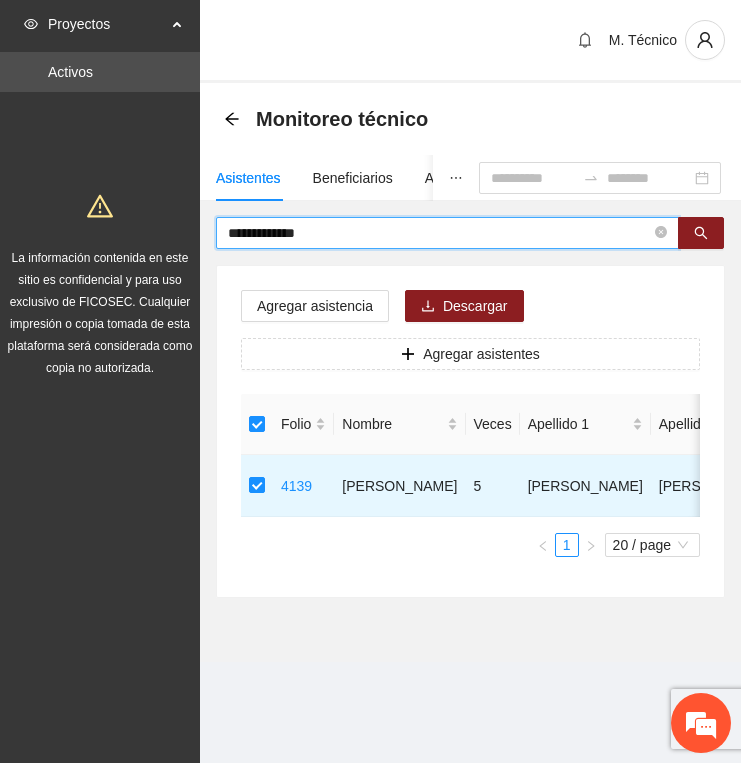 click on "**********" at bounding box center [439, 233] 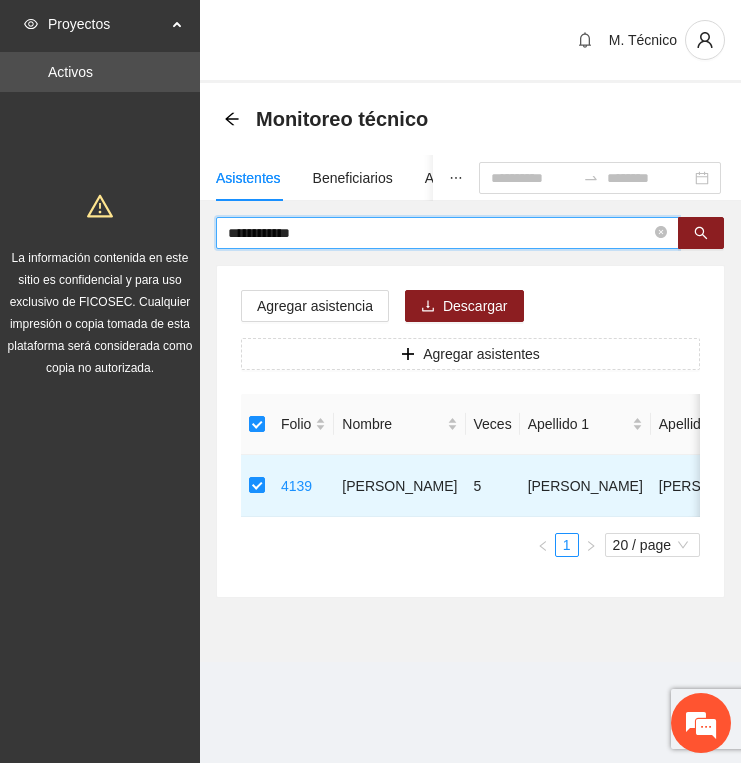 type on "**********" 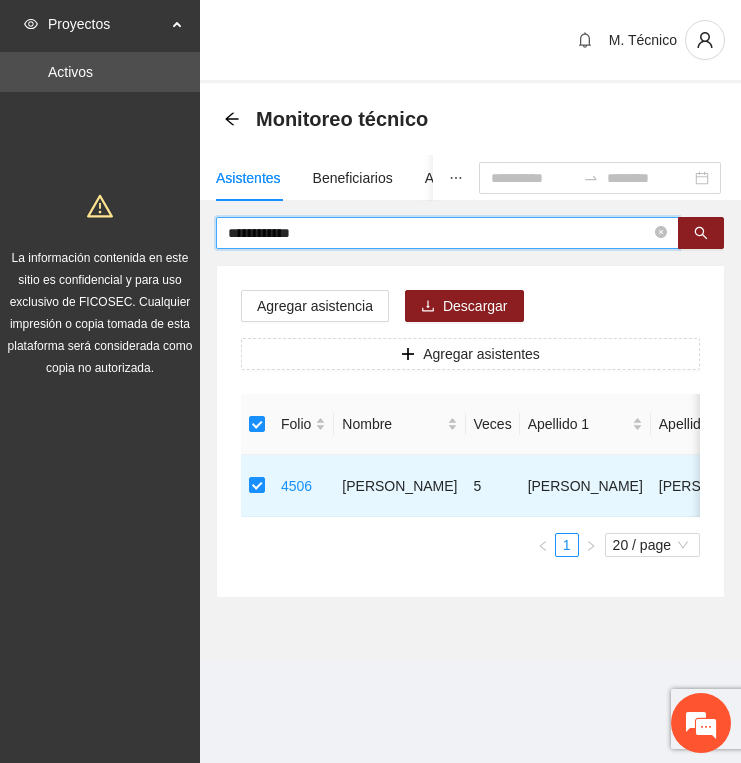 click on "**********" at bounding box center [439, 233] 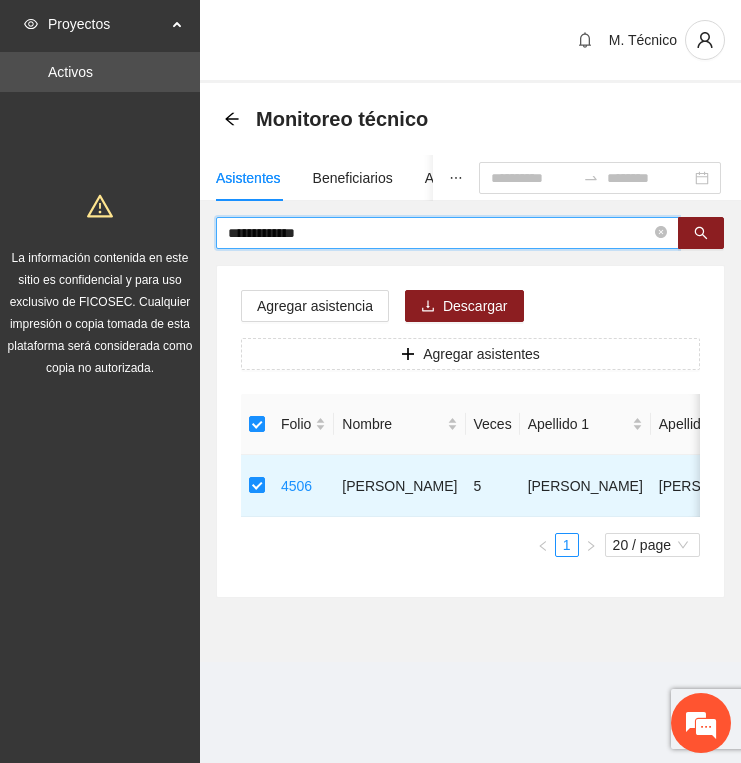 type on "**********" 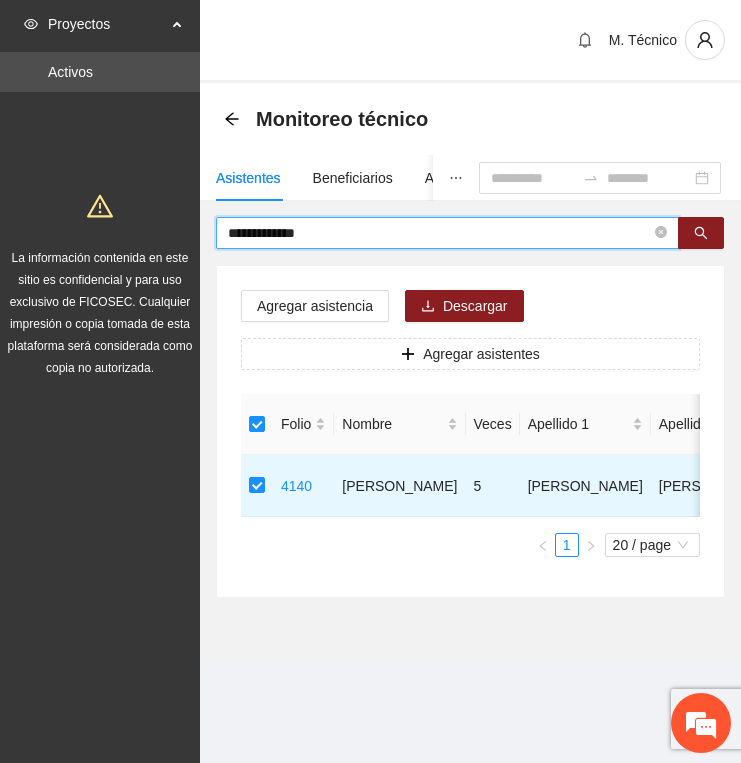 click on "**********" at bounding box center (439, 233) 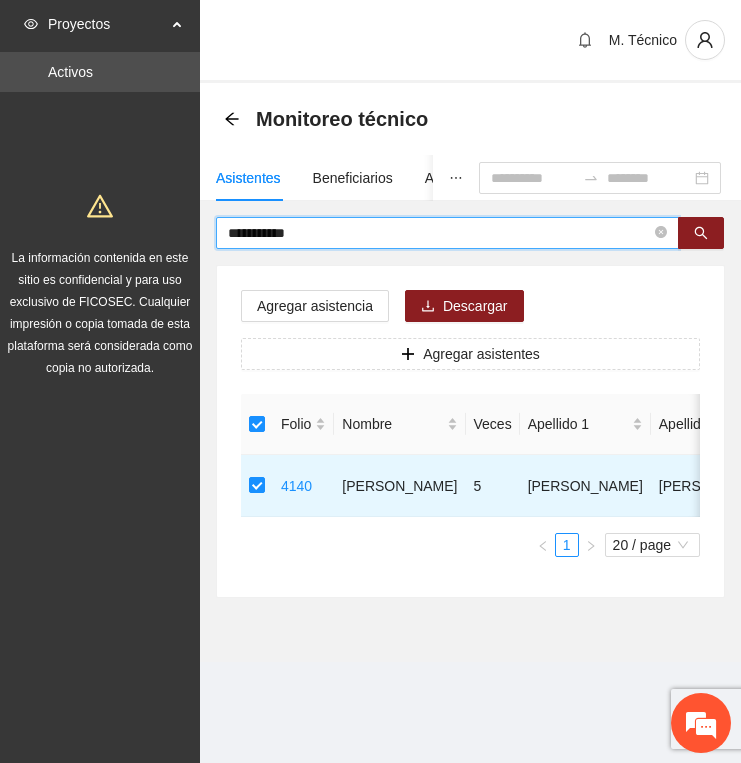 type on "**********" 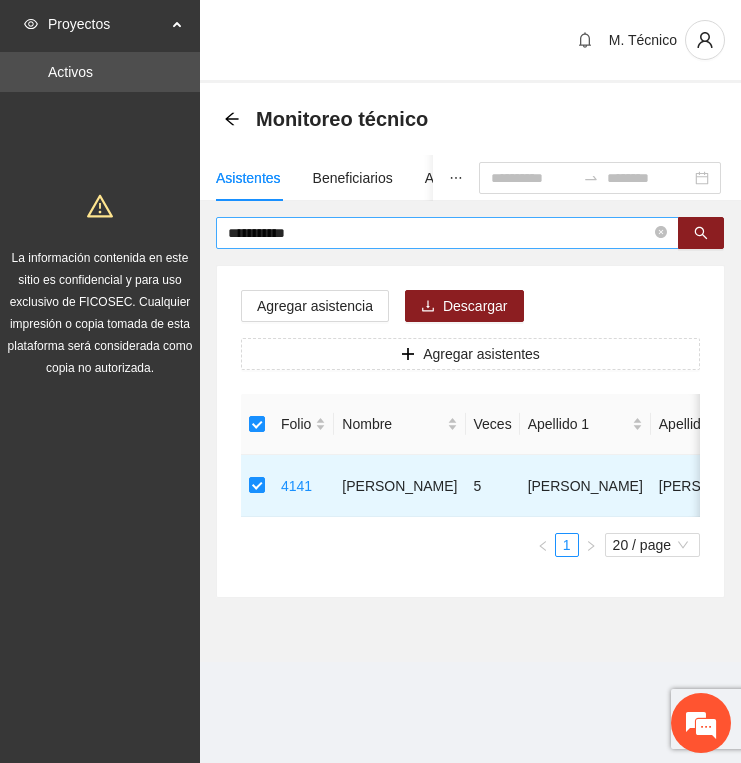 click on "**********" at bounding box center (439, 233) 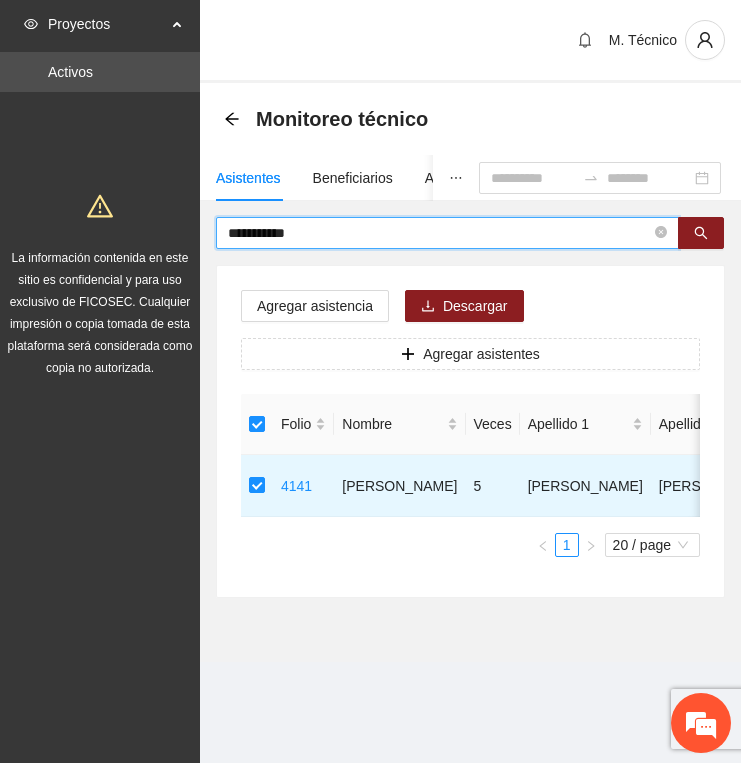 click on "**********" at bounding box center (439, 233) 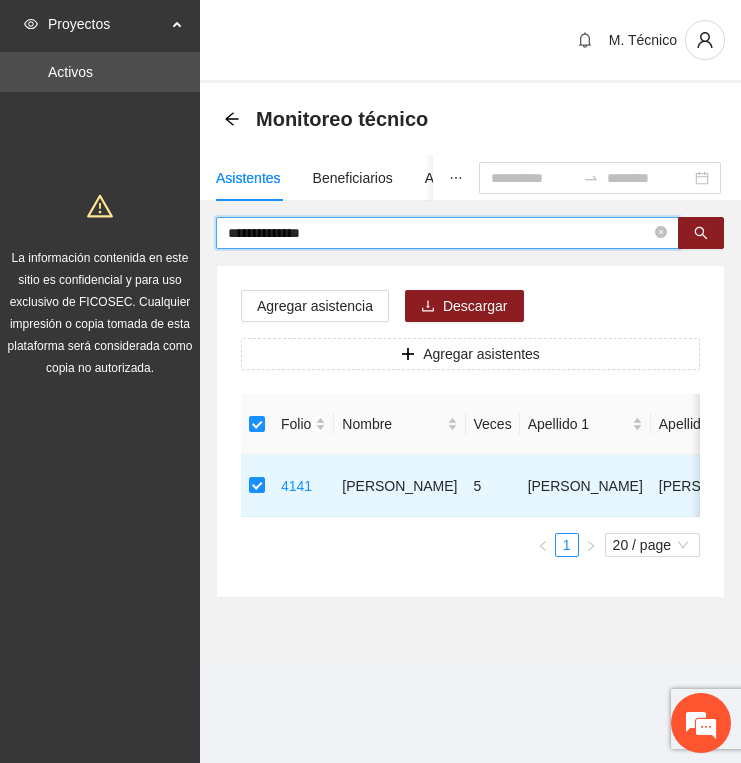 type on "**********" 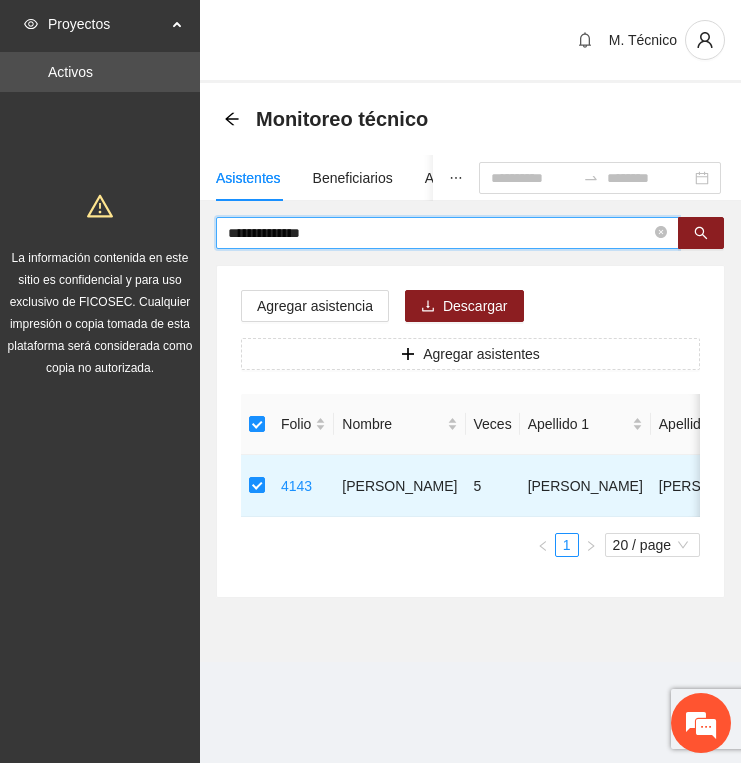 click on "**********" at bounding box center [439, 233] 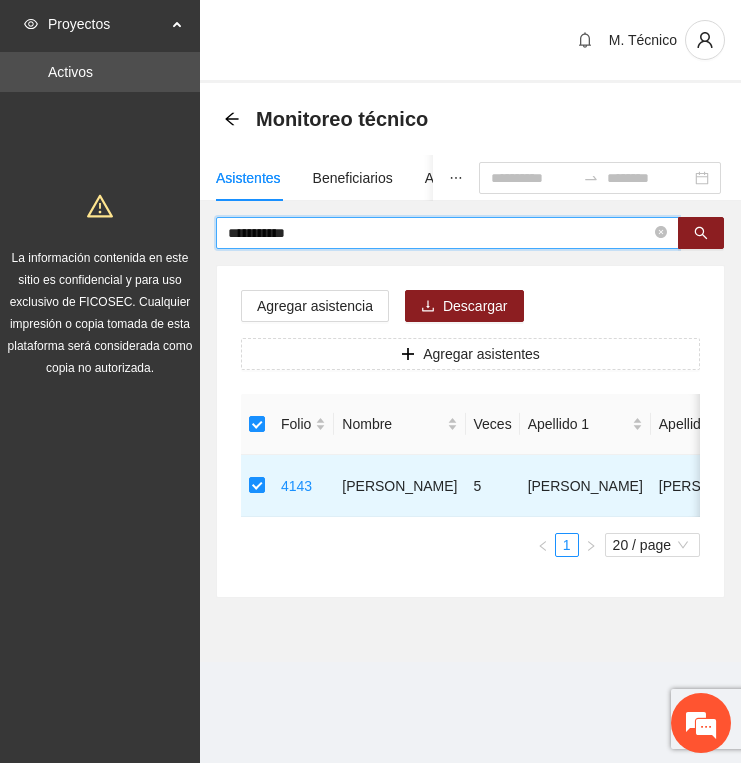 type on "**********" 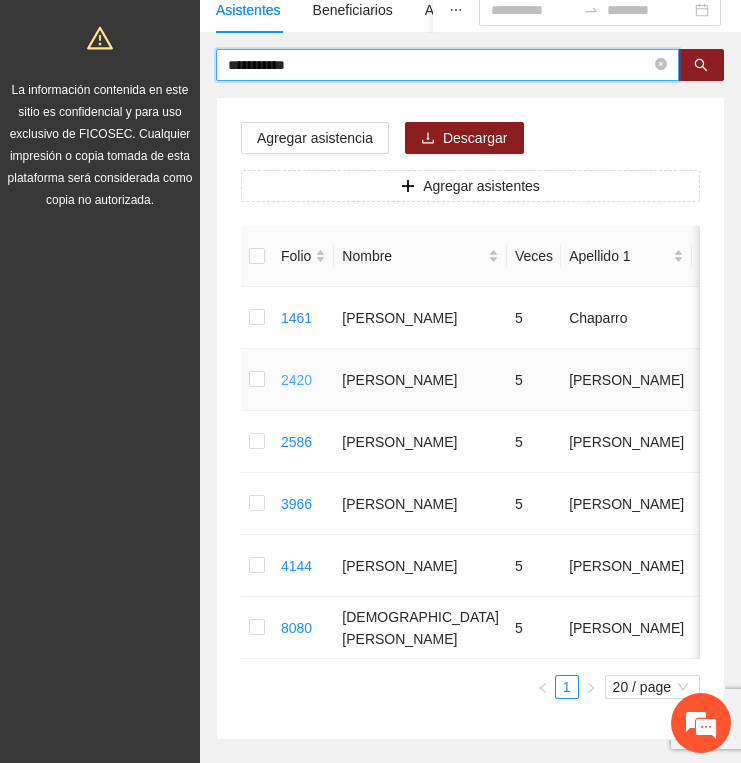 scroll, scrollTop: 173, scrollLeft: 0, axis: vertical 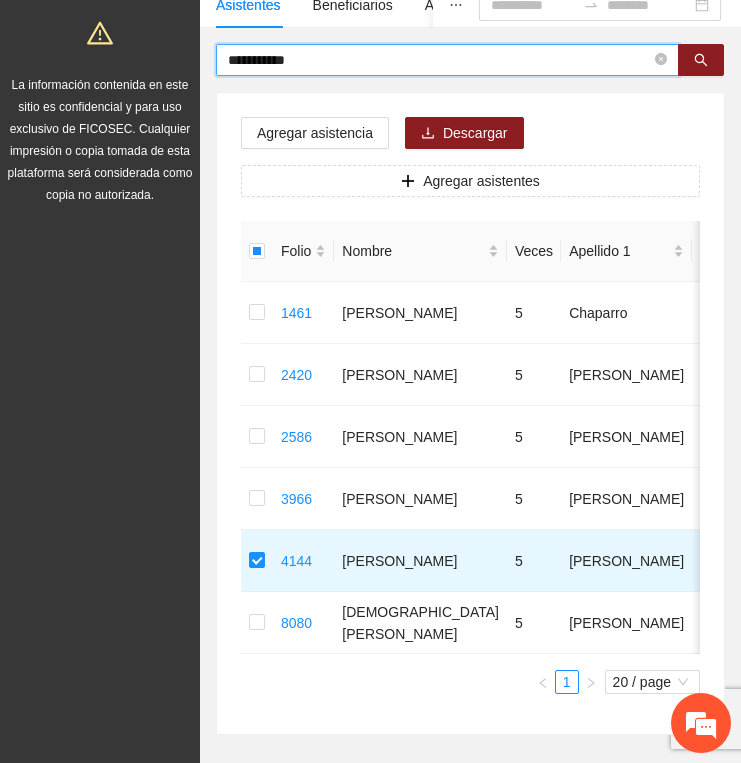 click on "**********" at bounding box center (439, 60) 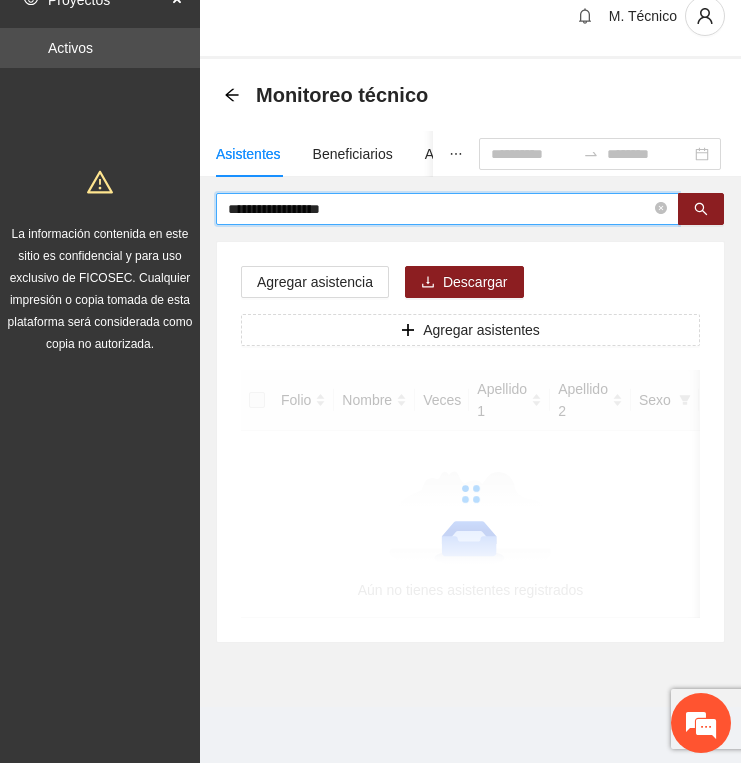 scroll, scrollTop: 0, scrollLeft: 0, axis: both 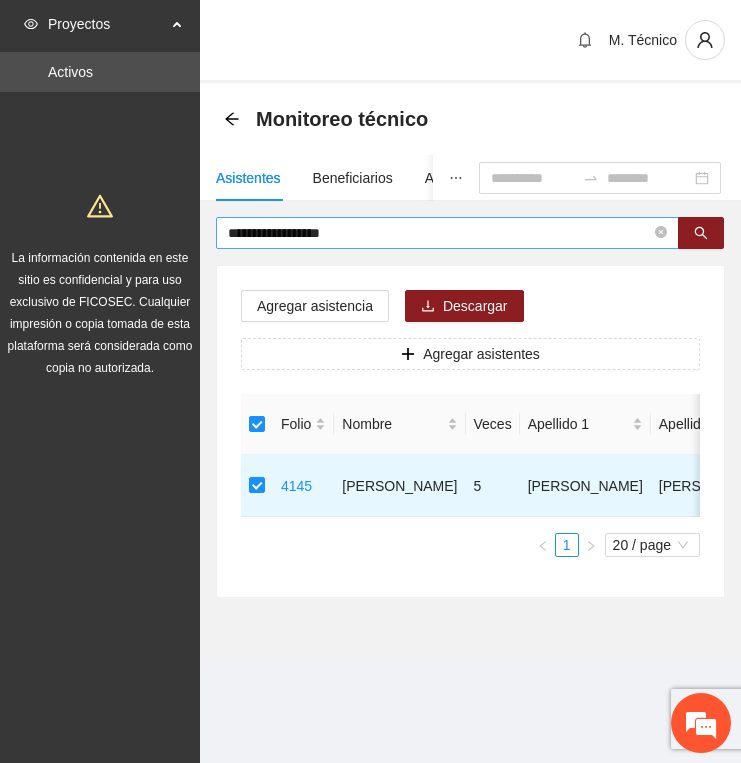 click on "**********" at bounding box center (439, 233) 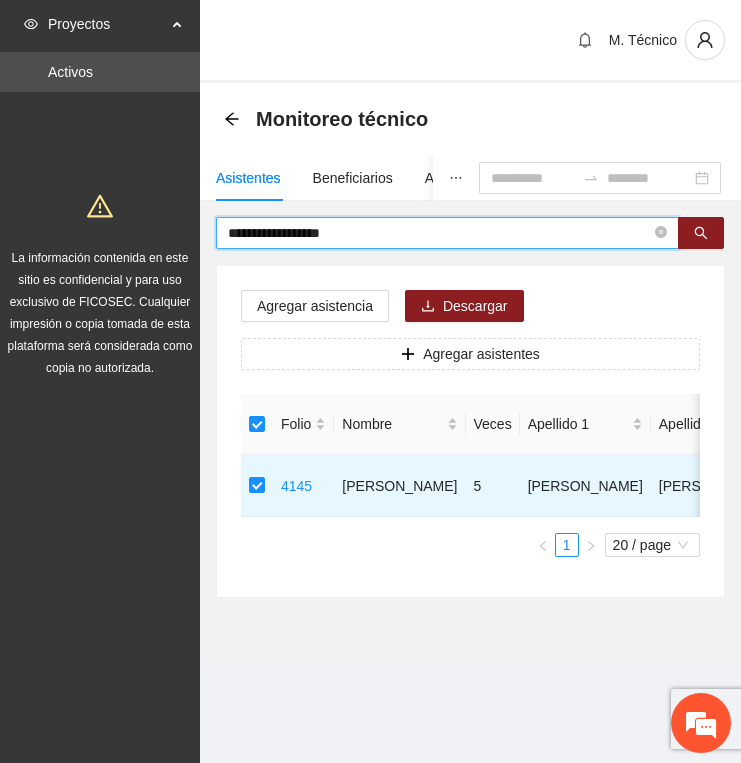 click on "**********" at bounding box center (439, 233) 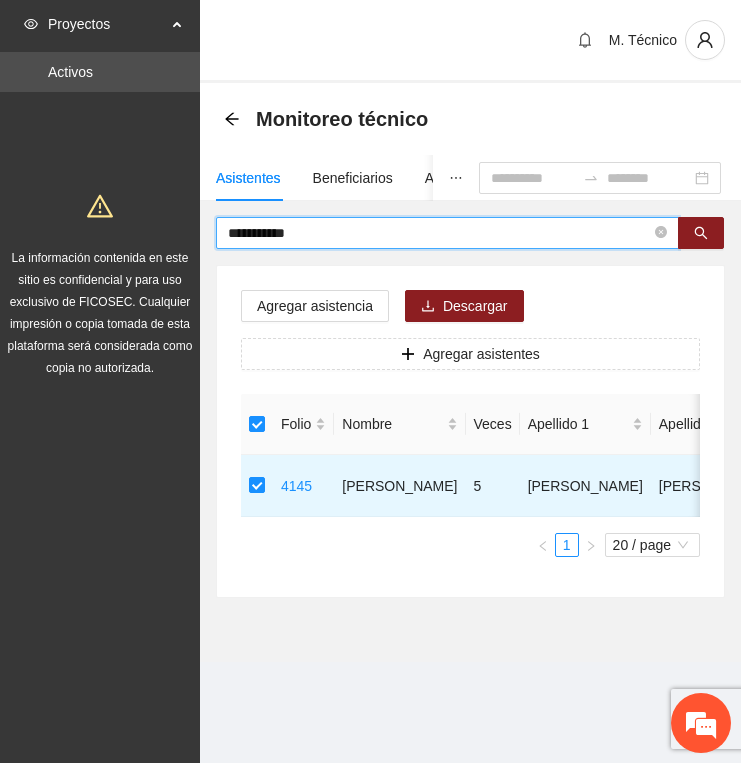 type on "**********" 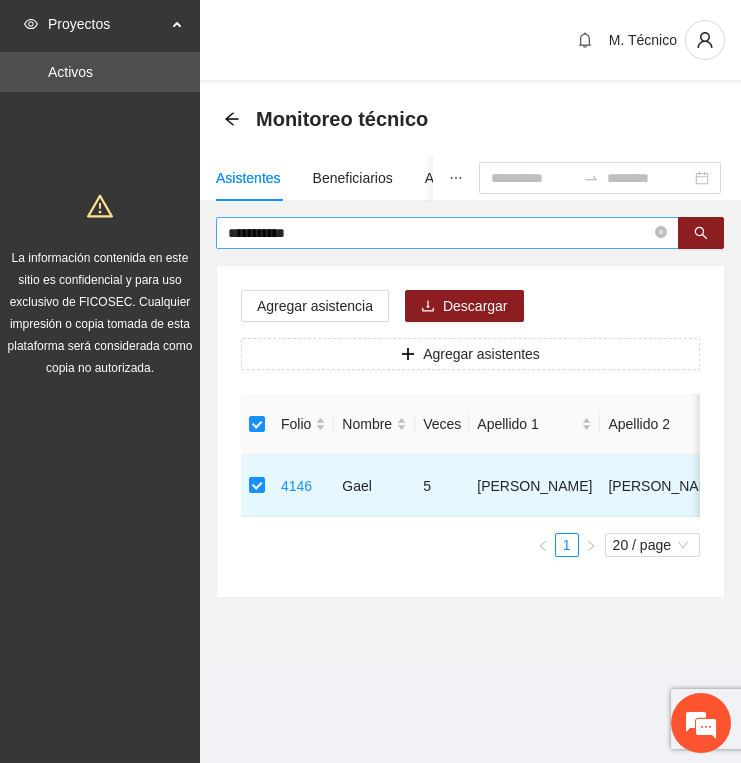 click on "**********" at bounding box center (439, 233) 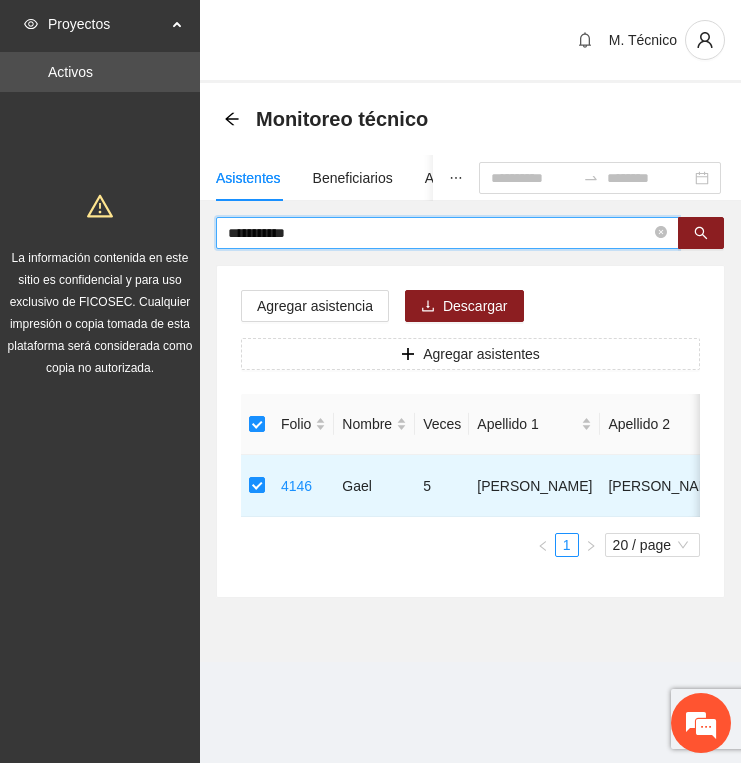 click on "**********" at bounding box center [439, 233] 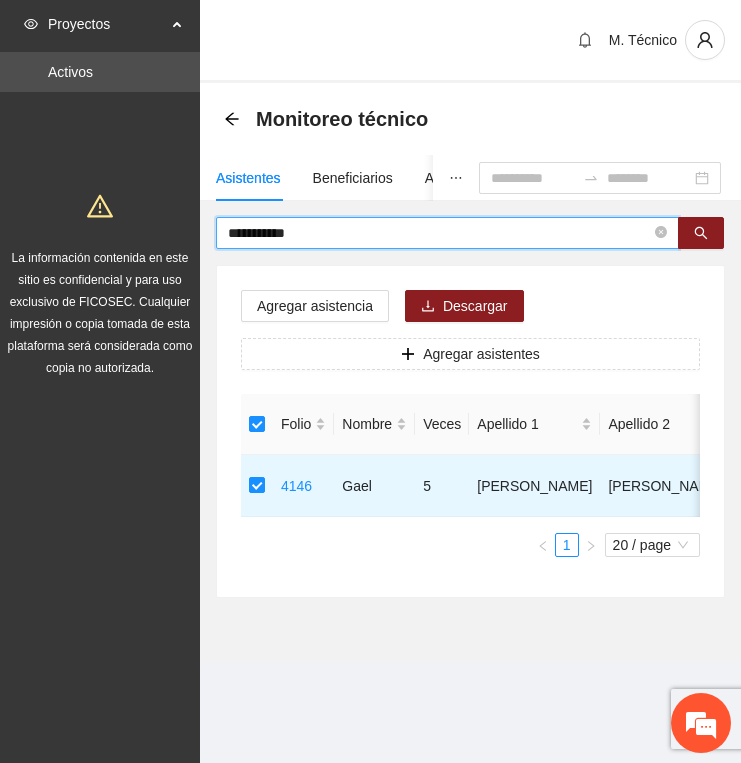 type on "**********" 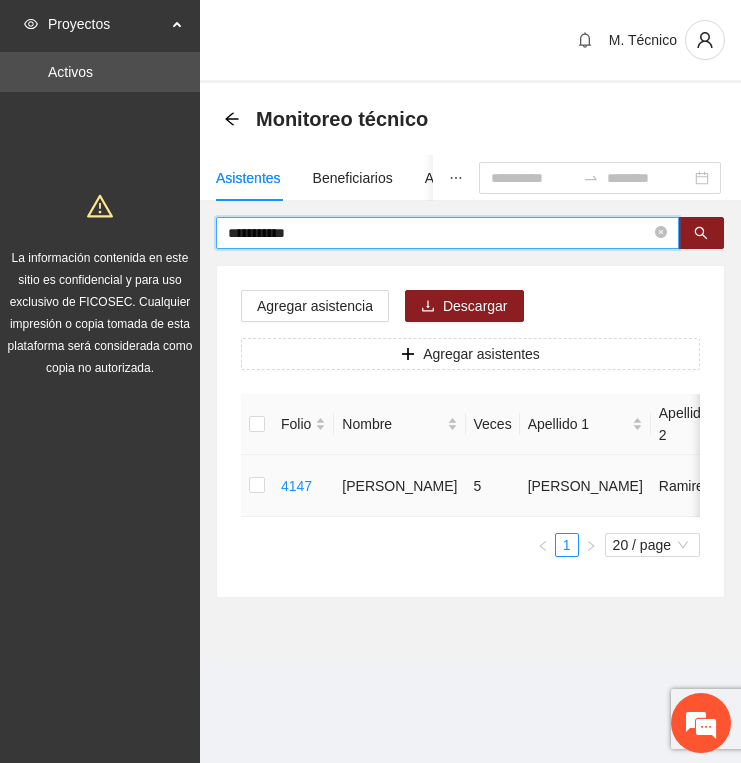 click at bounding box center [257, 486] 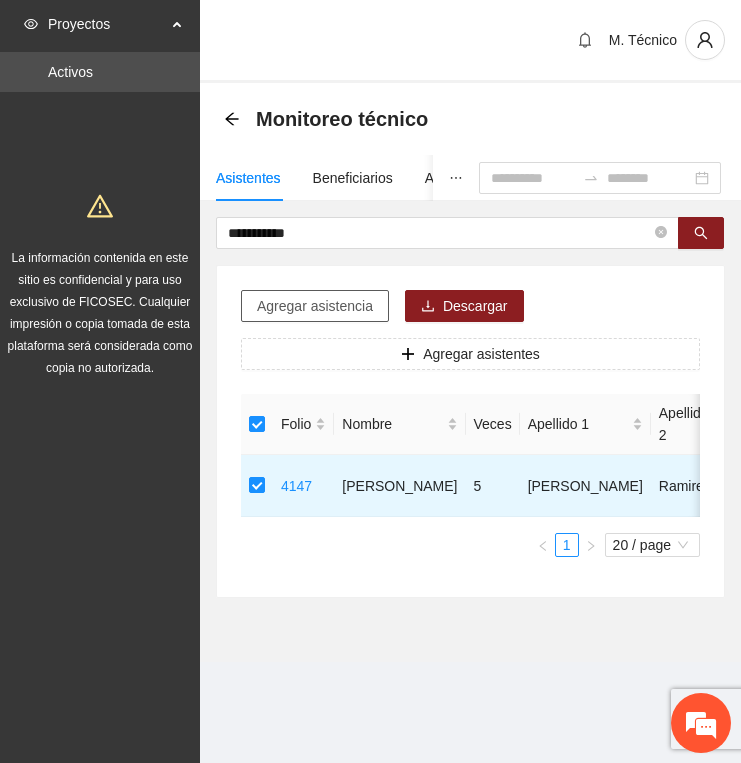 click on "Agregar asistencia" at bounding box center [315, 306] 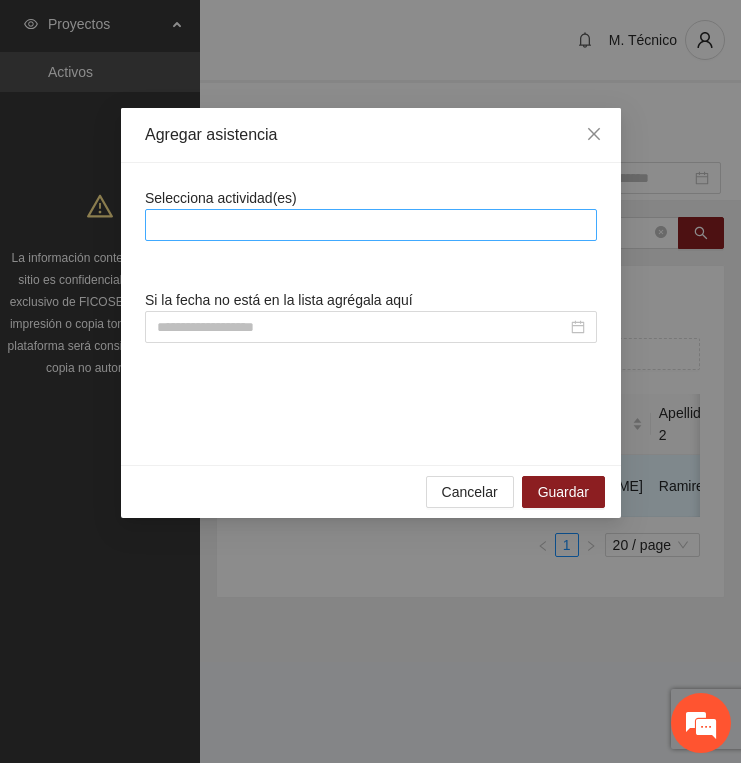 click at bounding box center (371, 225) 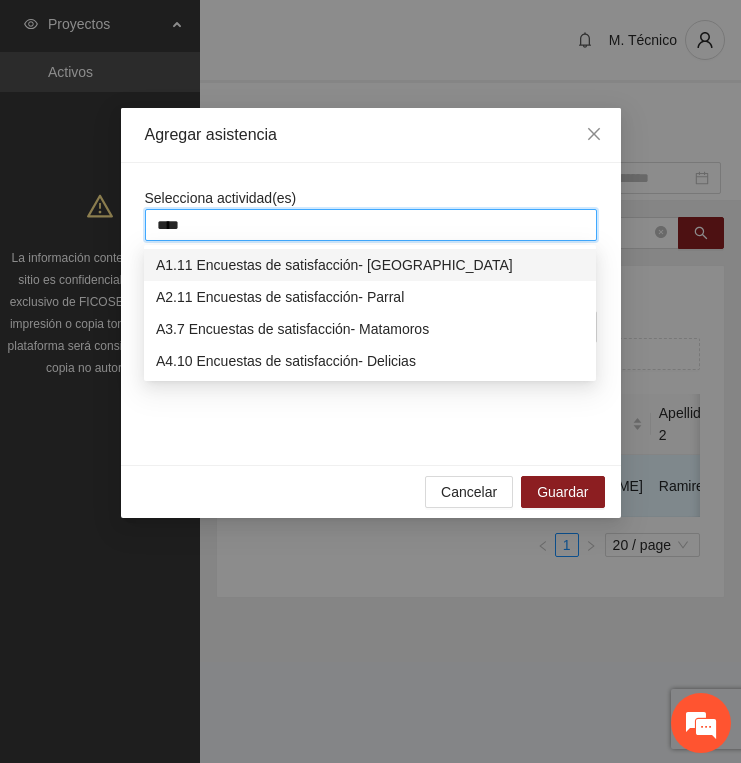 type on "*****" 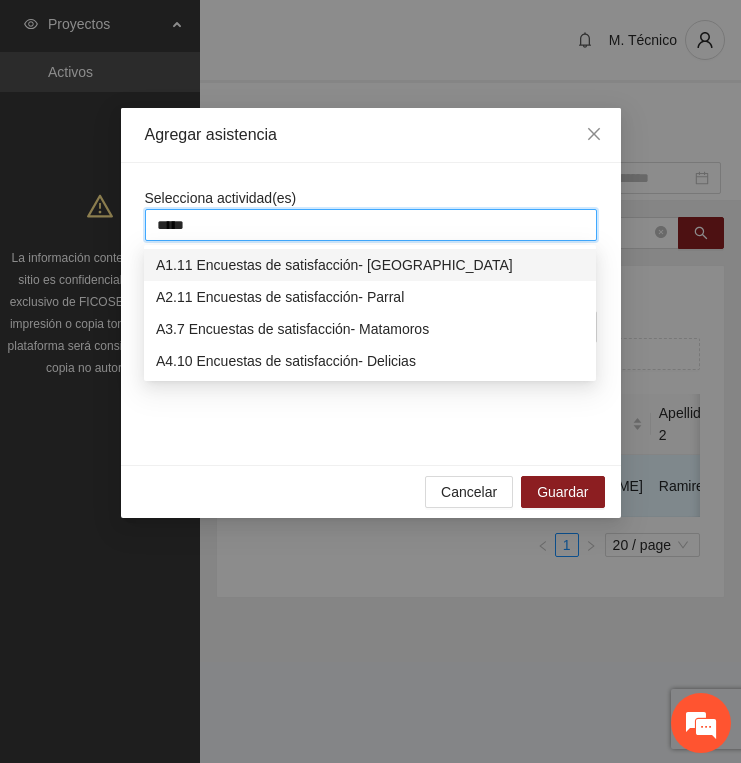 type 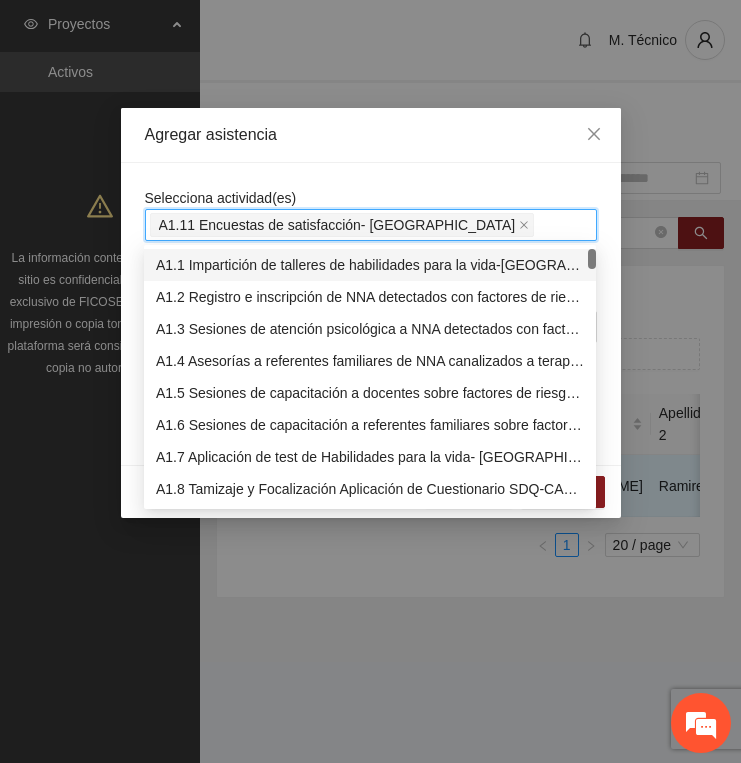 click on "Selecciona actividad(es) A1.11 Encuestas de satisfacción- Chihuahua   Si la fecha no está en la lista agrégala aquí" at bounding box center (371, 314) 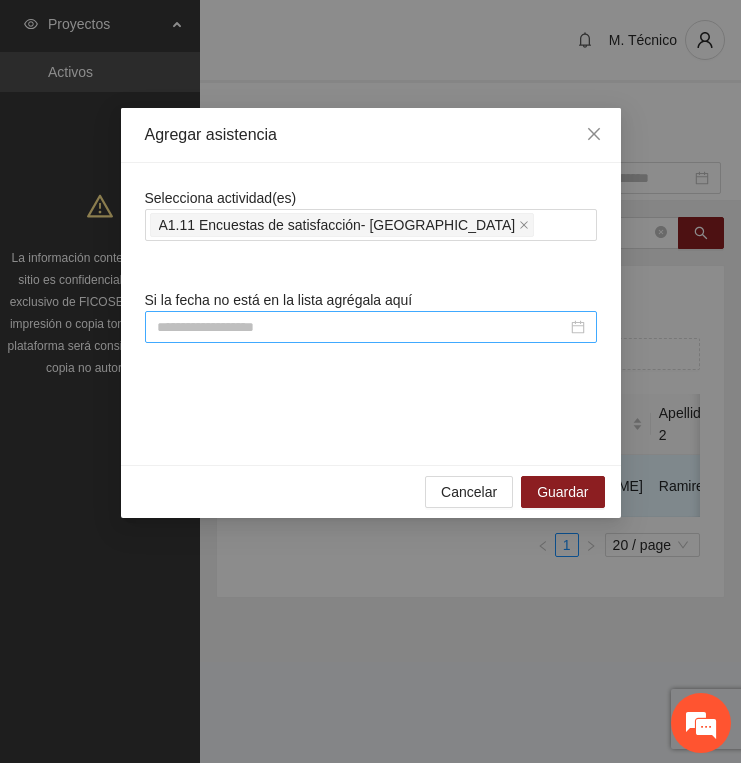 click at bounding box center [362, 327] 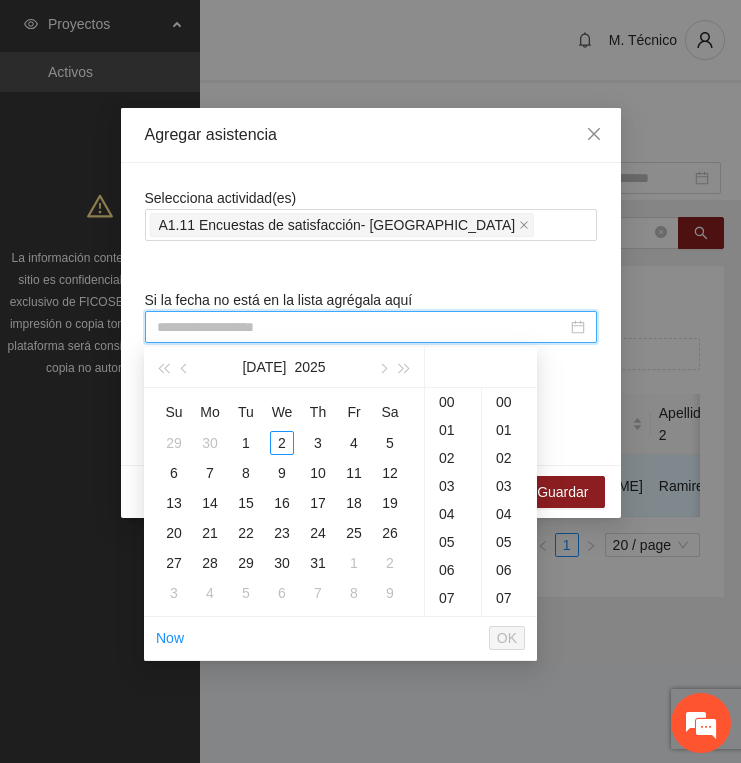 paste on "**********" 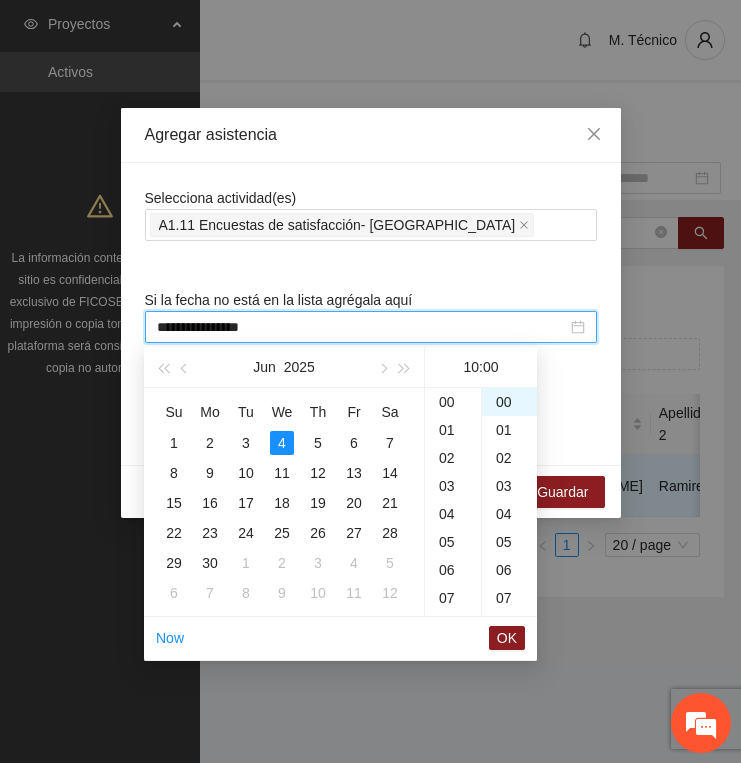 scroll, scrollTop: 280, scrollLeft: 0, axis: vertical 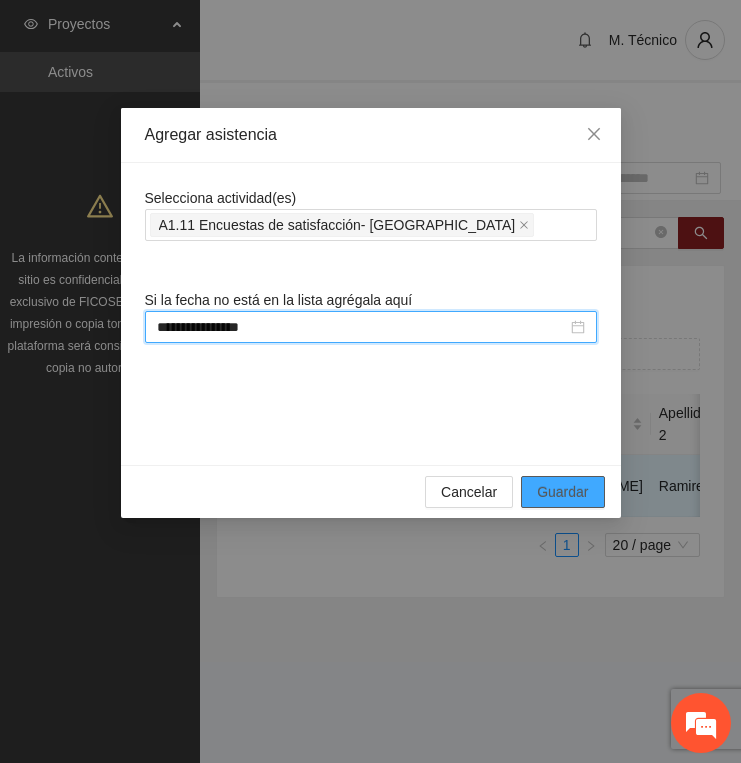 type on "**********" 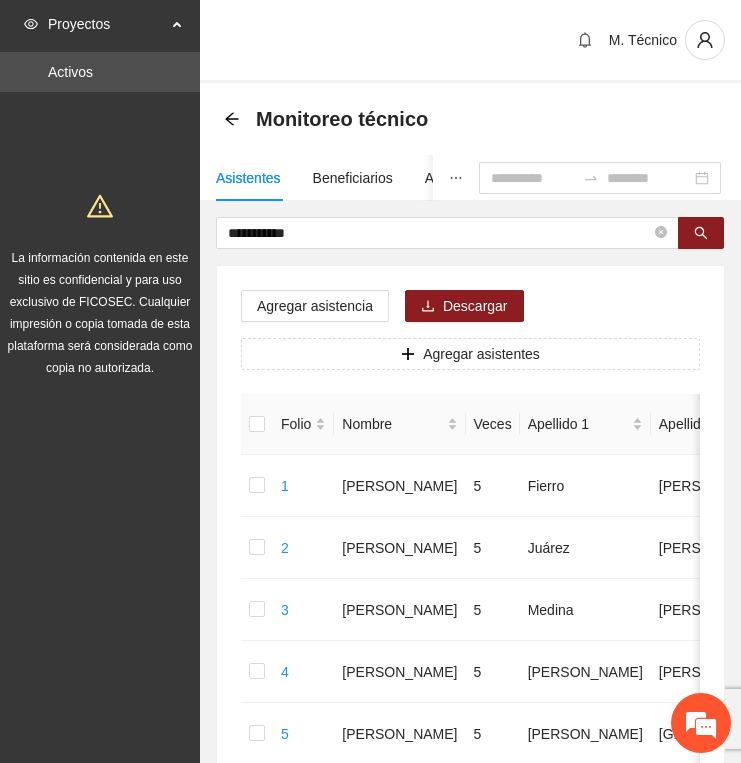 click 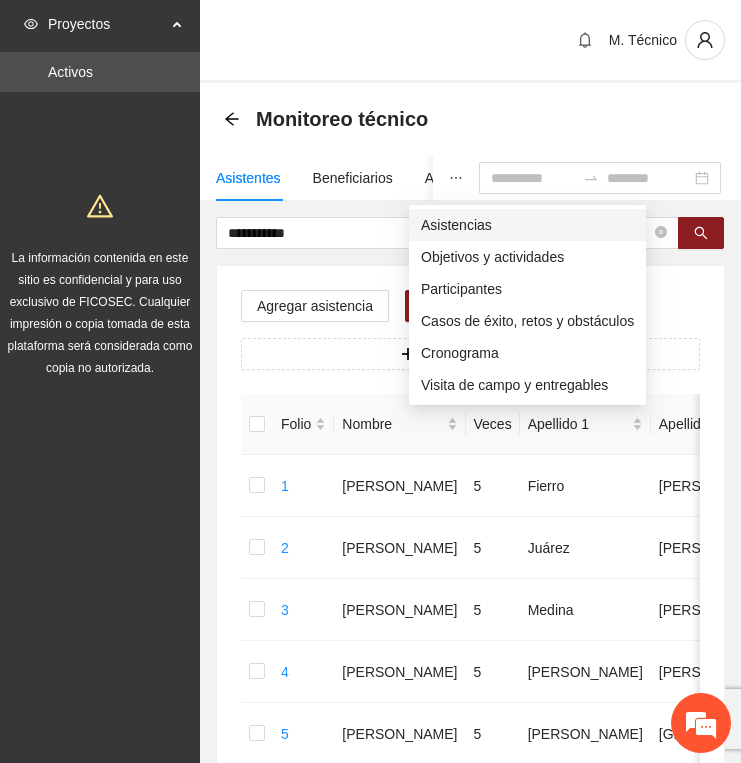 click on "Asistencias" at bounding box center (527, 225) 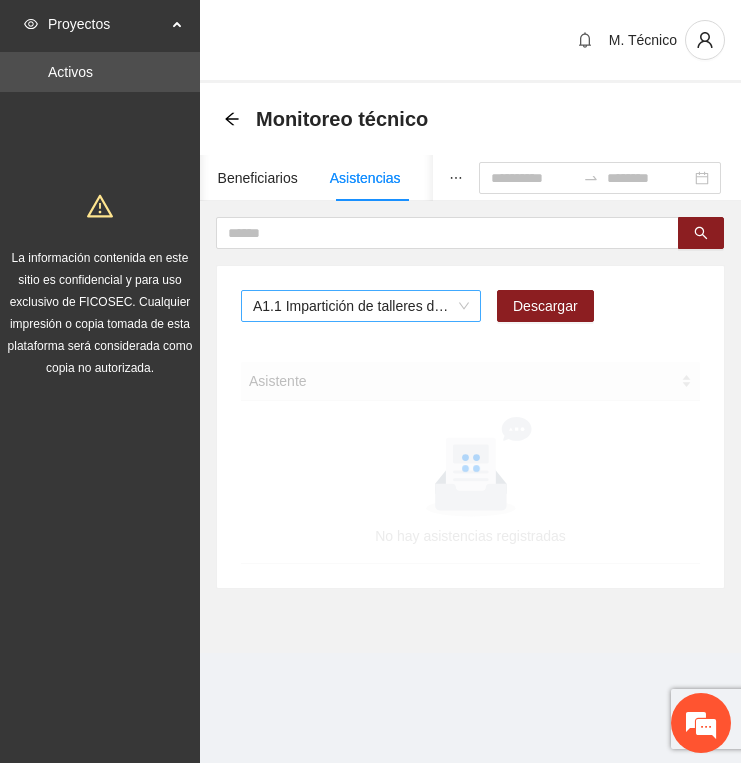 click on "A1.1 Impartición de talleres de habilidades para la vida-[GEOGRAPHIC_DATA]" at bounding box center [361, 306] 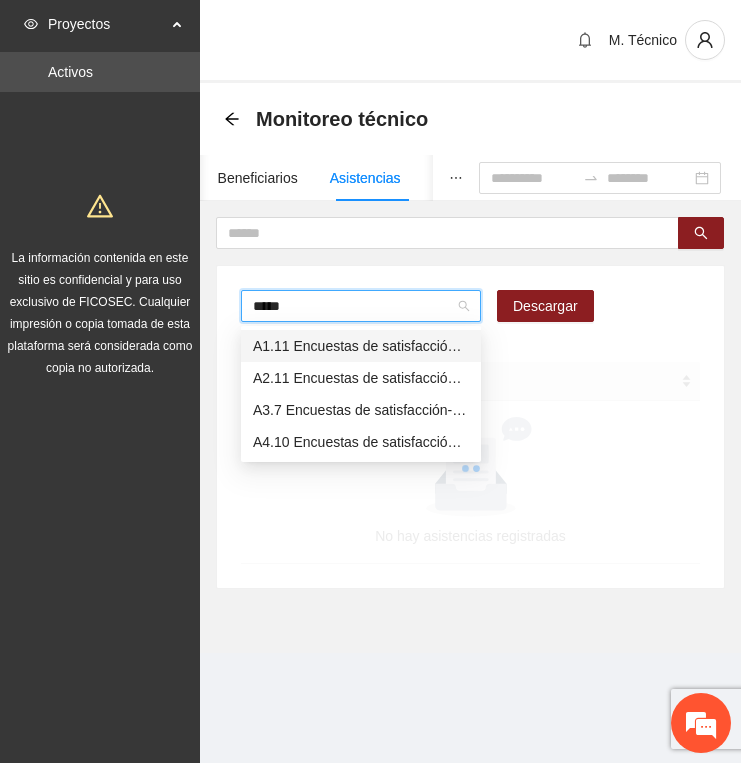 type on "******" 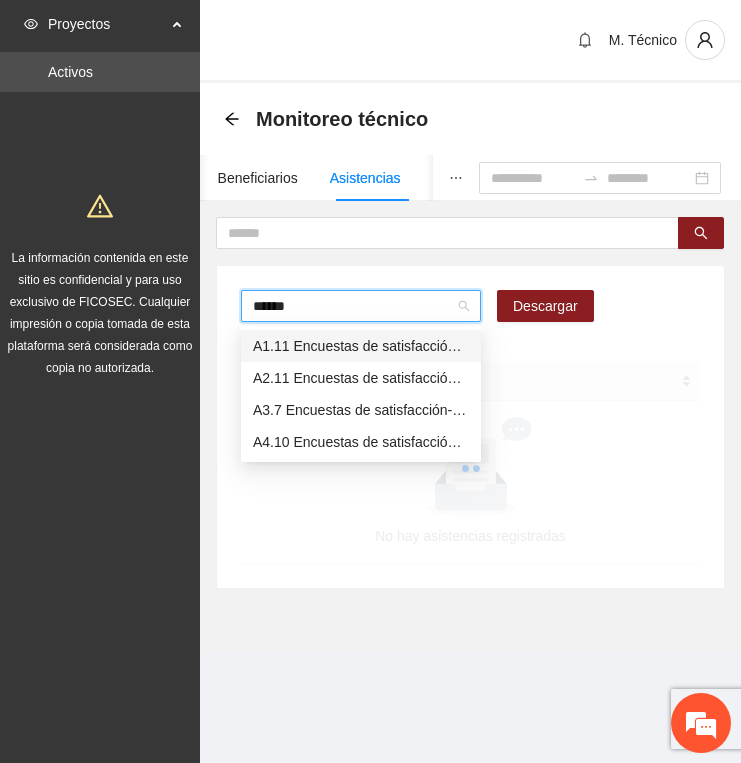 type 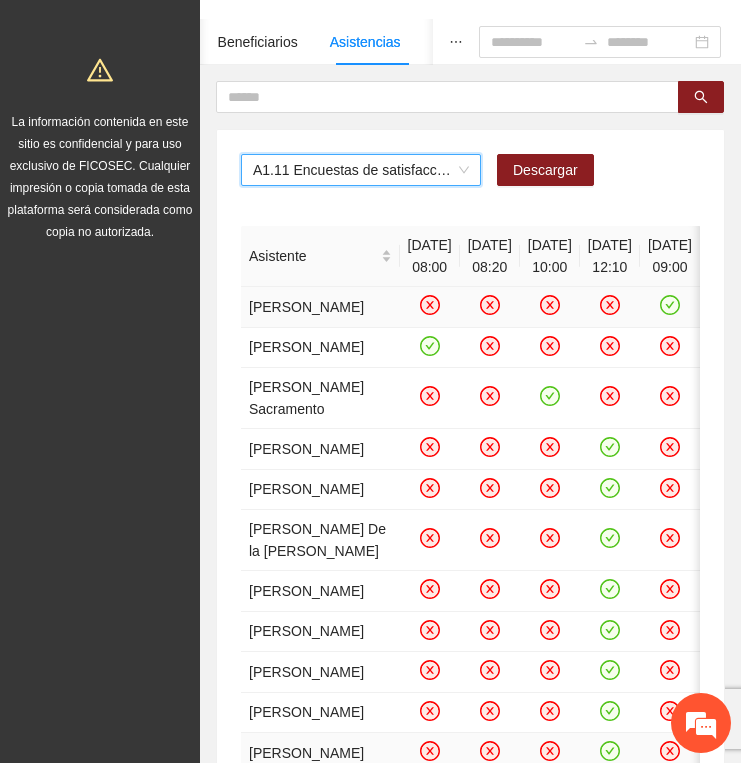 scroll, scrollTop: 0, scrollLeft: 0, axis: both 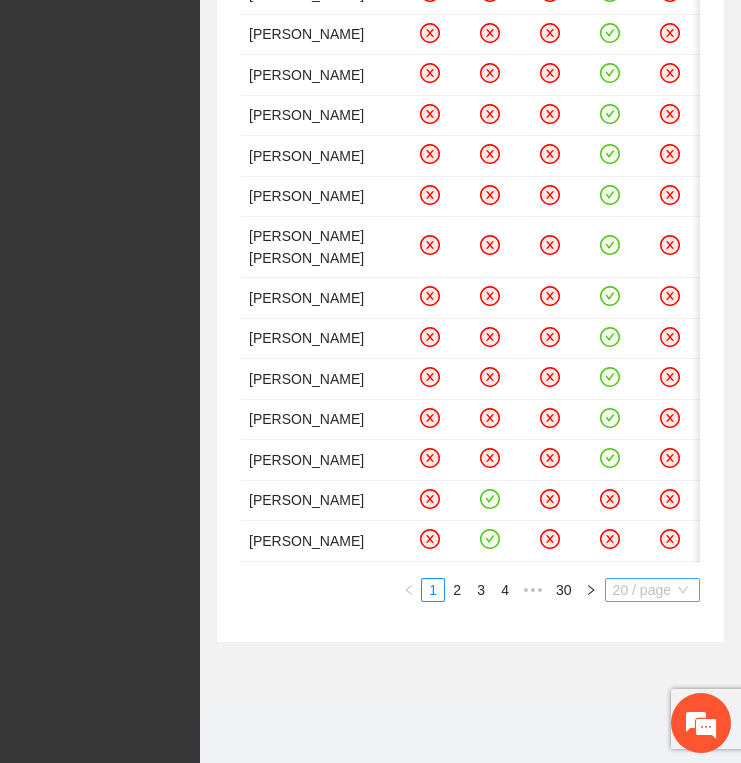 click on "20 / page" at bounding box center (652, 590) 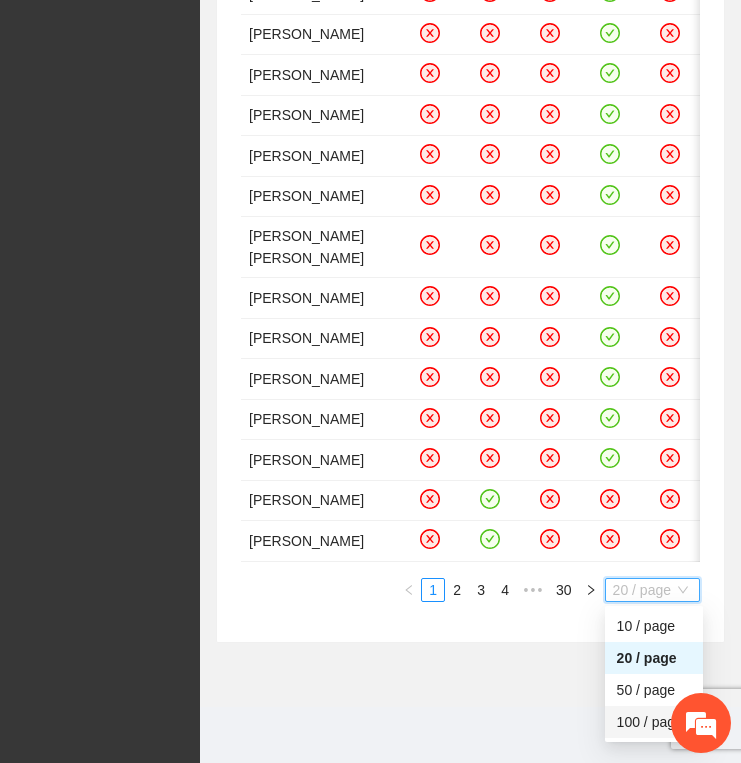 click on "100 / page" at bounding box center (654, 722) 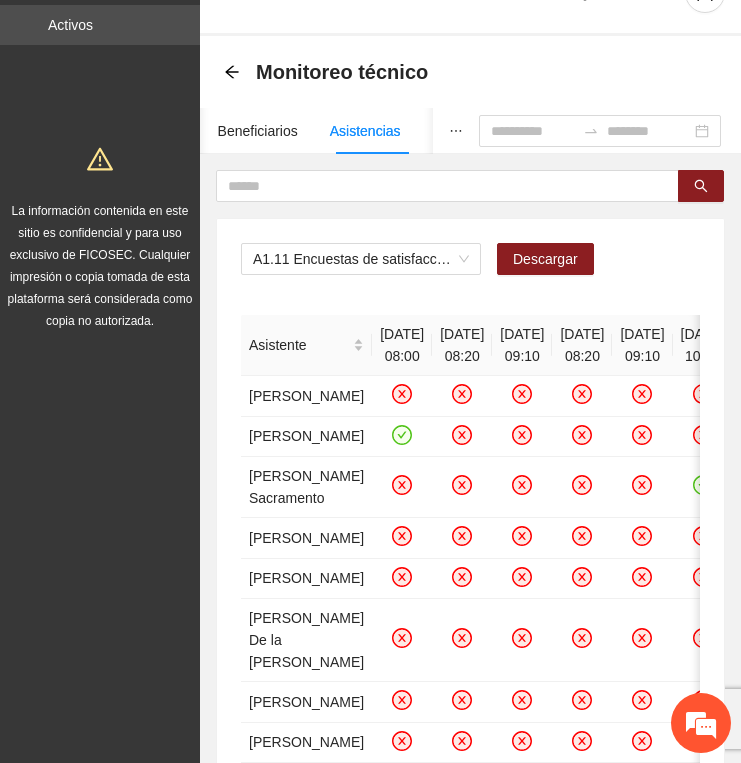 scroll, scrollTop: 0, scrollLeft: 0, axis: both 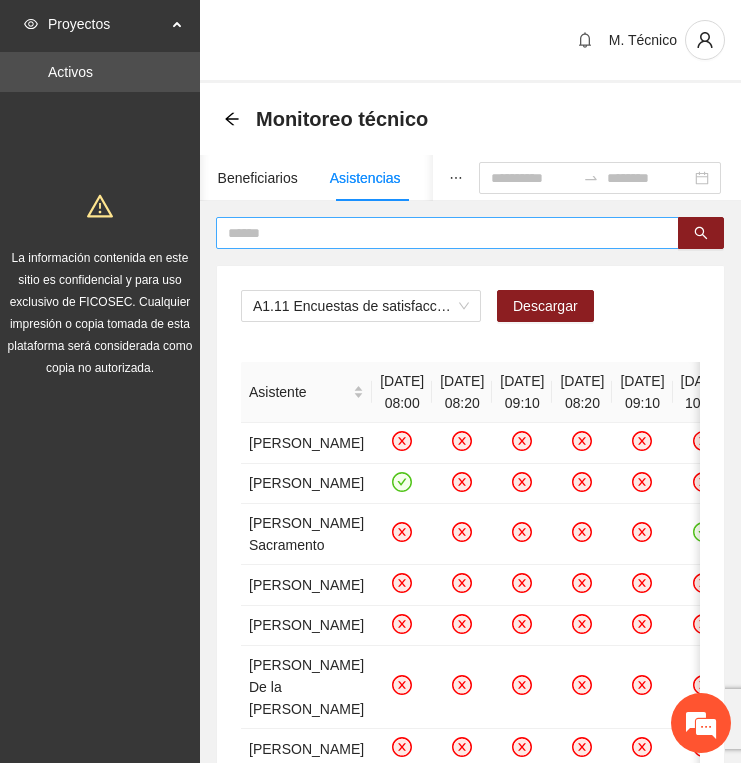 click at bounding box center [447, 233] 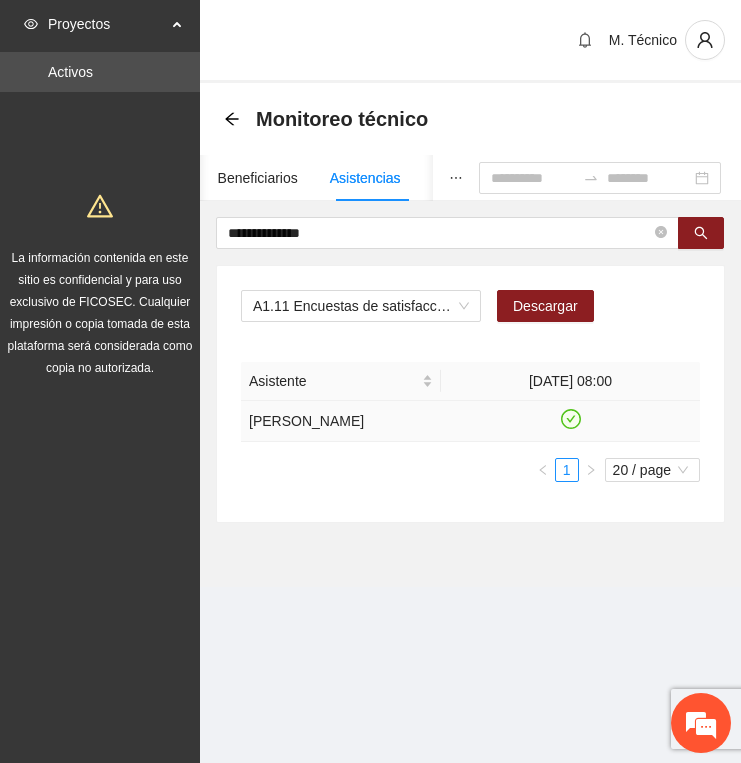 click 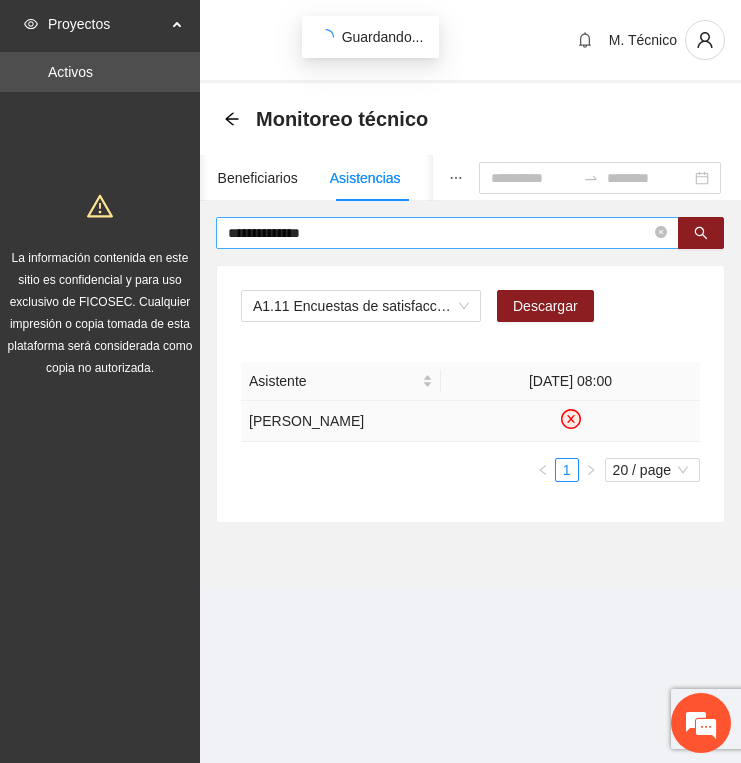 click on "**********" at bounding box center [439, 233] 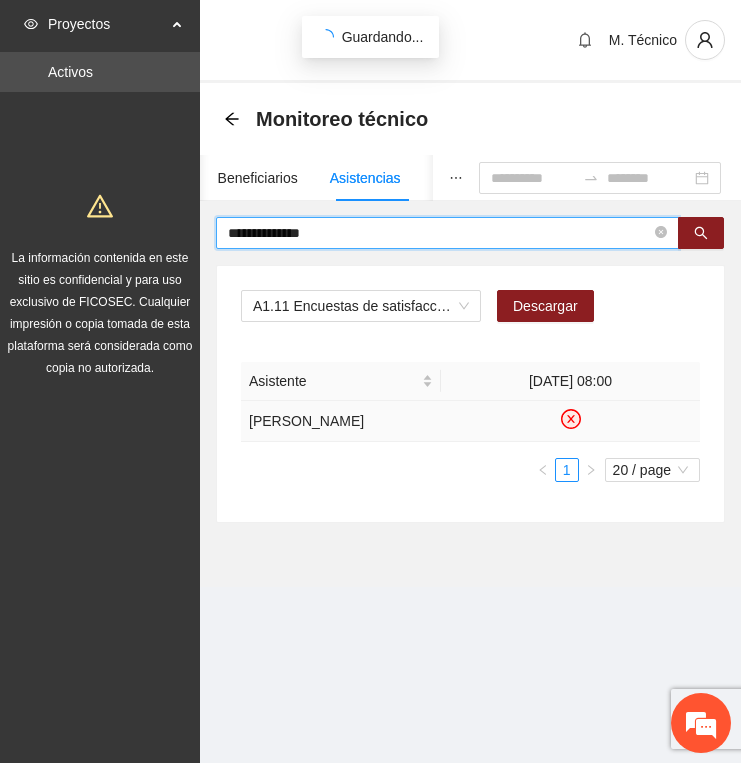 click on "**********" at bounding box center (439, 233) 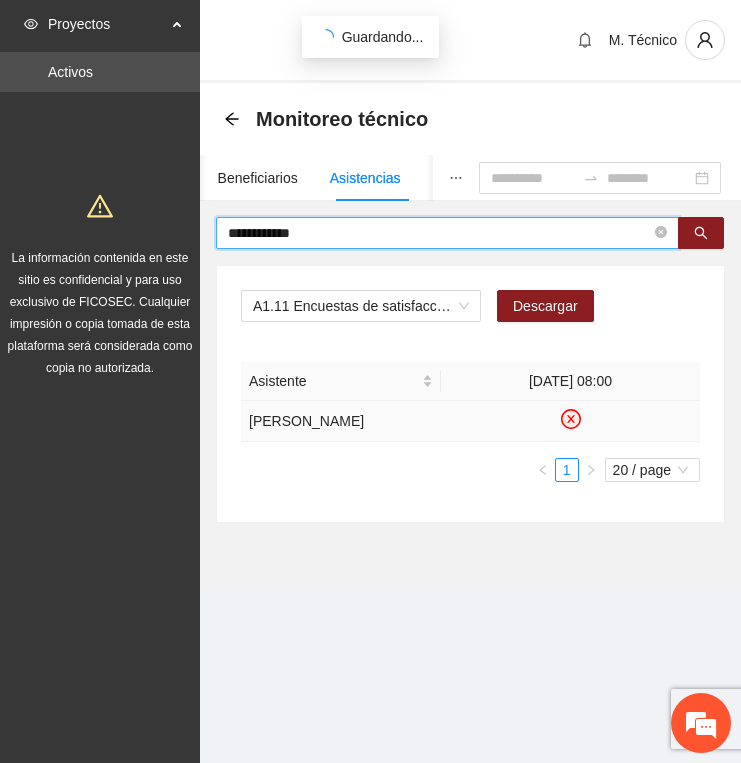 type on "**********" 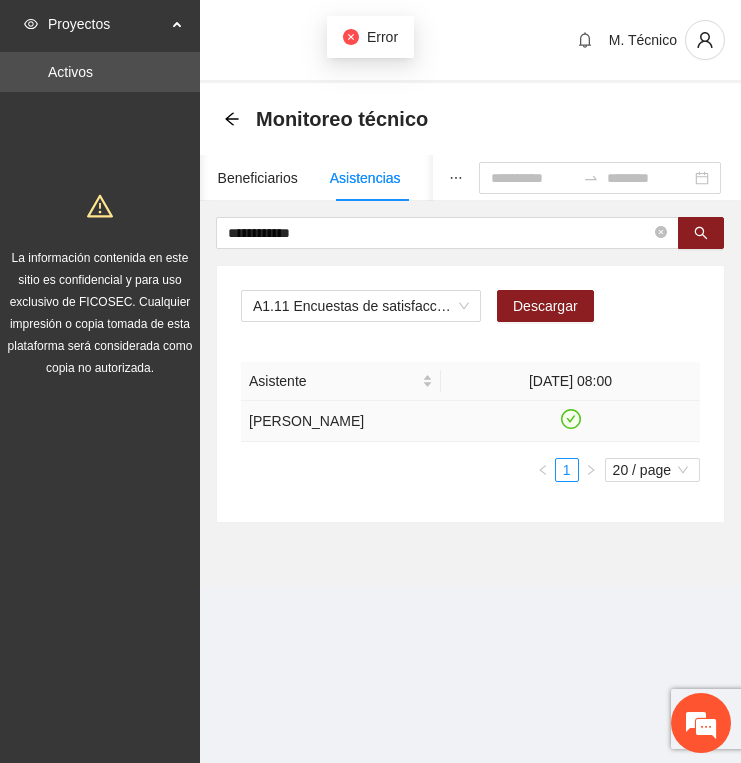 click 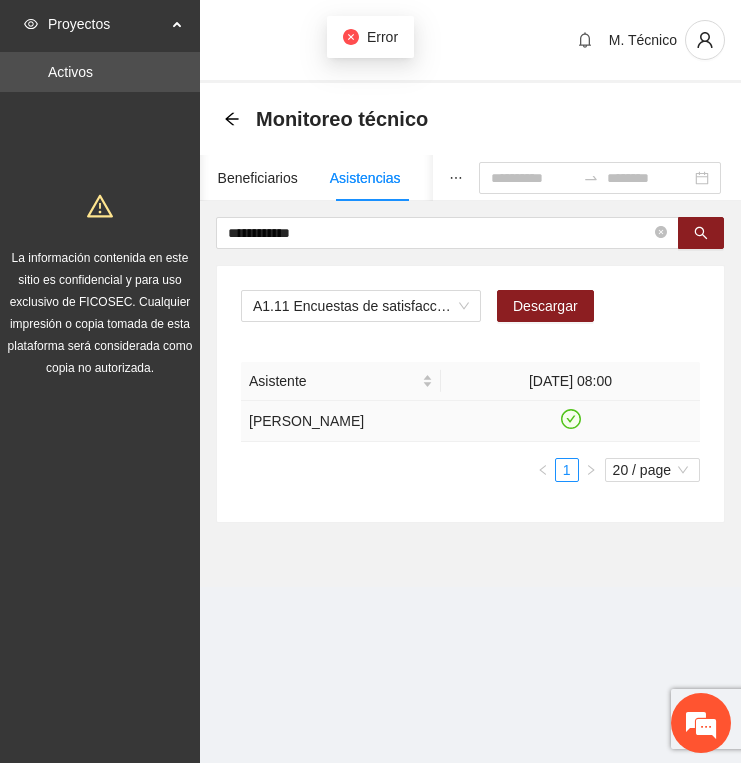 click at bounding box center (570, 421) 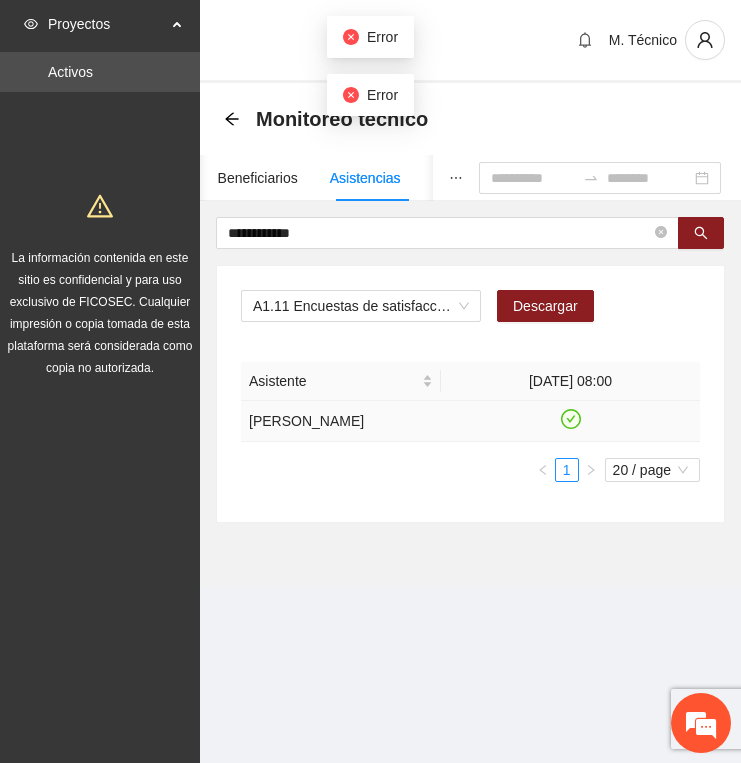 click 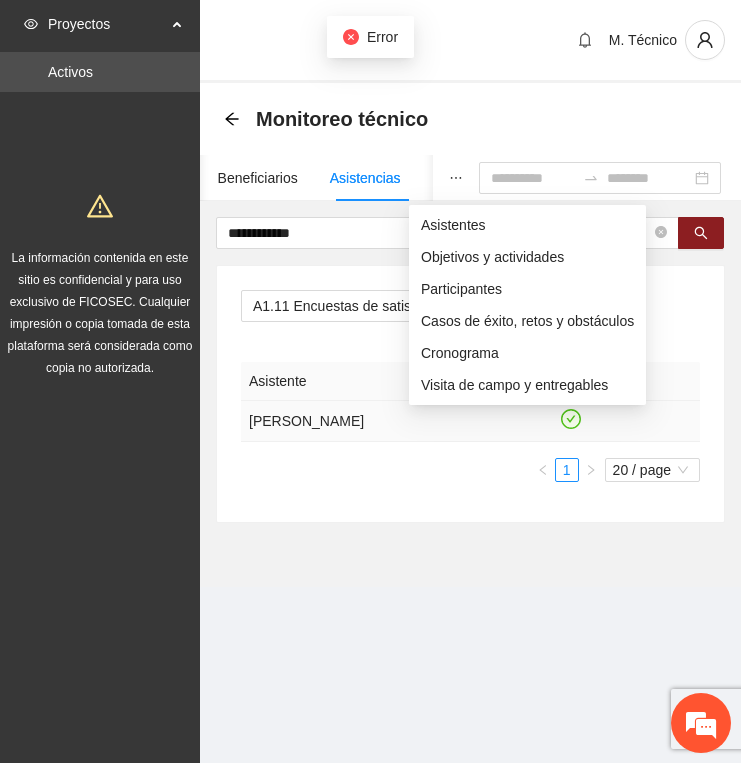click 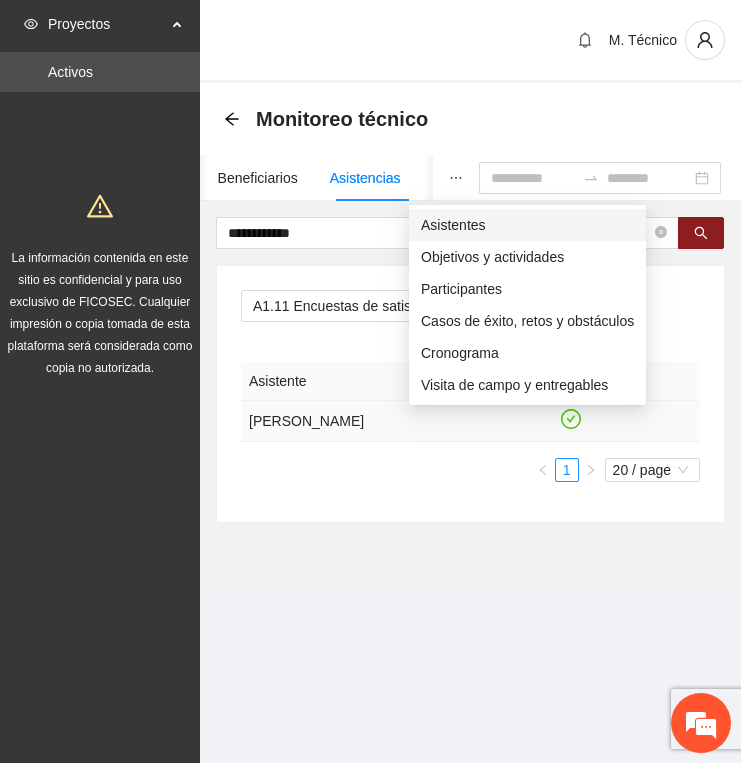 click on "Asistentes" at bounding box center (527, 225) 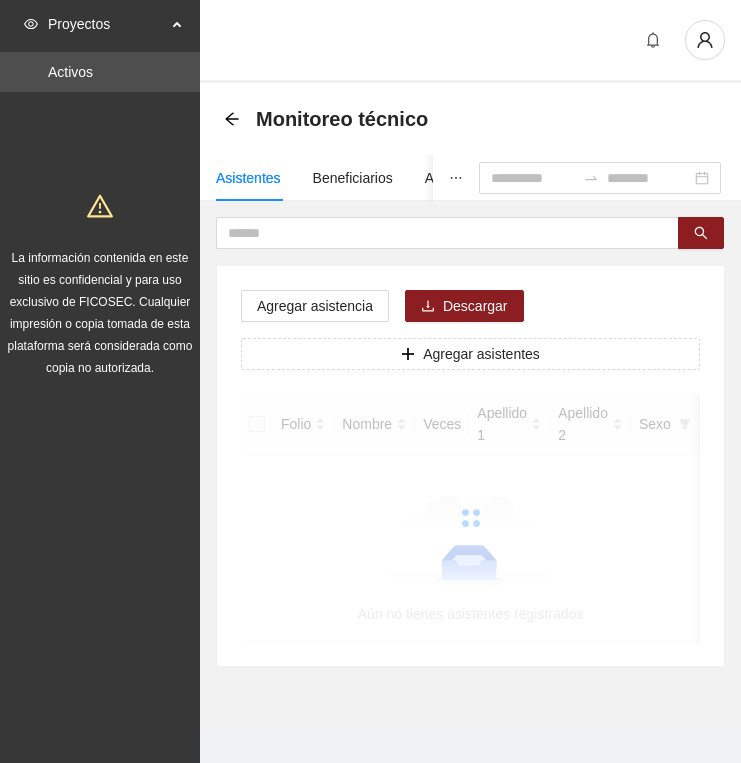 scroll, scrollTop: 0, scrollLeft: 0, axis: both 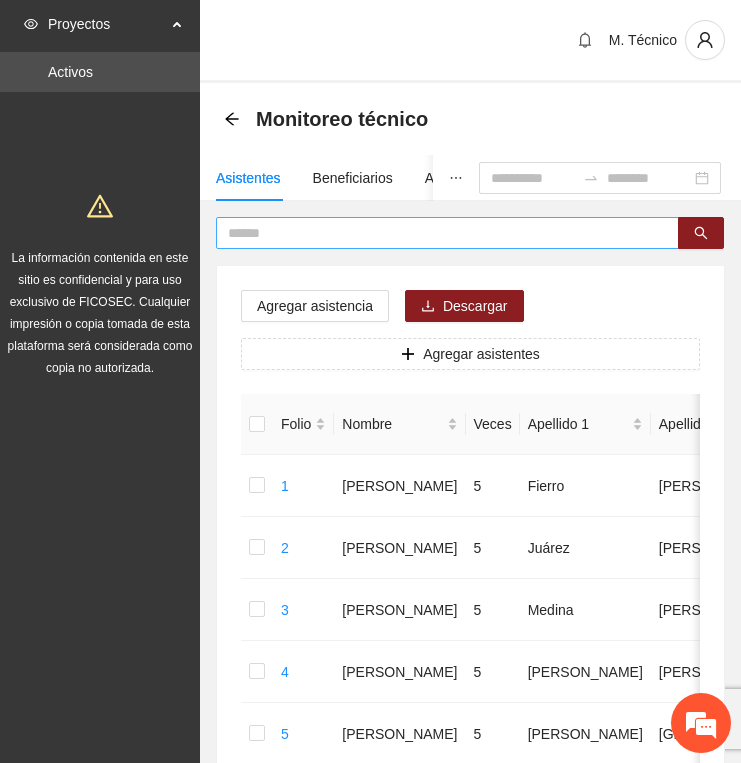 click at bounding box center [439, 233] 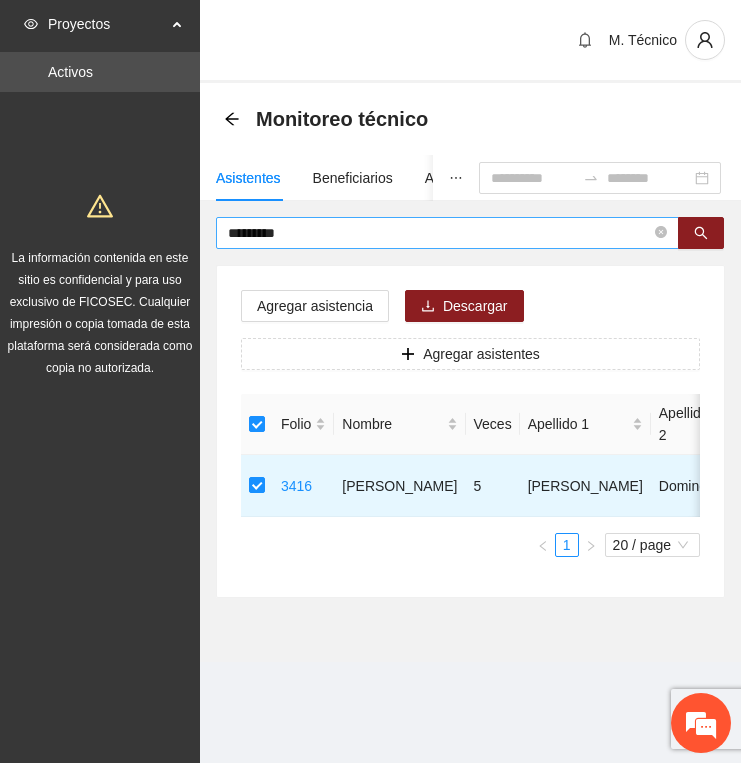 click on "*********" at bounding box center [439, 233] 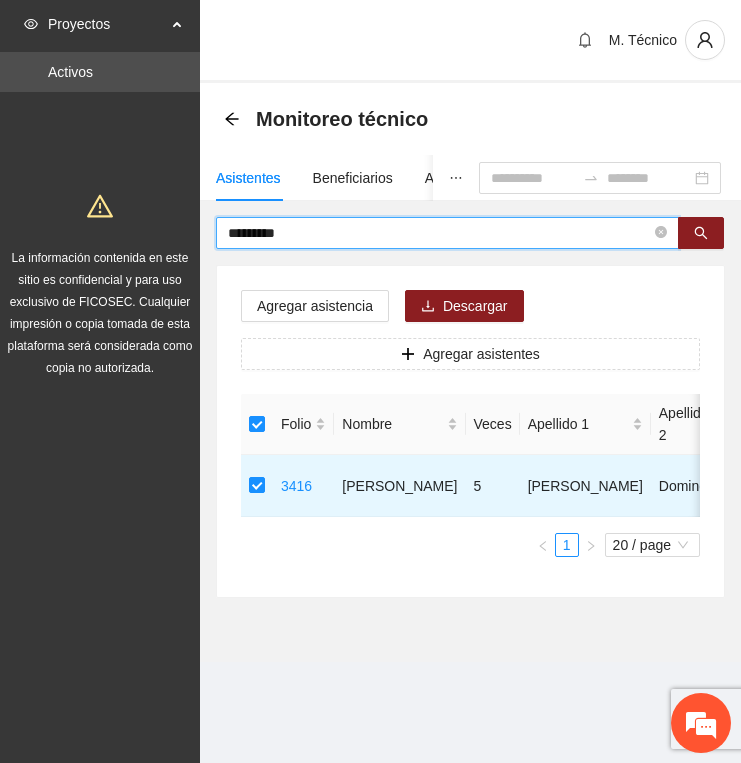 click on "*********" at bounding box center (439, 233) 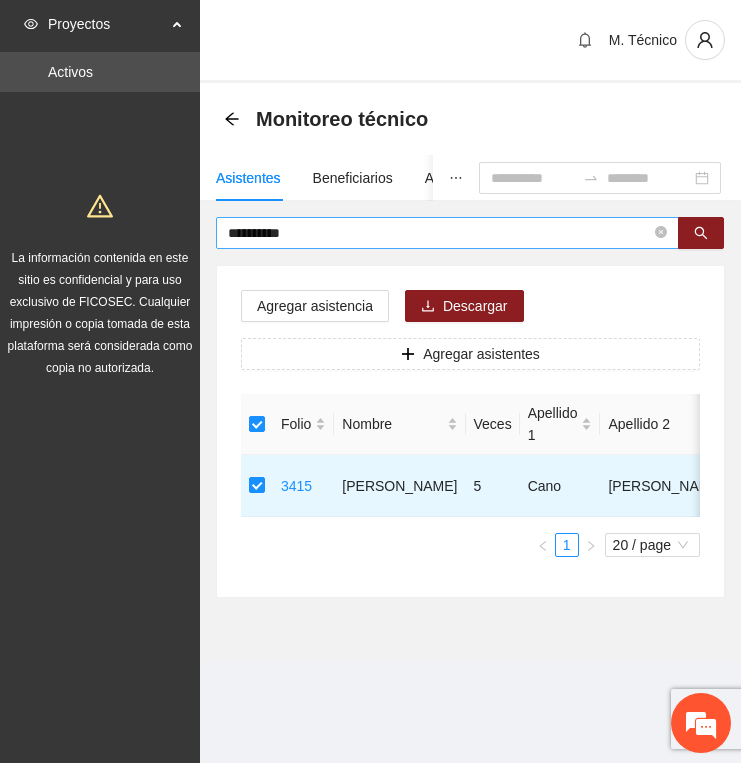 click on "**********" at bounding box center (439, 233) 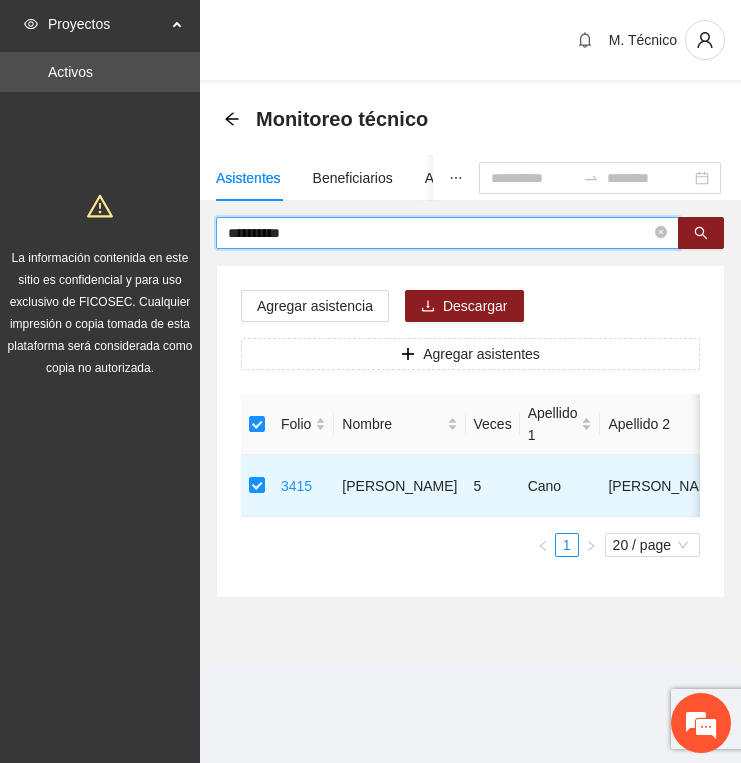 click on "**********" at bounding box center (439, 233) 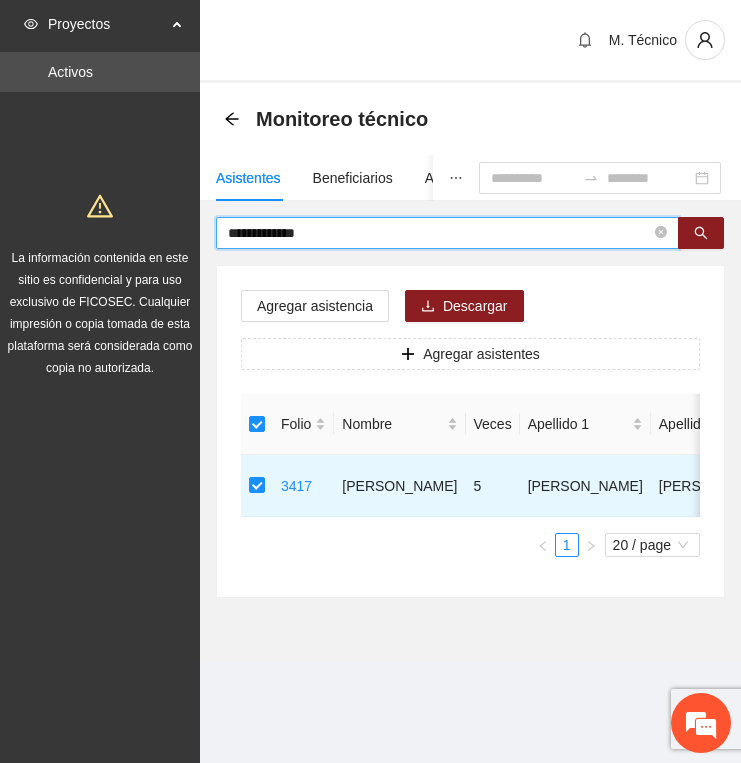 click on "**********" at bounding box center [439, 233] 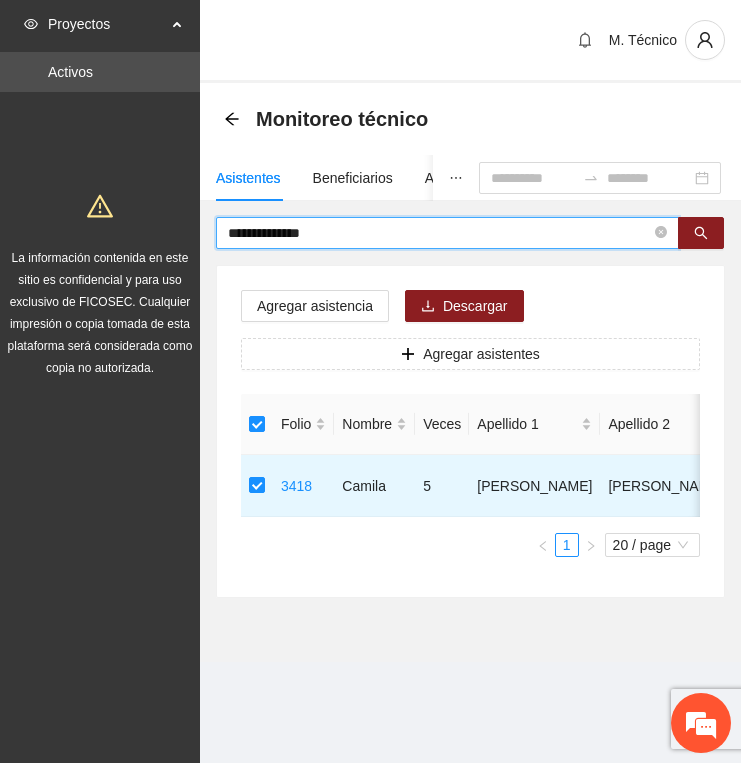 click on "**********" at bounding box center (439, 233) 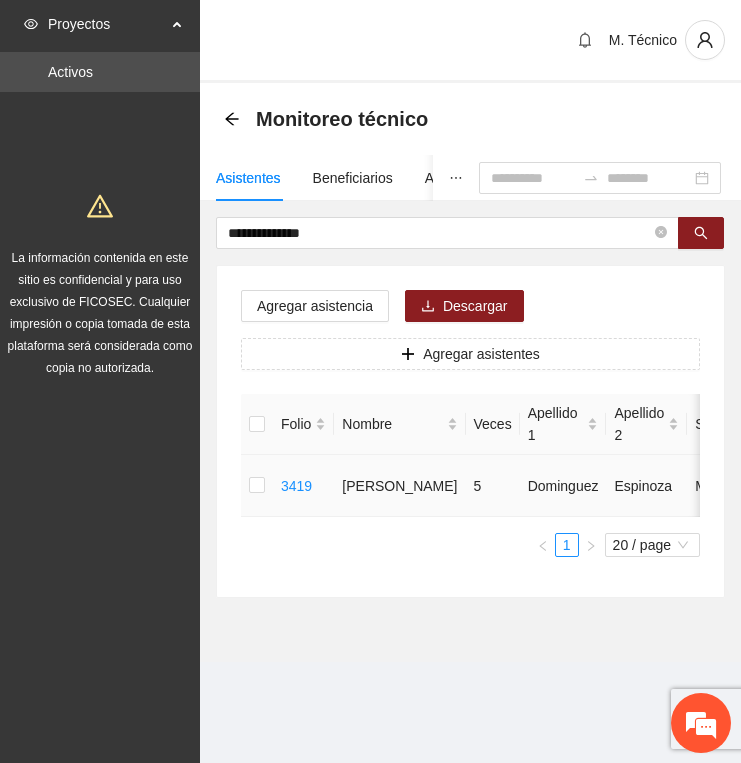 click at bounding box center (257, 486) 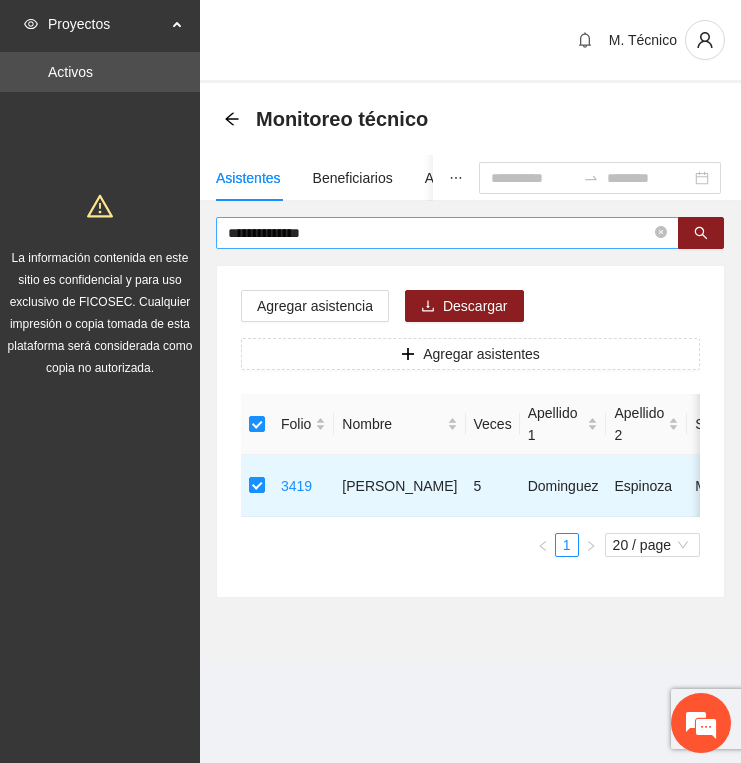 click on "**********" at bounding box center [439, 233] 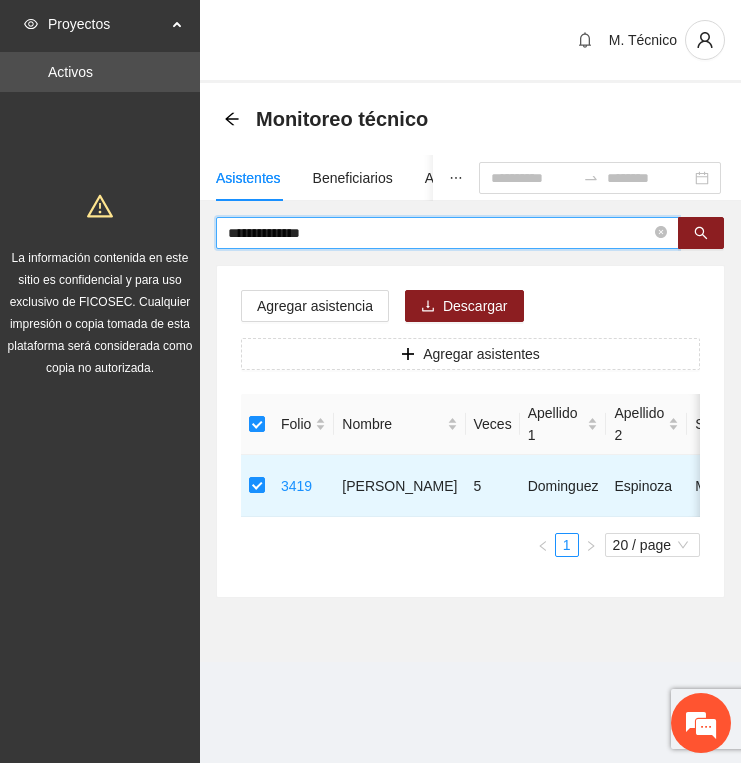 click on "**********" at bounding box center [439, 233] 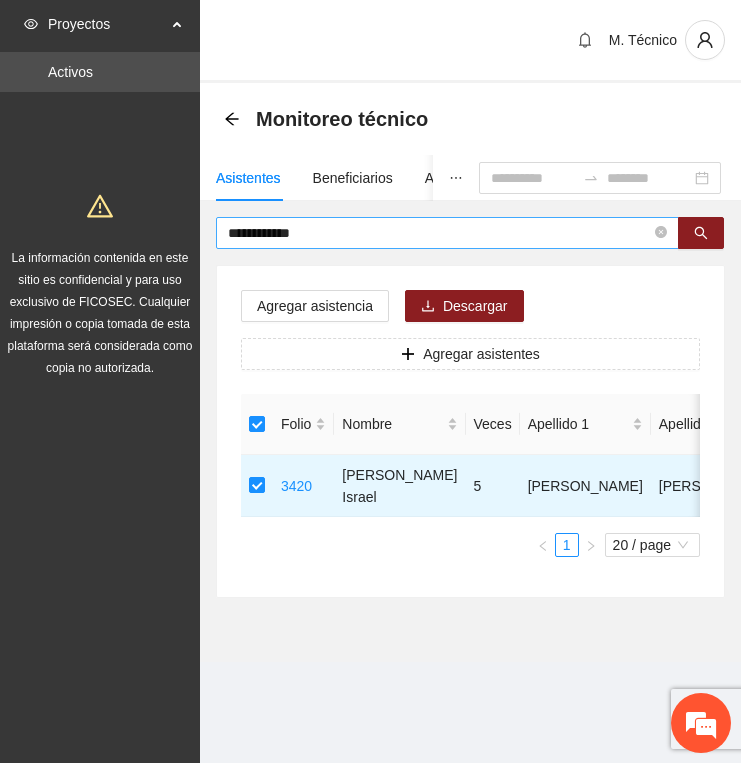 click on "**********" at bounding box center (439, 233) 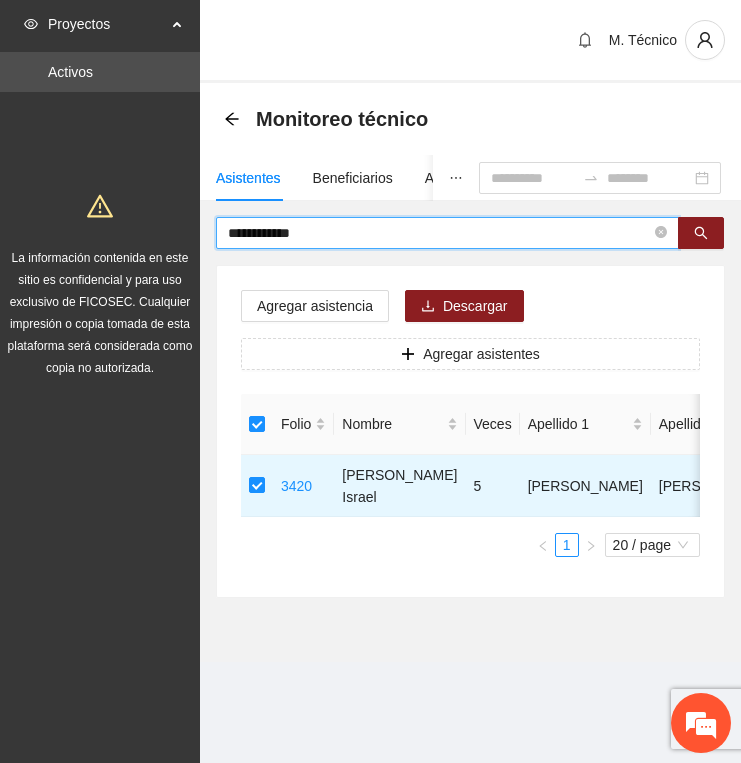 click on "**********" at bounding box center (439, 233) 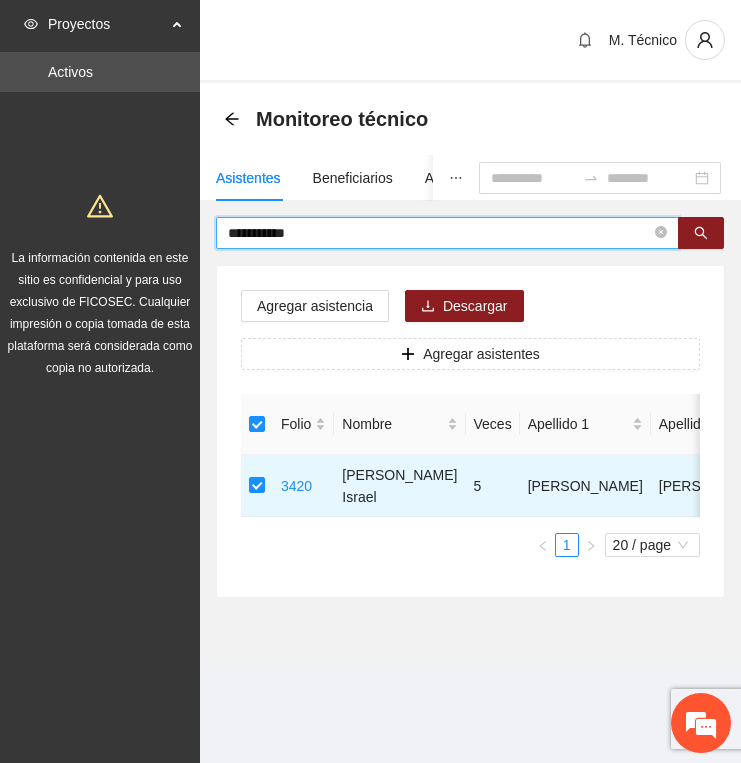 type on "**********" 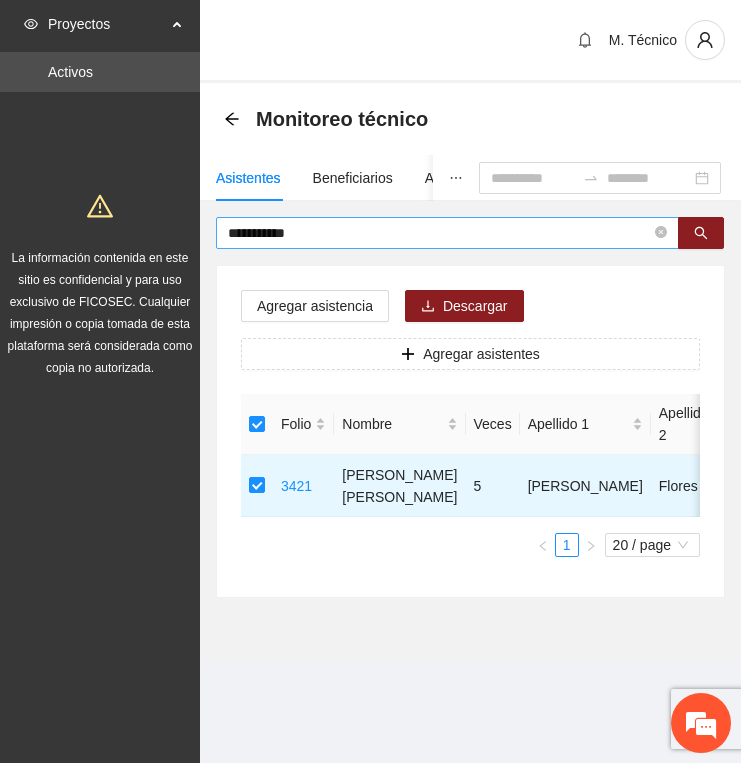 click on "**********" at bounding box center (439, 233) 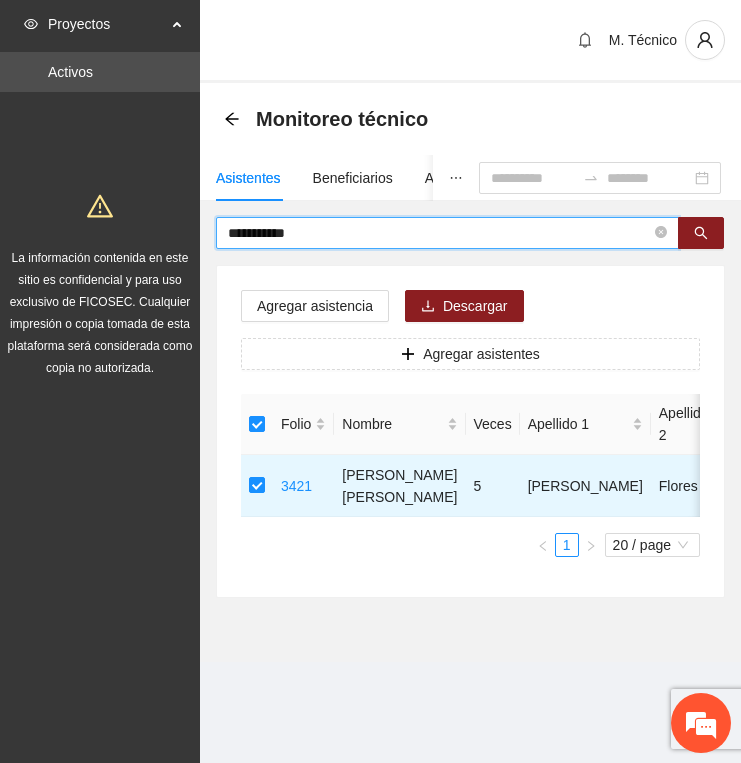 click on "**********" at bounding box center [439, 233] 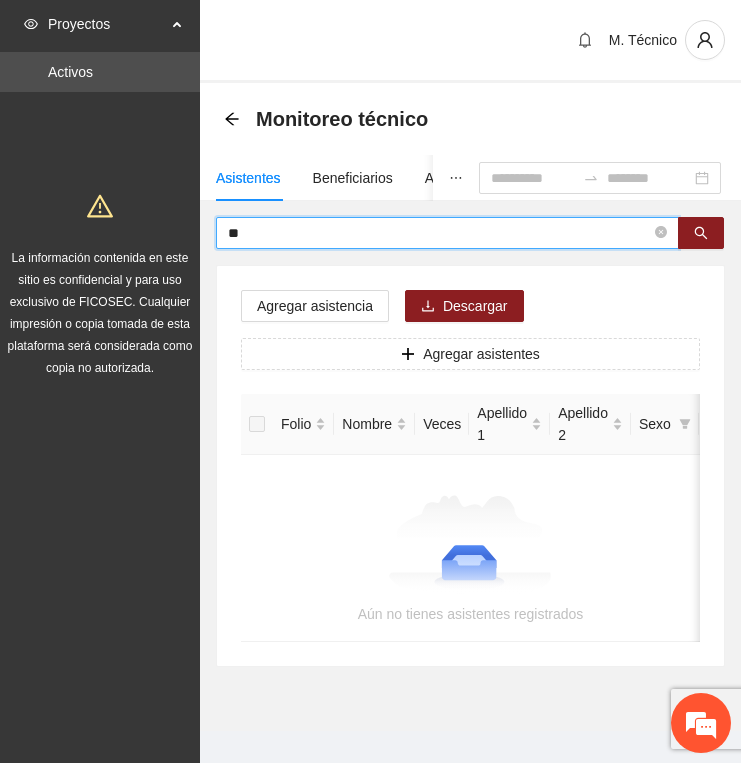 type on "*" 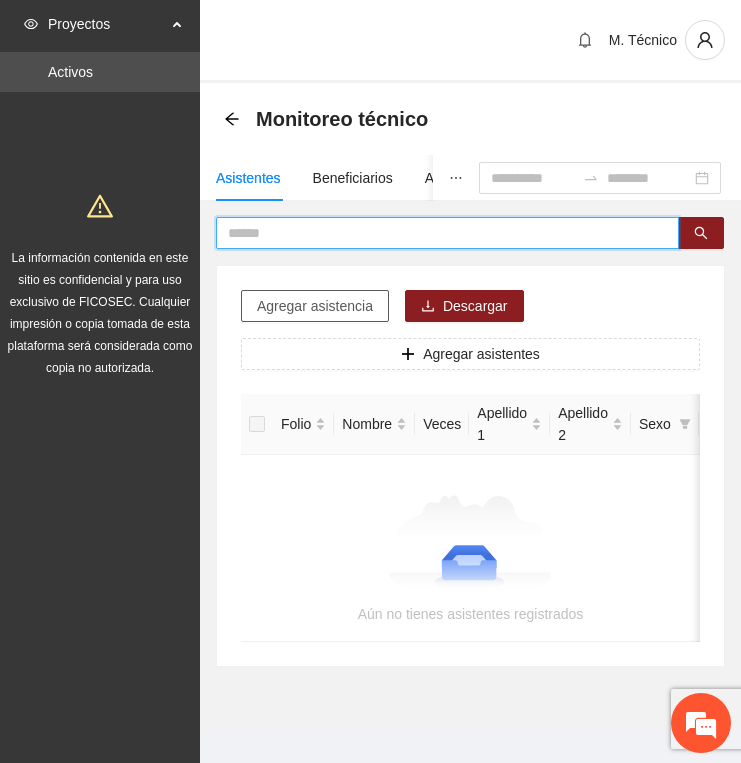 type 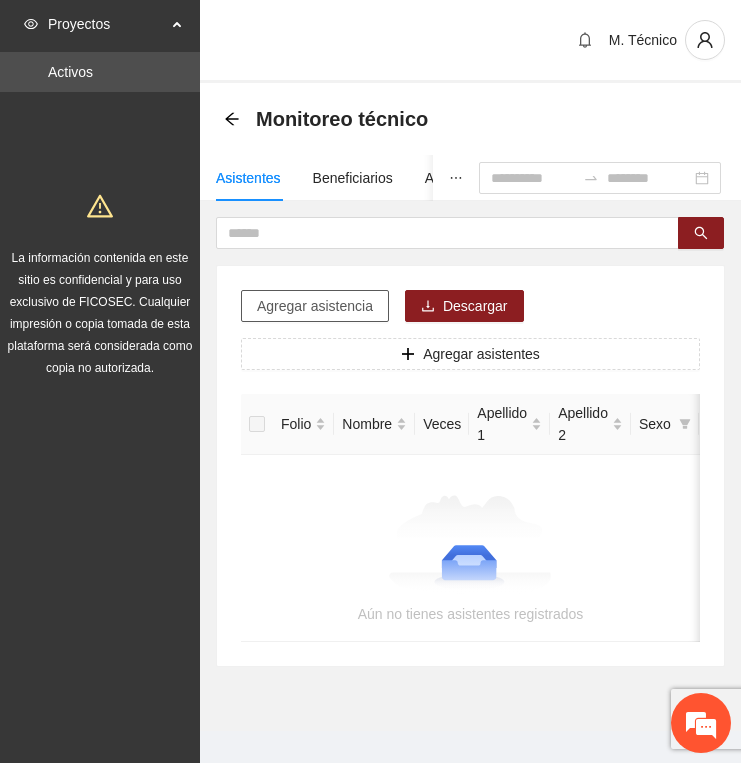 click on "Agregar asistencia" at bounding box center [315, 306] 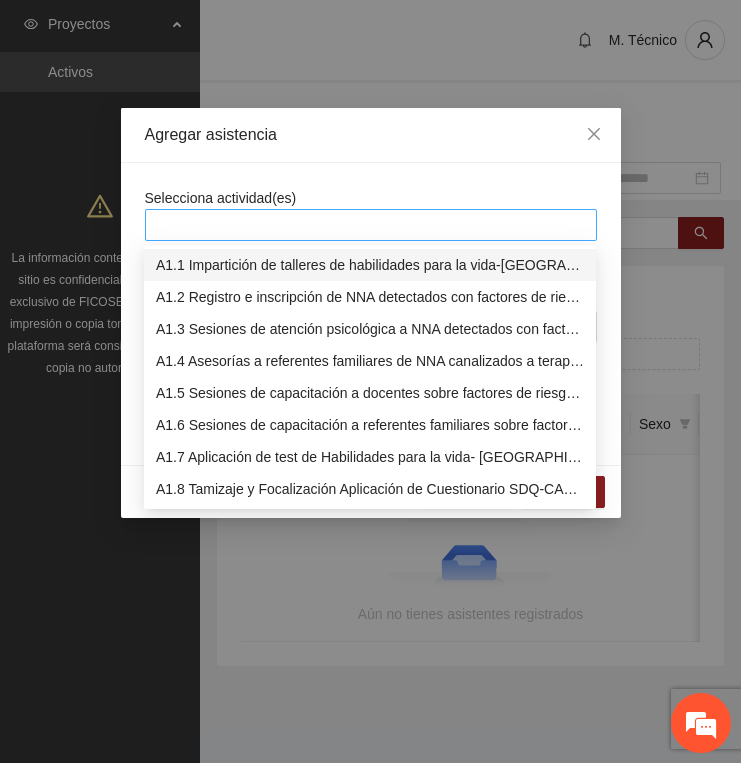 click at bounding box center (371, 225) 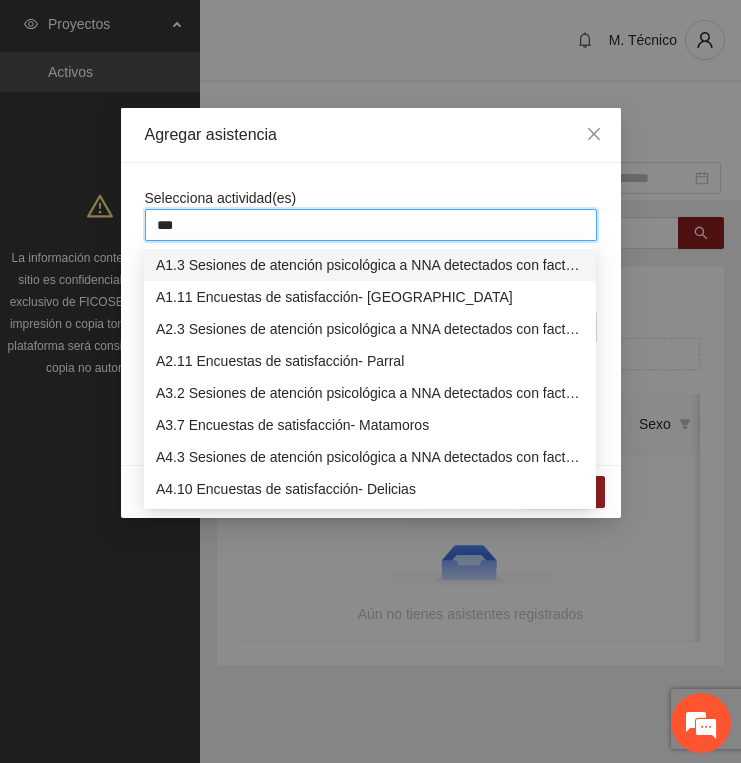 type on "****" 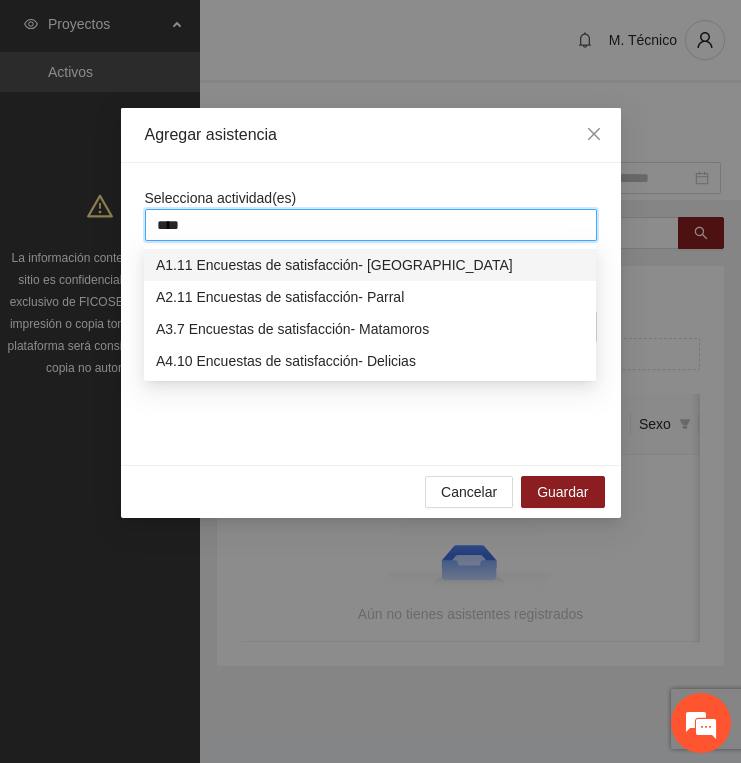 type 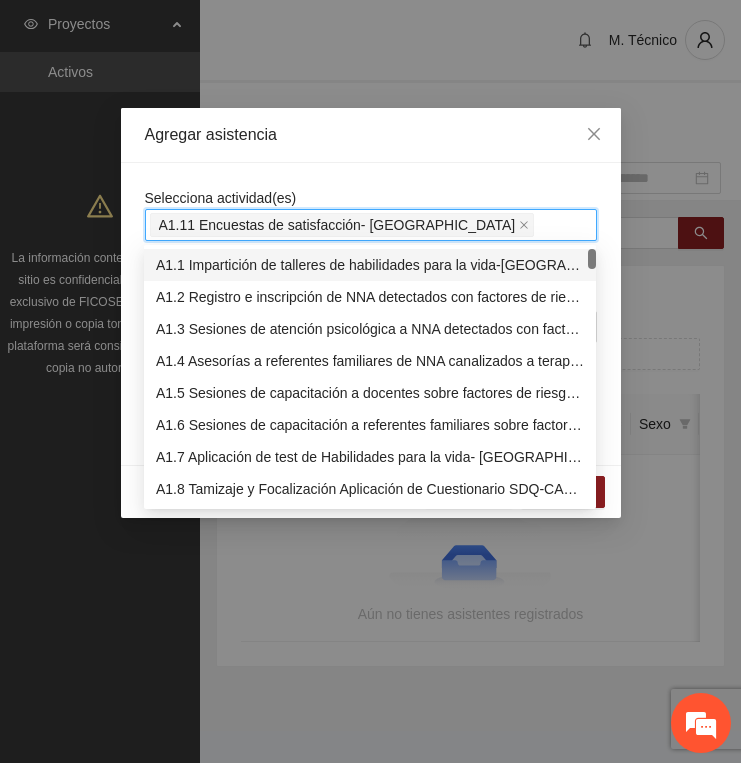 click on "Agregar asistencia" at bounding box center (371, 135) 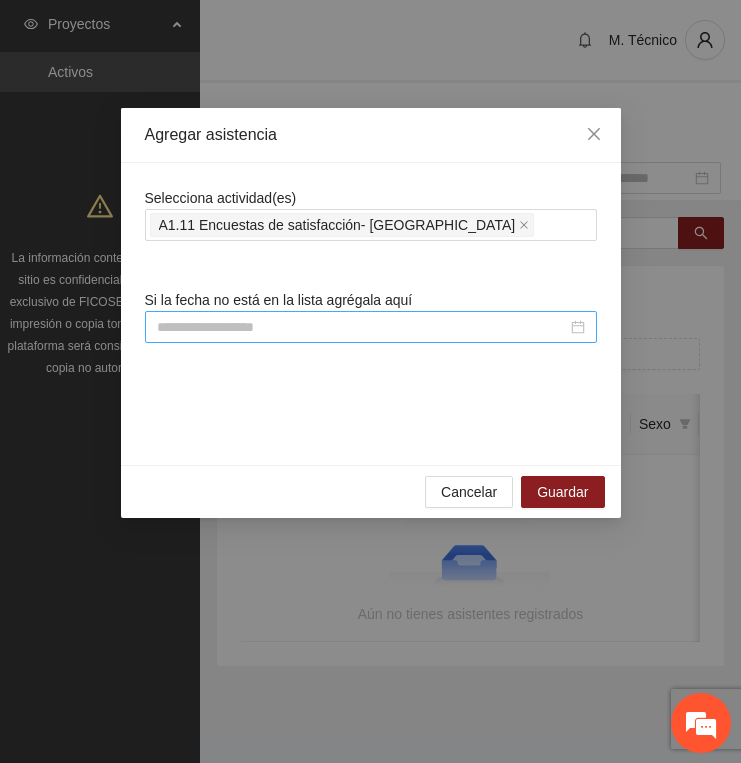 click at bounding box center (362, 327) 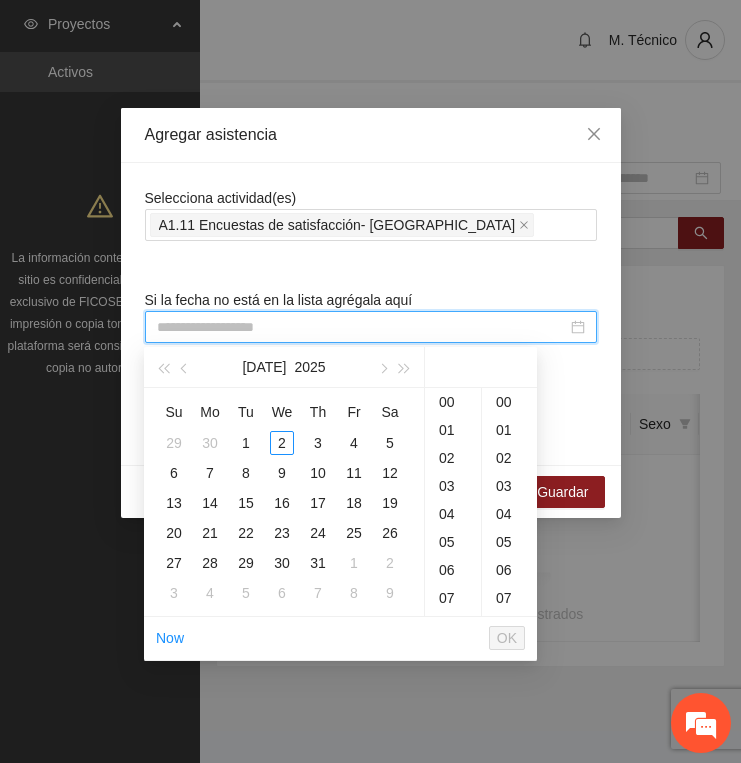 paste on "**********" 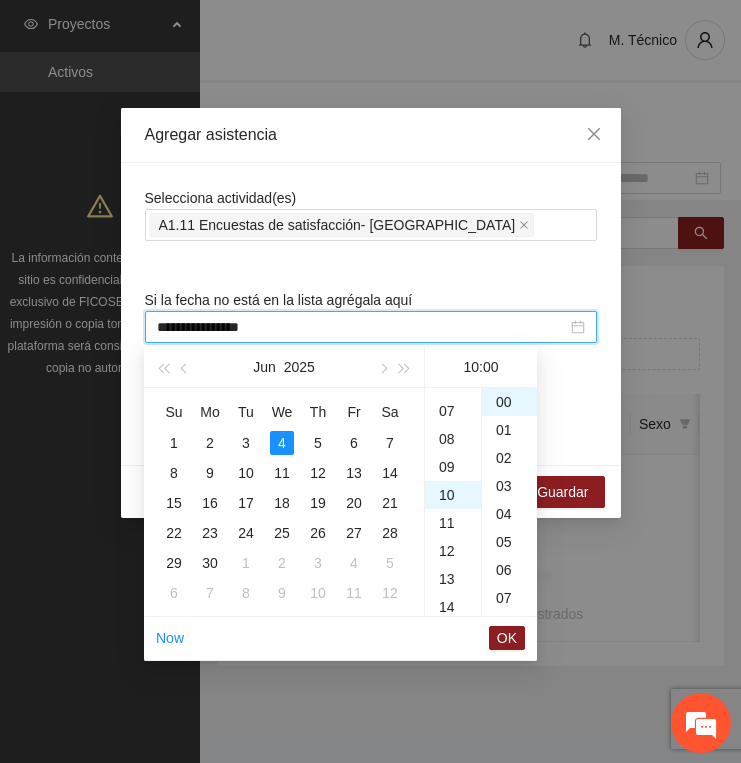 scroll, scrollTop: 280, scrollLeft: 0, axis: vertical 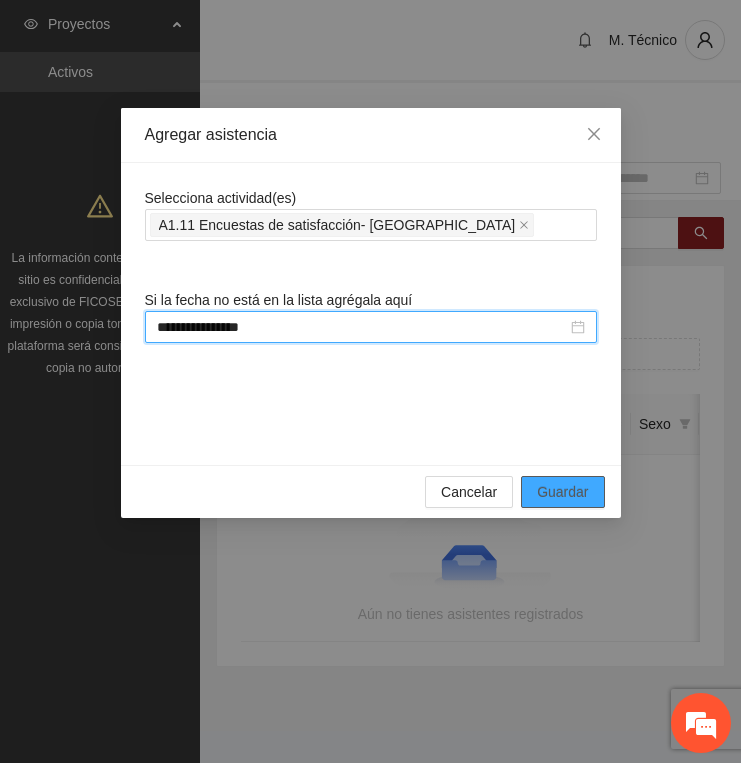 type on "**********" 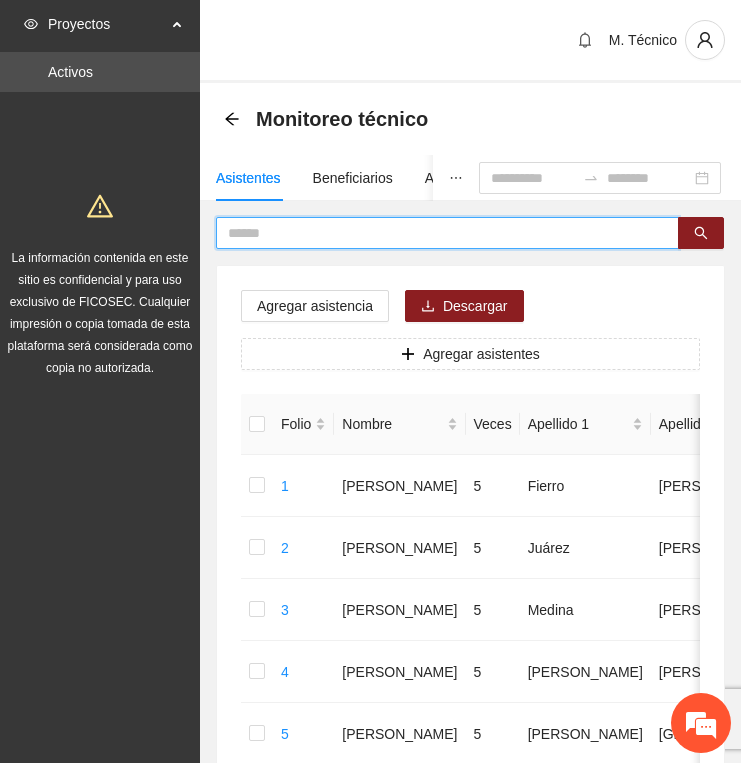 click at bounding box center [439, 233] 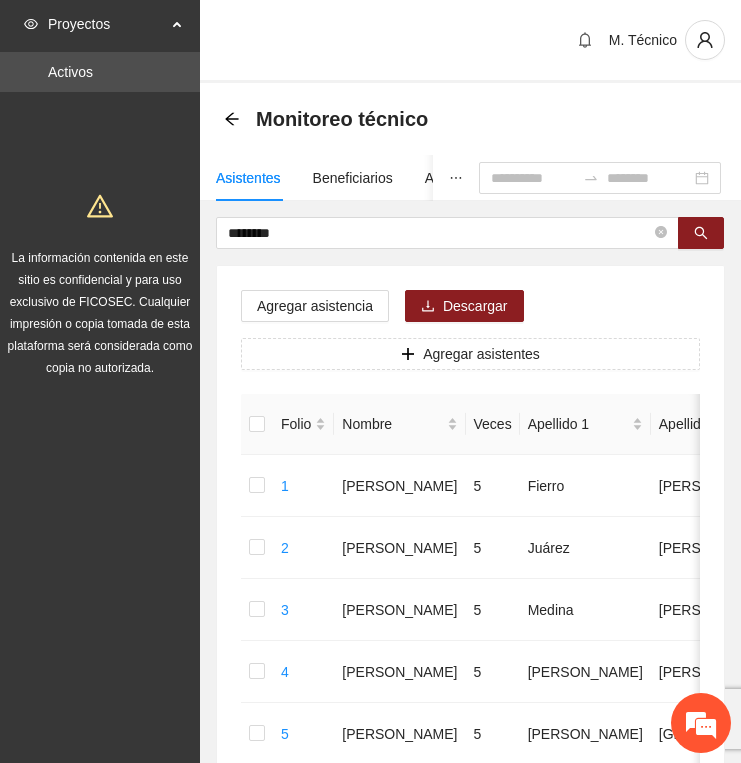 click on "******** Agregar asistencia Descargar Agregar asistentes Folio Nombre Veces Apellido 1 Apellido 2 Sexo Fecha de nacimiento Edad Municipio Colonia Teléfono Actividad                             1 [PERSON_NAME] 5 [PERSON_NAME] Masculino [DATE] 6 Chihuahua Ampliacion [PERSON_NAME] 6146098808 U P +11 2 [PERSON_NAME] 5 [PERSON_NAME] Masculino [DATE] 6 [GEOGRAPHIC_DATA] 6142685790 U P +4 3 [PERSON_NAME] 5 [PERSON_NAME] [DATE] 8 [GEOGRAPHIC_DATA] U P +5 4 [PERSON_NAME] 5 [PERSON_NAME] [DATE] 7 [GEOGRAPHIC_DATA] U P +3 5 [PERSON_NAME] 5 [PERSON_NAME] Masculino [DATE] 6 Chihuahua Infonavit Nac.  6141246855 U P +4 6 Eithan 5 [PERSON_NAME] Masculino [DATE] 8 Chihuahua [PERSON_NAME] 6141225744 U P +6 7 [PERSON_NAME][DATE] 5 [PERSON_NAME] [DATE] 8 Chihuahua Paseos de Chih 6142154187 U P +7 8 [PERSON_NAME] 5 [PERSON_NAME] [DATE] 9 Chihuahua Popular 6142434364 U P +2 9 [PERSON_NAME] 5 [PERSON_NAME]" at bounding box center [470, 996] 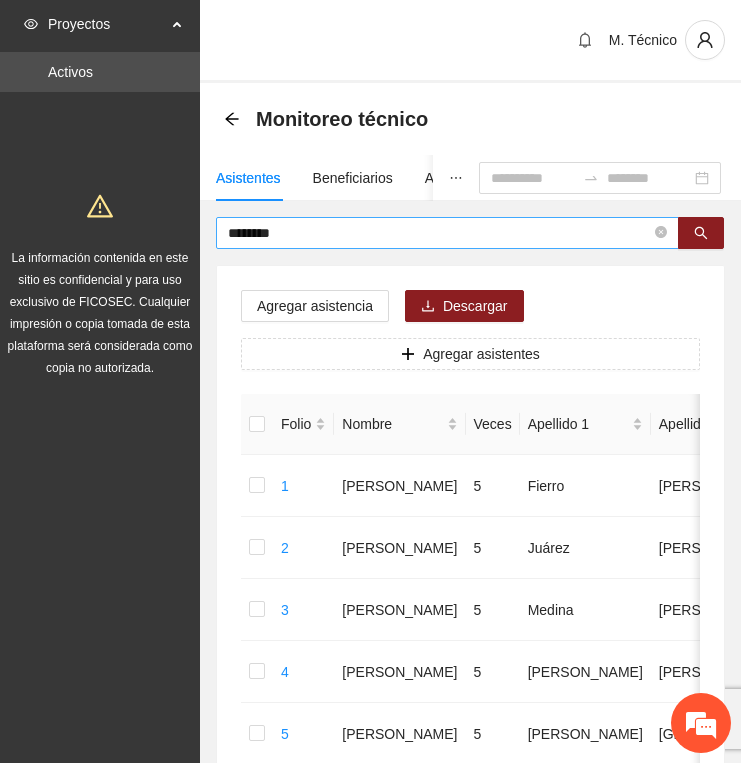 click on "********" at bounding box center (439, 233) 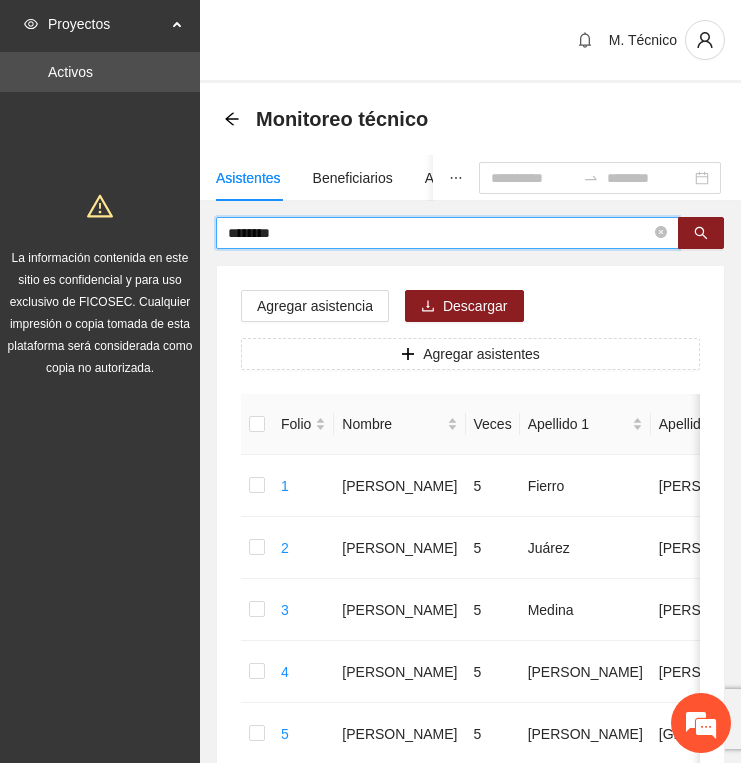 click on "********" at bounding box center [439, 233] 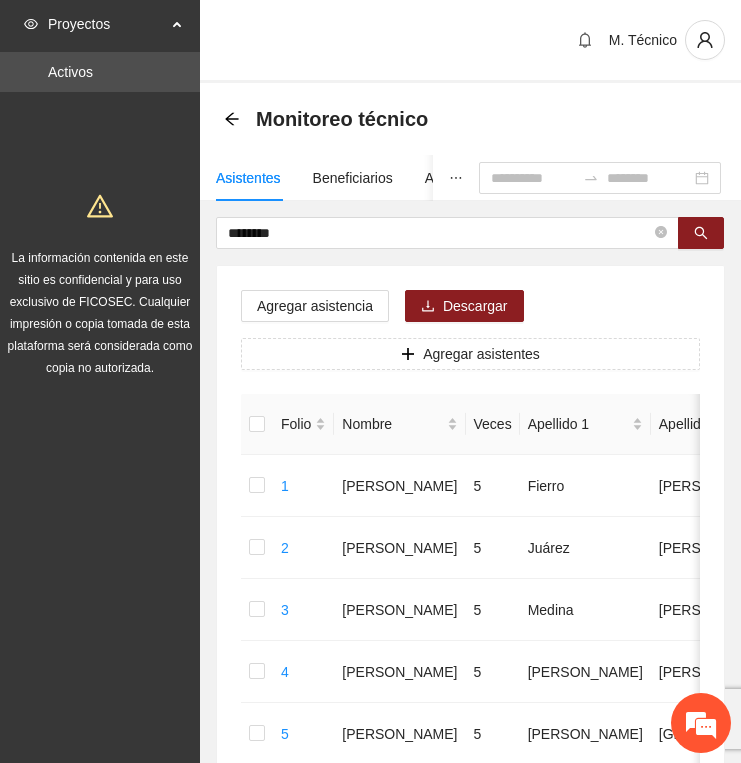 click on "******** Agregar asistencia Descargar Agregar asistentes Folio Nombre Veces Apellido 1 Apellido 2 Sexo Fecha de nacimiento Edad Municipio Colonia Teléfono Actividad                             1 [PERSON_NAME] 5 [PERSON_NAME] Masculino [DATE] 6 Chihuahua Ampliacion [PERSON_NAME] 6146098808 U P +11 2 [PERSON_NAME] 5 [PERSON_NAME] Masculino [DATE] 6 [GEOGRAPHIC_DATA] 6142685790 U P +4 3 [PERSON_NAME] 5 [PERSON_NAME] [DATE] 8 [GEOGRAPHIC_DATA] U P +5 4 [PERSON_NAME] 5 [PERSON_NAME] [DATE] 7 [GEOGRAPHIC_DATA] U P +3 5 [PERSON_NAME] 5 [PERSON_NAME] Masculino [DATE] 6 Chihuahua Infonavit Nac.  6141246855 U P +4 6 Eithan 5 [PERSON_NAME] Masculino [DATE] 8 Chihuahua [PERSON_NAME] 6141225744 U P +6 7 [PERSON_NAME][DATE] 5 [PERSON_NAME] [DATE] 8 Chihuahua Paseos de Chih 6142154187 U P +7 8 [PERSON_NAME] 5 [PERSON_NAME] [DATE] 9 Chihuahua Popular 6142434364 U P +2 9 [PERSON_NAME] 5 [PERSON_NAME]" at bounding box center (470, 996) 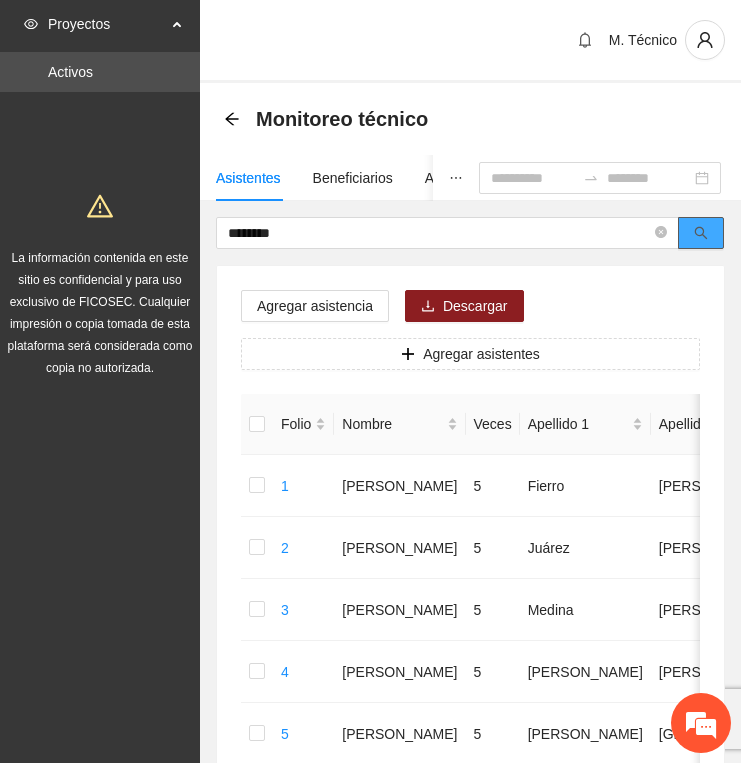 click at bounding box center (701, 234) 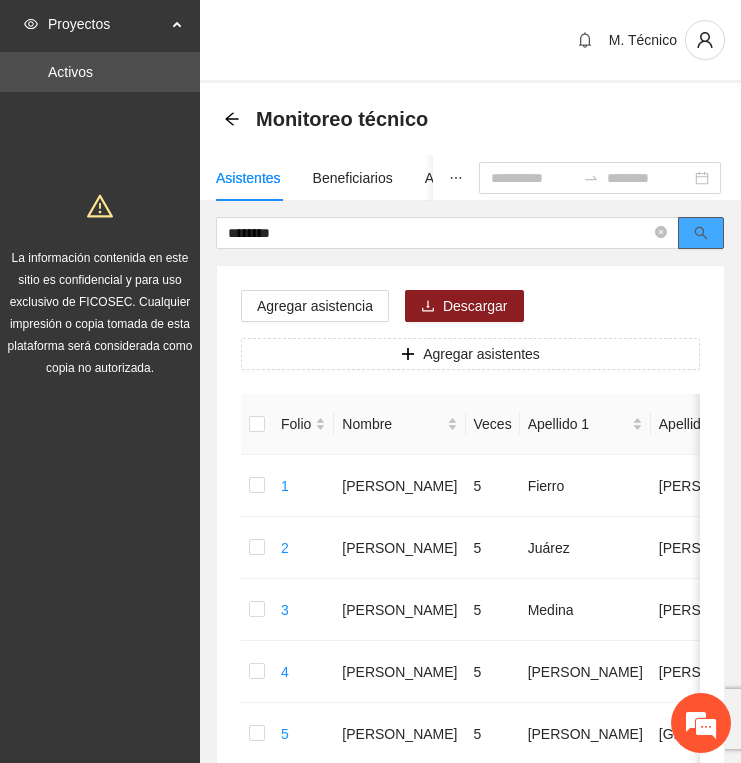click at bounding box center [701, 233] 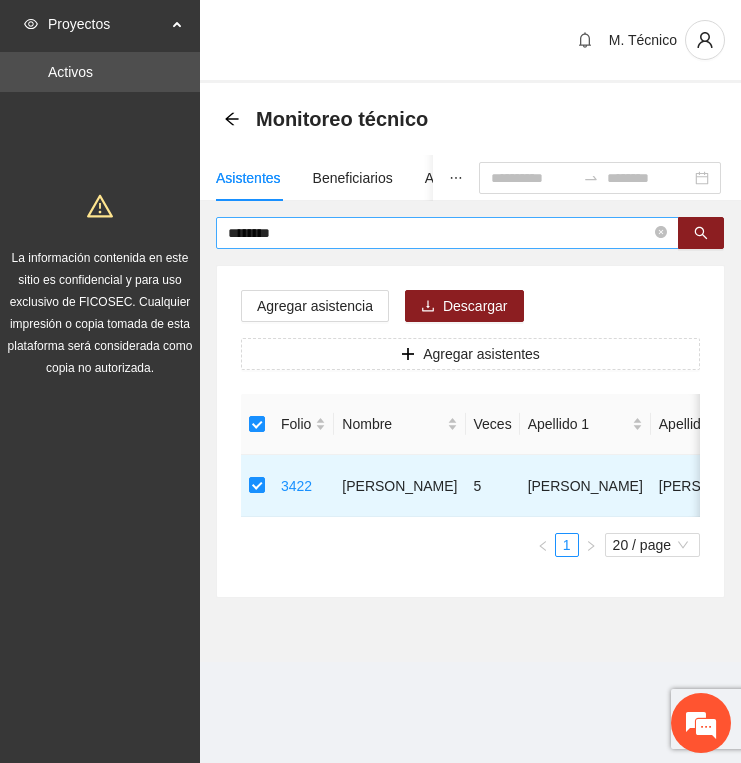 click on "********" at bounding box center [439, 233] 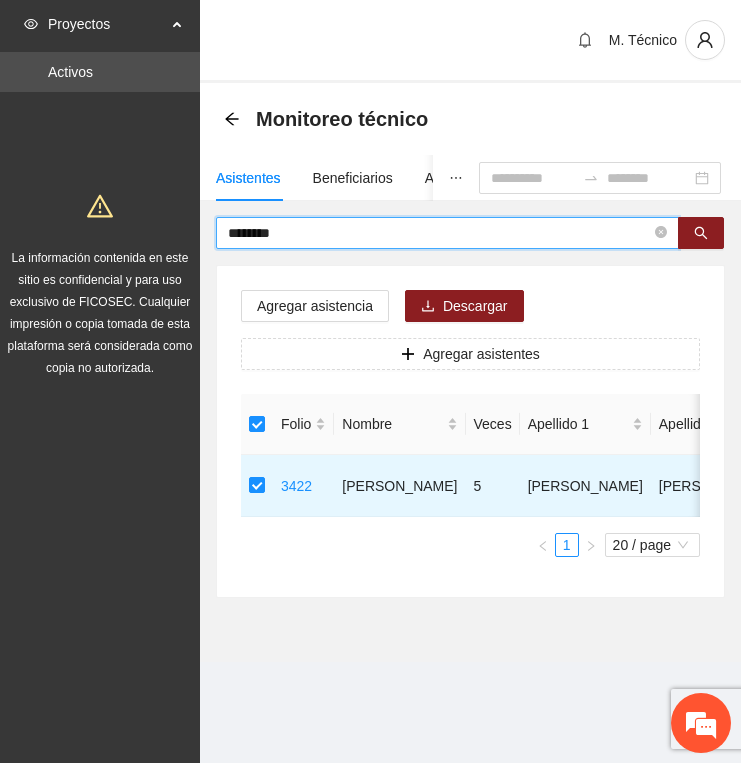 click on "********" at bounding box center (439, 233) 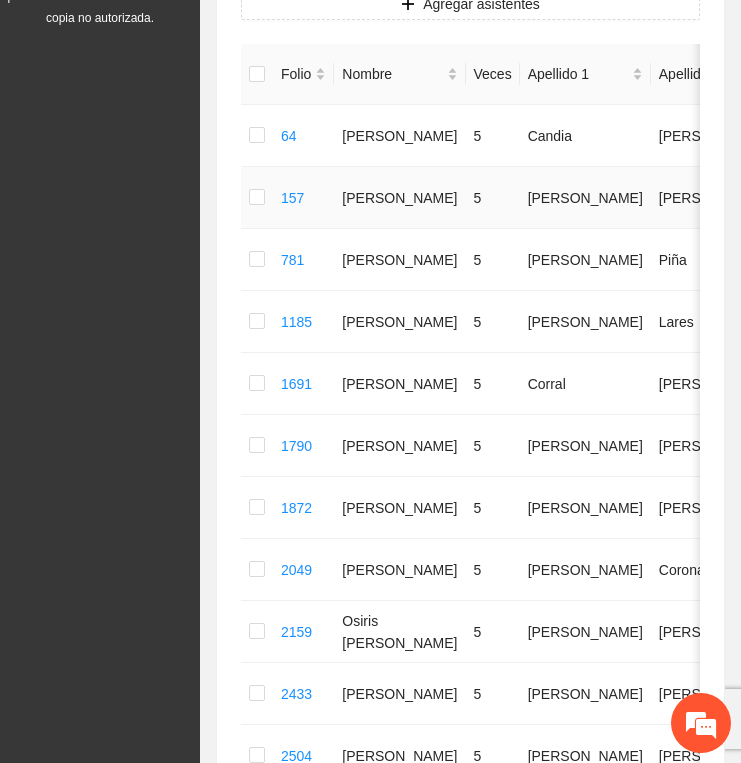 scroll, scrollTop: 0, scrollLeft: 0, axis: both 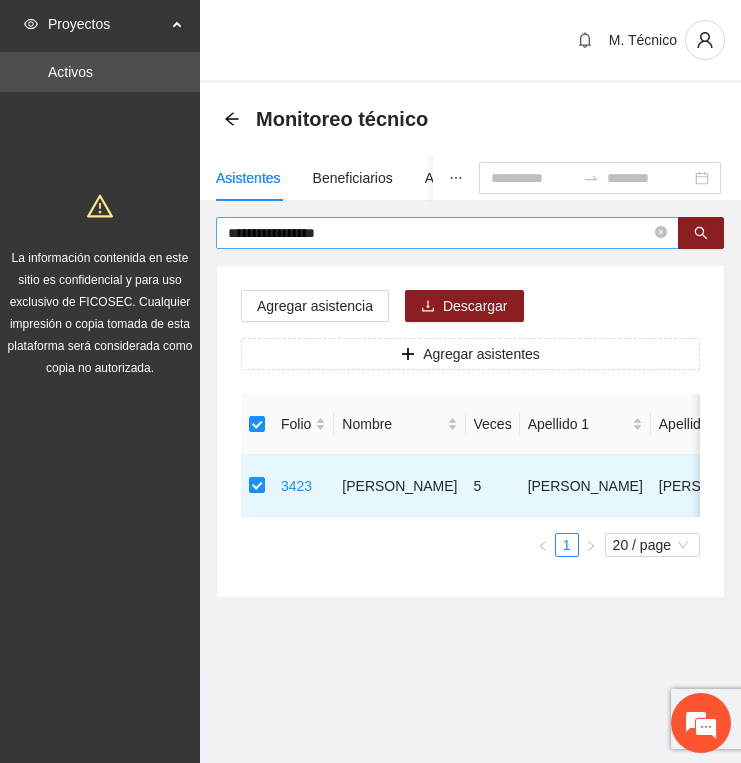 click on "**********" at bounding box center [439, 233] 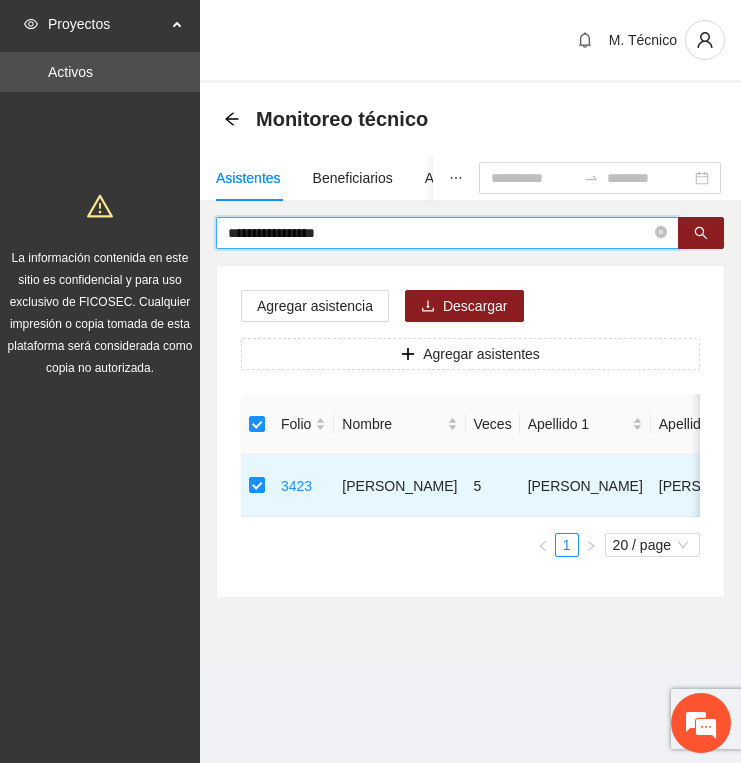 click on "**********" at bounding box center [439, 233] 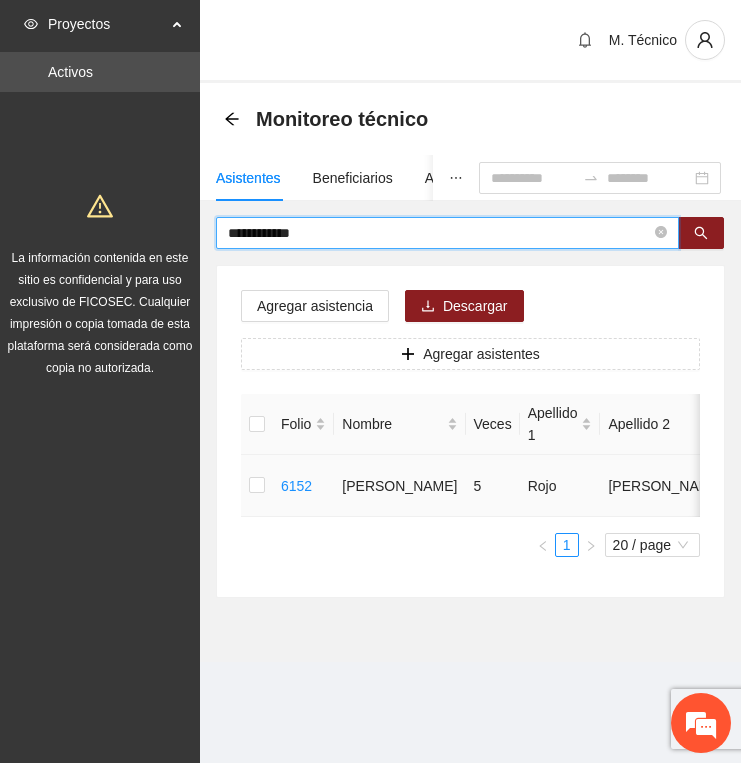 click at bounding box center (257, 486) 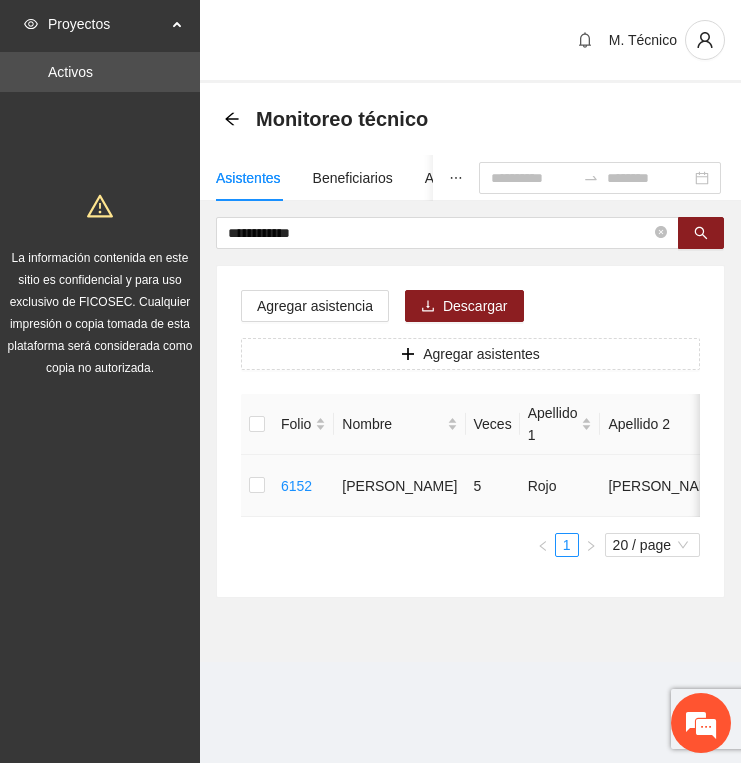 click at bounding box center (257, 486) 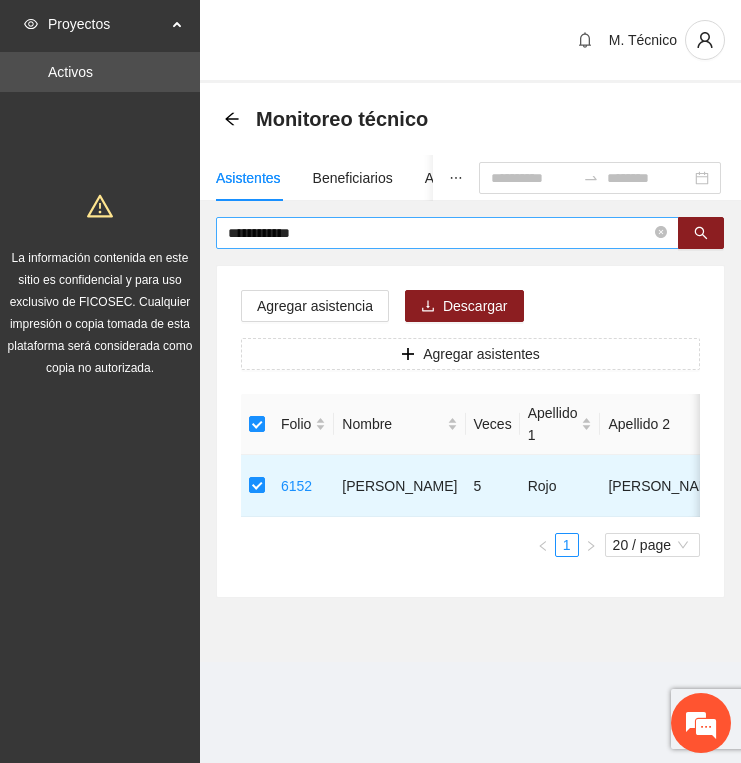 click on "**********" at bounding box center (447, 233) 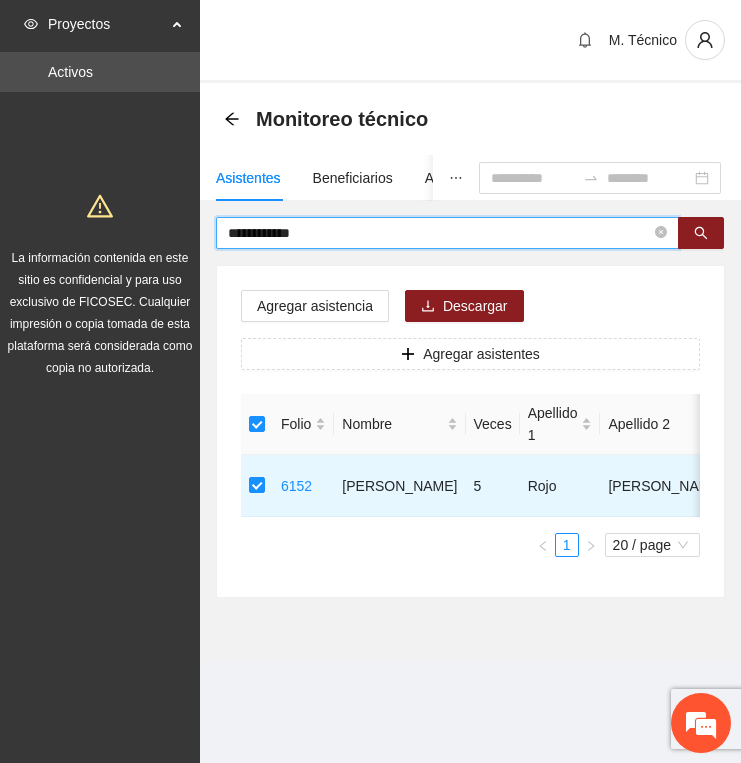 click on "**********" at bounding box center (439, 233) 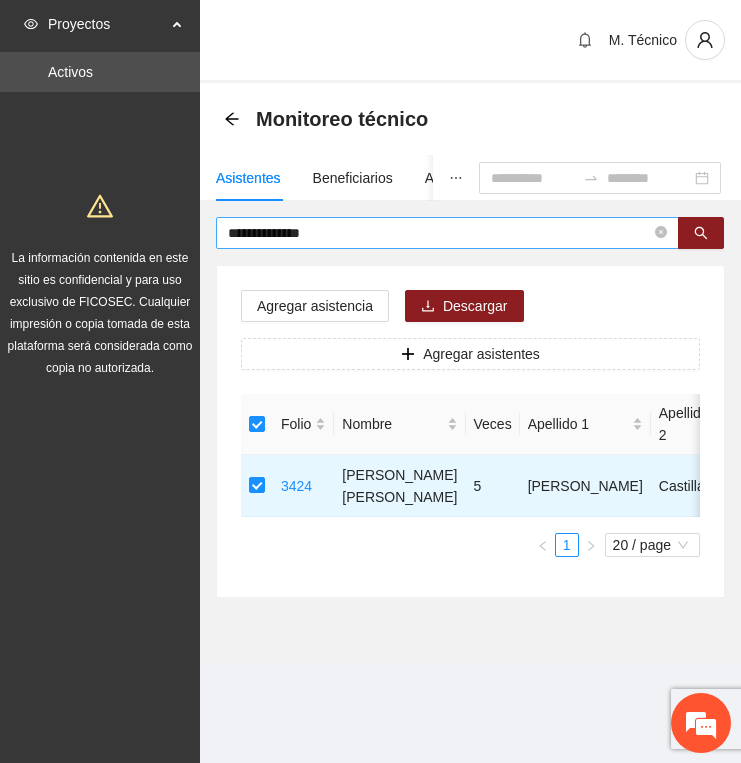 click on "**********" at bounding box center [439, 233] 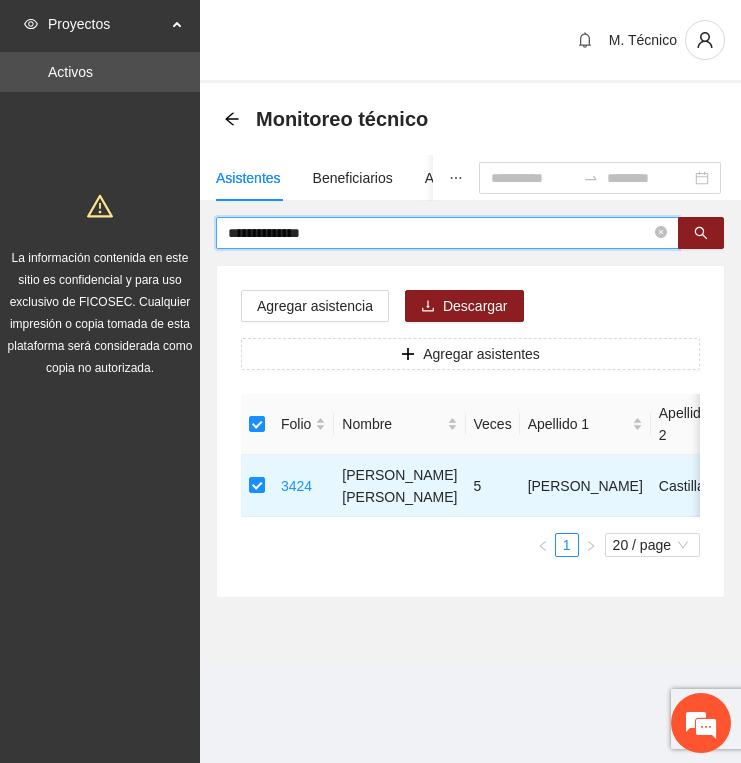 click on "**********" at bounding box center [439, 233] 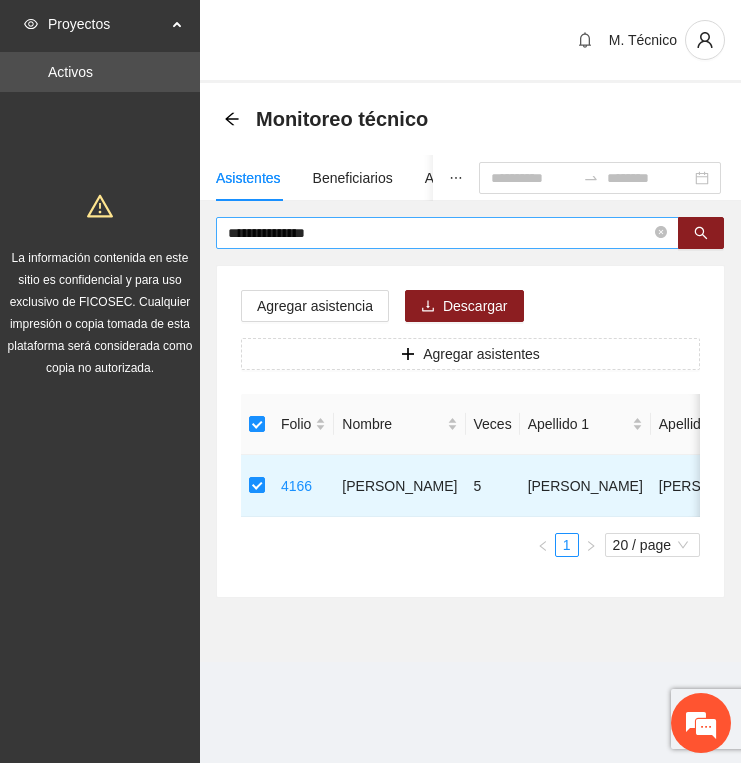 click on "**********" at bounding box center (439, 233) 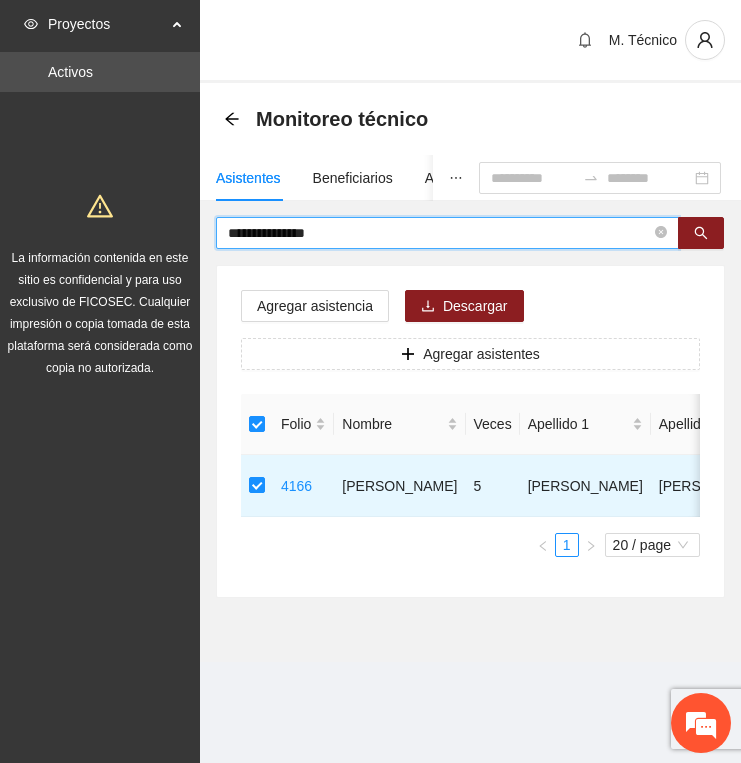 click on "**********" at bounding box center (439, 233) 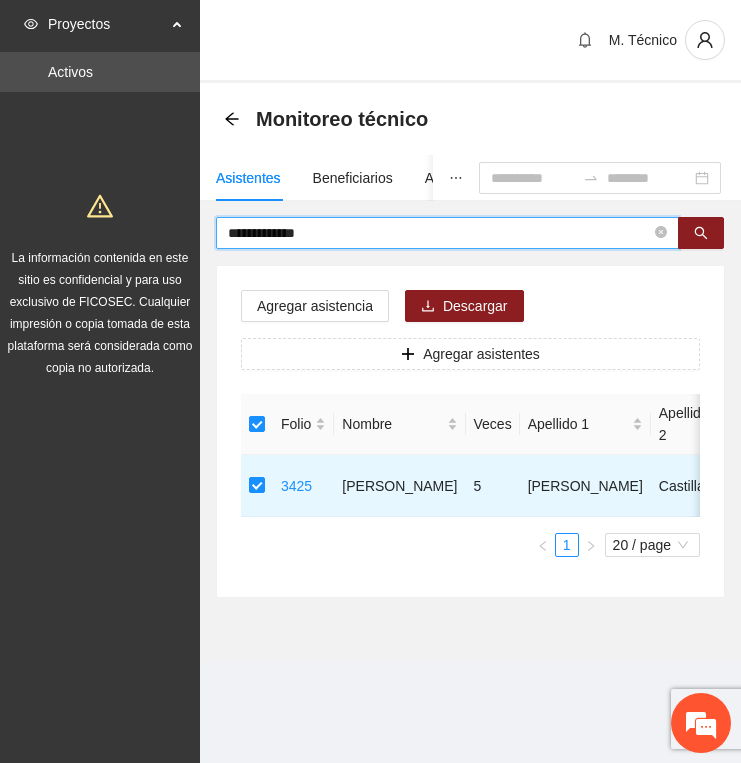 click on "**********" at bounding box center [439, 233] 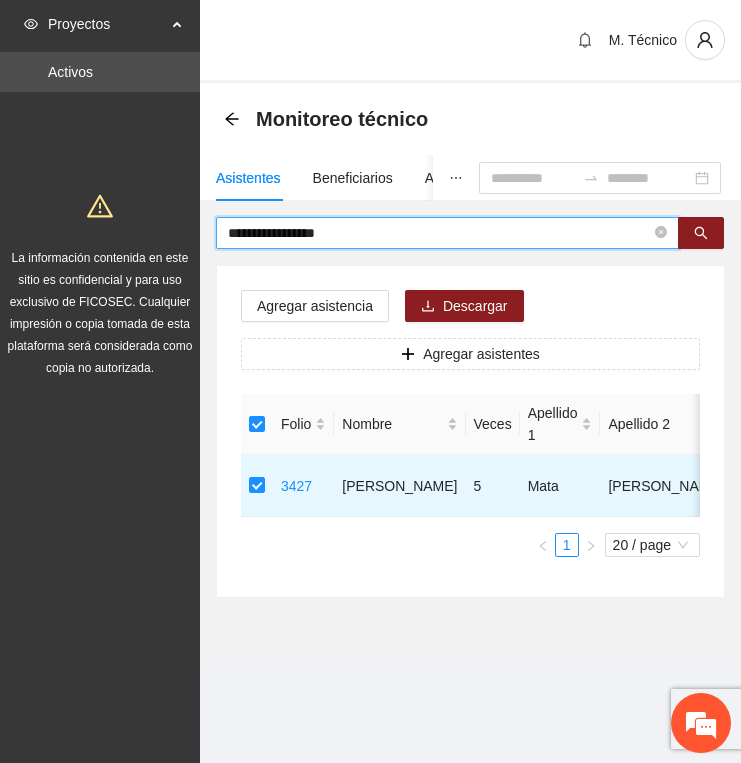 click on "**********" at bounding box center [439, 233] 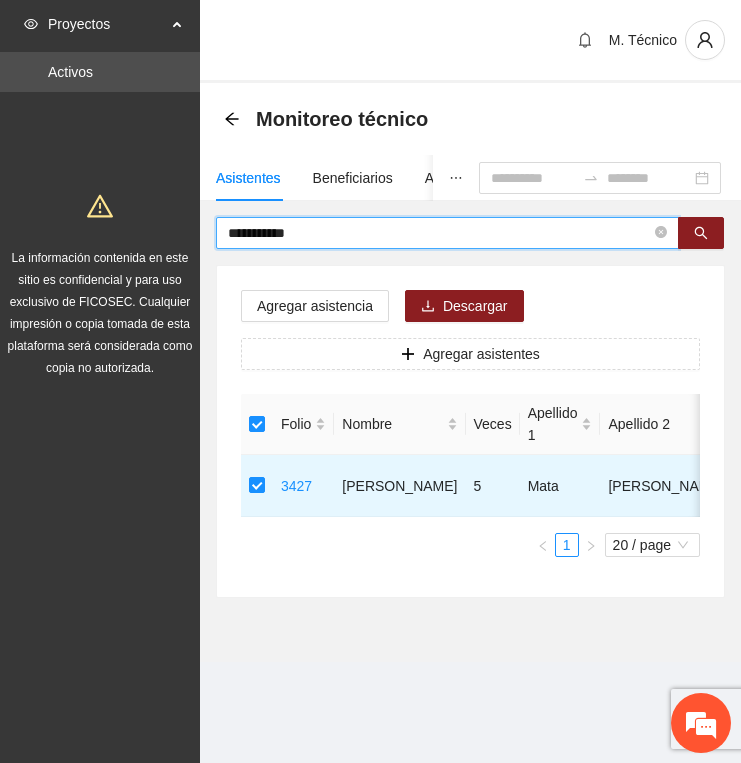 type on "**********" 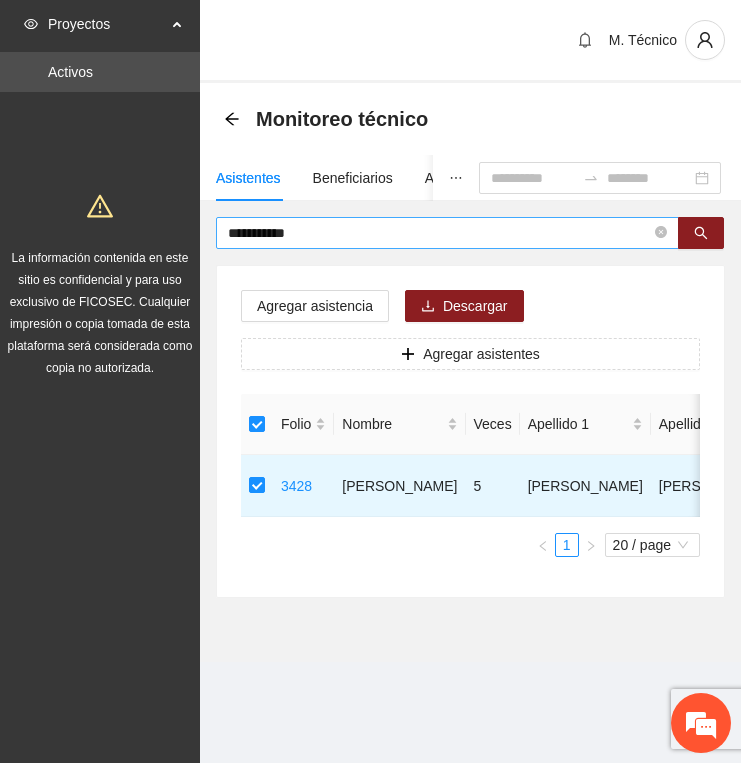 click on "**********" at bounding box center [439, 233] 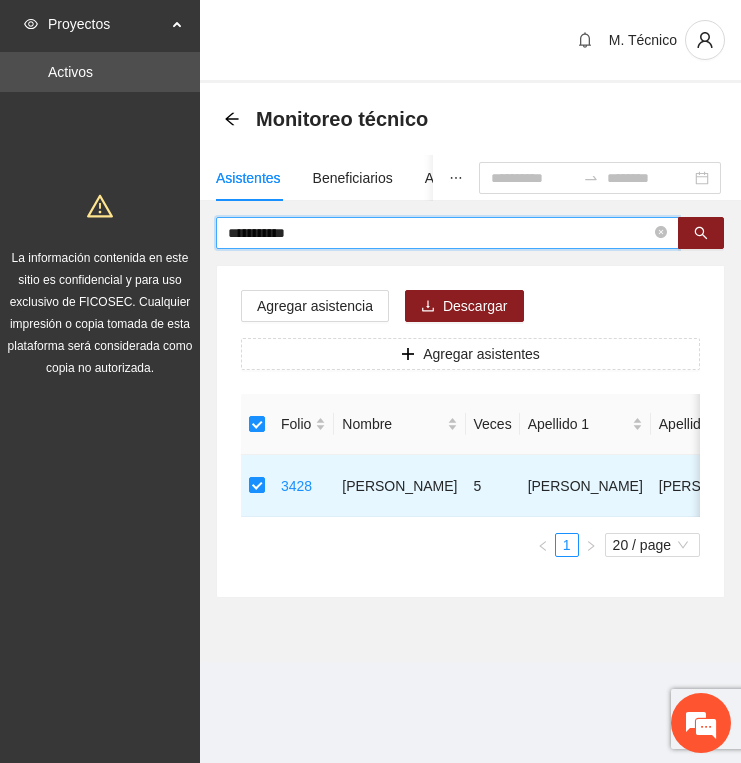click on "**********" at bounding box center [439, 233] 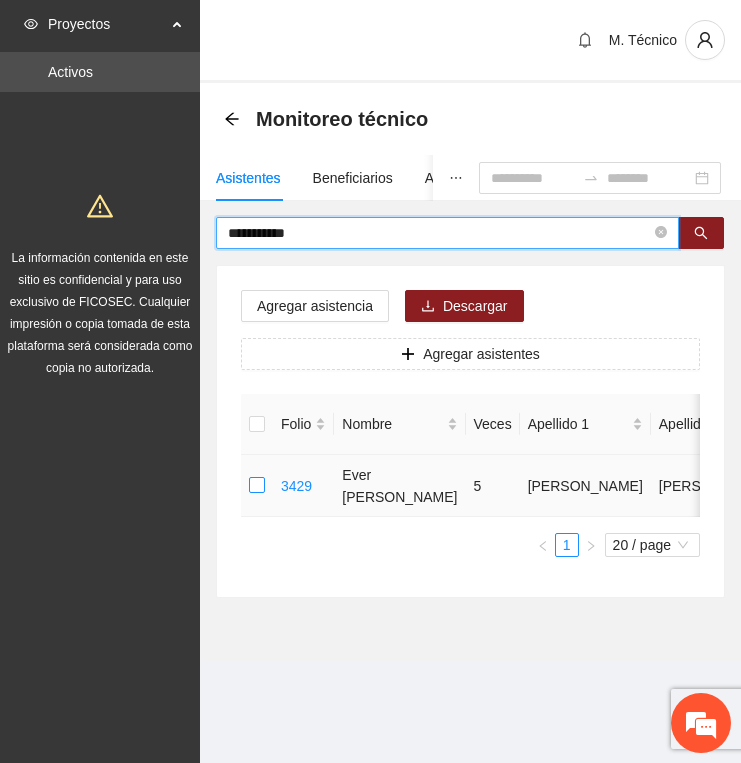 click at bounding box center [257, 486] 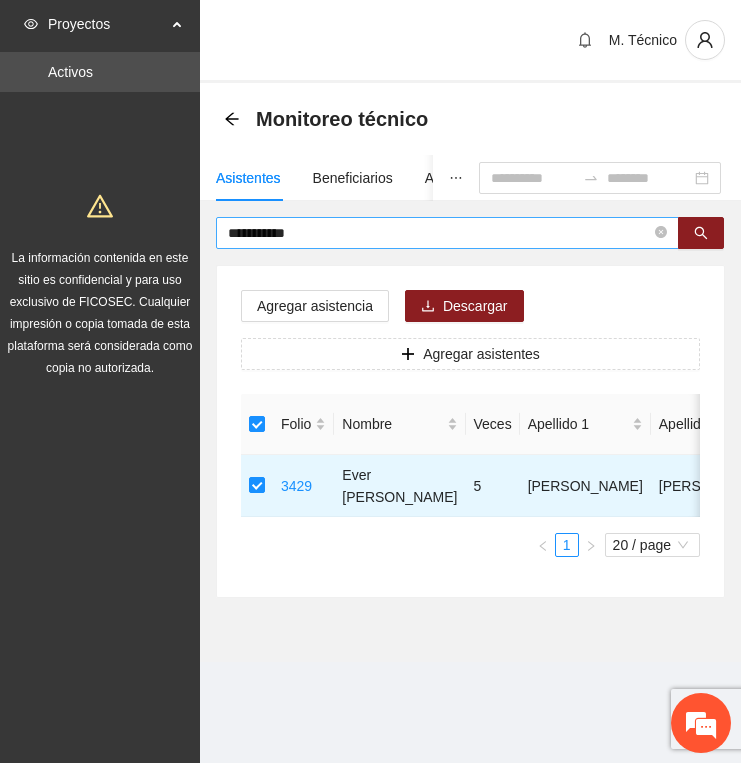 click on "**********" at bounding box center [439, 233] 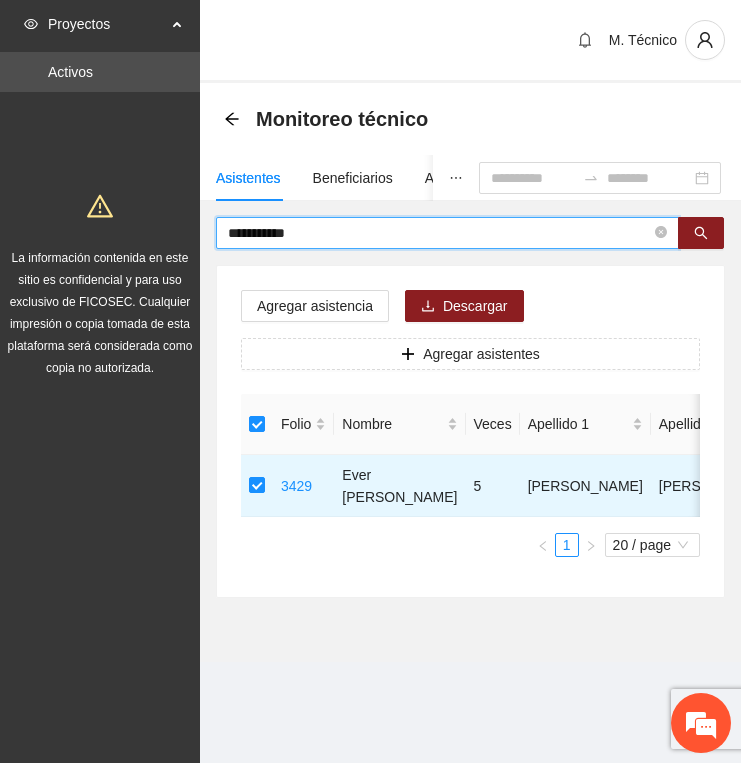 click on "**********" at bounding box center (439, 233) 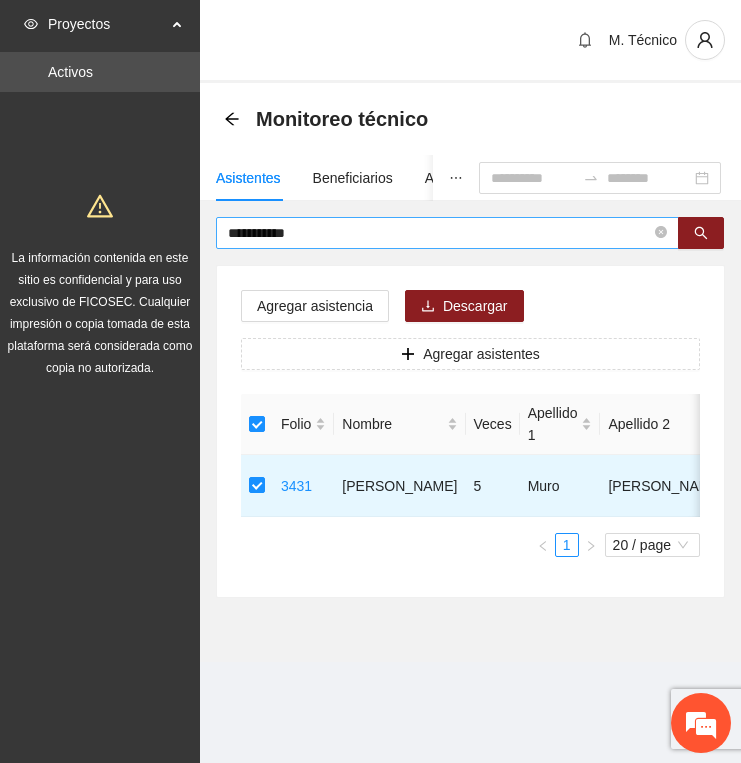 click on "**********" at bounding box center (439, 233) 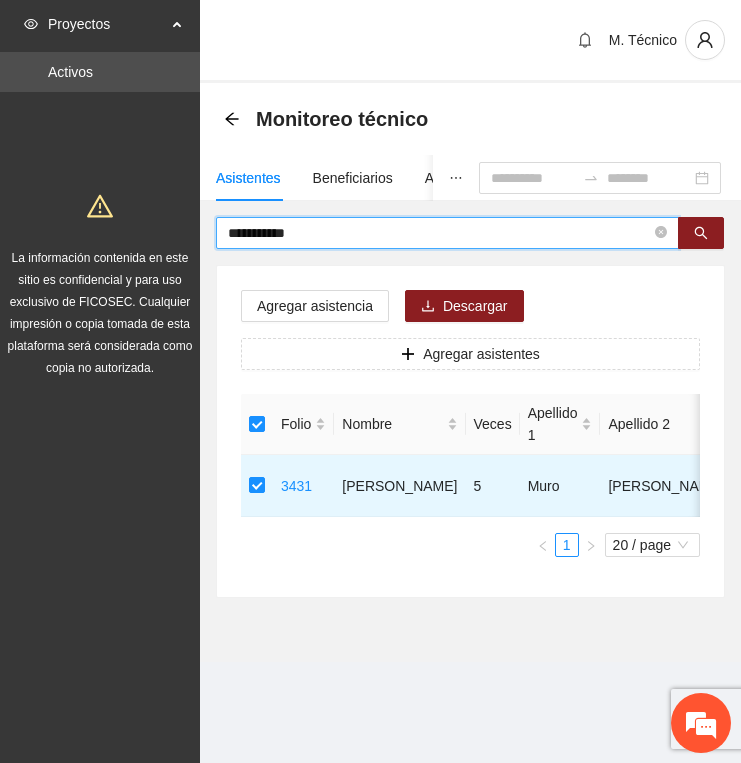 click on "**********" at bounding box center (439, 233) 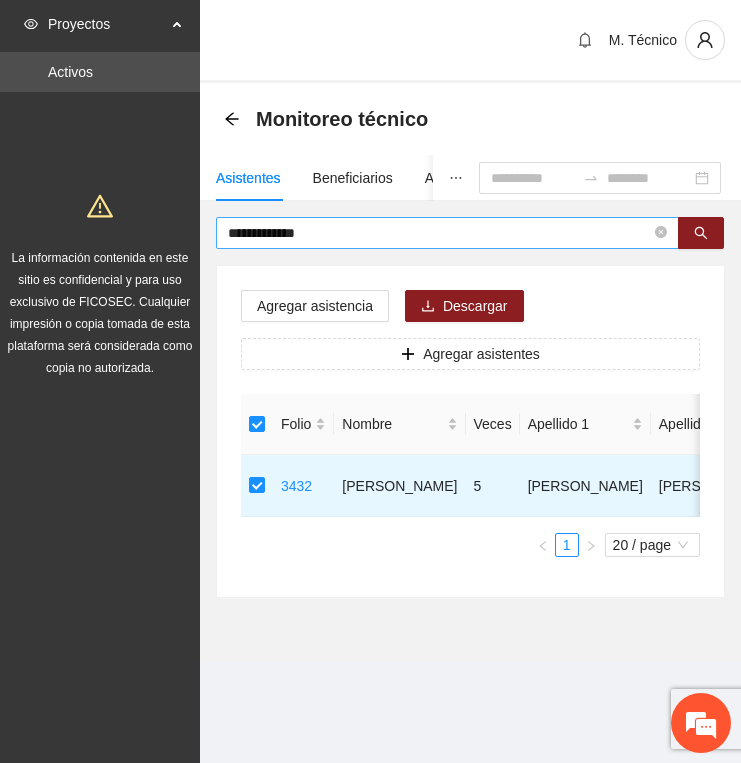 click on "**********" at bounding box center (439, 233) 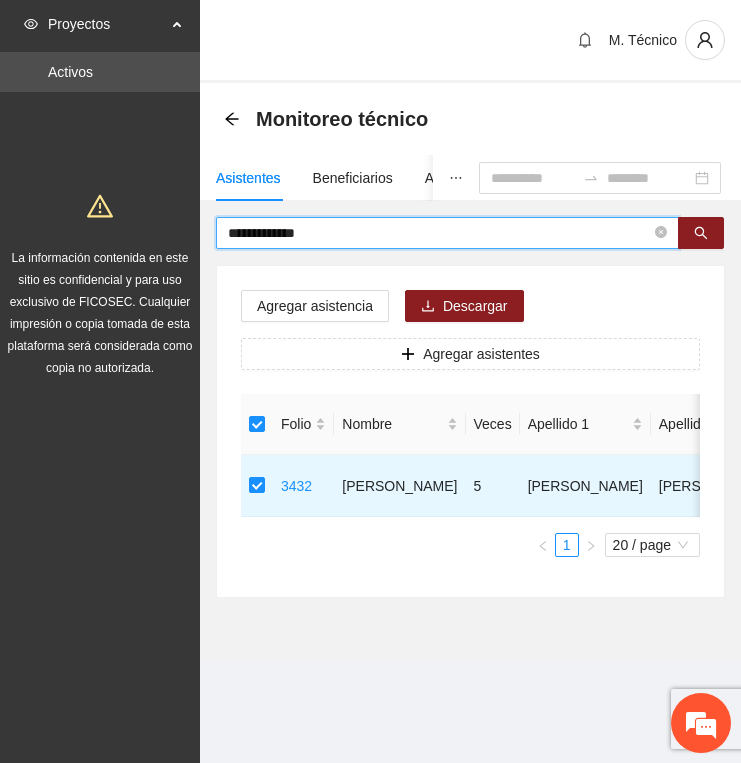 click on "**********" at bounding box center [439, 233] 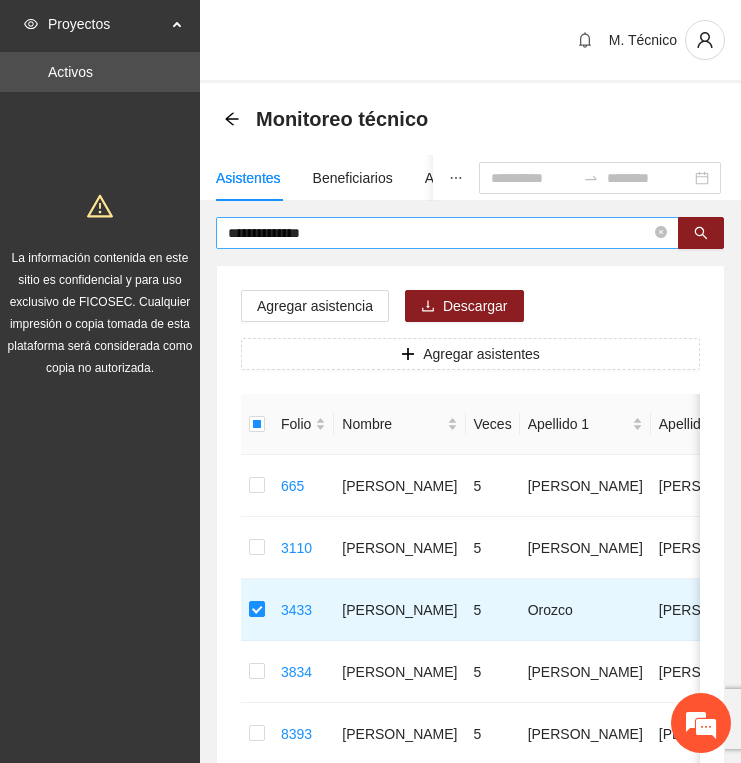click on "**********" at bounding box center (439, 233) 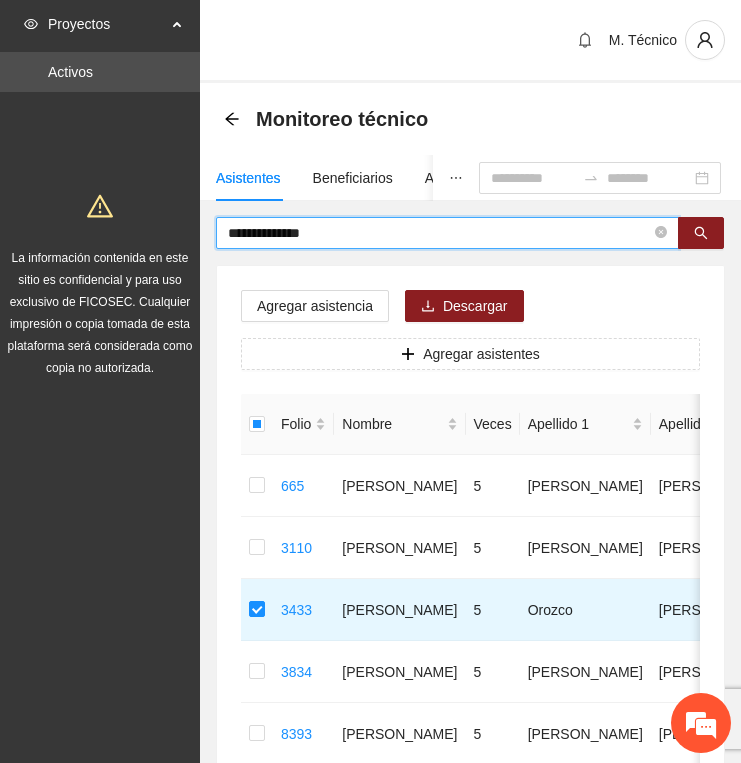 click on "**********" at bounding box center (439, 233) 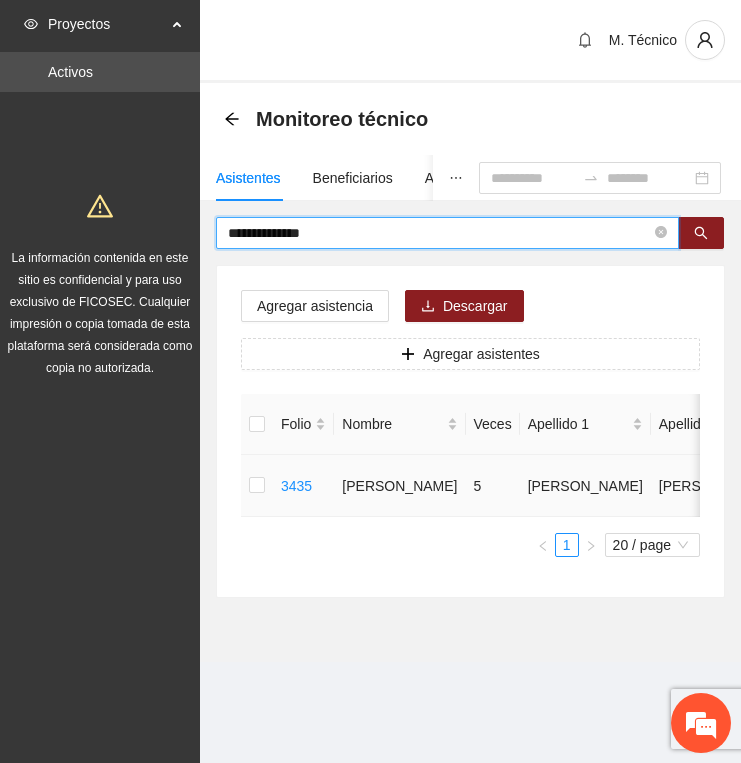 click at bounding box center [257, 486] 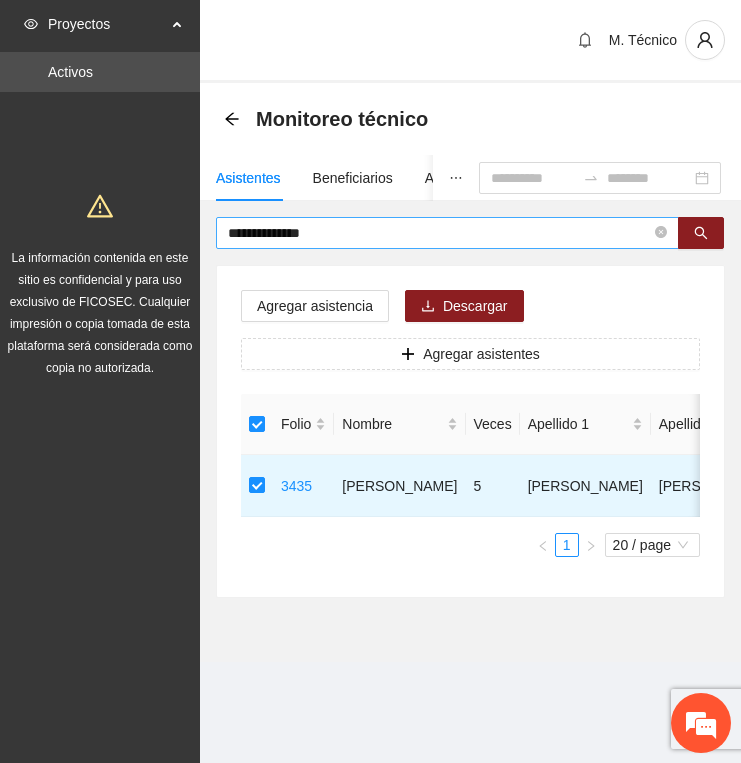 click on "**********" at bounding box center (447, 233) 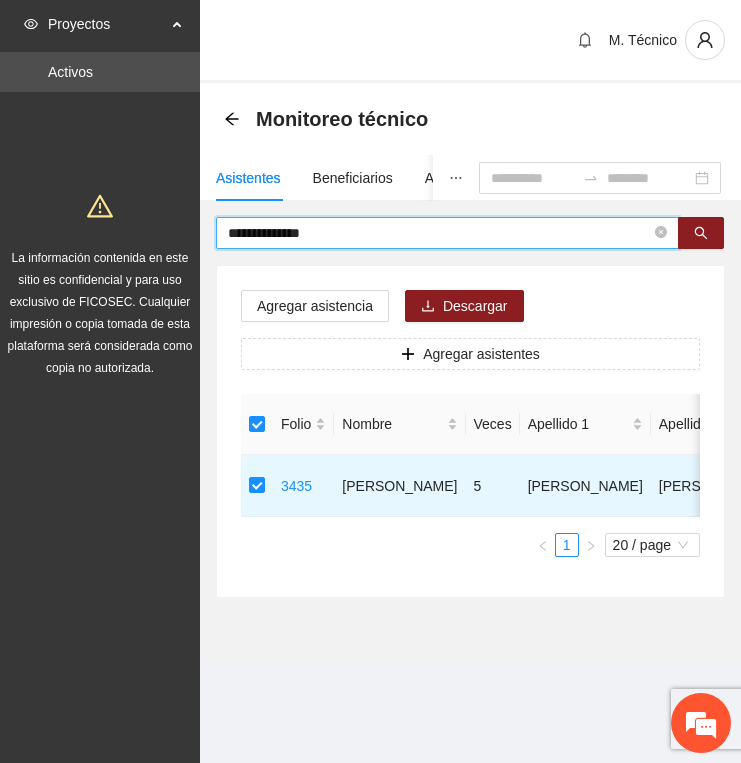click on "**********" at bounding box center (439, 233) 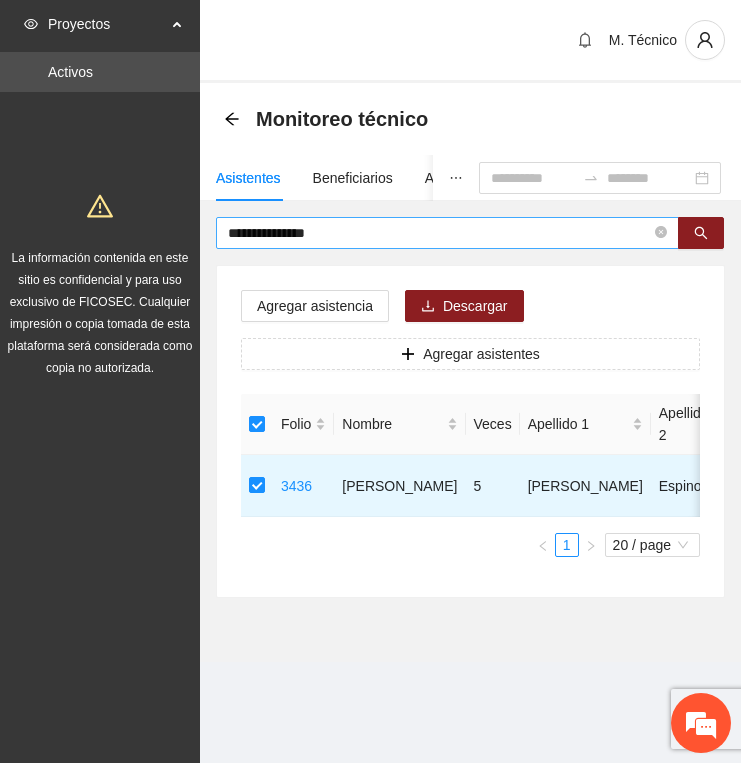 click on "**********" at bounding box center [439, 233] 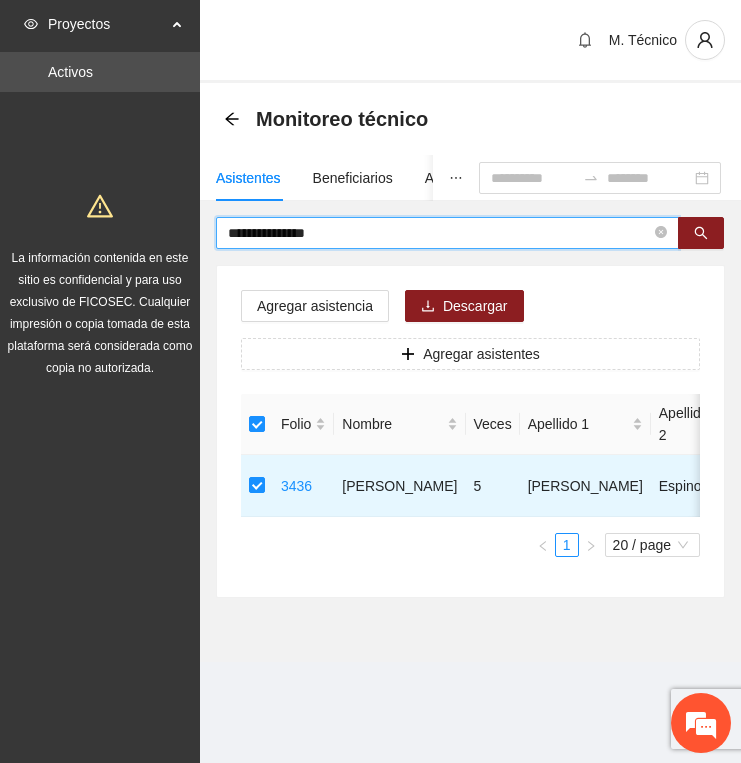 click on "**********" at bounding box center (439, 233) 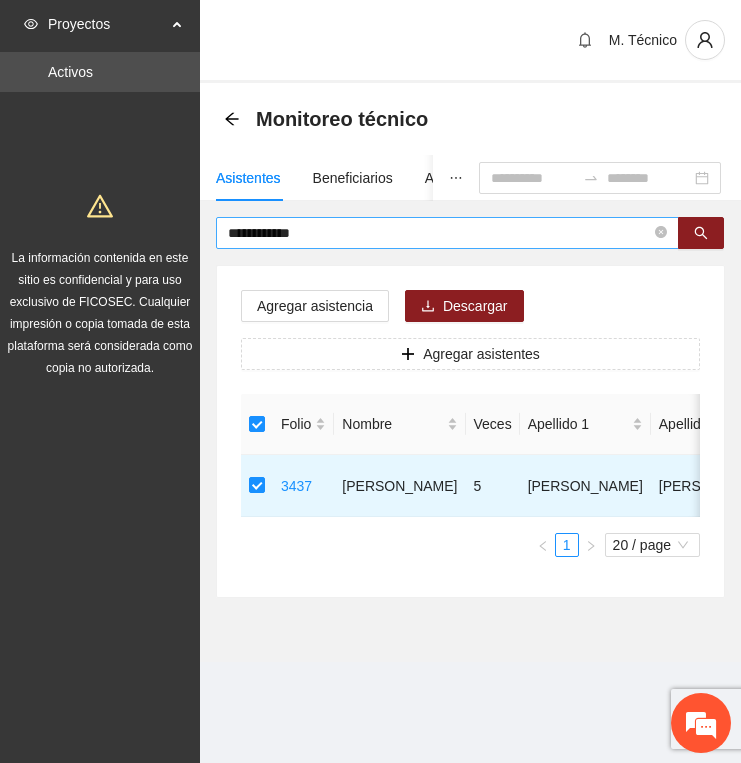 click on "**********" at bounding box center (439, 233) 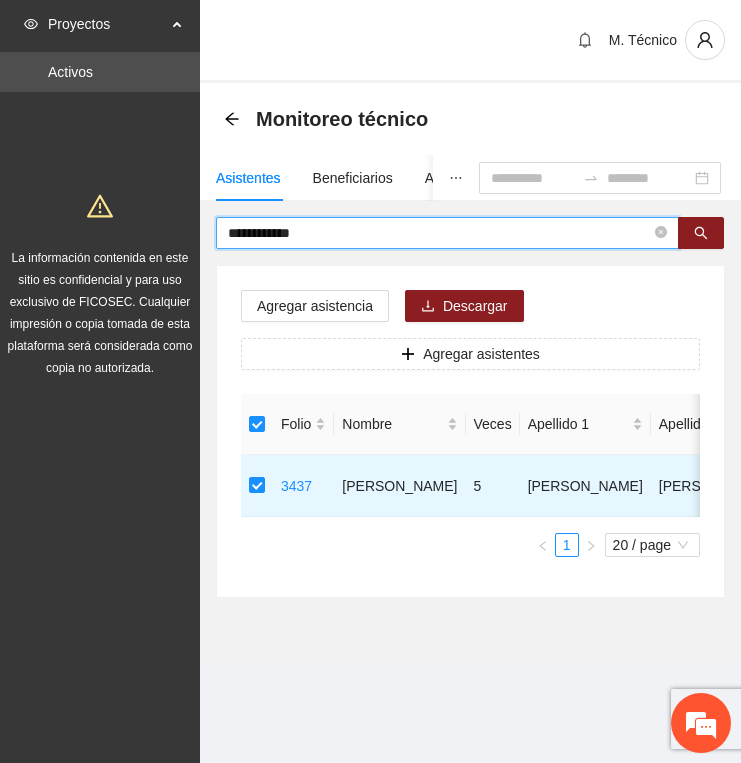 click on "**********" at bounding box center (439, 233) 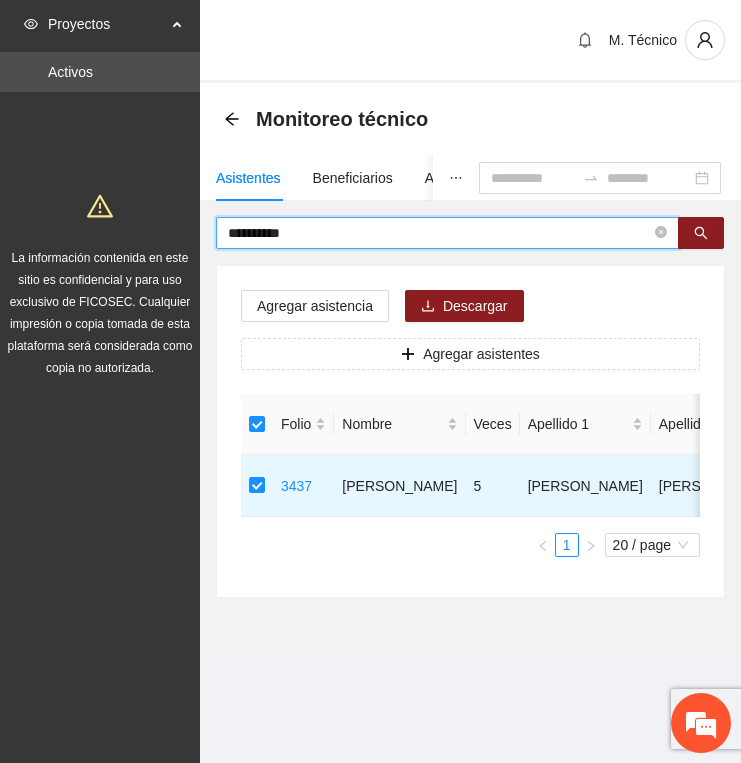 type on "**********" 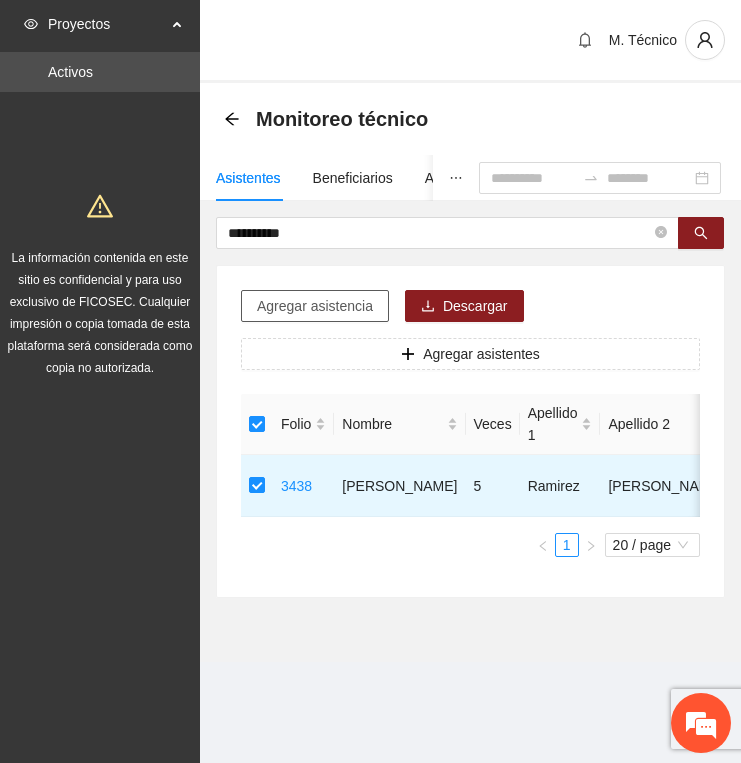 click on "Agregar asistencia" at bounding box center (315, 306) 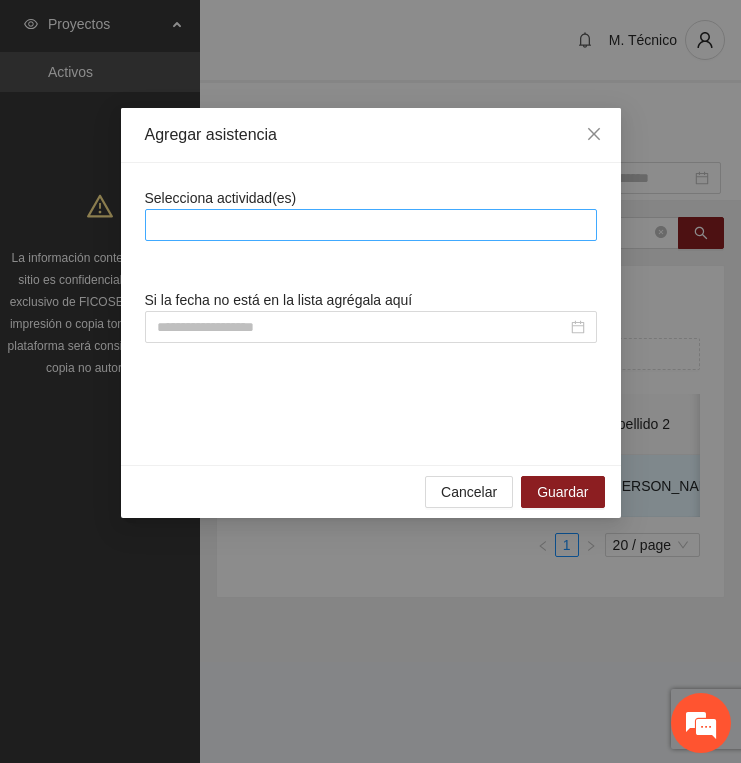 click at bounding box center (371, 225) 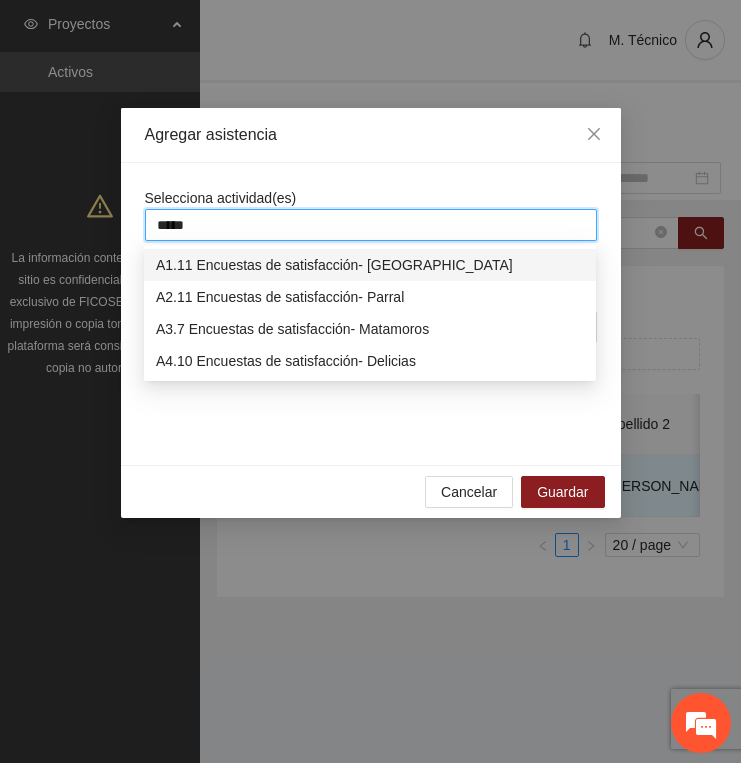 type on "******" 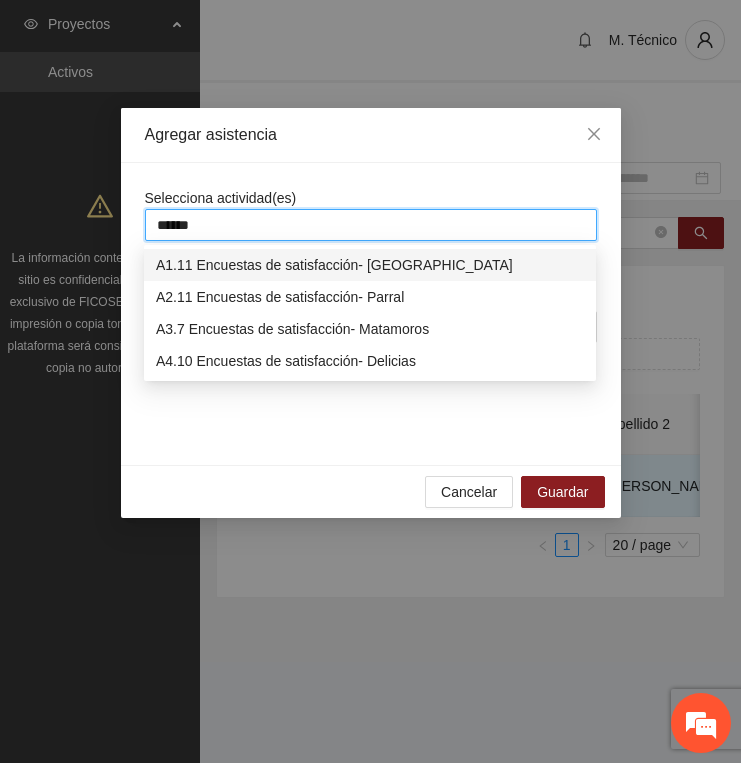 type 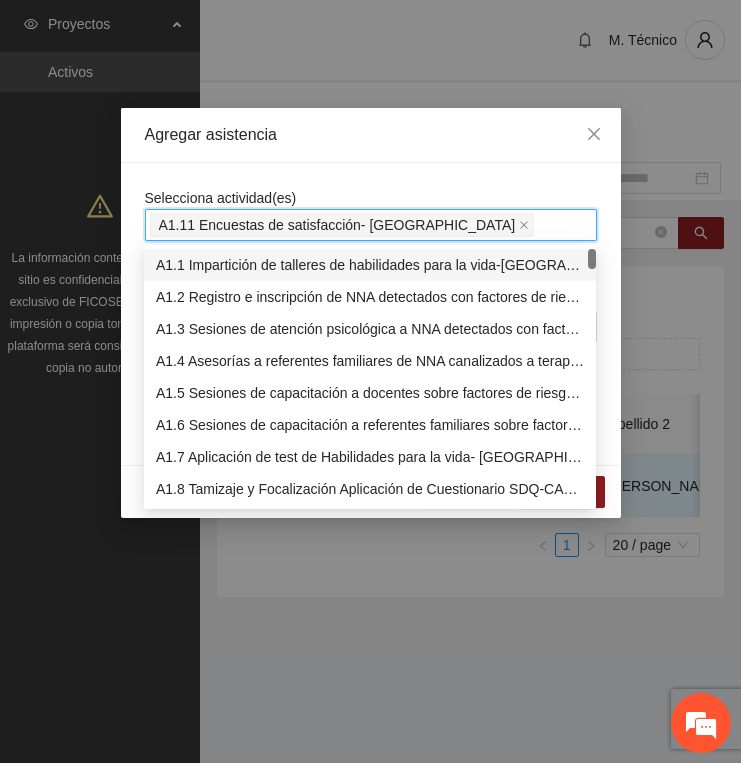click on "Agregar asistencia" at bounding box center [371, 135] 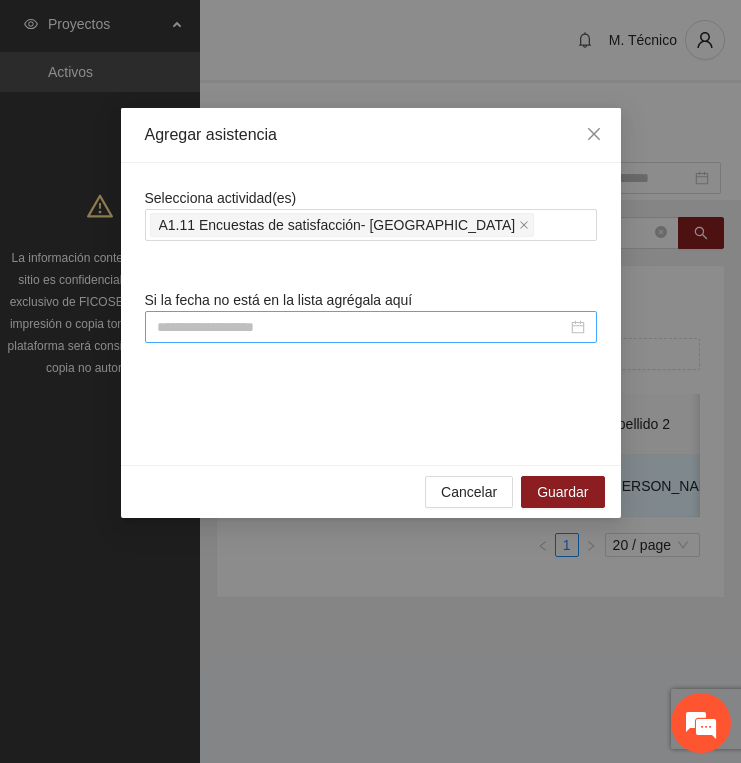 click at bounding box center (371, 327) 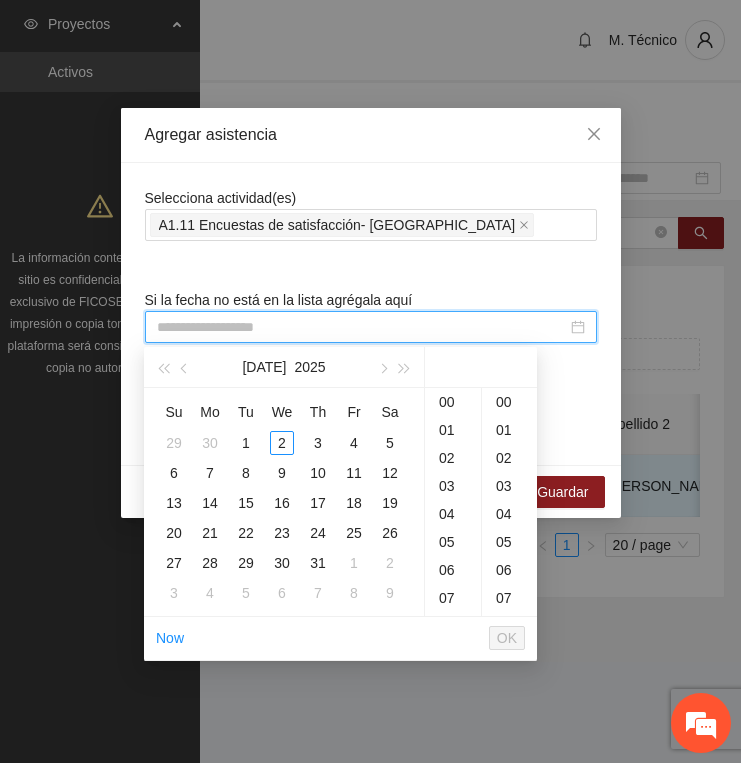 paste on "**********" 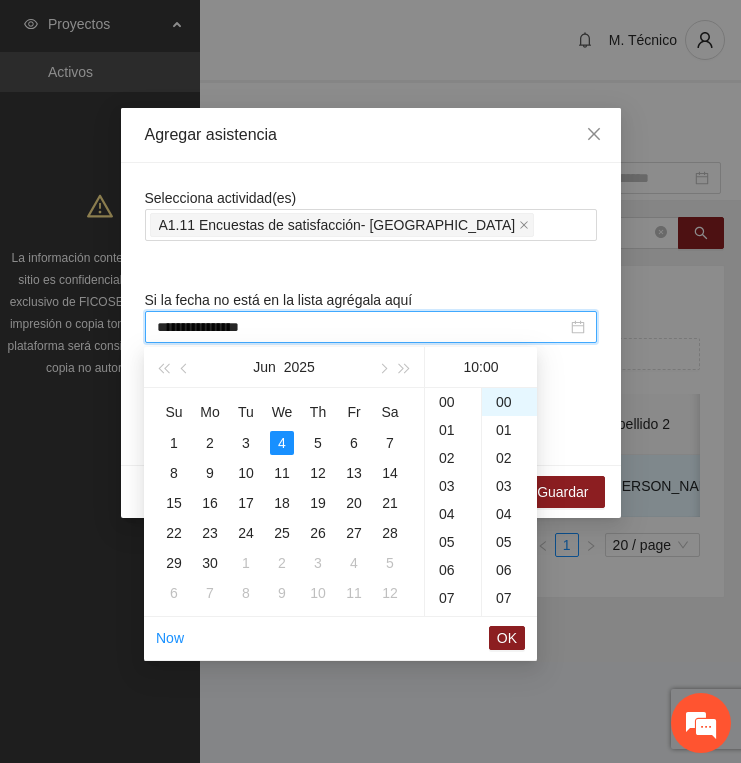 scroll, scrollTop: 280, scrollLeft: 0, axis: vertical 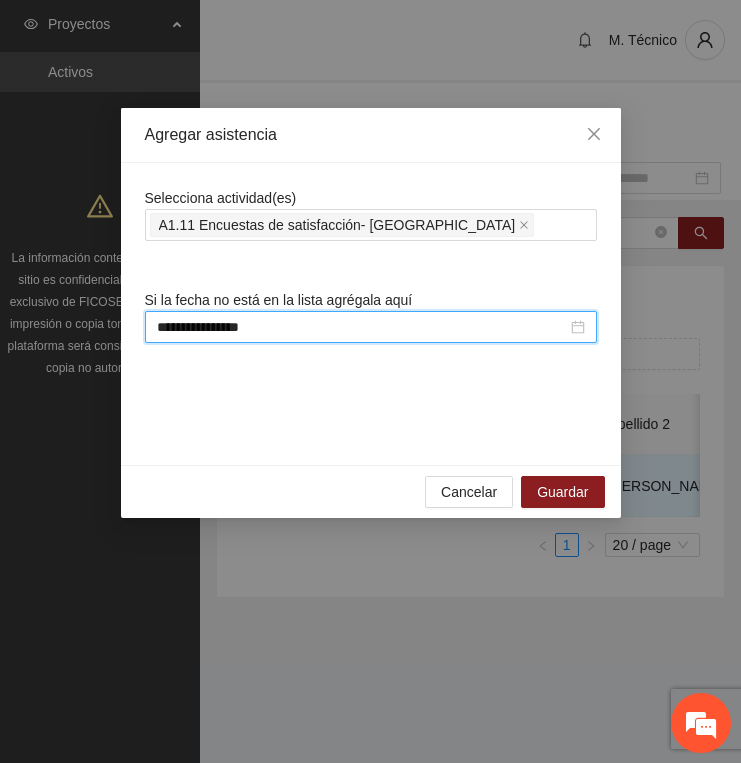 type on "**********" 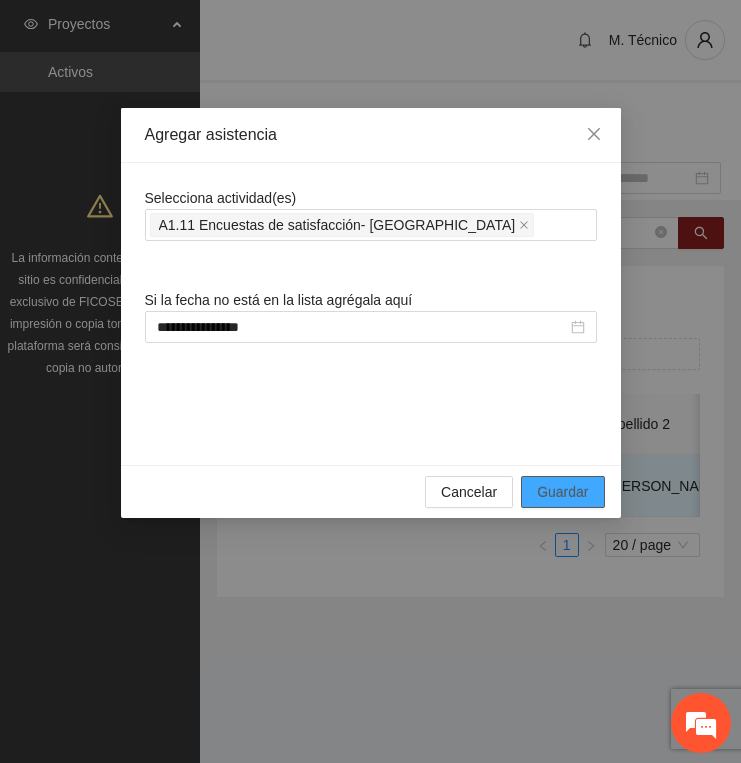 click on "Guardar" at bounding box center [562, 492] 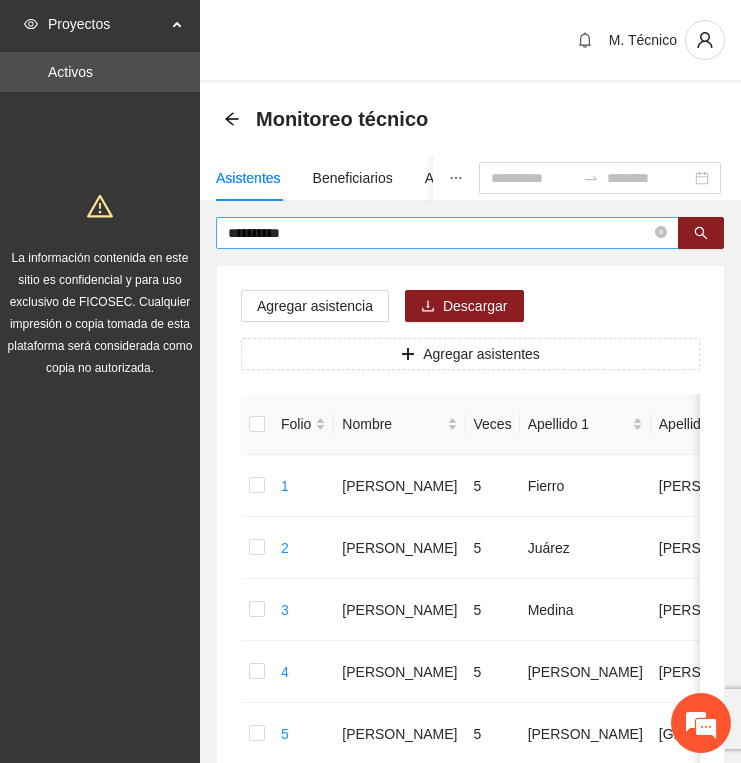 click on "**********" at bounding box center [439, 233] 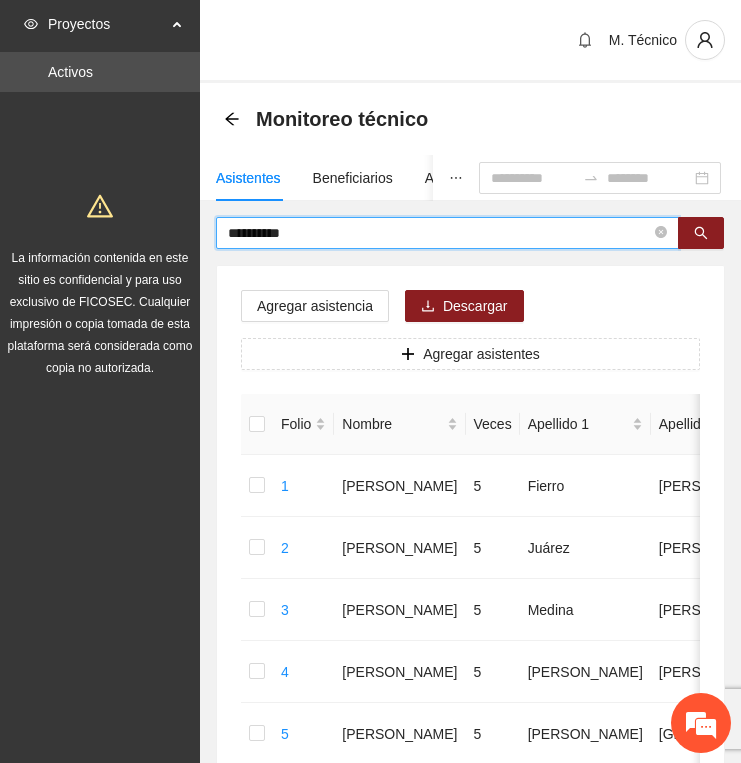 click on "**********" at bounding box center (439, 233) 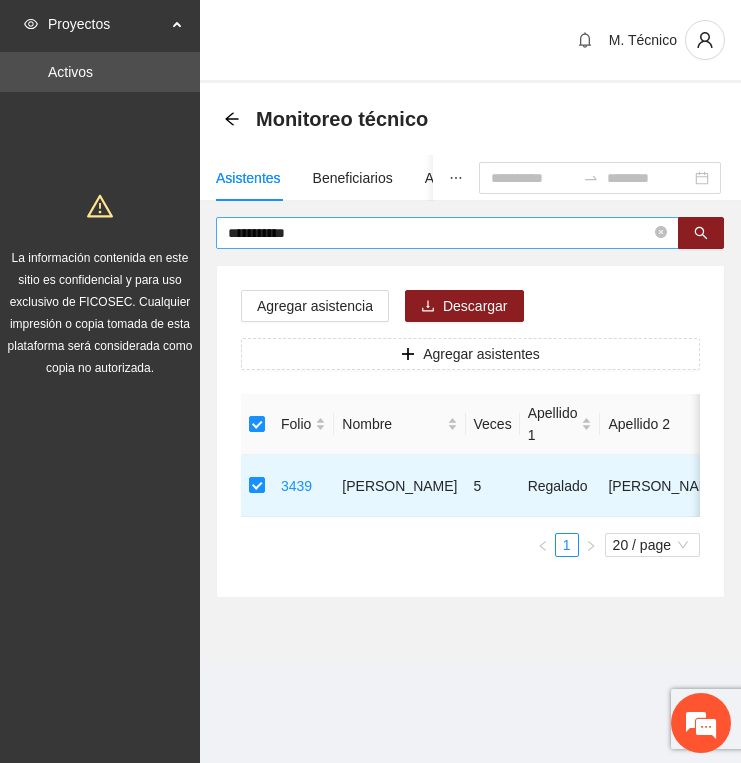 click on "**********" at bounding box center (439, 233) 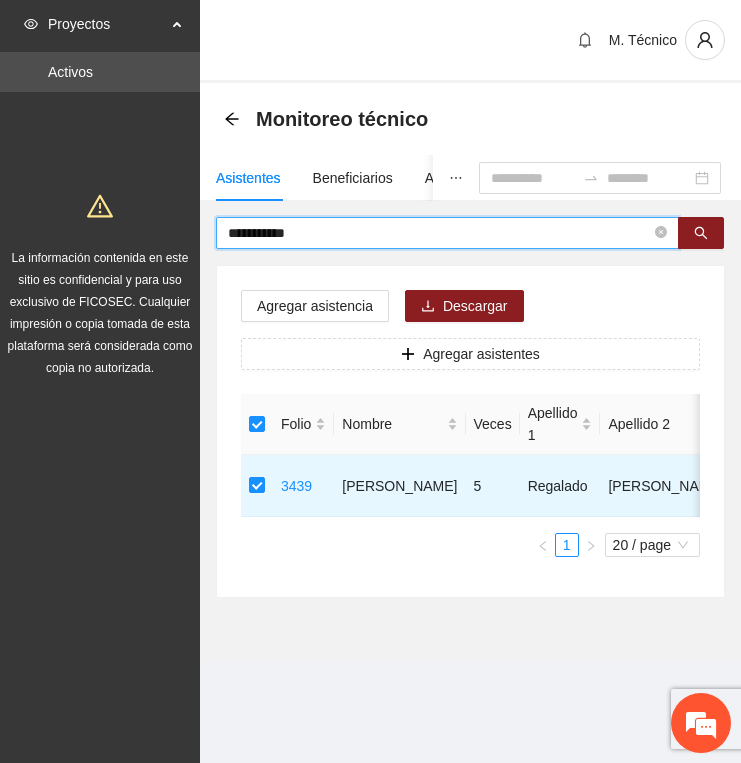 click on "**********" at bounding box center (439, 233) 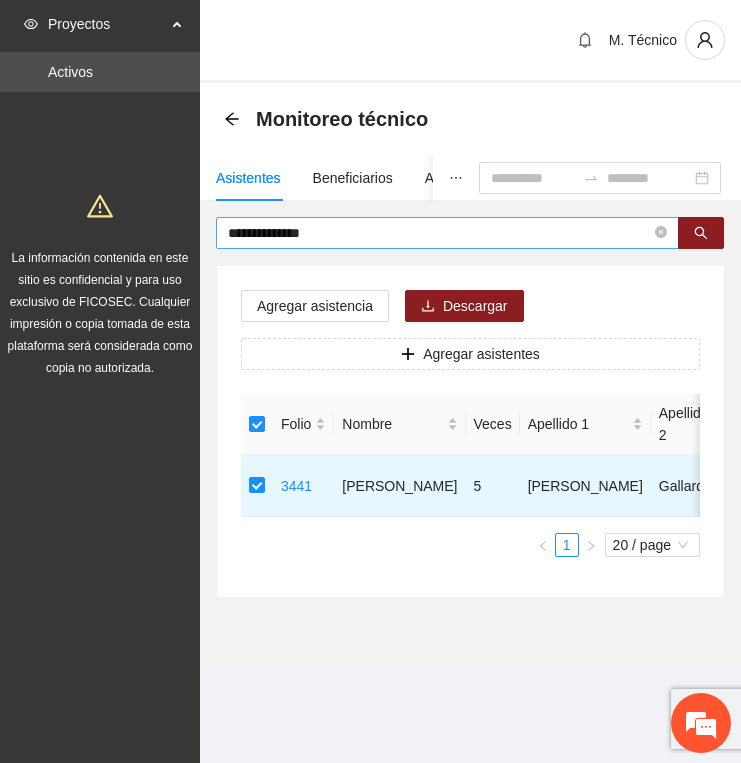 click on "**********" at bounding box center (439, 233) 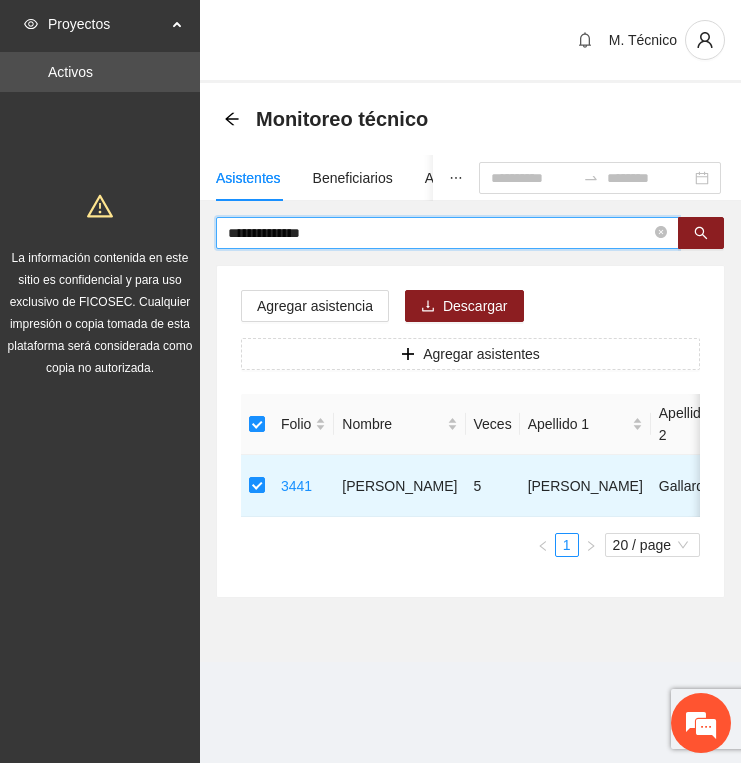 click on "**********" at bounding box center [439, 233] 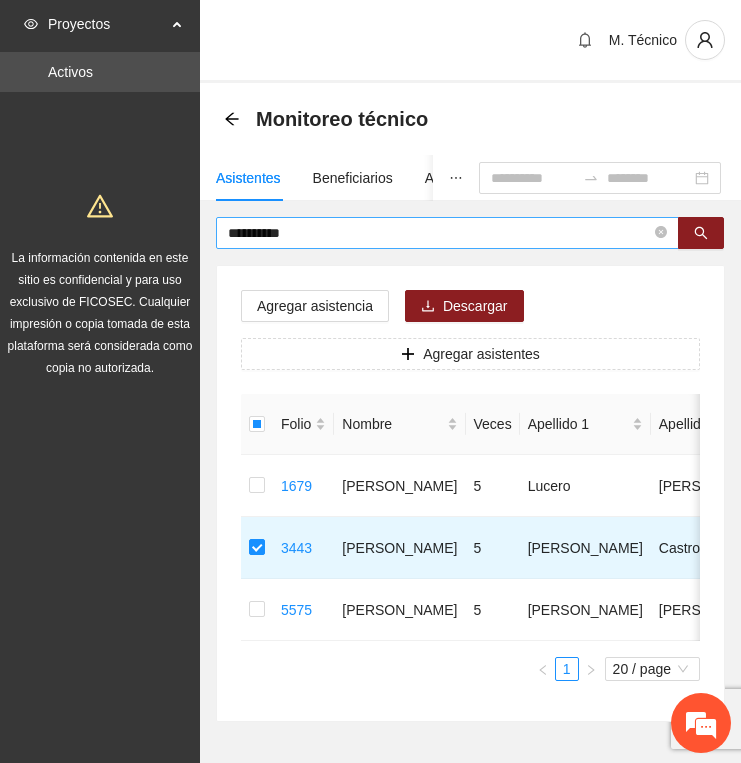 click on "**********" at bounding box center [439, 233] 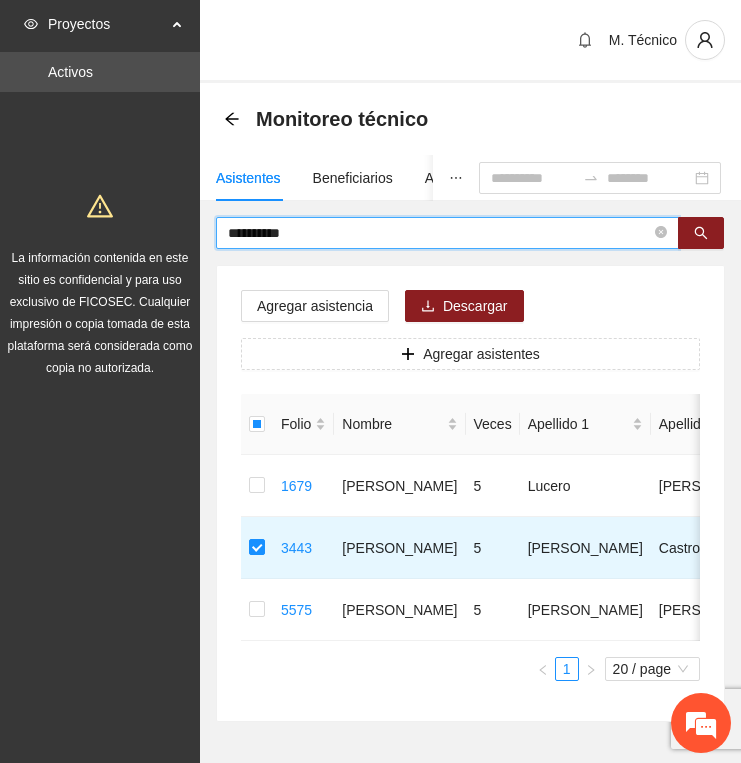 click on "**********" at bounding box center [439, 233] 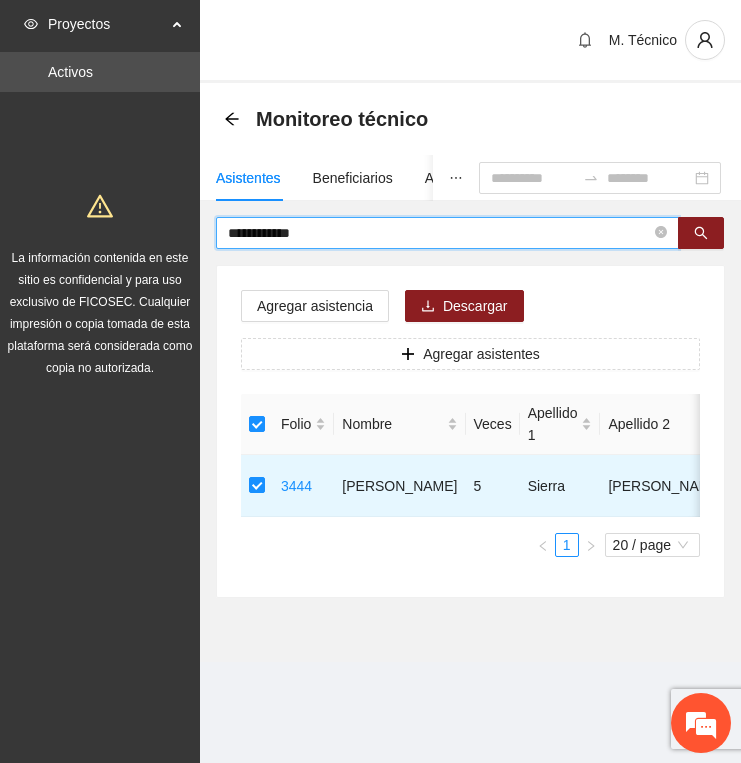 click on "**********" at bounding box center [439, 233] 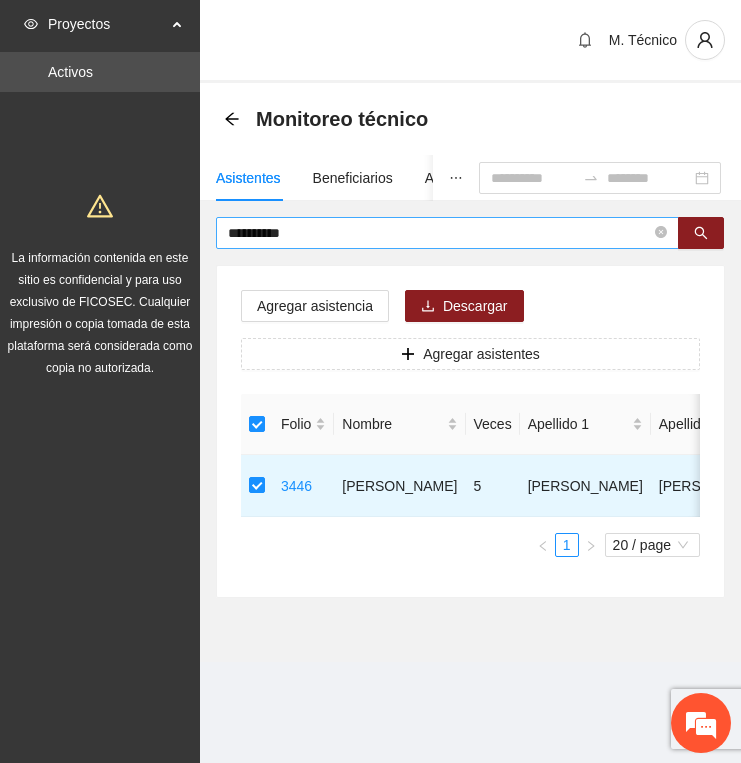click on "**********" at bounding box center [439, 233] 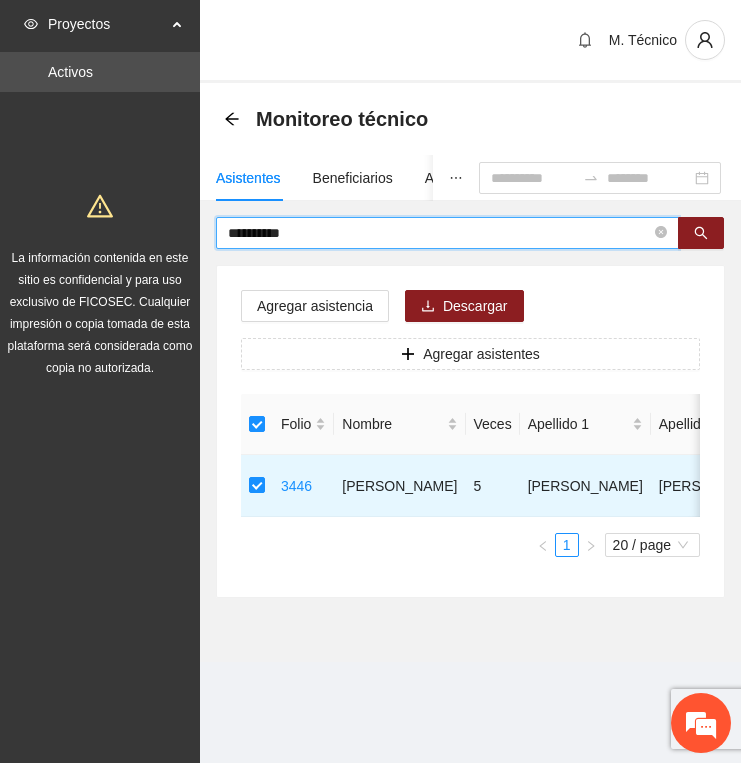 click on "**********" at bounding box center [439, 233] 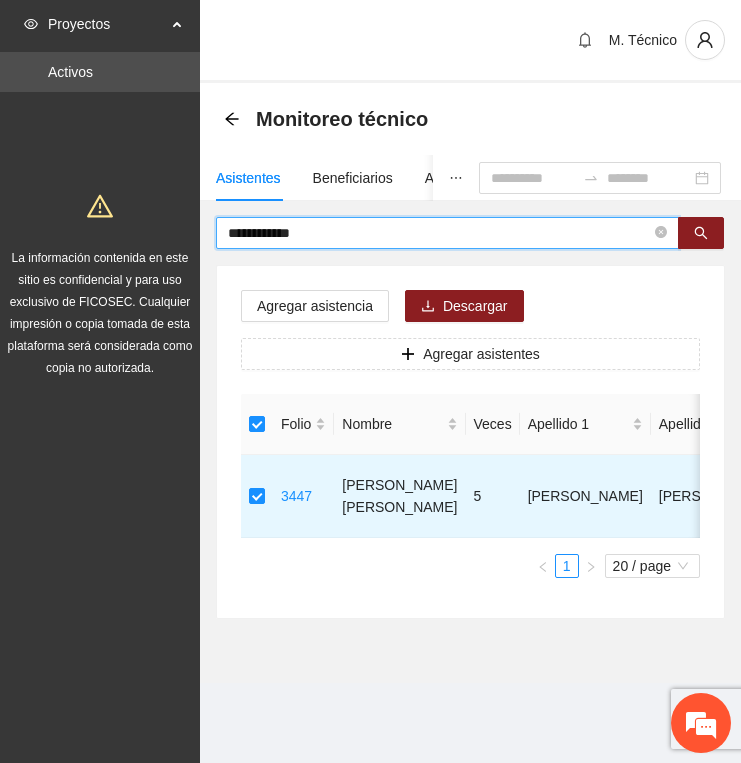 click on "**********" at bounding box center (439, 233) 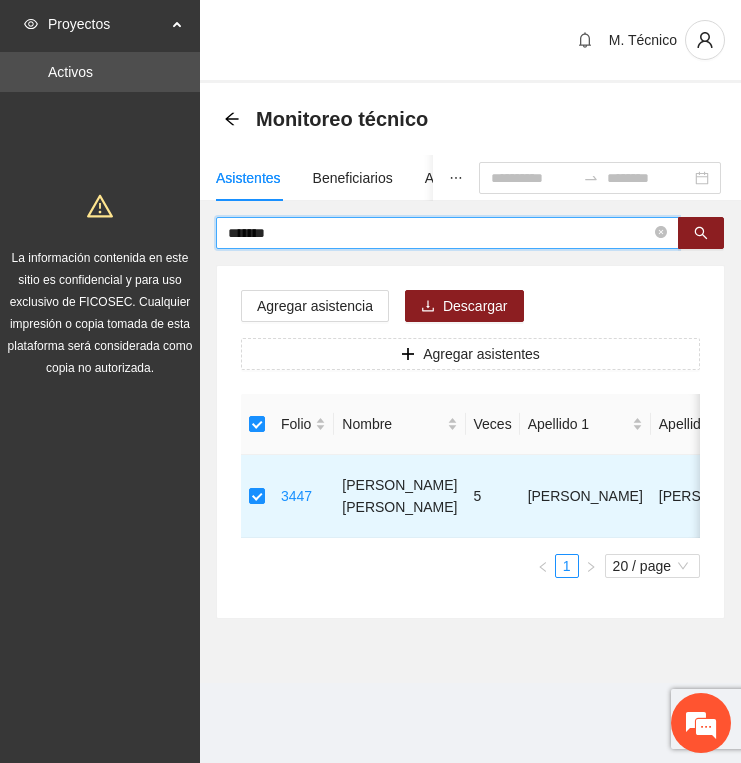 click on "*******" at bounding box center [439, 233] 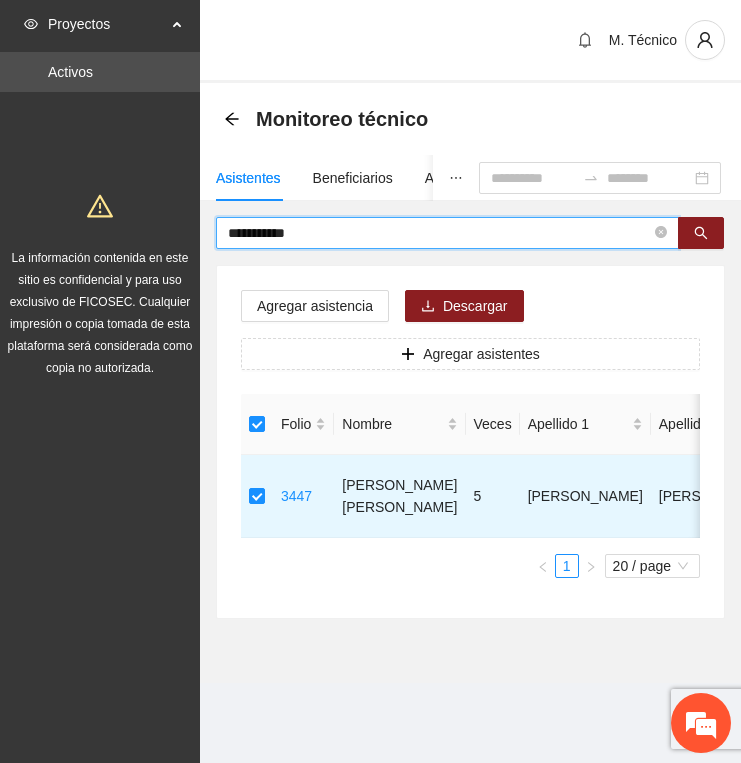 type on "**********" 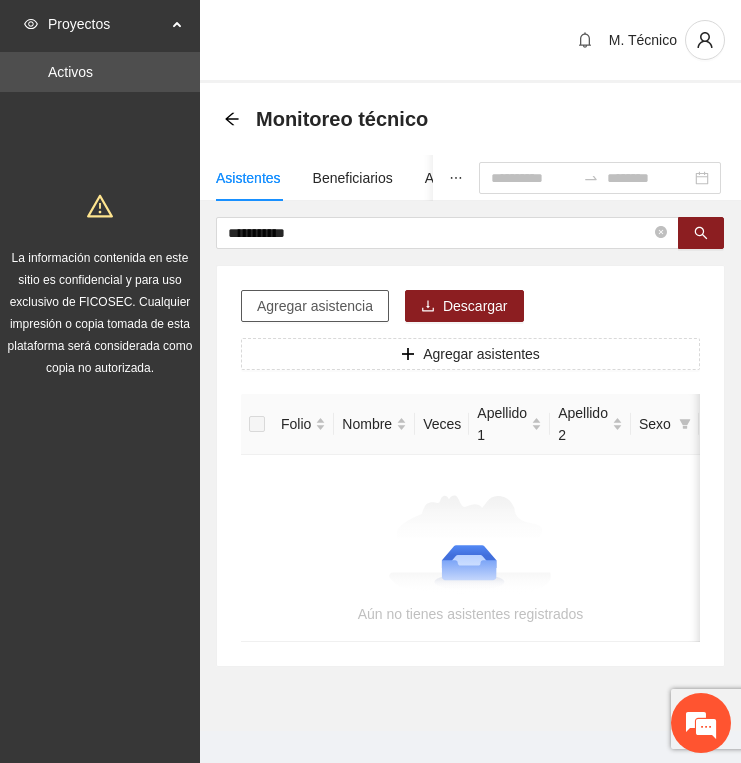 click on "Agregar asistencia" at bounding box center [315, 306] 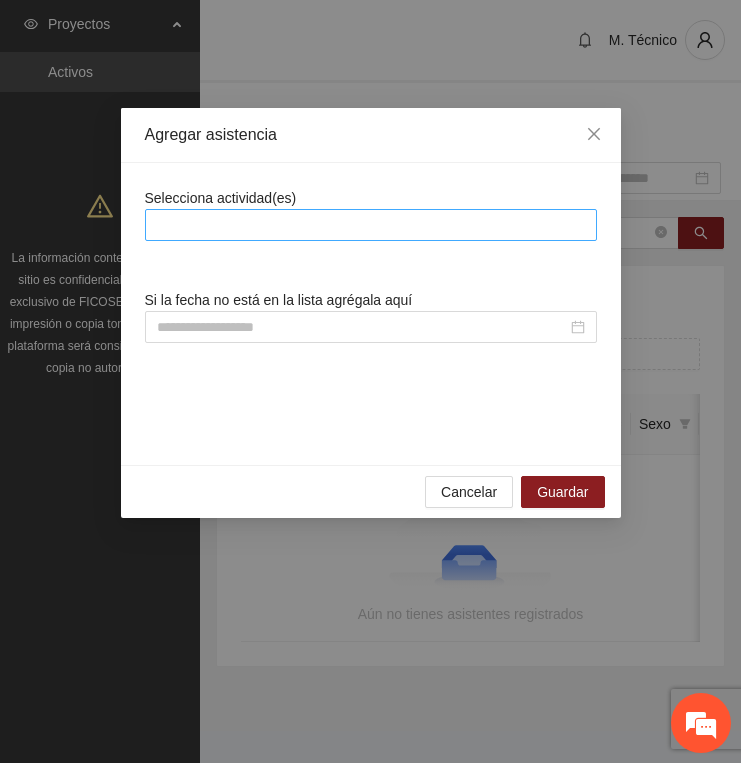 click at bounding box center (371, 225) 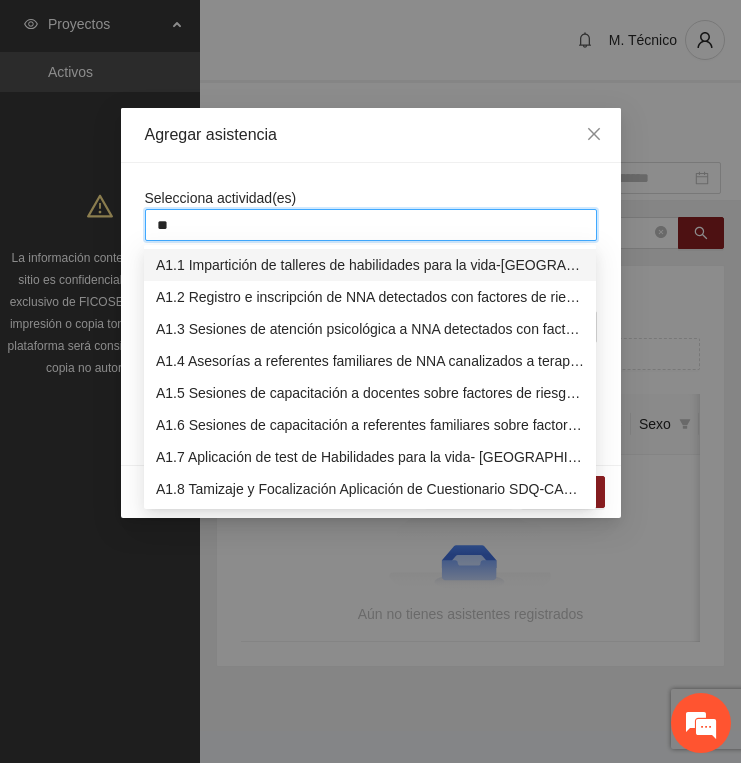 type on "***" 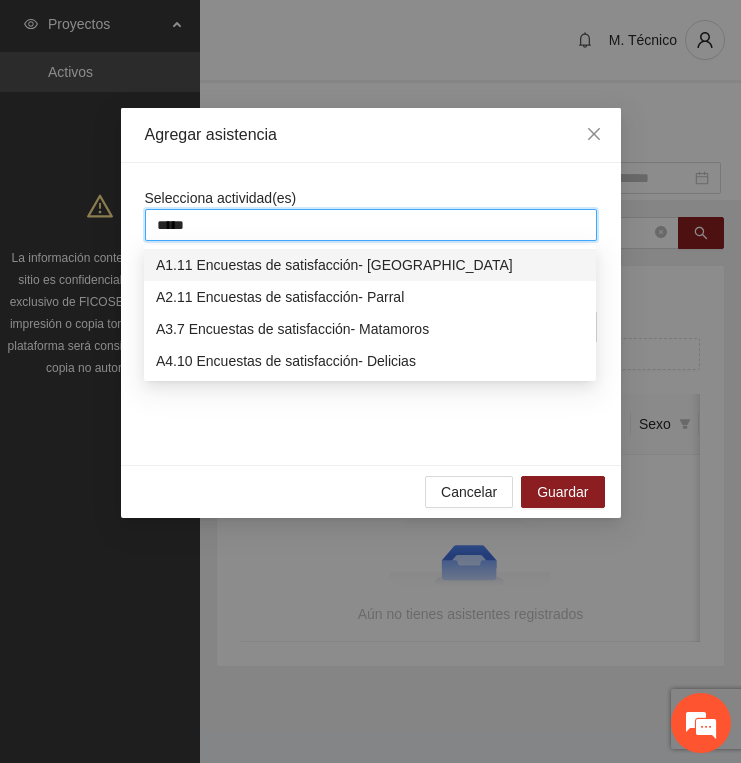 type on "******" 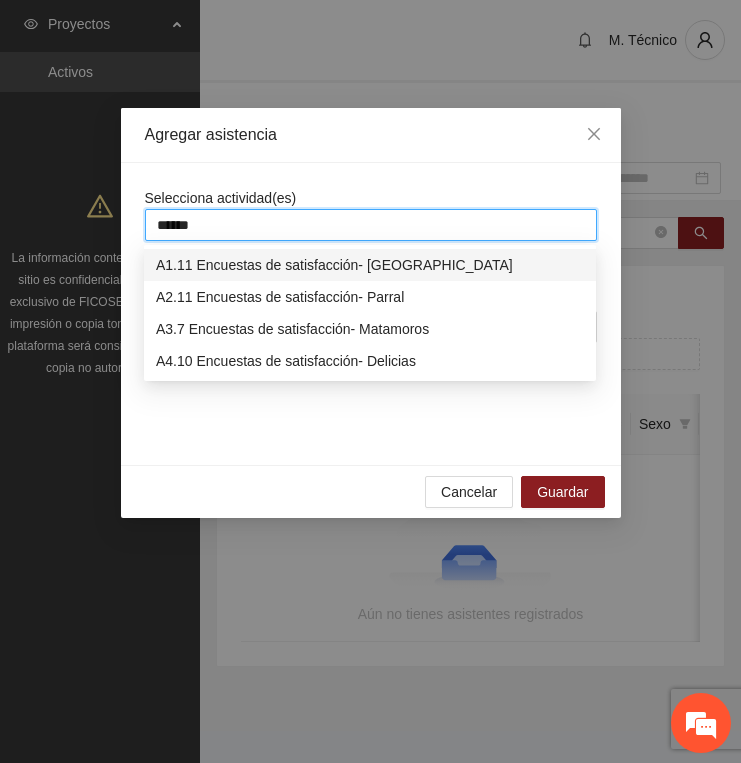 type 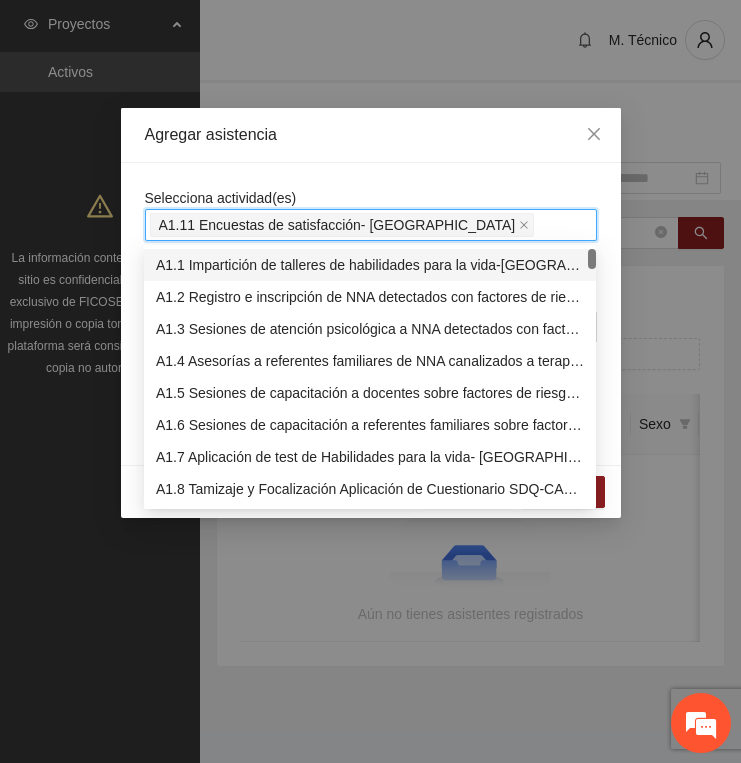 click on "Agregar asistencia" at bounding box center (371, 135) 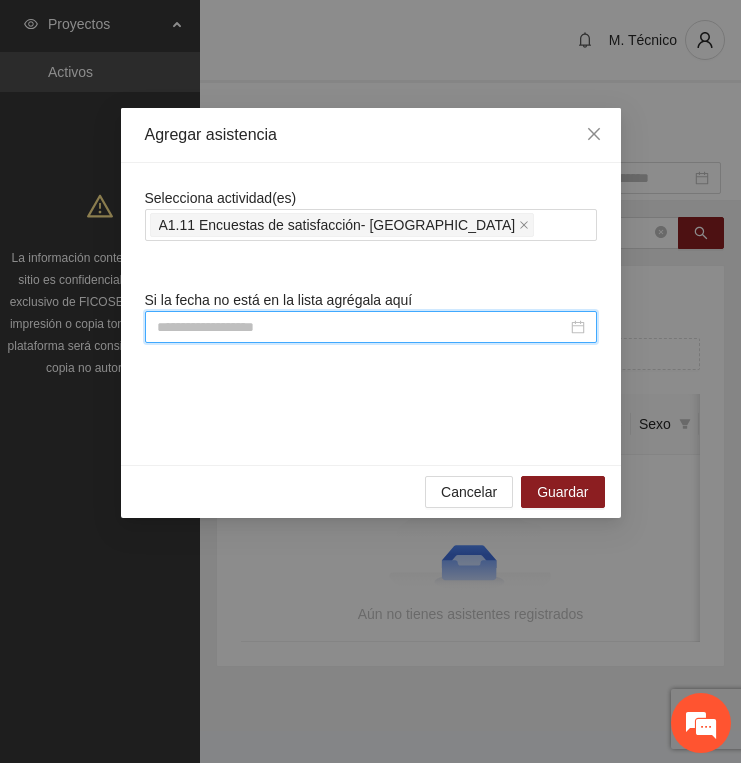 click at bounding box center [362, 327] 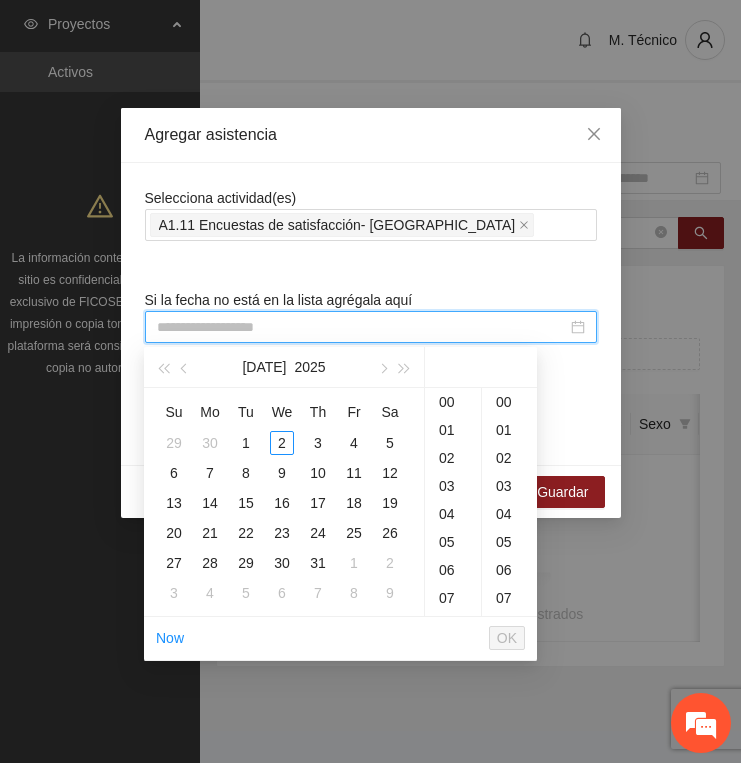paste on "**********" 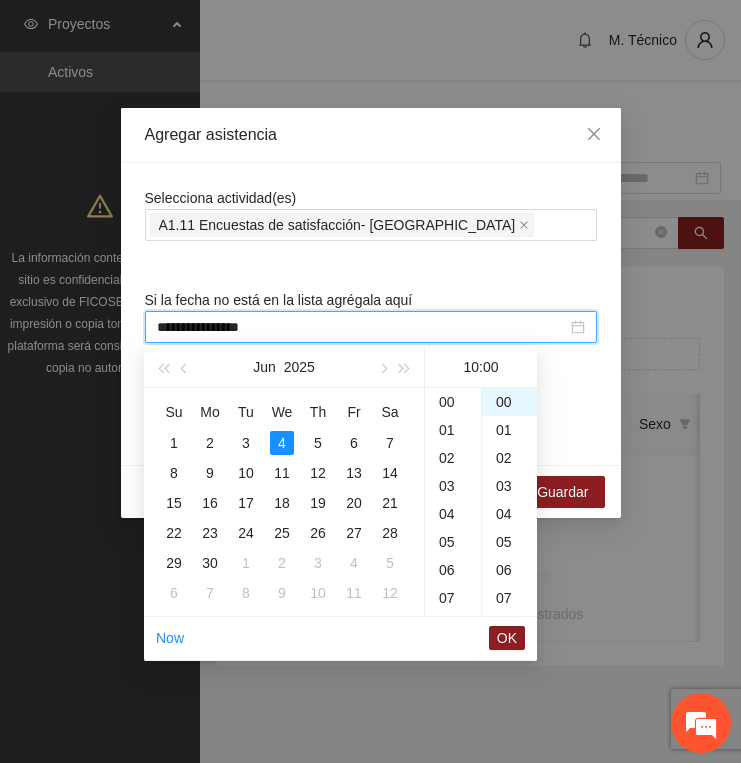 scroll, scrollTop: 280, scrollLeft: 0, axis: vertical 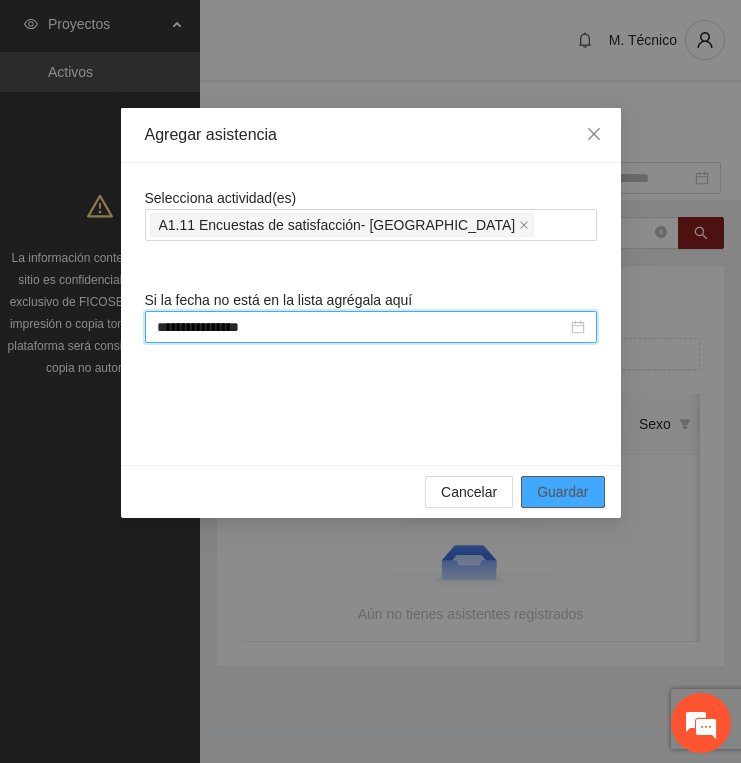type on "**********" 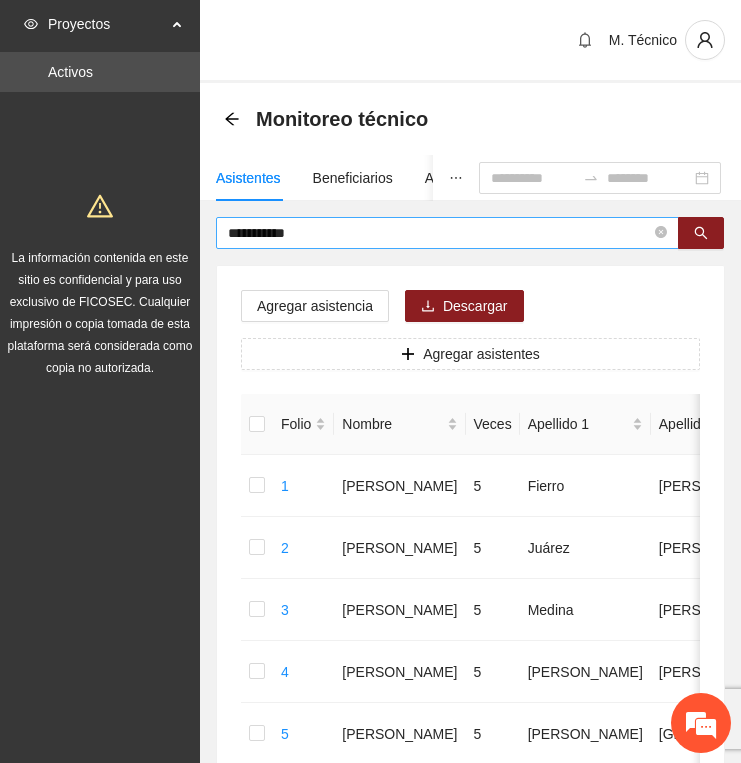 click on "**********" at bounding box center (439, 233) 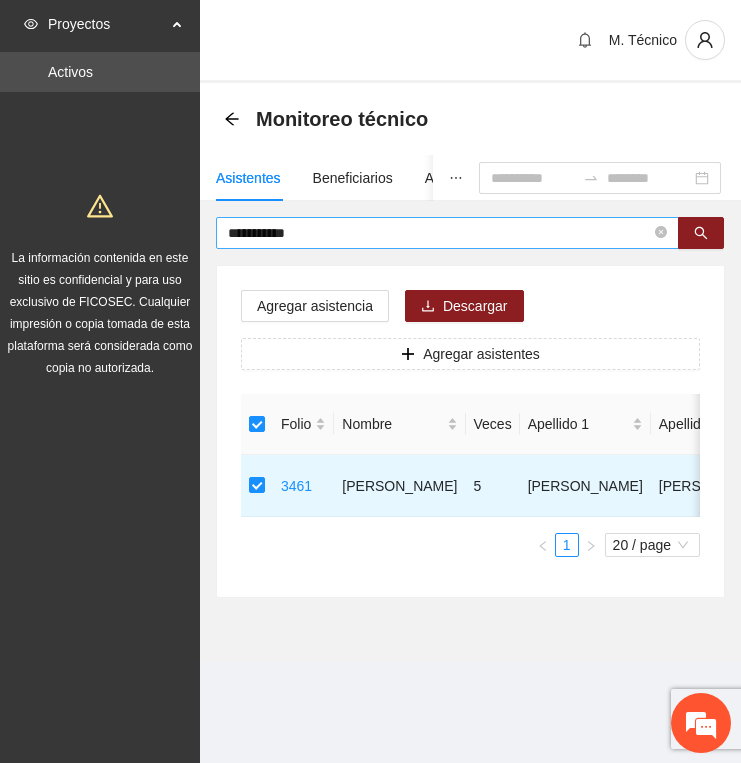click on "**********" at bounding box center [439, 233] 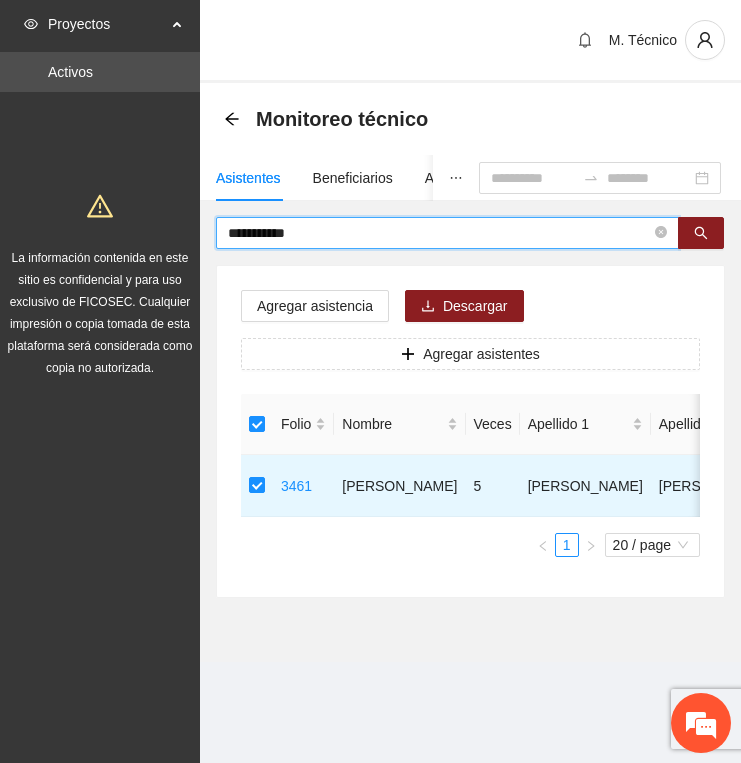 click on "**********" at bounding box center (439, 233) 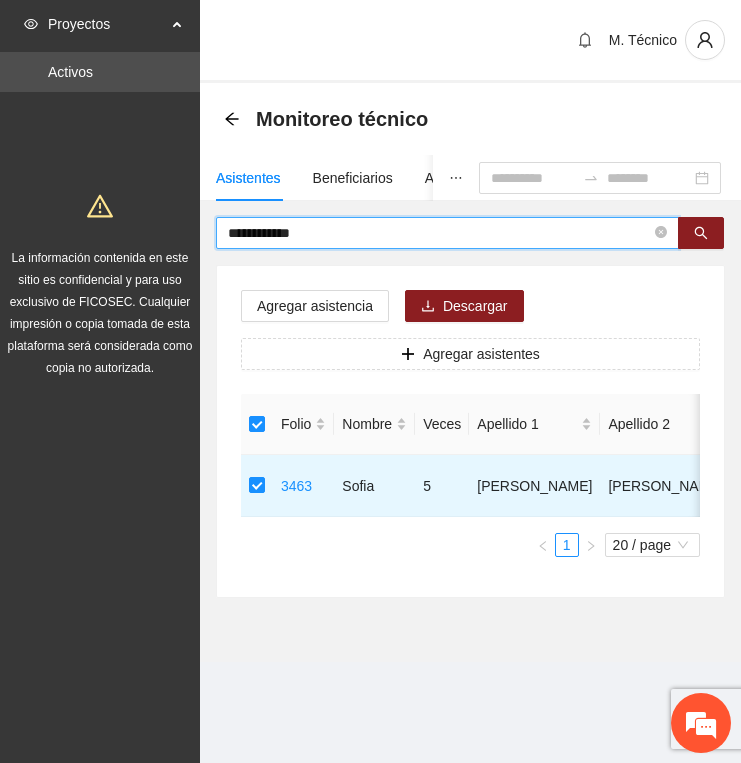 click on "**********" at bounding box center [439, 233] 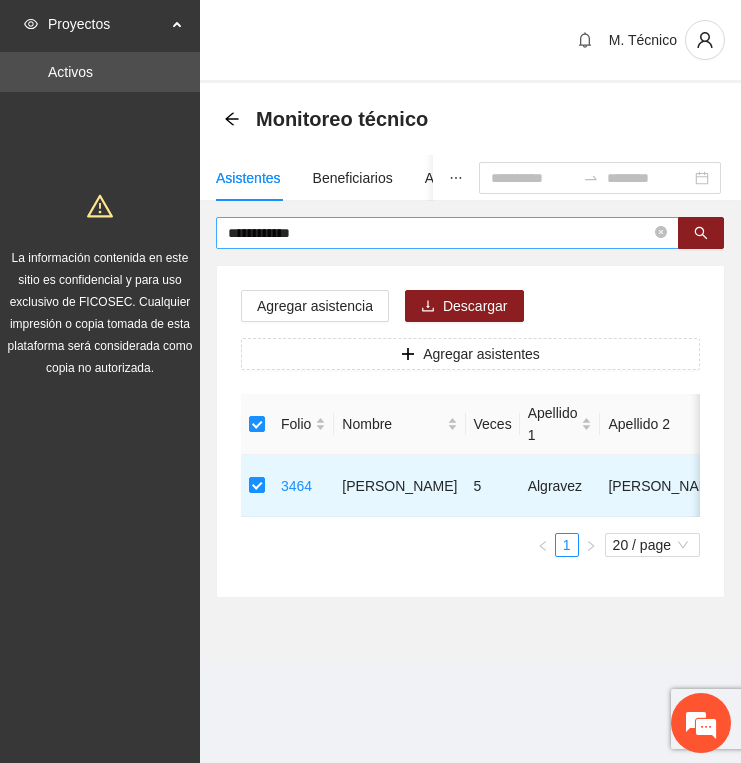 click on "**********" at bounding box center [439, 233] 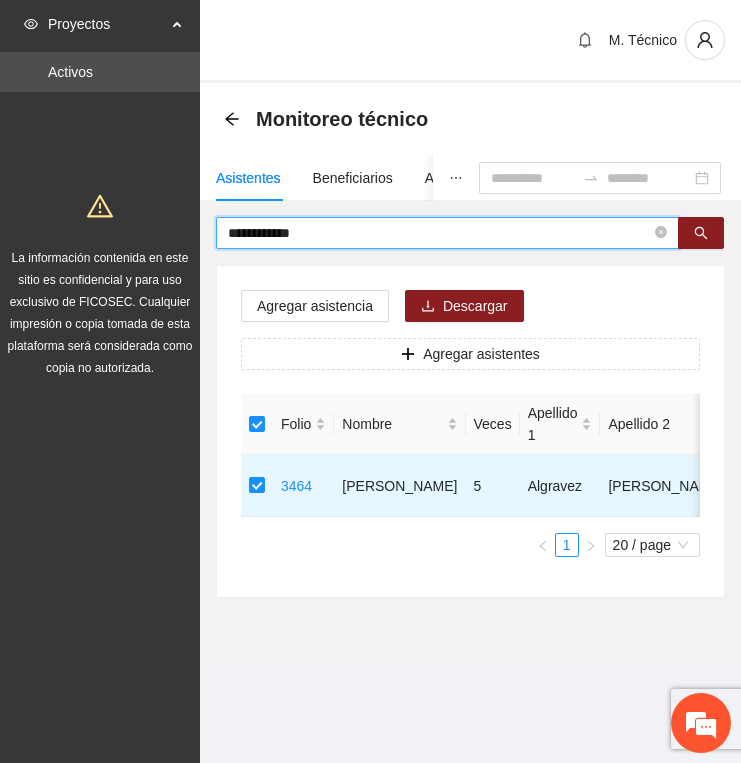 click on "**********" at bounding box center [439, 233] 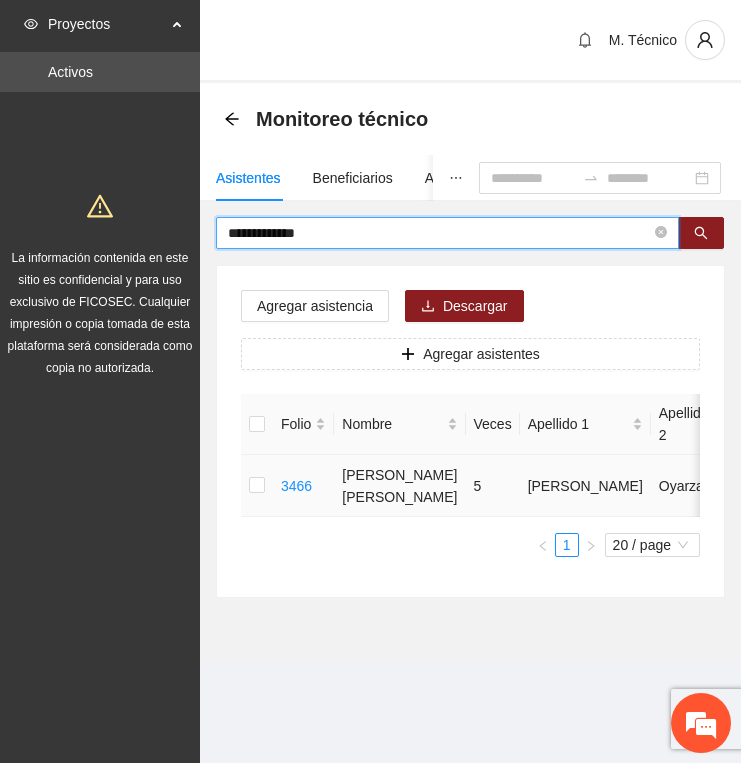 click at bounding box center (257, 486) 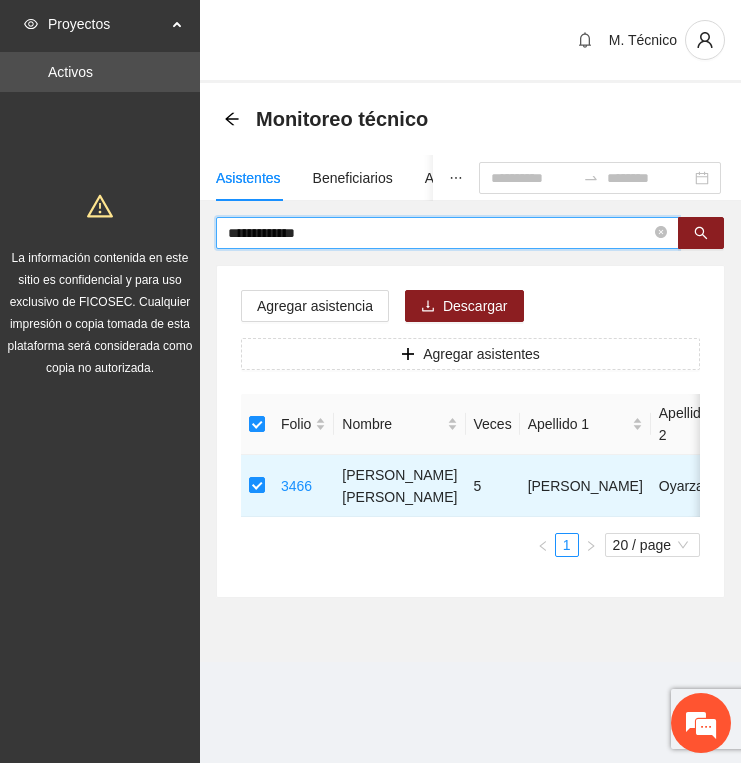 click on "**********" at bounding box center [439, 233] 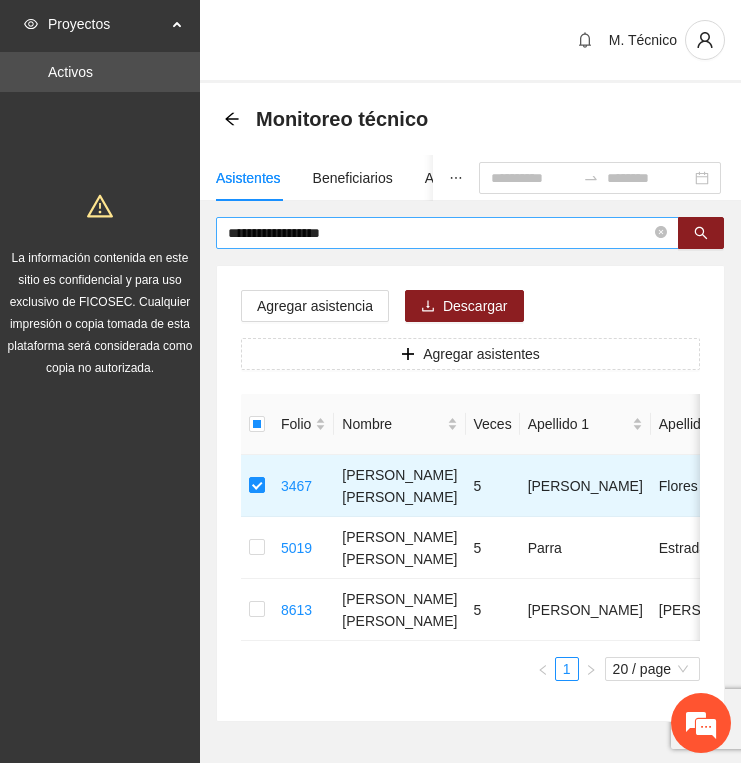 click on "**********" at bounding box center [439, 233] 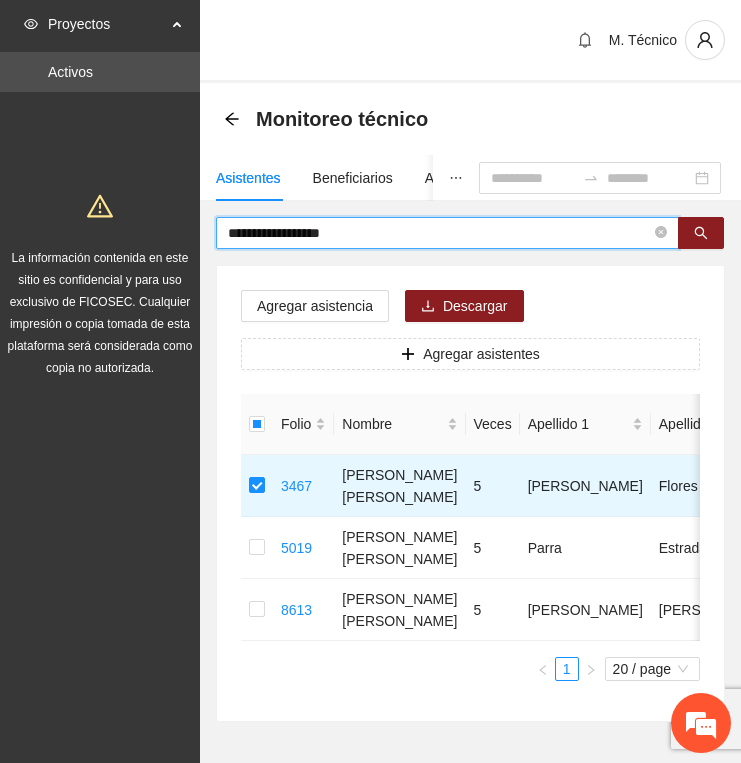 click on "**********" at bounding box center [439, 233] 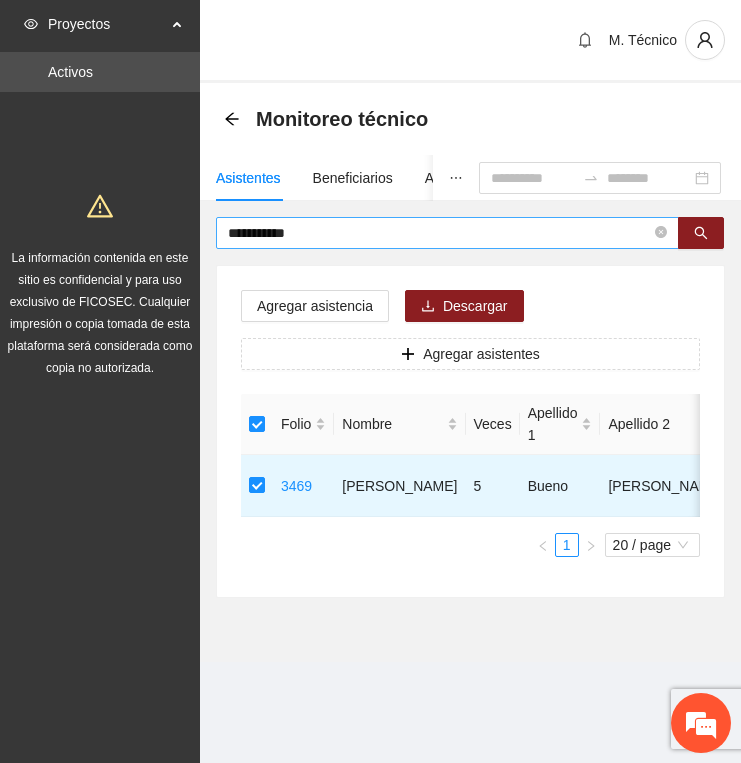 click on "**********" at bounding box center [439, 233] 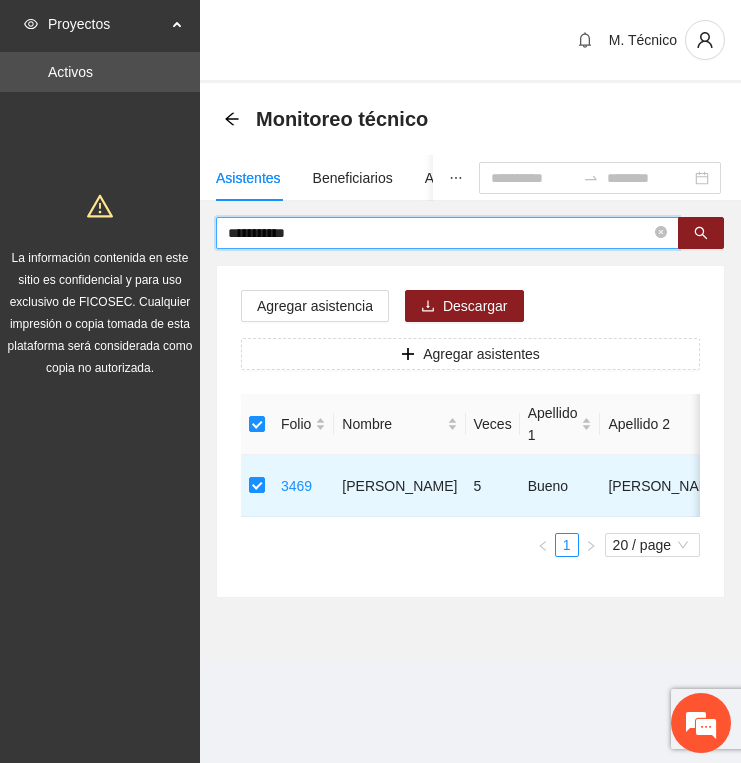 click on "**********" at bounding box center (439, 233) 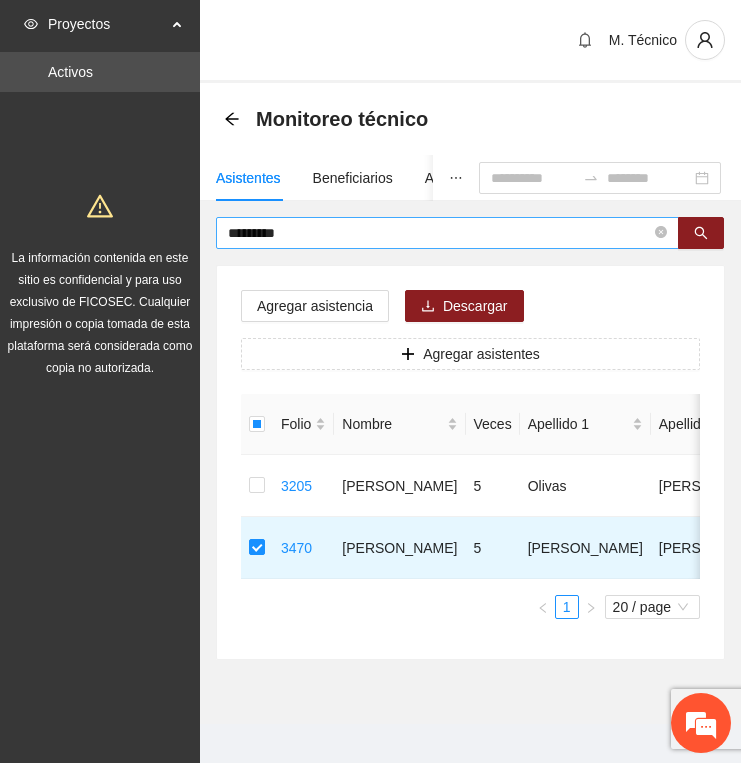 click on "*********" at bounding box center (439, 233) 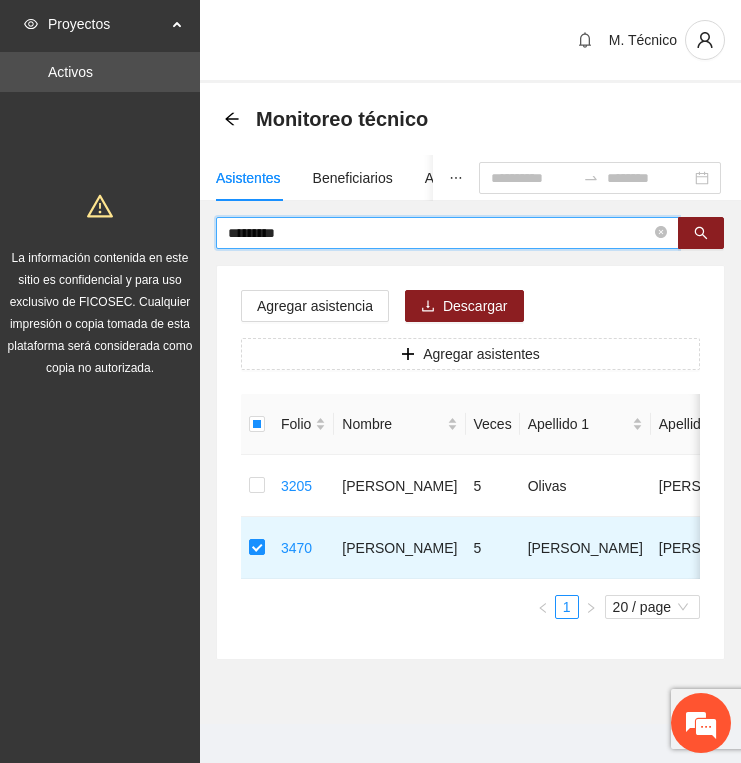 click on "*********" at bounding box center (439, 233) 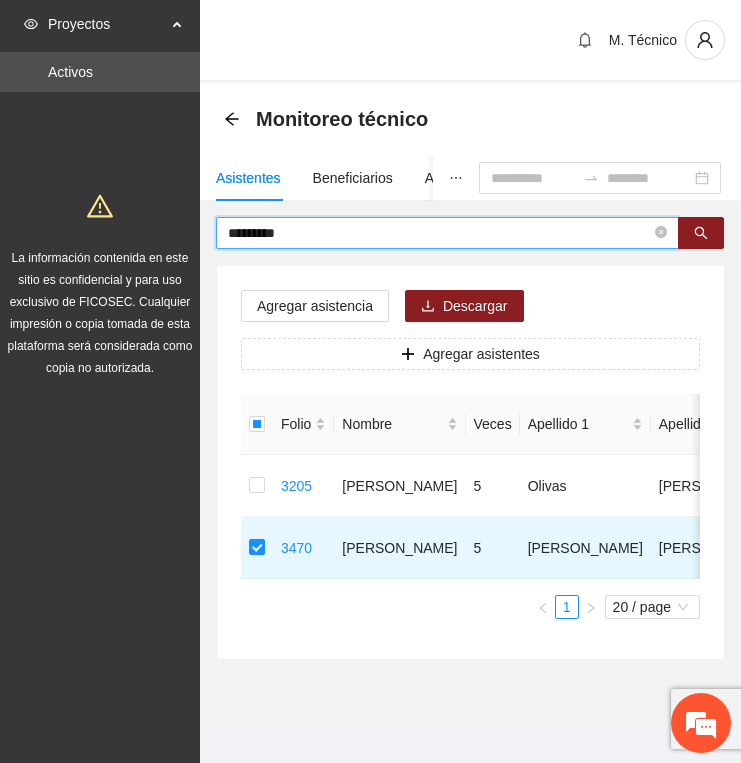 click on "*********" at bounding box center [439, 233] 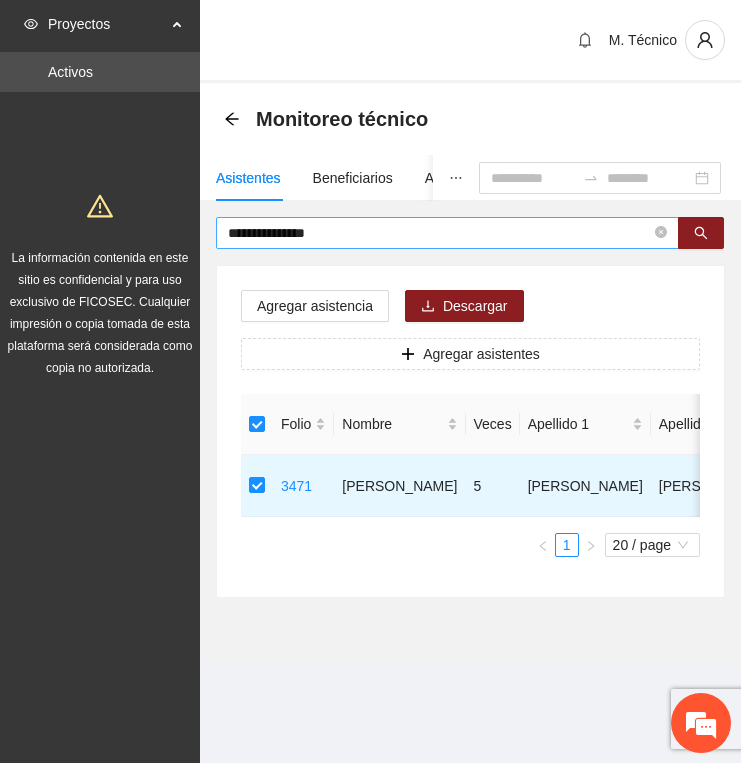 click on "**********" at bounding box center [439, 233] 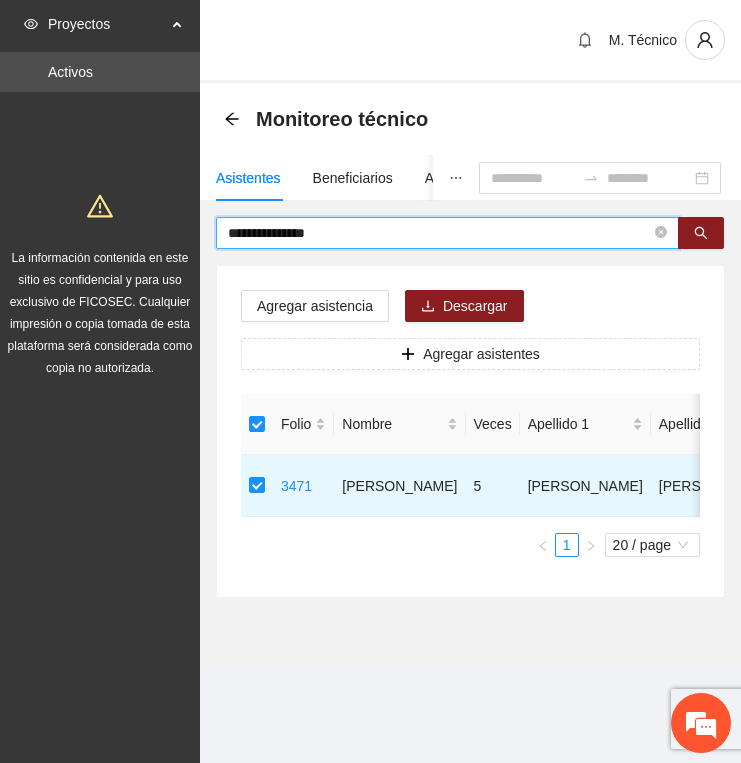 click on "**********" at bounding box center (439, 233) 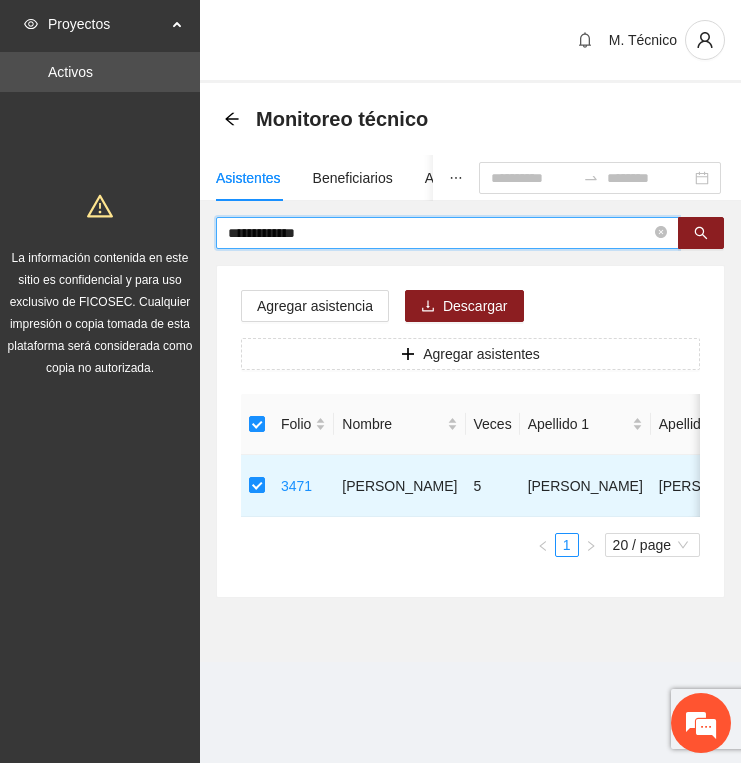 type on "**********" 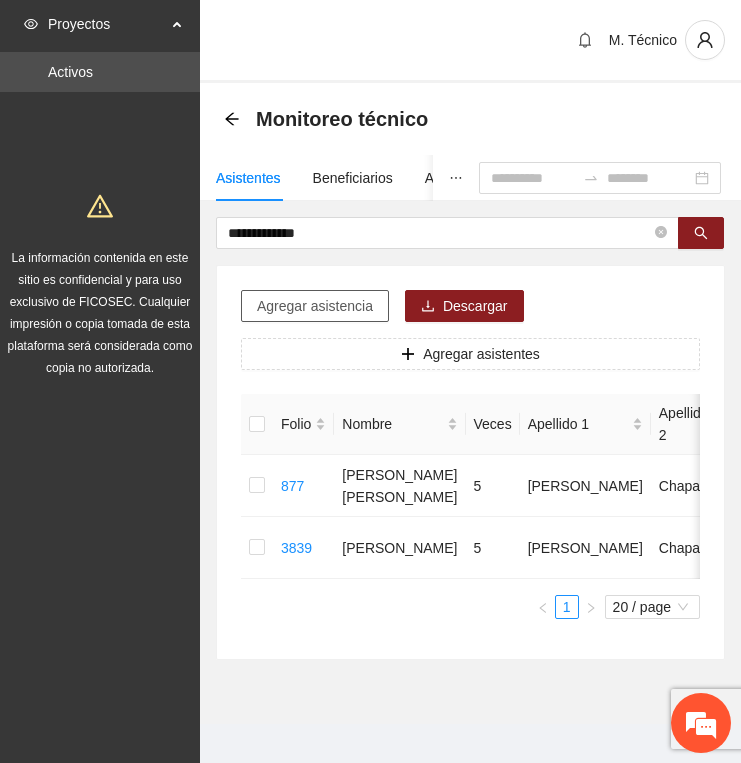 click on "Agregar asistencia" at bounding box center [315, 306] 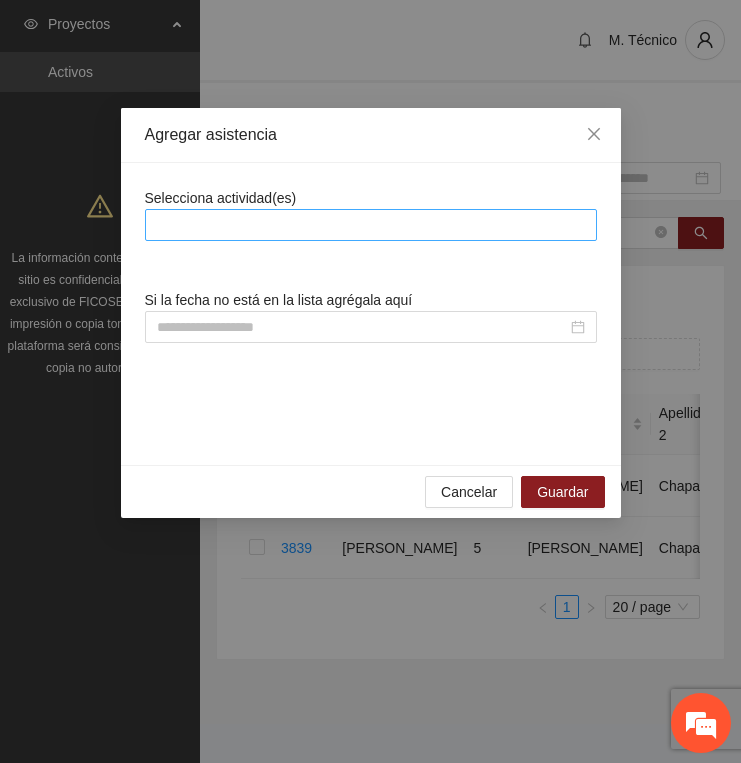 click at bounding box center [371, 225] 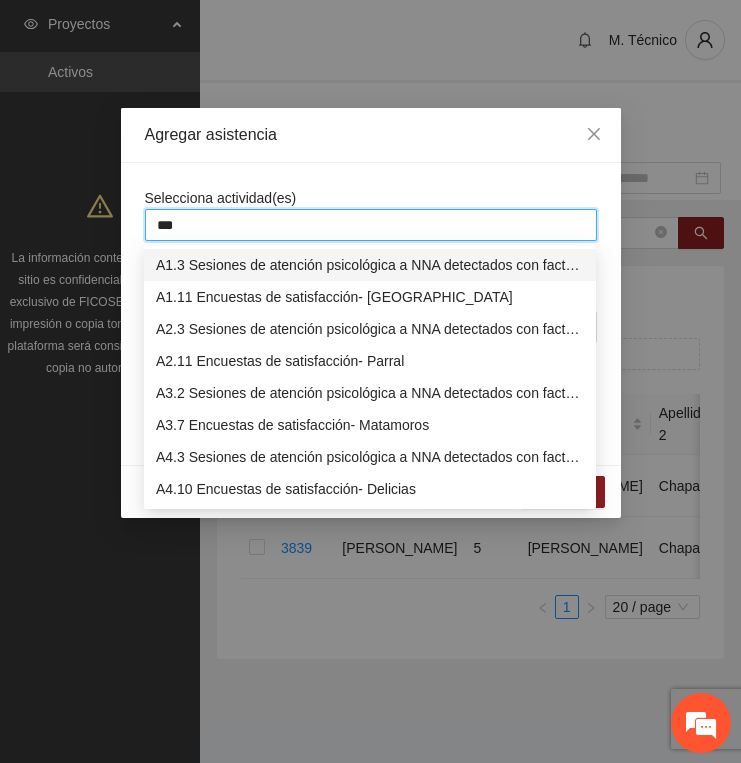 type on "****" 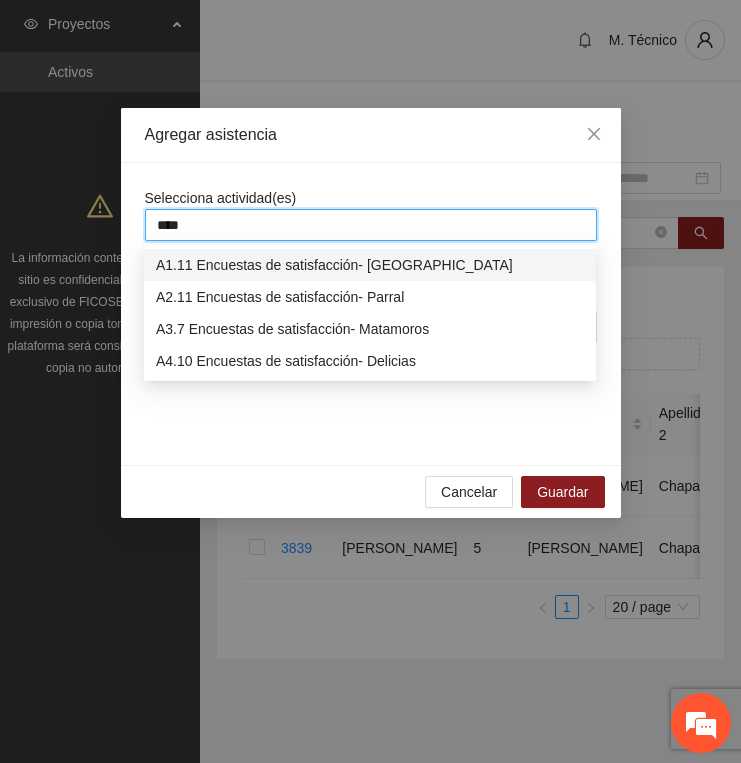 type 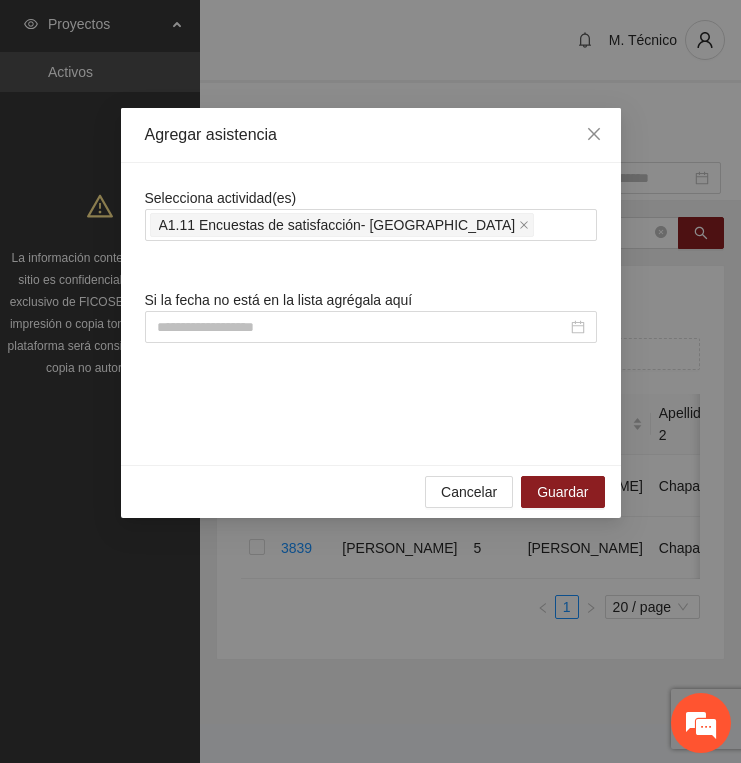 click on "Agregar asistencia" at bounding box center (371, 135) 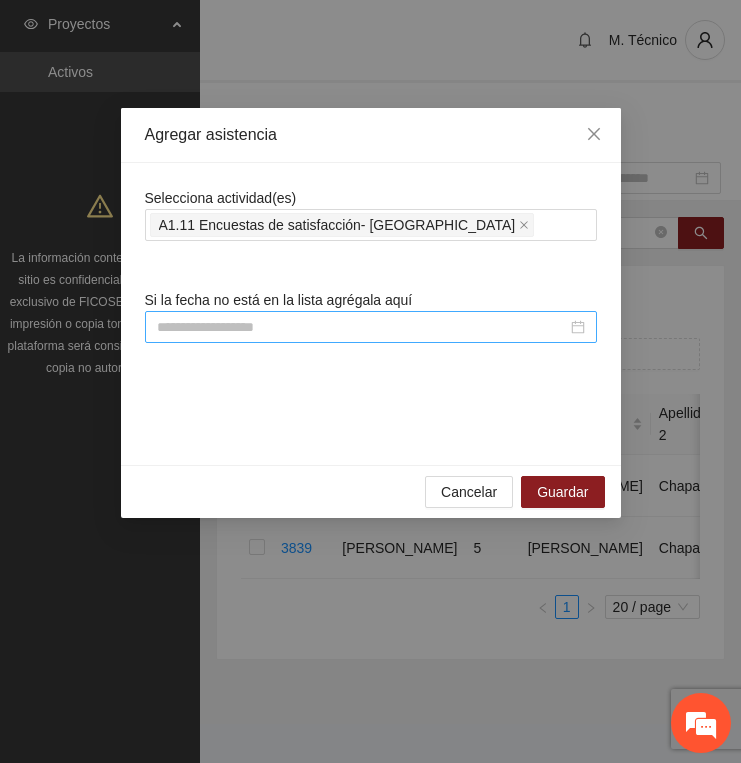 click at bounding box center (362, 327) 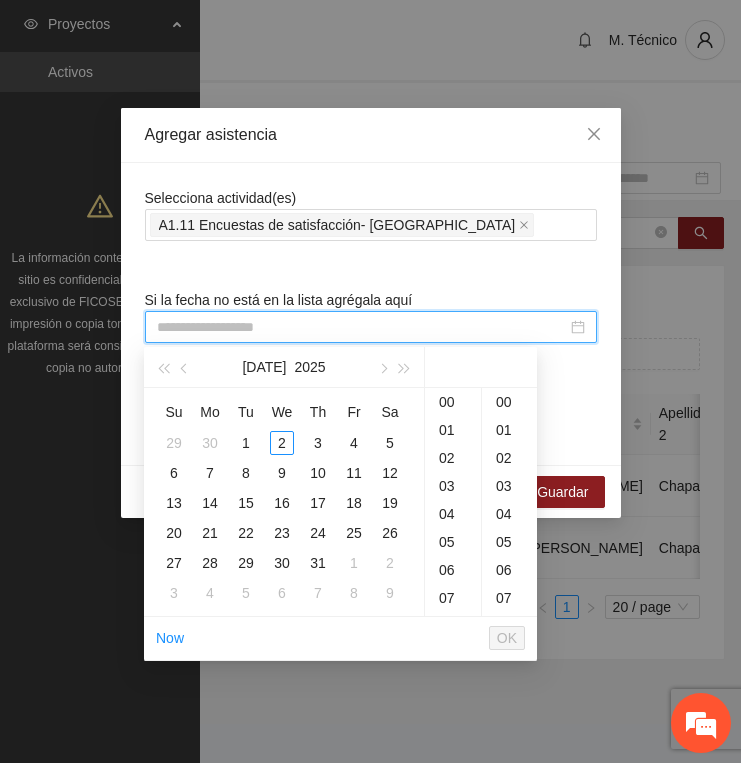 paste on "**********" 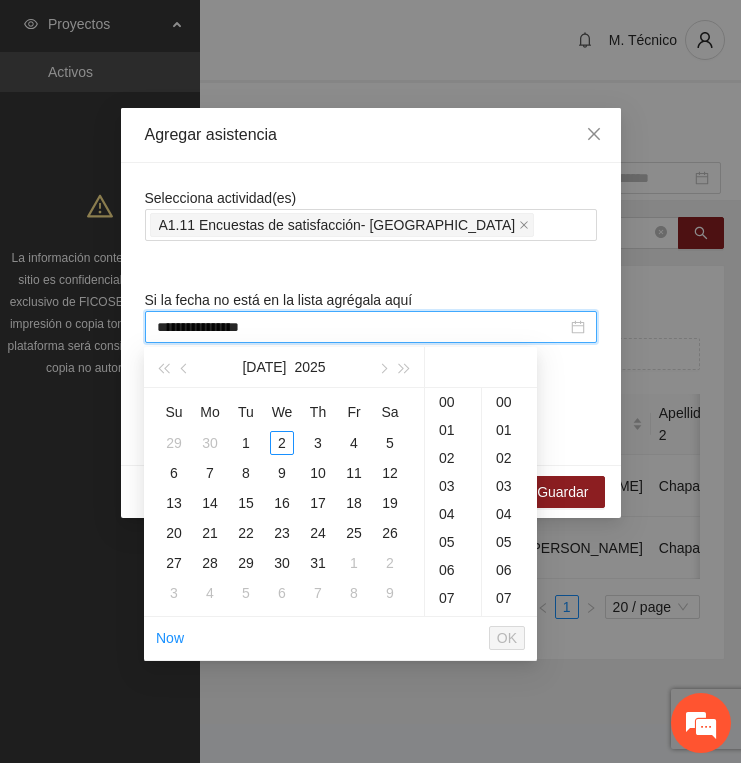 scroll, scrollTop: 205, scrollLeft: 0, axis: vertical 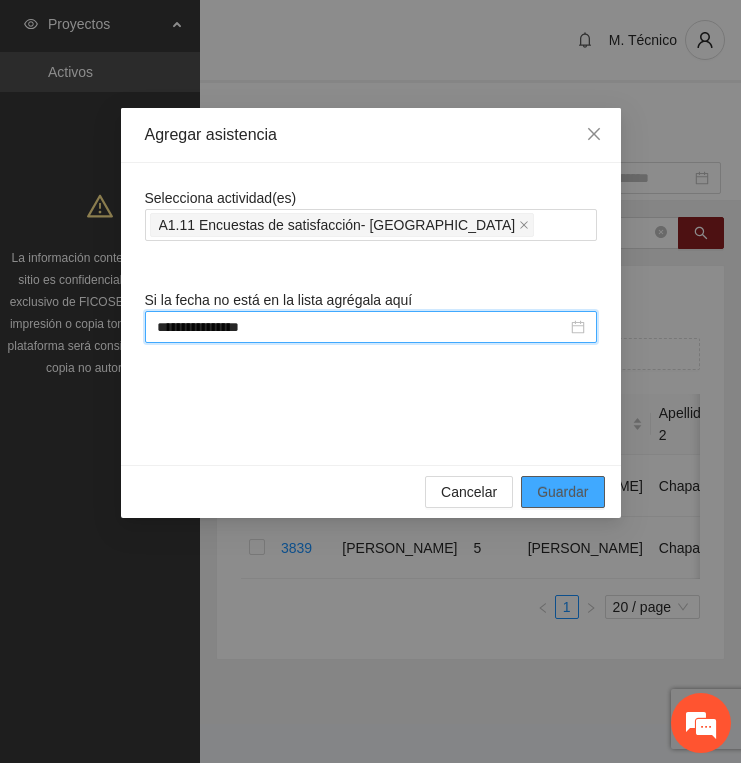 type on "**********" 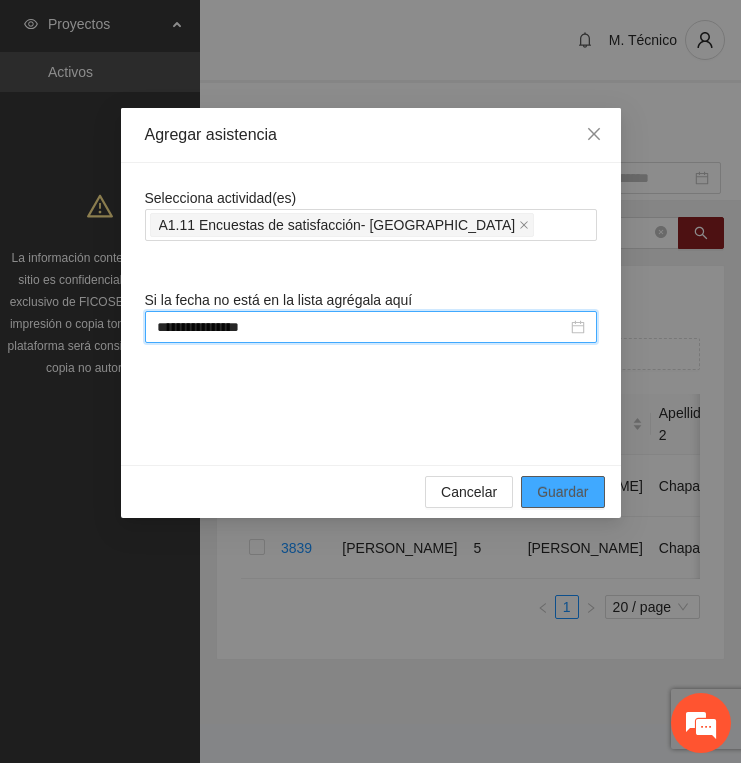 click on "Guardar" at bounding box center [562, 492] 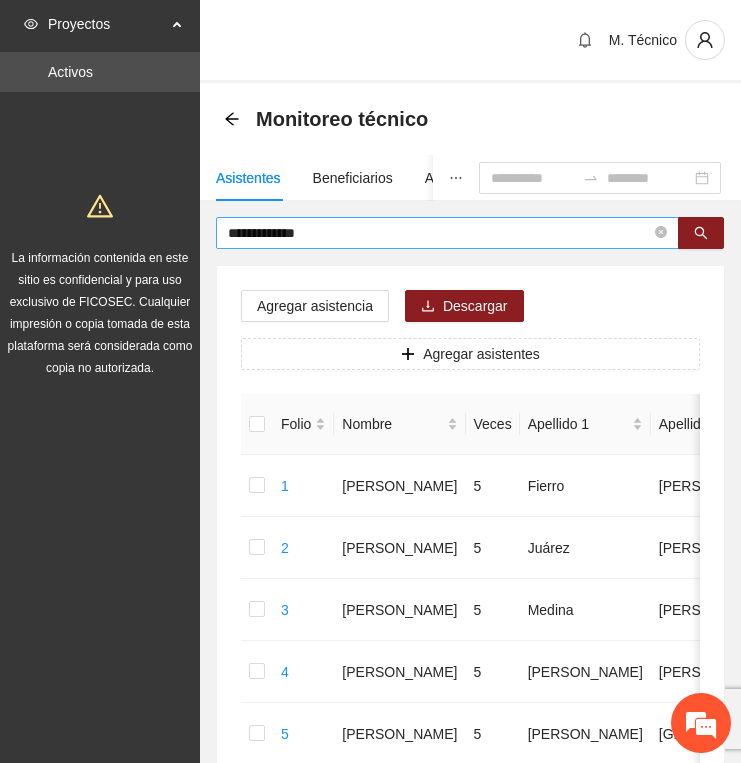click on "**********" at bounding box center [439, 233] 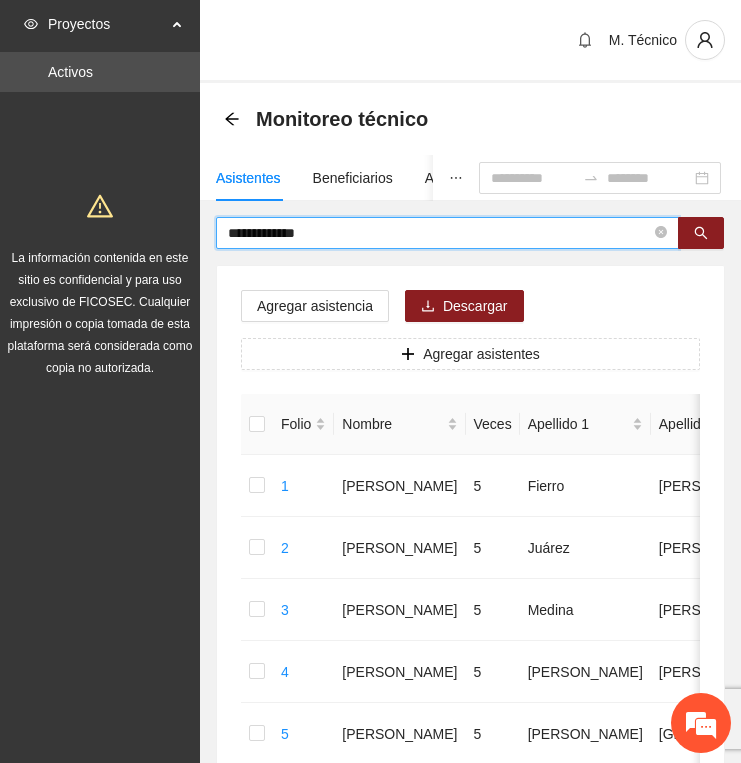 click on "**********" at bounding box center (439, 233) 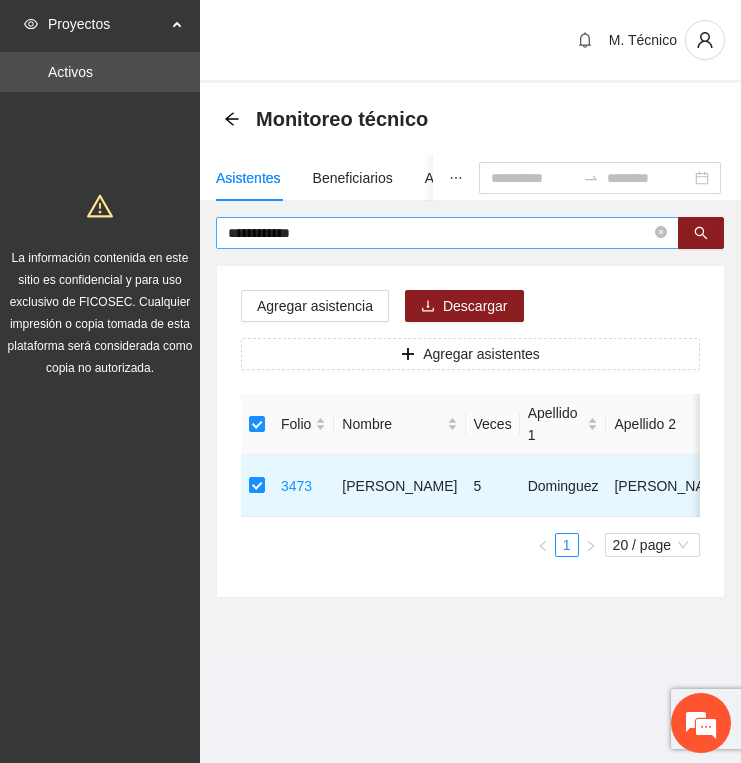 click on "**********" at bounding box center (439, 233) 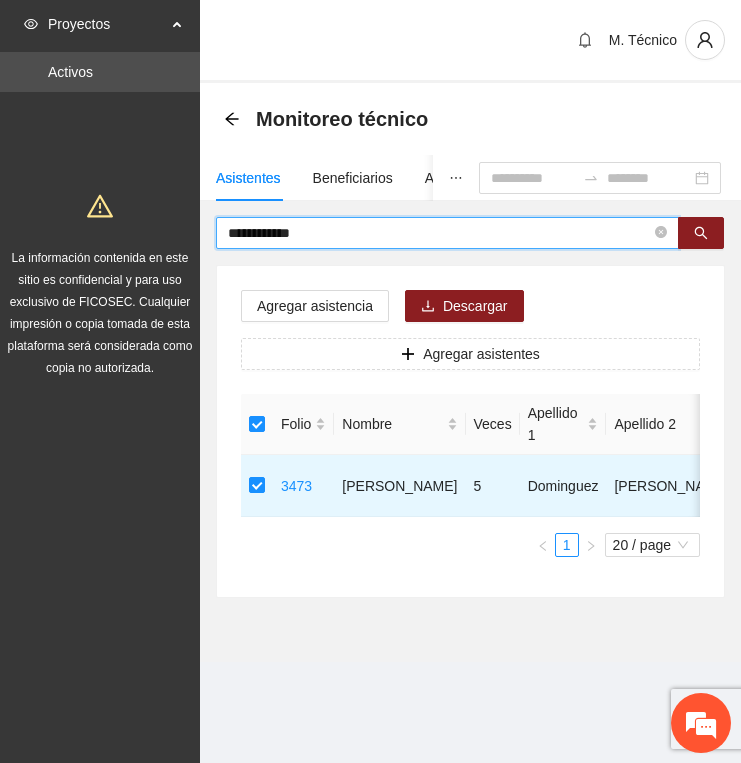 click on "**********" at bounding box center [439, 233] 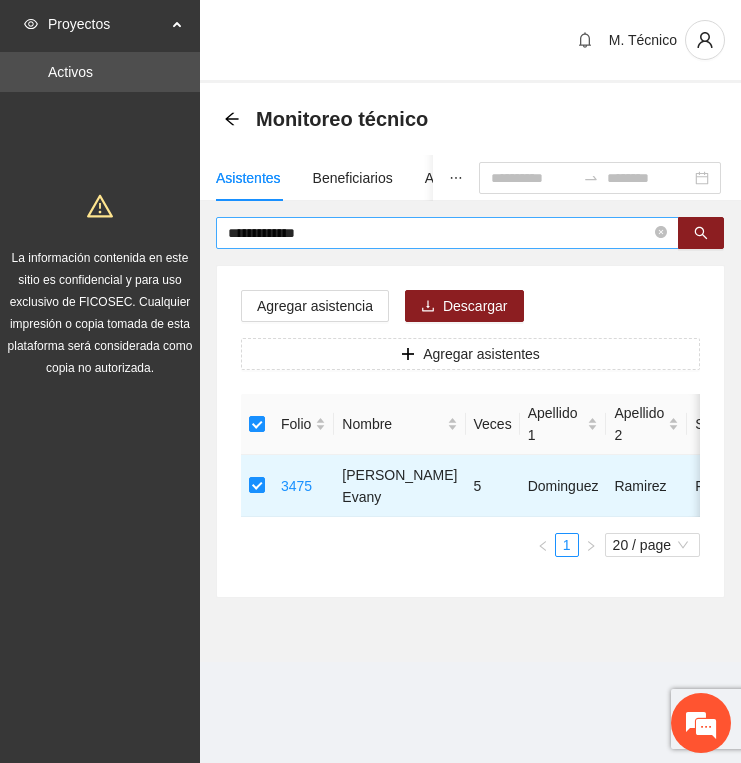 click on "**********" at bounding box center (439, 233) 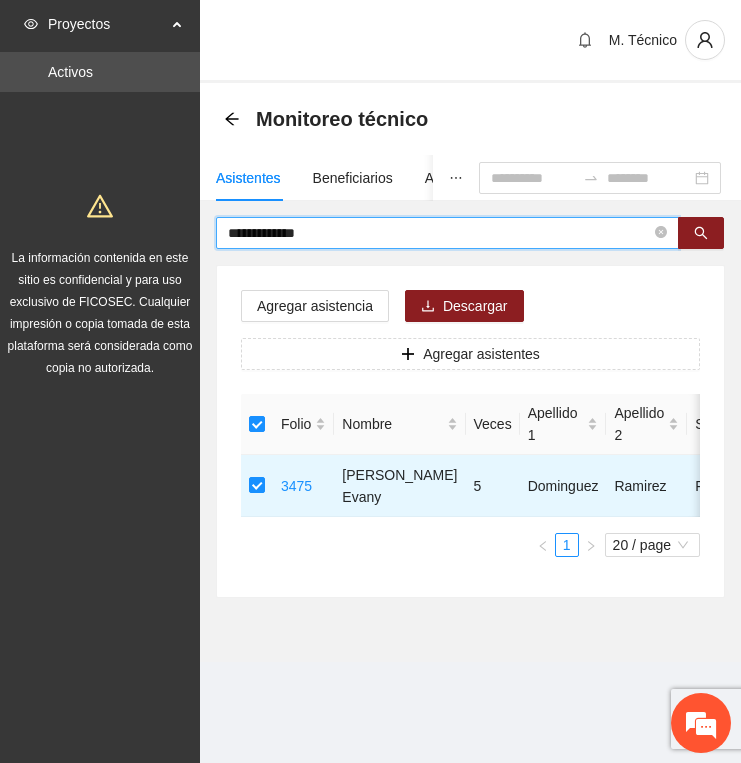 click on "**********" at bounding box center (439, 233) 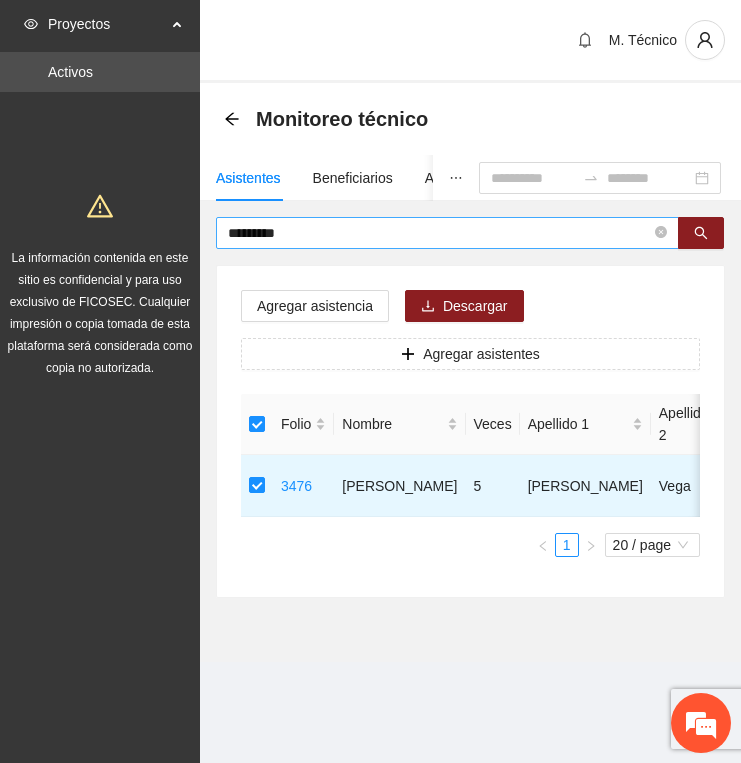 click on "*********" at bounding box center [439, 233] 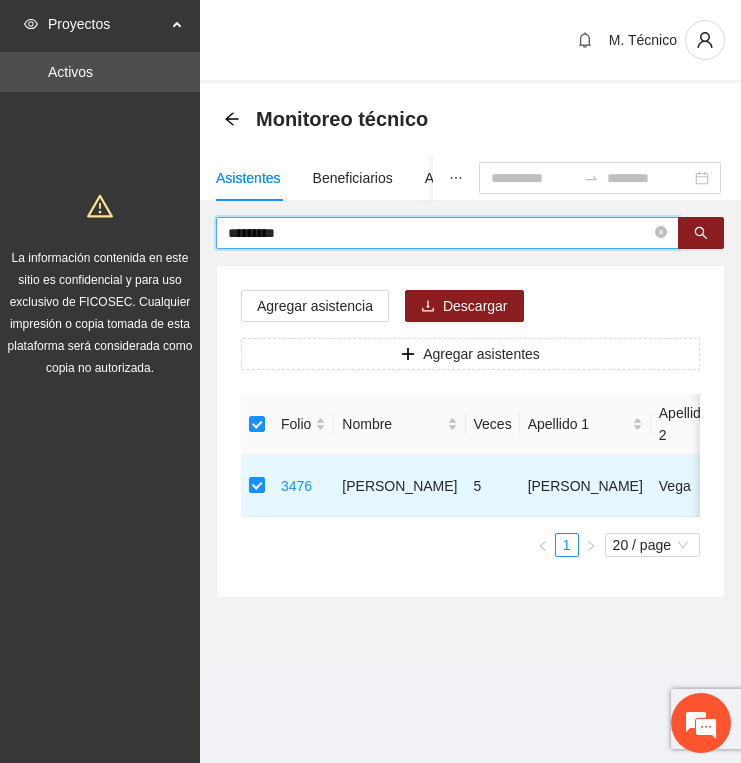 click on "*********" at bounding box center (439, 233) 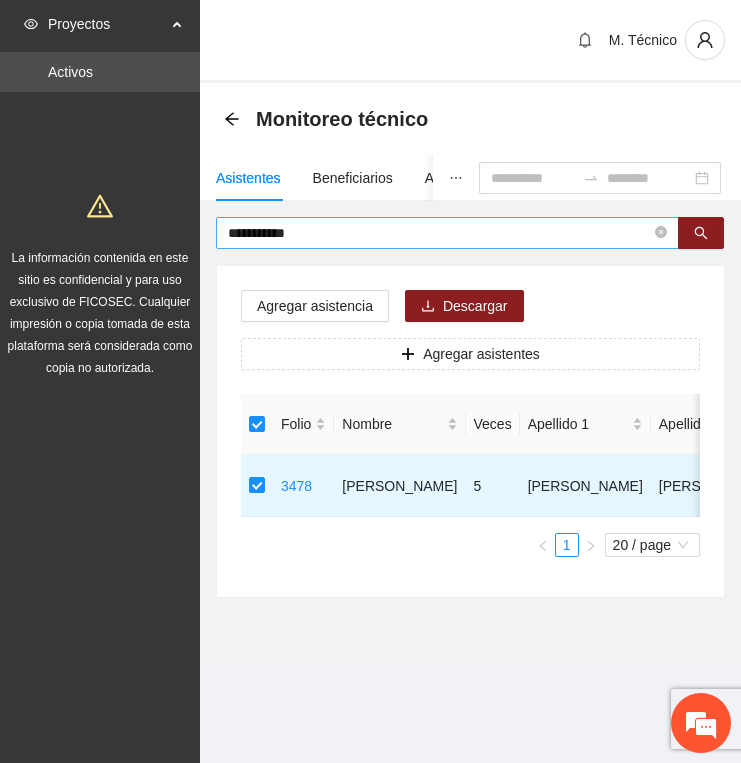 click on "**********" at bounding box center [439, 233] 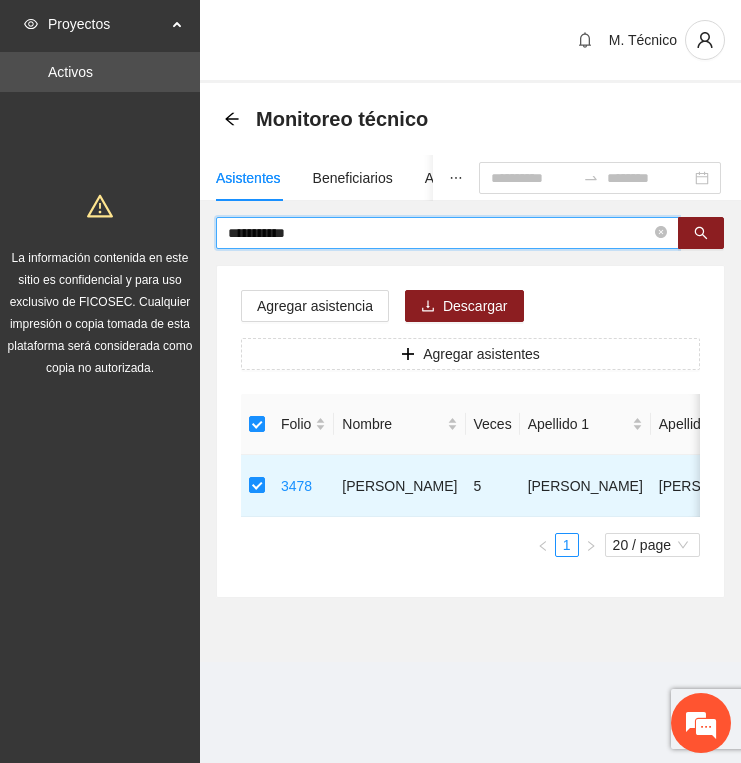 click on "**********" at bounding box center [439, 233] 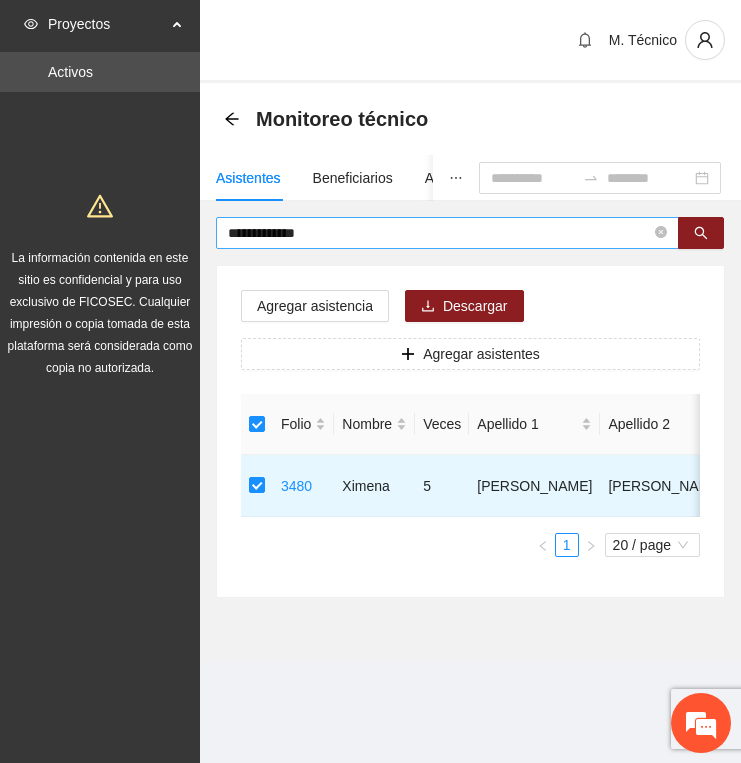 click on "**********" at bounding box center [439, 233] 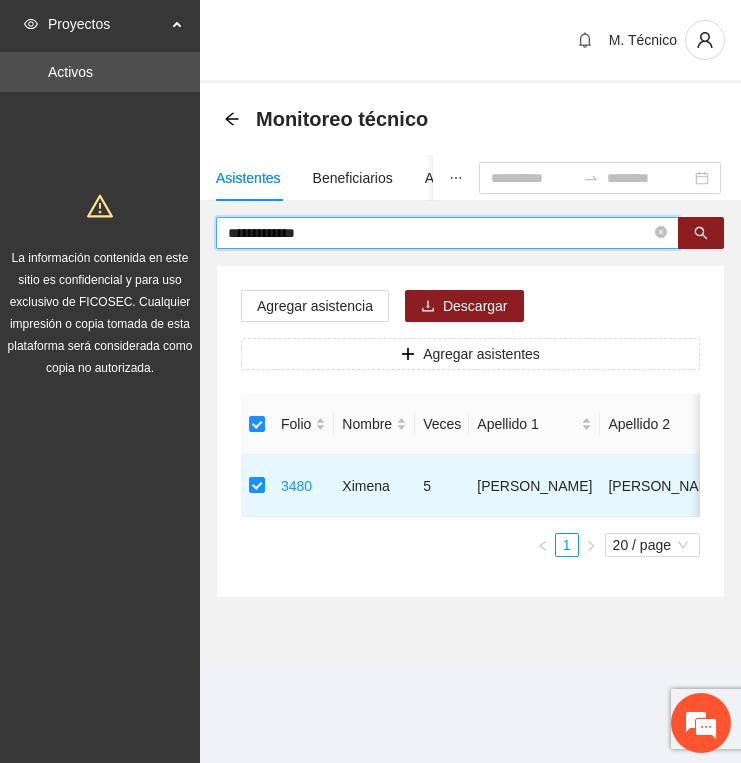 click on "**********" at bounding box center [439, 233] 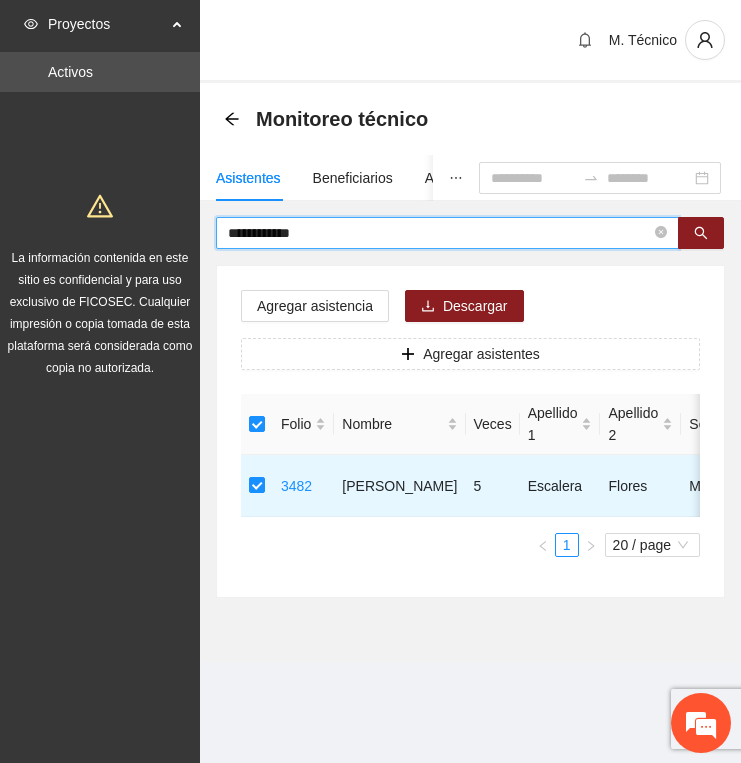 click on "**********" at bounding box center (439, 233) 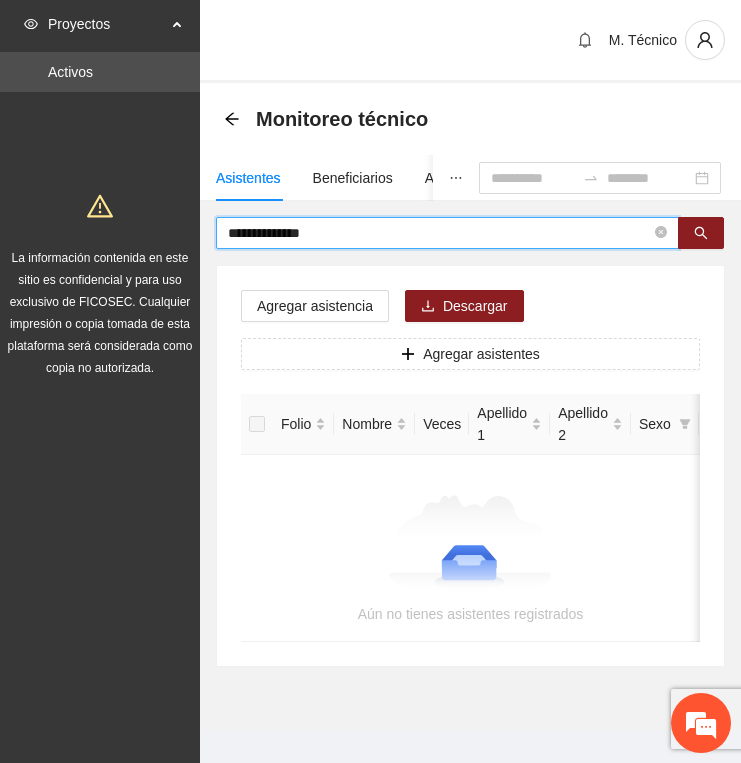 click on "**********" at bounding box center [439, 233] 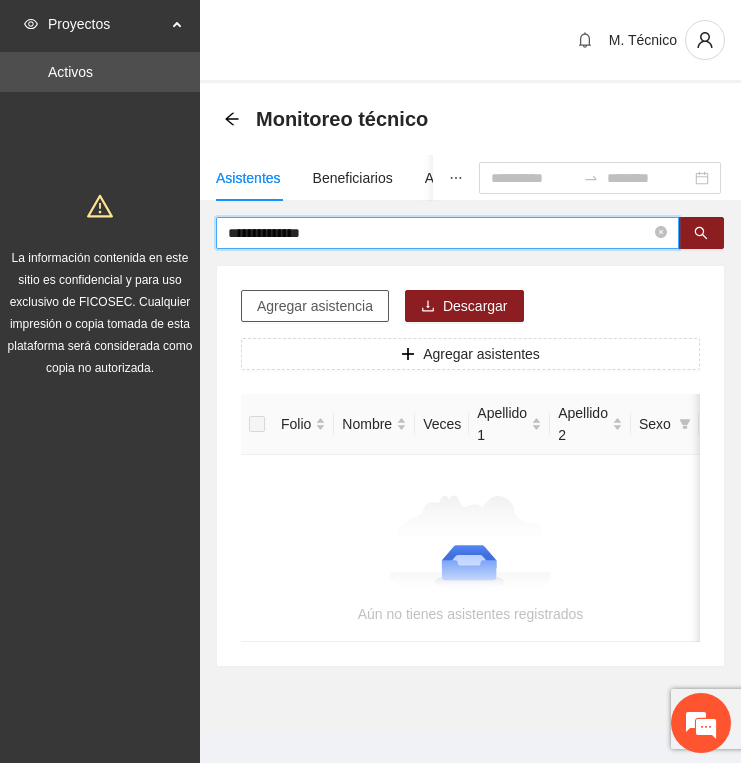 click on "Agregar asistencia" at bounding box center (315, 306) 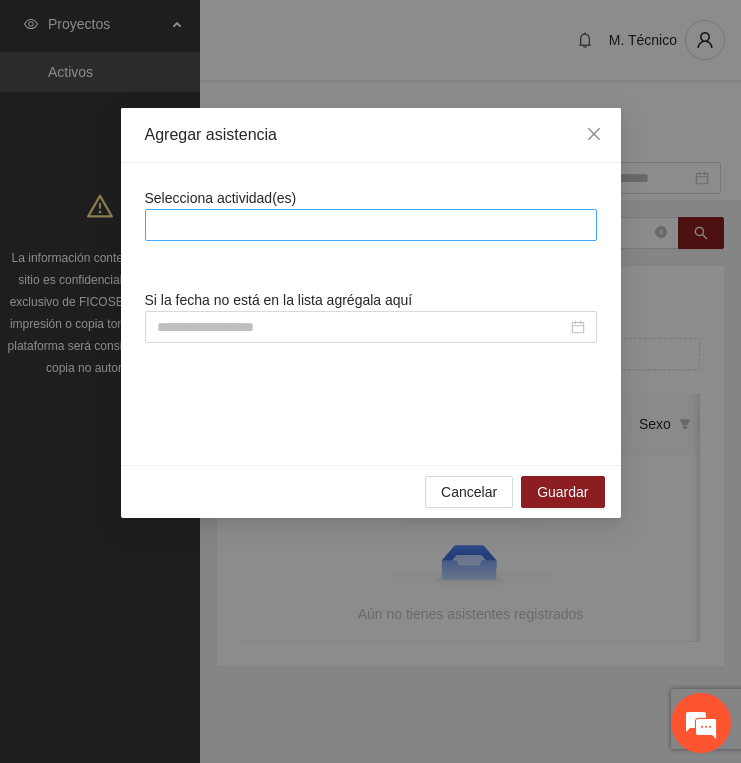 click at bounding box center [371, 225] 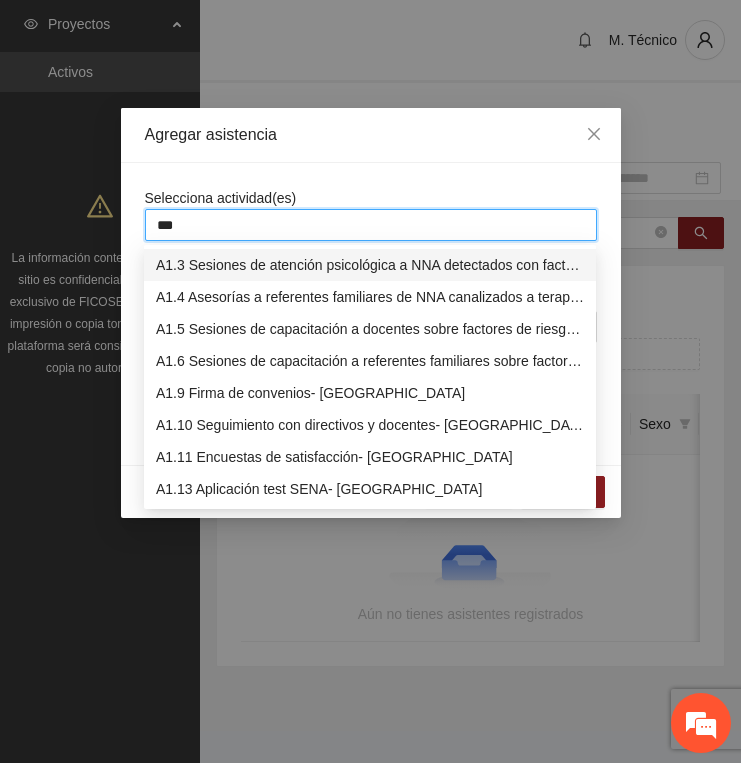 type on "****" 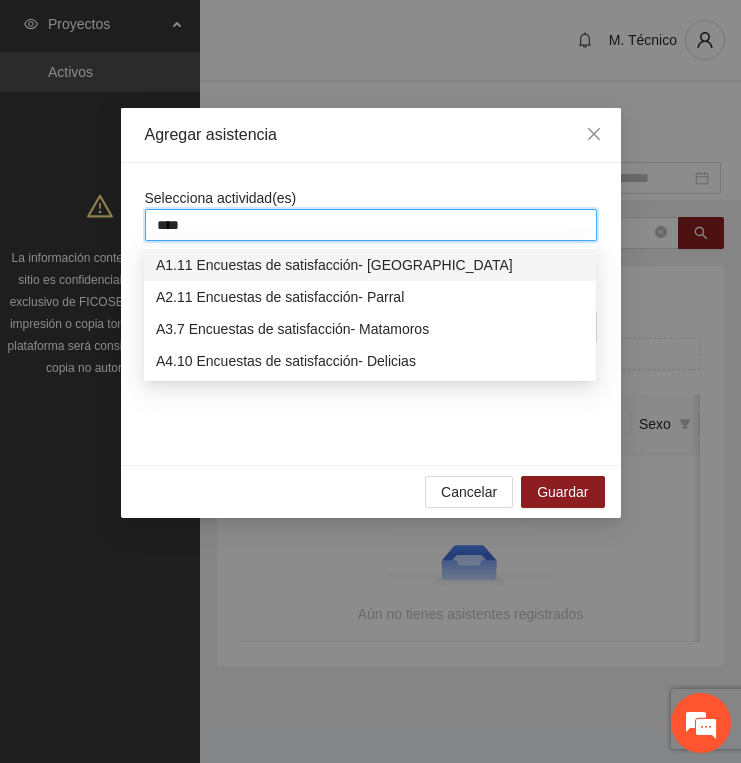 type 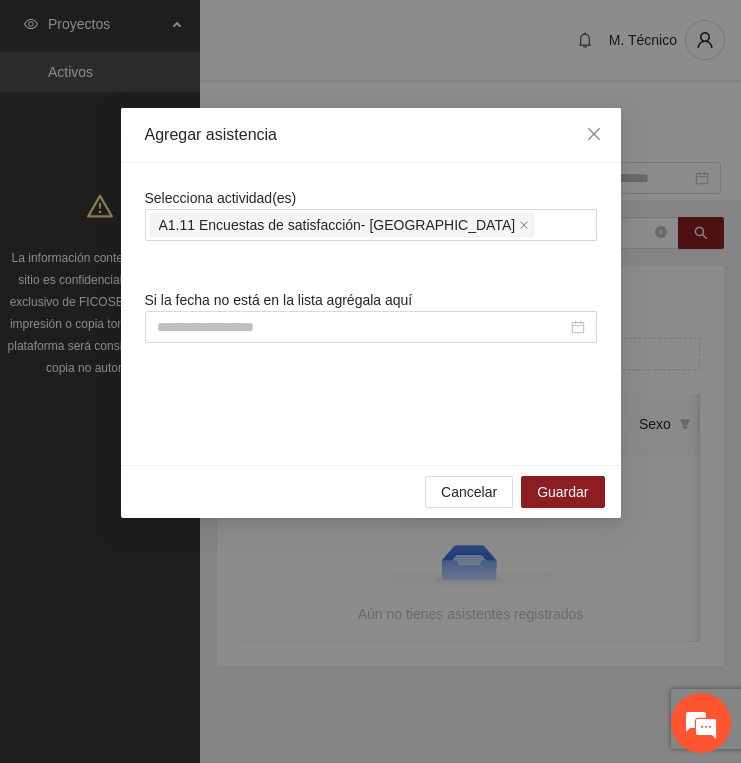 click on "Agregar asistencia" at bounding box center [371, 135] 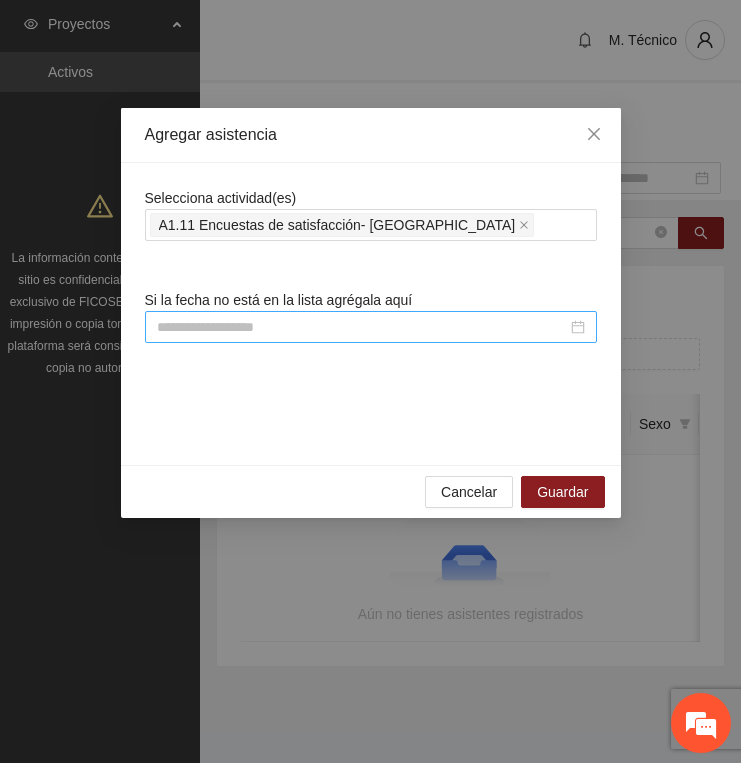 click at bounding box center (362, 327) 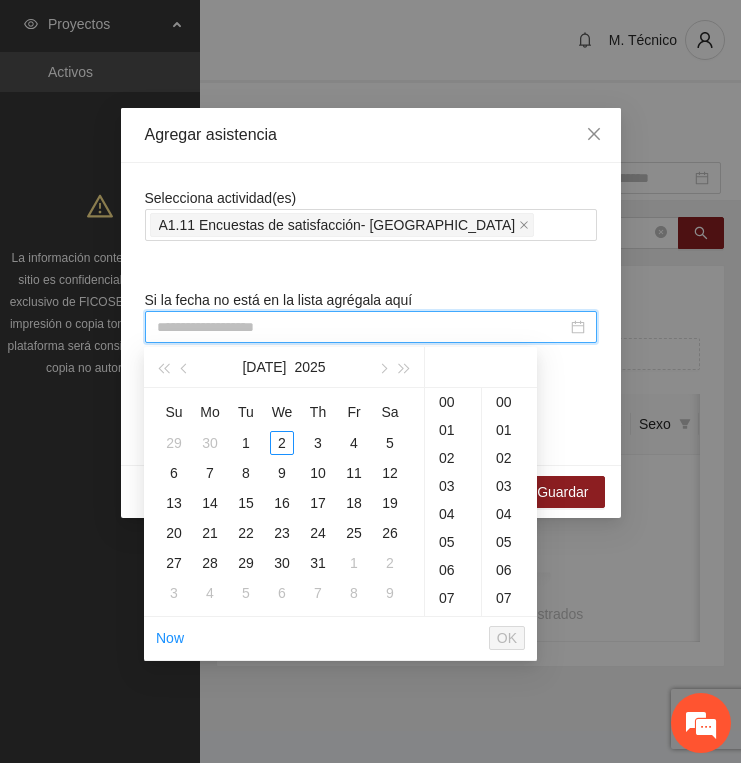 paste on "**********" 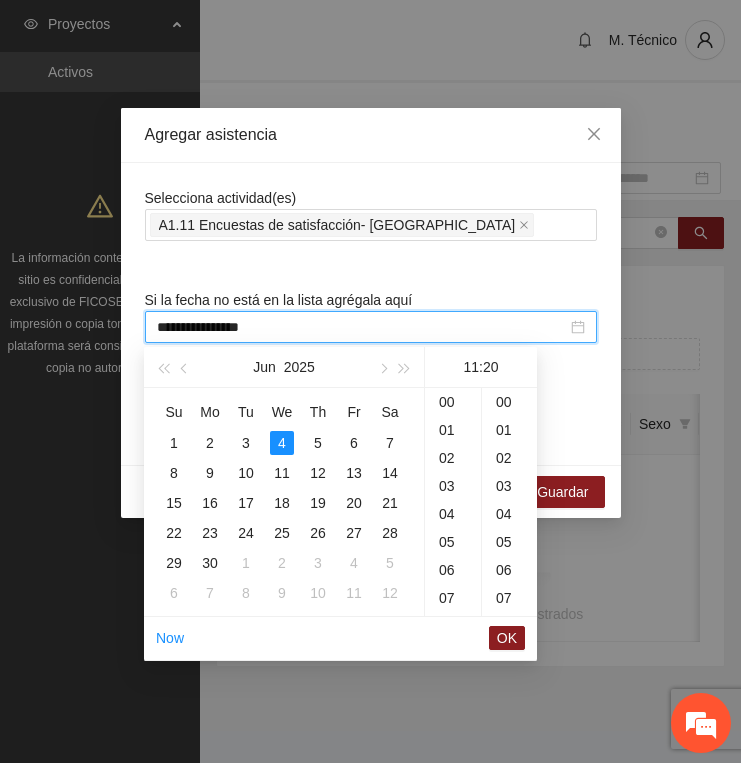 scroll, scrollTop: 308, scrollLeft: 0, axis: vertical 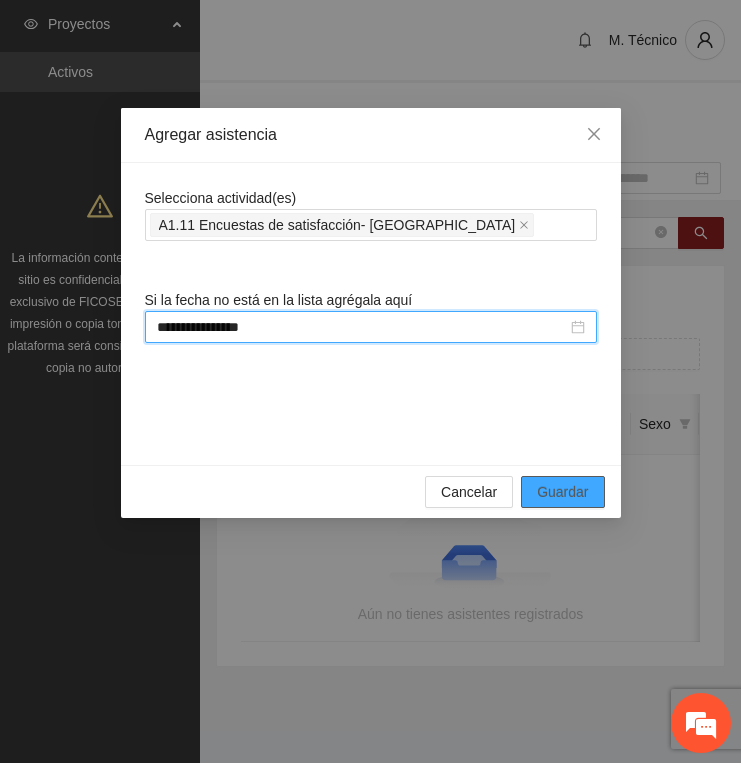 type on "**********" 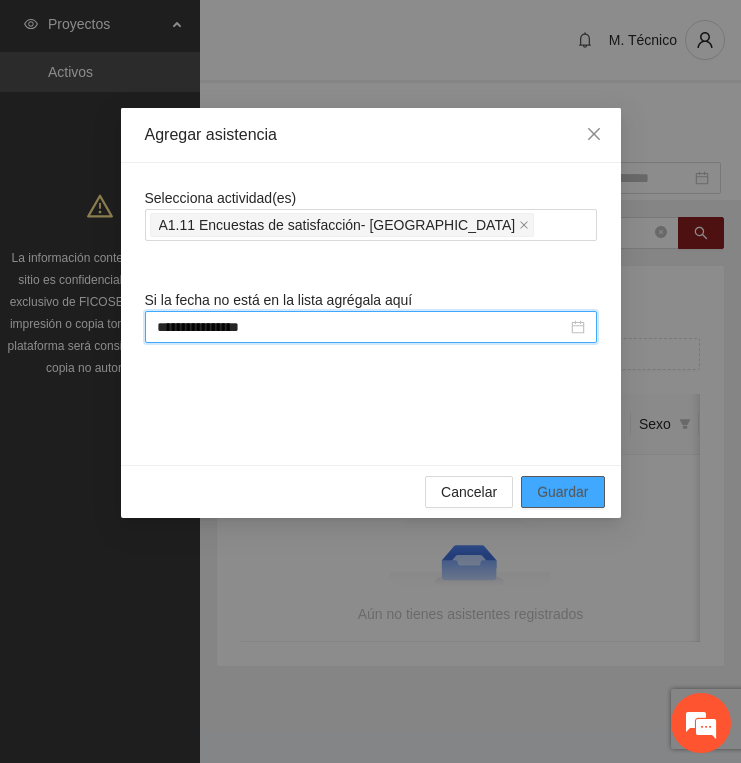 click on "Guardar" at bounding box center [562, 492] 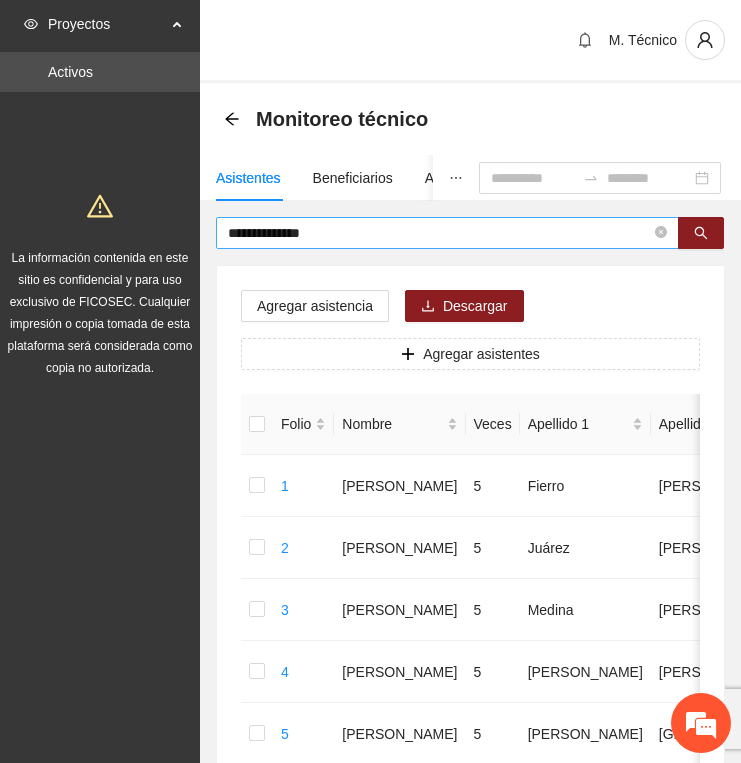click on "**********" at bounding box center (439, 233) 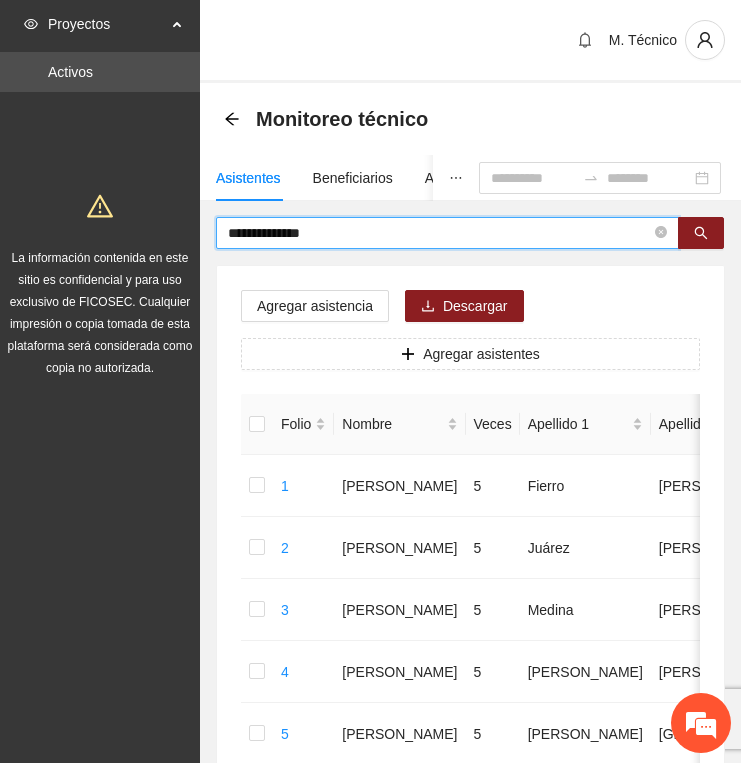 click on "**********" at bounding box center [439, 233] 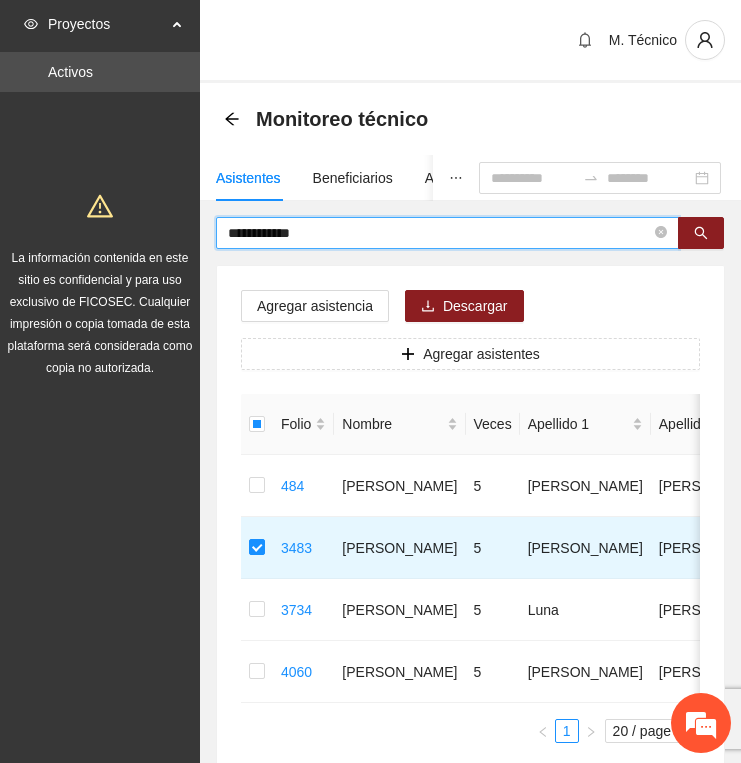 click on "**********" at bounding box center [439, 233] 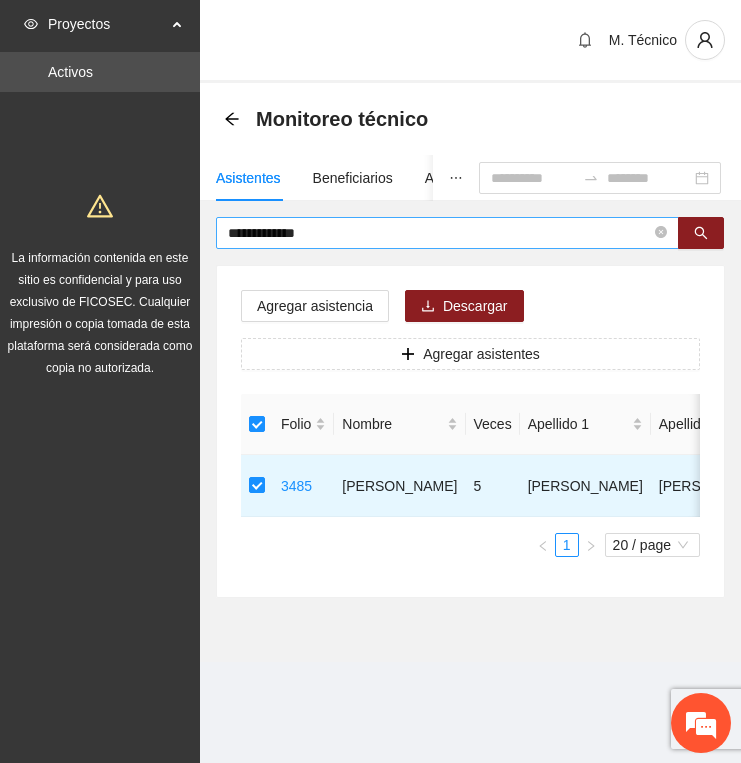 click on "**********" at bounding box center [439, 233] 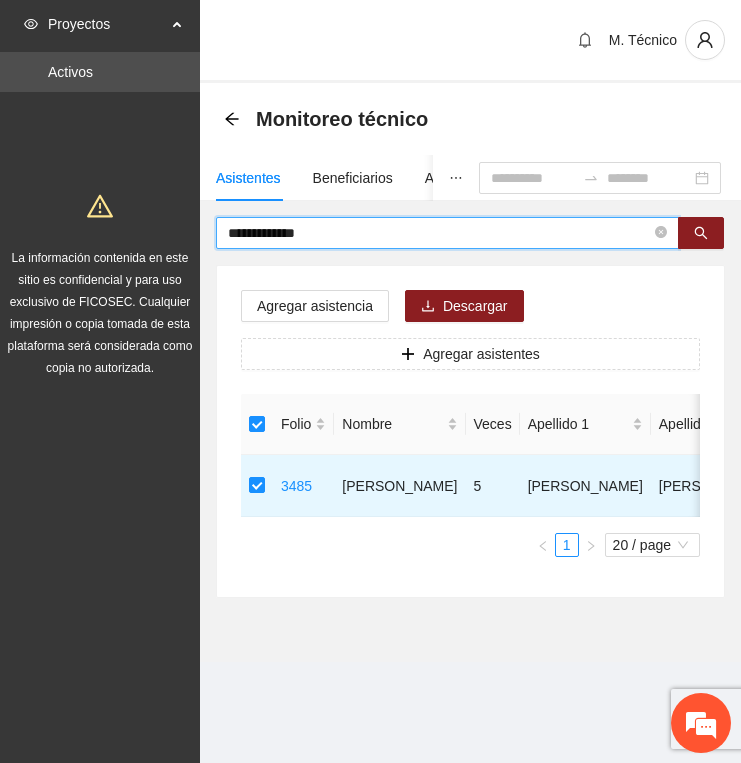 click on "**********" at bounding box center [439, 233] 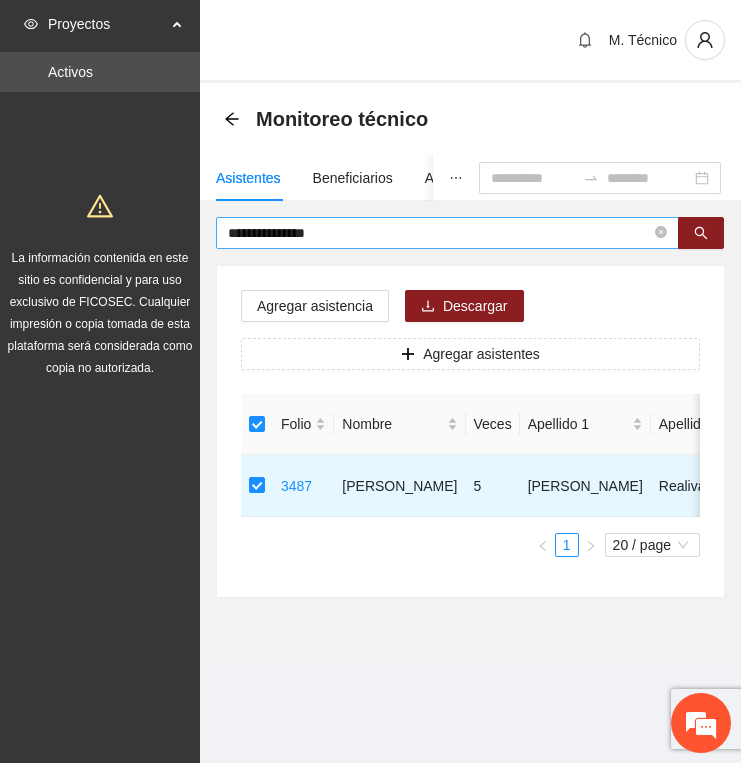 click on "**********" at bounding box center (439, 233) 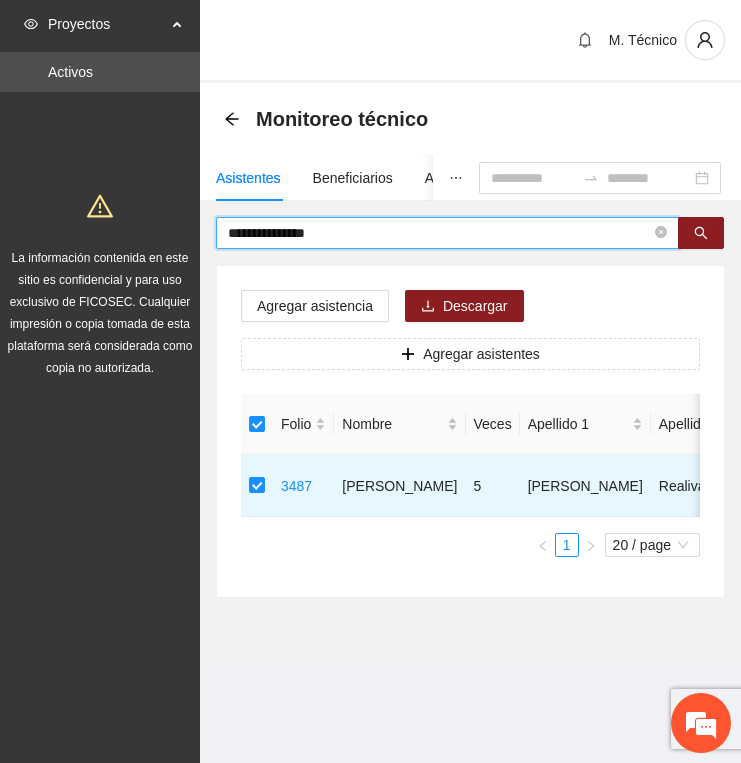 click on "**********" at bounding box center (439, 233) 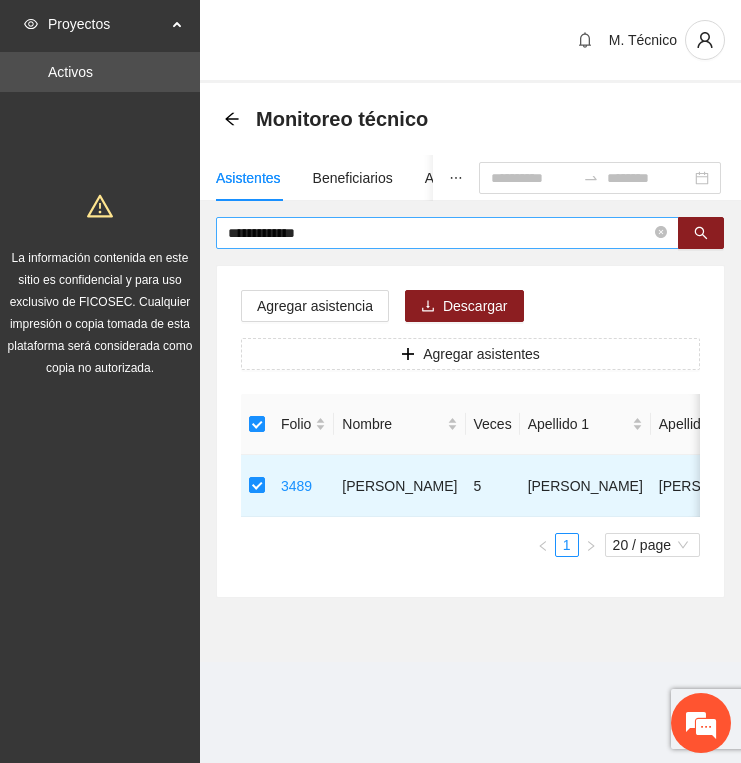 click on "**********" at bounding box center [439, 233] 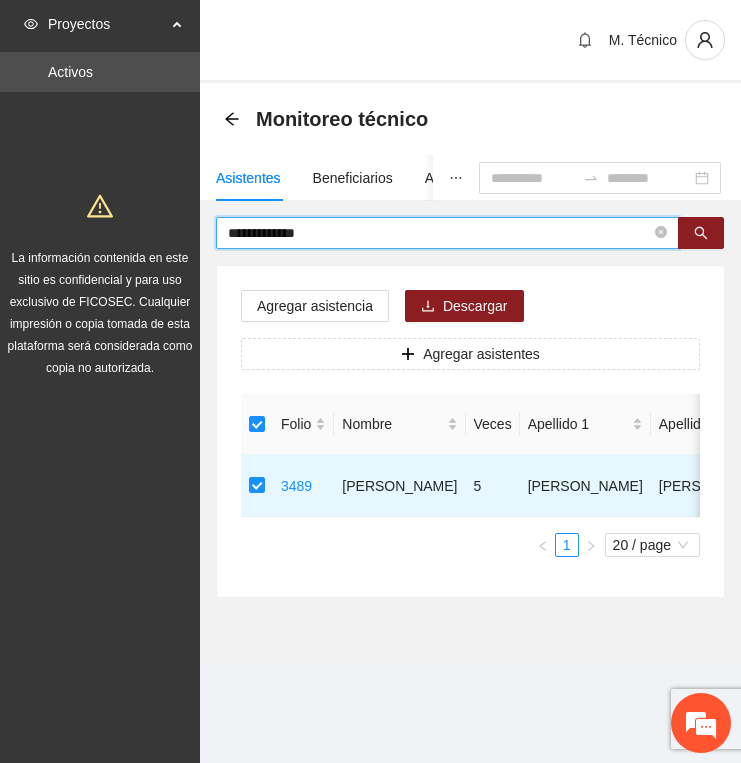click on "**********" at bounding box center [439, 233] 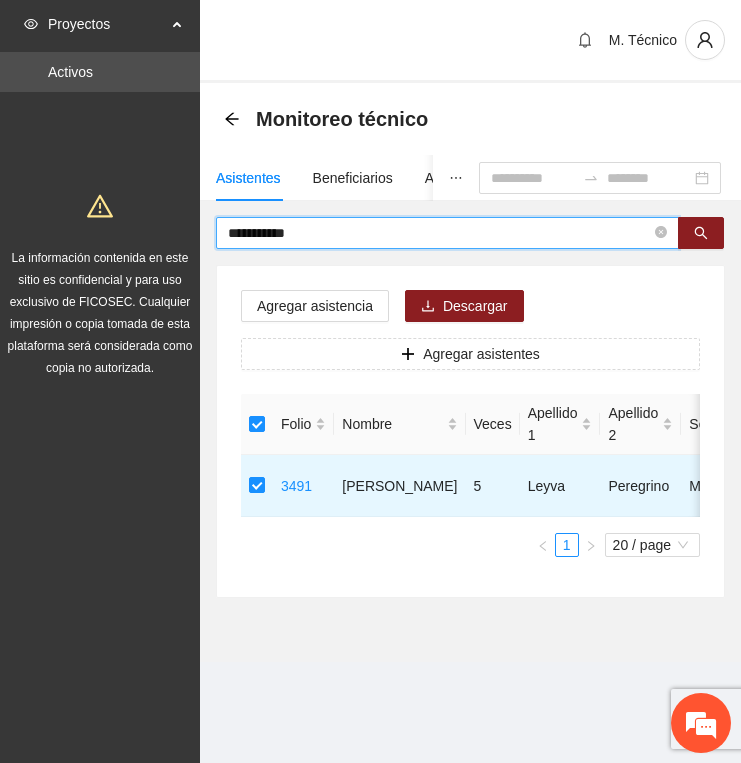 click on "**********" at bounding box center (439, 233) 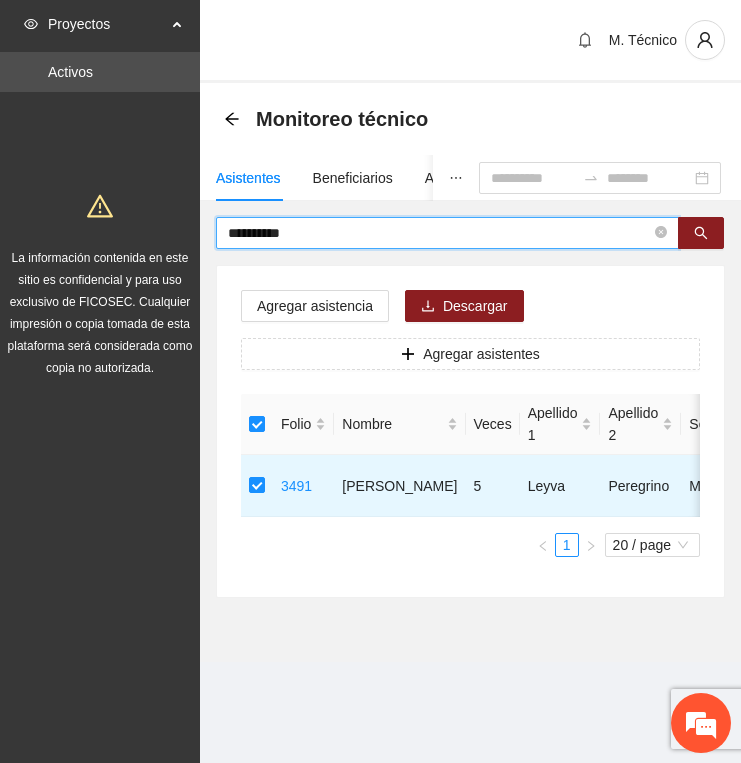 type on "**********" 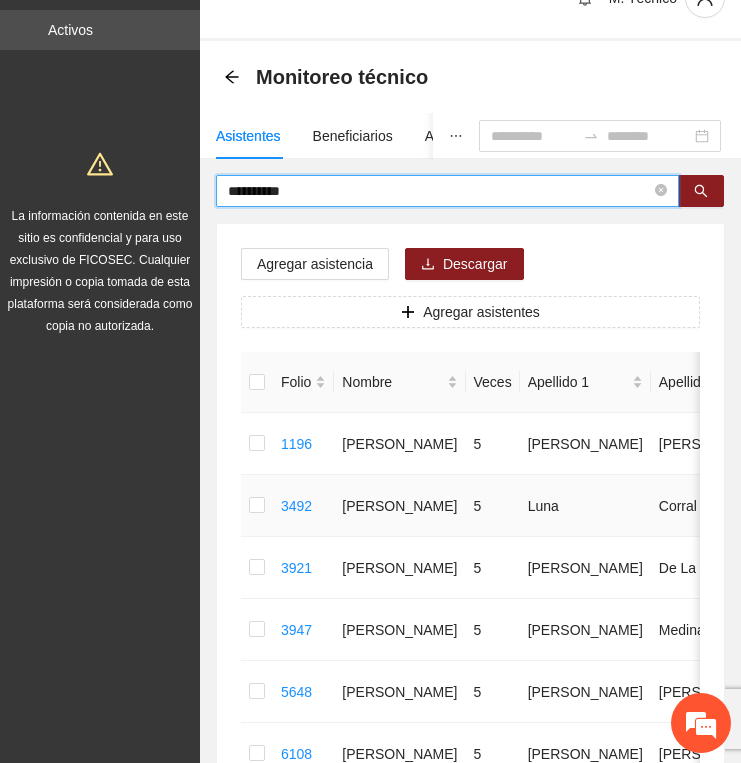 scroll, scrollTop: 52, scrollLeft: 0, axis: vertical 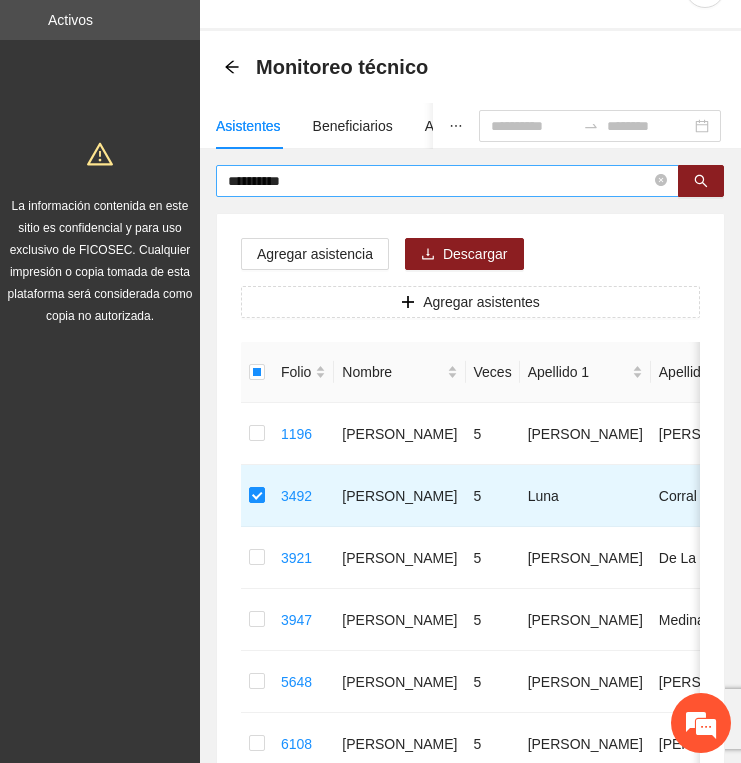click on "**********" at bounding box center (439, 181) 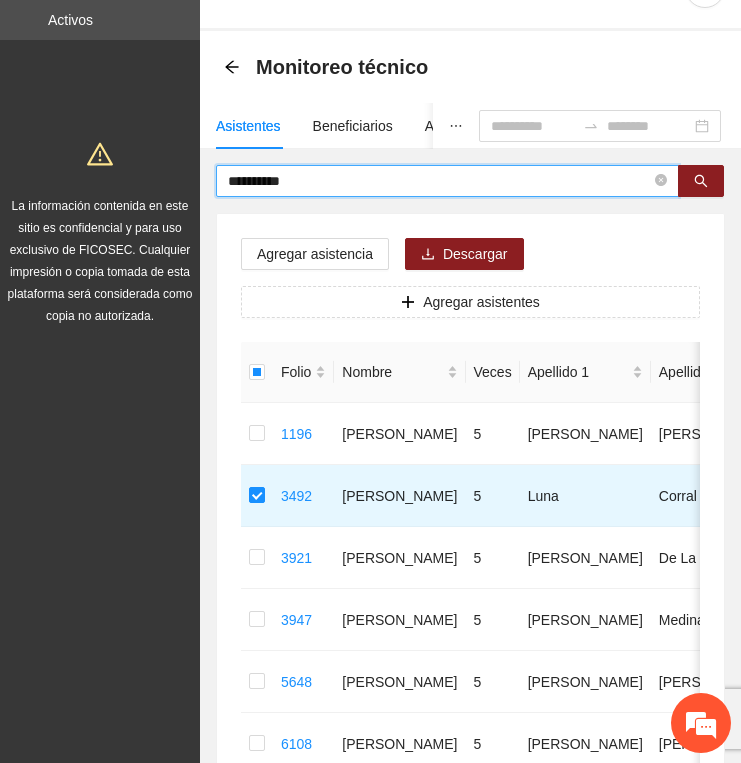 click on "**********" at bounding box center [439, 181] 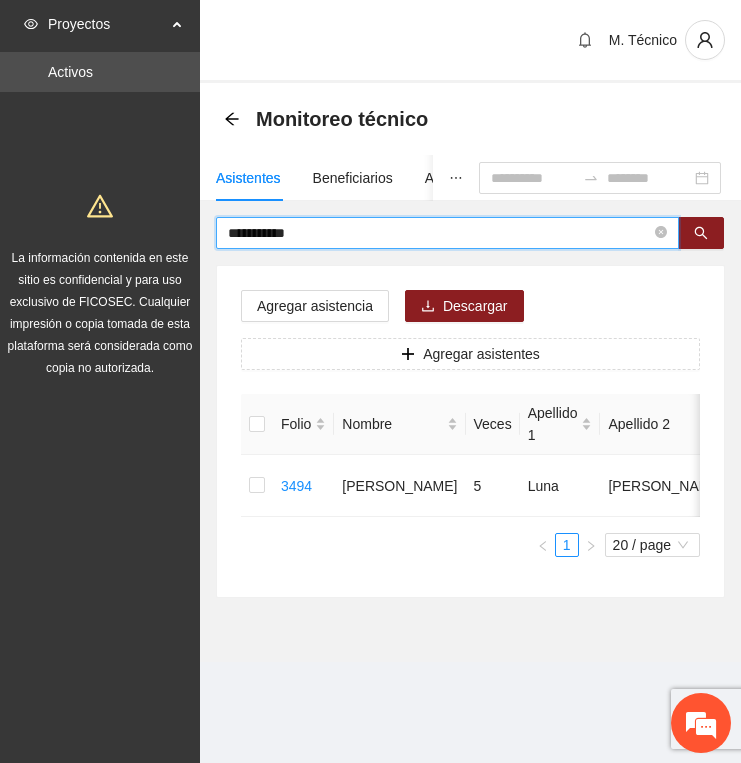 scroll, scrollTop: 0, scrollLeft: 0, axis: both 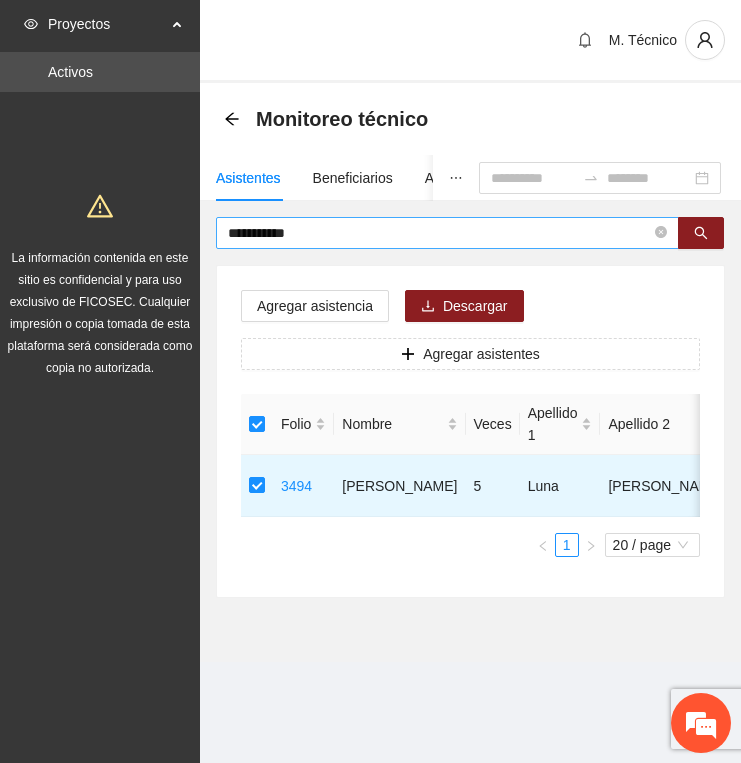 click on "**********" at bounding box center (439, 233) 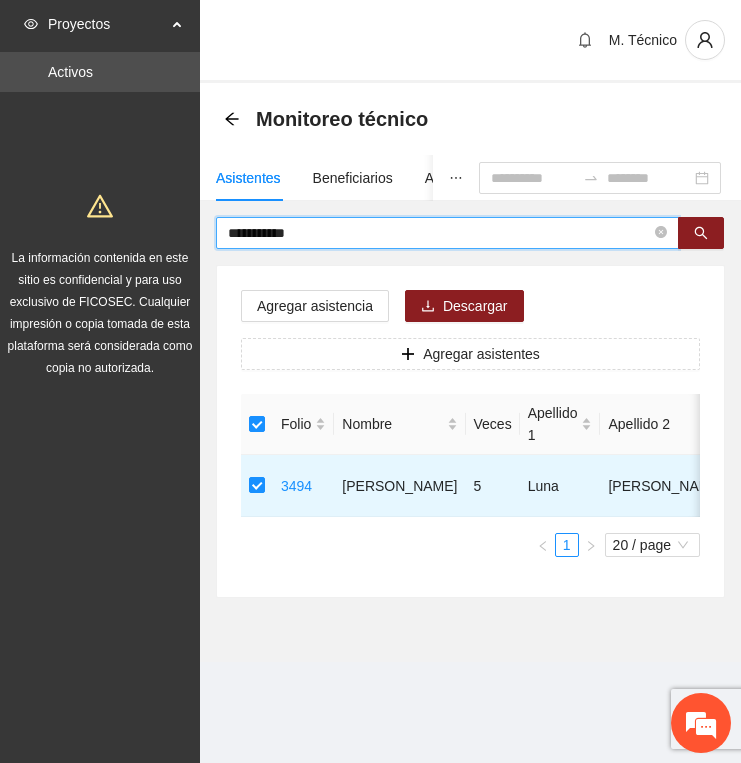 click on "**********" at bounding box center [439, 233] 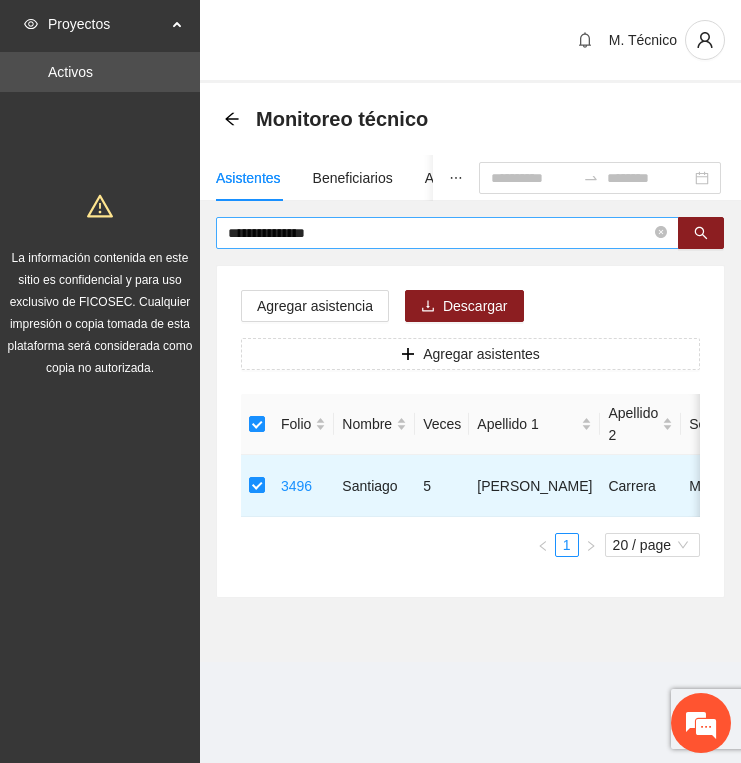 click on "**********" at bounding box center (439, 233) 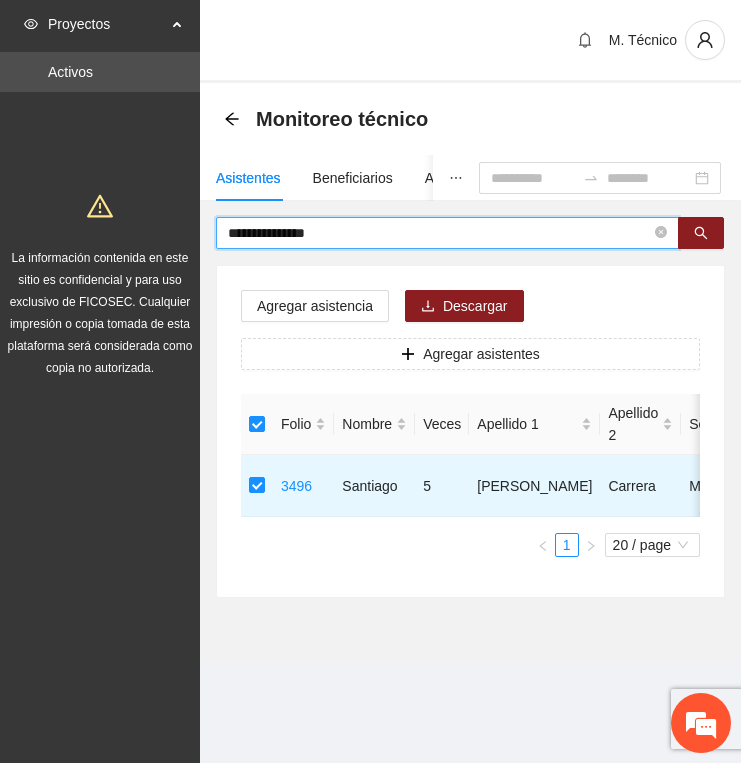click on "**********" at bounding box center [439, 233] 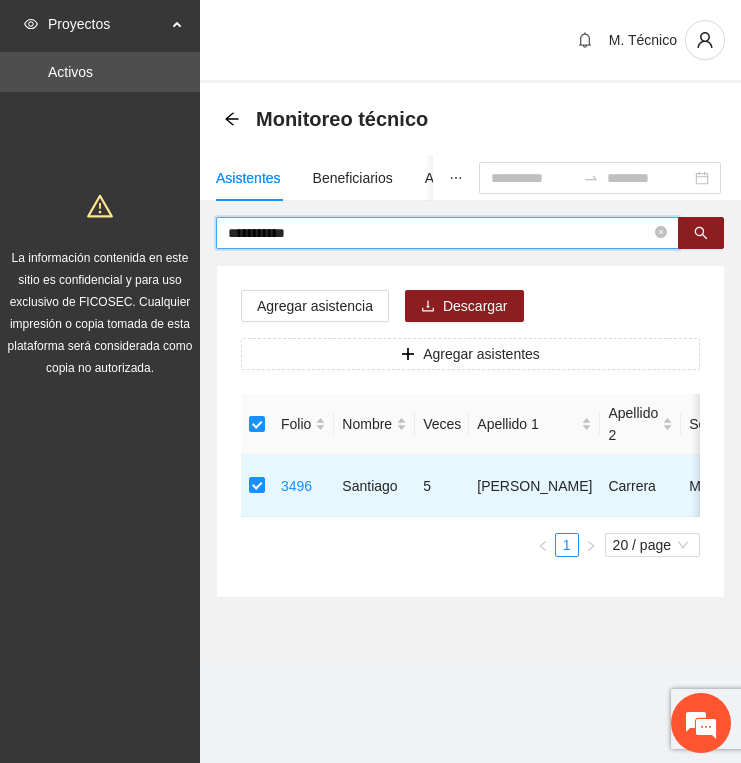 type on "**********" 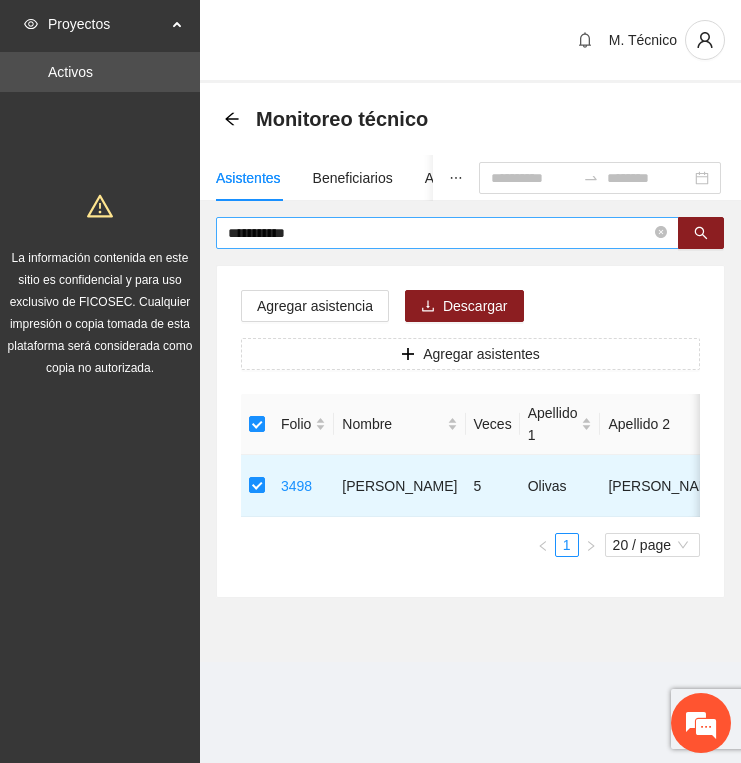 click on "**********" at bounding box center [439, 233] 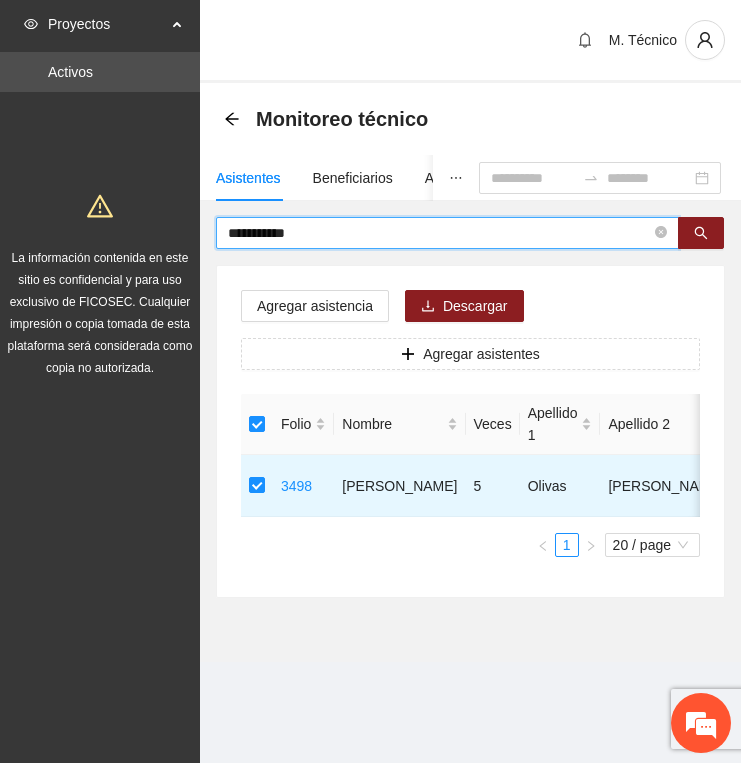 click on "**********" at bounding box center [439, 233] 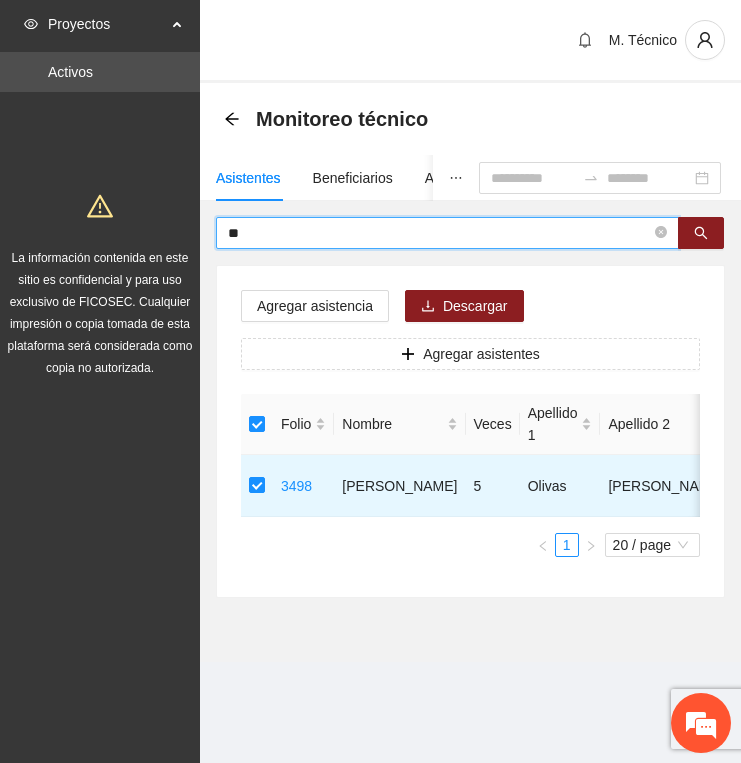 type on "*" 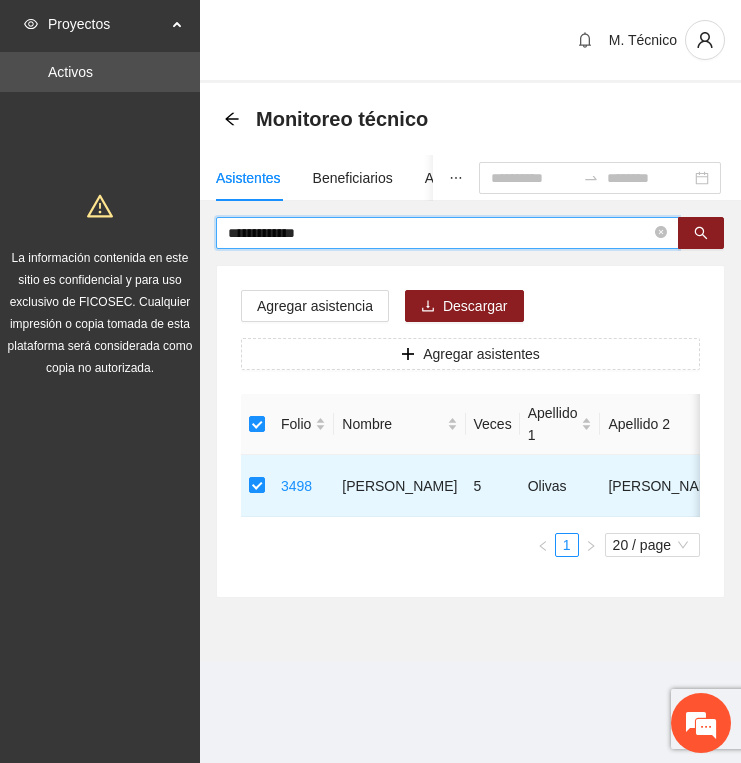 type on "**********" 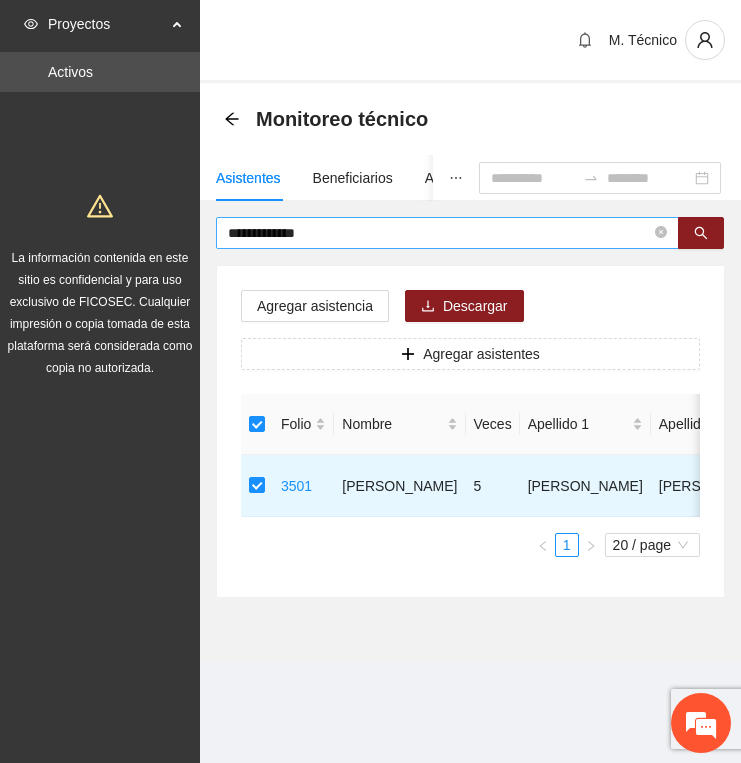 click on "**********" at bounding box center [439, 233] 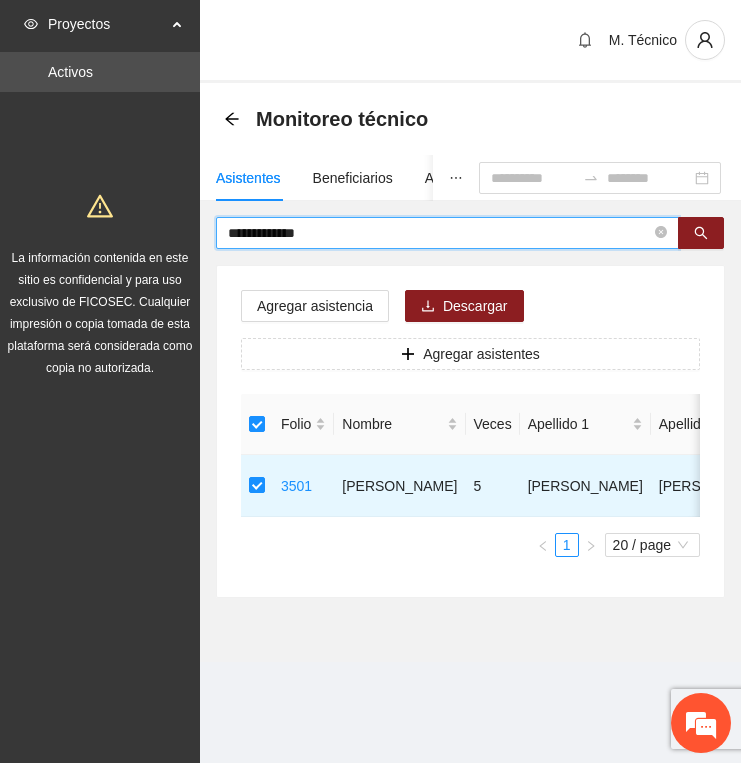 click on "**********" at bounding box center (439, 233) 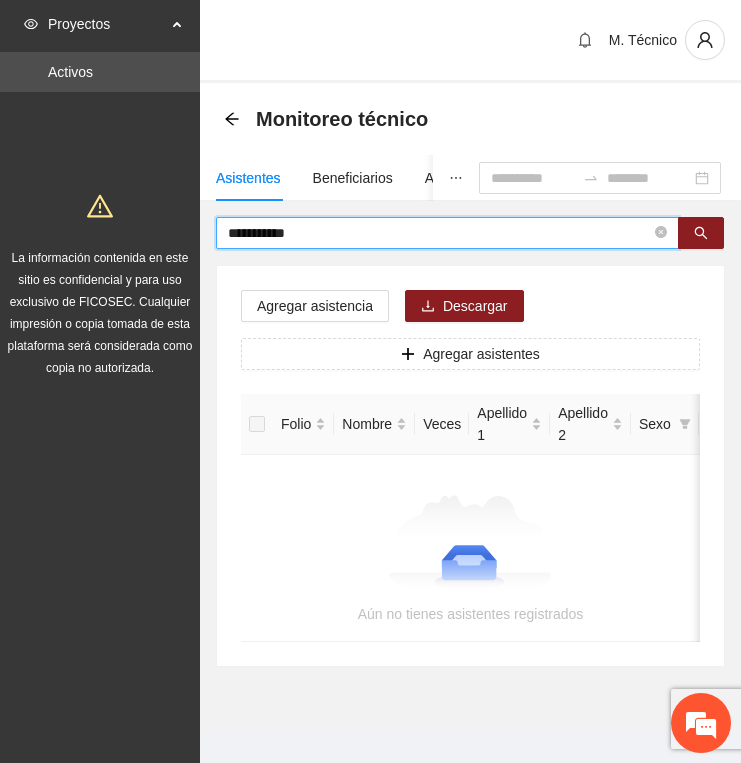click on "**********" at bounding box center (439, 233) 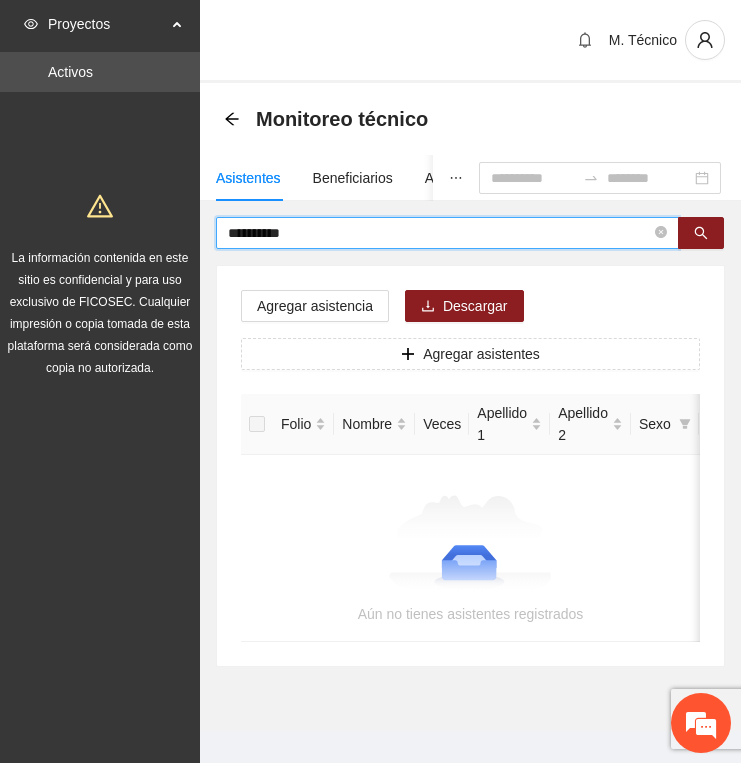 type on "**********" 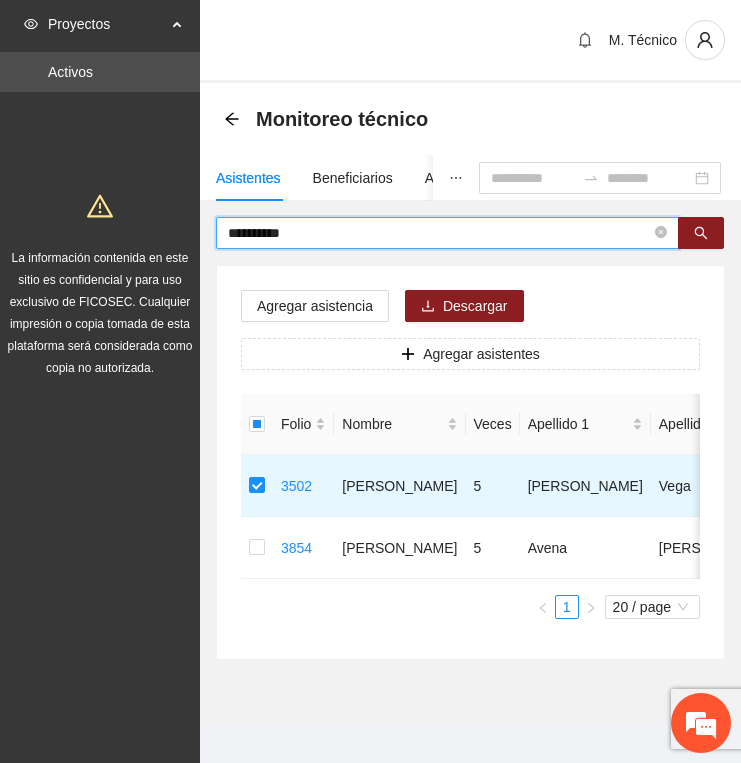 click on "**********" at bounding box center (439, 233) 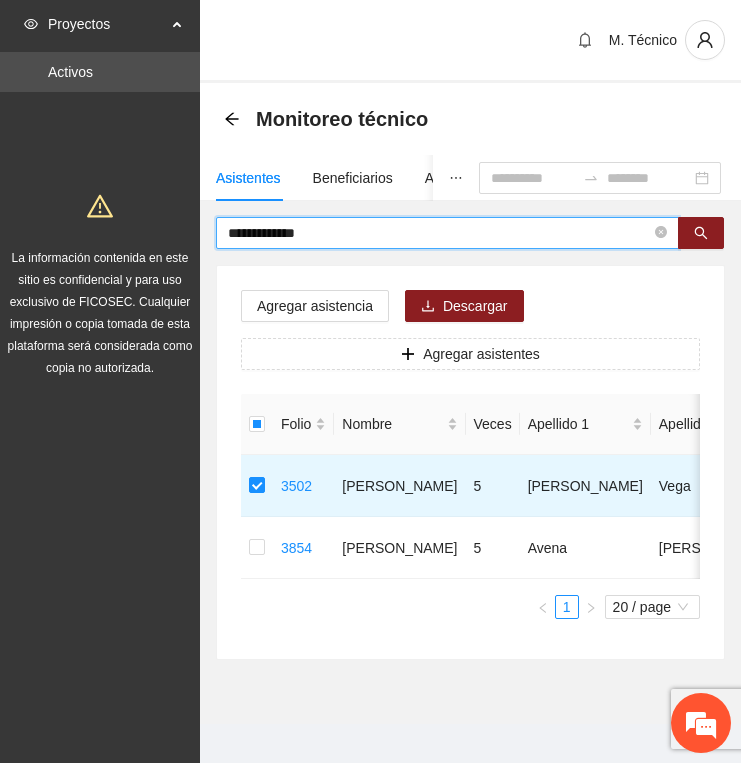 type on "**********" 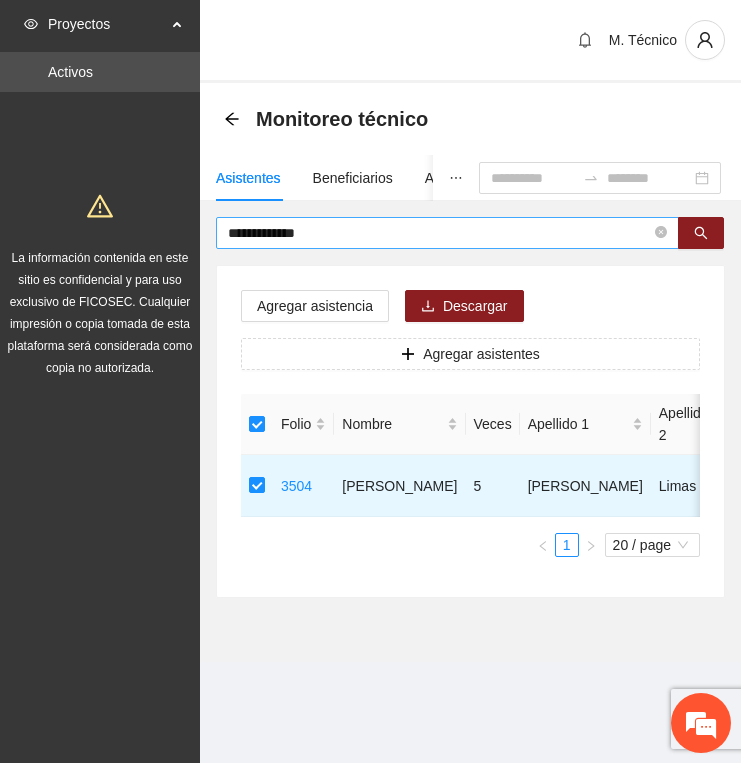 click on "**********" at bounding box center [439, 233] 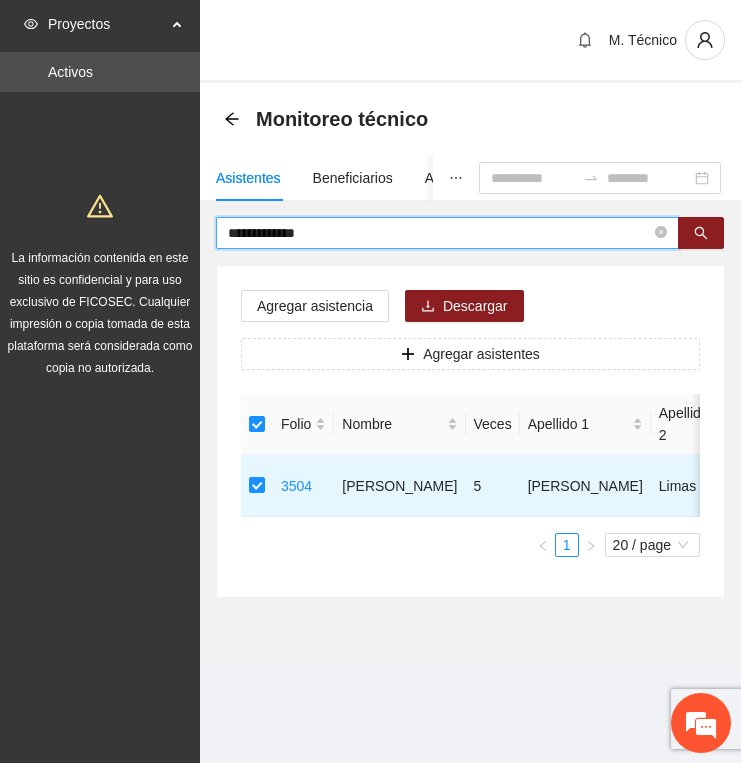 click on "**********" at bounding box center (439, 233) 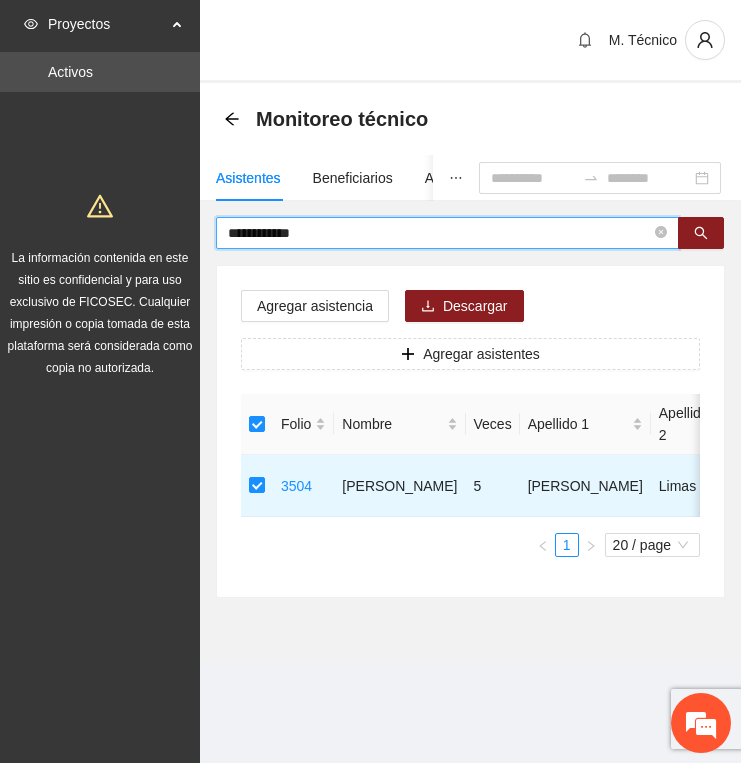 type on "**********" 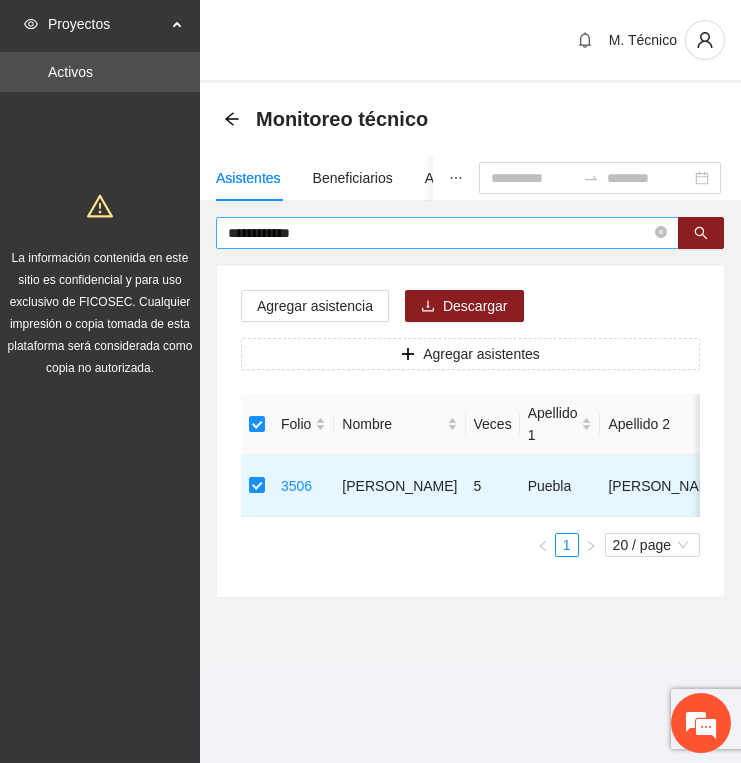 click on "**********" at bounding box center [439, 233] 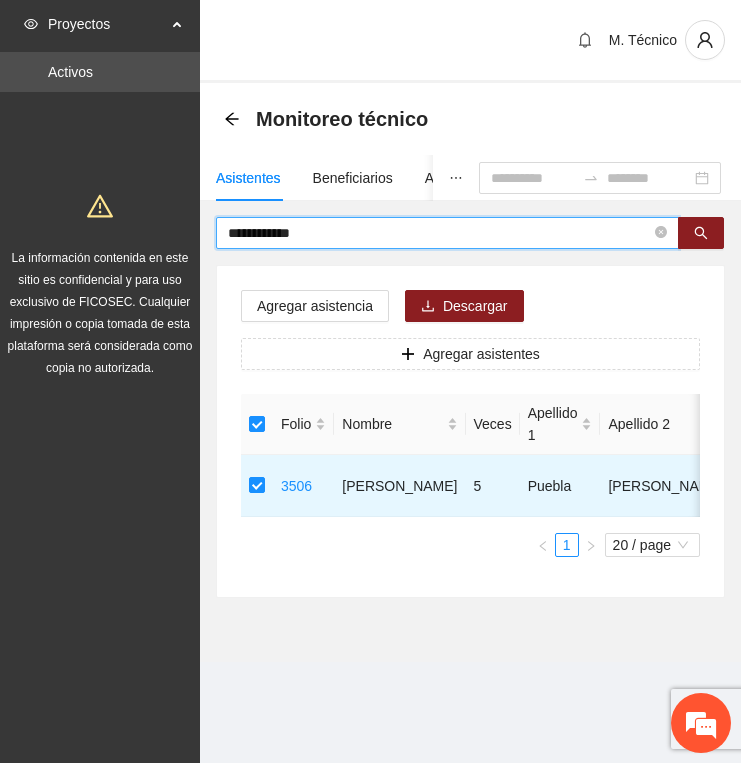 click on "**********" at bounding box center [439, 233] 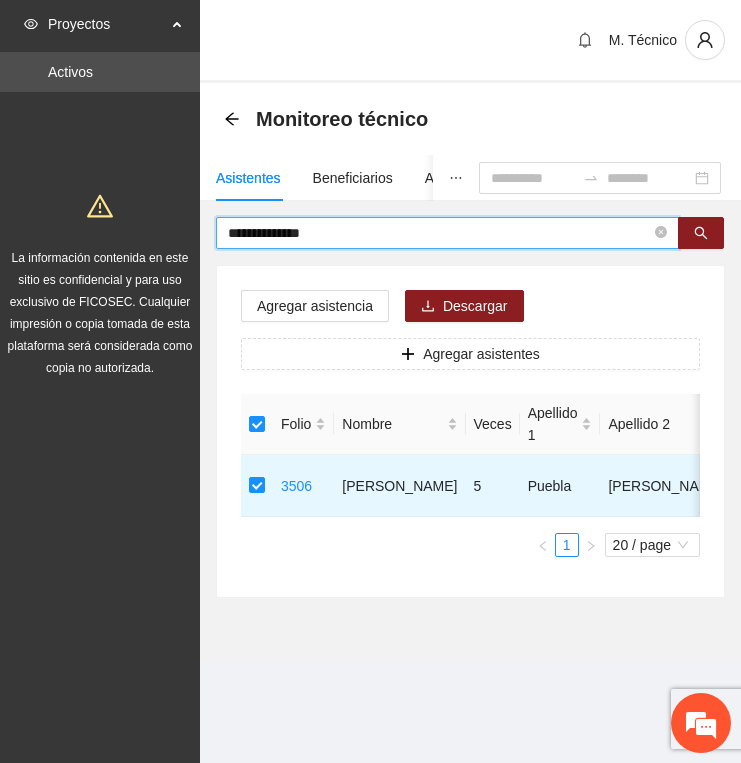 type on "**********" 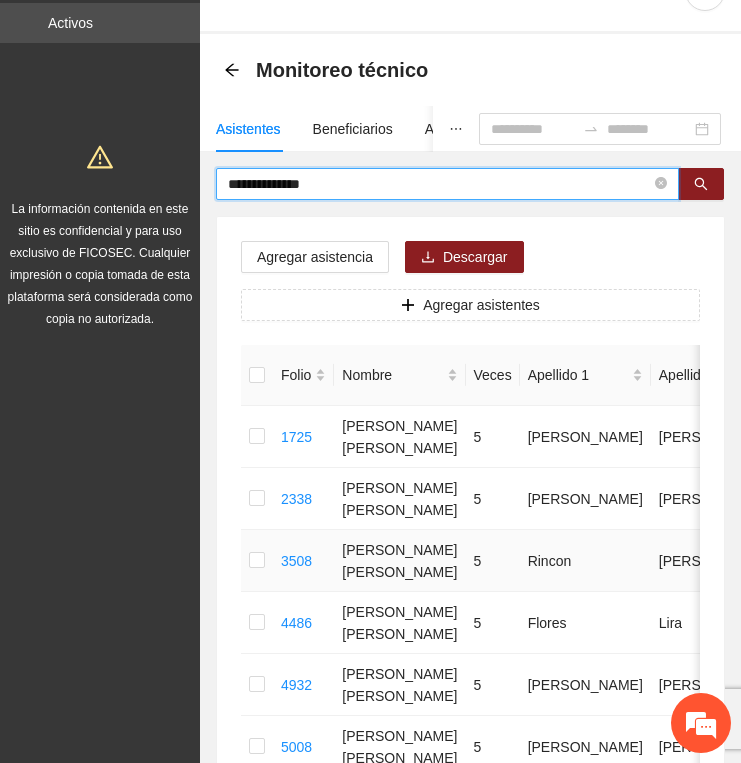 scroll, scrollTop: 61, scrollLeft: 0, axis: vertical 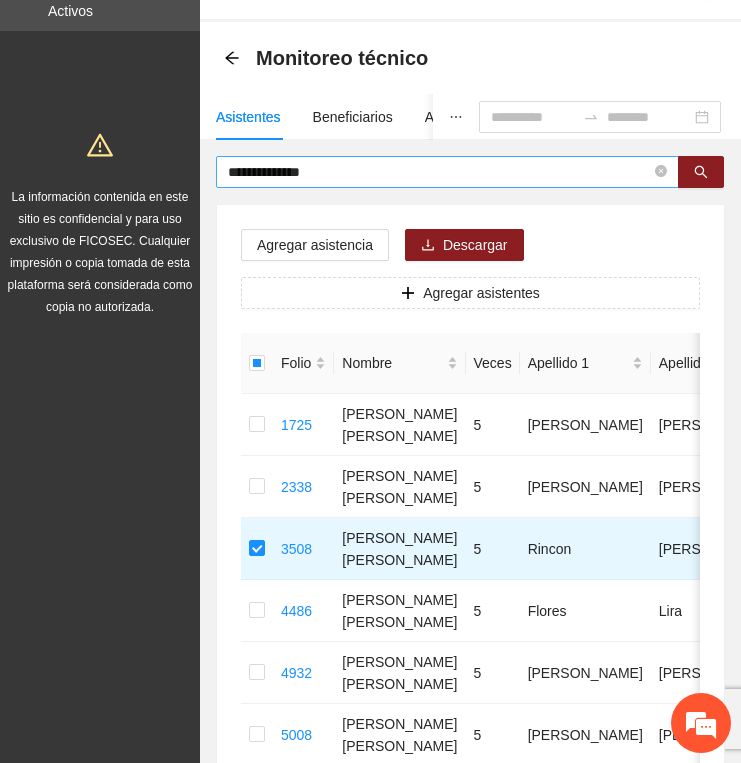click on "**********" at bounding box center [439, 172] 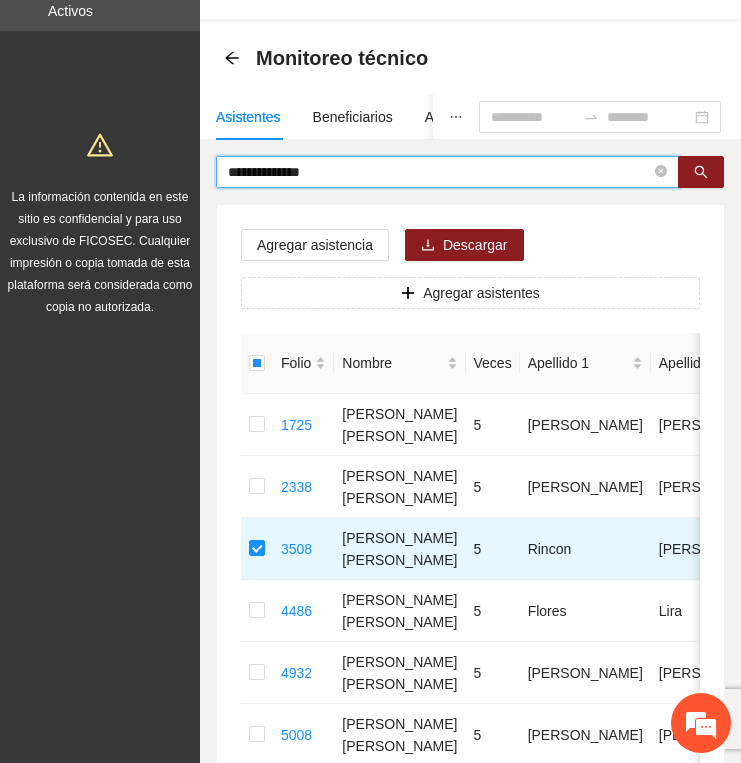 click on "**********" at bounding box center (439, 172) 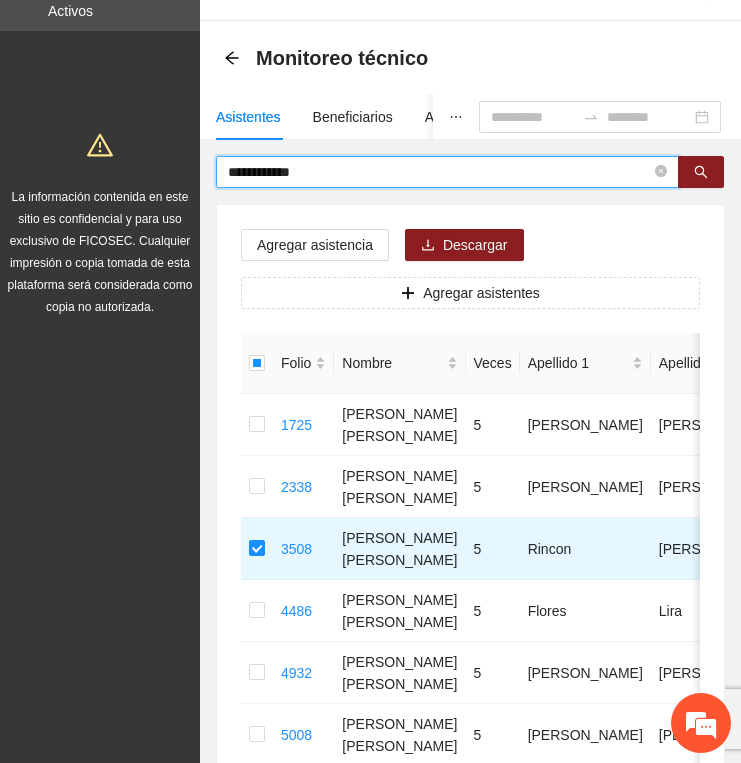 type on "**********" 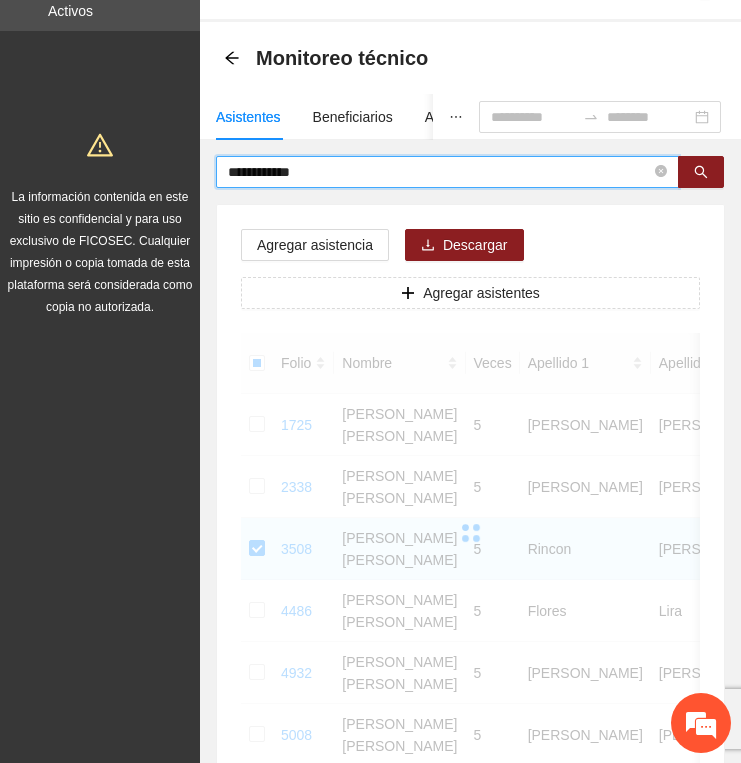 scroll, scrollTop: 24, scrollLeft: 0, axis: vertical 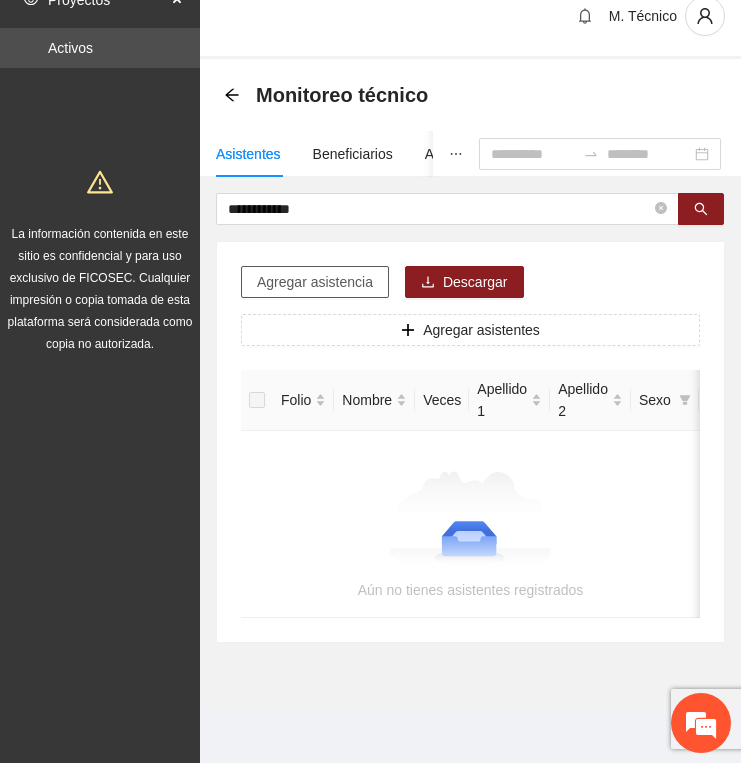 click on "Agregar asistencia" at bounding box center [315, 282] 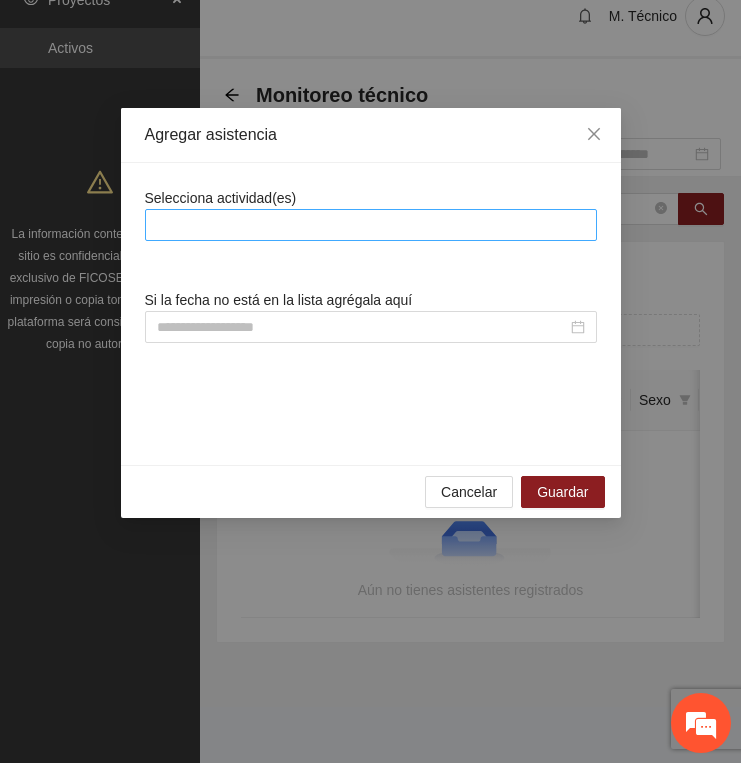 click at bounding box center (371, 225) 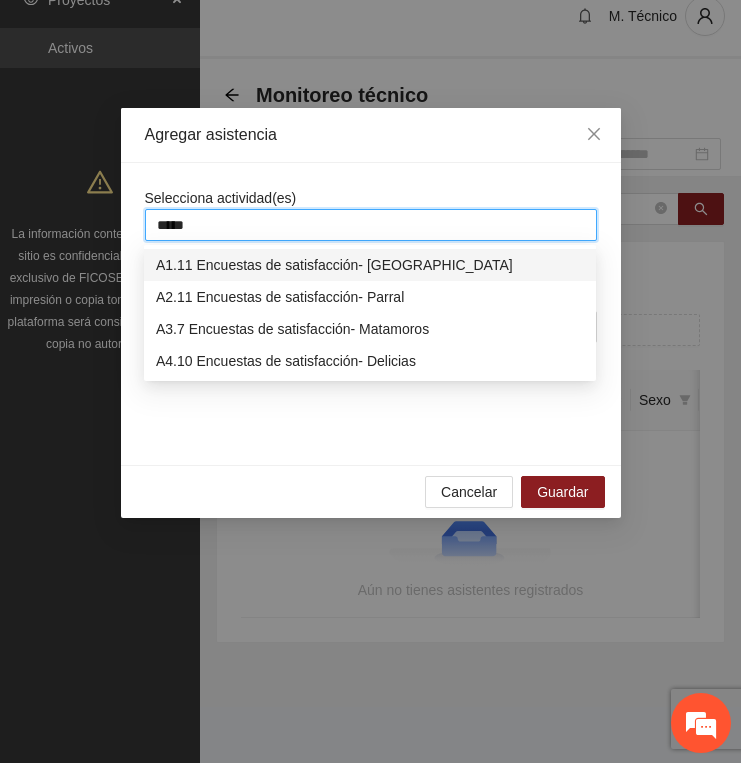 type on "******" 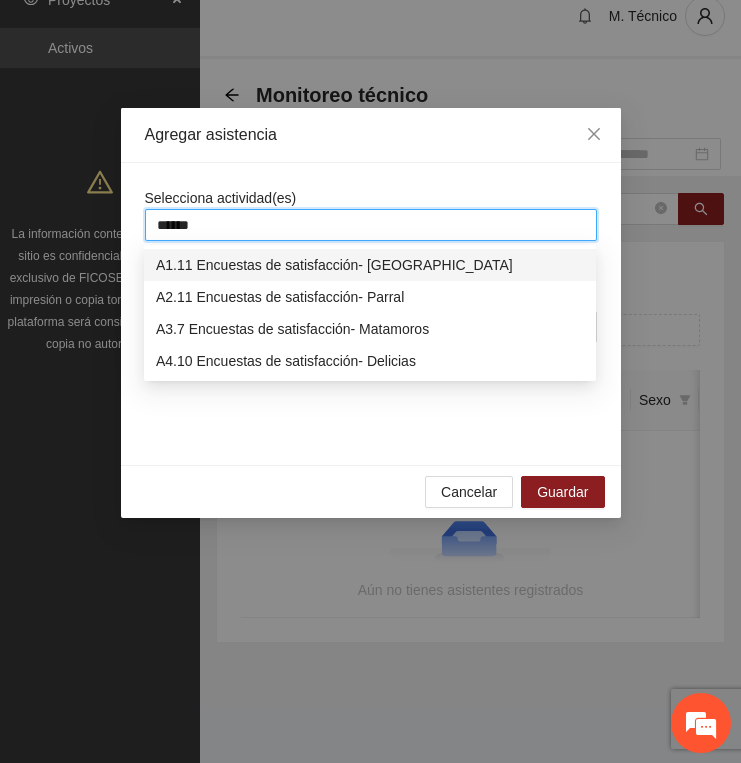 type 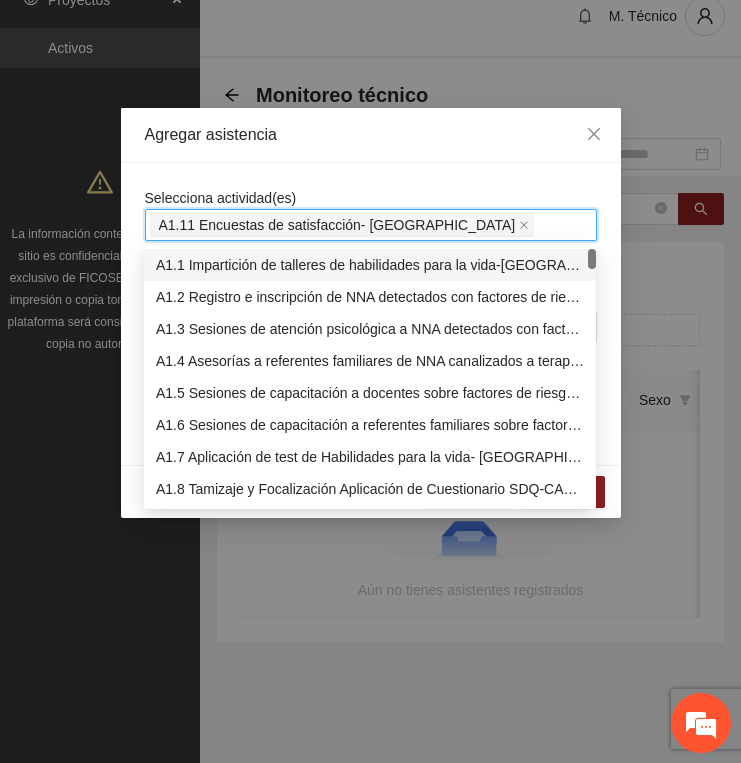 click on "Agregar asistencia" at bounding box center [371, 135] 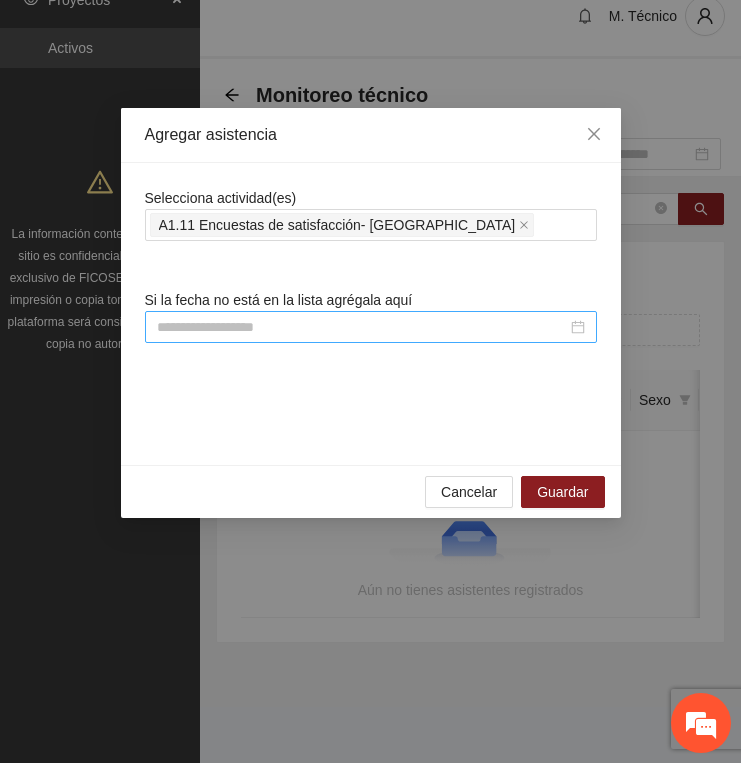 click at bounding box center (362, 327) 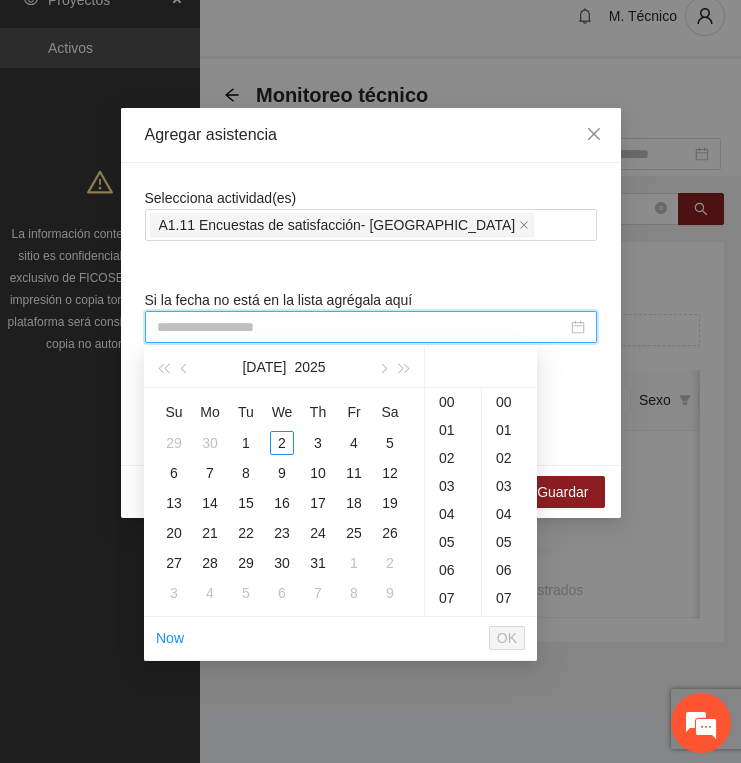 paste on "**********" 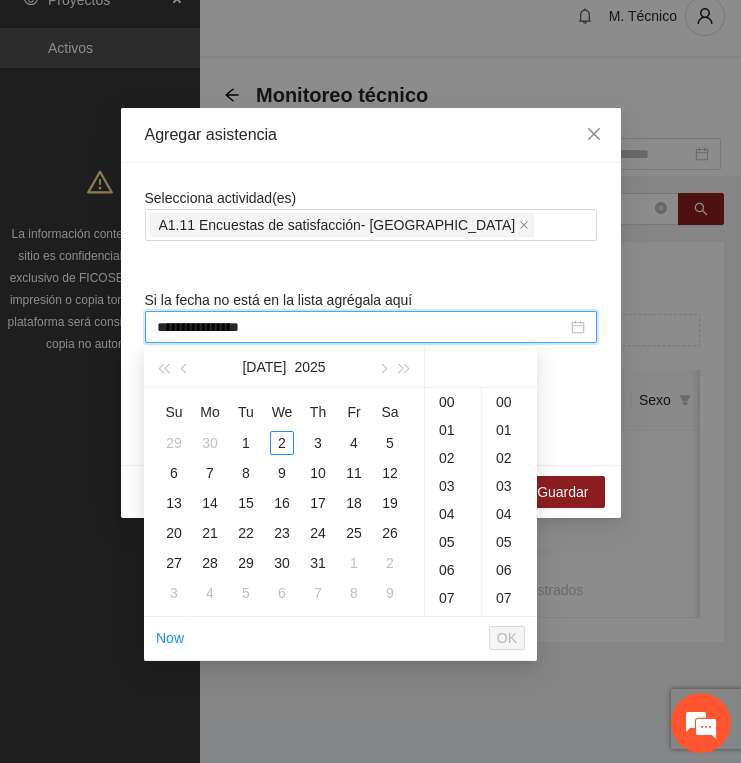 scroll, scrollTop: 231, scrollLeft: 0, axis: vertical 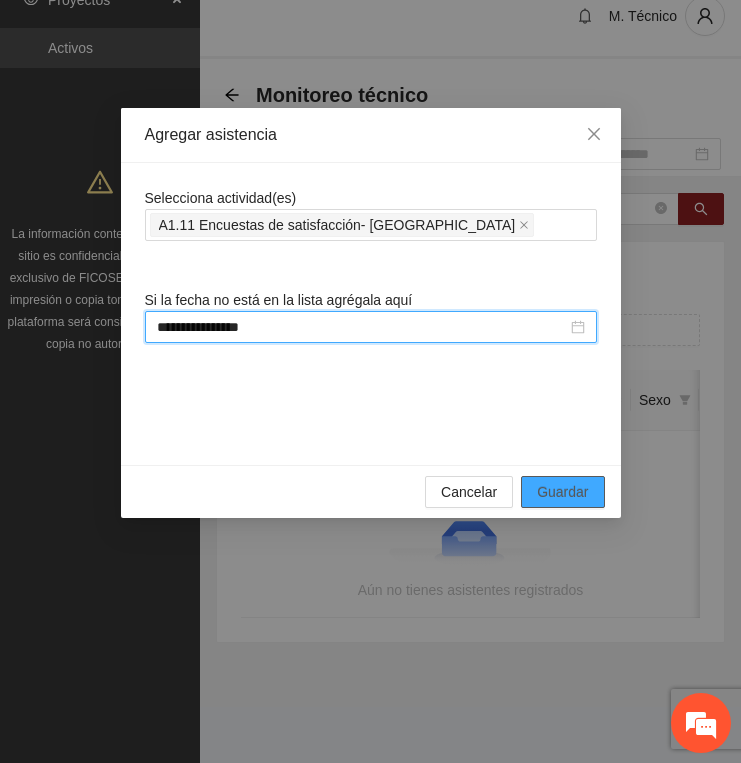 type on "**********" 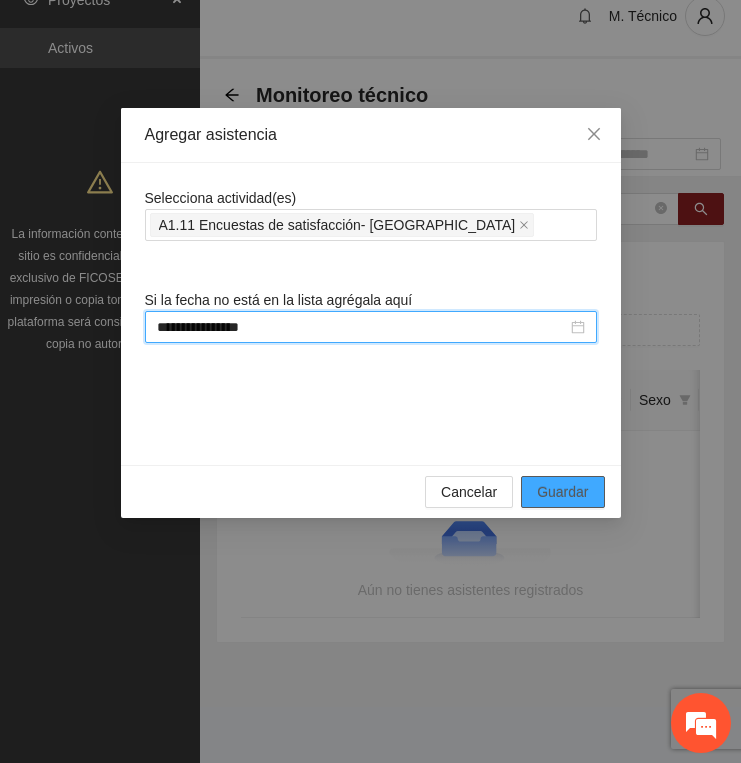 click on "Guardar" at bounding box center [562, 492] 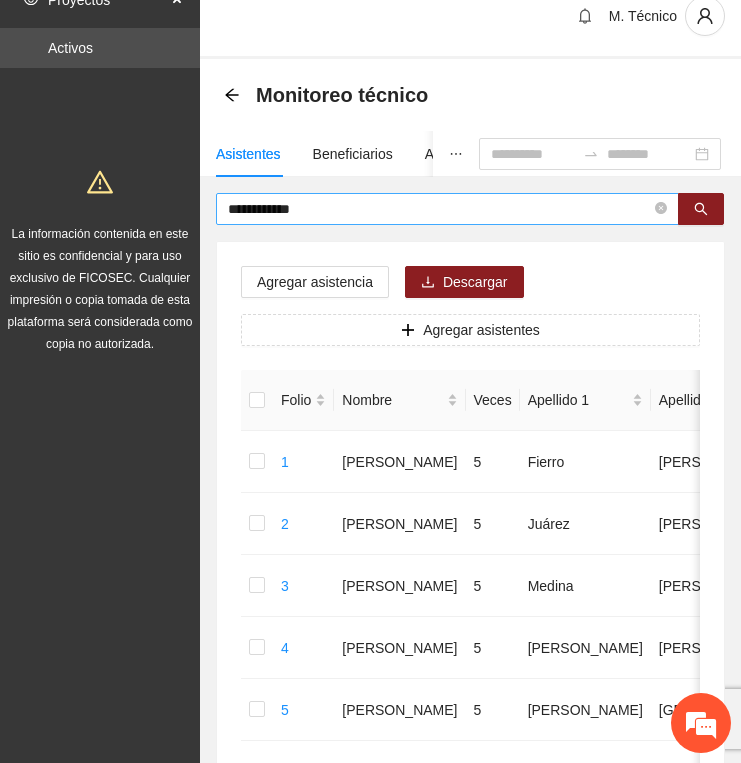 click on "**********" at bounding box center [439, 209] 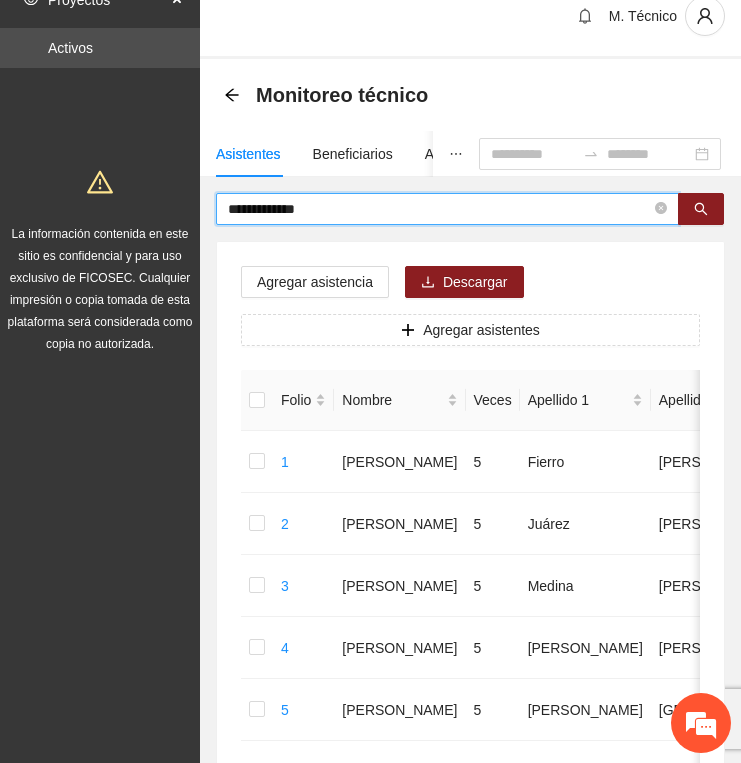 type on "**********" 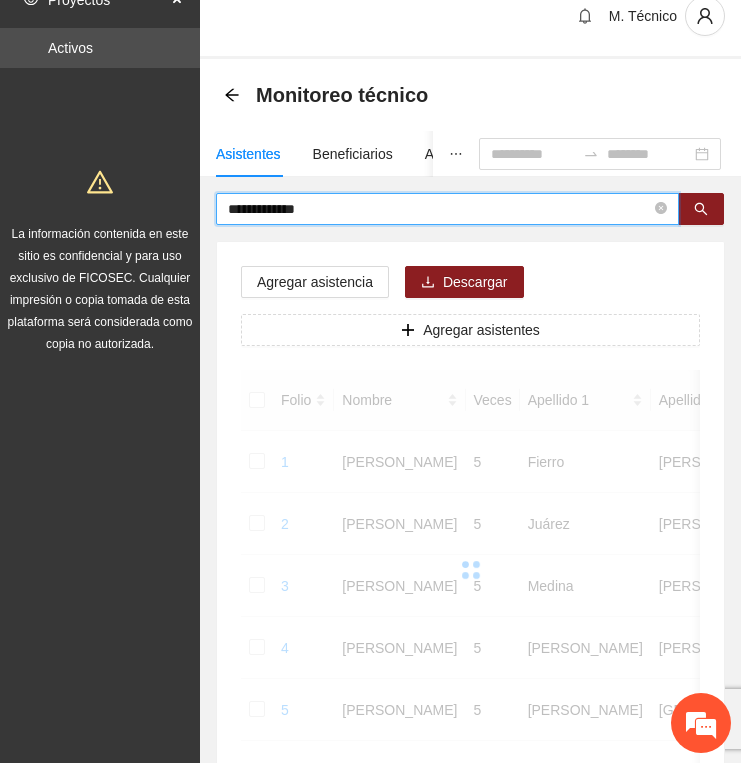 scroll, scrollTop: 16, scrollLeft: 0, axis: vertical 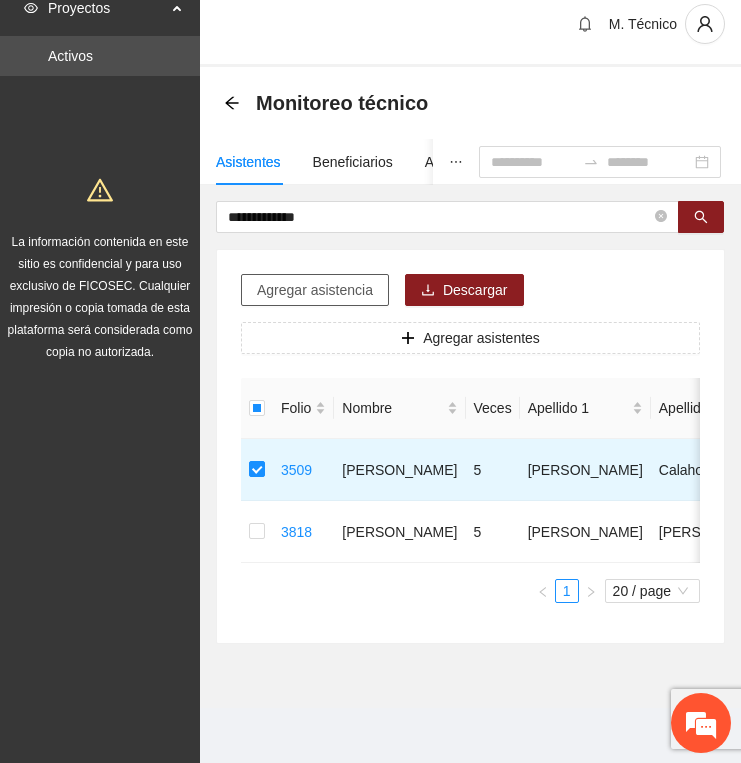 click on "Agregar asistencia" at bounding box center [315, 290] 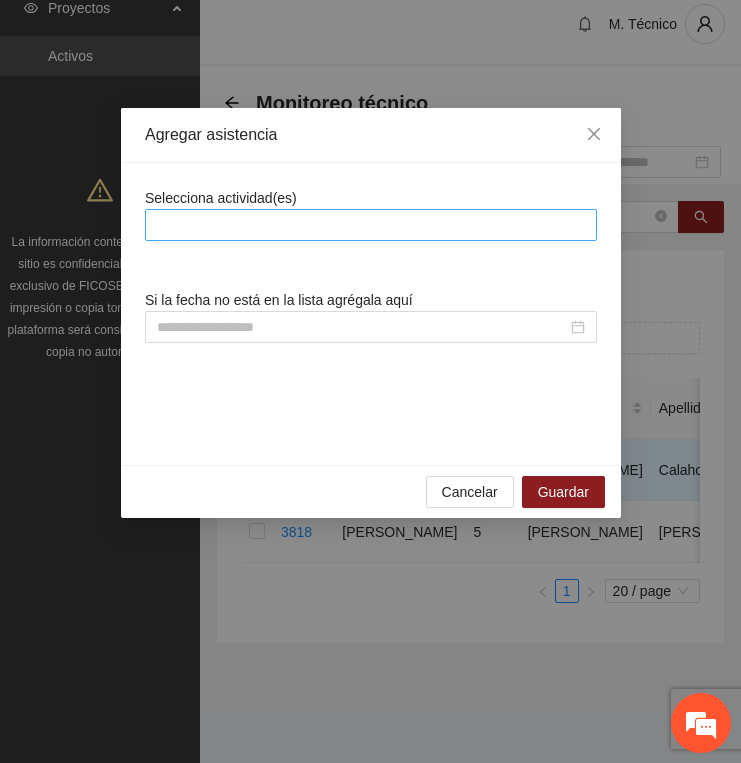 click at bounding box center [371, 225] 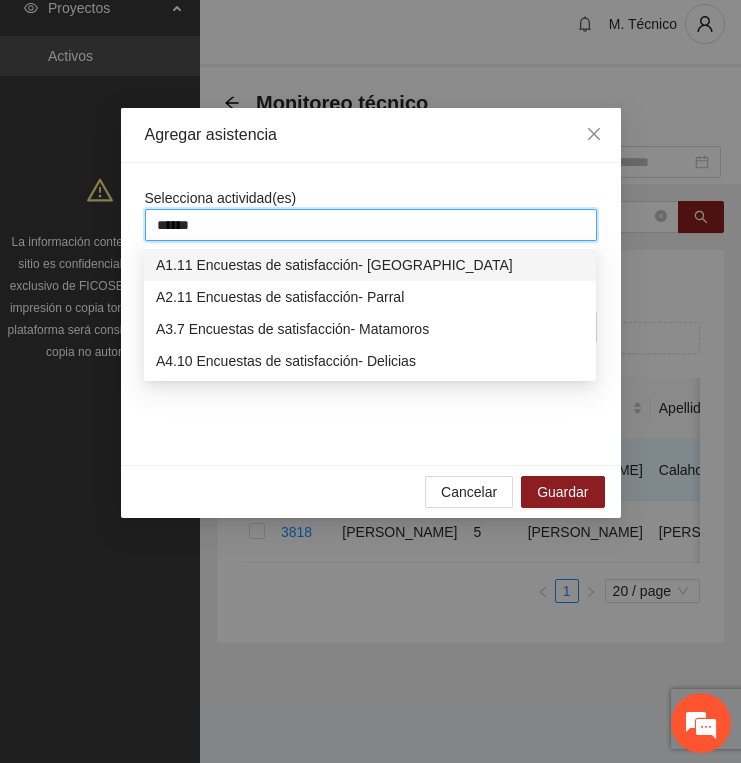 type on "*******" 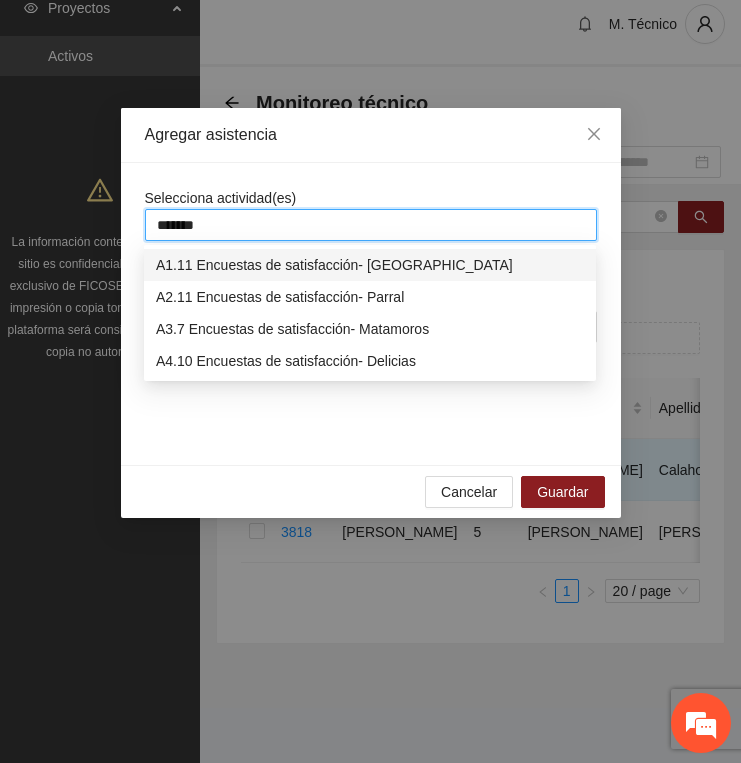 type 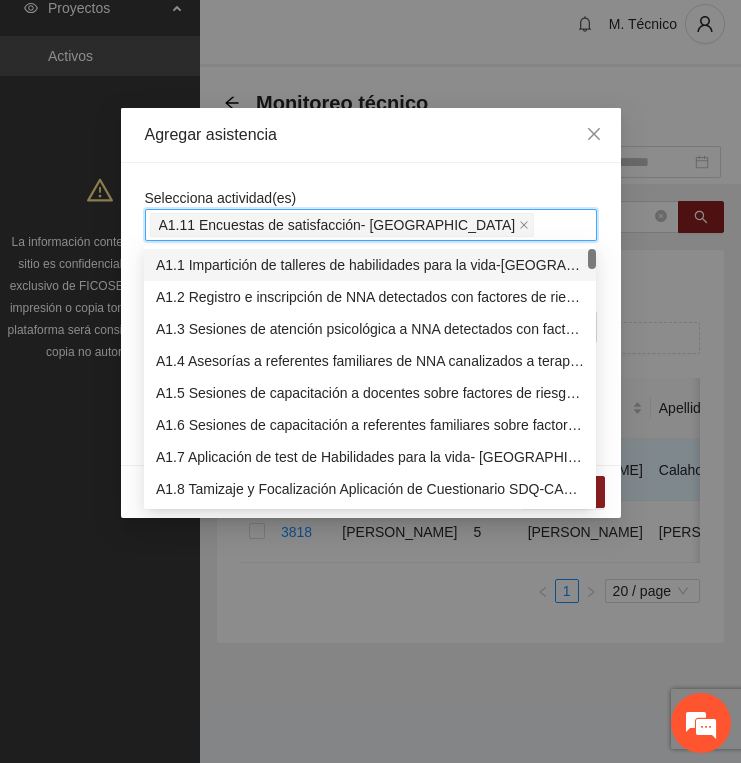 click on "Agregar asistencia" at bounding box center (371, 135) 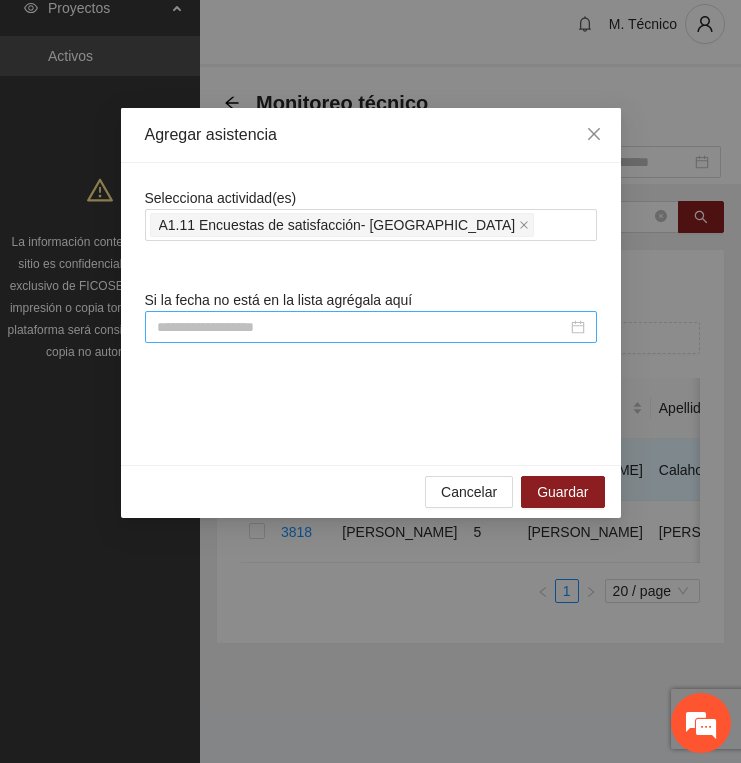 click at bounding box center [362, 327] 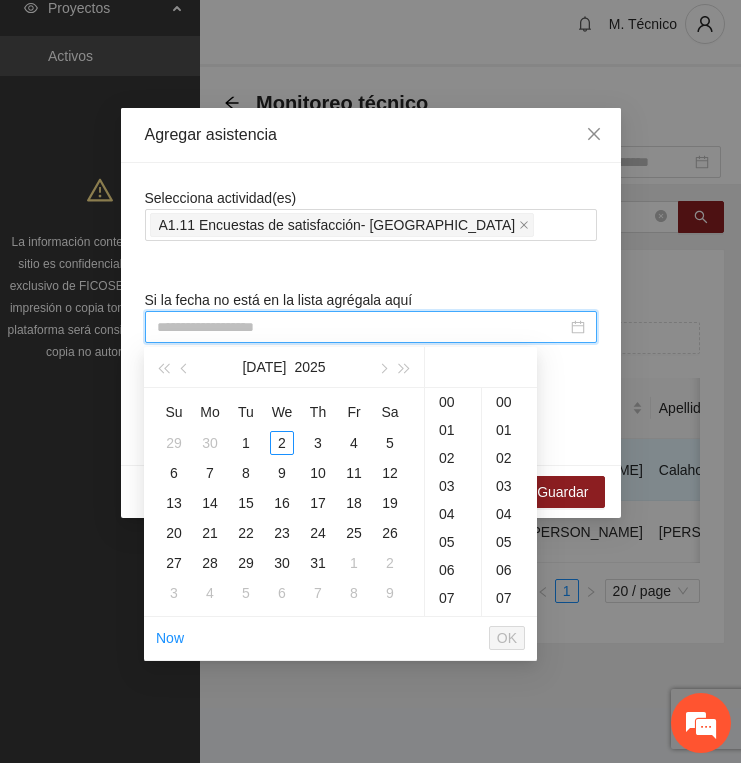 paste on "**********" 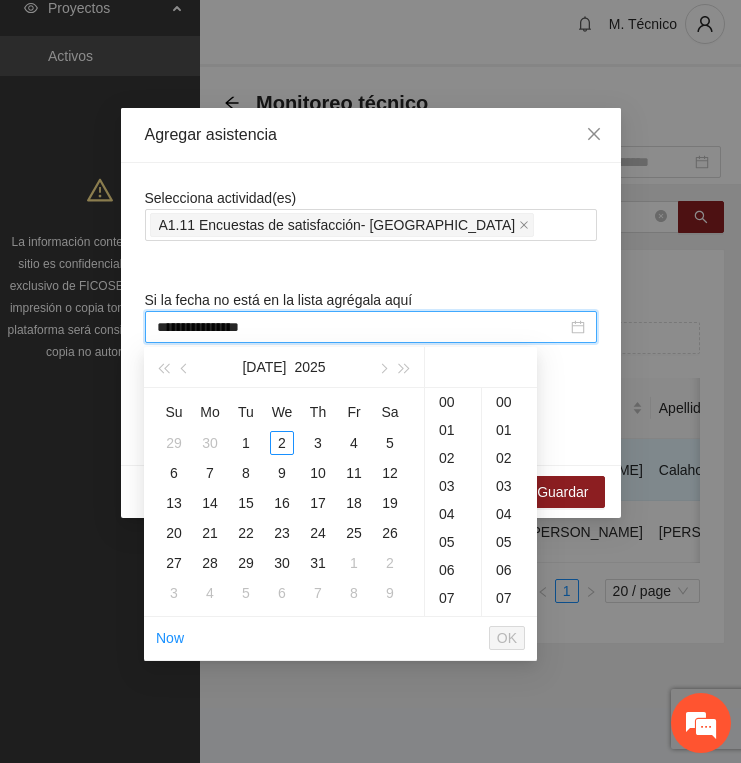 scroll, scrollTop: 308, scrollLeft: 0, axis: vertical 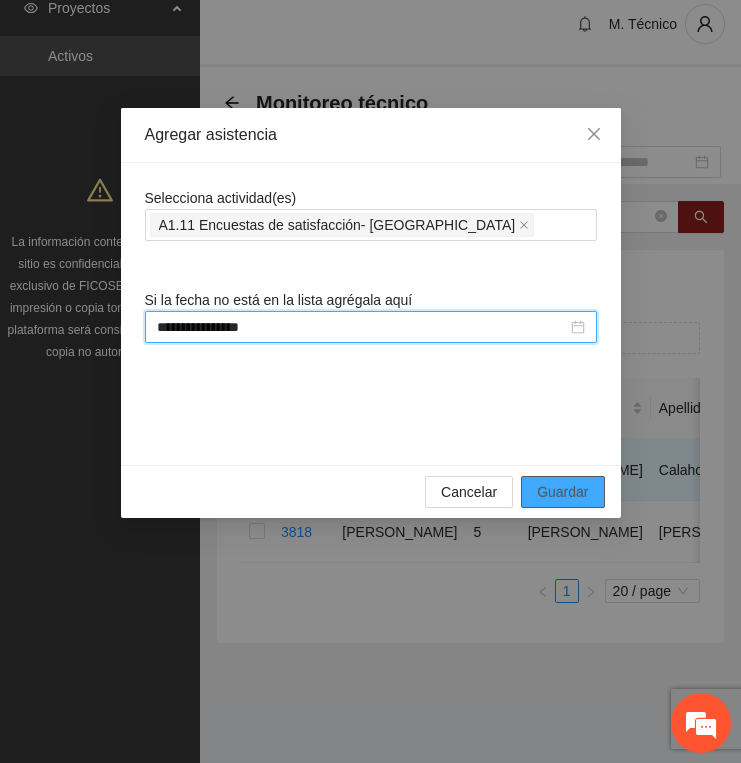 type on "**********" 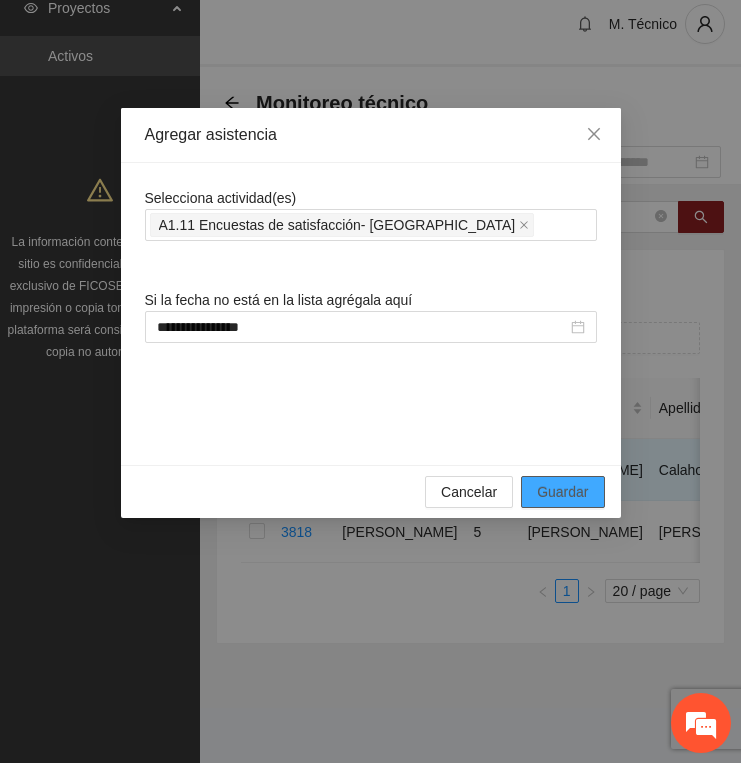 click on "Guardar" at bounding box center (562, 492) 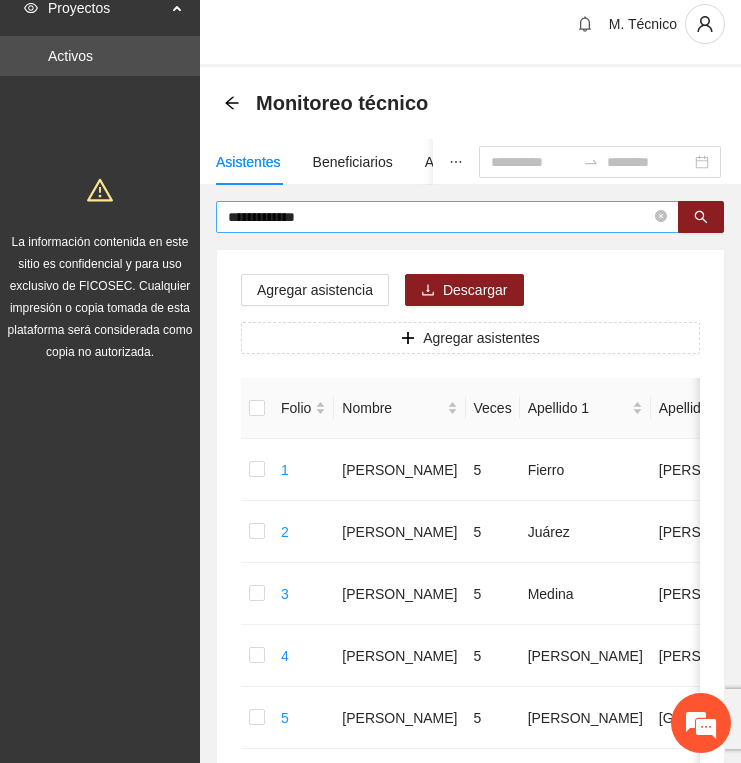 click on "**********" at bounding box center (439, 217) 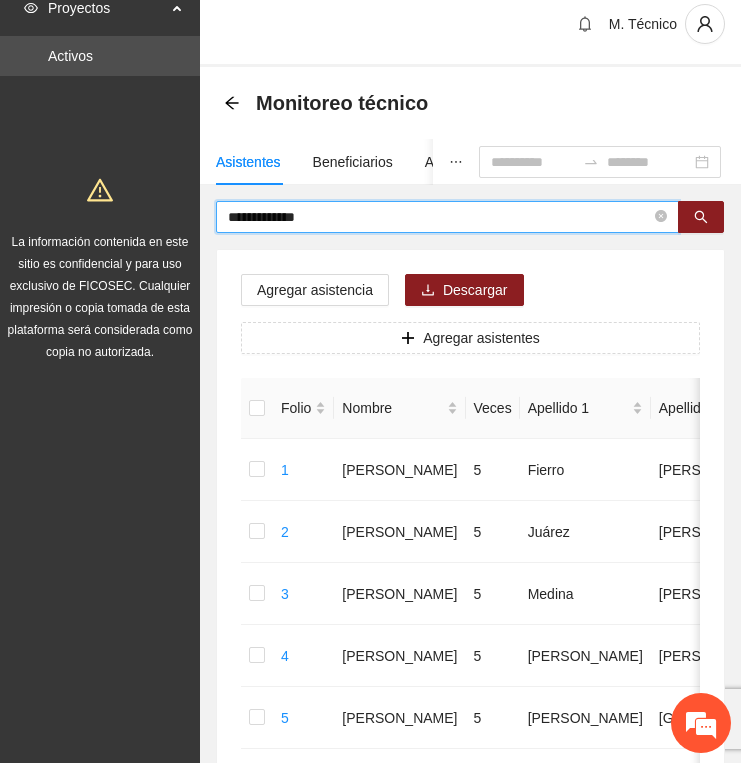 click on "**********" at bounding box center (439, 217) 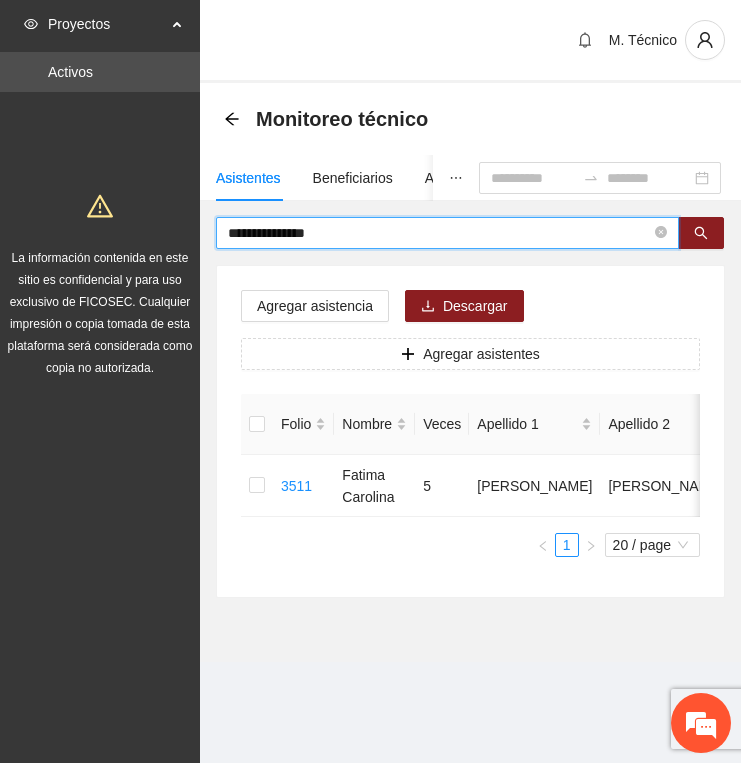 scroll, scrollTop: 0, scrollLeft: 0, axis: both 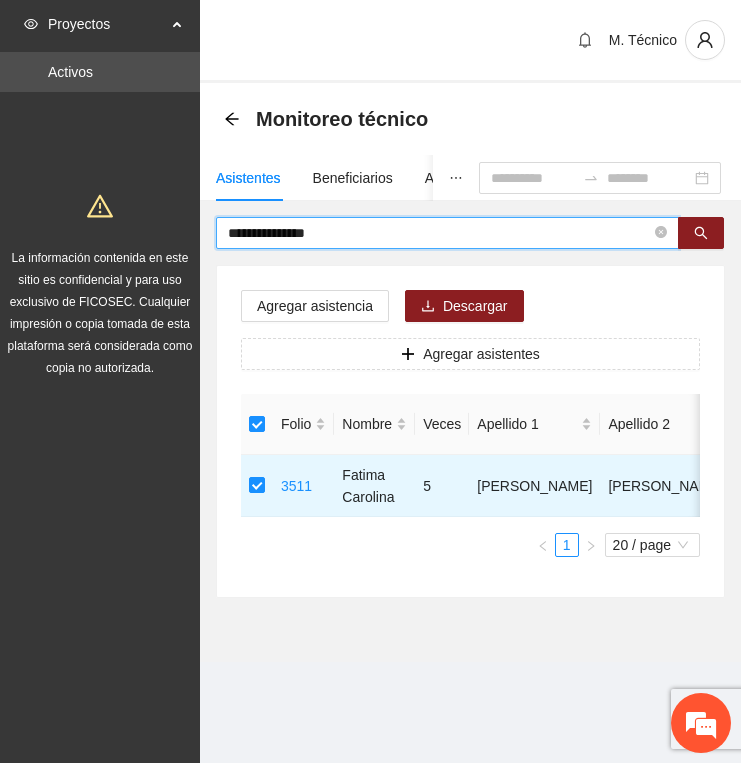 click on "**********" at bounding box center (439, 233) 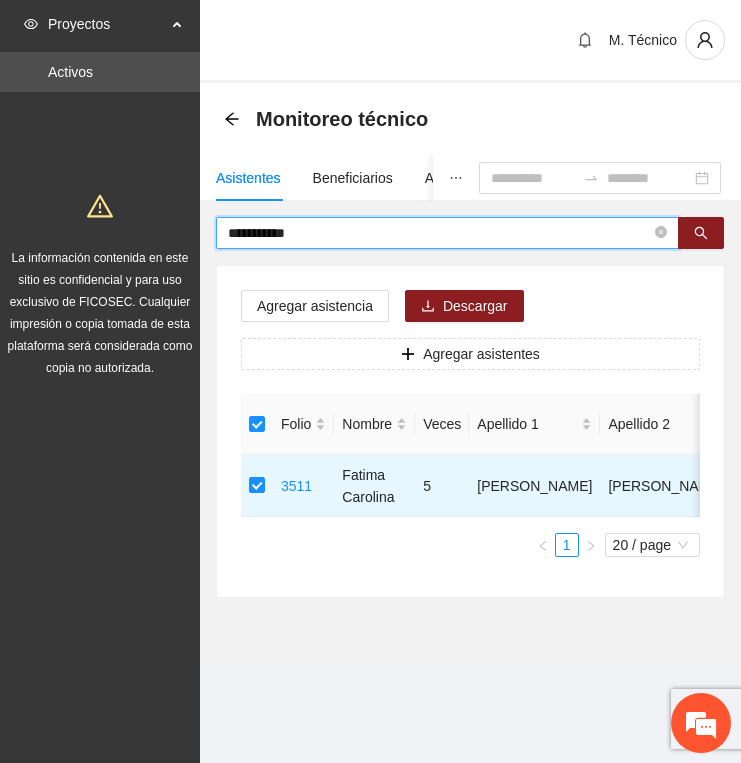 type on "**********" 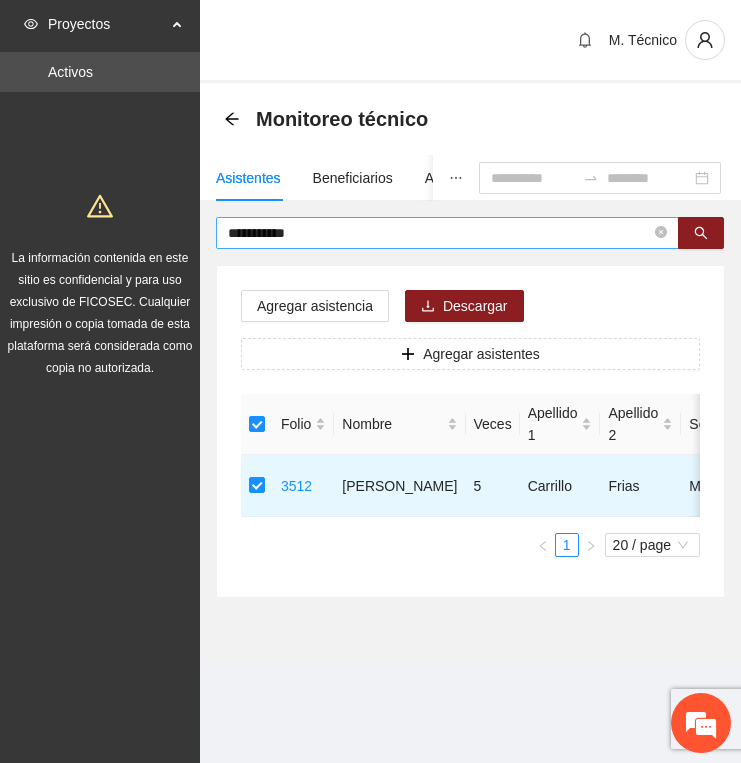 click on "**********" at bounding box center [447, 233] 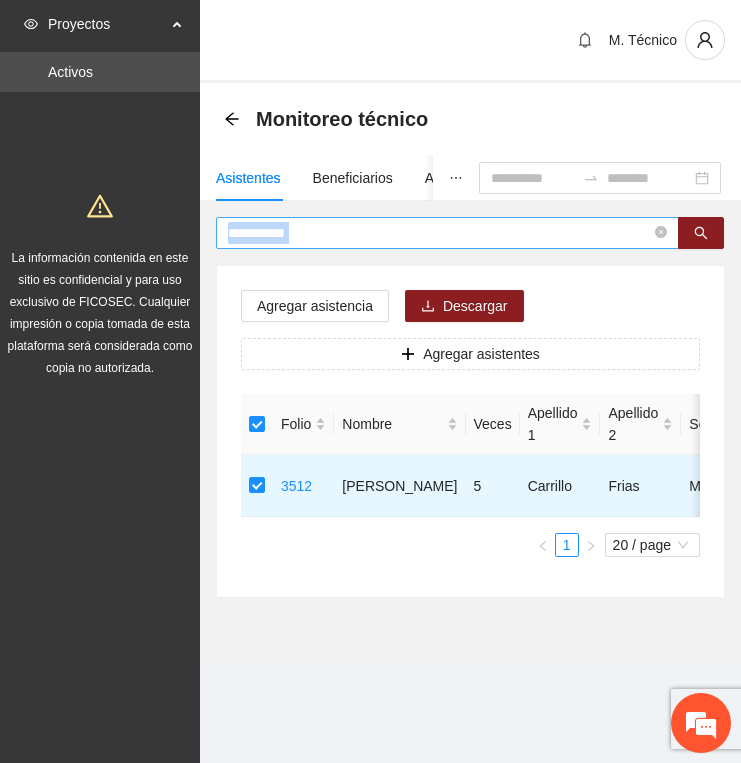 click on "**********" at bounding box center [447, 233] 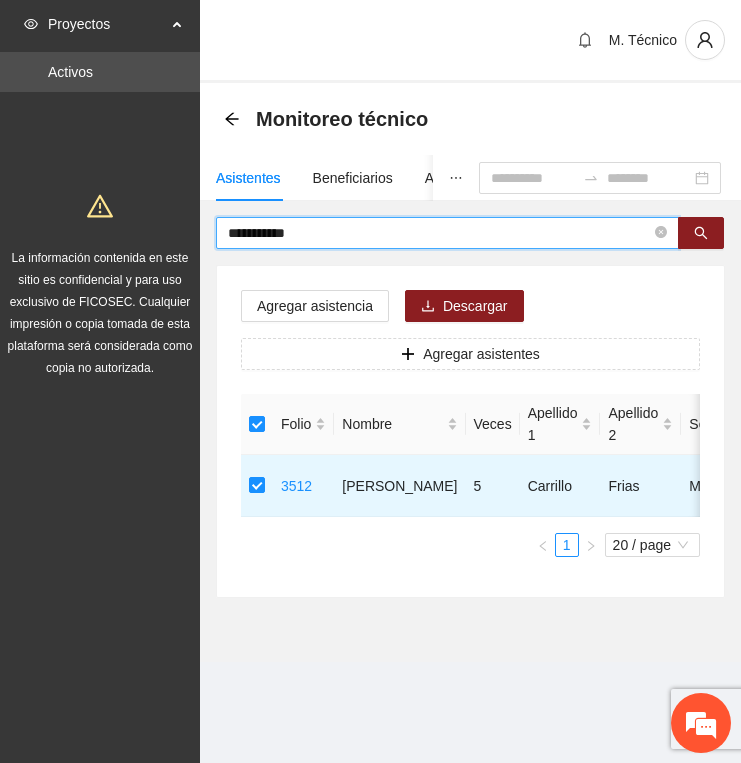 click on "**********" at bounding box center [439, 233] 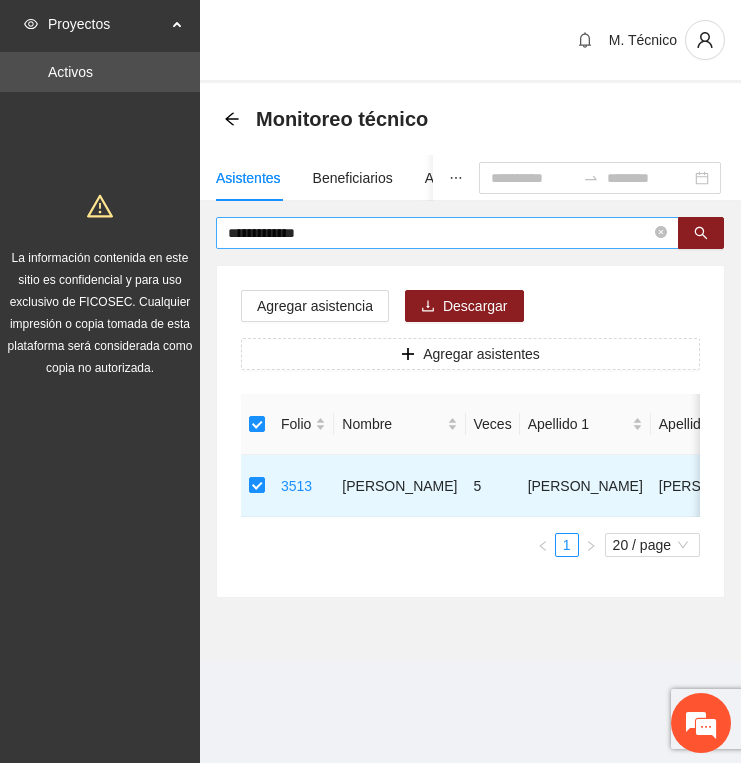 click on "**********" at bounding box center [439, 233] 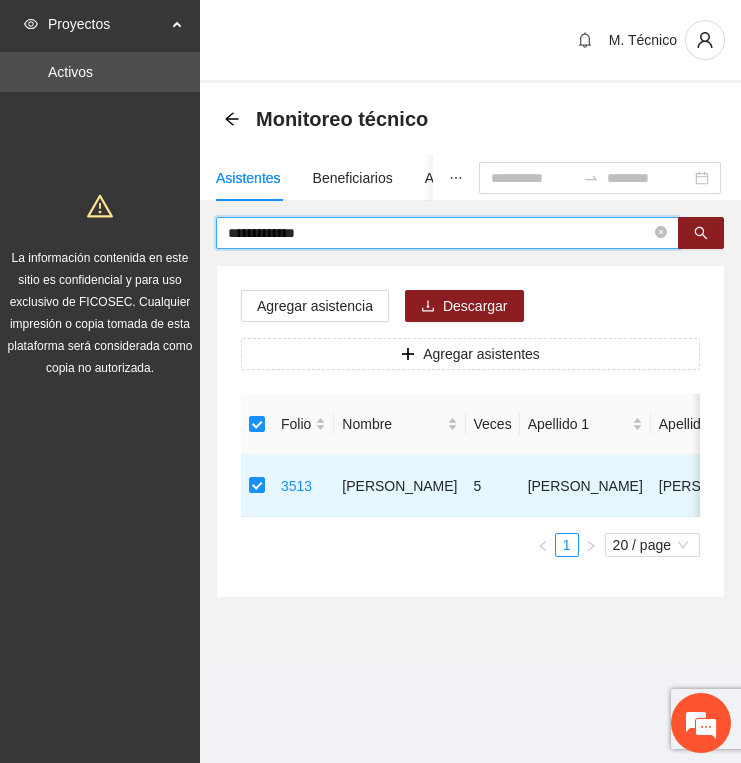 click on "**********" at bounding box center [439, 233] 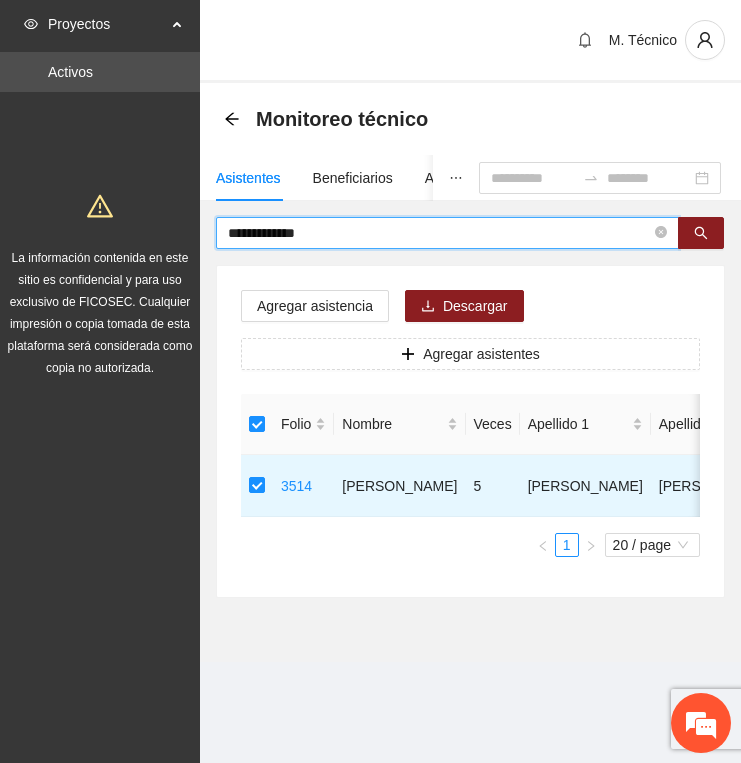 click on "**********" at bounding box center [439, 233] 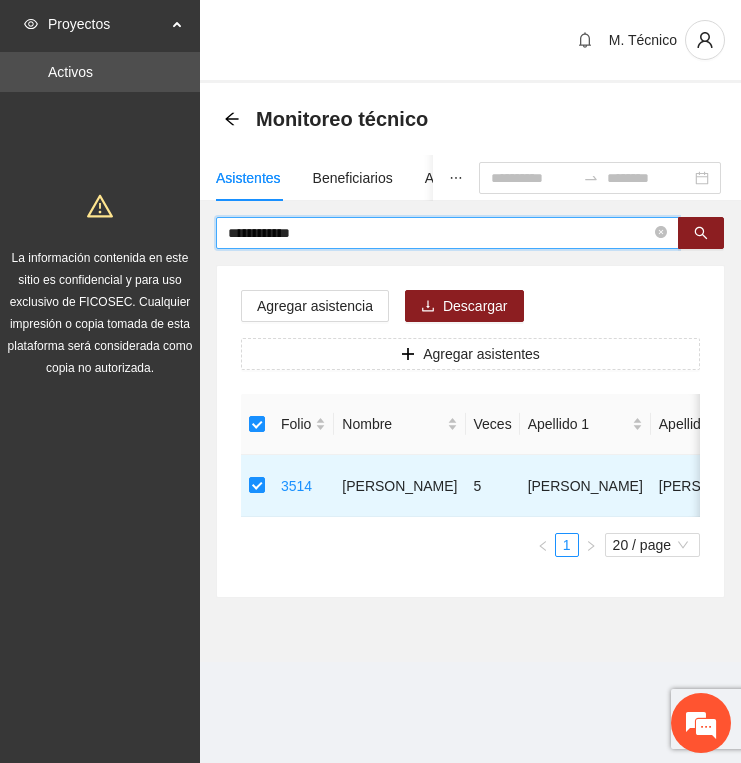 type on "**********" 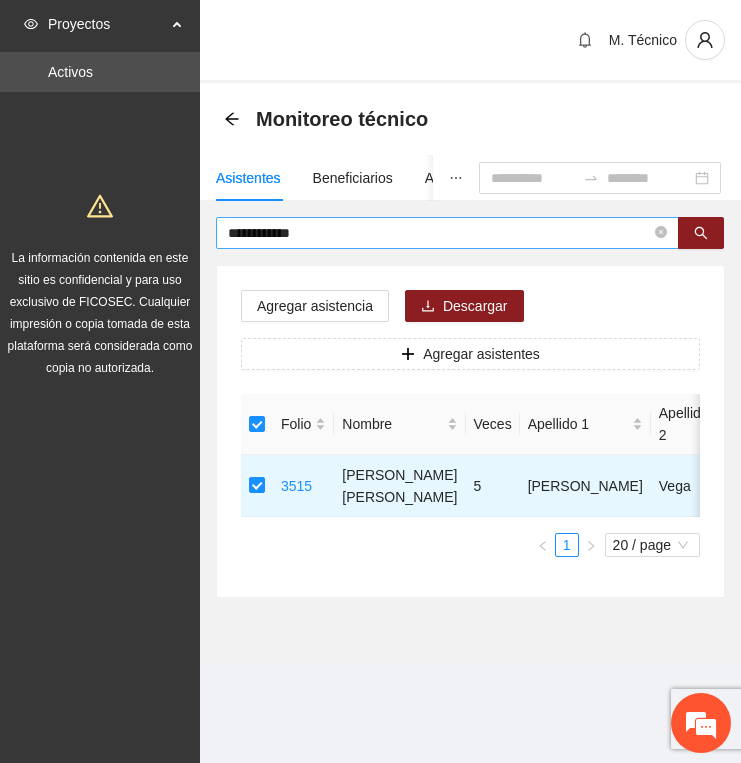 click on "**********" at bounding box center [439, 233] 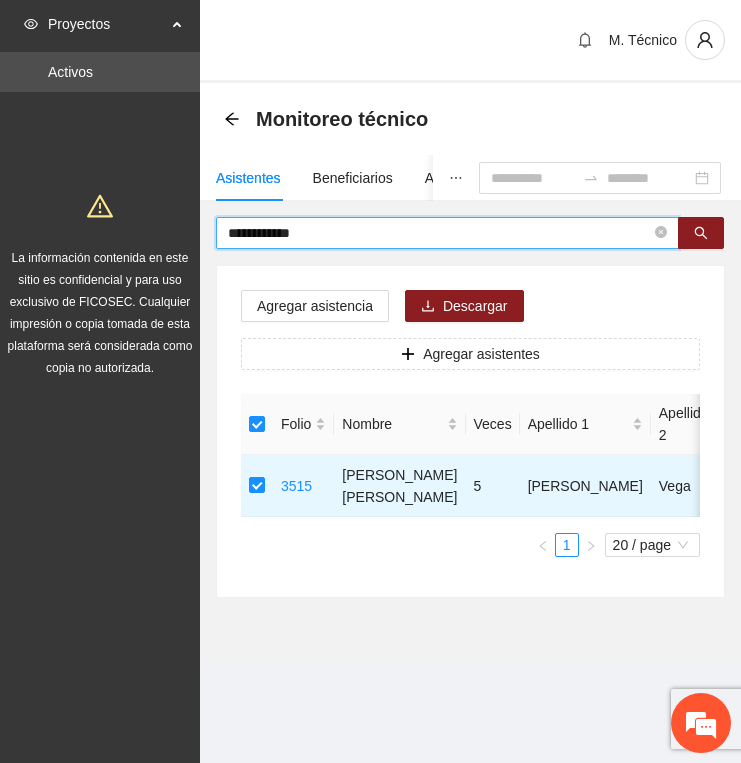click on "**********" at bounding box center [439, 233] 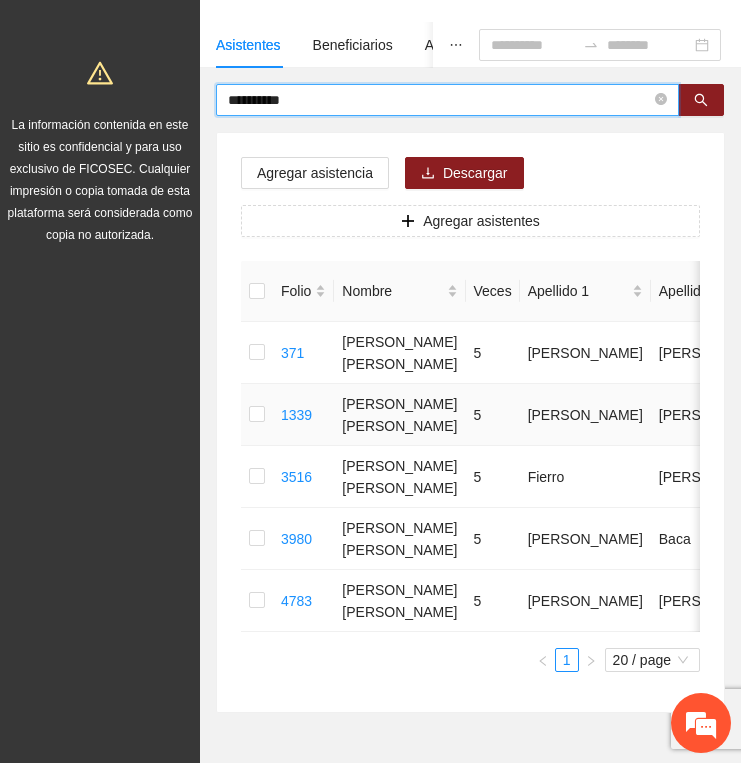 scroll, scrollTop: 137, scrollLeft: 0, axis: vertical 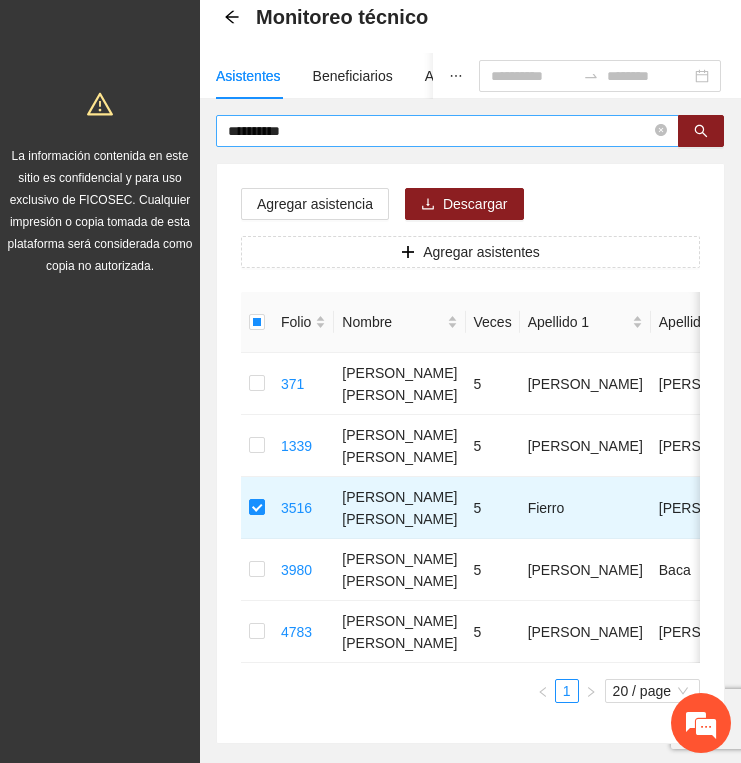 click on "**********" at bounding box center (439, 131) 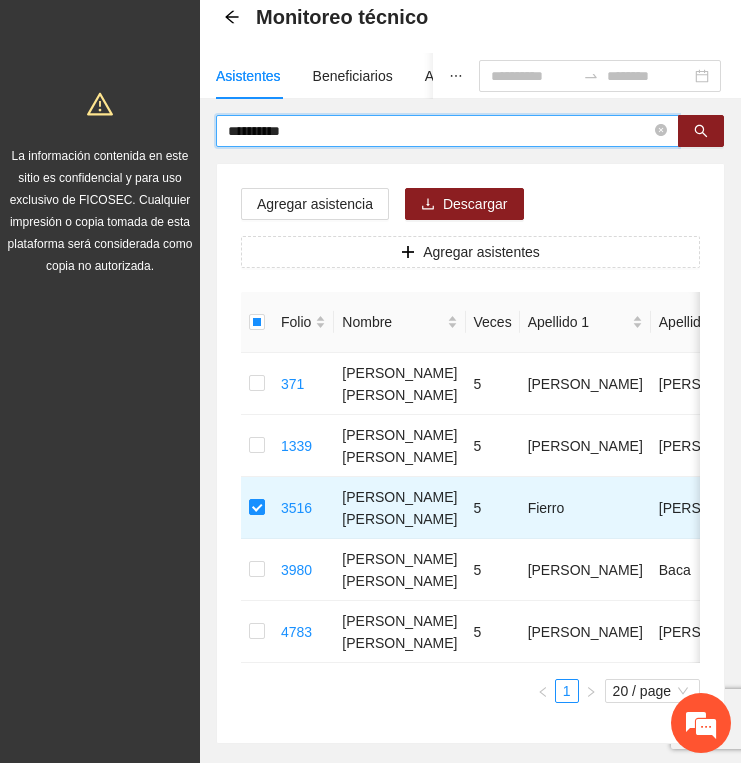 click on "**********" at bounding box center (439, 131) 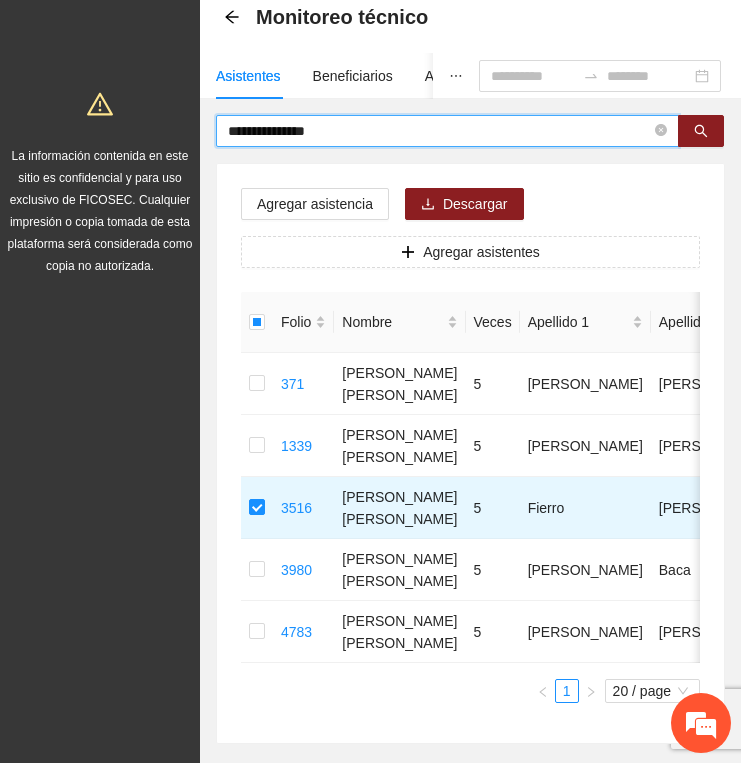 type on "**********" 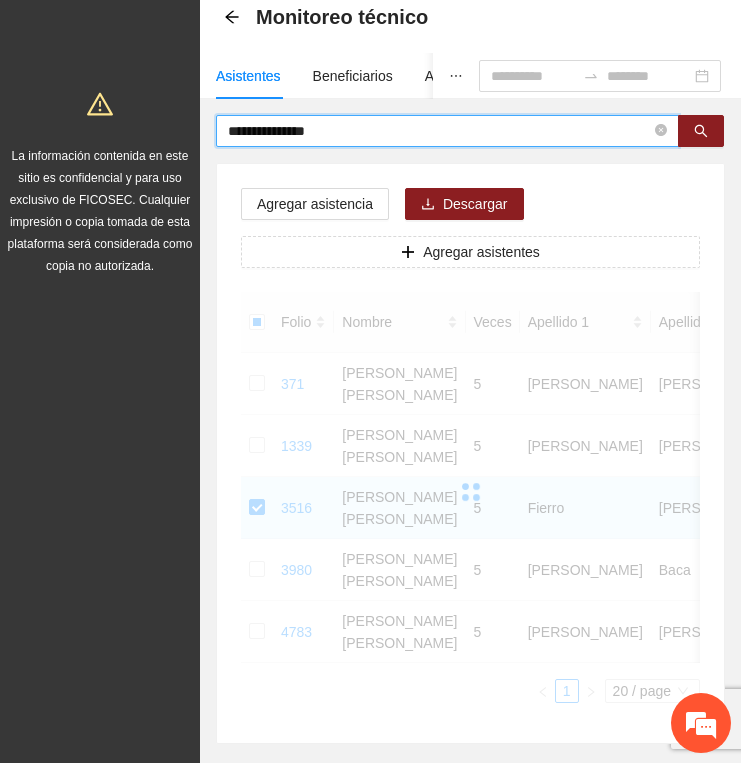 scroll, scrollTop: 0, scrollLeft: 0, axis: both 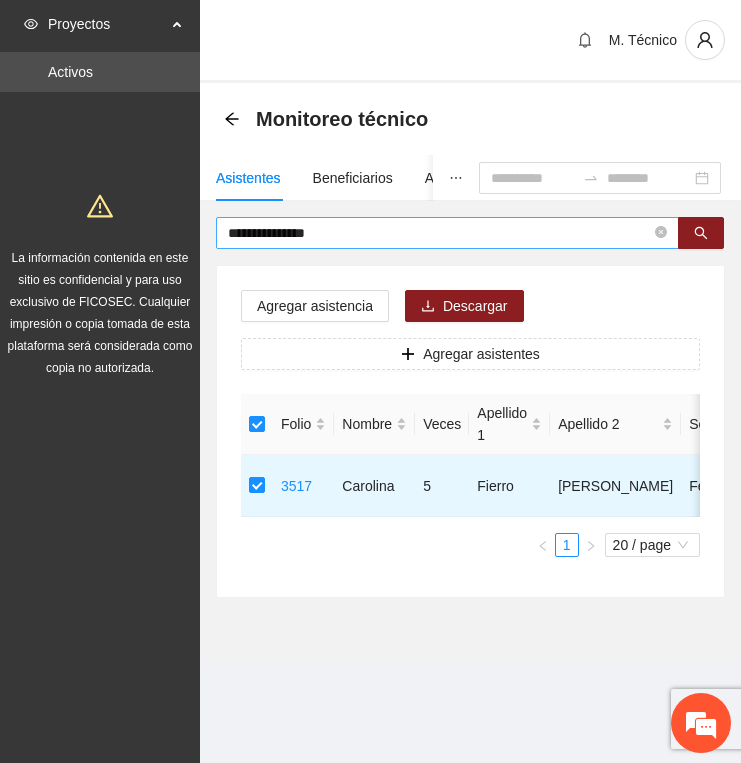 click on "**********" at bounding box center [439, 233] 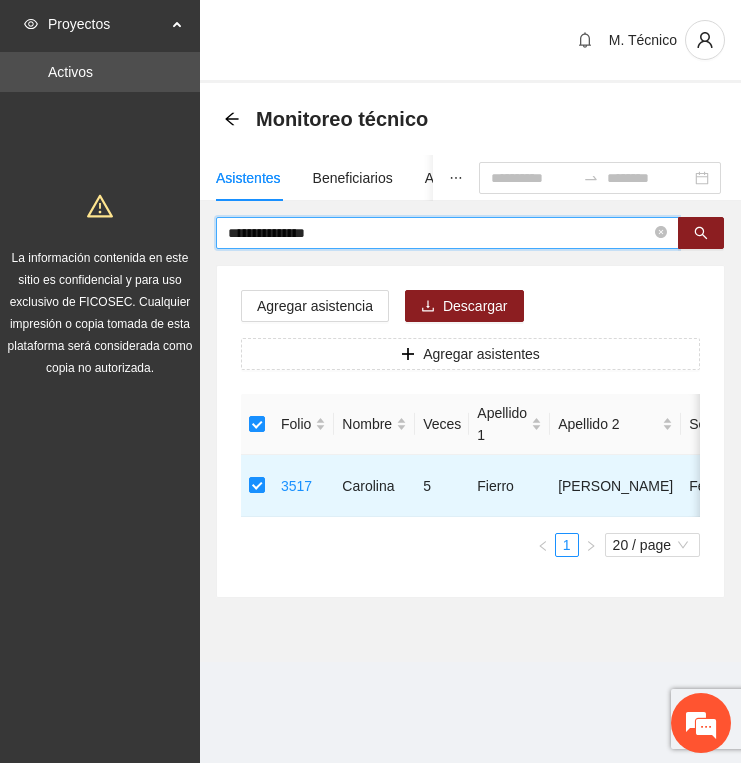 click on "**********" at bounding box center (439, 233) 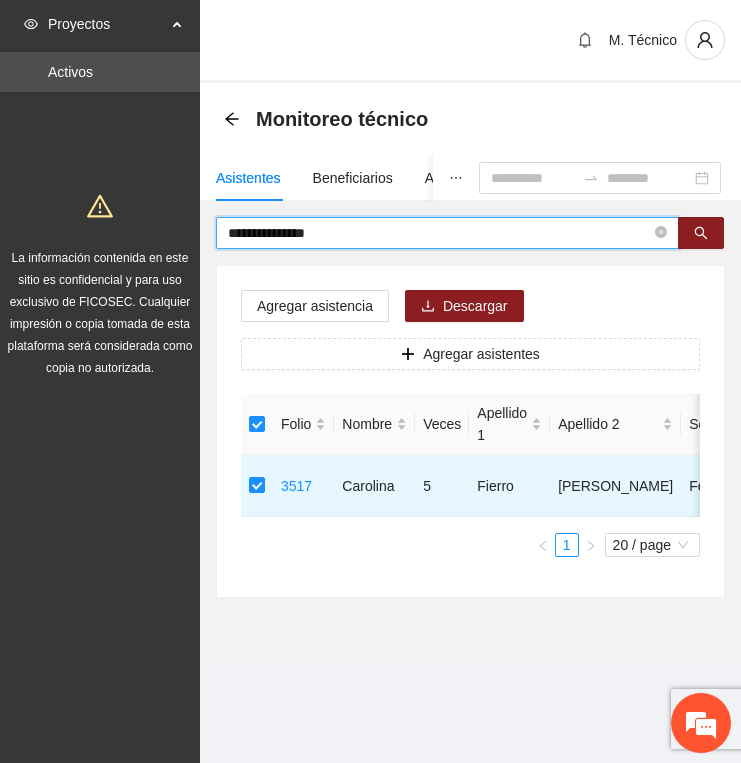 type on "**********" 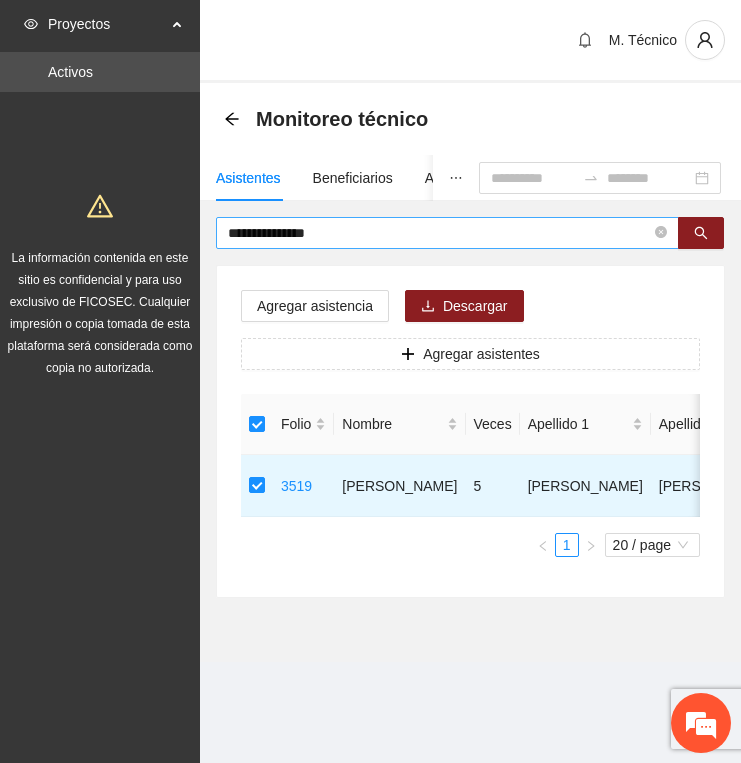 click on "**********" at bounding box center [439, 233] 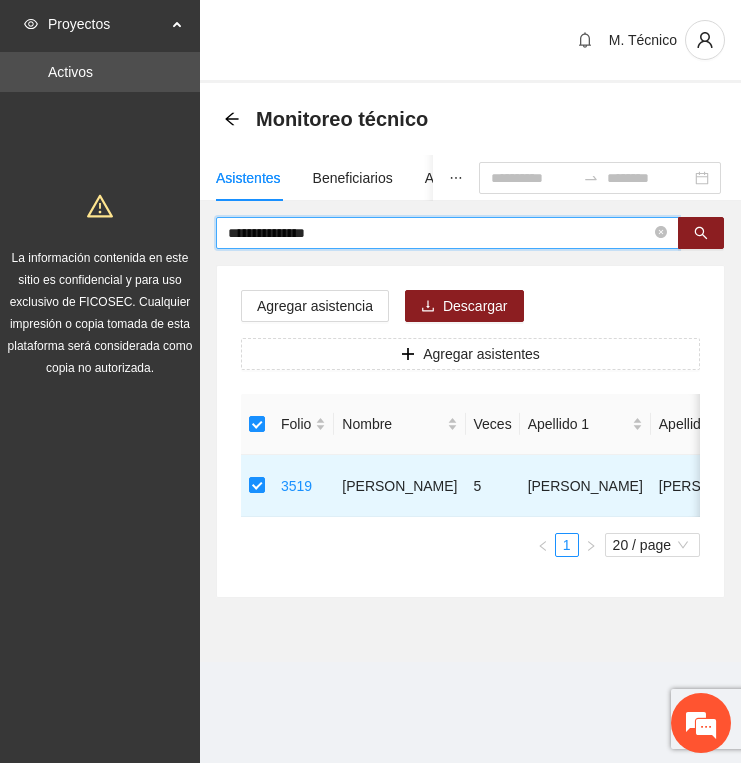 click on "**********" at bounding box center [439, 233] 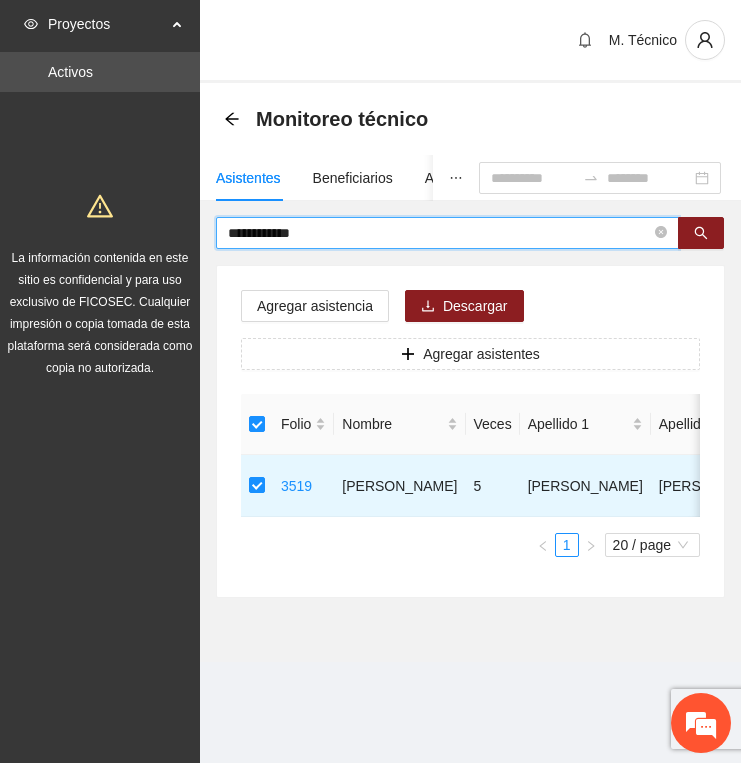 type on "**********" 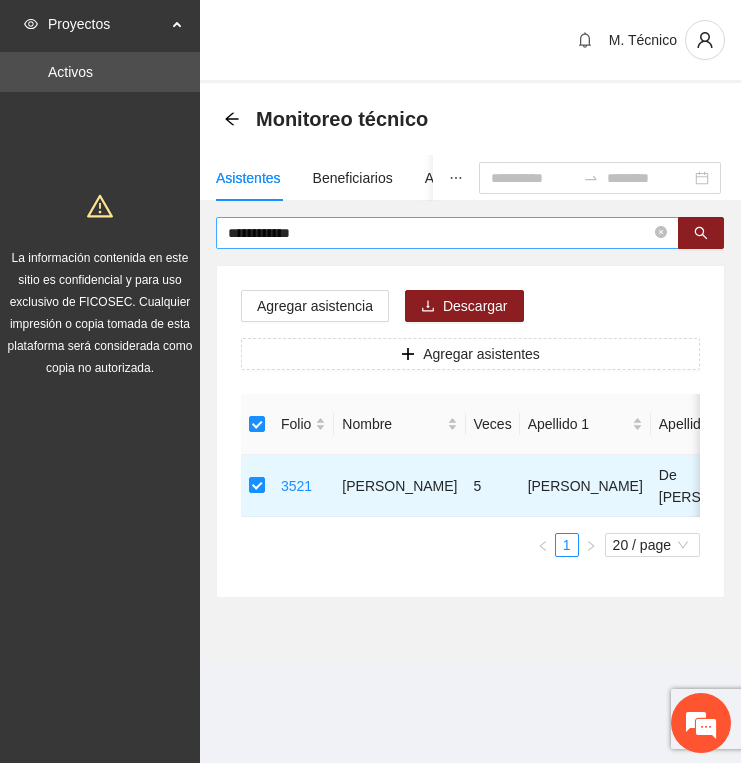click on "**********" at bounding box center [439, 233] 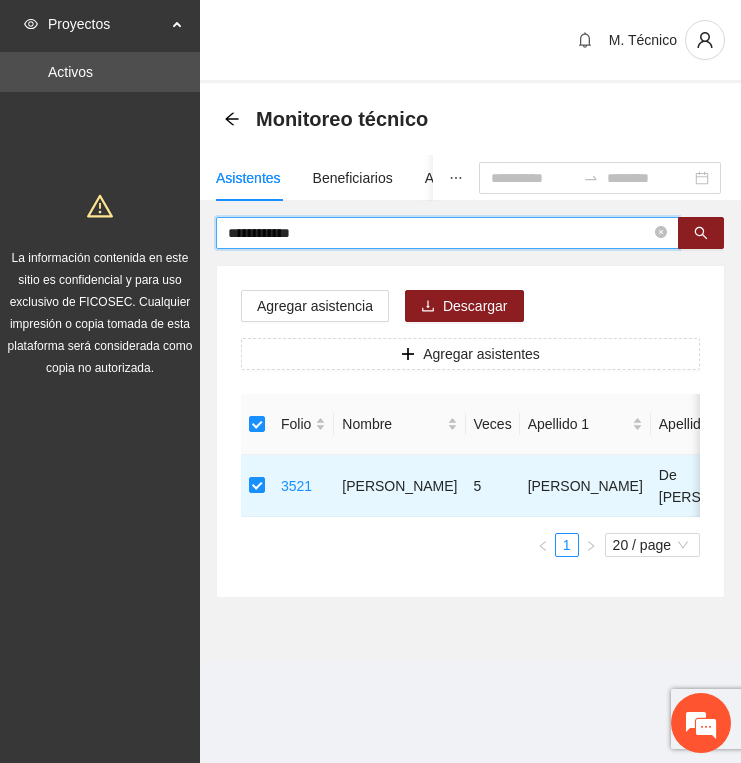click on "**********" at bounding box center [439, 233] 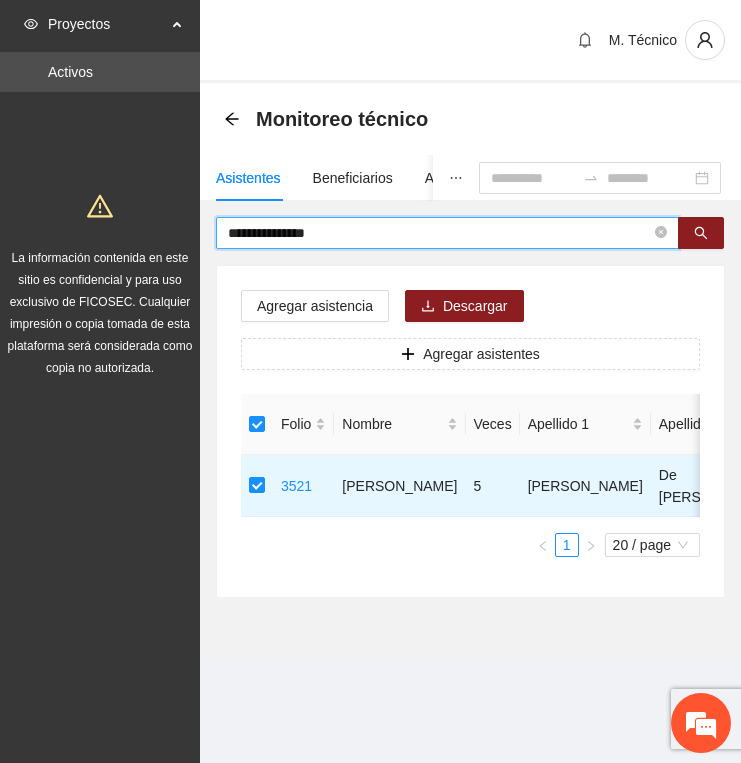type on "**********" 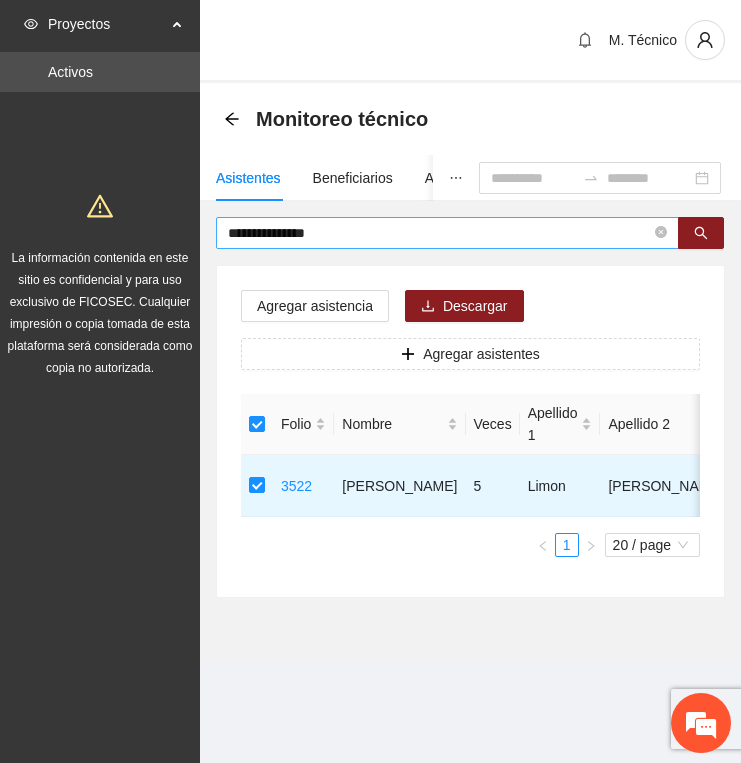 click on "**********" at bounding box center [439, 233] 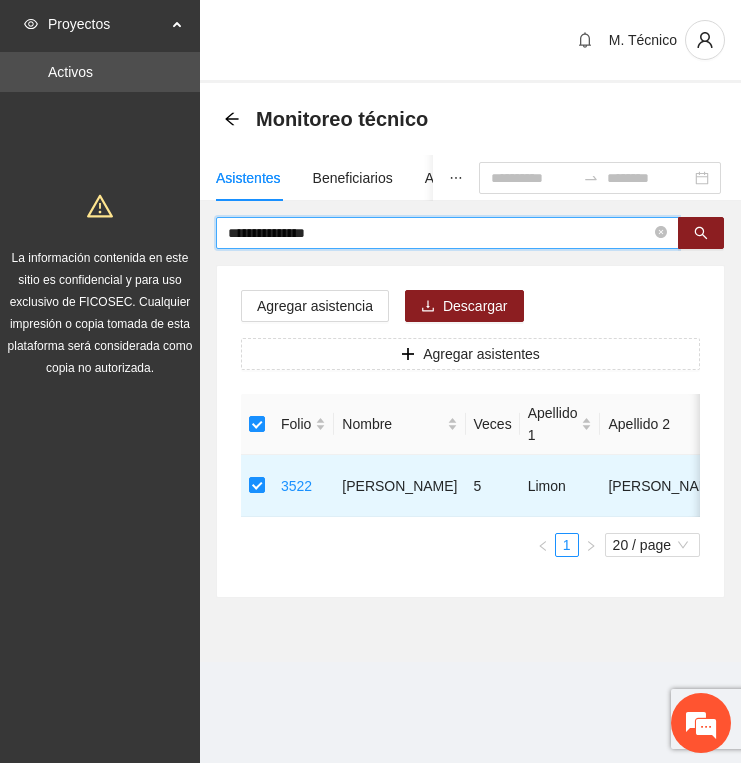 click on "**********" at bounding box center (439, 233) 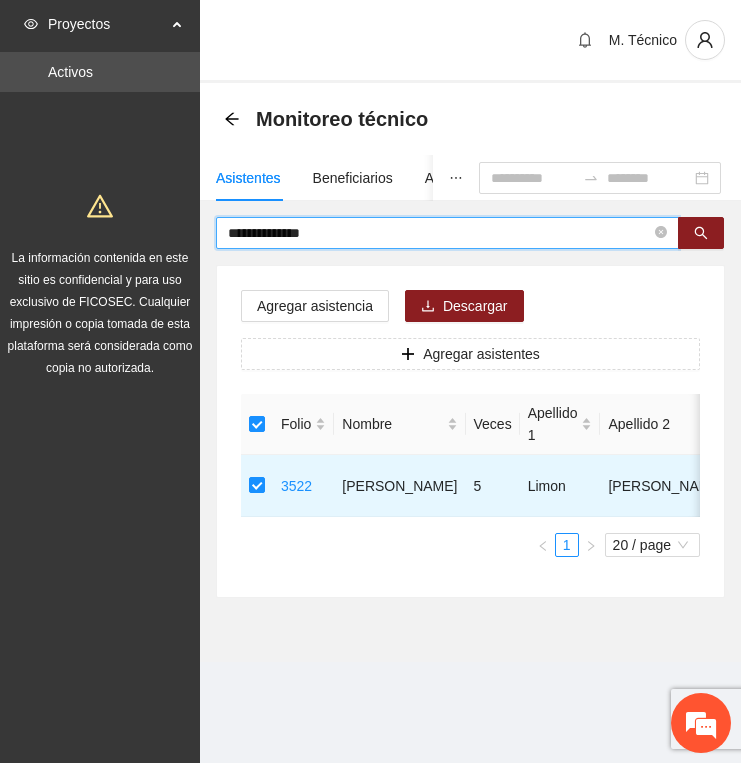 type on "**********" 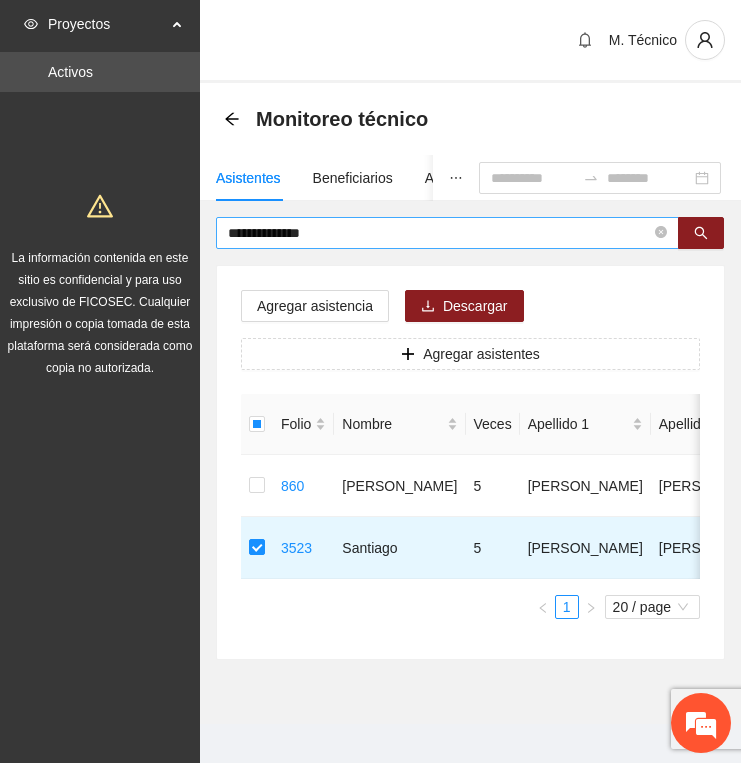 click on "**********" at bounding box center [439, 233] 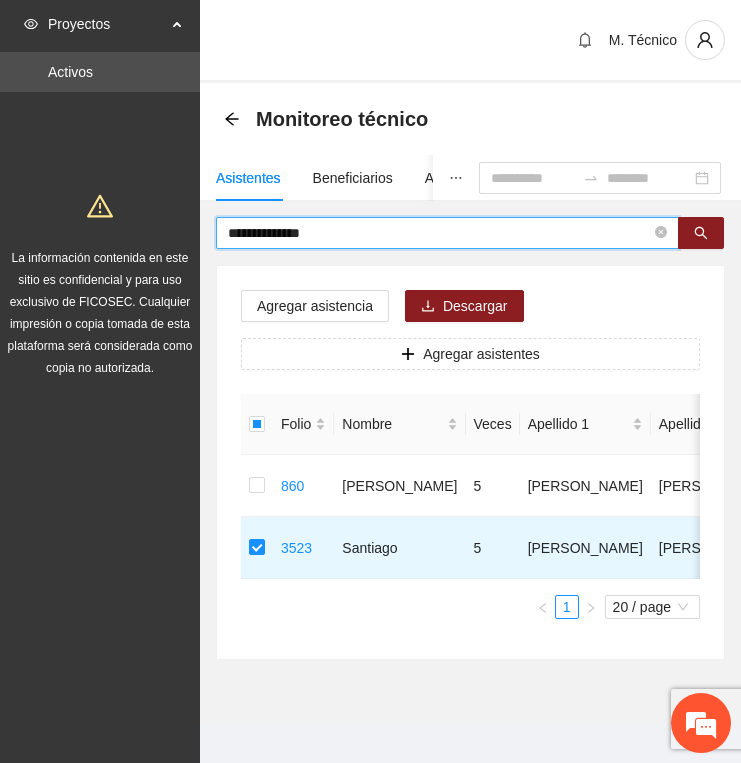click on "**********" at bounding box center [439, 233] 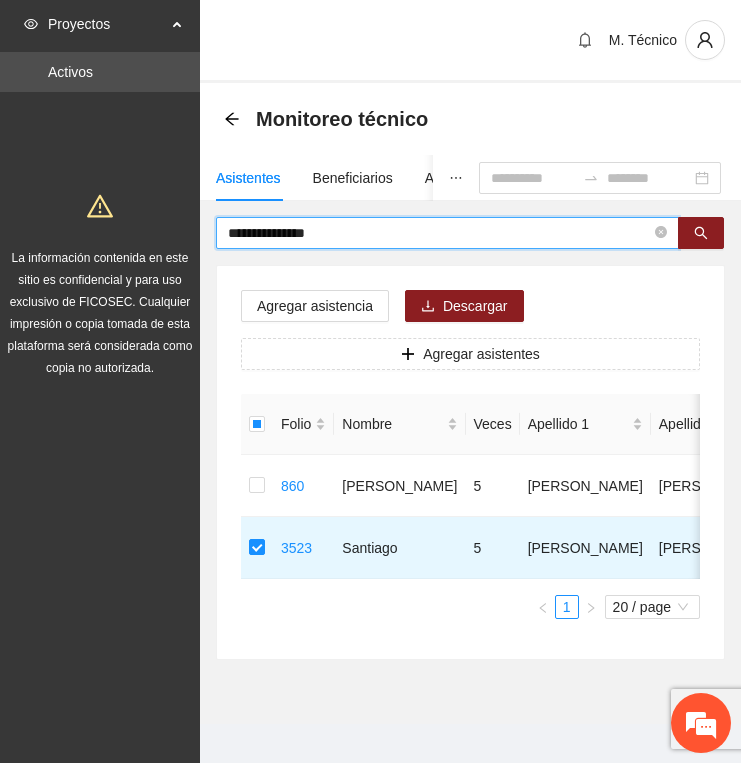 type on "**********" 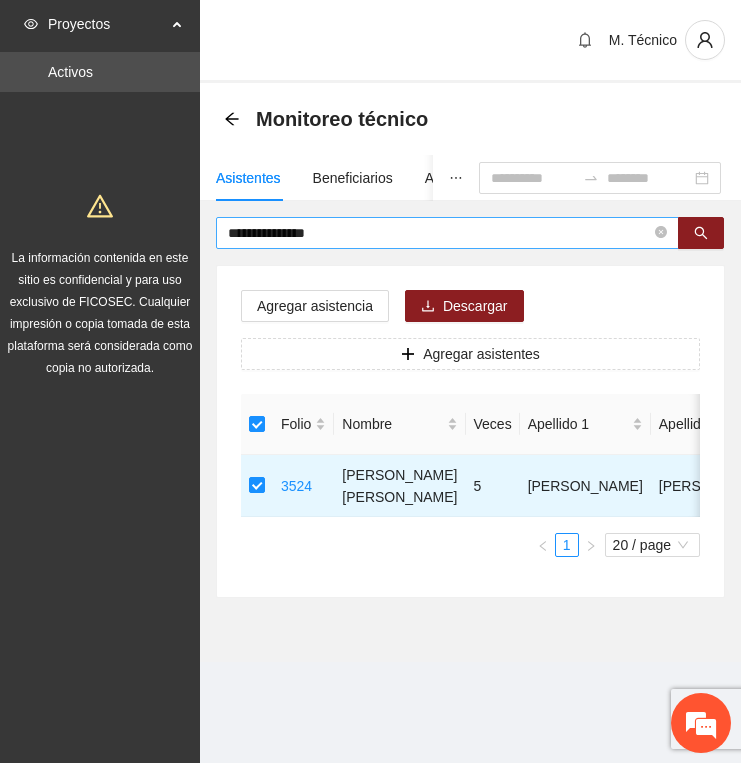 click on "**********" at bounding box center [439, 233] 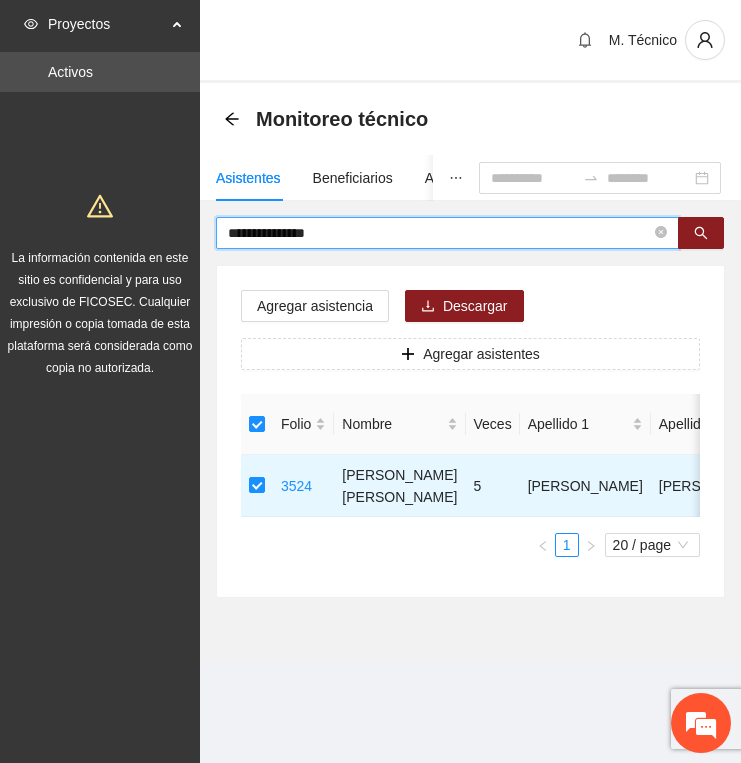 click on "**********" at bounding box center [439, 233] 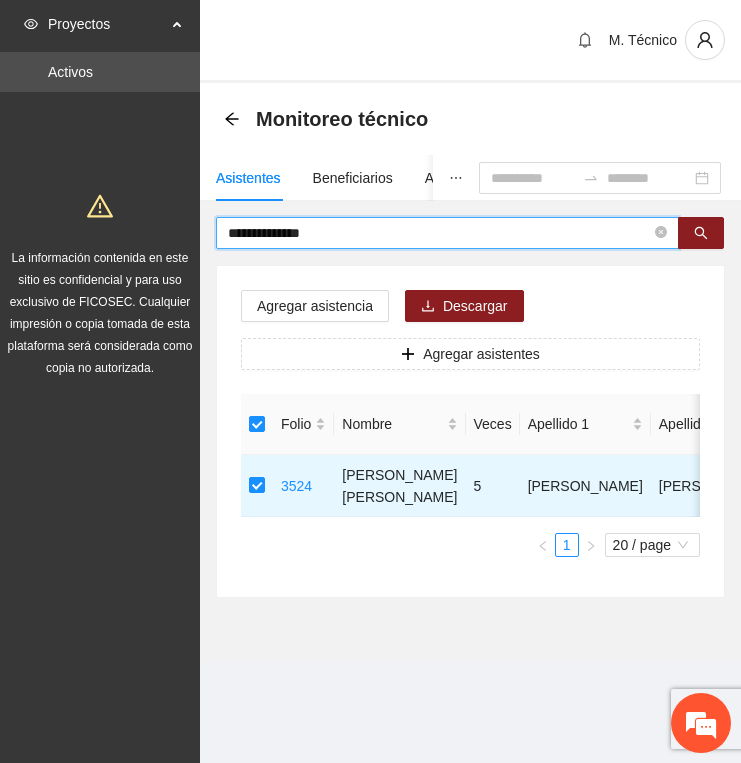 type on "**********" 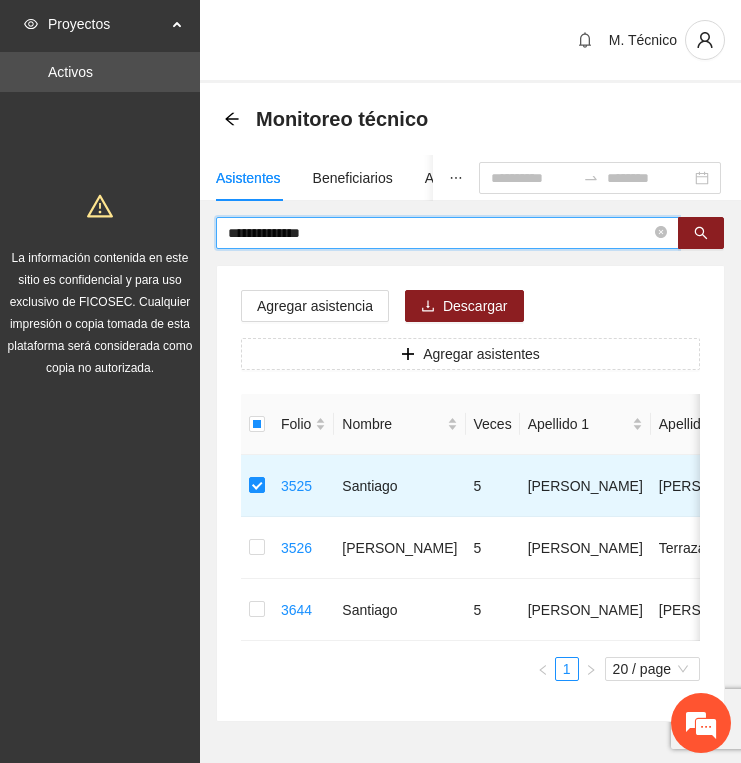 click on "**********" at bounding box center (439, 233) 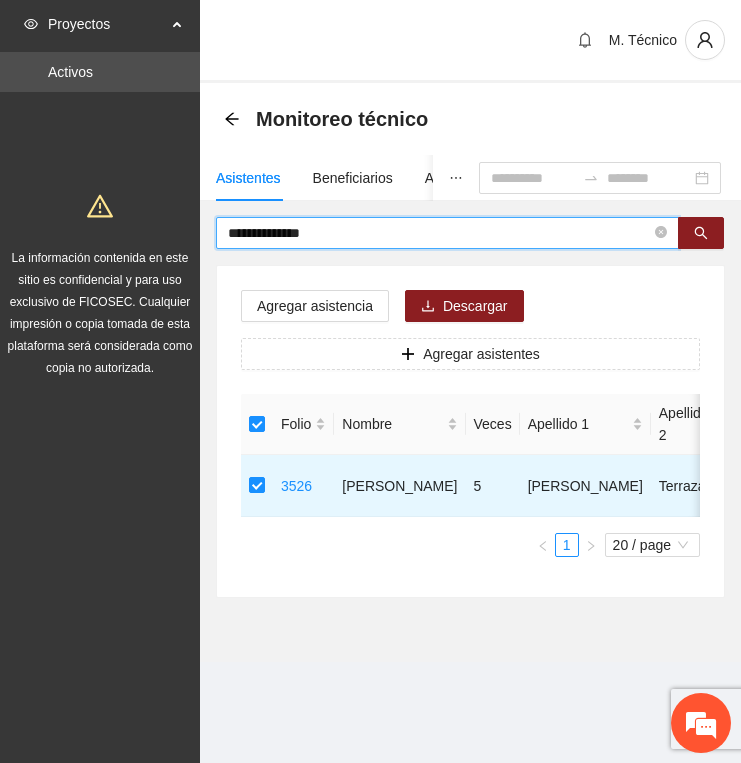 click on "**********" at bounding box center [439, 233] 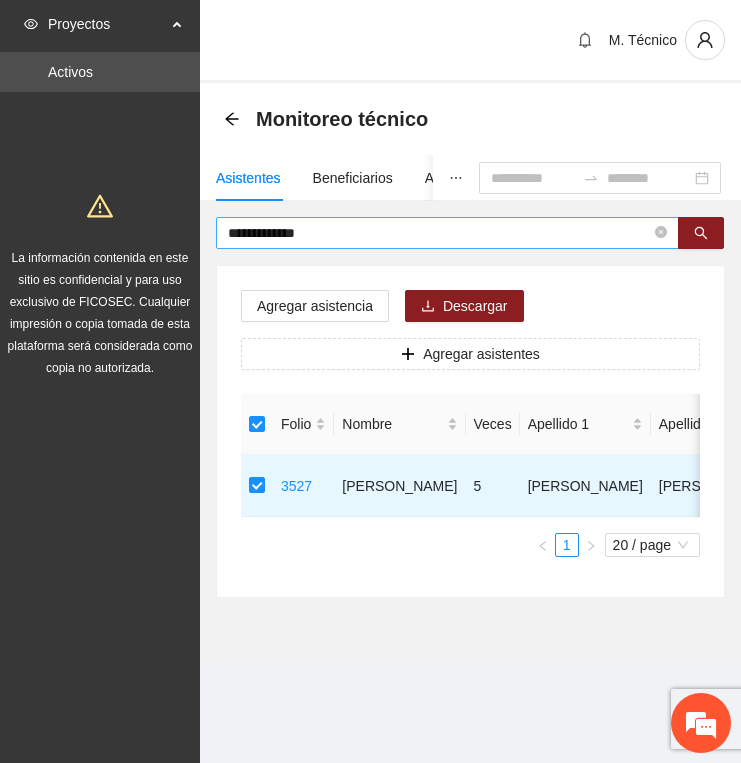 click on "**********" at bounding box center (439, 233) 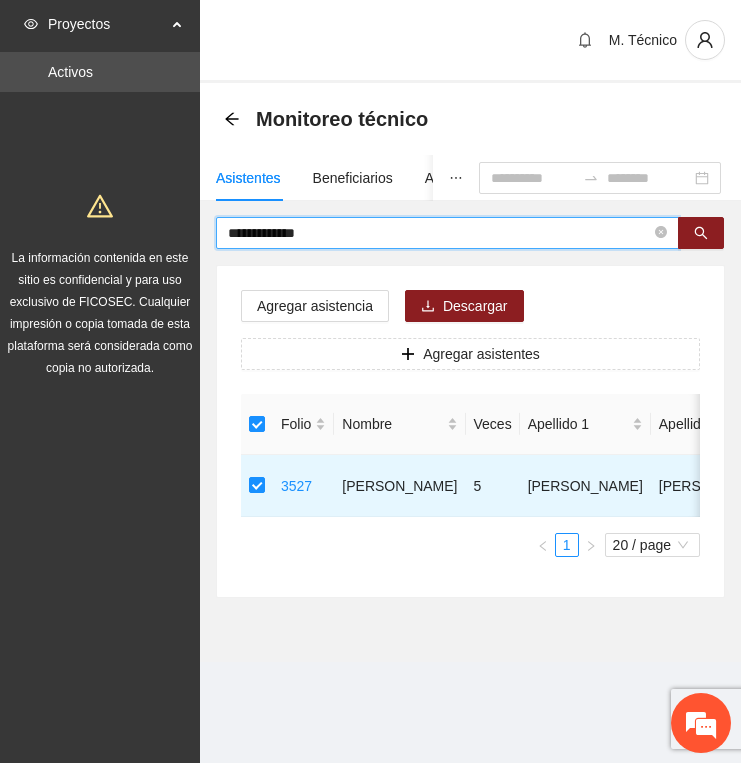 click on "**********" at bounding box center (439, 233) 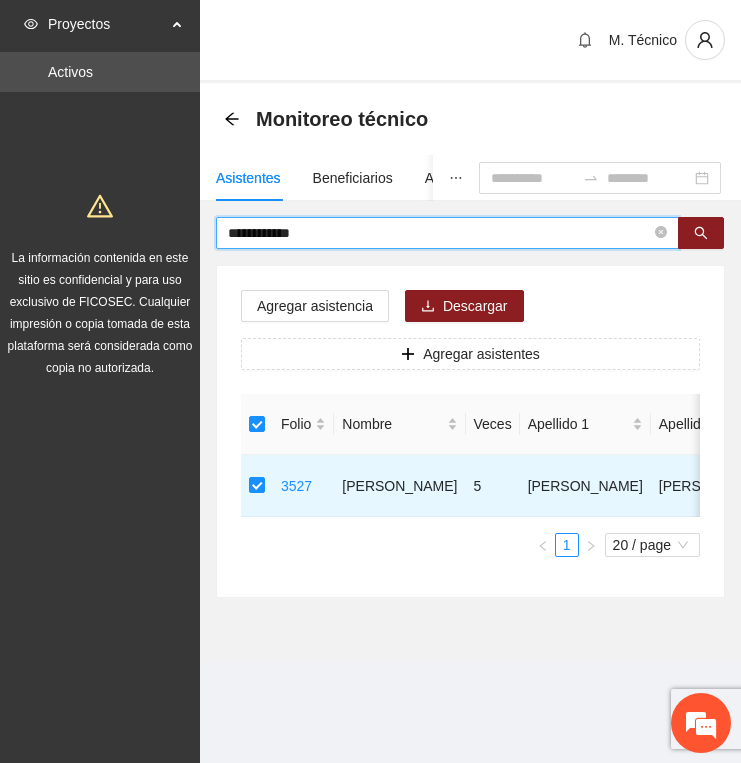 type on "**********" 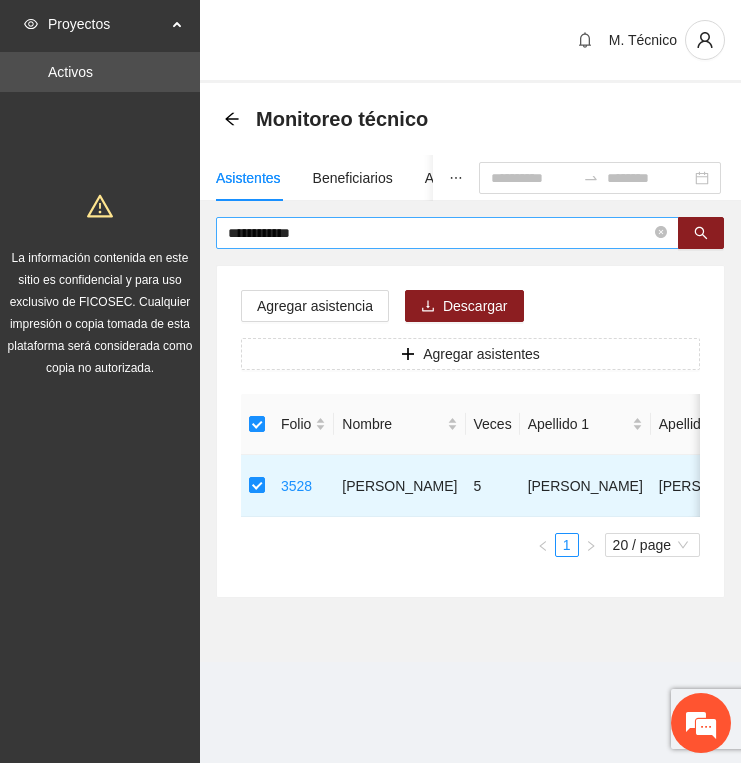 click on "**********" at bounding box center [439, 233] 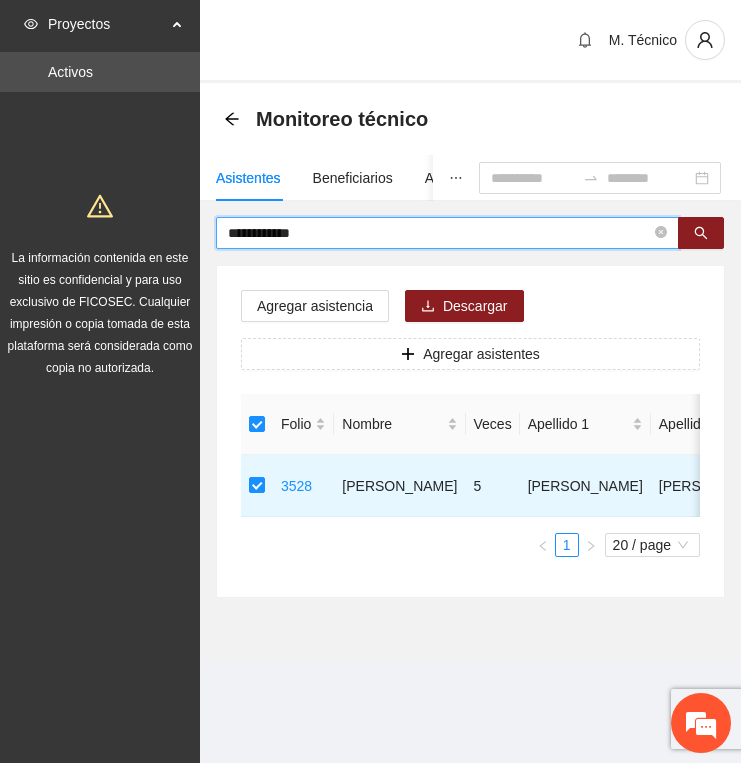 click on "**********" at bounding box center (439, 233) 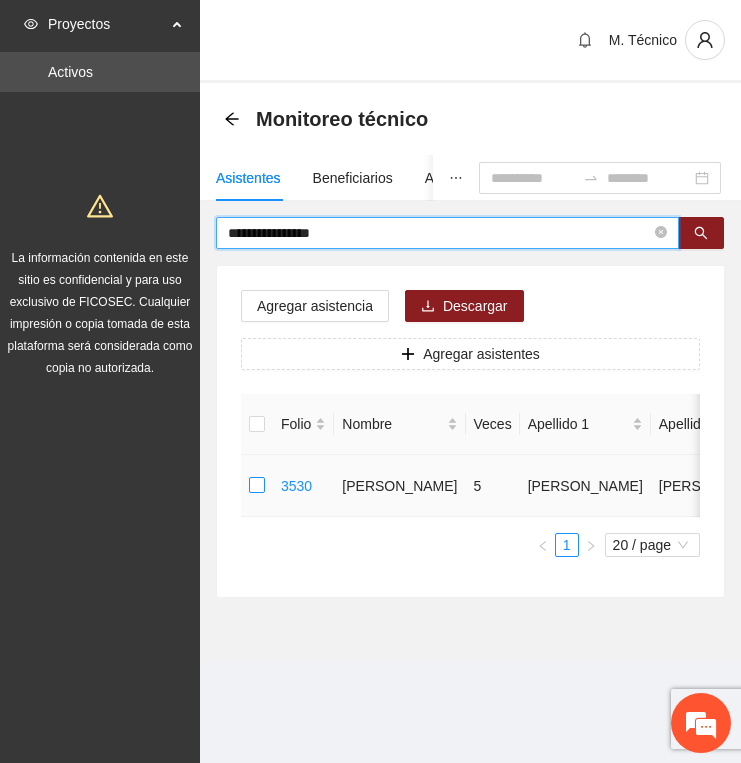 click at bounding box center (257, 486) 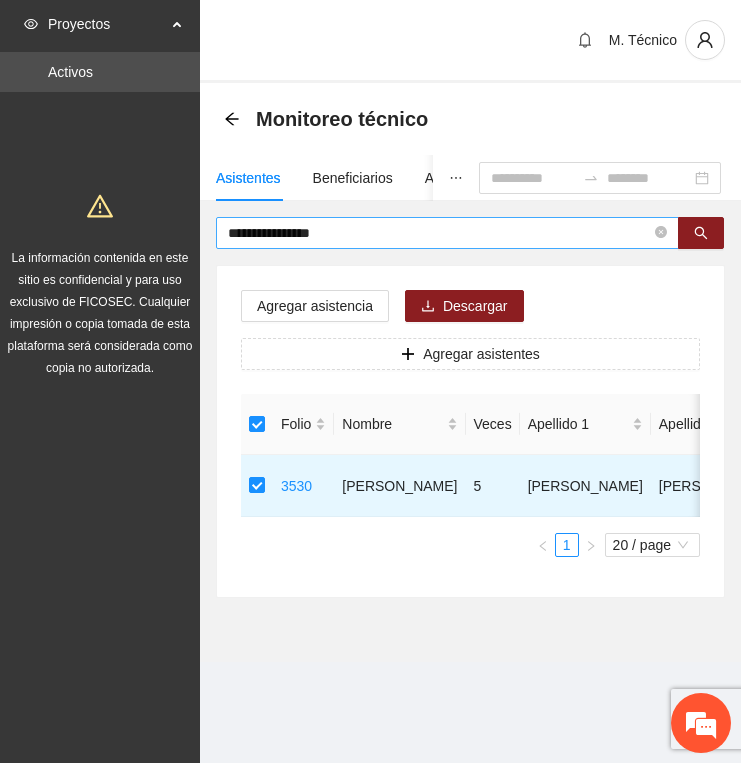 click on "**********" at bounding box center [439, 233] 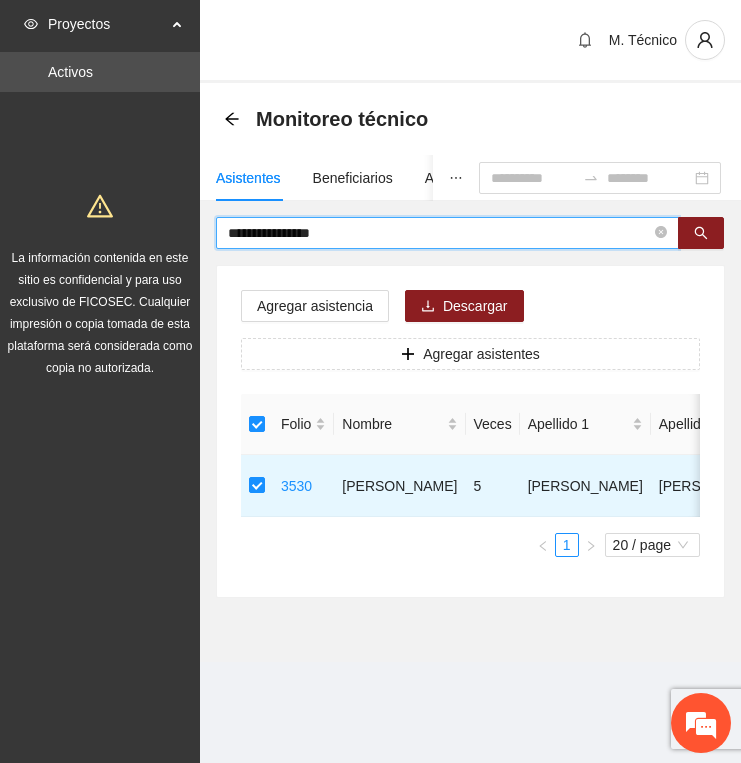 click on "**********" at bounding box center (439, 233) 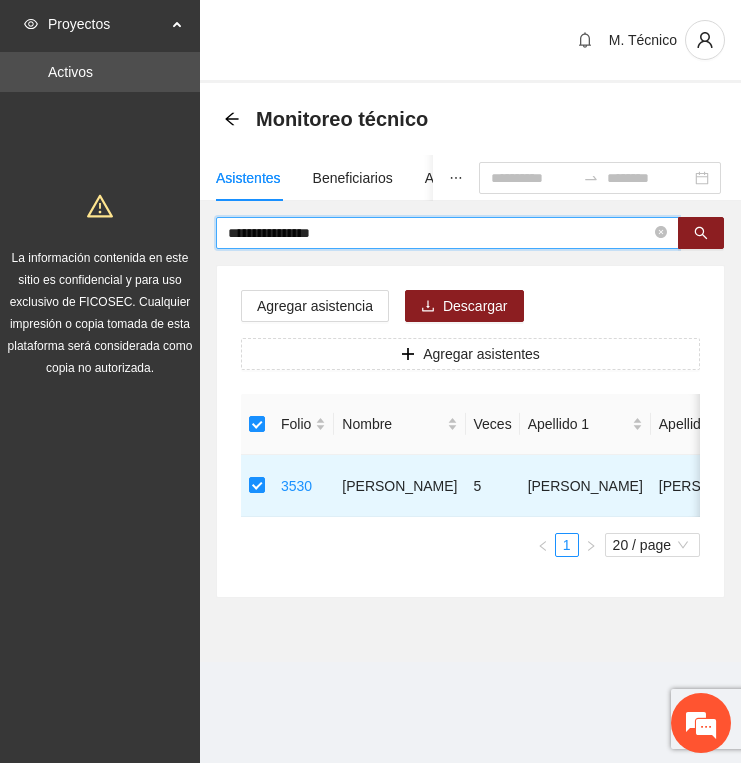 click on "**********" at bounding box center [439, 233] 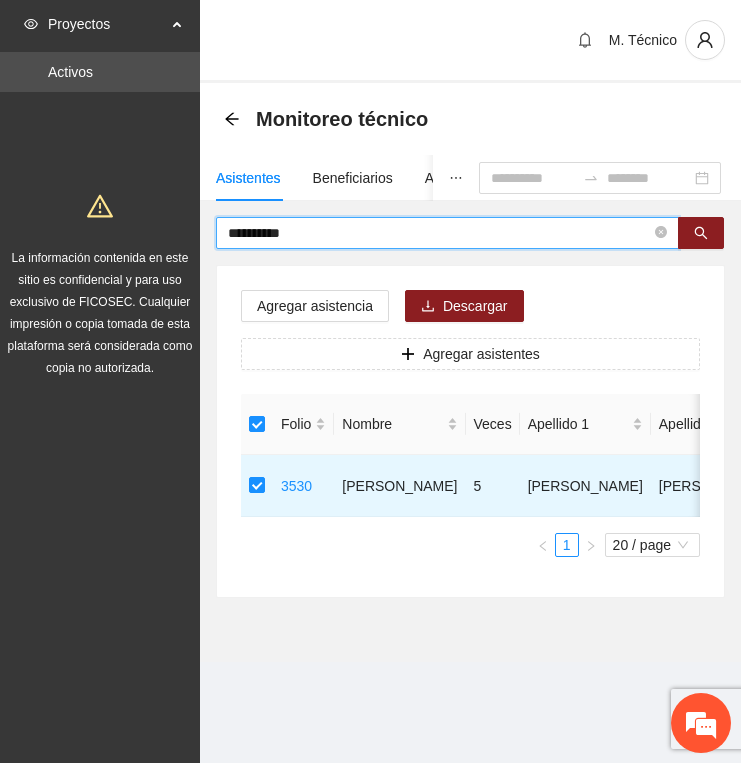 type on "**********" 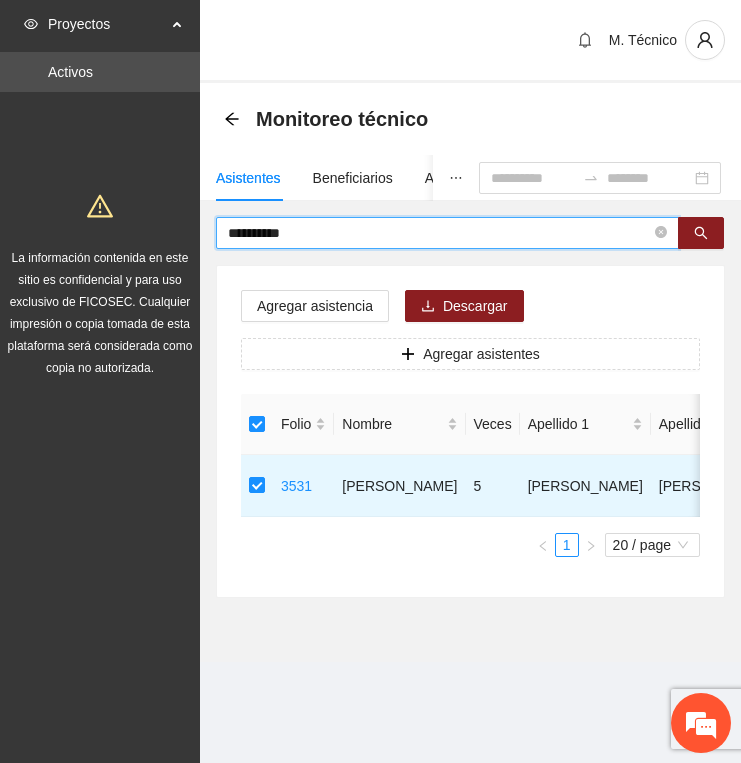 click on "**********" at bounding box center [439, 233] 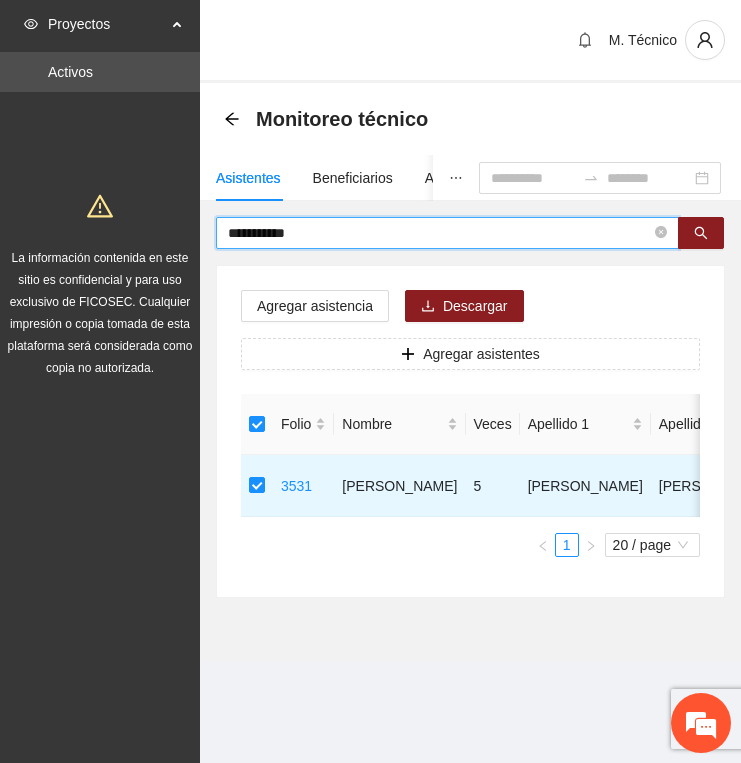 type on "**********" 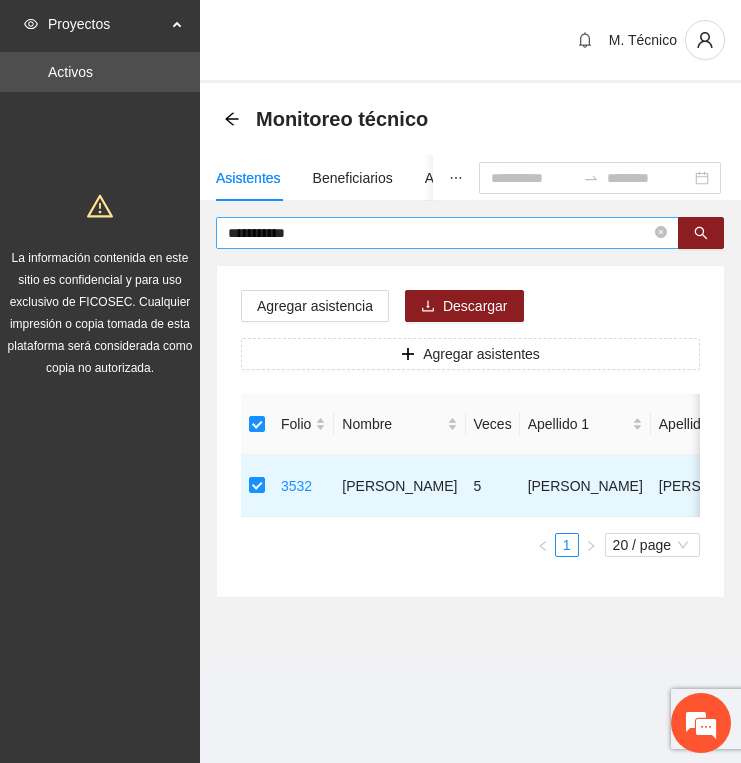click on "**********" at bounding box center (447, 233) 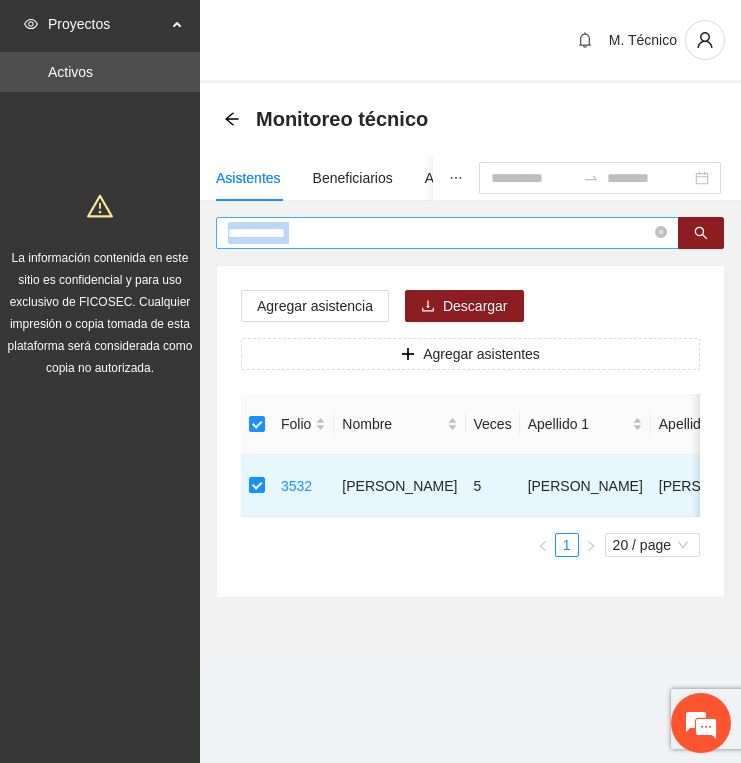 click on "**********" at bounding box center (447, 233) 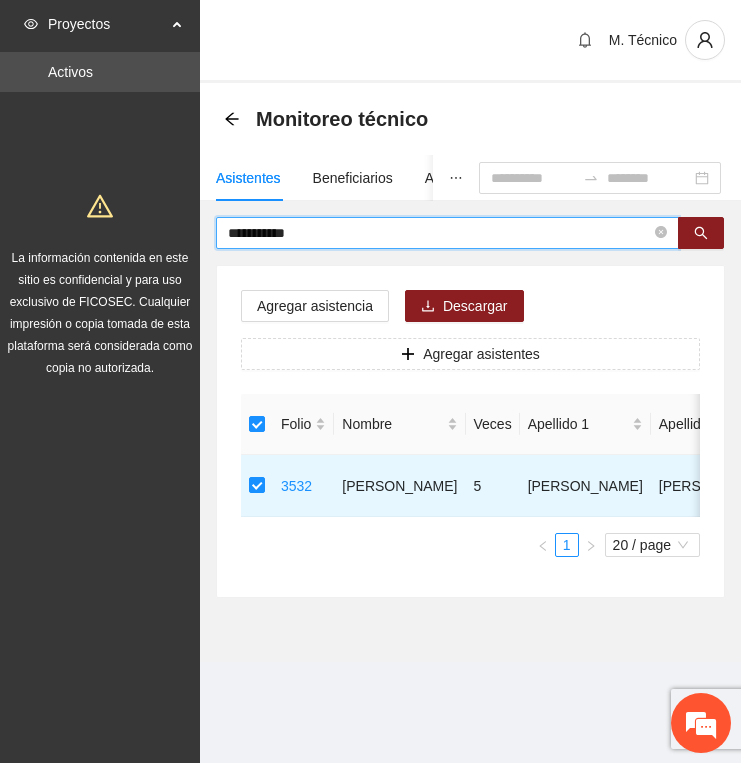 click on "**********" at bounding box center (439, 233) 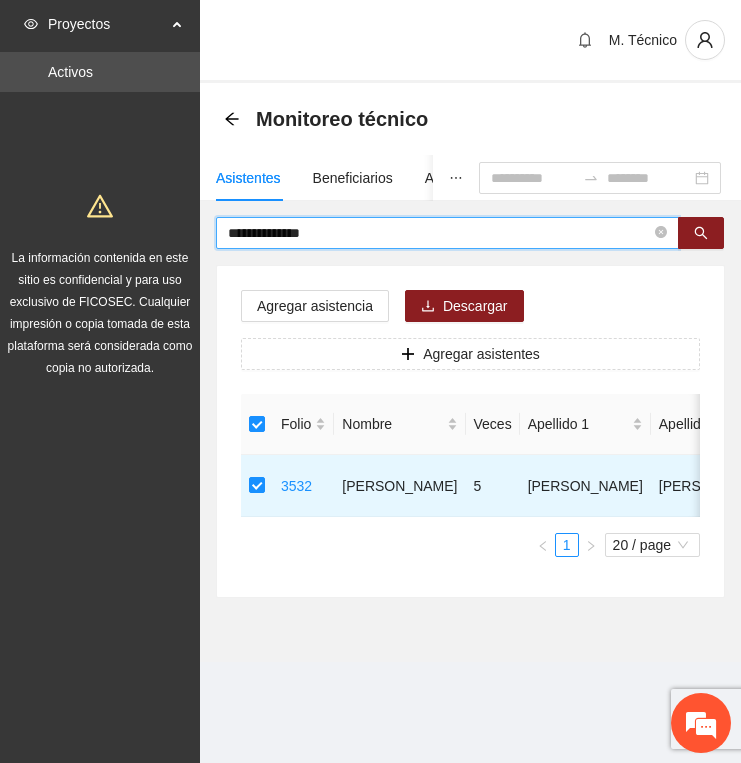 type on "**********" 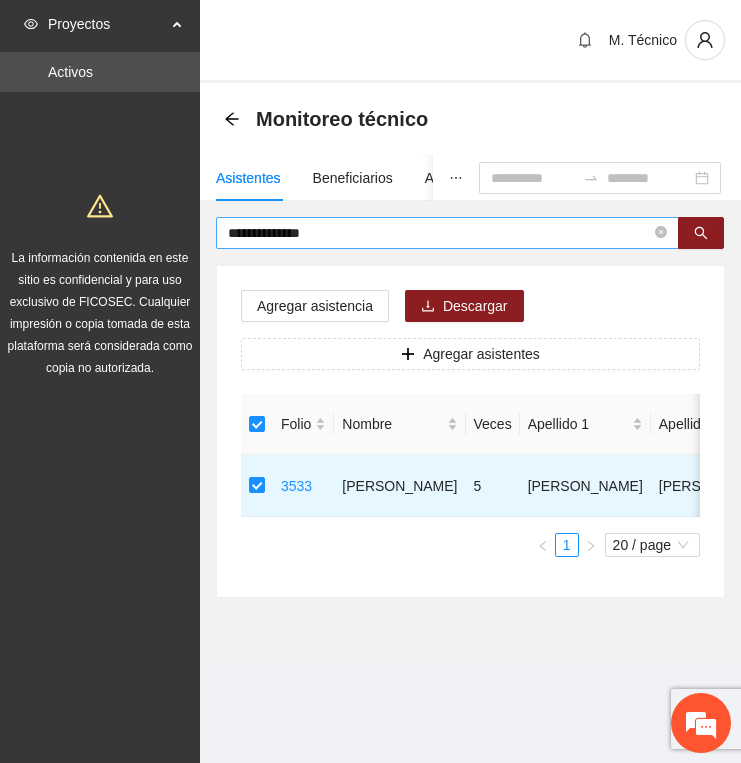 click on "**********" at bounding box center [439, 233] 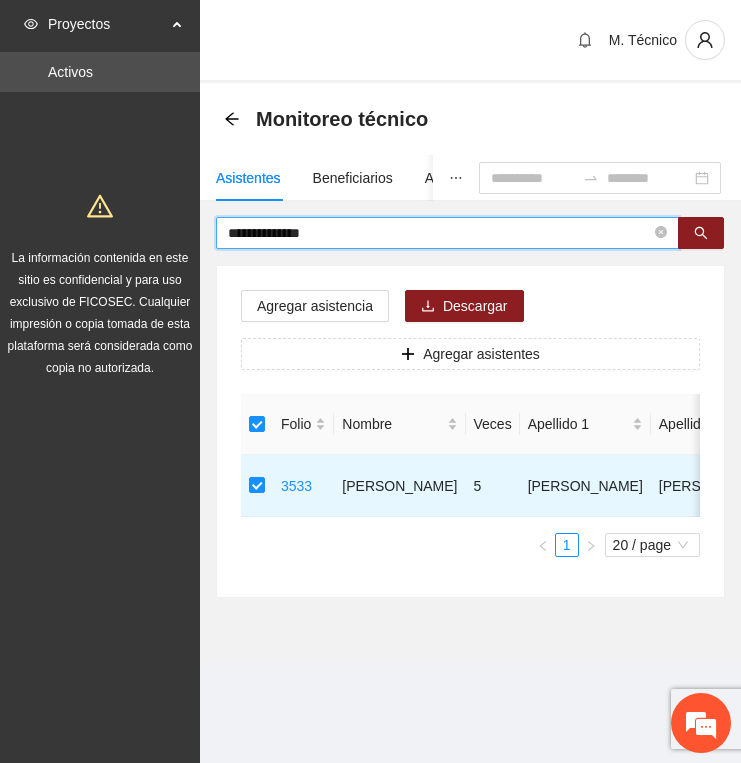 click on "**********" at bounding box center [439, 233] 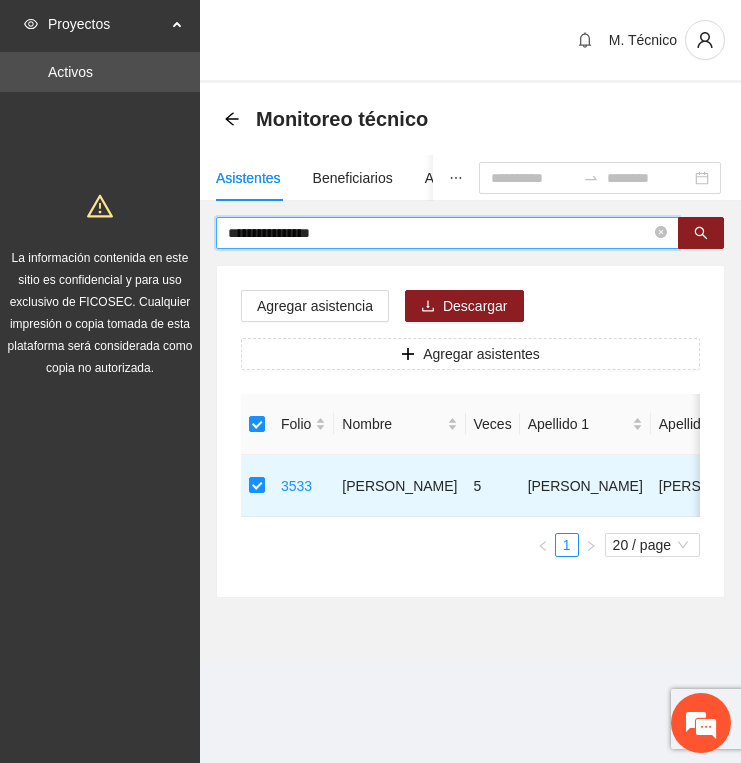 type on "**********" 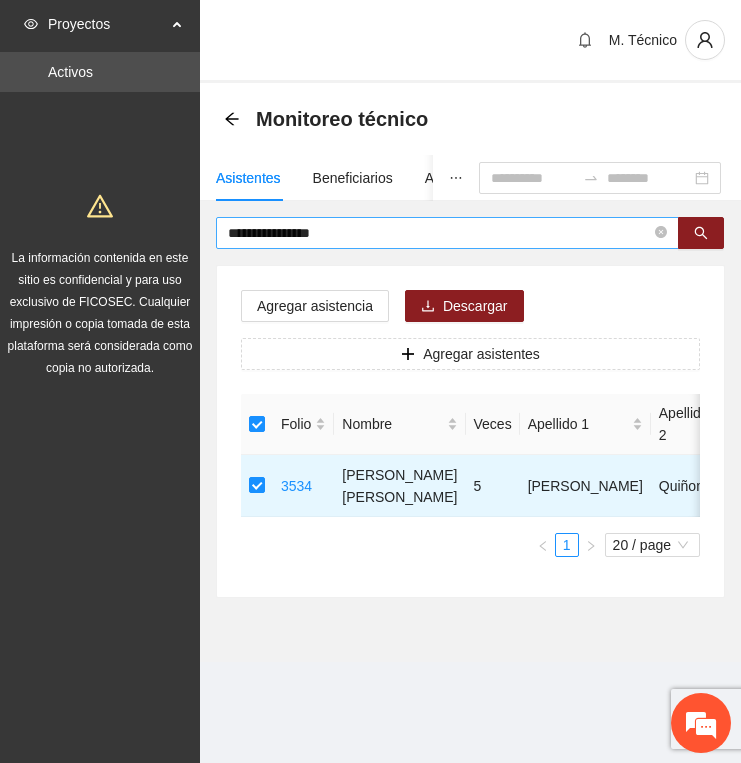 click on "**********" at bounding box center (439, 233) 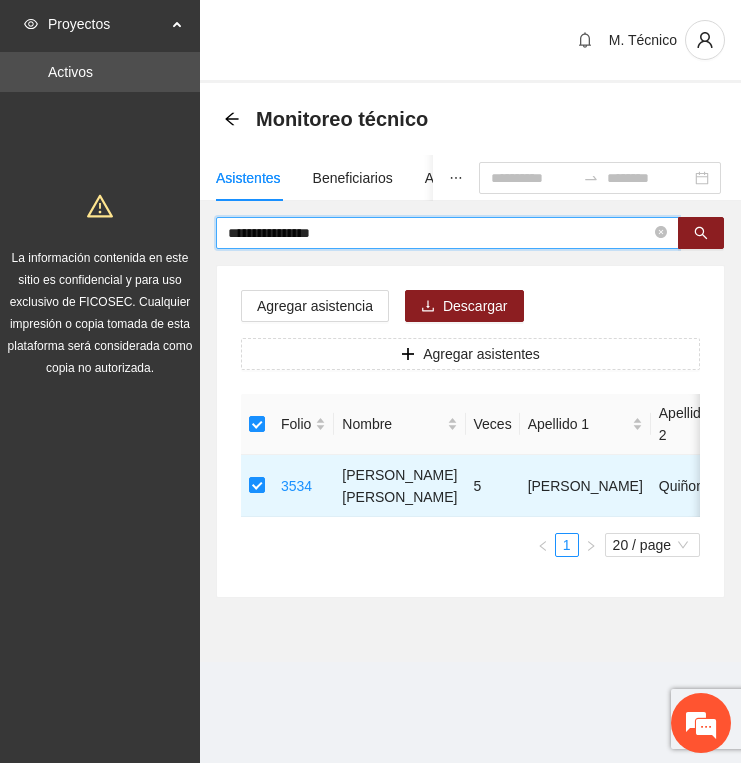 click on "**********" at bounding box center [439, 233] 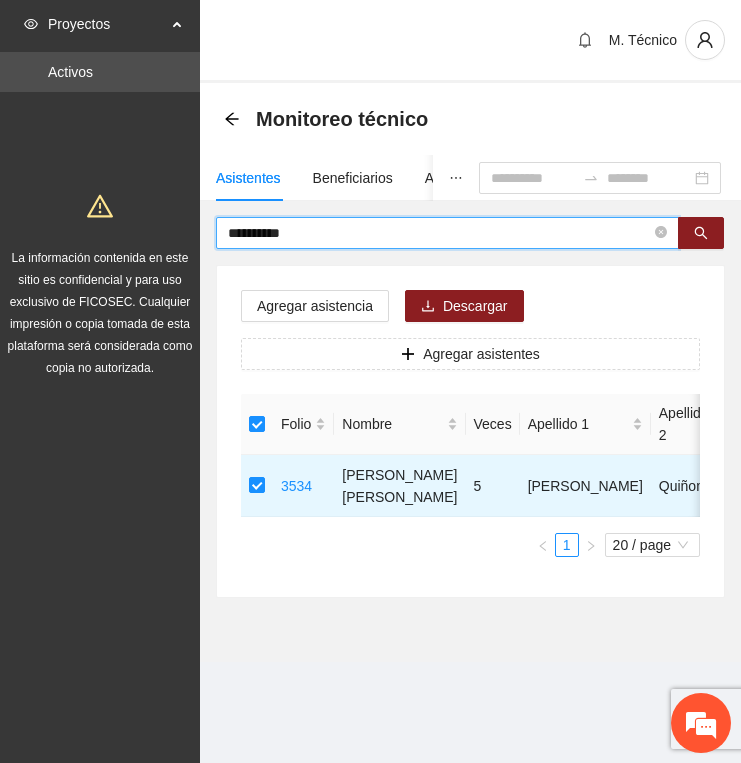 type on "**********" 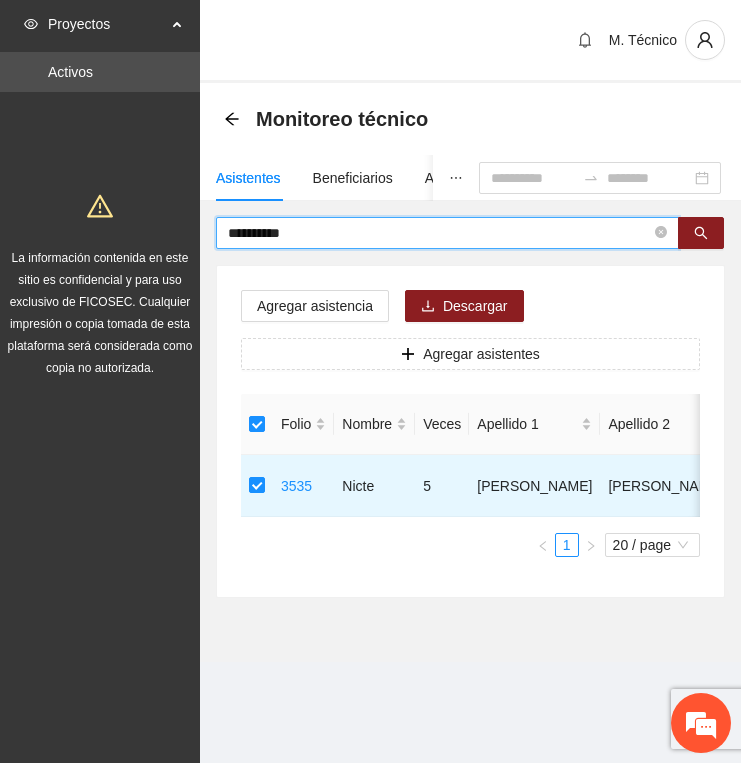 click on "**********" at bounding box center (439, 233) 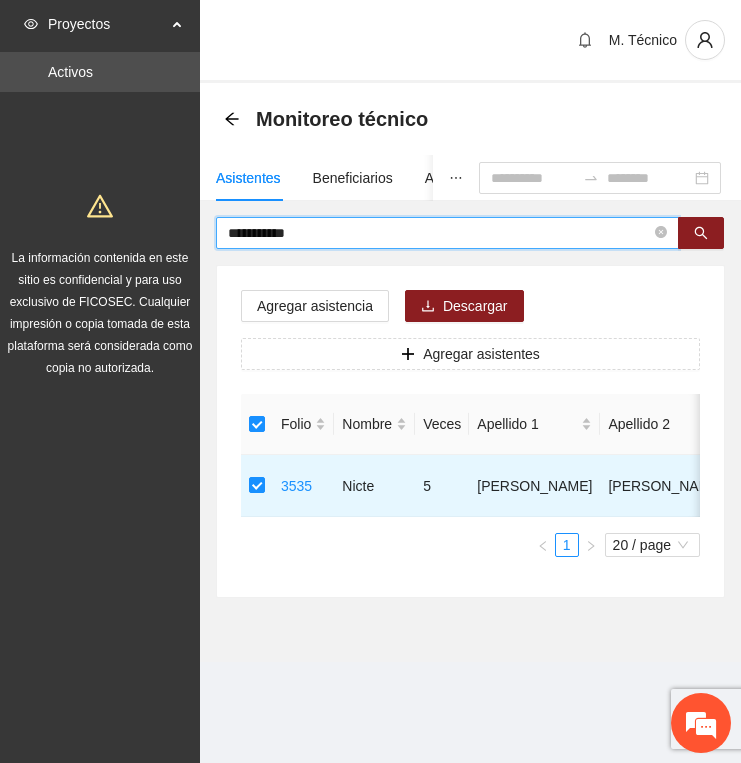 type on "**********" 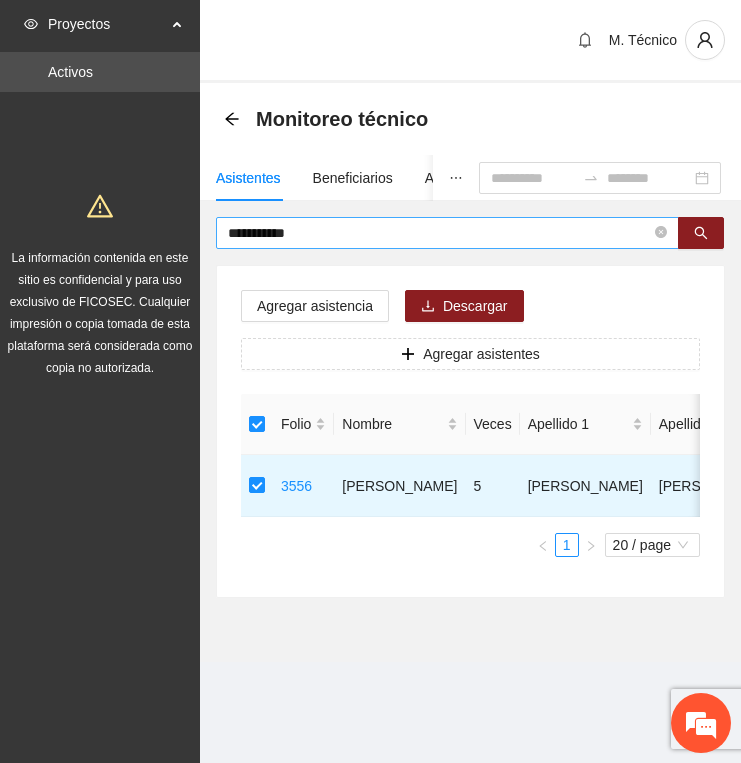 click on "**********" at bounding box center (439, 233) 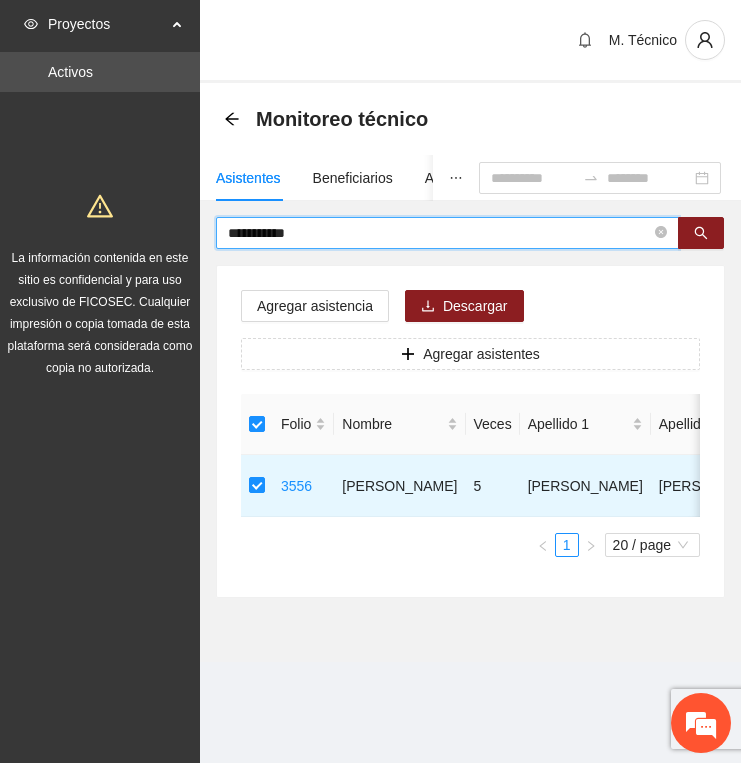 click on "**********" at bounding box center [439, 233] 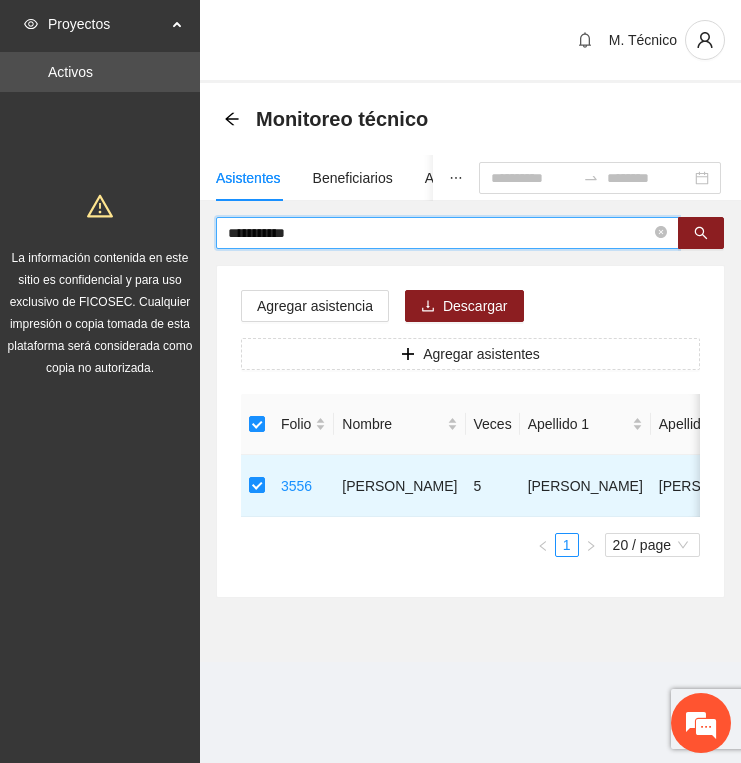 type on "**********" 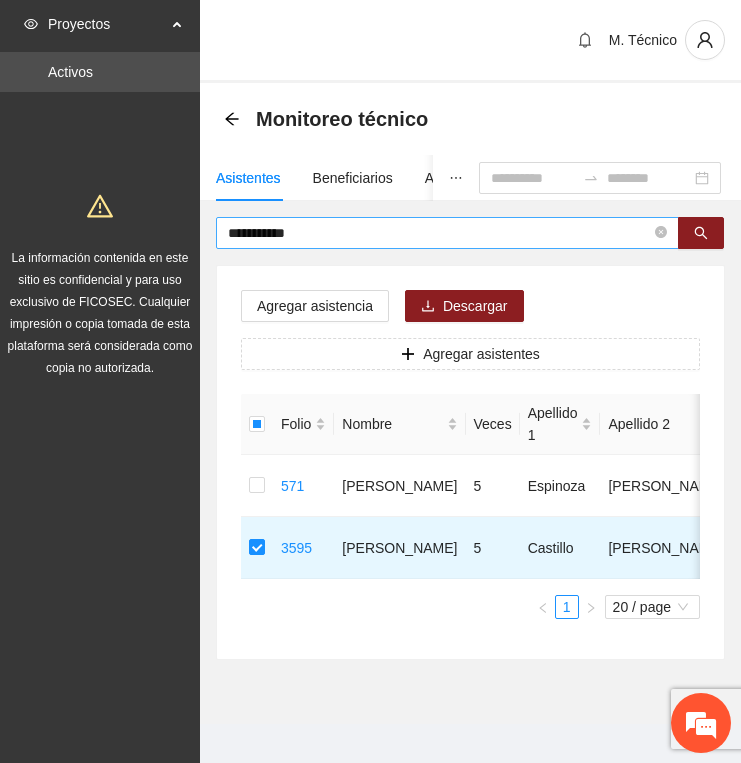 click on "**********" at bounding box center (439, 233) 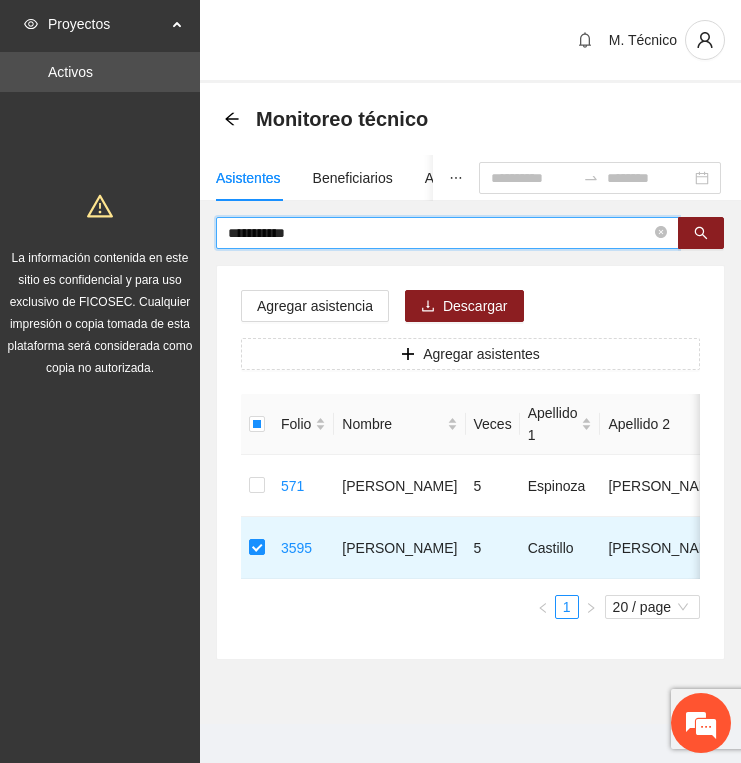 click on "**********" at bounding box center (439, 233) 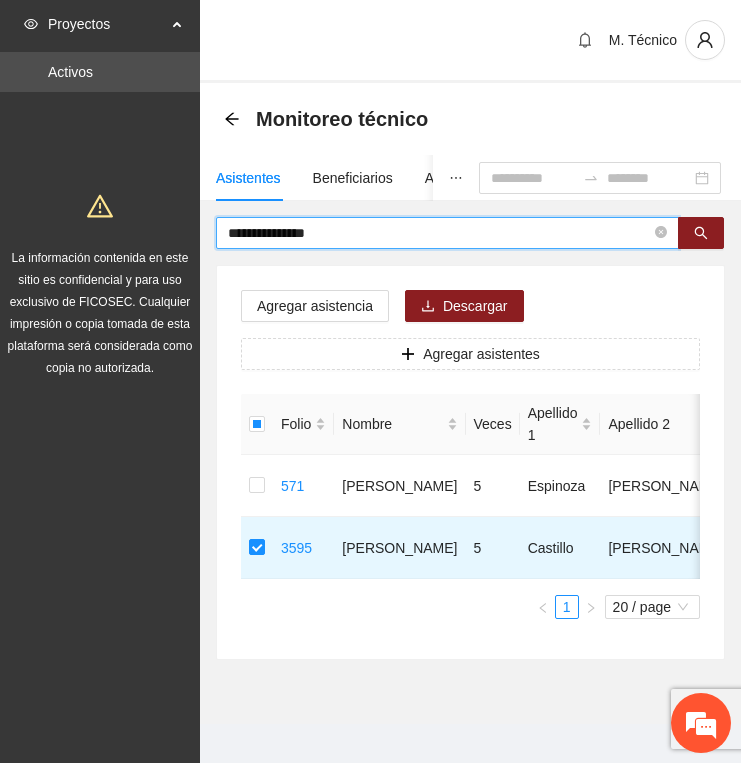 type on "**********" 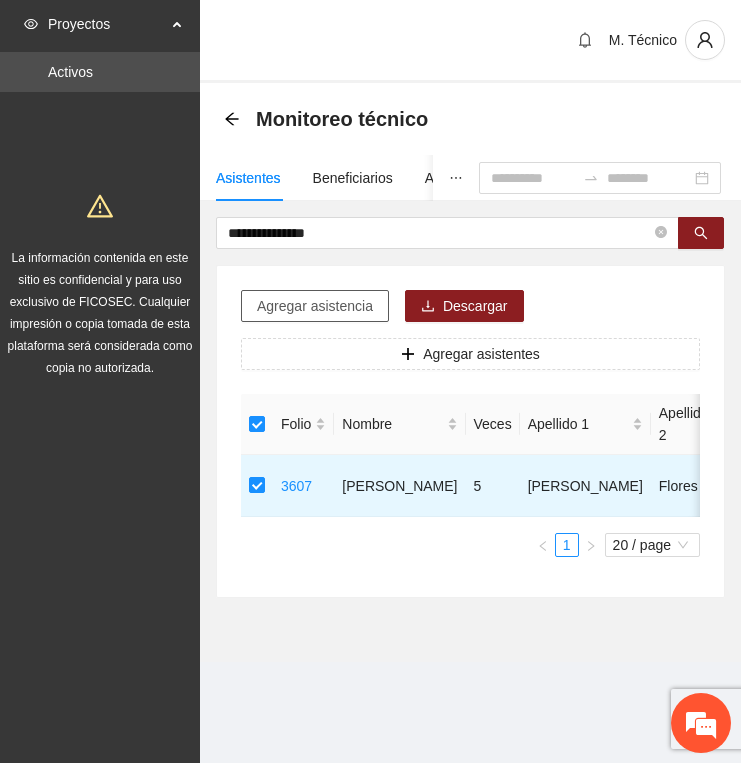 click on "Agregar asistencia" at bounding box center (315, 306) 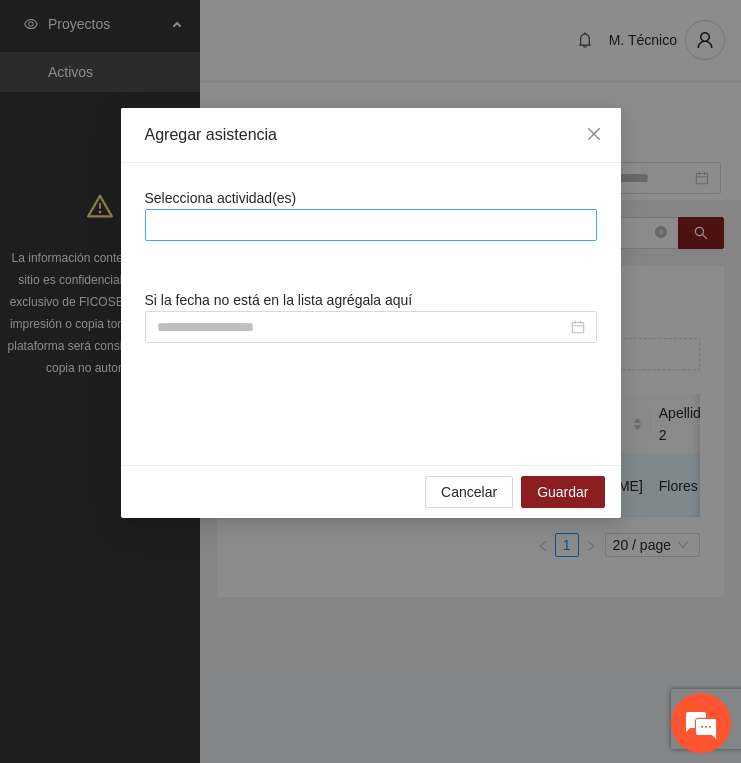 click at bounding box center (371, 225) 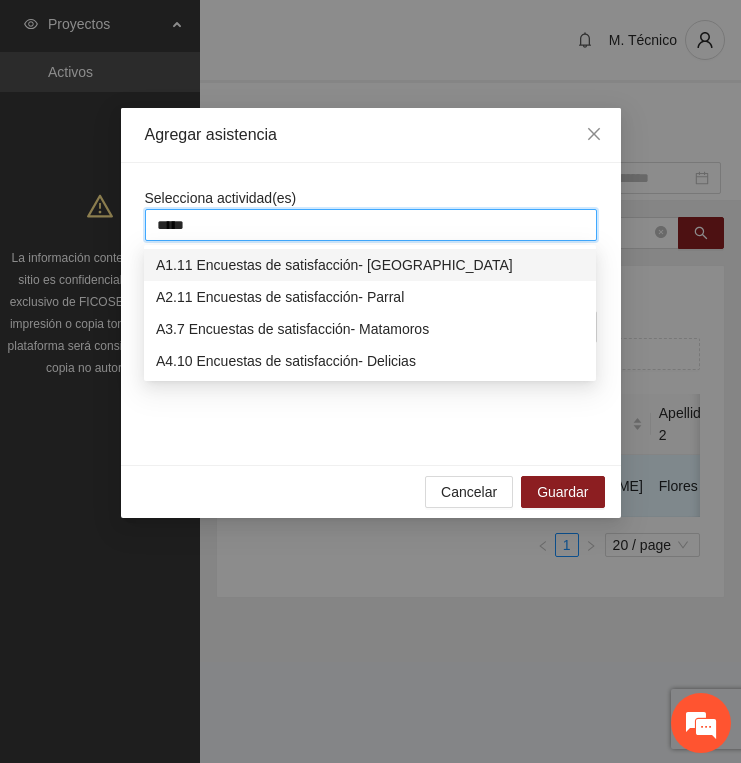type on "******" 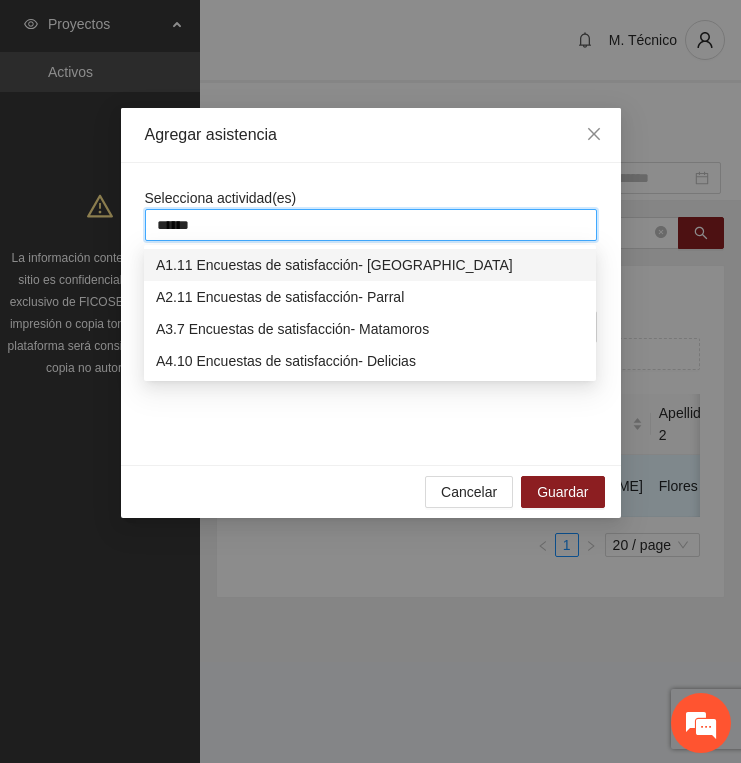 type 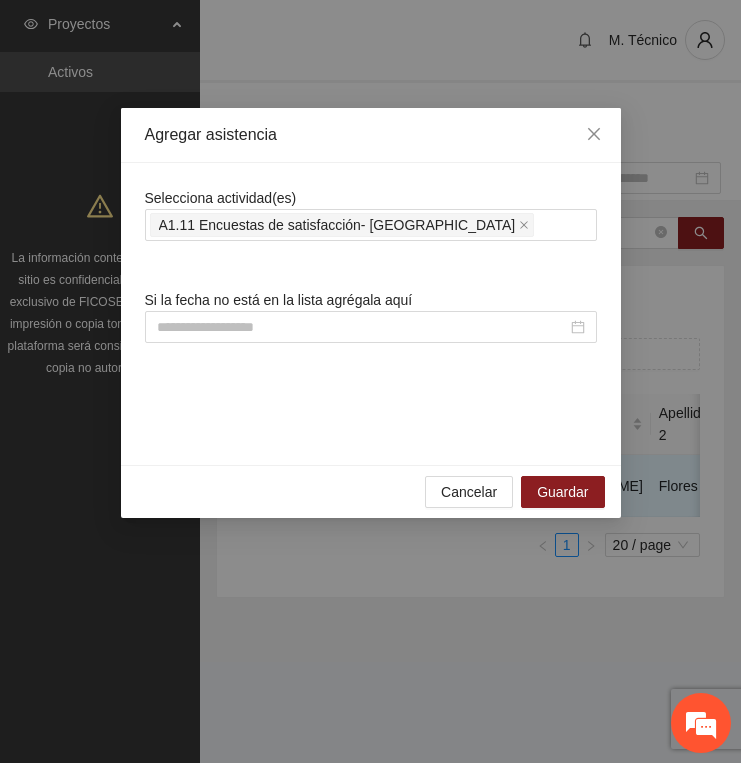 click on "Selecciona actividad(es) A1.11 Encuestas de satisfacción- Chihuahua   Si la fecha no está en la lista agrégala aquí" at bounding box center [371, 314] 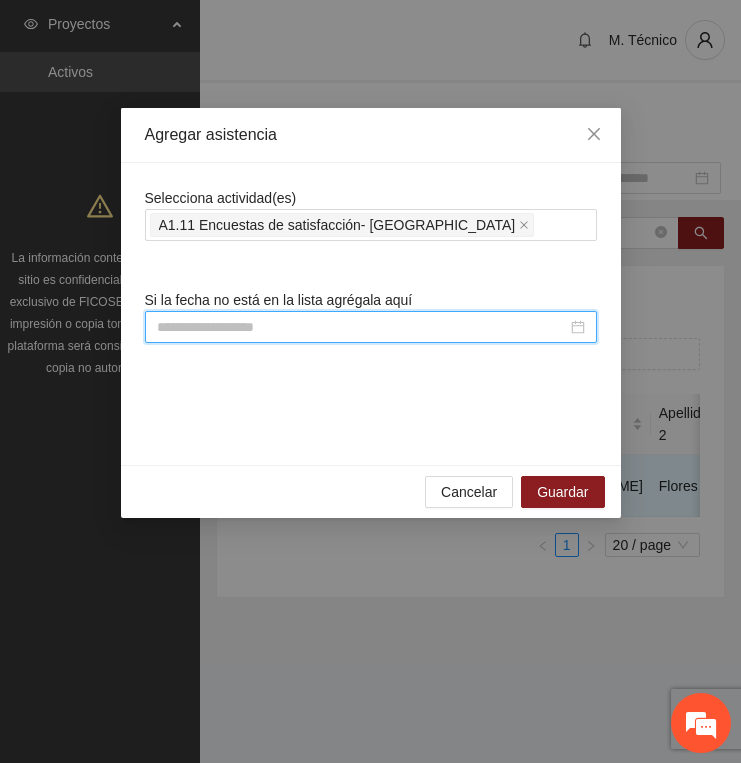 click at bounding box center [362, 327] 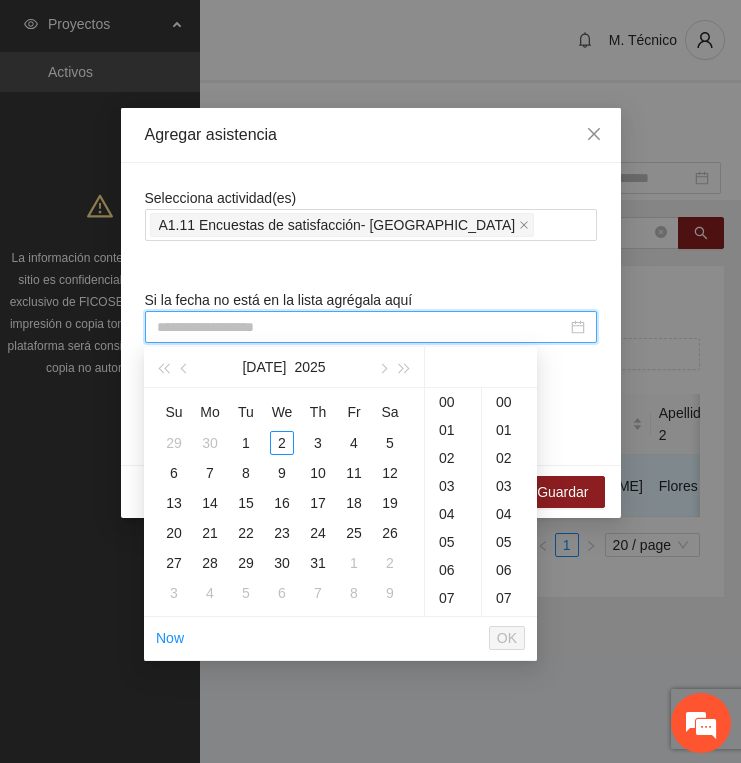 paste on "**********" 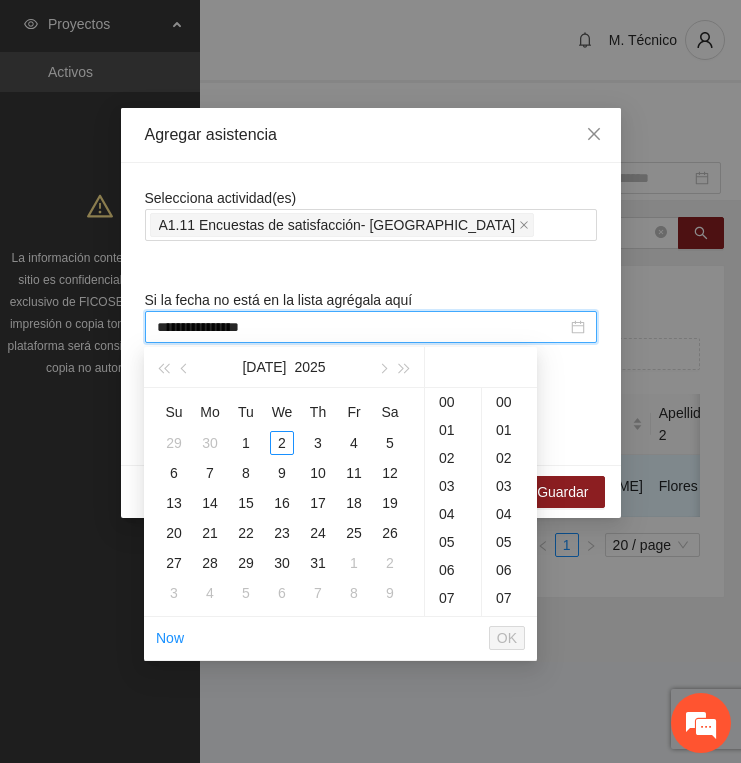 scroll, scrollTop: 336, scrollLeft: 0, axis: vertical 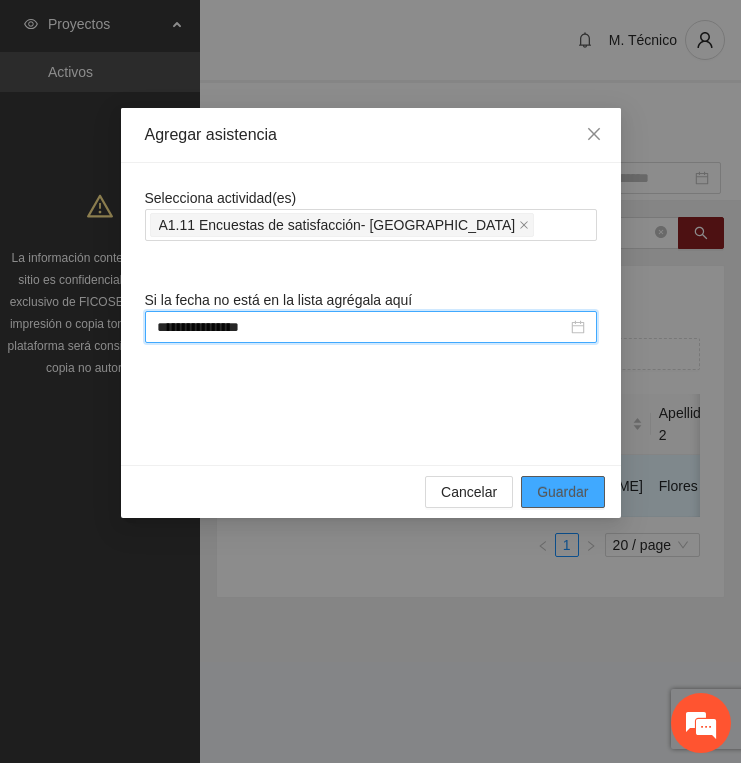 type on "**********" 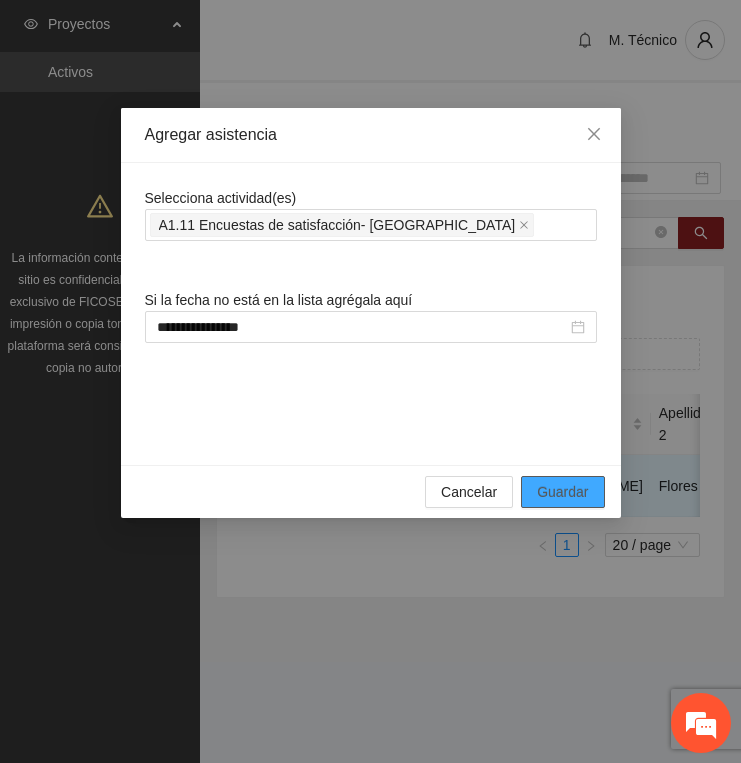click on "Guardar" at bounding box center (562, 492) 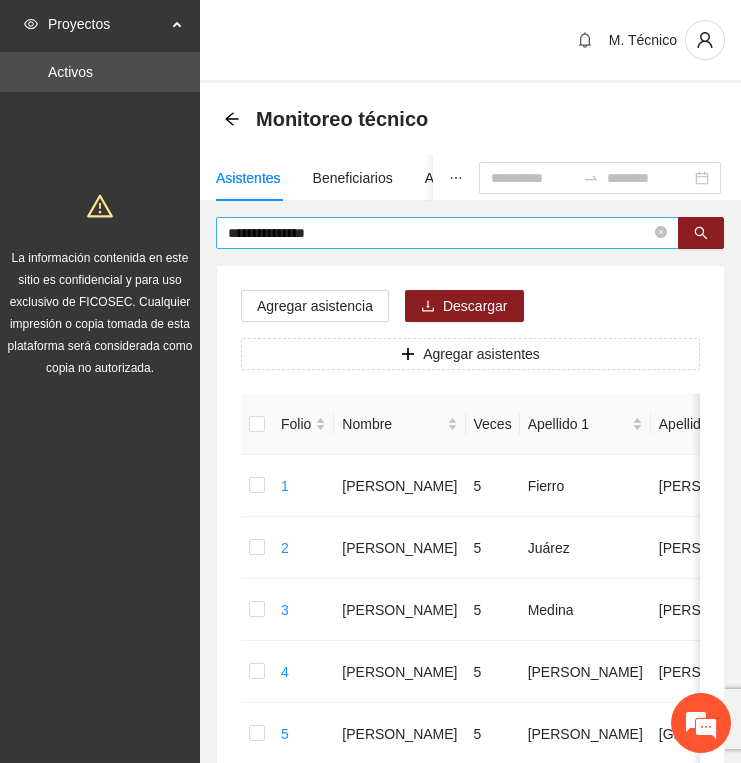 click on "**********" at bounding box center (439, 233) 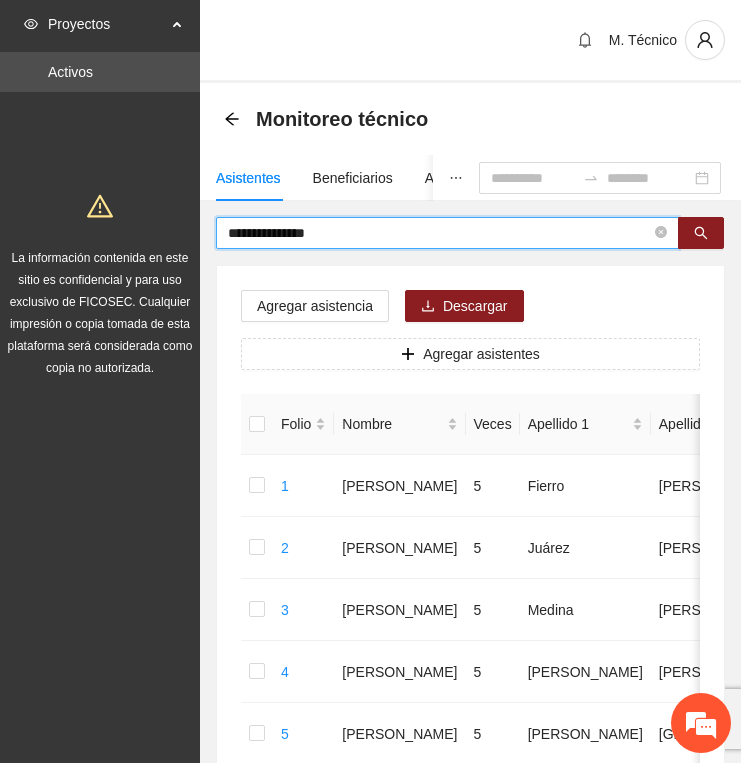 click on "**********" at bounding box center (439, 233) 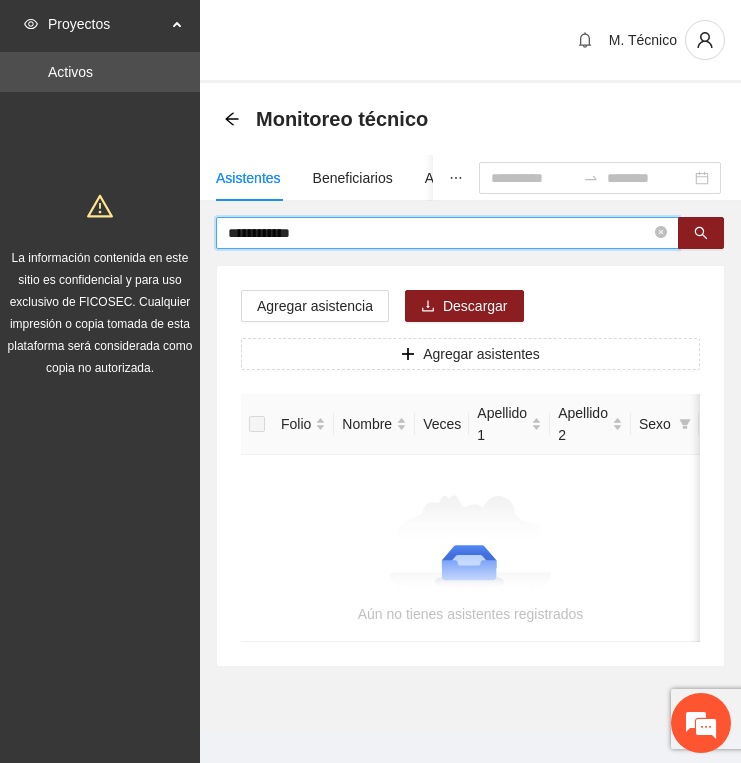 click on "**********" at bounding box center [439, 233] 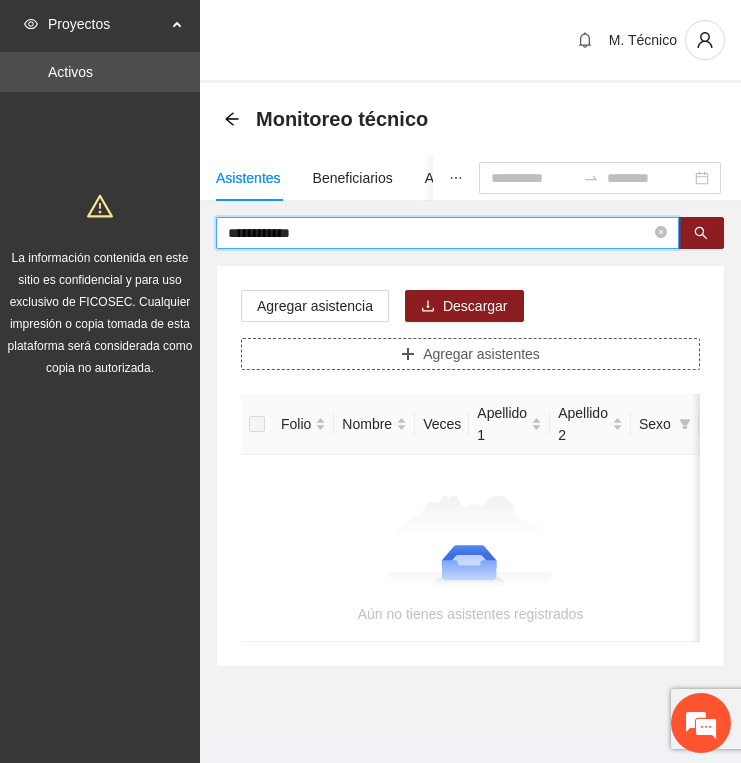 type on "**********" 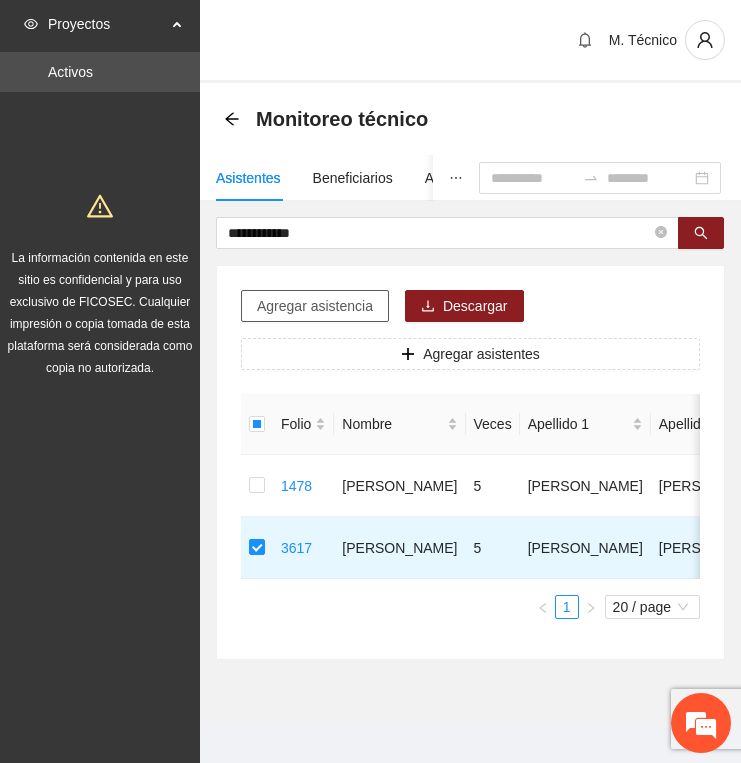 click on "Agregar asistencia" at bounding box center [315, 306] 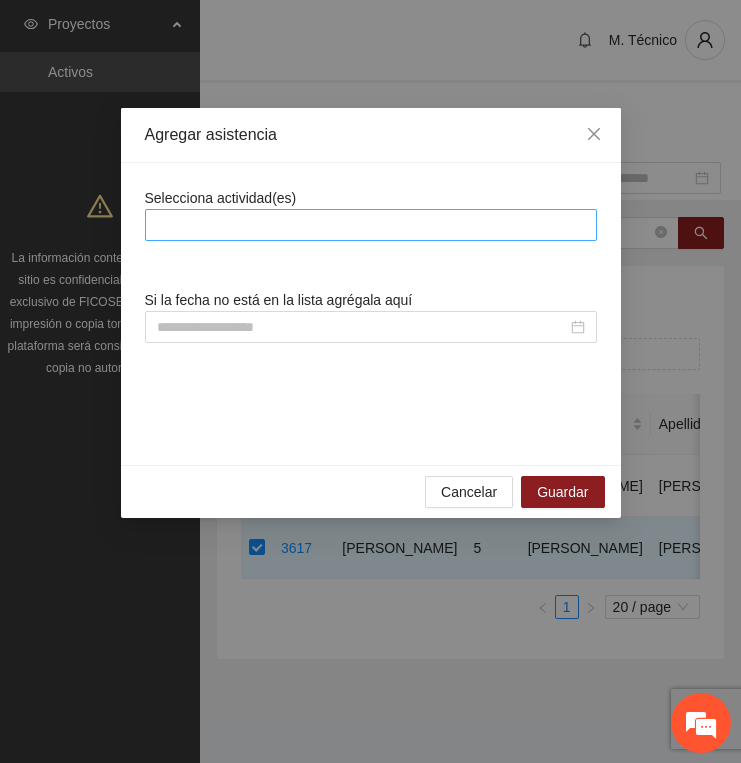 click at bounding box center (371, 225) 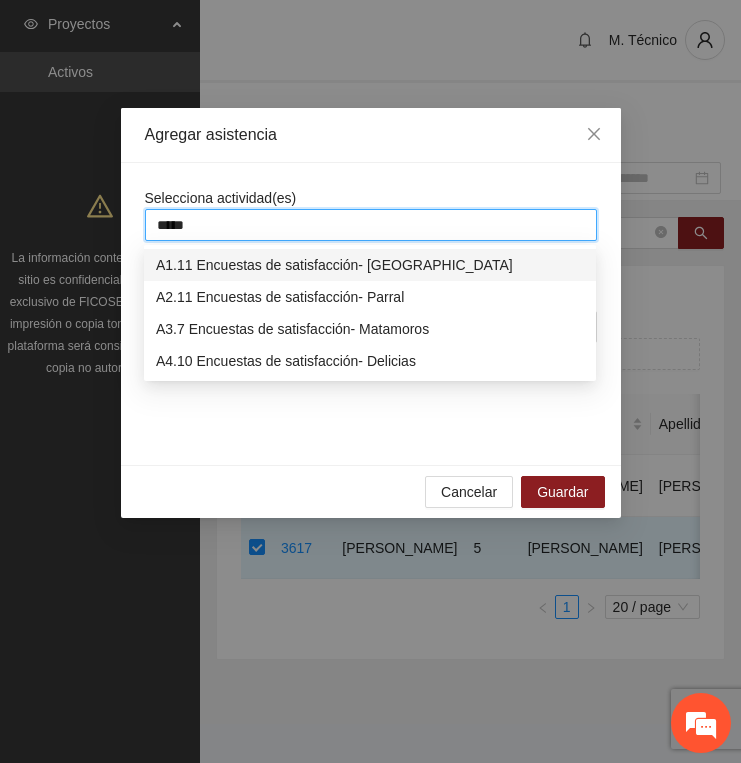 type on "******" 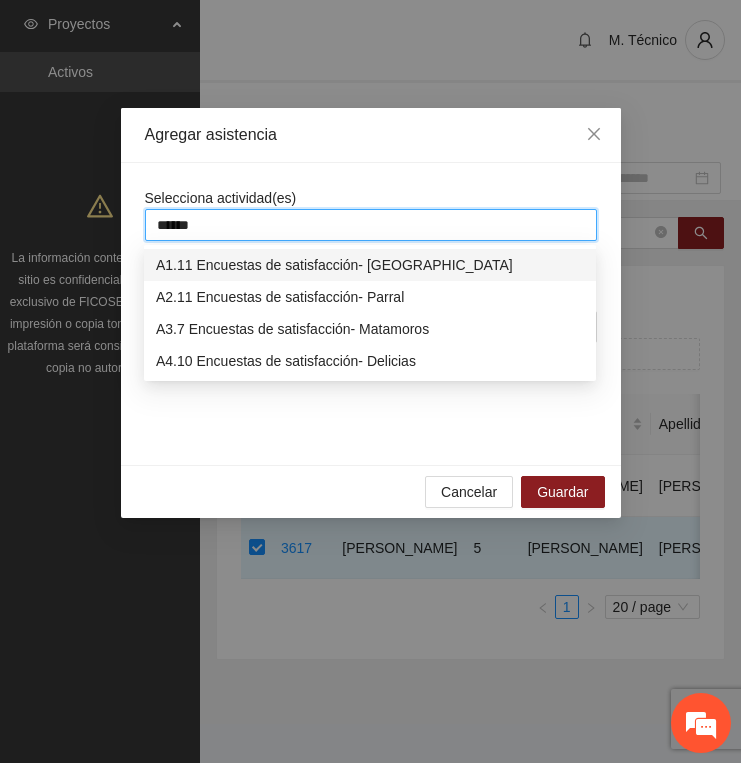 type 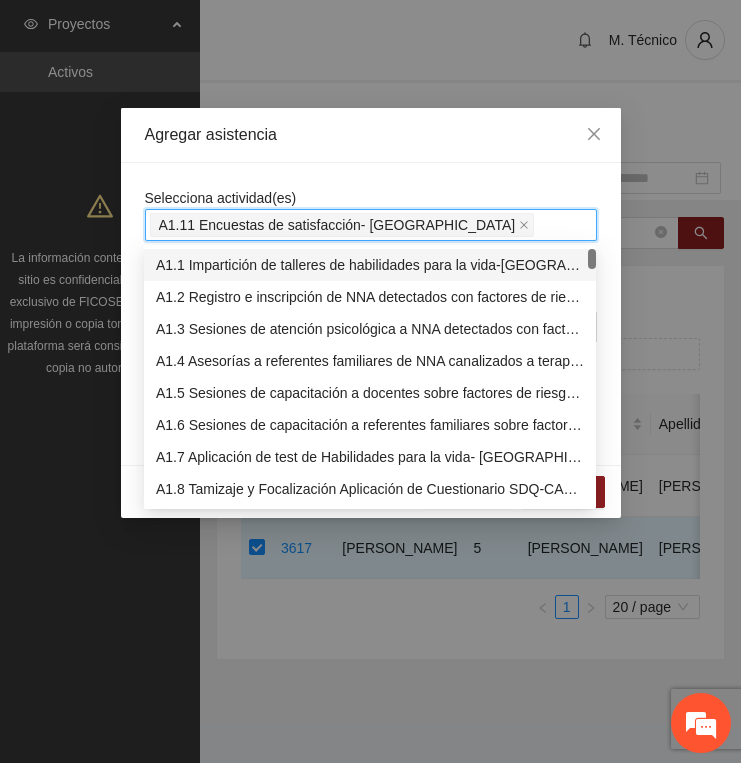 click on "Agregar asistencia" at bounding box center (371, 135) 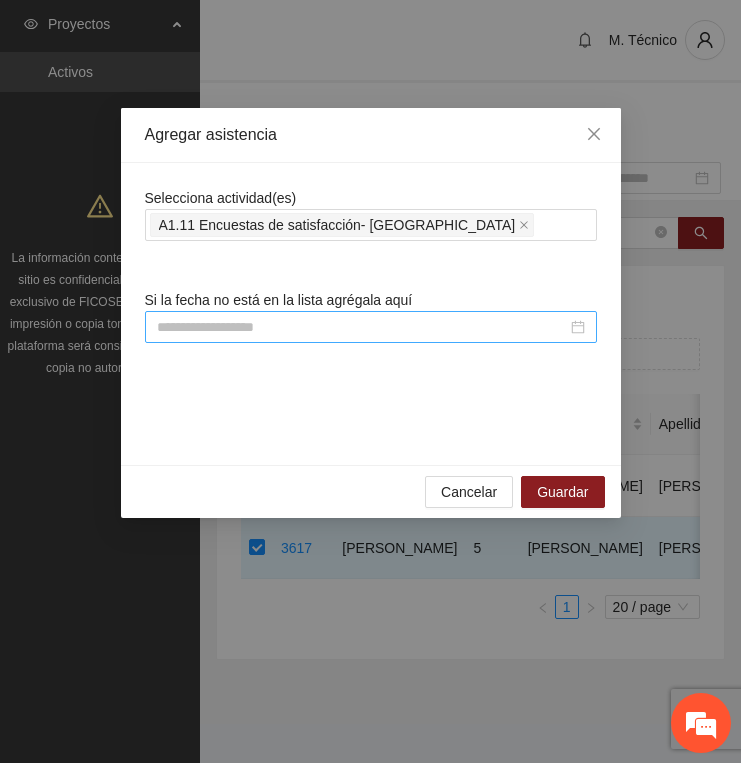 click at bounding box center [362, 327] 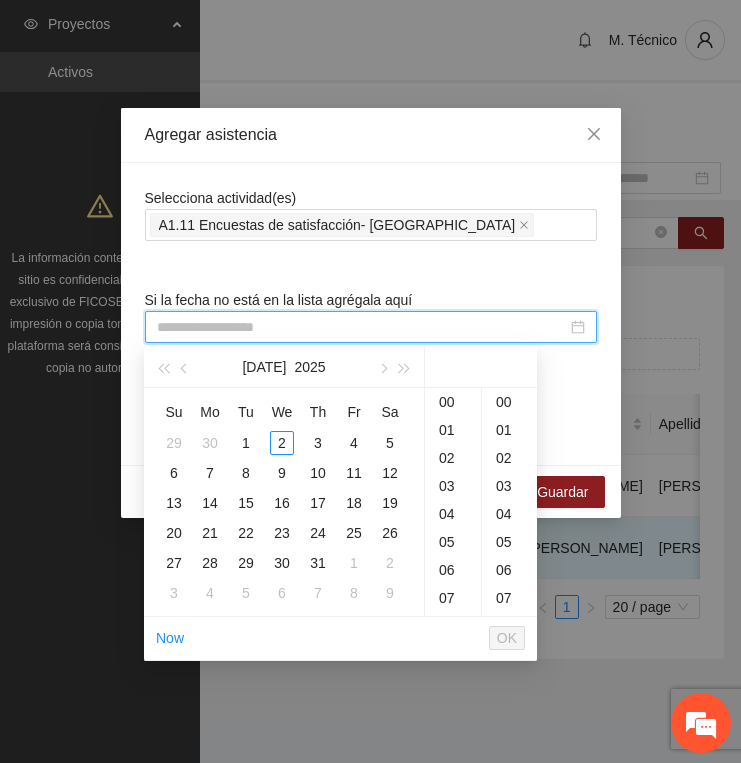 paste on "**********" 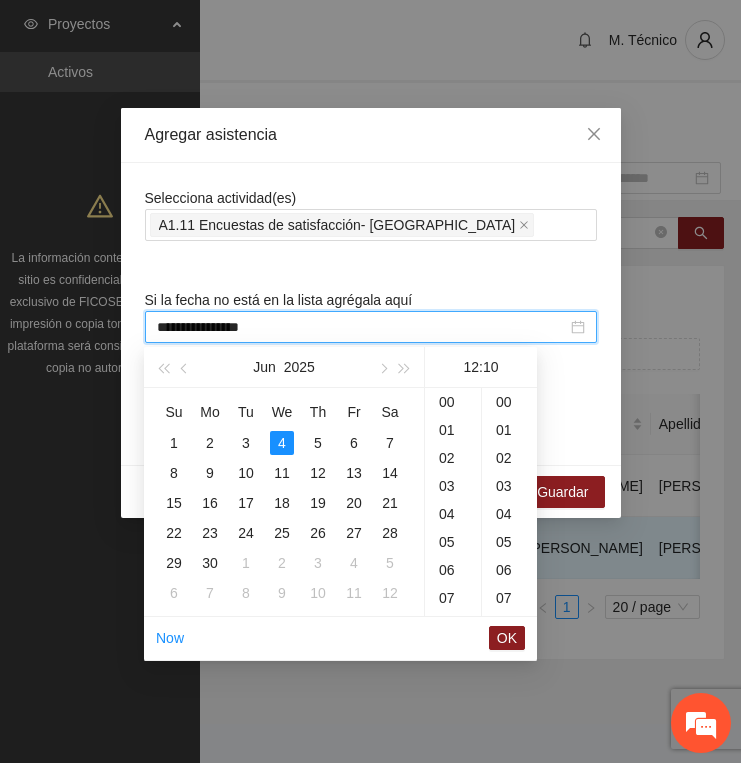 scroll, scrollTop: 336, scrollLeft: 0, axis: vertical 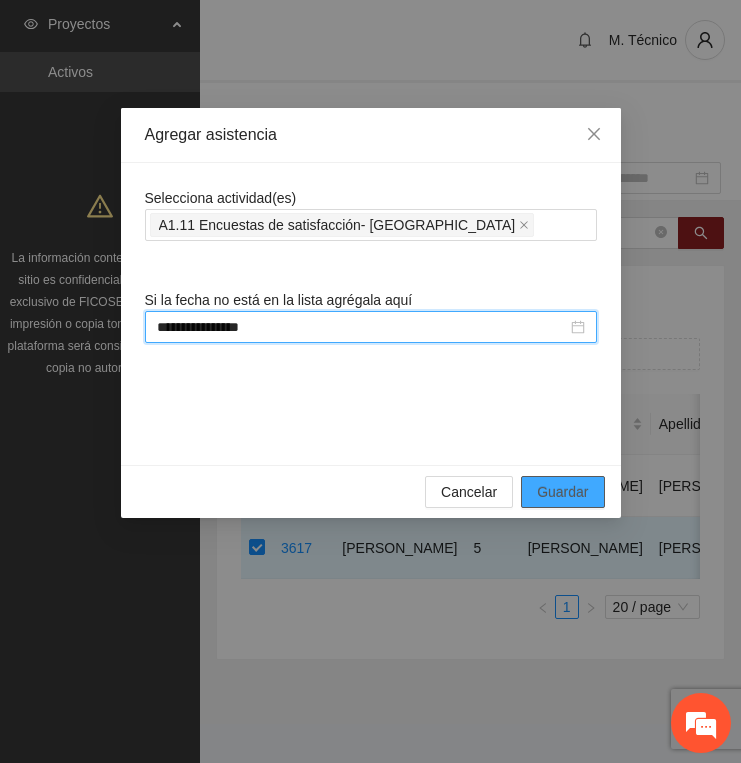 type on "**********" 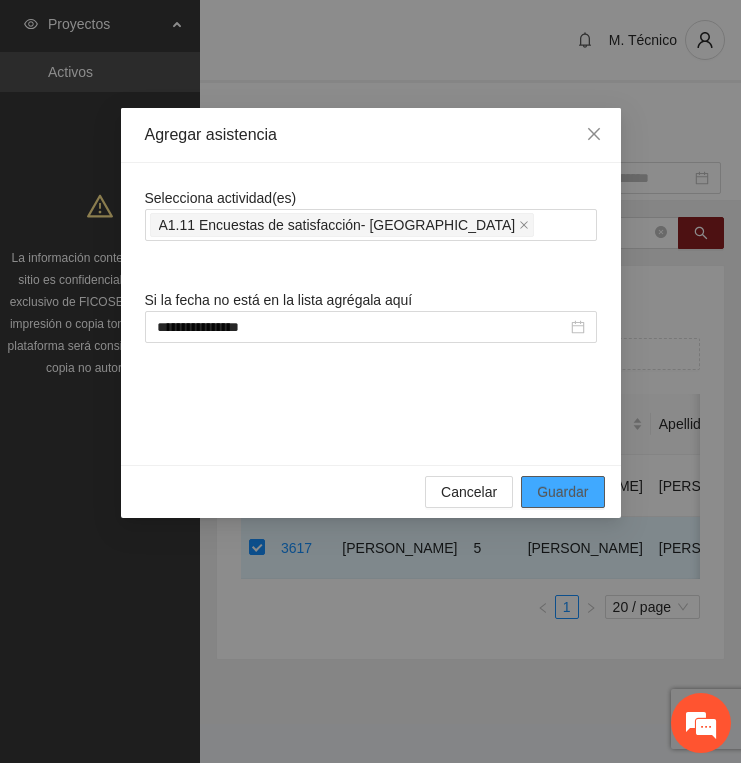 click on "Guardar" at bounding box center (562, 492) 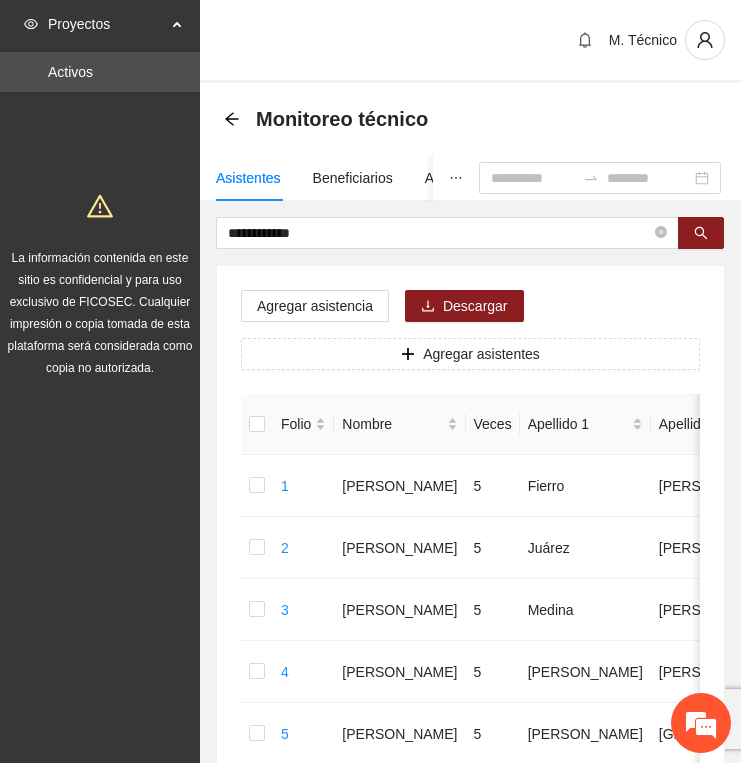 click 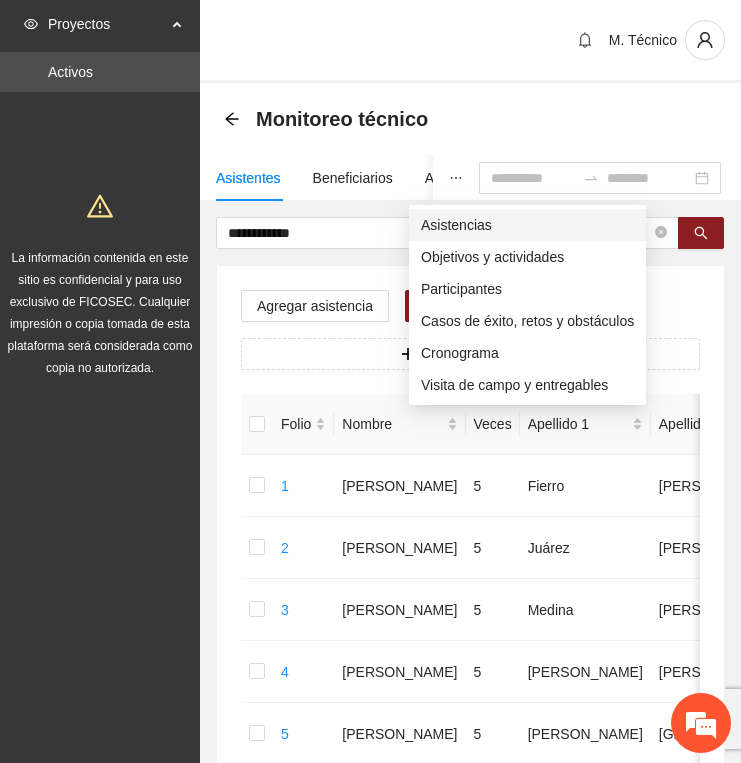 click on "Asistencias" at bounding box center (527, 225) 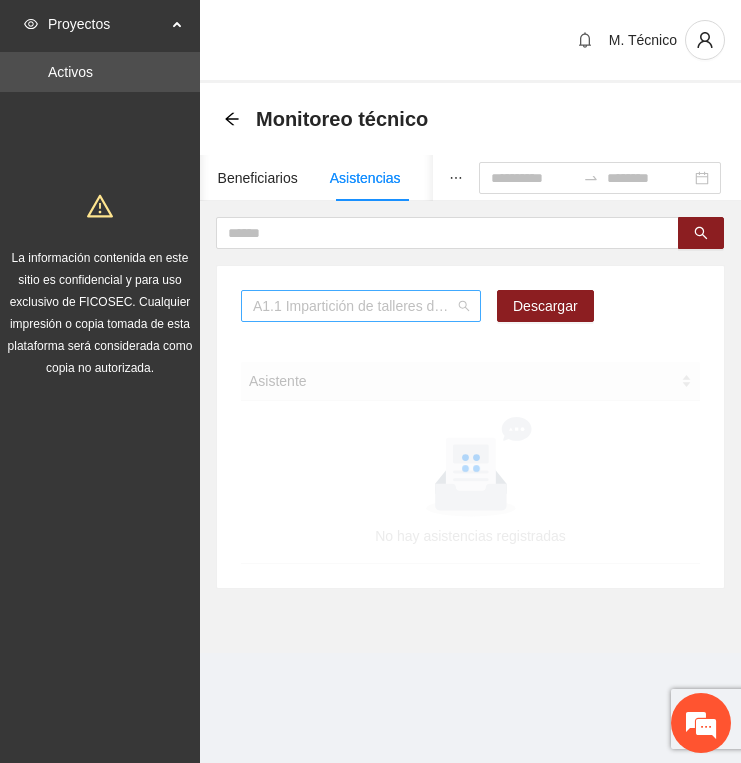 click on "A1.1 Impartición de talleres de habilidades para la vida-[GEOGRAPHIC_DATA]" at bounding box center (361, 306) 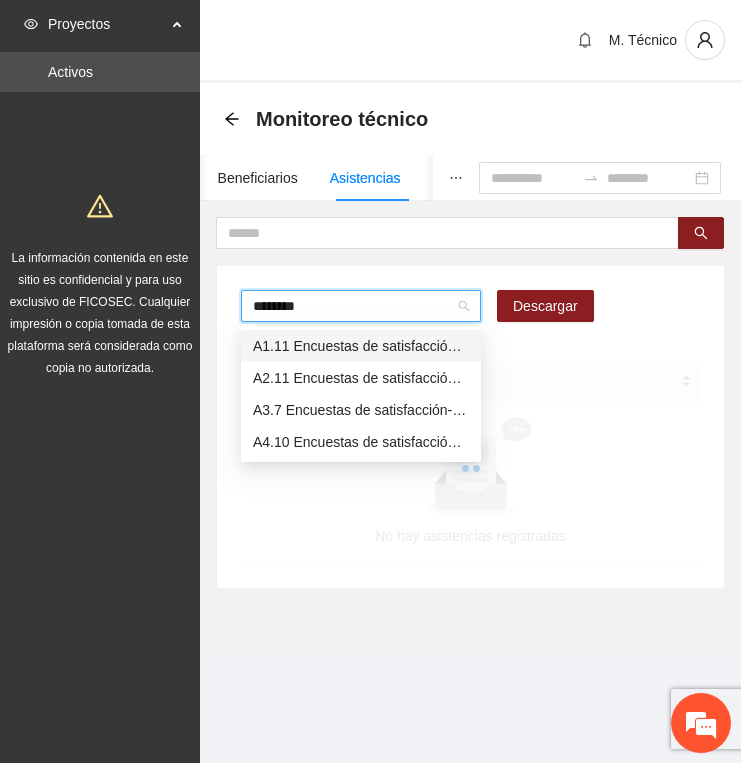 type on "*********" 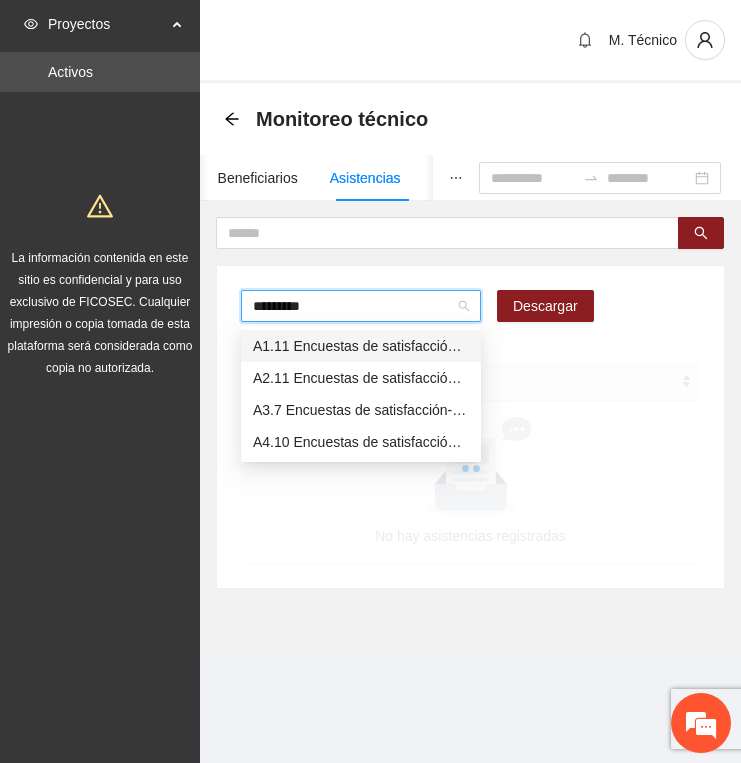 type 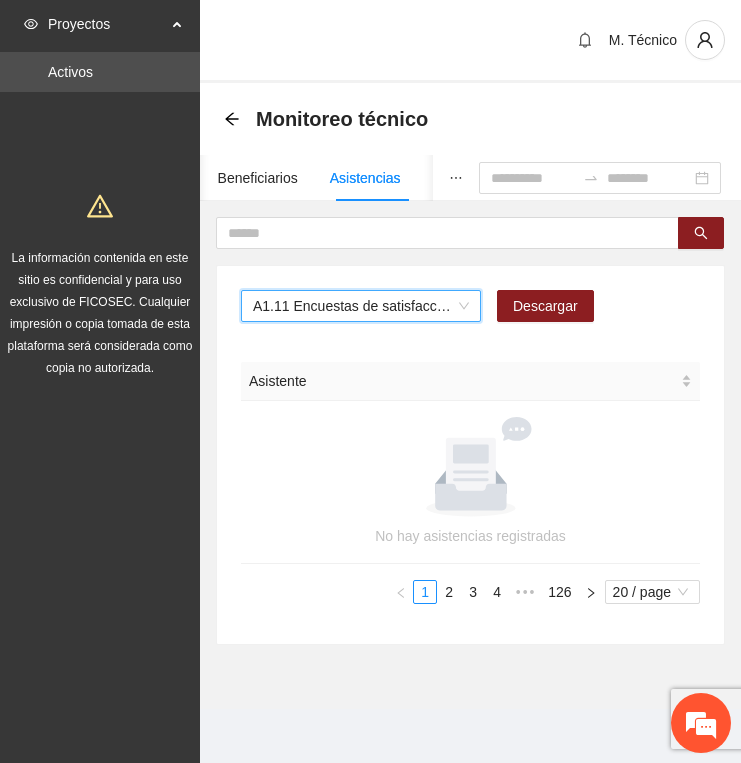 click on "Proyectos Activos La información contenida en este sitio es confidencial y para uso exclusivo de FICOSEC. Cualquier impresión o copia tomada de esta plataforma será considerada como copia no autorizada." at bounding box center (100, 382) 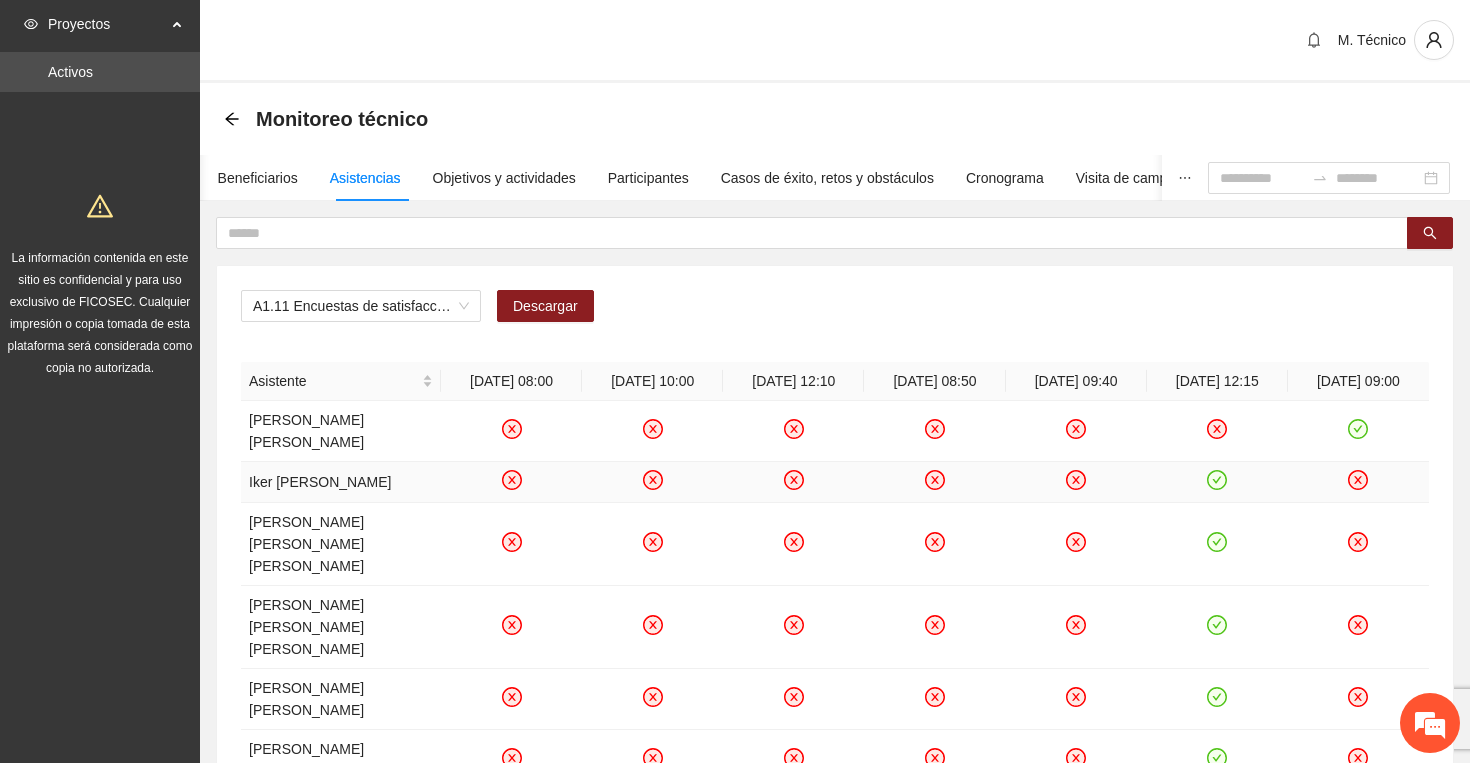 click at bounding box center [511, 482] 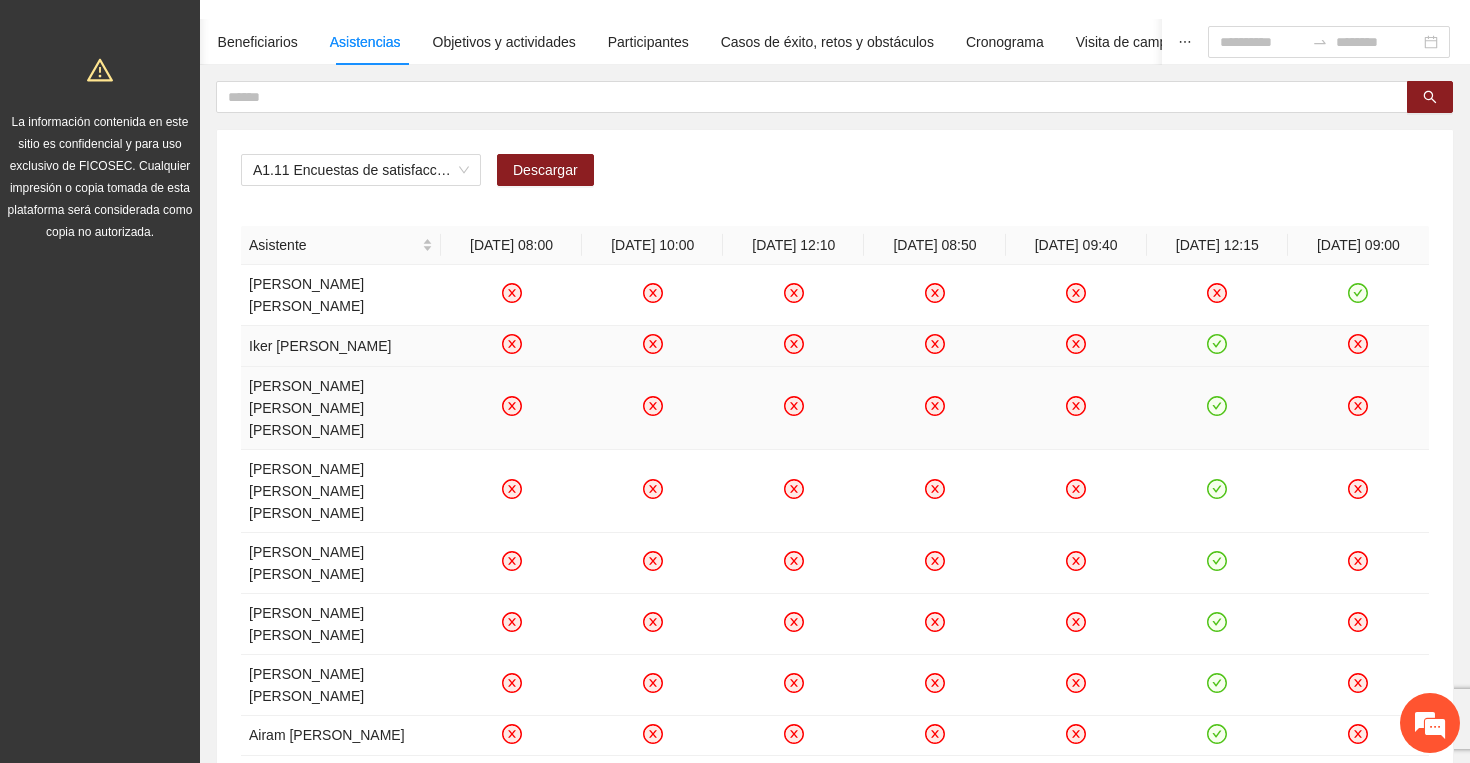 scroll, scrollTop: 854, scrollLeft: 0, axis: vertical 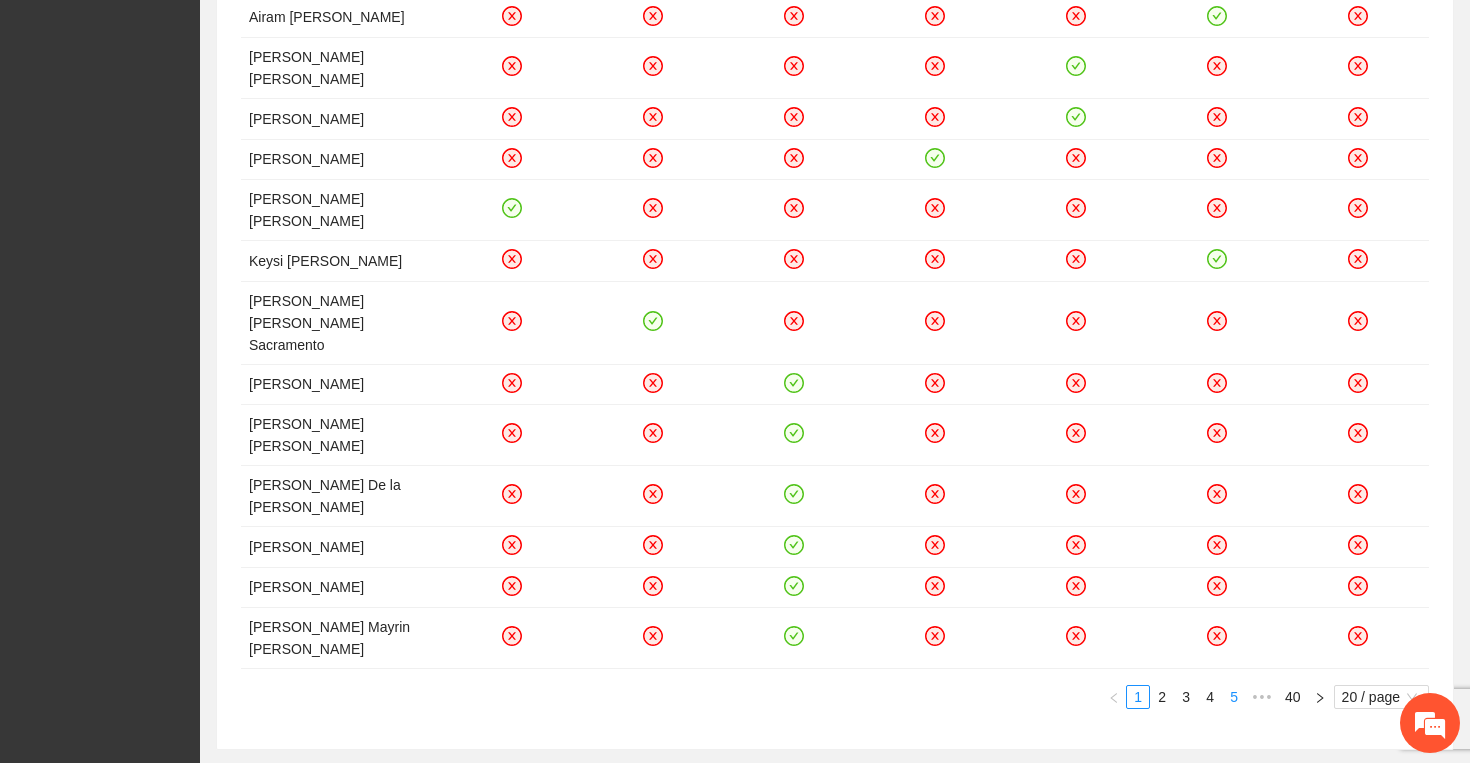 click on "5" at bounding box center [1234, 697] 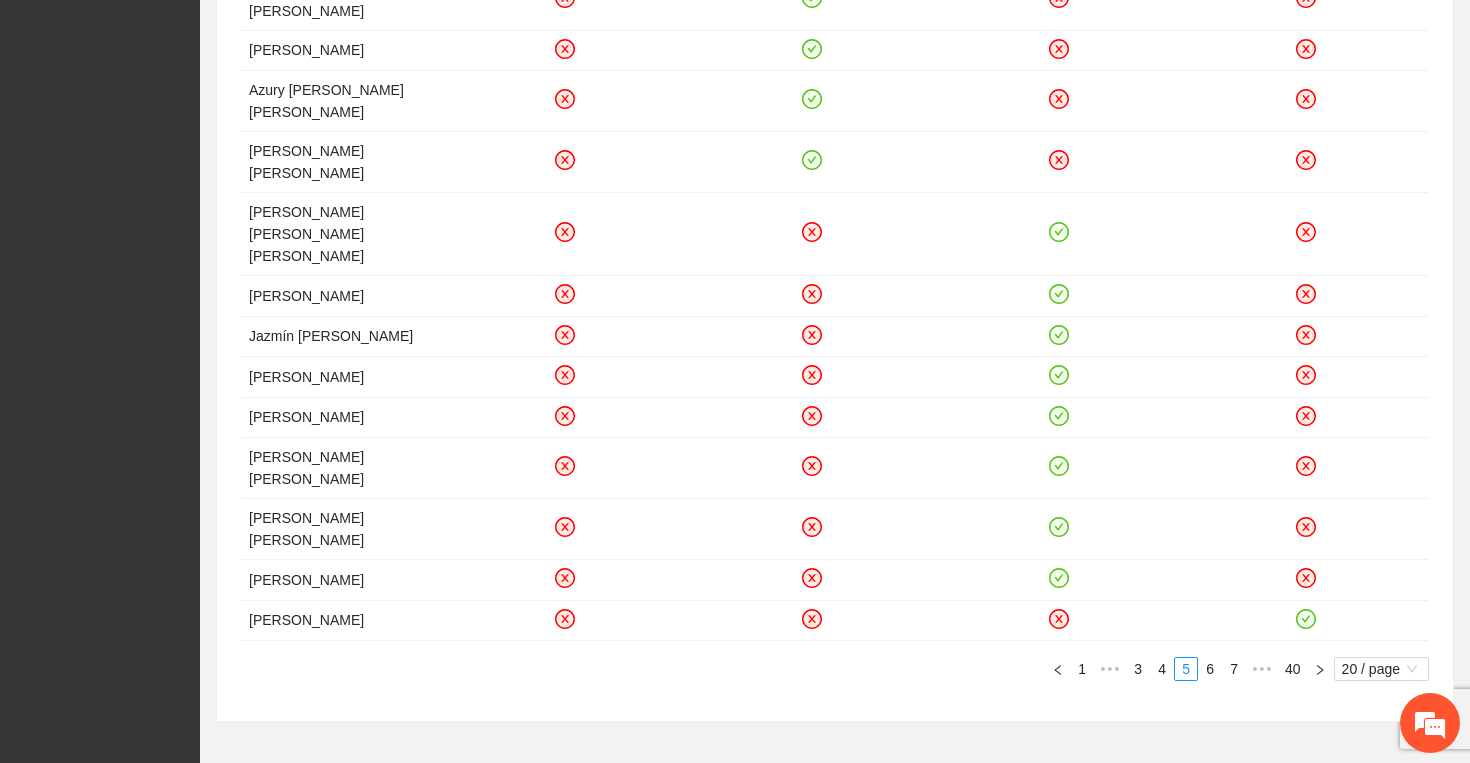 scroll, scrollTop: 874, scrollLeft: 0, axis: vertical 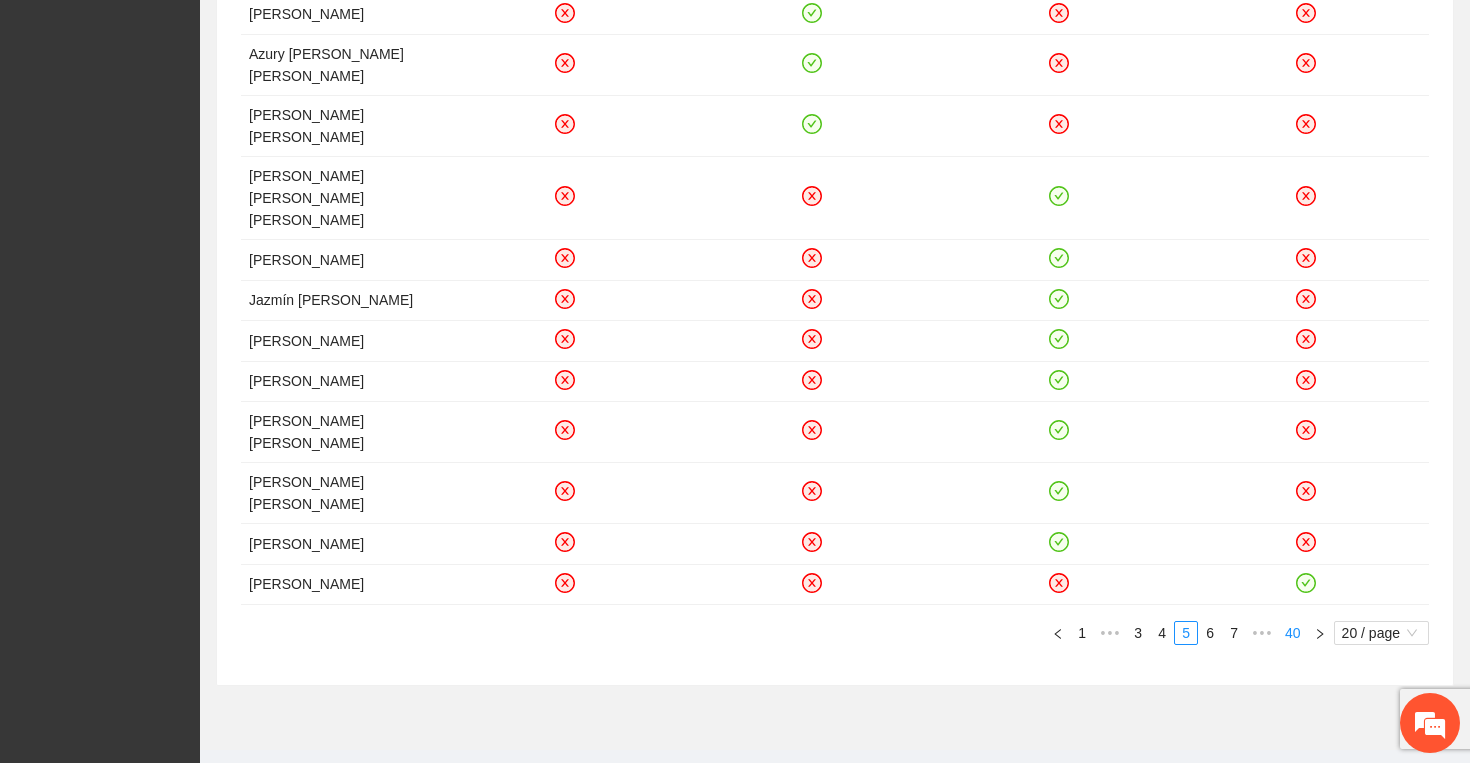click on "40" at bounding box center (1293, 633) 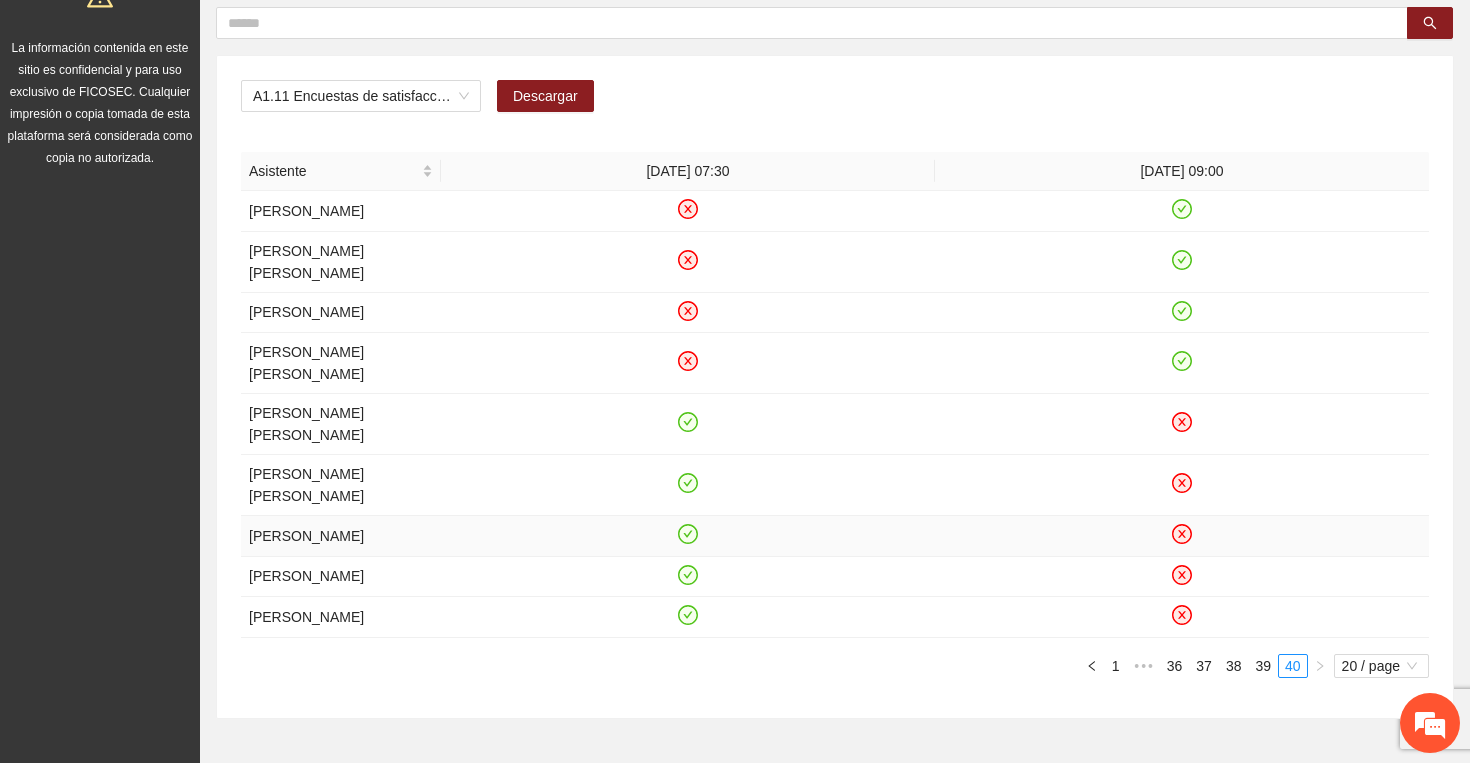 scroll, scrollTop: 207, scrollLeft: 0, axis: vertical 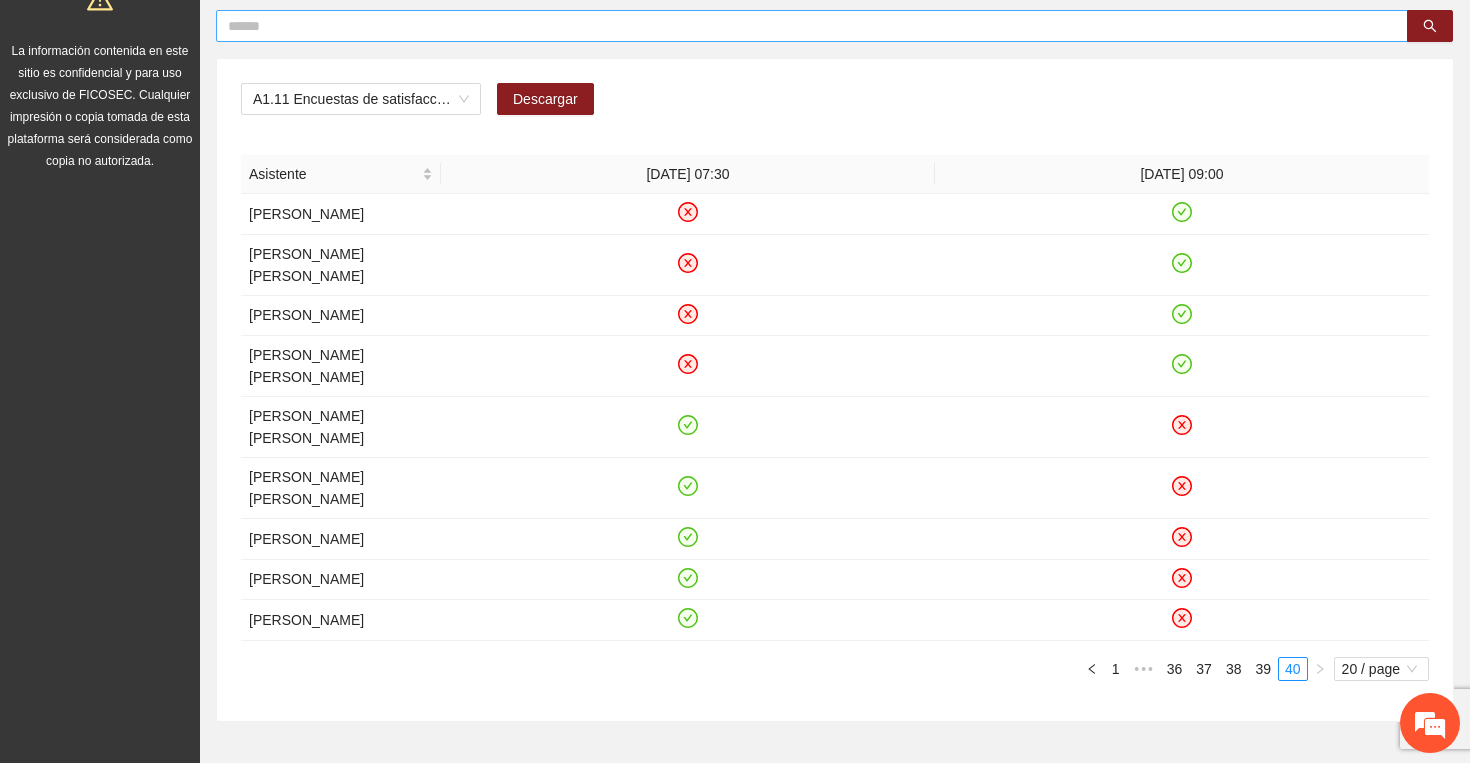 click at bounding box center (804, 26) 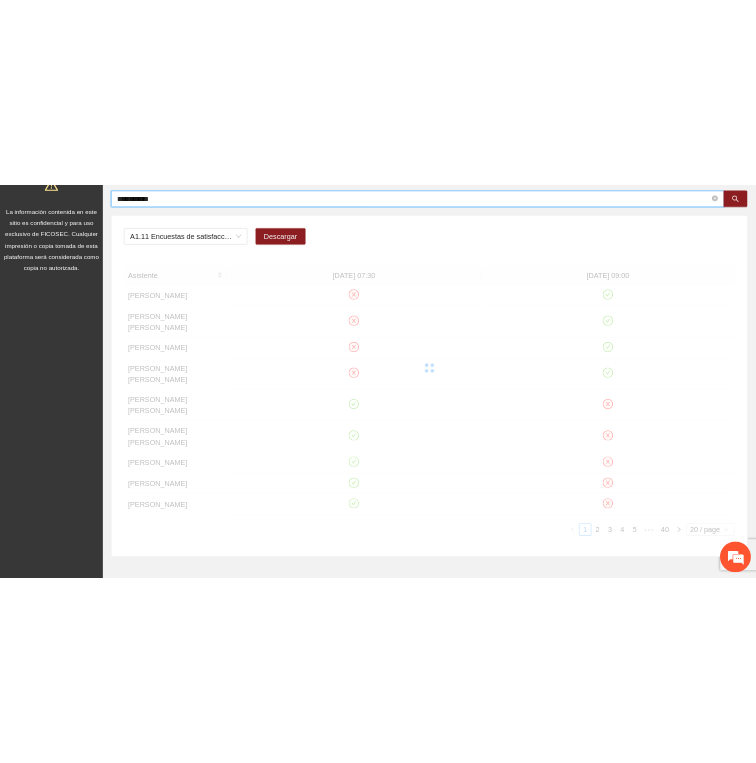 scroll, scrollTop: 2, scrollLeft: 0, axis: vertical 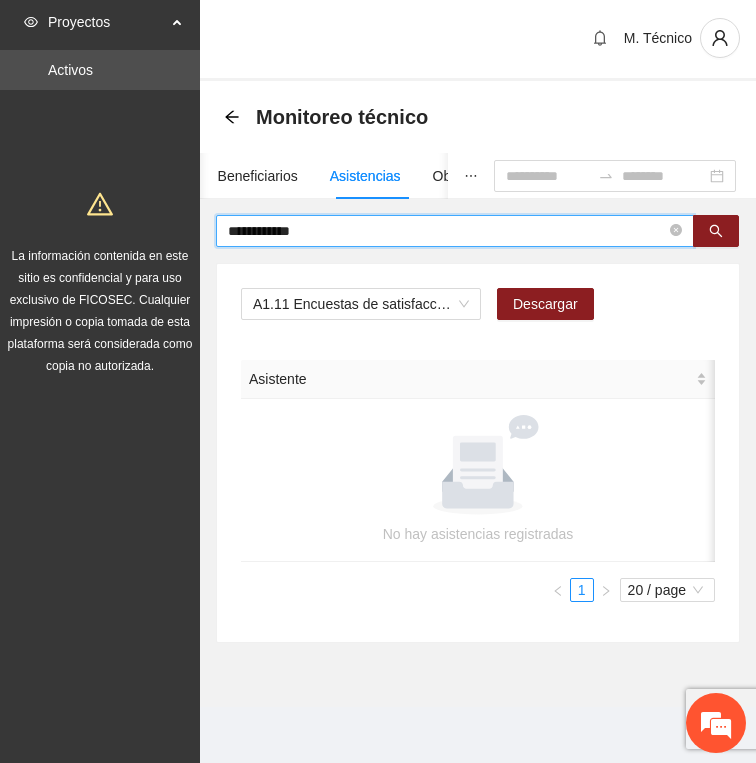 click on "**********" at bounding box center (447, 231) 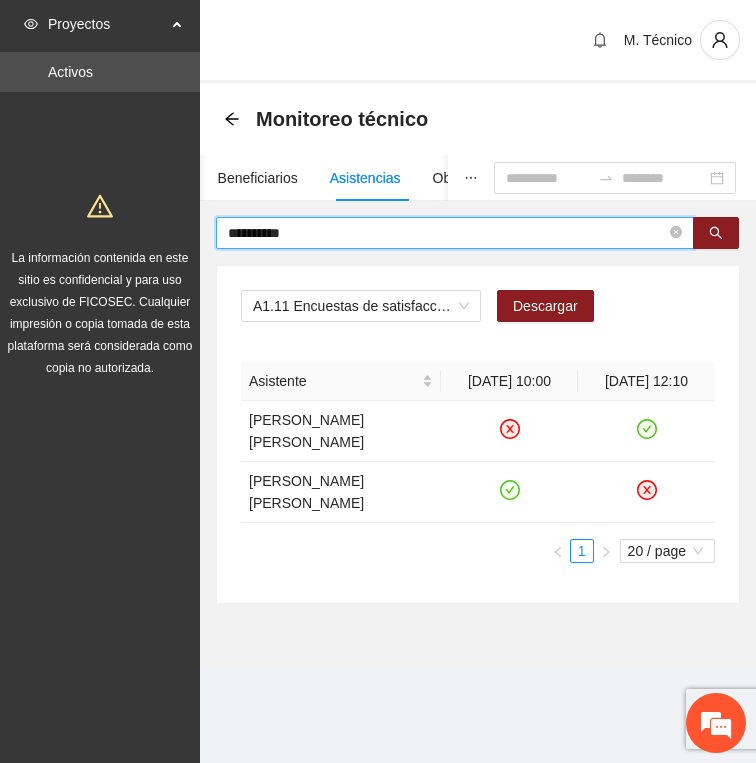 scroll, scrollTop: 0, scrollLeft: 0, axis: both 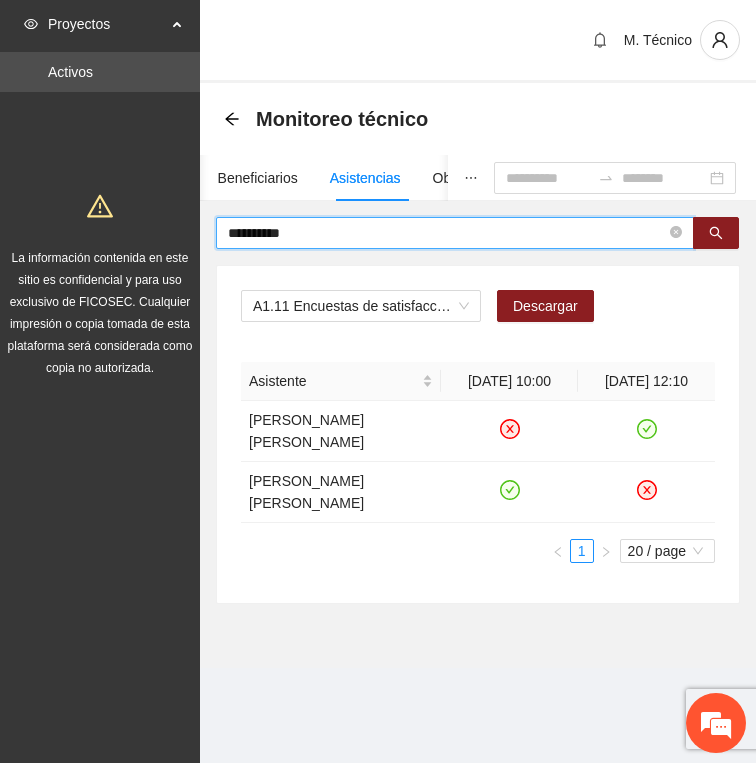 click on "**********" at bounding box center [447, 233] 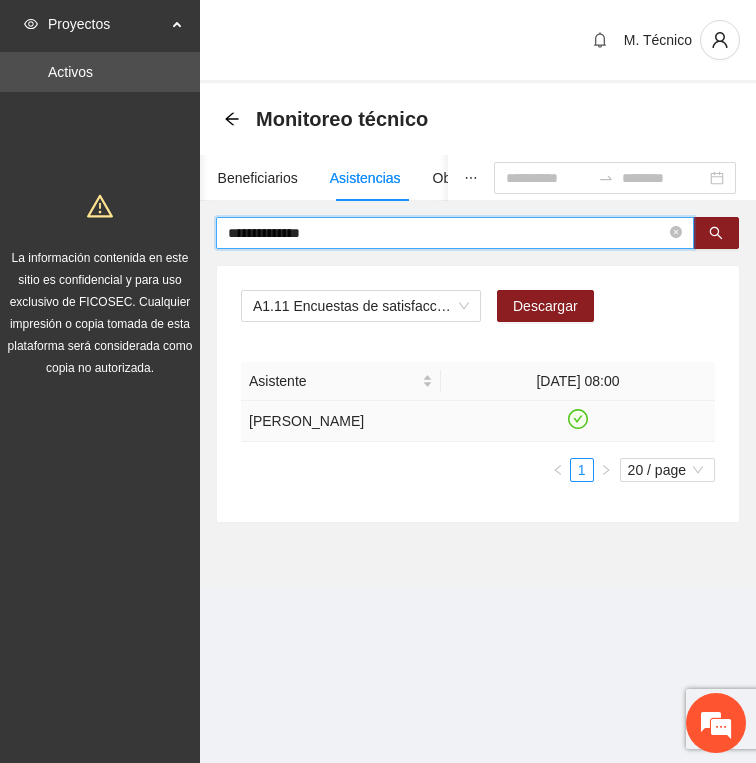click 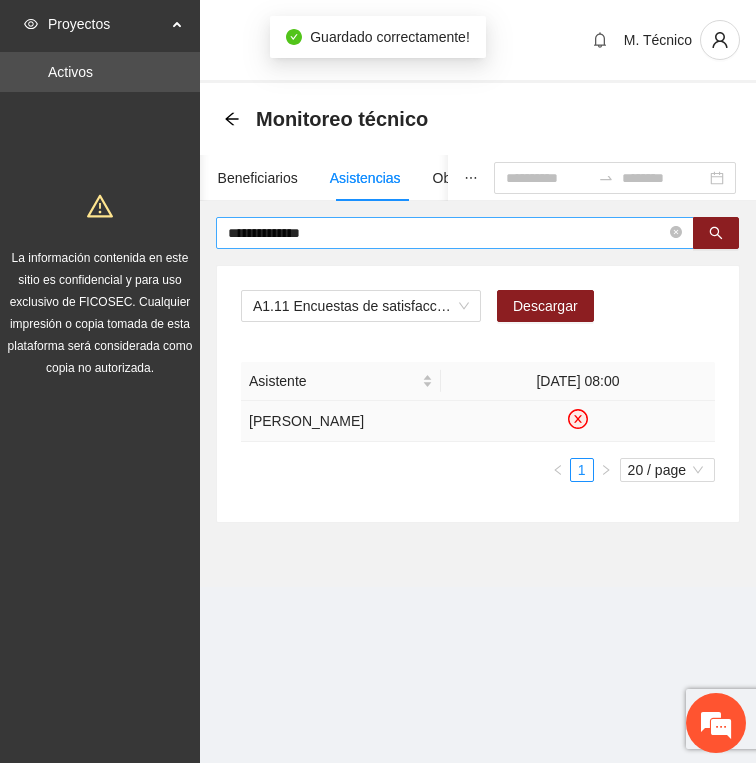 click on "**********" at bounding box center (447, 233) 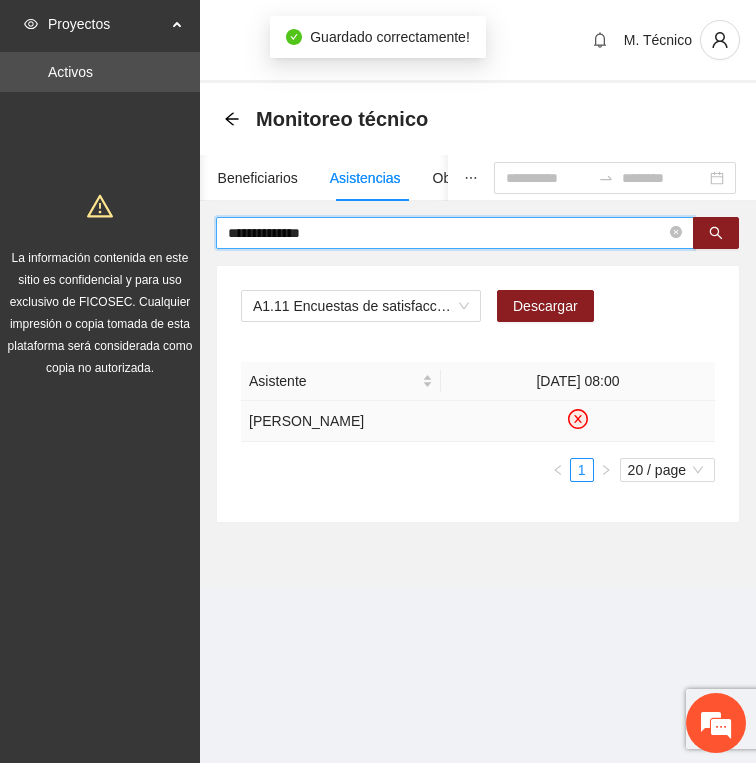 click on "**********" at bounding box center (447, 233) 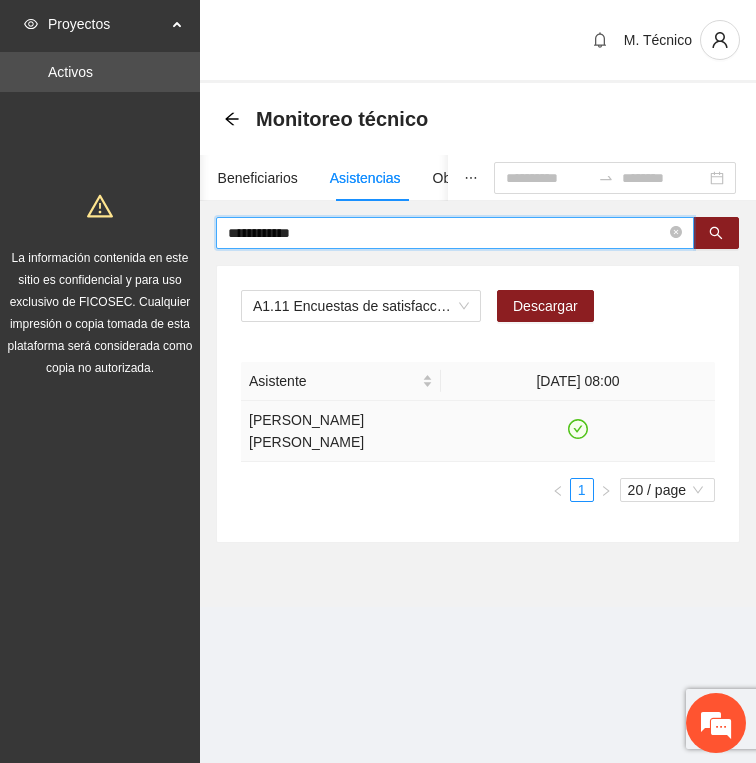 click 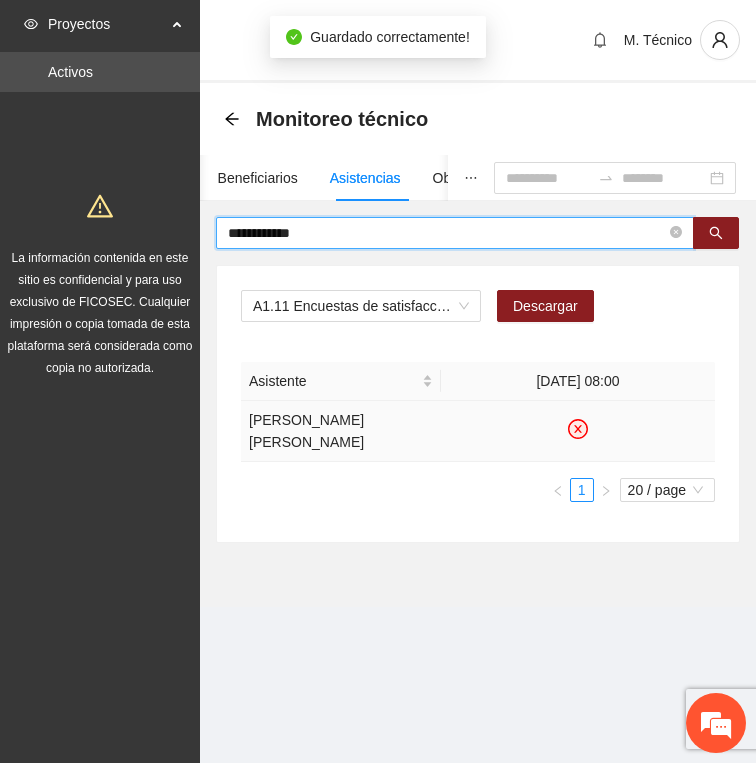 click on "**********" at bounding box center (447, 233) 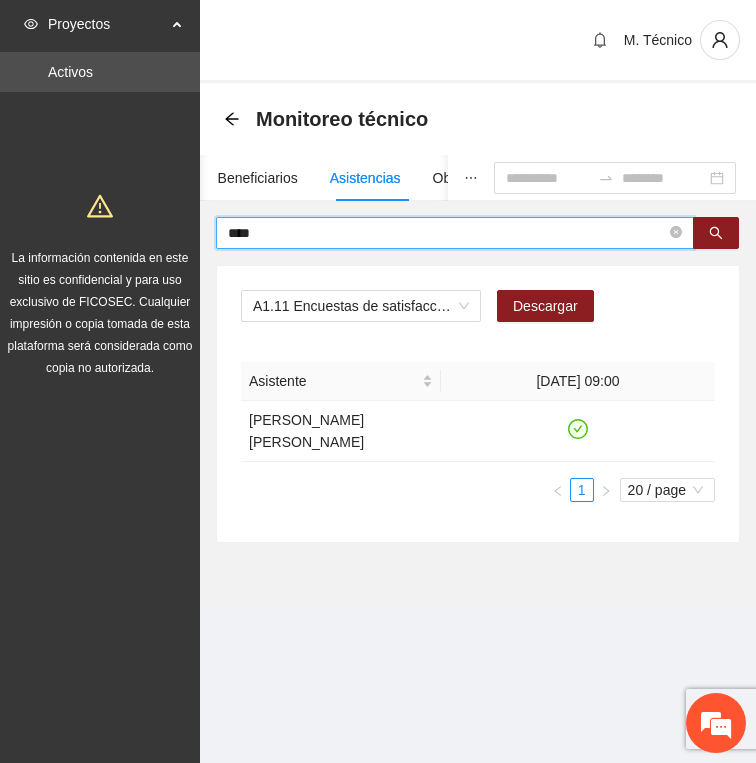 click on "****" at bounding box center [447, 233] 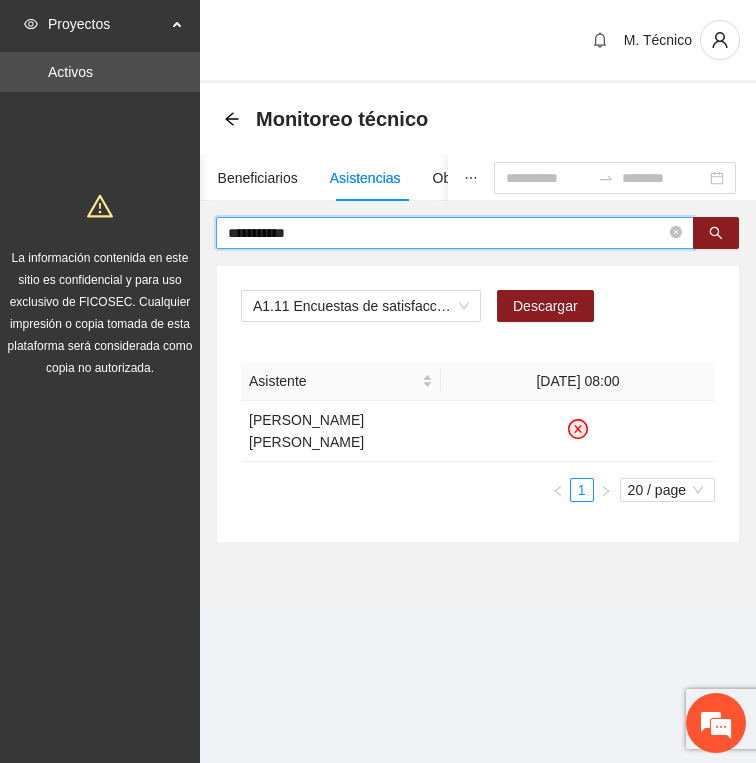 click on "**********" at bounding box center (447, 233) 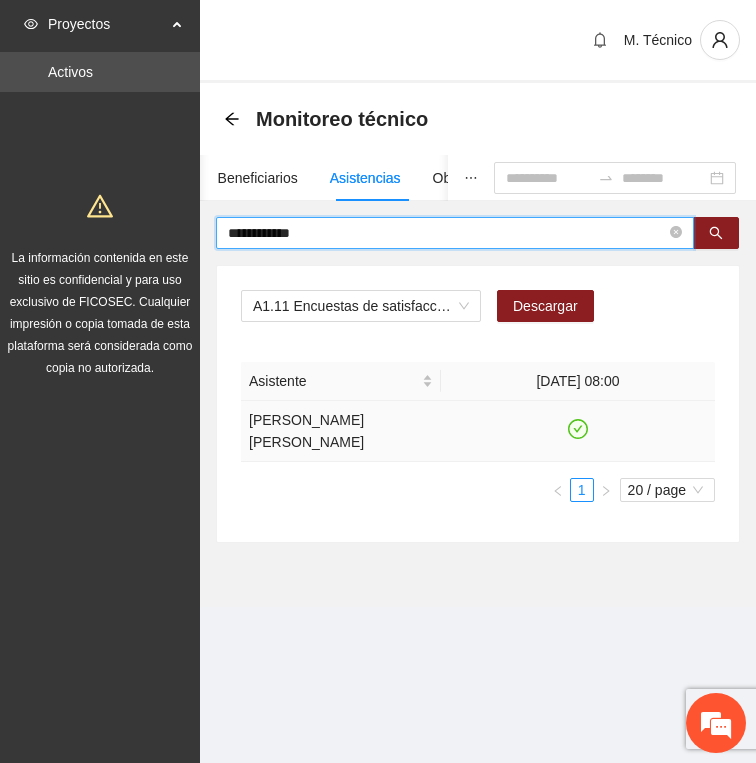 click 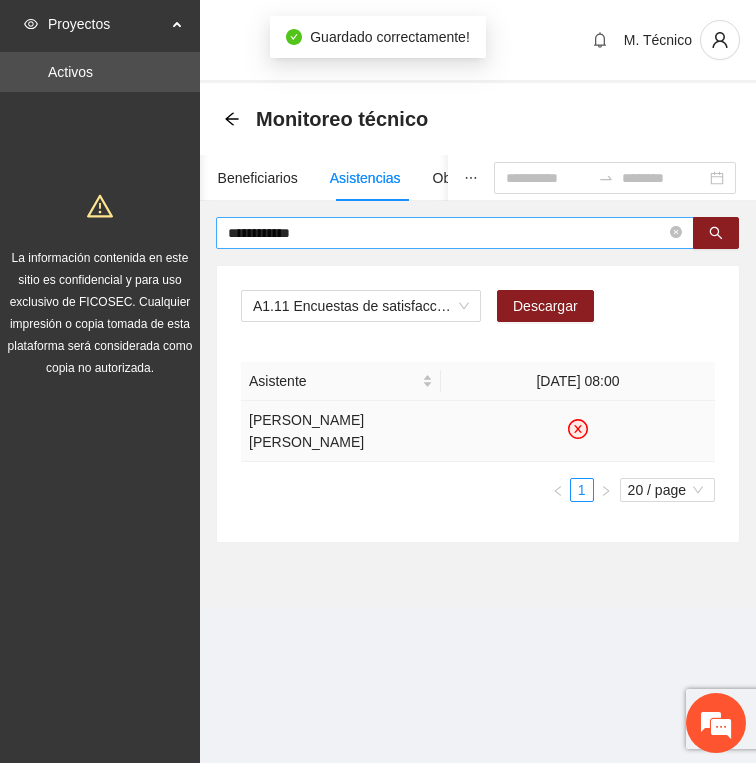 click on "**********" at bounding box center [447, 233] 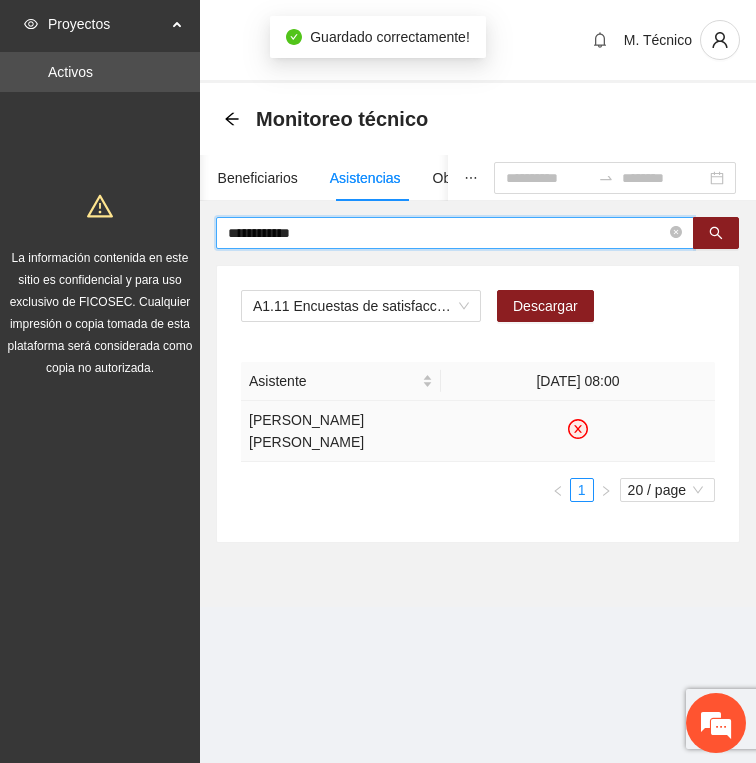 click on "**********" at bounding box center (447, 233) 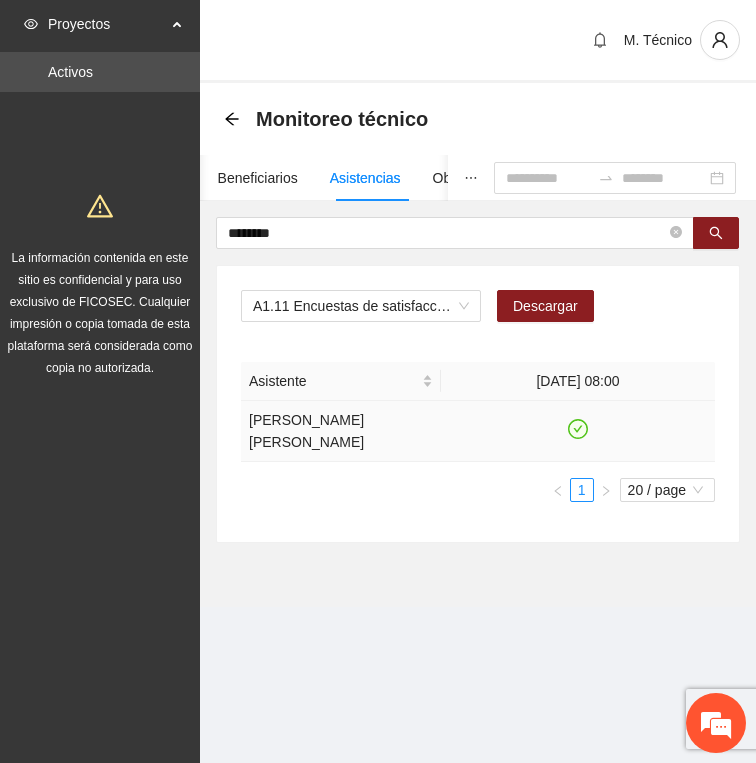 click 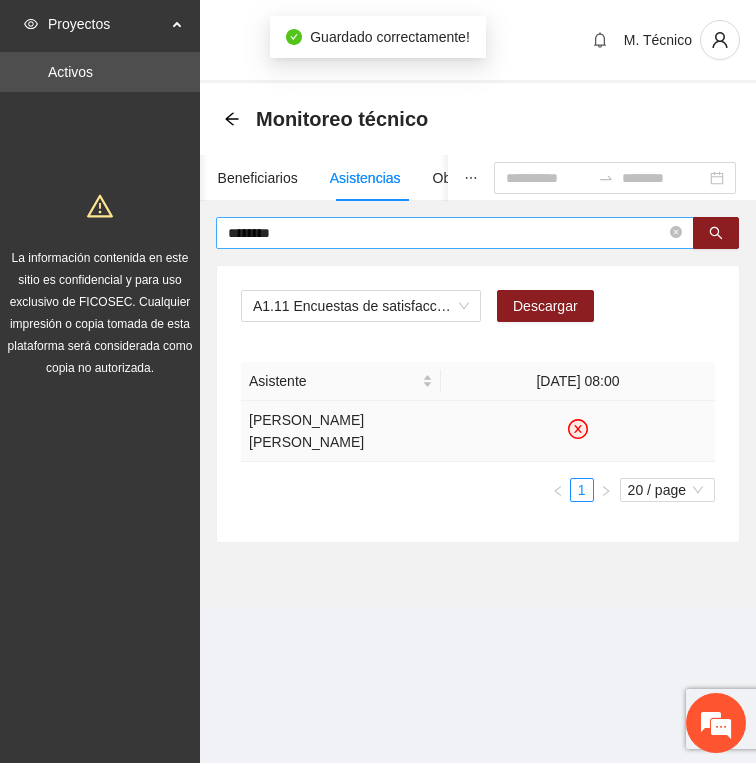 click on "********" at bounding box center [447, 233] 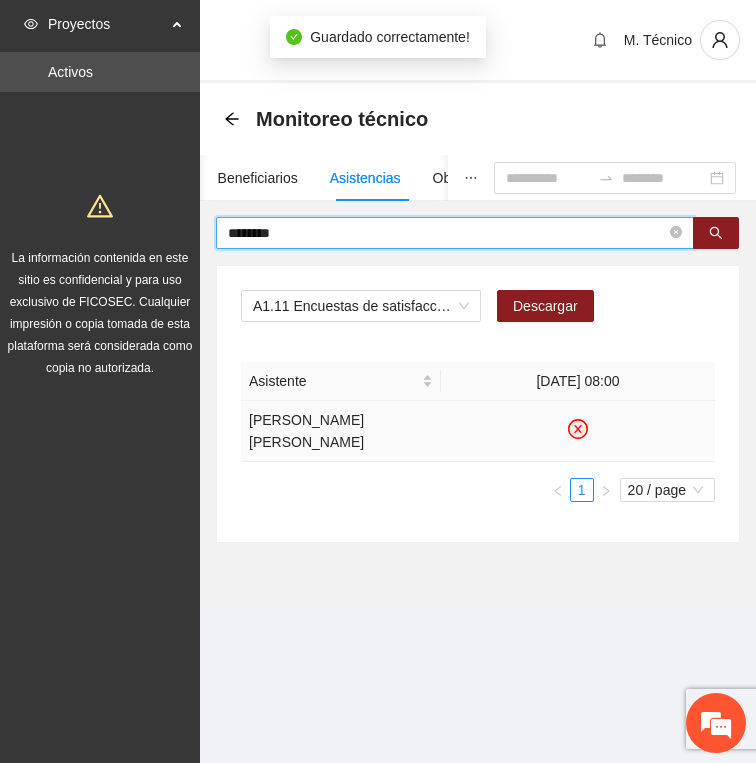 click on "********" at bounding box center (447, 233) 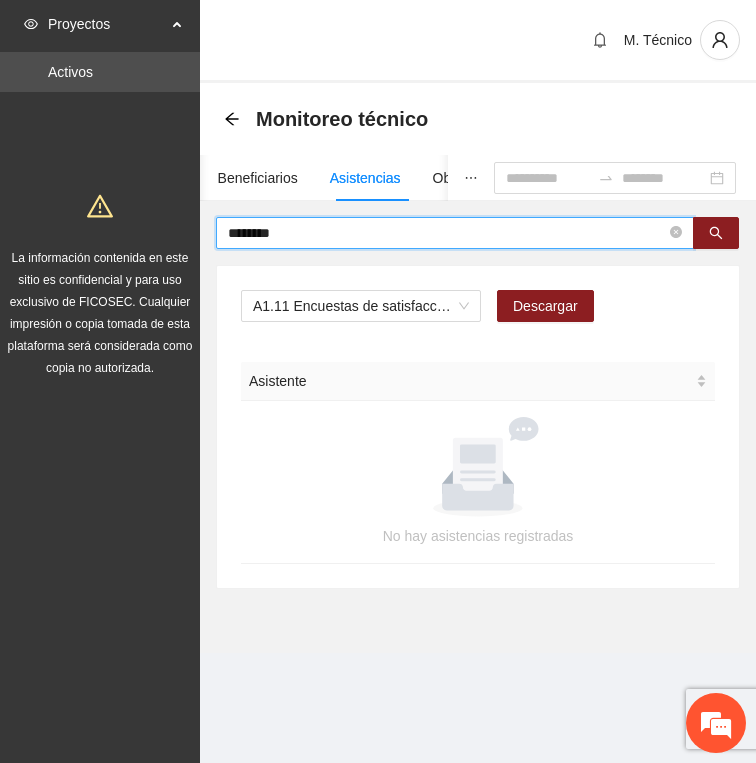 click on "********" at bounding box center [447, 233] 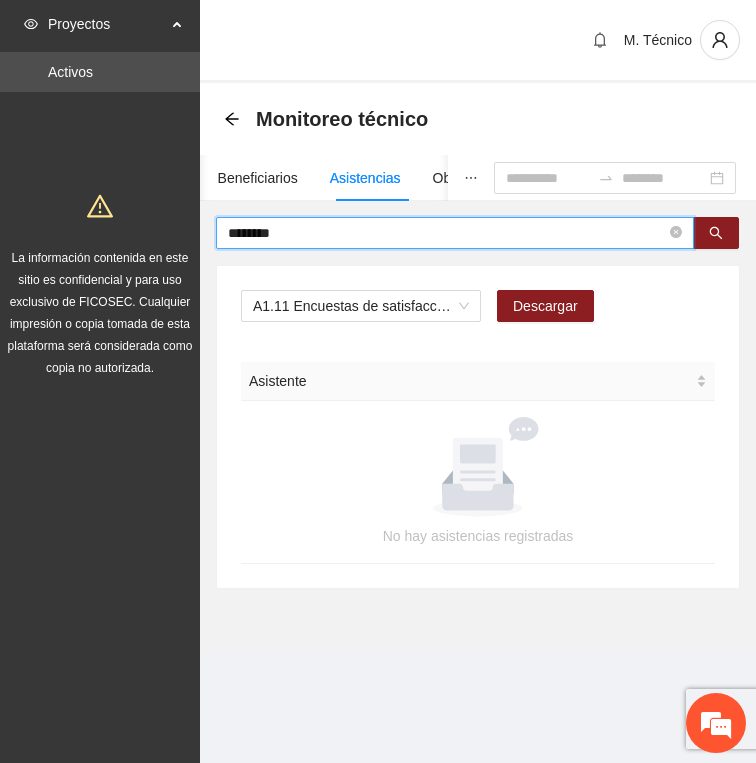 type on "********" 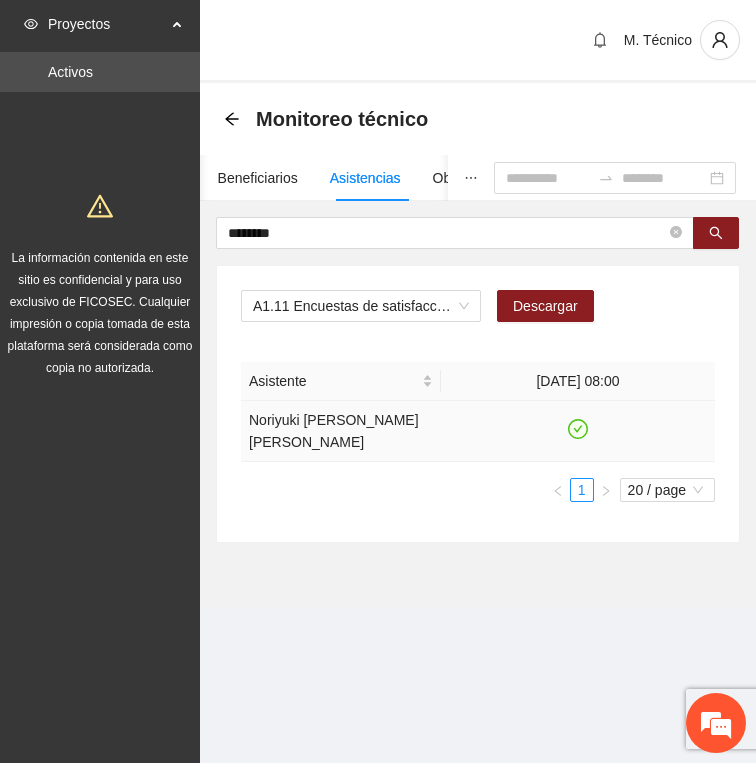 click 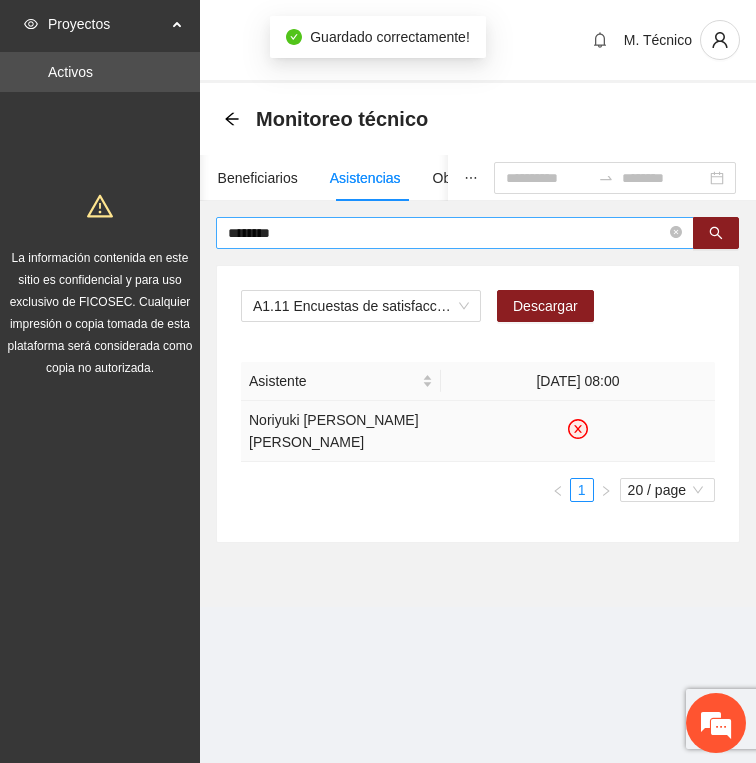 click on "********" at bounding box center [447, 233] 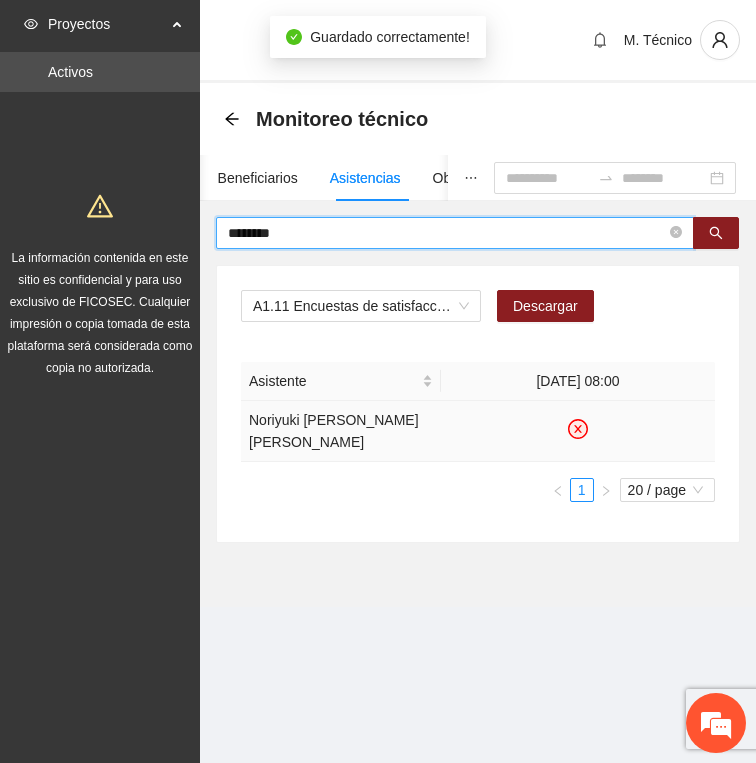 click on "********" at bounding box center [447, 233] 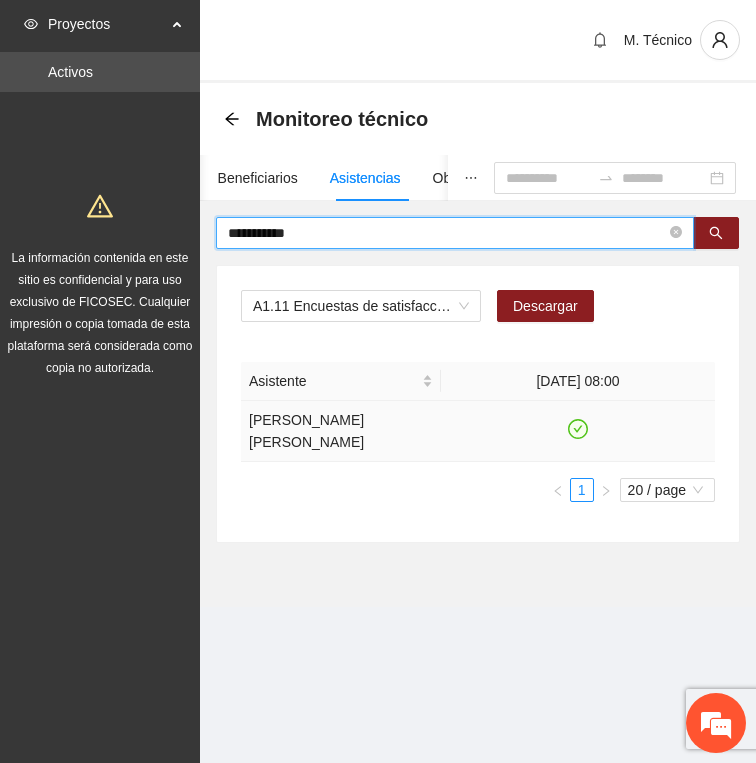 click 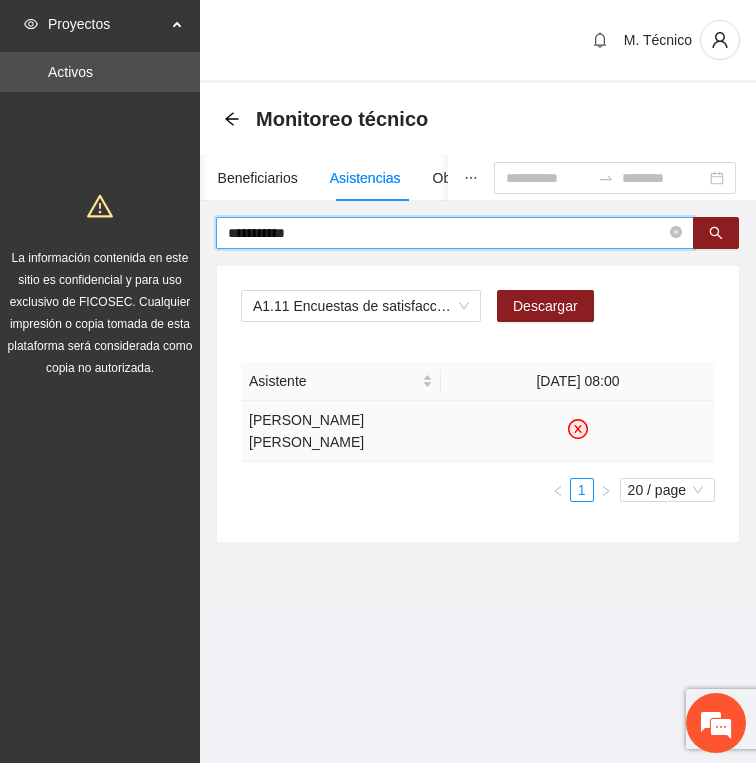 click on "**********" at bounding box center [447, 233] 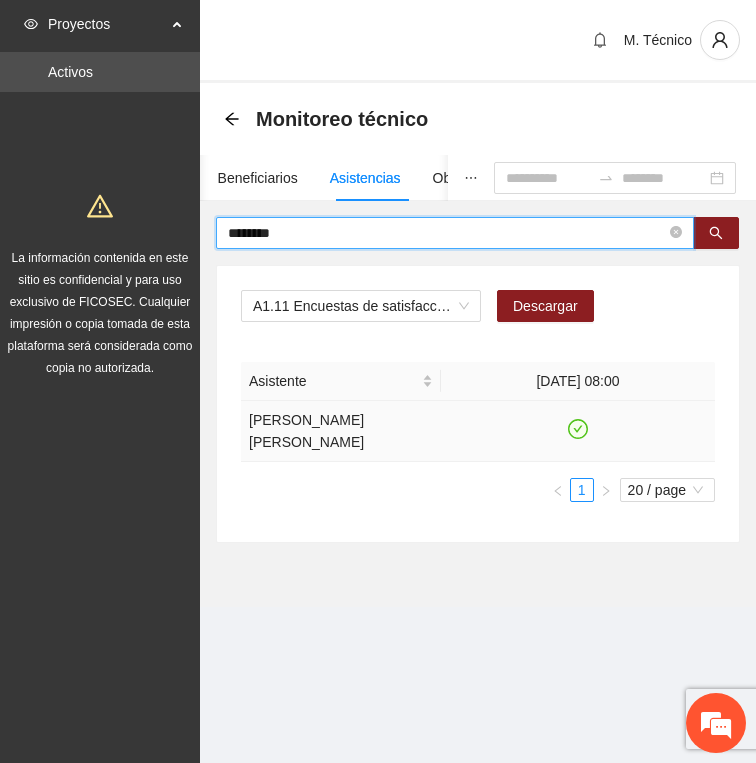 click 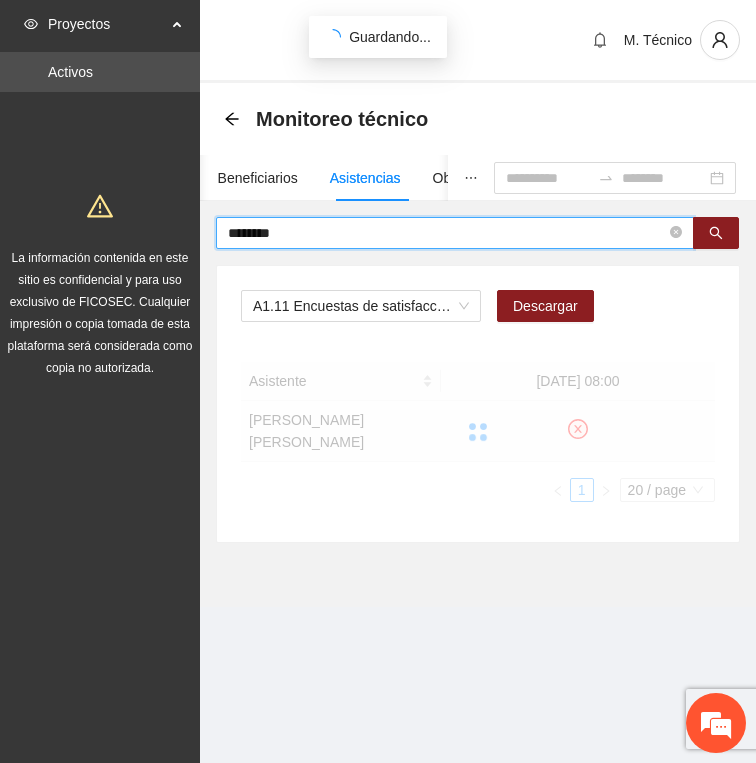 click on "********" at bounding box center [447, 233] 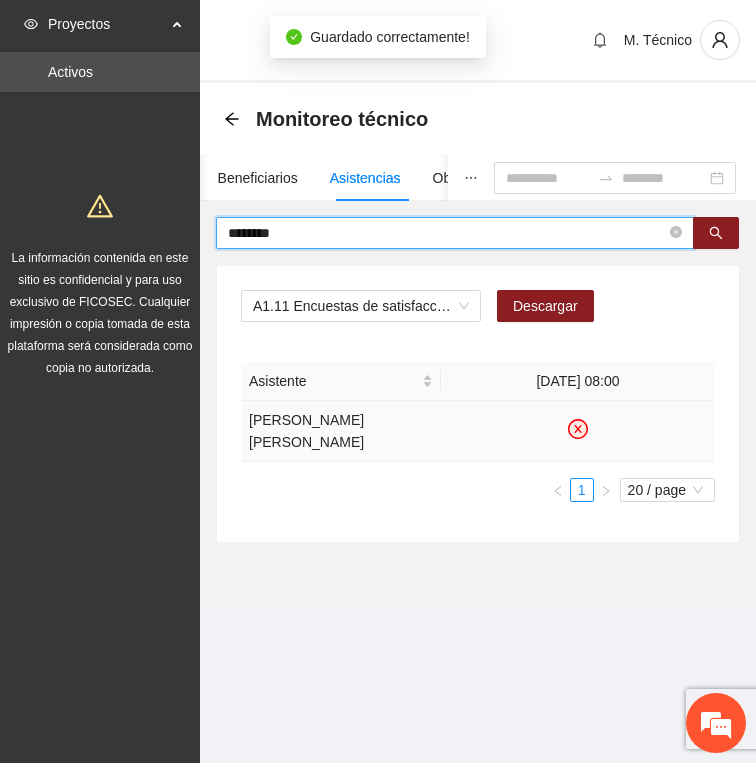 click on "********" at bounding box center (447, 233) 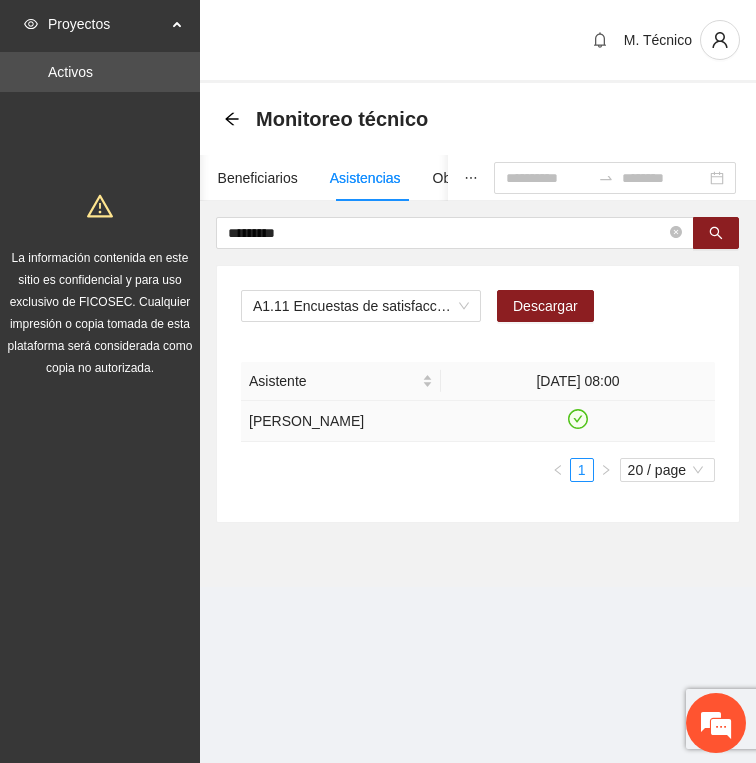 click at bounding box center [578, 421] 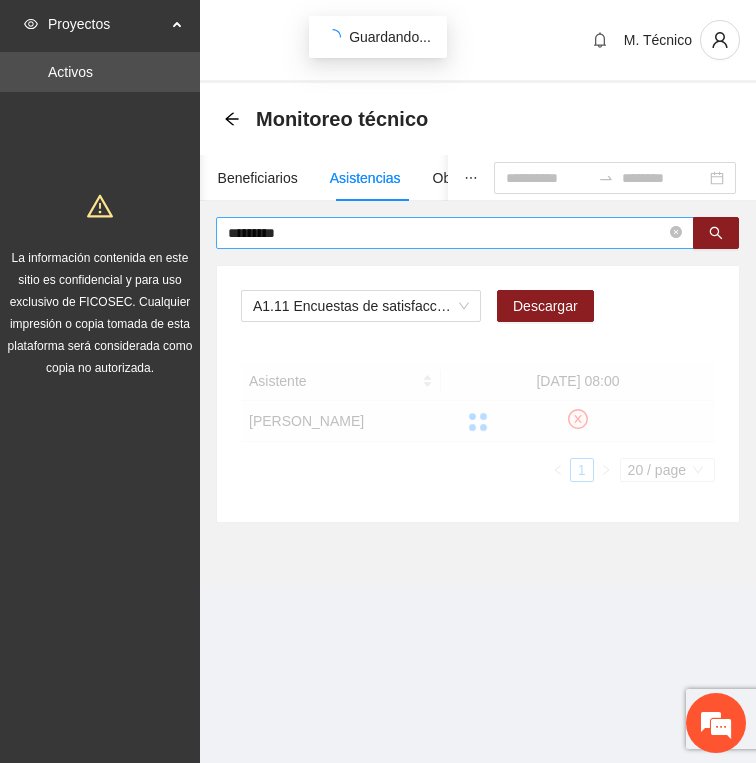 click on "*********" at bounding box center [447, 233] 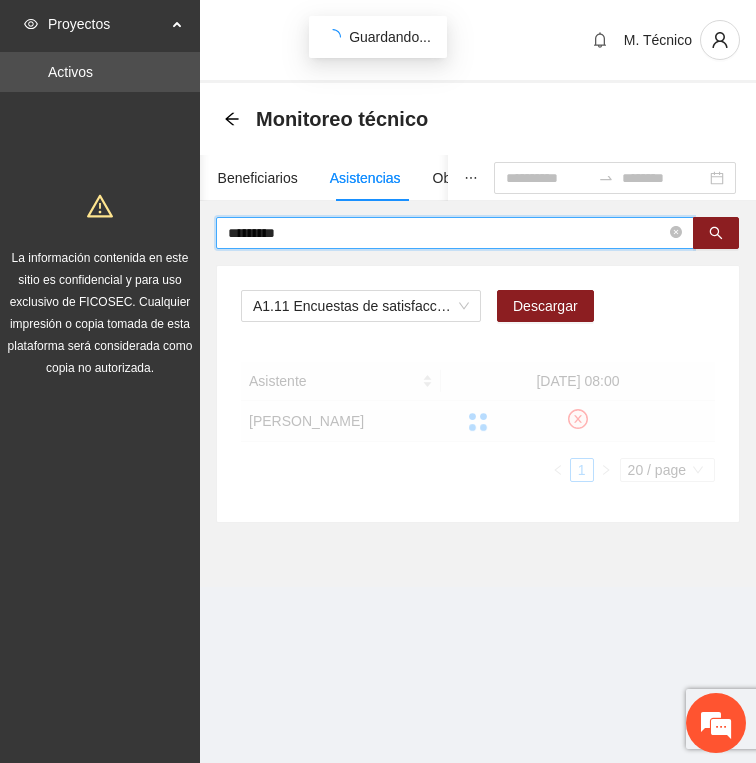 click on "*********" at bounding box center (447, 233) 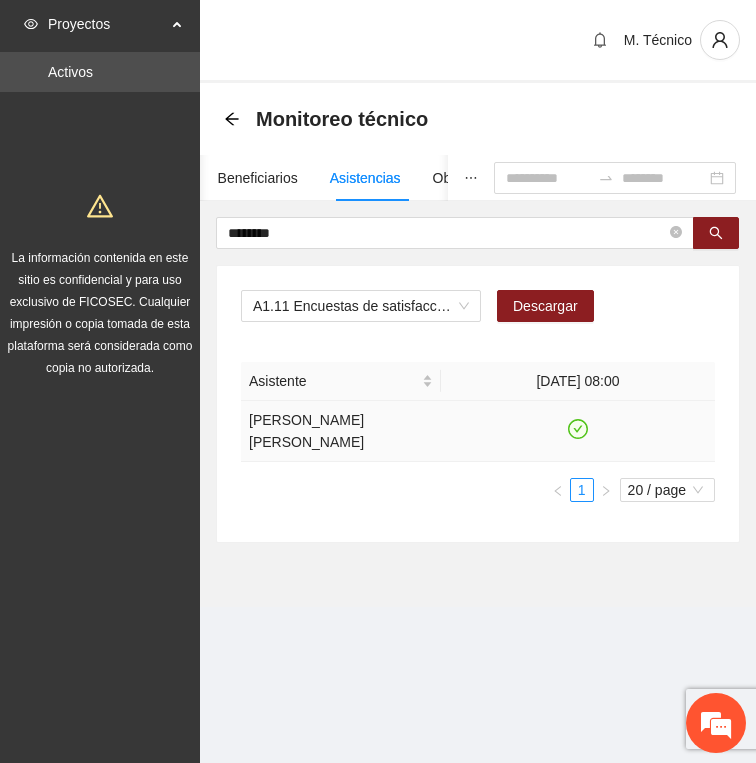 click 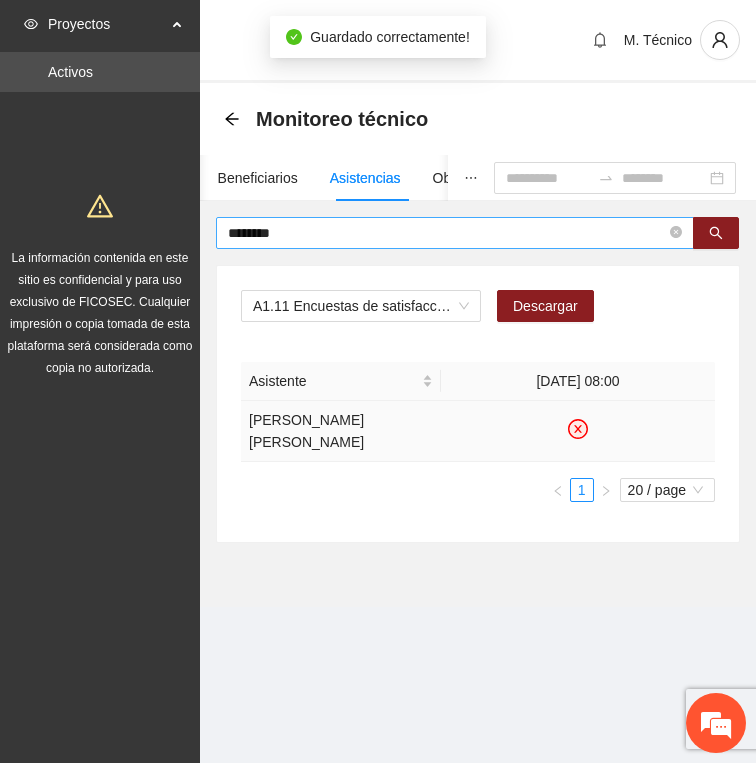 click on "********" at bounding box center [447, 233] 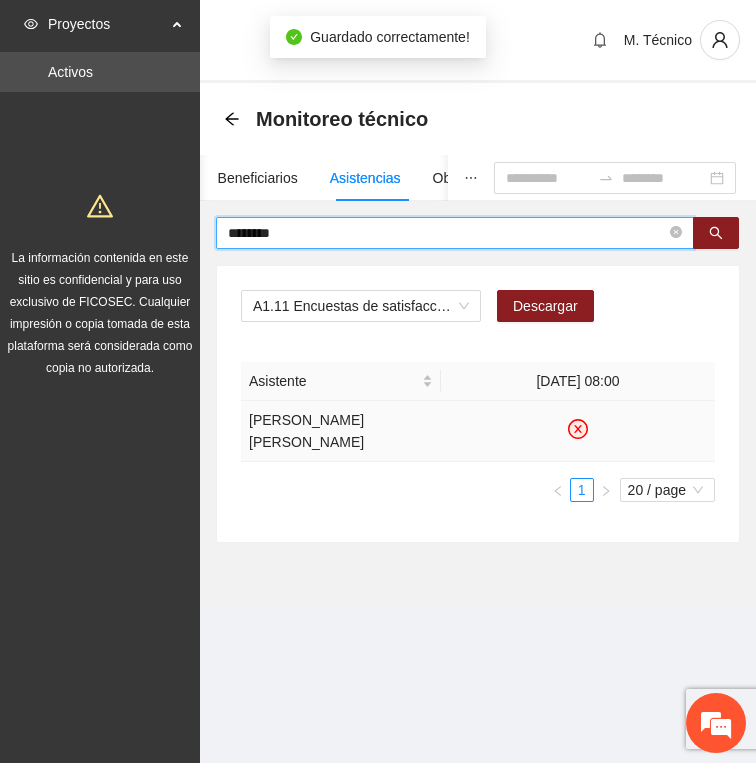 click on "********" at bounding box center (447, 233) 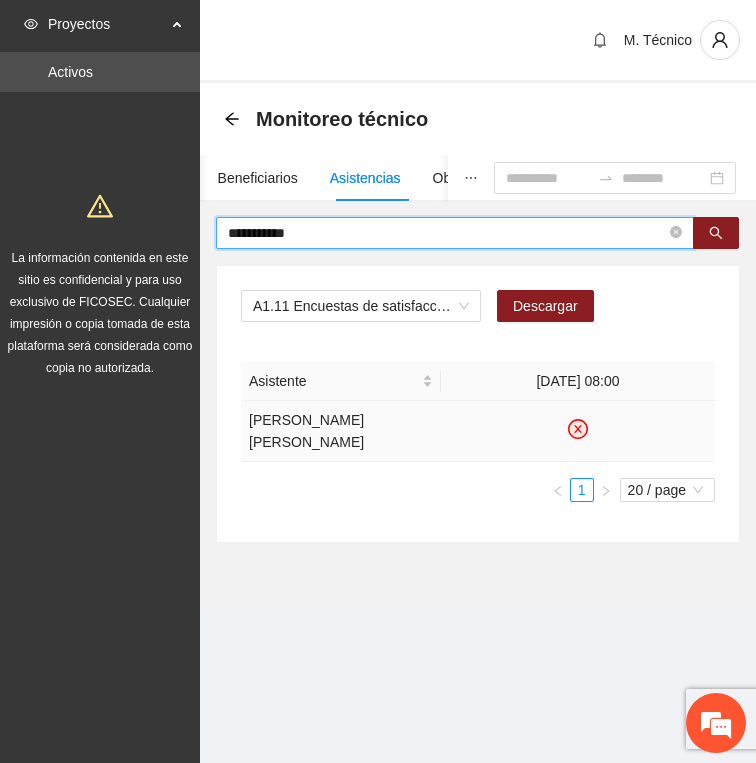 type on "**********" 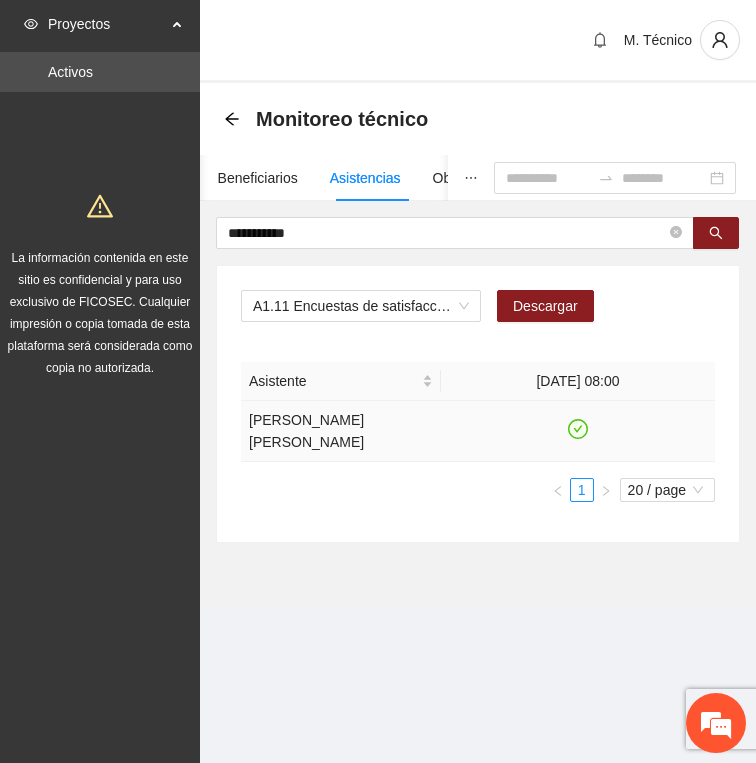 click 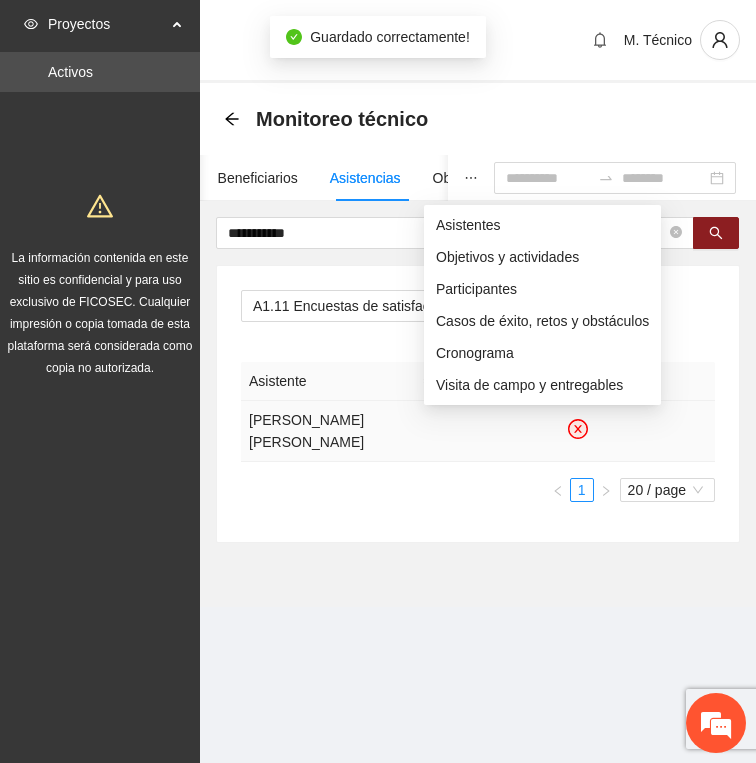 click 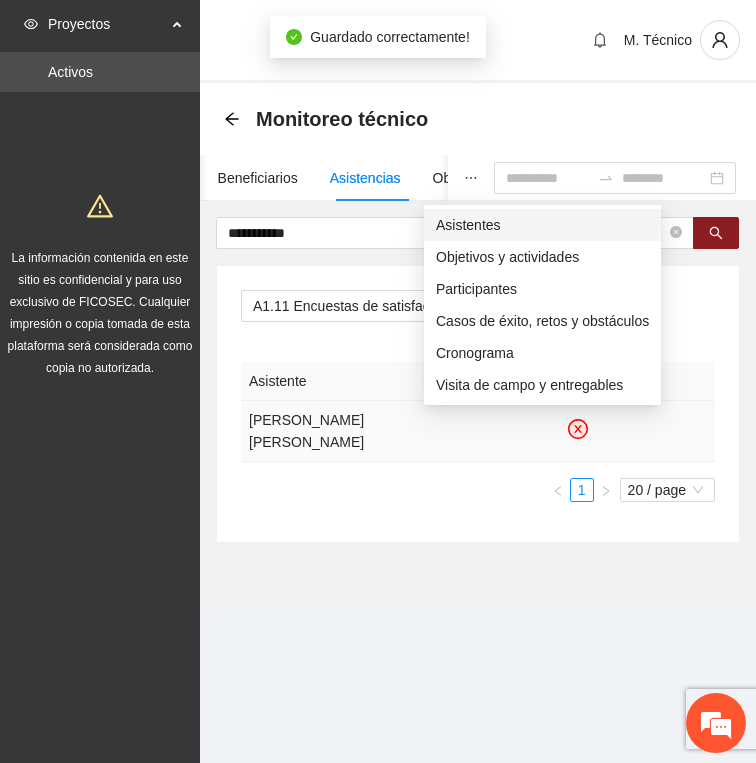 click on "Asistentes" at bounding box center [542, 225] 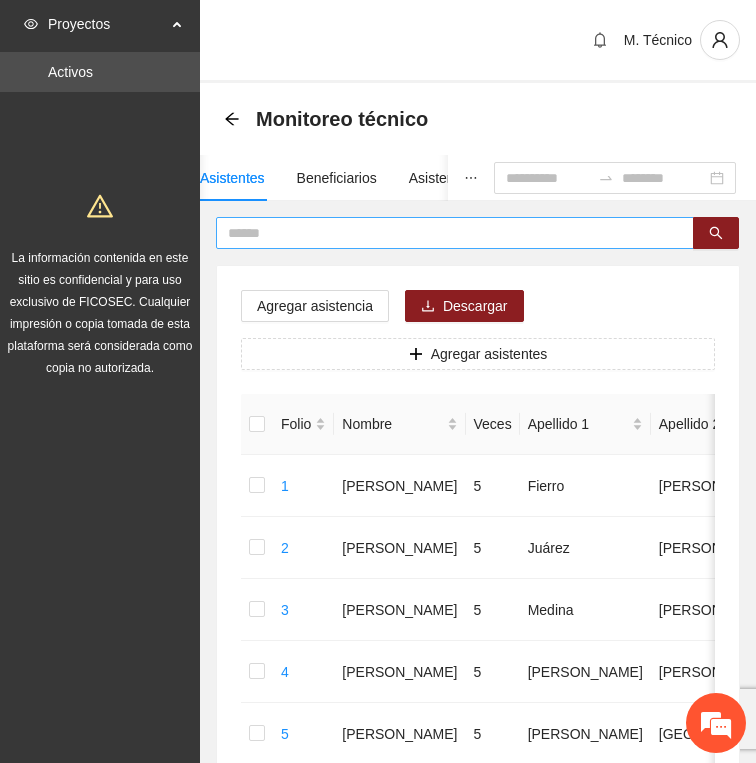 click at bounding box center [447, 233] 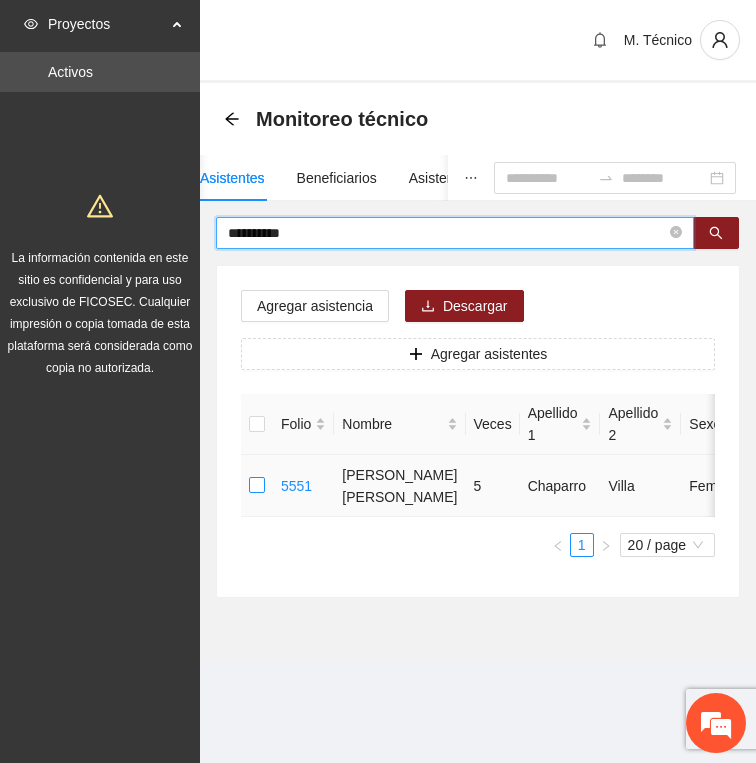 click at bounding box center [257, 486] 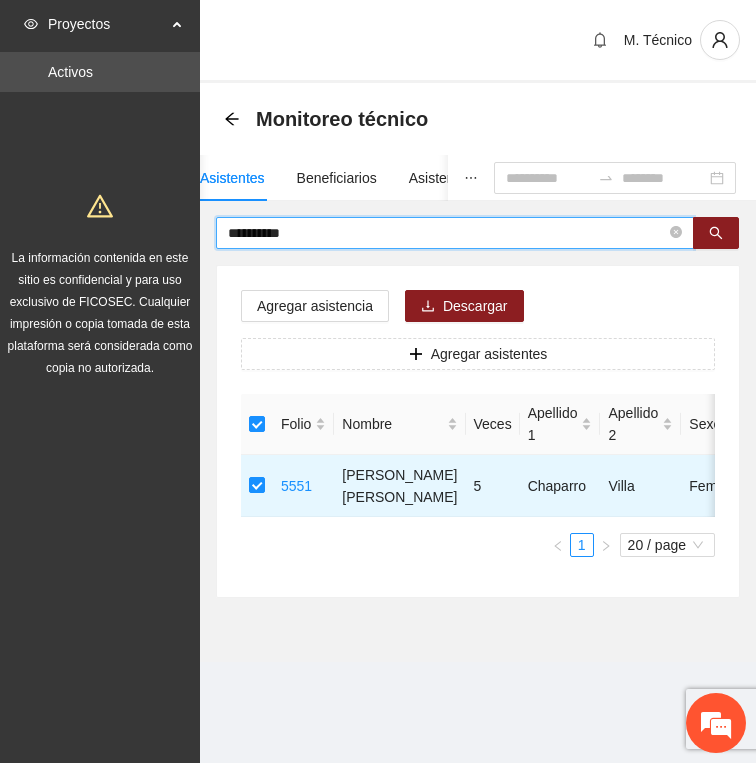 click on "**********" at bounding box center [447, 233] 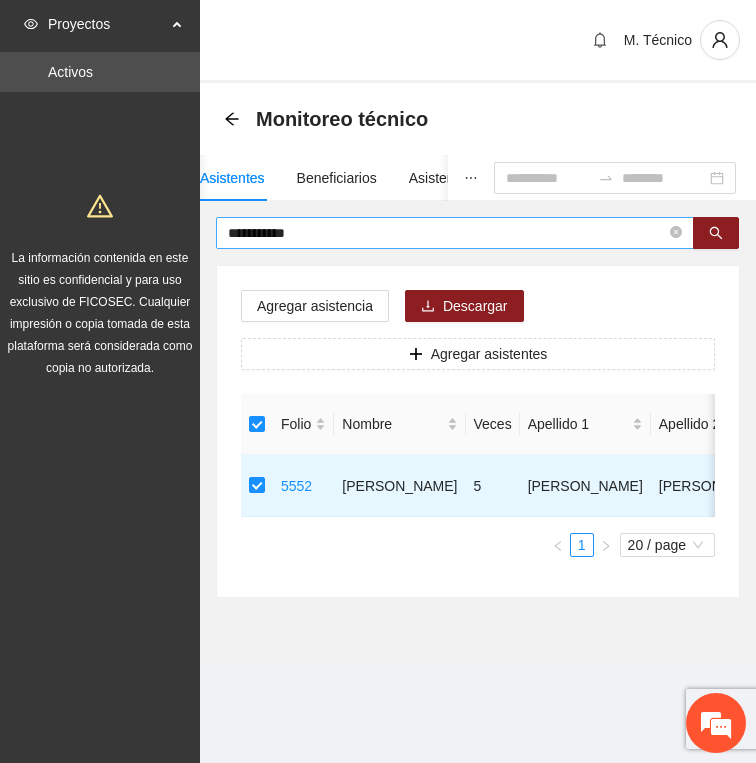 click on "**********" at bounding box center [447, 233] 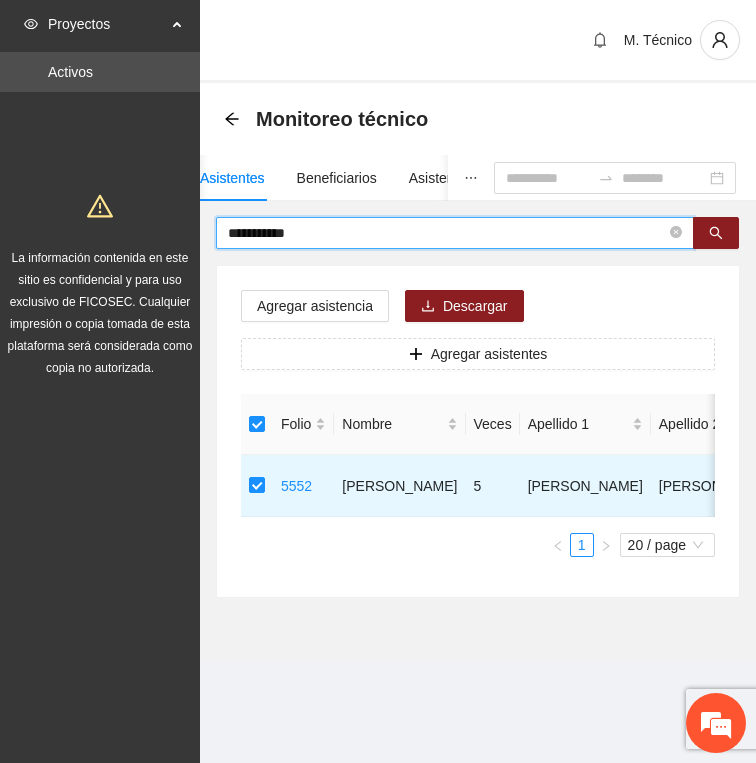 click on "**********" at bounding box center (447, 233) 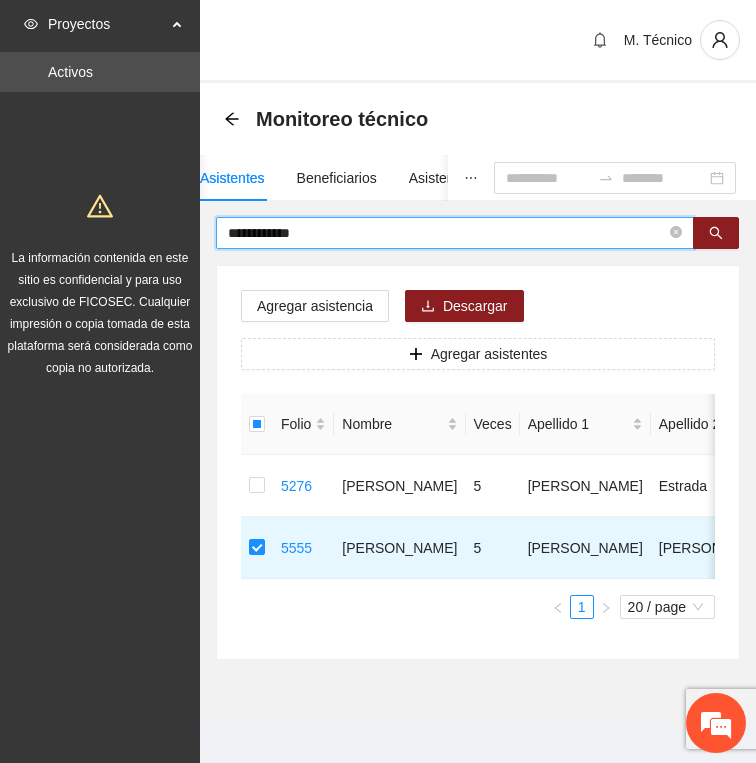 click on "**********" at bounding box center [447, 233] 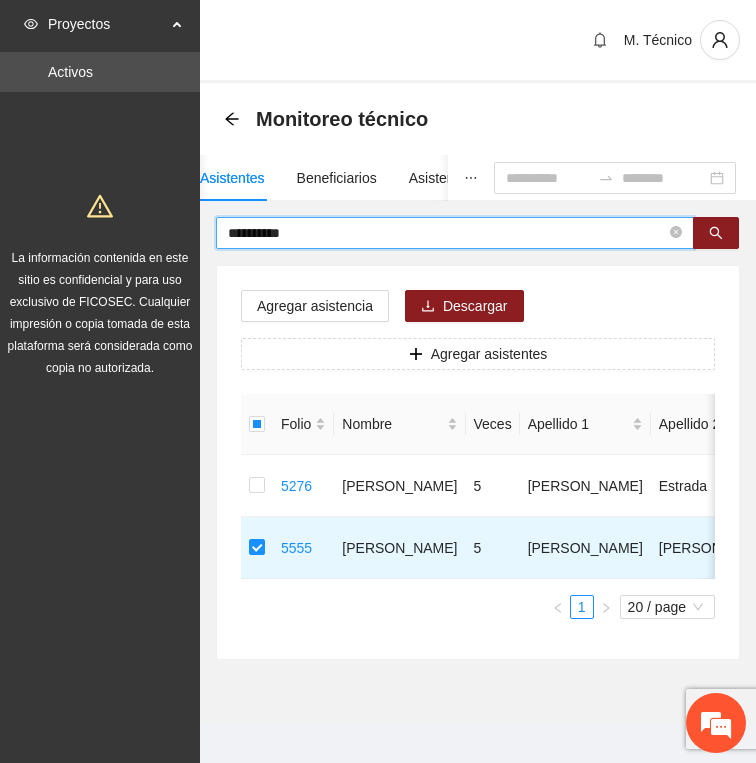 type on "**********" 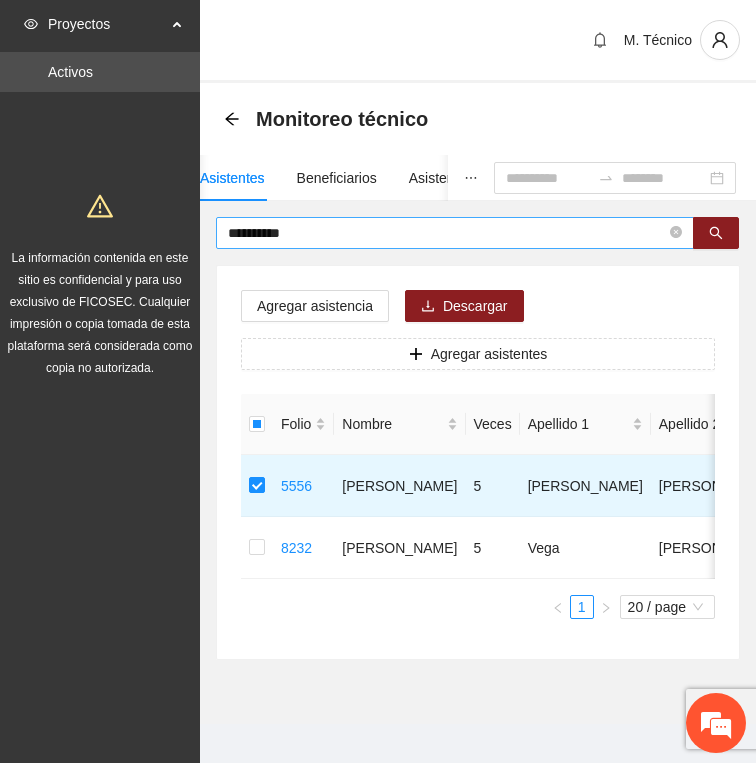 click on "**********" at bounding box center (447, 233) 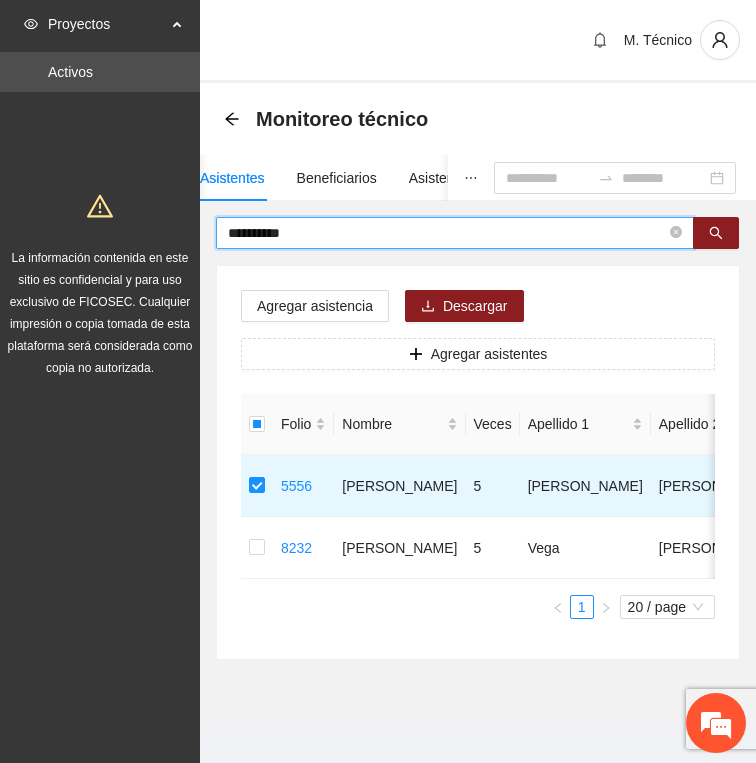 click on "**********" at bounding box center [447, 233] 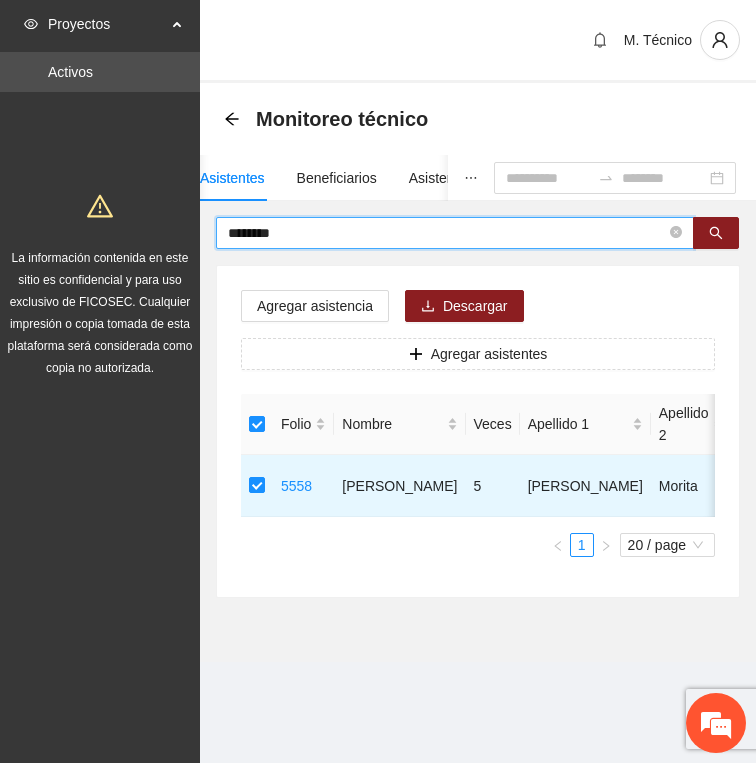 click on "********" at bounding box center [447, 233] 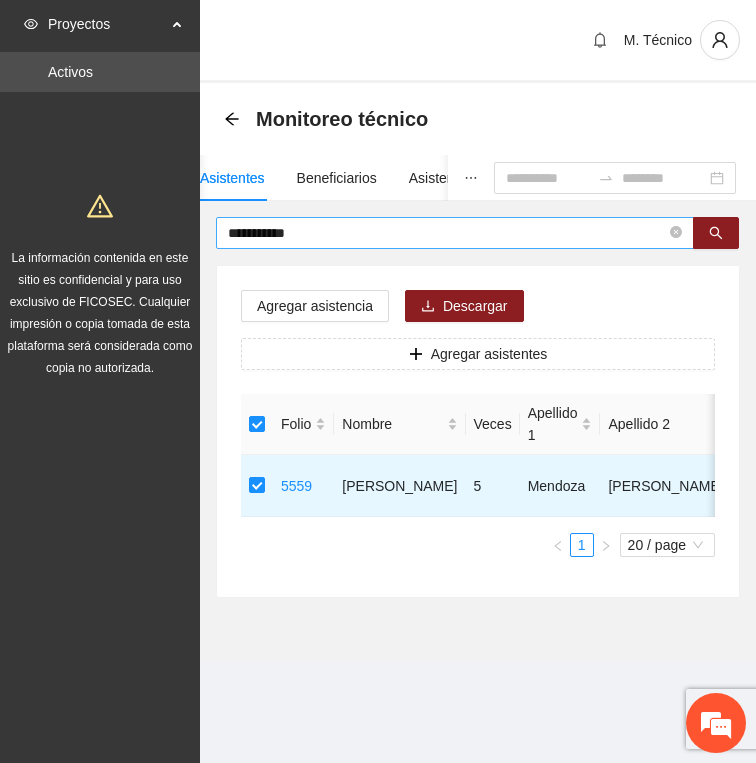 click on "**********" at bounding box center [447, 233] 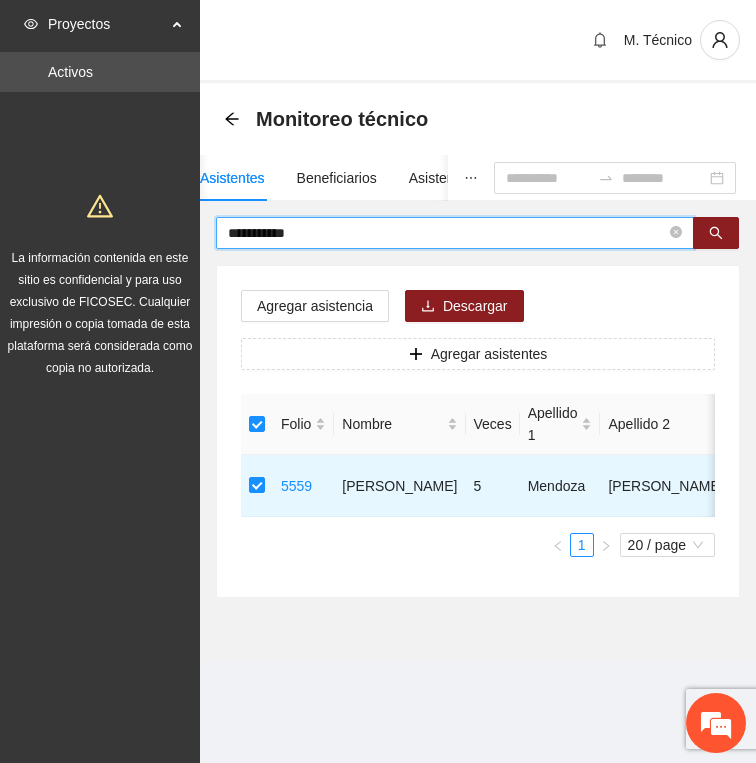 click on "**********" at bounding box center (447, 233) 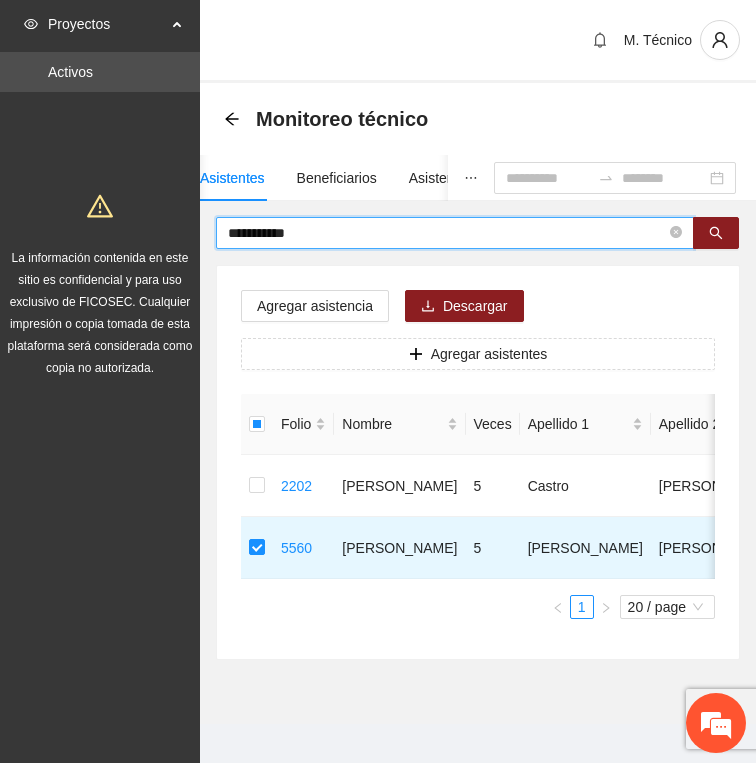 click on "**********" at bounding box center (447, 233) 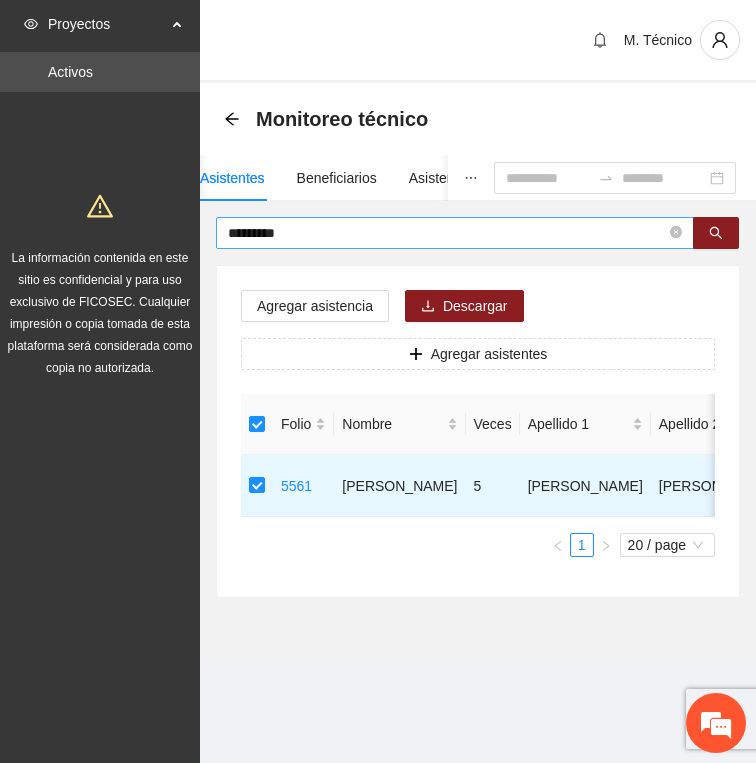 click on "*********" at bounding box center [447, 233] 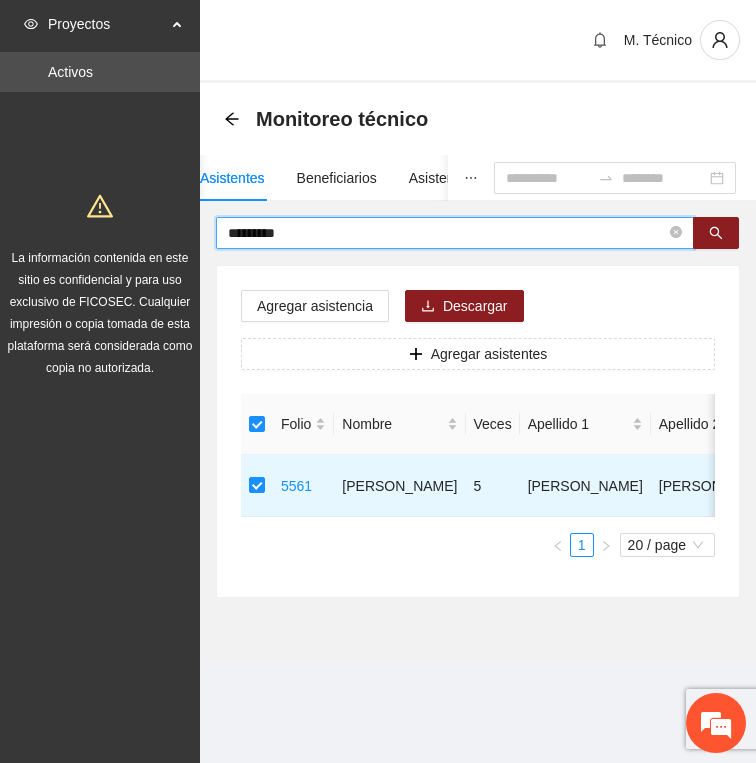 click on "*********" at bounding box center [447, 233] 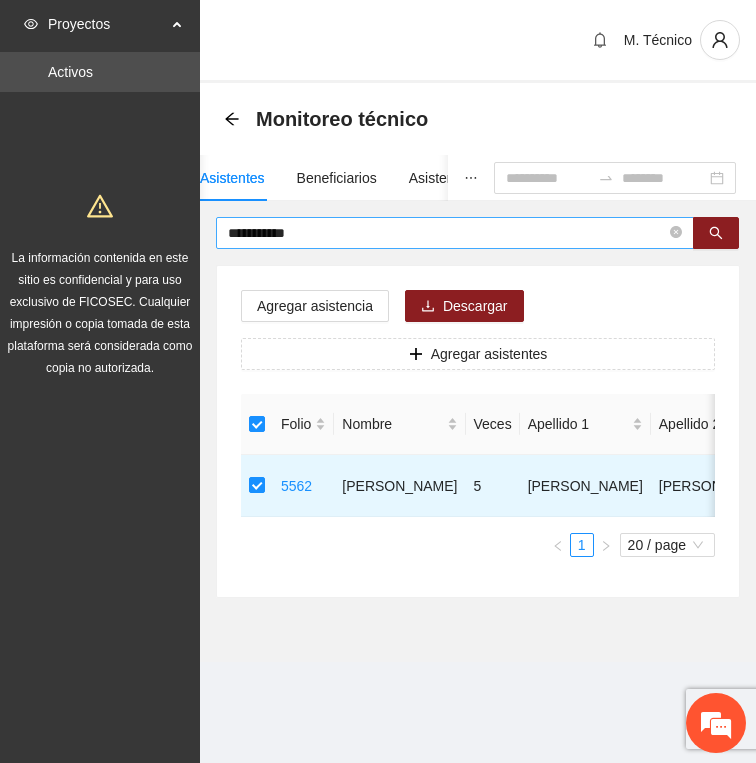 click on "**********" at bounding box center (447, 233) 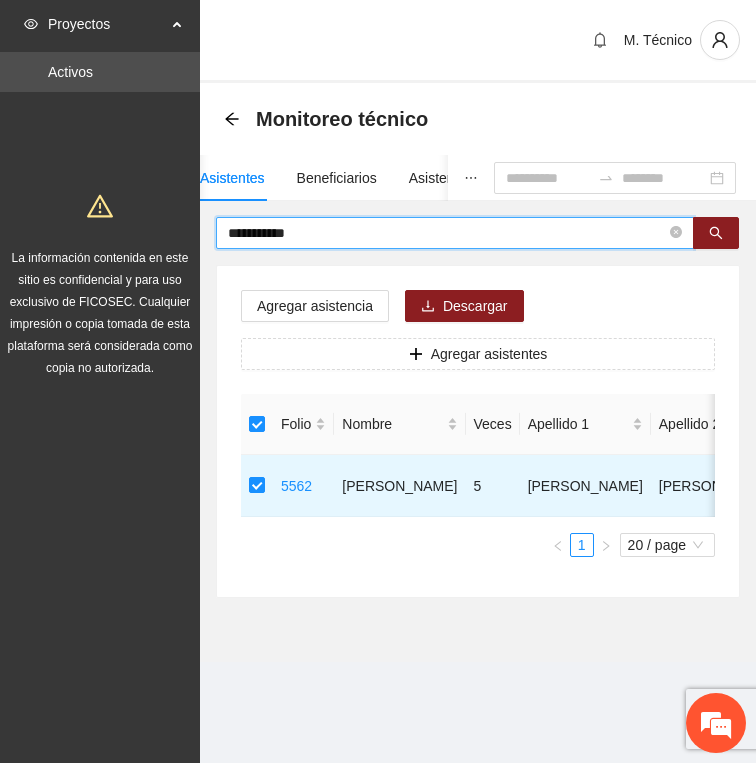 click on "**********" at bounding box center [447, 233] 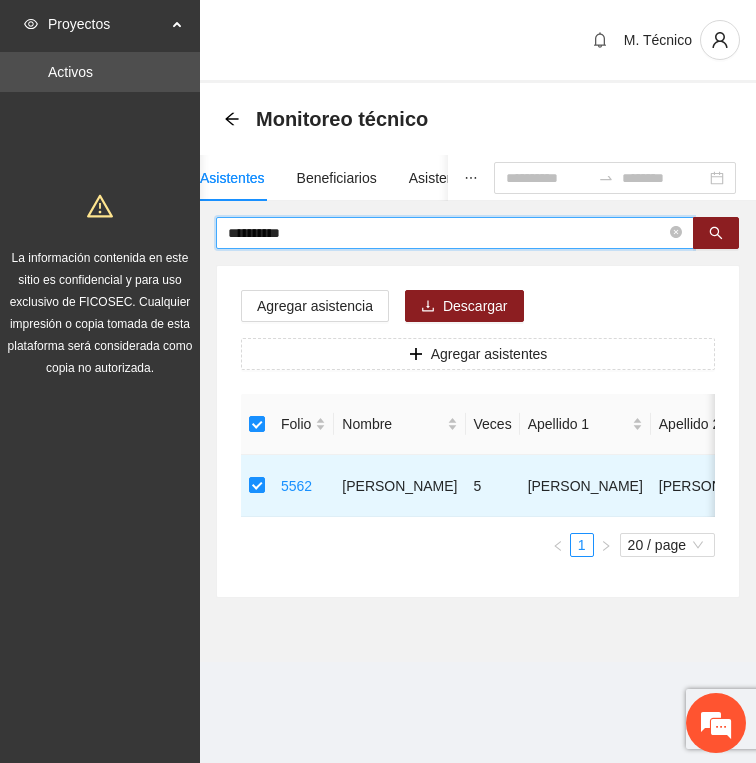 type on "**********" 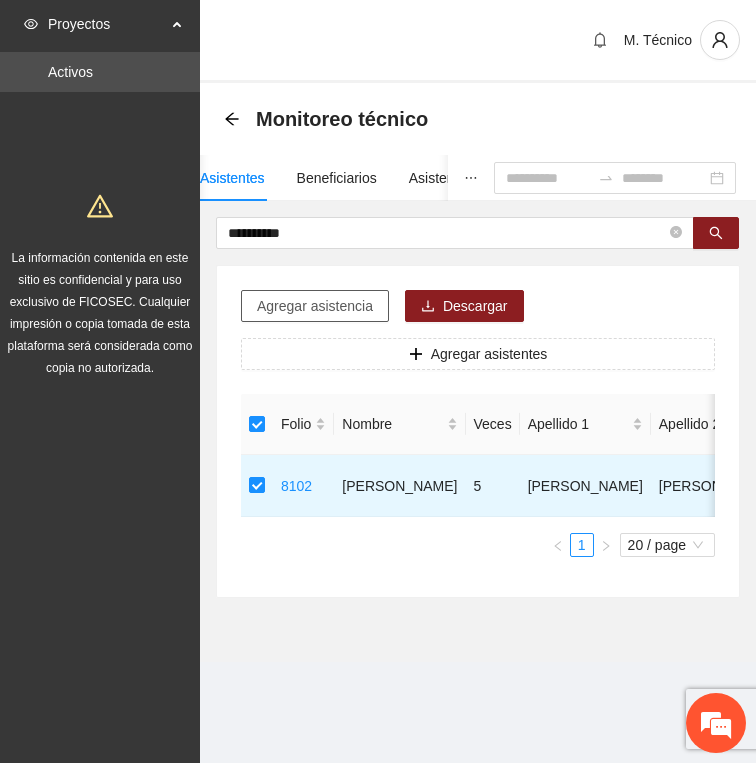 click on "Agregar asistencia" at bounding box center [315, 306] 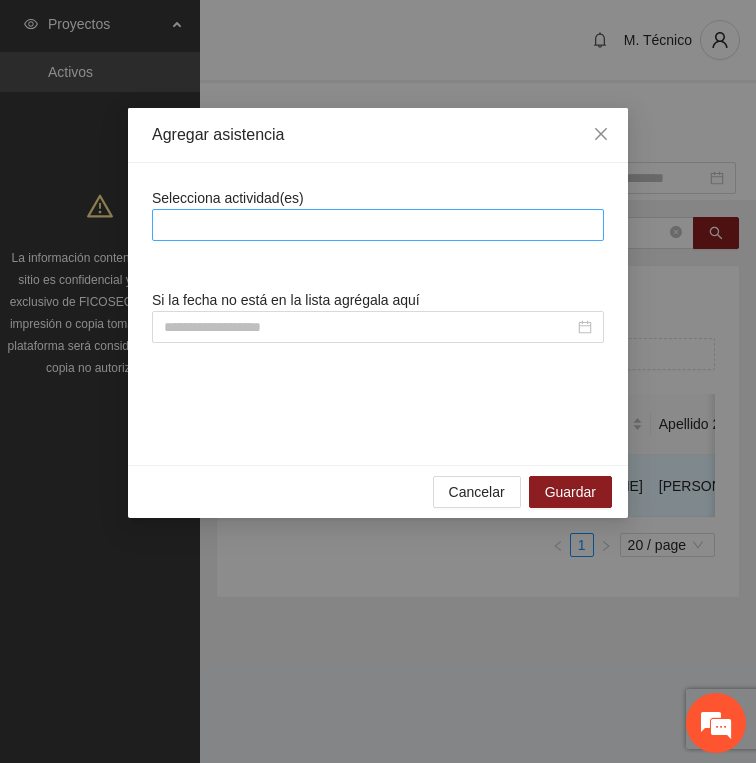 click at bounding box center (378, 225) 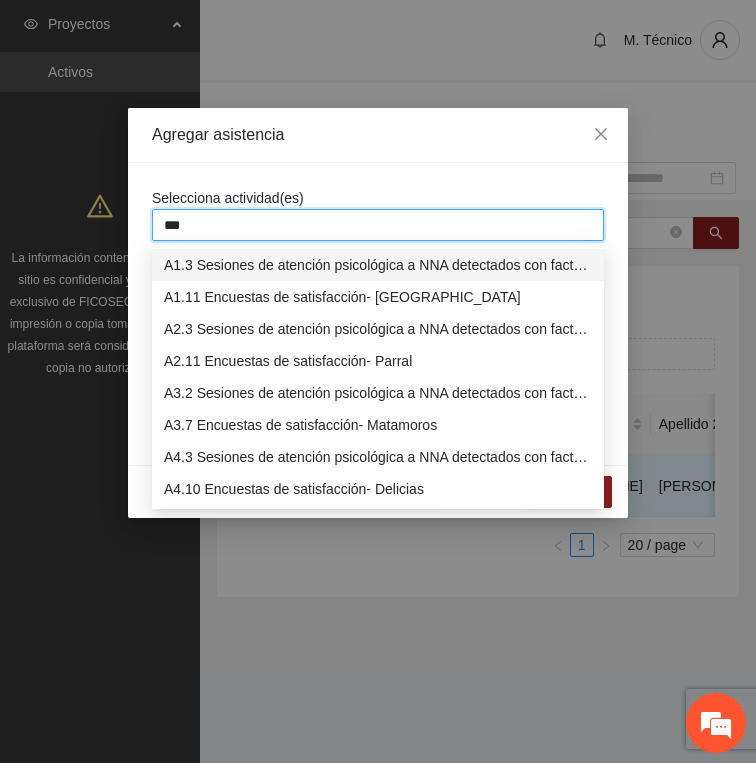 type on "****" 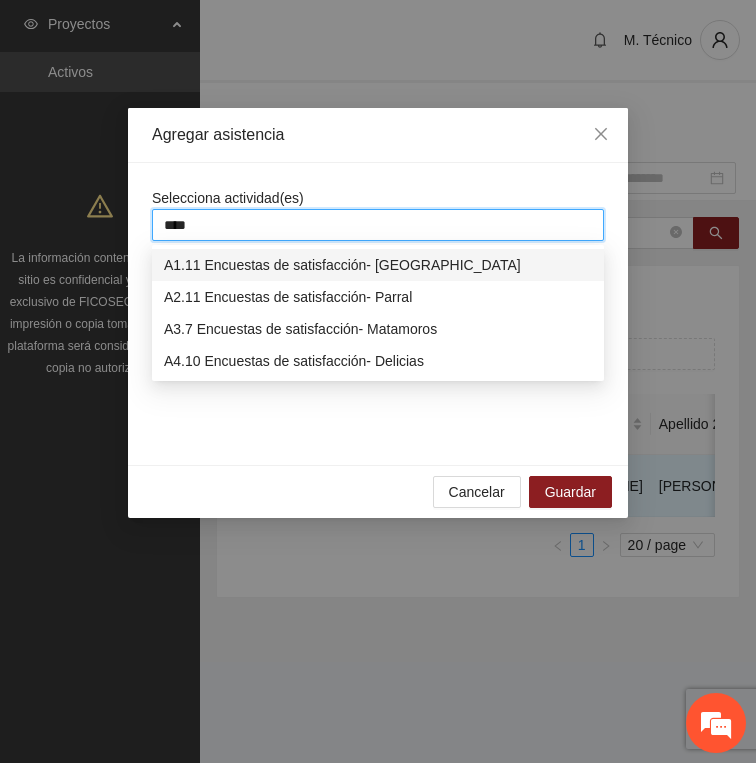 type 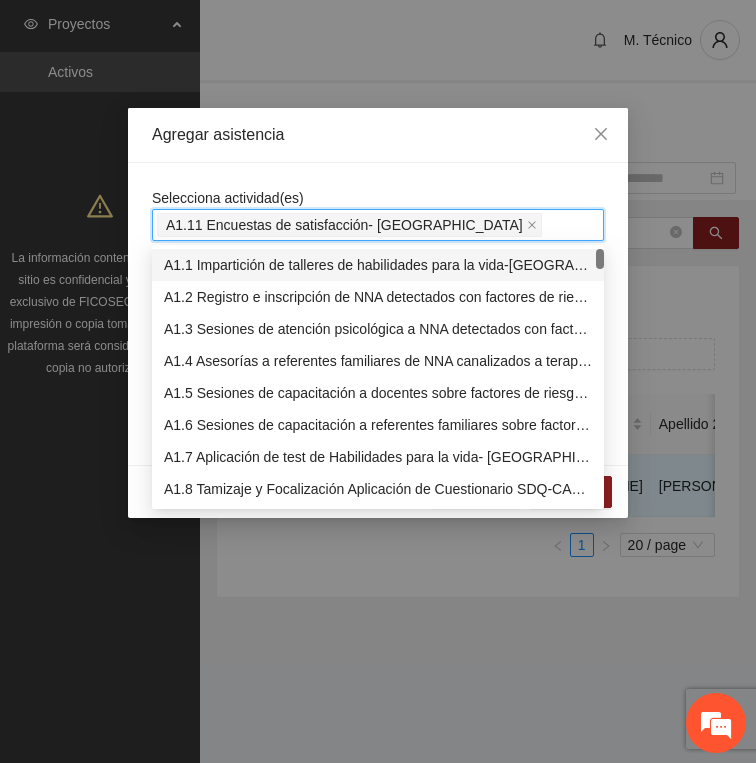 click on "Agregar asistencia" at bounding box center [378, 135] 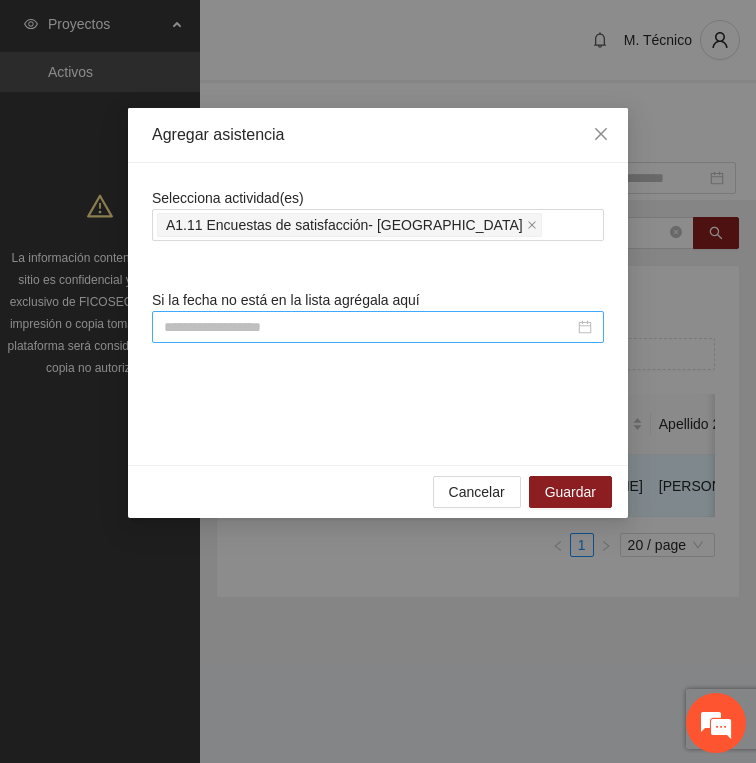 click at bounding box center [369, 327] 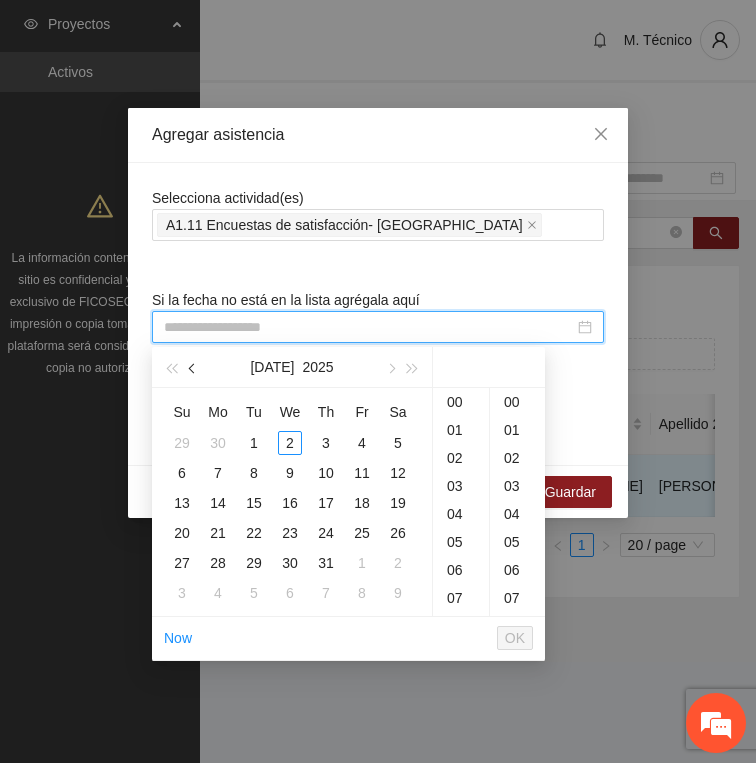click at bounding box center (193, 367) 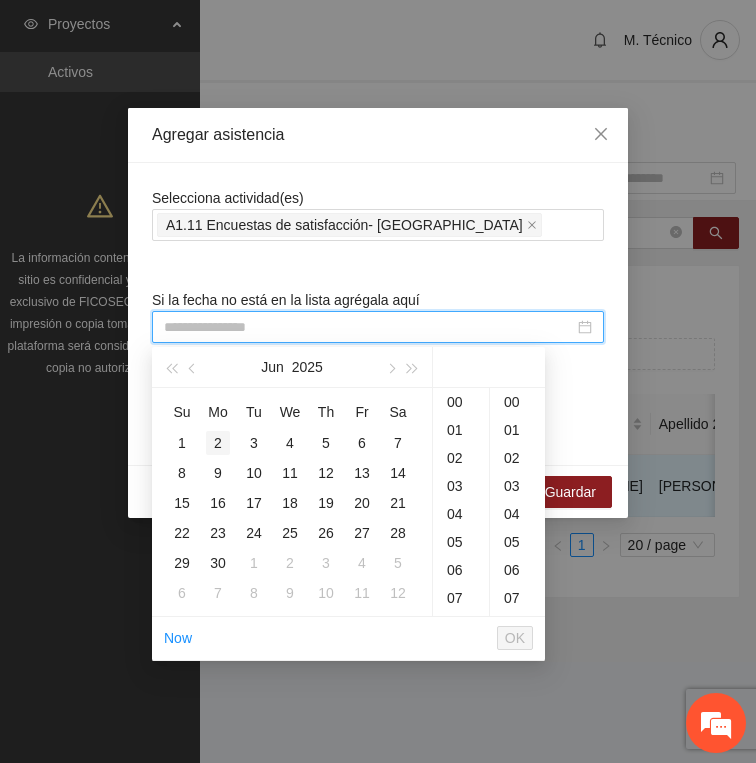 click on "2" at bounding box center [218, 443] 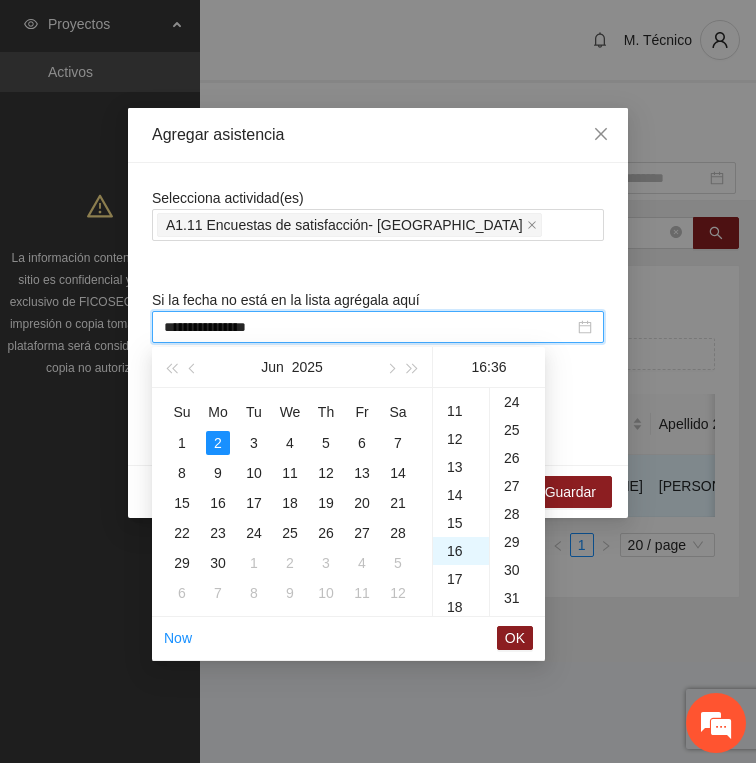 scroll, scrollTop: 448, scrollLeft: 0, axis: vertical 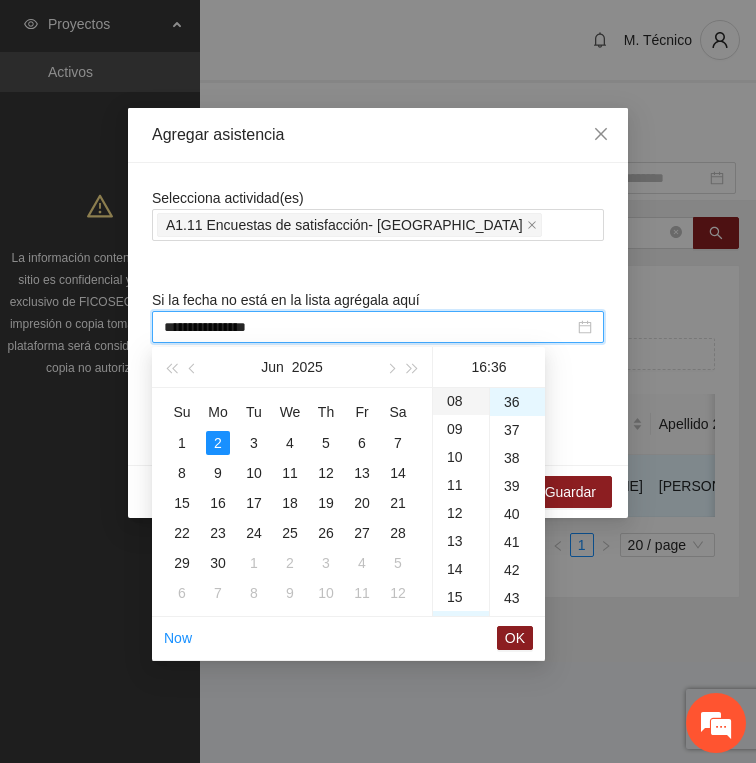 click on "08" at bounding box center [461, 401] 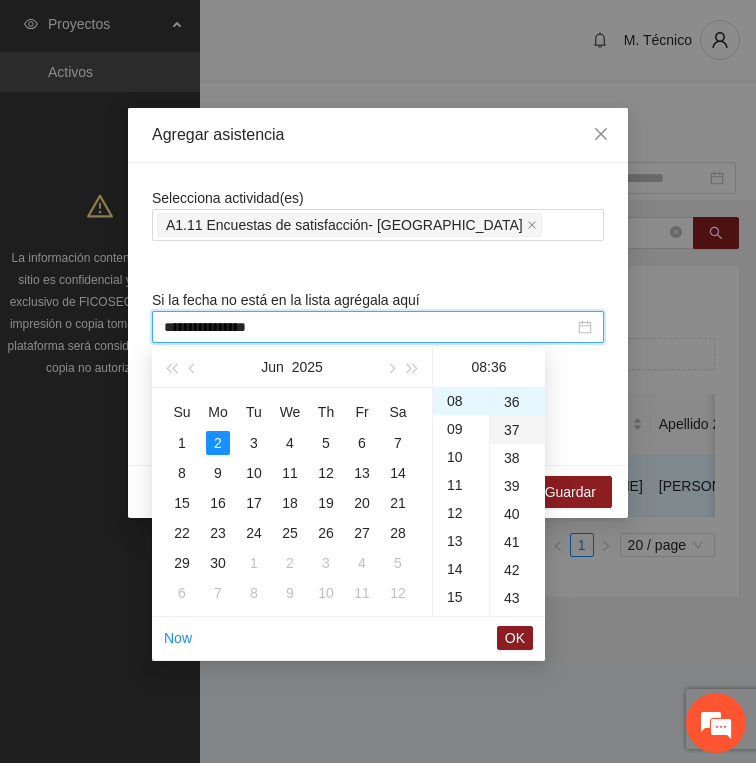 scroll, scrollTop: 224, scrollLeft: 0, axis: vertical 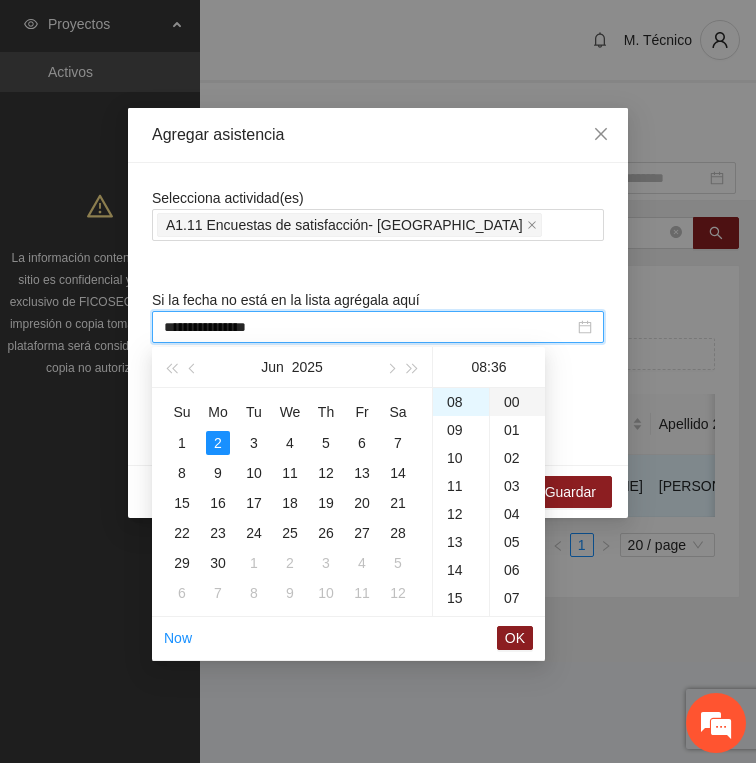 click on "00" at bounding box center (517, 402) 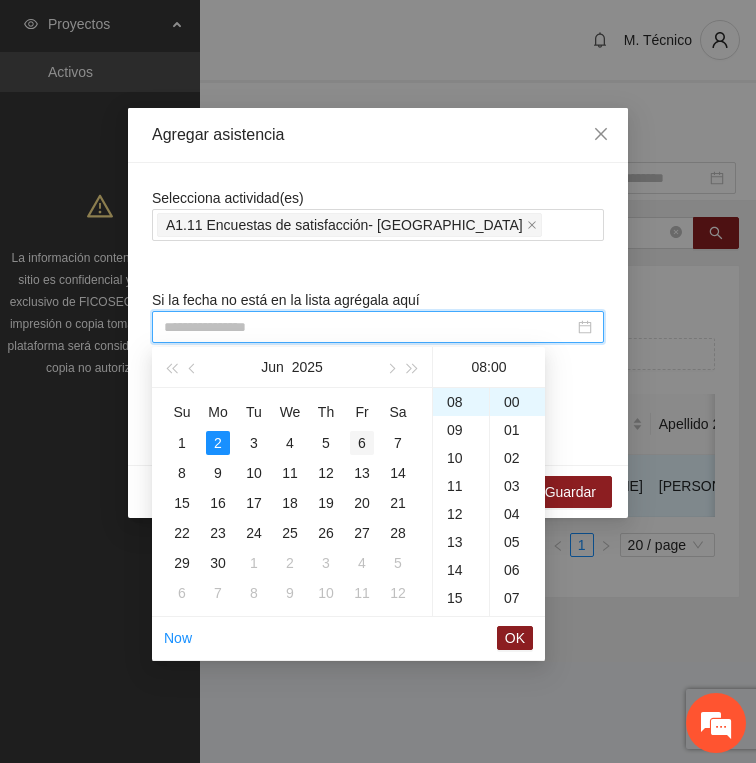 click on "6" at bounding box center (362, 443) 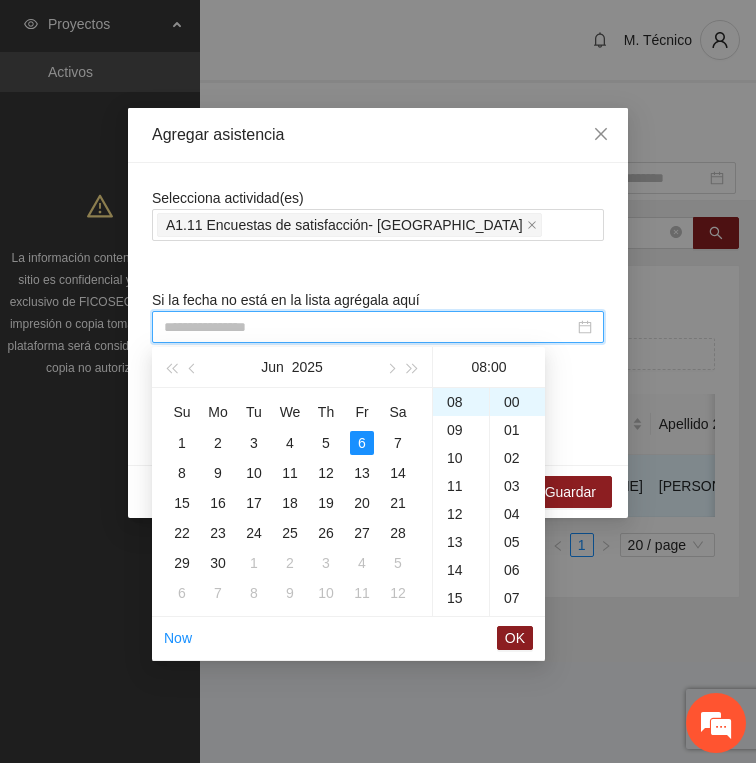 type on "**********" 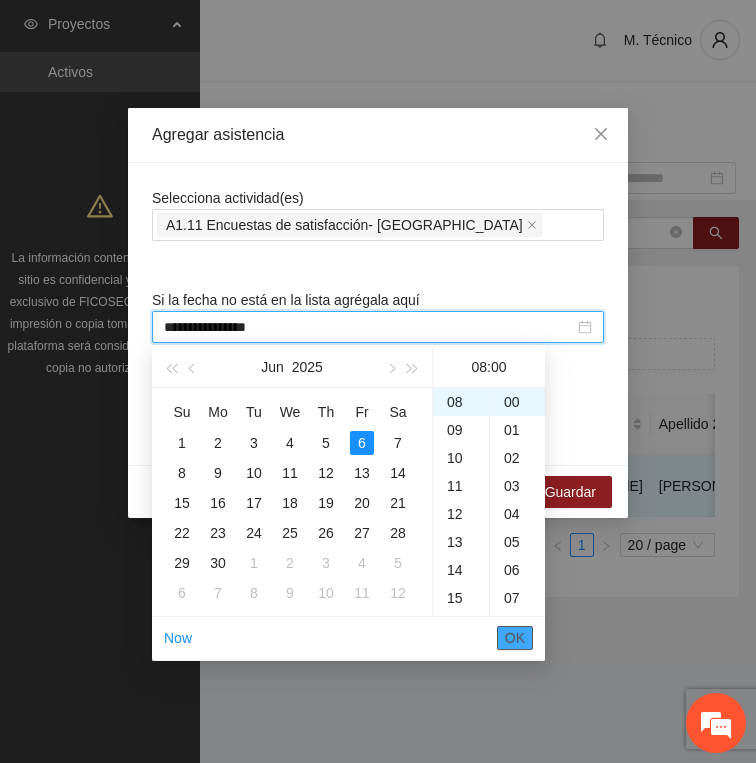 click on "OK" at bounding box center (515, 638) 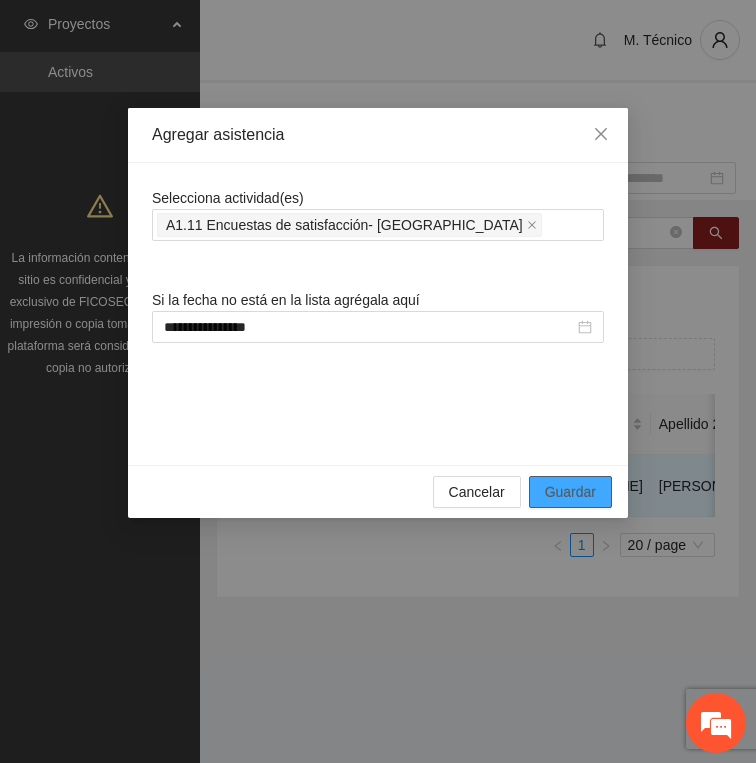 click on "Guardar" at bounding box center [570, 492] 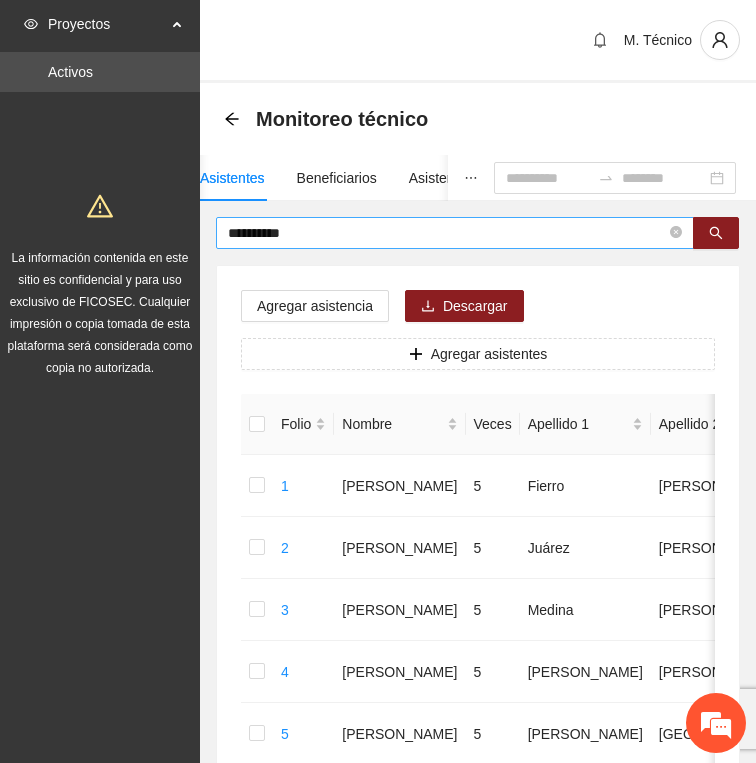 click on "**********" at bounding box center [447, 233] 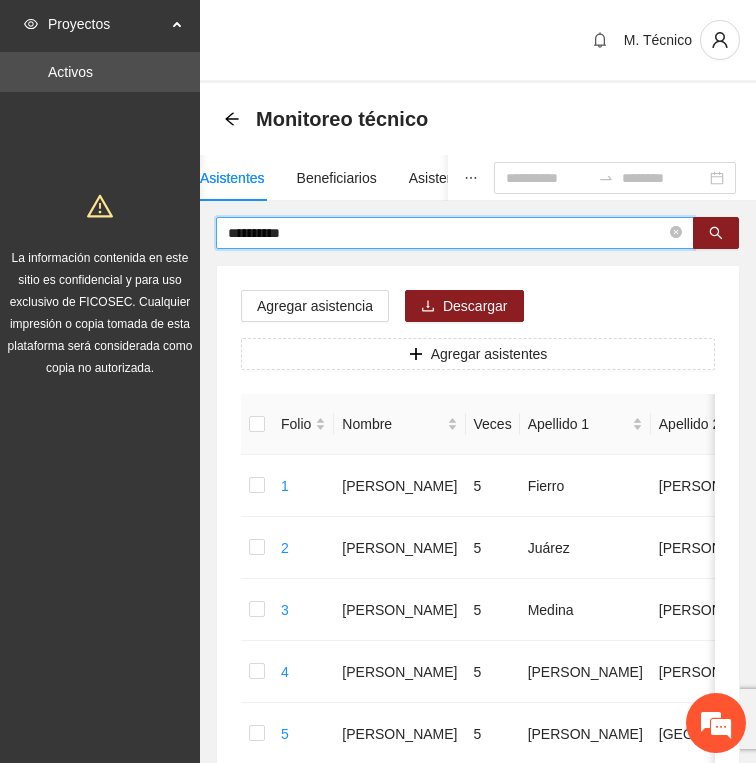 click on "**********" at bounding box center [447, 233] 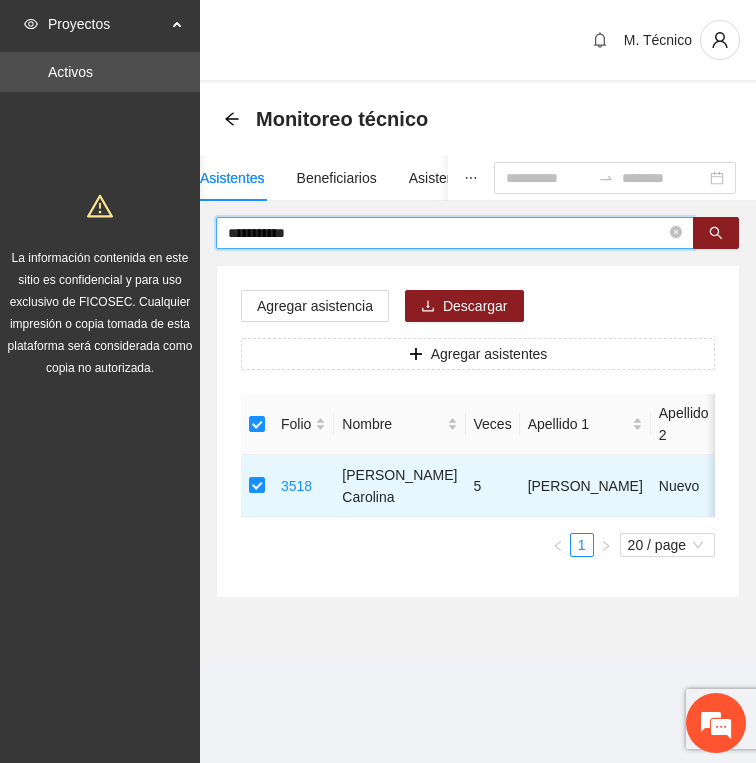 click on "**********" at bounding box center [447, 233] 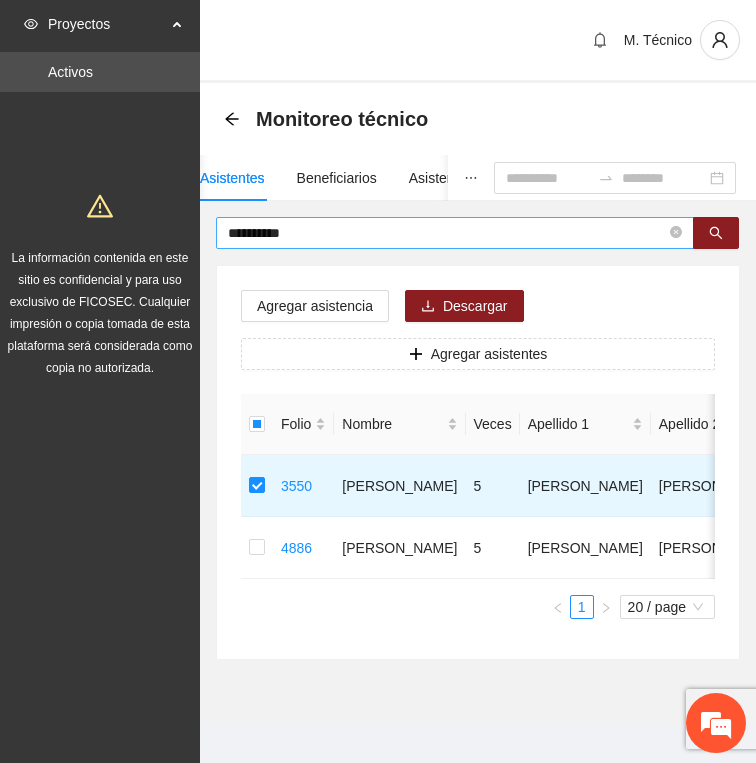 click on "**********" at bounding box center [447, 233] 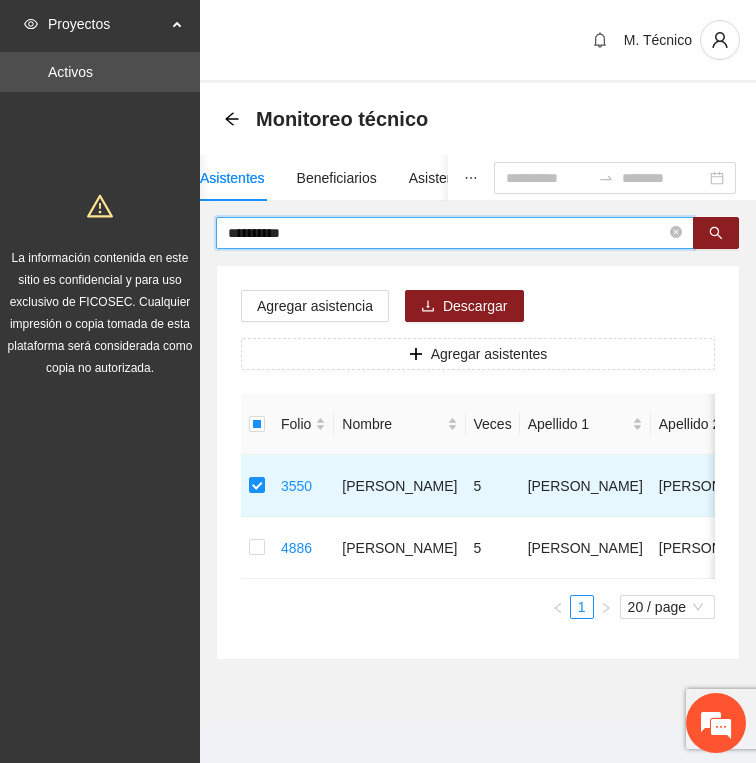 click on "**********" at bounding box center (447, 233) 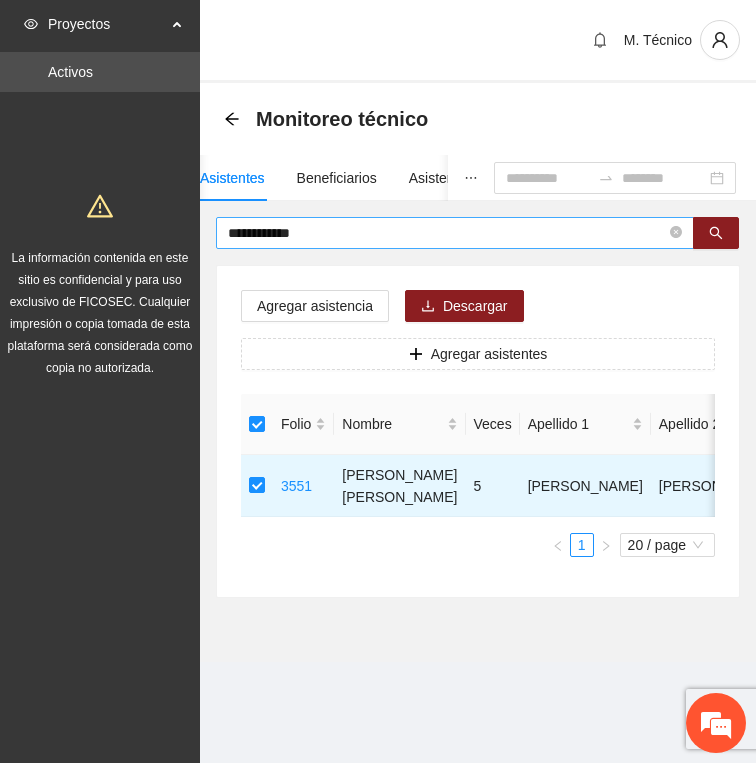 click on "**********" at bounding box center [447, 233] 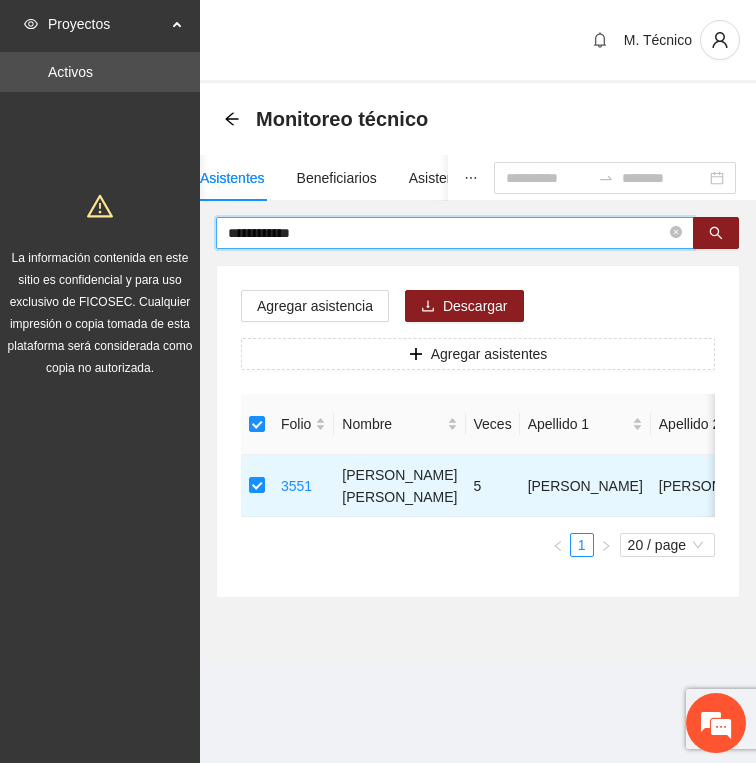 click on "**********" at bounding box center [447, 233] 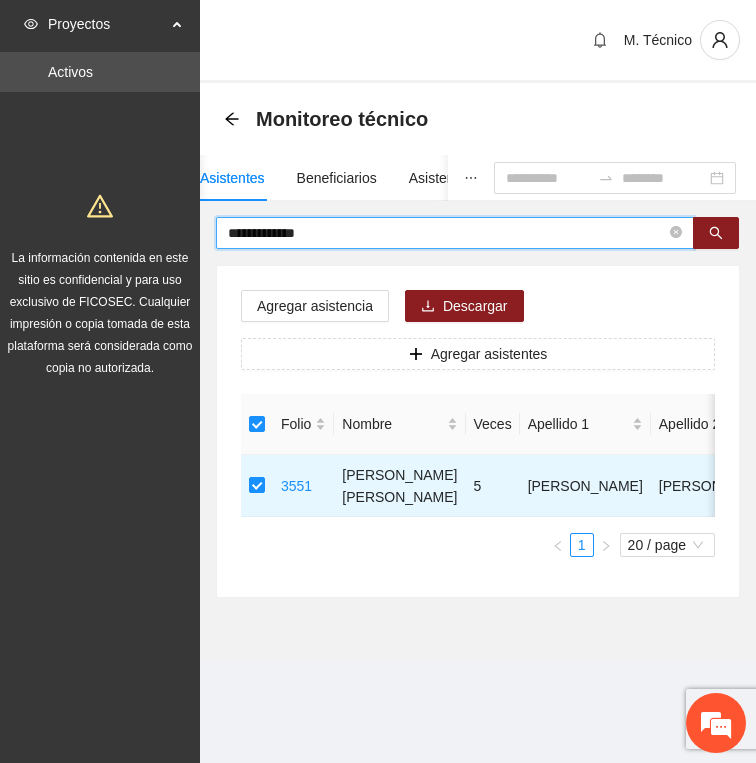 type on "**********" 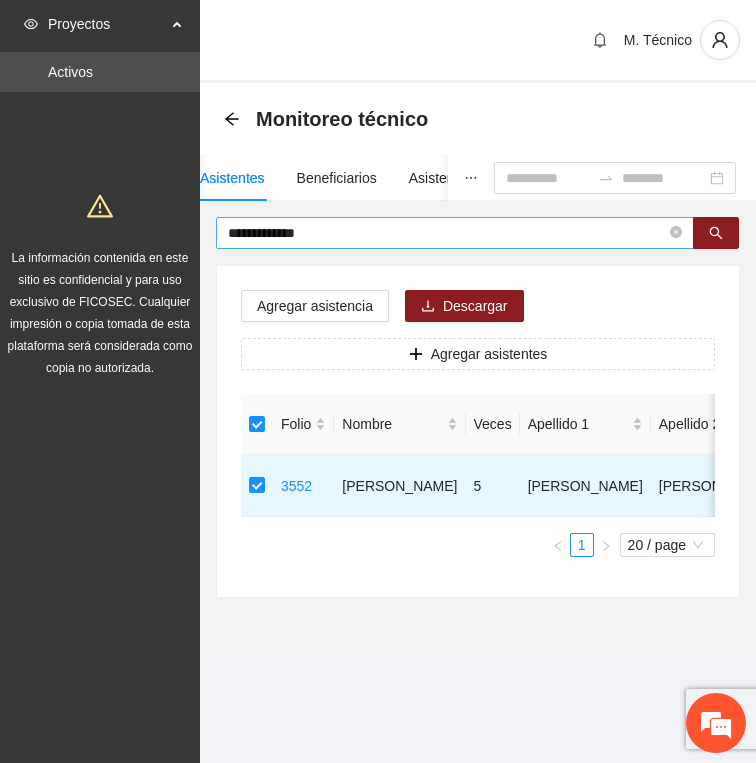 click on "**********" at bounding box center (447, 233) 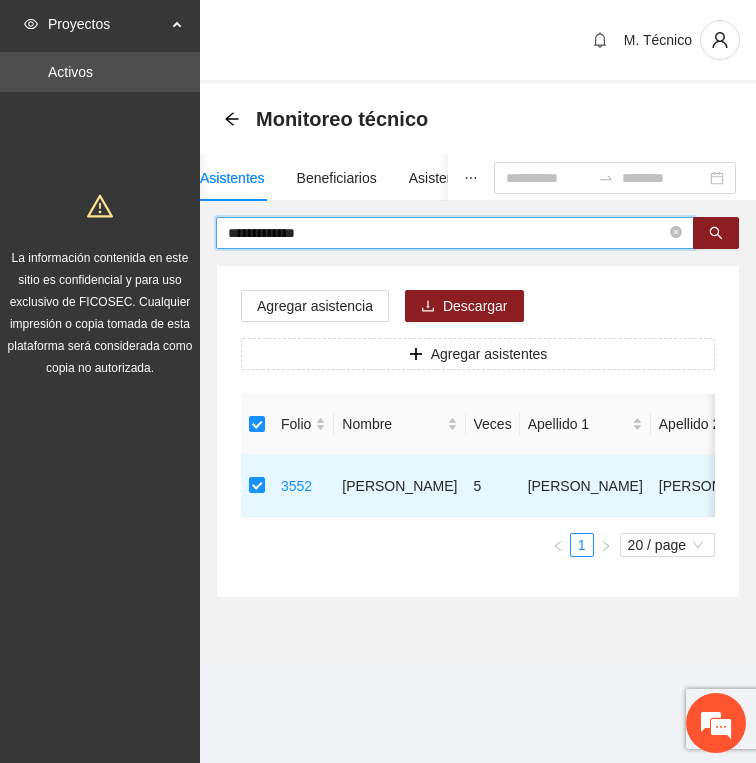 click on "**********" at bounding box center (447, 233) 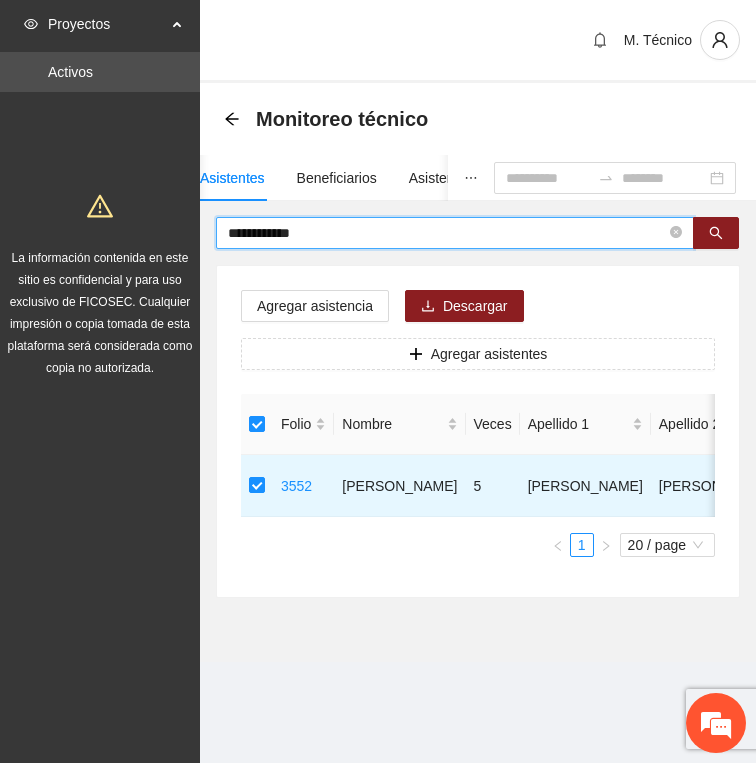 type on "**********" 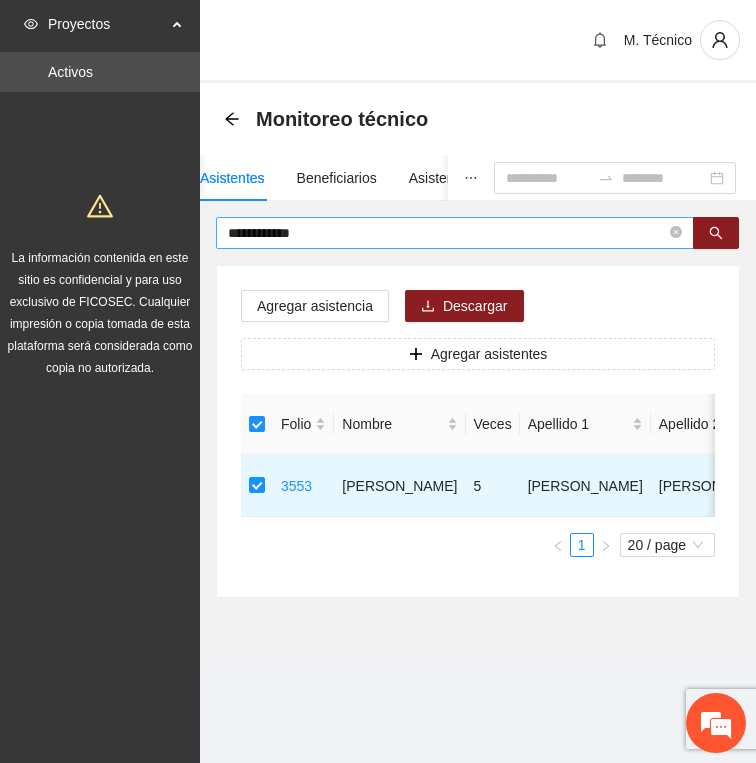 click on "**********" at bounding box center [455, 233] 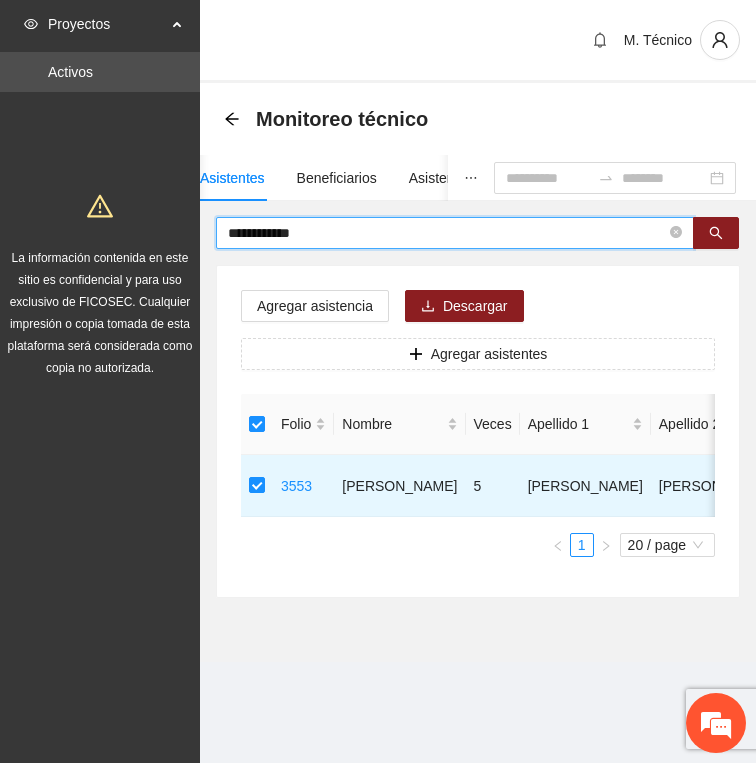 click on "**********" at bounding box center (447, 233) 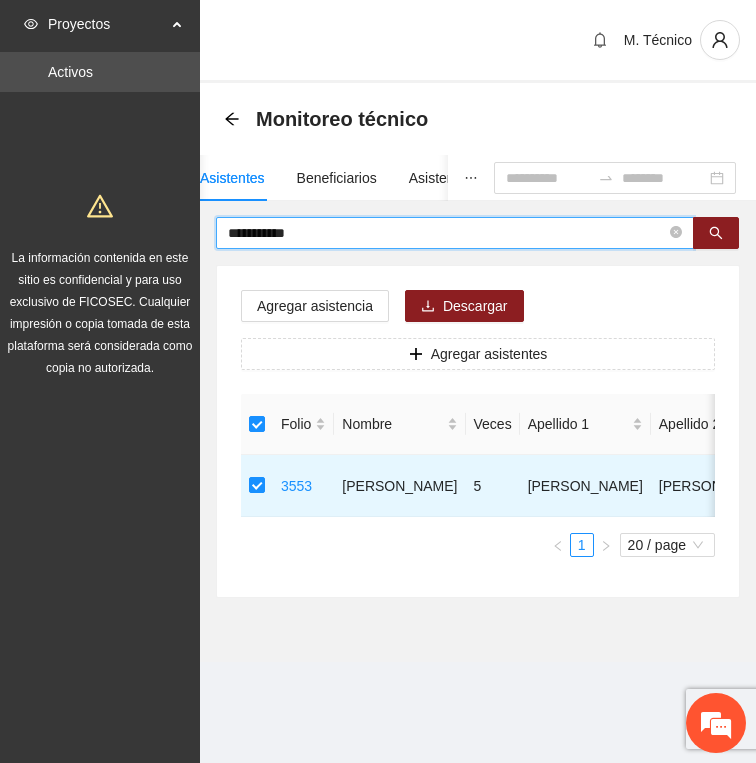 type on "**********" 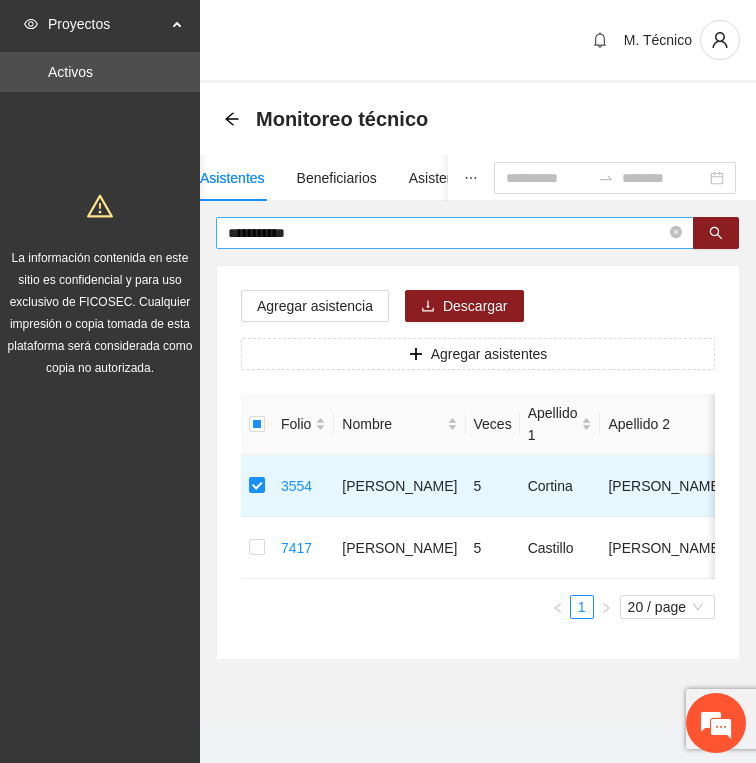 click on "**********" at bounding box center [447, 233] 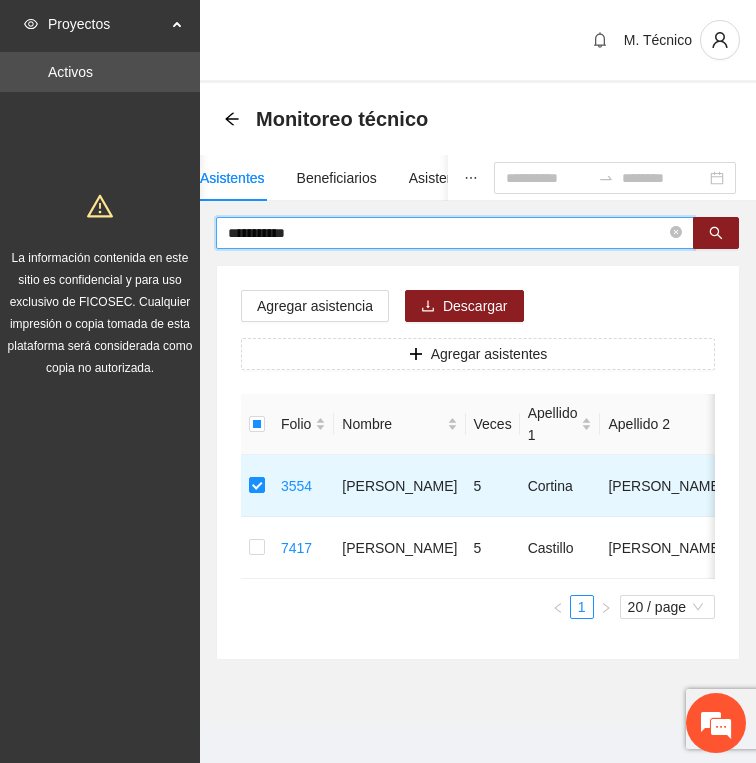 click on "**********" at bounding box center [447, 233] 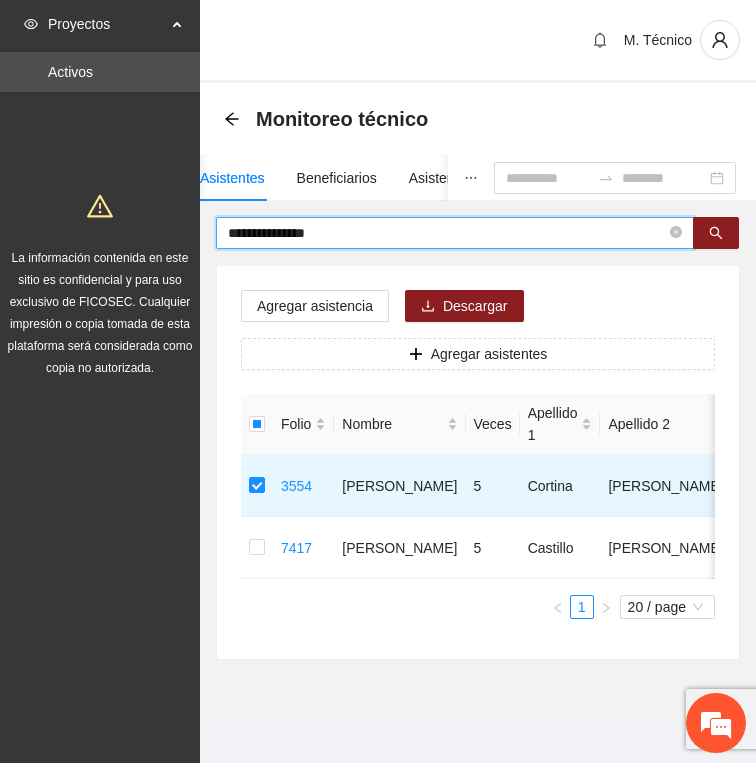 type on "**********" 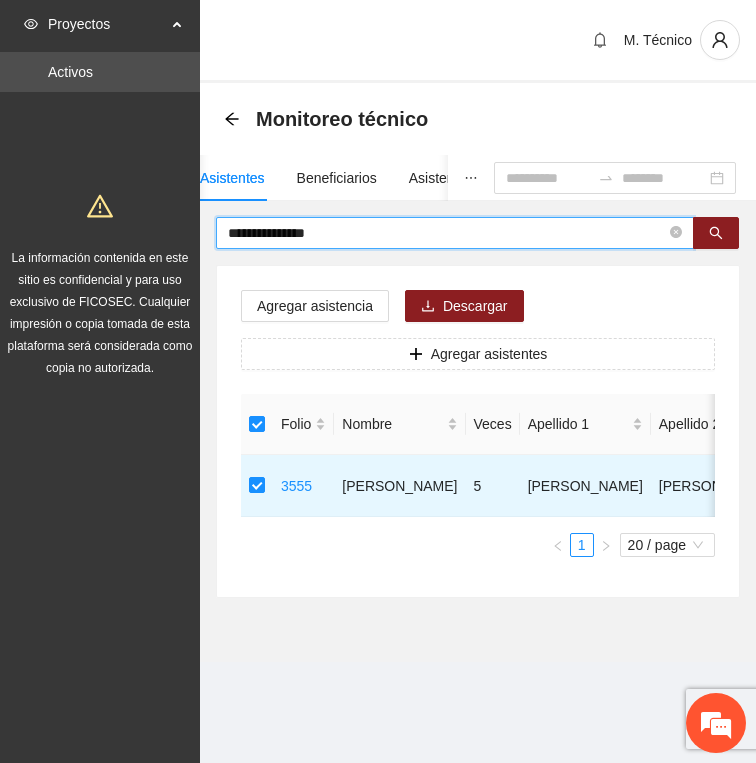 click on "**********" at bounding box center [447, 233] 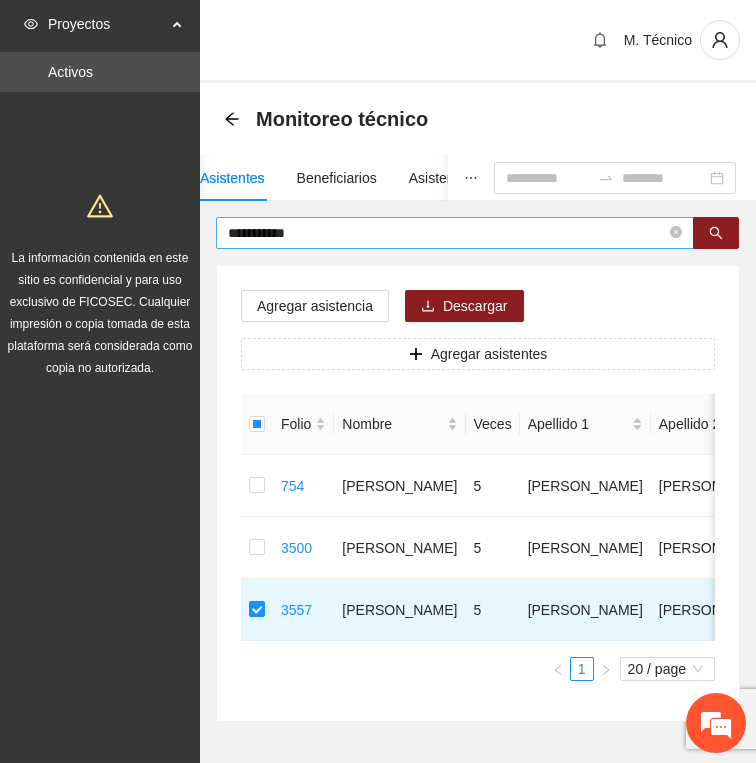 click on "**********" at bounding box center (447, 233) 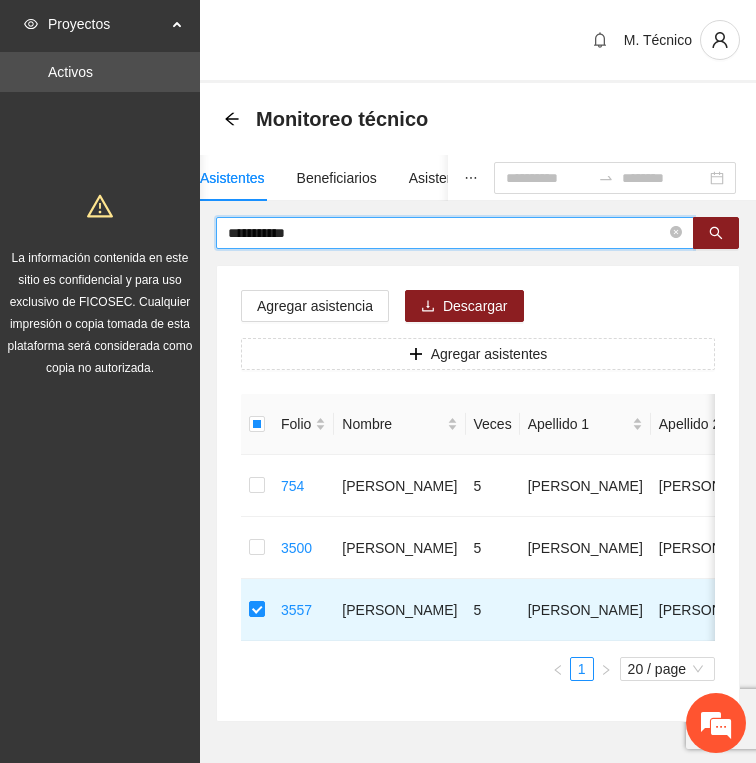 click on "**********" at bounding box center (447, 233) 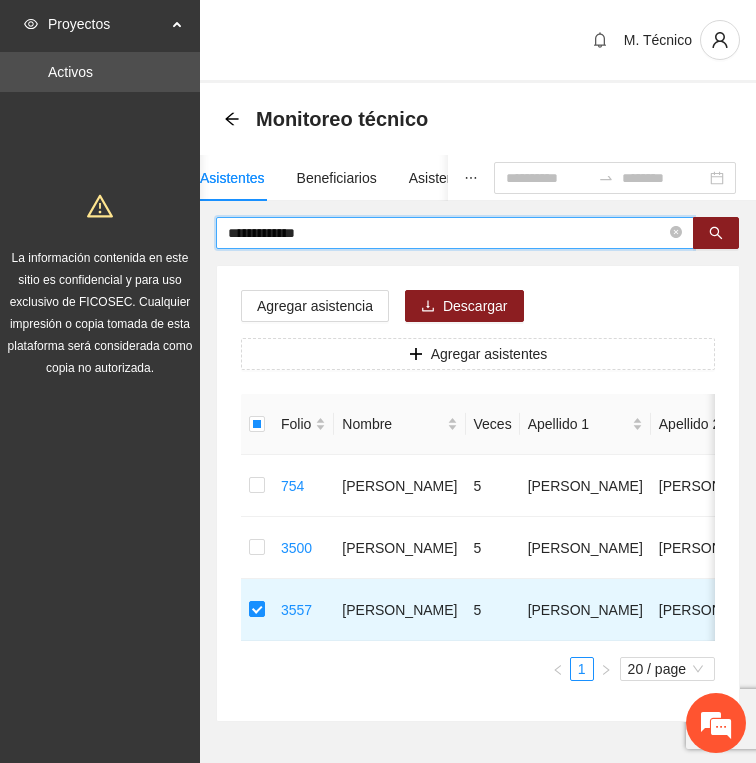 type on "**********" 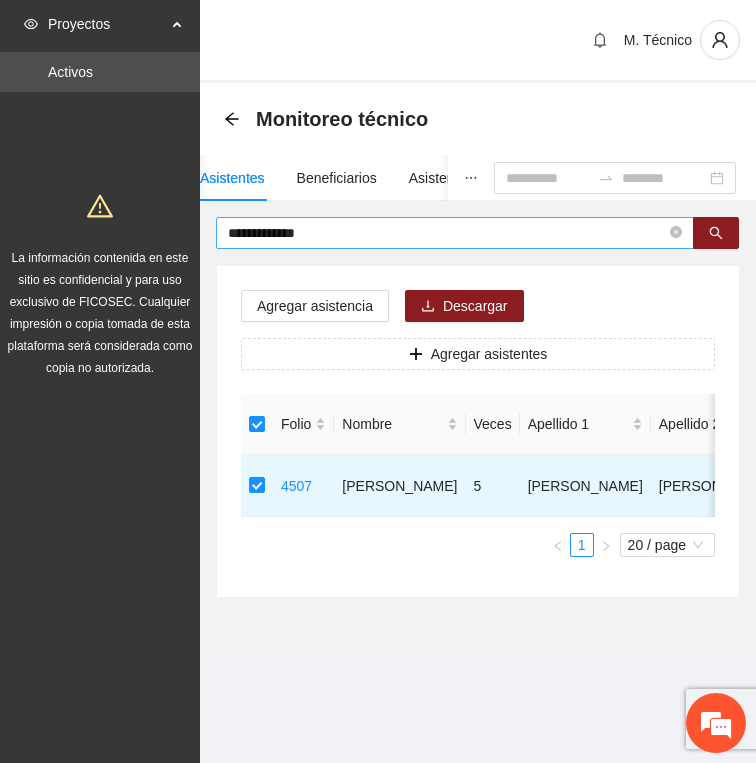 click on "**********" at bounding box center [447, 233] 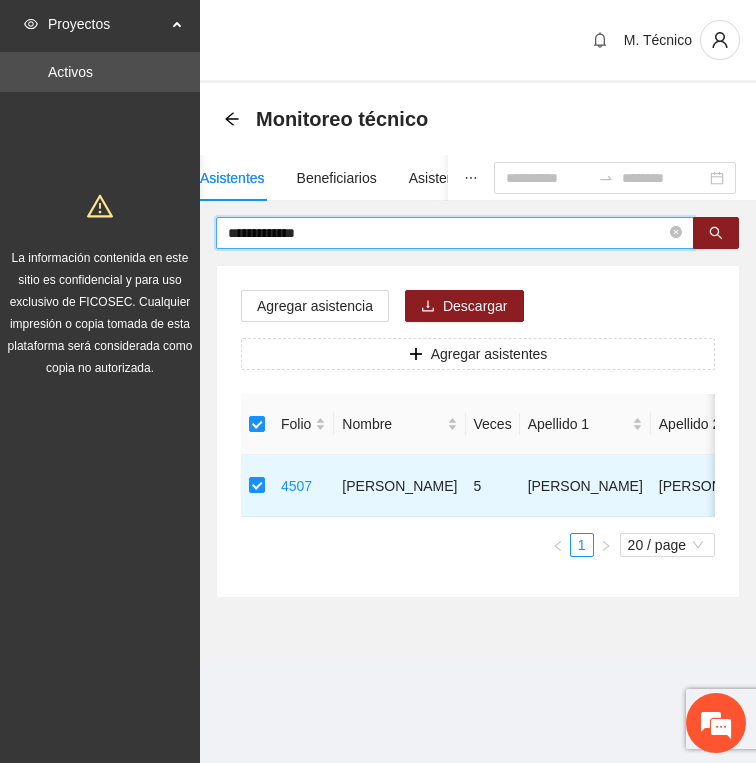 click on "**********" at bounding box center [447, 233] 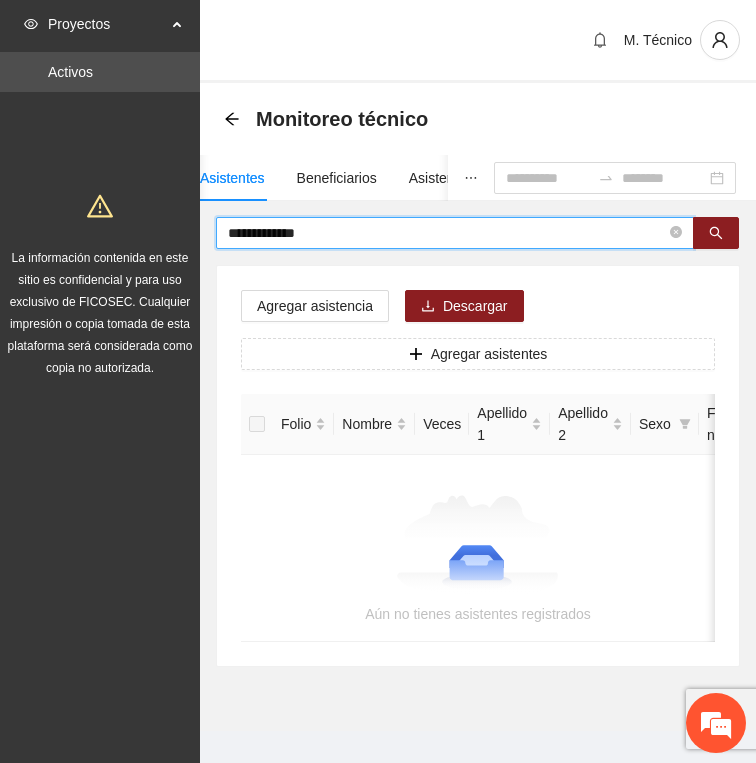type on "**********" 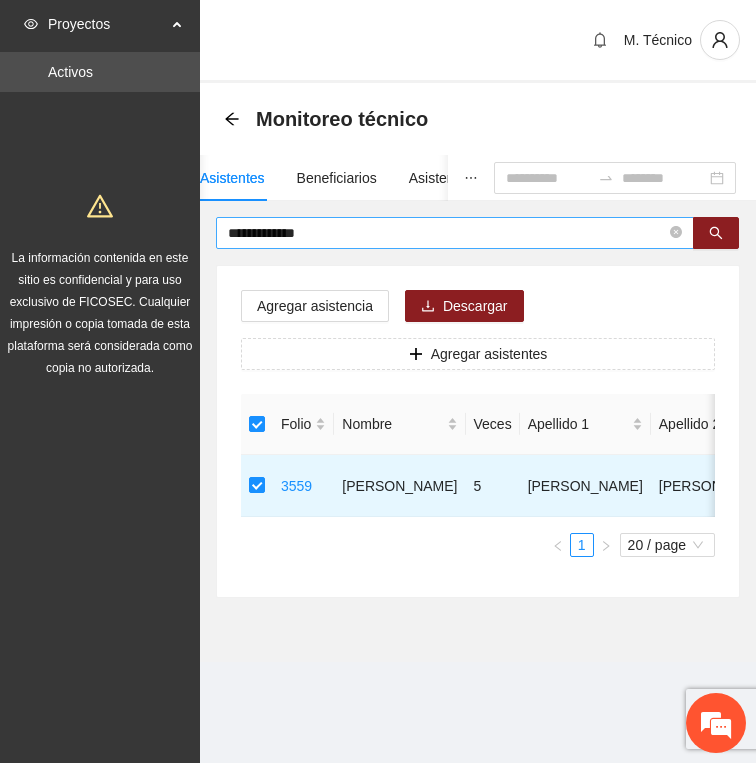 click on "**********" at bounding box center [447, 233] 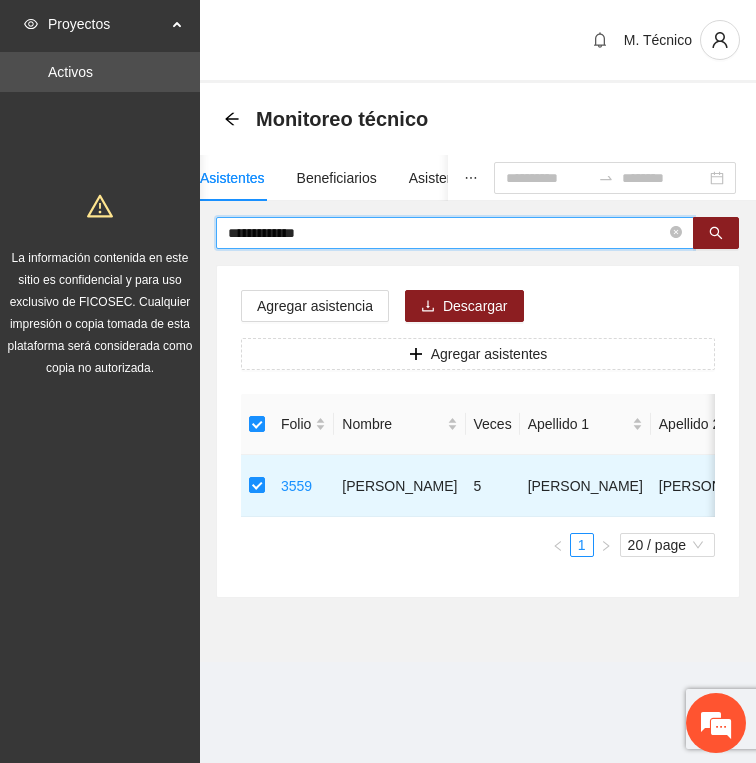 click on "**********" at bounding box center [447, 233] 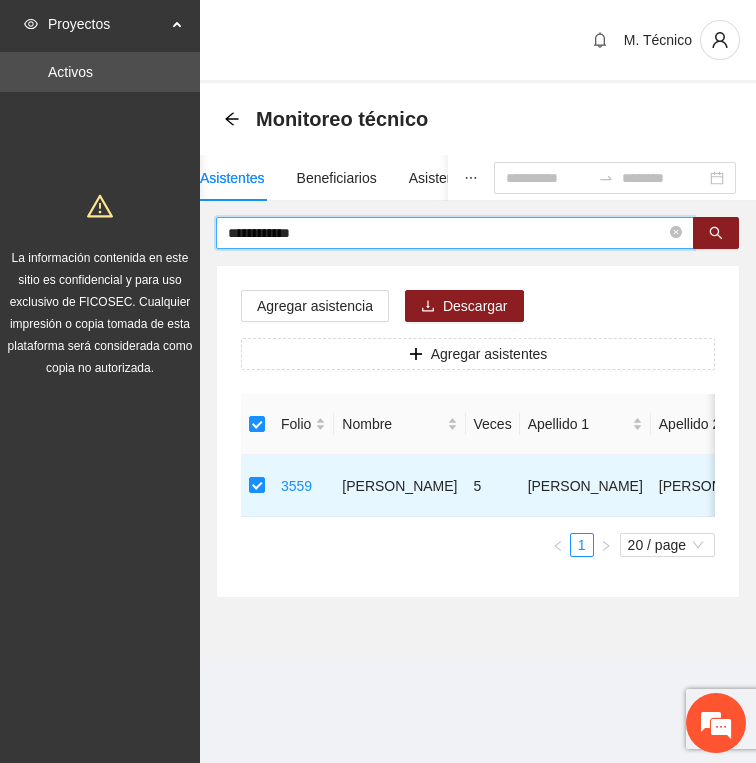 type on "**********" 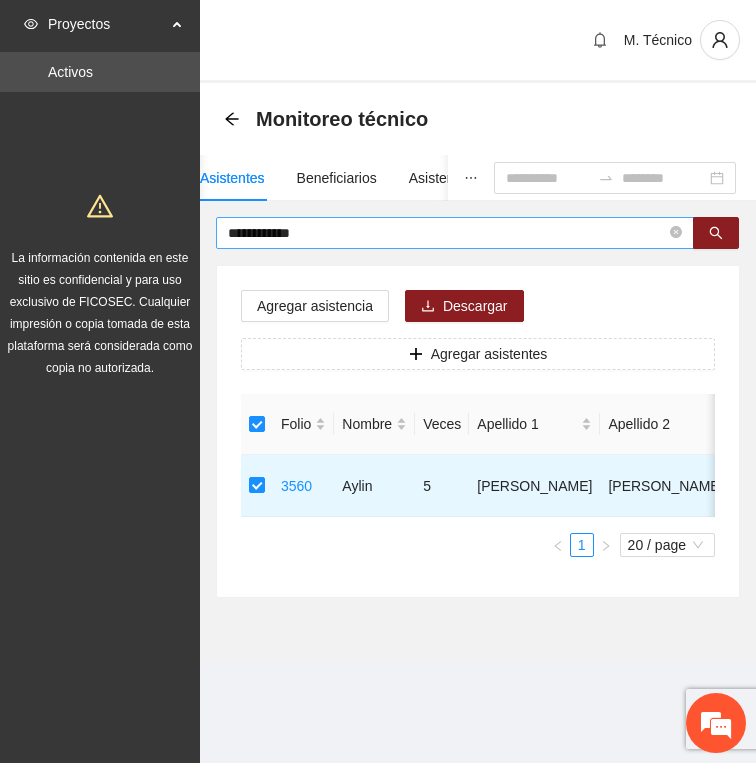 click on "**********" at bounding box center [447, 233] 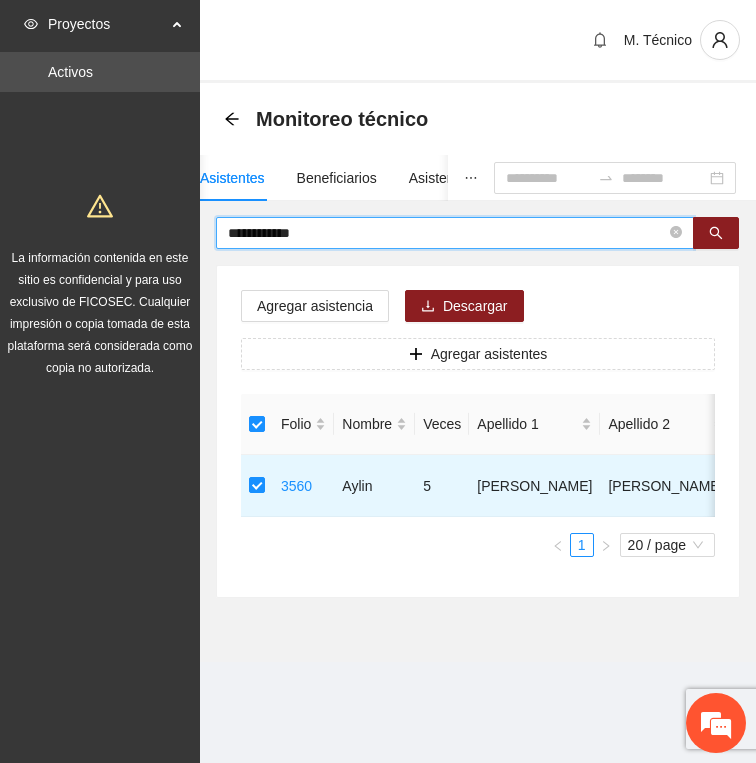 click on "**********" at bounding box center [447, 233] 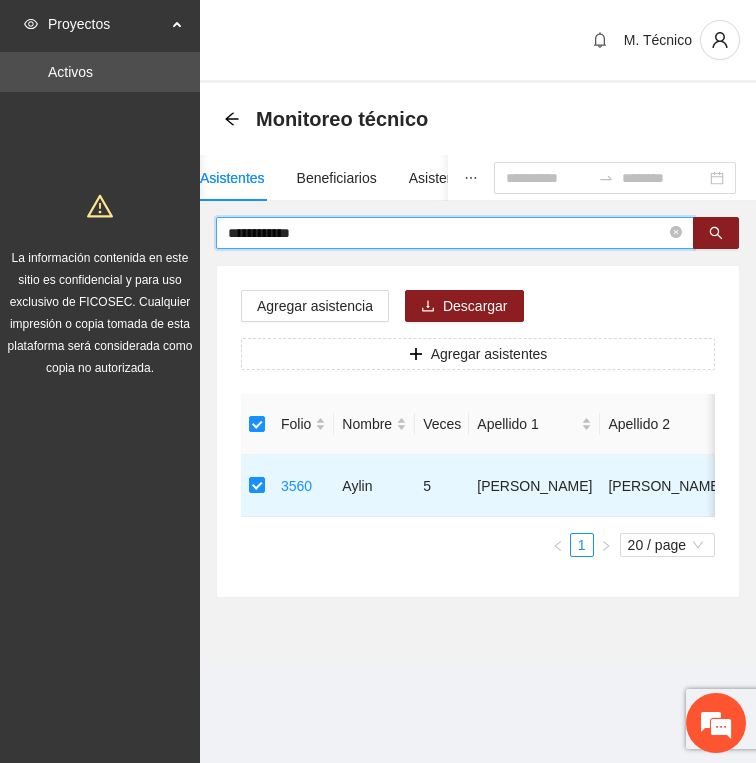 type on "**********" 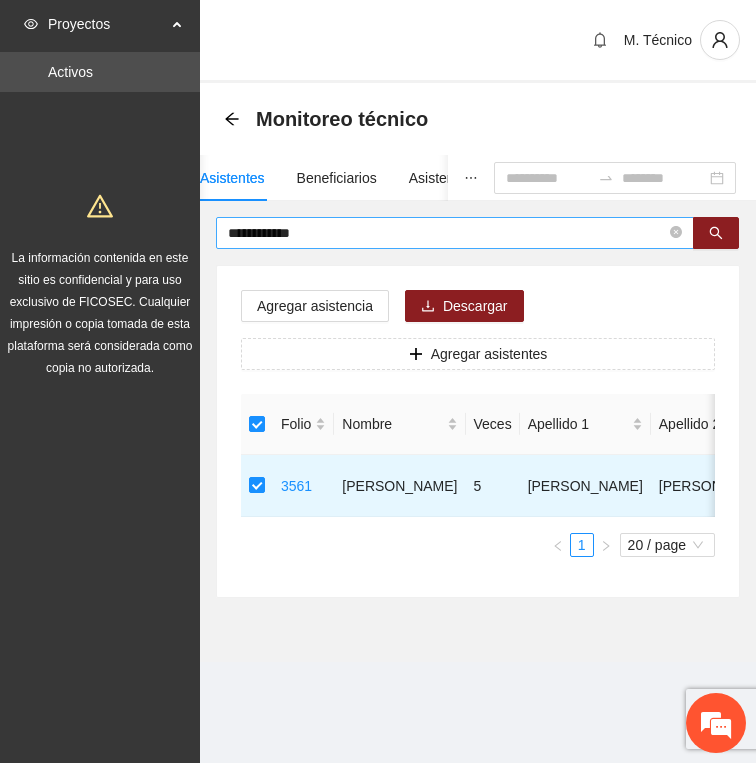 click on "**********" at bounding box center (447, 233) 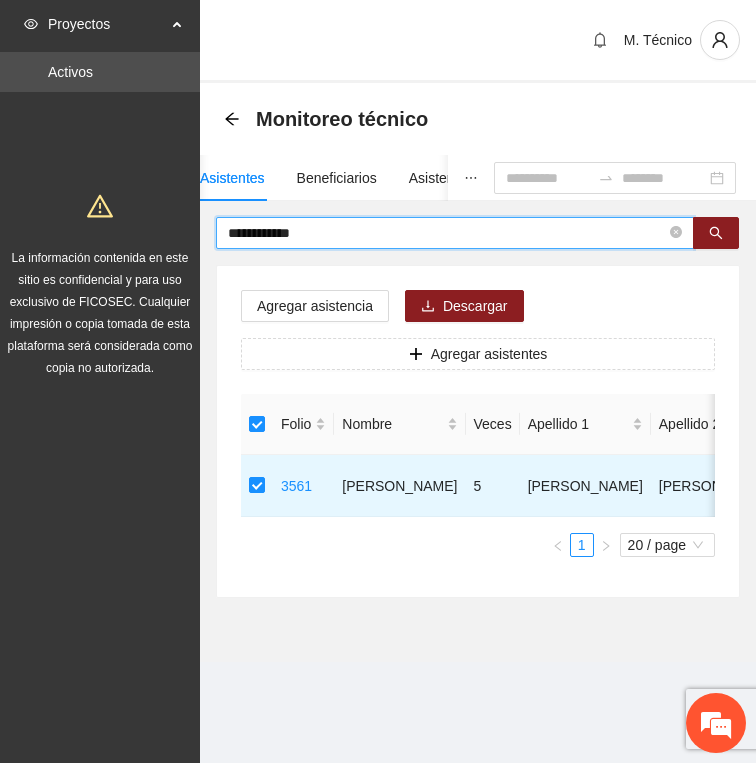 click on "**********" at bounding box center [447, 233] 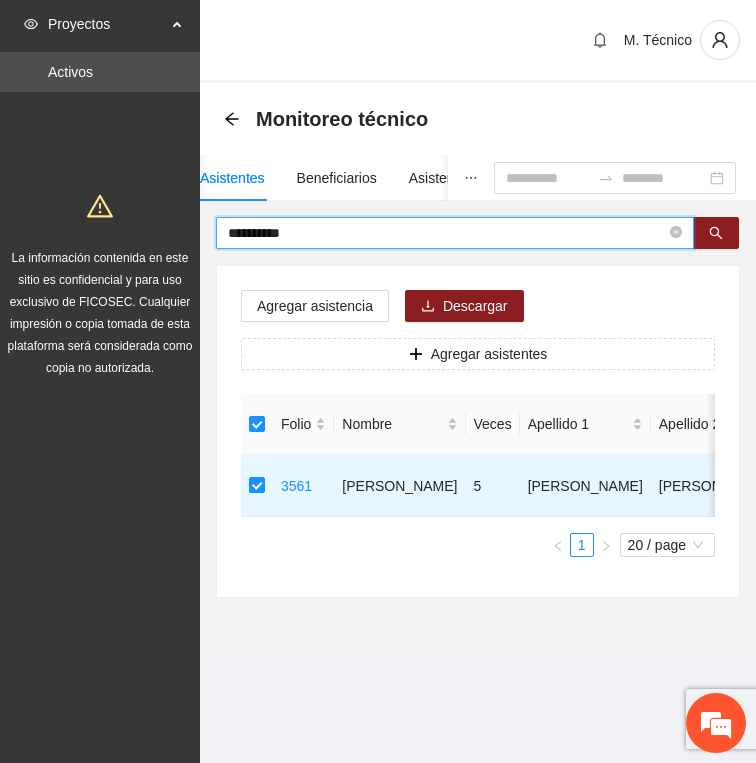 type on "**********" 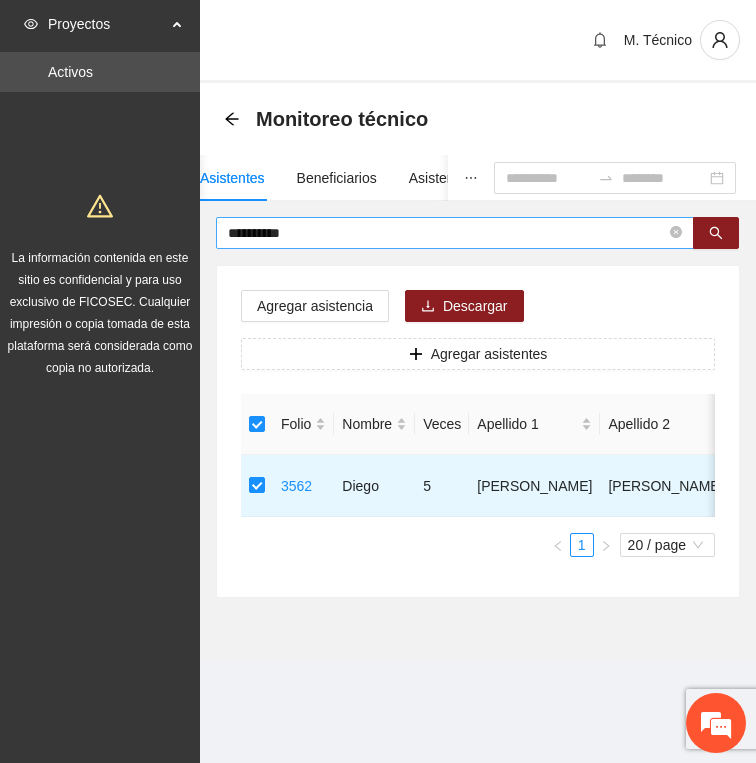 click on "**********" at bounding box center [447, 233] 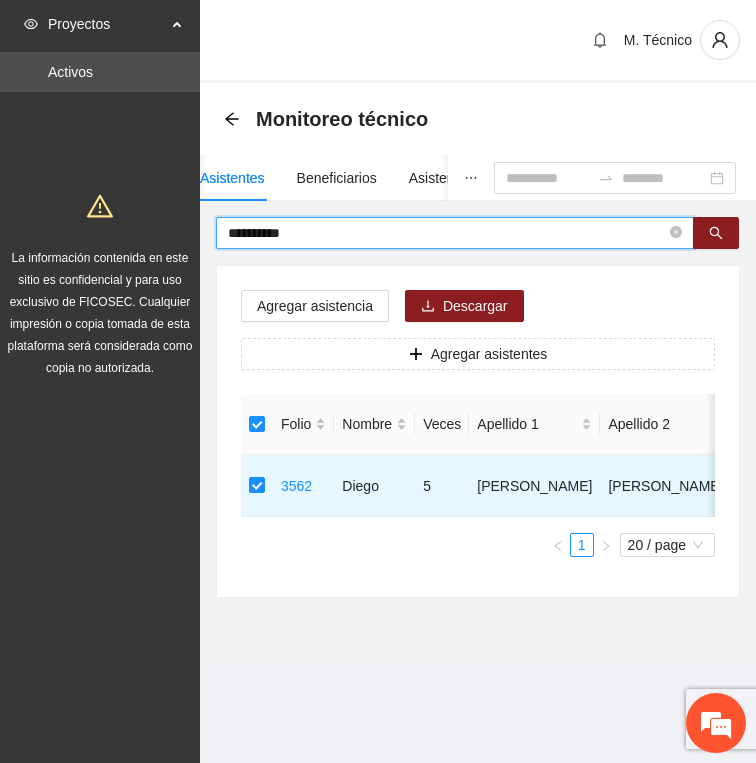 click on "**********" at bounding box center (447, 233) 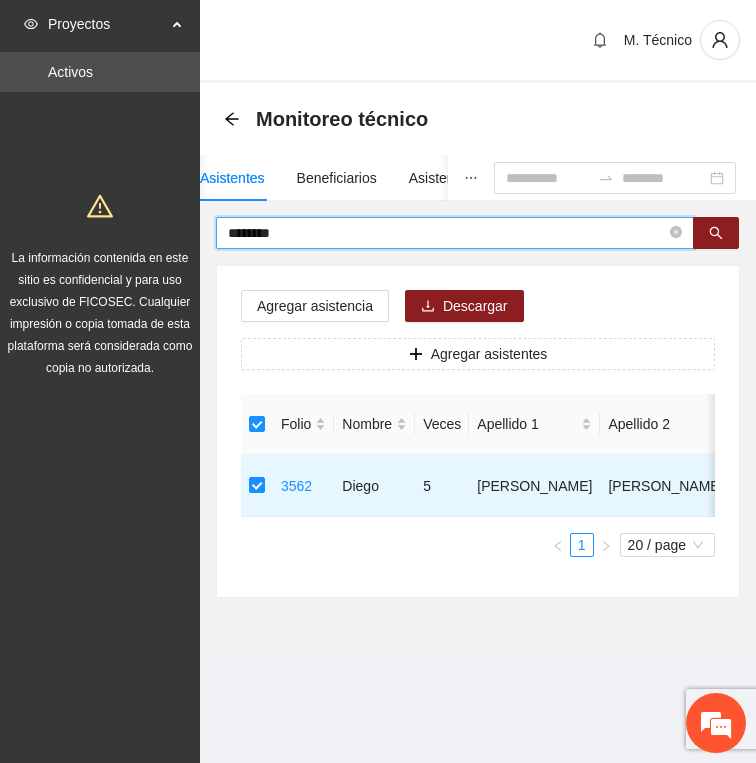 type on "********" 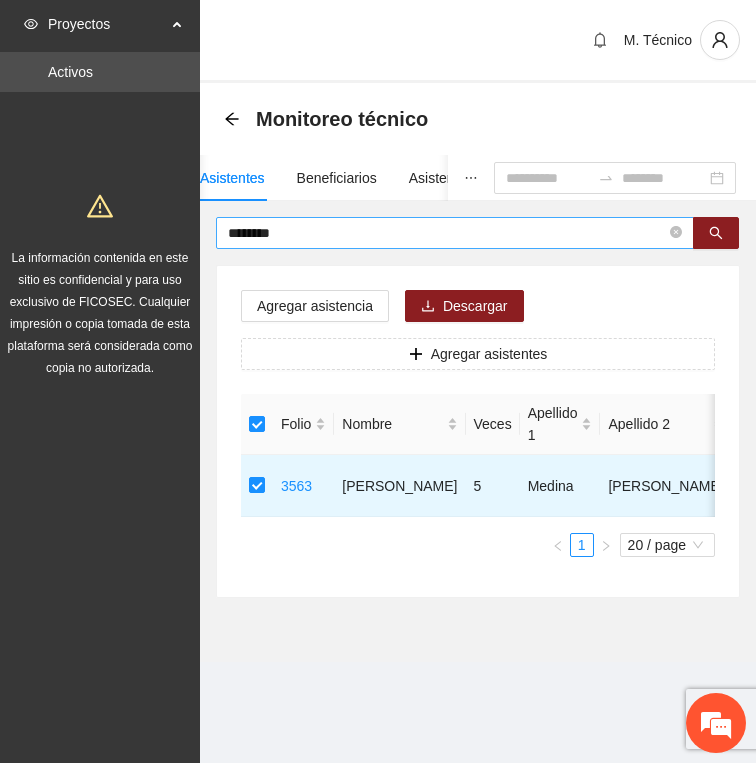 click on "********" at bounding box center [447, 233] 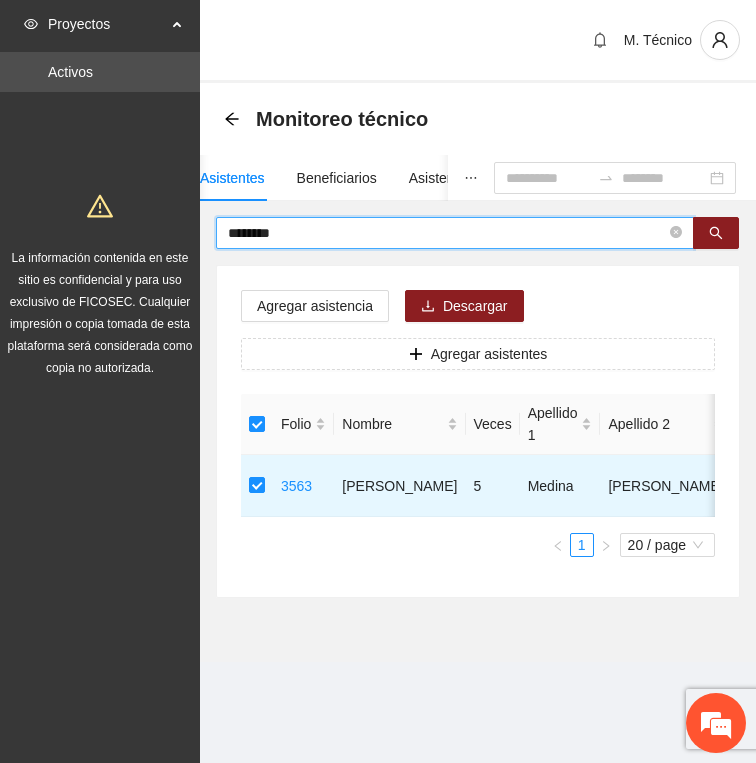 click on "********" at bounding box center (447, 233) 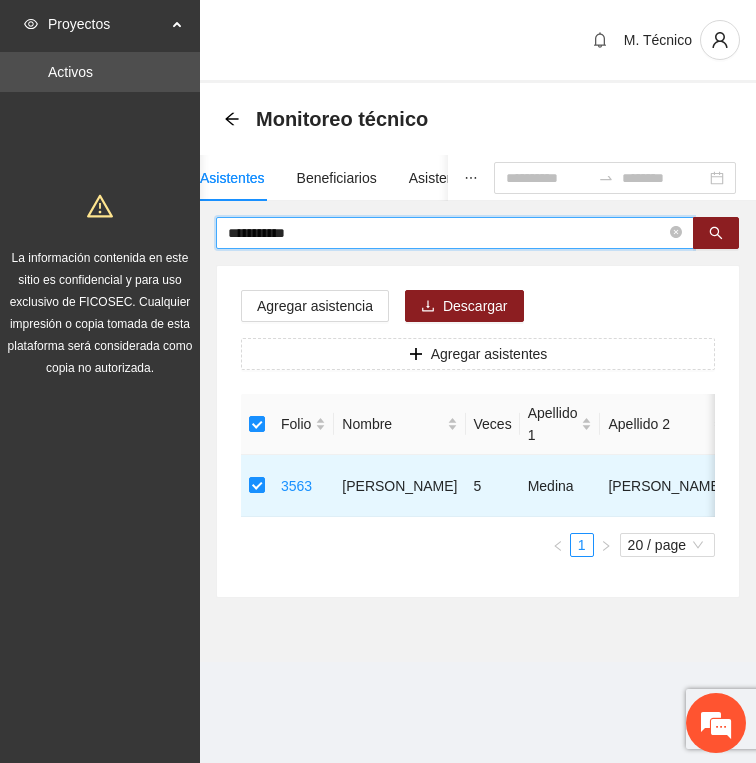 type on "**********" 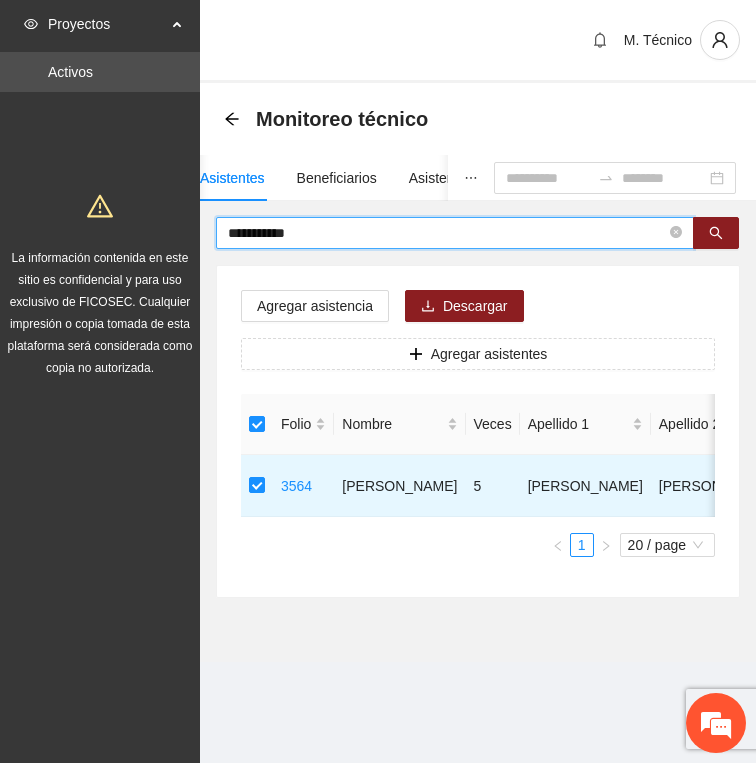 click on "**********" at bounding box center [447, 233] 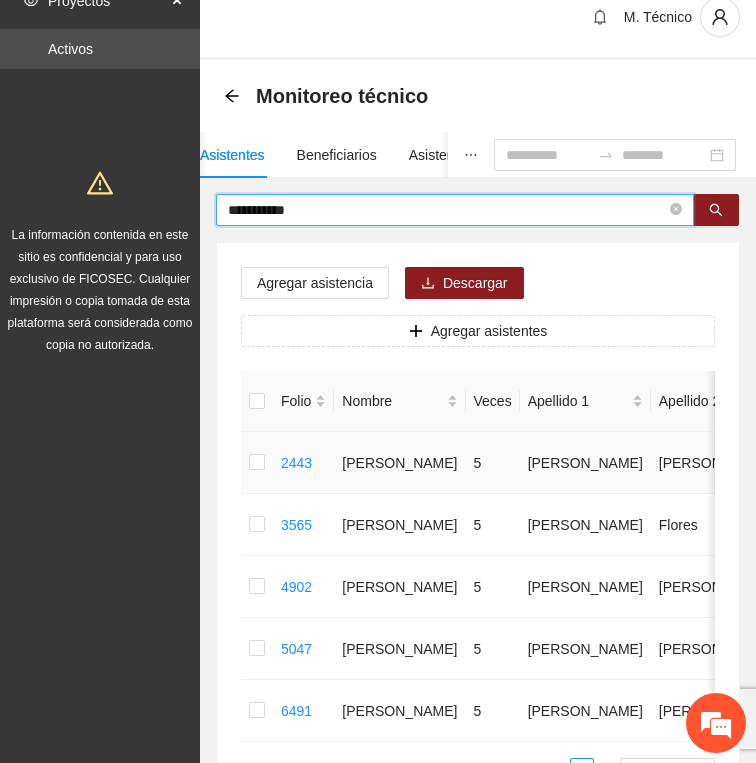 scroll, scrollTop: 39, scrollLeft: 0, axis: vertical 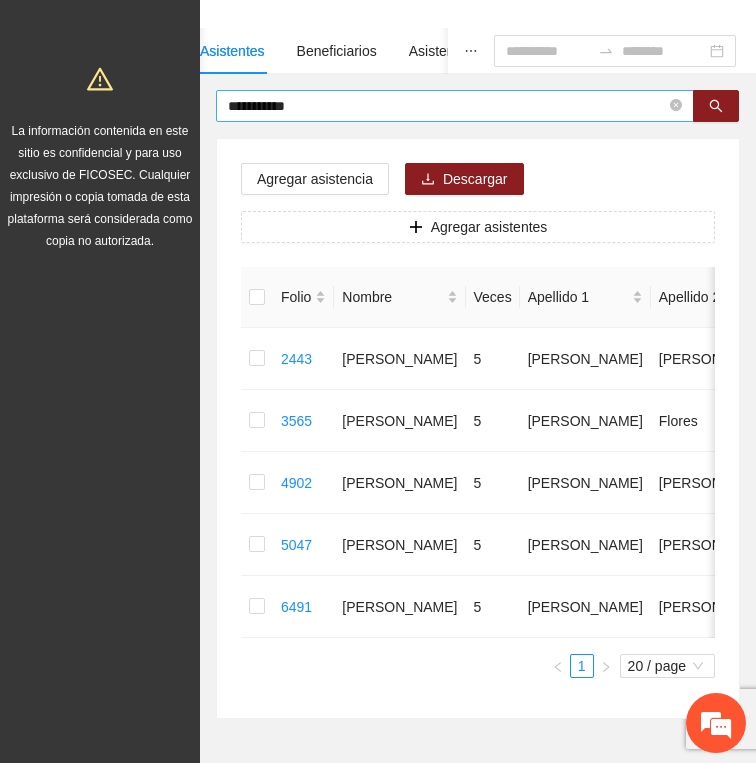 click on "**********" at bounding box center [447, 106] 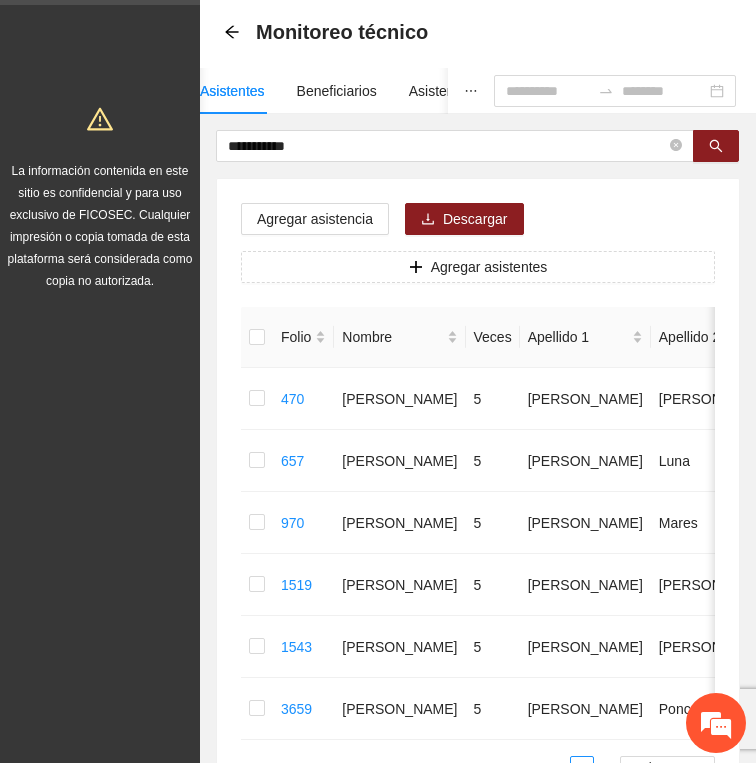 scroll, scrollTop: 86, scrollLeft: 0, axis: vertical 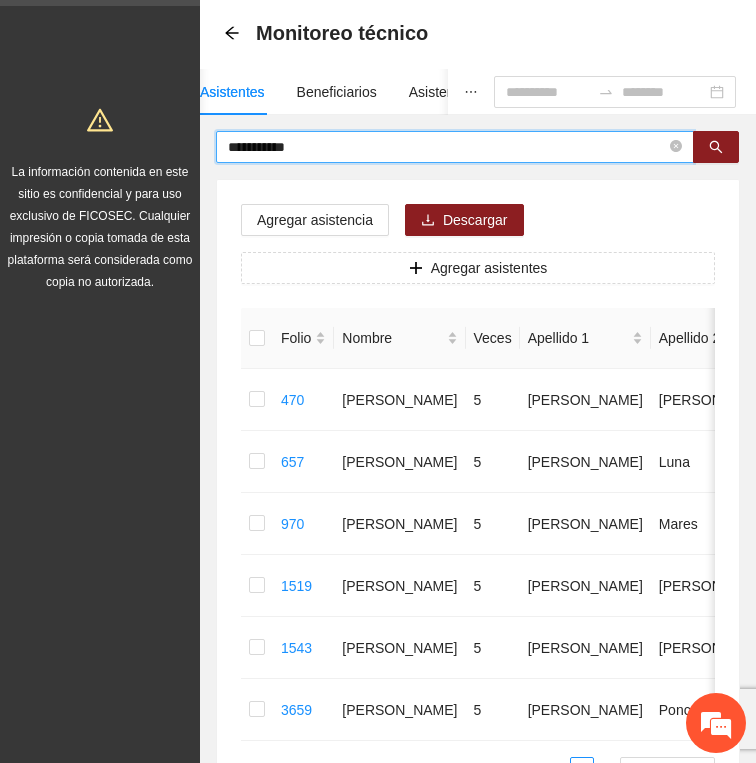 click on "**********" at bounding box center [447, 147] 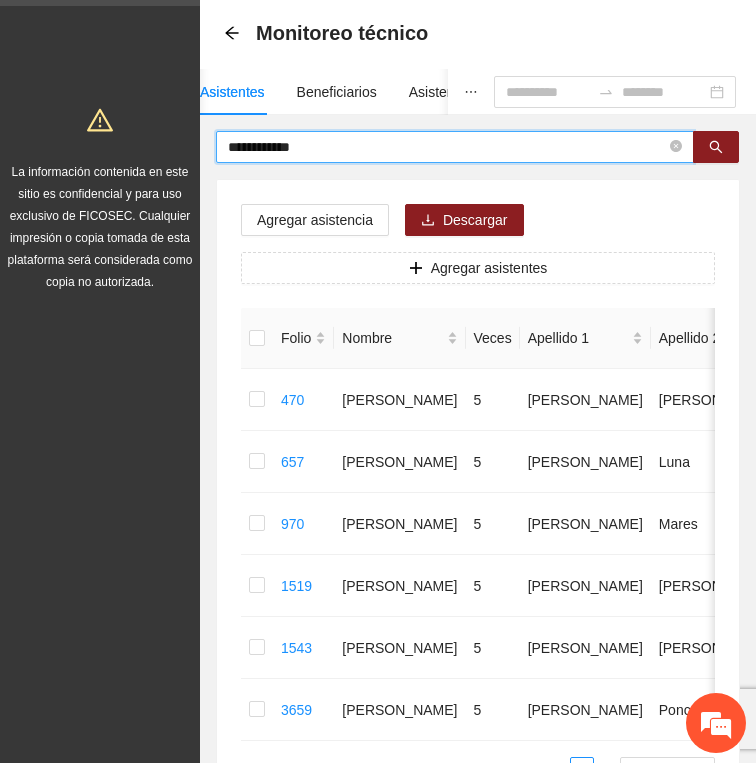 type on "**********" 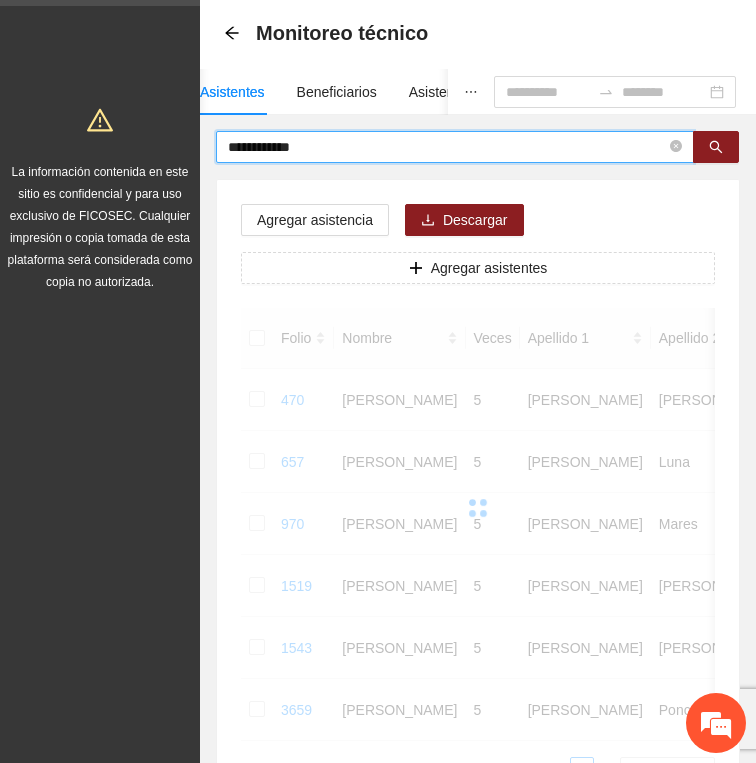 scroll, scrollTop: 16, scrollLeft: 0, axis: vertical 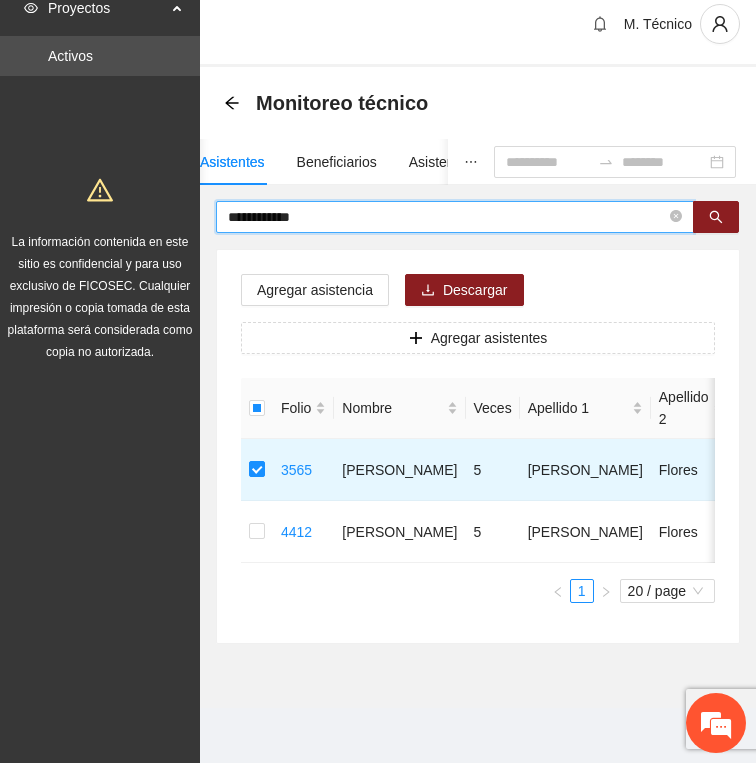 click on "**********" at bounding box center (447, 217) 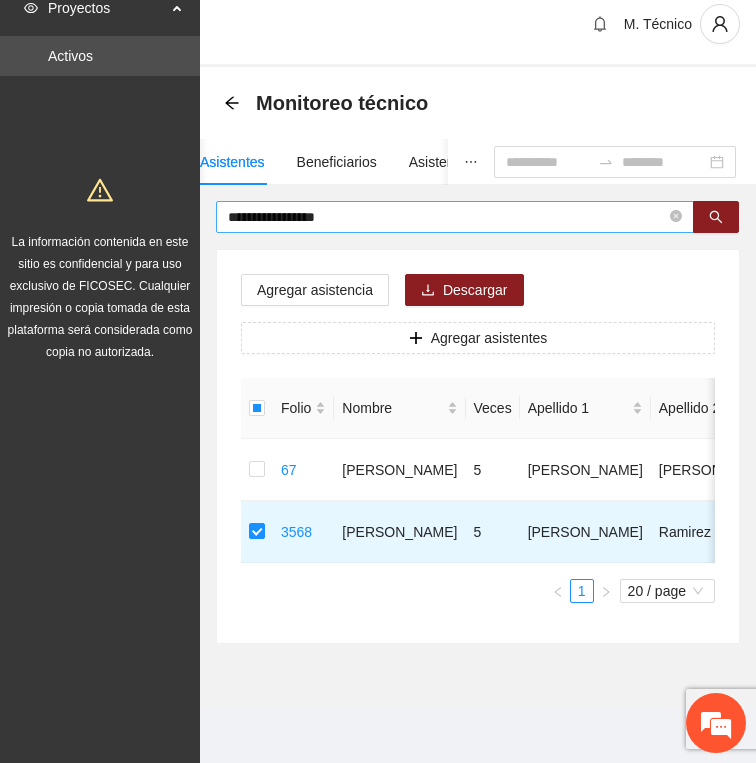 click on "**********" at bounding box center [455, 217] 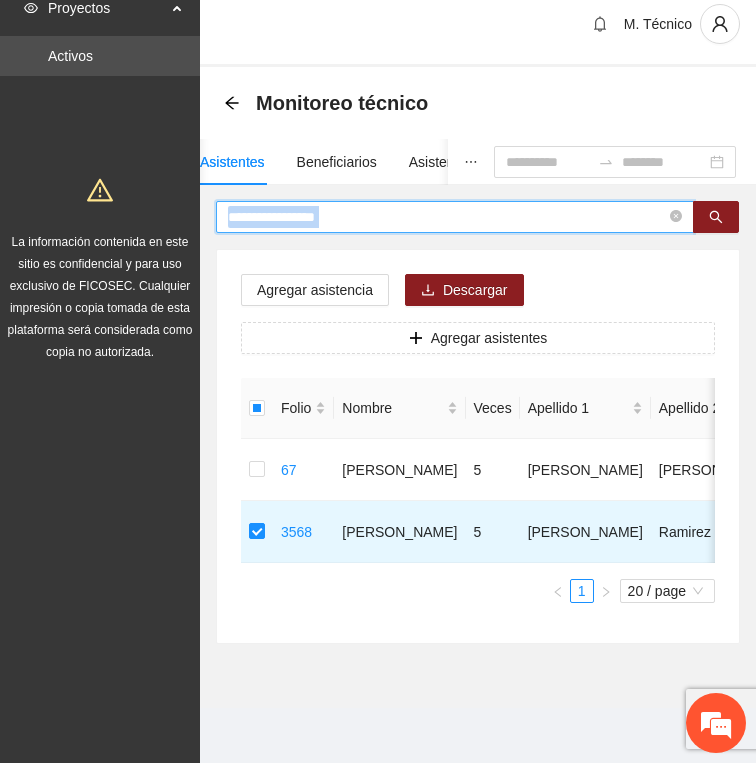 click on "**********" at bounding box center (455, 217) 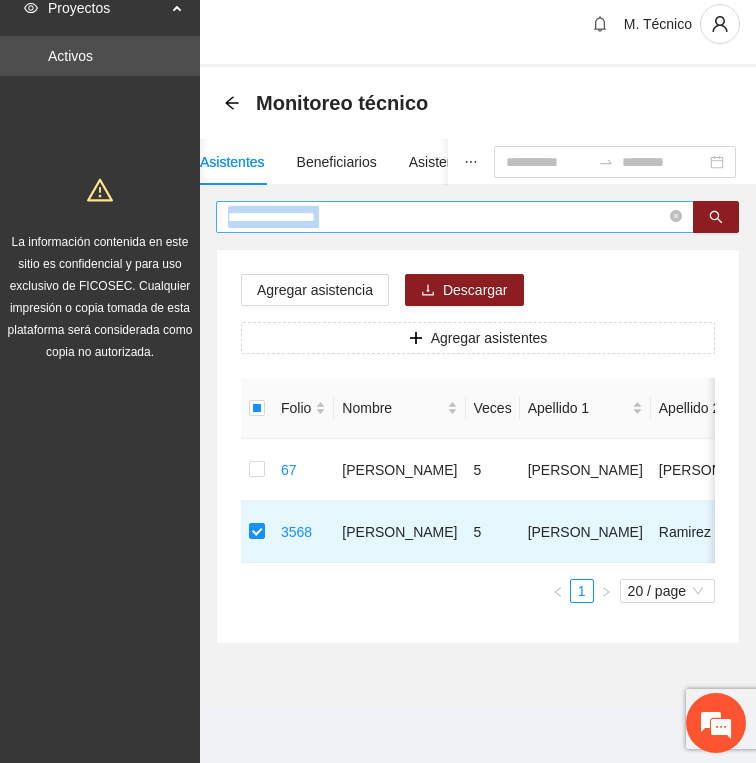 click on "**********" at bounding box center [455, 217] 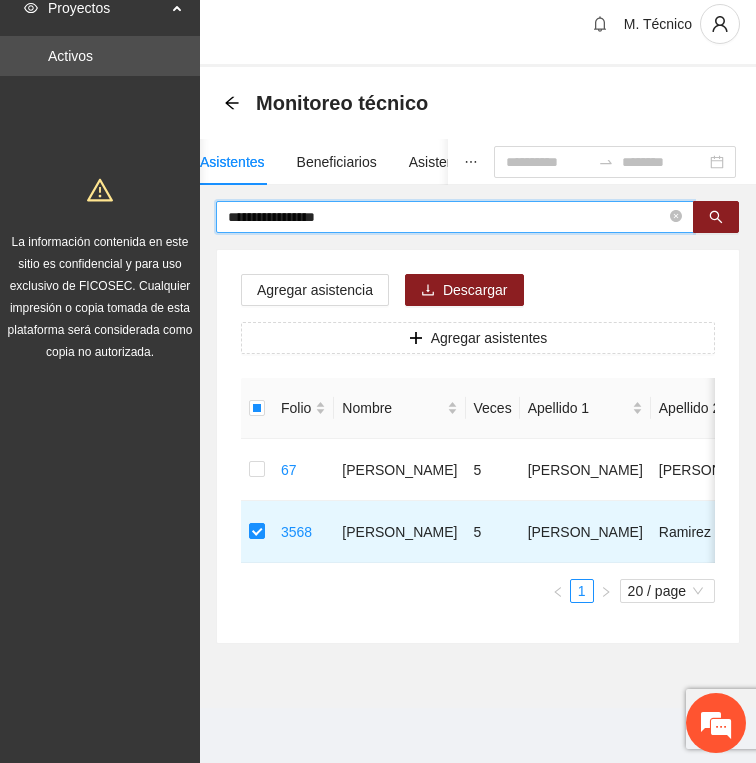 click on "**********" at bounding box center [447, 217] 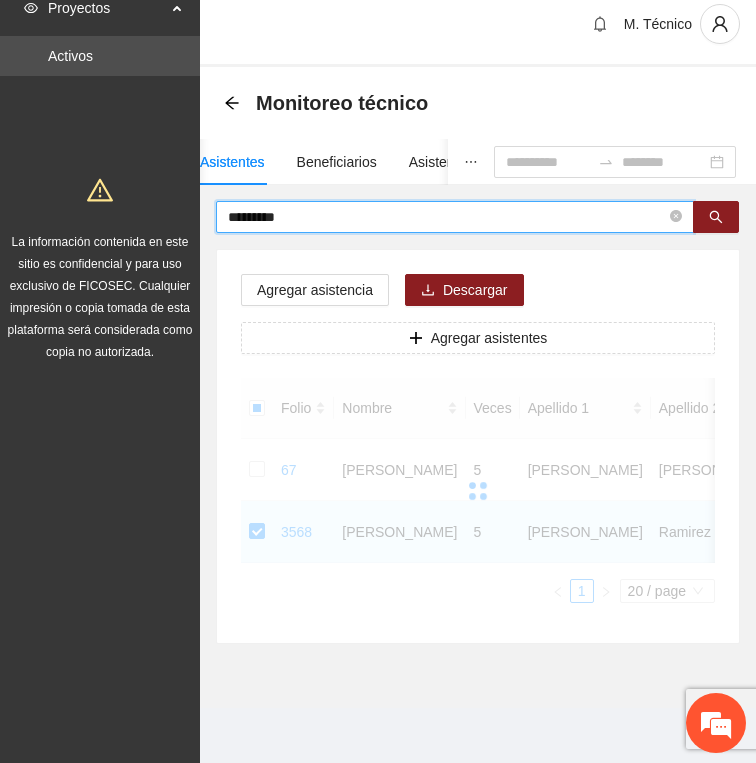 scroll, scrollTop: 0, scrollLeft: 0, axis: both 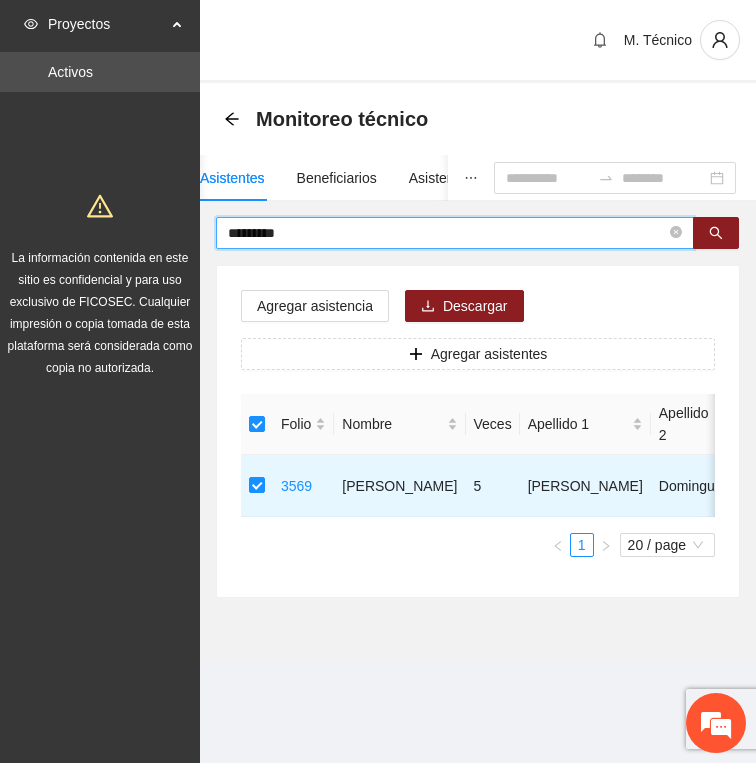 click on "*********" at bounding box center (447, 233) 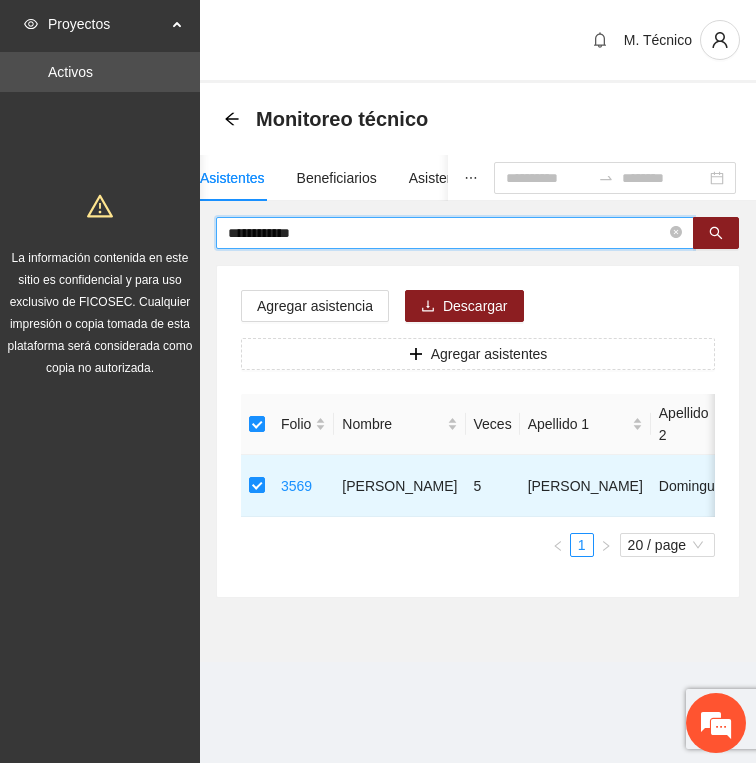 type on "**********" 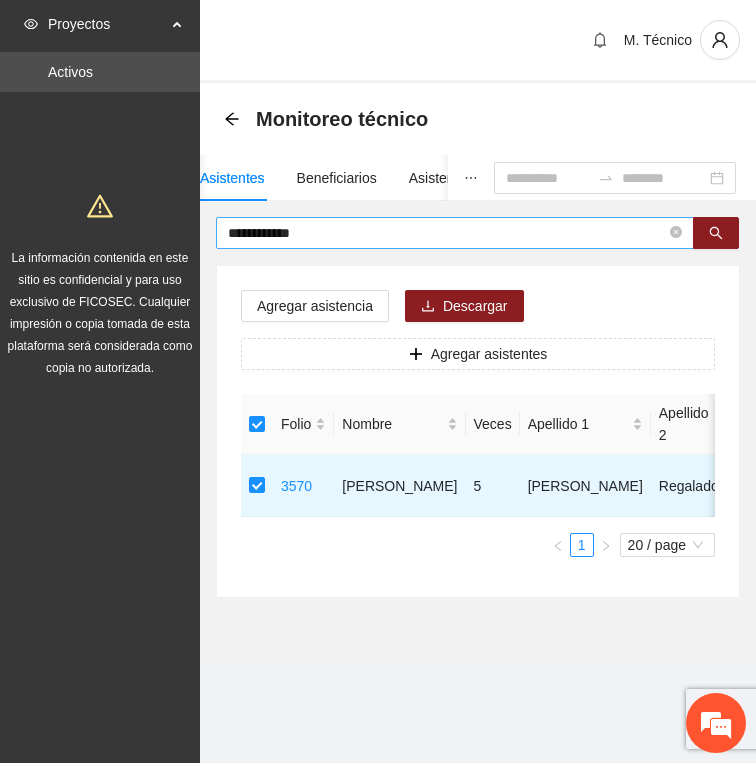 click on "**********" at bounding box center (447, 233) 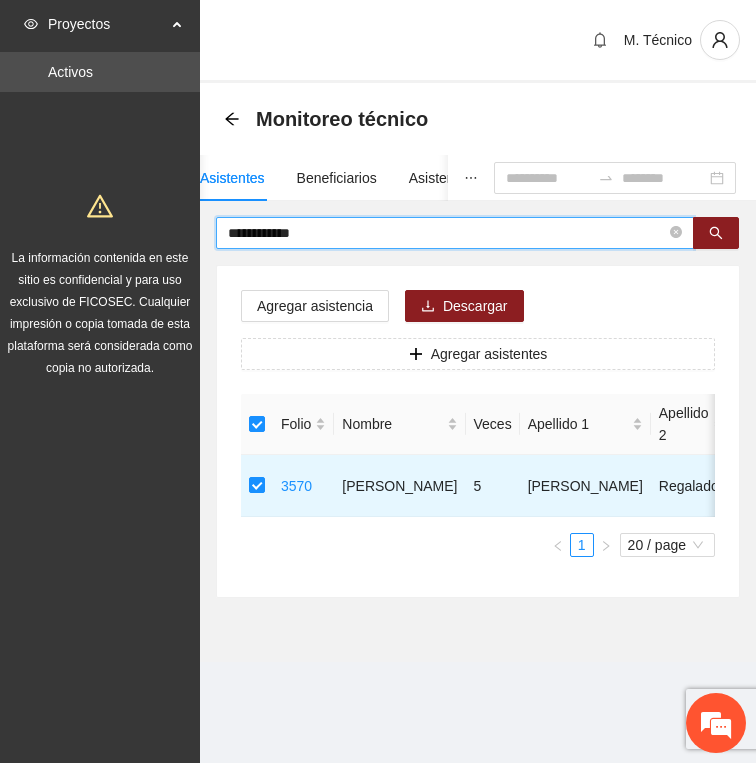 click on "**********" at bounding box center [447, 233] 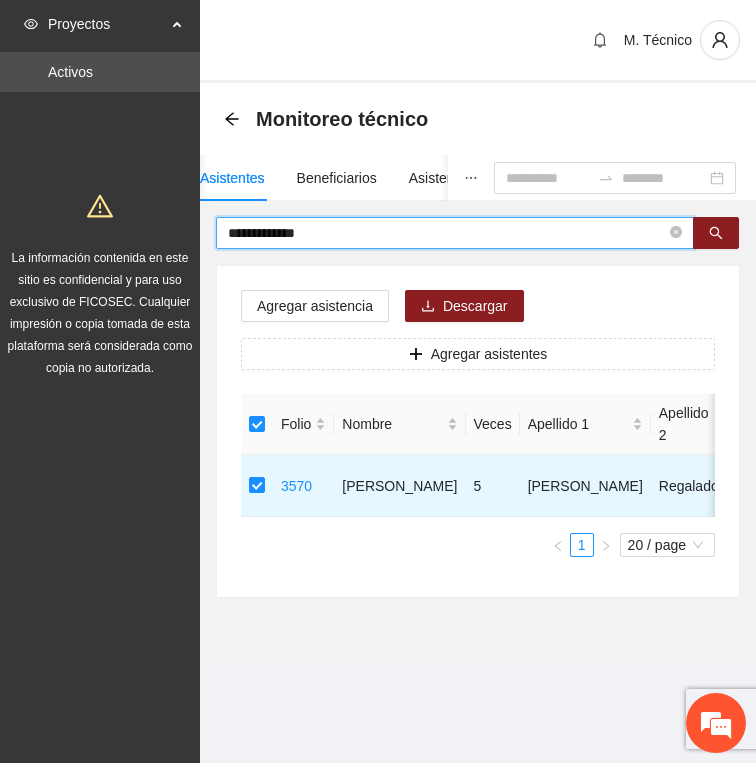 type on "**********" 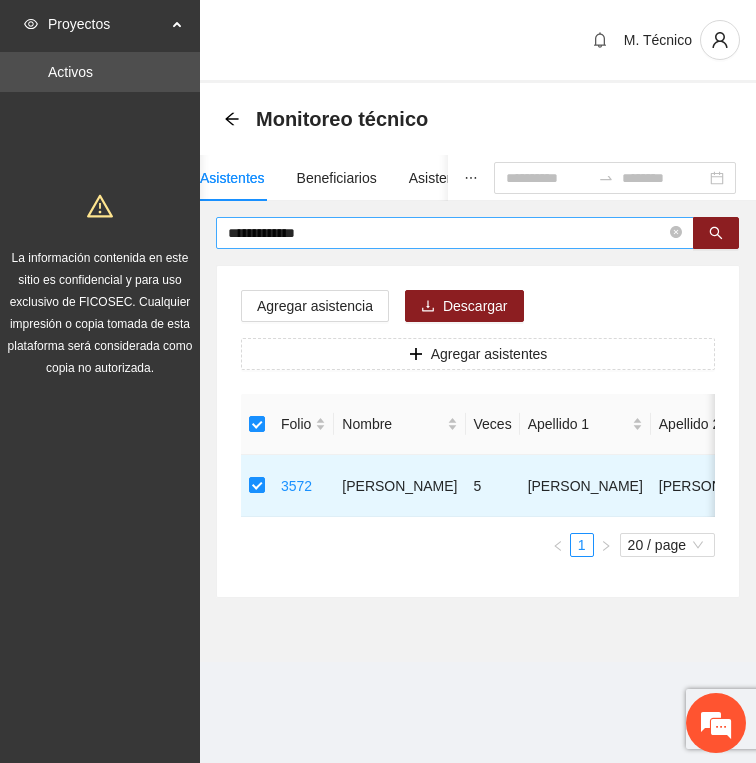 click on "**********" at bounding box center (447, 233) 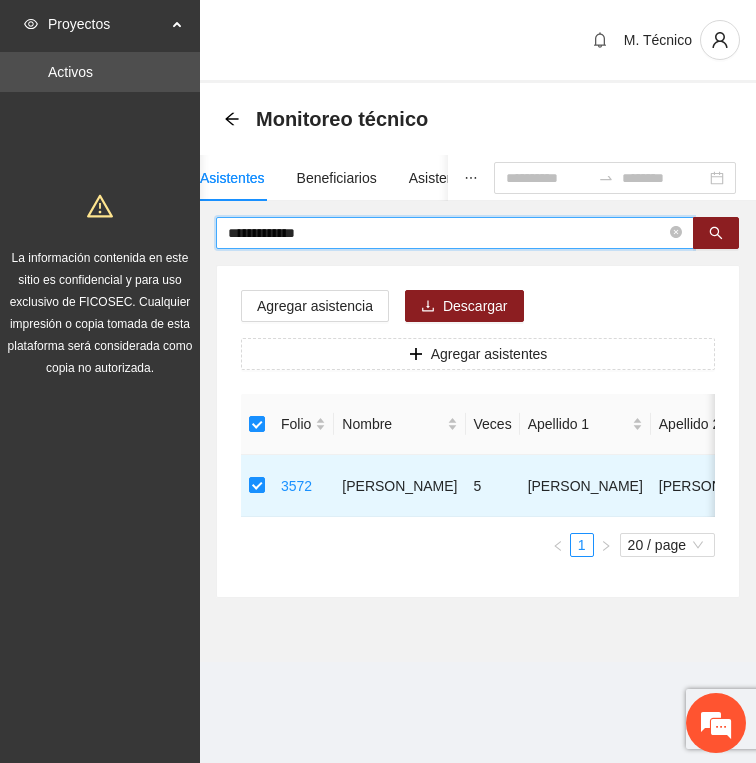 click on "**********" at bounding box center [447, 233] 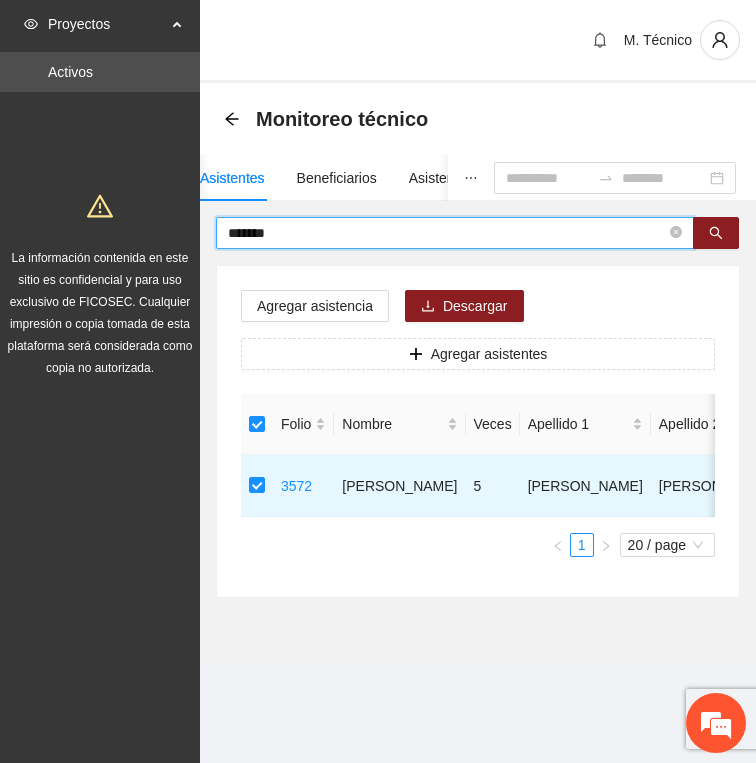 type on "*******" 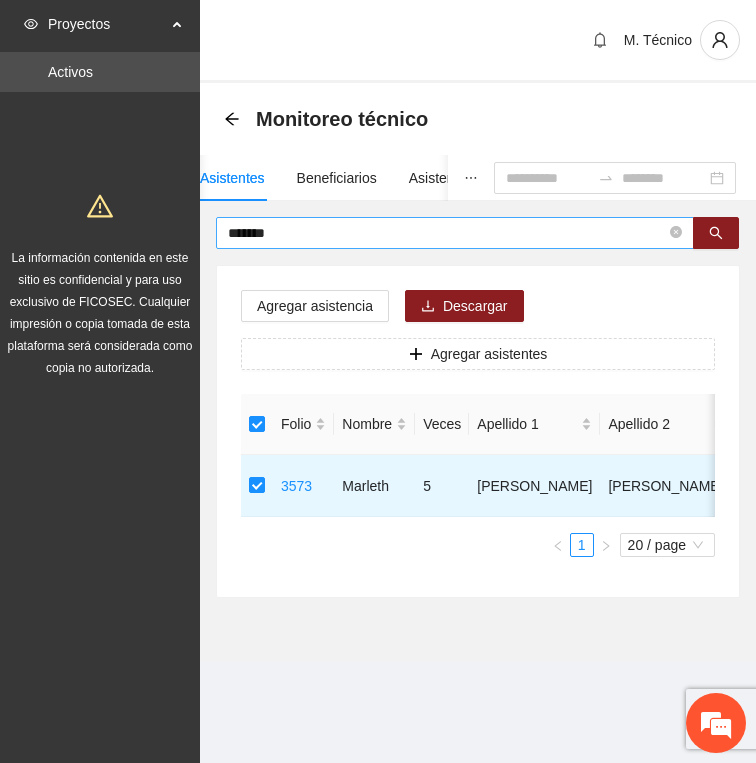 click on "*******" at bounding box center (447, 233) 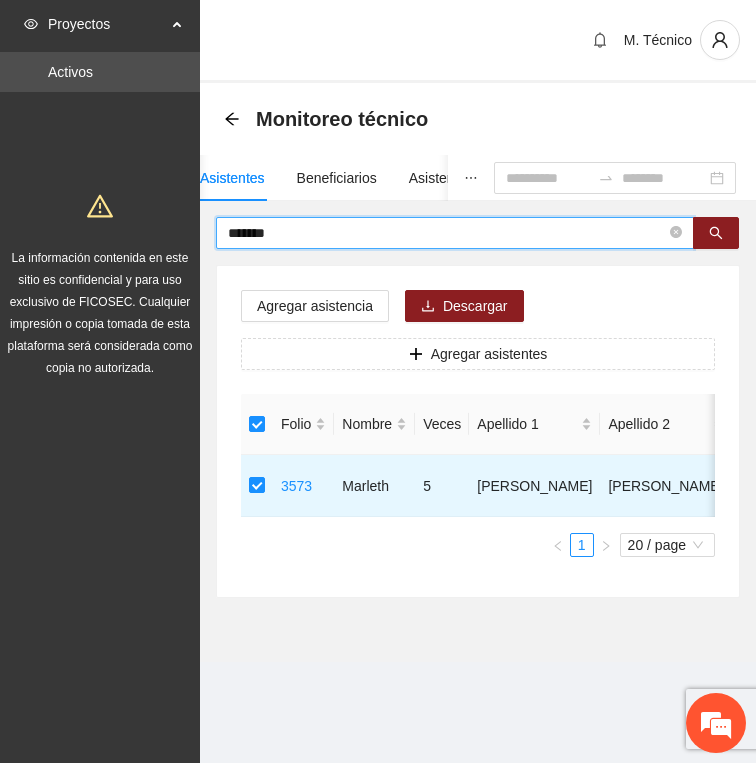 click on "*******" at bounding box center [447, 233] 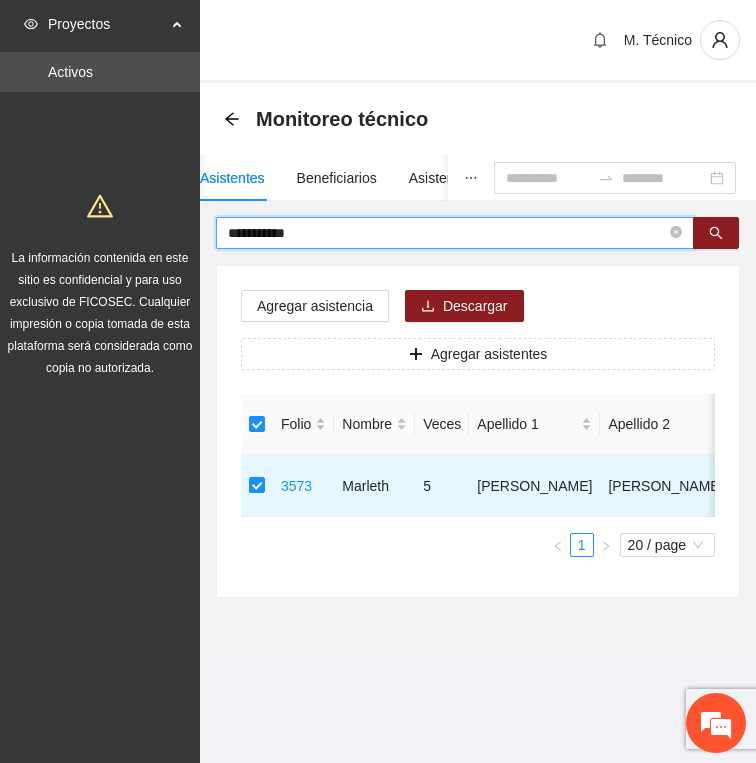type on "**********" 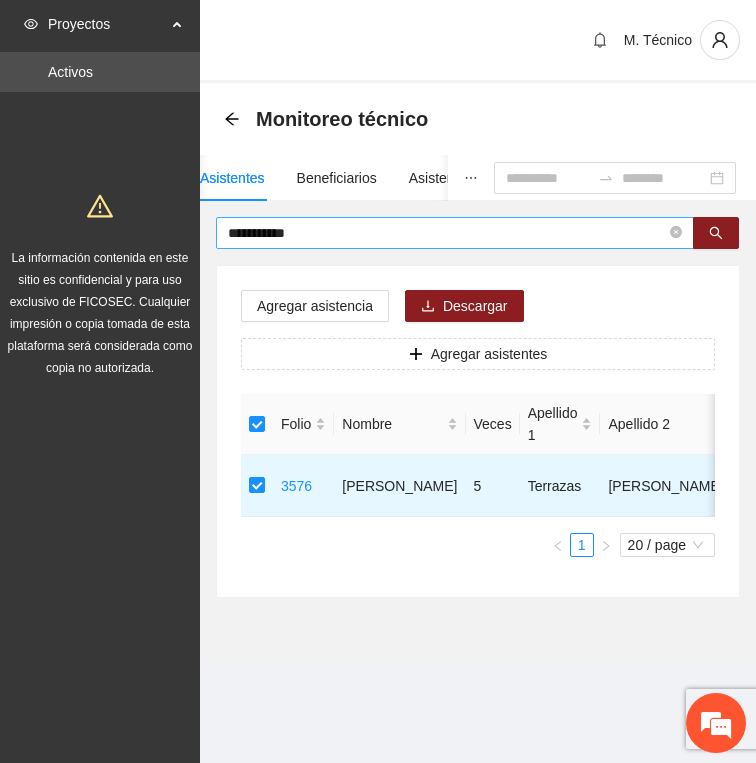 click on "**********" at bounding box center [447, 233] 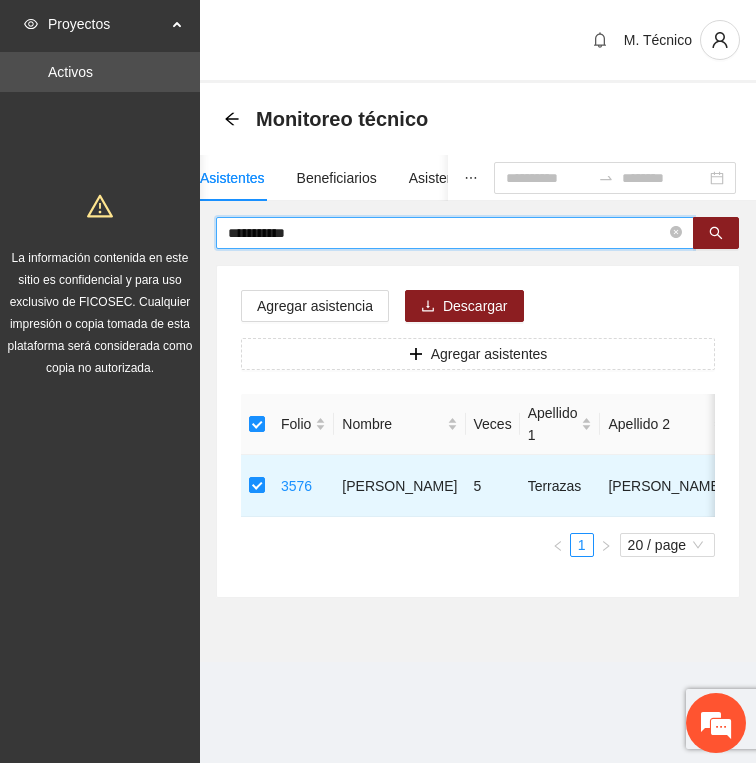 click on "**********" at bounding box center [447, 233] 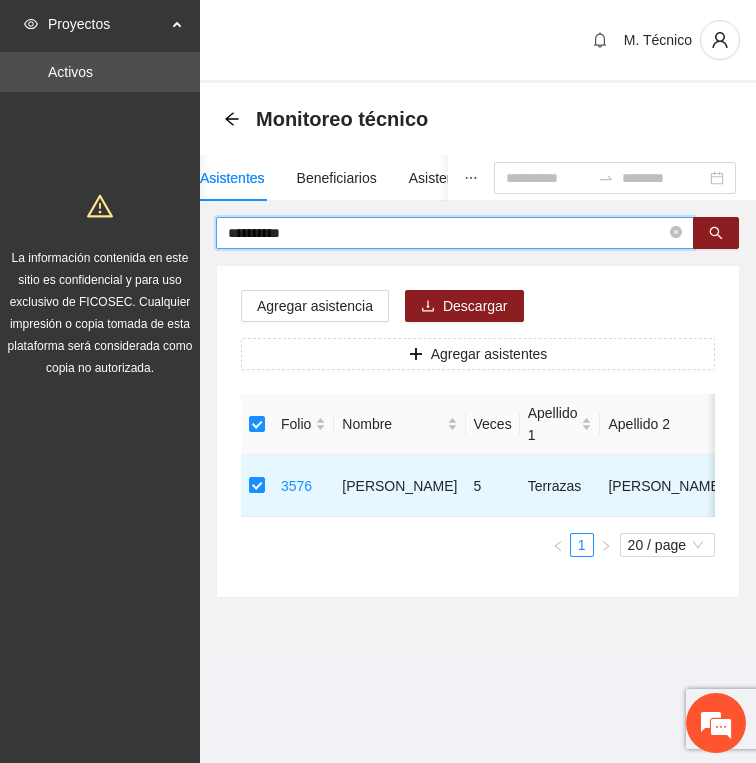 type on "**********" 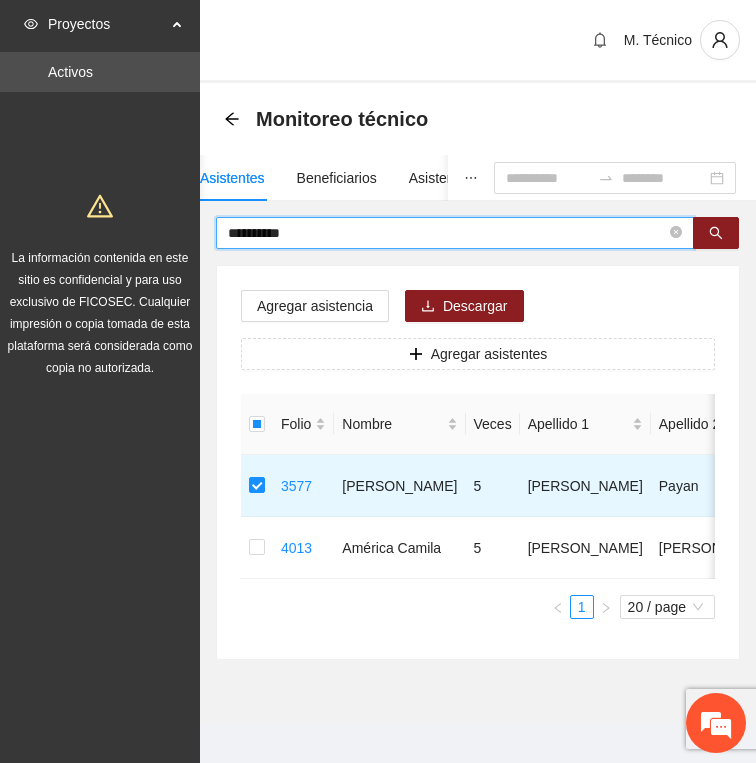 click on "**********" at bounding box center [447, 233] 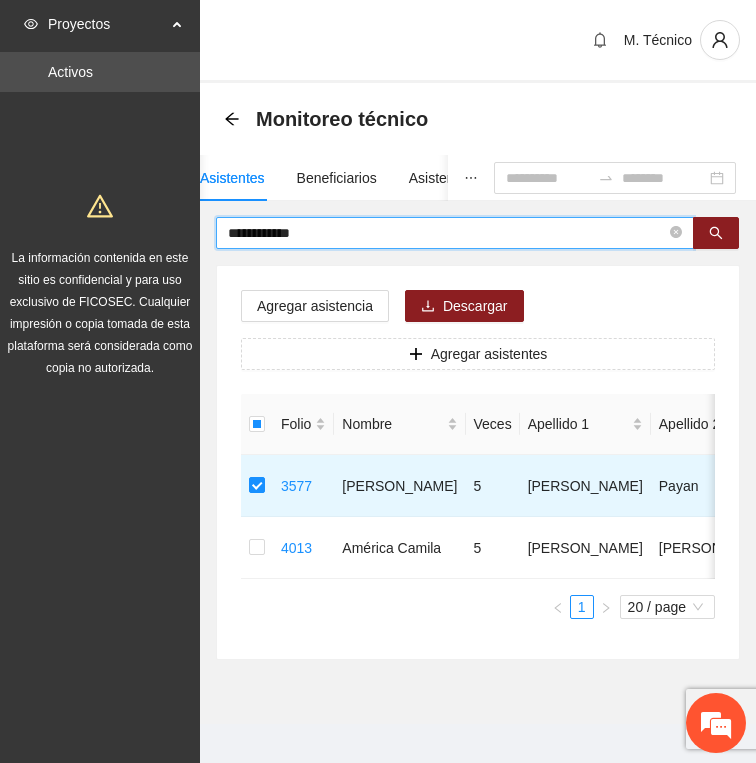 type on "**********" 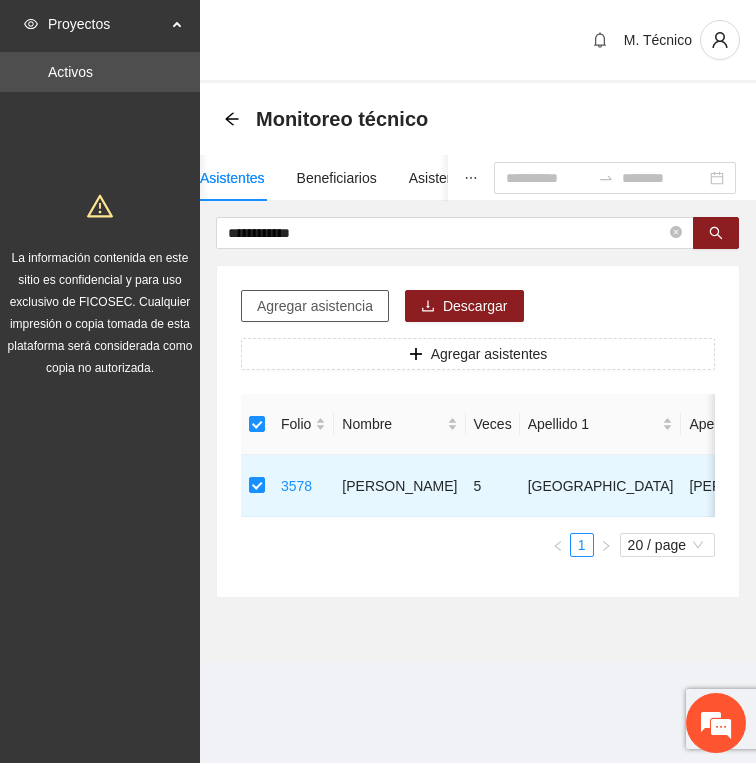 click on "Agregar asistencia" at bounding box center (315, 306) 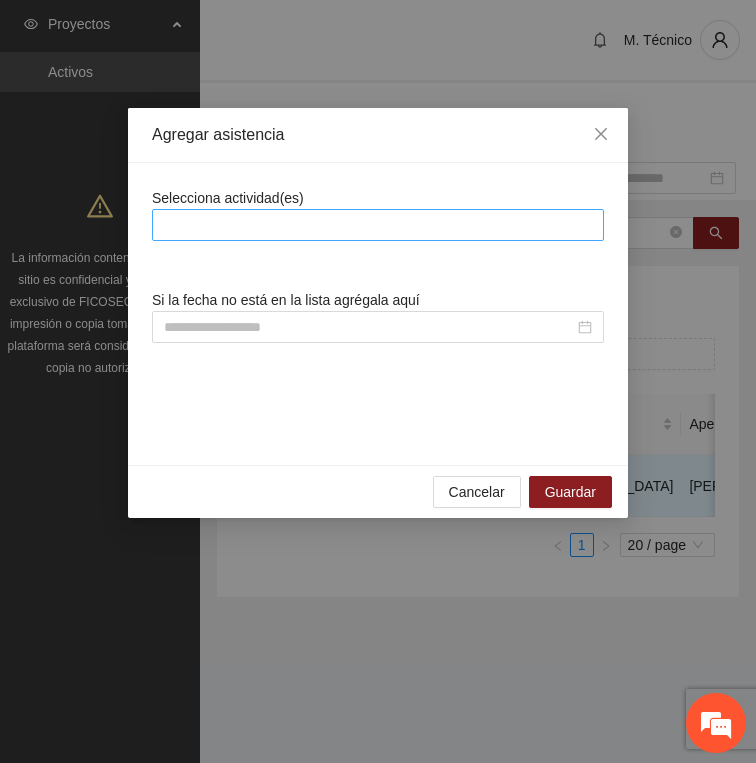 click at bounding box center (378, 225) 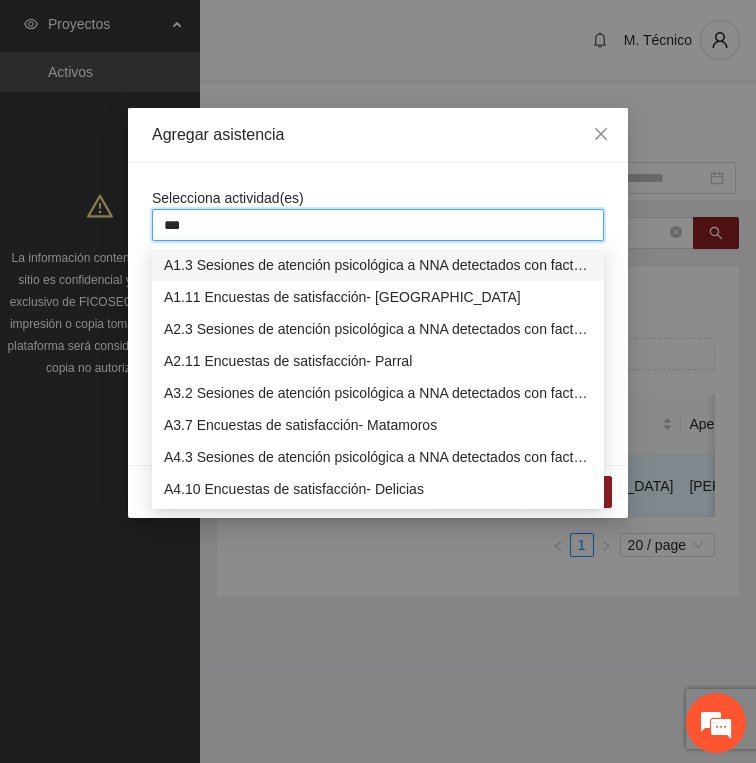 type on "****" 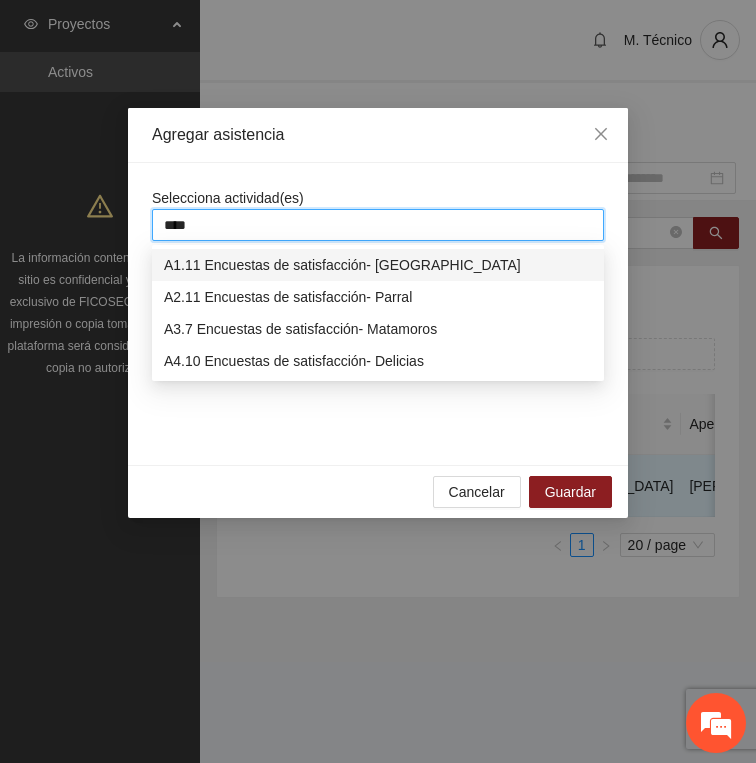 type 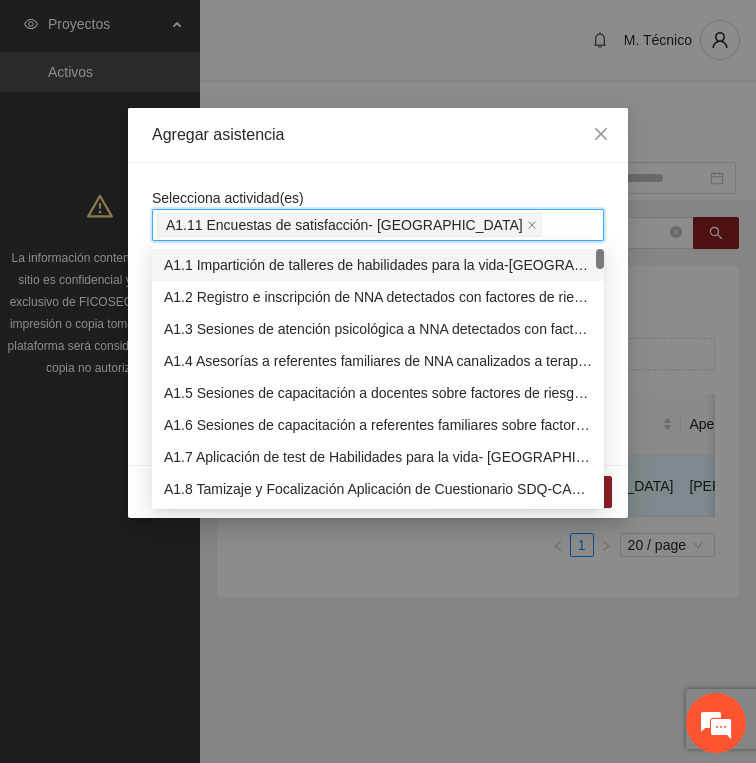 click on "Selecciona actividad(es) A1.11 Encuestas de satisfacción- [GEOGRAPHIC_DATA] A1.11 Encuestas de satisfacción- Chihuahua   Si la fecha no está en la lista agrégala aquí" at bounding box center (378, 314) 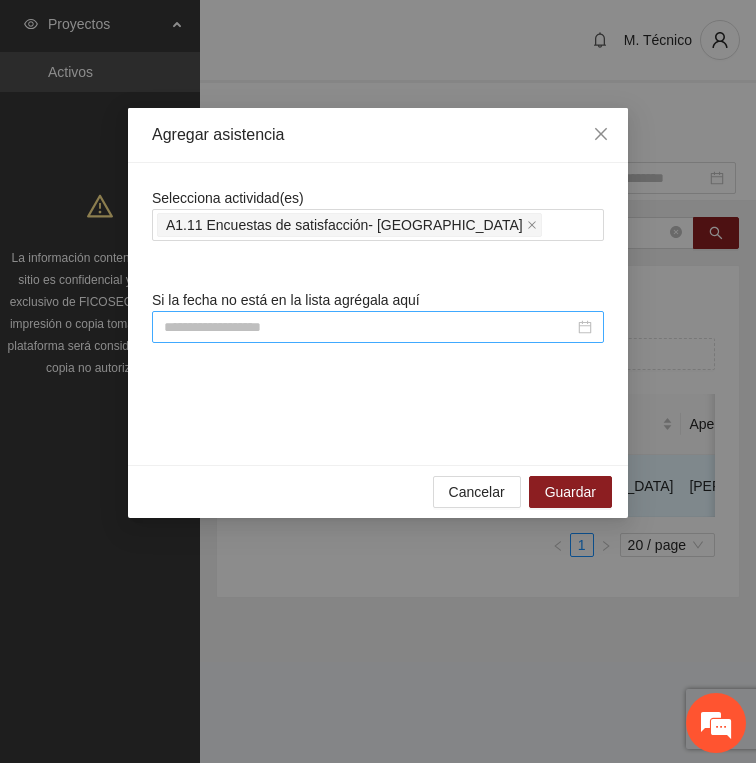 click at bounding box center [369, 327] 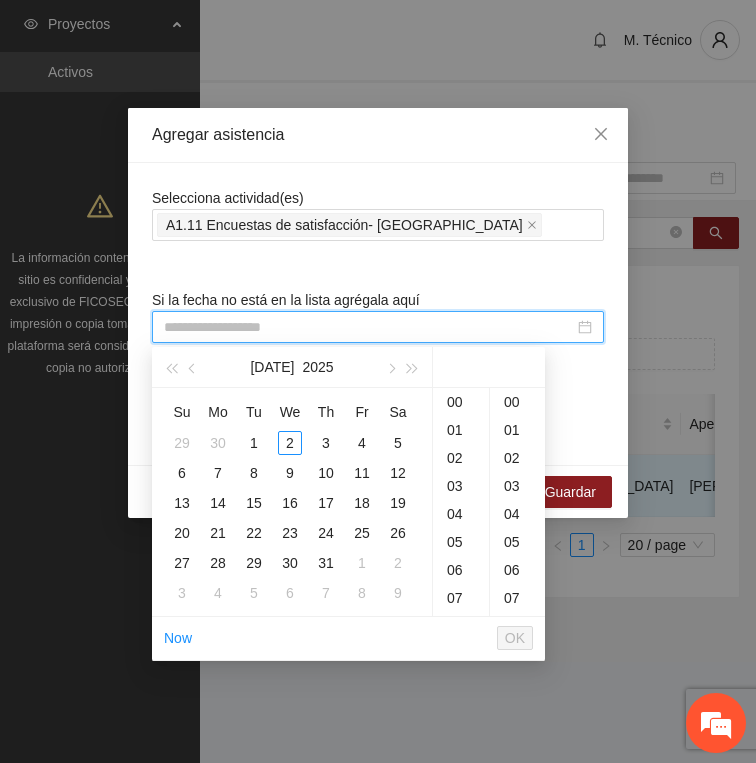 paste on "**********" 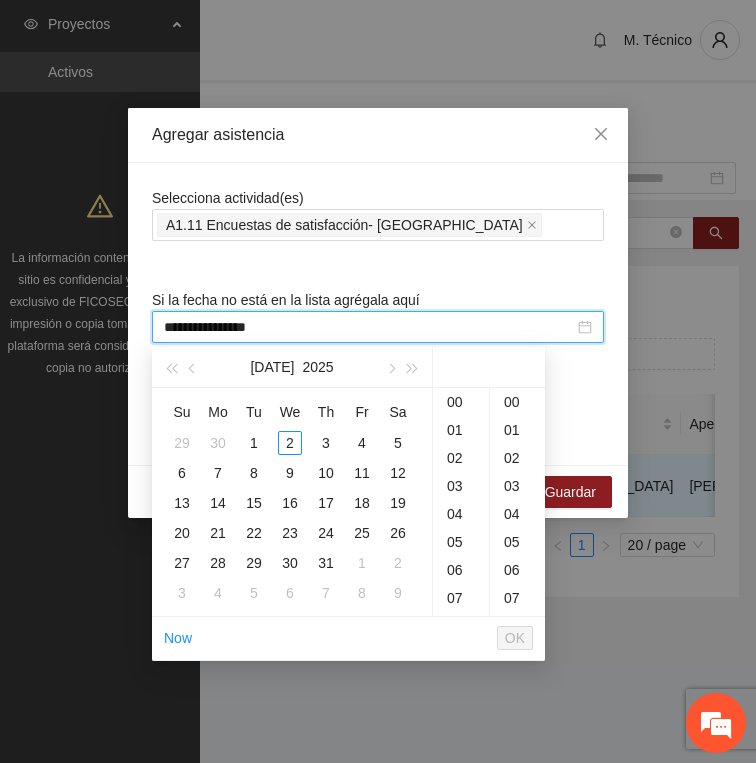 scroll, scrollTop: 168, scrollLeft: 0, axis: vertical 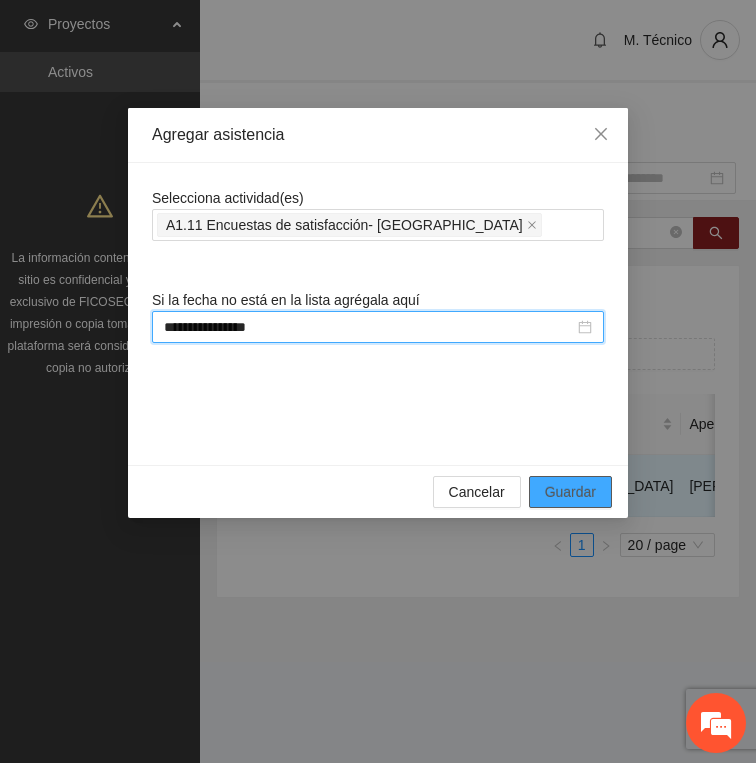 type on "**********" 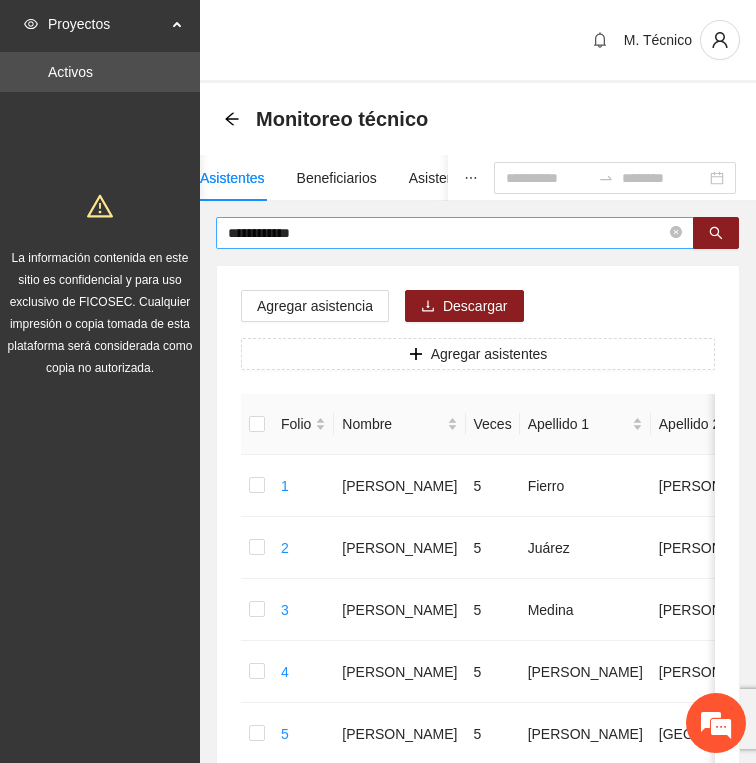 click on "**********" at bounding box center [447, 233] 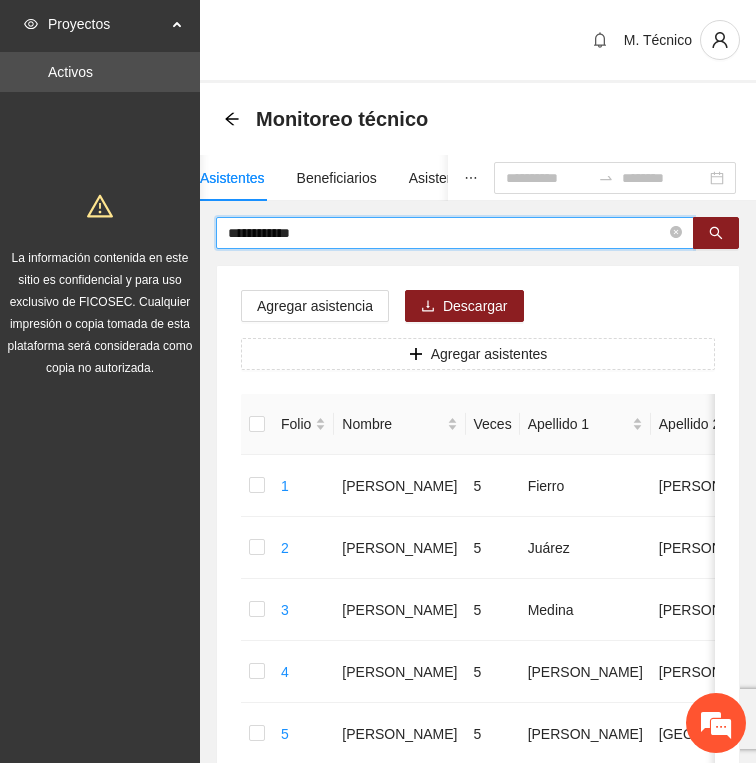 click on "**********" at bounding box center [447, 233] 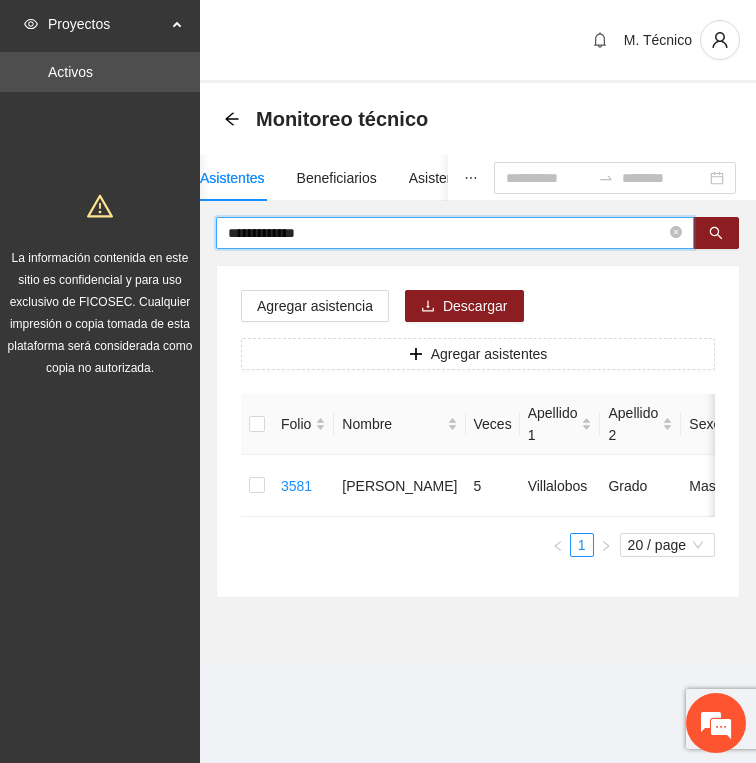 scroll, scrollTop: 0, scrollLeft: 0, axis: both 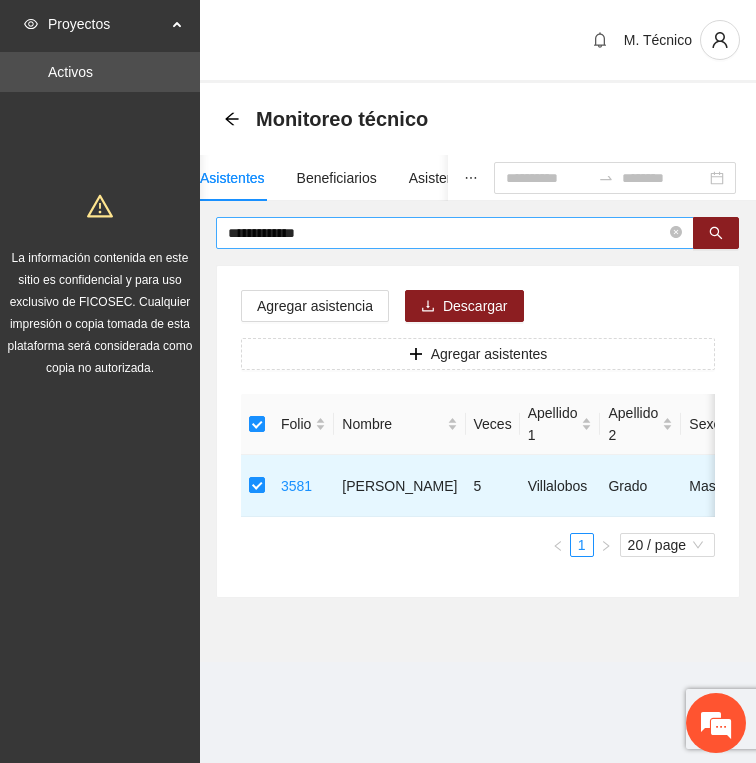 click on "**********" at bounding box center [447, 233] 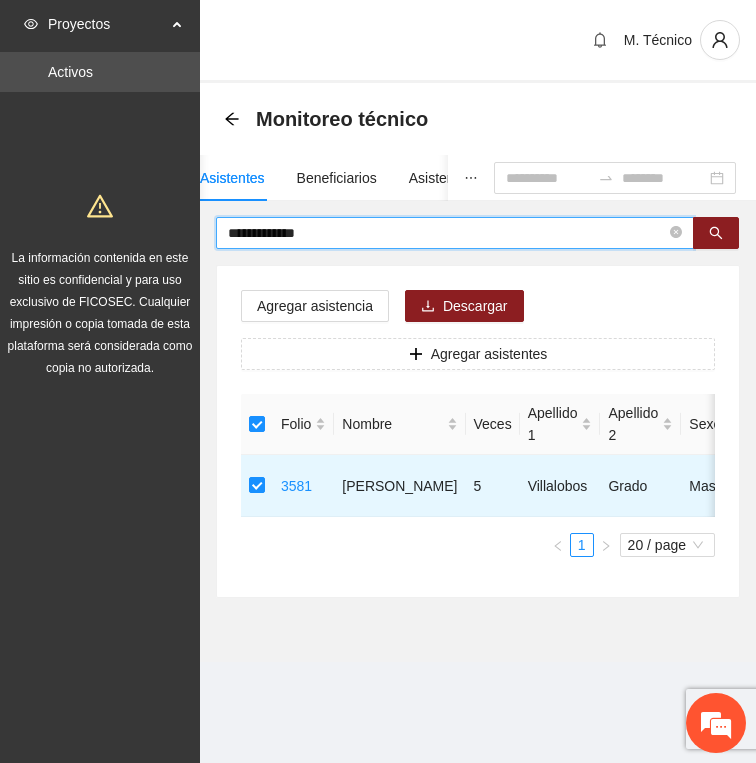 click on "**********" at bounding box center (447, 233) 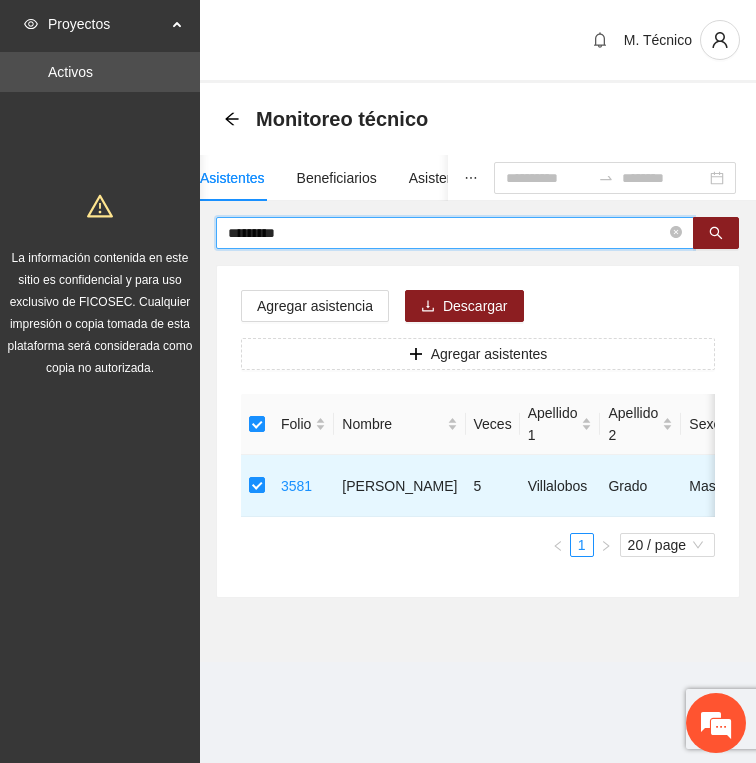 type on "*********" 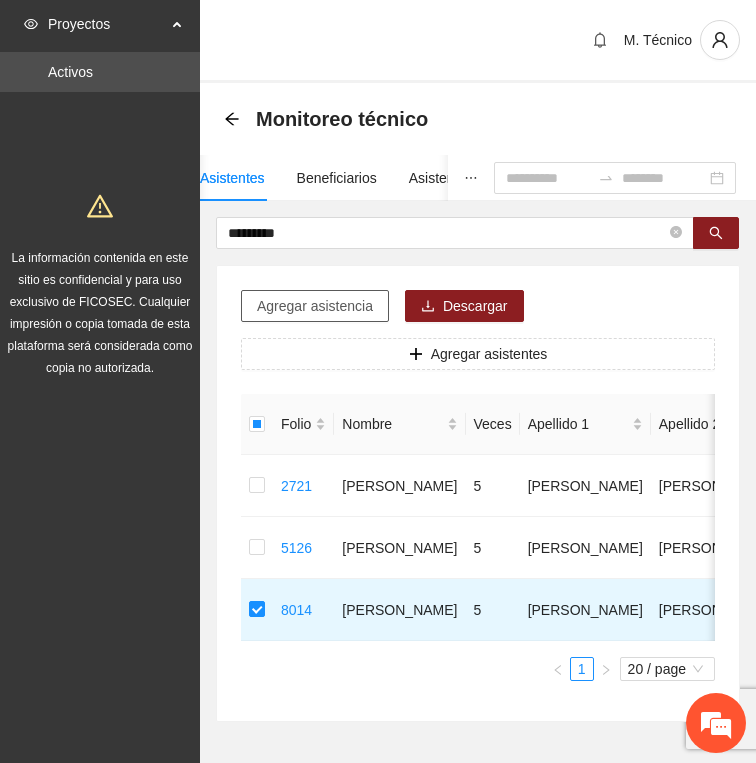 click on "Agregar asistencia" at bounding box center [315, 306] 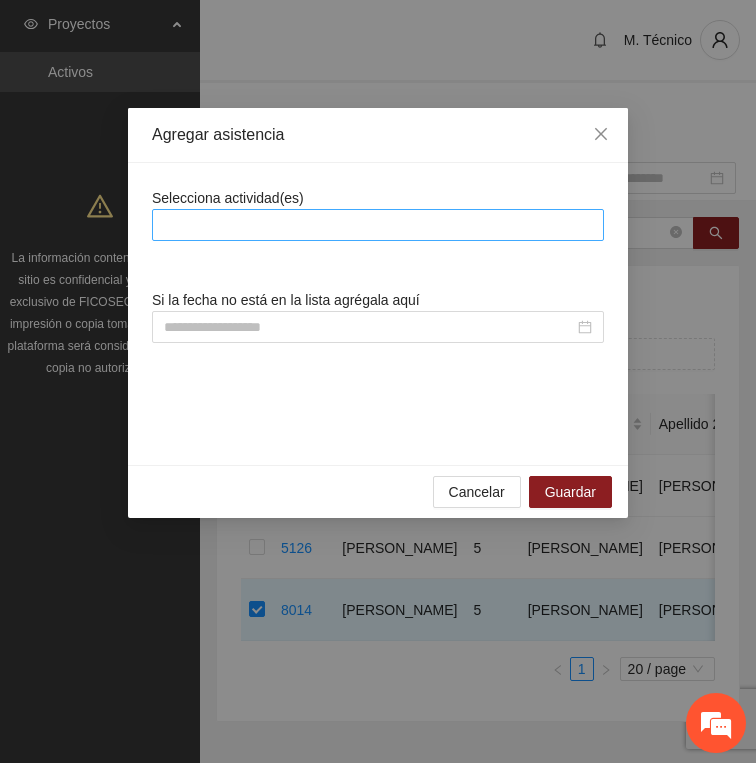 click at bounding box center (378, 225) 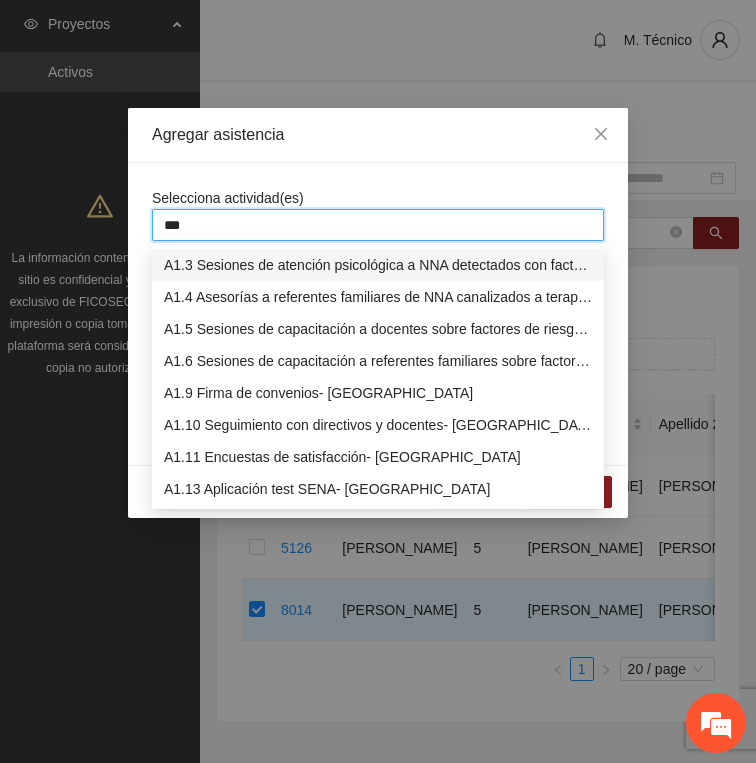 type on "****" 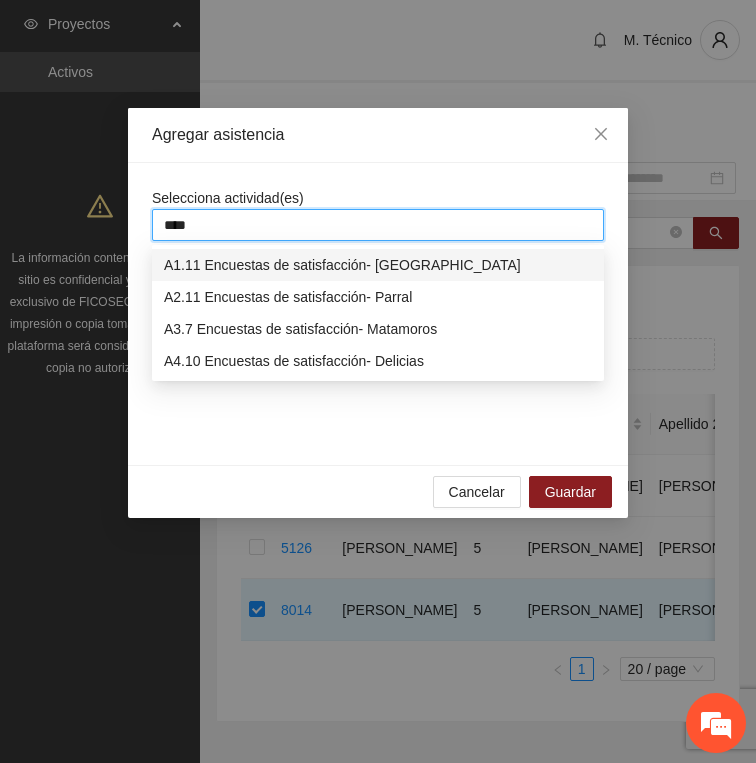 type 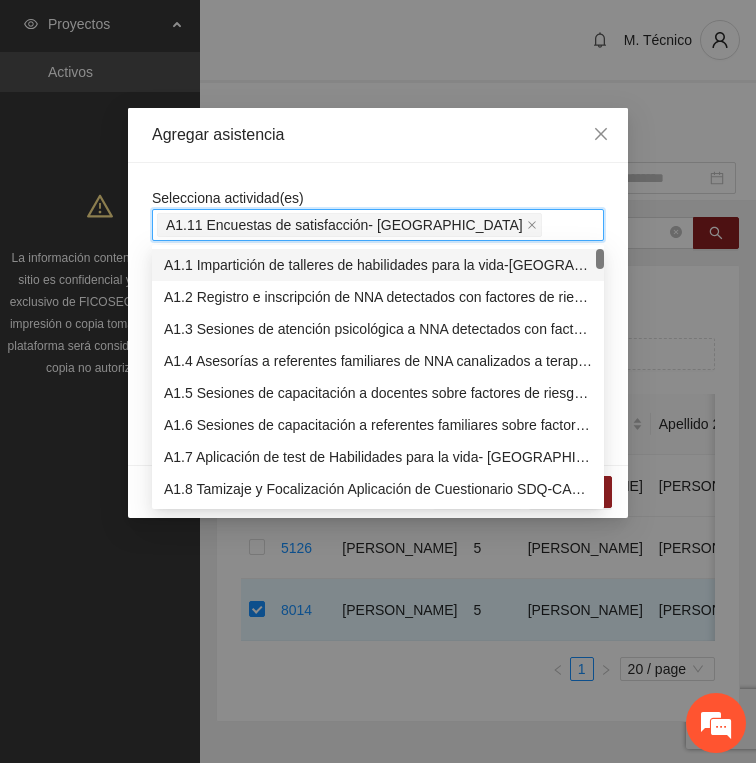click on "Agregar asistencia" at bounding box center [378, 135] 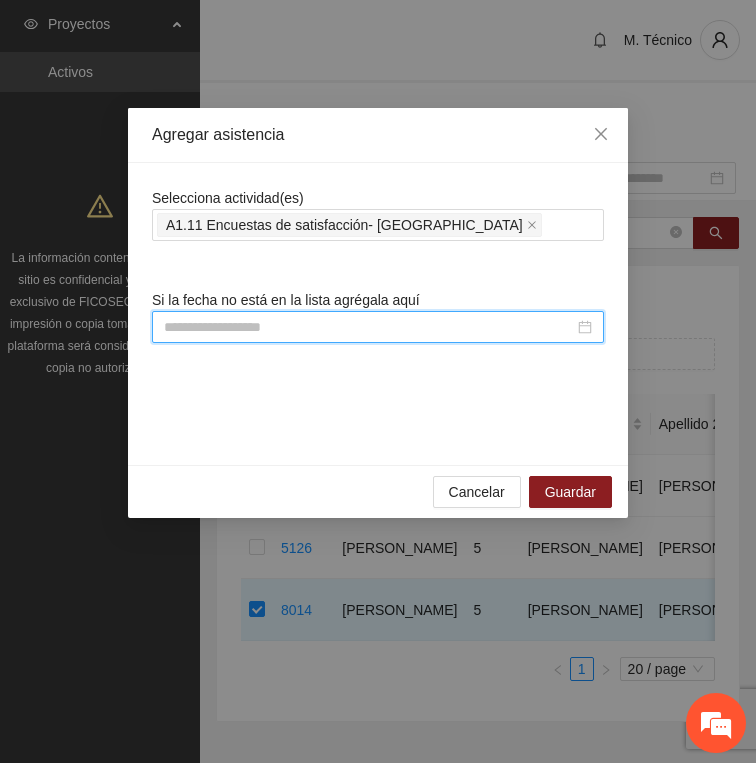 click at bounding box center [369, 327] 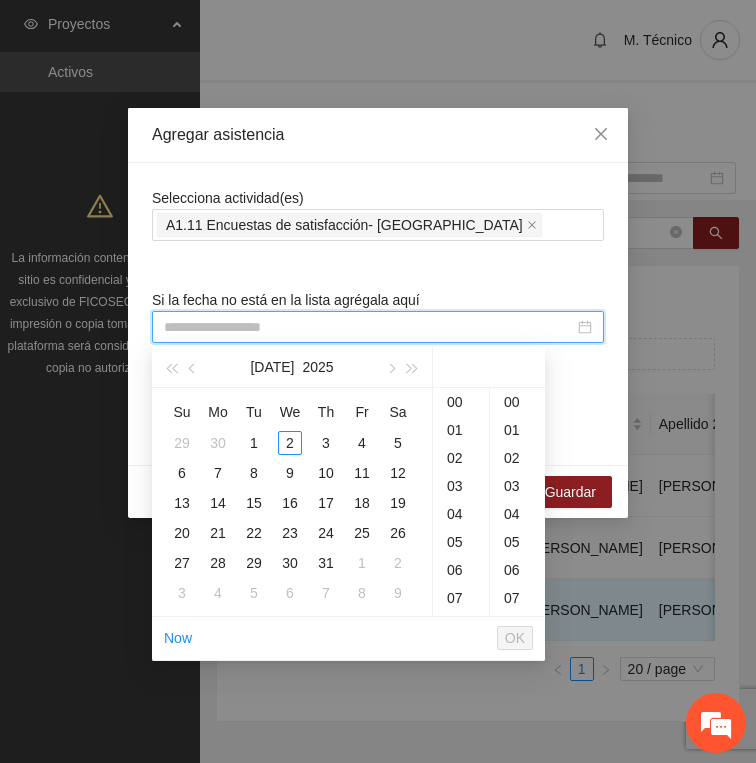 paste on "**********" 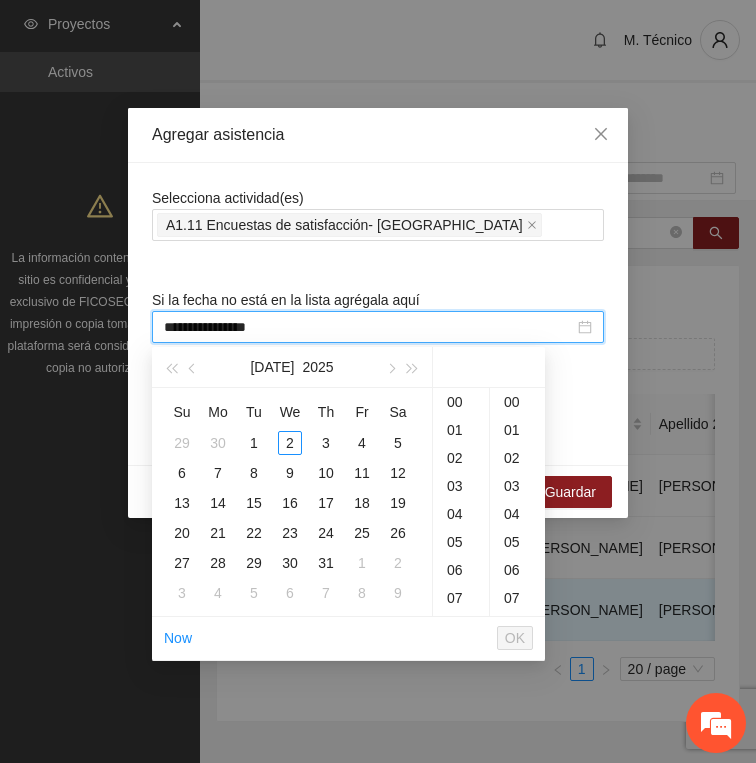 scroll, scrollTop: 168, scrollLeft: 0, axis: vertical 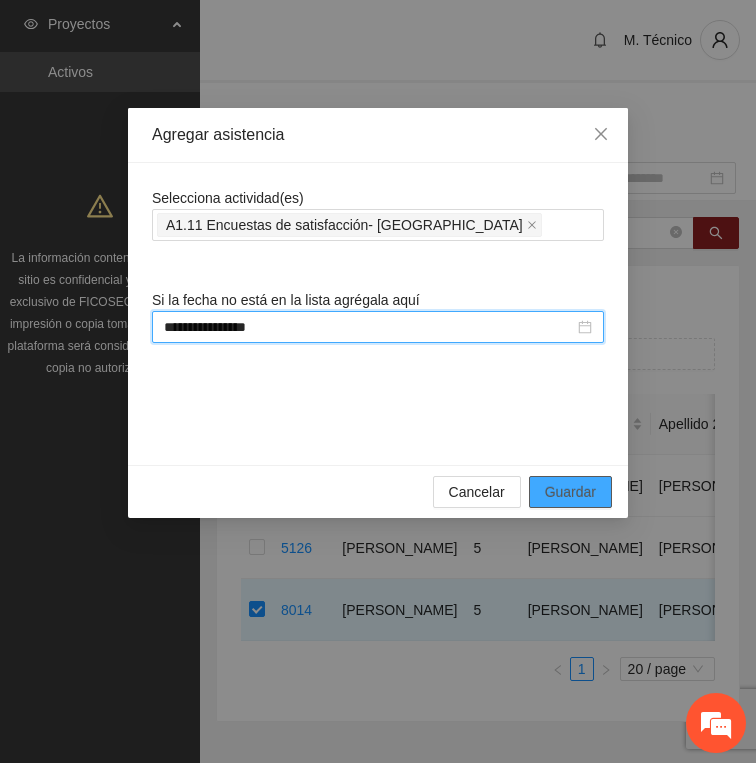 type on "**********" 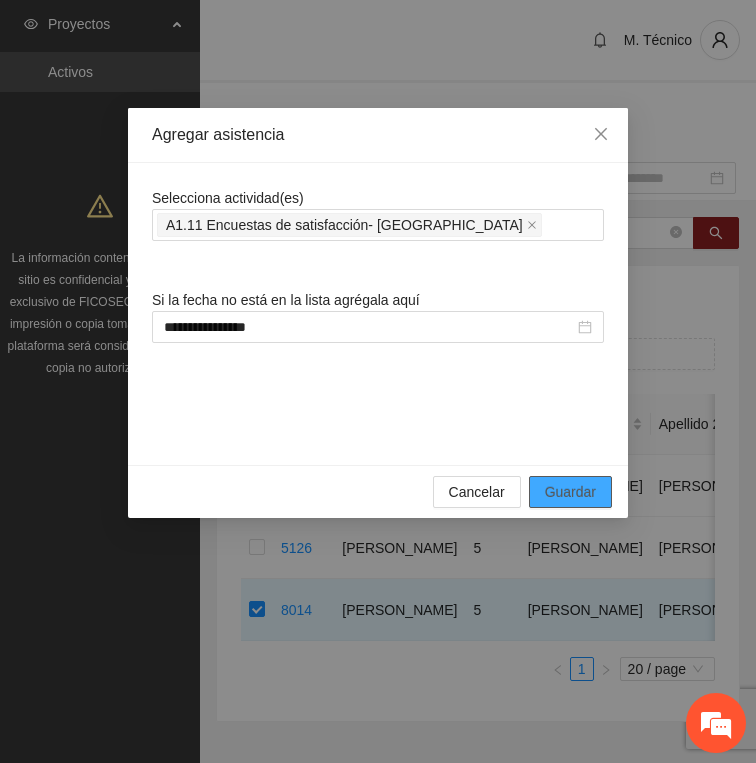 click on "Guardar" at bounding box center [570, 492] 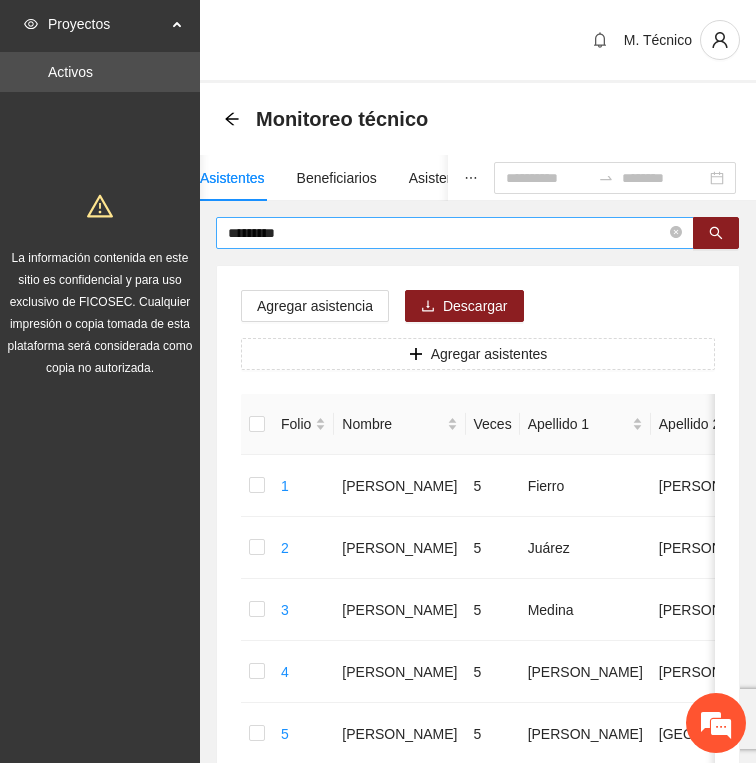 click on "*********" at bounding box center [447, 233] 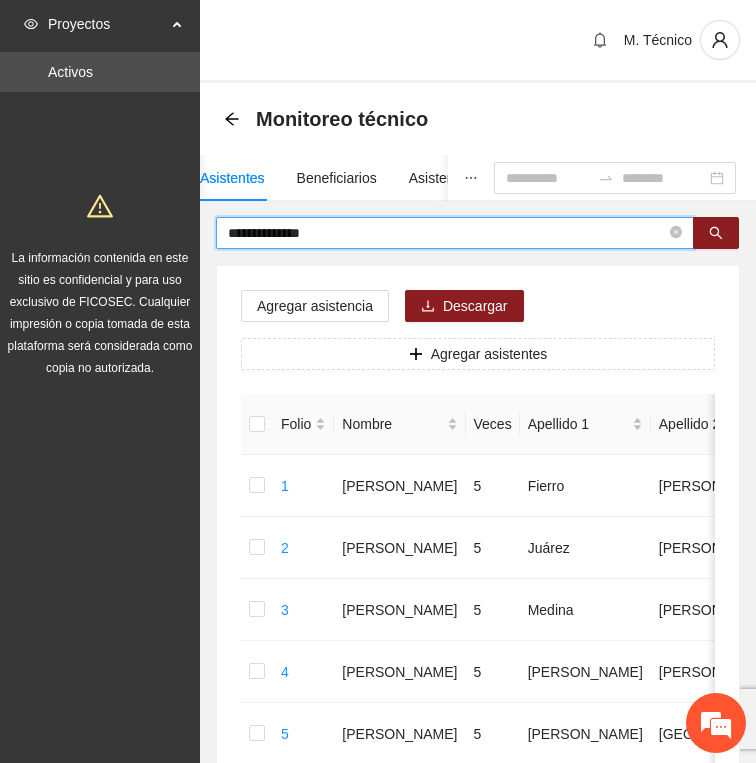 type on "**********" 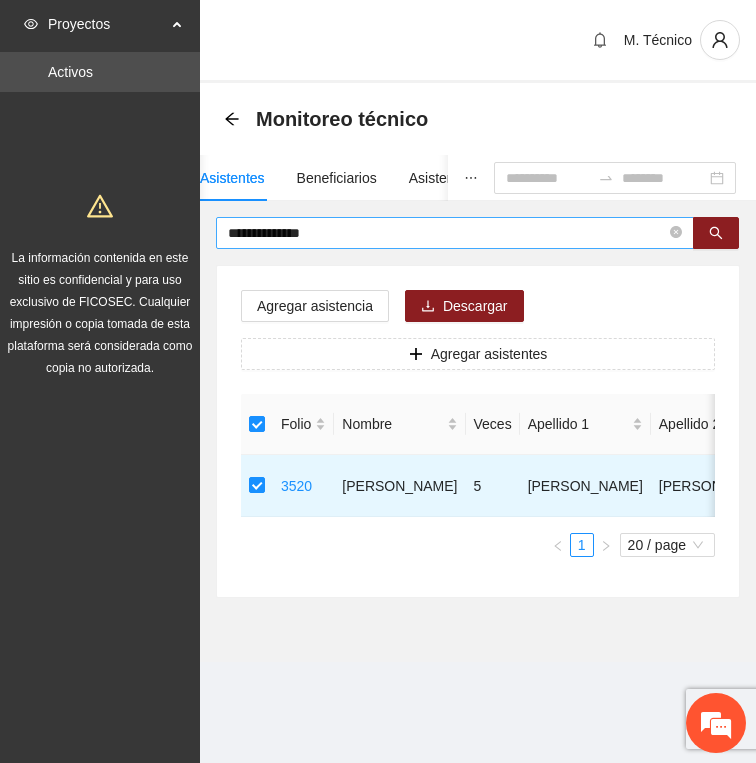 click on "**********" at bounding box center (447, 233) 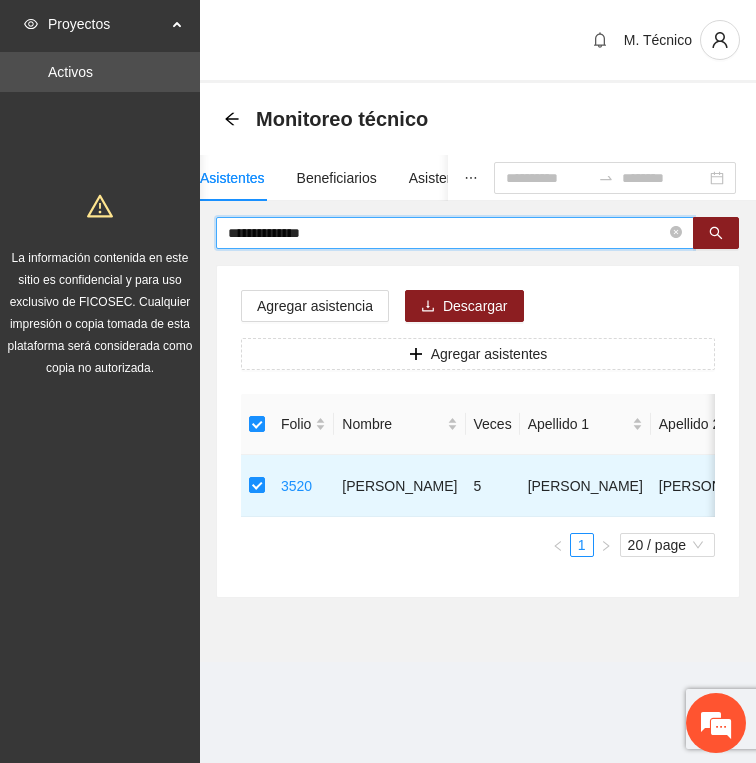 click on "**********" at bounding box center (447, 233) 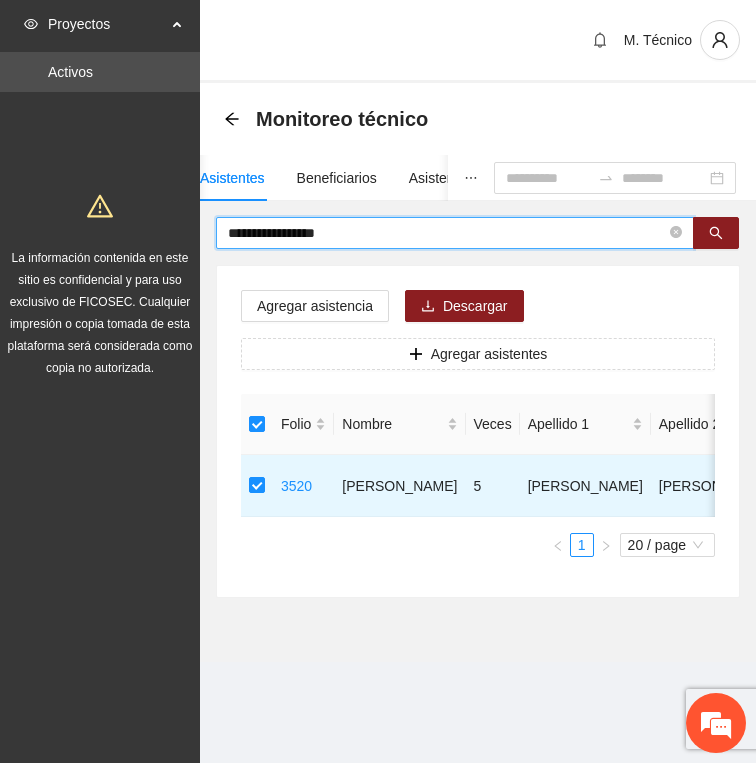 type on "**********" 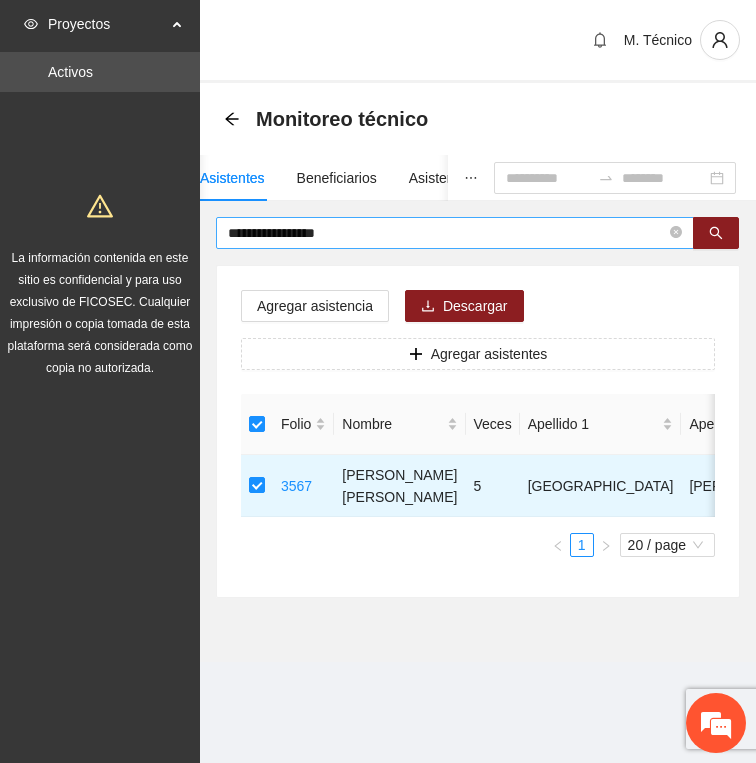 click on "**********" at bounding box center (447, 233) 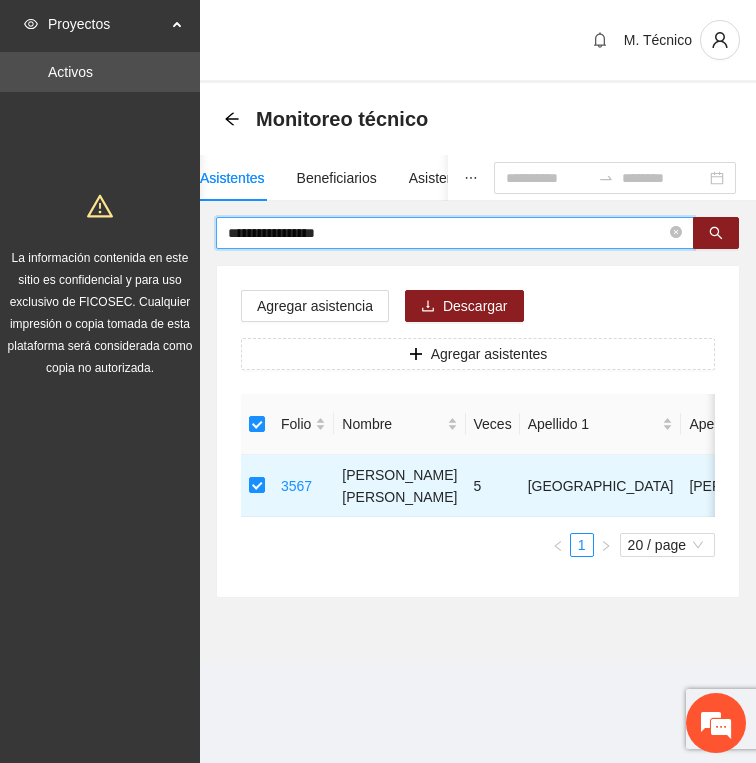 click on "**********" at bounding box center (447, 233) 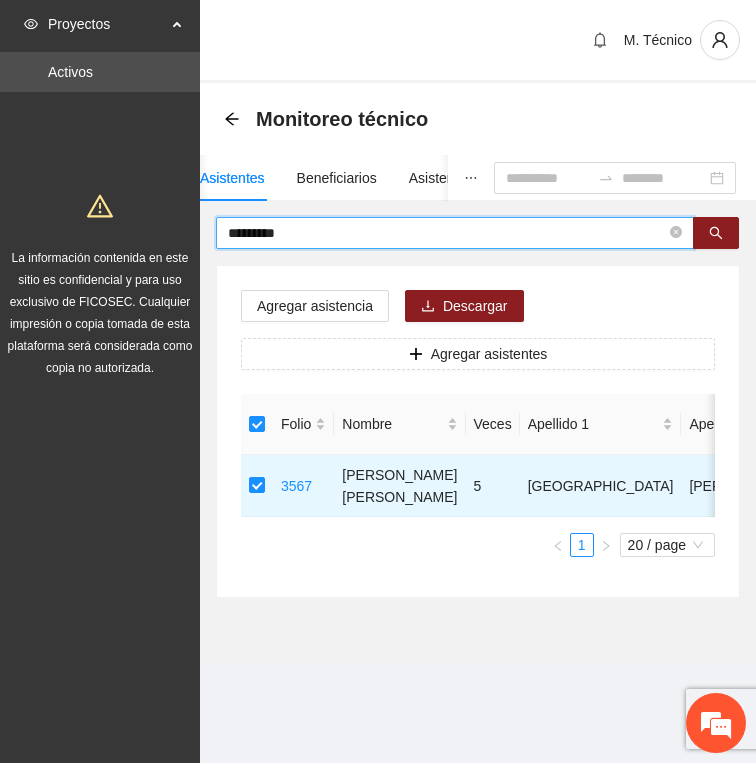 type on "*********" 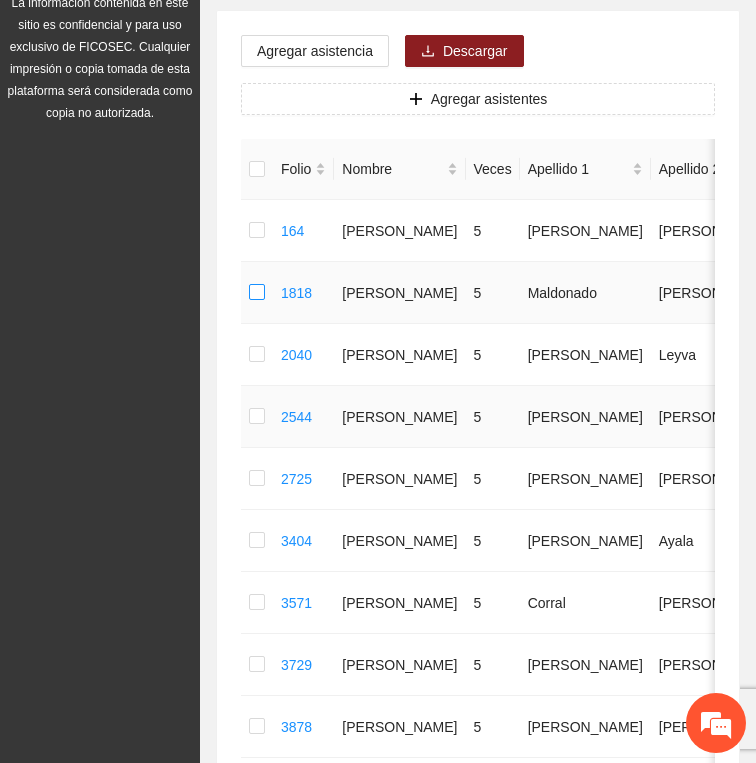 scroll, scrollTop: 287, scrollLeft: 0, axis: vertical 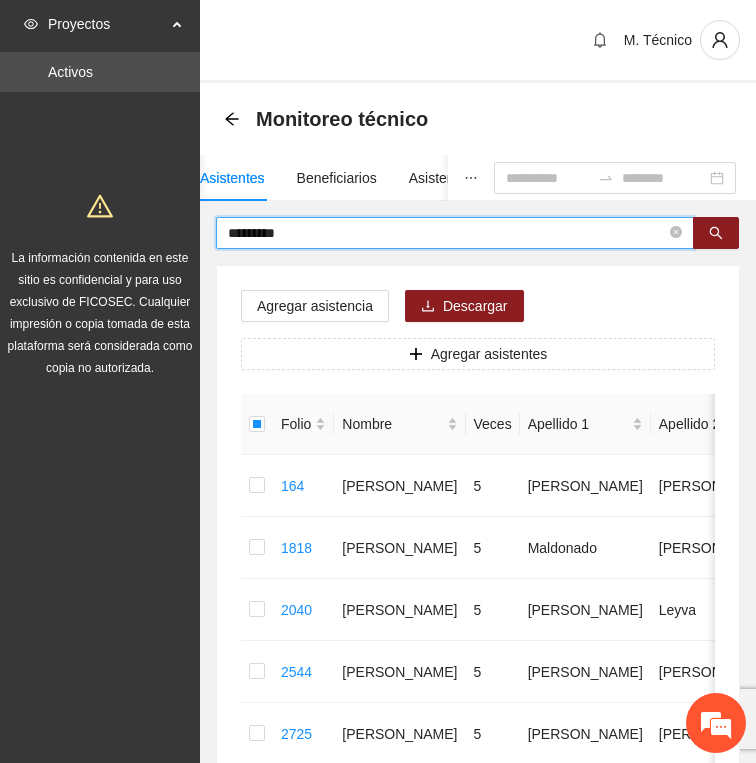 click on "*********" at bounding box center [447, 233] 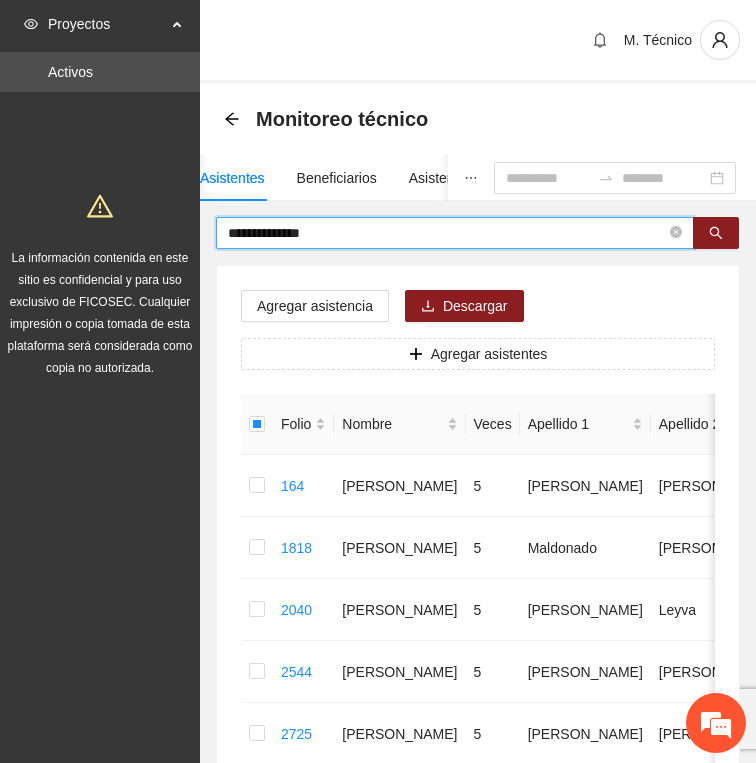 type on "**********" 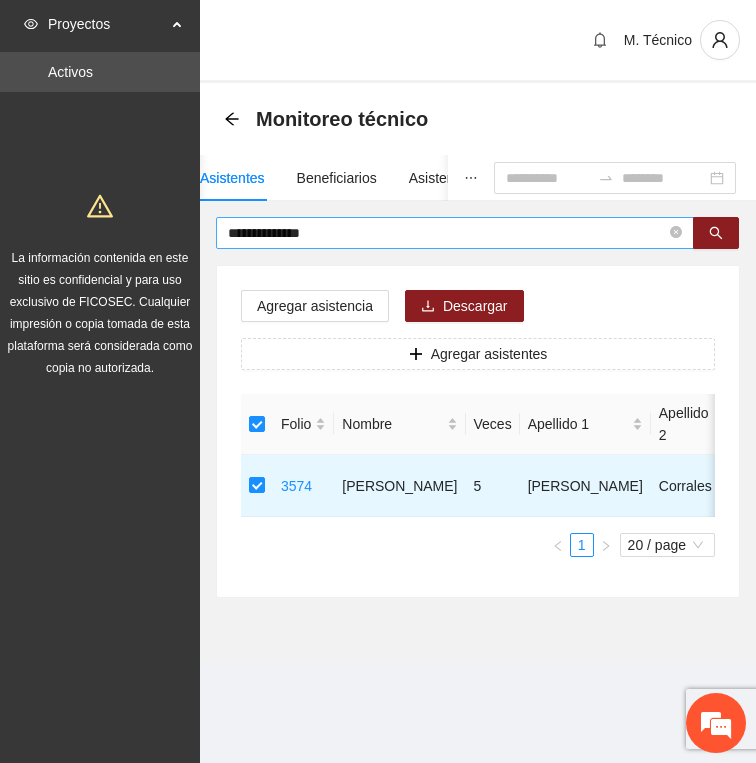 click on "**********" at bounding box center [455, 233] 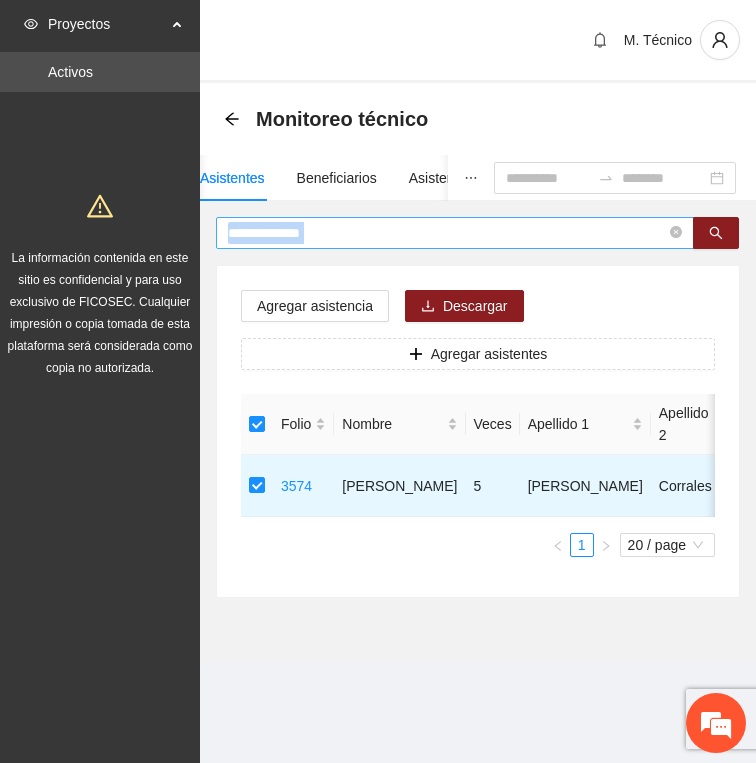 click on "**********" at bounding box center [455, 233] 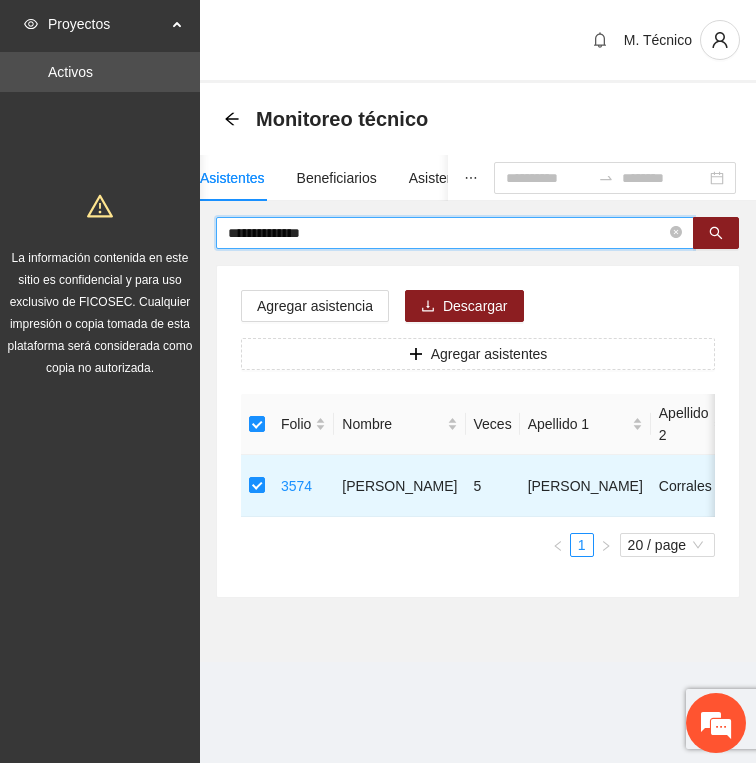 click on "**********" at bounding box center [447, 233] 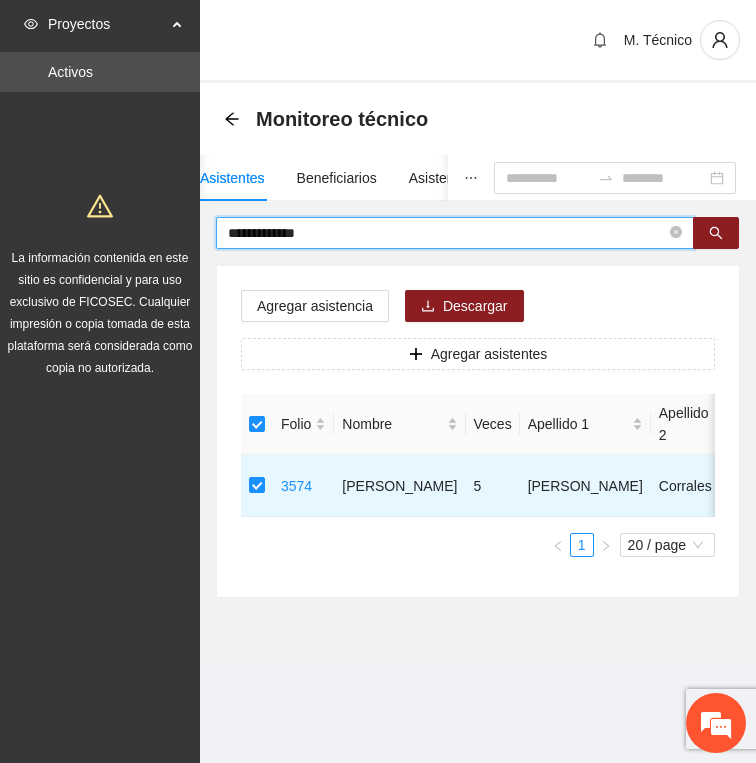 type on "**********" 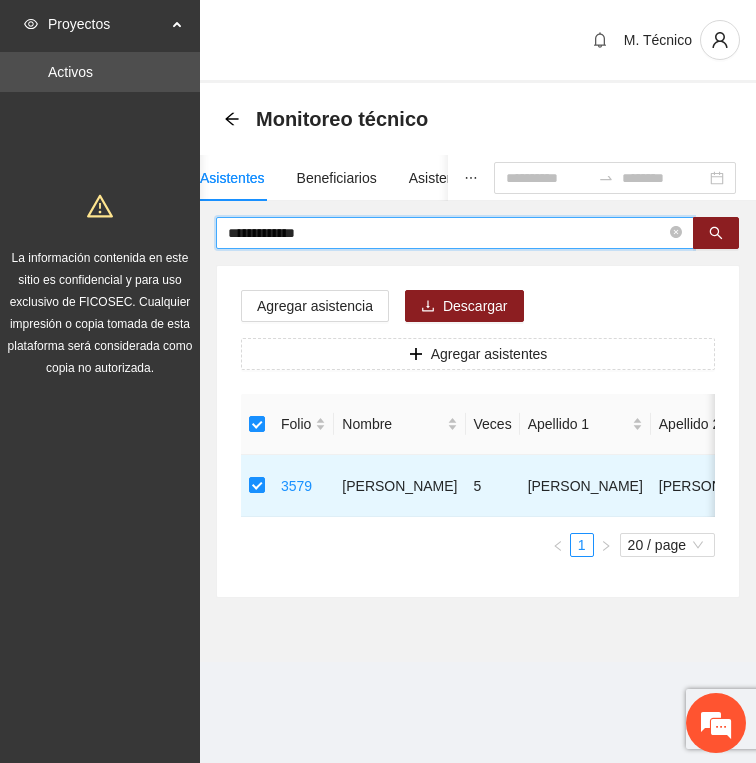 click on "**********" at bounding box center (447, 233) 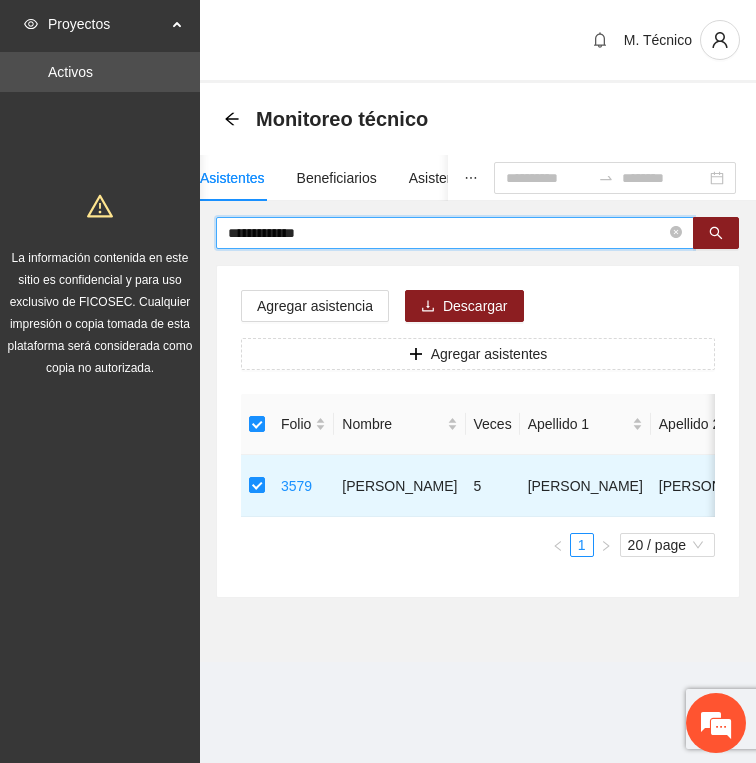 type on "**********" 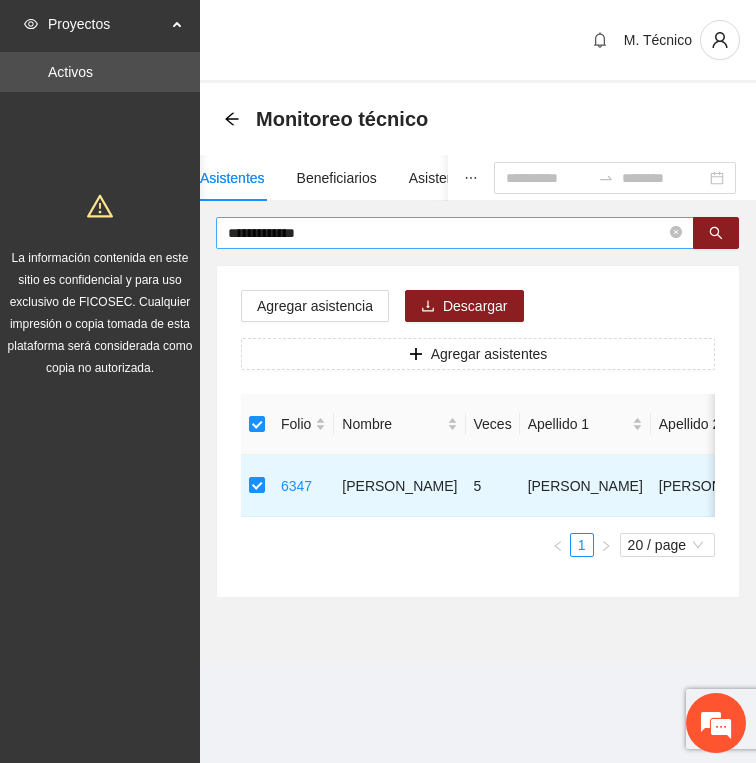 click on "**********" at bounding box center (447, 233) 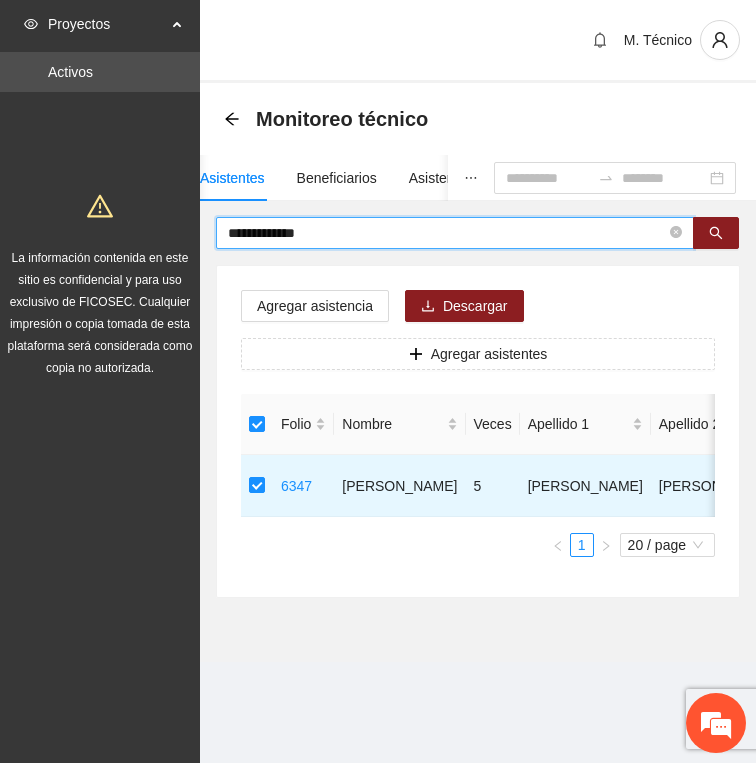 click on "**********" at bounding box center [447, 233] 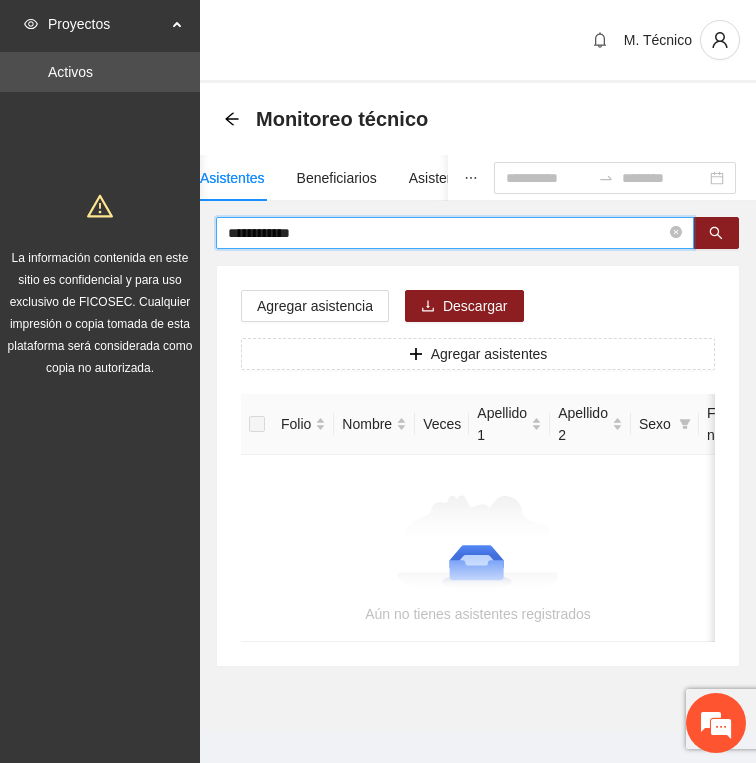type on "**********" 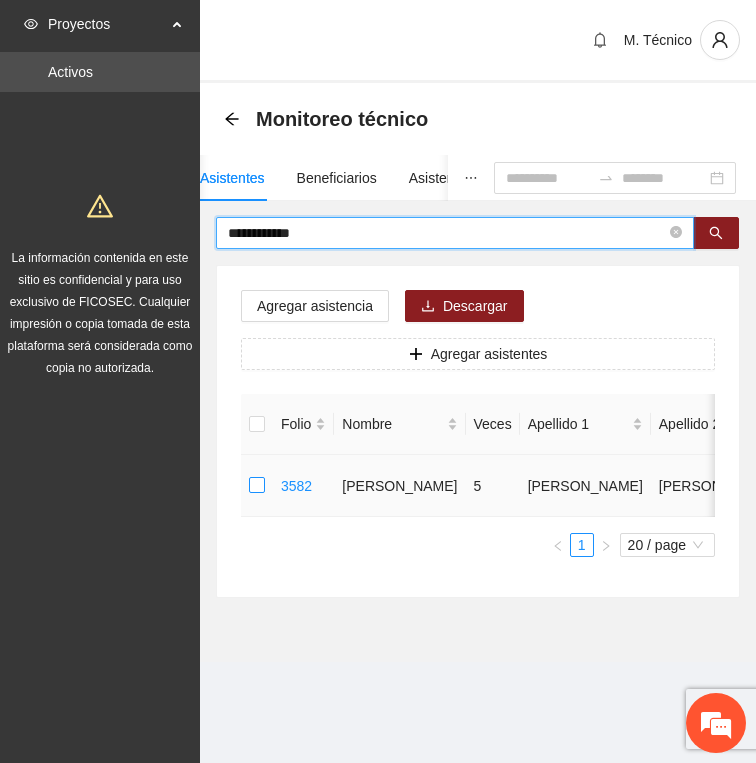 click at bounding box center [257, 486] 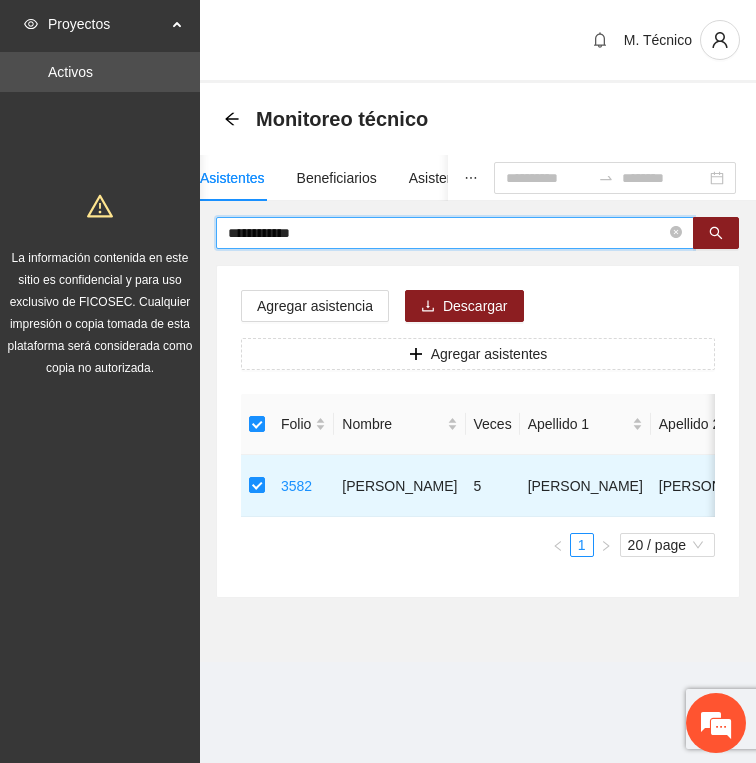 click on "**********" at bounding box center [447, 233] 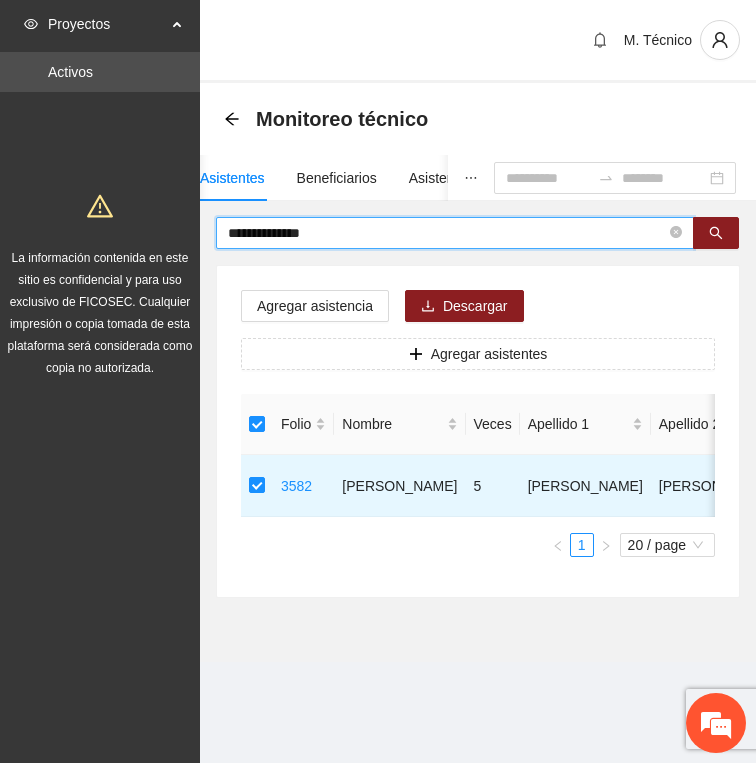 type on "**********" 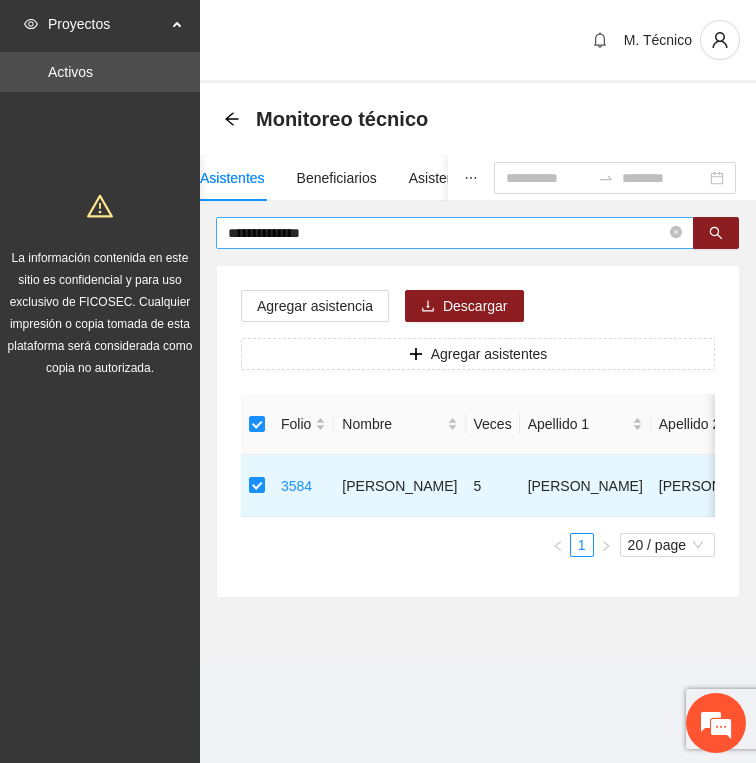 click on "**********" at bounding box center (455, 233) 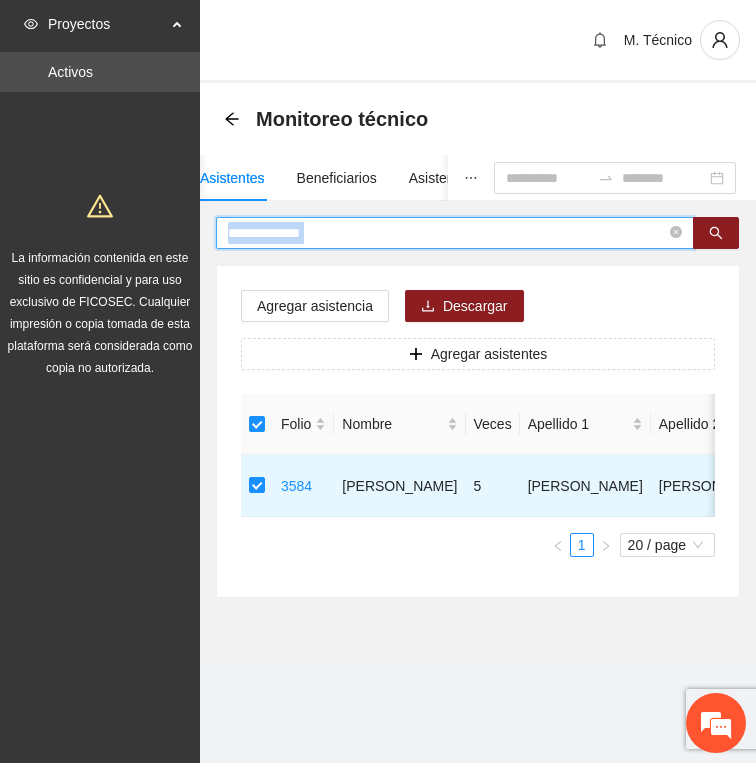 click on "**********" at bounding box center [455, 233] 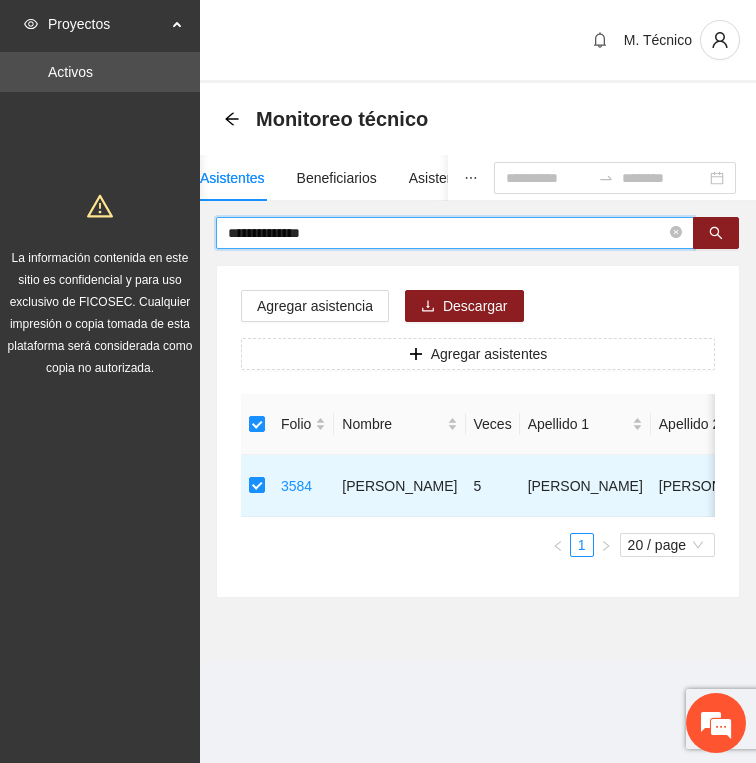 click on "**********" at bounding box center (447, 233) 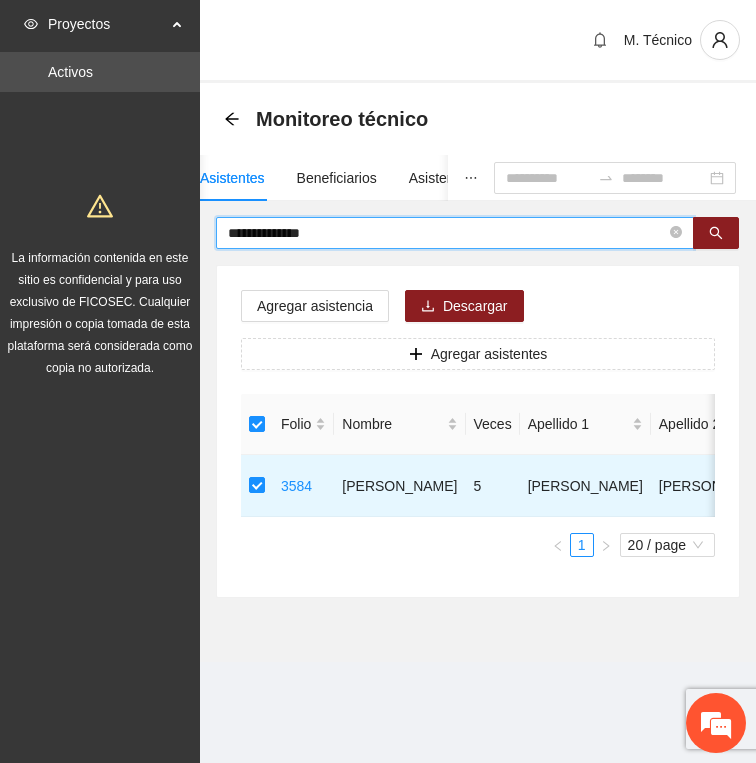 type on "**********" 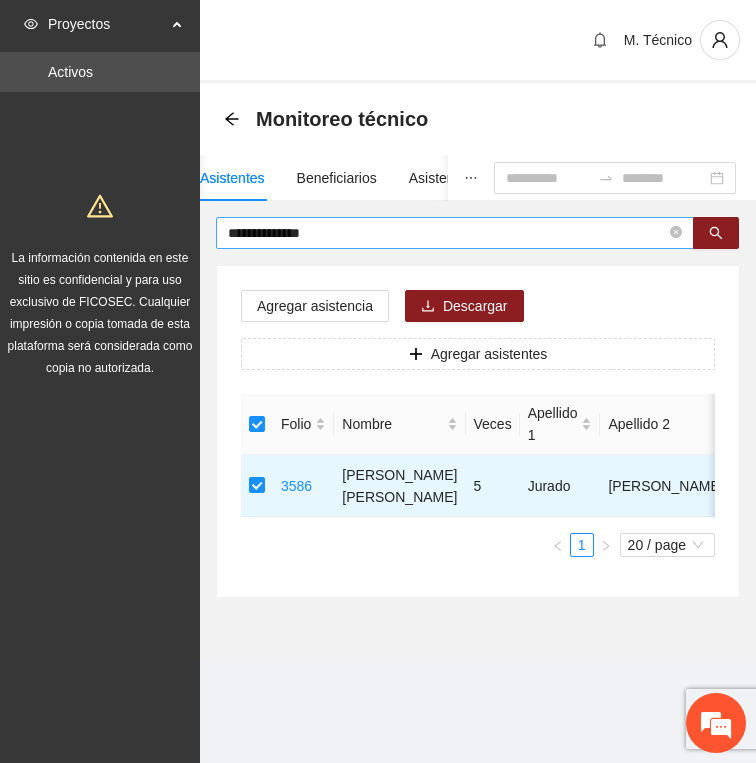 click on "**********" at bounding box center (447, 233) 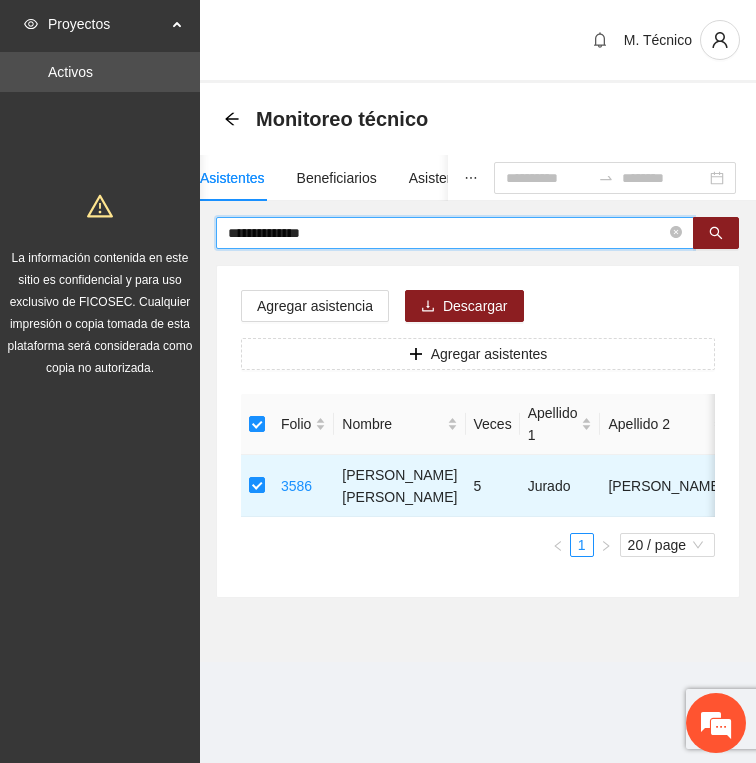 click on "**********" at bounding box center [447, 233] 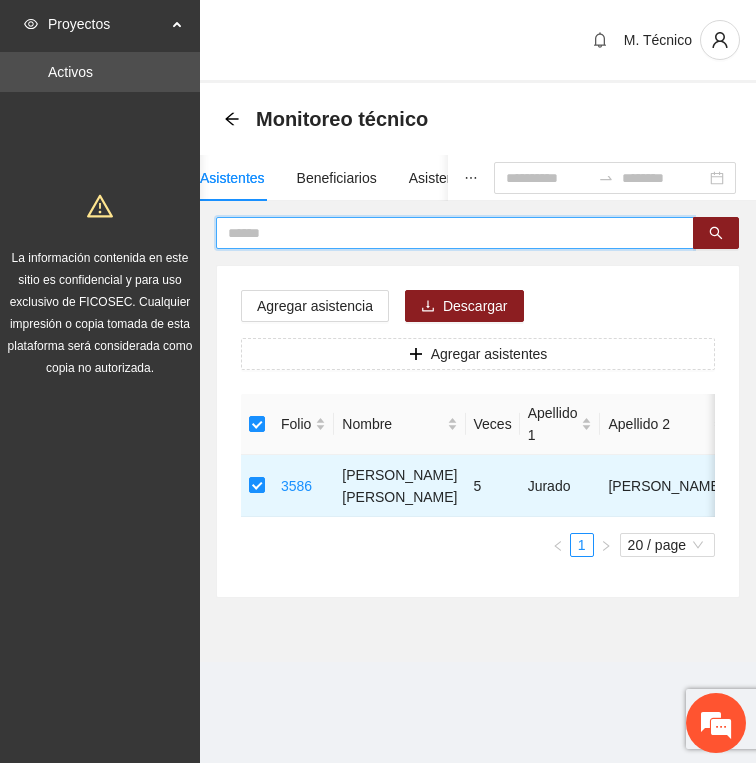 type on "*" 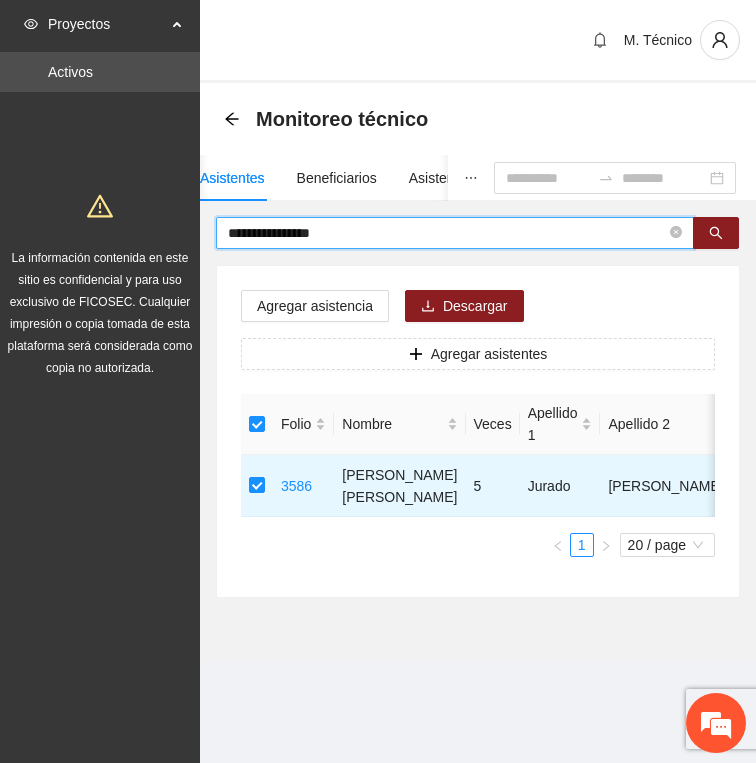 type on "**********" 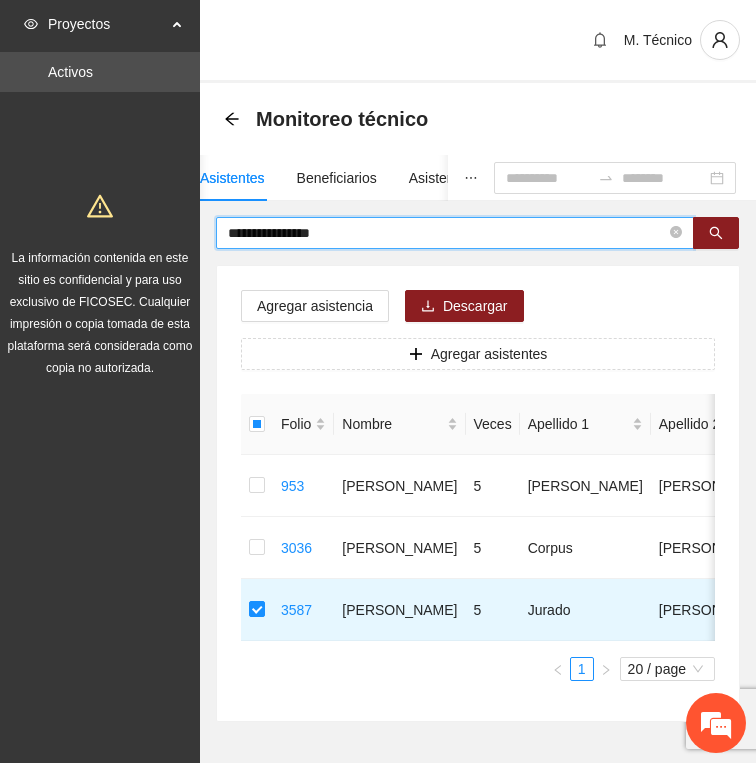 click on "**********" at bounding box center (447, 233) 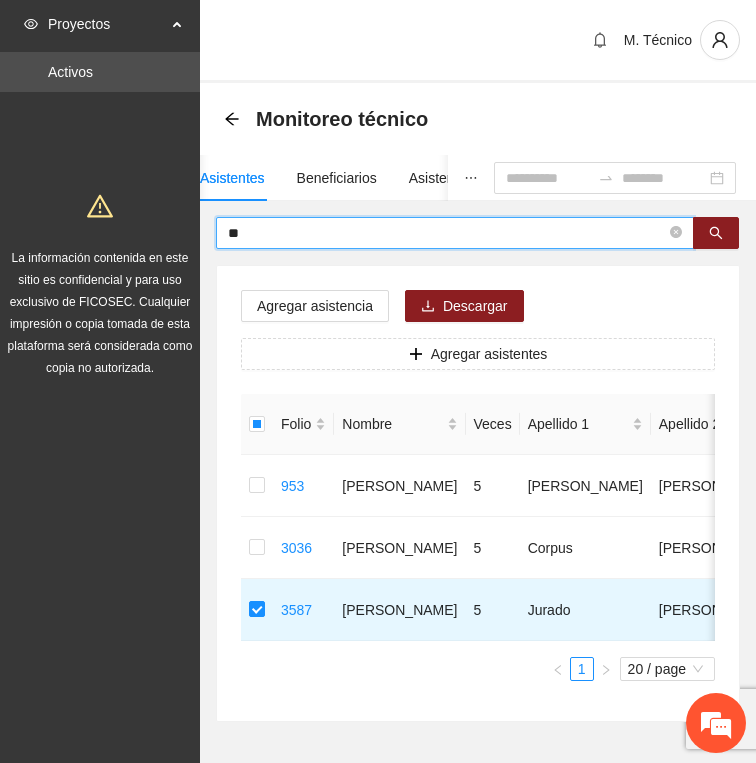 type on "*" 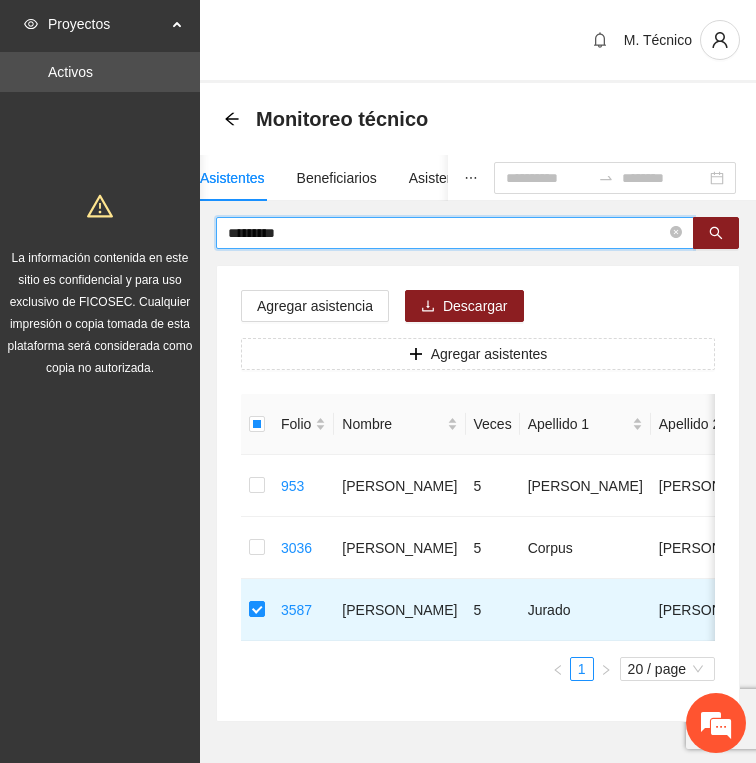 type on "*********" 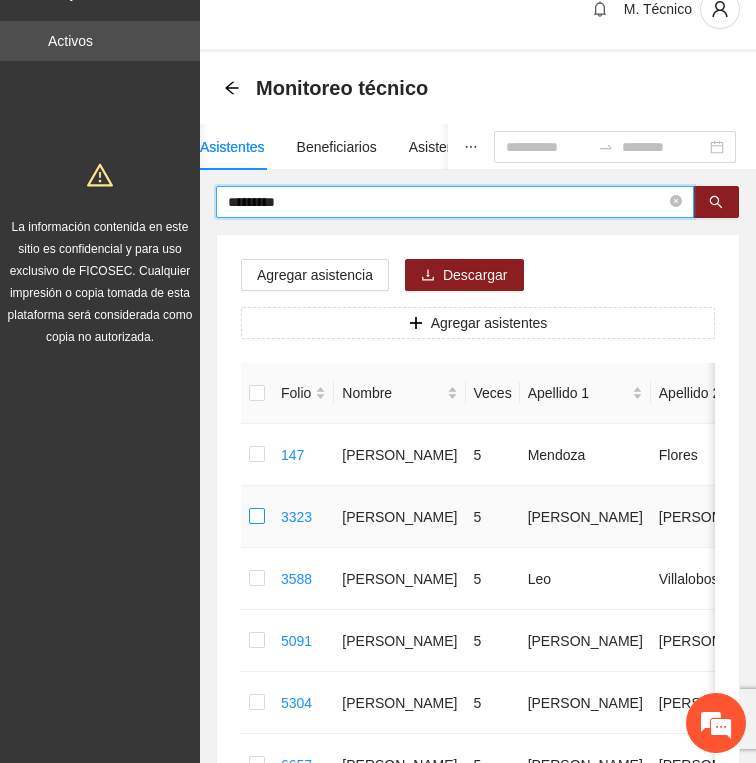 scroll, scrollTop: 33, scrollLeft: 0, axis: vertical 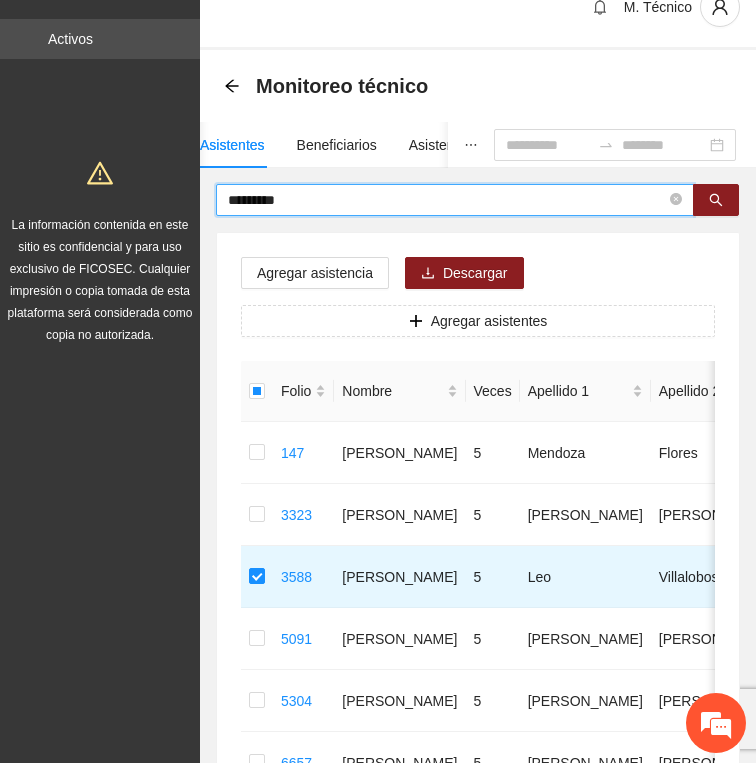 click on "*********" at bounding box center (447, 200) 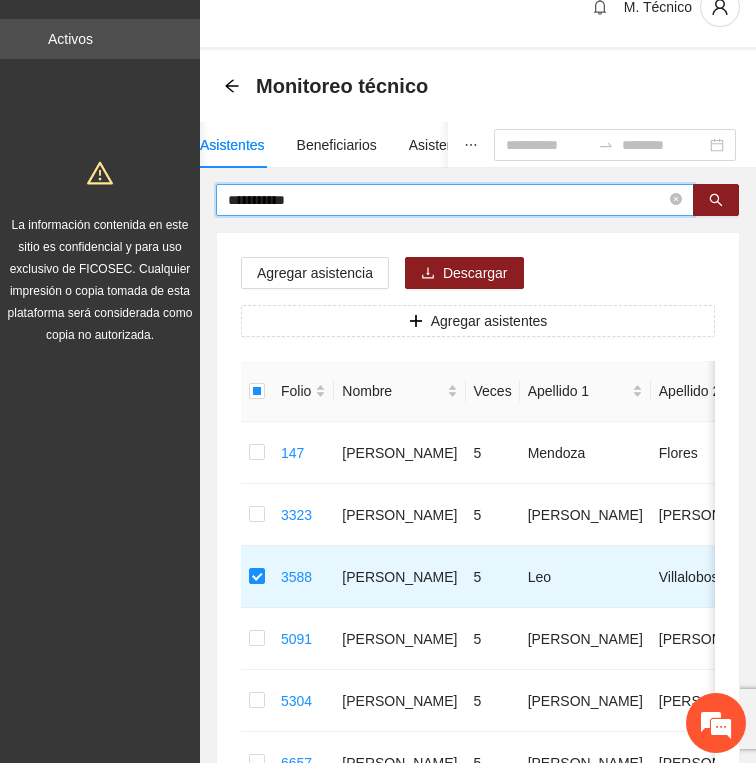 type on "**********" 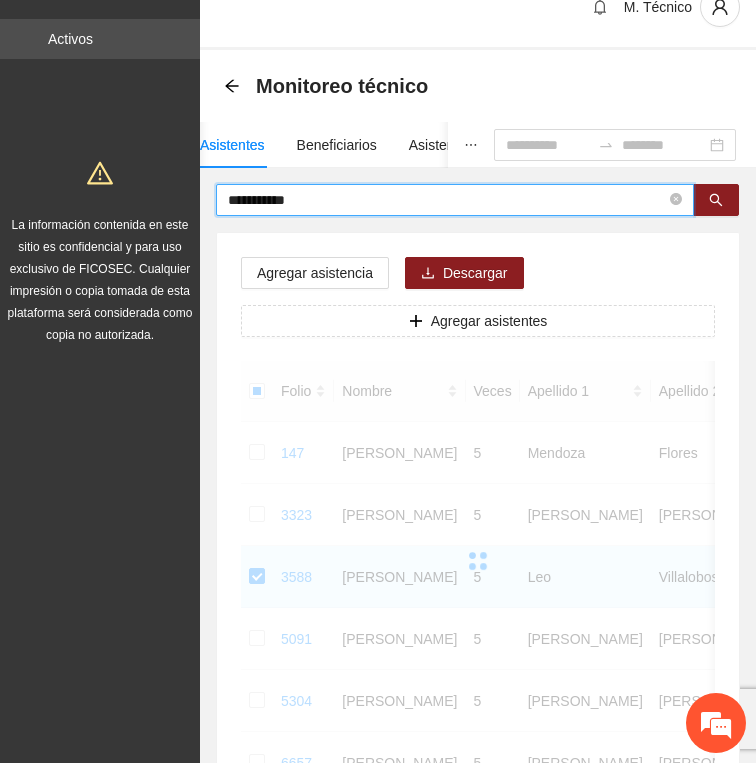 scroll, scrollTop: 0, scrollLeft: 0, axis: both 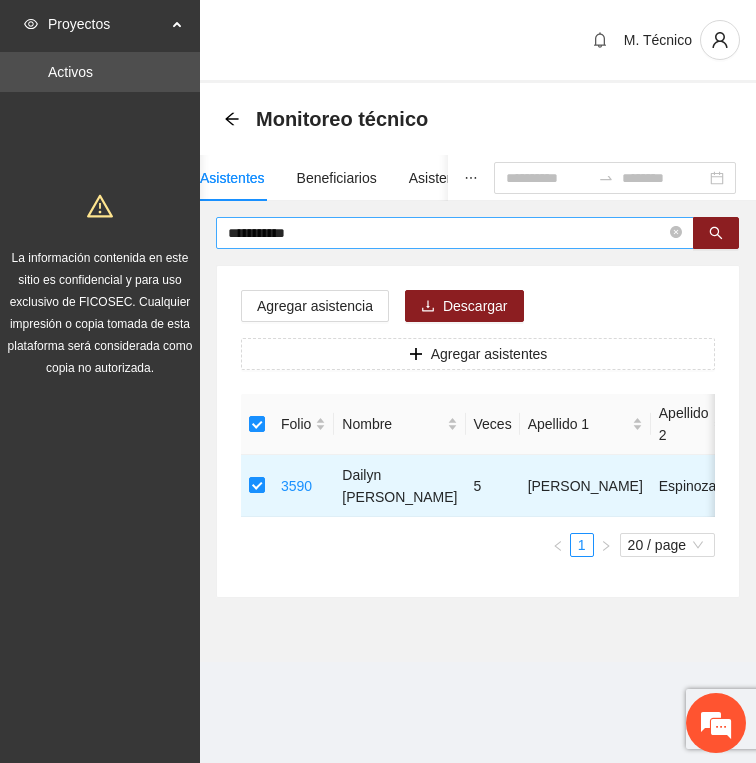 click on "**********" at bounding box center [447, 233] 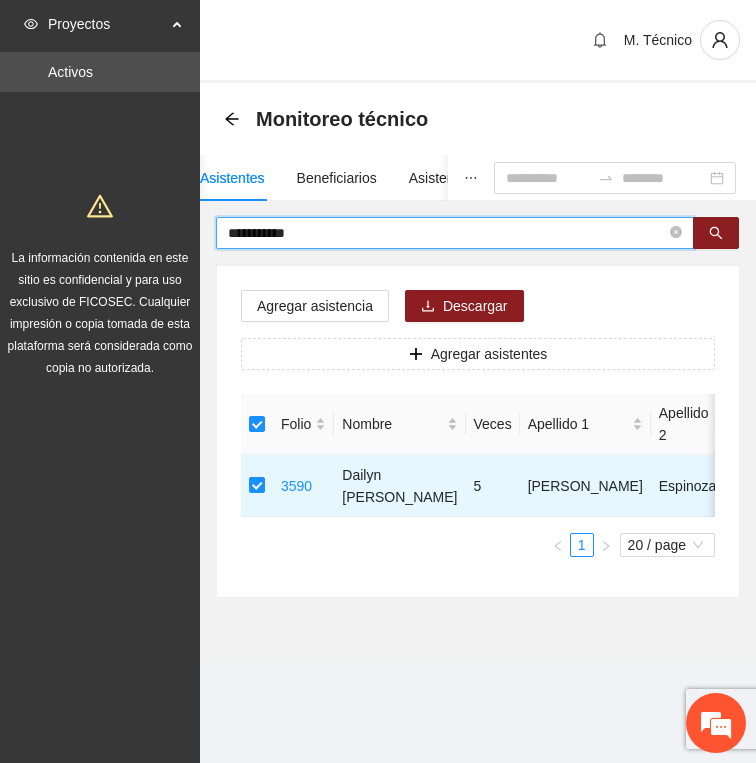 click on "**********" at bounding box center [447, 233] 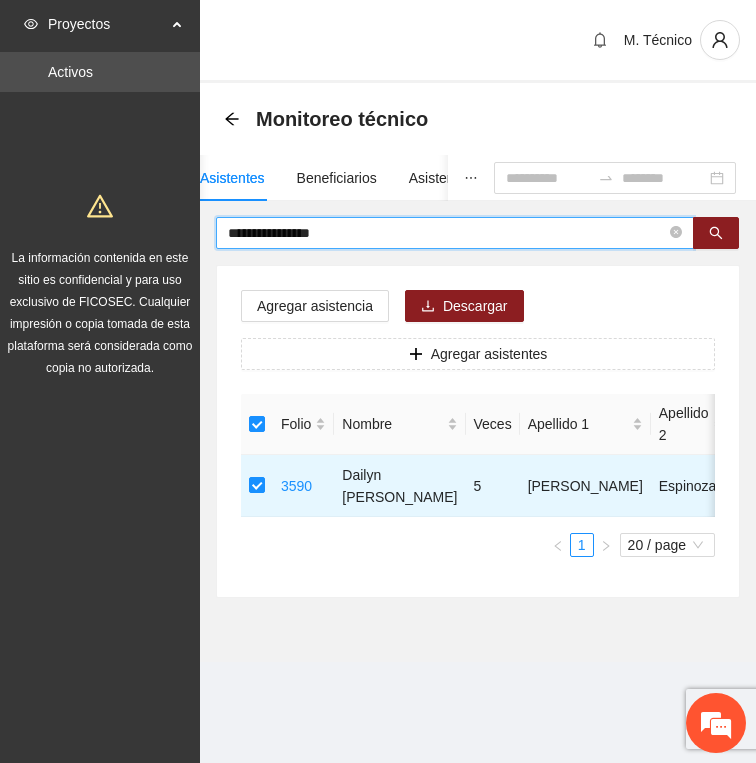 type on "**********" 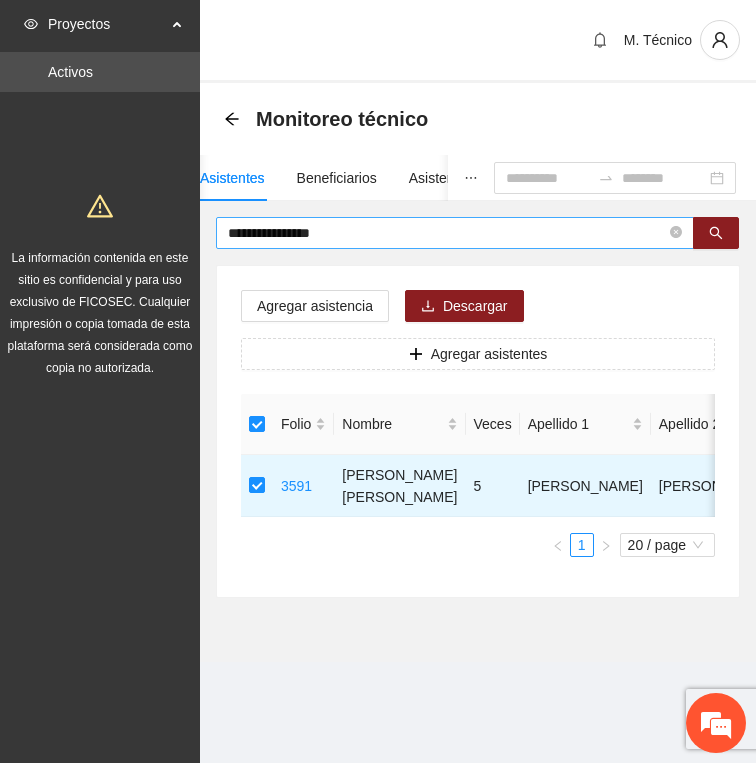 click on "**********" at bounding box center [447, 233] 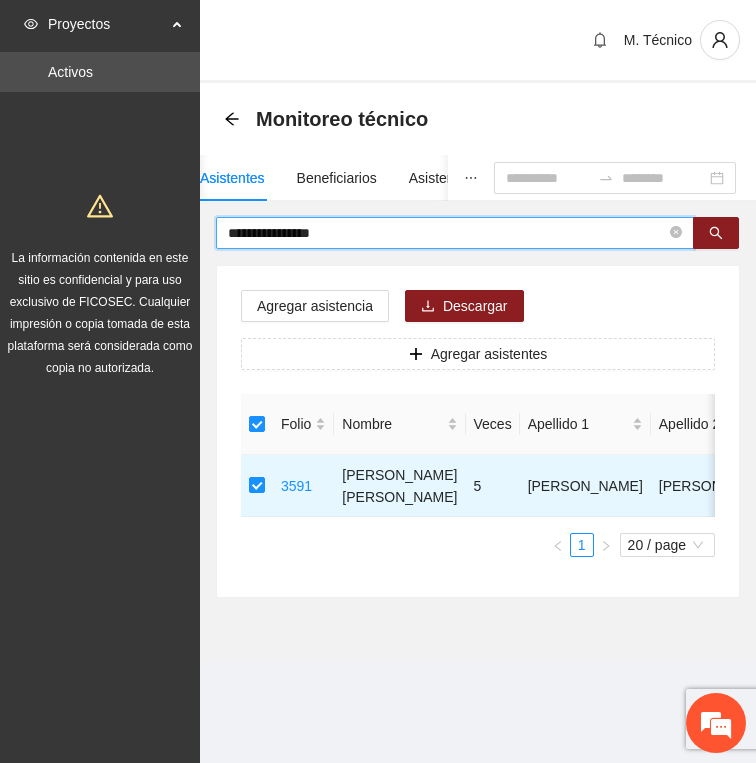 click on "**********" at bounding box center (447, 233) 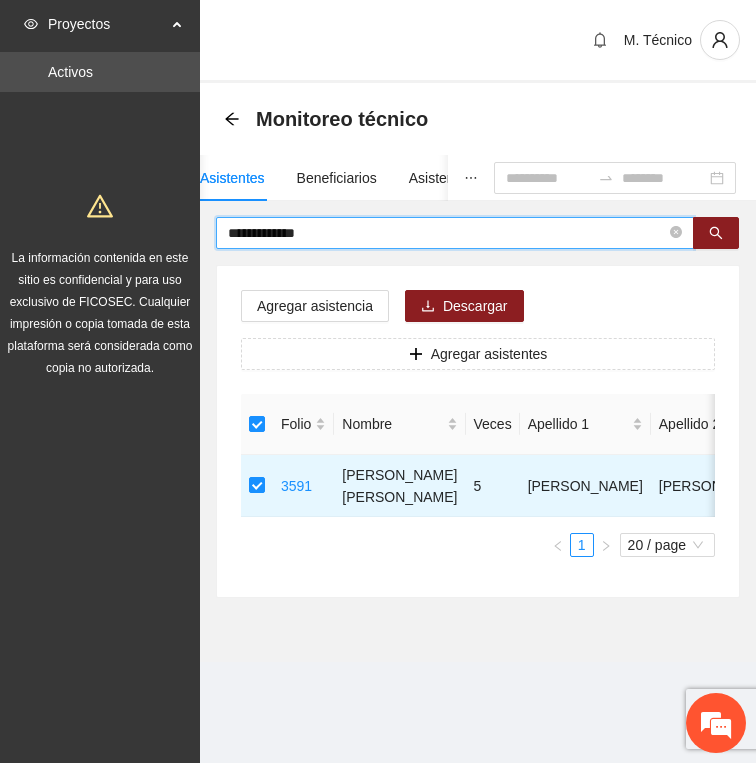 type on "**********" 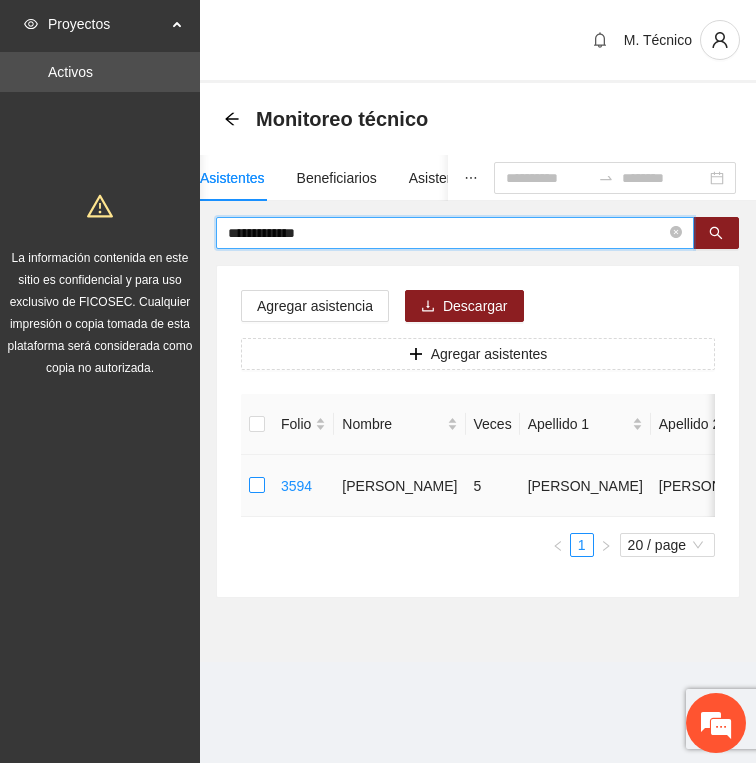 click at bounding box center [257, 486] 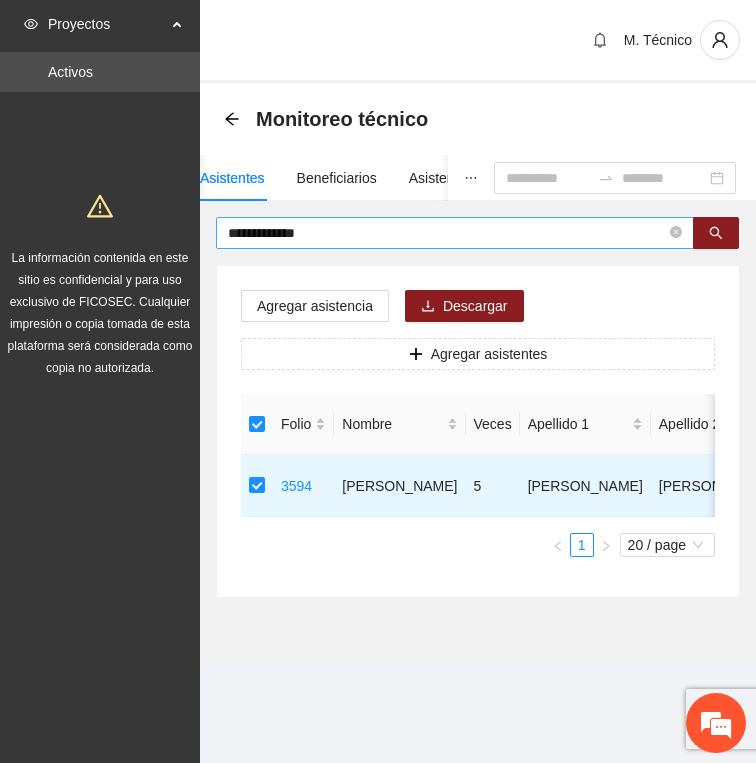 click on "**********" at bounding box center [455, 233] 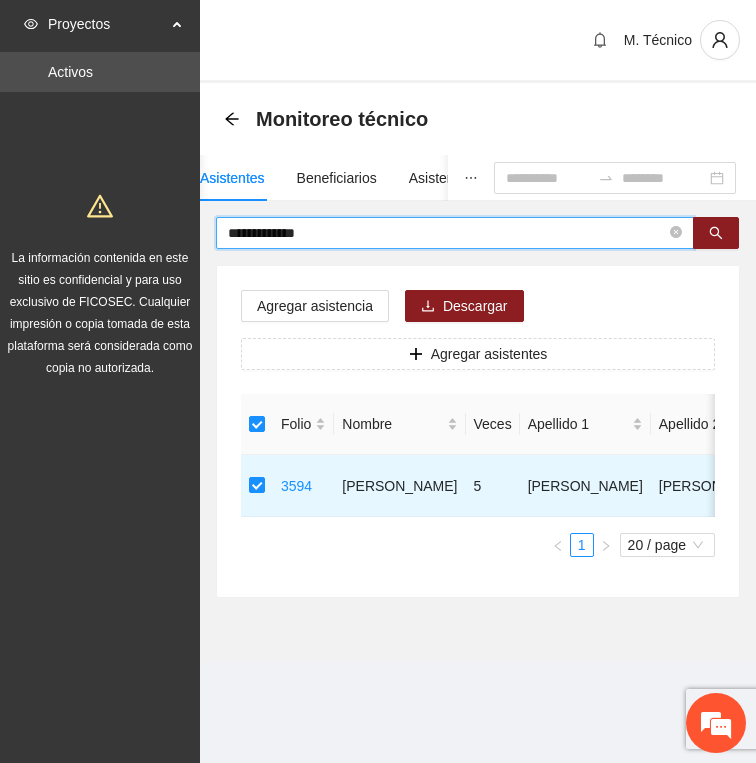 click on "**********" at bounding box center (447, 233) 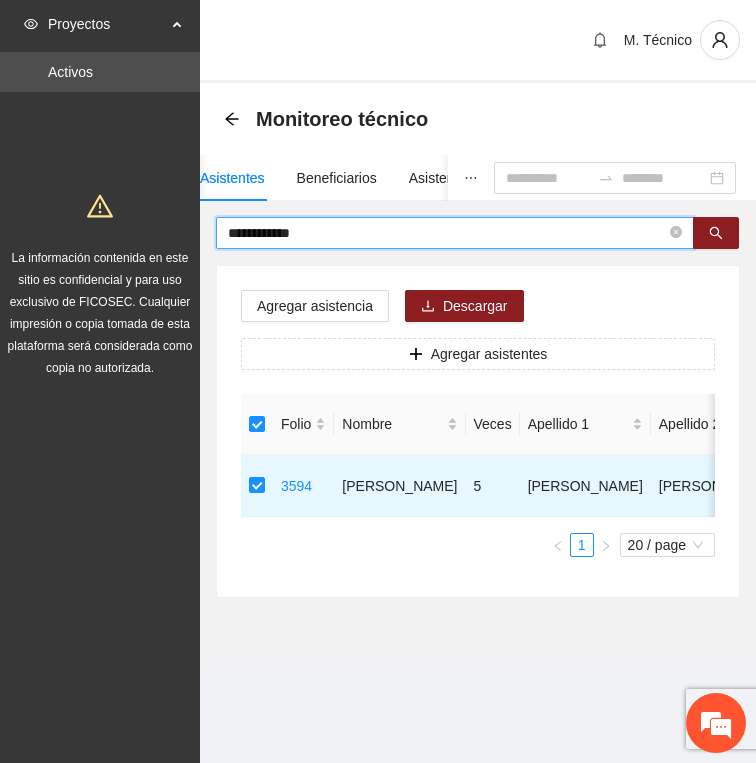 type on "**********" 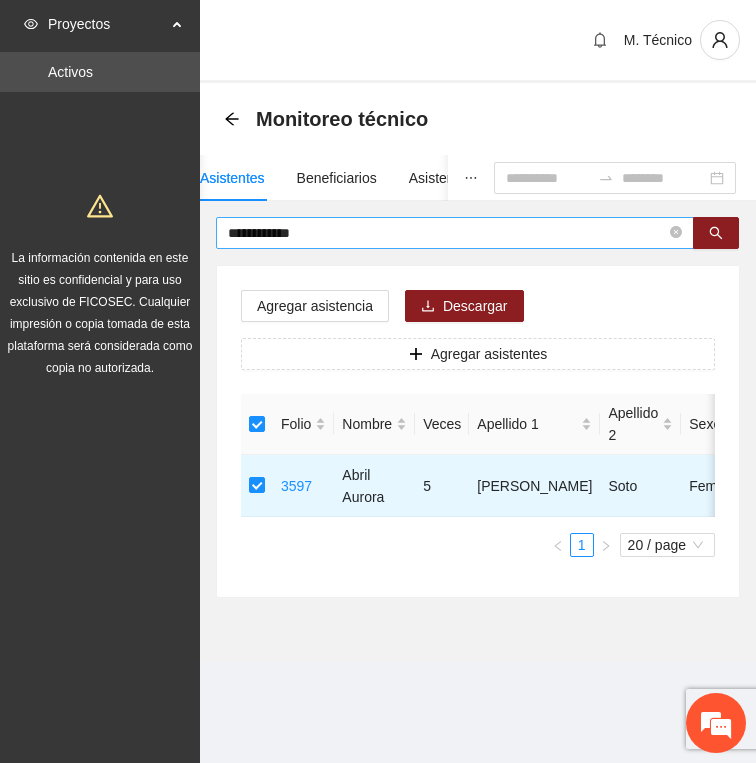 click on "**********" at bounding box center (447, 233) 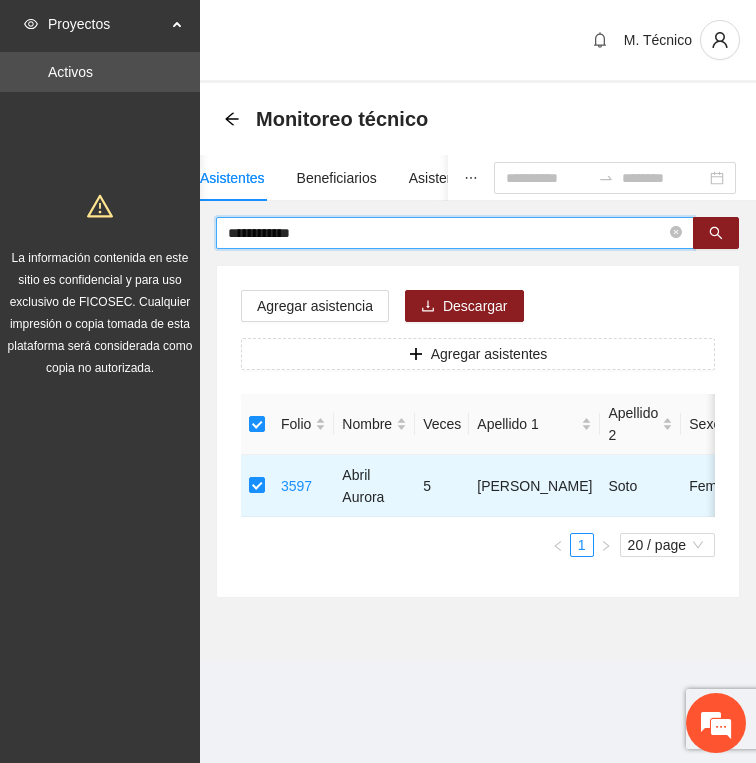 click on "**********" at bounding box center (447, 233) 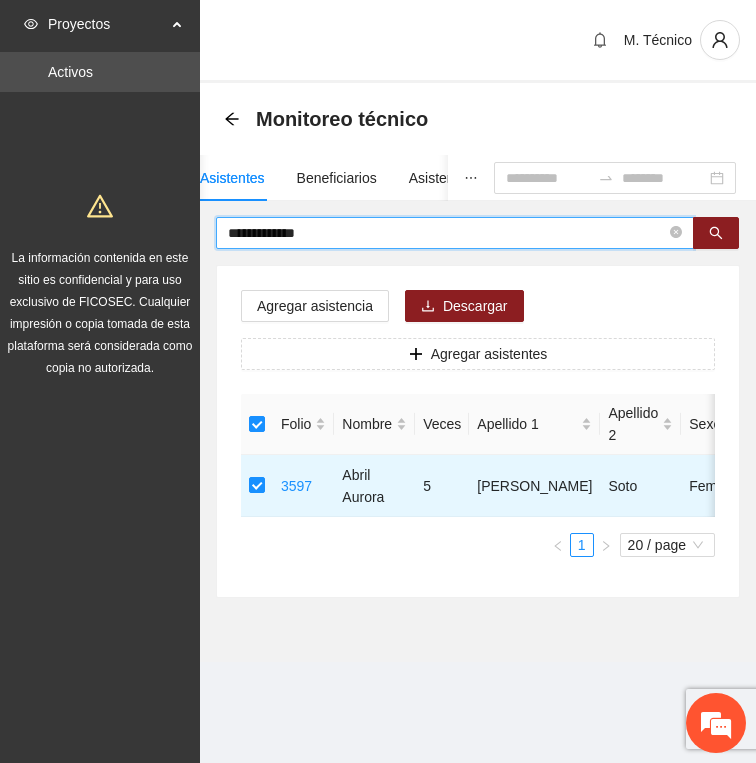 type on "**********" 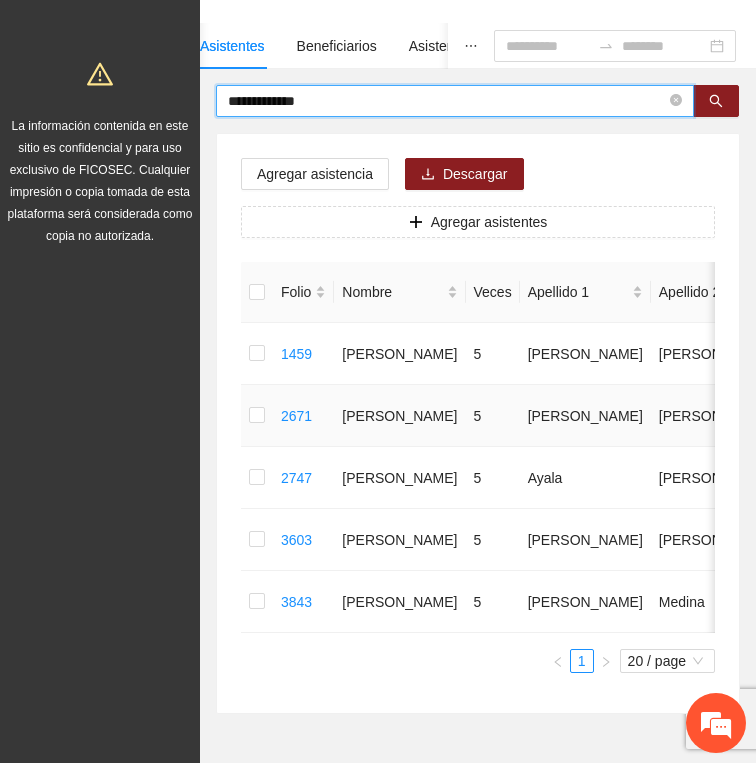 scroll, scrollTop: 133, scrollLeft: 0, axis: vertical 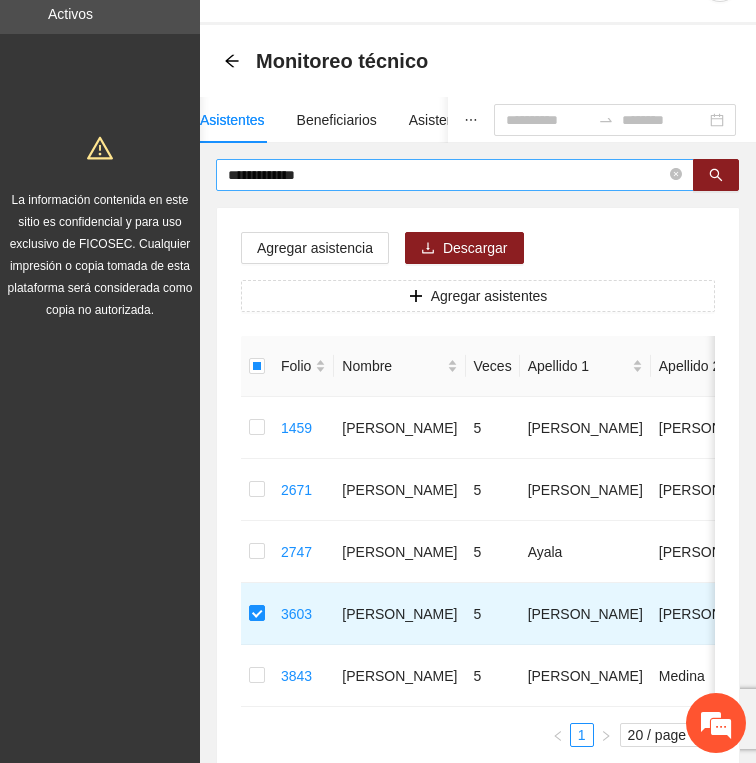 click on "**********" at bounding box center [447, 175] 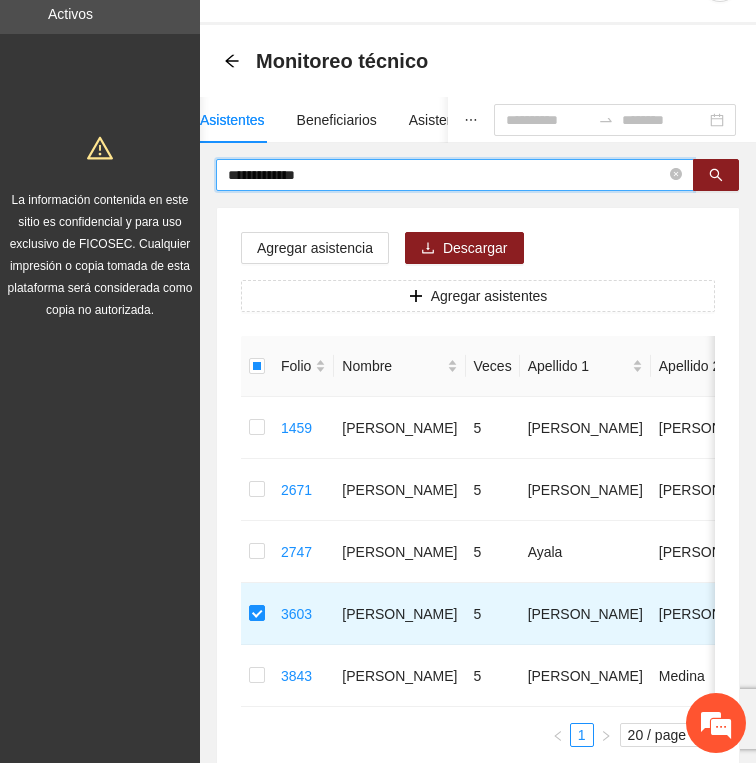 click on "**********" at bounding box center (447, 175) 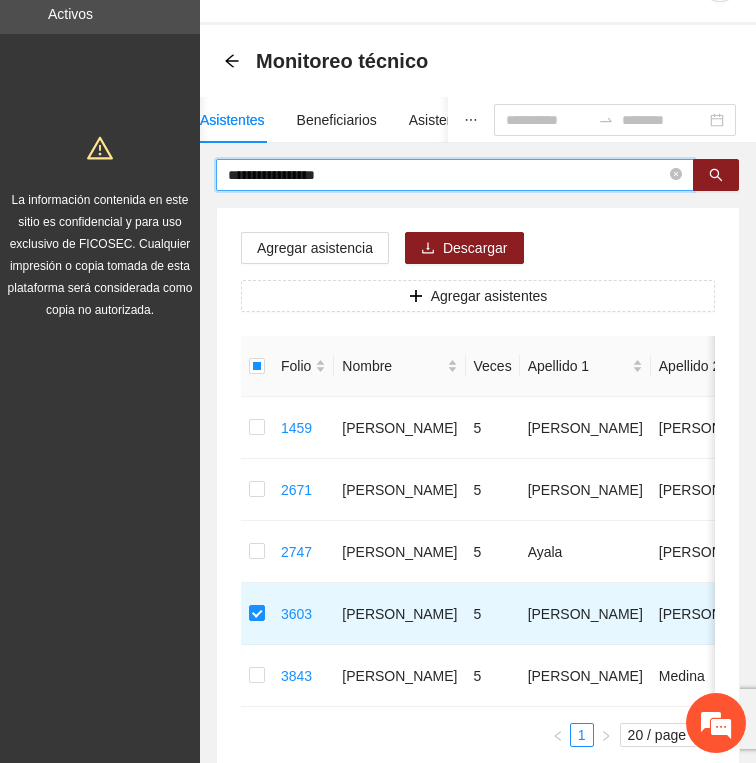 type on "**********" 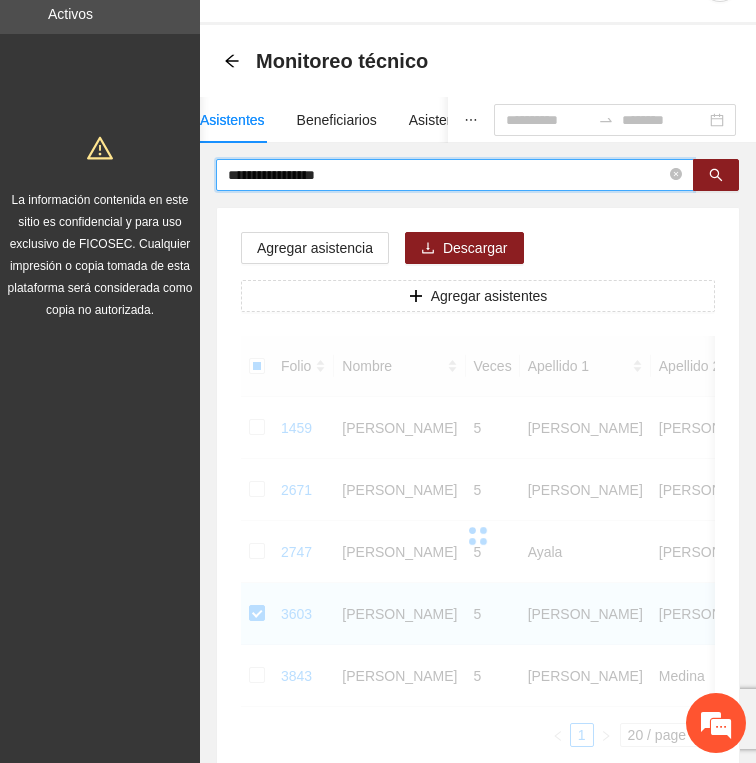 scroll, scrollTop: 0, scrollLeft: 0, axis: both 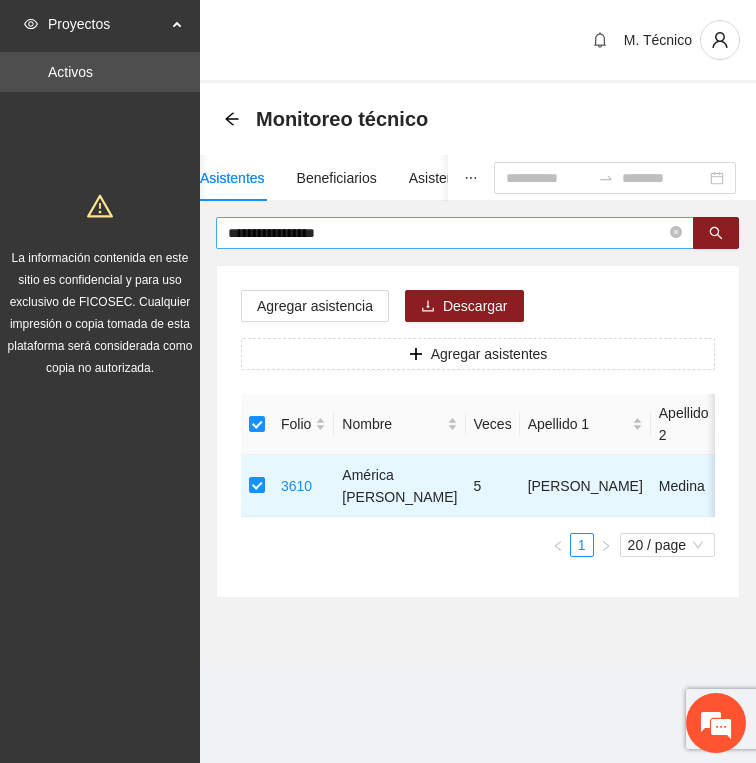 click on "**********" at bounding box center (455, 233) 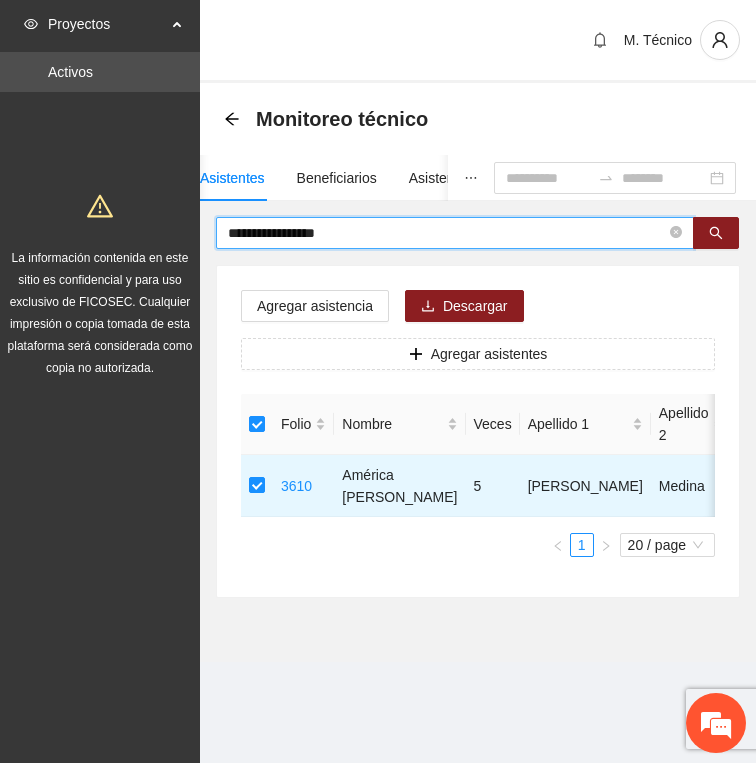 click on "**********" at bounding box center (447, 233) 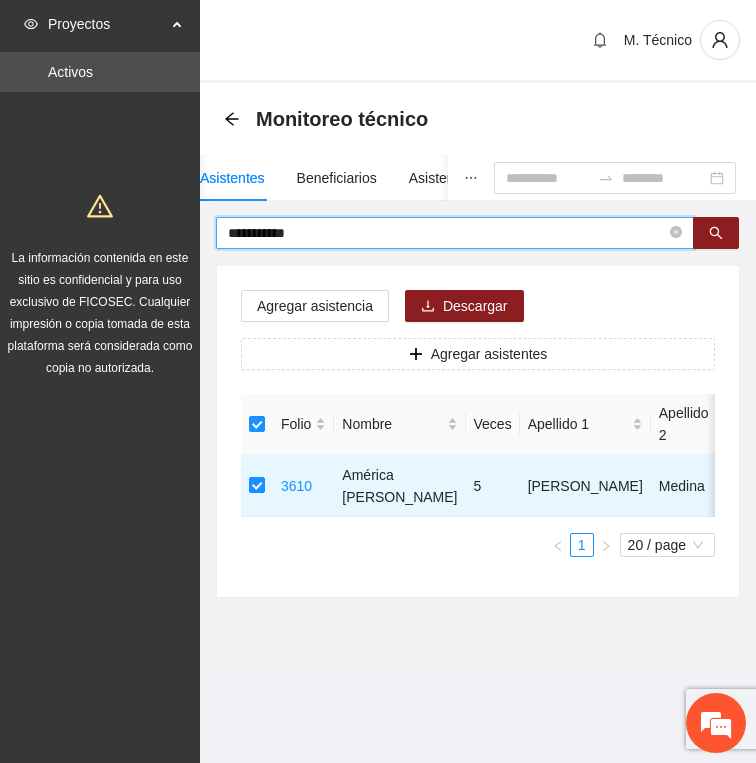 type on "**********" 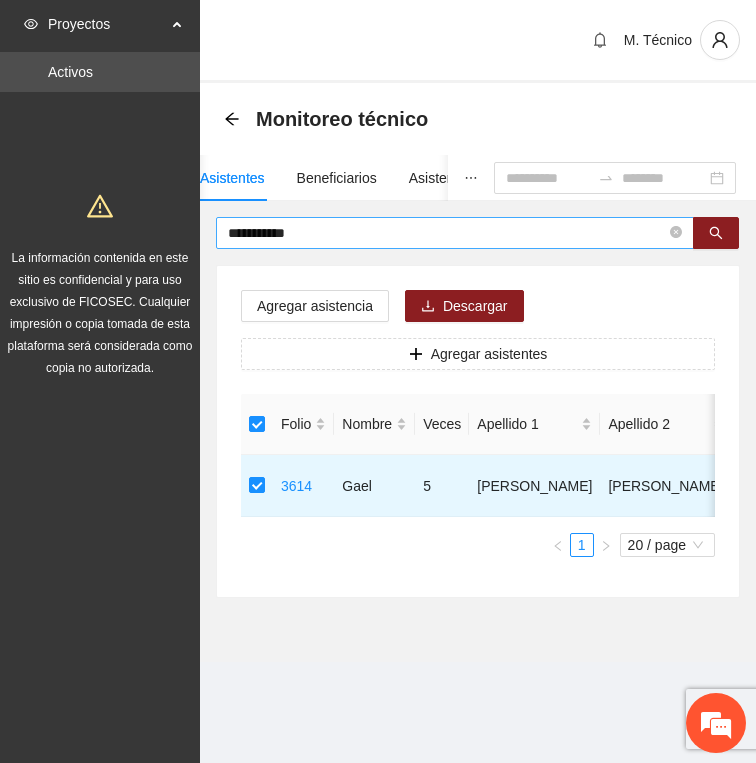 click on "**********" at bounding box center (447, 233) 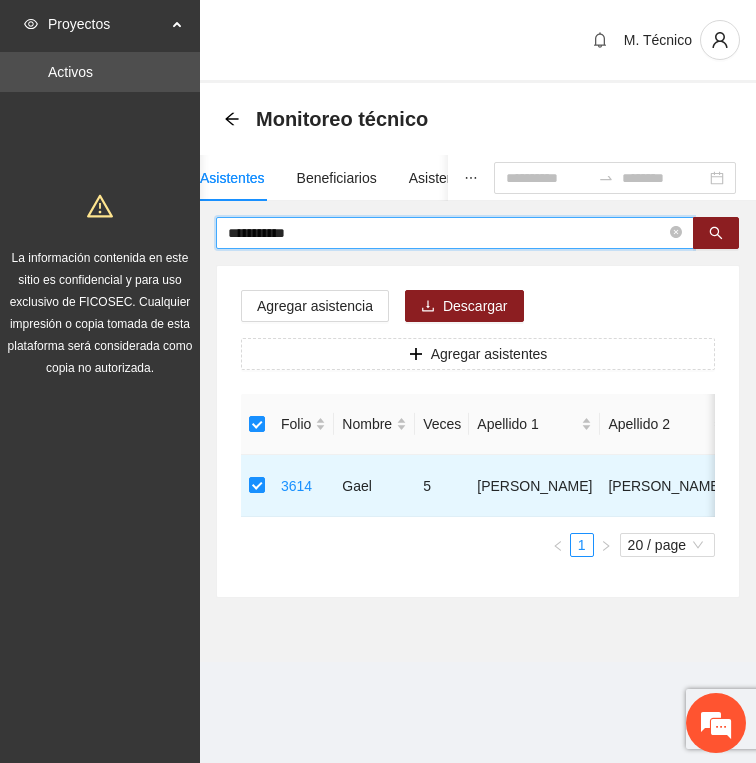 click on "**********" at bounding box center (447, 233) 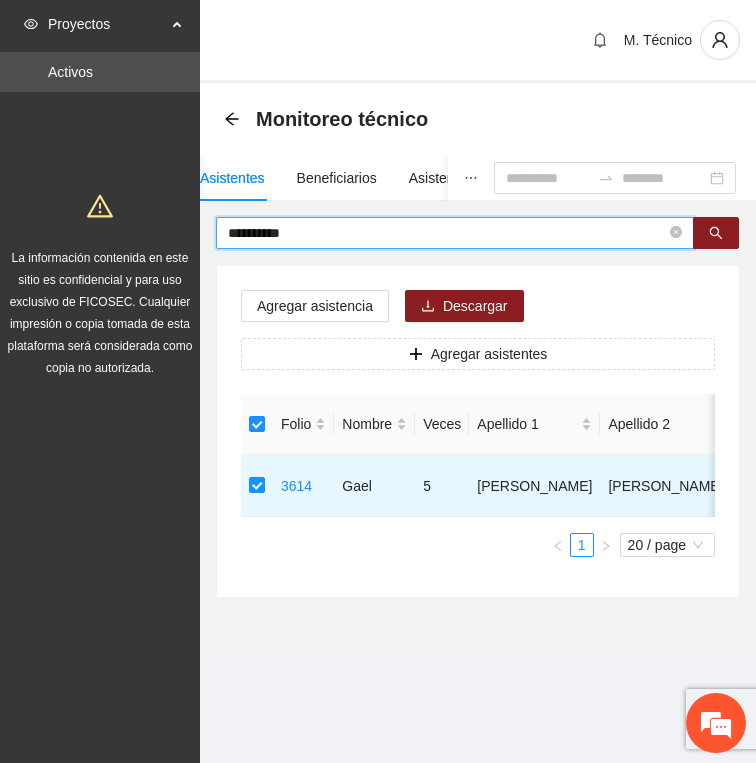 type on "**********" 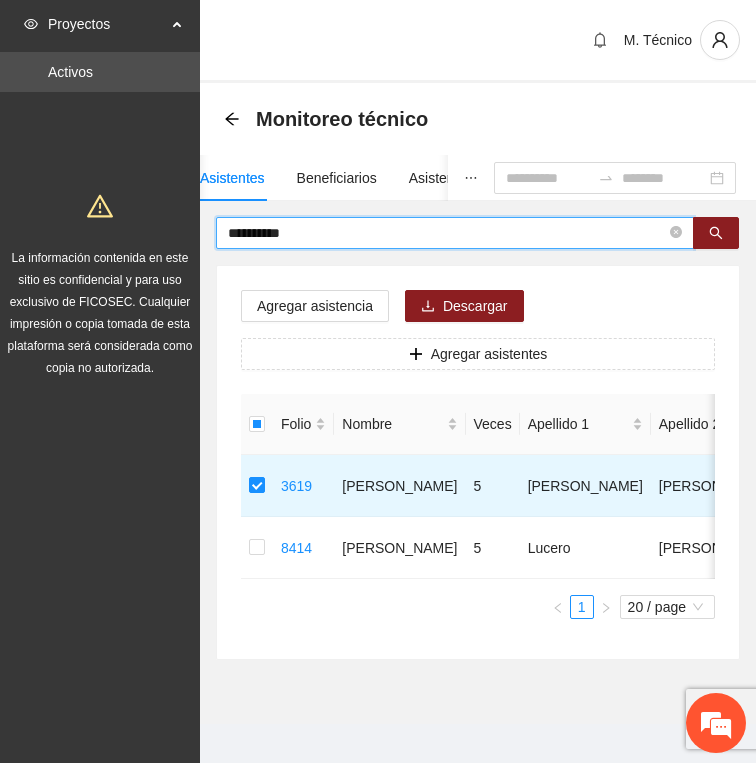click on "**********" at bounding box center [447, 233] 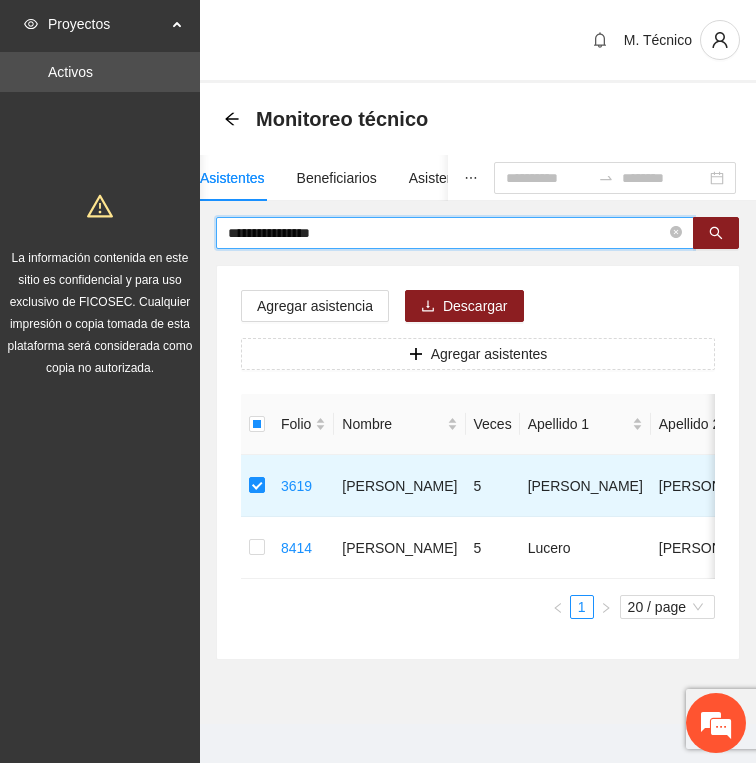 type on "**********" 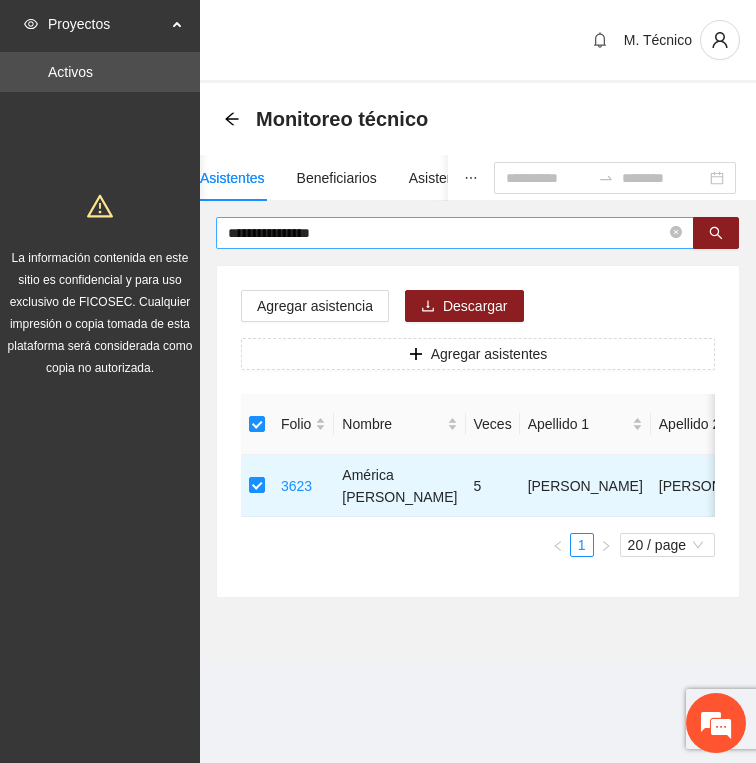 click on "**********" at bounding box center [447, 233] 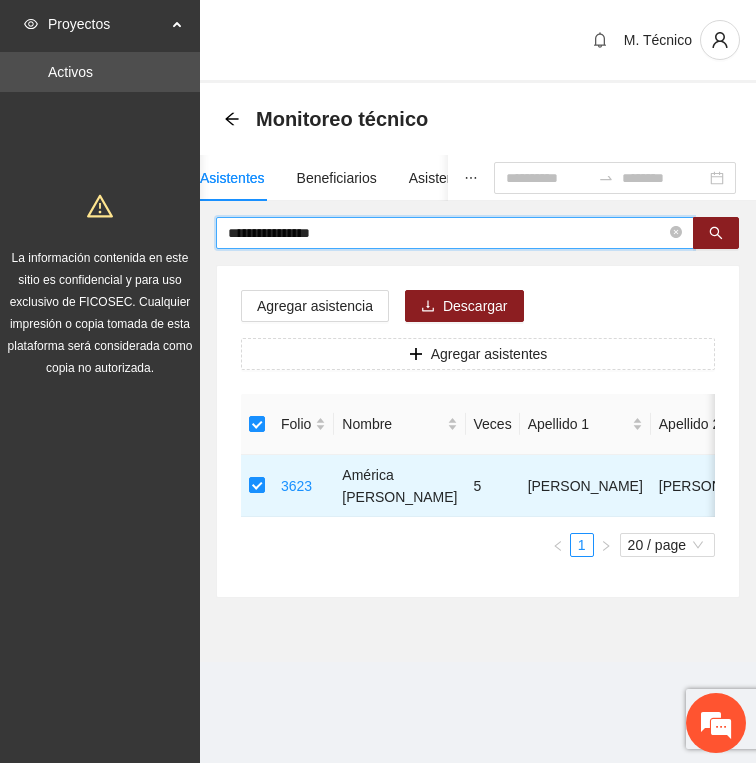 click on "**********" at bounding box center (447, 233) 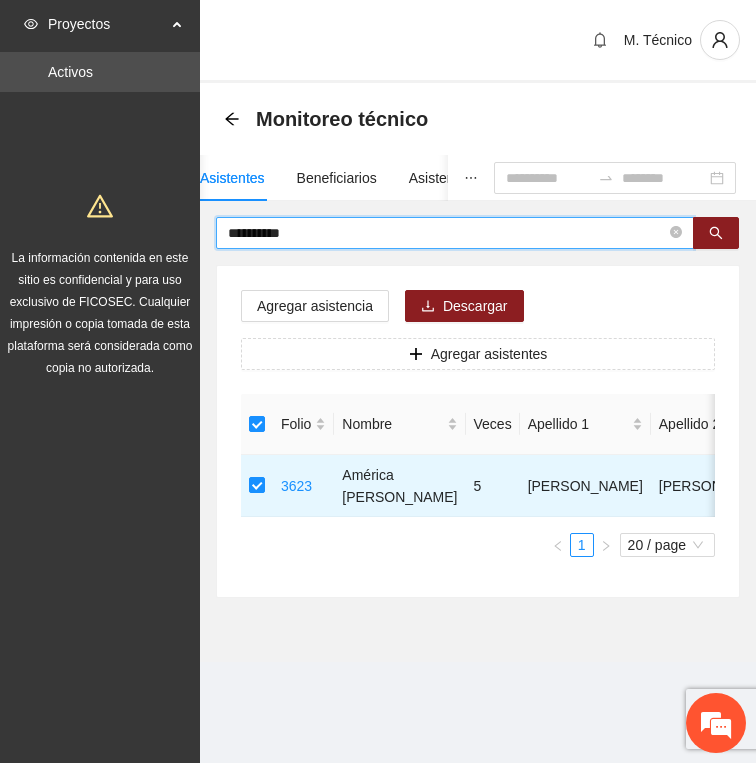 type on "**********" 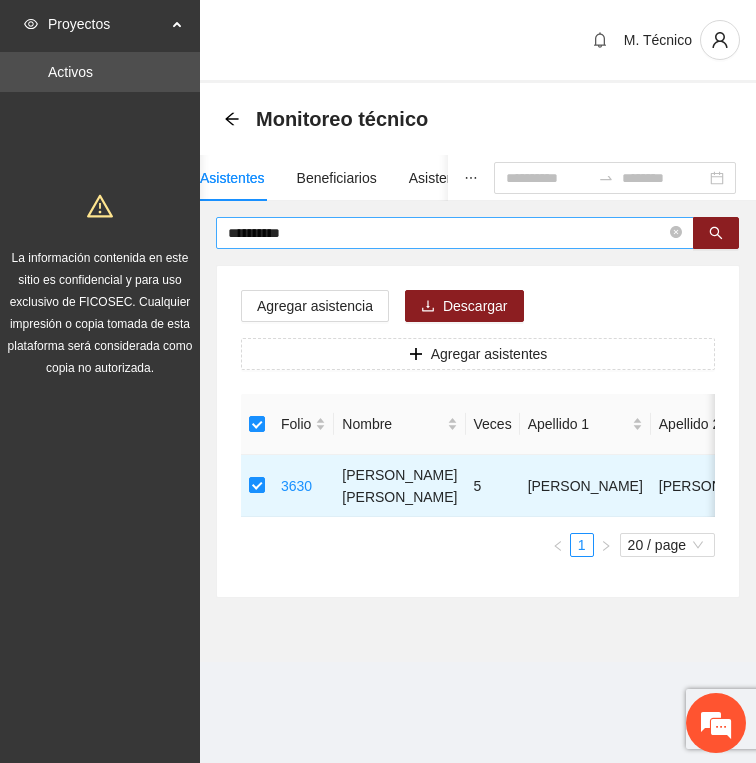 click on "**********" at bounding box center [447, 233] 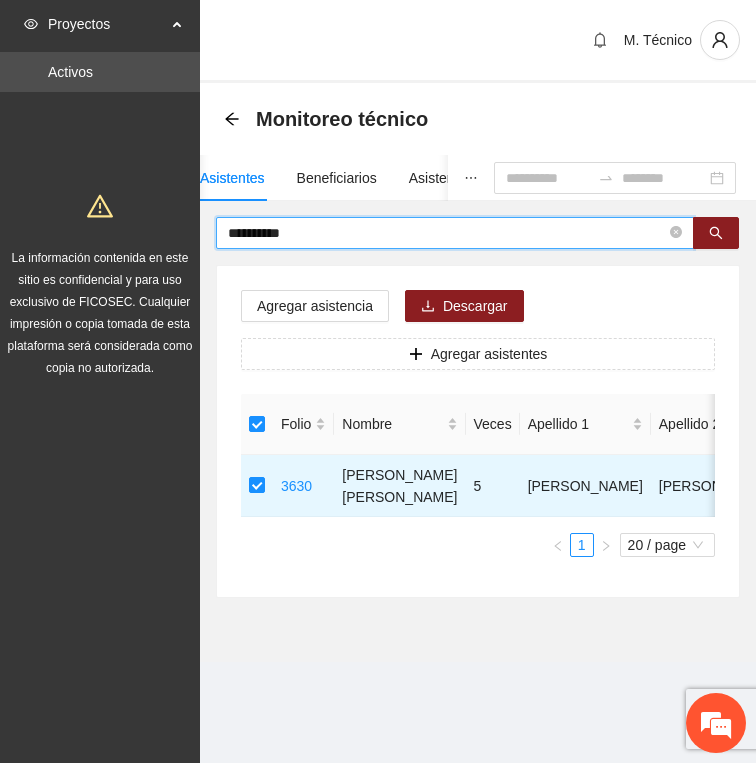 click on "**********" at bounding box center (447, 233) 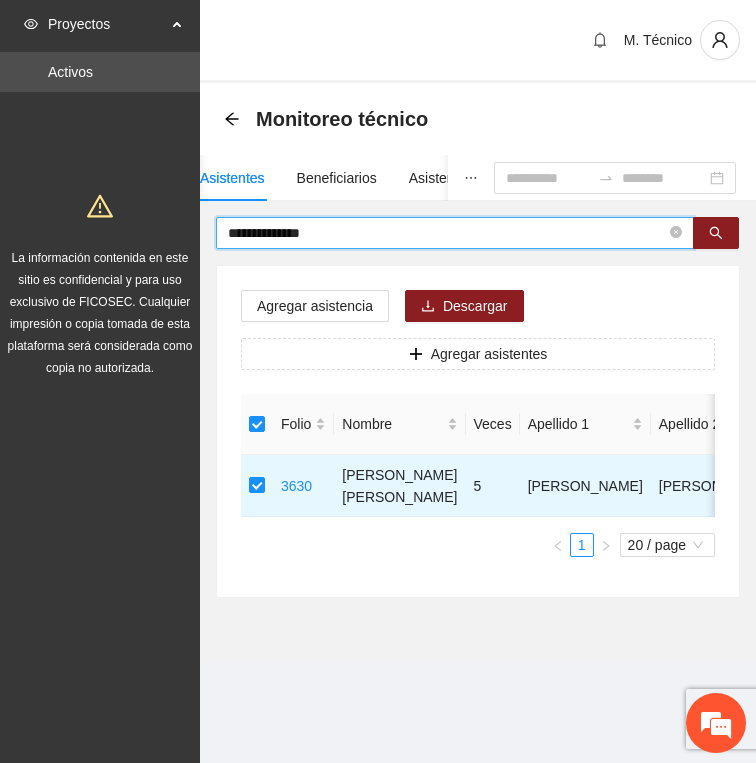 type on "**********" 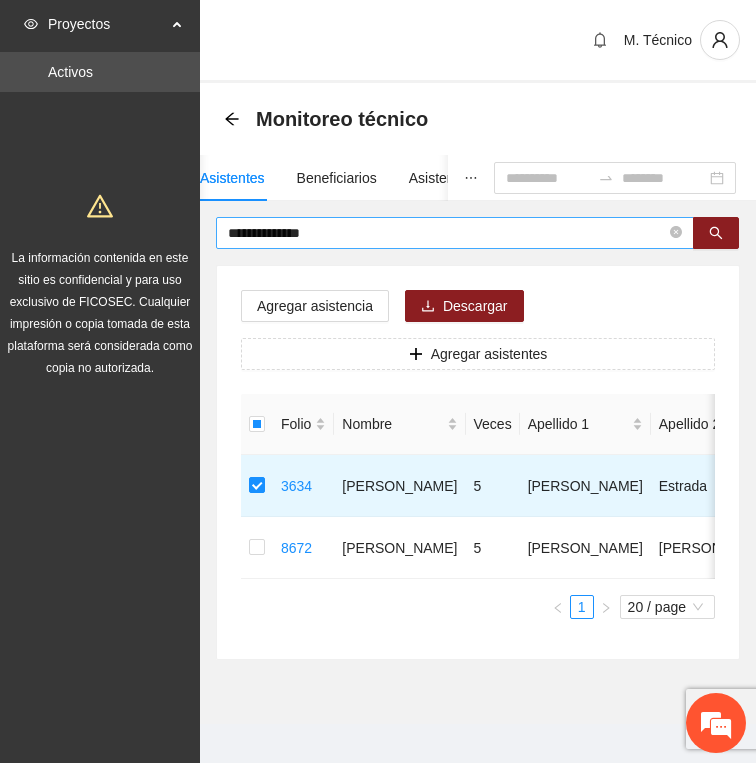 click on "**********" at bounding box center (447, 233) 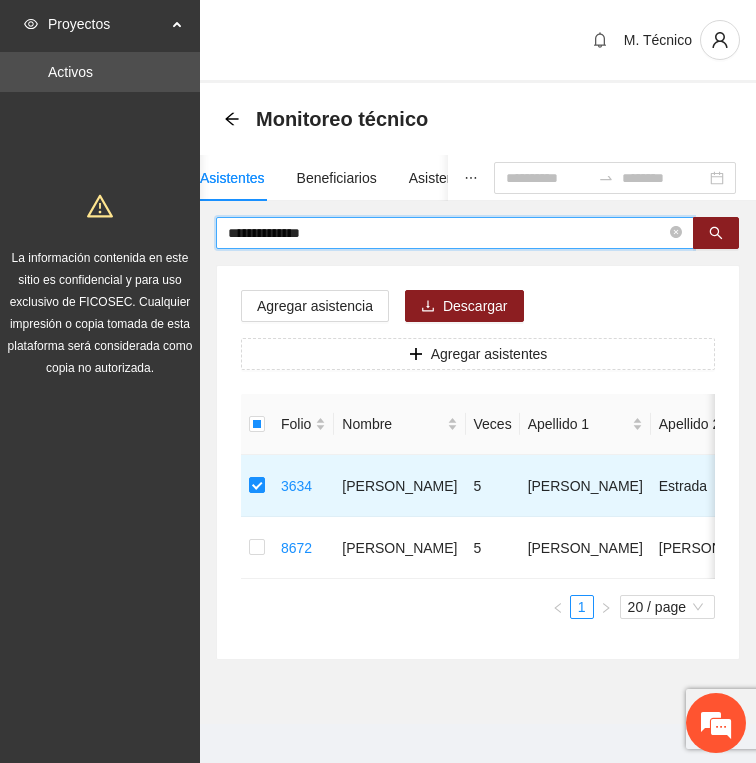 click on "**********" at bounding box center (447, 233) 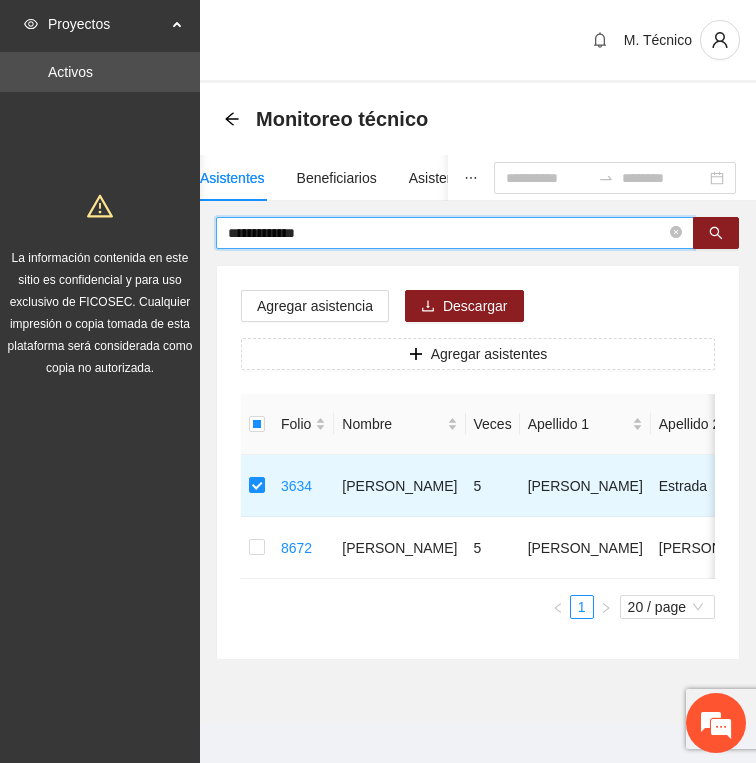 type on "**********" 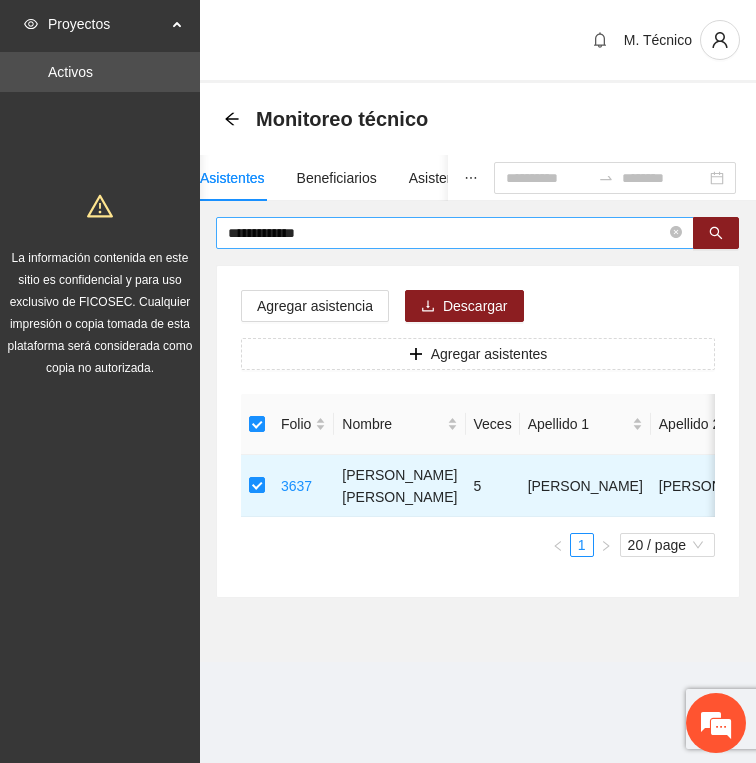 click on "**********" at bounding box center (447, 233) 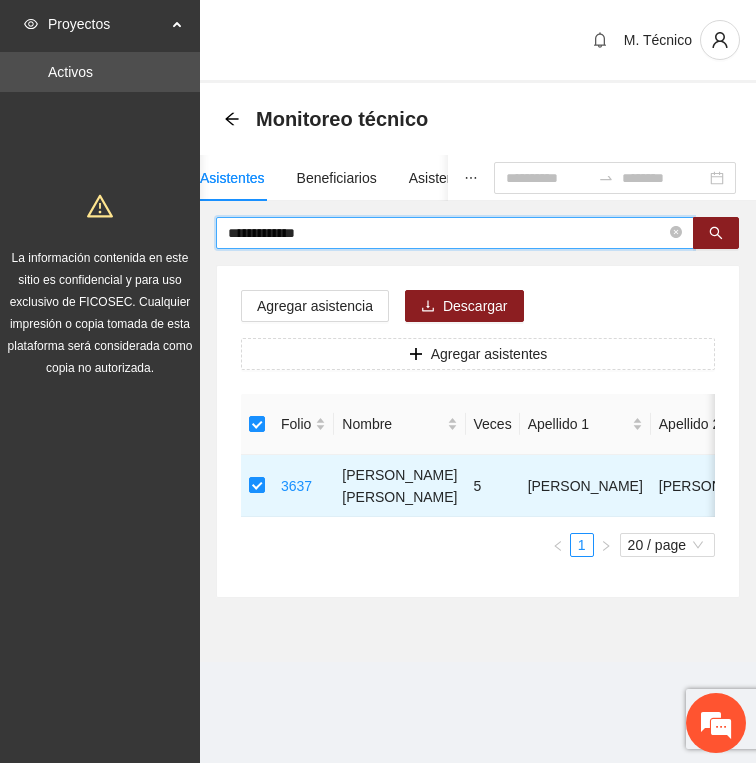 click on "**********" at bounding box center (447, 233) 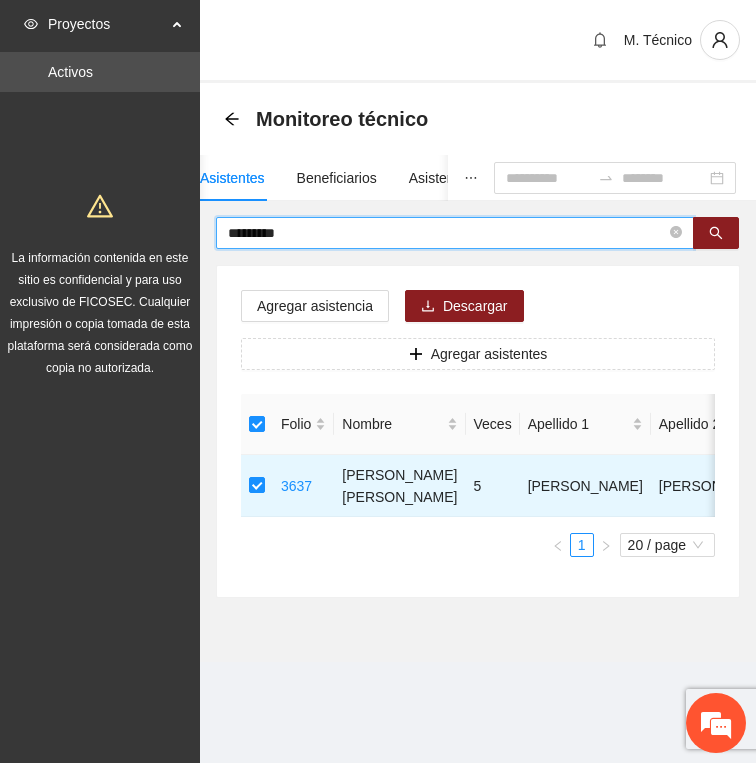 type on "*********" 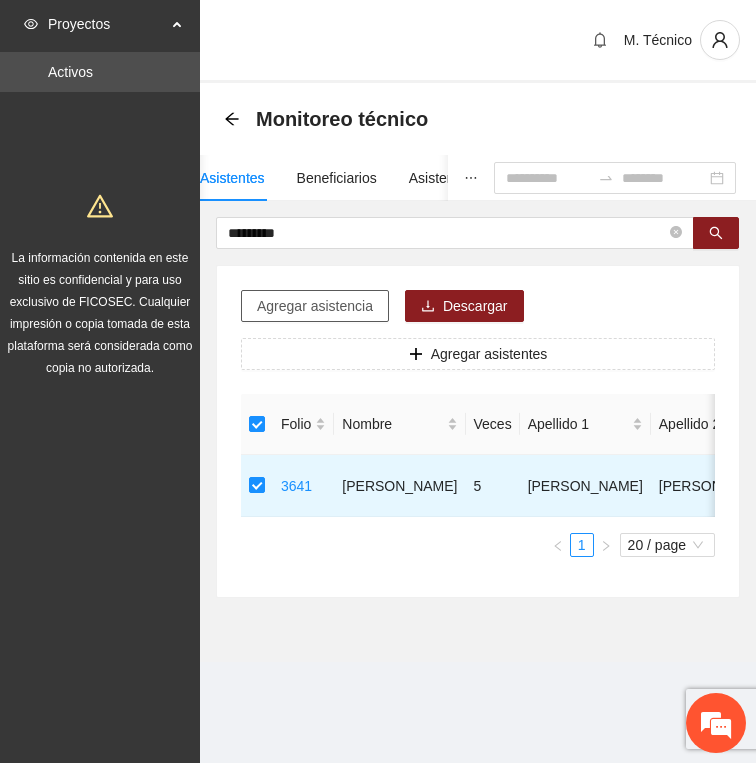 click on "Agregar asistencia" at bounding box center [315, 306] 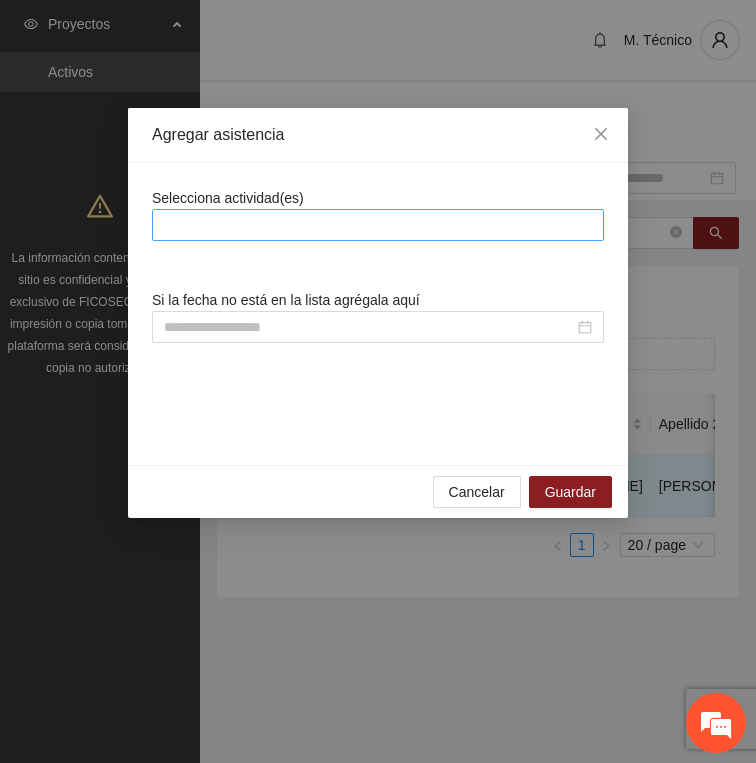 click at bounding box center (378, 225) 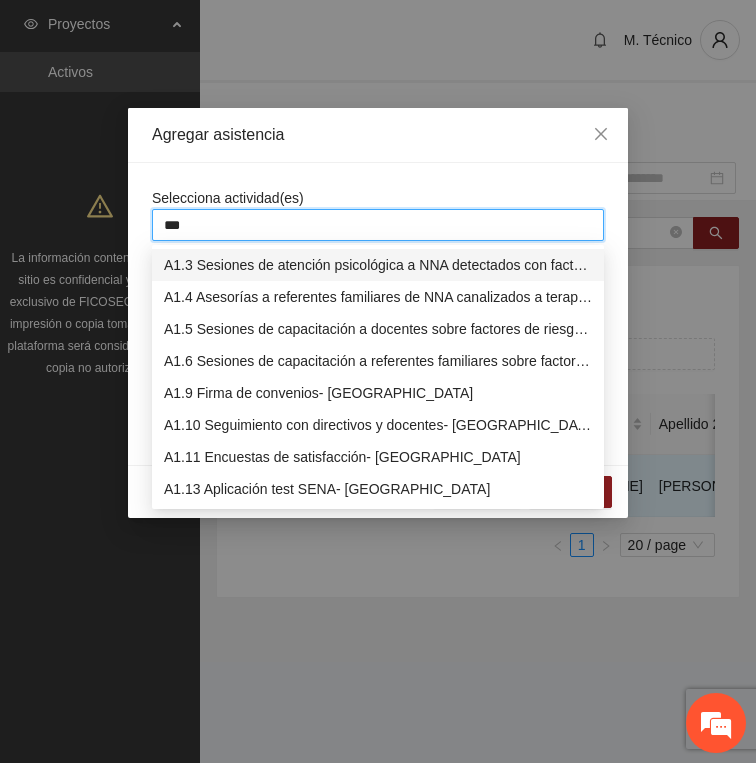 type on "****" 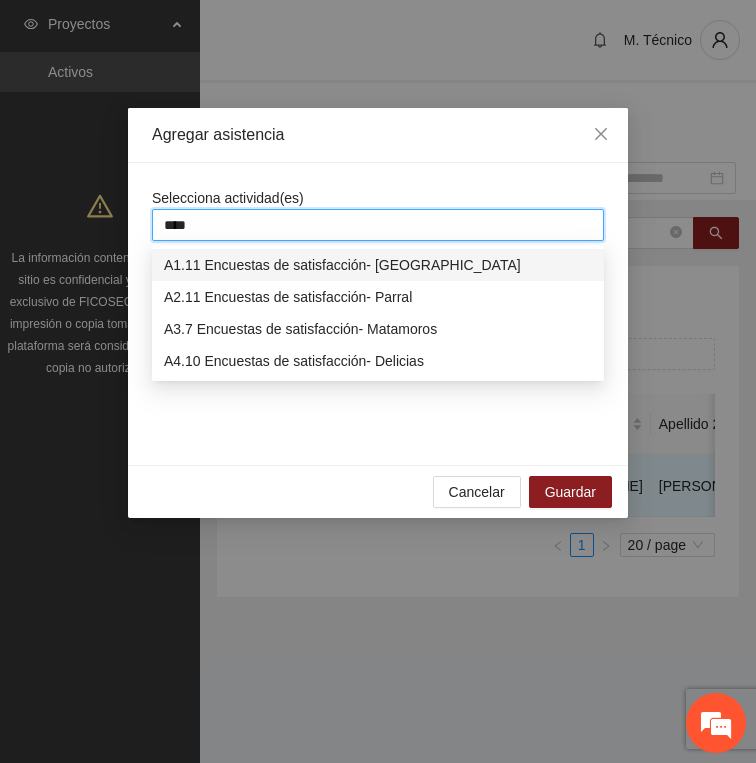 type 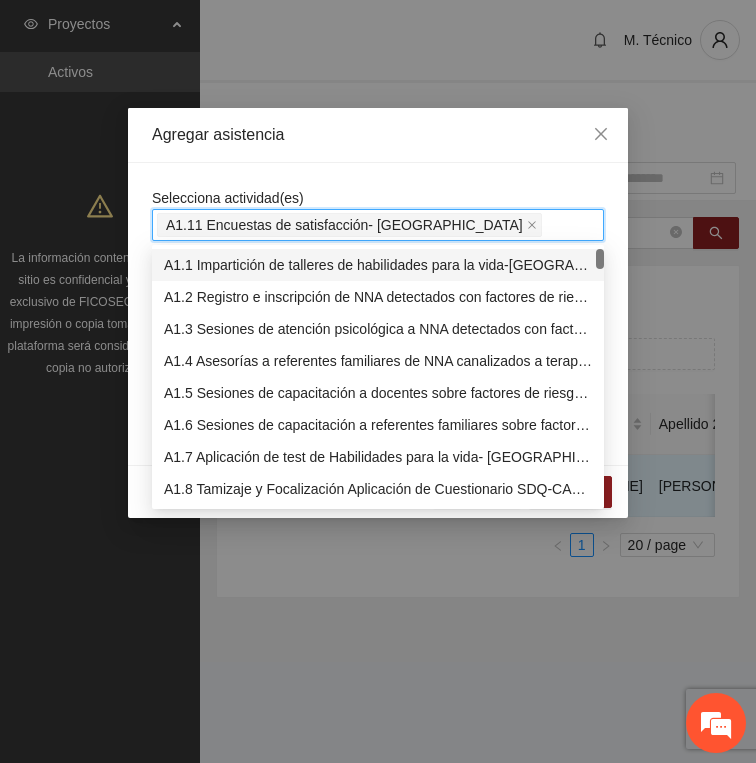 click on "Agregar asistencia" at bounding box center [378, 135] 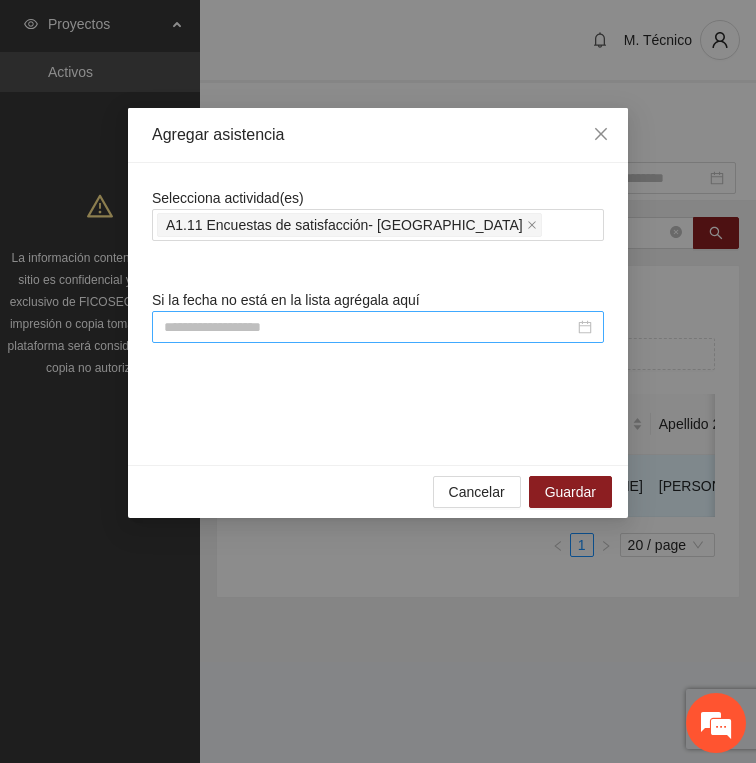 click at bounding box center (369, 327) 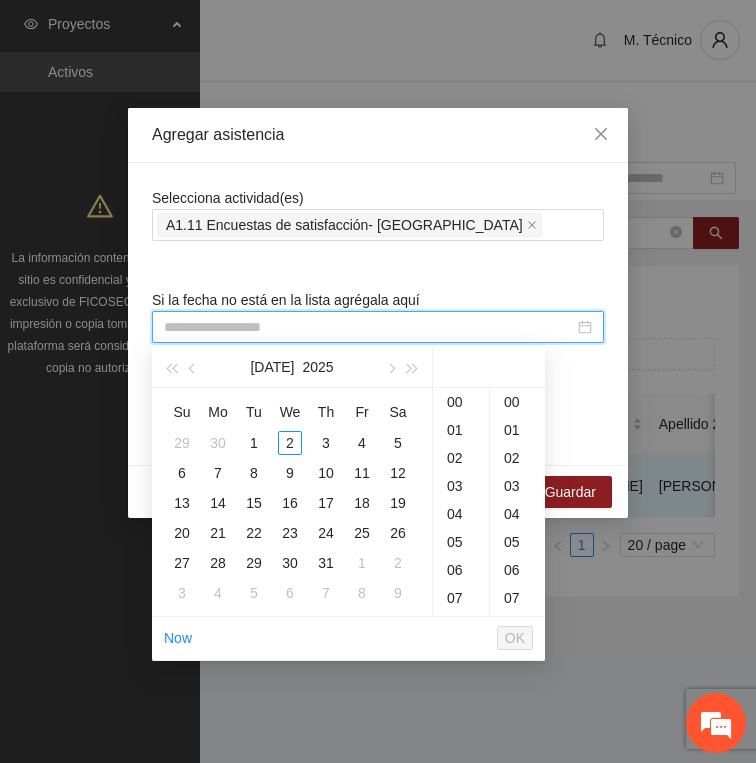 paste on "**********" 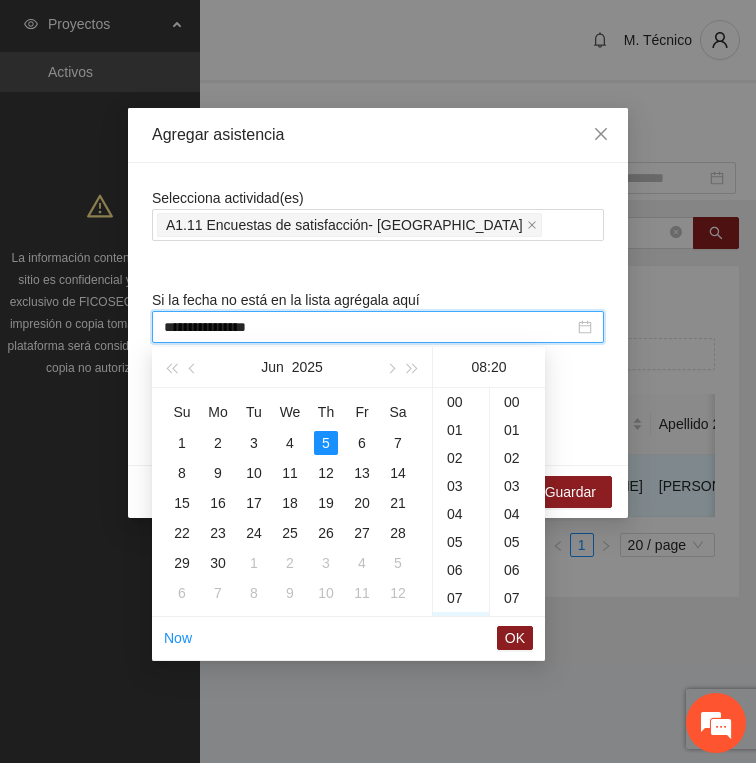 scroll, scrollTop: 224, scrollLeft: 0, axis: vertical 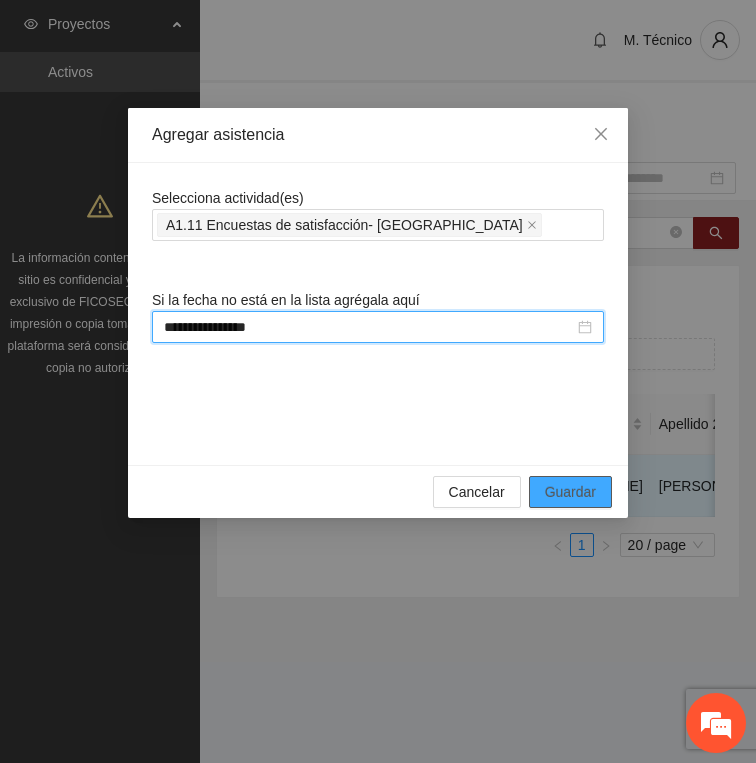 type on "**********" 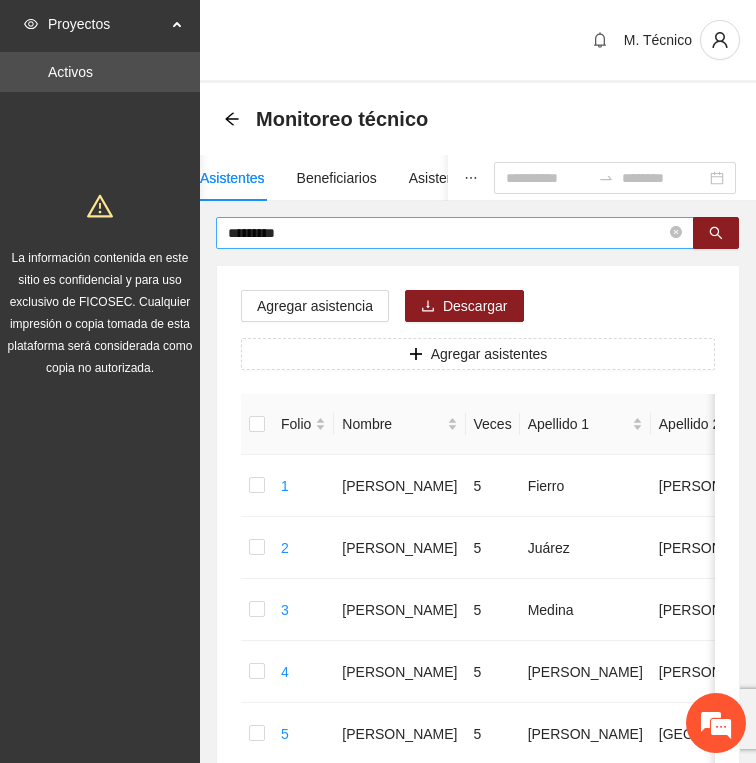 click on "*********" at bounding box center (447, 233) 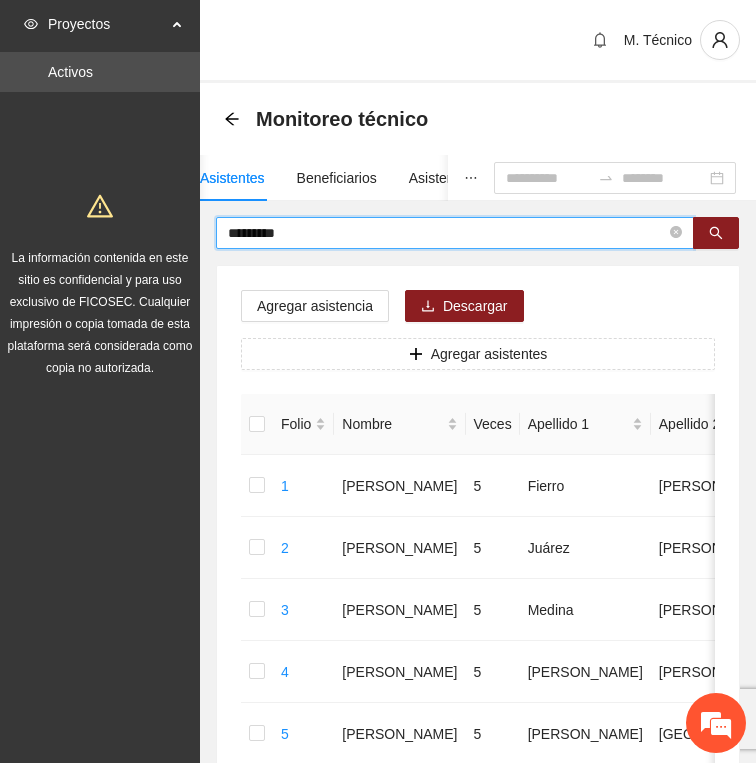 click on "*********" at bounding box center (447, 233) 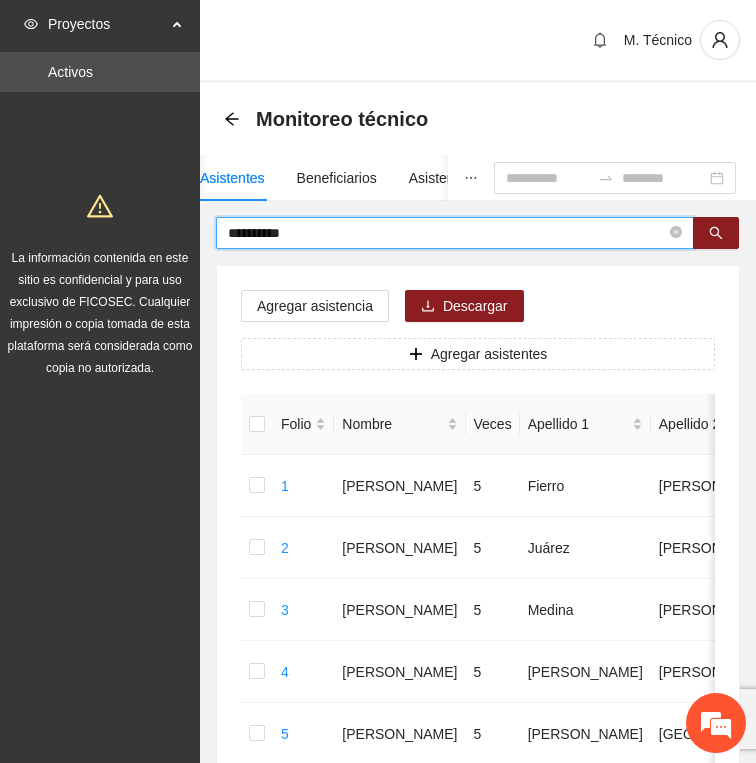 type on "**********" 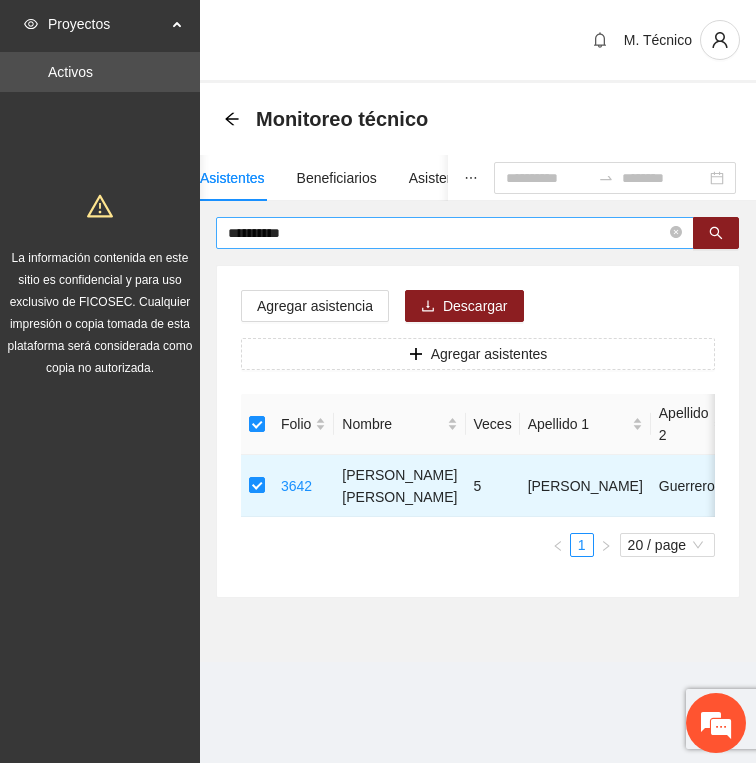 click on "**********" at bounding box center (447, 233) 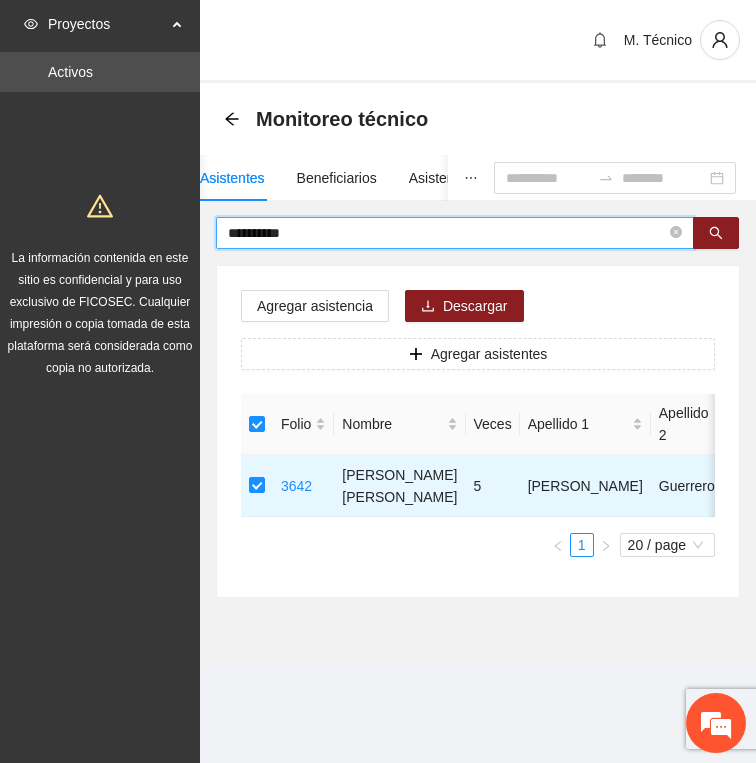 click on "**********" at bounding box center [447, 233] 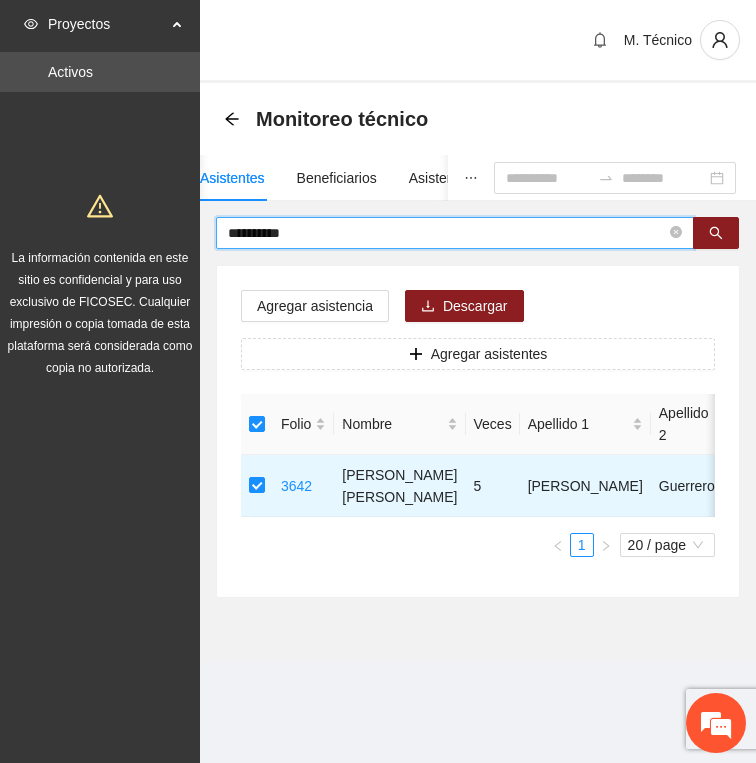 type on "**********" 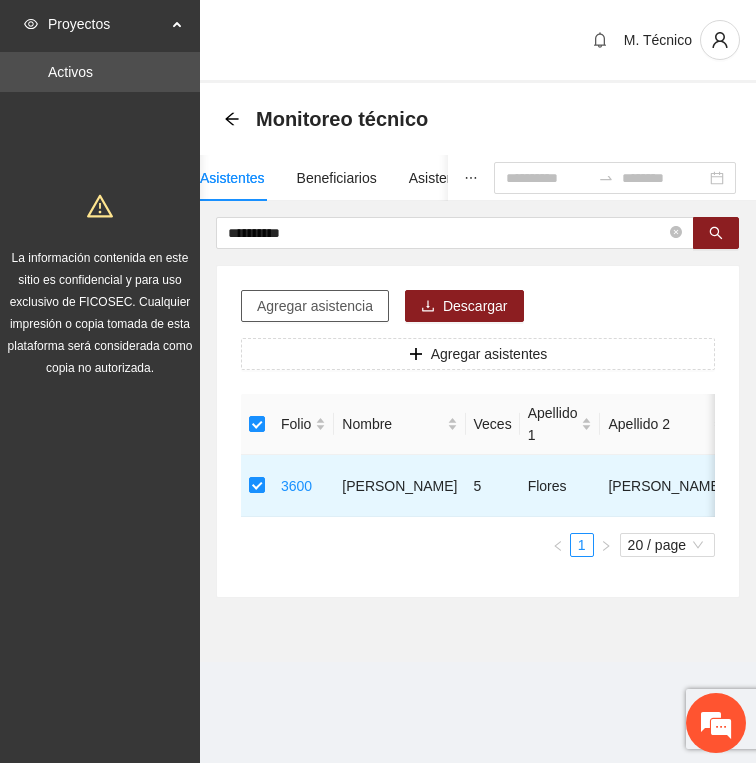 click on "Agregar asistencia" at bounding box center (315, 306) 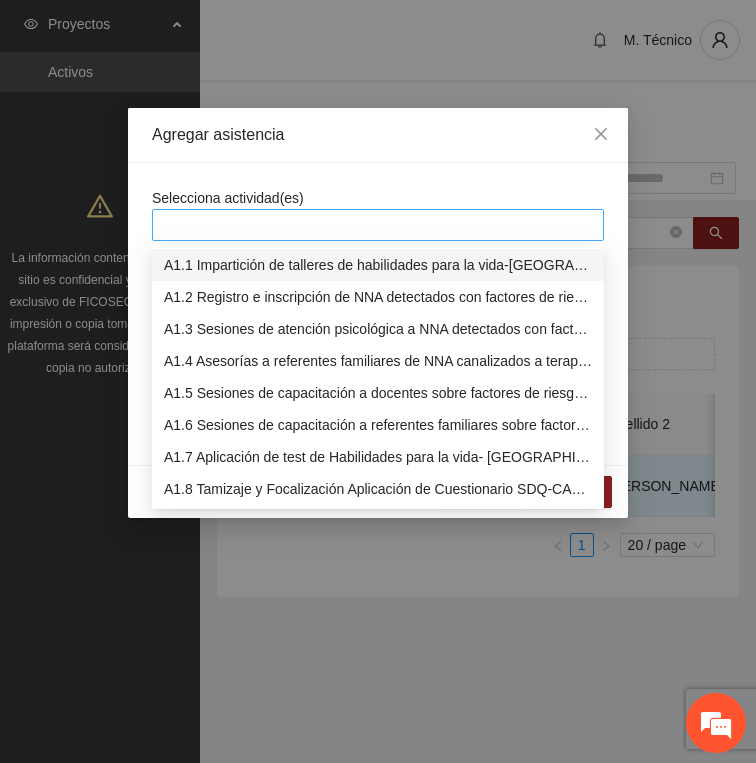 click at bounding box center (378, 225) 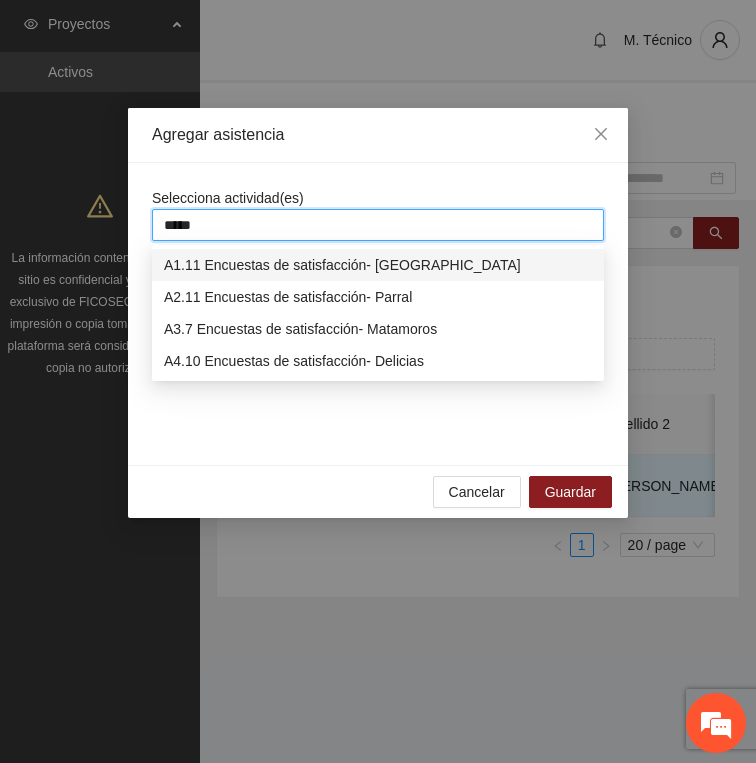 type on "******" 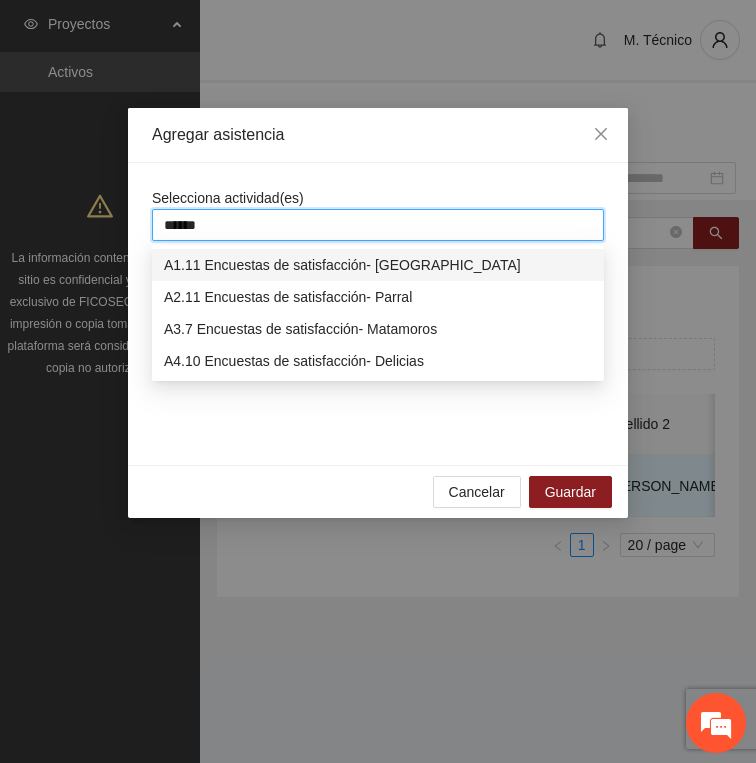 type 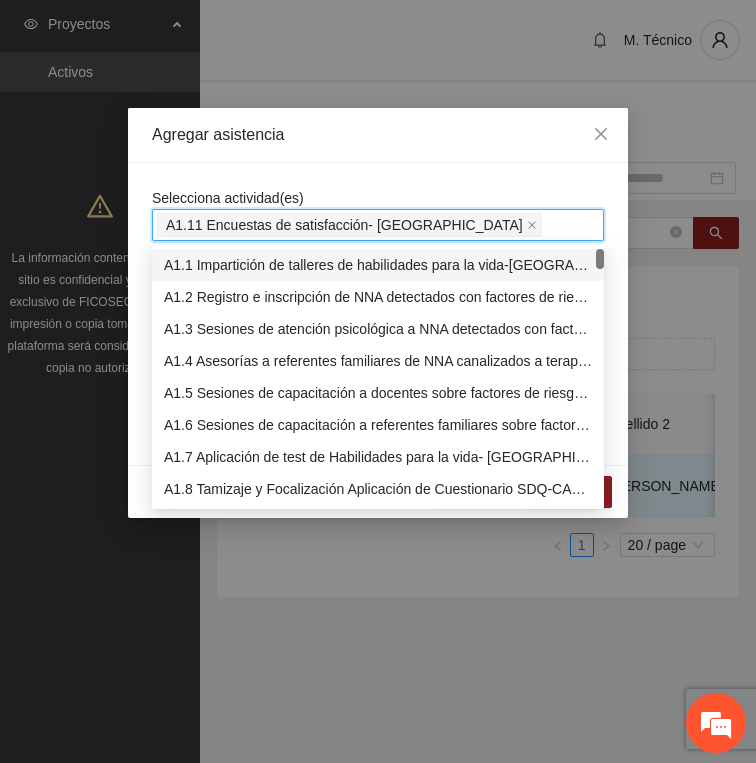 click on "Selecciona actividad(es) A1.11 Encuestas de satisfacción- Chihuahua   Si la fecha no está en la lista agrégala aquí" at bounding box center [378, 314] 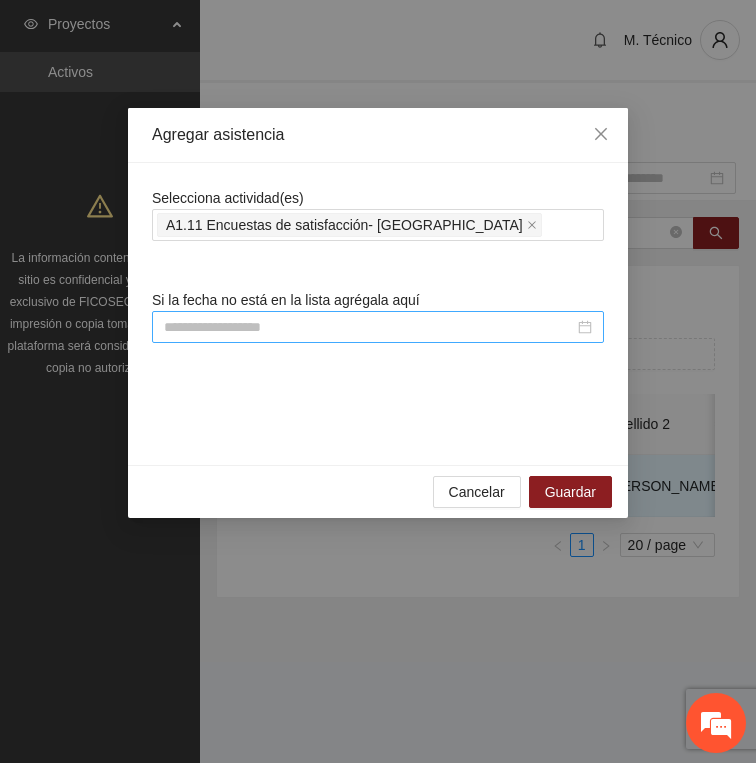 click at bounding box center [369, 327] 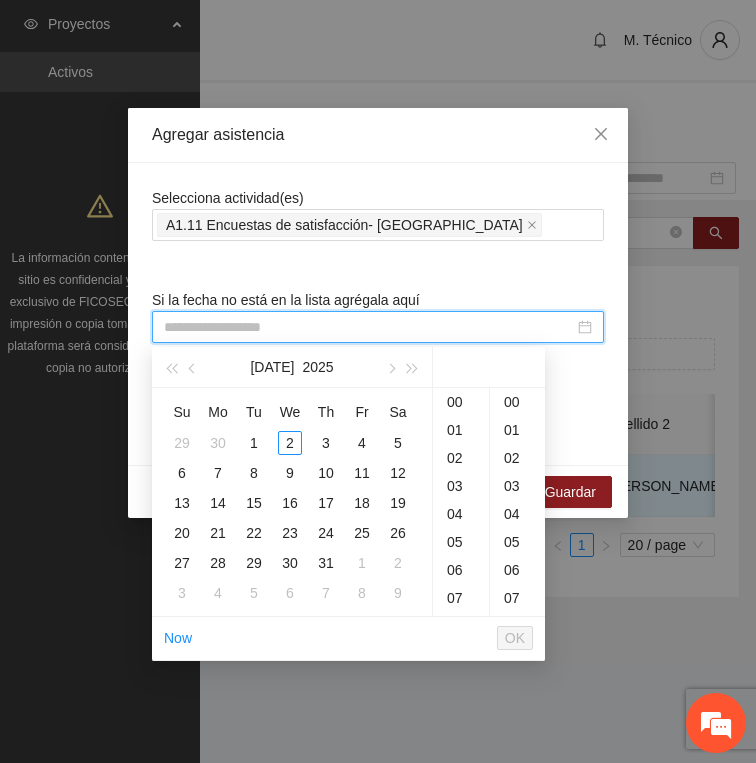 paste on "**********" 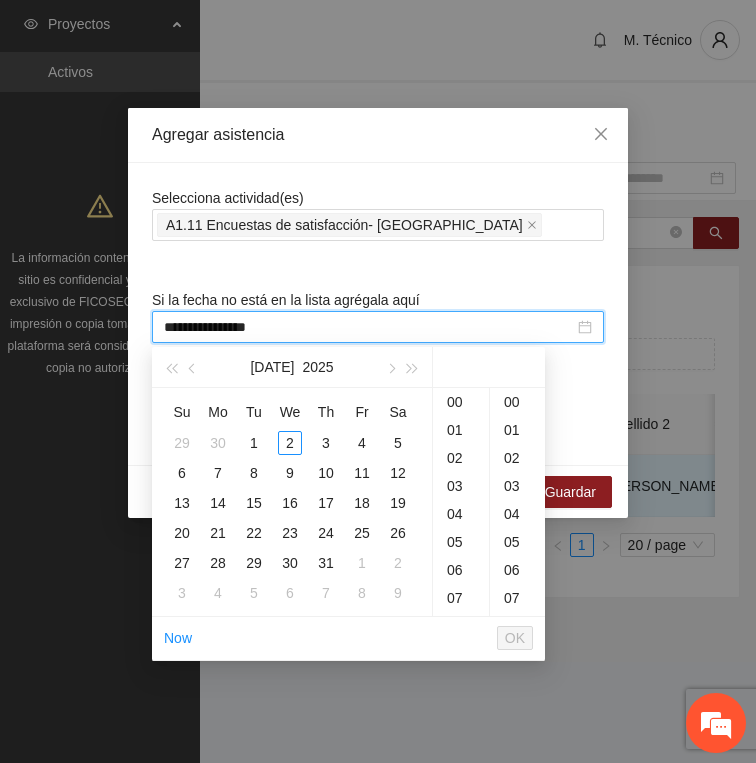 scroll, scrollTop: 149, scrollLeft: 0, axis: vertical 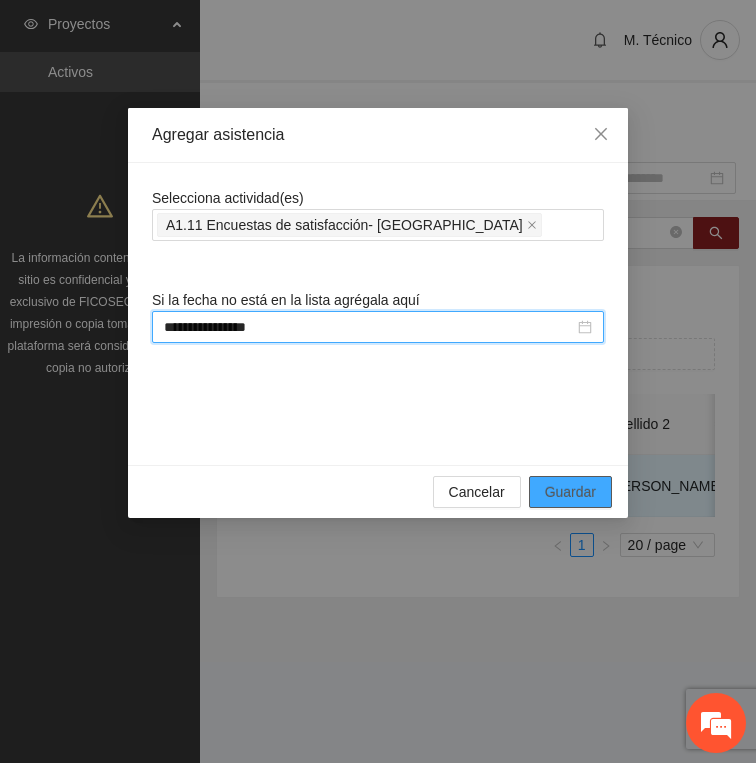 type on "**********" 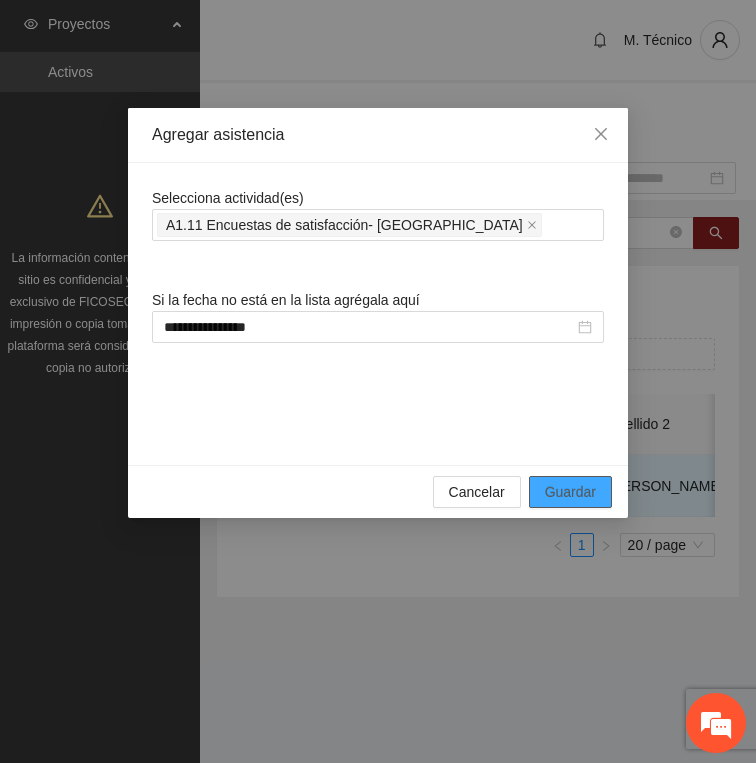 click on "Guardar" at bounding box center (570, 492) 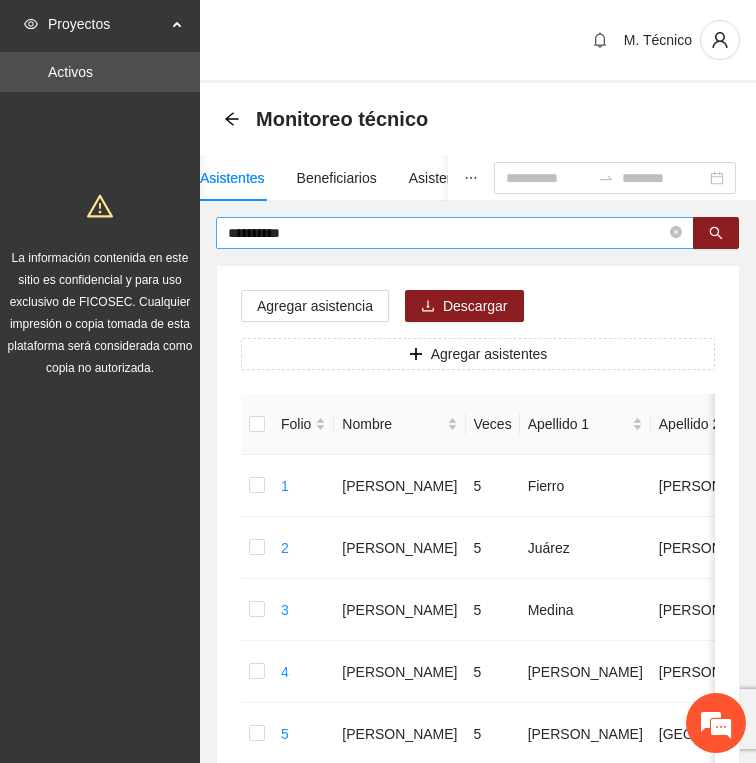 click on "**********" at bounding box center [447, 233] 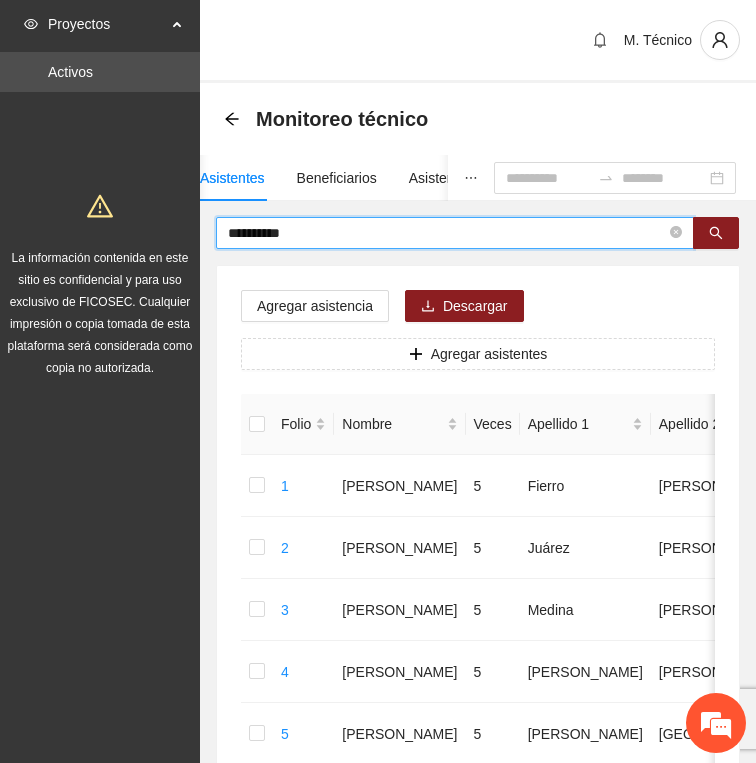 click on "**********" at bounding box center (447, 233) 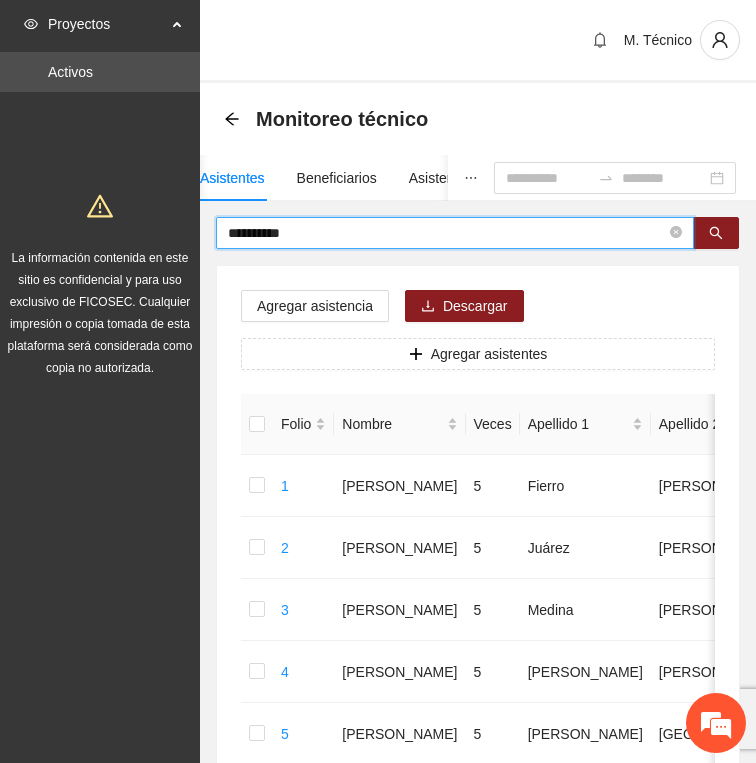 type on "**********" 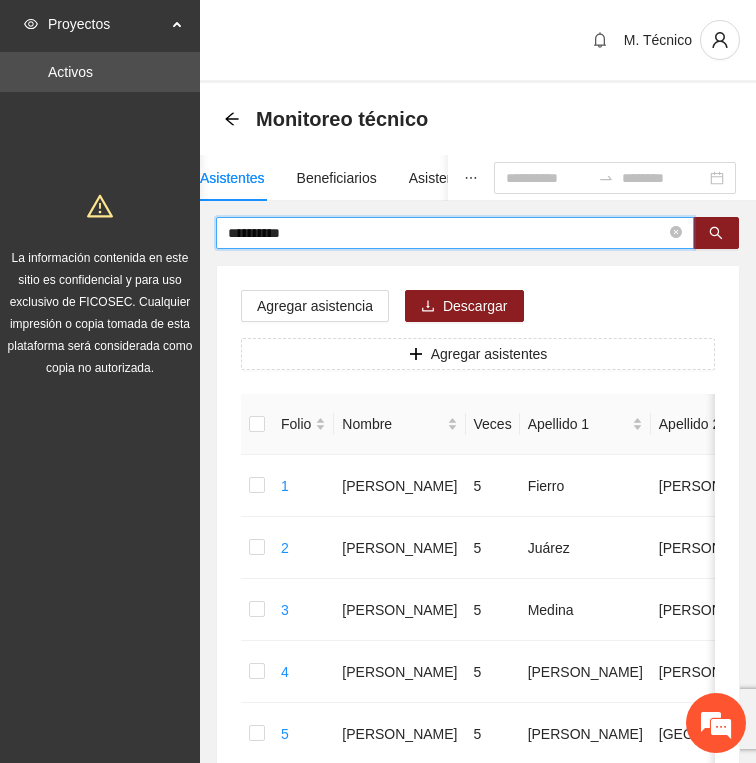 click 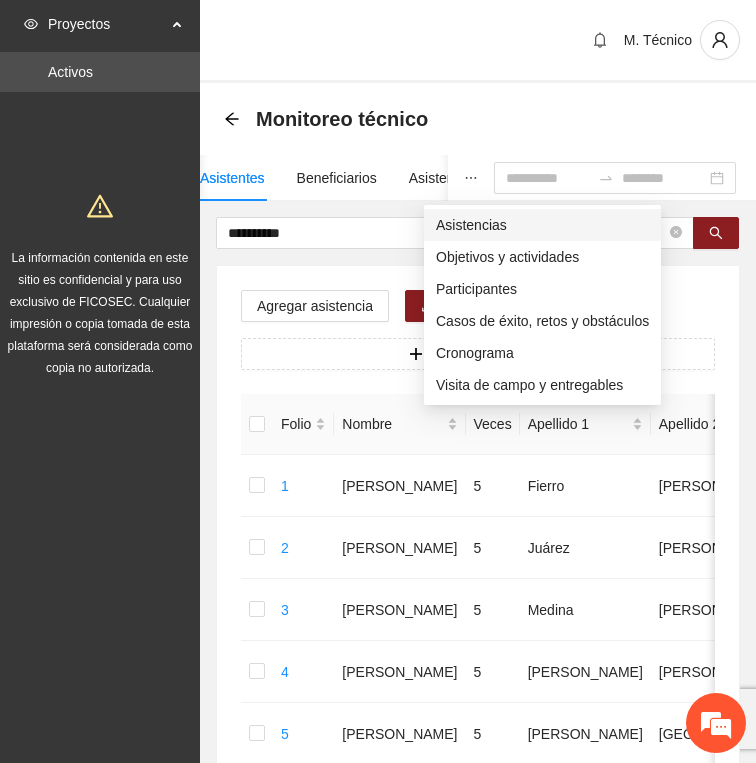 click on "Asistencias" at bounding box center (542, 225) 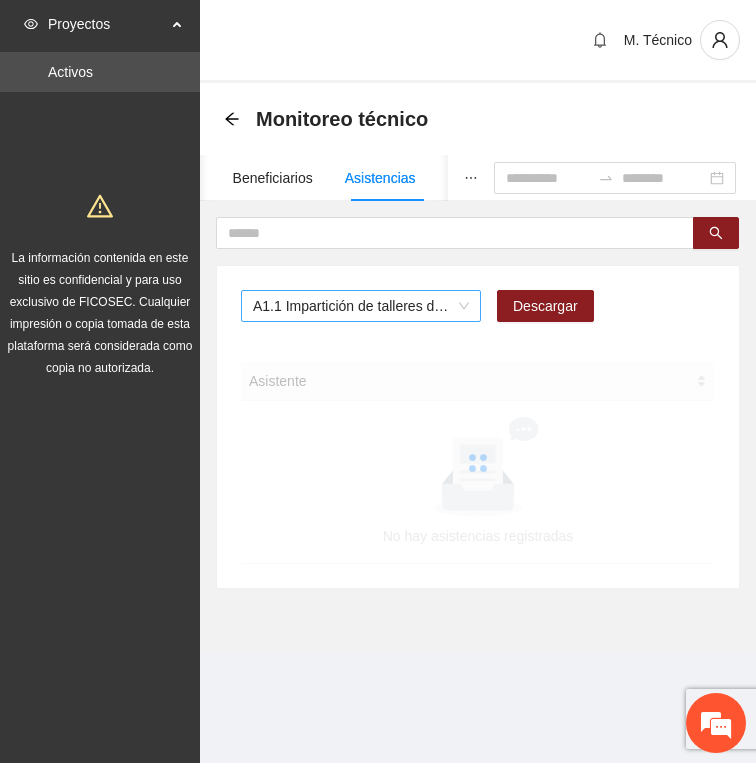 click on "A1.1 Impartición de talleres de habilidades para la vida-[GEOGRAPHIC_DATA]" at bounding box center (361, 306) 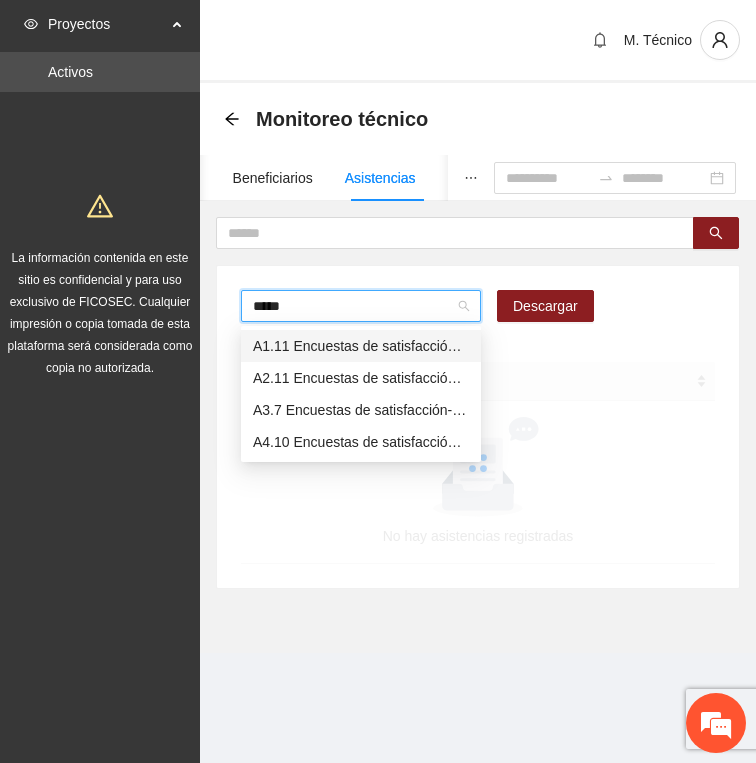 type on "******" 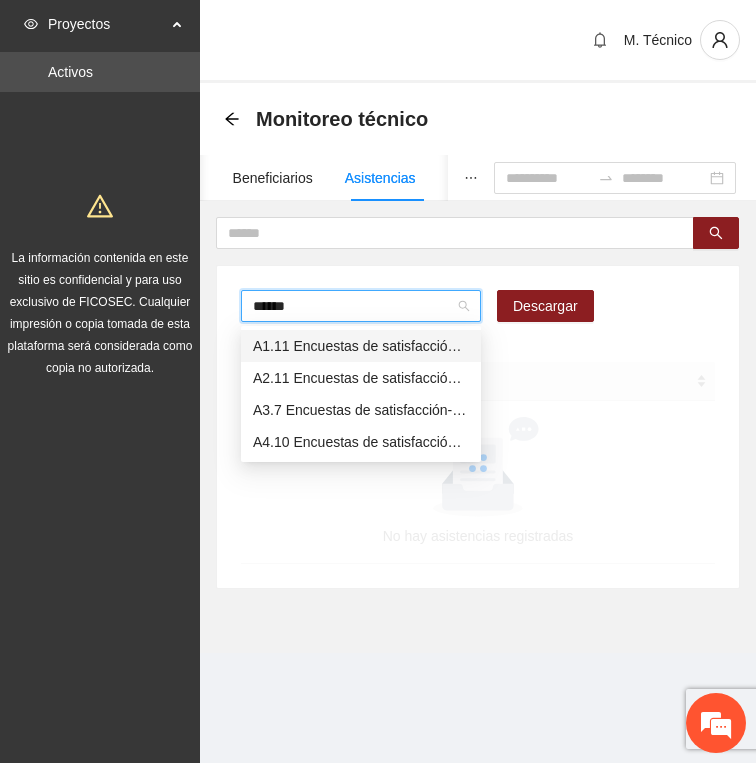type 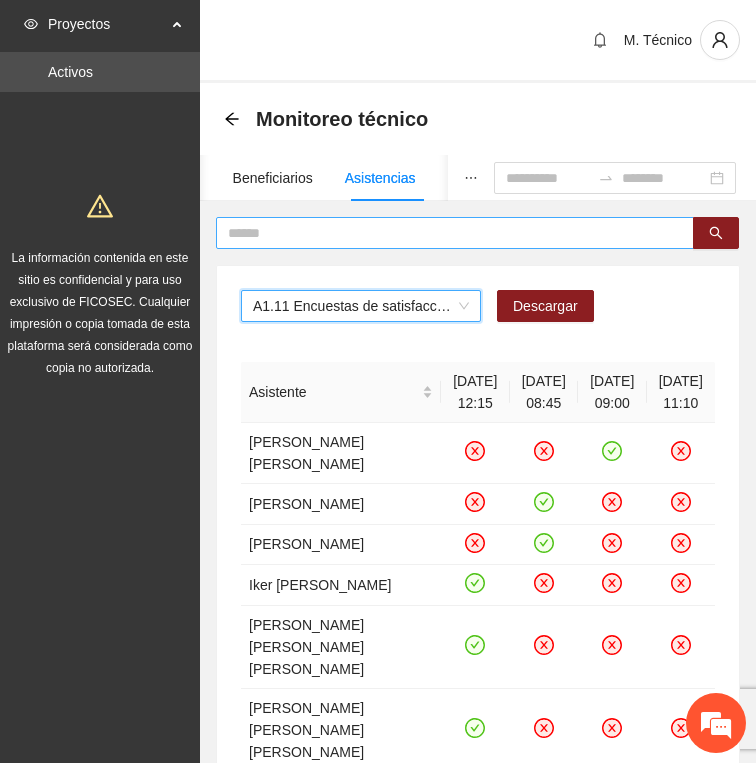 click at bounding box center (447, 233) 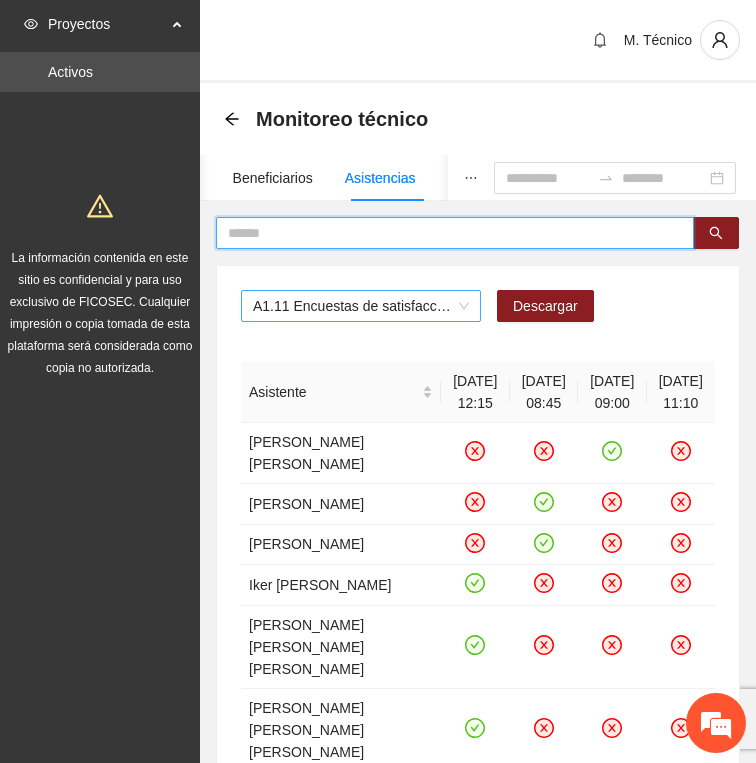 click on "A1.11 Encuestas de satisfacción- [GEOGRAPHIC_DATA]" at bounding box center [361, 306] 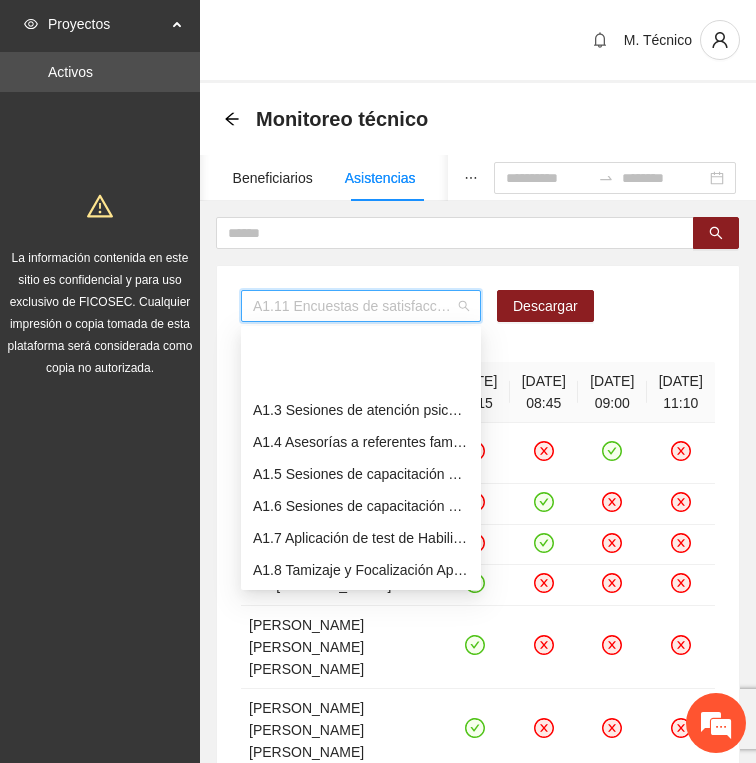 scroll, scrollTop: 96, scrollLeft: 0, axis: vertical 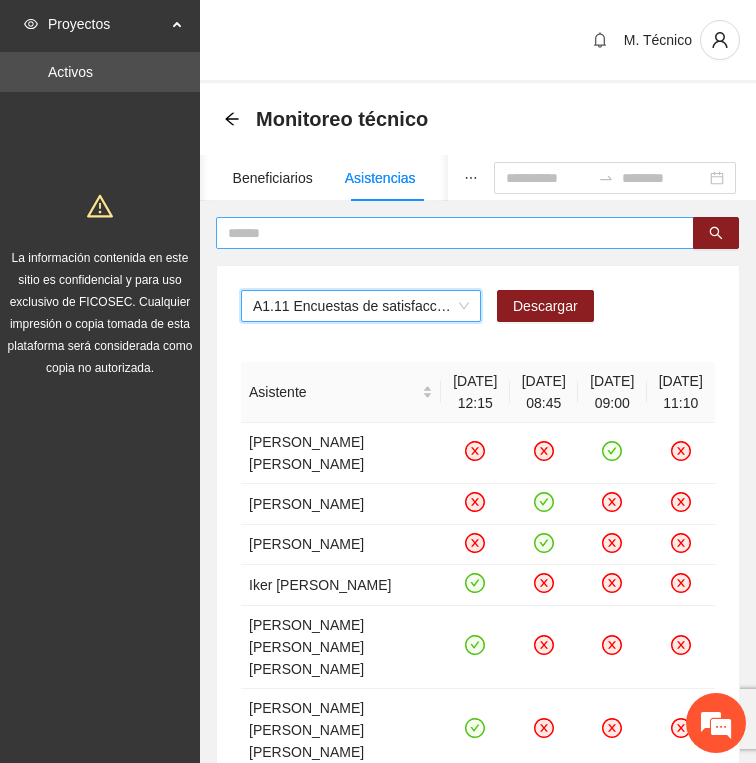click at bounding box center [455, 233] 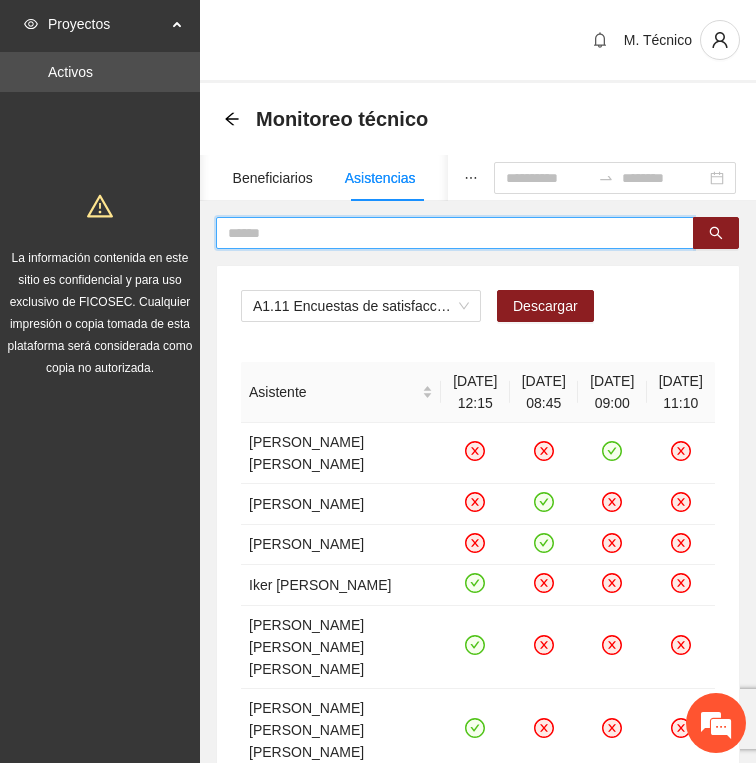 click at bounding box center [447, 233] 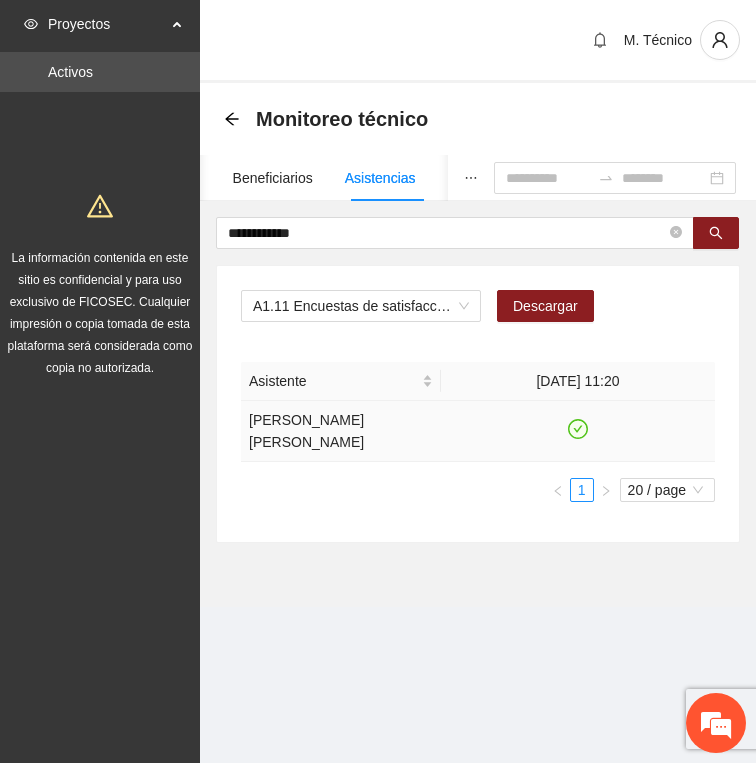 click 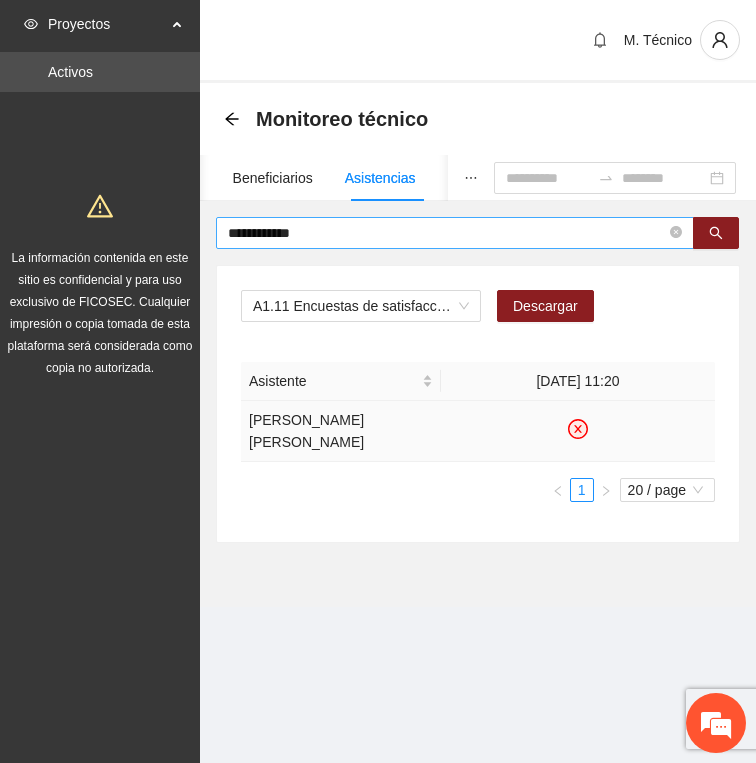 click on "**********" at bounding box center (447, 233) 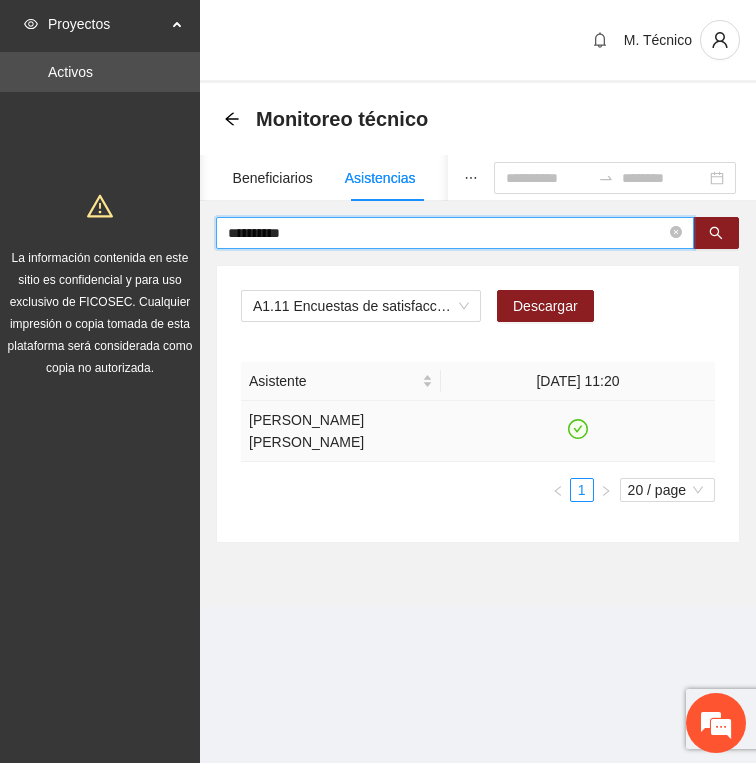 click 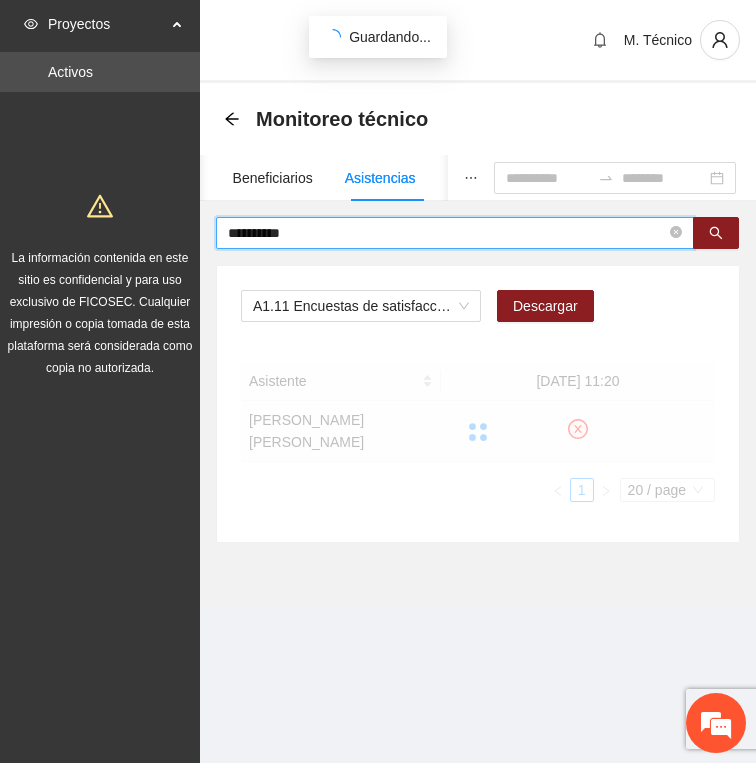 click on "**********" at bounding box center [447, 233] 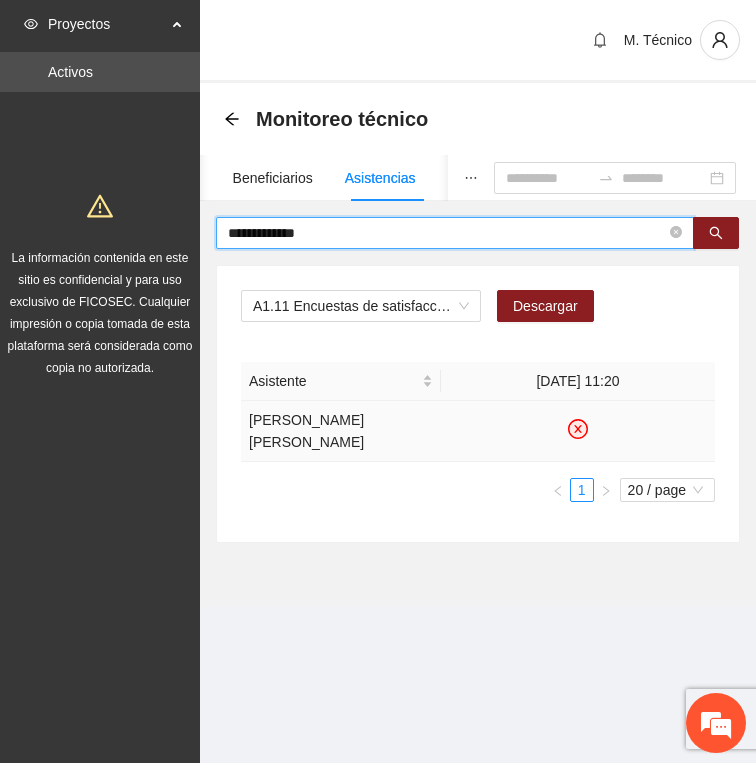 type on "**********" 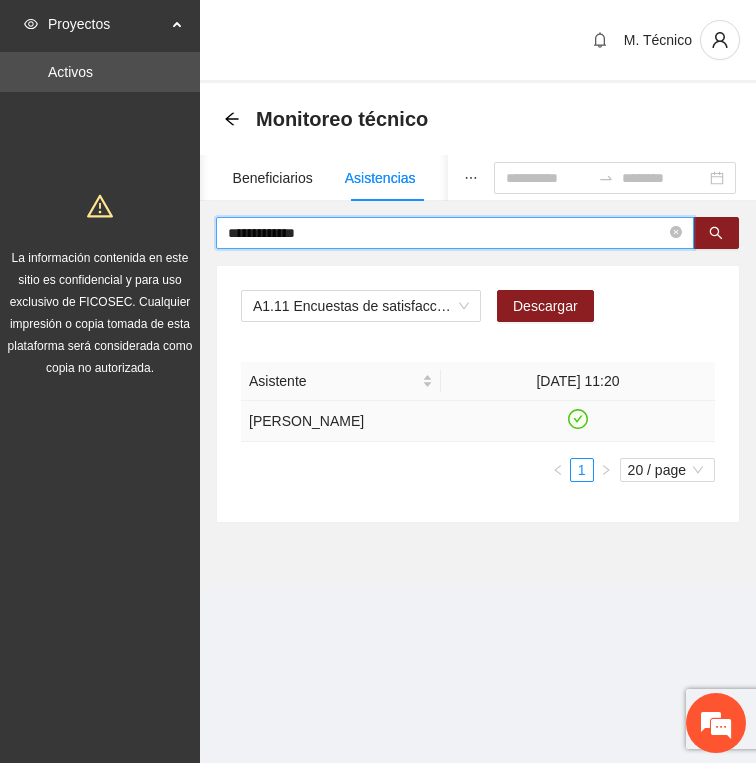 click 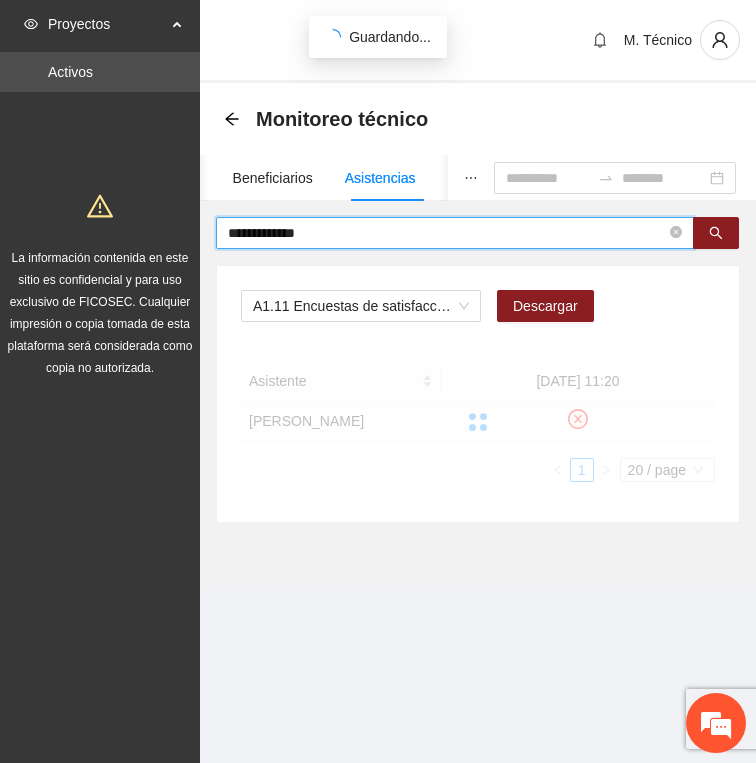 click on "**********" at bounding box center (447, 233) 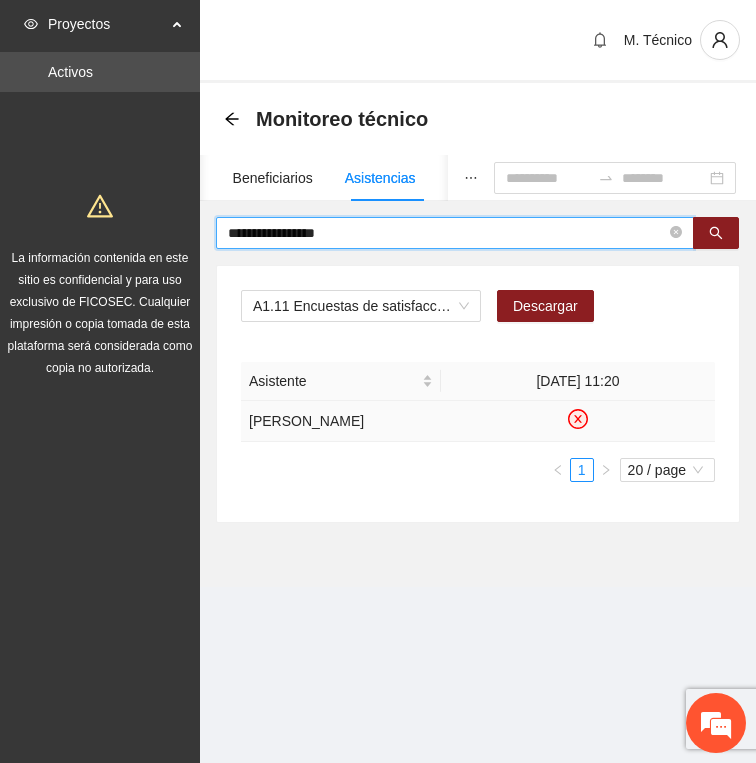 type on "**********" 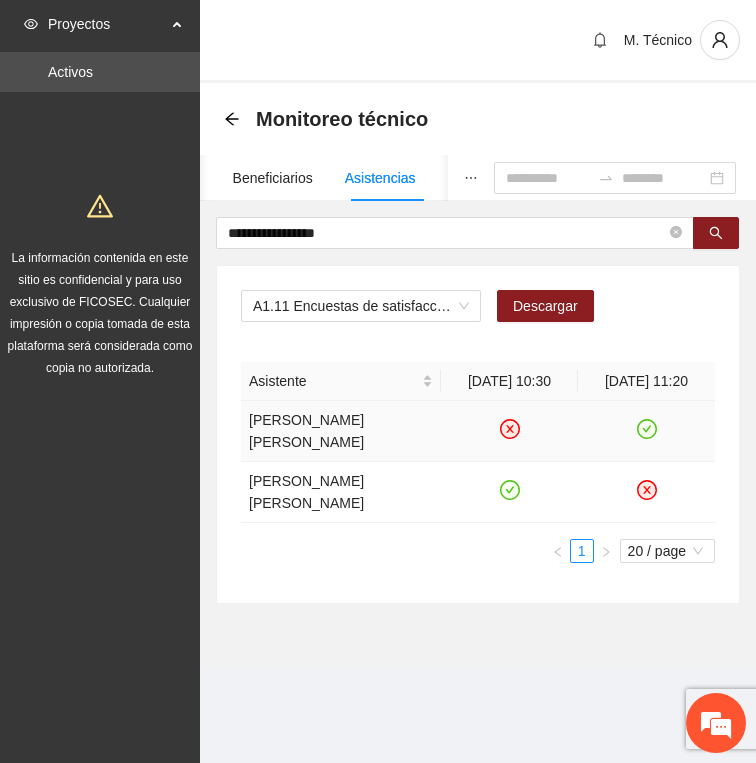 click 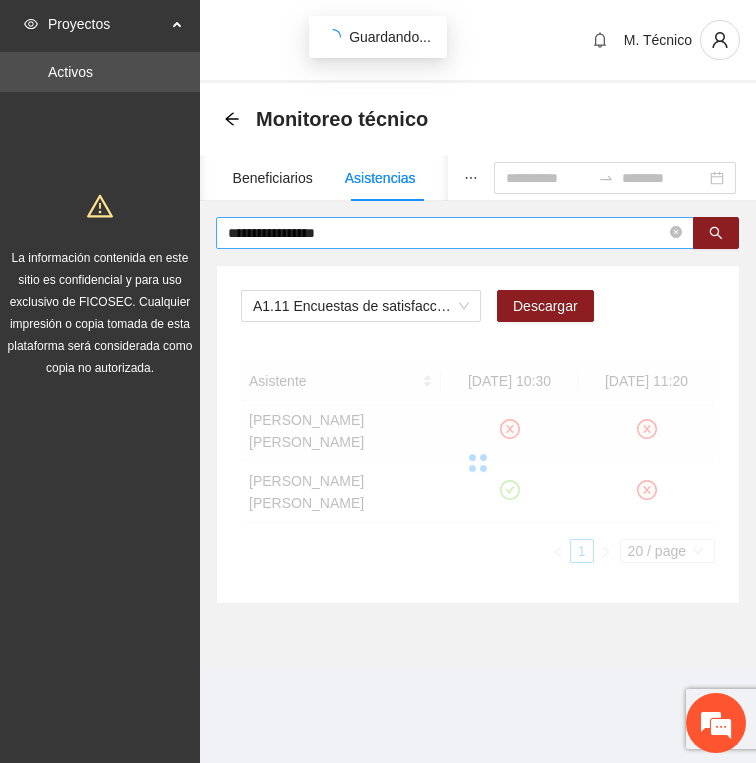 click on "**********" at bounding box center (447, 233) 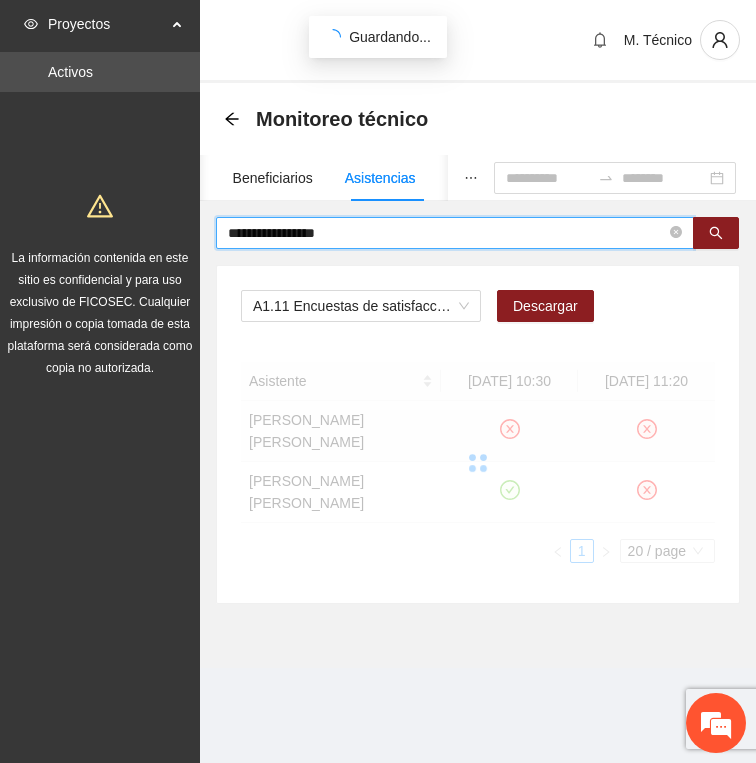 click on "**********" at bounding box center (447, 233) 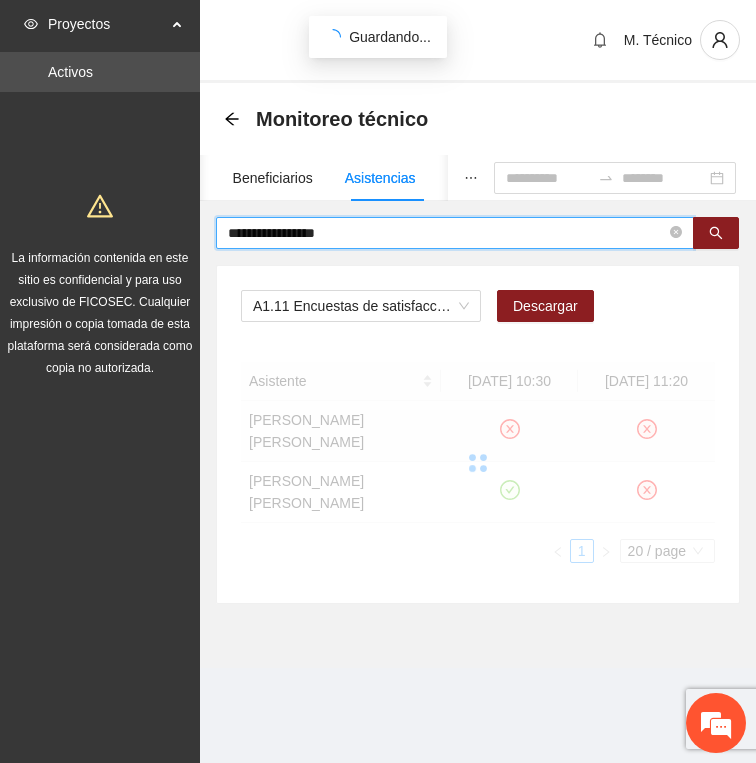 click on "**********" at bounding box center [447, 233] 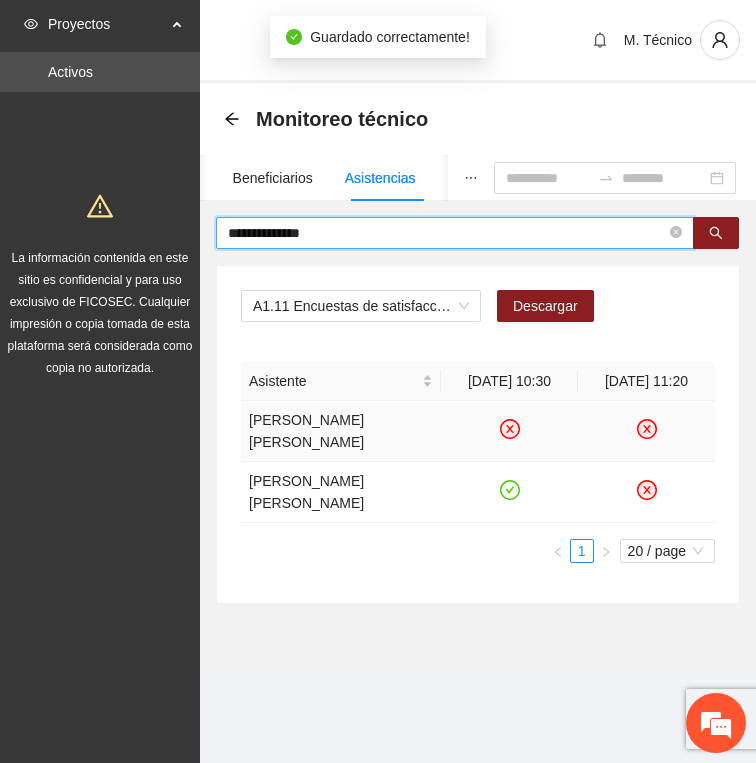 type on "**********" 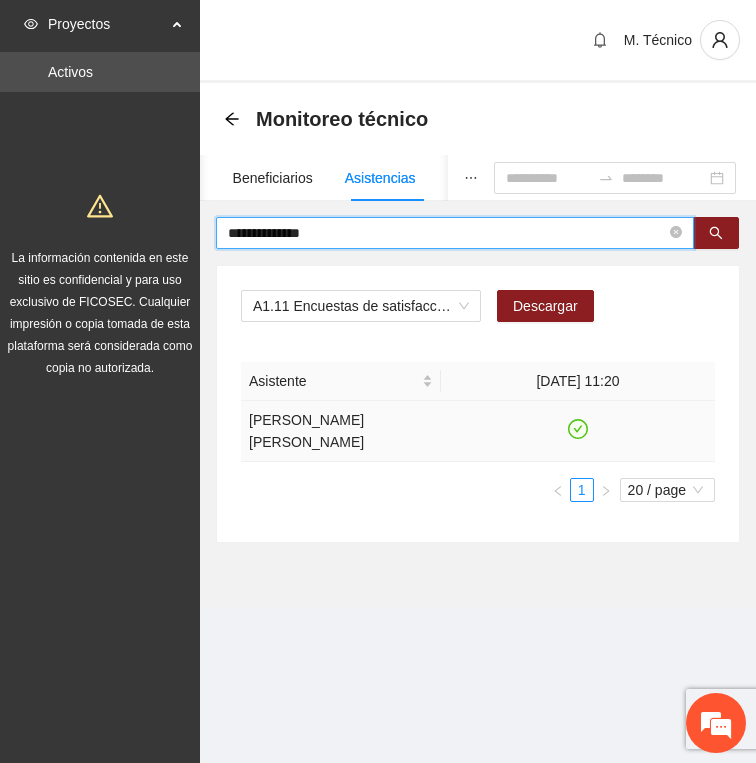 click 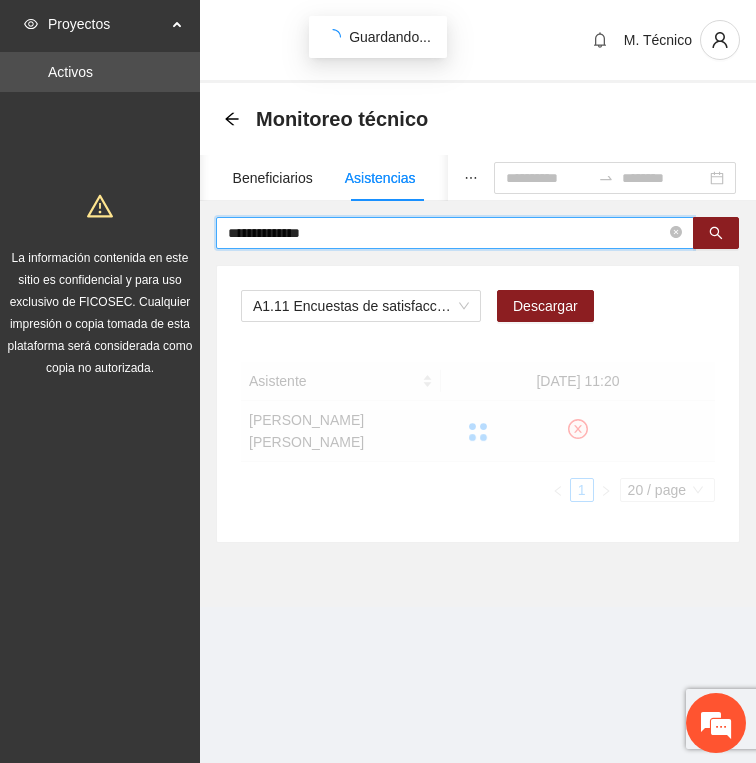 click on "**********" at bounding box center [447, 233] 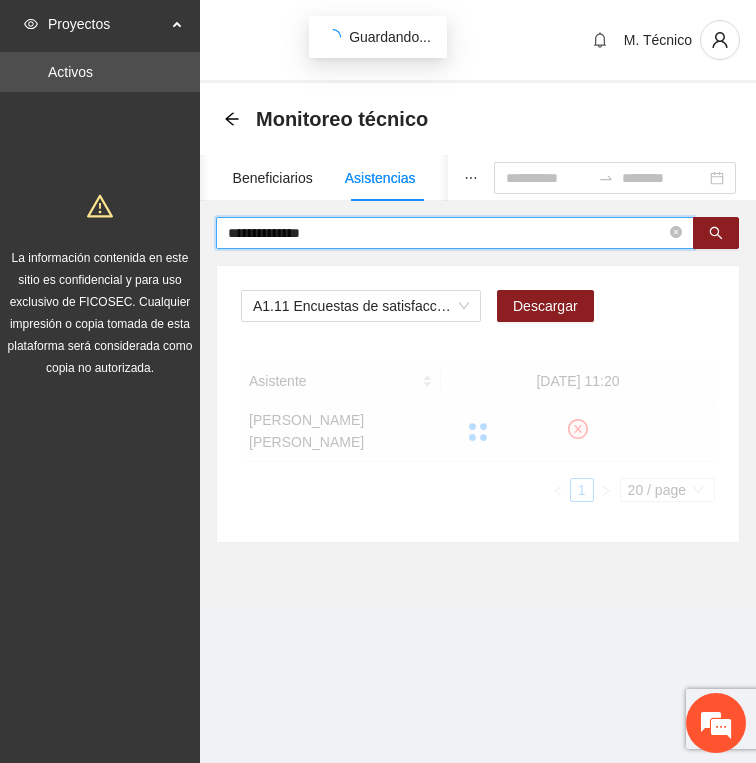 click on "**********" at bounding box center (447, 233) 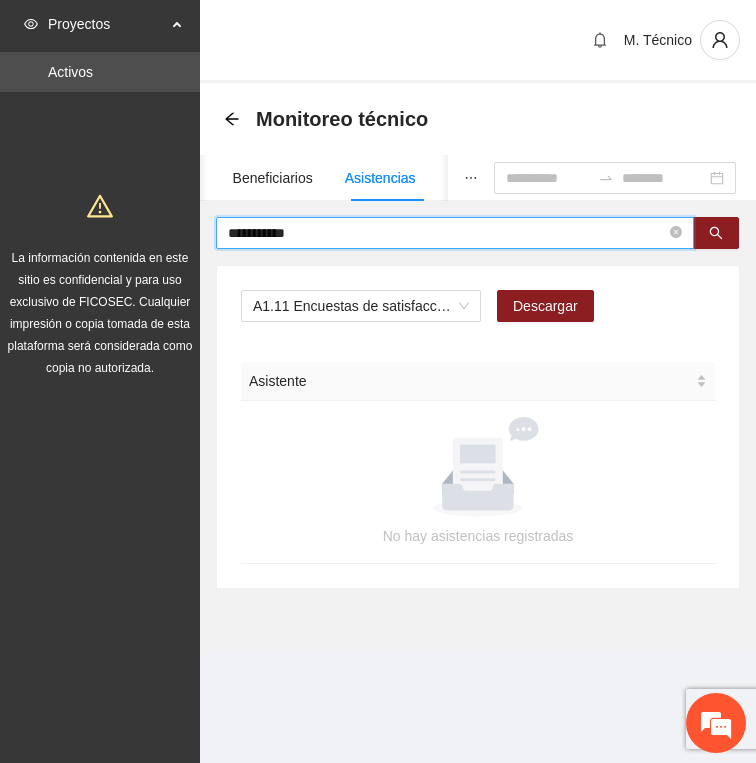 type on "**********" 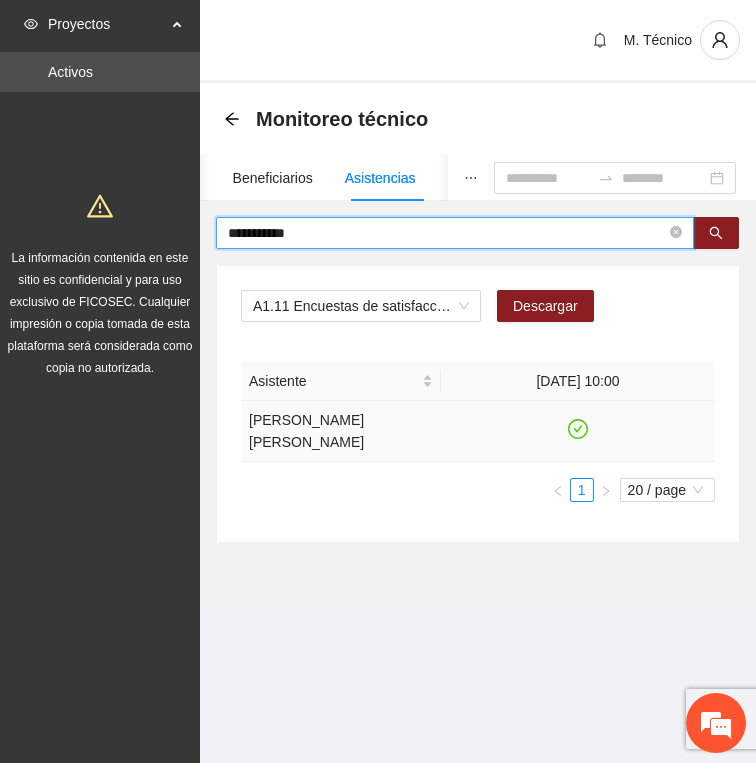 click 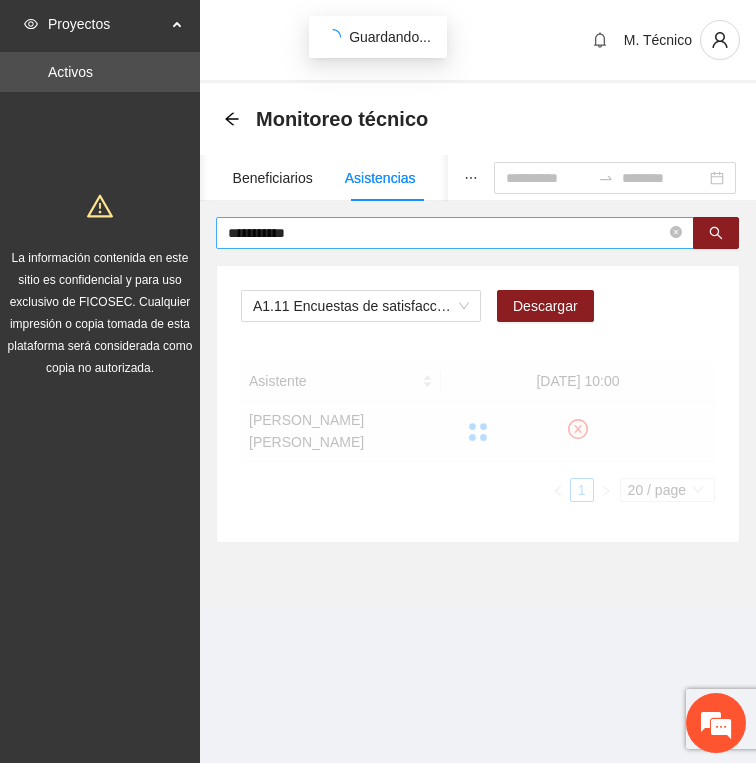 click on "**********" at bounding box center (455, 233) 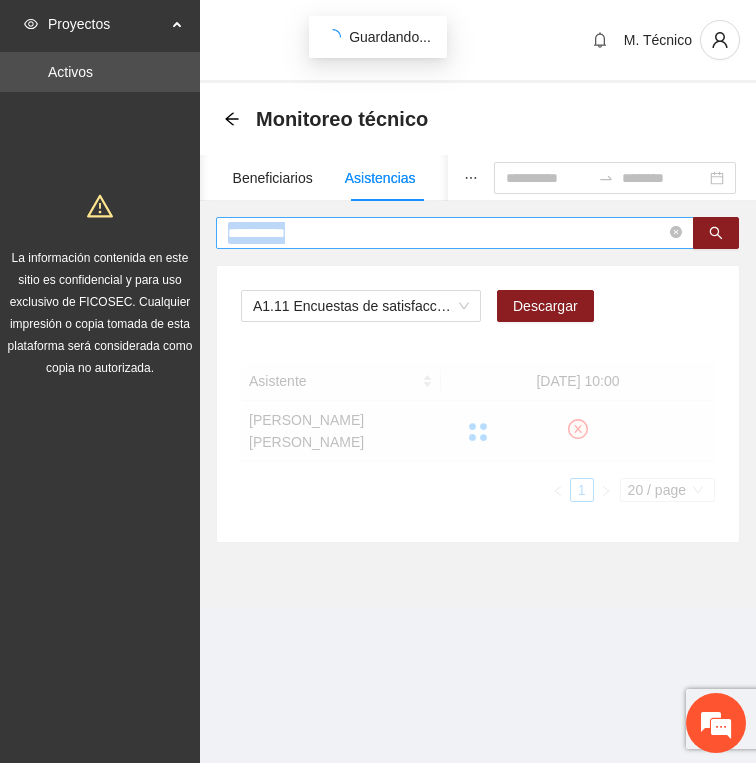 click on "**********" at bounding box center [455, 233] 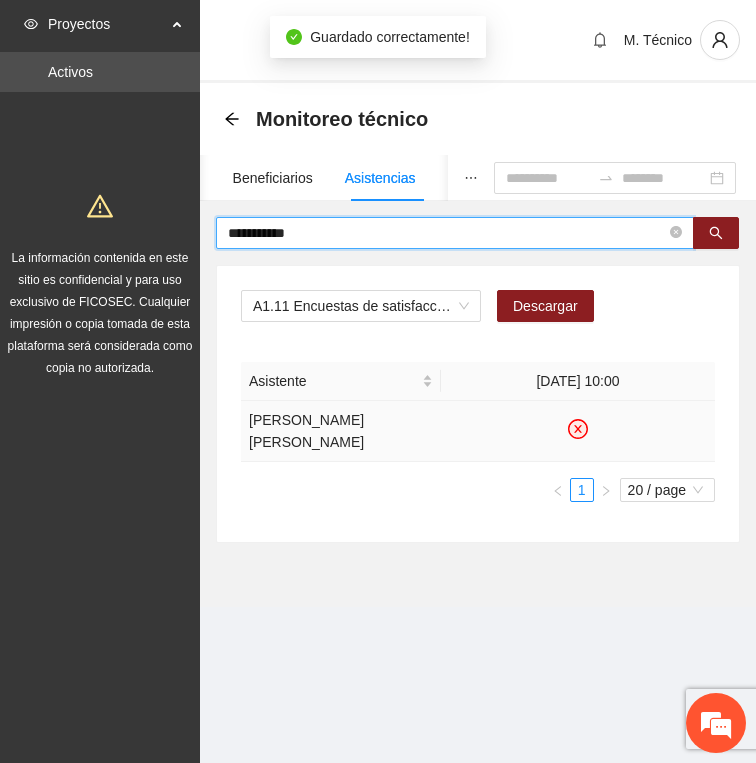 click on "**********" at bounding box center (447, 233) 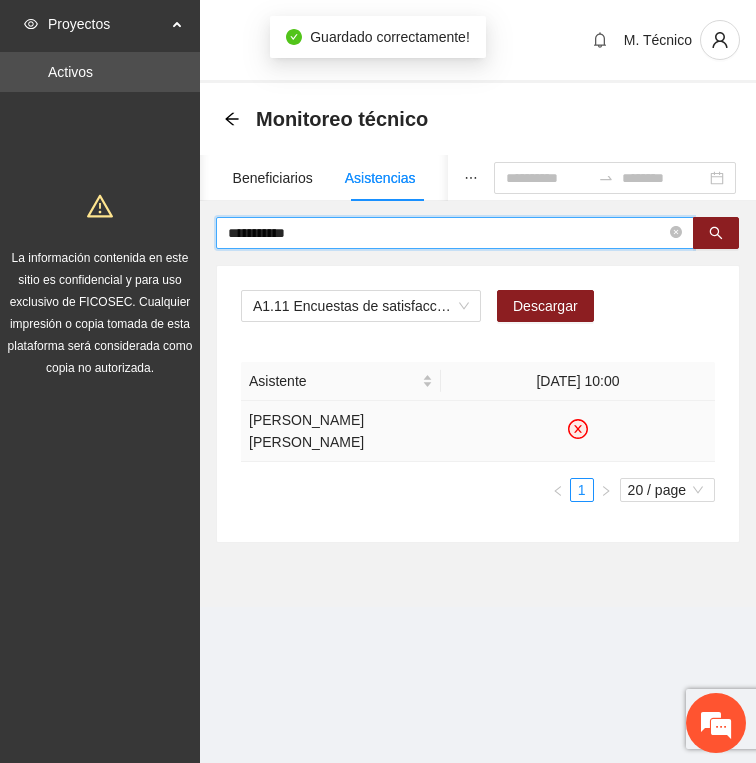 click on "**********" at bounding box center [447, 233] 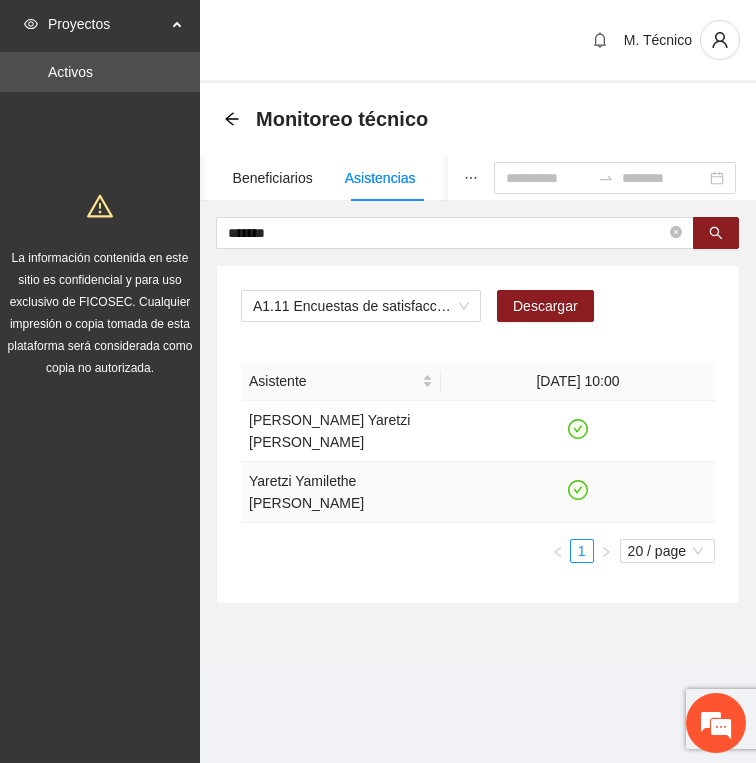 click 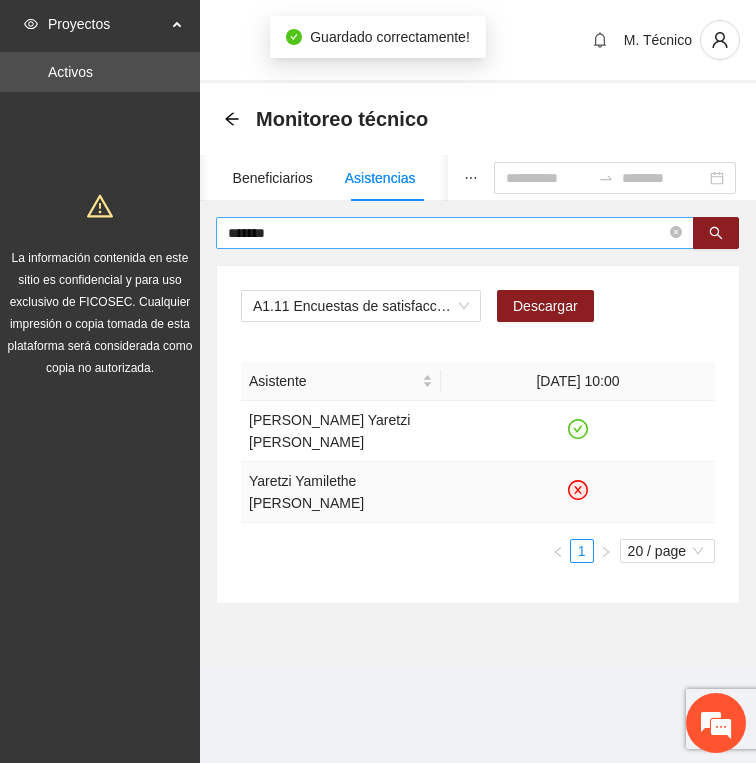 click on "*******" at bounding box center (447, 233) 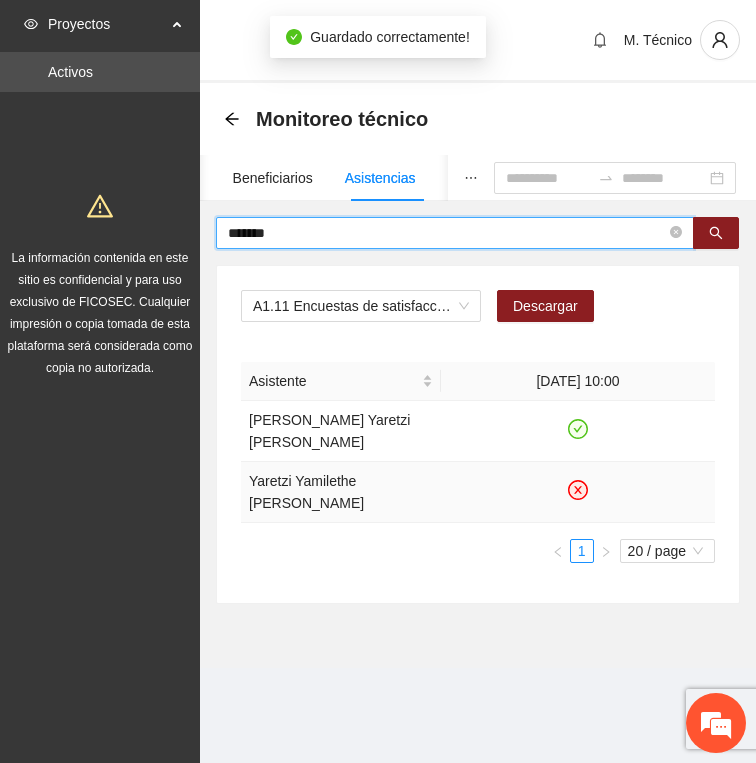 click on "*******" at bounding box center [447, 233] 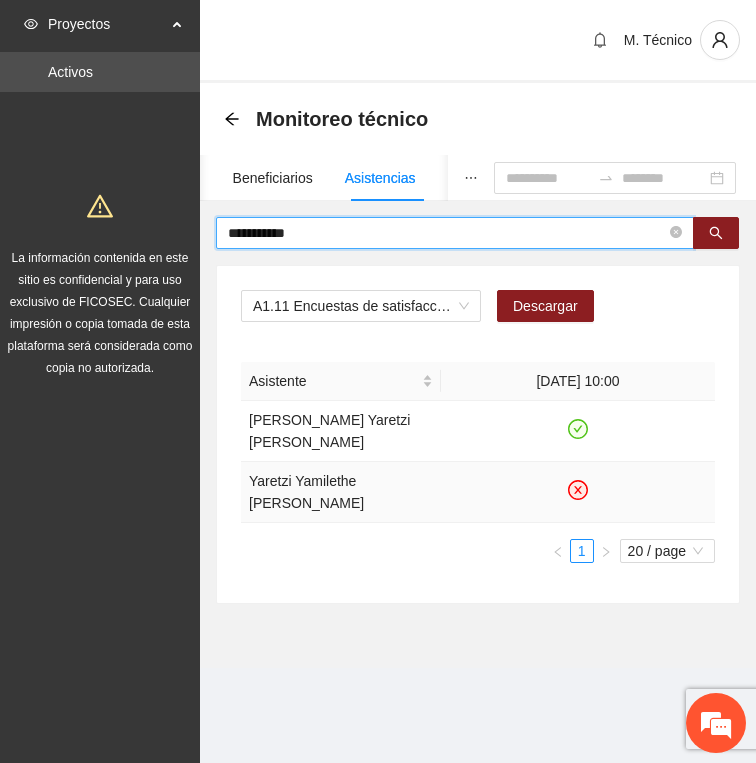 type on "**********" 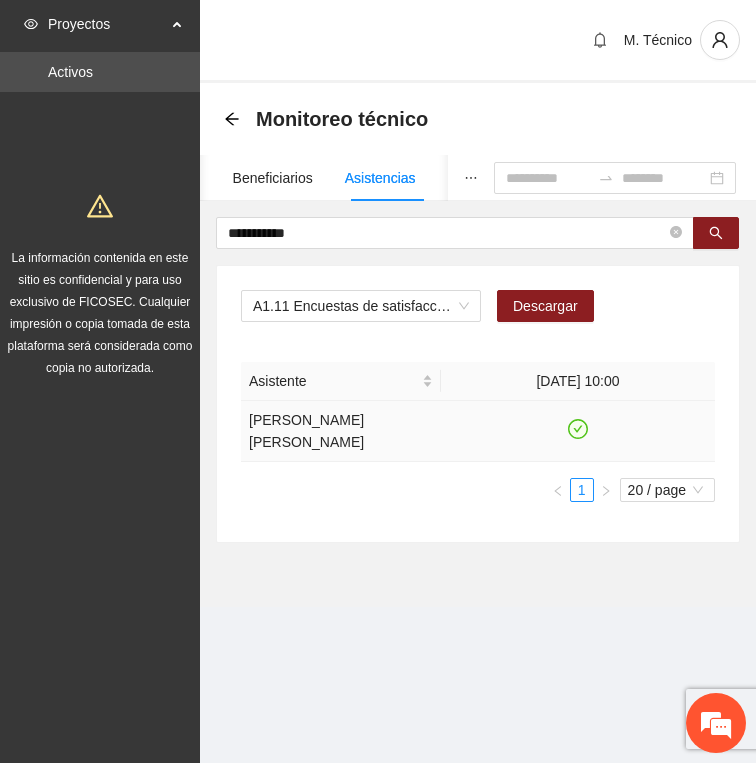 click 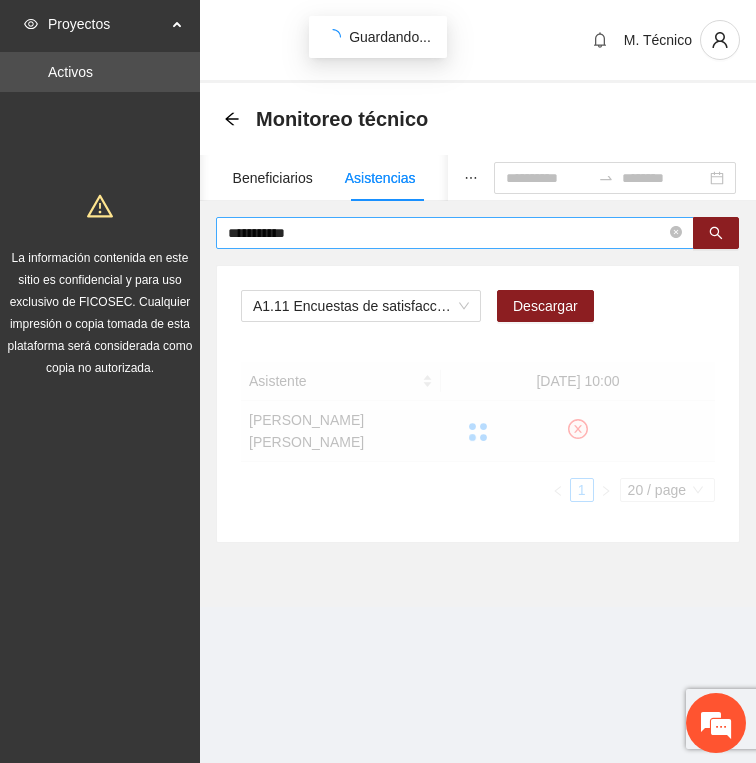click on "**********" at bounding box center (447, 233) 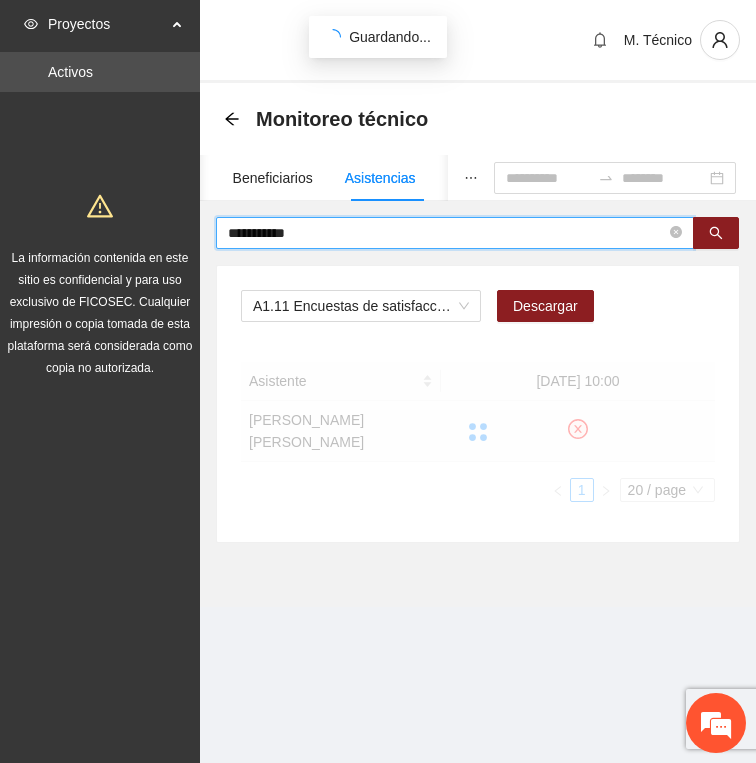 click on "**********" at bounding box center [447, 233] 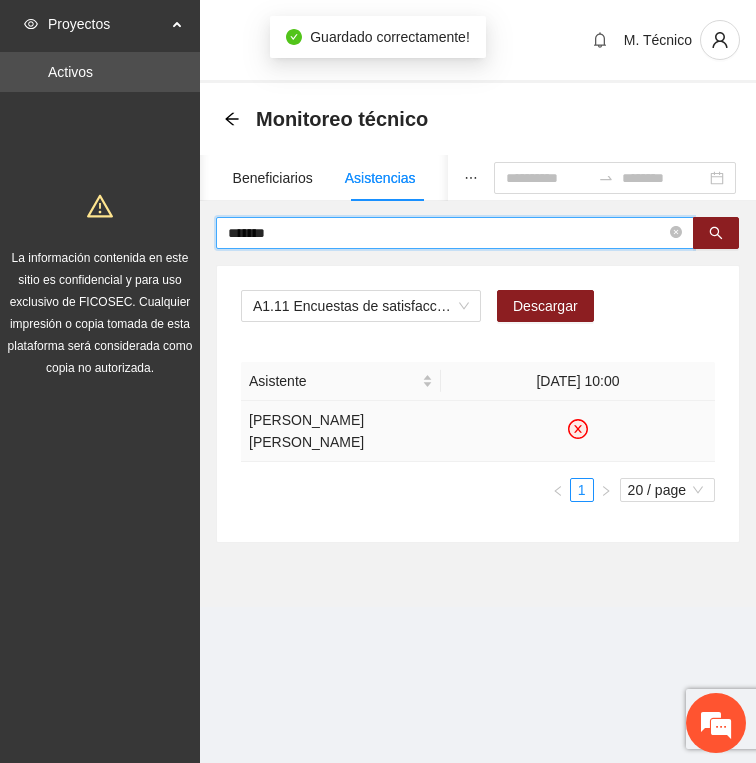 type on "*******" 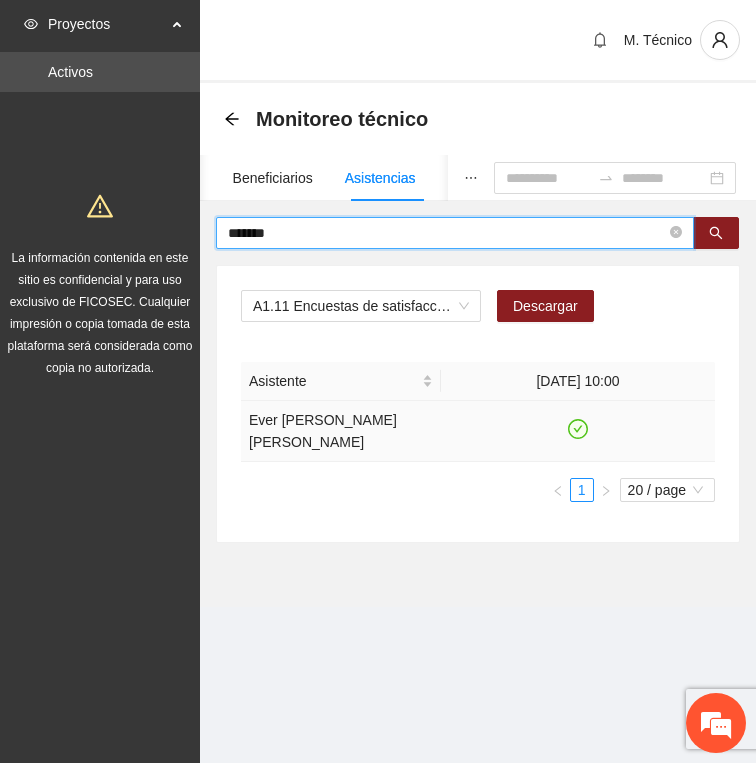 click 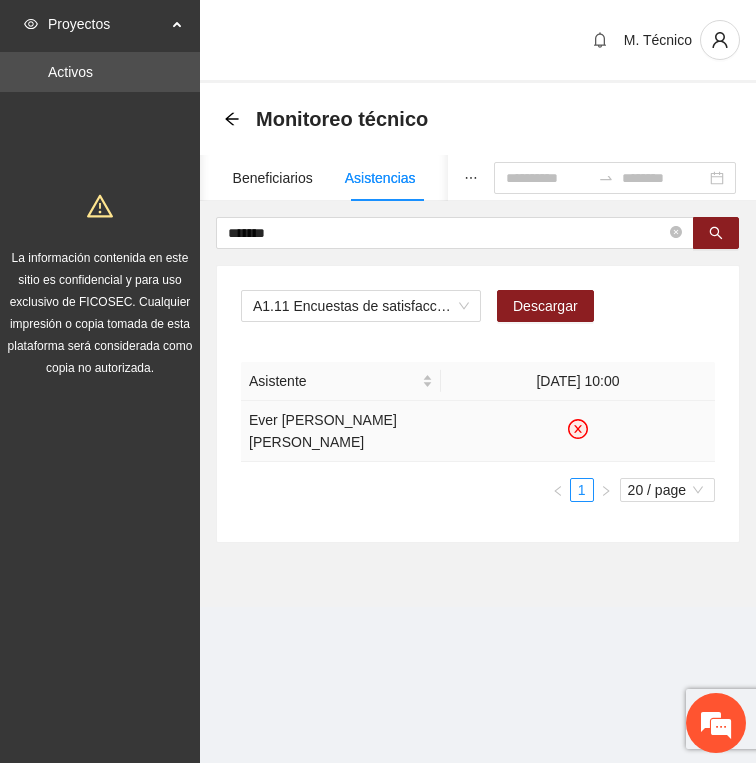 click at bounding box center [471, 178] 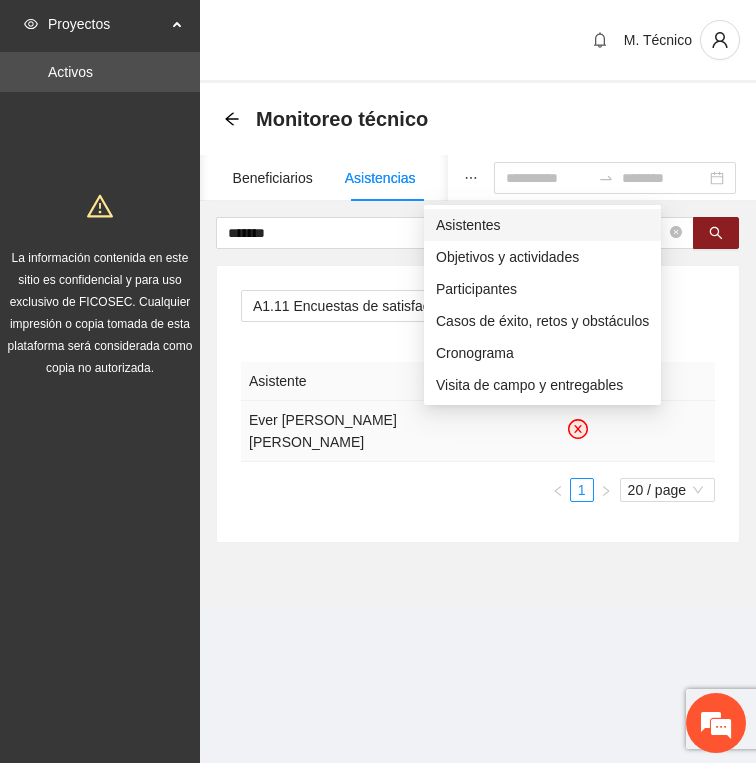 click on "Asistentes" at bounding box center (542, 225) 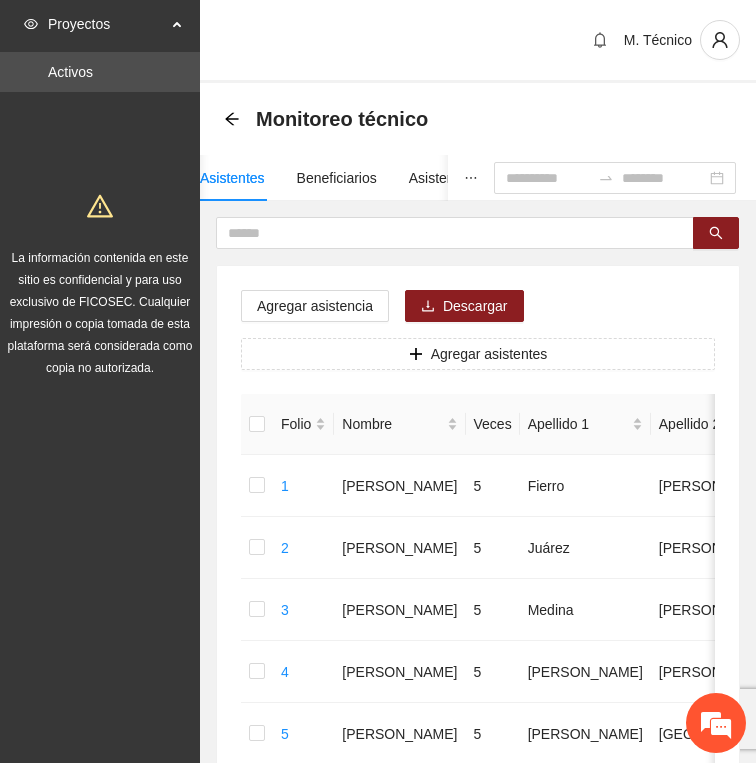 click on "Asistentes Beneficiarios Asistencias Objetivos y actividades Participantes Casos de éxito, retos y obstáculos Cronograma Visita [PERSON_NAME] y entregables Agregar asistencia Descargar Agregar asistentes Folio Nombre Veces Apellido 1 Apellido 2 Sexo Fecha de nacimiento Edad Municipio Colonia Teléfono Actividad                             1 [PERSON_NAME] 5 [PERSON_NAME] [DATE] 6 Chihuahua Ampliacion [PERSON_NAME] 6146098808 U P +11 2 [PERSON_NAME] 5 [PERSON_NAME] Masculino [DATE] 6 [GEOGRAPHIC_DATA] 6142685790 U P +4 3 [PERSON_NAME] 5 [PERSON_NAME] [DATE] 8 [GEOGRAPHIC_DATA] U P +6 4 [PERSON_NAME] 5 [PERSON_NAME] [DATE] 7 [GEOGRAPHIC_DATA] U P +4 5 [PERSON_NAME] 5 [PERSON_NAME] Masculino [DATE] 6 Chihuahua Infonavit Nac.  6141246855 U P +4 6 Eithan 5 [PERSON_NAME] Masculino [DATE] 8 Chihuahua [PERSON_NAME] 6141225744 U P +6 7 [PERSON_NAME][DATE] 5 [PERSON_NAME] Femenino [DATE] 8 Chihuahua Paseos de Chih" at bounding box center [478, 965] 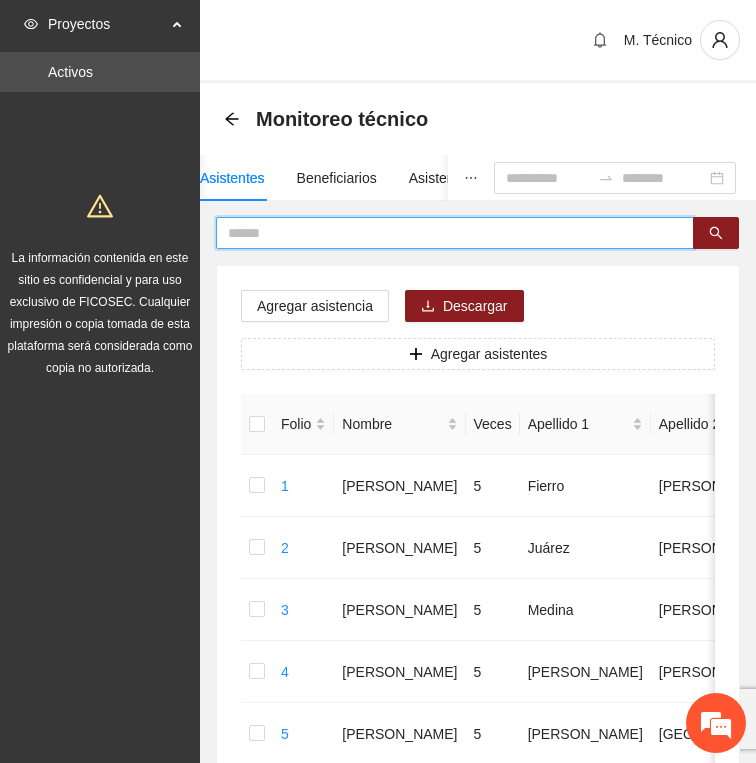 click at bounding box center [447, 233] 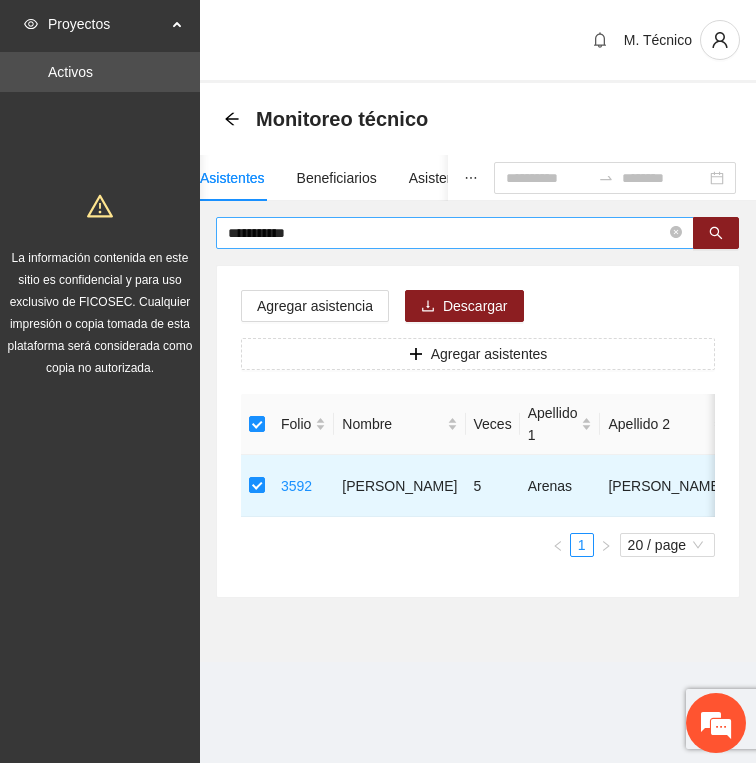 click on "**********" at bounding box center (447, 233) 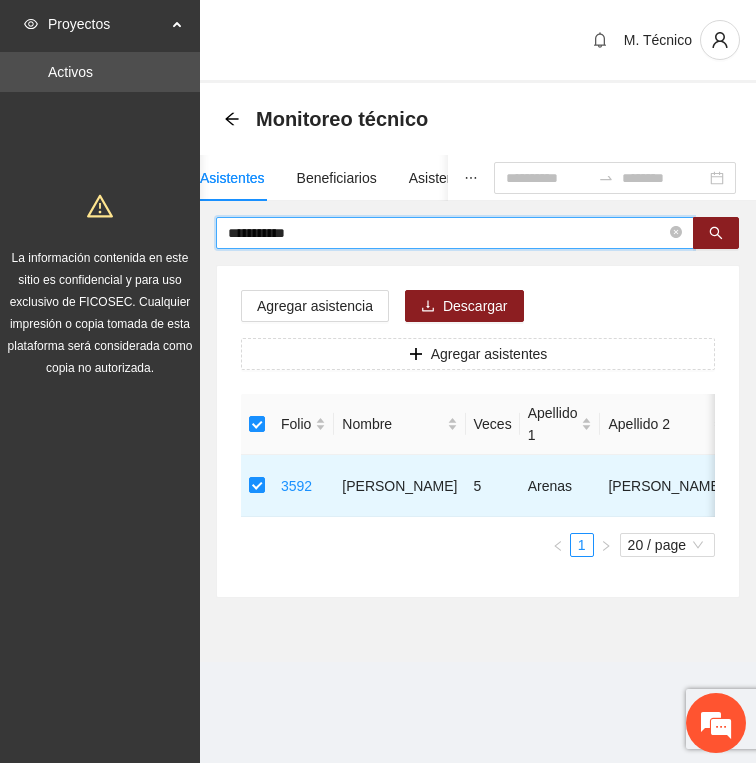 click on "**********" at bounding box center (447, 233) 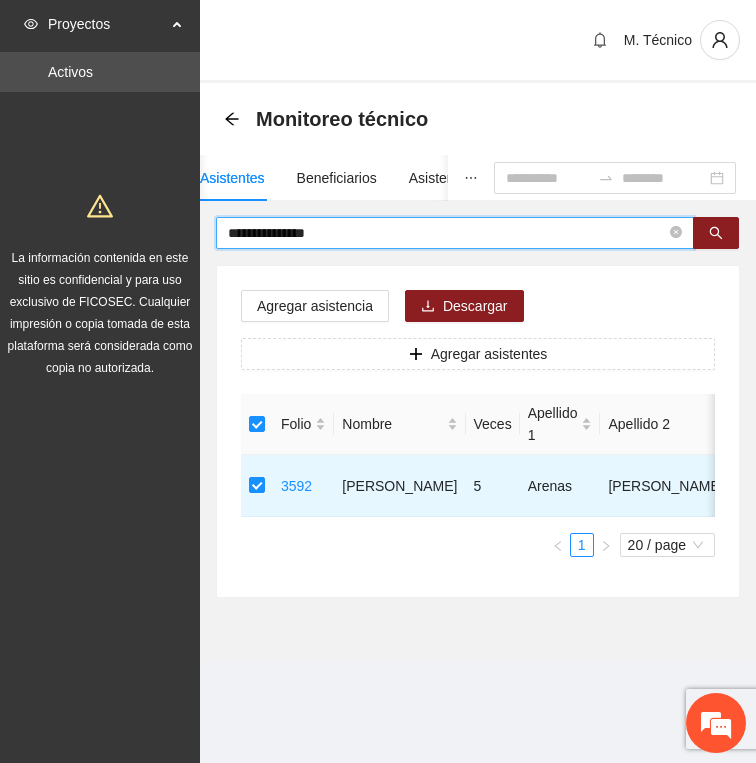 type on "**********" 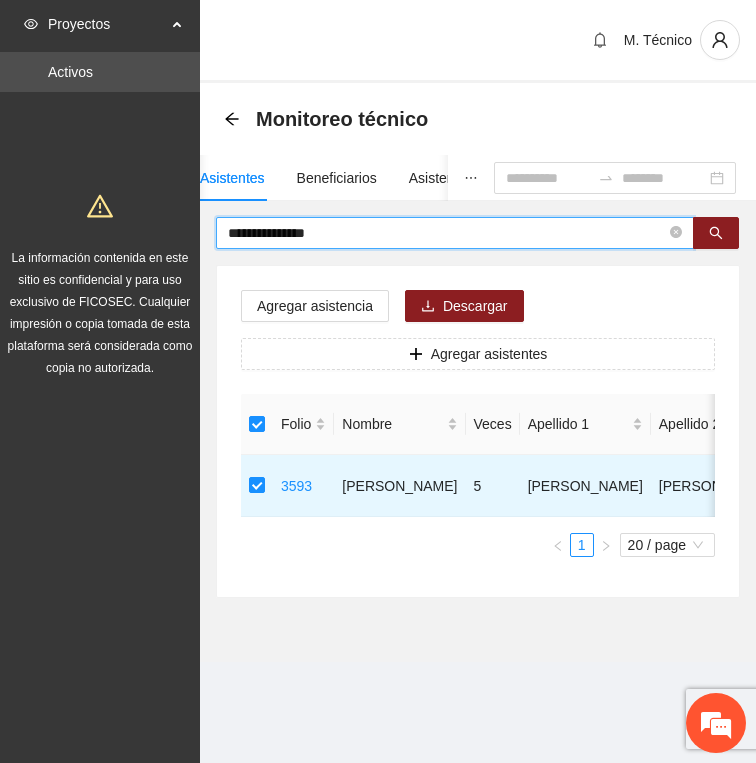 click on "**********" at bounding box center (447, 233) 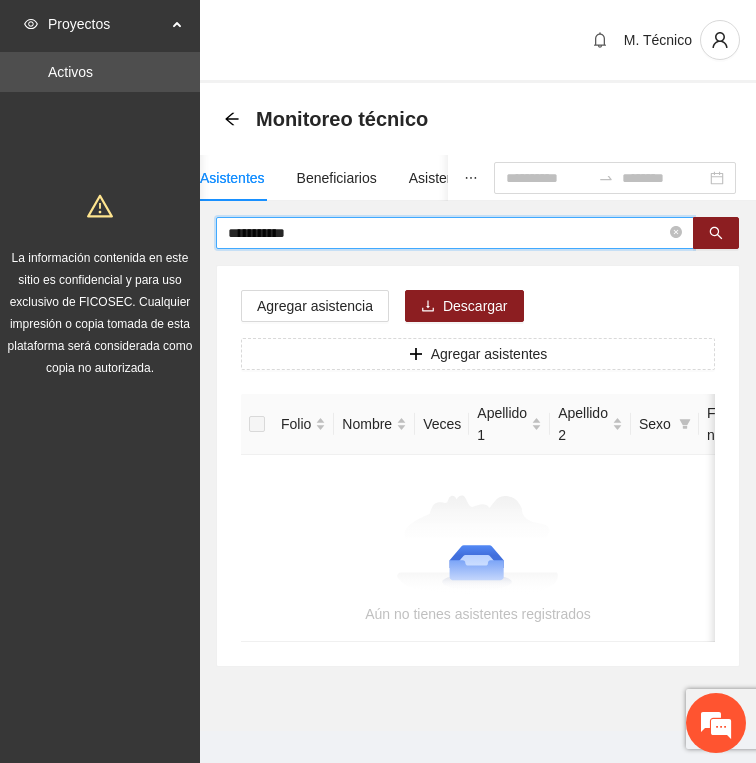 click on "**********" at bounding box center [447, 233] 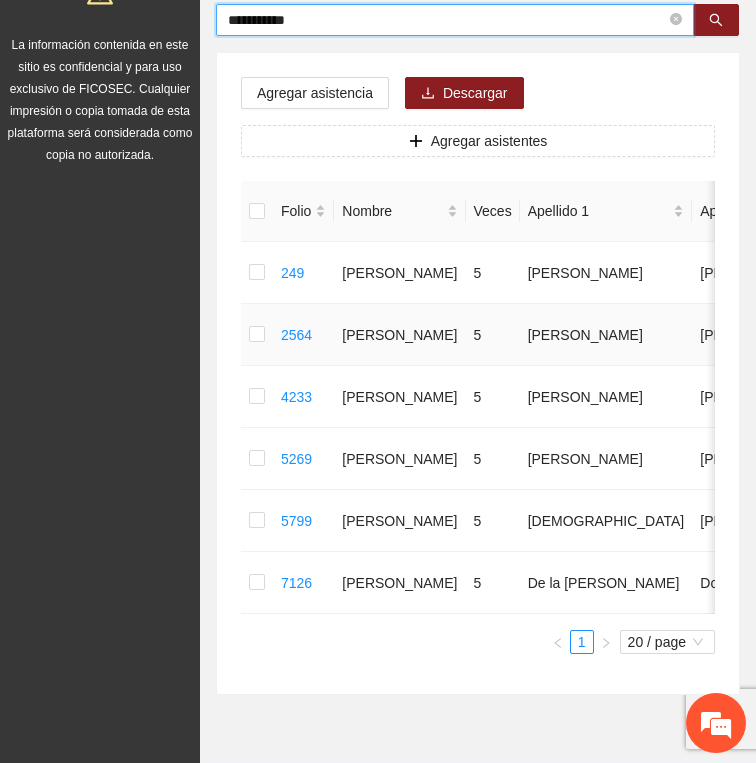 scroll, scrollTop: 233, scrollLeft: 0, axis: vertical 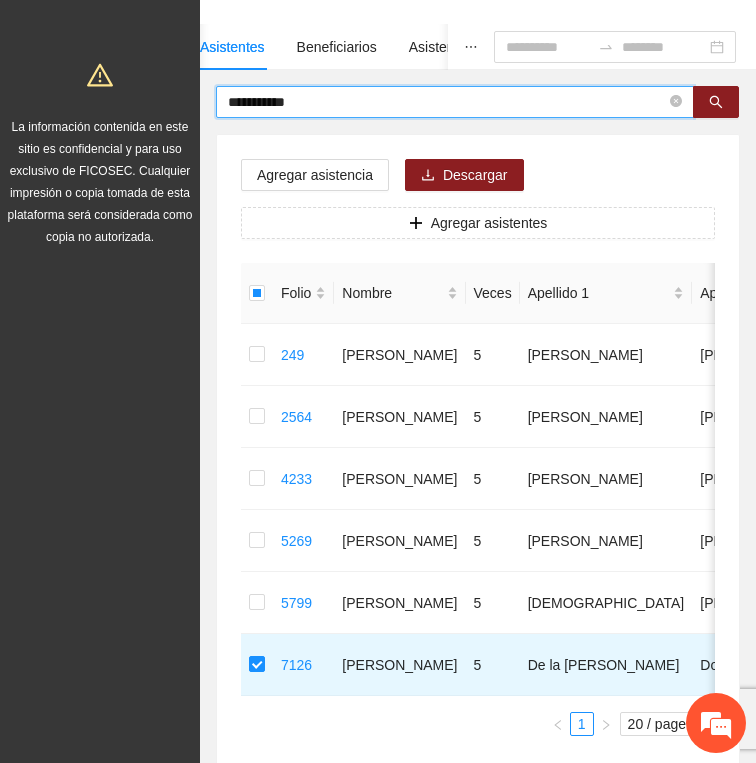 click on "**********" at bounding box center [447, 102] 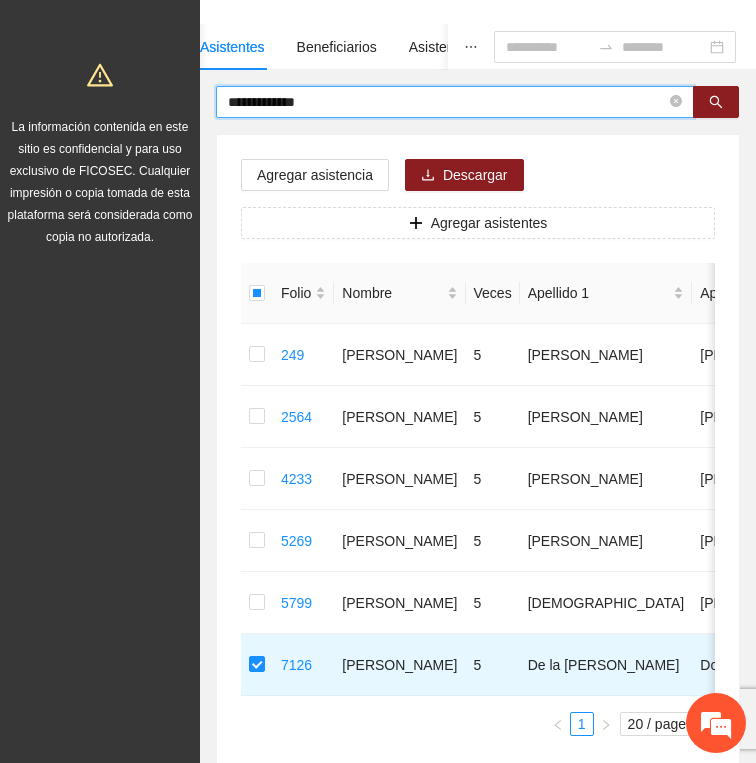 type on "**********" 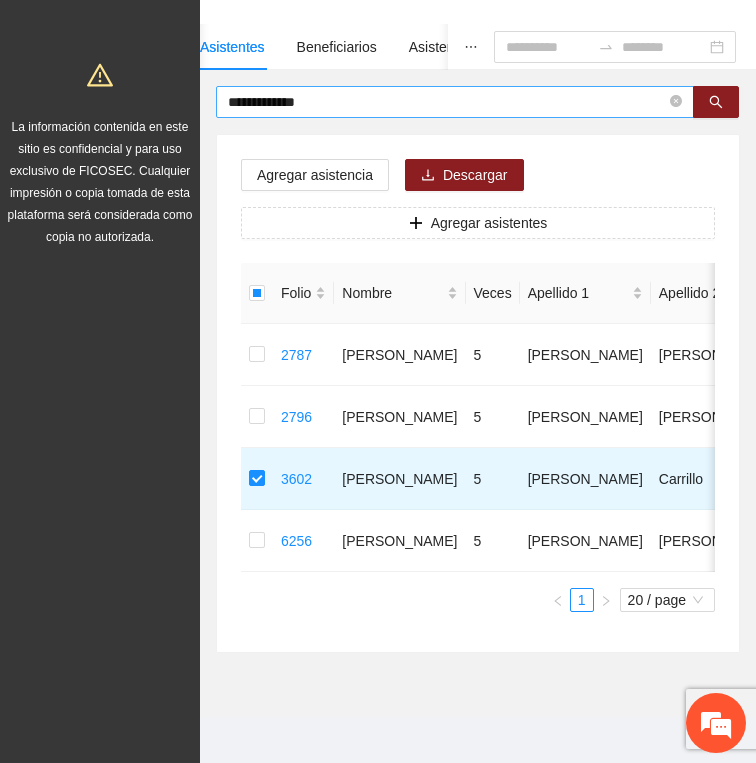 click on "**********" at bounding box center (447, 102) 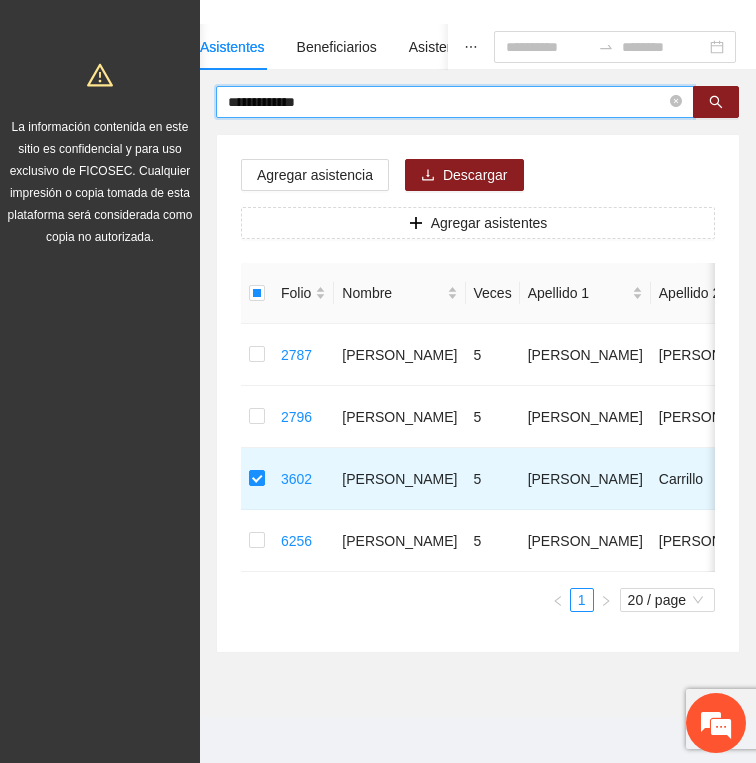 click on "**********" at bounding box center (447, 102) 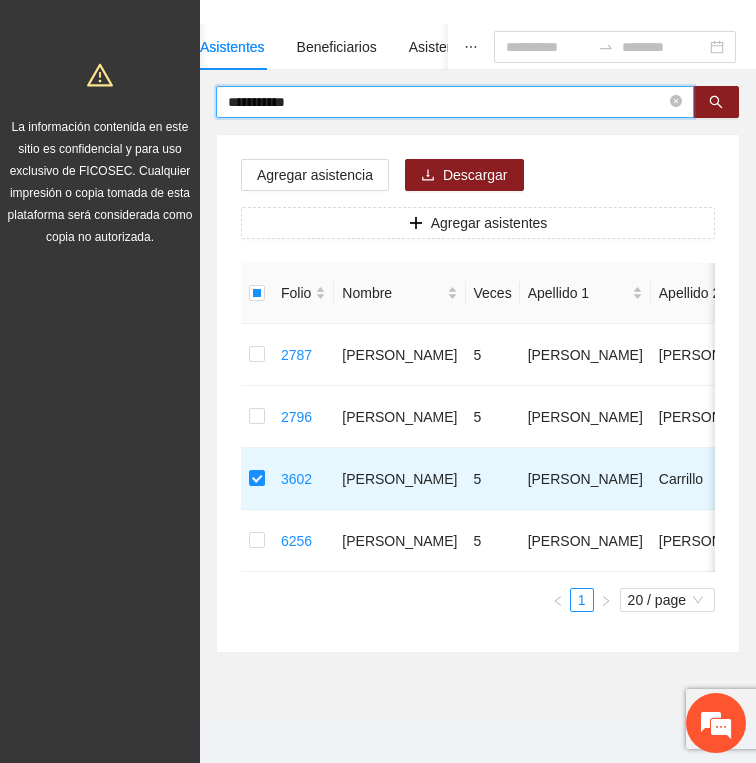 type on "**********" 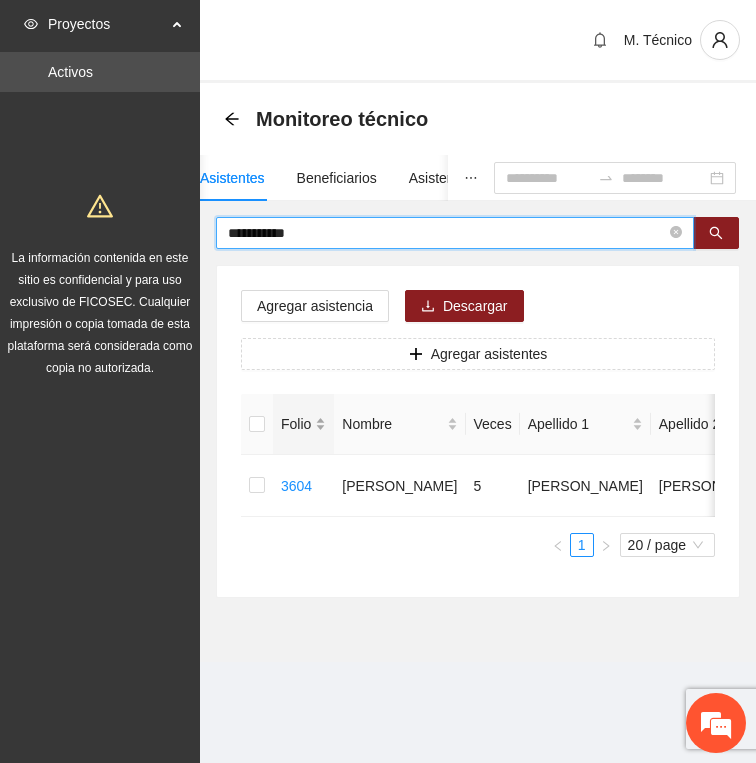 scroll, scrollTop: 0, scrollLeft: 0, axis: both 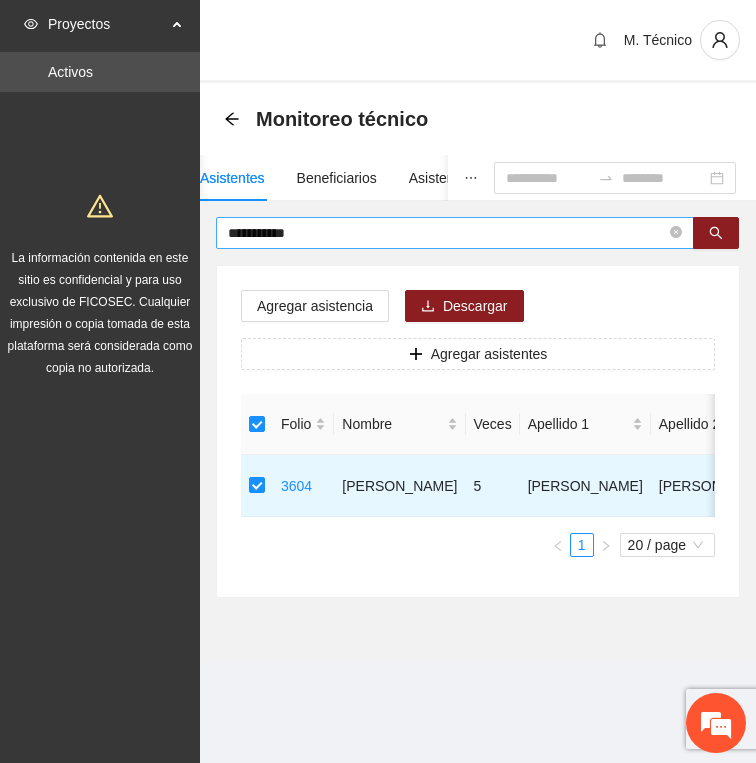 click on "**********" at bounding box center [447, 233] 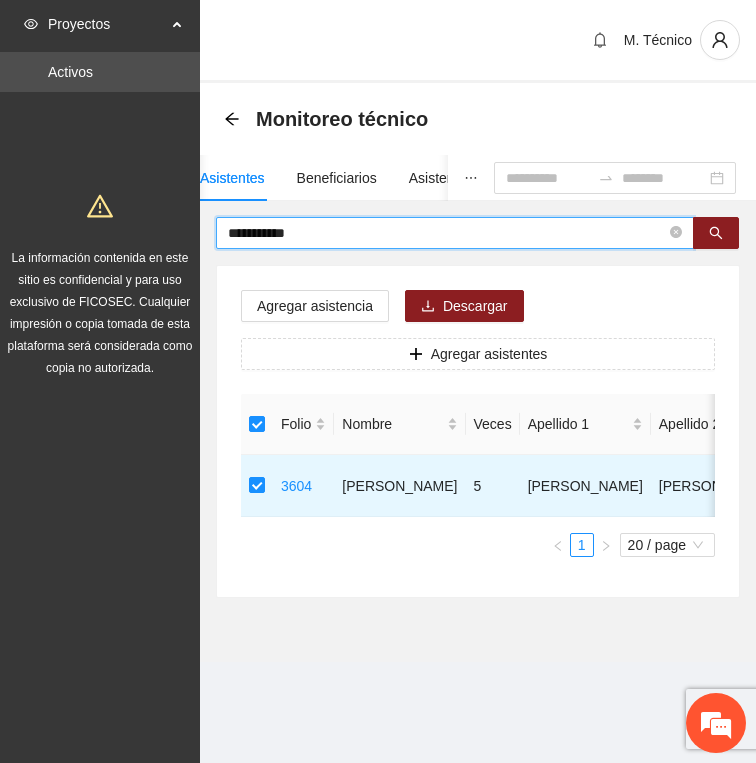 click on "**********" at bounding box center (447, 233) 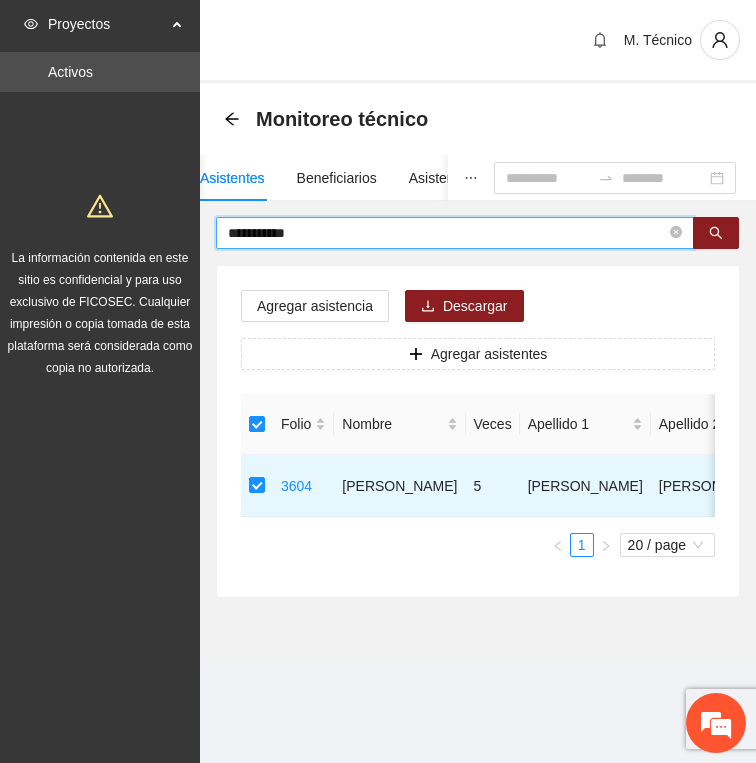 type on "**********" 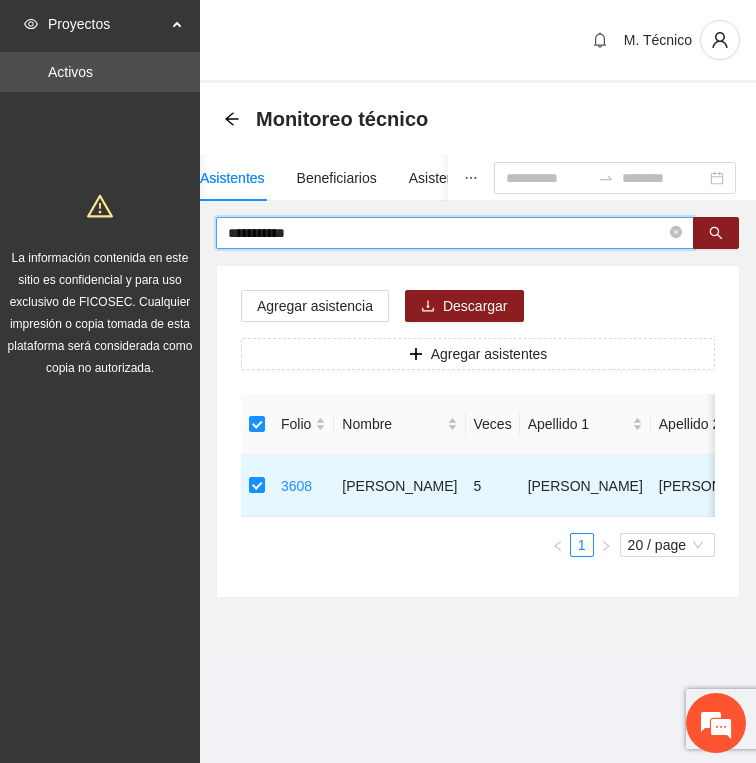 click on "**********" at bounding box center [447, 233] 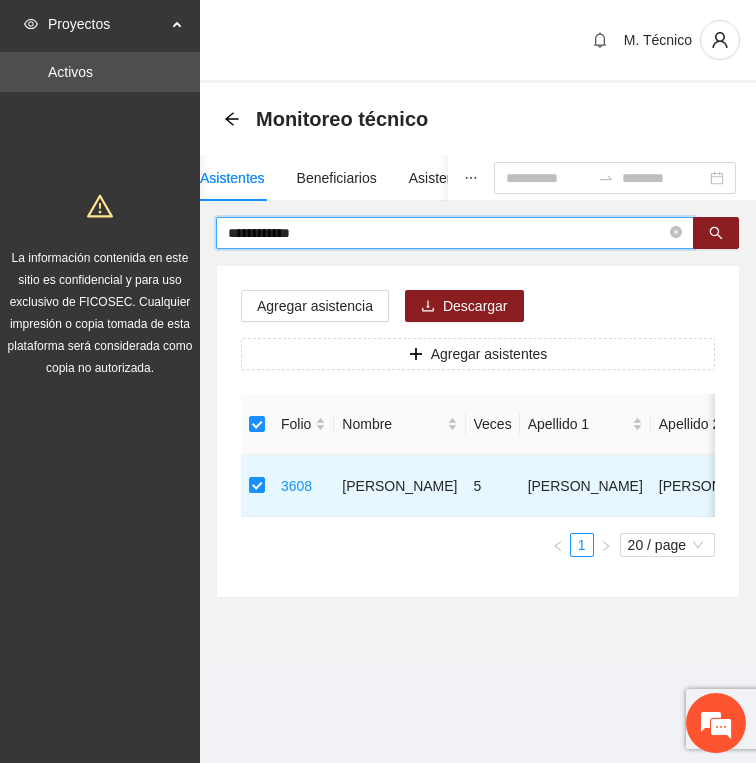 type on "**********" 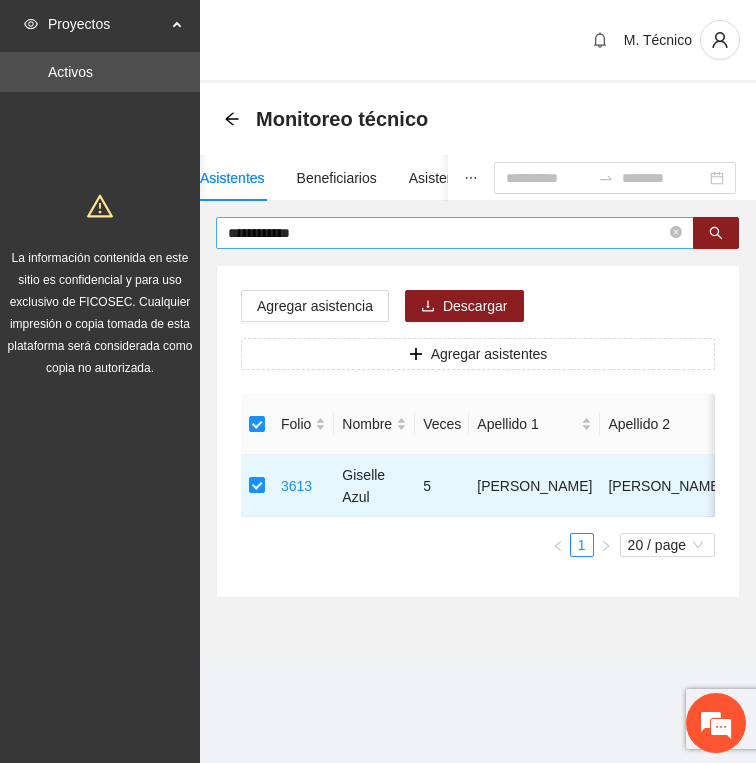 click on "**********" at bounding box center [447, 233] 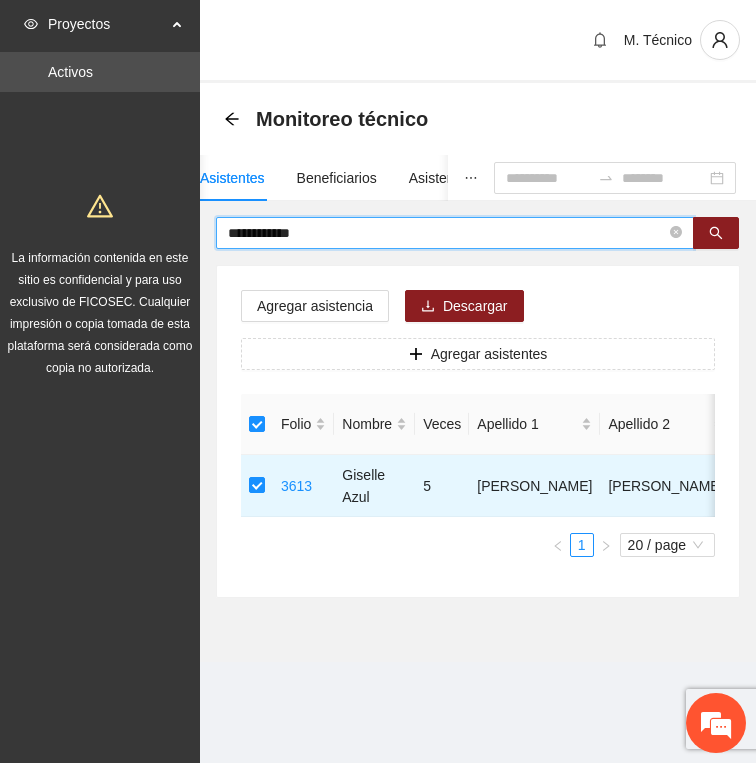 click on "**********" at bounding box center (447, 233) 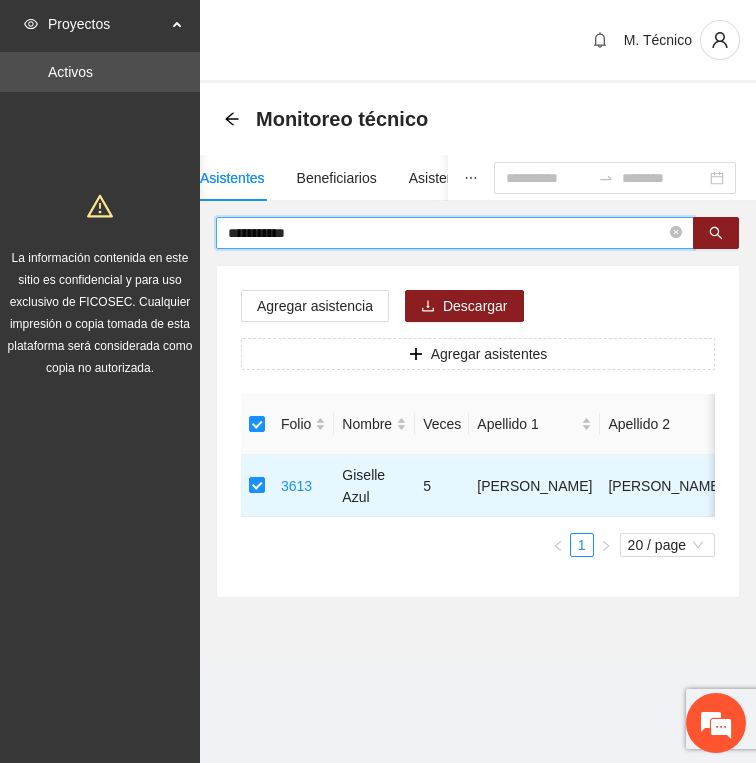 type on "**********" 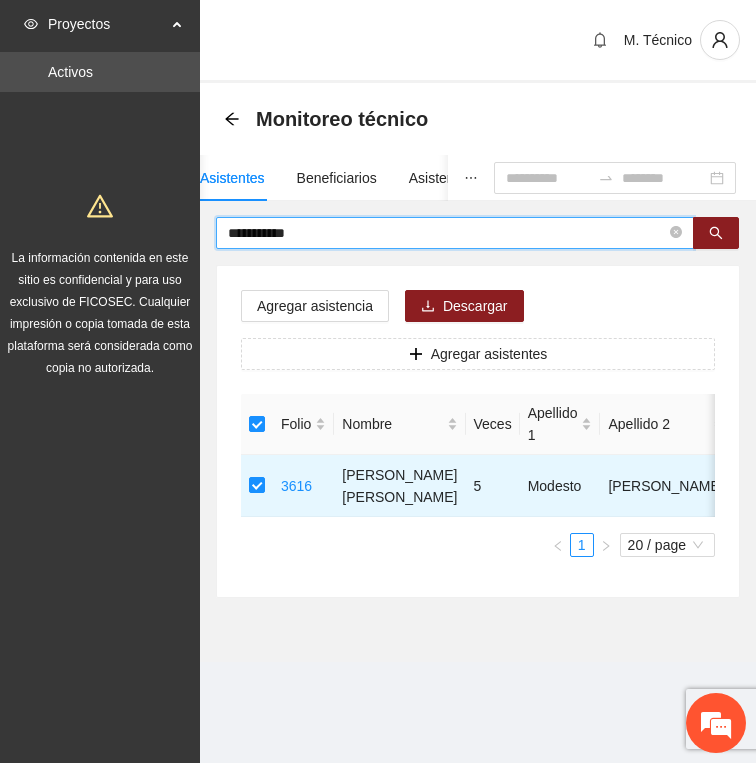 click on "**********" at bounding box center [447, 233] 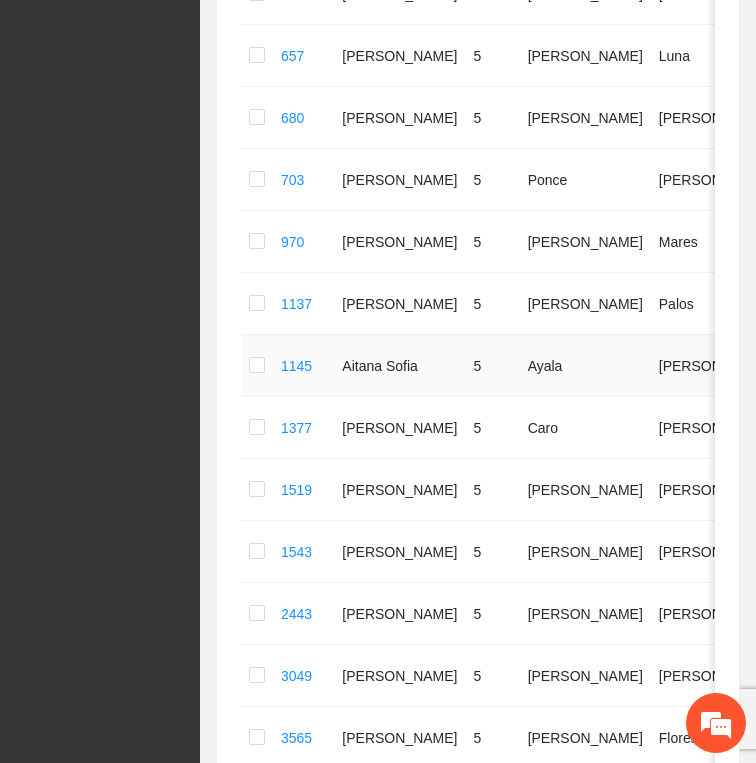 scroll, scrollTop: 0, scrollLeft: 0, axis: both 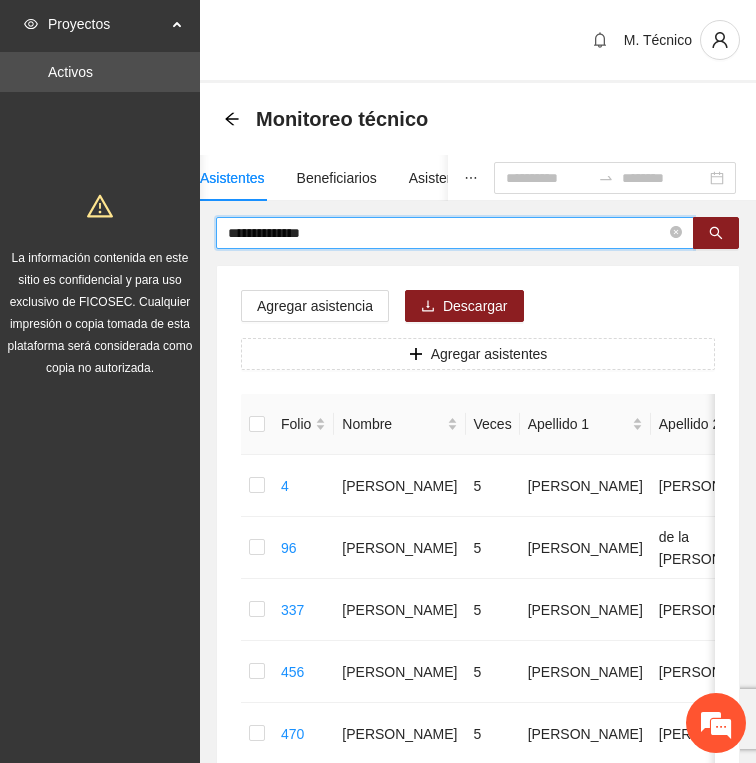 type on "**********" 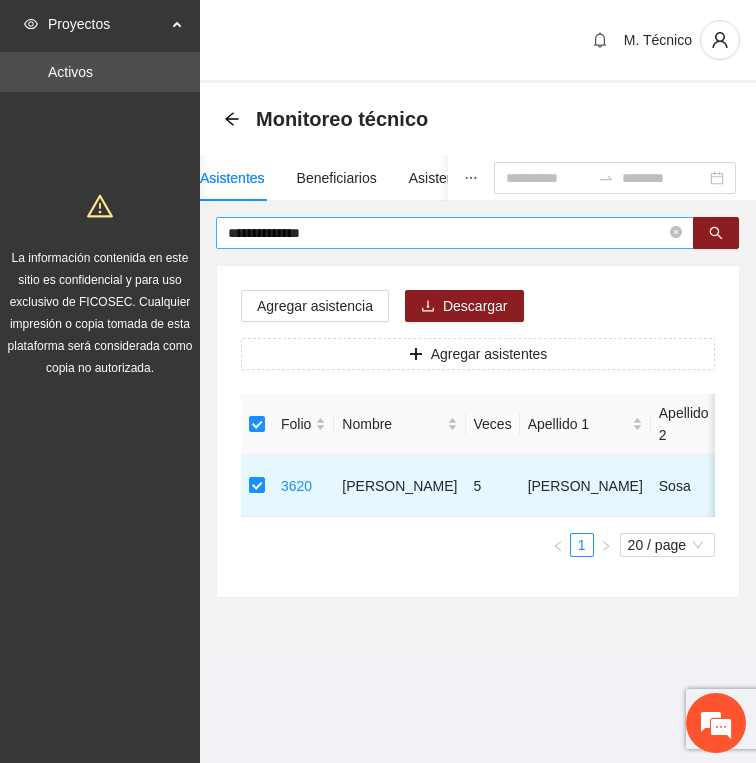 click on "**********" at bounding box center (455, 233) 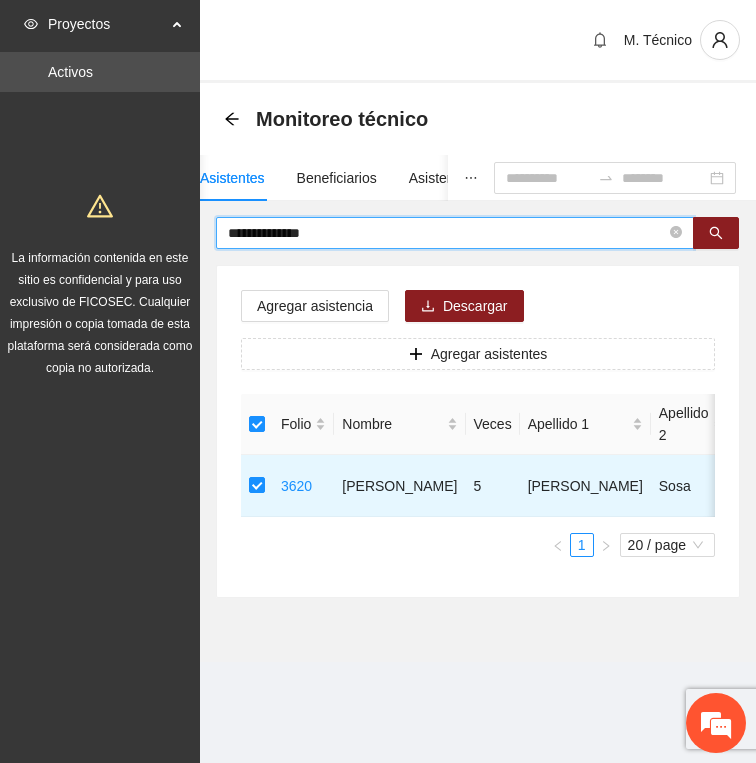 click on "**********" at bounding box center (447, 233) 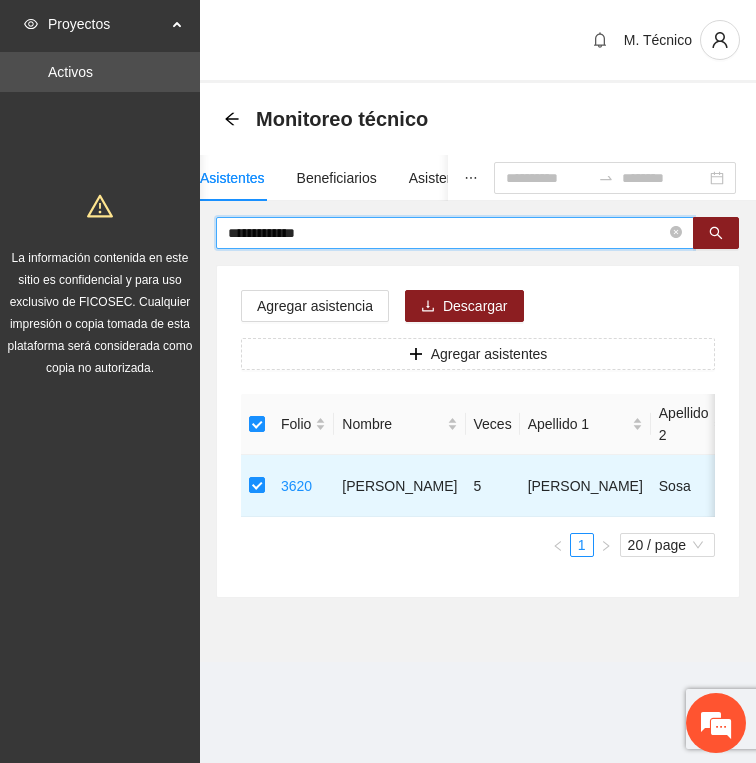 type on "**********" 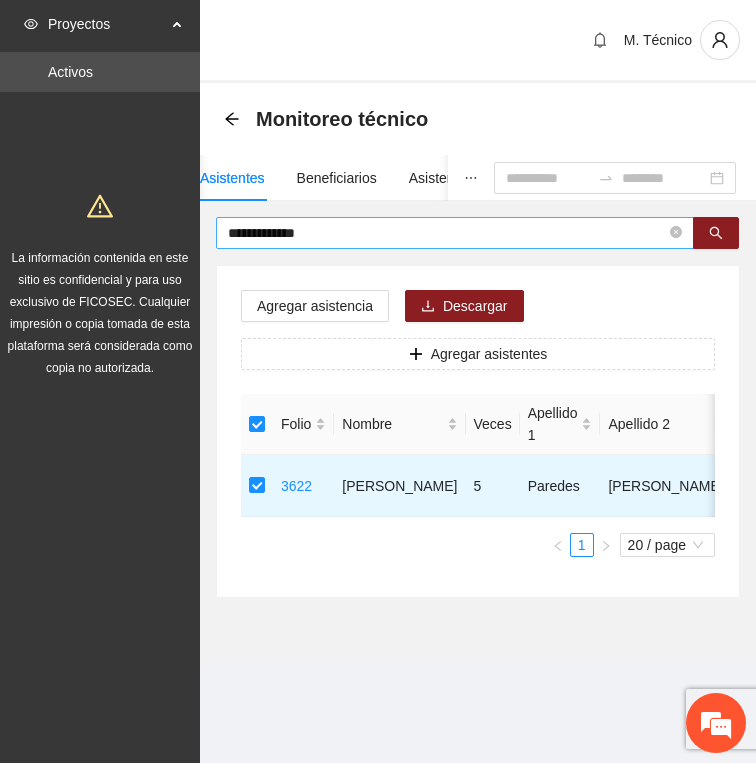 click on "**********" at bounding box center (447, 233) 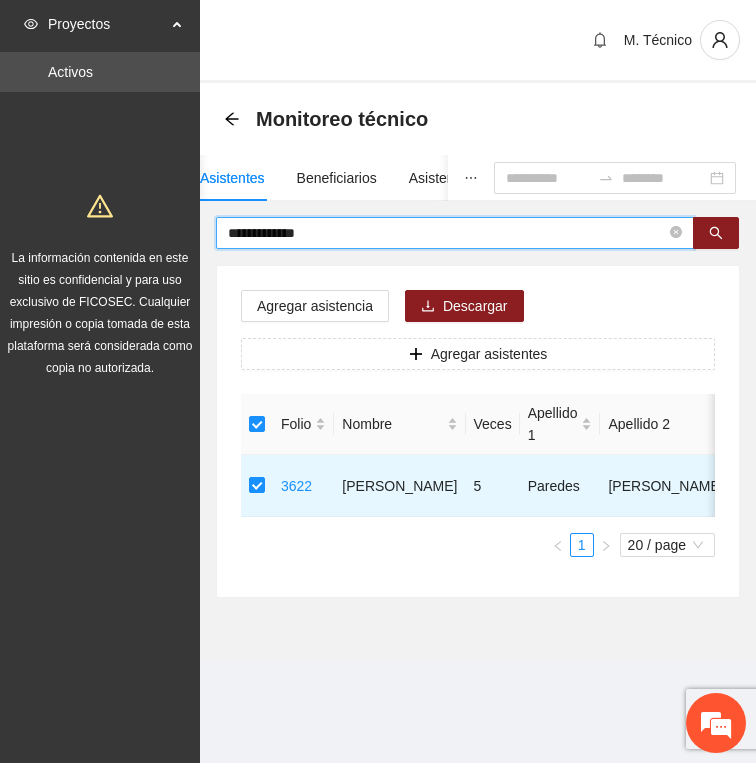 click on "**********" at bounding box center (447, 233) 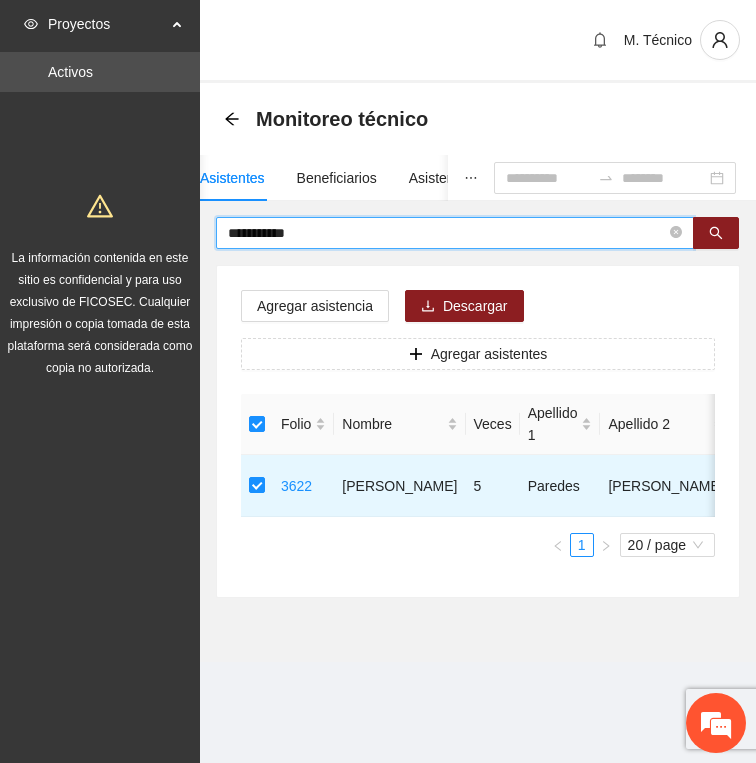 type on "**********" 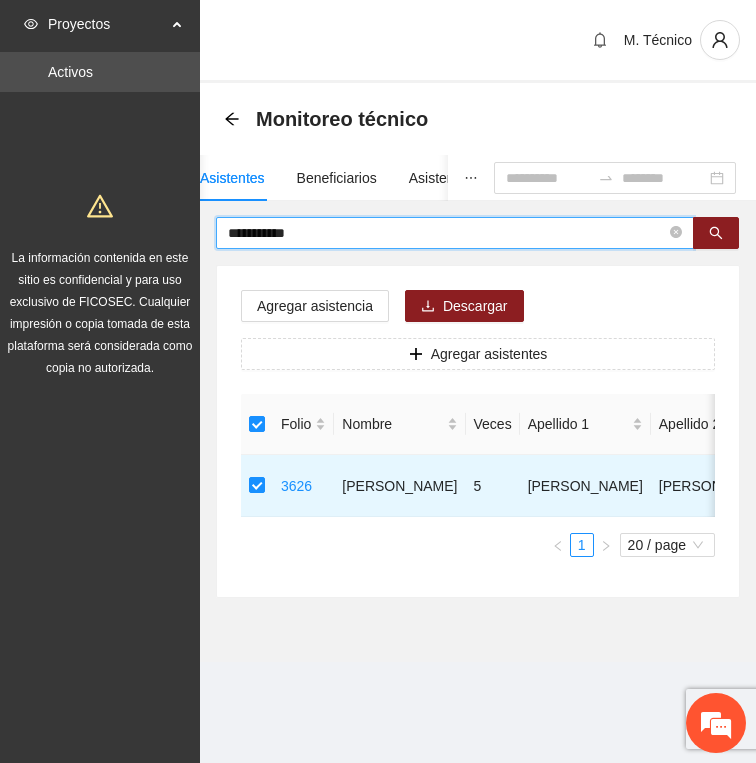click on "**********" at bounding box center (447, 233) 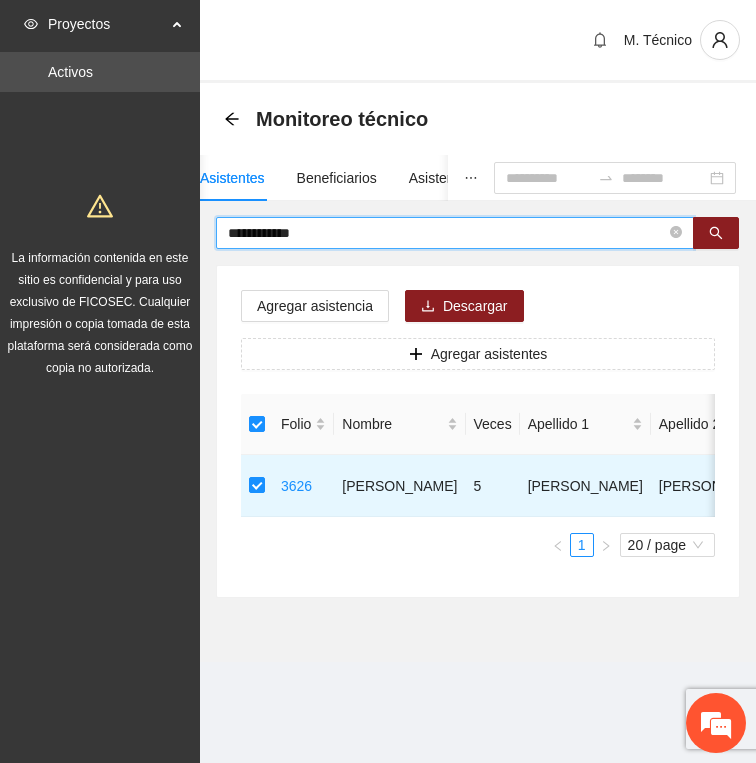 type on "**********" 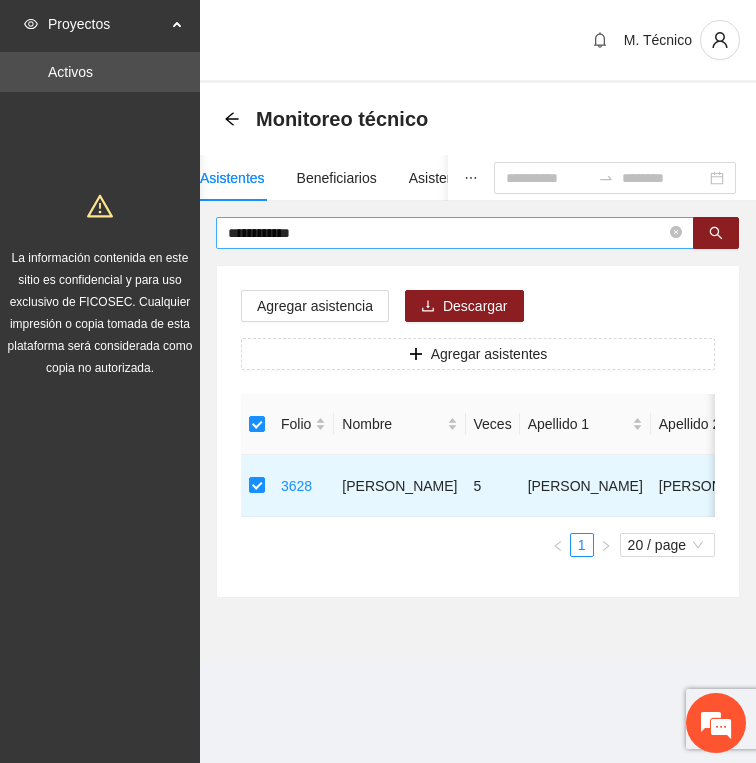 click on "**********" at bounding box center (447, 233) 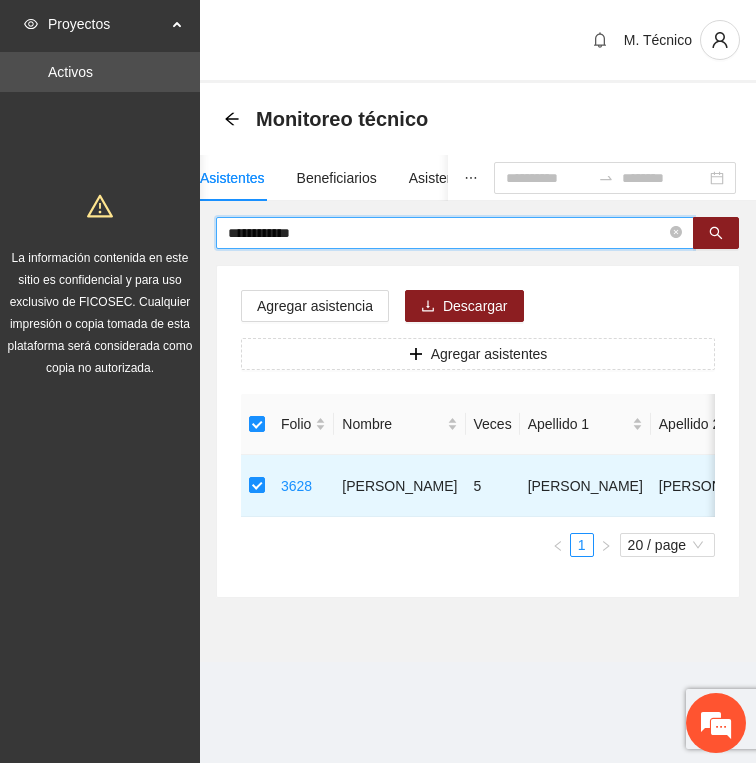 click on "**********" at bounding box center (447, 233) 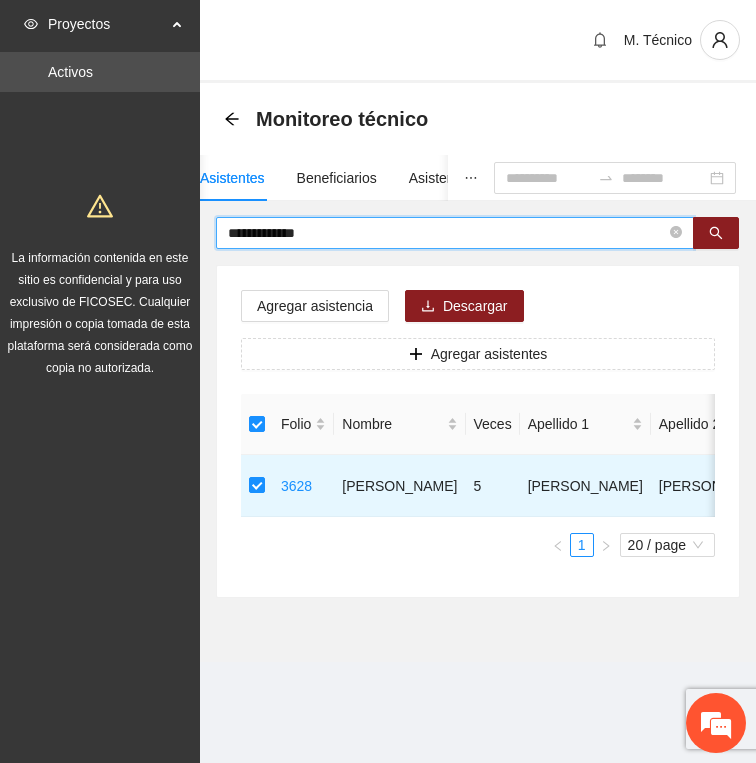 type on "**********" 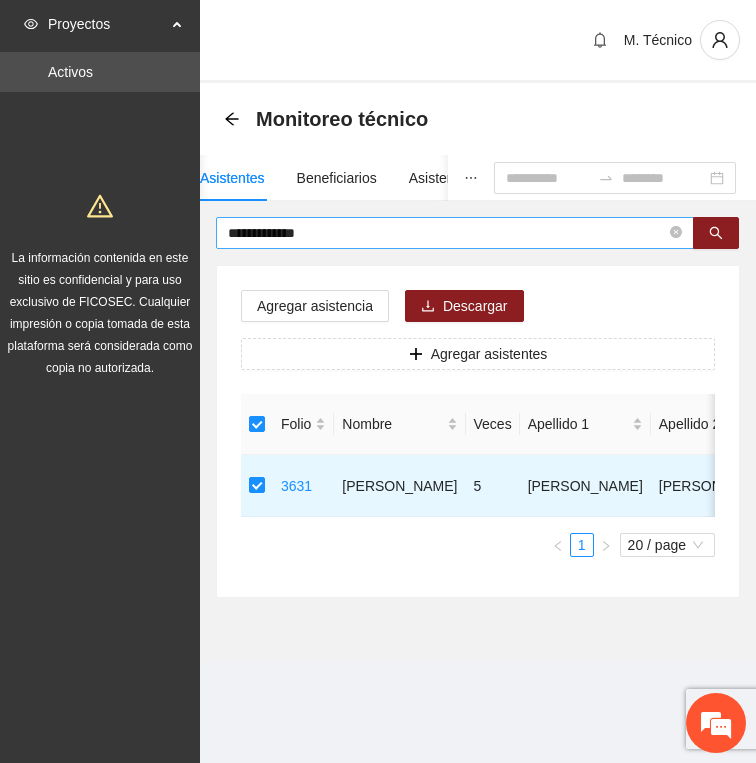 click on "**********" at bounding box center (447, 233) 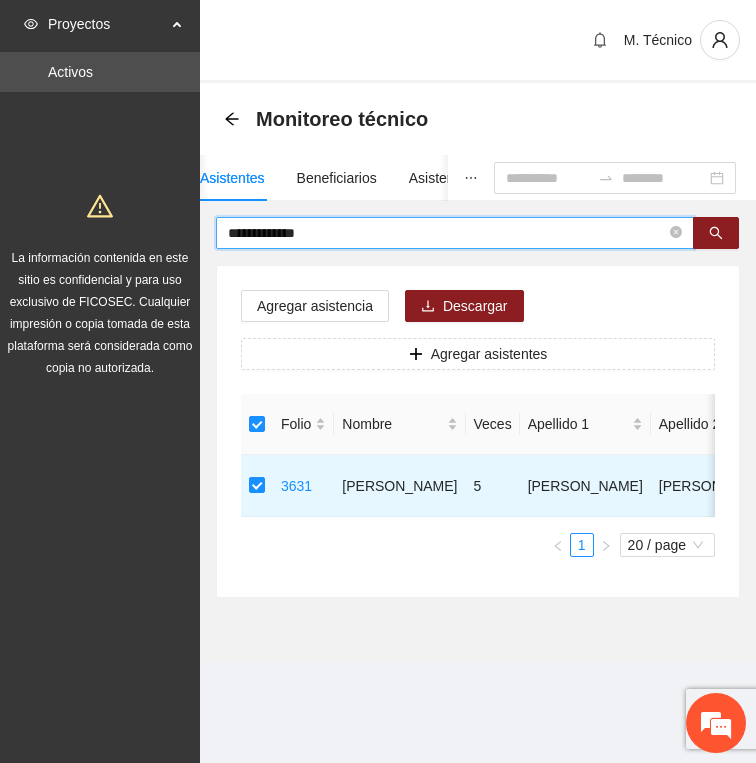 click on "**********" at bounding box center [447, 233] 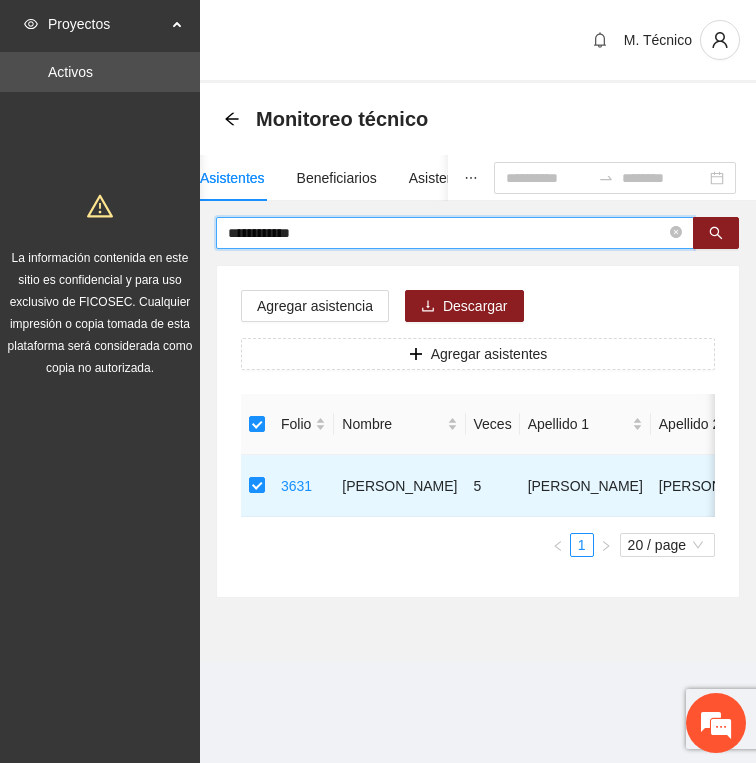 type on "**********" 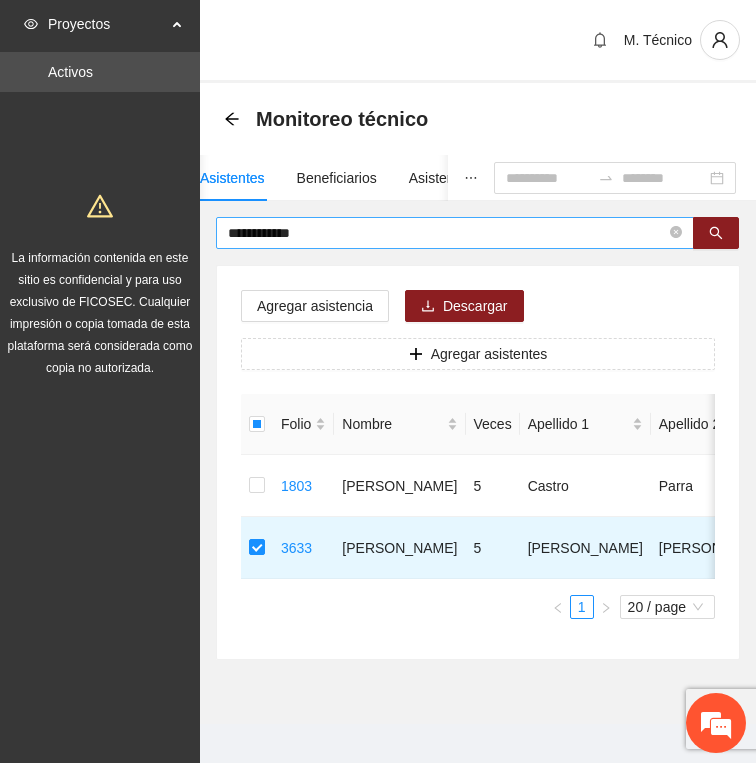 click on "**********" at bounding box center (447, 233) 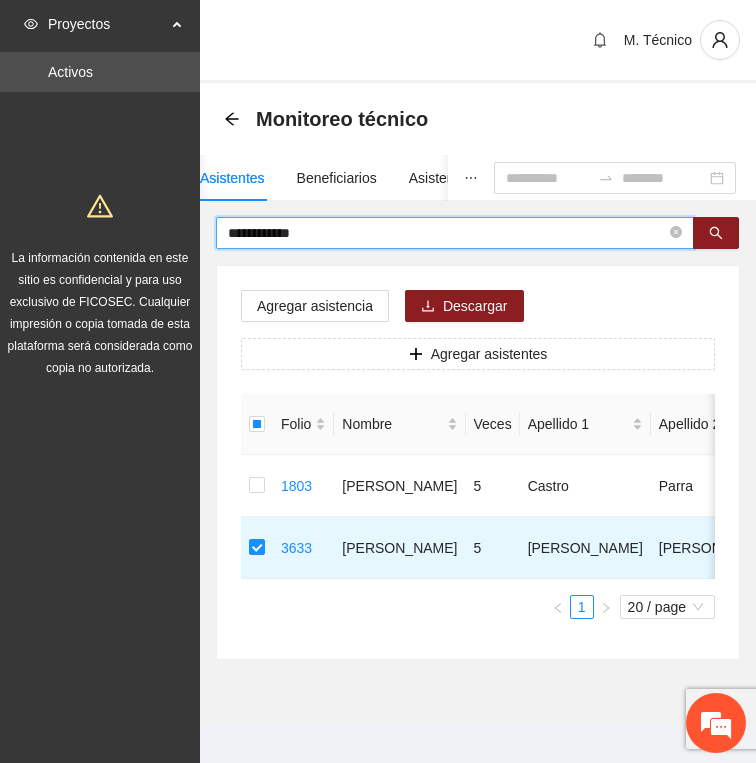 click on "**********" at bounding box center (447, 233) 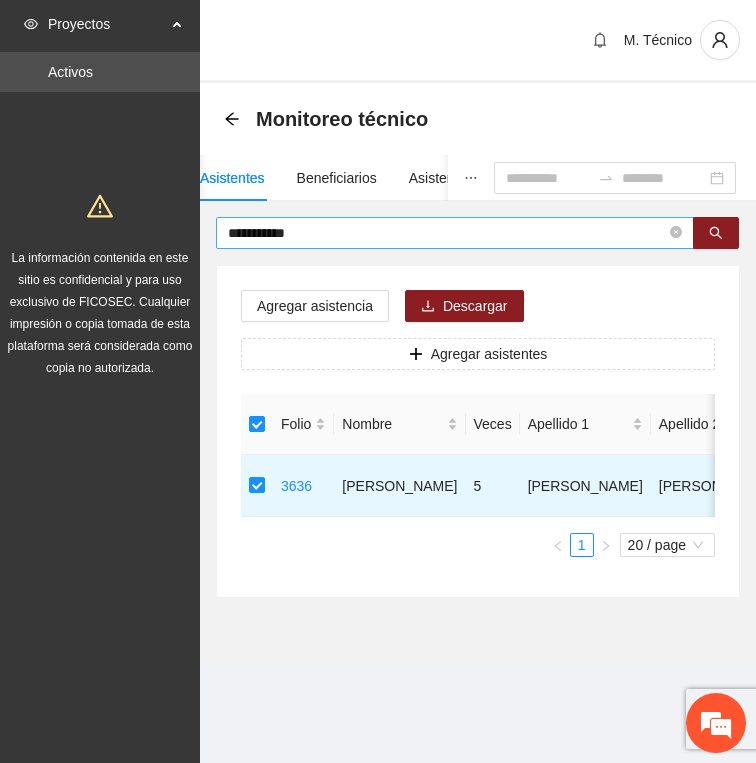 click on "**********" at bounding box center [447, 233] 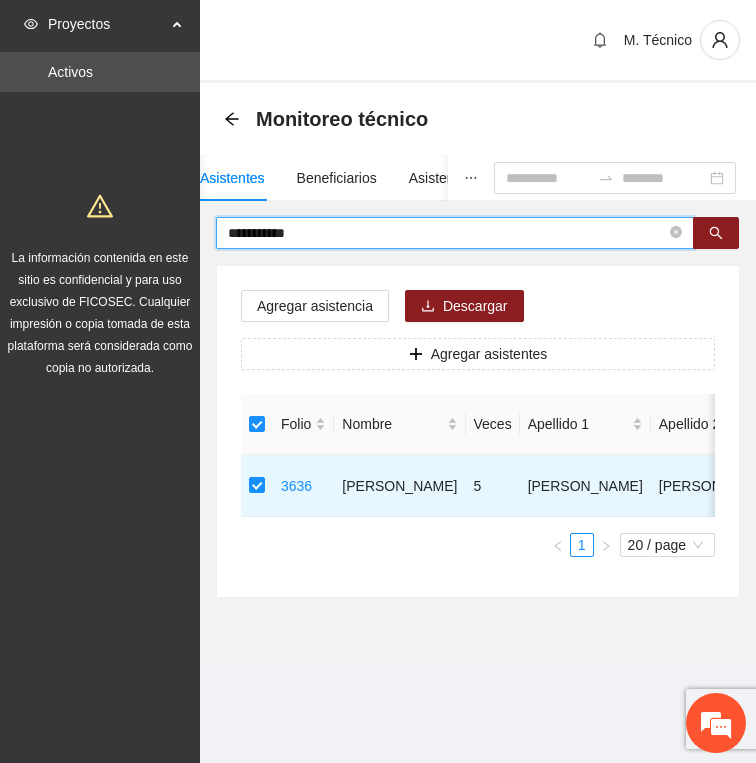 click on "**********" at bounding box center [447, 233] 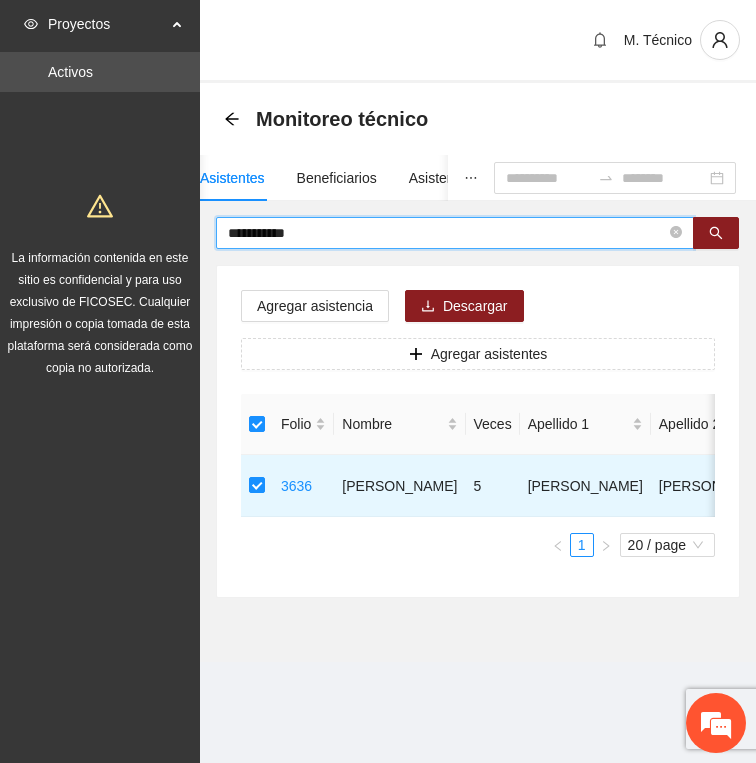 type on "**********" 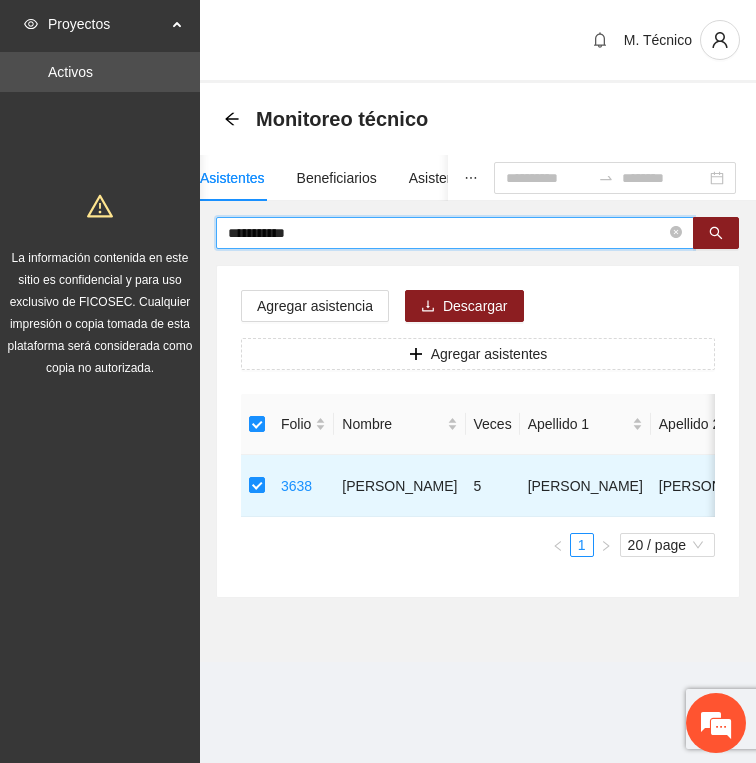 click on "**********" at bounding box center (447, 233) 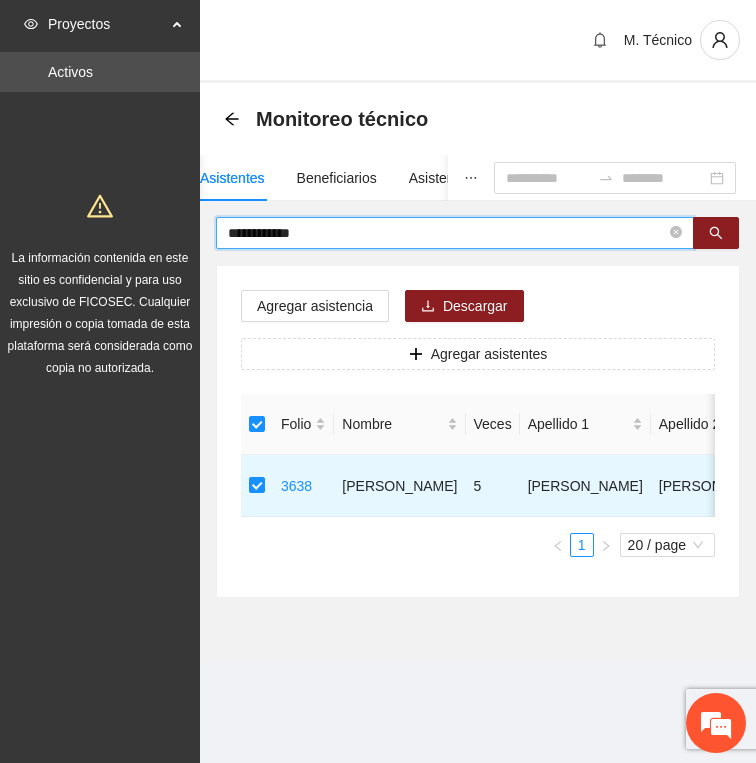 type on "**********" 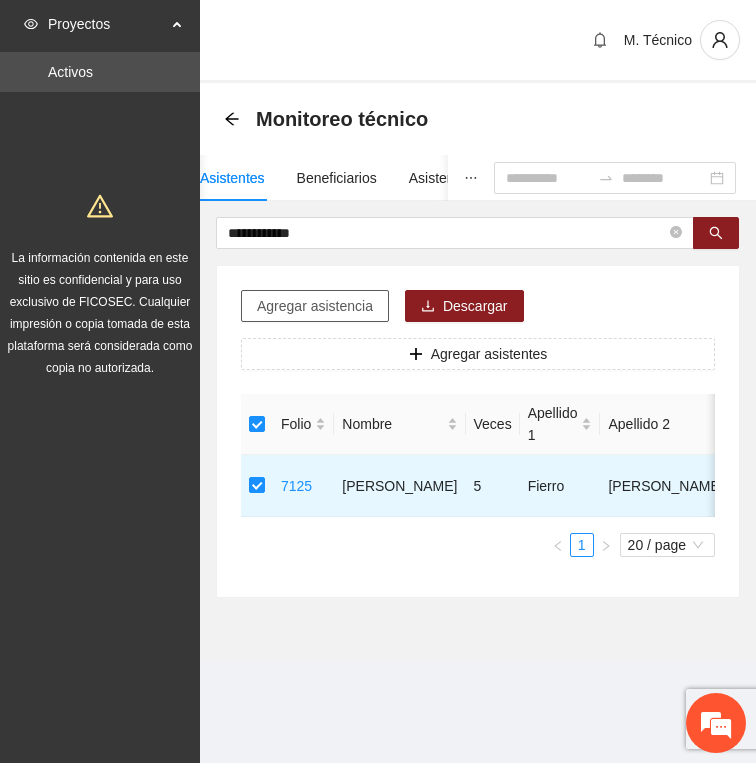 click on "Agregar asistencia" at bounding box center [315, 306] 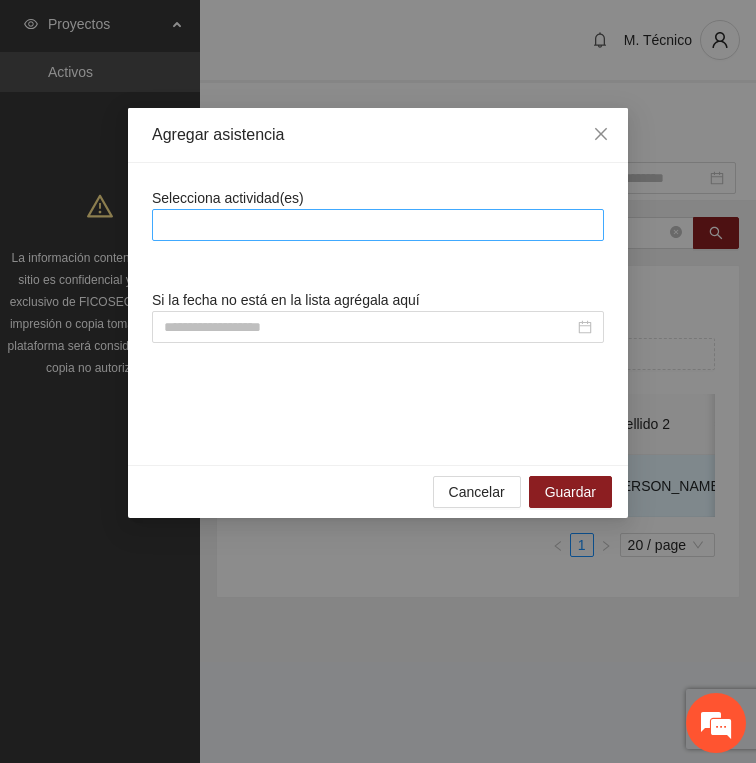 click at bounding box center [378, 225] 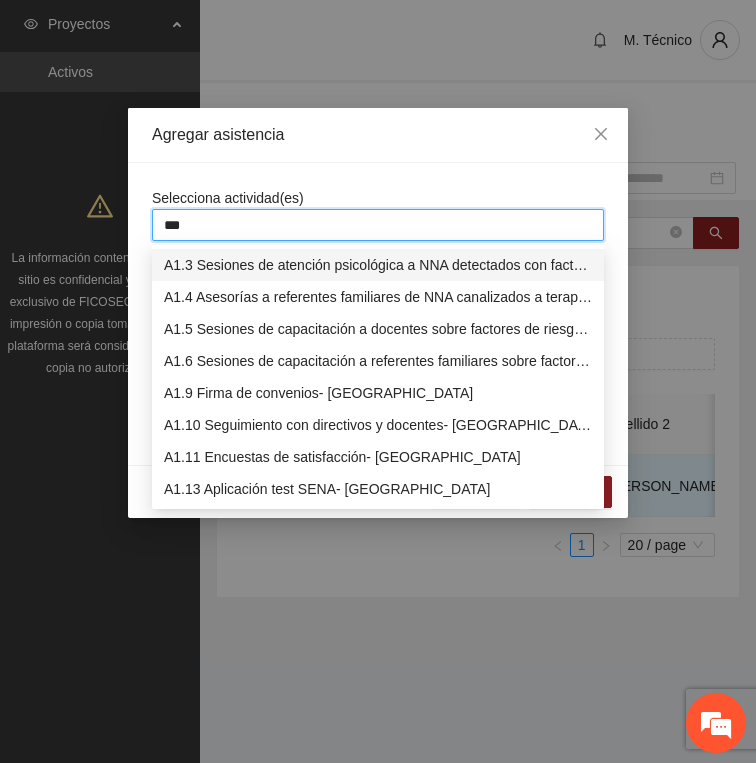 type on "****" 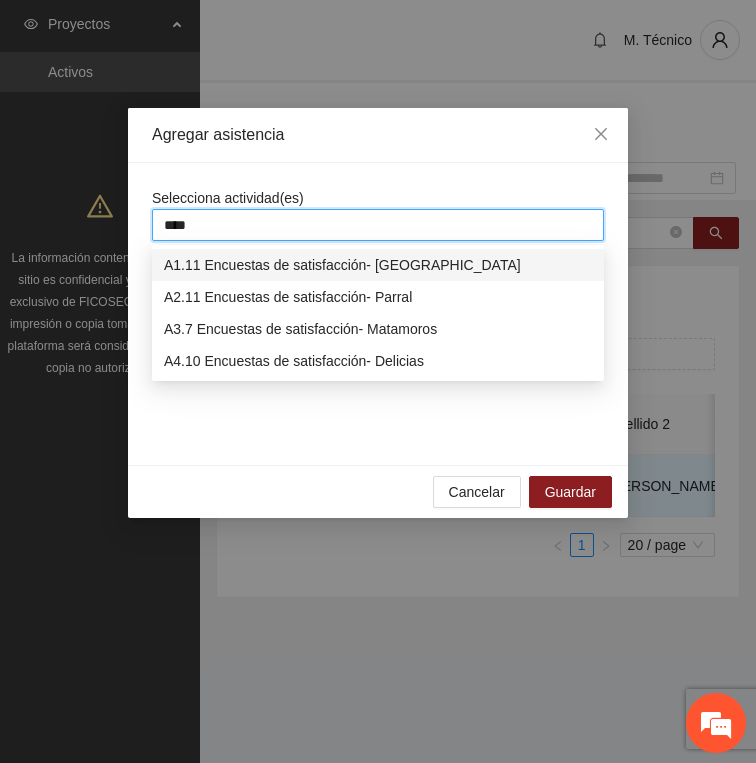 type 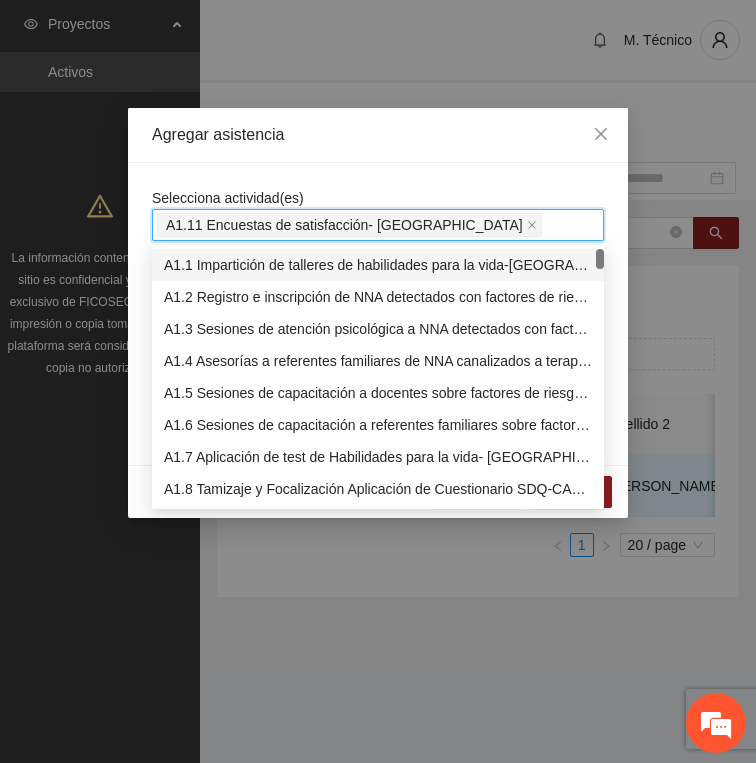 click on "Agregar asistencia" at bounding box center [378, 135] 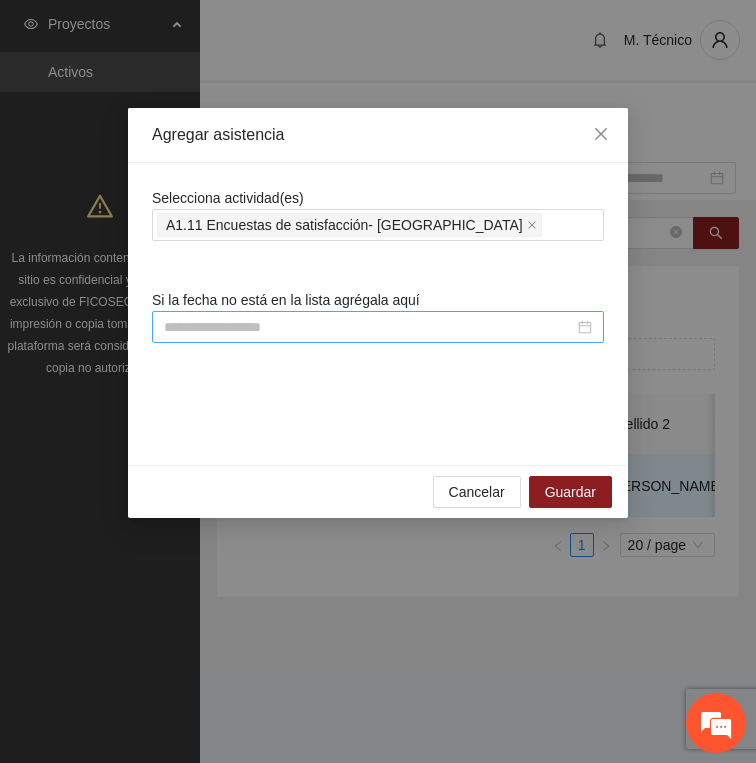 click at bounding box center (369, 327) 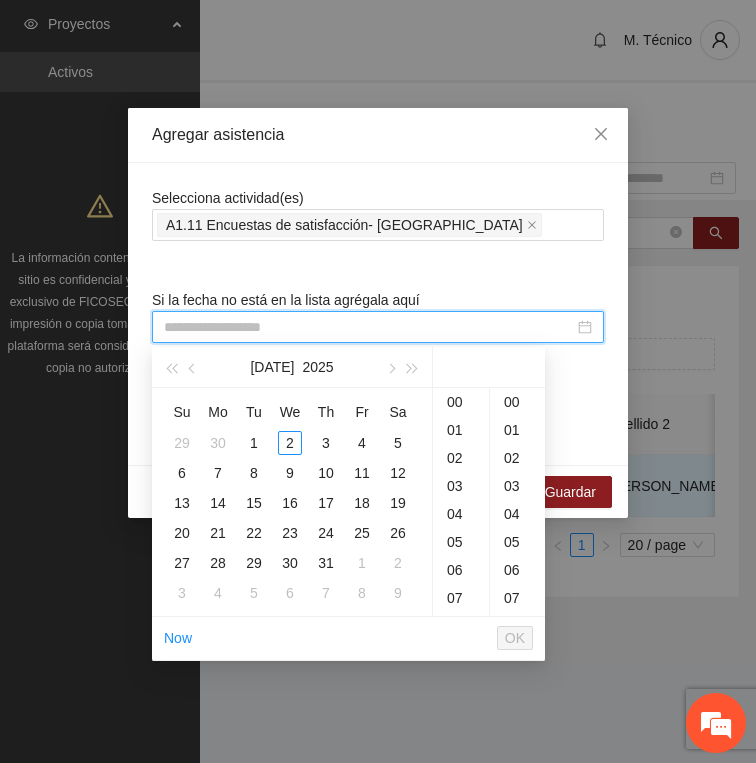 paste on "**********" 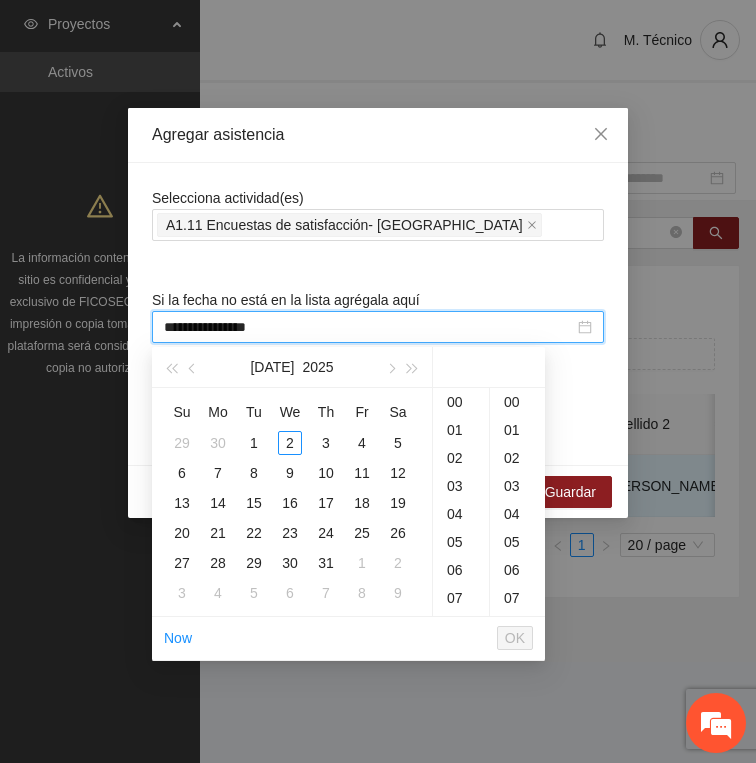 scroll, scrollTop: 205, scrollLeft: 0, axis: vertical 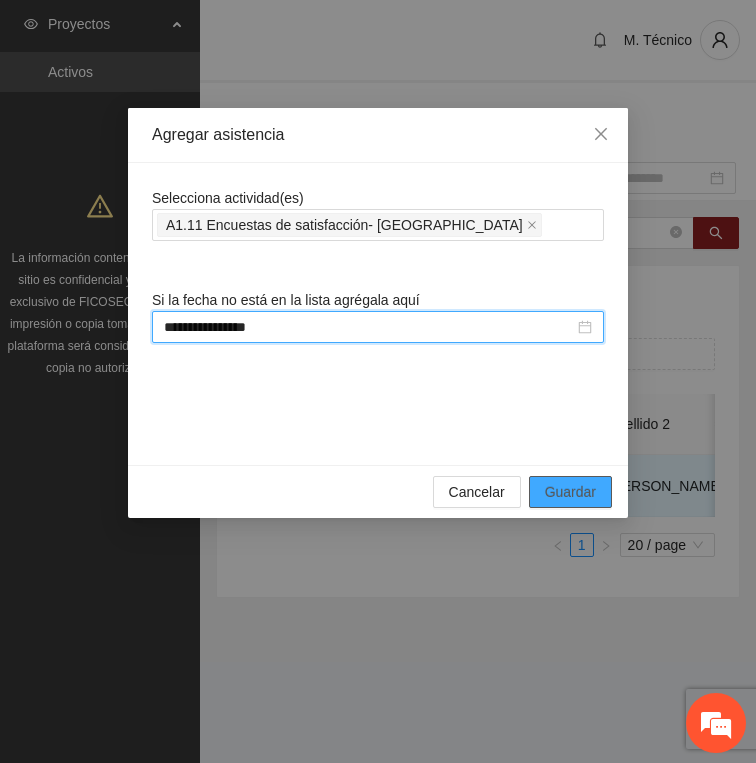 type on "**********" 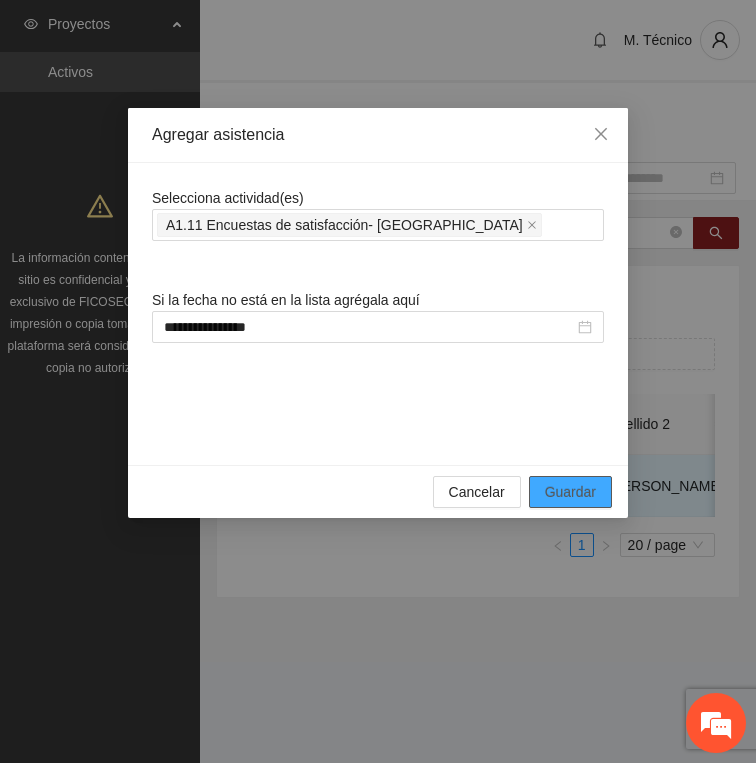click on "Guardar" at bounding box center [570, 492] 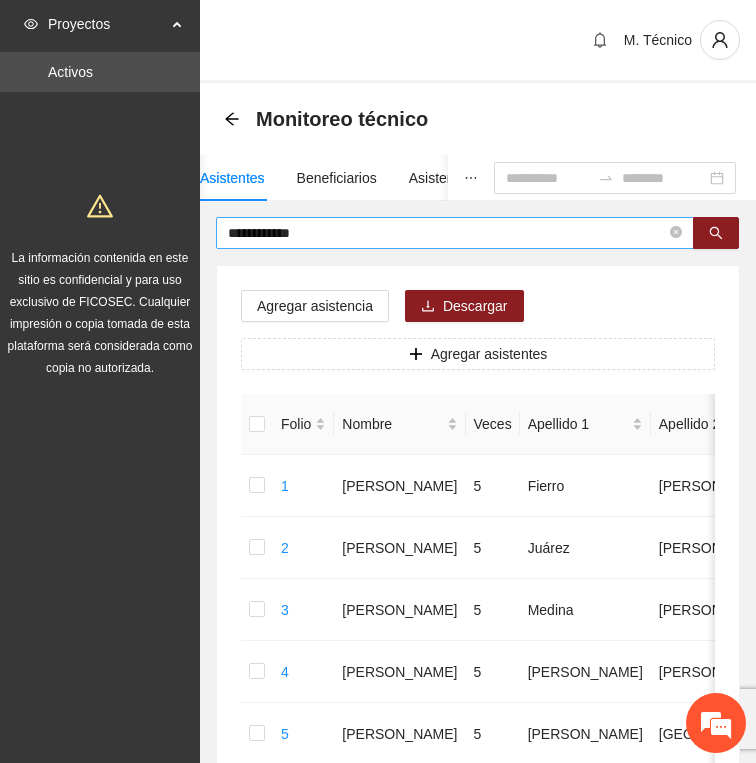 click on "**********" at bounding box center (447, 233) 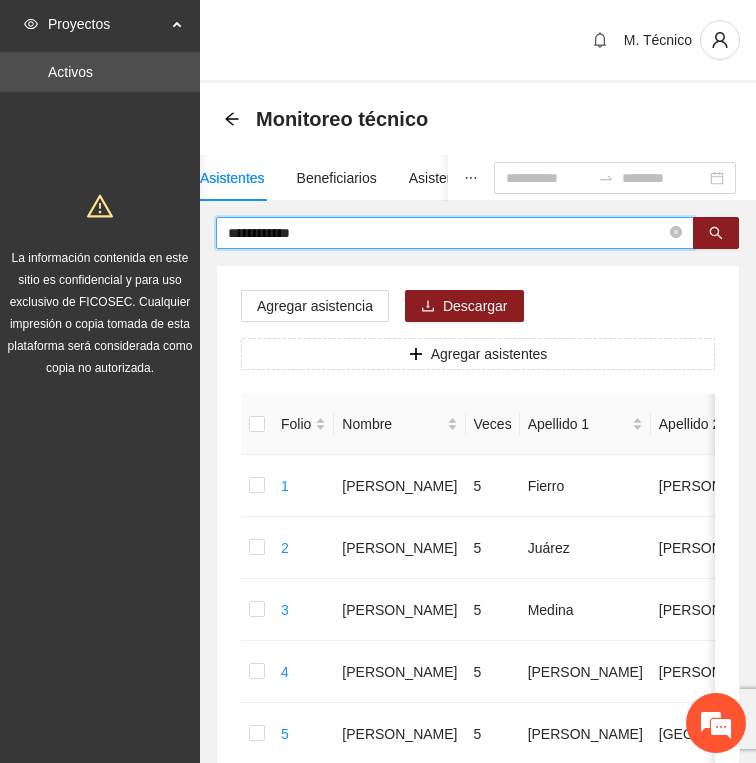 click on "**********" at bounding box center (447, 233) 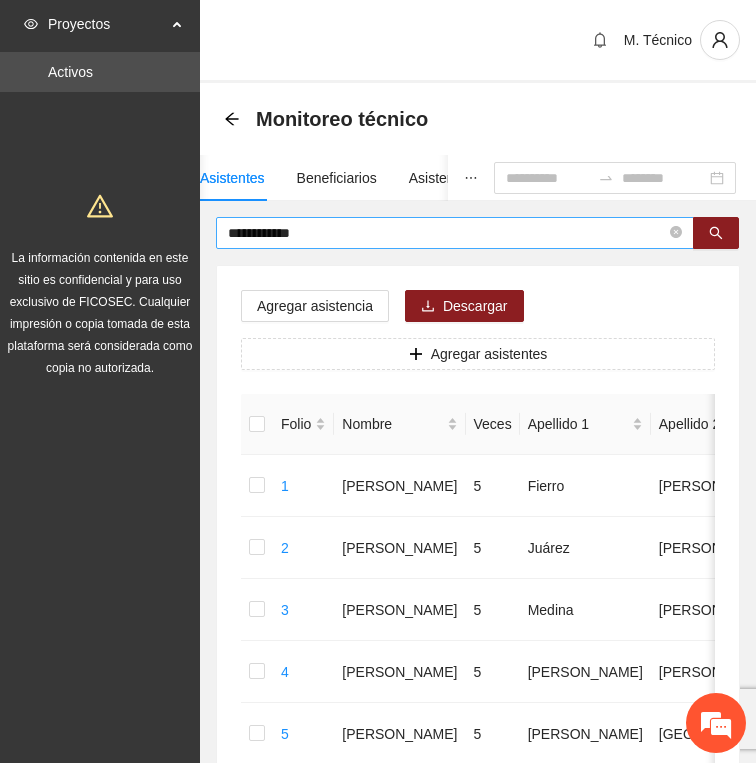 click on "**********" at bounding box center (447, 233) 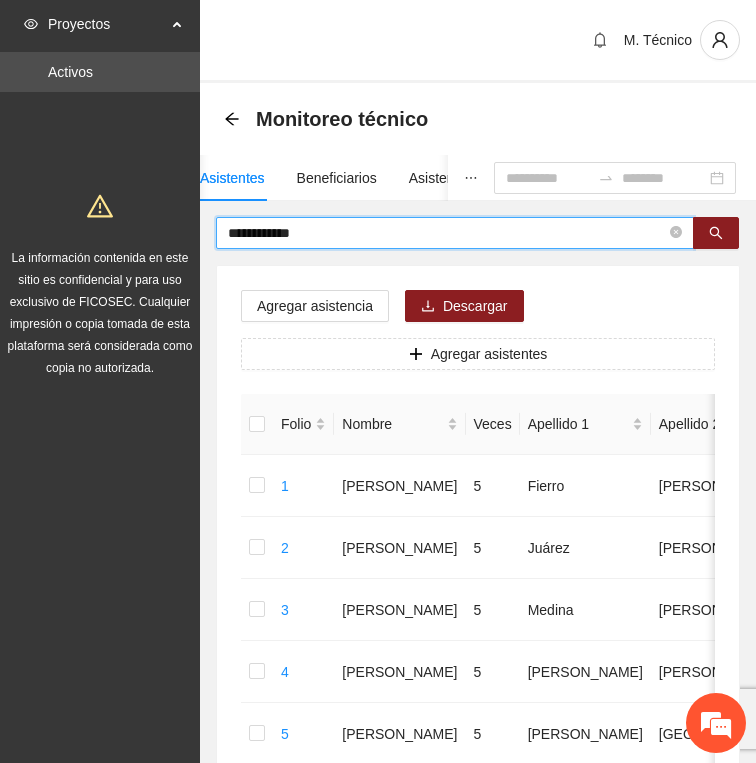 click on "**********" at bounding box center [447, 233] 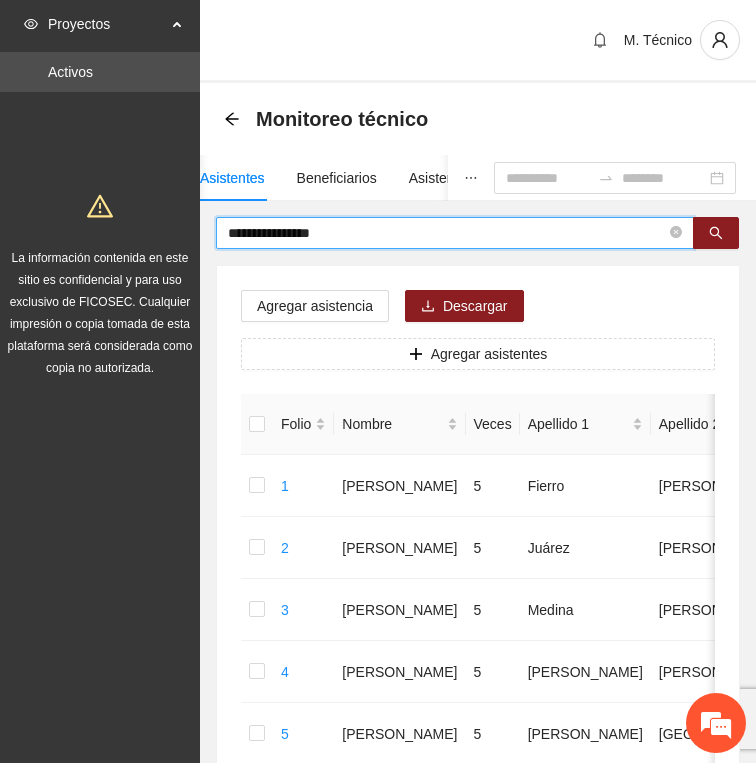 type on "**********" 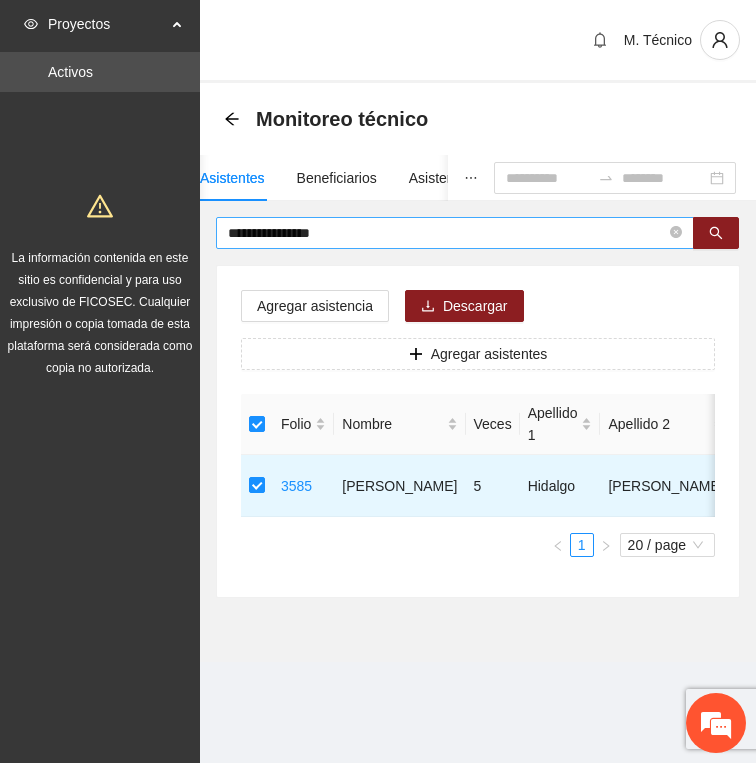 click on "**********" at bounding box center (447, 233) 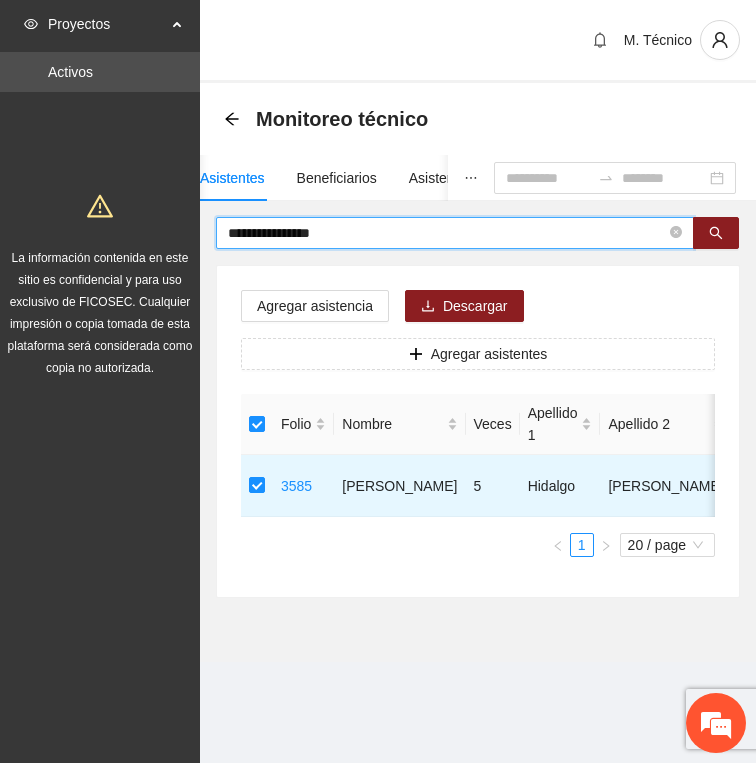 click on "**********" at bounding box center (447, 233) 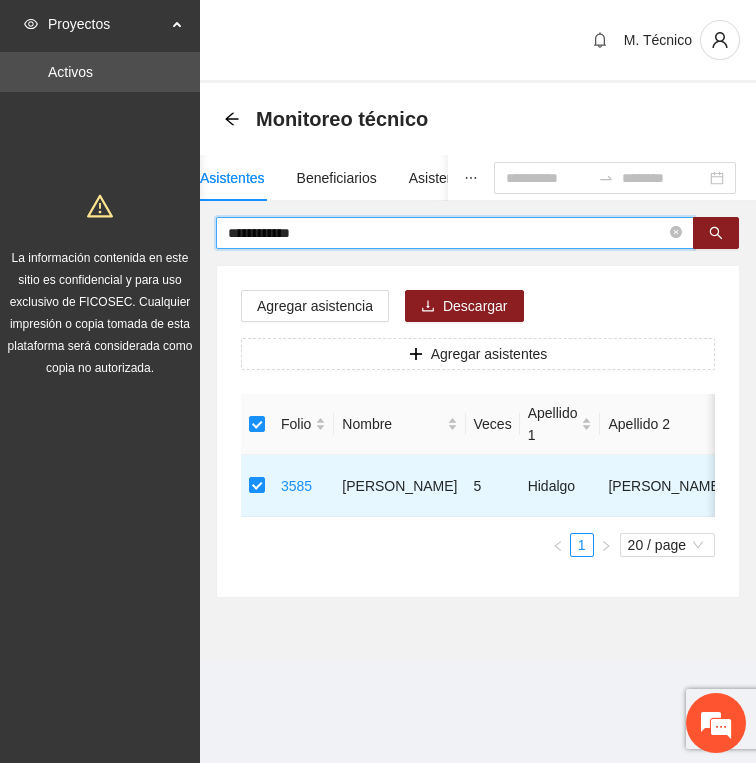 type on "**********" 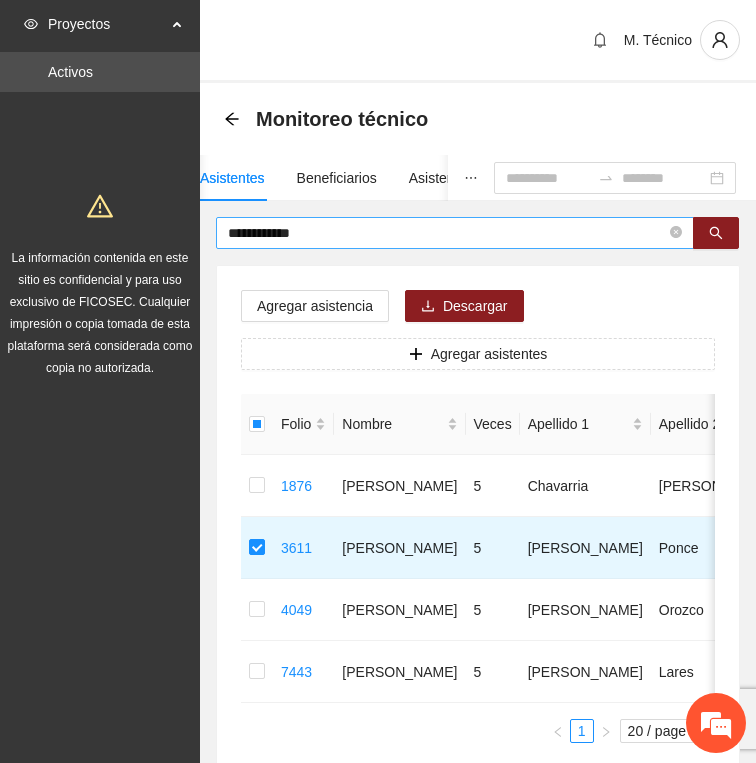 click on "**********" at bounding box center [447, 233] 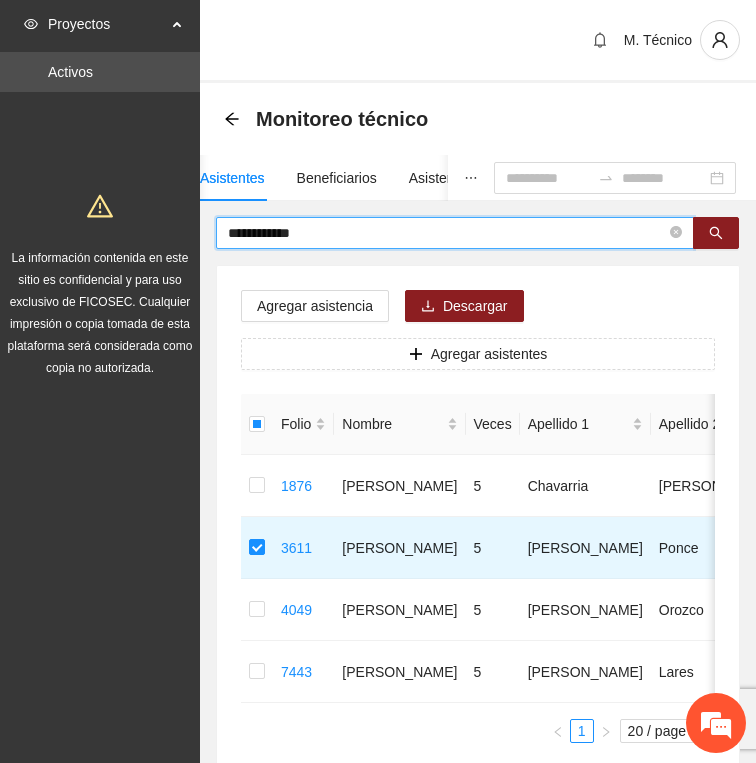 click on "**********" at bounding box center (447, 233) 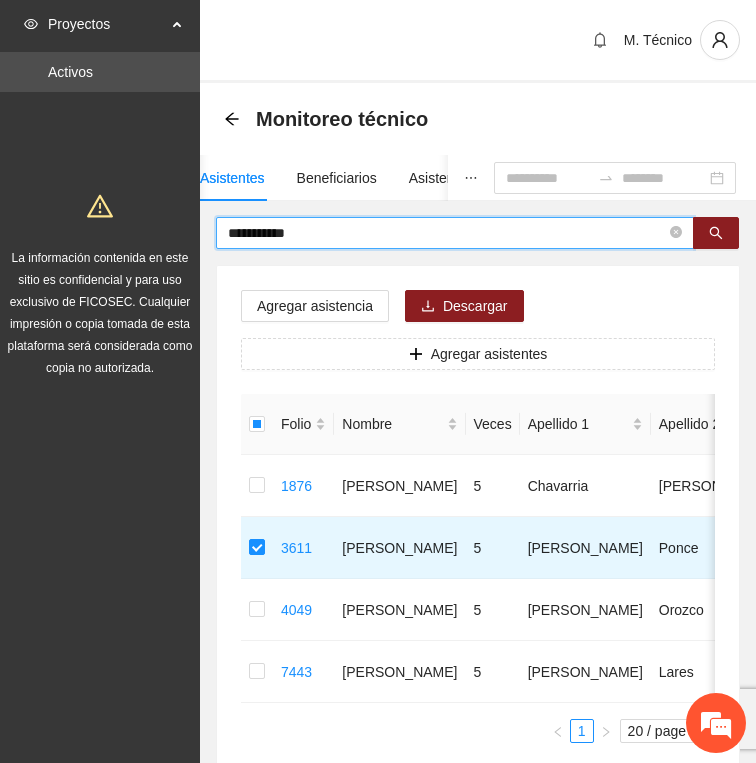 type on "**********" 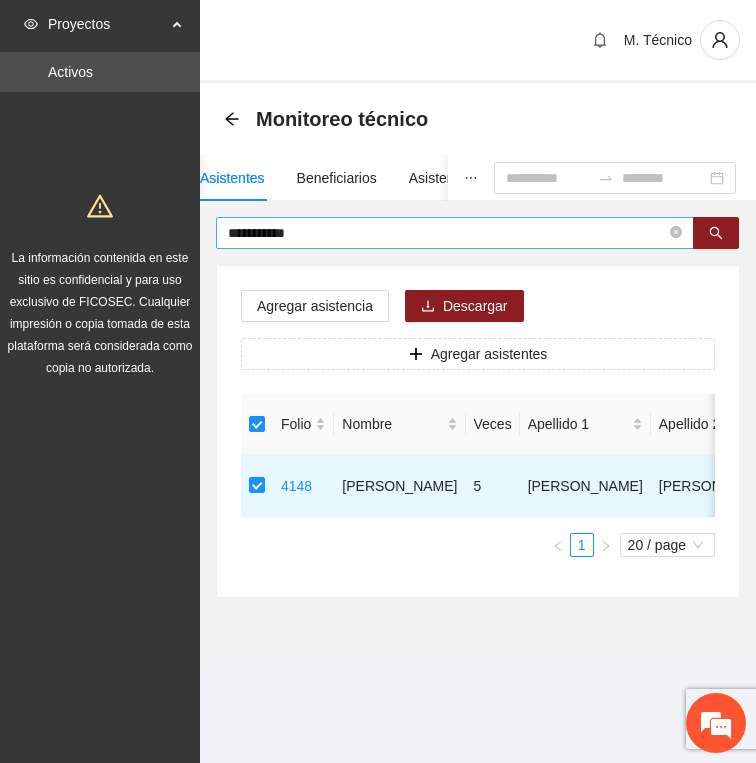click on "**********" at bounding box center (447, 233) 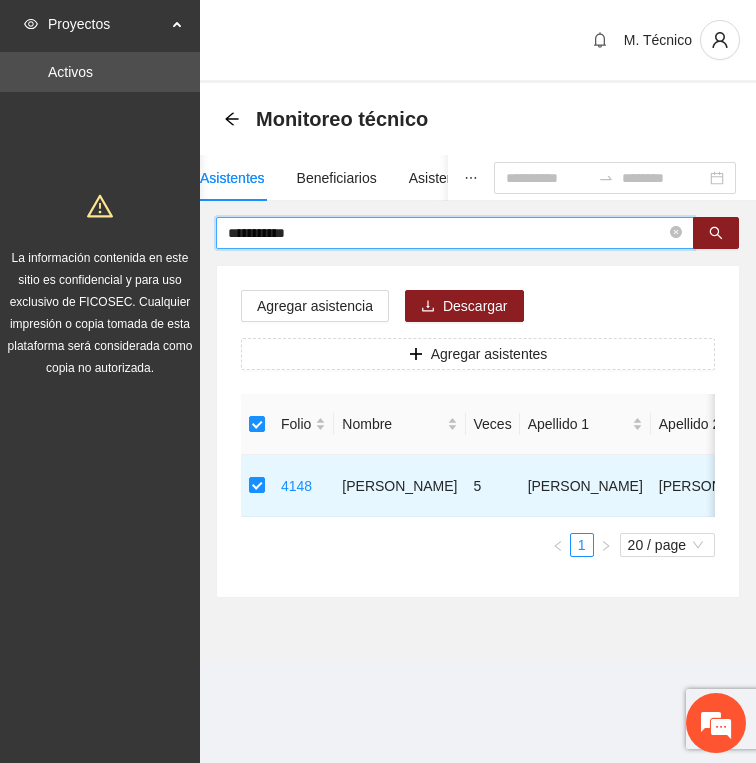 click on "**********" at bounding box center [447, 233] 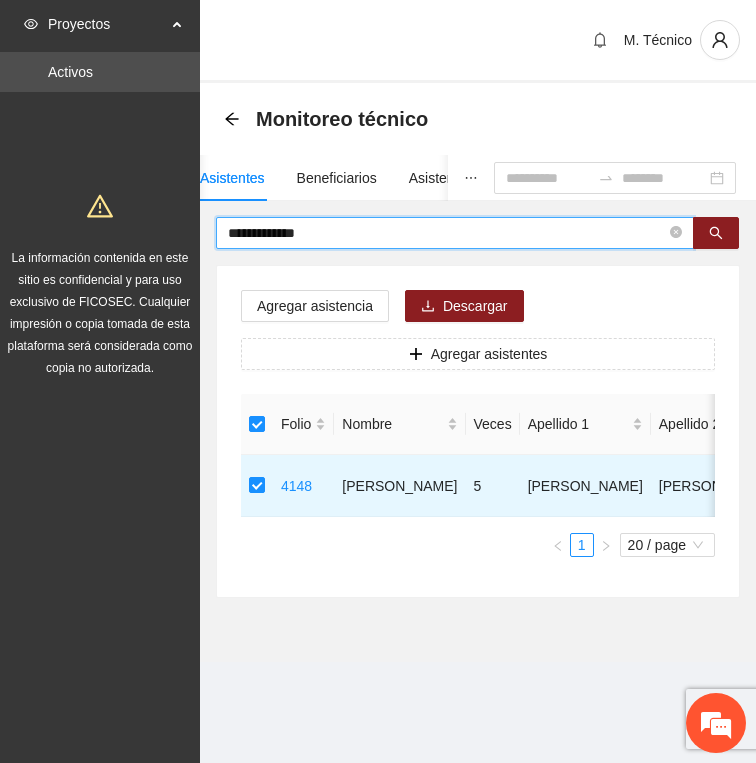 type on "**********" 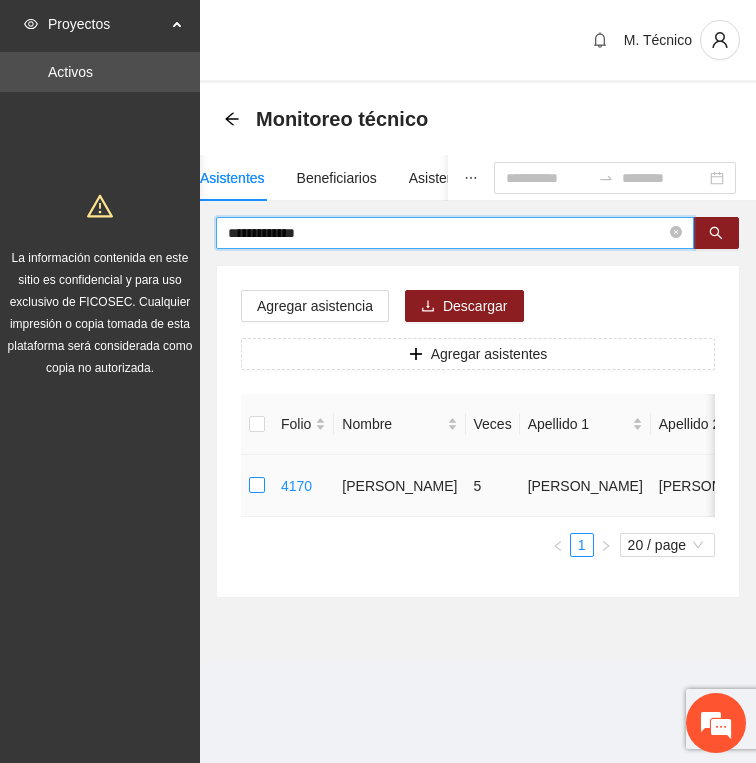 click at bounding box center (257, 486) 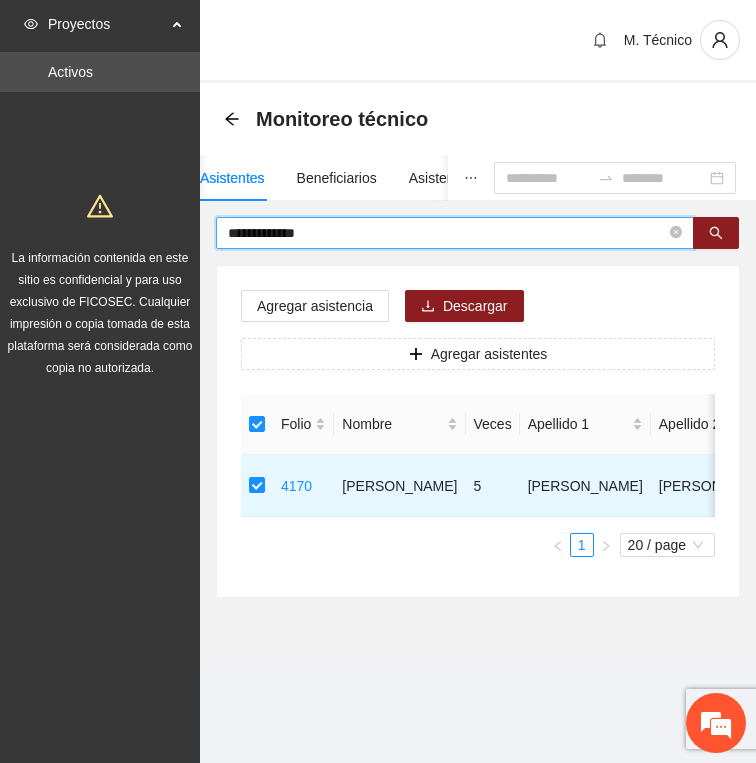 click on "**********" at bounding box center (447, 233) 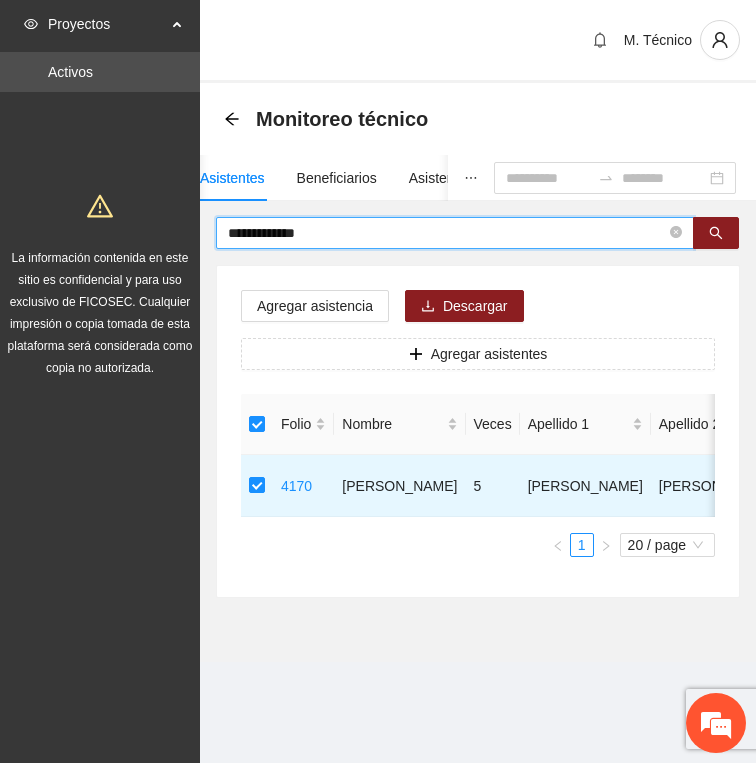 type on "**********" 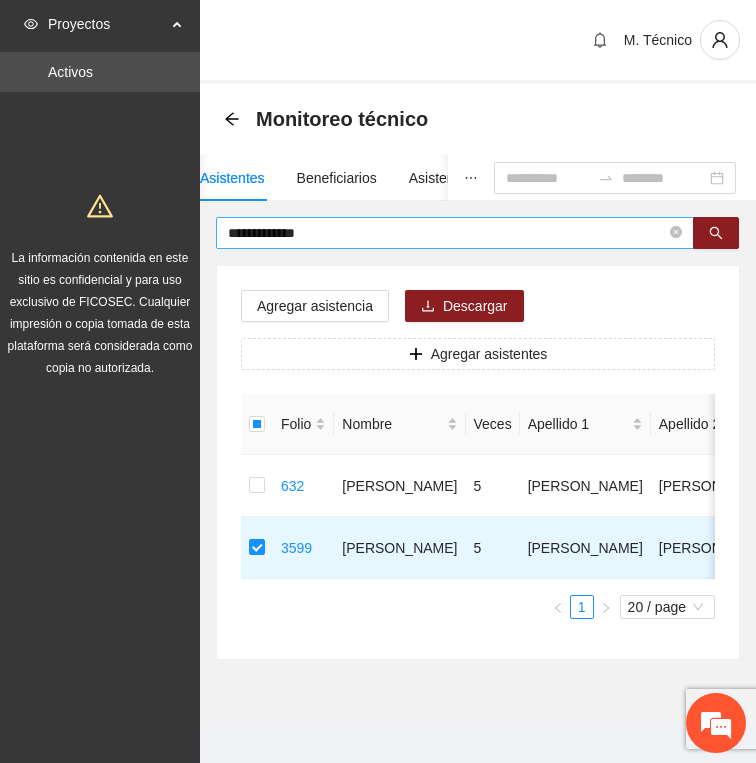 click on "**********" at bounding box center [447, 233] 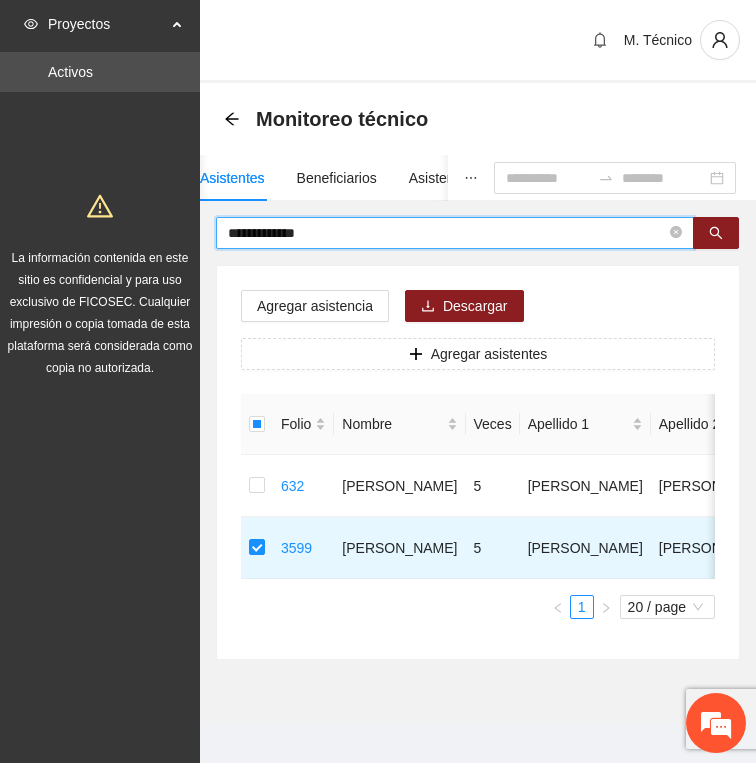 click on "**********" at bounding box center (447, 233) 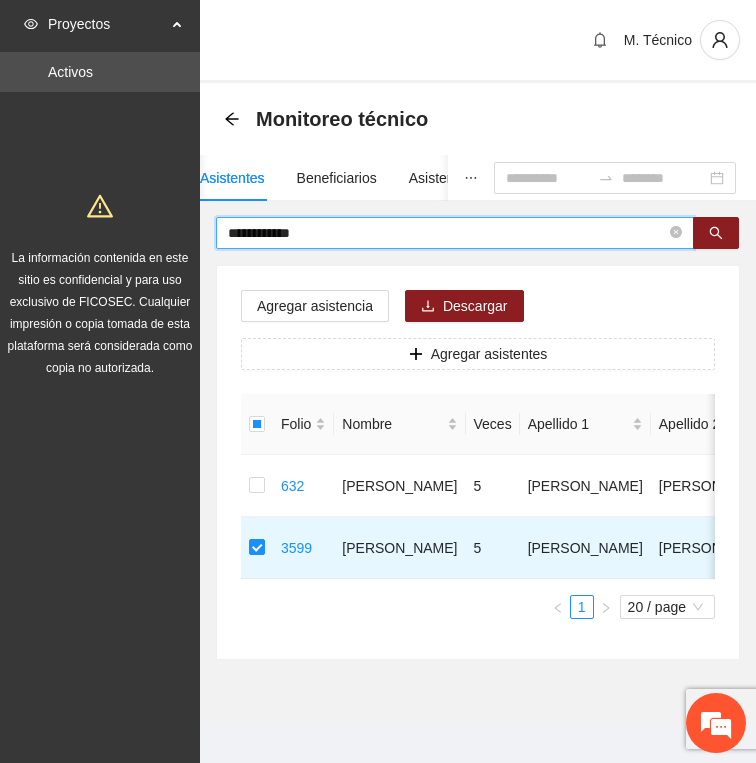 type on "**********" 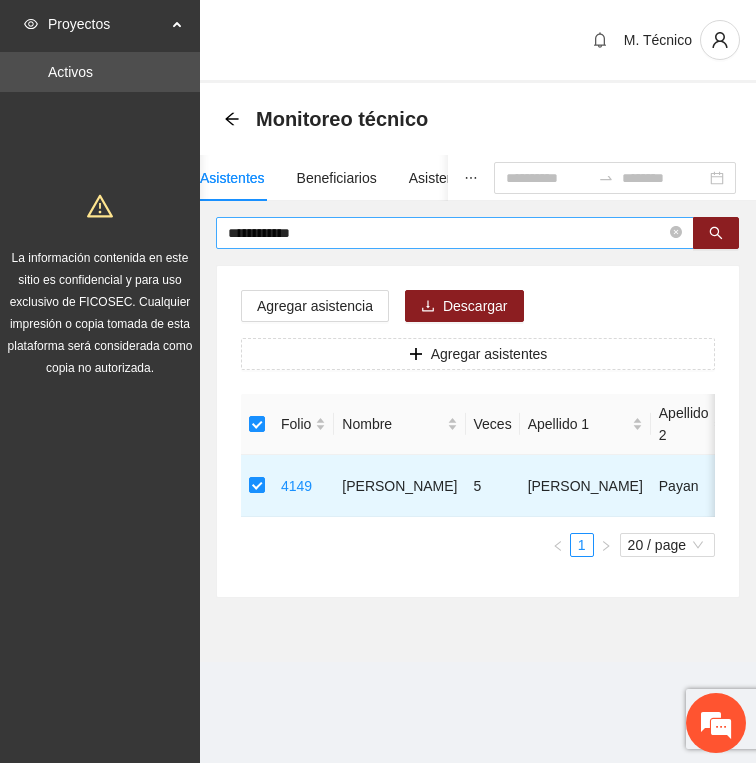 click on "**********" at bounding box center [447, 233] 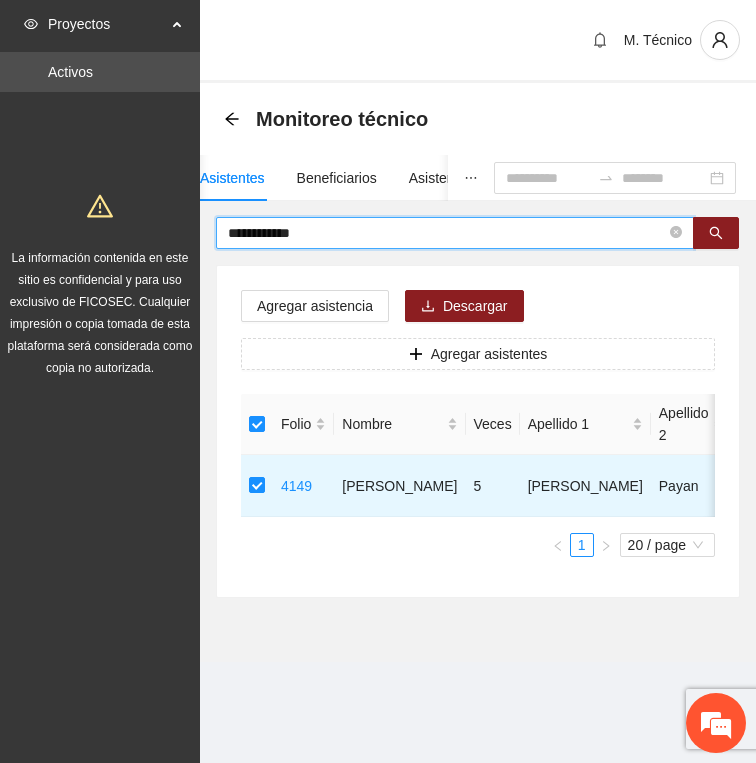click on "**********" at bounding box center [447, 233] 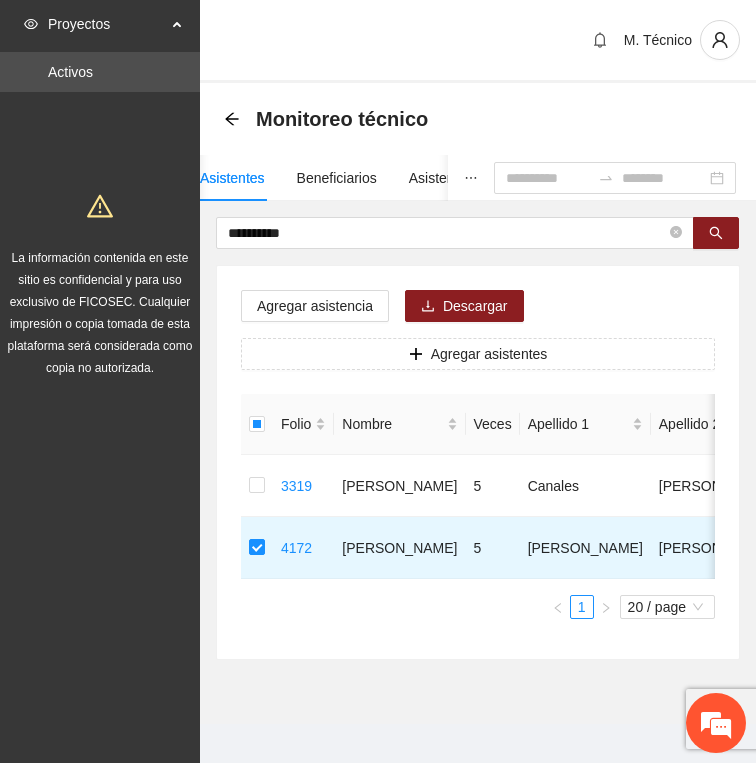 click on "**********" at bounding box center (478, 438) 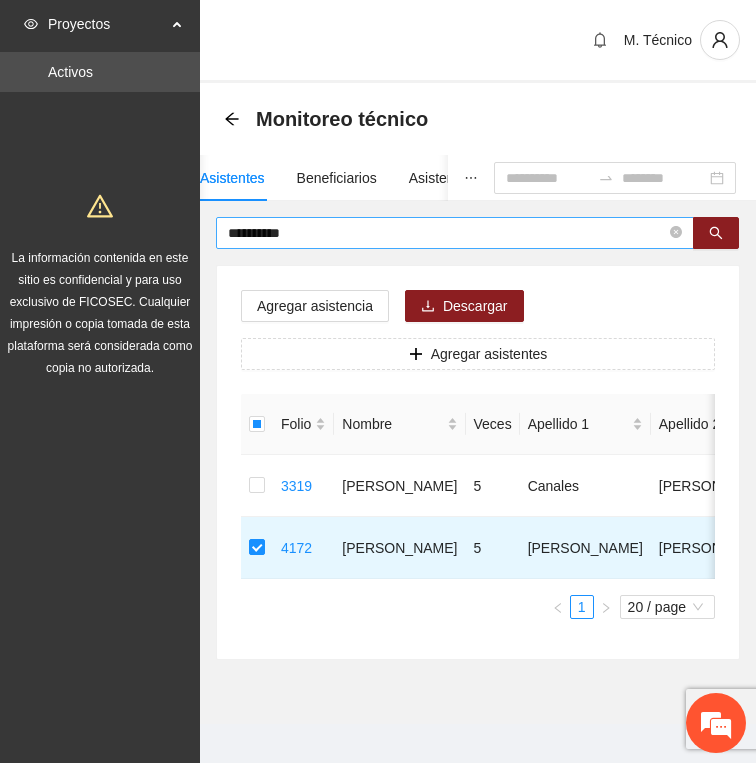 click on "**********" at bounding box center (455, 233) 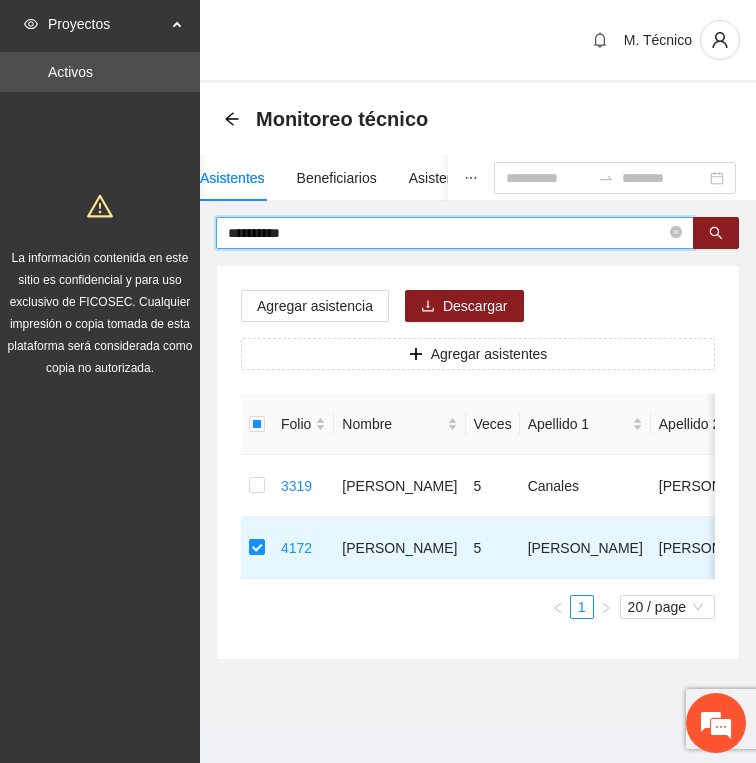 click on "**********" at bounding box center (447, 233) 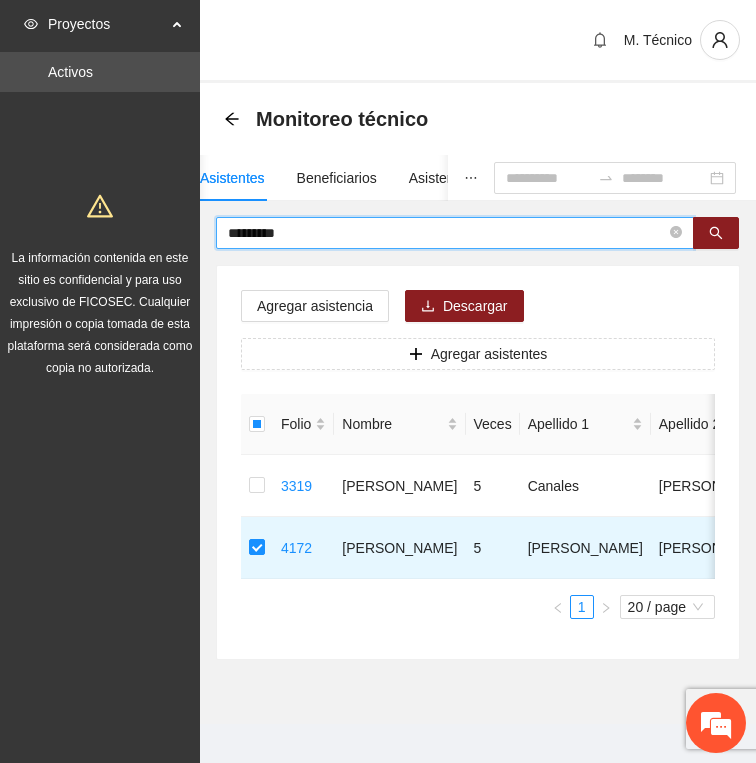 type on "*********" 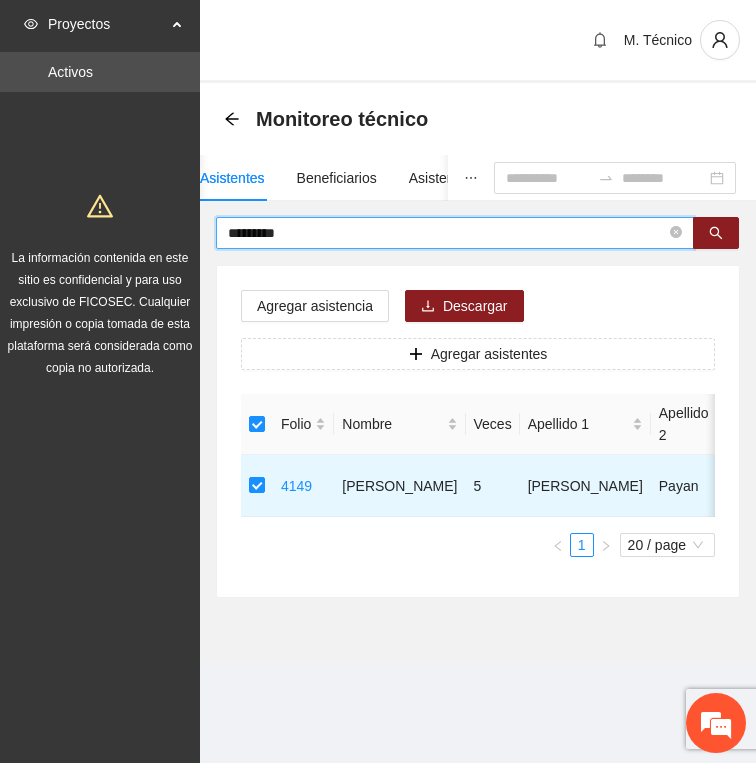 click on "*********" at bounding box center (447, 233) 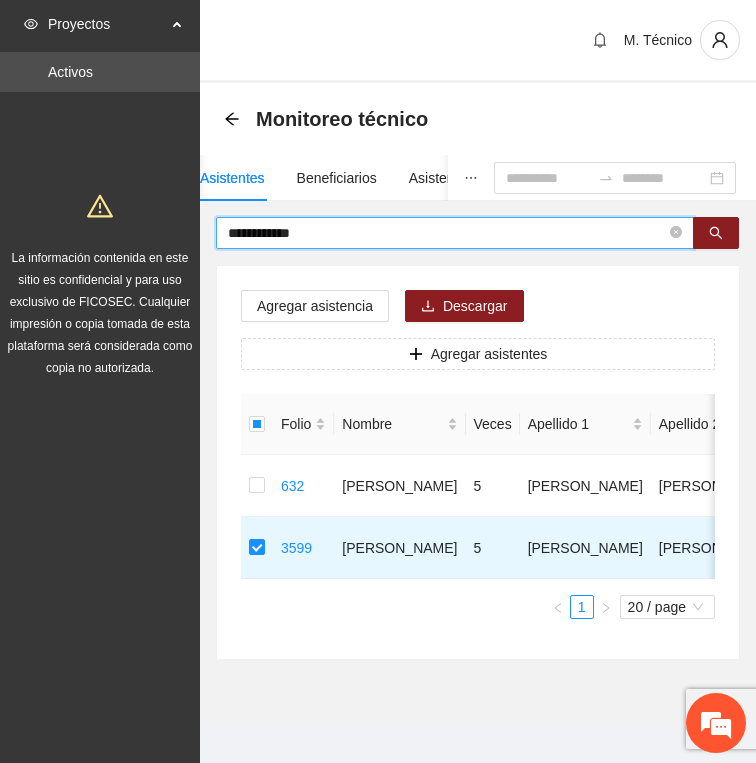 click on "**********" at bounding box center (447, 233) 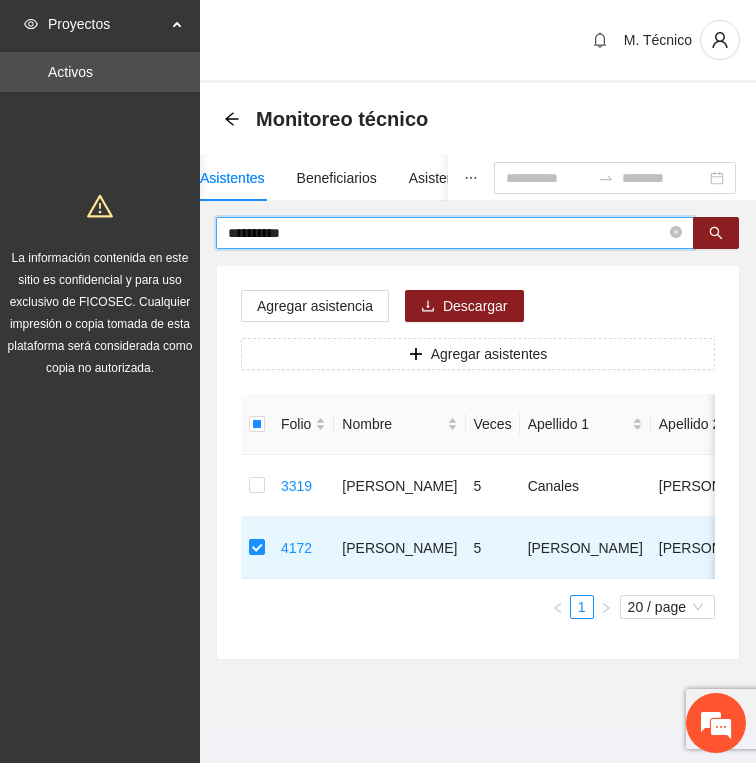click on "**********" at bounding box center (455, 233) 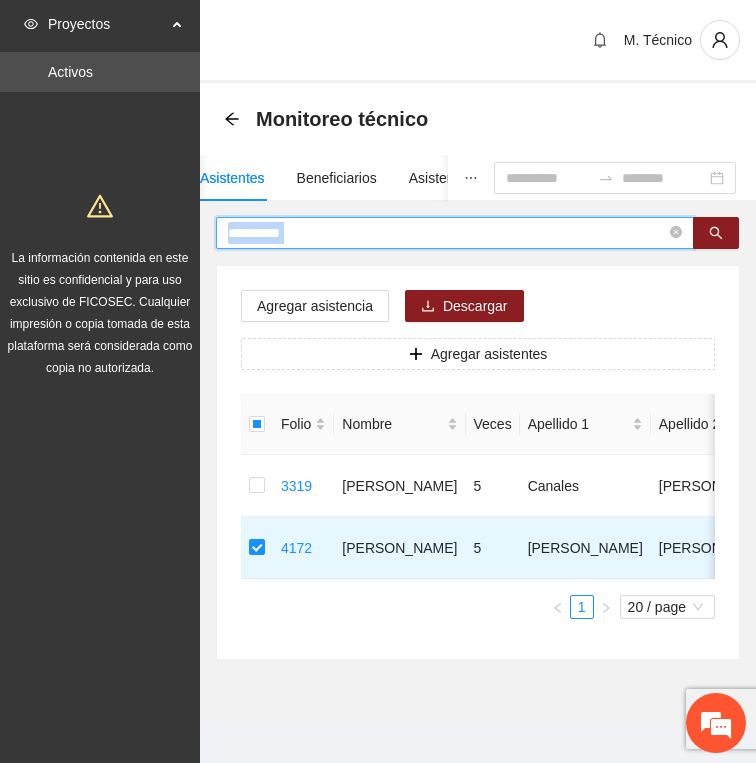click on "**********" at bounding box center (455, 233) 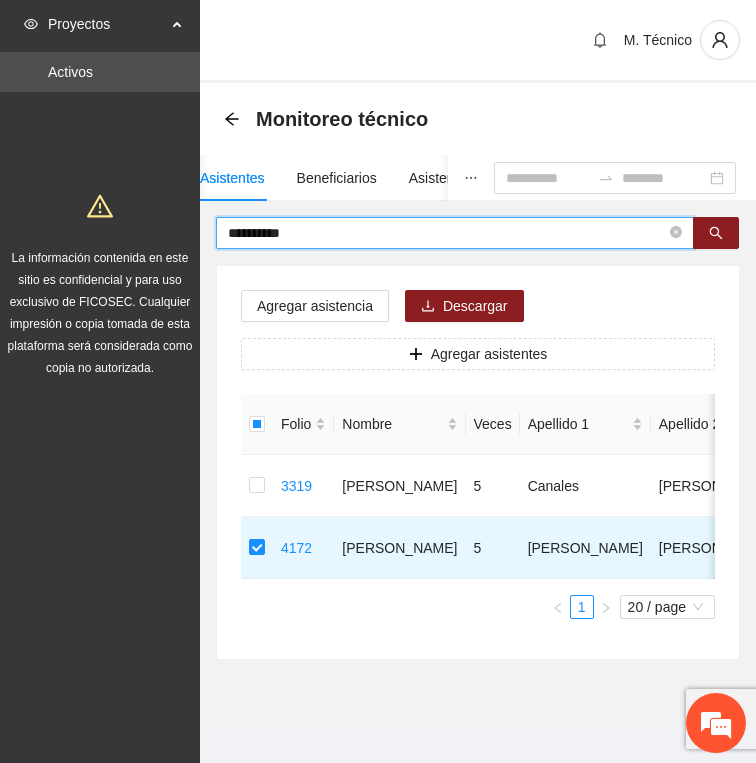 click on "**********" at bounding box center [447, 233] 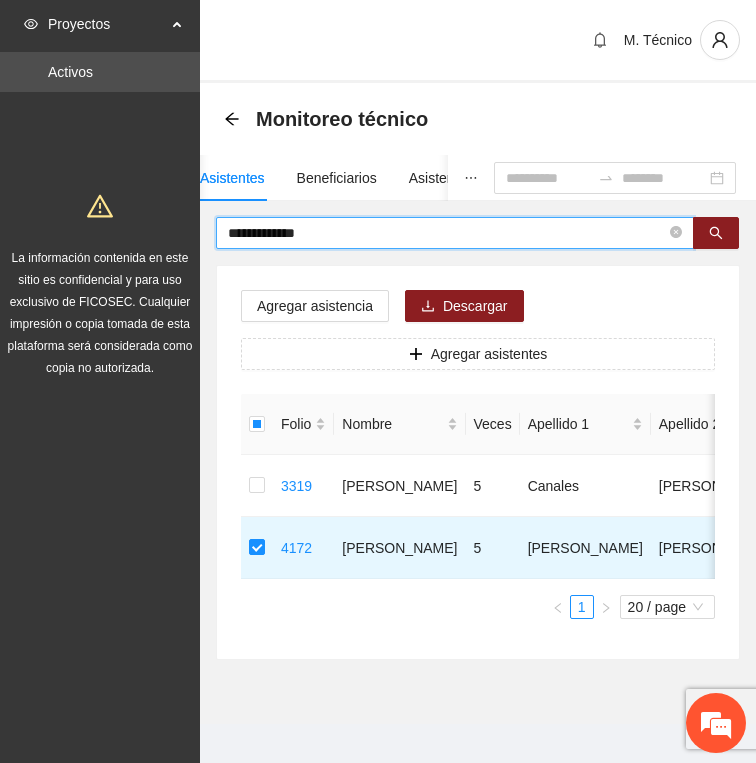 type on "**********" 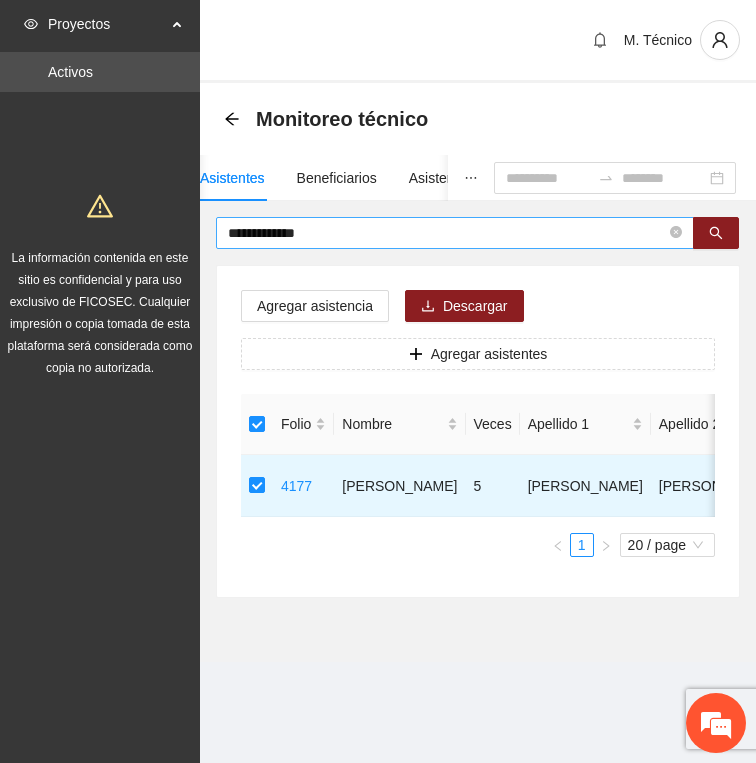 click on "**********" at bounding box center (447, 233) 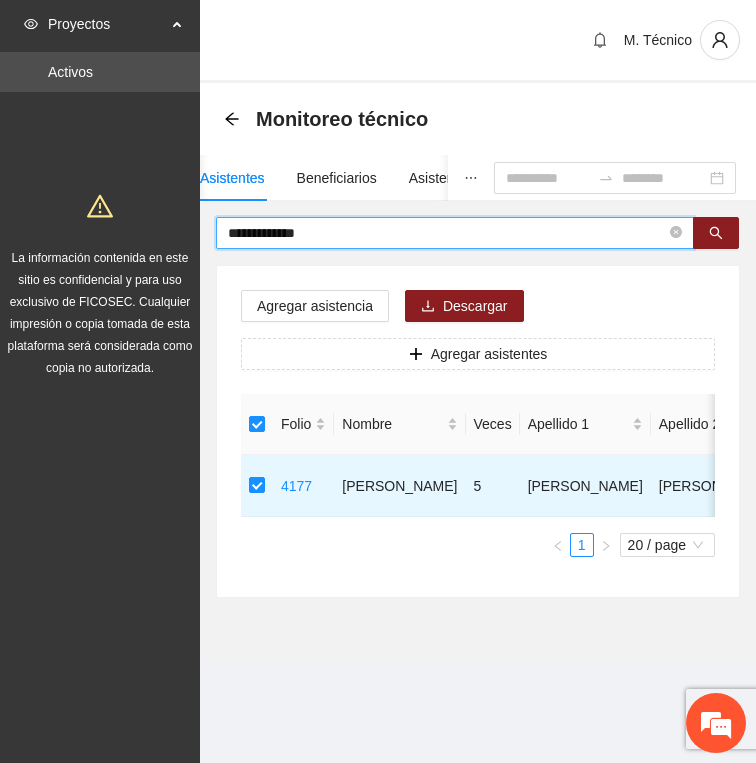 click on "**********" at bounding box center (447, 233) 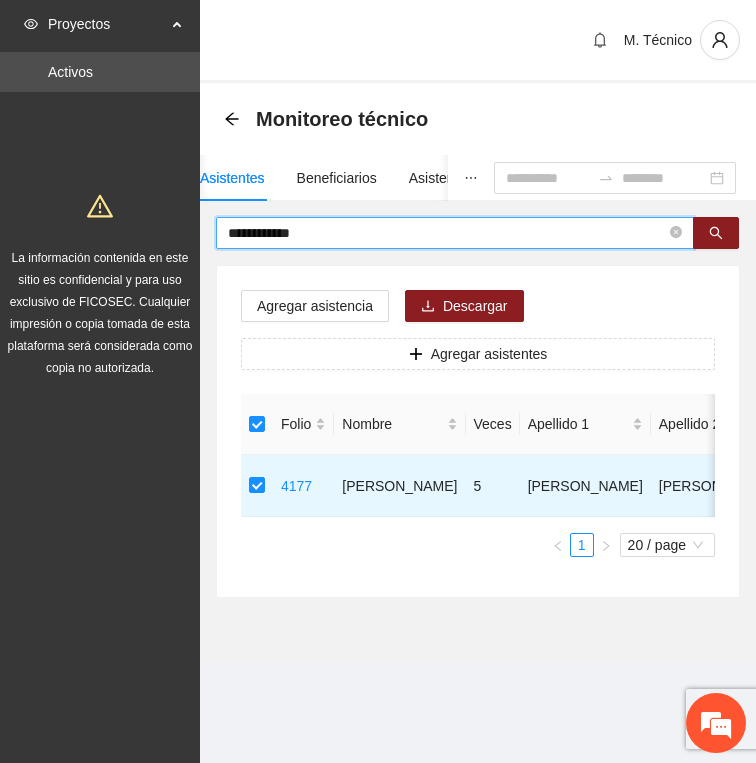 type on "**********" 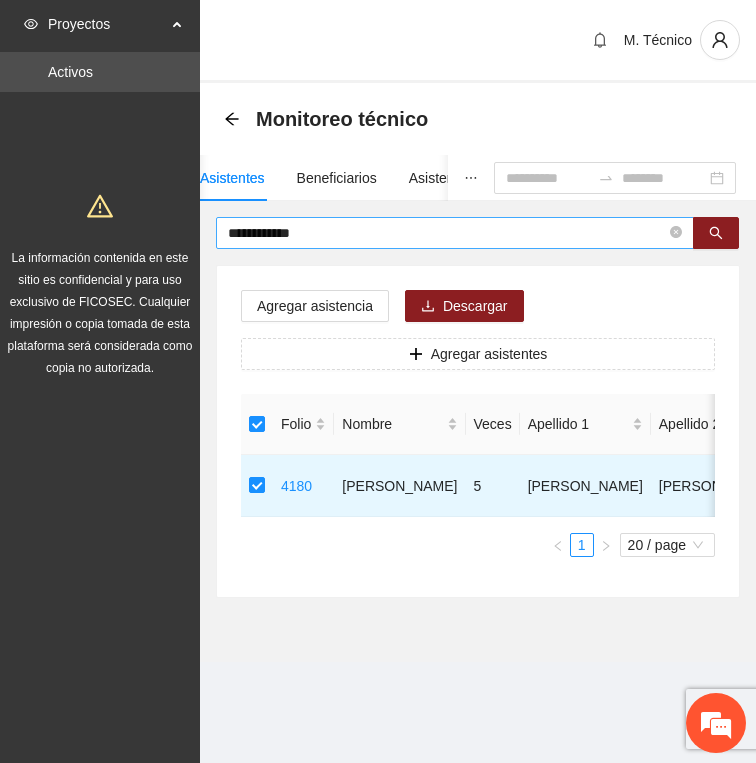 click on "**********" at bounding box center (447, 233) 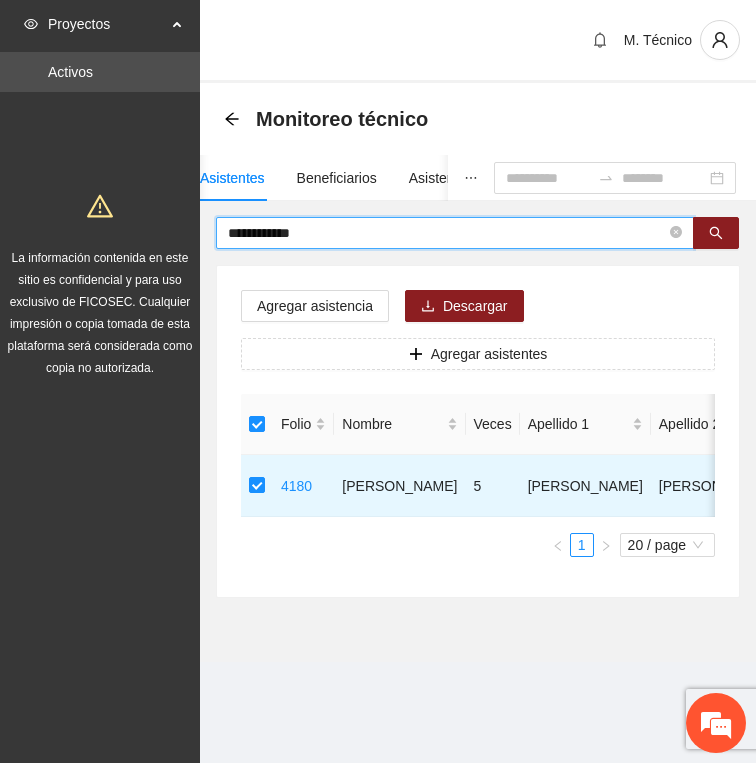 click on "**********" at bounding box center (447, 233) 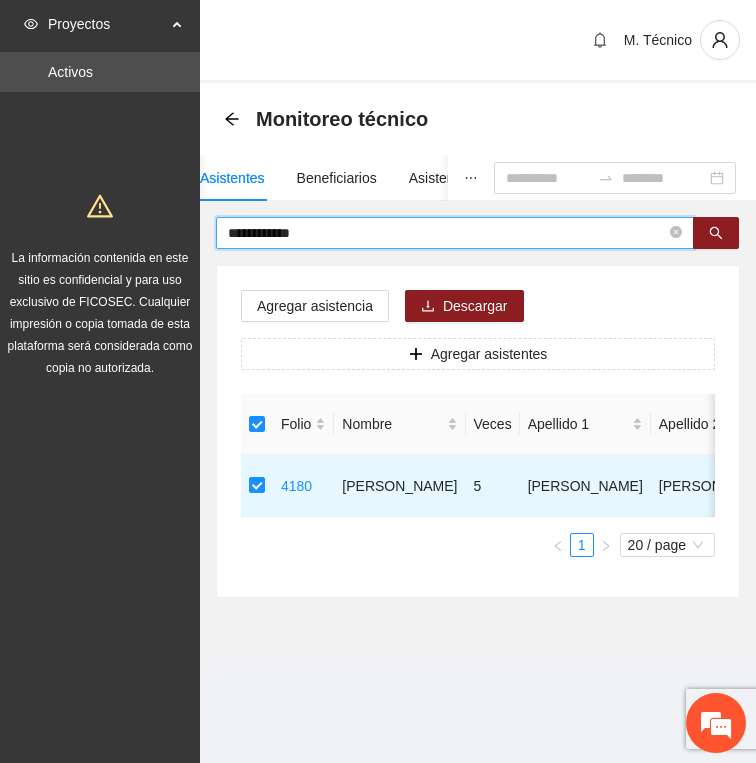 type on "**********" 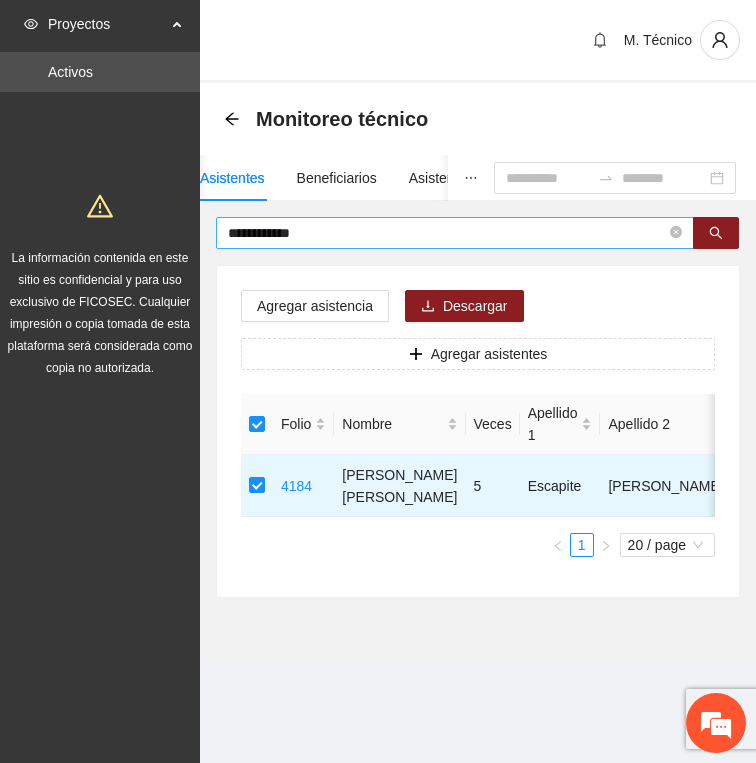 click on "**********" at bounding box center [447, 233] 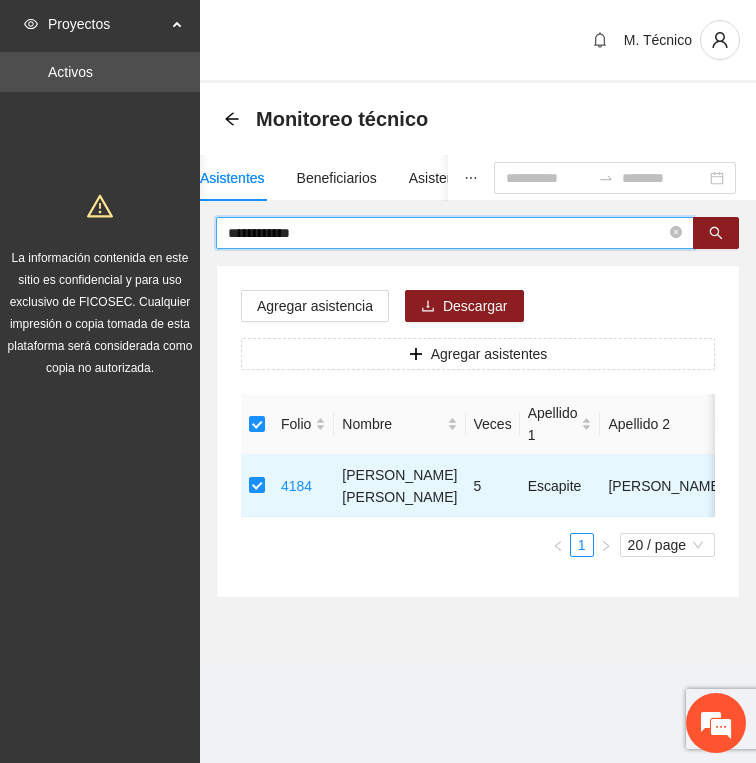 click on "**********" at bounding box center [447, 233] 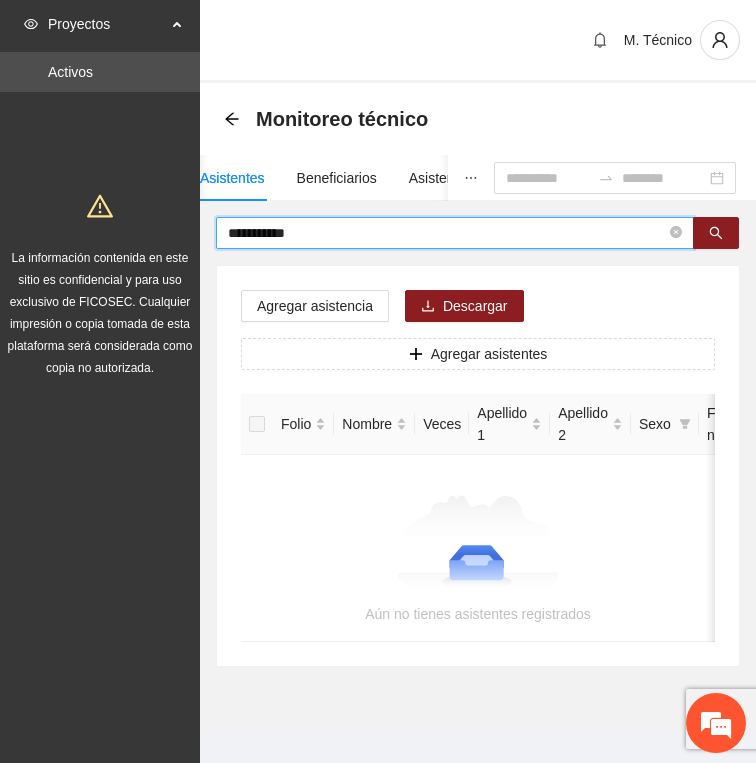 type on "**********" 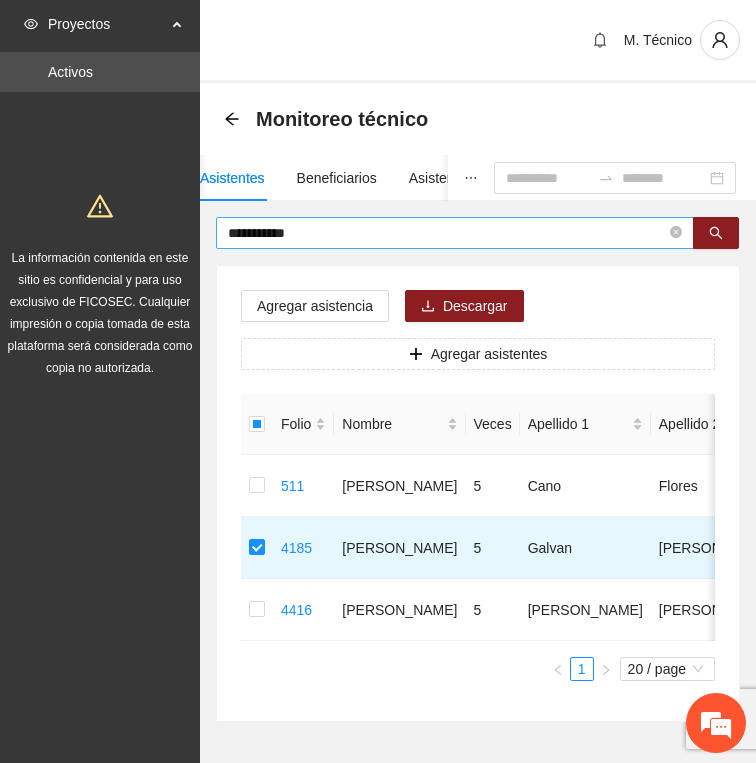 click on "**********" at bounding box center (447, 233) 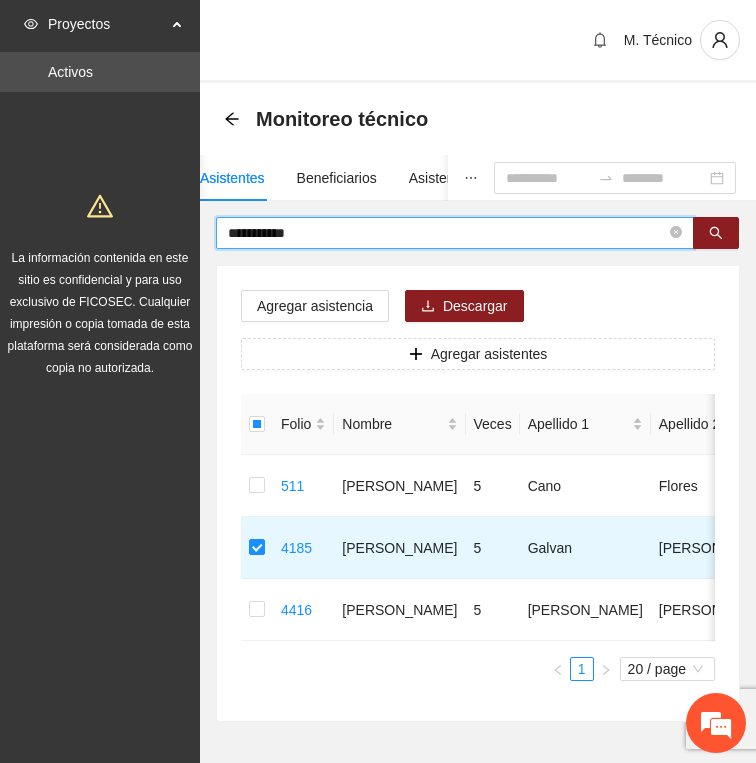 click on "**********" at bounding box center [447, 233] 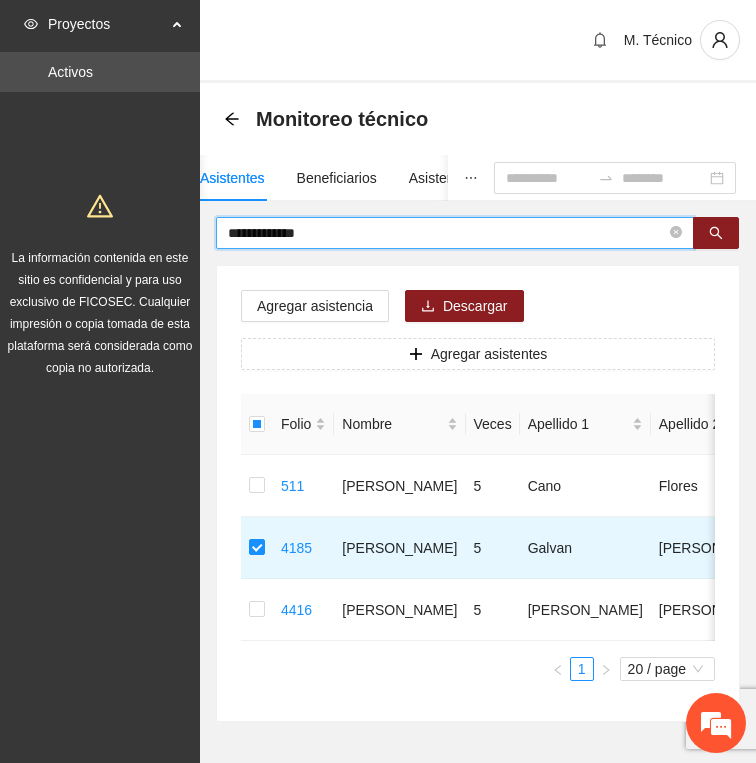 type on "**********" 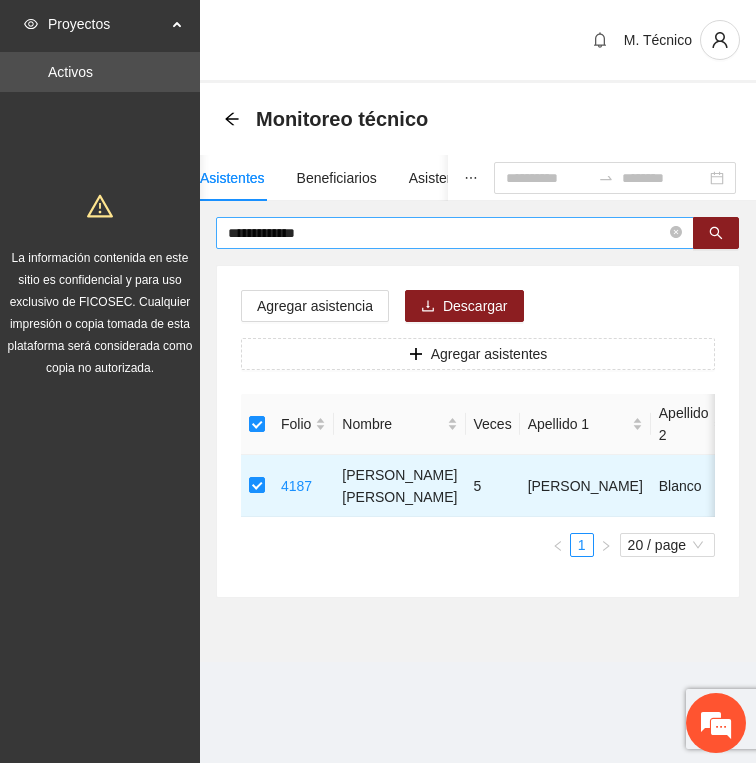 click on "**********" at bounding box center (447, 233) 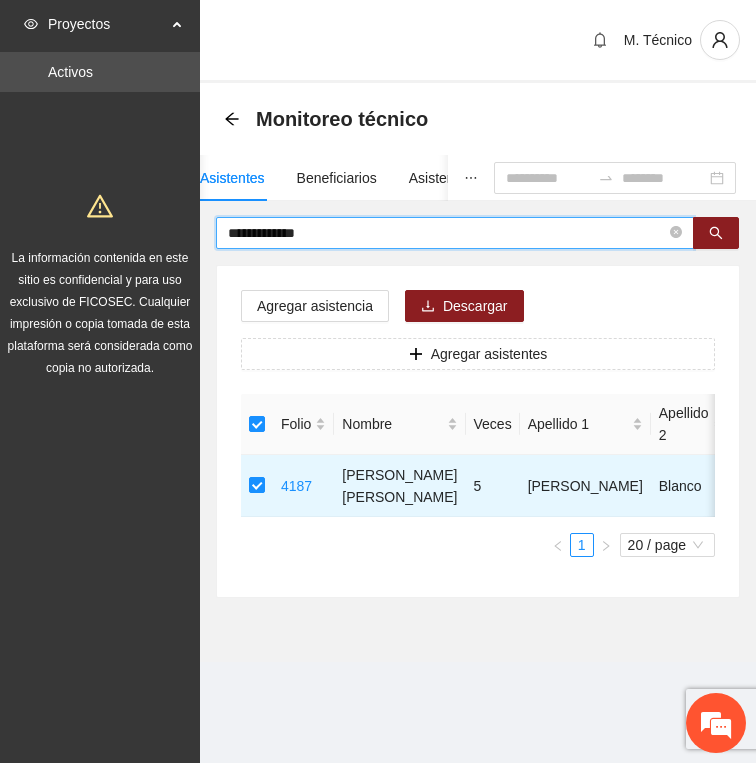 click on "**********" at bounding box center [447, 233] 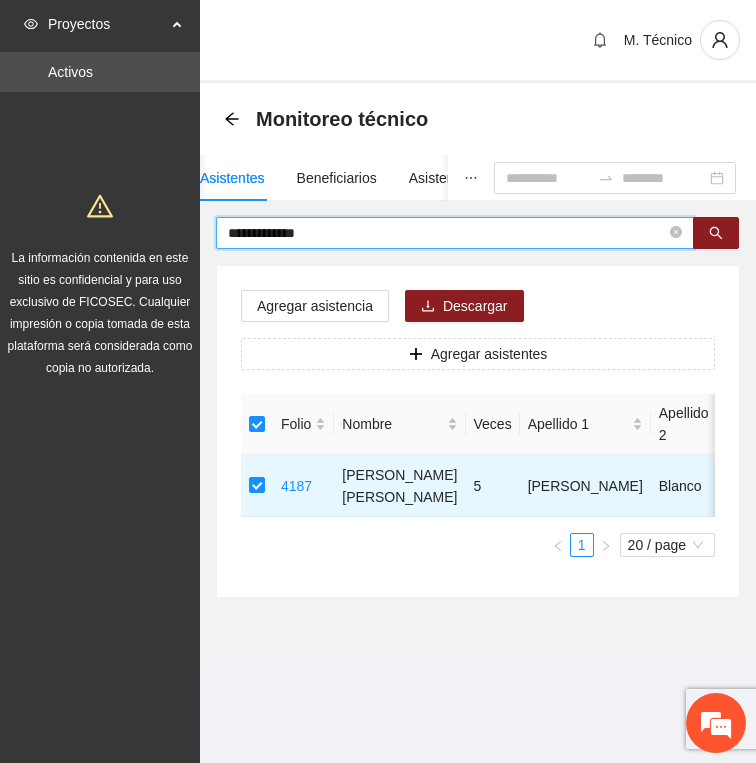 type on "**********" 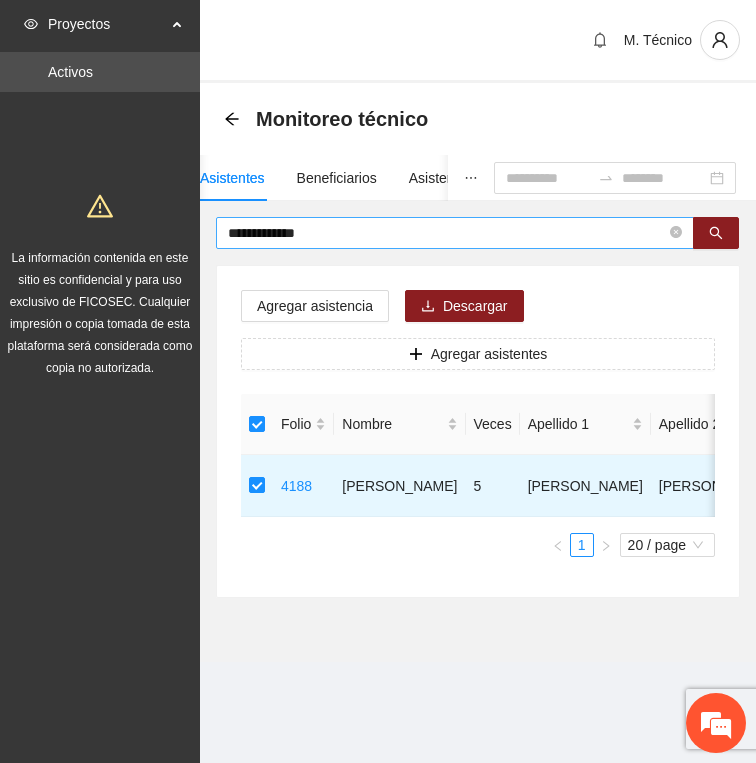 click on "**********" at bounding box center [447, 233] 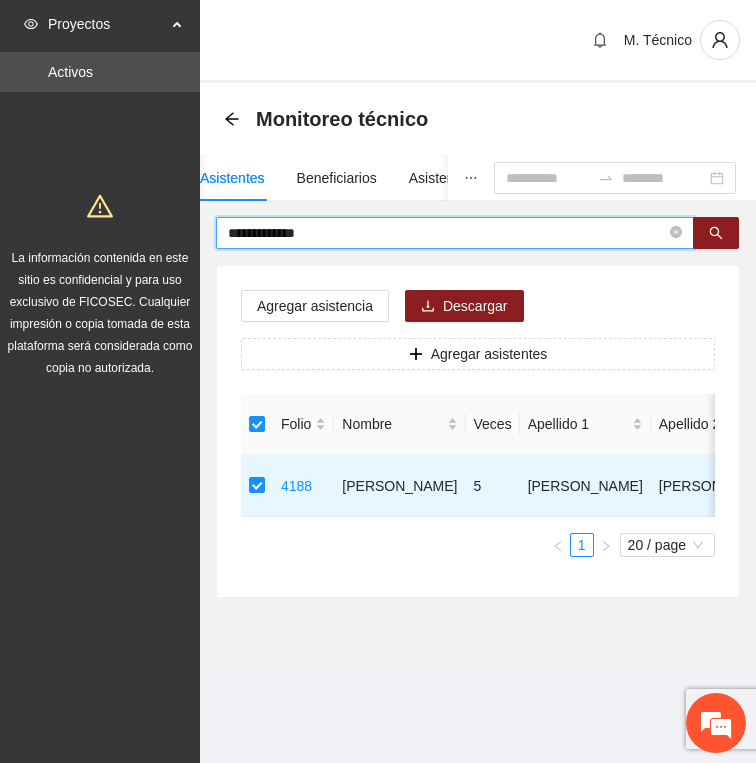 click on "**********" at bounding box center (447, 233) 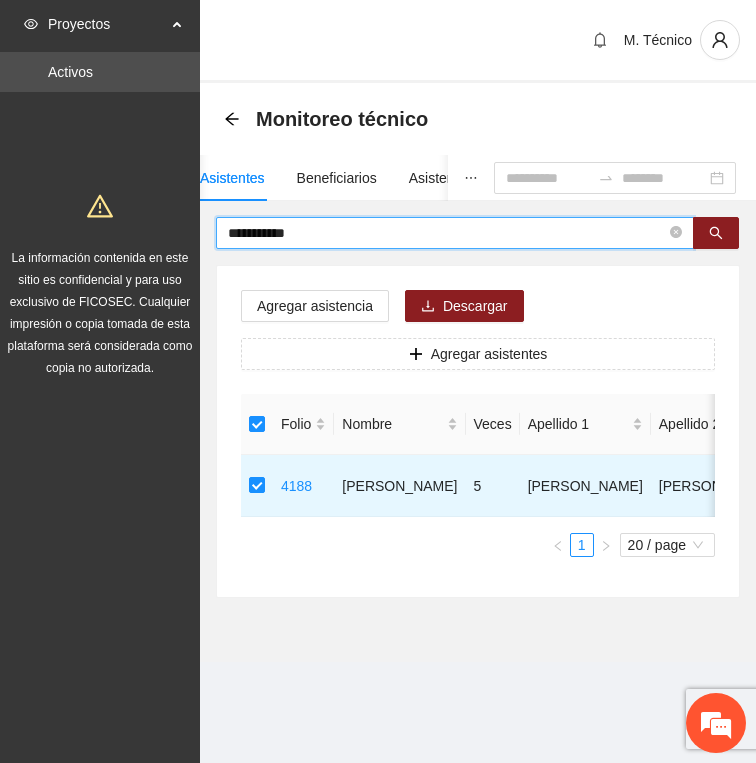 type on "**********" 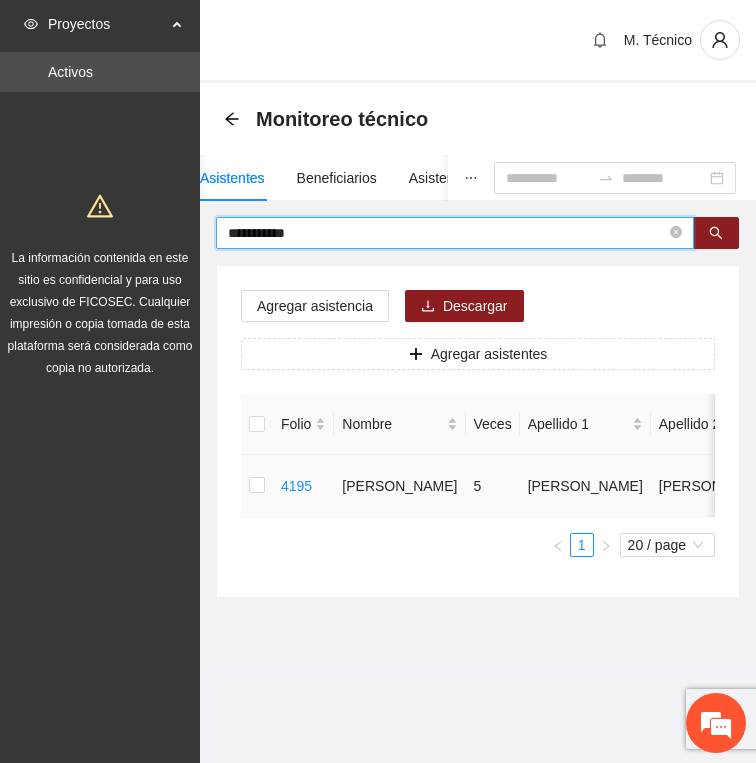 click at bounding box center [257, 486] 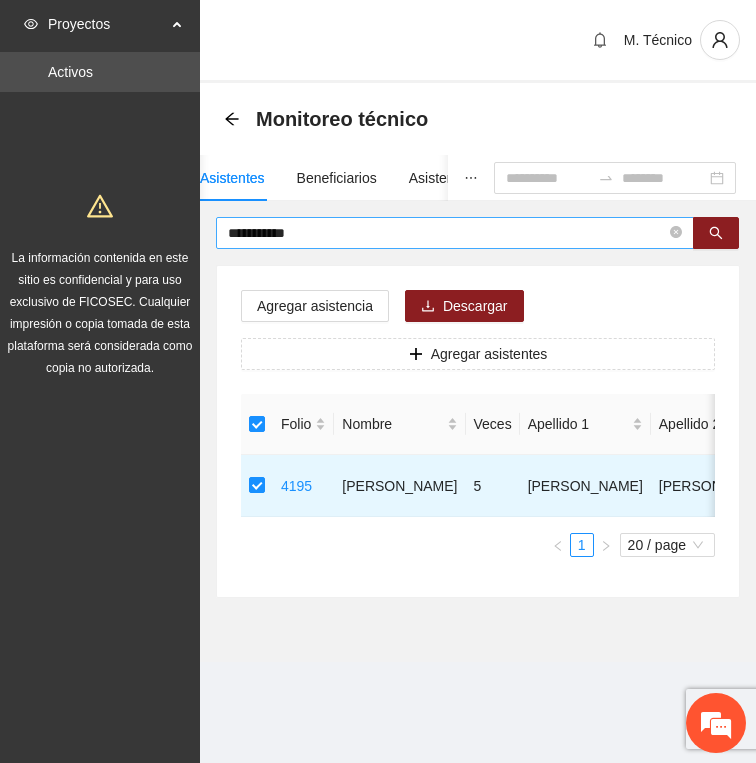 click on "**********" at bounding box center (447, 233) 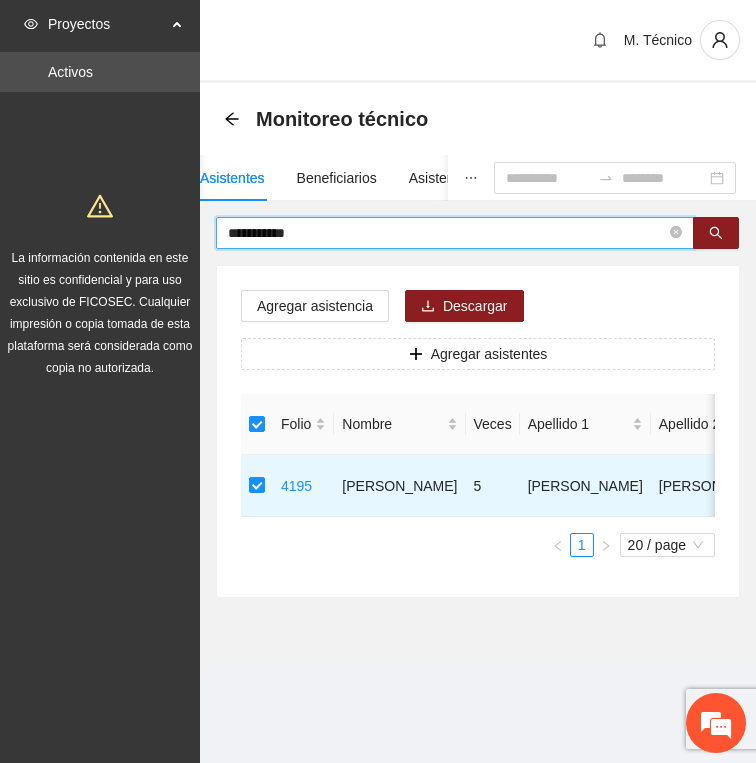 click on "**********" at bounding box center [447, 233] 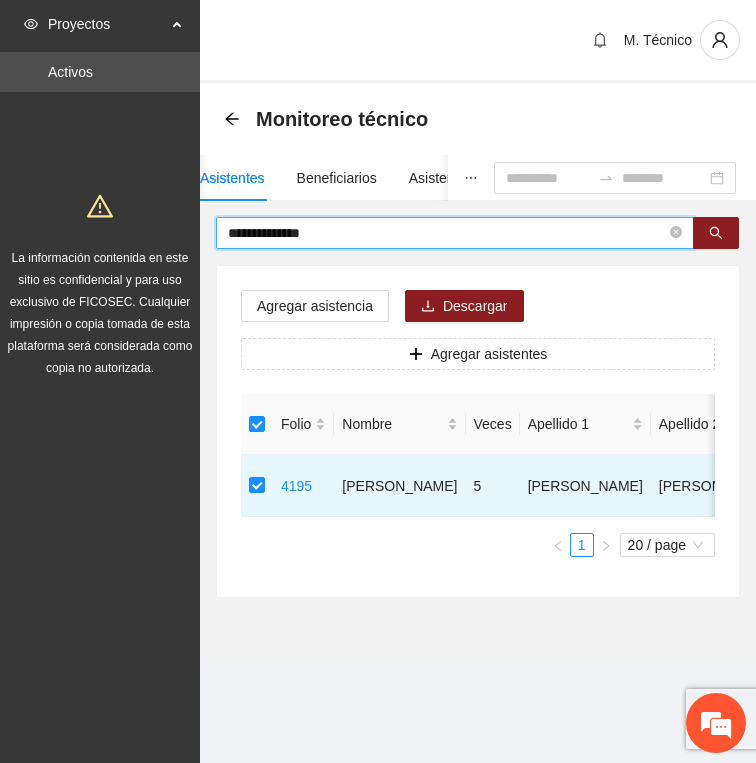 type on "**********" 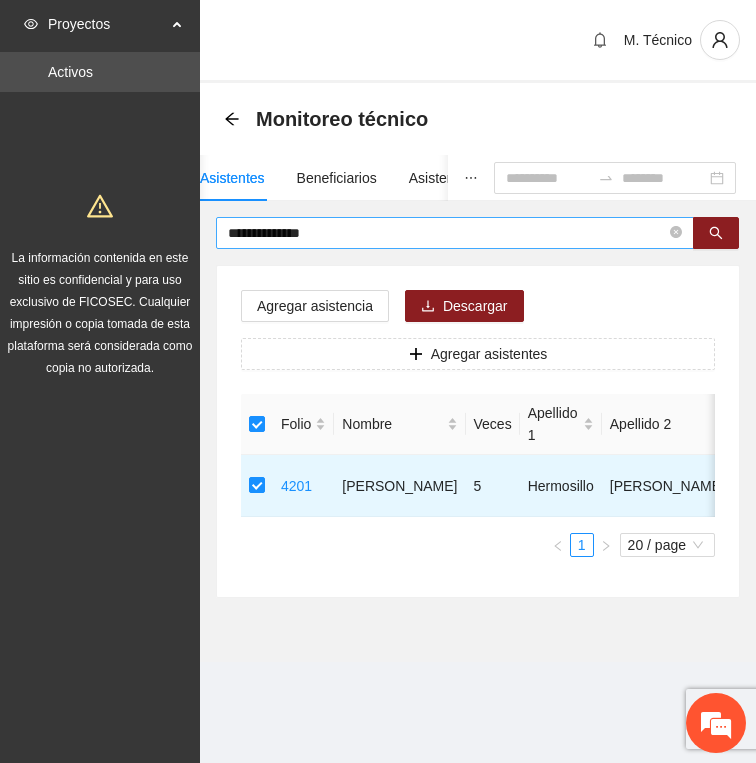 click on "**********" at bounding box center (455, 233) 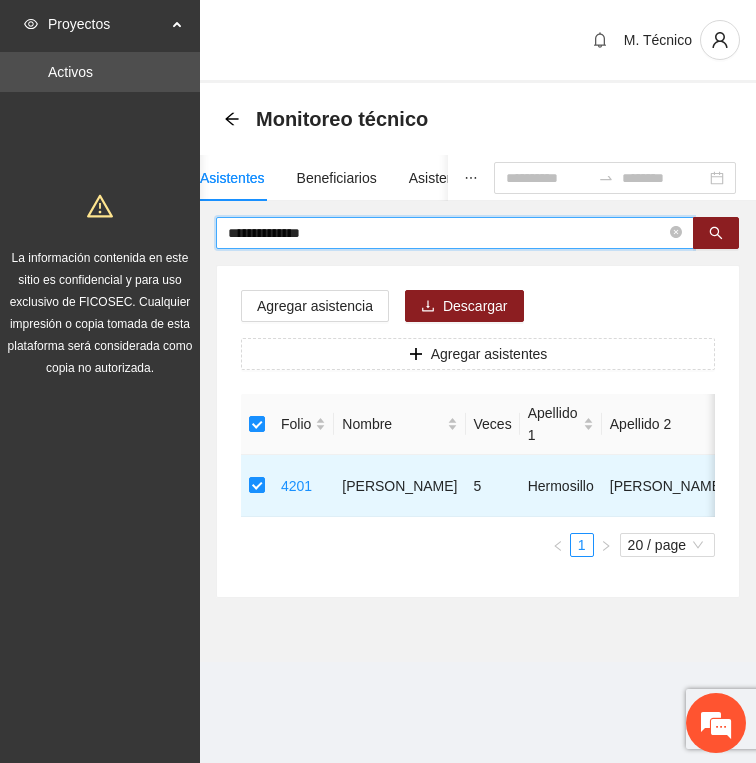 click on "**********" at bounding box center [447, 233] 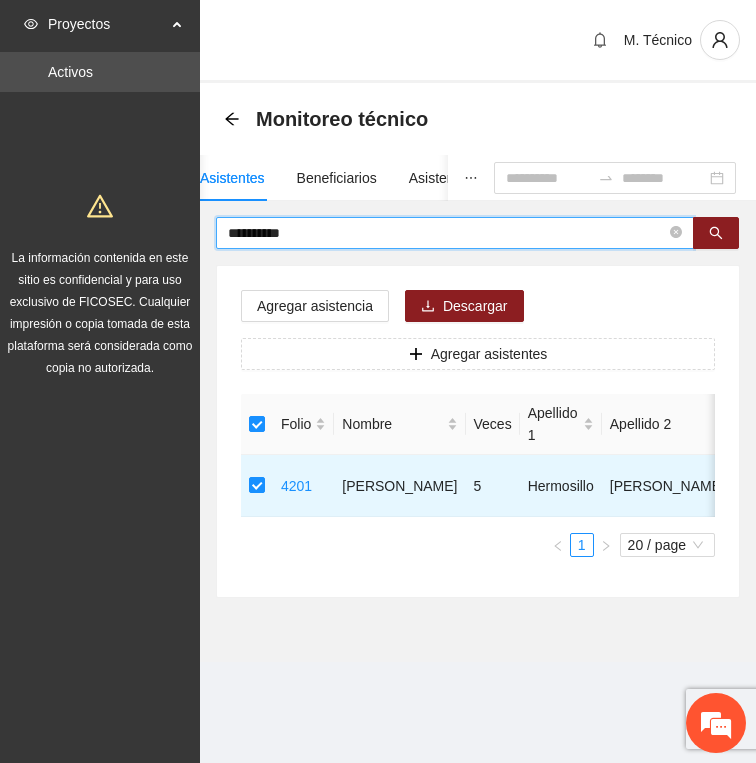 type on "**********" 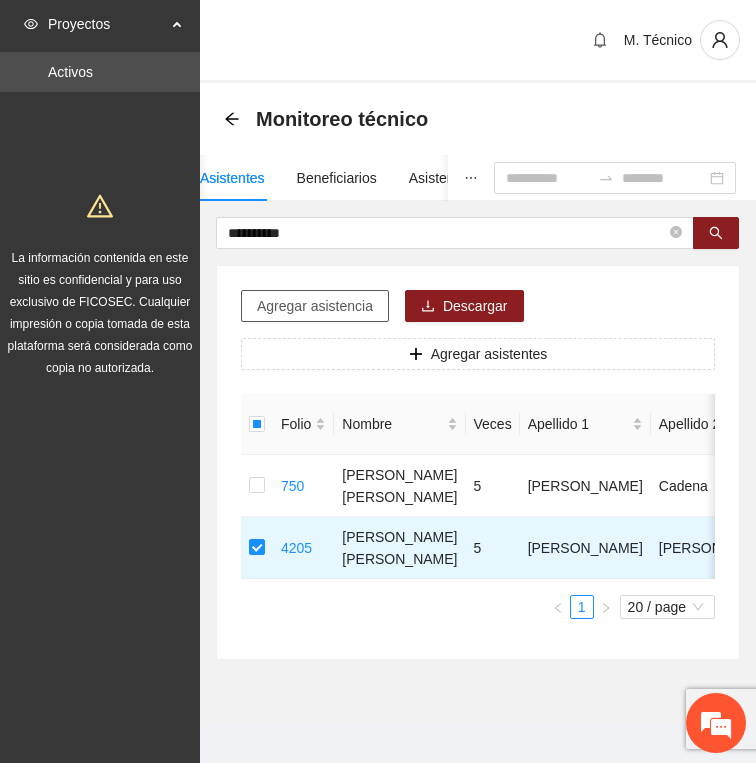 click on "Agregar asistencia" at bounding box center [315, 306] 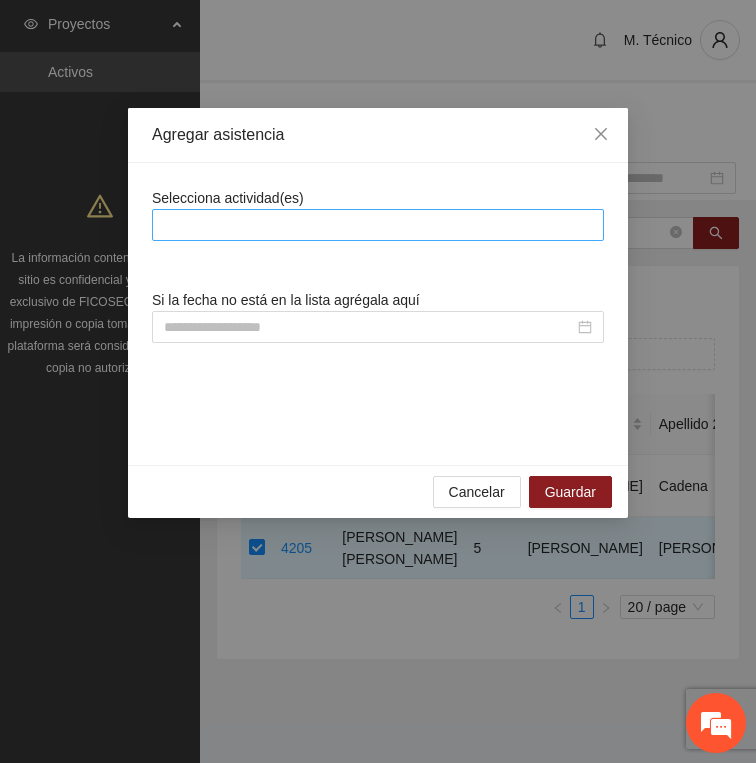 click at bounding box center [378, 225] 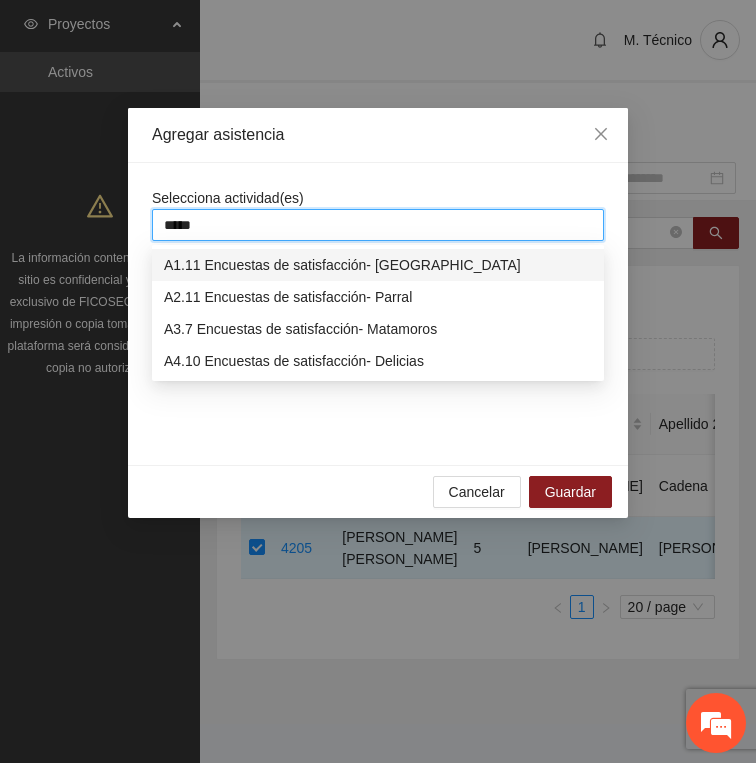 type on "******" 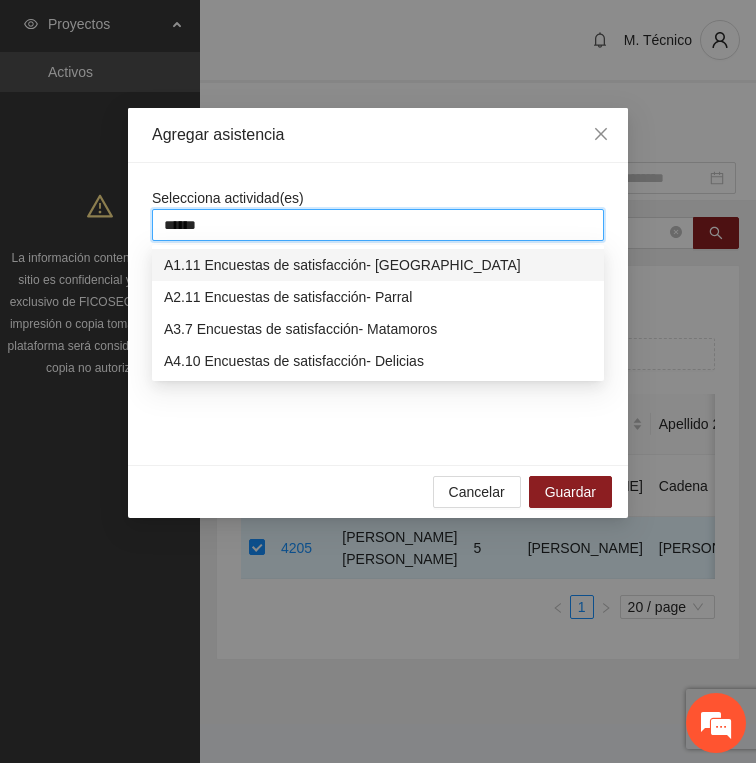type 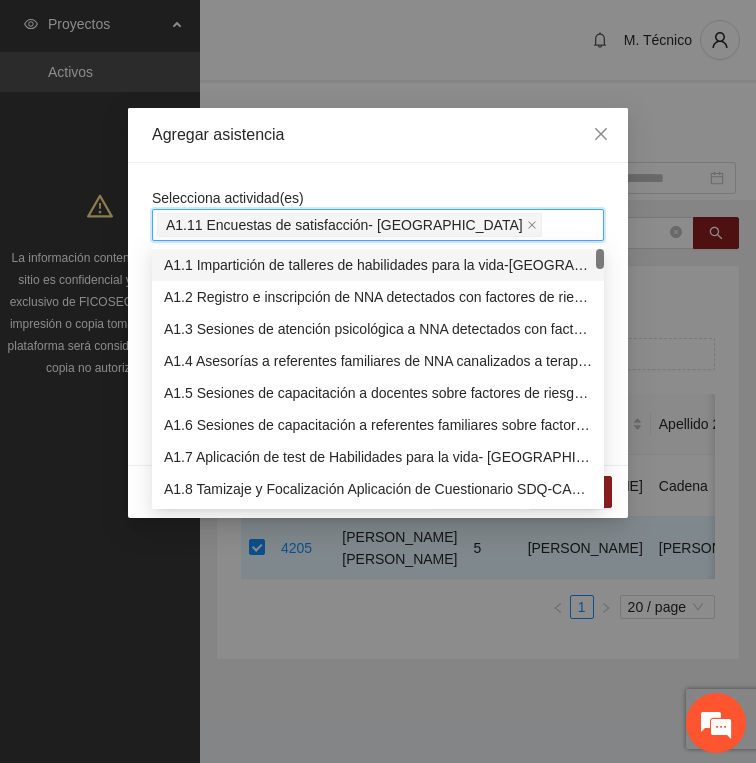 click on "Agregar asistencia" at bounding box center (378, 135) 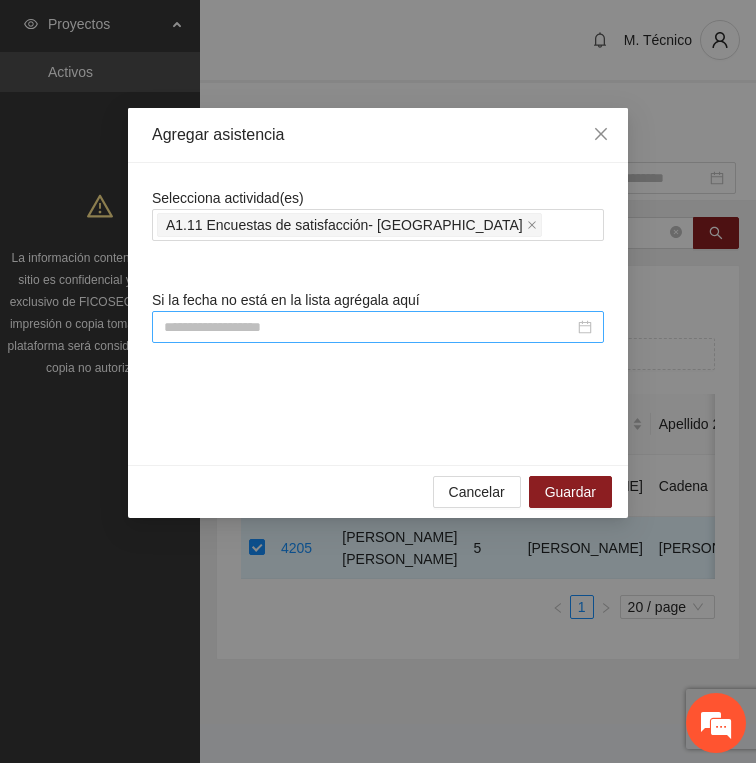 click at bounding box center [369, 327] 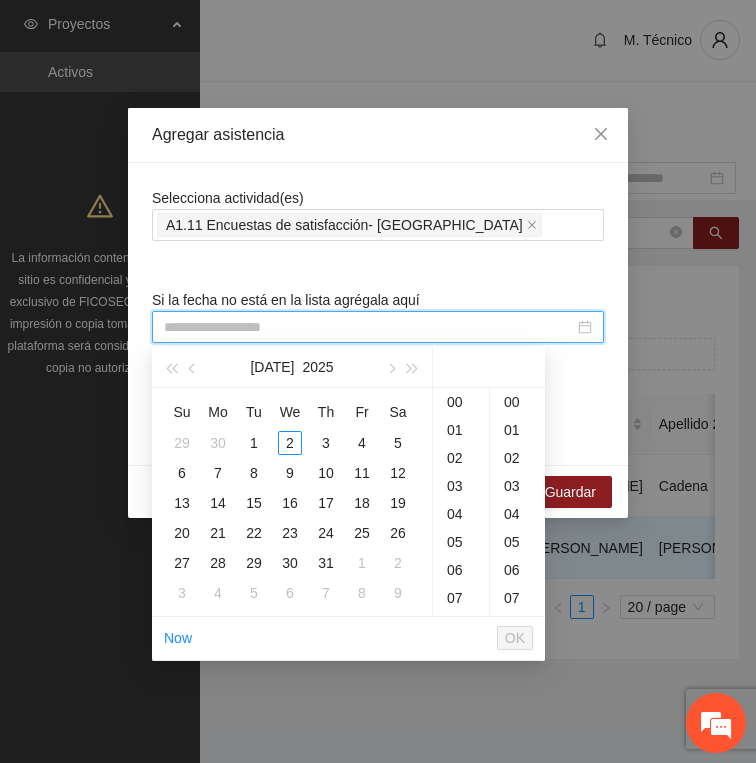 paste on "**********" 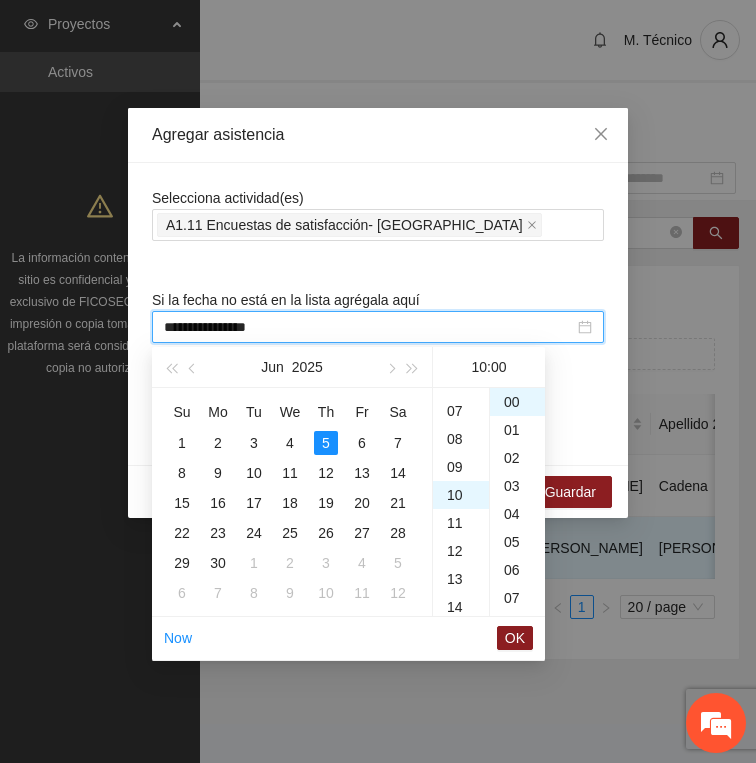 scroll, scrollTop: 280, scrollLeft: 0, axis: vertical 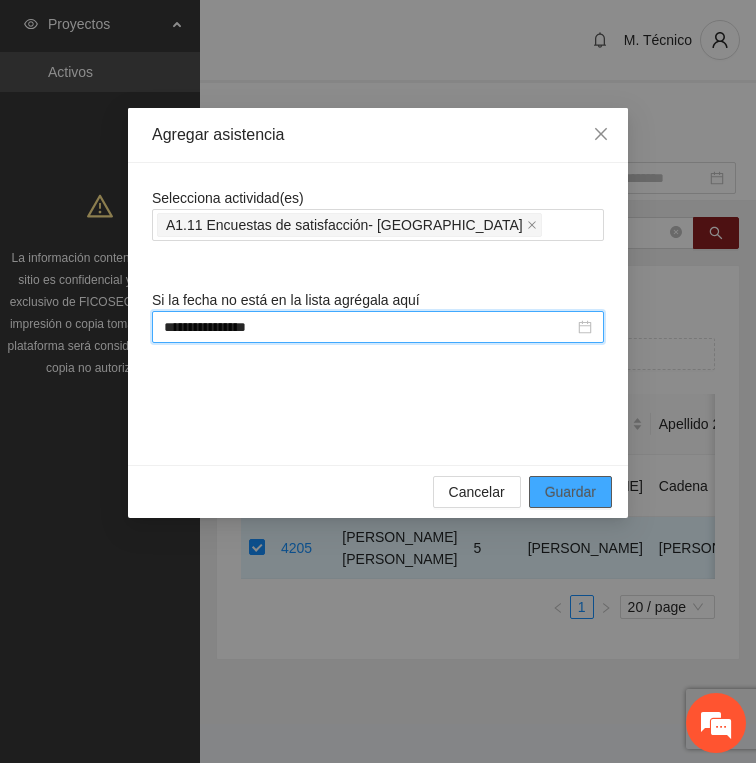 type on "**********" 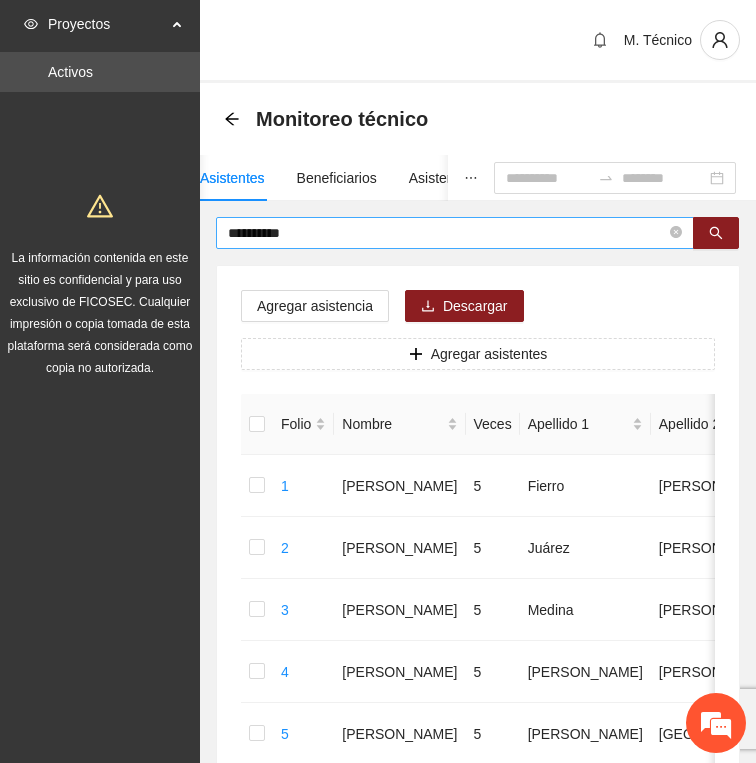 click on "**********" at bounding box center (447, 233) 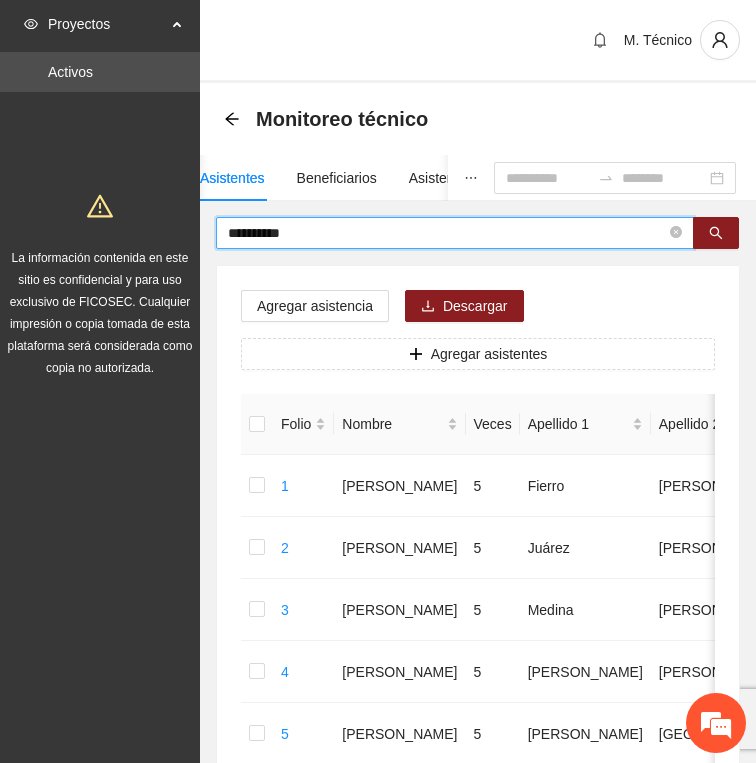 click on "**********" at bounding box center (447, 233) 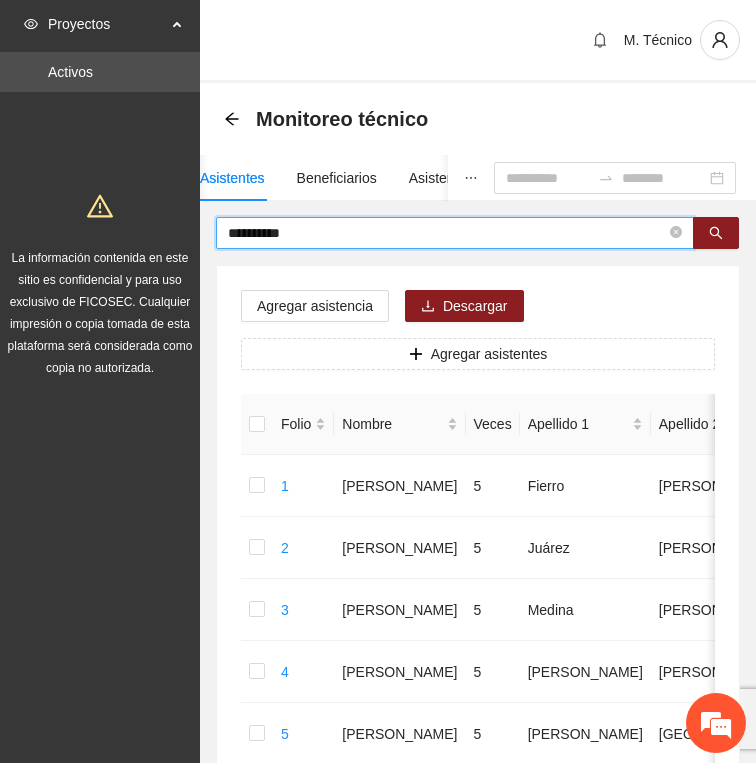 type on "**********" 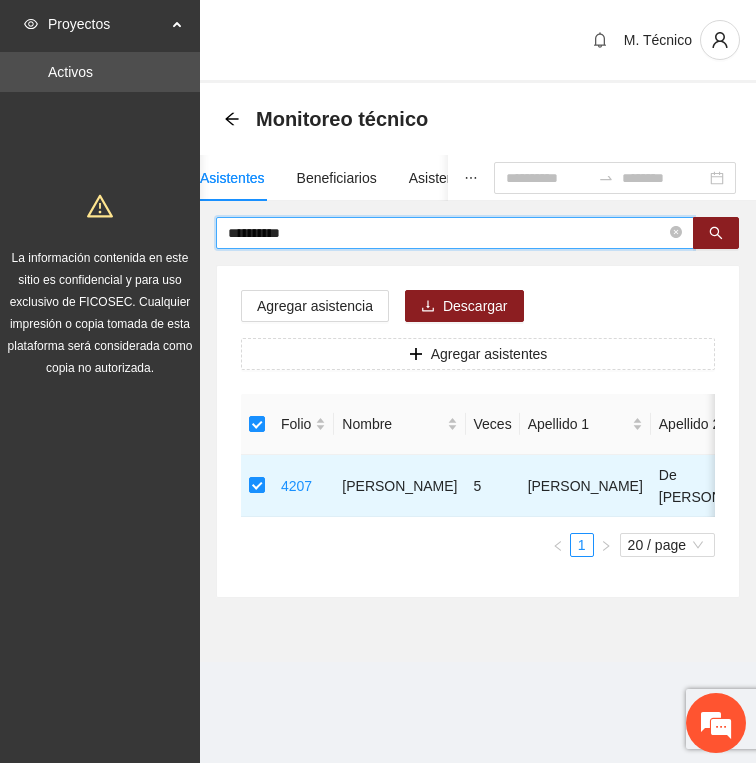 click on "**********" at bounding box center [447, 233] 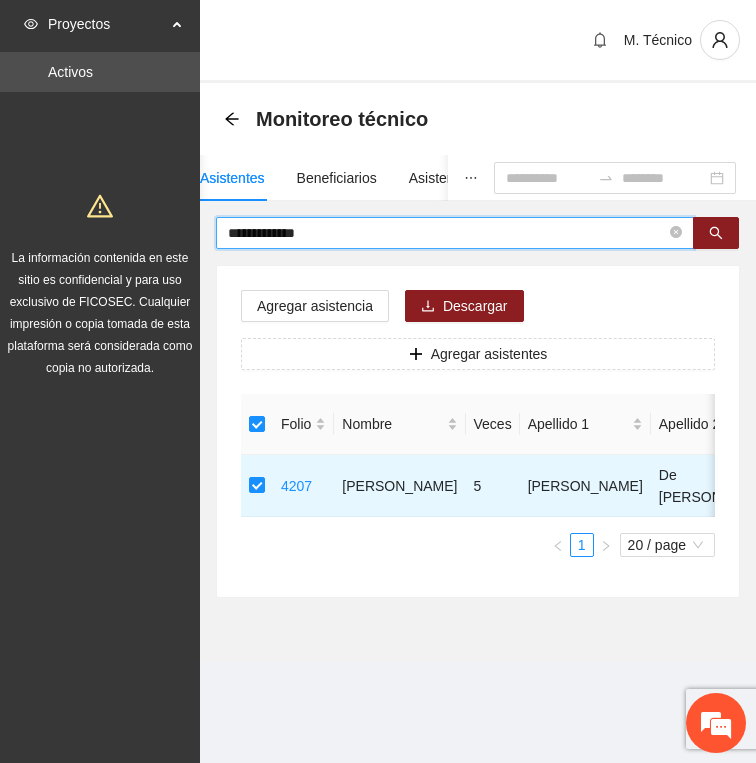 type on "**********" 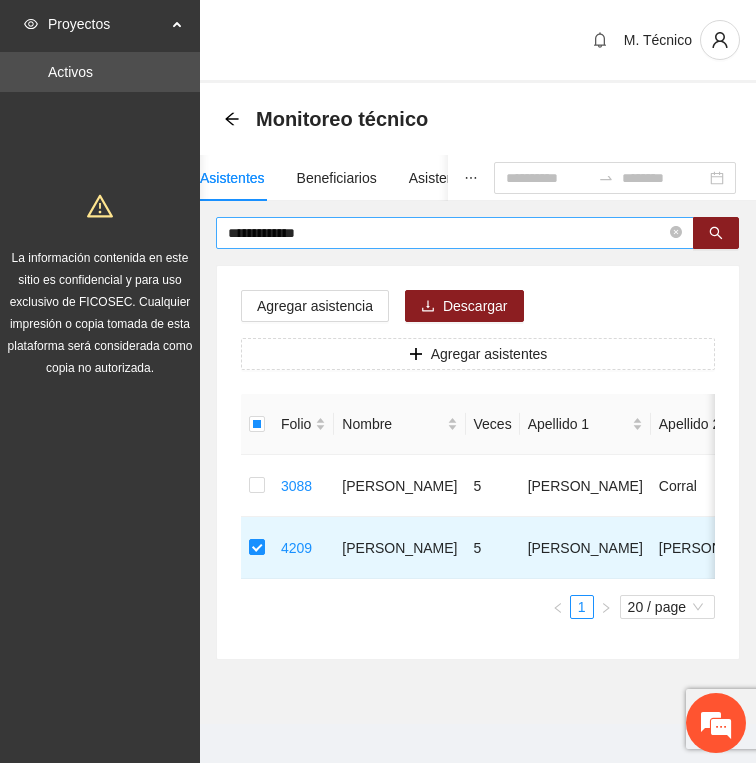 click on "**********" at bounding box center [447, 233] 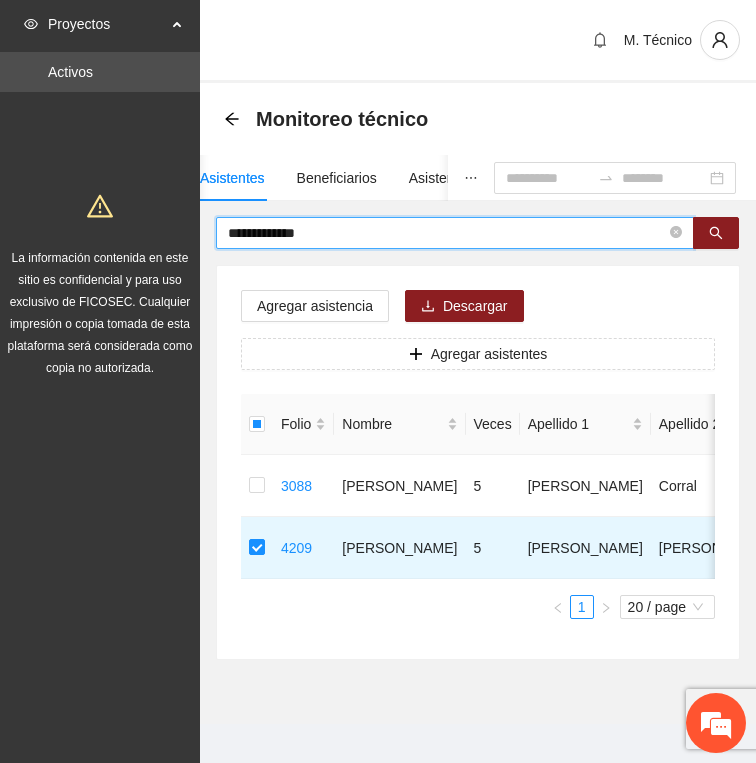 click on "**********" at bounding box center (447, 233) 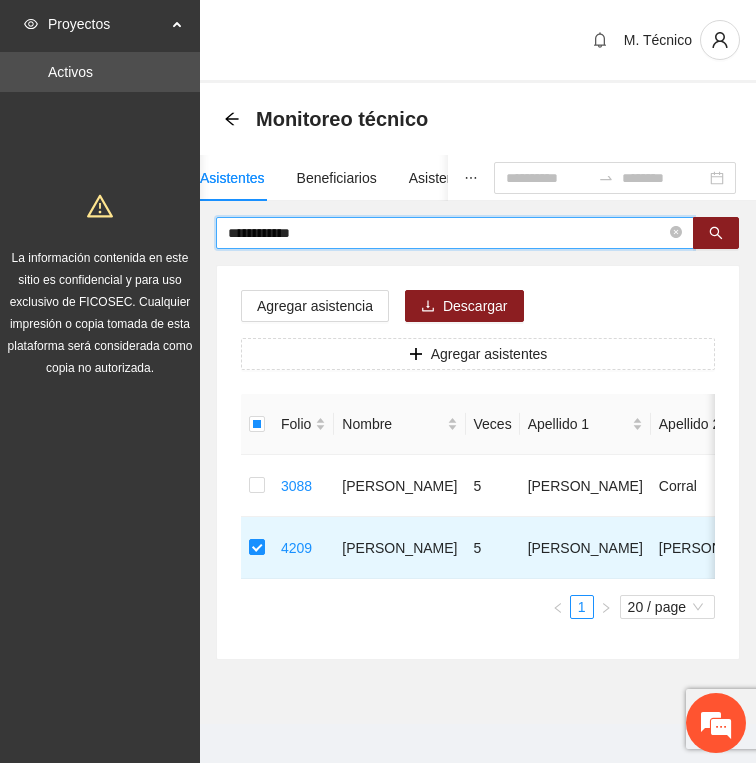 type on "**********" 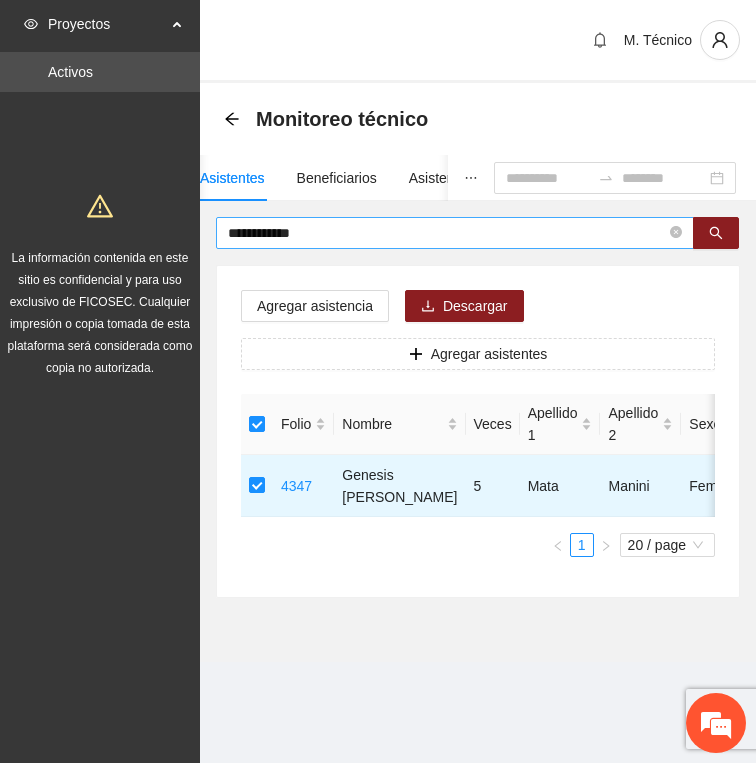 click on "**********" at bounding box center (447, 233) 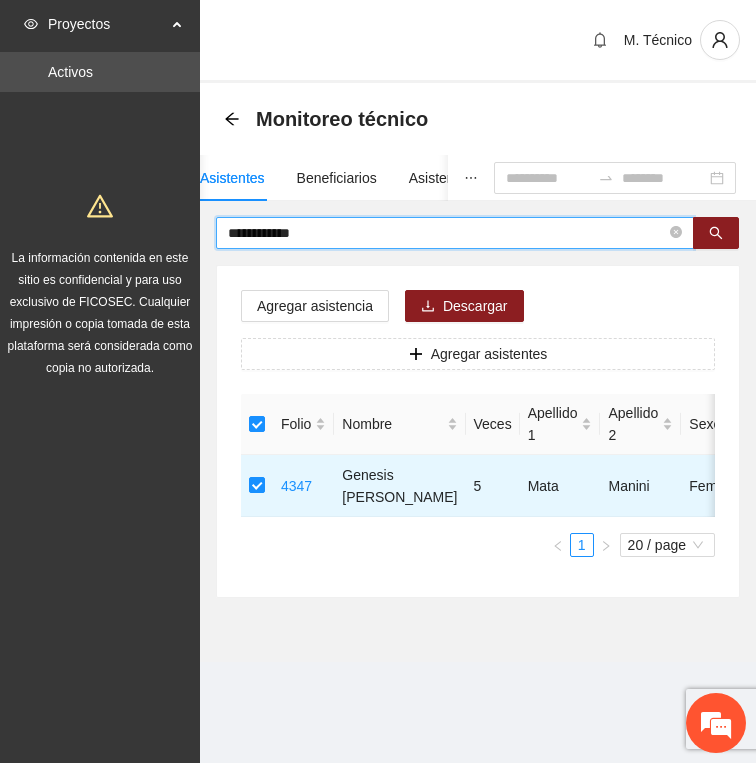 click on "**********" at bounding box center [447, 233] 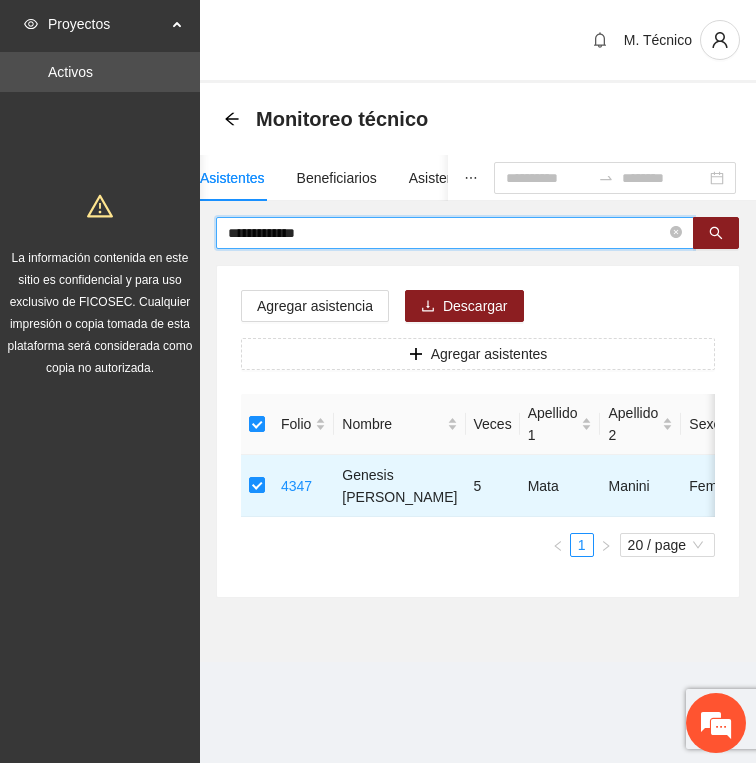 type on "**********" 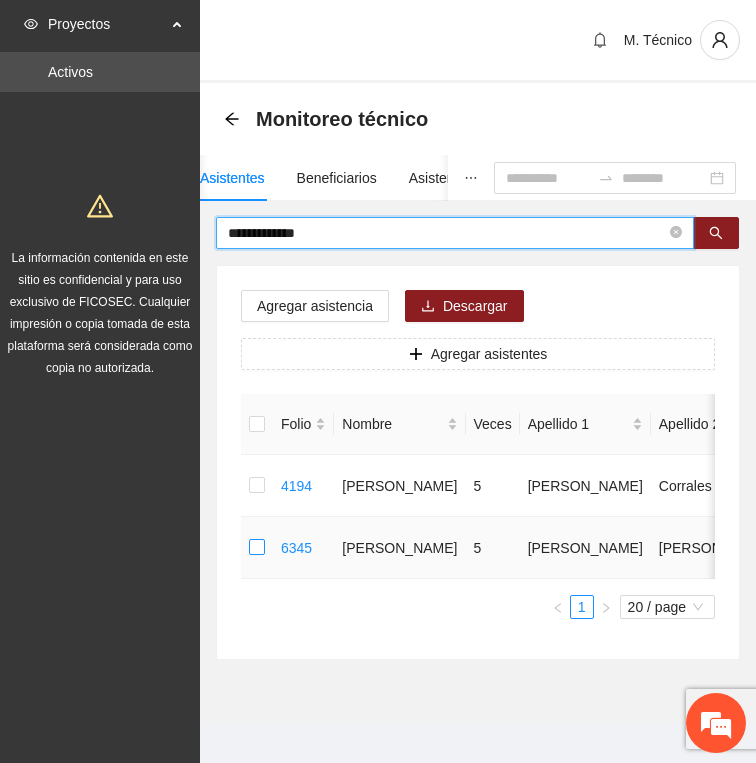 click at bounding box center [257, 548] 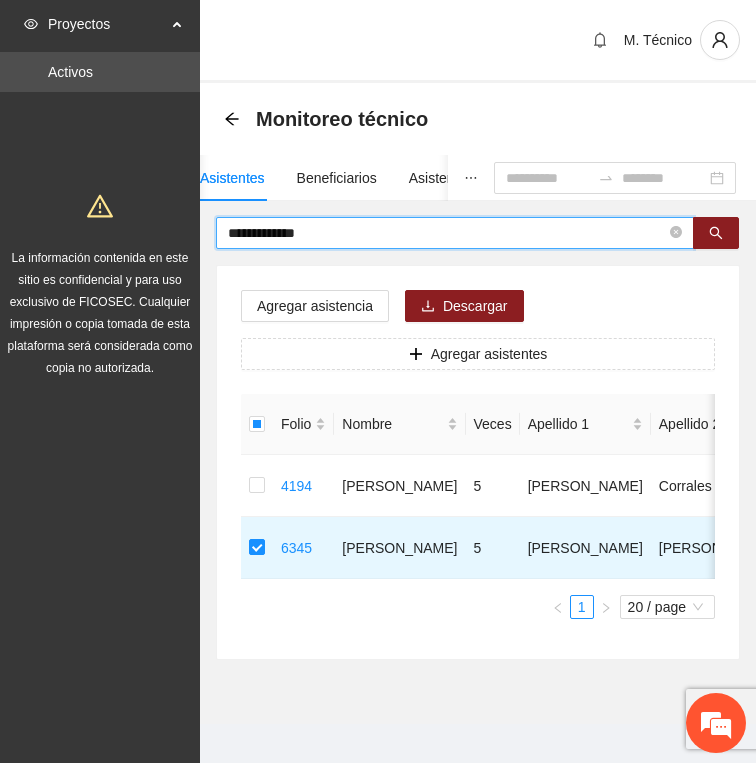 click on "**********" at bounding box center (447, 233) 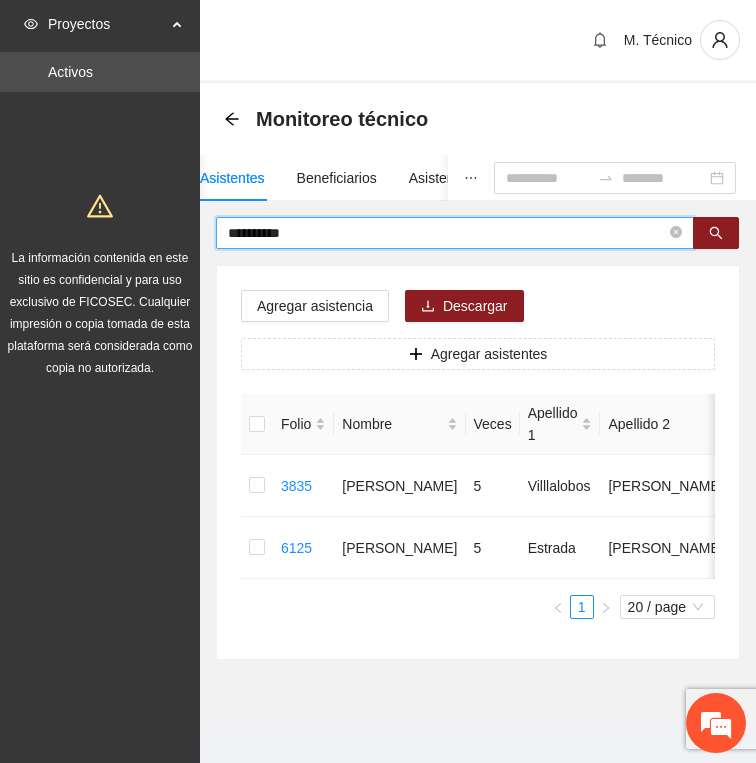 click on "**********" at bounding box center (447, 233) 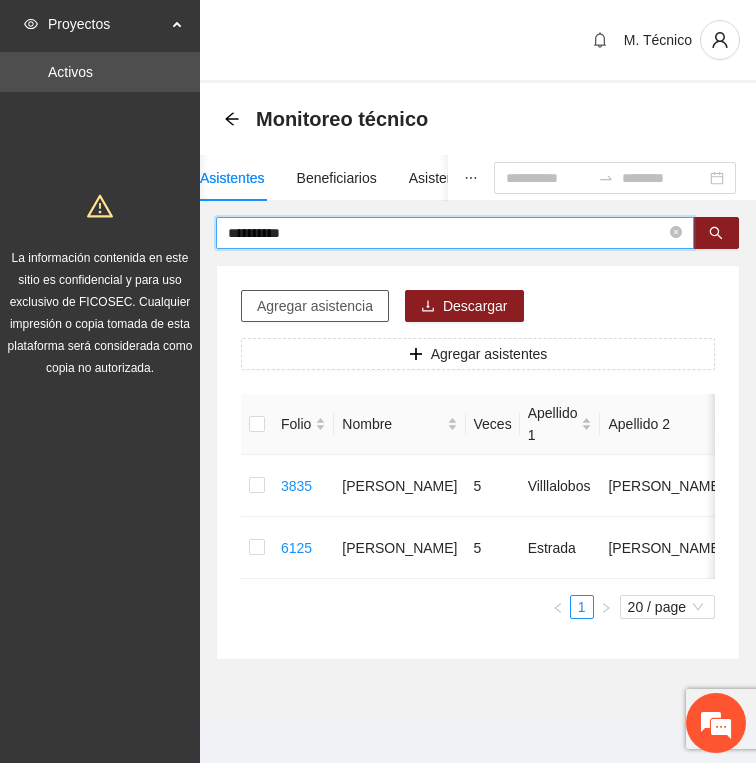 type on "**********" 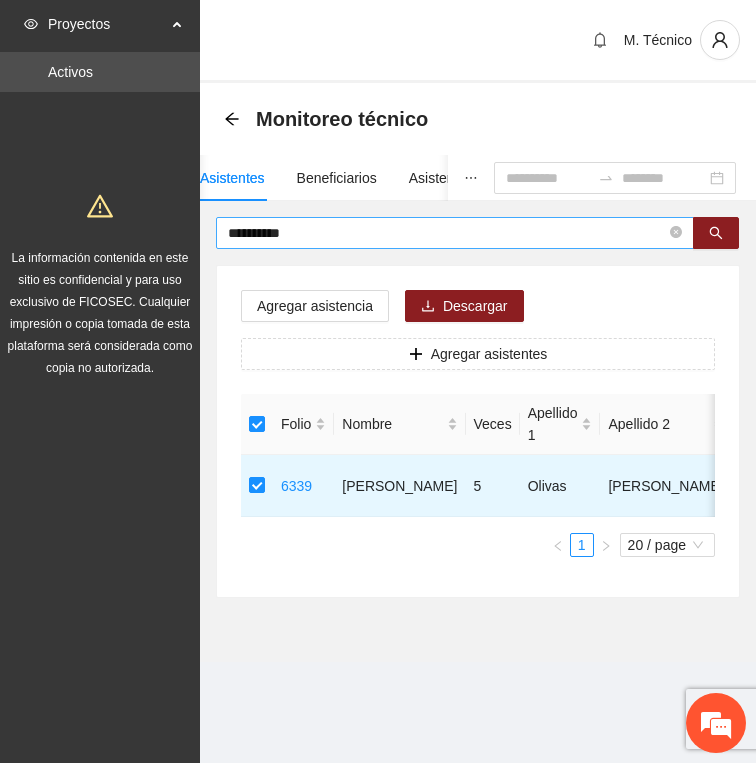 click on "**********" at bounding box center [447, 233] 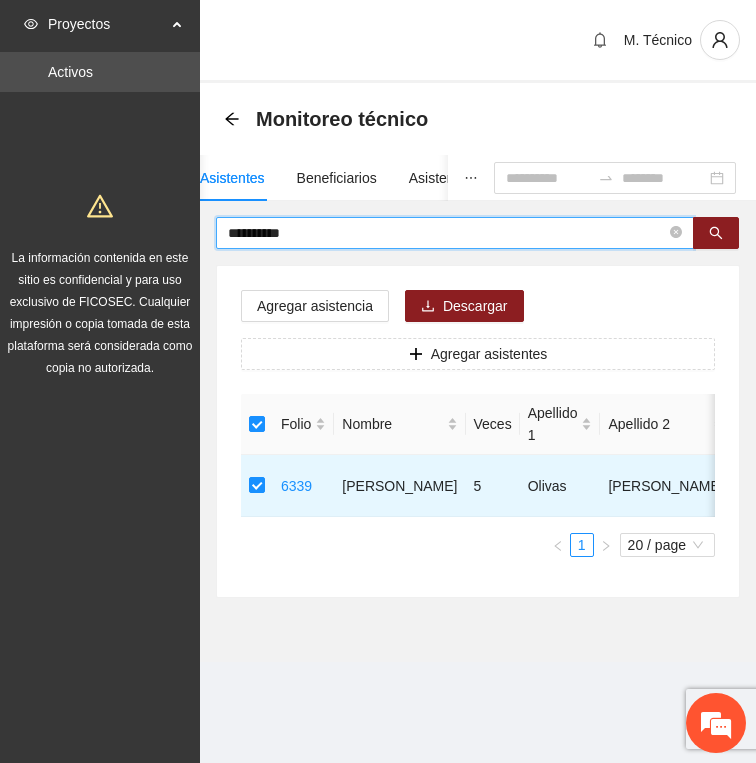 click on "**********" at bounding box center [447, 233] 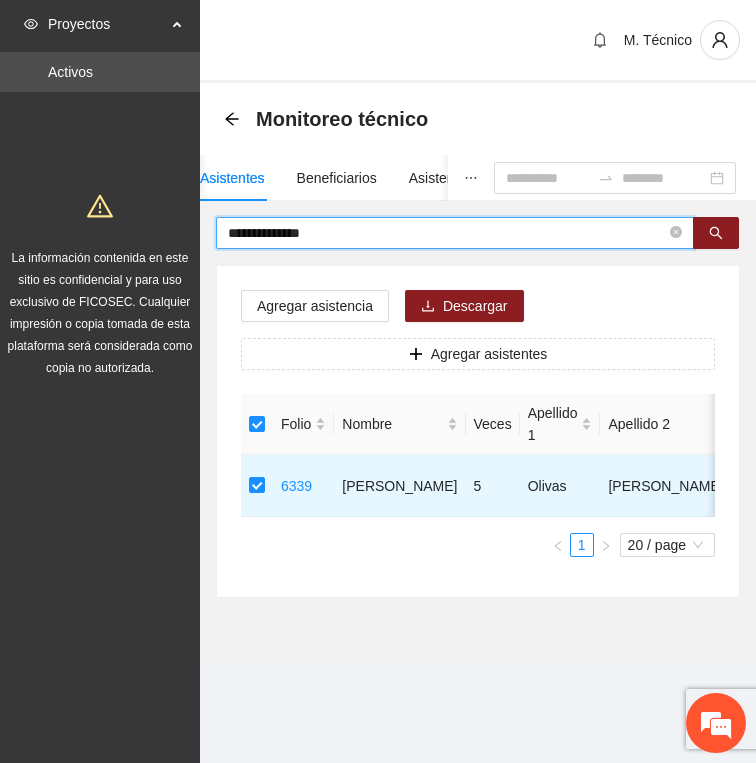 type on "**********" 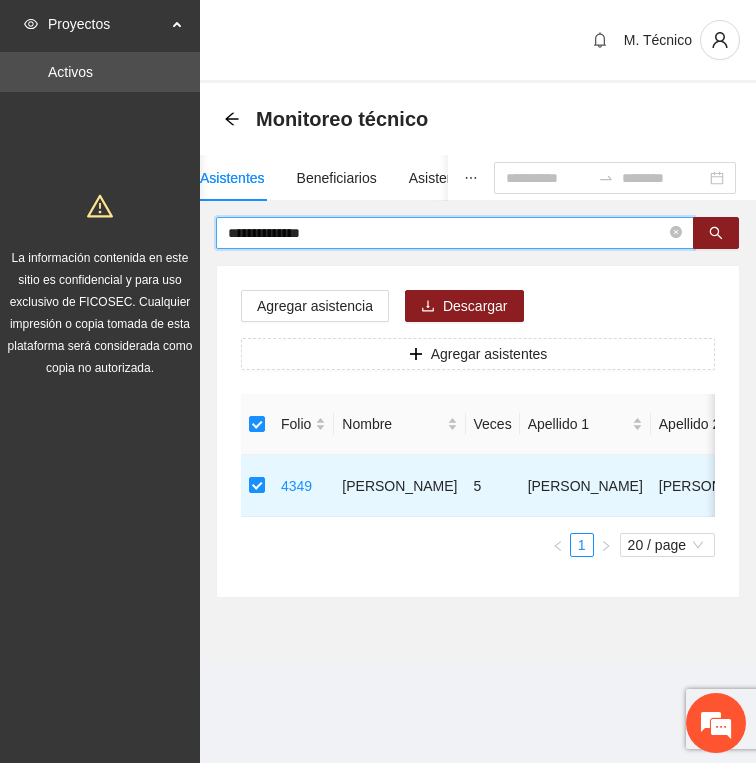 click on "**********" at bounding box center (447, 233) 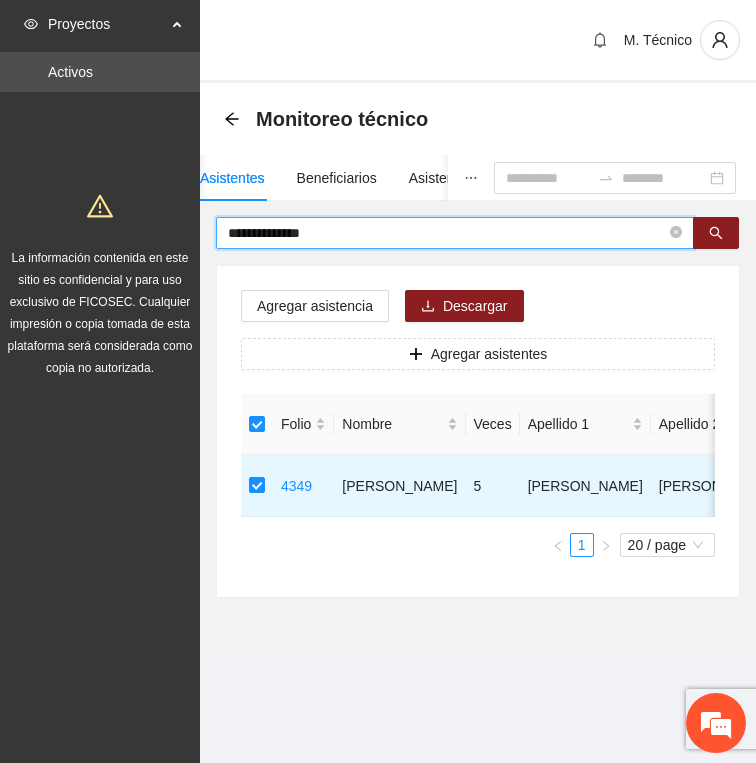 type on "**********" 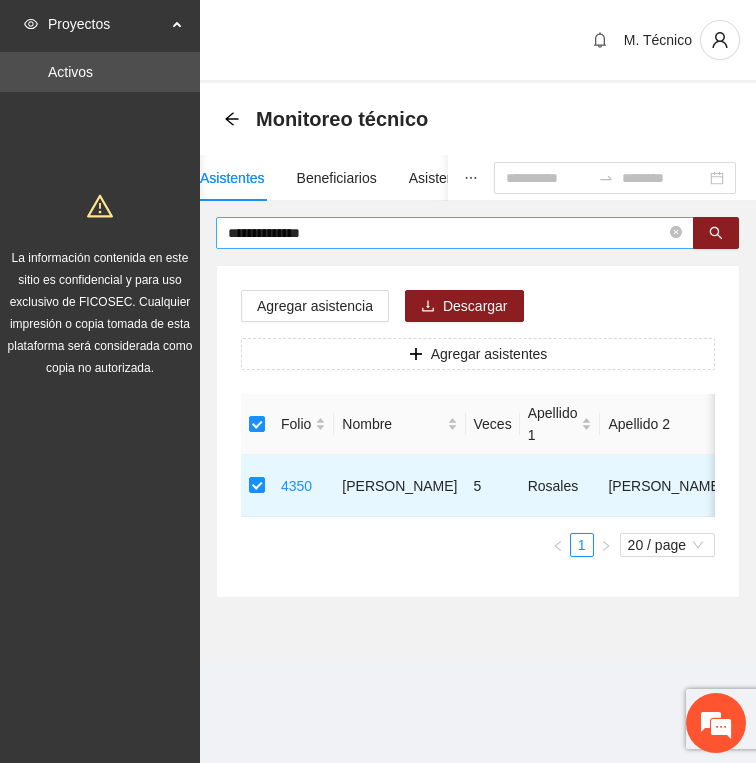 click on "**********" at bounding box center [447, 233] 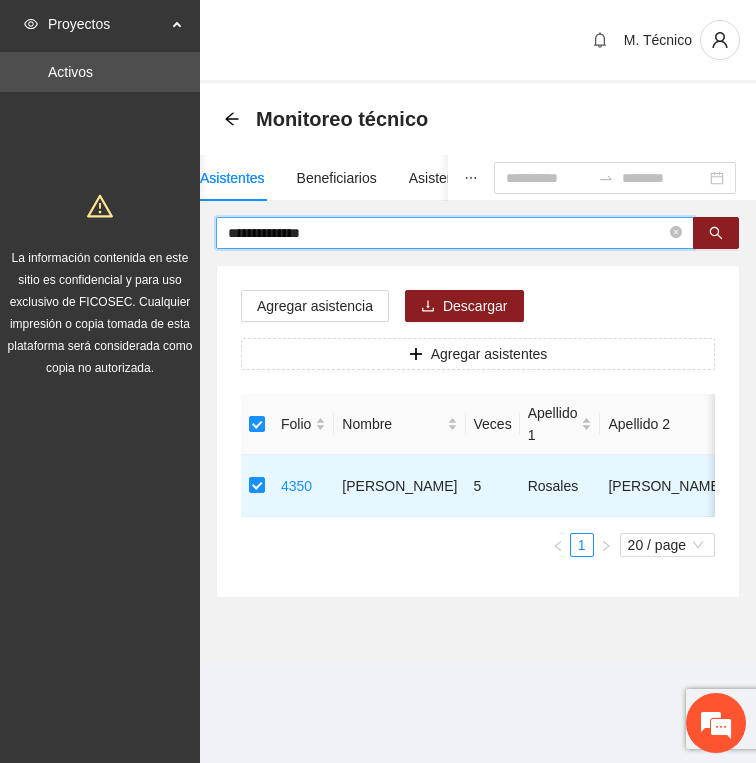 click on "**********" at bounding box center (447, 233) 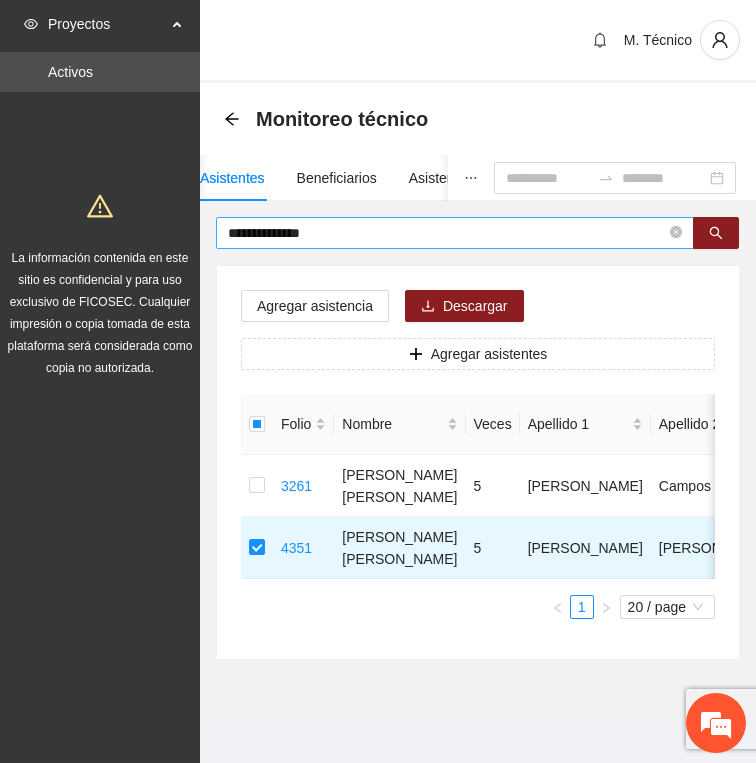 click on "**********" at bounding box center [447, 233] 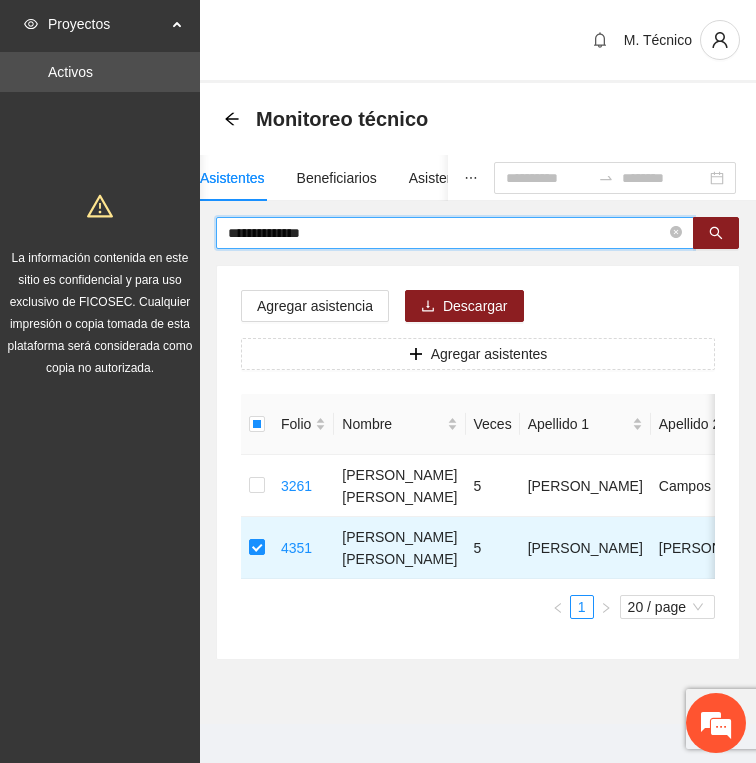 click on "**********" at bounding box center [447, 233] 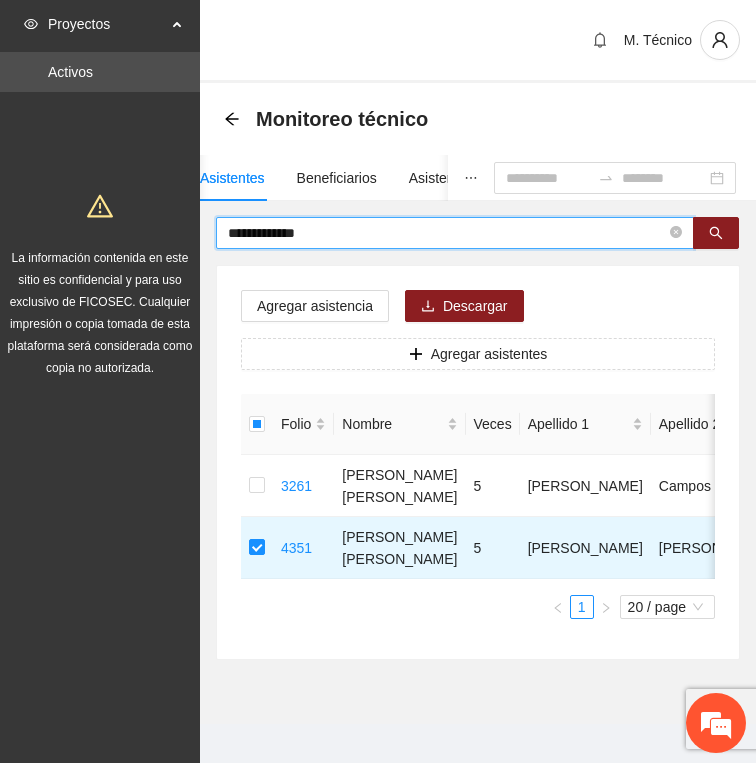 type on "**********" 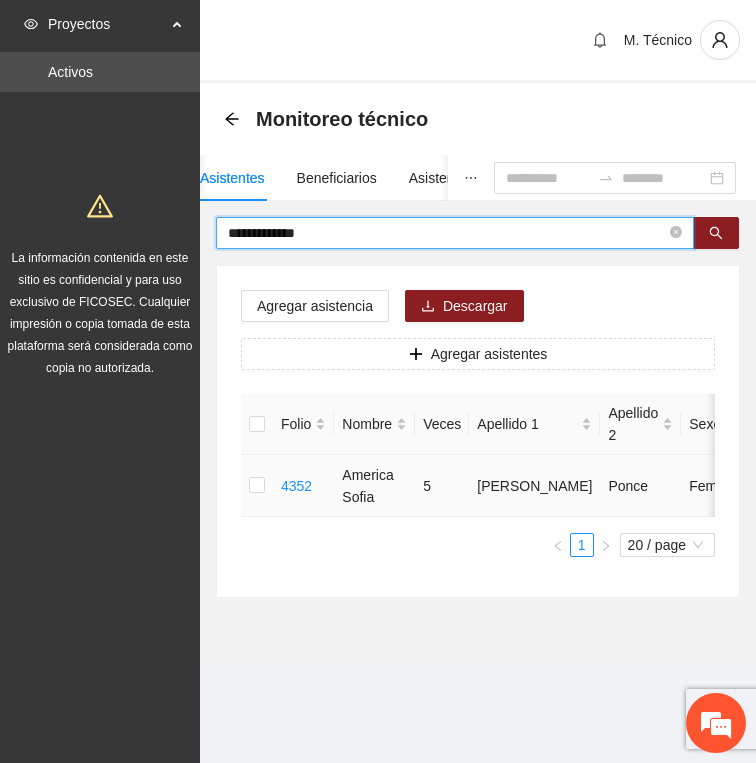 click at bounding box center (257, 486) 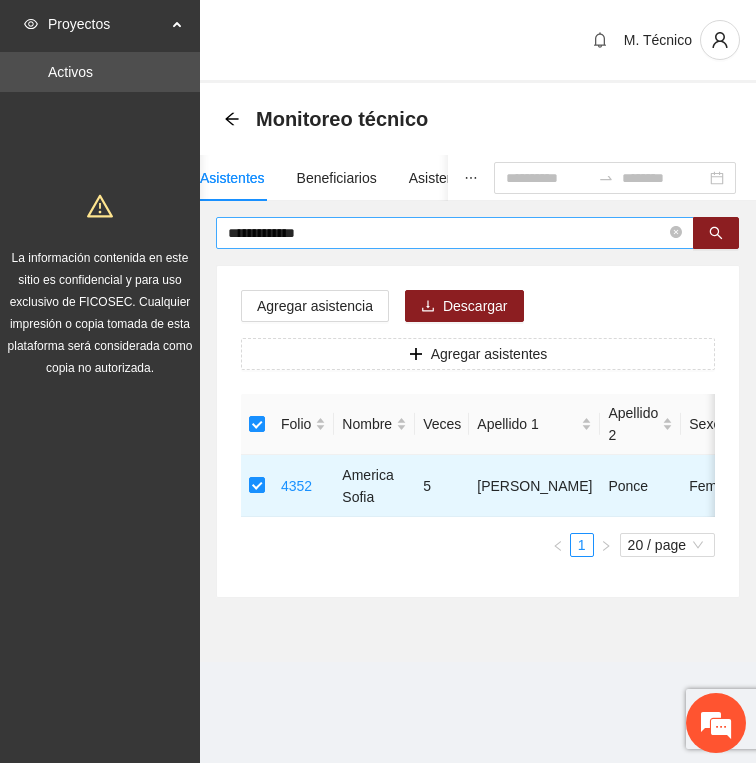 click on "**********" at bounding box center (447, 233) 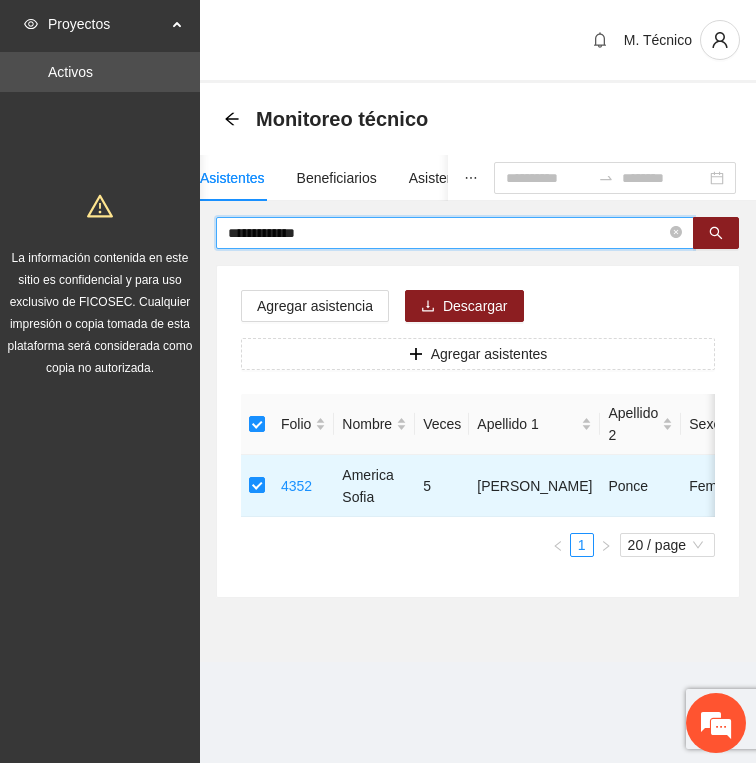 click on "**********" at bounding box center [447, 233] 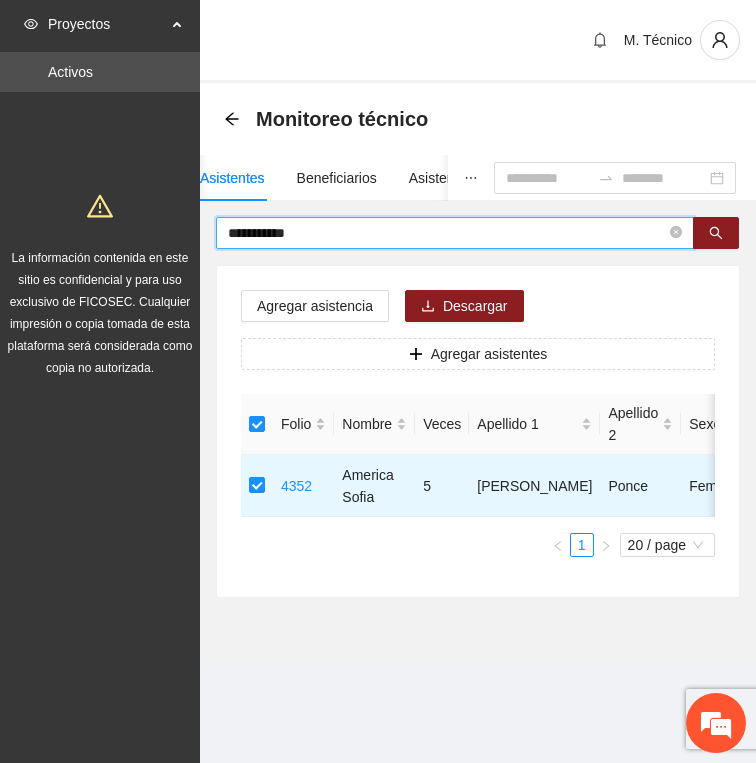 type on "**********" 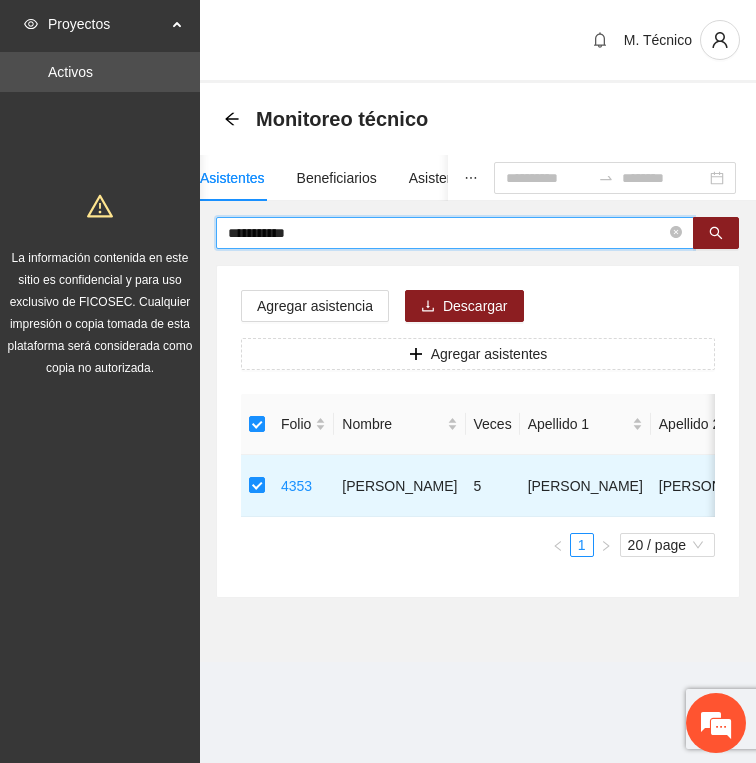 click on "**********" at bounding box center [447, 233] 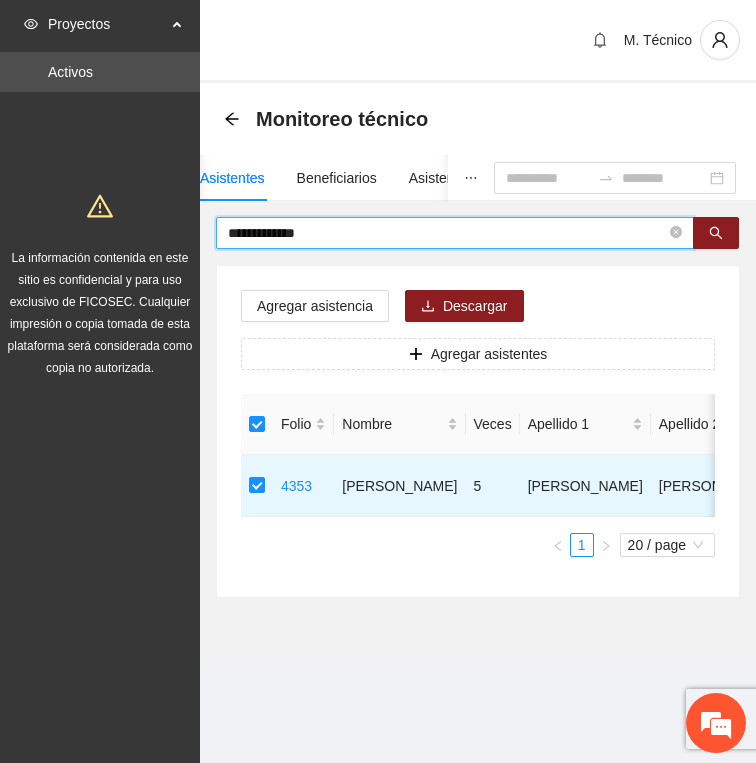 type on "**********" 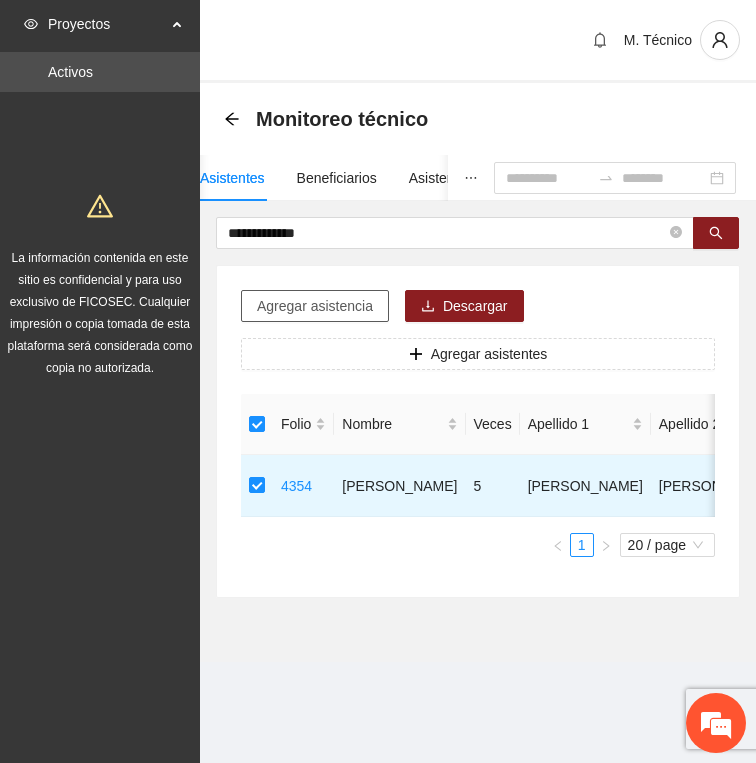 click on "Agregar asistencia" at bounding box center [315, 306] 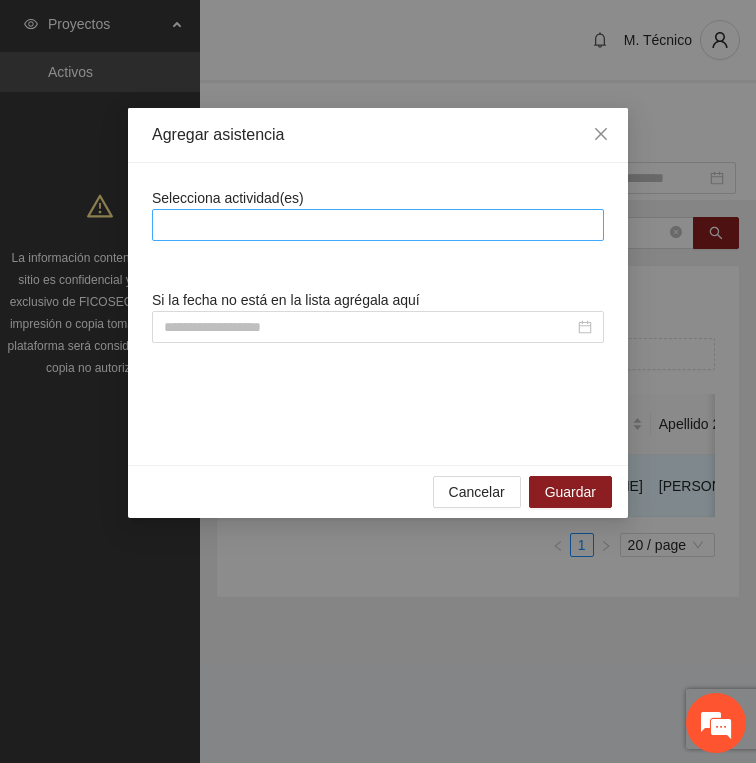 click at bounding box center [378, 225] 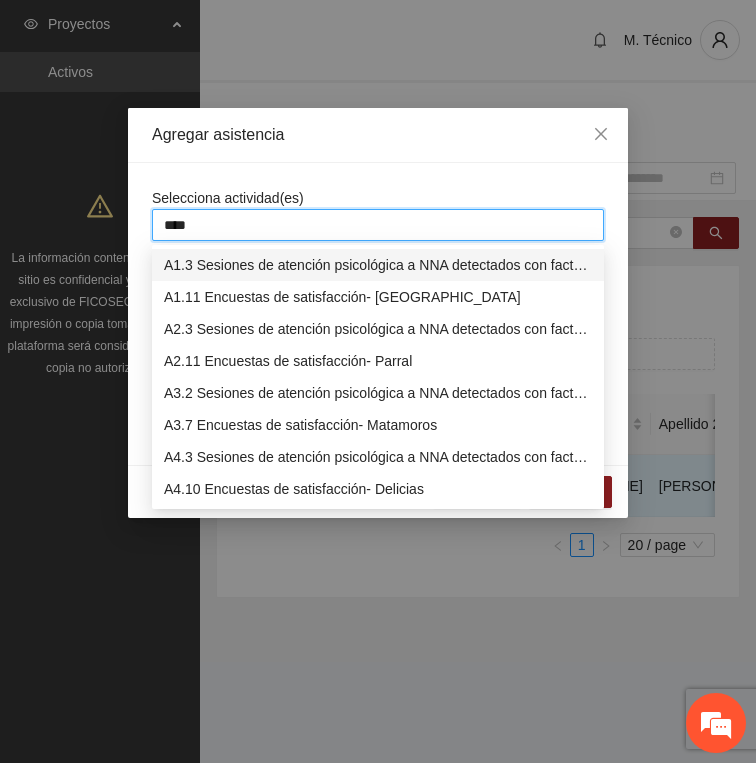 type on "*****" 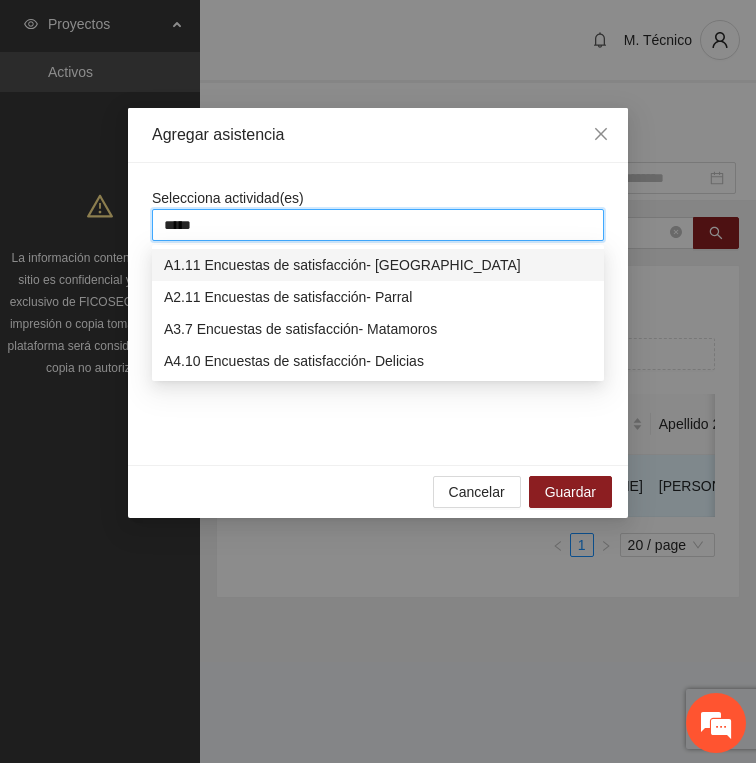type 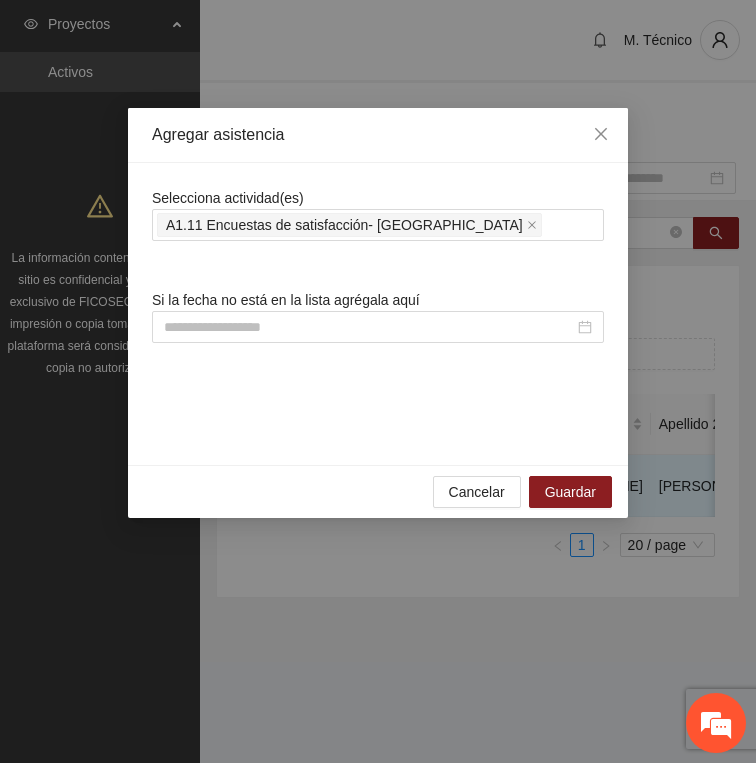click on "Selecciona actividad(es) A1.11 Encuestas de satisfacción- Chihuahua   Si la fecha no está en la lista agrégala aquí" at bounding box center (378, 314) 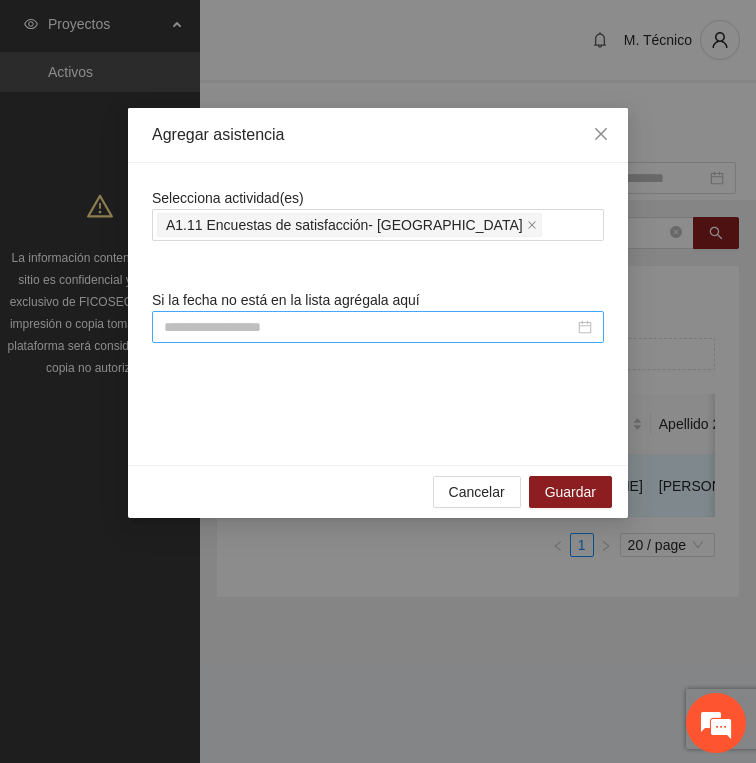click at bounding box center [369, 327] 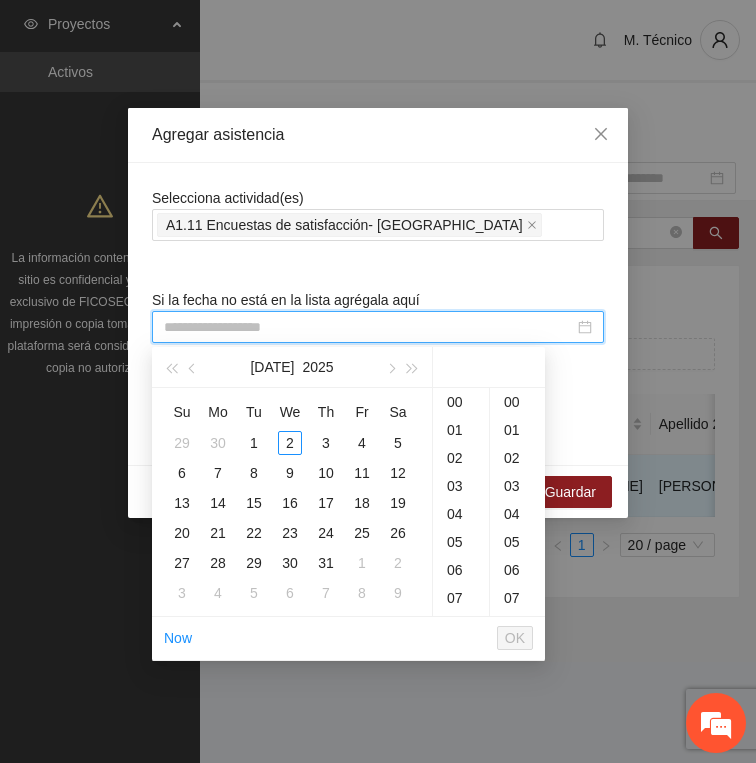 paste on "**********" 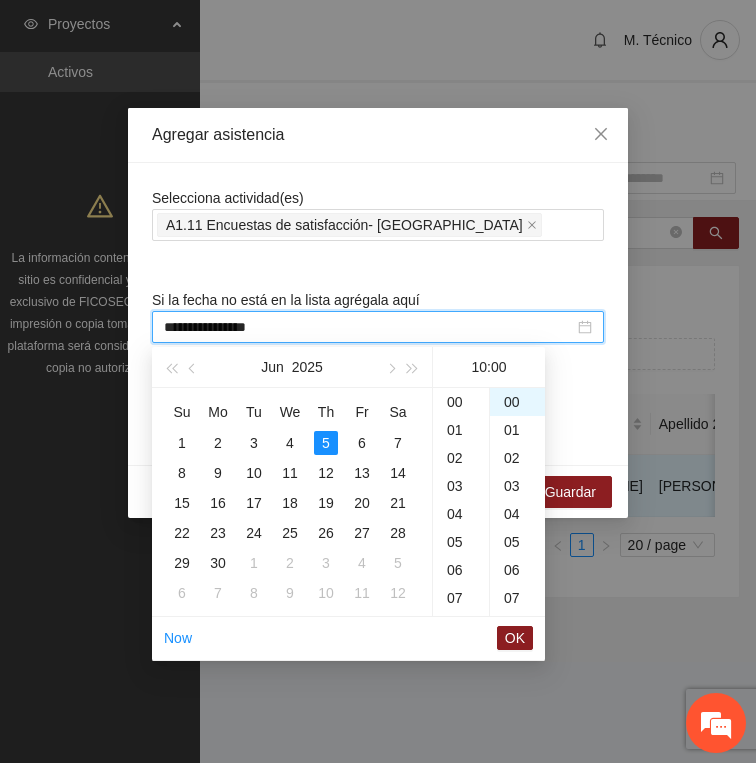 scroll, scrollTop: 280, scrollLeft: 0, axis: vertical 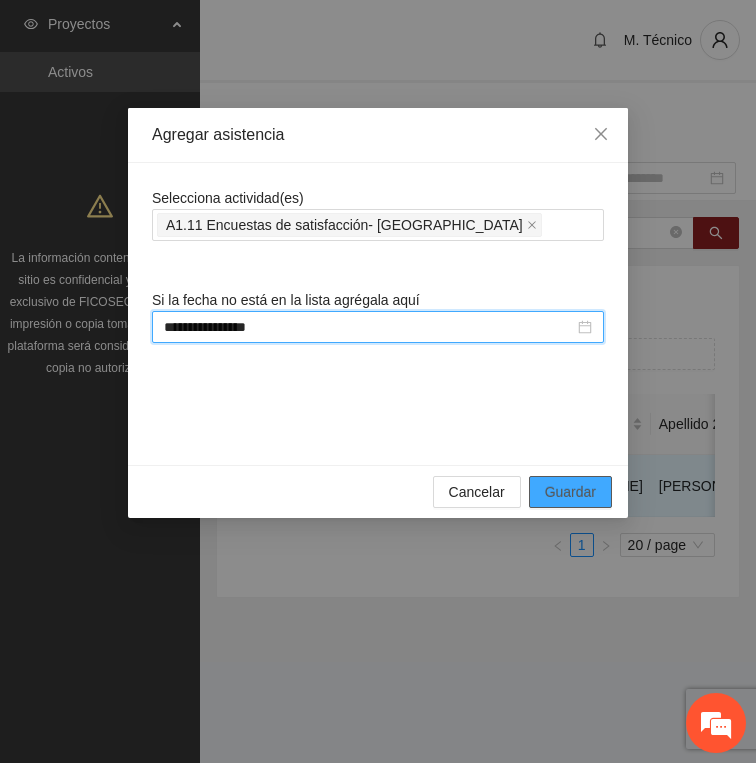 type on "**********" 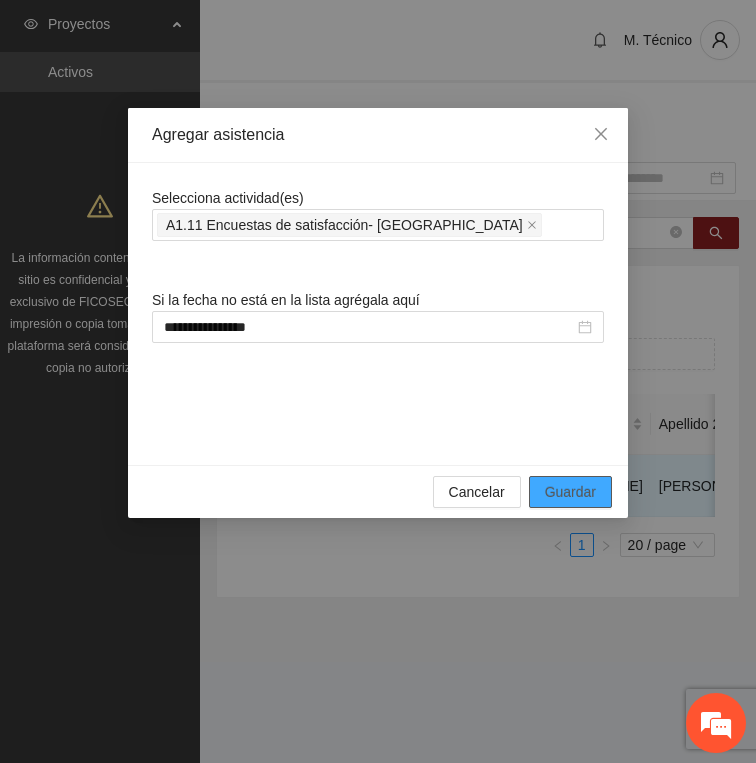click on "Guardar" at bounding box center [570, 492] 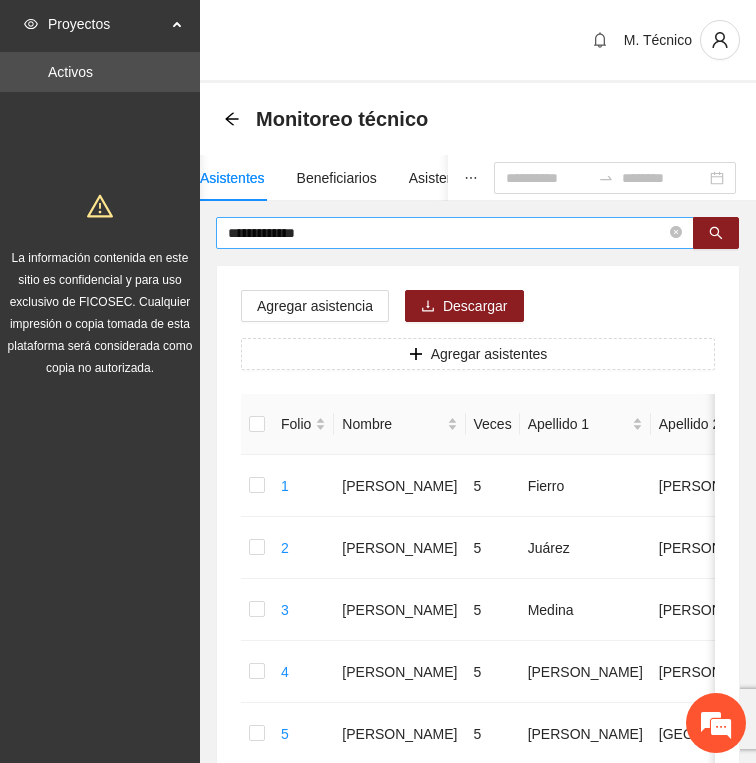 click on "**********" at bounding box center [447, 233] 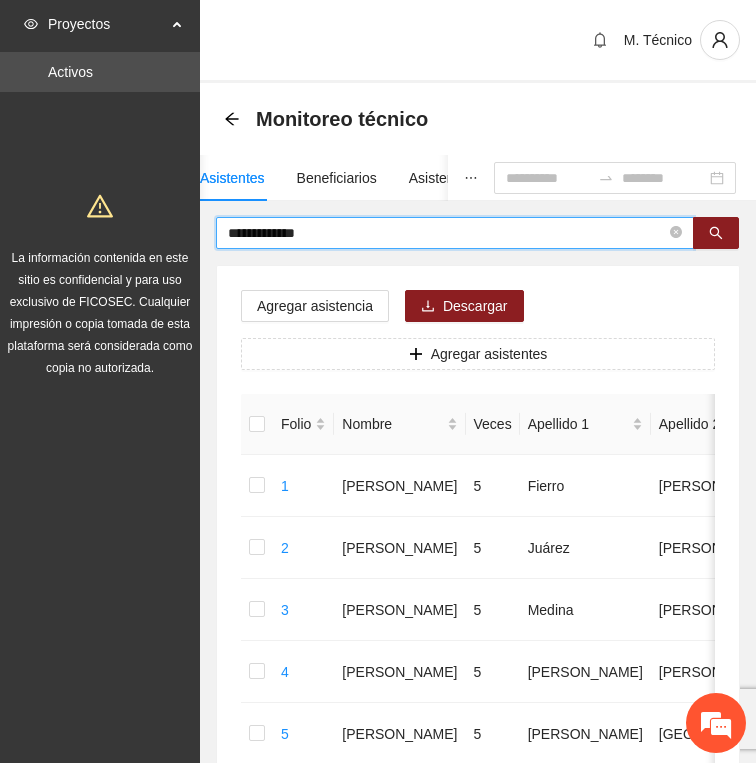 click on "**********" at bounding box center (447, 233) 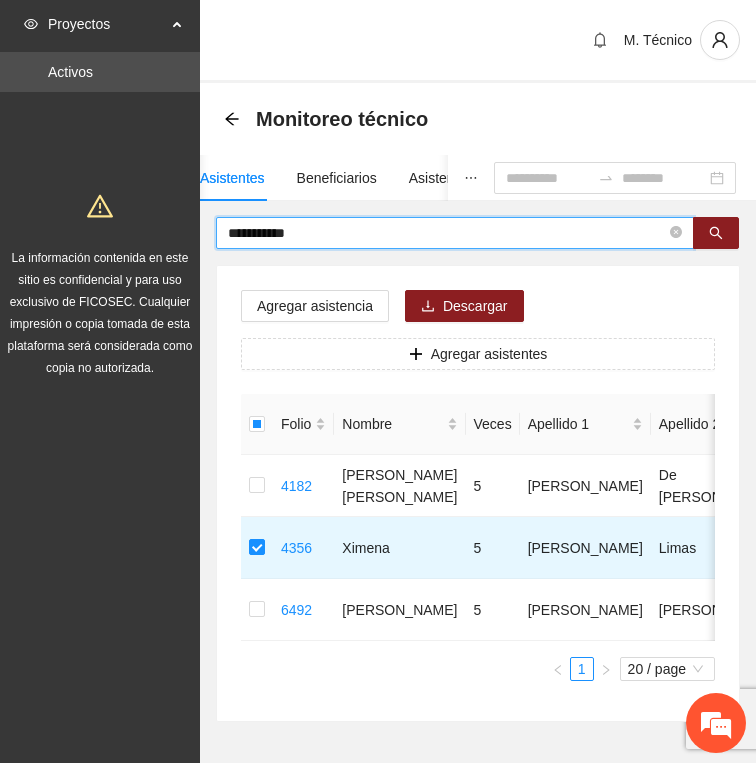 click on "**********" at bounding box center [447, 233] 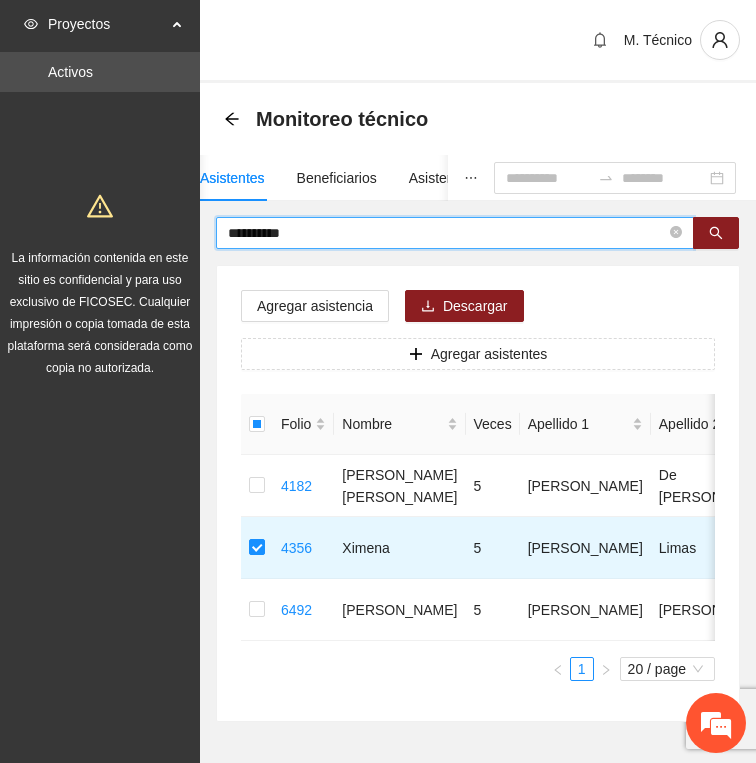 type on "**********" 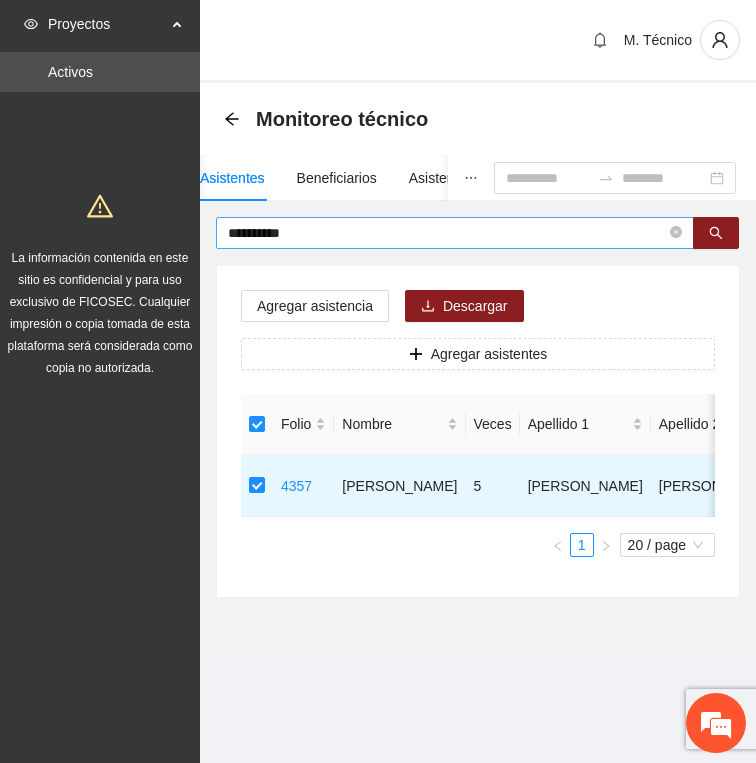 click on "**********" at bounding box center [455, 233] 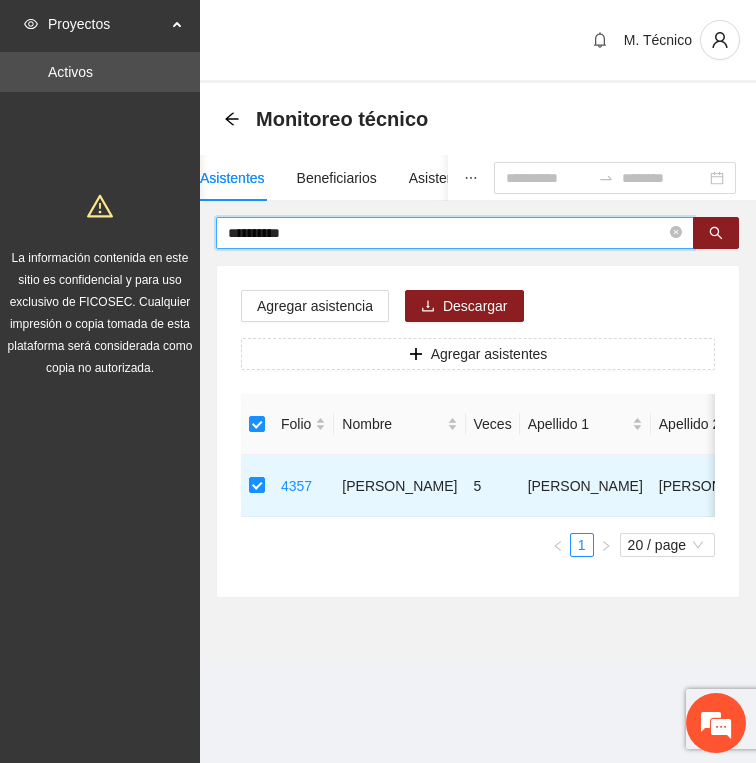 click on "**********" at bounding box center (447, 233) 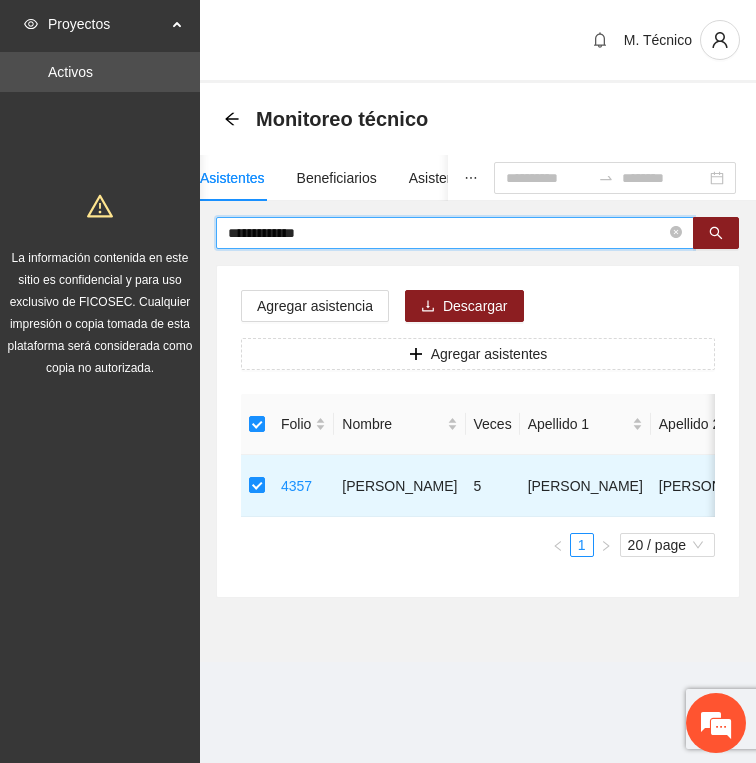 type on "**********" 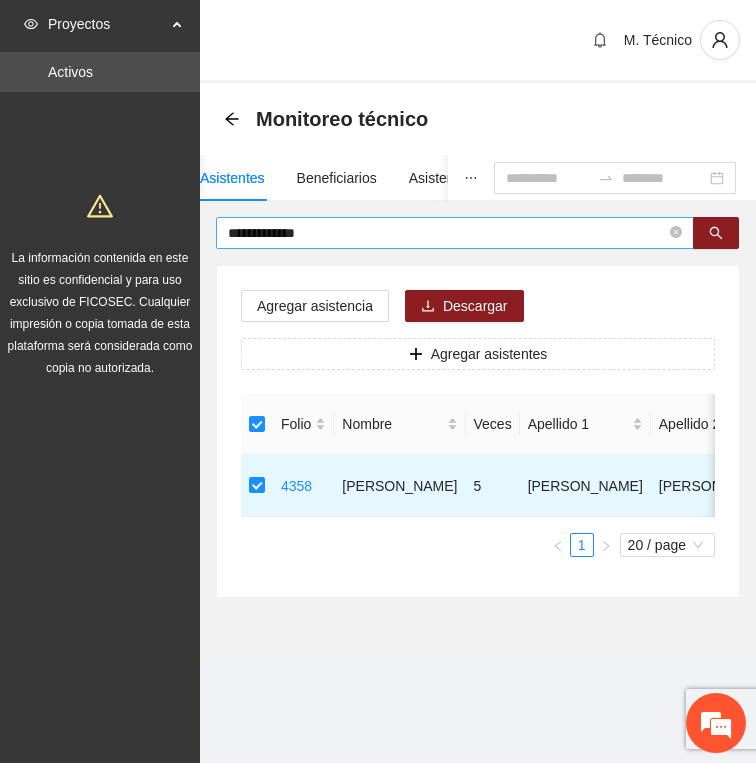 click on "**********" at bounding box center [447, 233] 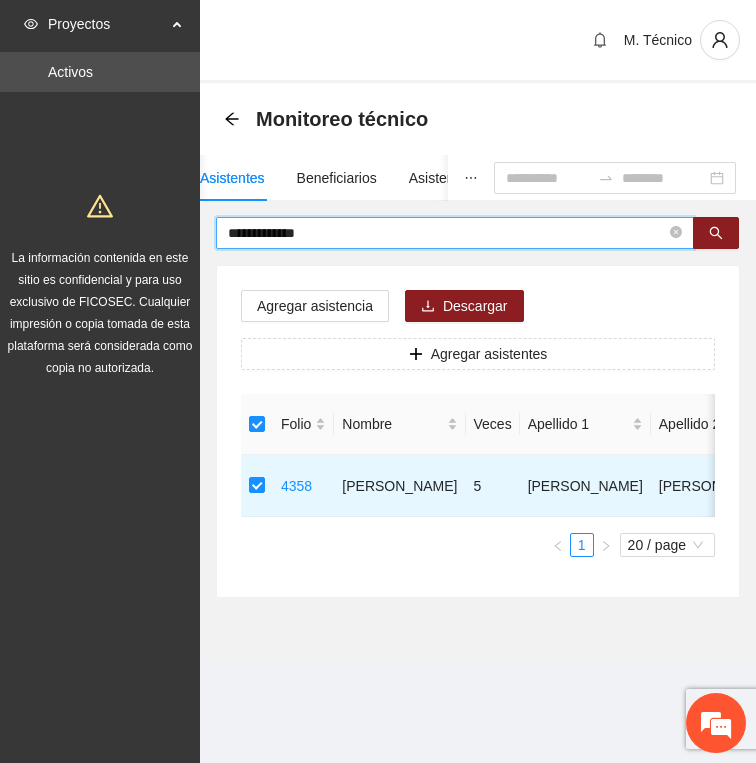 click on "**********" at bounding box center (447, 233) 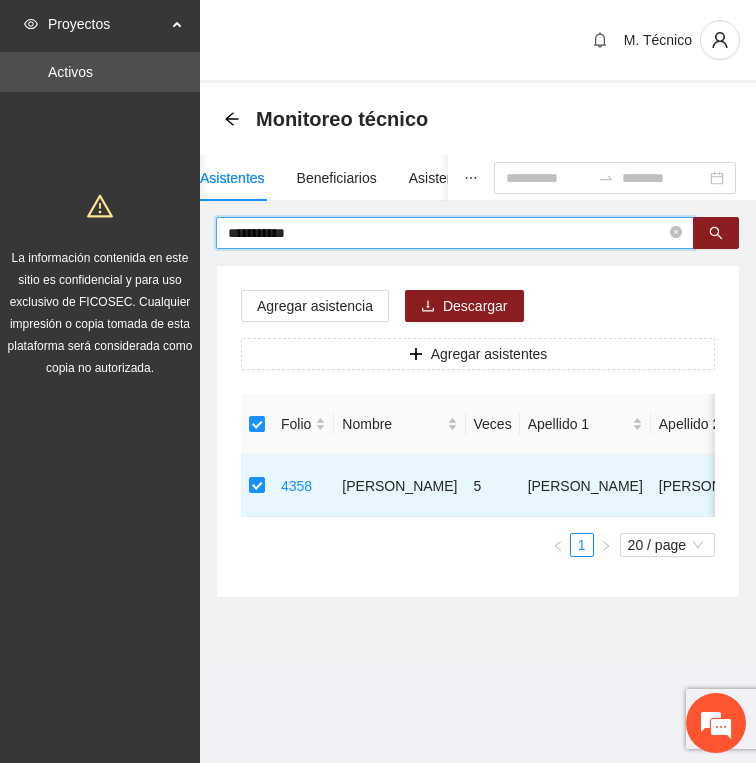 type on "**********" 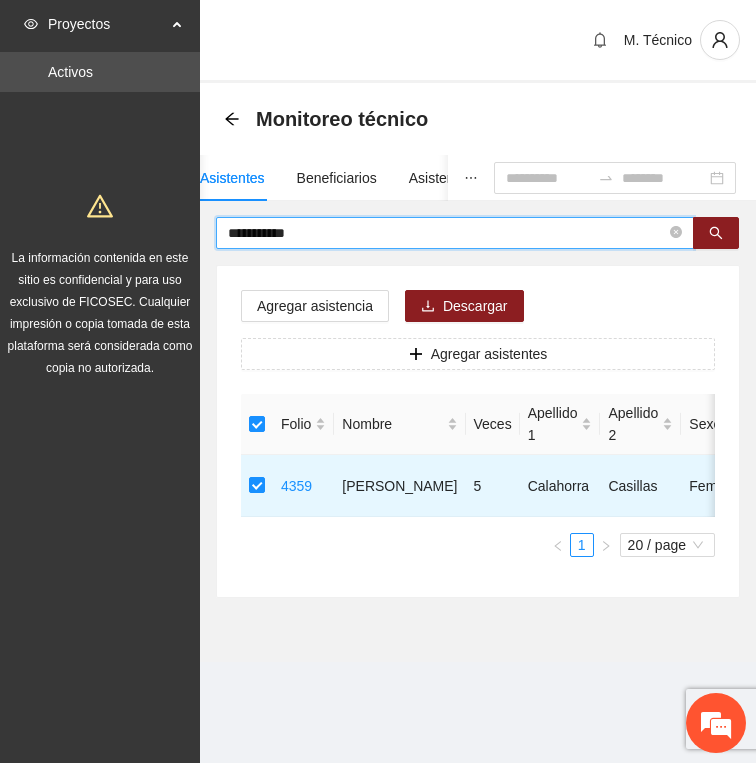 click on "**********" at bounding box center (447, 233) 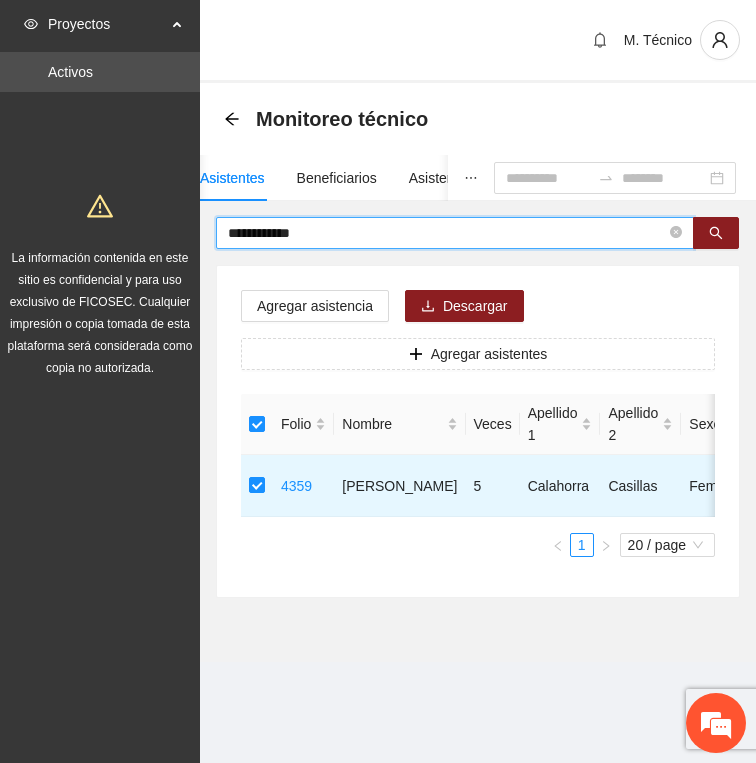 type on "**********" 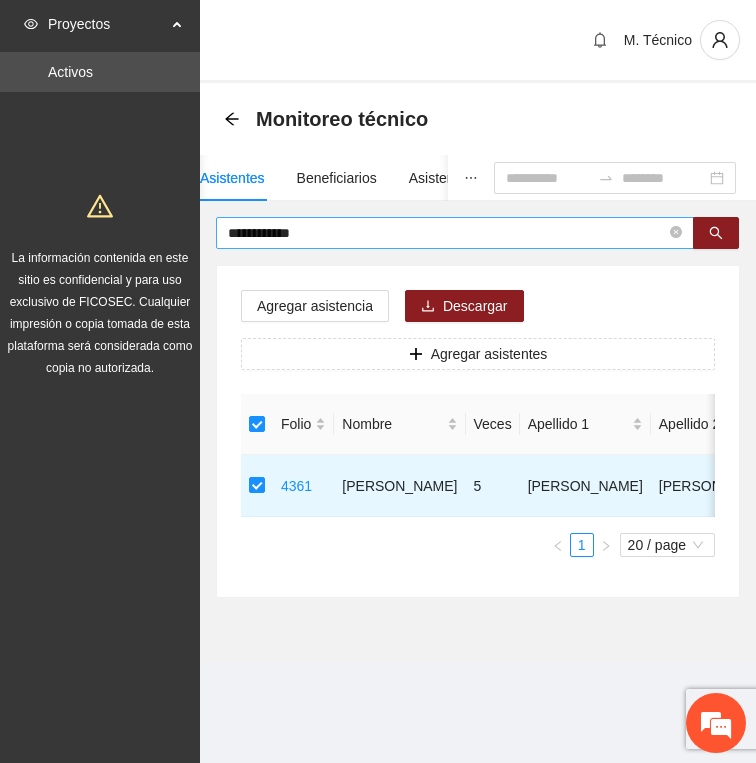 click on "**********" at bounding box center [447, 233] 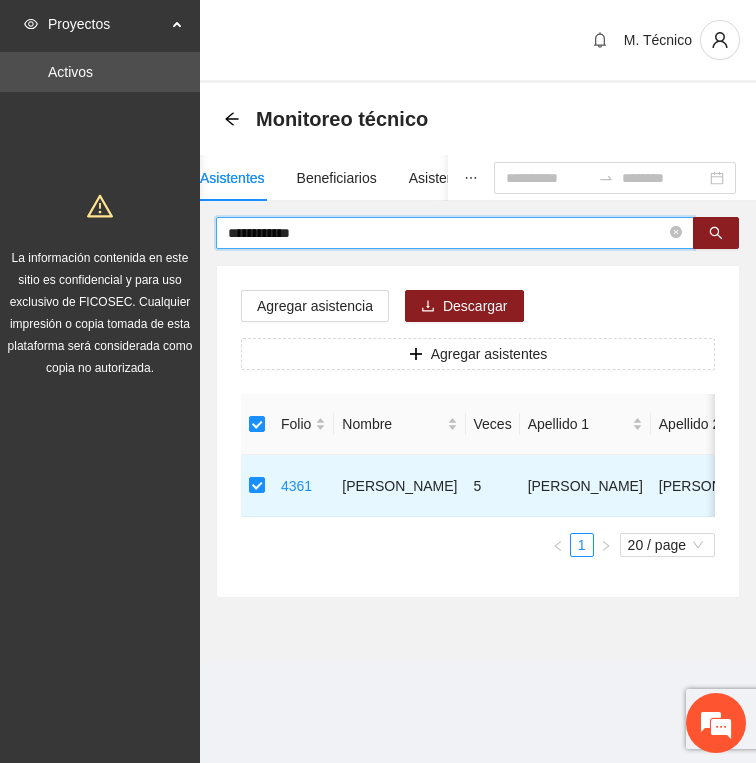 click on "**********" at bounding box center [447, 233] 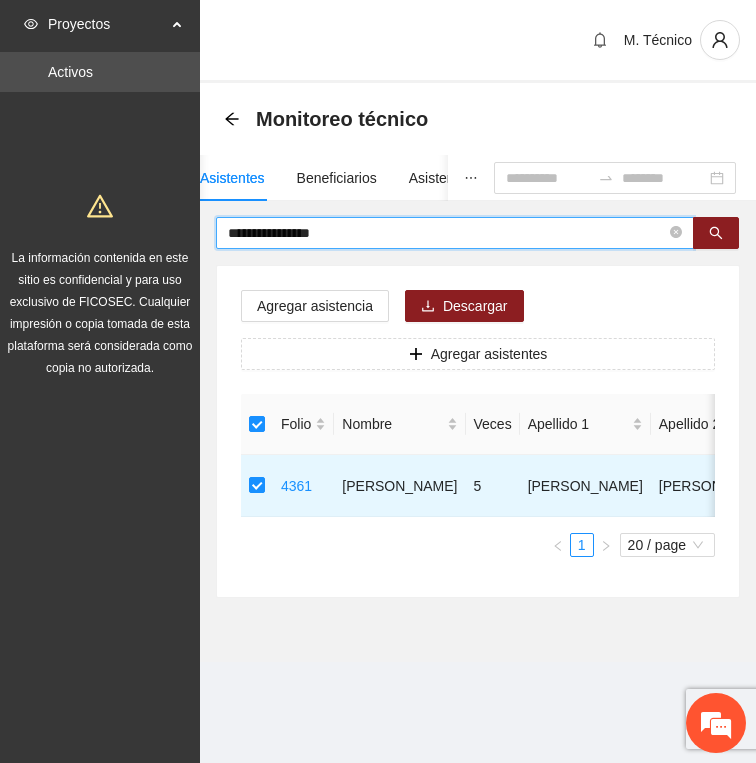 type on "**********" 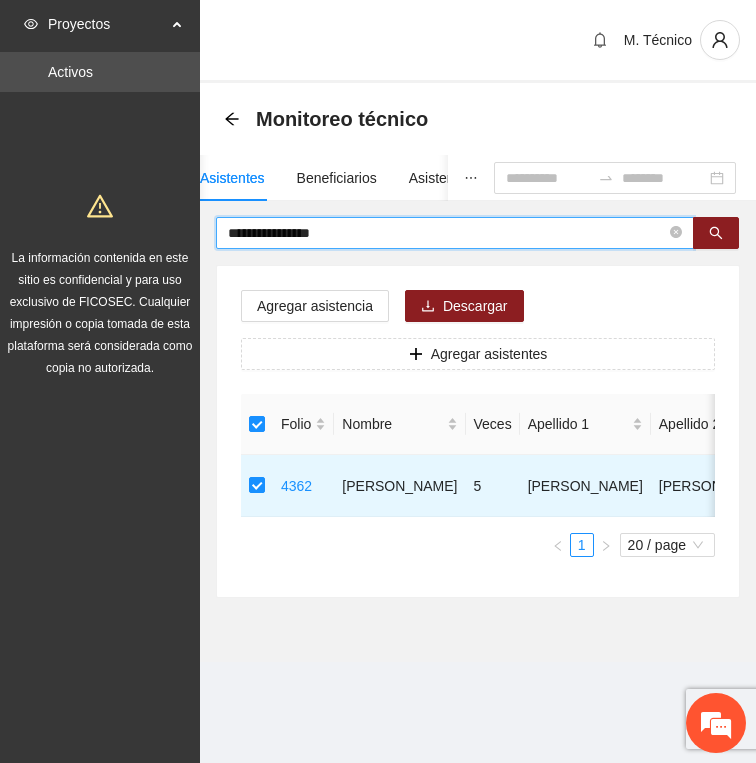 click on "**********" at bounding box center [447, 233] 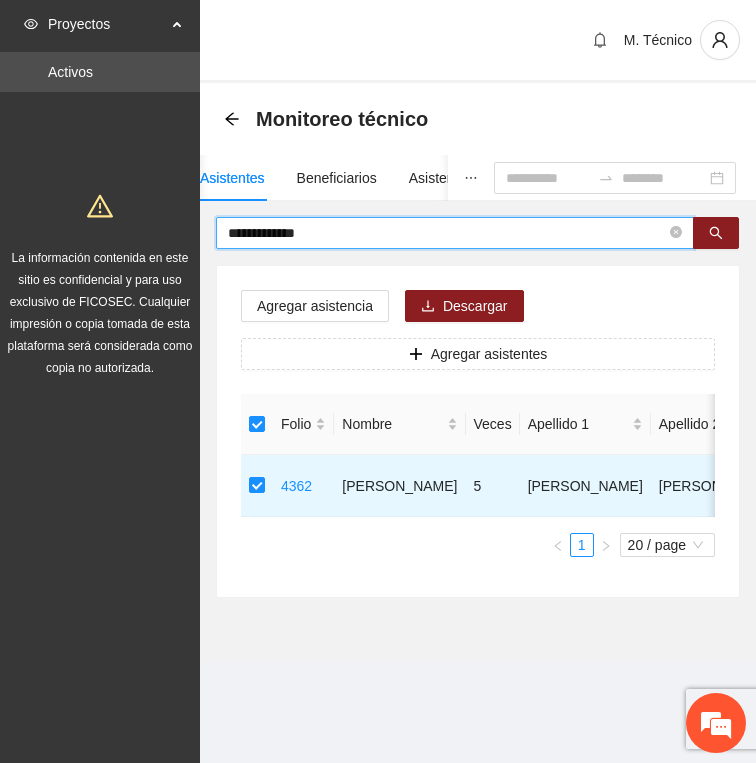 type on "**********" 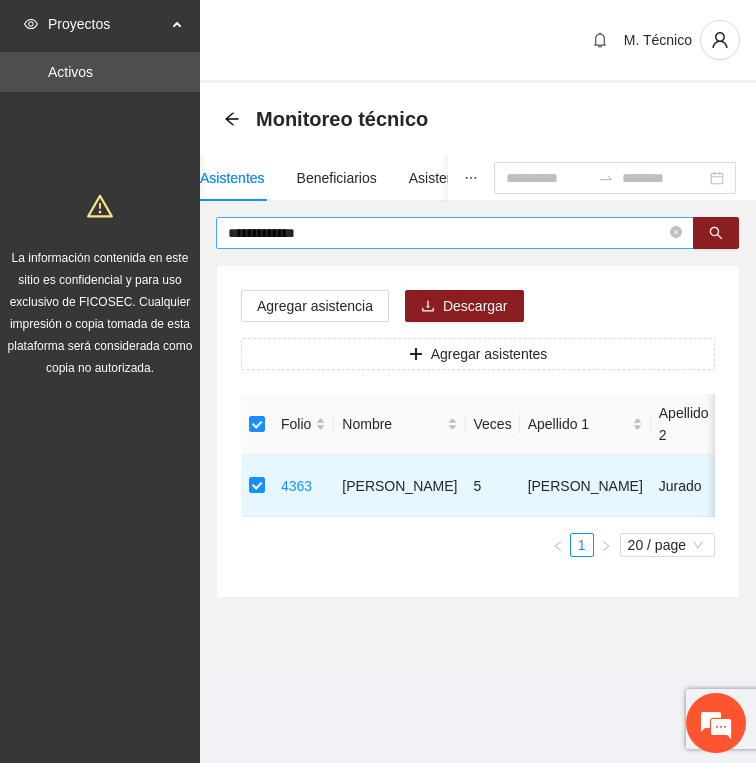 click on "**********" at bounding box center (455, 233) 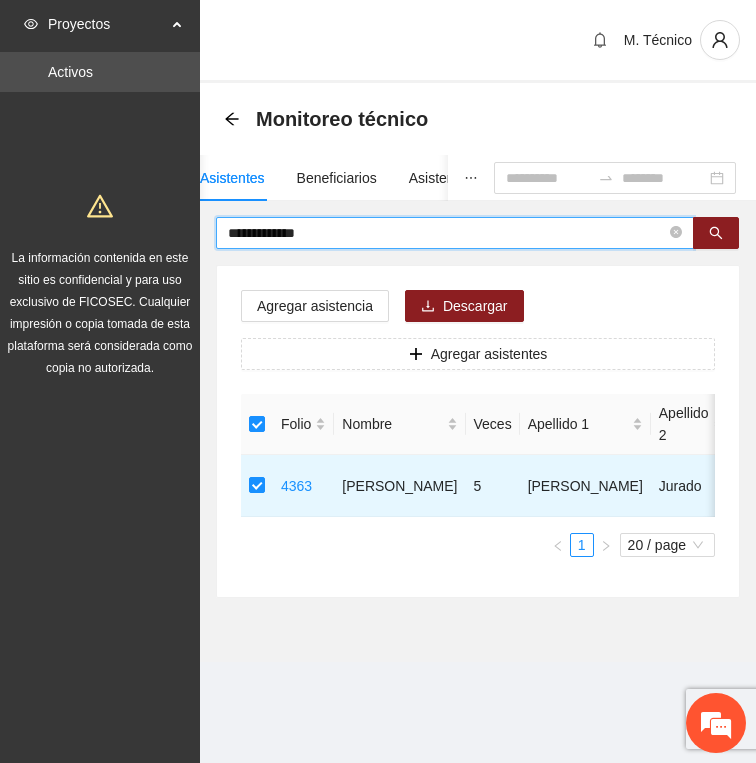 click on "**********" at bounding box center (447, 233) 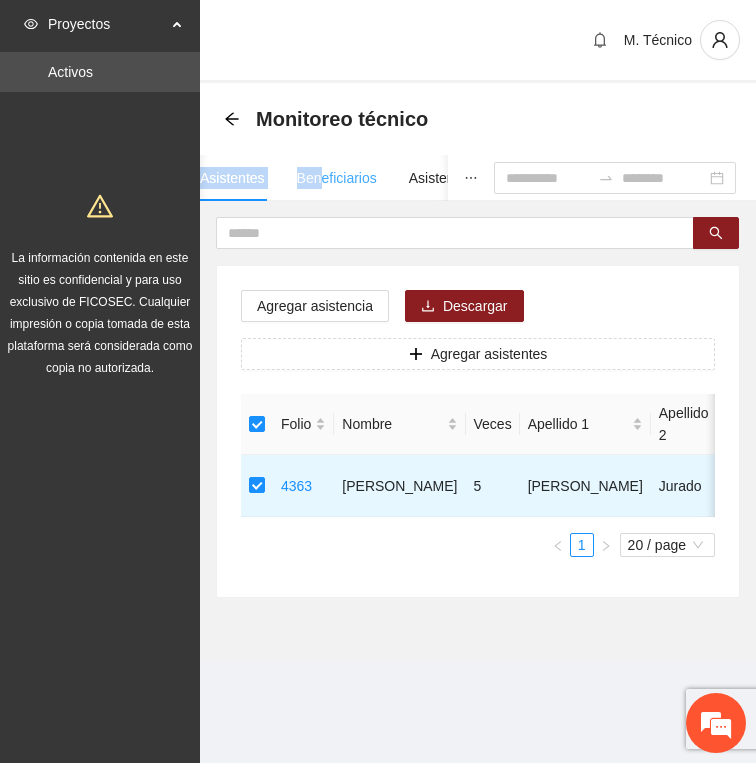 drag, startPoint x: 326, startPoint y: 153, endPoint x: 326, endPoint y: 168, distance: 15 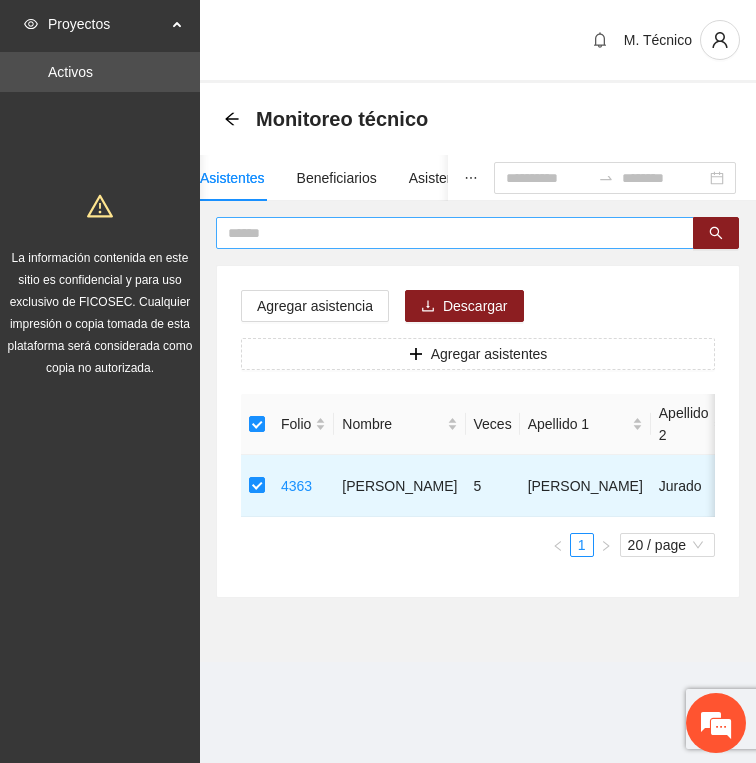 click at bounding box center (447, 233) 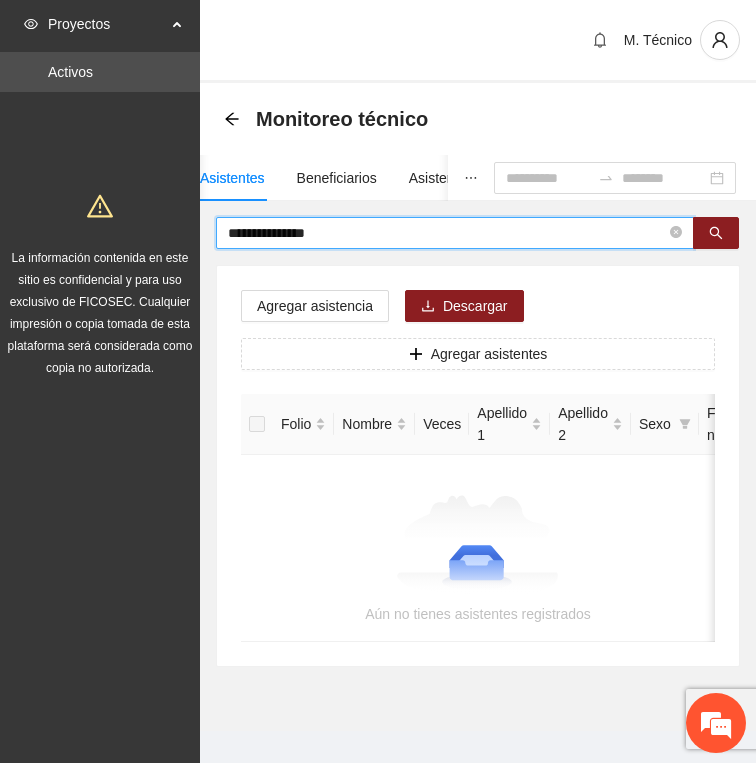 click on "**********" at bounding box center (447, 233) 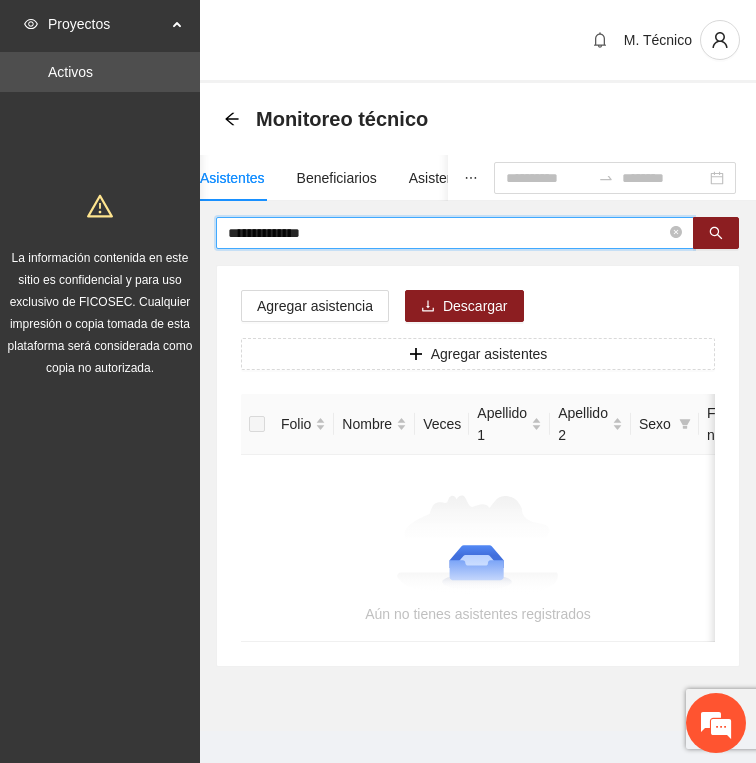 type 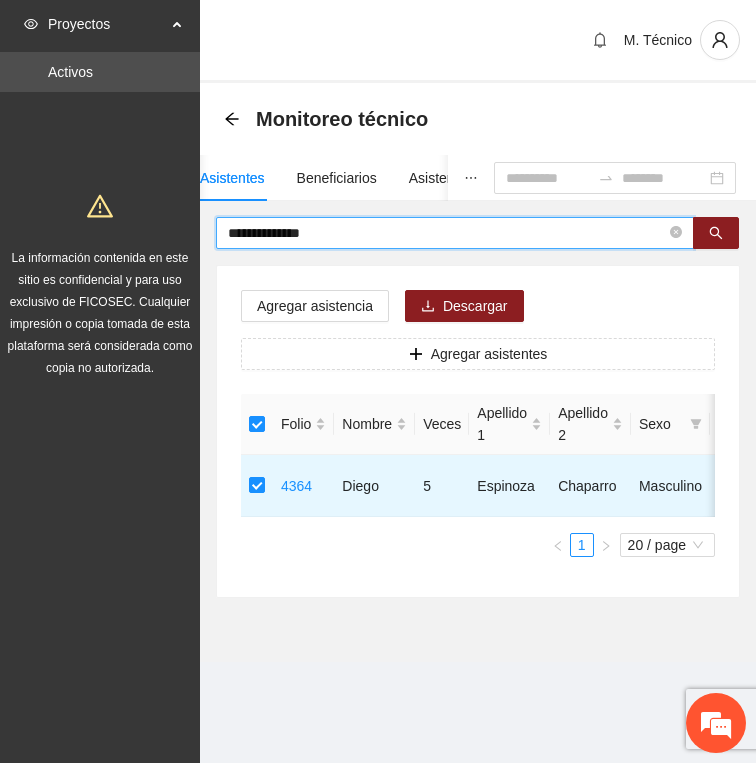 click on "**********" at bounding box center (447, 233) 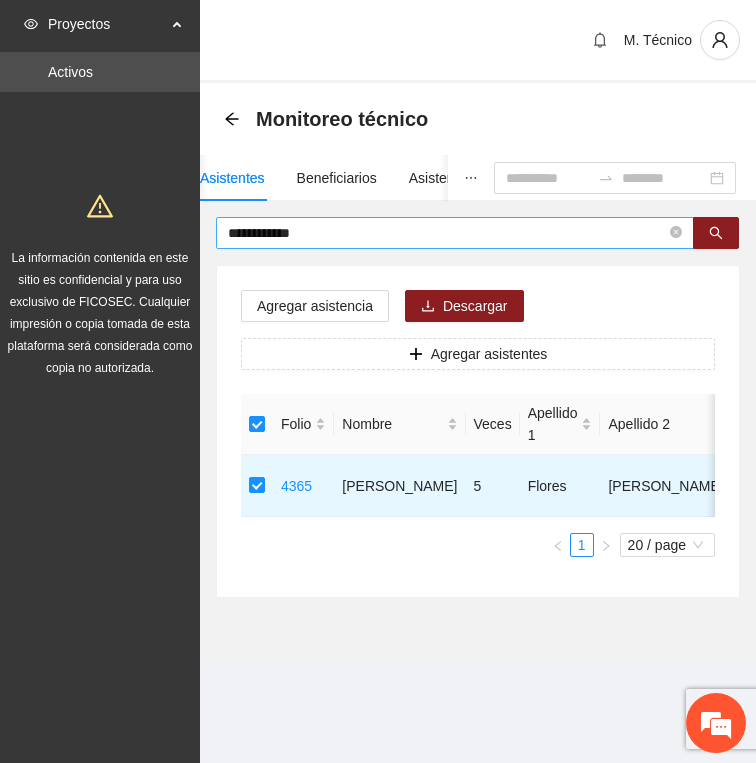 click on "**********" at bounding box center (447, 233) 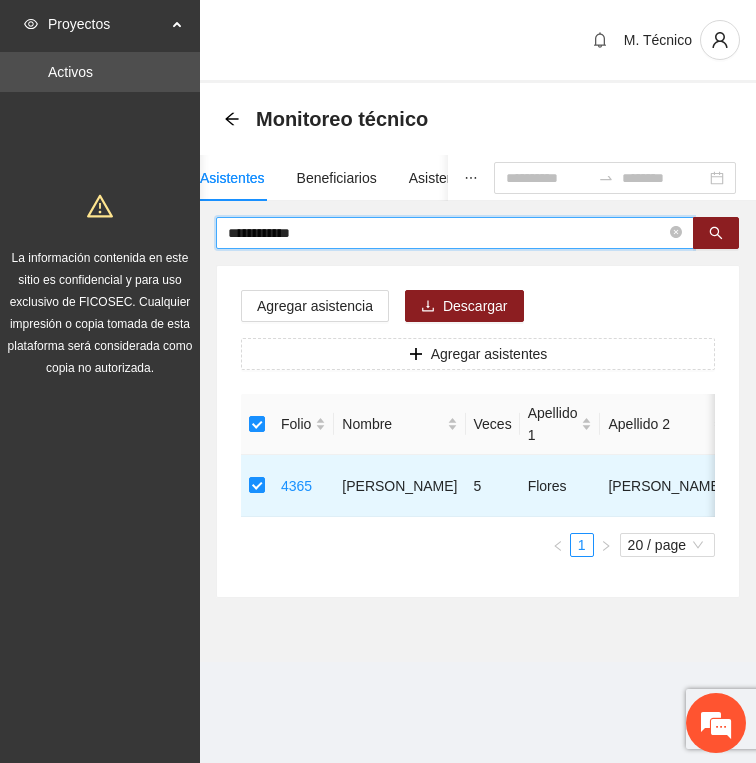 click on "**********" at bounding box center (447, 233) 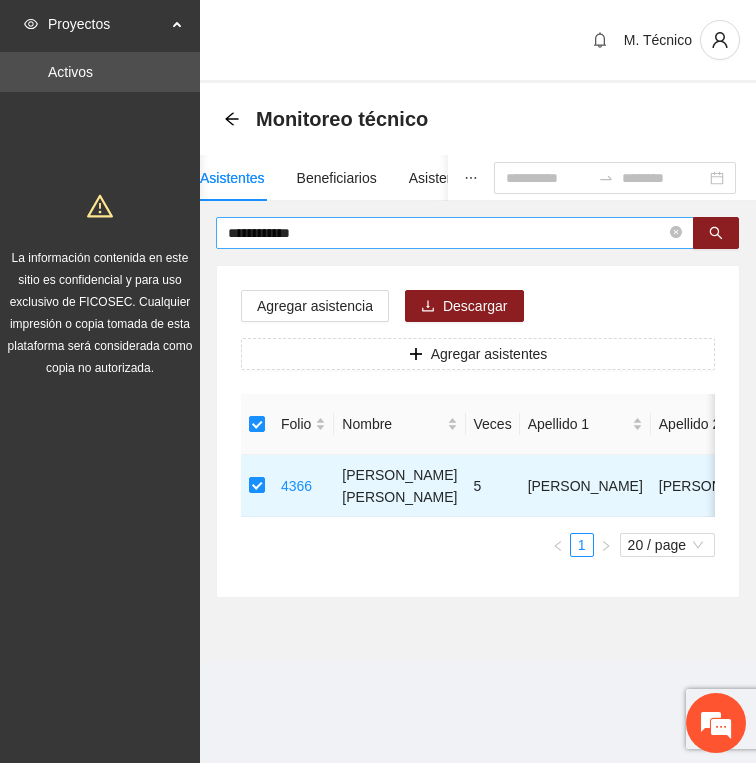 click on "**********" at bounding box center (447, 233) 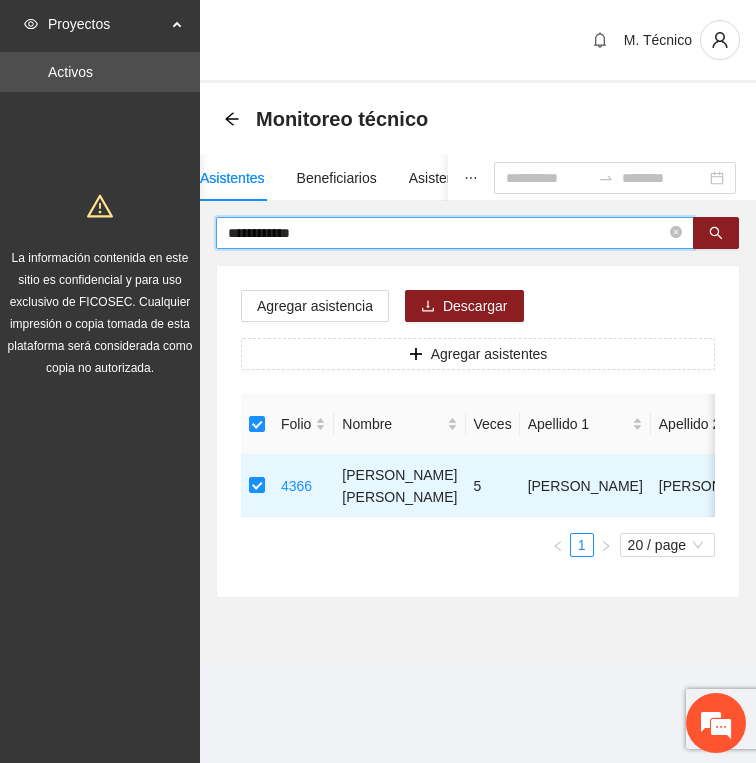 click on "**********" at bounding box center [447, 233] 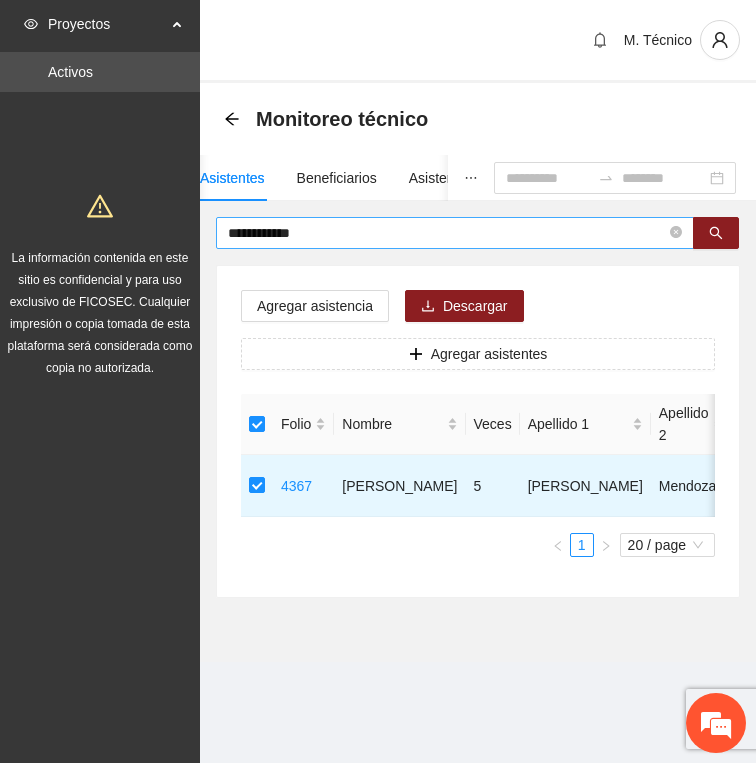 click on "**********" at bounding box center (447, 233) 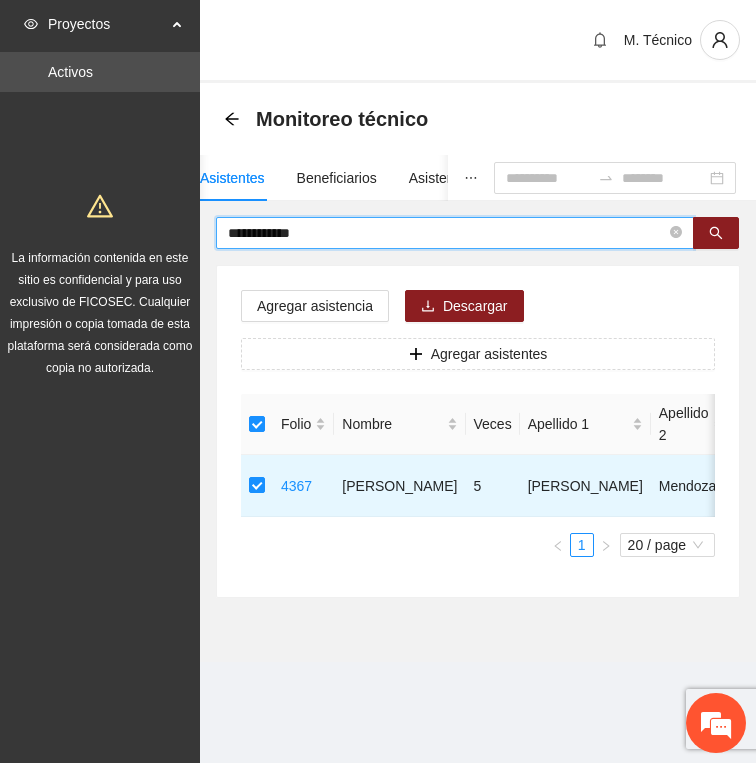 click on "**********" at bounding box center [447, 233] 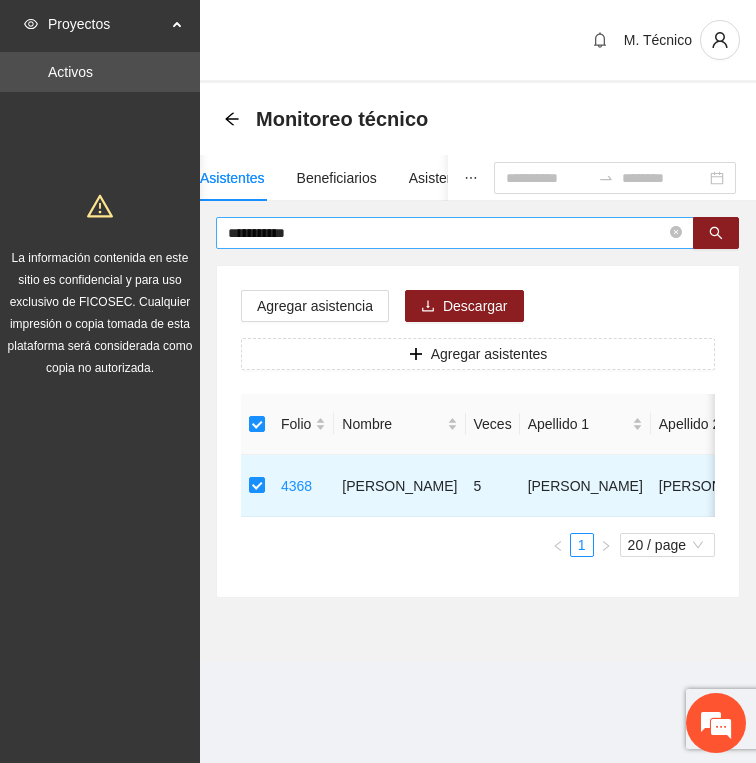 click on "**********" at bounding box center (447, 233) 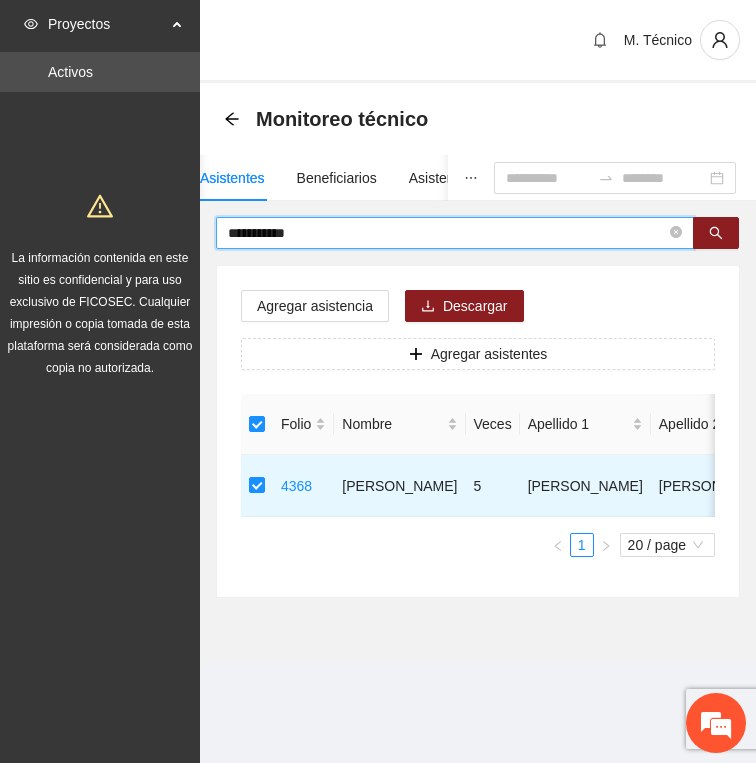 click on "**********" at bounding box center [447, 233] 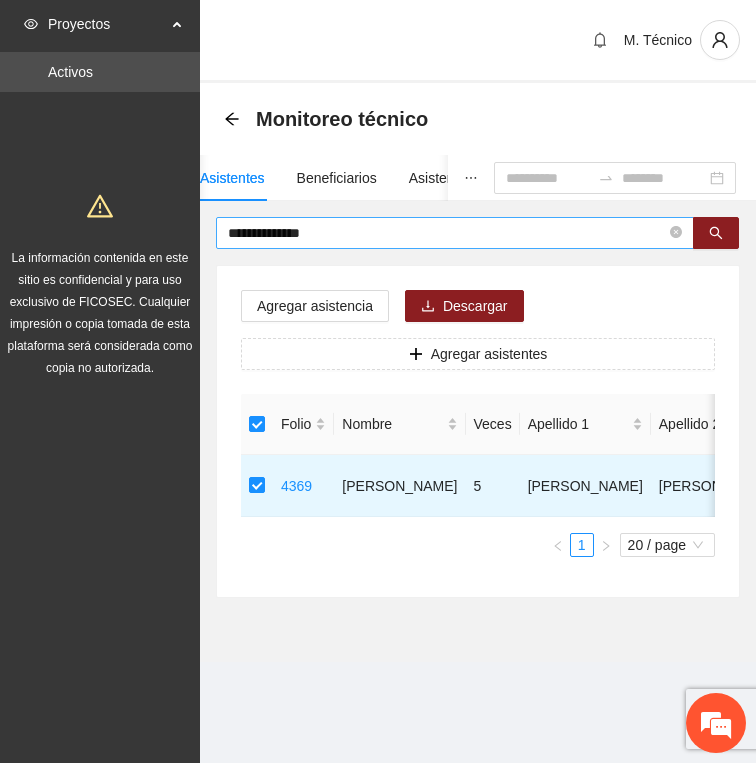 click on "**********" at bounding box center [447, 233] 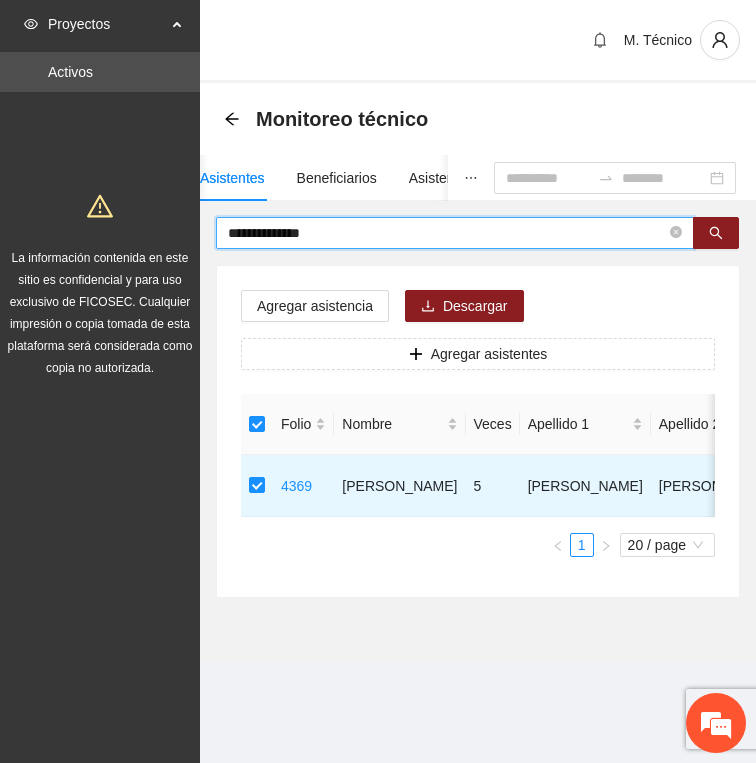 click on "**********" at bounding box center (447, 233) 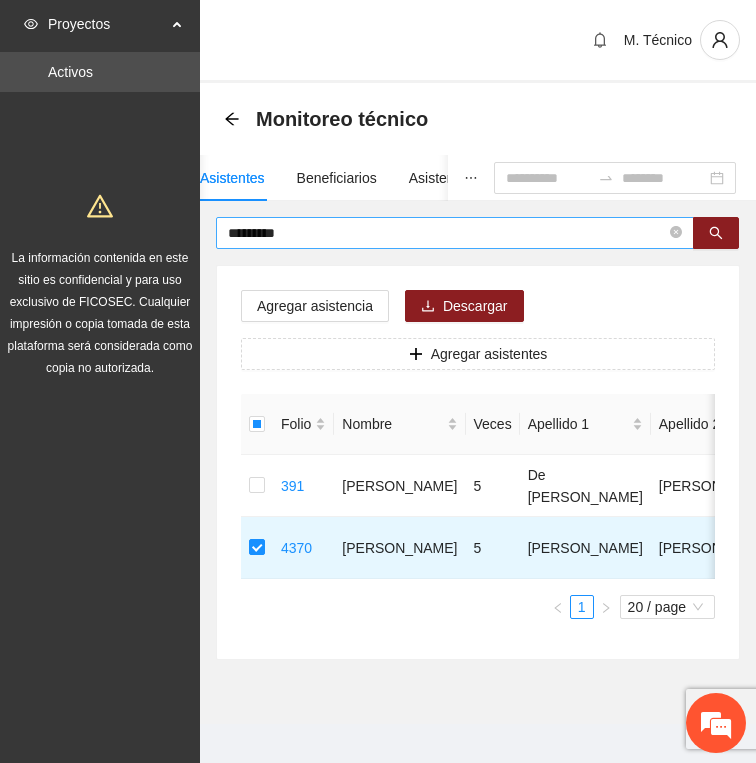 click on "*********" at bounding box center [447, 233] 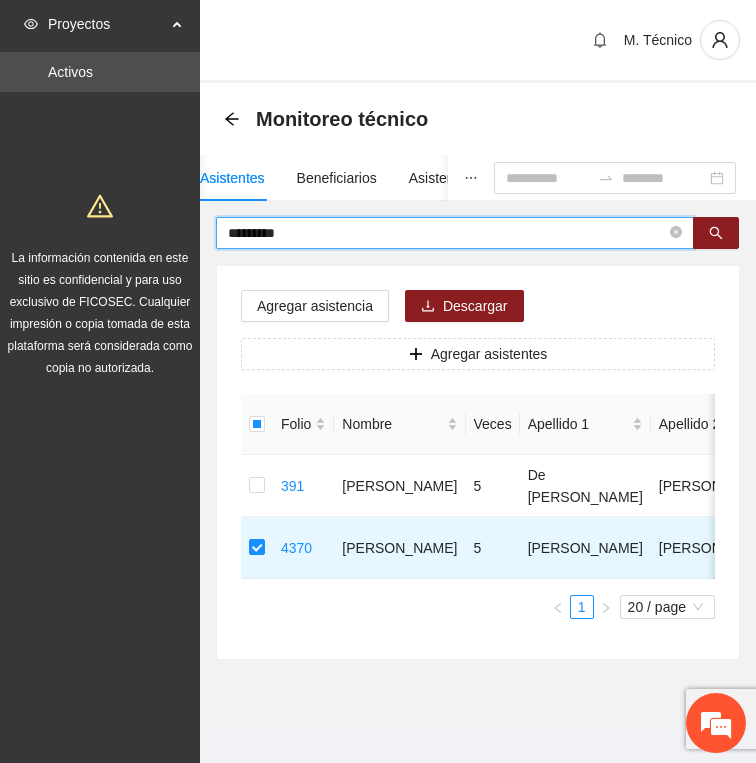 click on "*********" at bounding box center (447, 233) 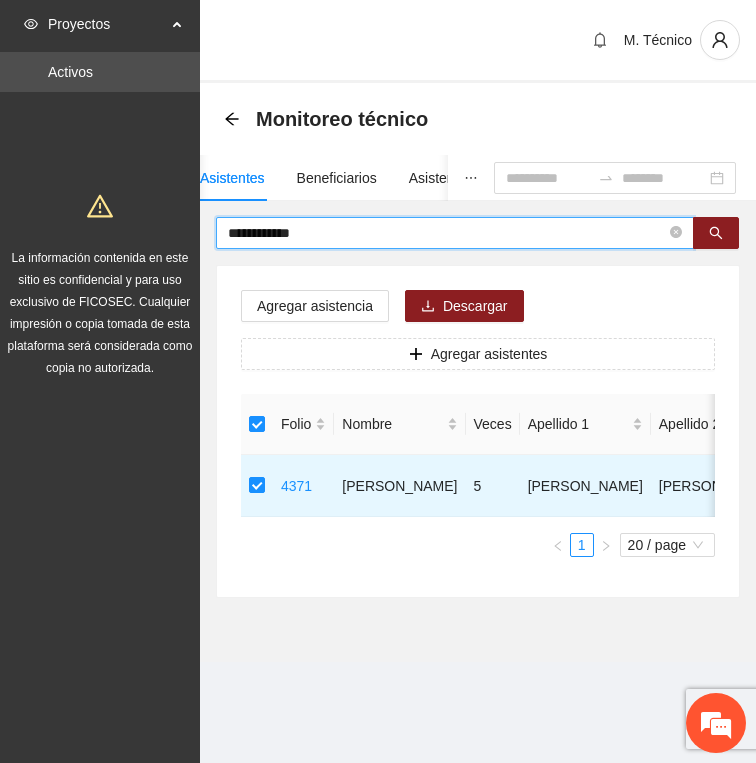 click on "**********" at bounding box center (447, 233) 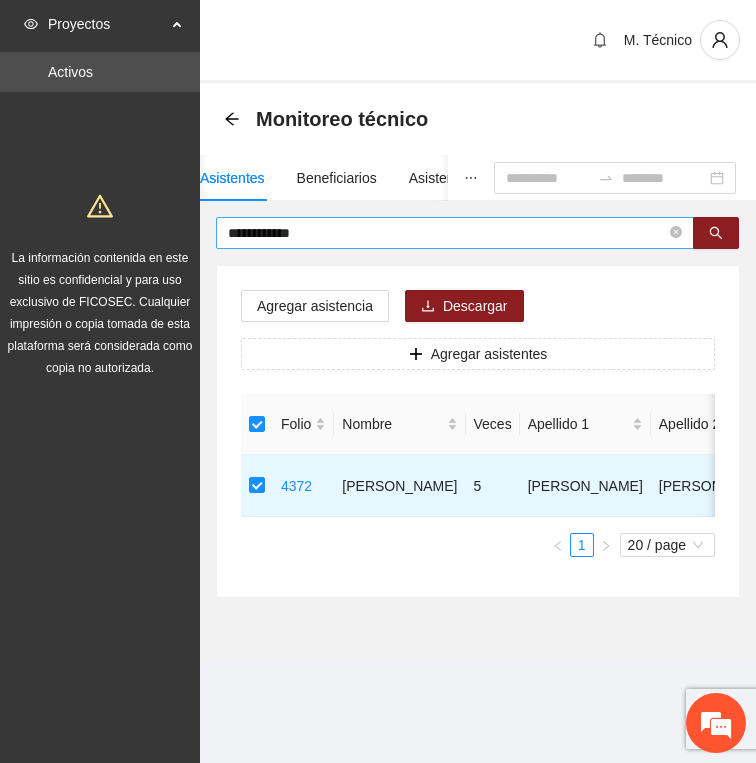 click on "**********" at bounding box center (447, 233) 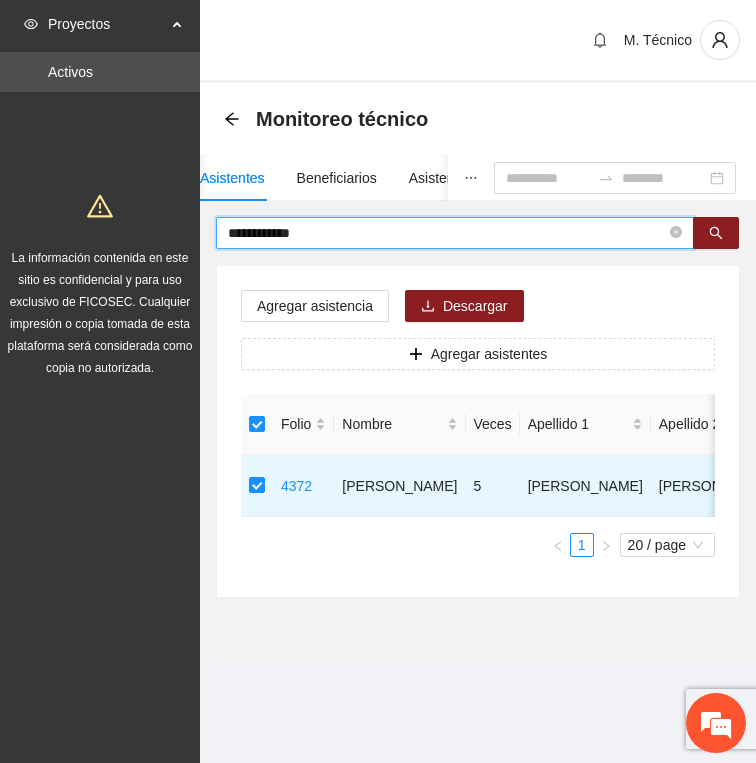 click on "**********" at bounding box center (447, 233) 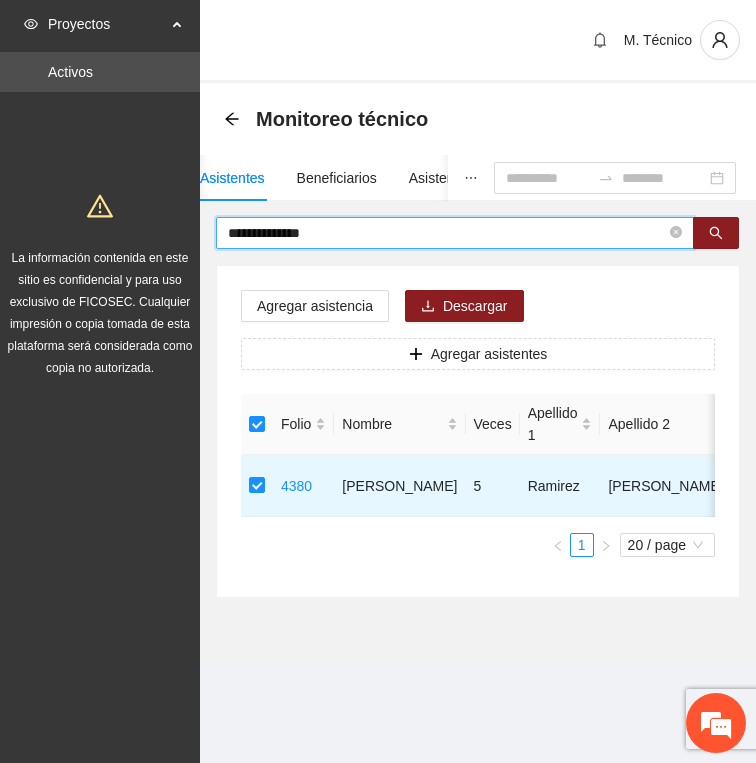 click on "**********" at bounding box center [447, 233] 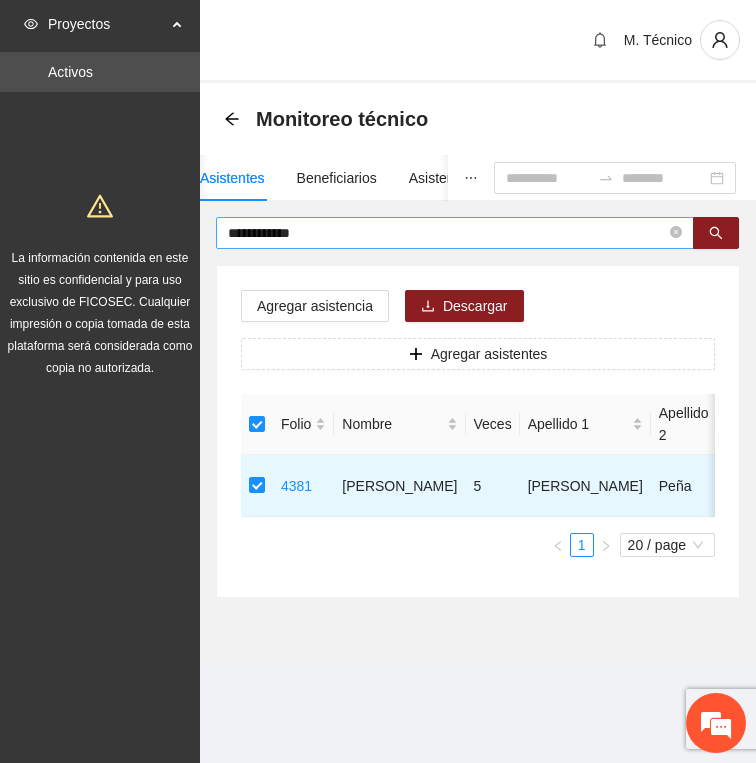 click on "**********" at bounding box center (447, 233) 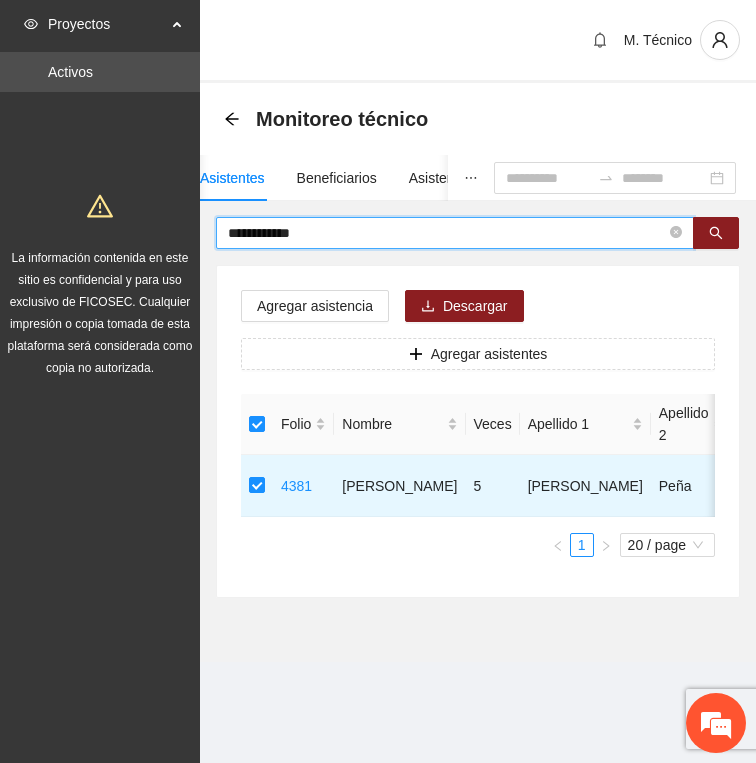 click on "**********" at bounding box center (447, 233) 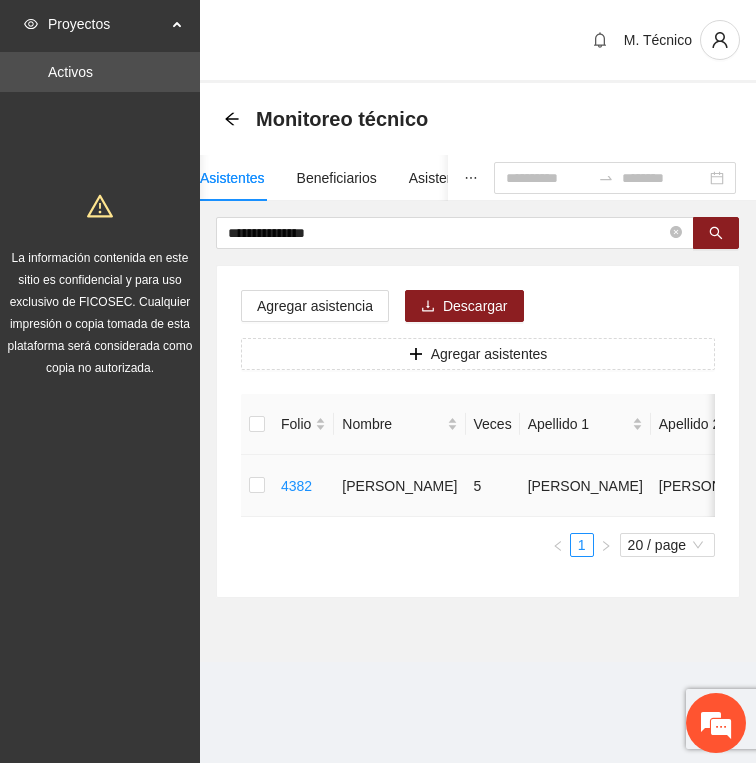 click at bounding box center (257, 486) 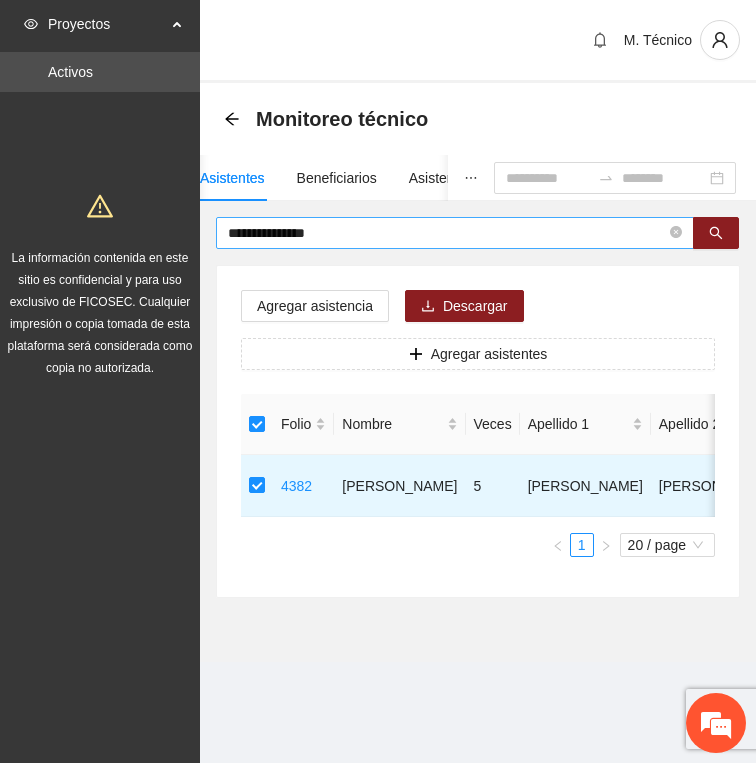 click on "**********" at bounding box center [447, 233] 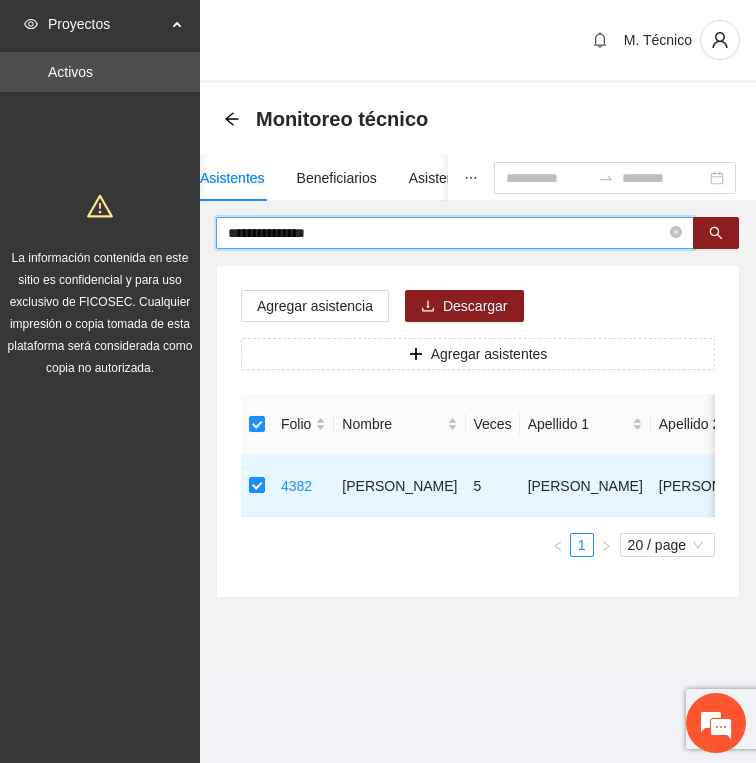 click on "**********" at bounding box center [447, 233] 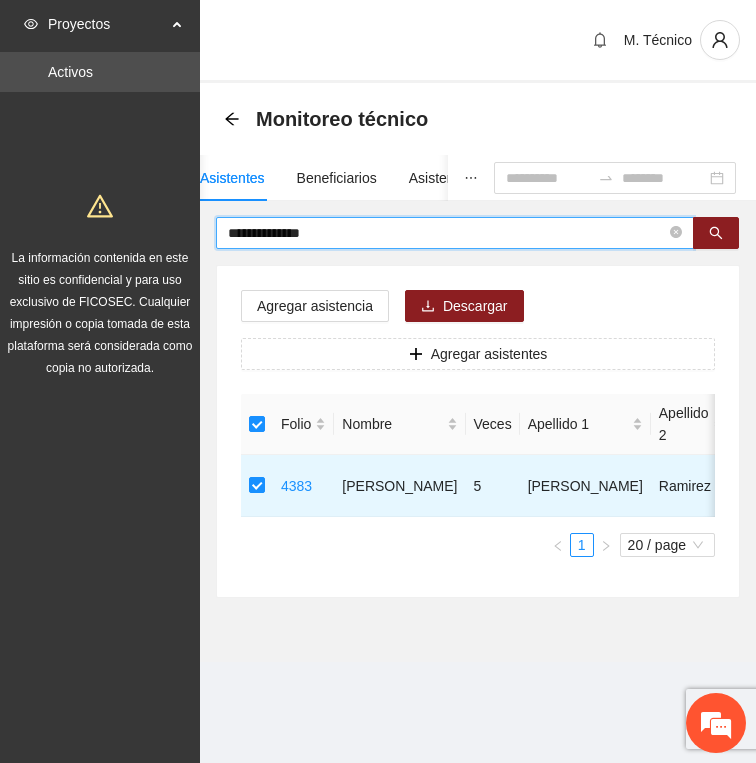 click on "**********" at bounding box center (447, 233) 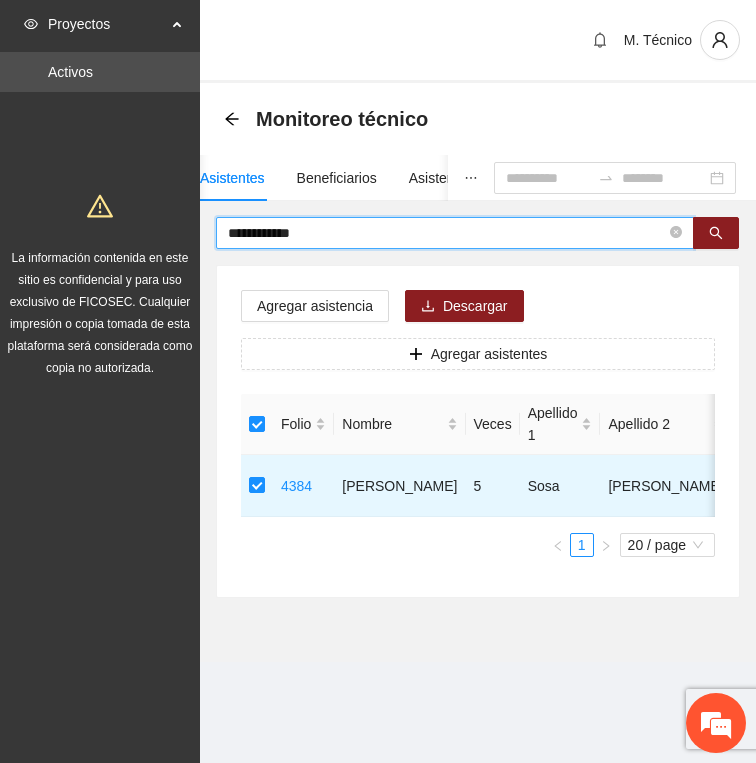 click on "**********" at bounding box center [447, 233] 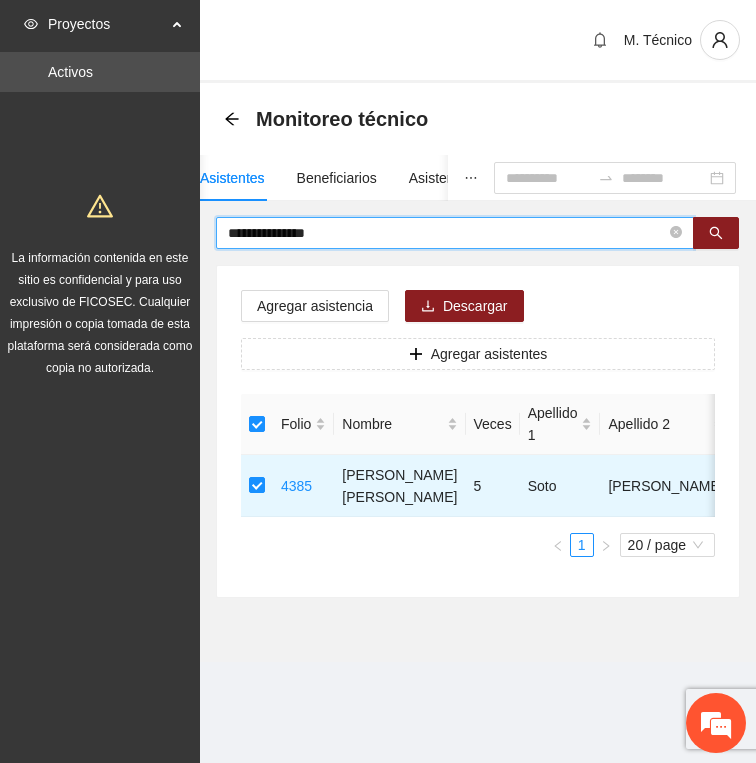 click on "**********" at bounding box center (447, 233) 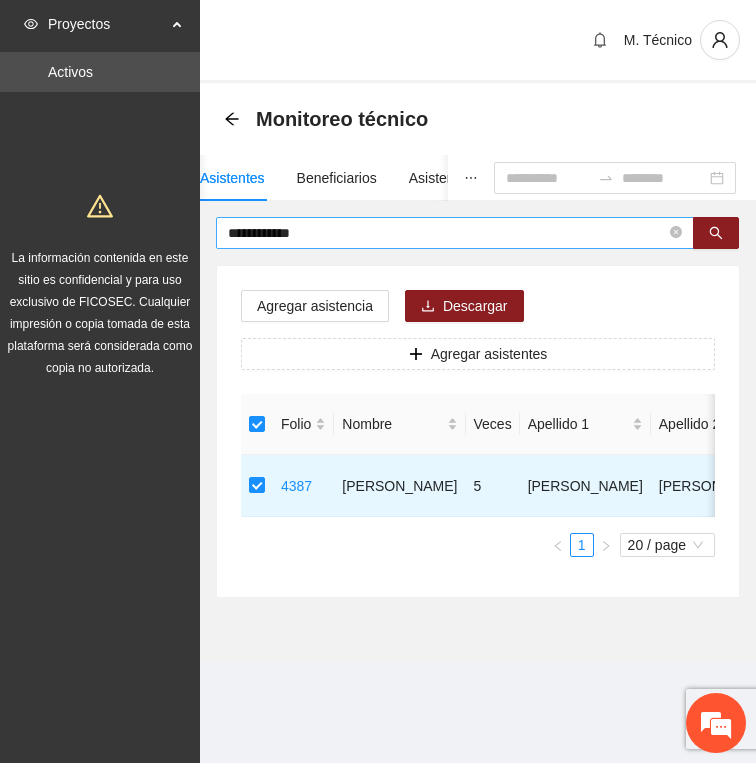 click on "**********" at bounding box center [447, 233] 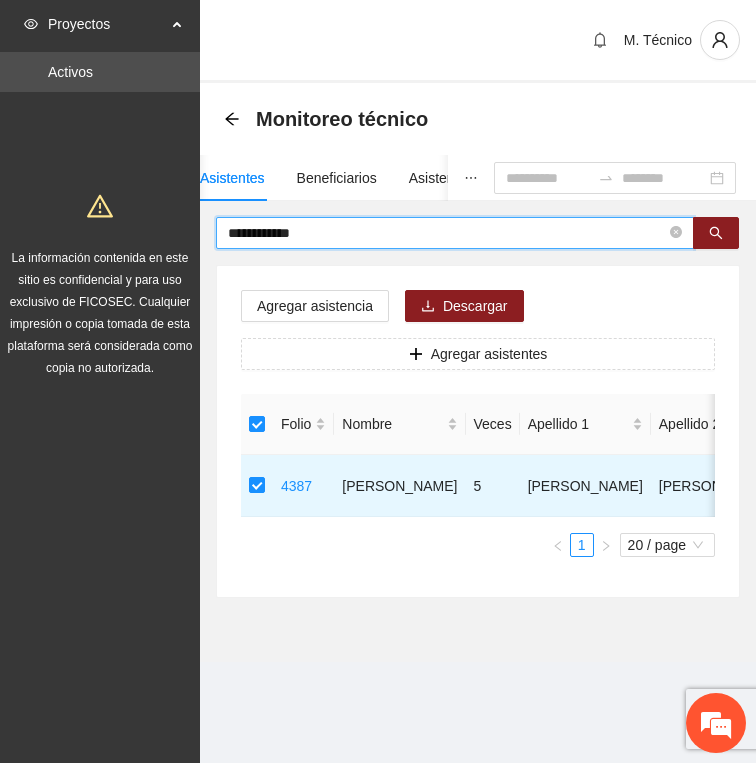 click on "**********" at bounding box center (447, 233) 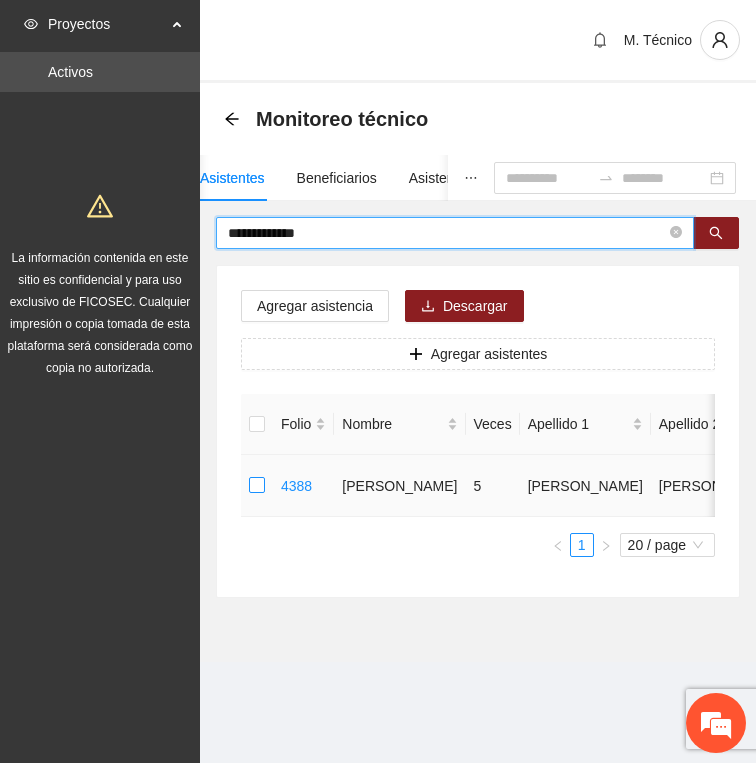click at bounding box center (257, 486) 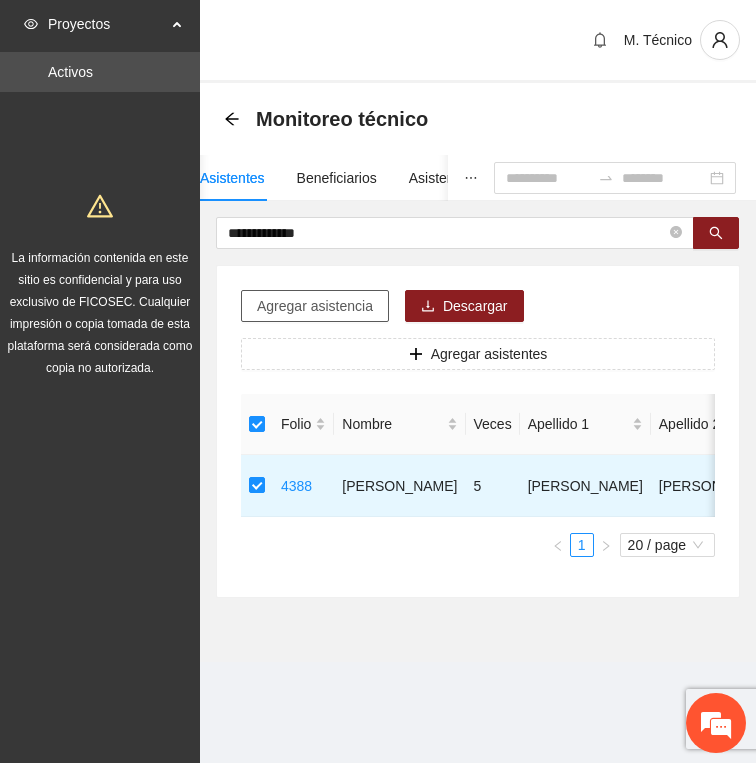 click on "Agregar asistencia" at bounding box center [315, 306] 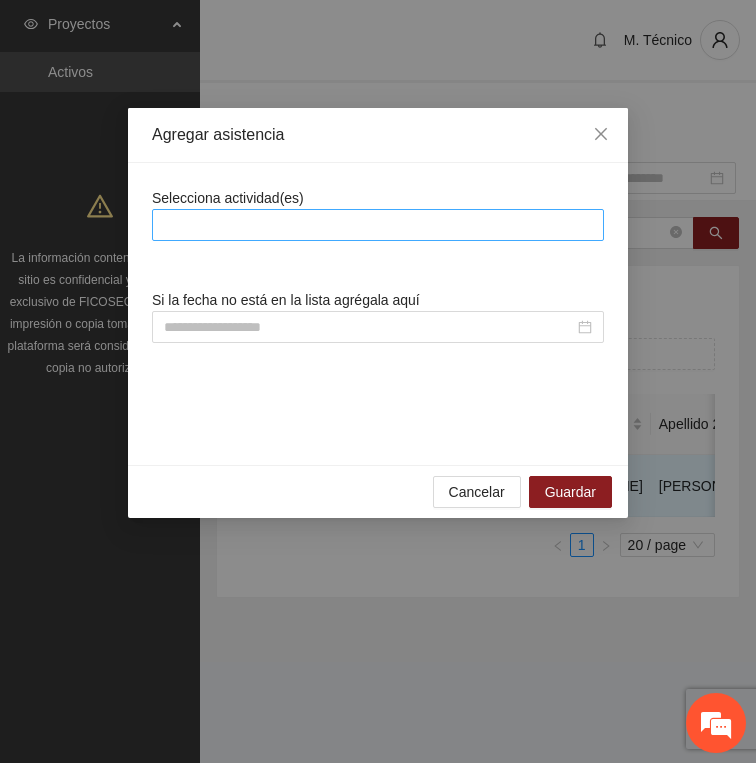 click at bounding box center [378, 225] 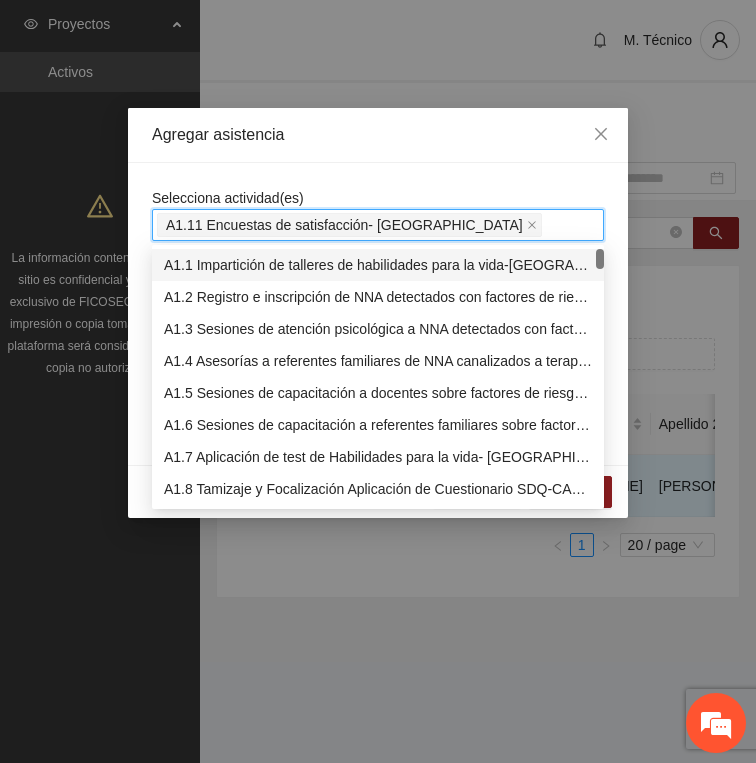 click on "Agregar asistencia" at bounding box center (378, 135) 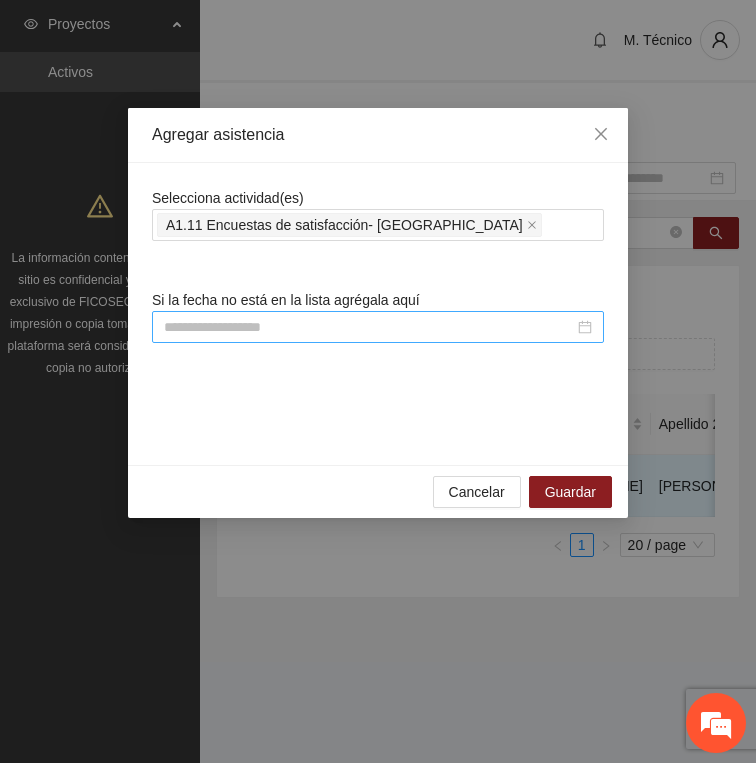 click at bounding box center (369, 327) 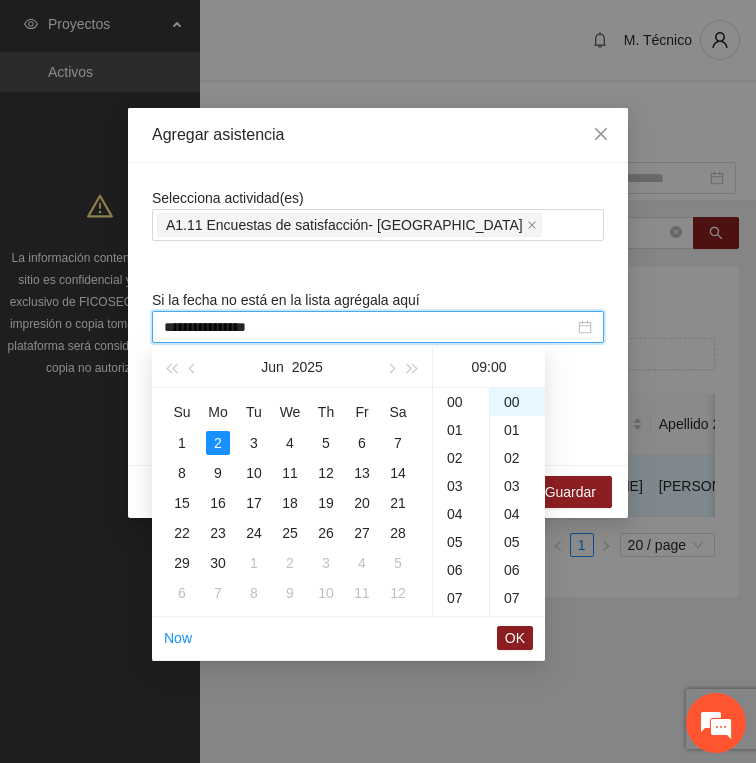 scroll, scrollTop: 252, scrollLeft: 0, axis: vertical 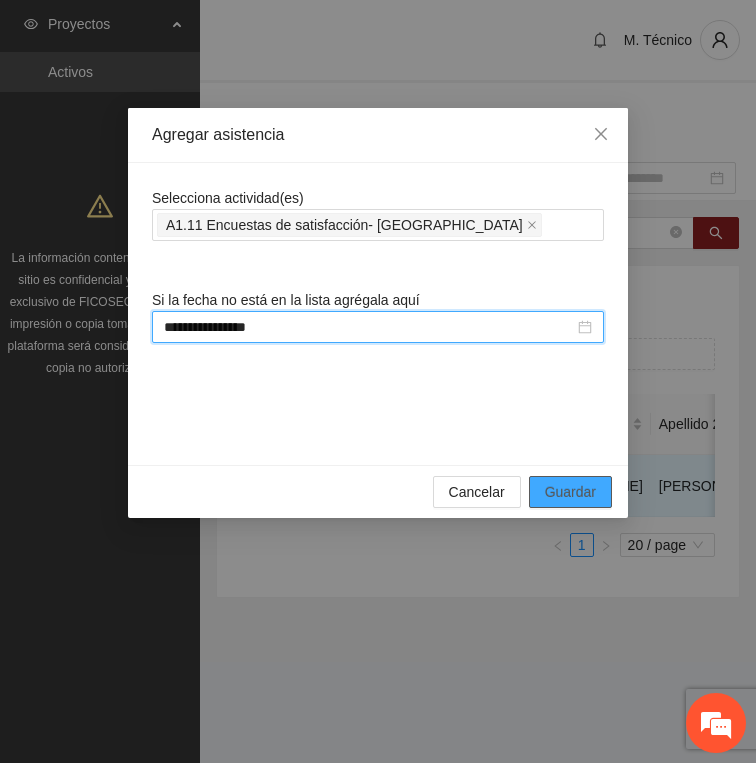 click on "Guardar" at bounding box center [570, 492] 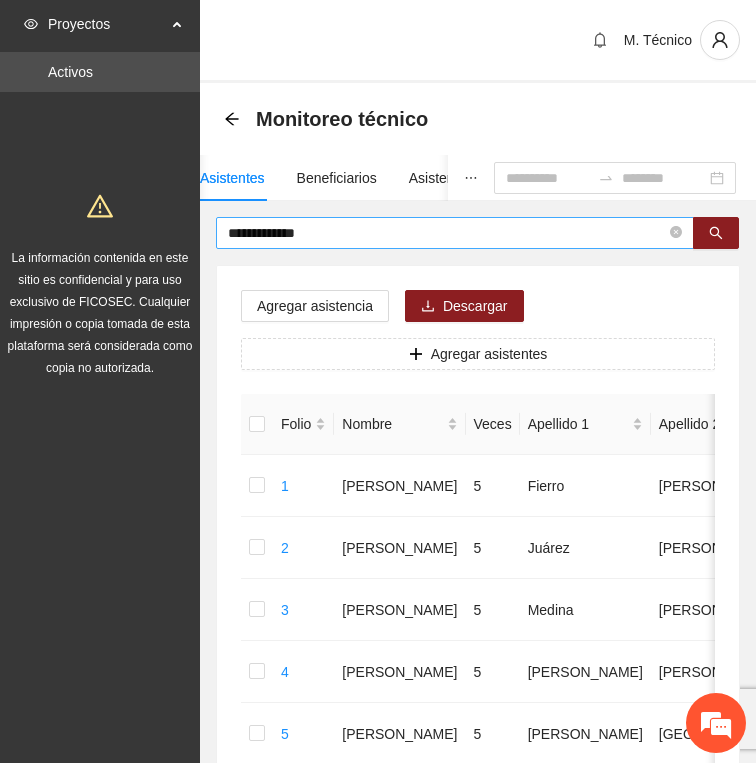 click on "**********" at bounding box center (447, 233) 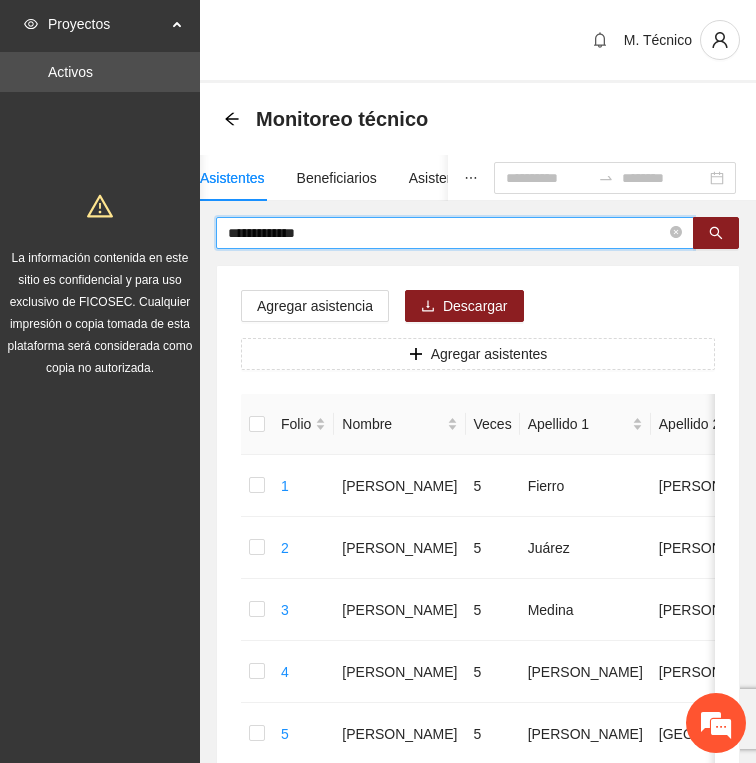 click on "**********" at bounding box center [447, 233] 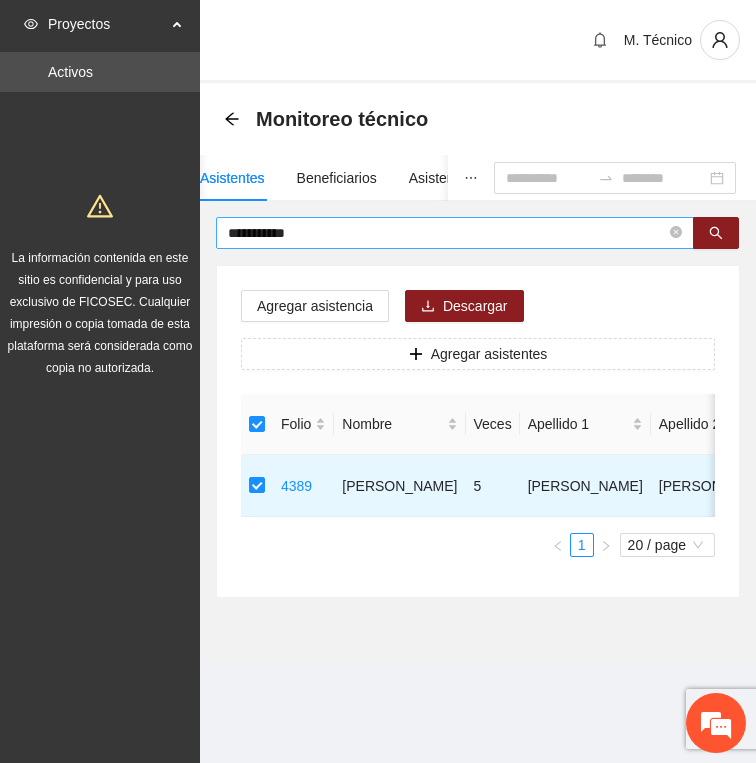 click on "**********" at bounding box center (447, 233) 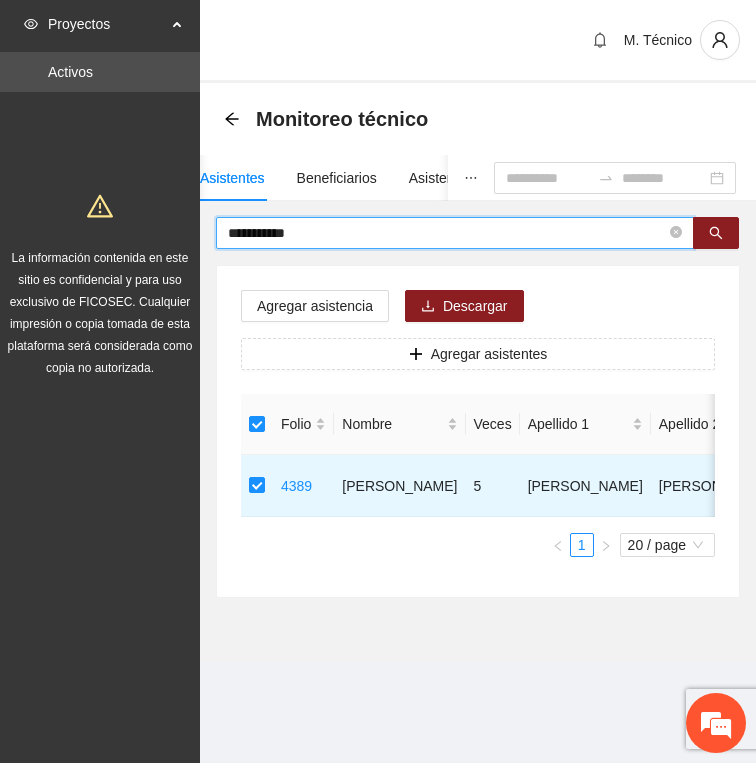 click on "**********" at bounding box center [447, 233] 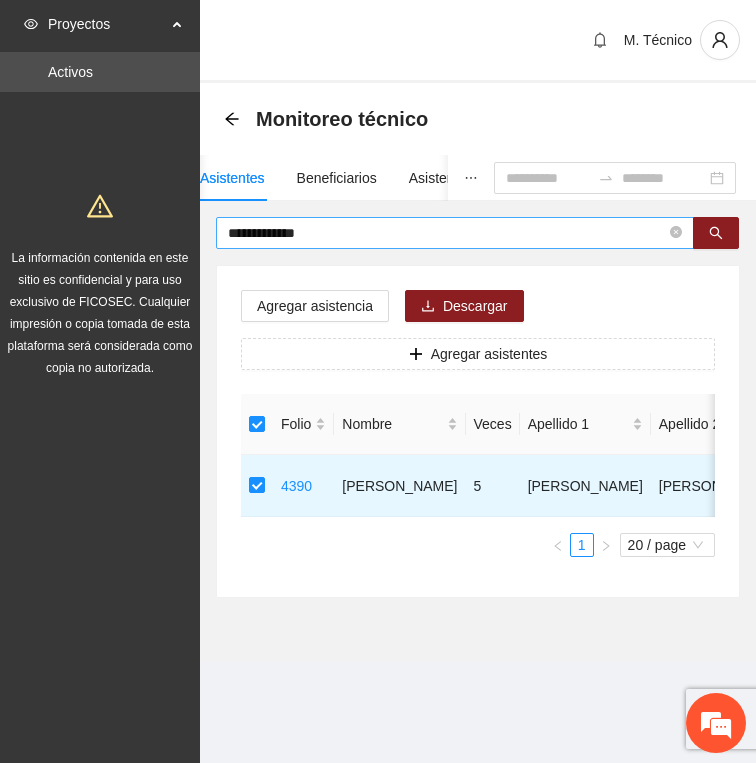 click on "**********" at bounding box center [447, 233] 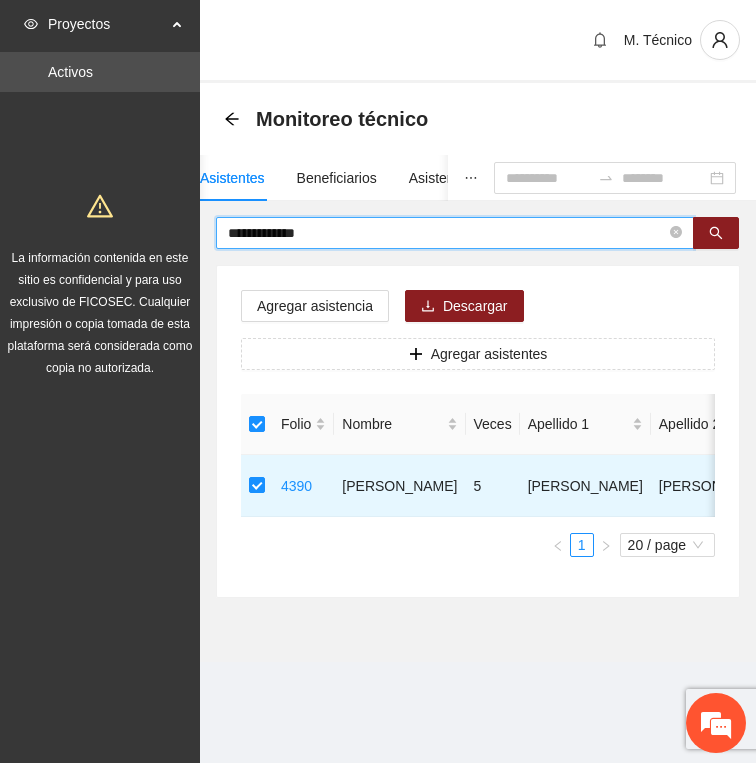 click on "**********" at bounding box center [447, 233] 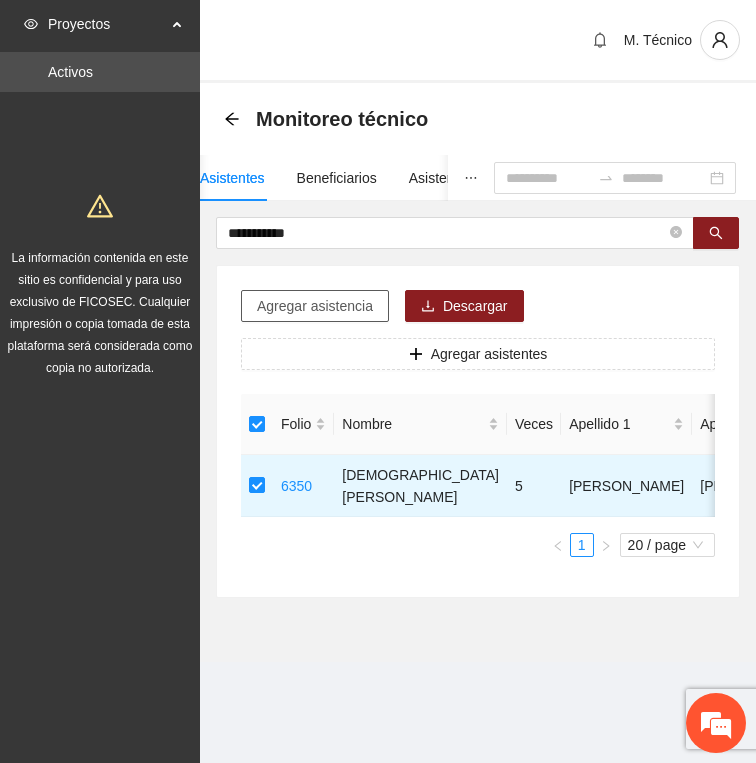 click on "Agregar asistencia" at bounding box center (315, 306) 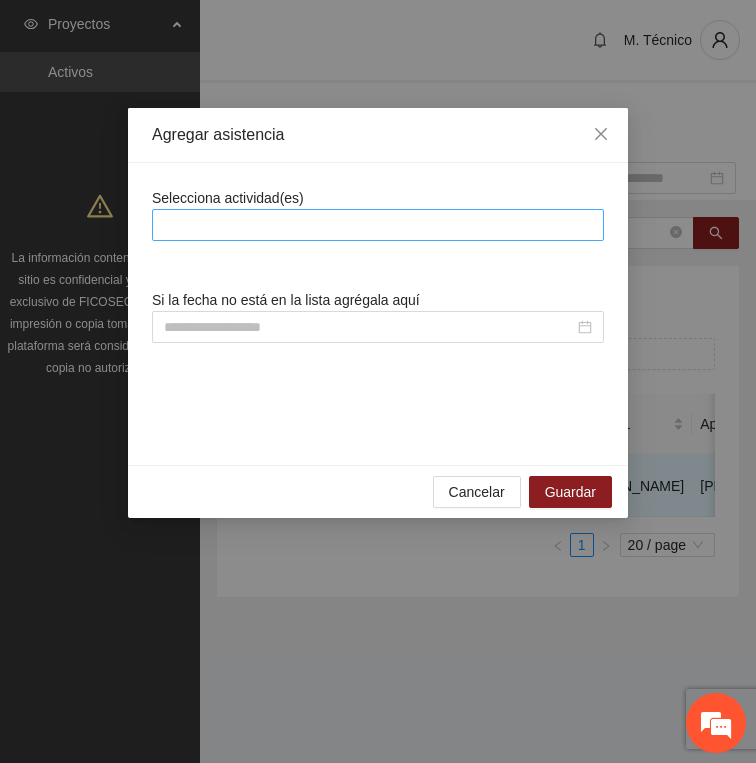 click at bounding box center [378, 225] 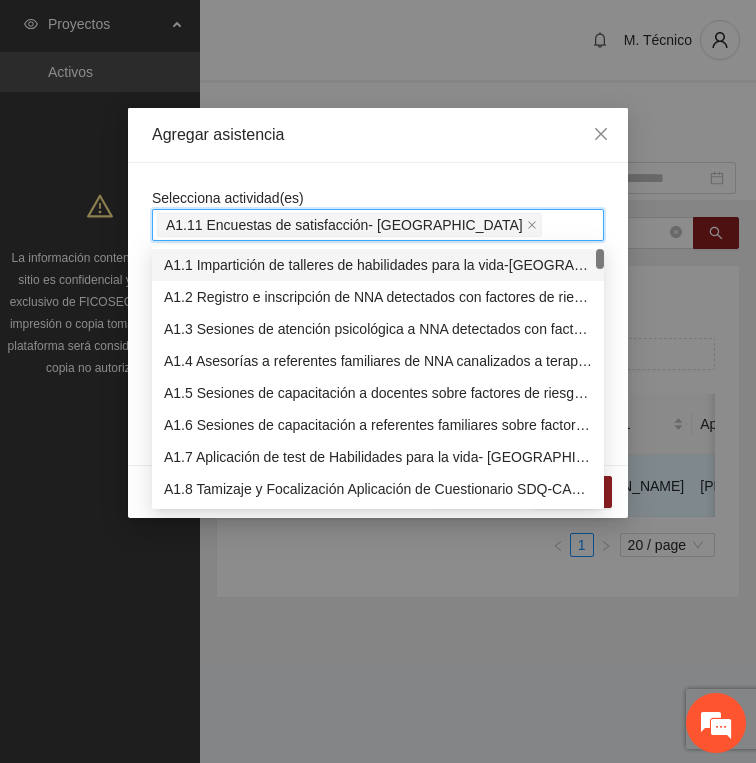 click on "Agregar asistencia" at bounding box center [378, 135] 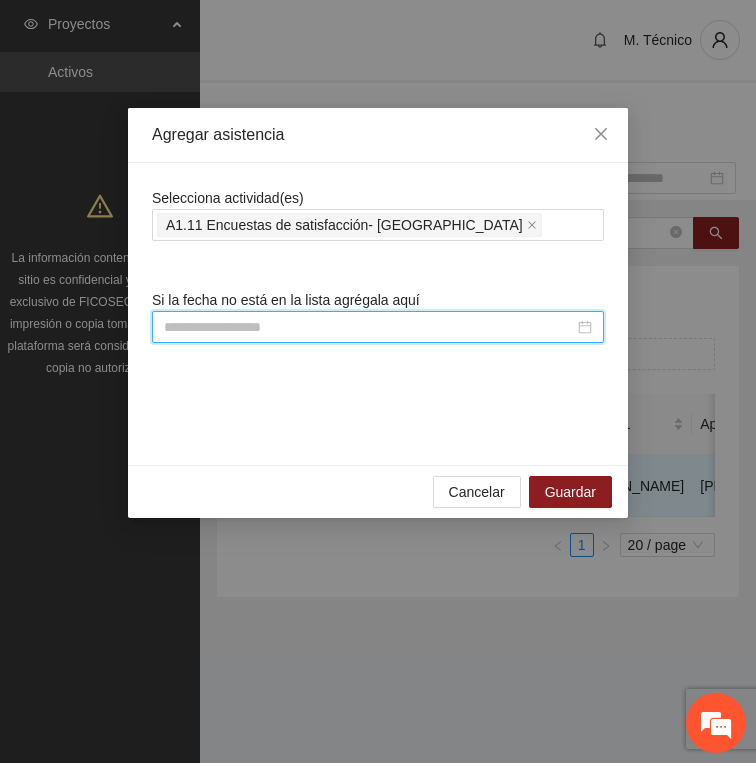 click at bounding box center (369, 327) 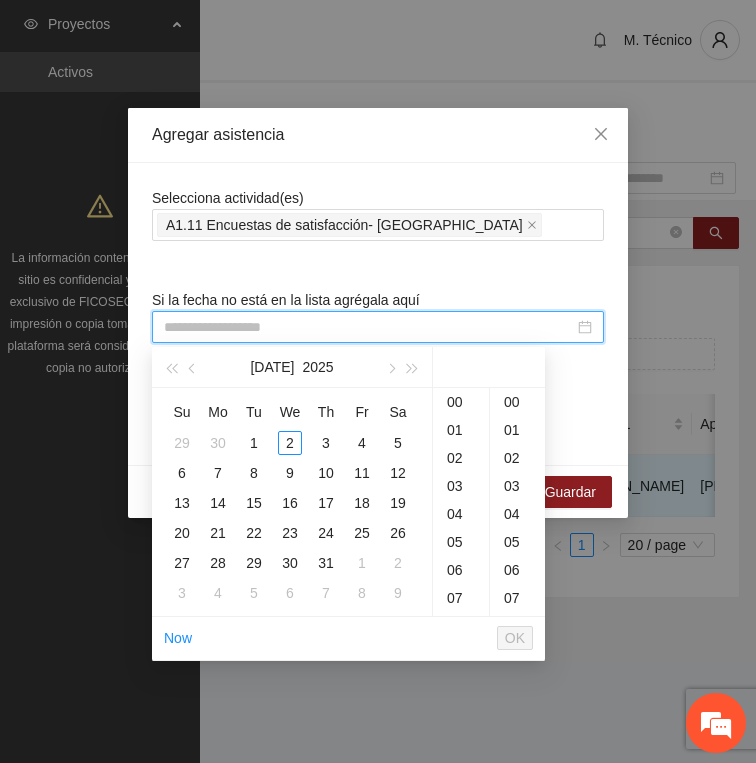 paste on "**********" 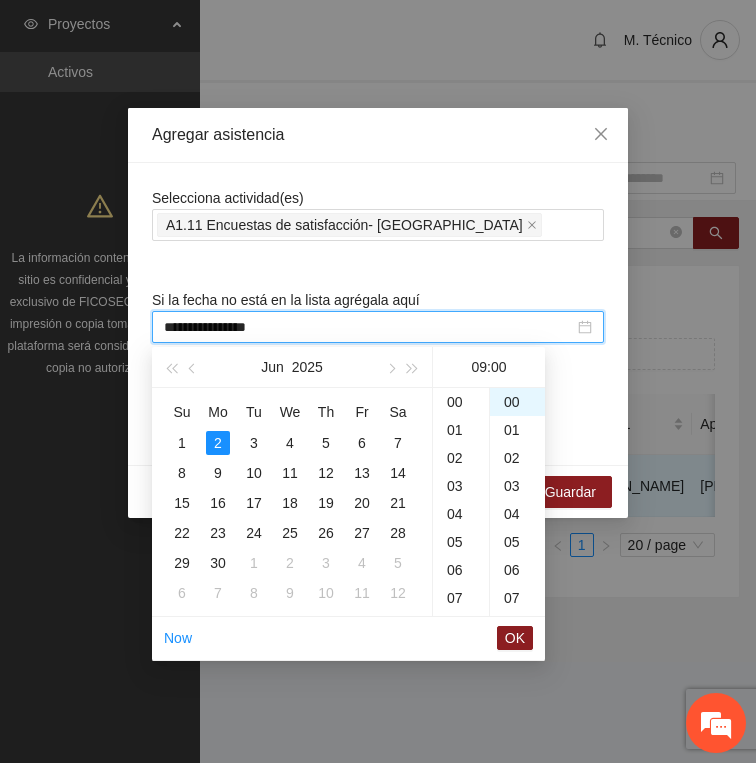 scroll, scrollTop: 252, scrollLeft: 0, axis: vertical 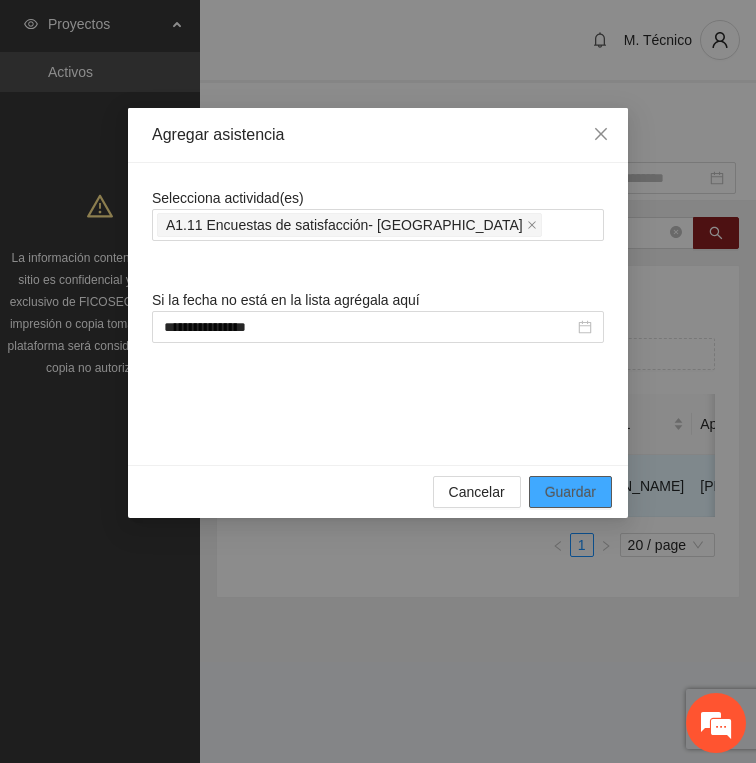 click on "Guardar" at bounding box center [570, 492] 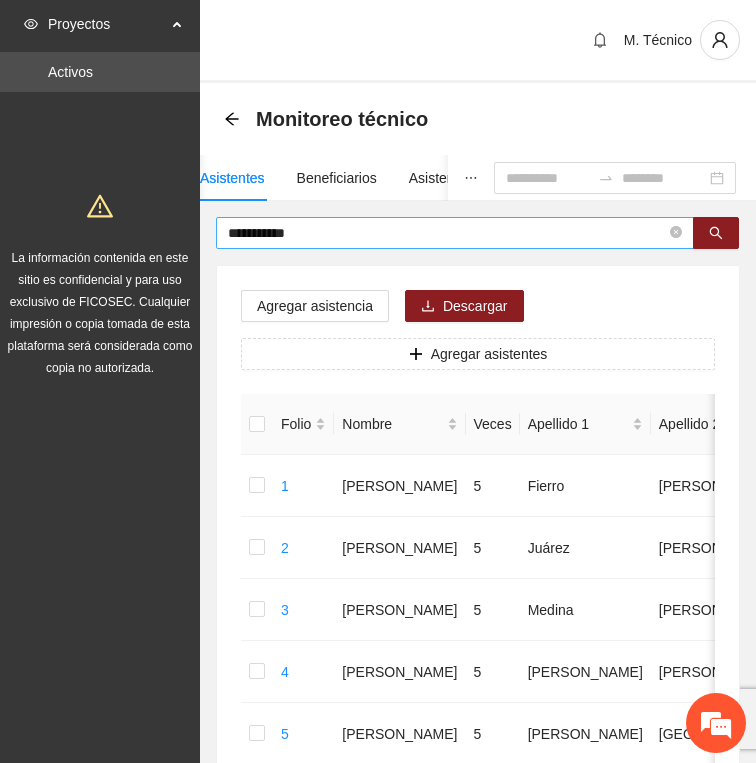 click on "**********" at bounding box center [447, 233] 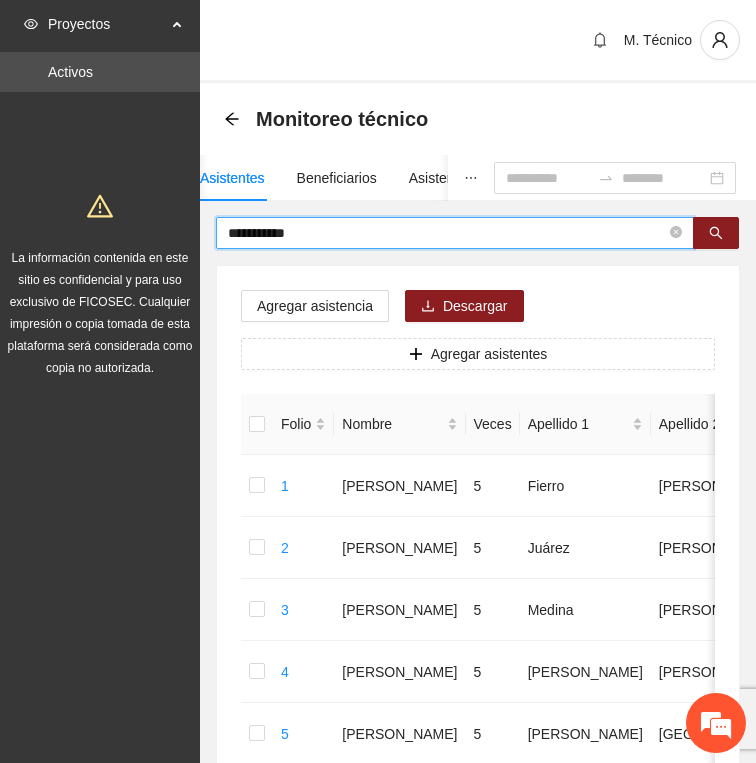 click on "**********" at bounding box center [447, 233] 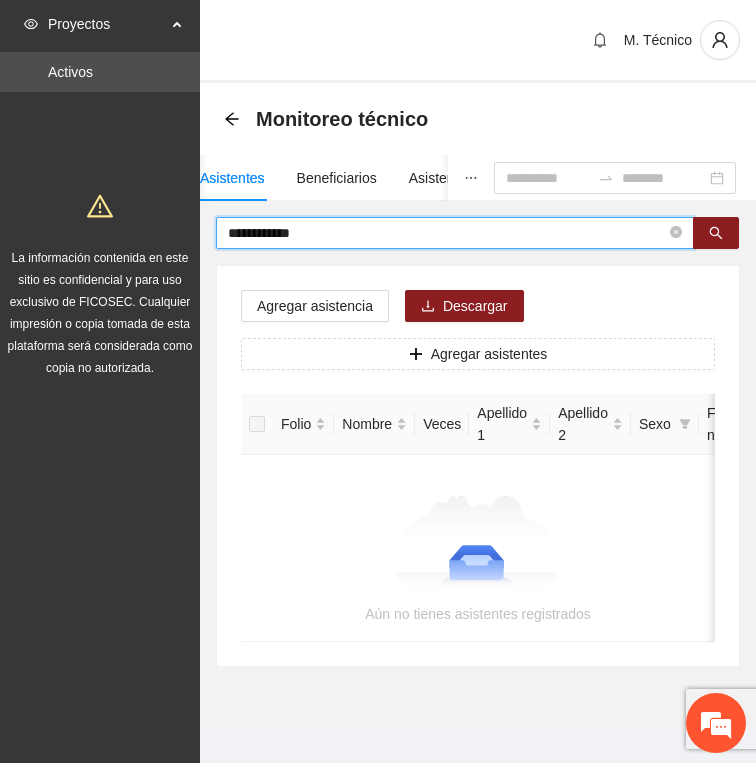 click on "**********" at bounding box center (447, 233) 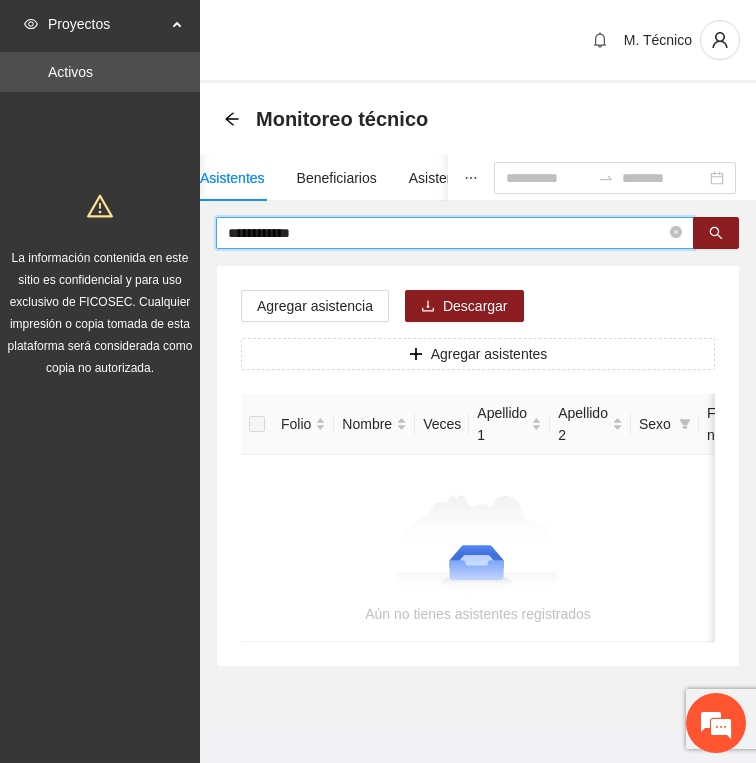 click on "**********" at bounding box center (447, 233) 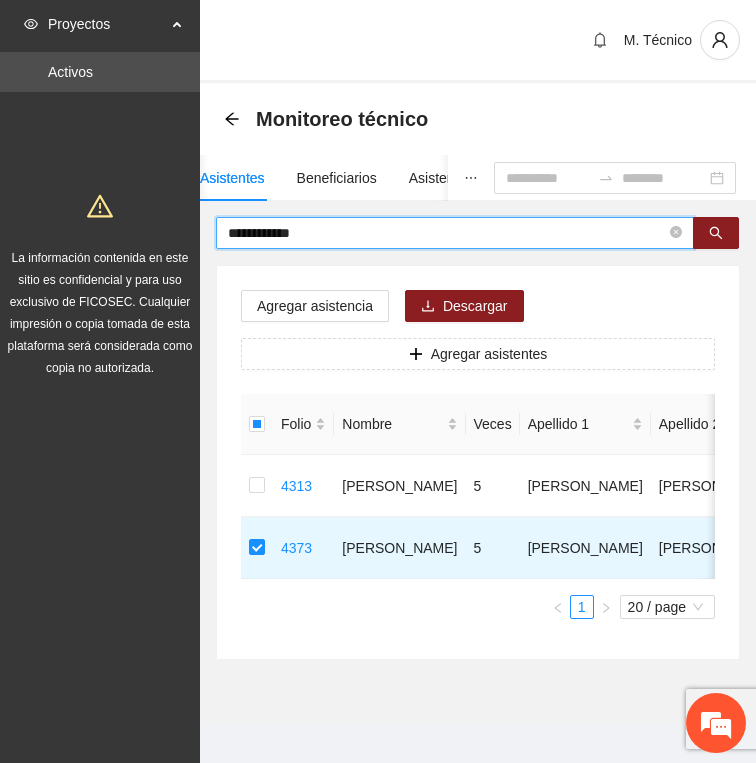 click on "**********" at bounding box center (447, 233) 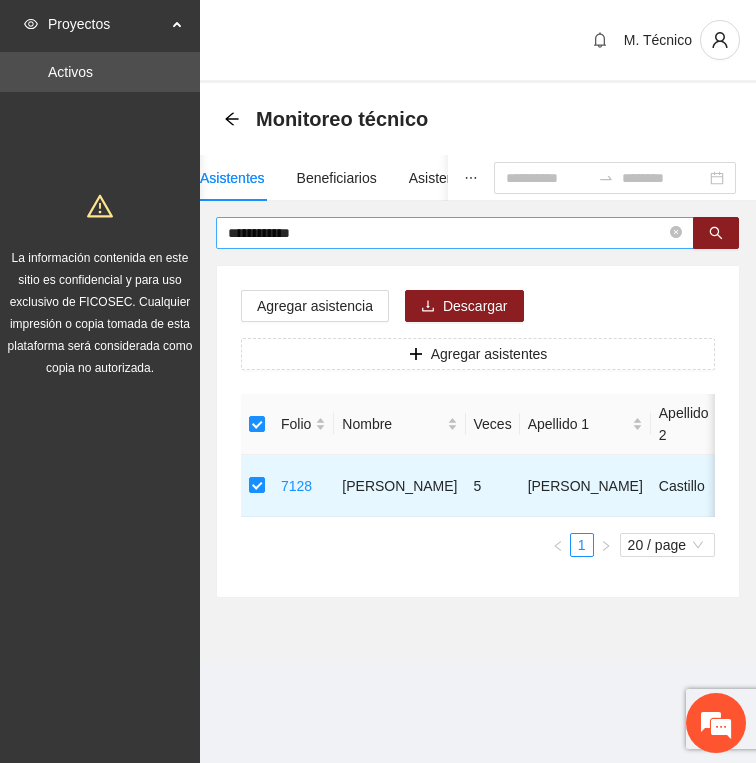 click on "**********" at bounding box center (447, 233) 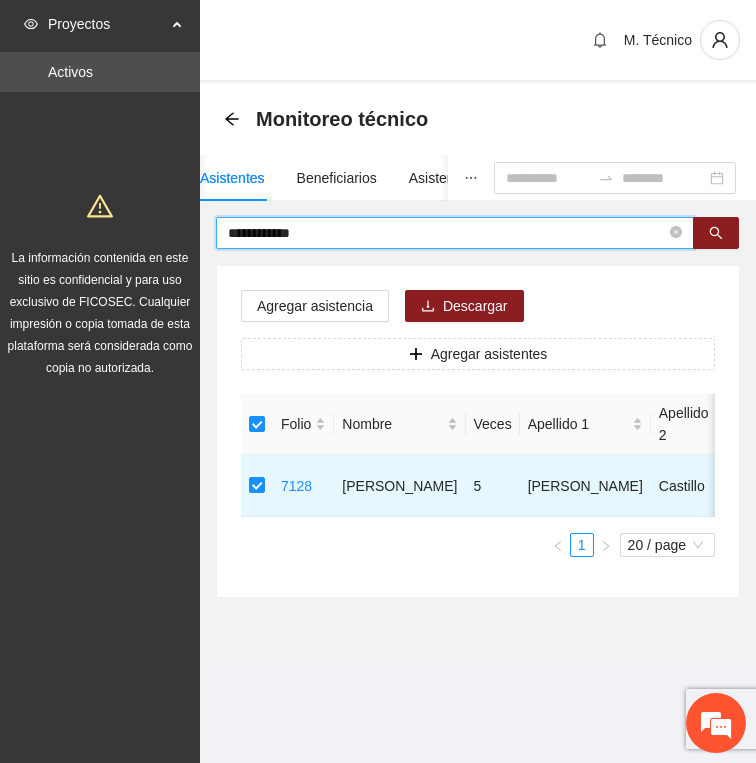 click on "**********" at bounding box center (447, 233) 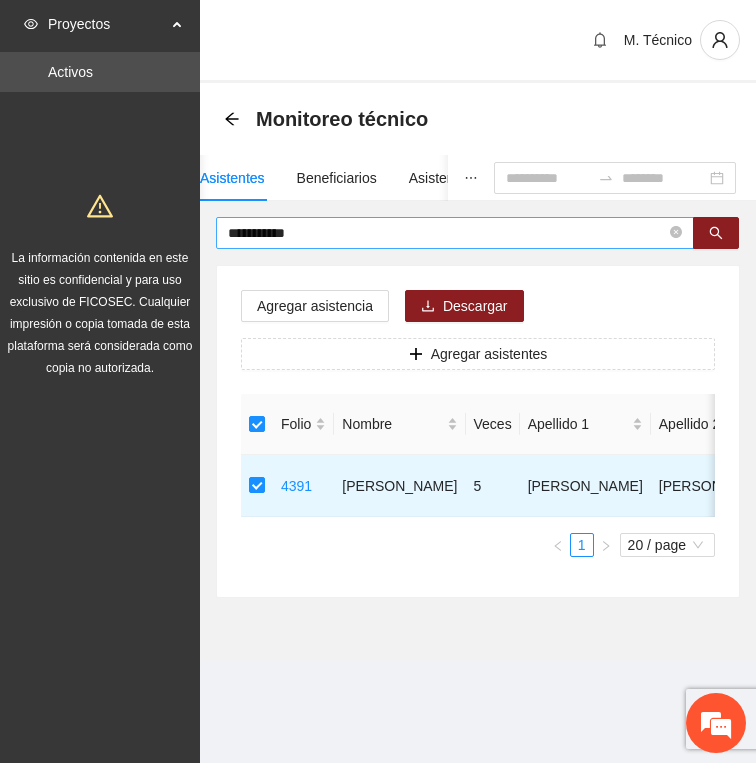 click on "**********" at bounding box center (447, 233) 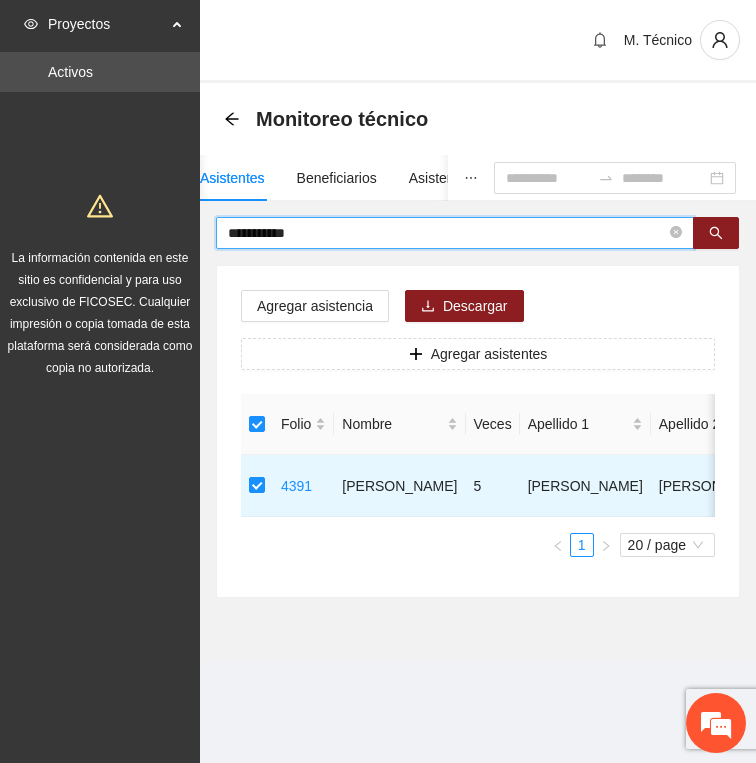 click on "**********" at bounding box center [447, 233] 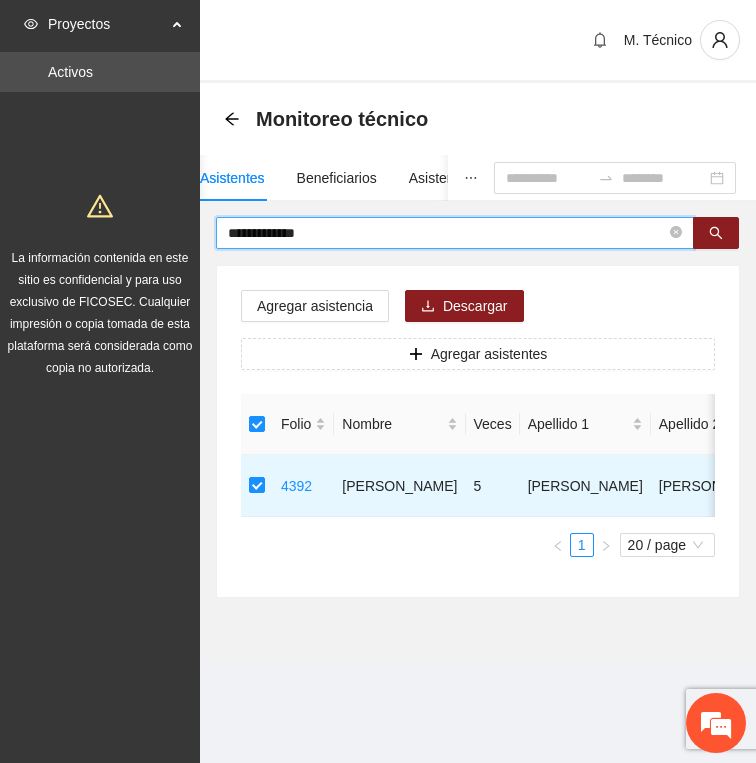 click on "**********" at bounding box center [447, 233] 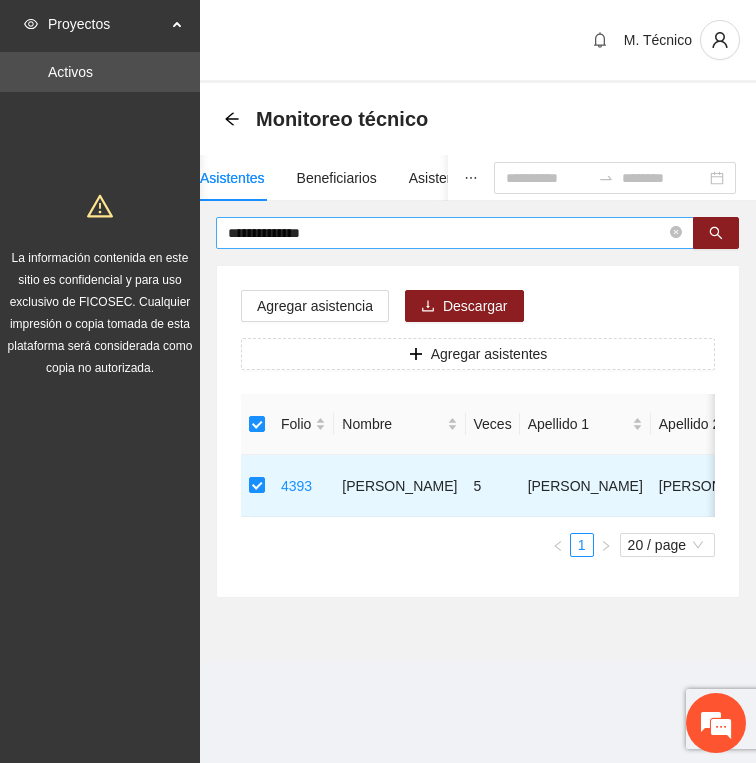 click on "**********" at bounding box center (447, 233) 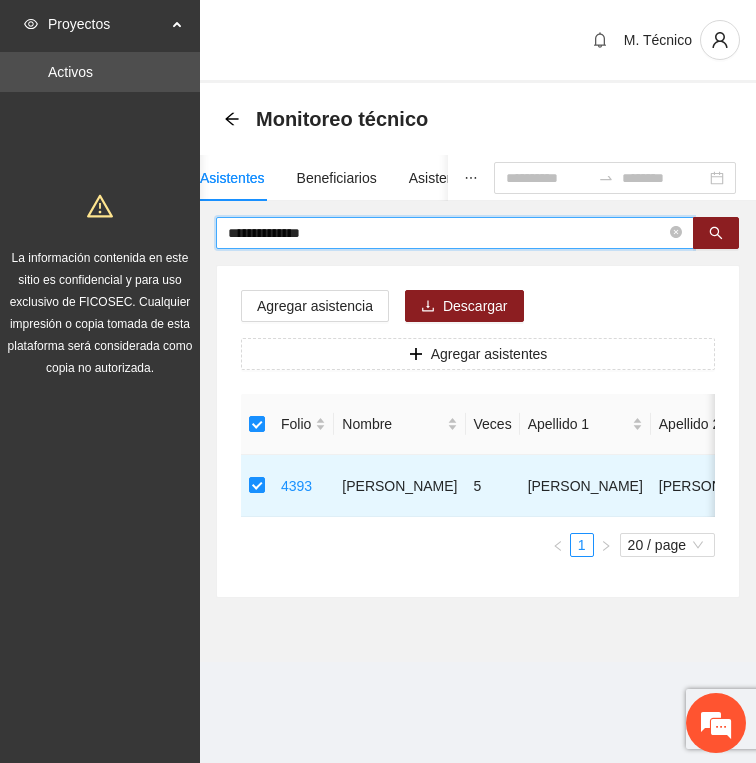 click on "**********" at bounding box center [447, 233] 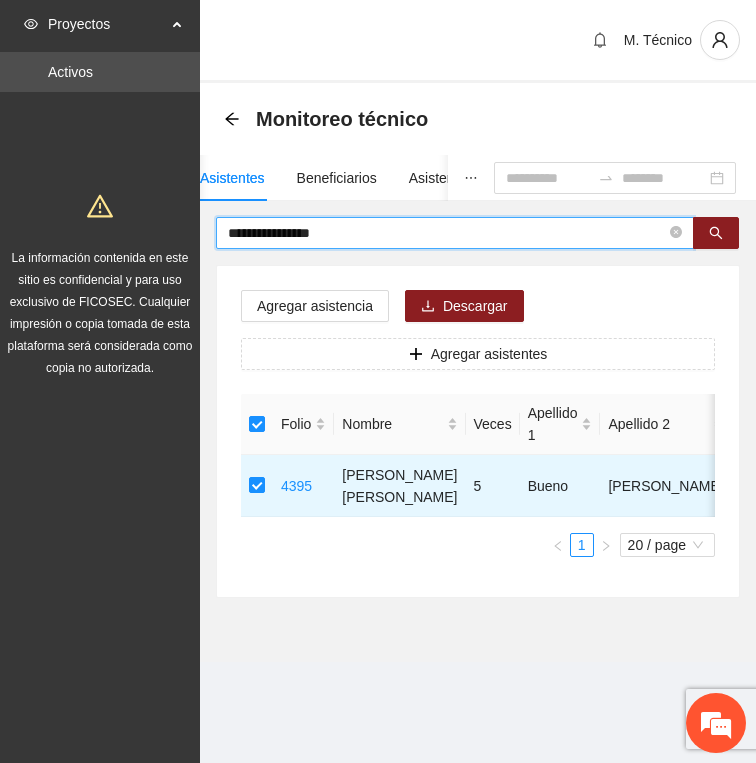 click on "**********" at bounding box center (447, 233) 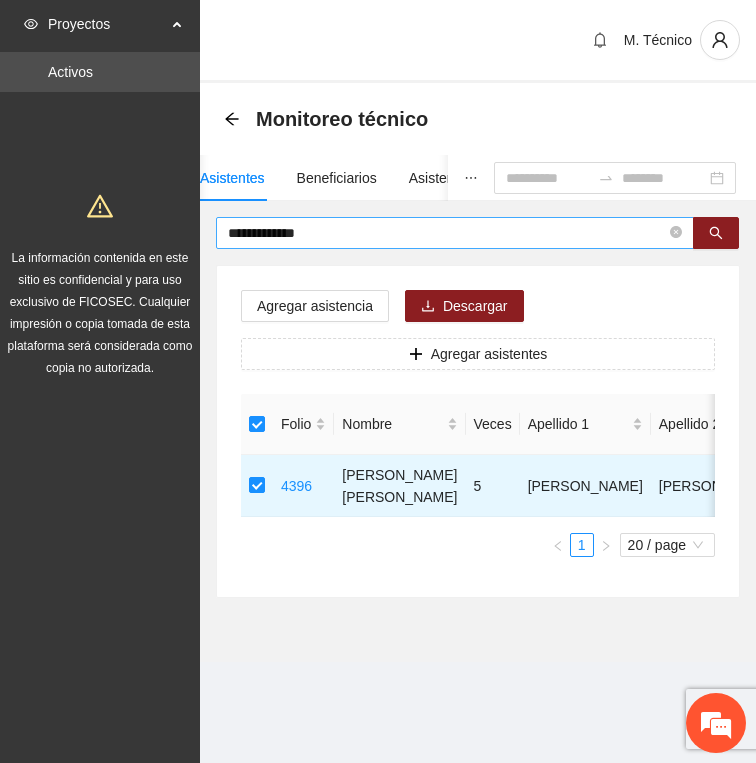 click on "**********" at bounding box center [447, 233] 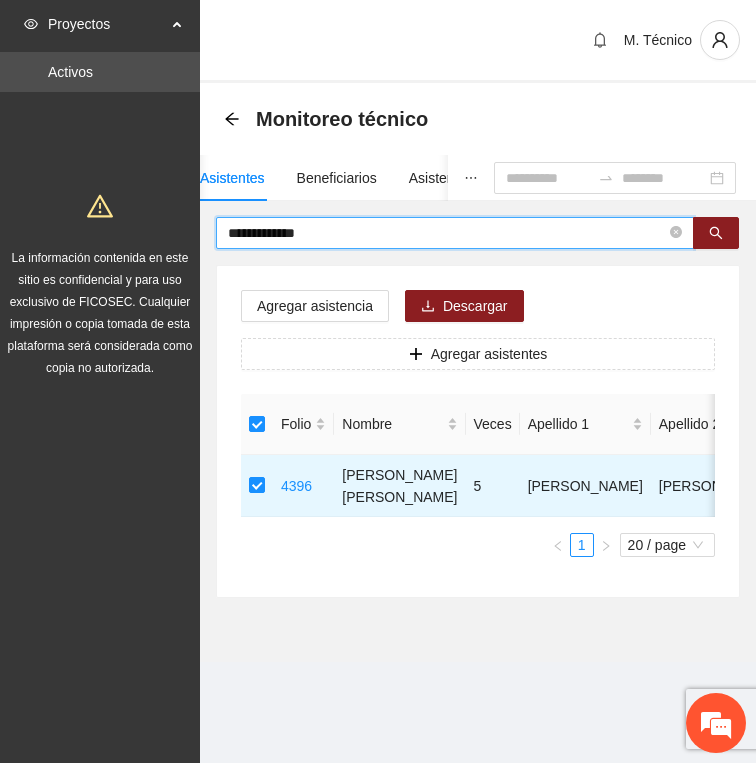click on "**********" at bounding box center [447, 233] 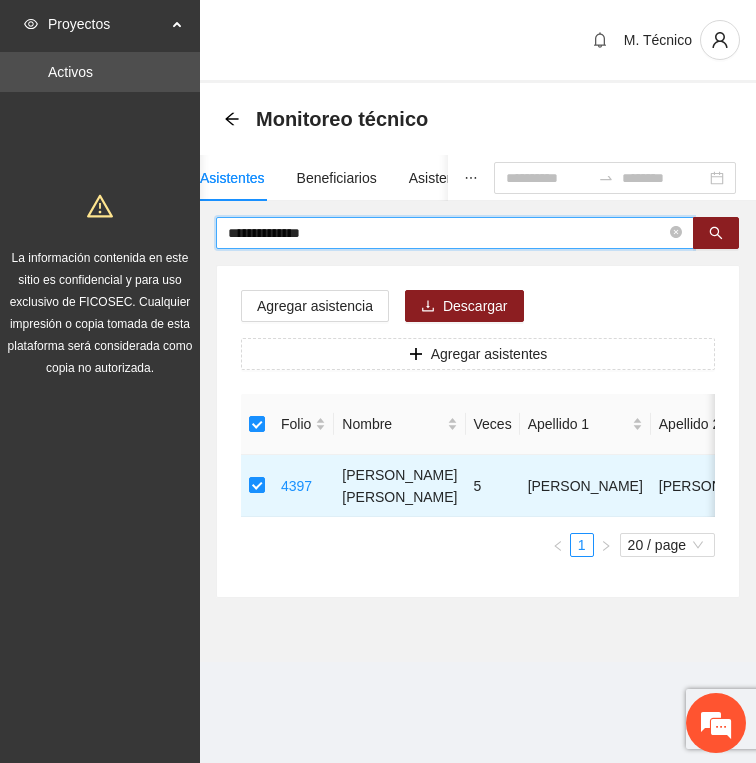 click on "**********" at bounding box center [447, 233] 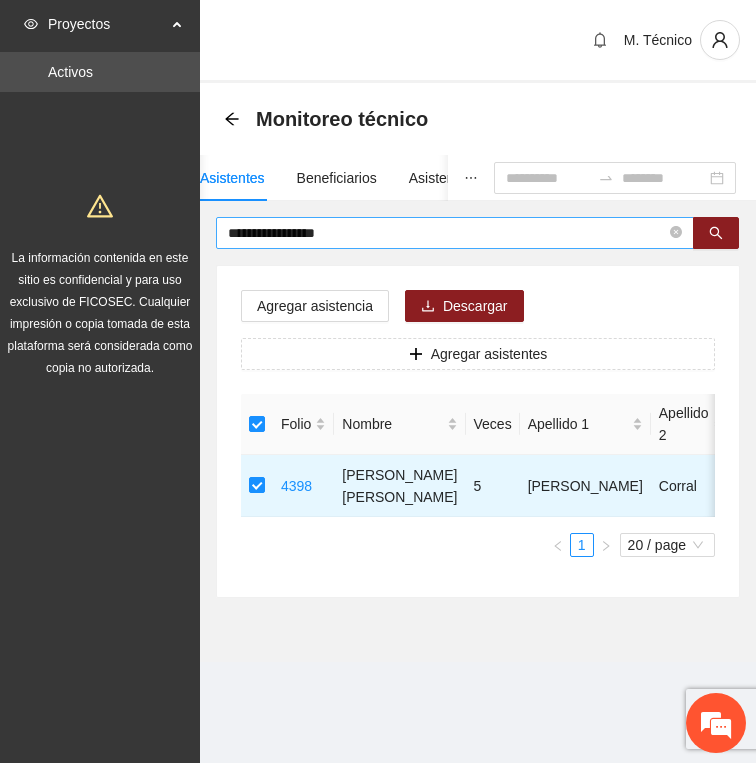 click on "**********" at bounding box center [447, 233] 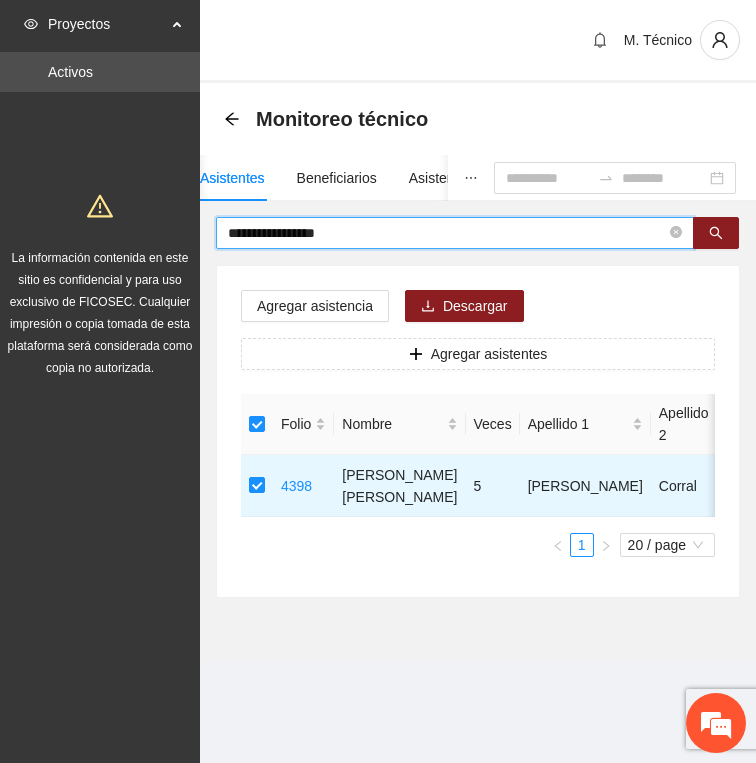 click on "**********" at bounding box center [447, 233] 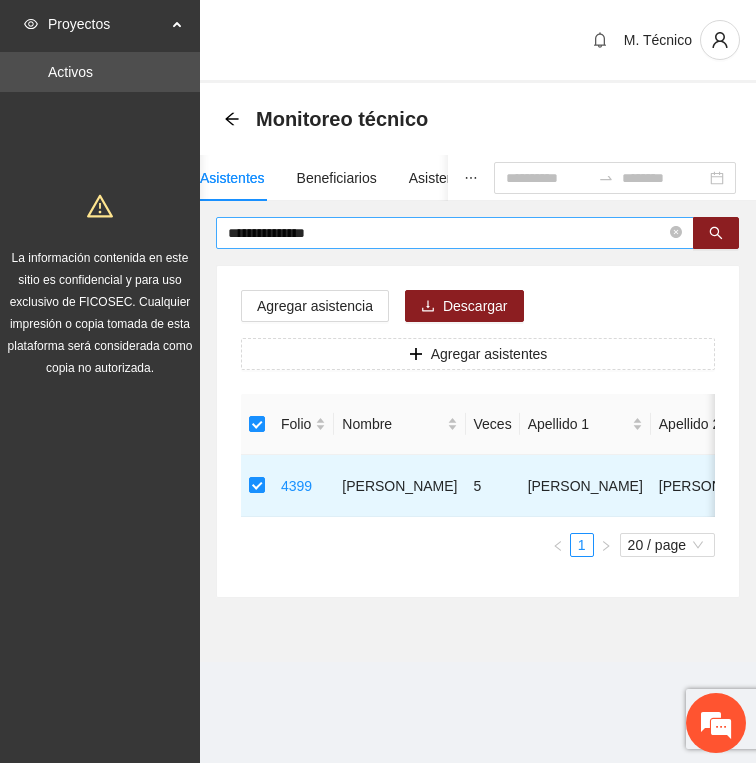 click on "**********" at bounding box center [447, 233] 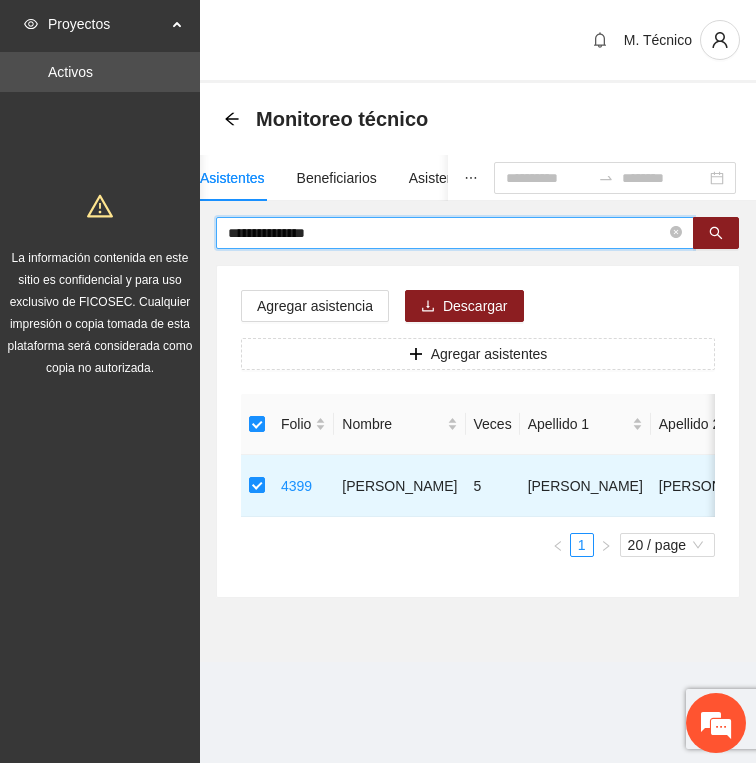 click on "**********" at bounding box center (447, 233) 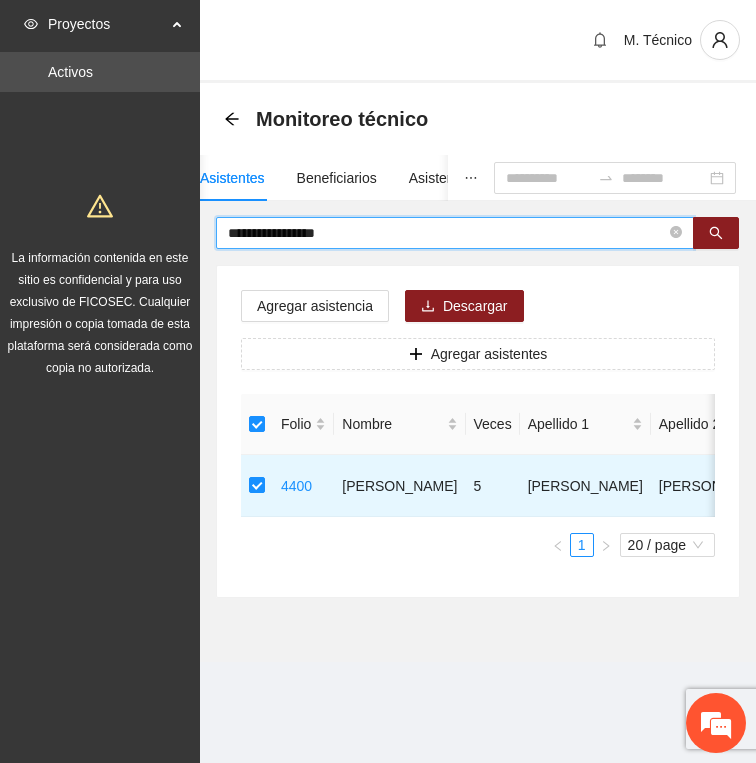 click on "**********" at bounding box center [447, 233] 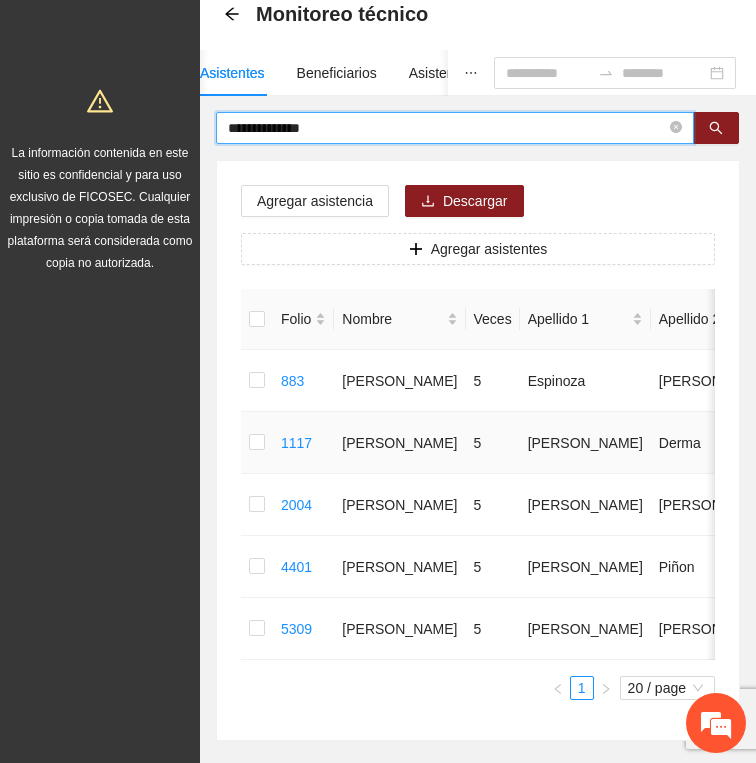 scroll, scrollTop: 115, scrollLeft: 0, axis: vertical 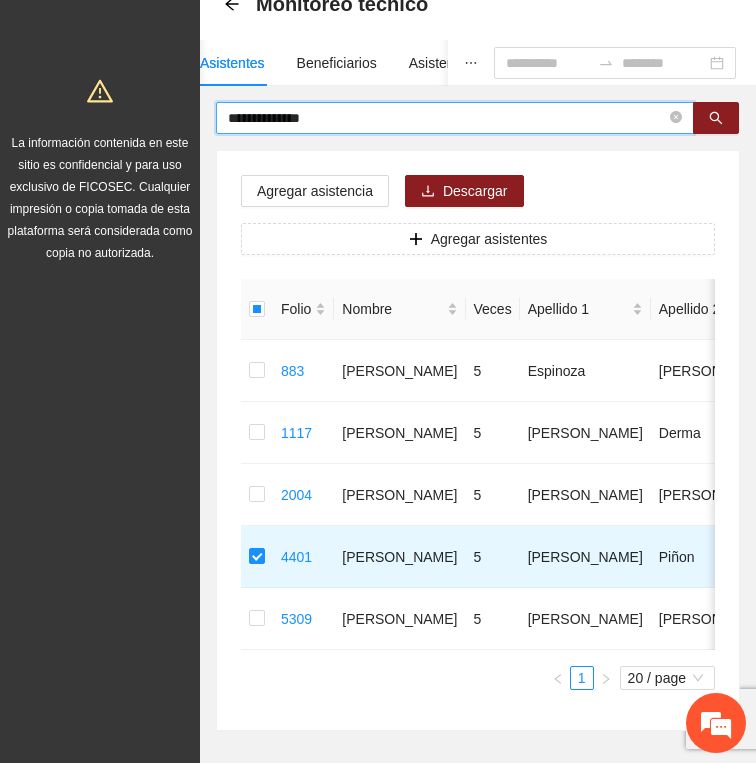 click on "**********" at bounding box center (447, 118) 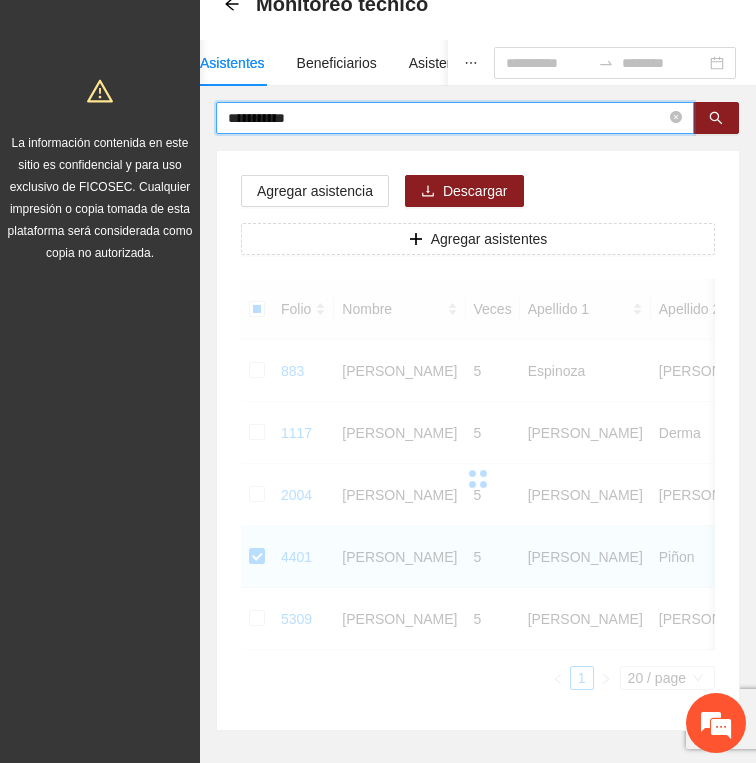 scroll, scrollTop: 0, scrollLeft: 0, axis: both 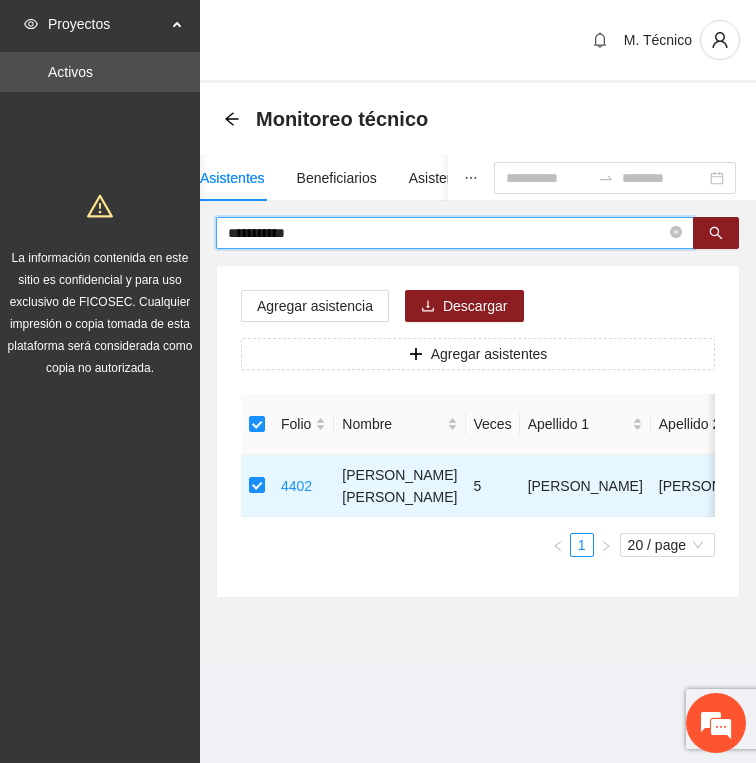 click on "**********" at bounding box center (447, 233) 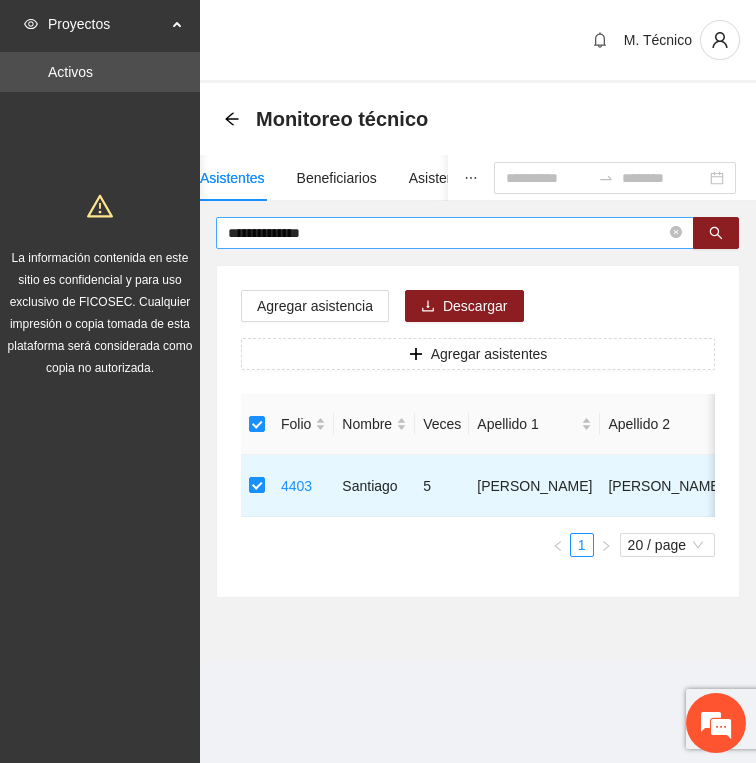 click on "**********" at bounding box center (447, 233) 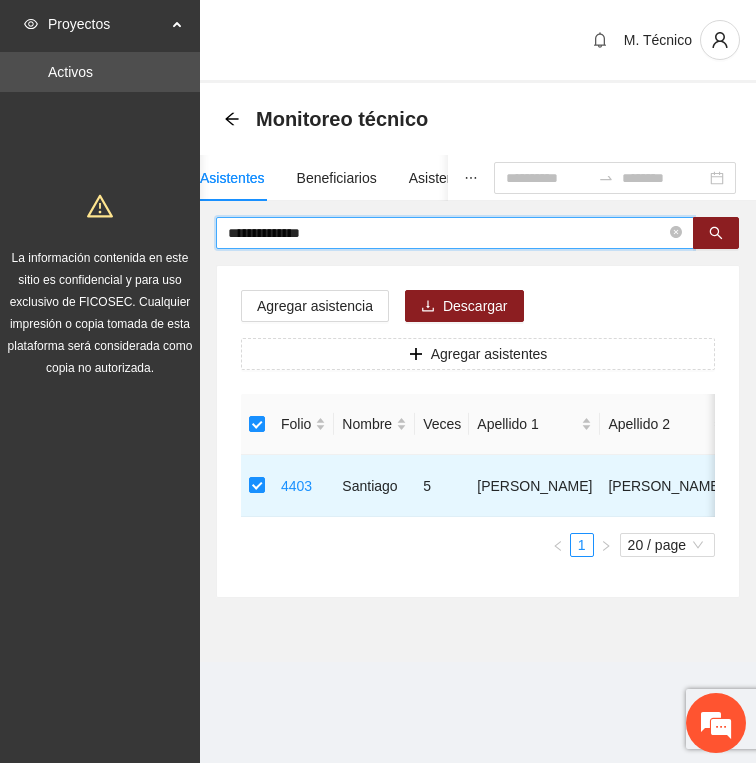 click on "**********" at bounding box center [447, 233] 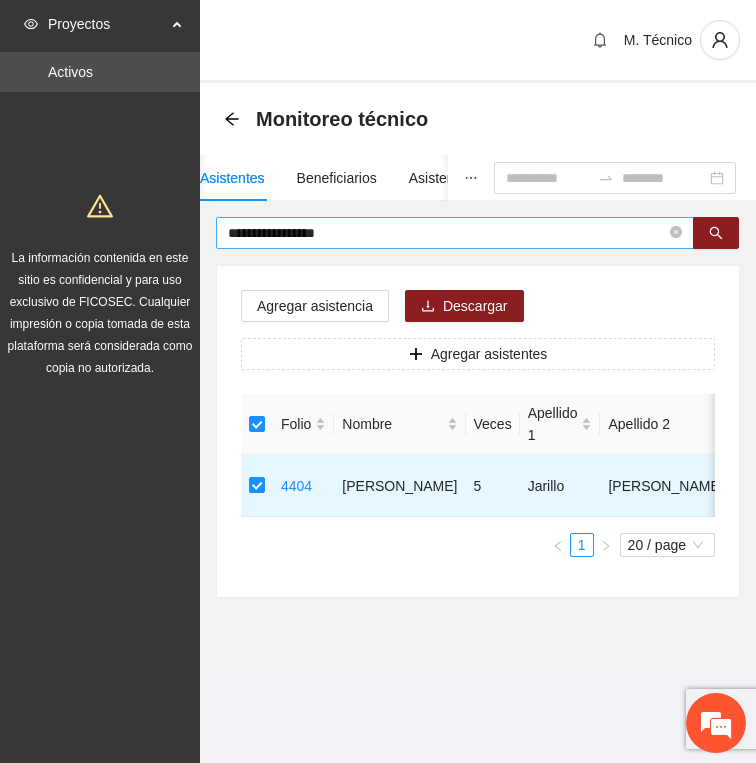 click on "**********" at bounding box center [447, 233] 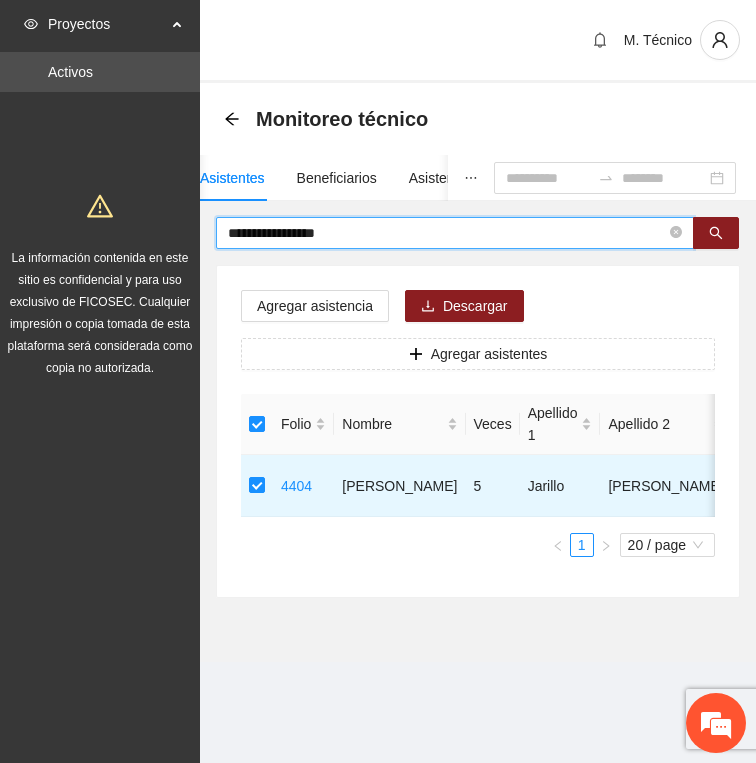 click on "**********" at bounding box center (447, 233) 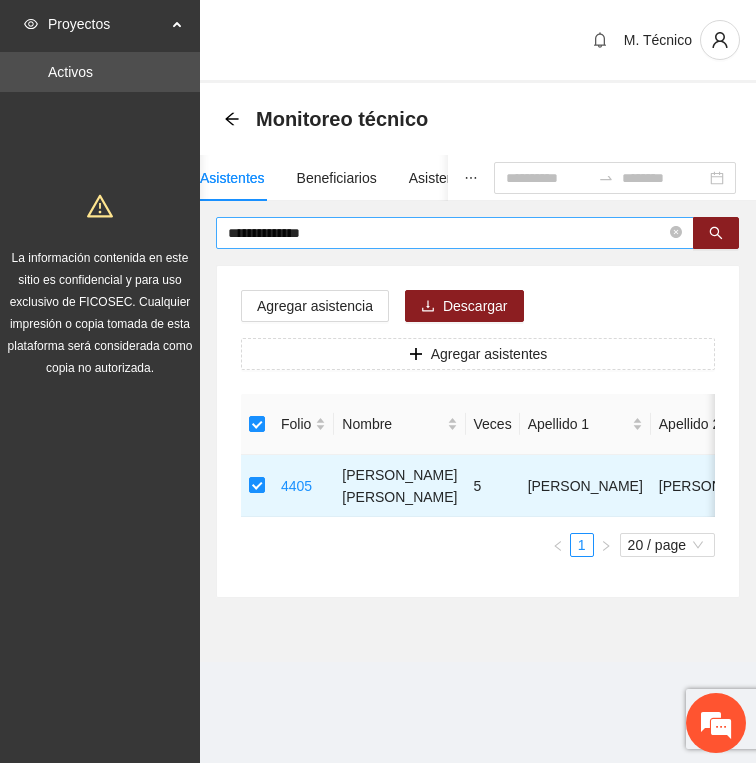click on "**********" at bounding box center (447, 233) 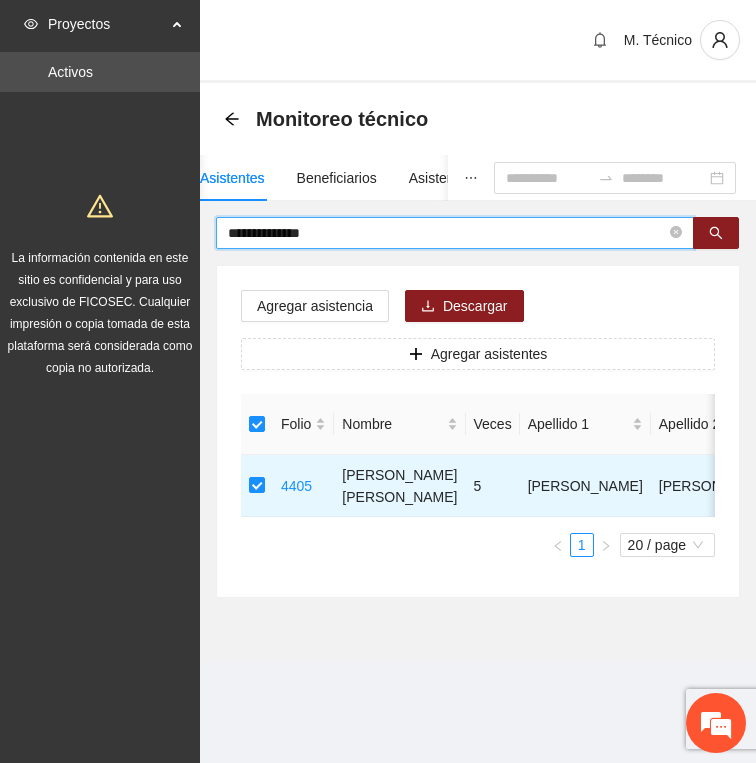 click on "**********" at bounding box center [447, 233] 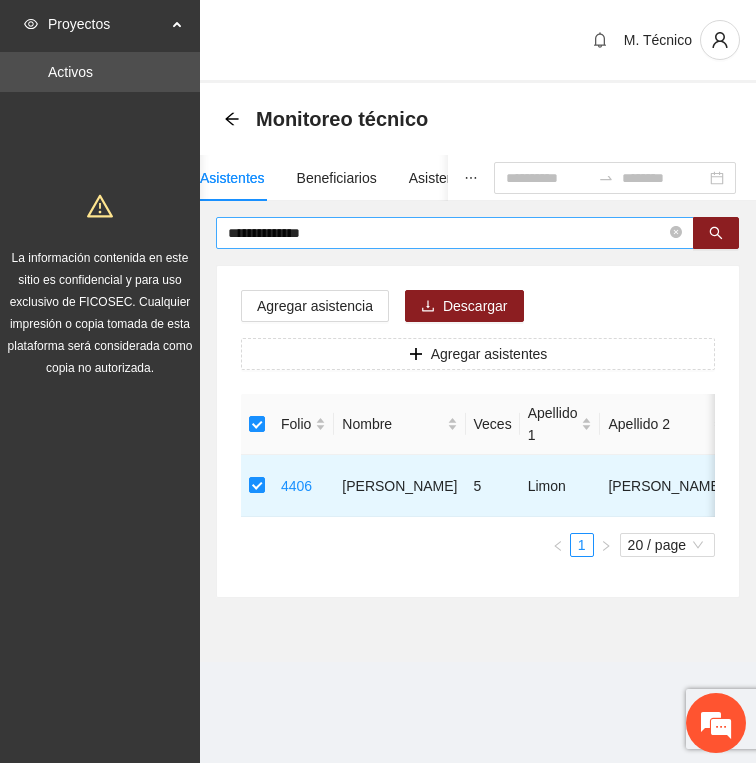 click on "**********" at bounding box center (447, 233) 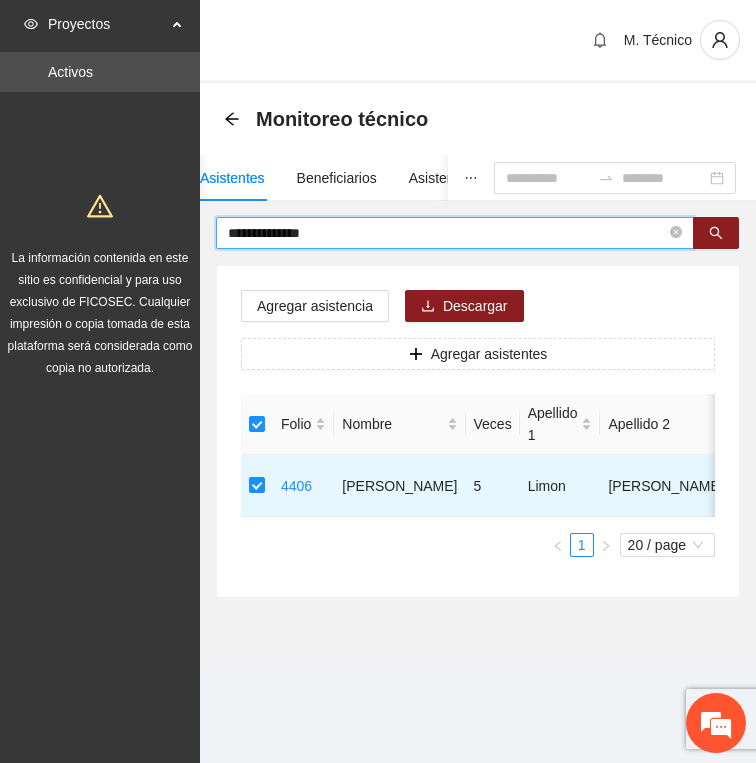click on "**********" at bounding box center (447, 233) 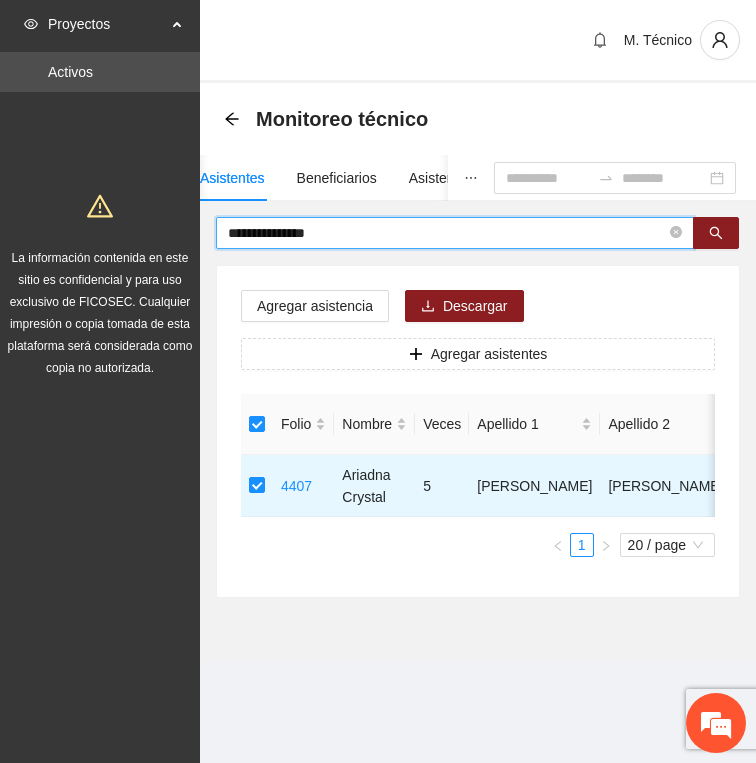 click on "**********" at bounding box center (447, 233) 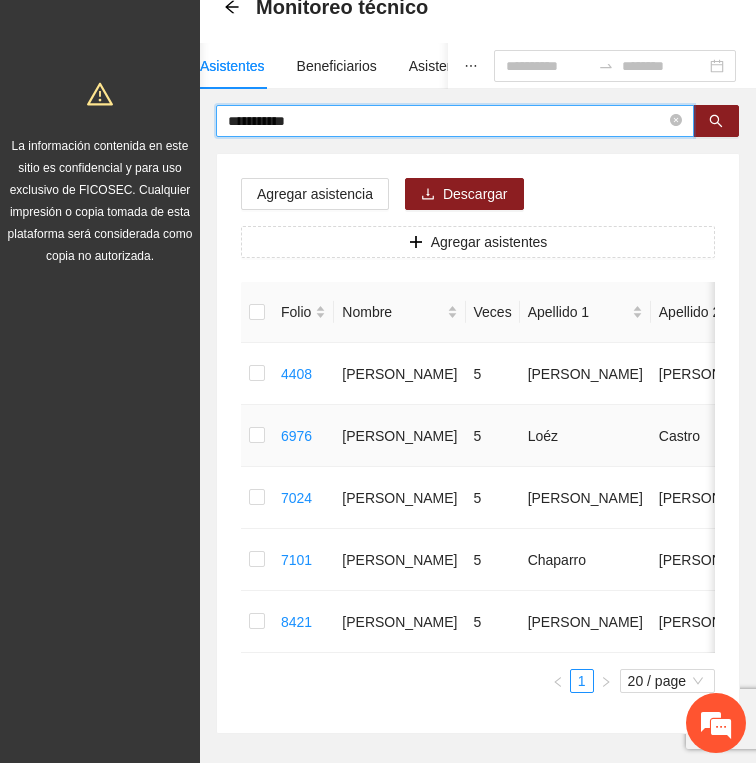 scroll, scrollTop: 133, scrollLeft: 0, axis: vertical 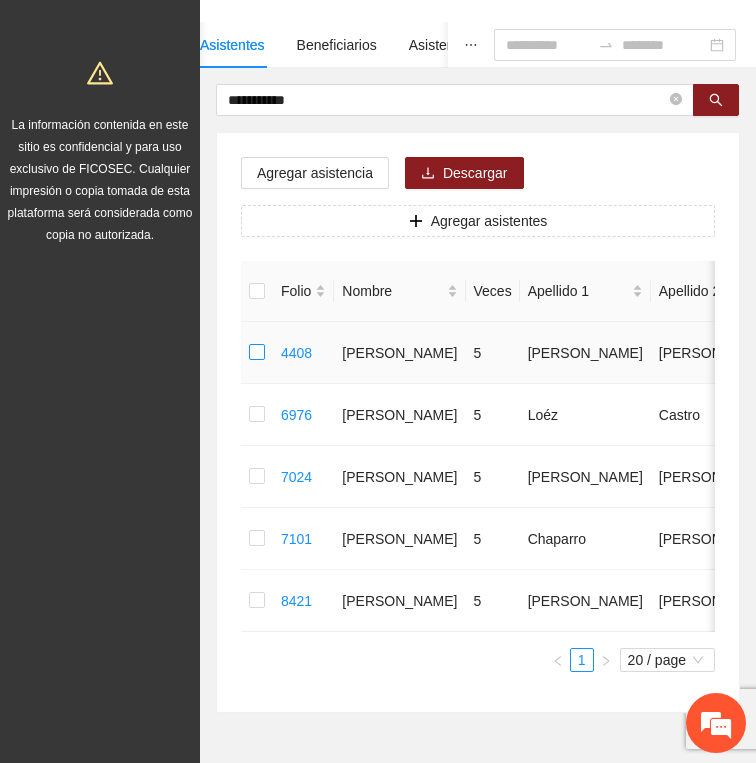click at bounding box center [257, 353] 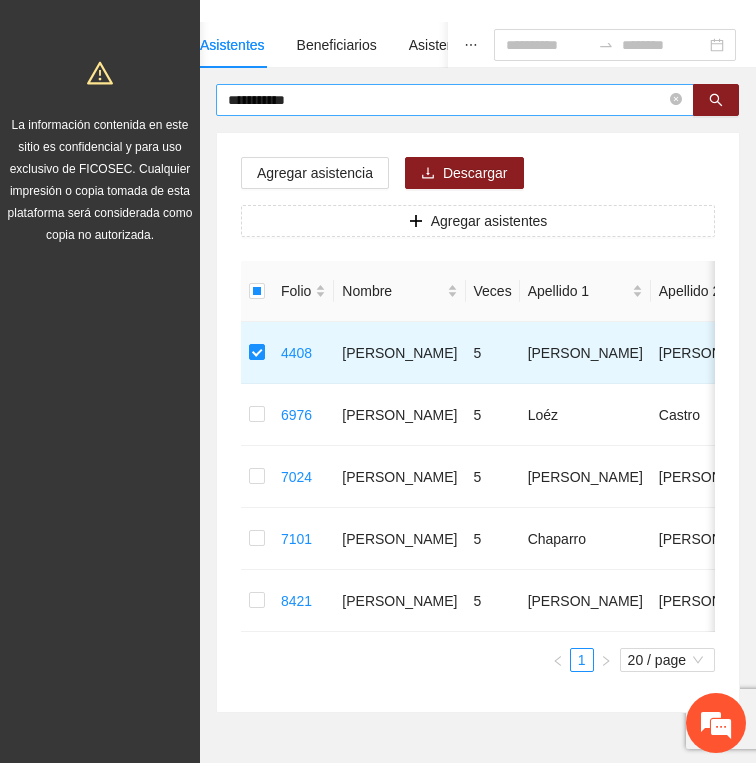 click on "**********" at bounding box center [447, 100] 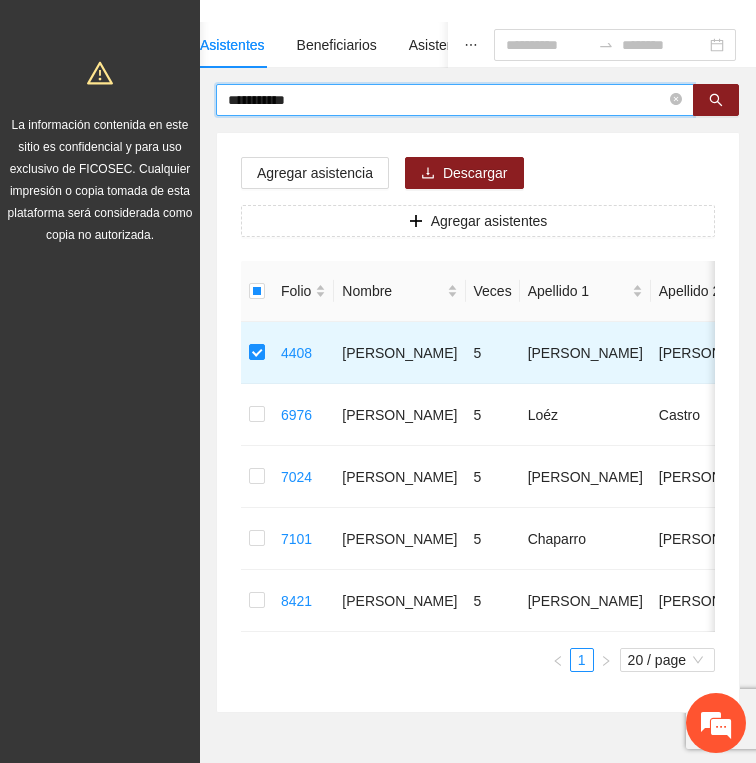 click on "**********" at bounding box center (447, 100) 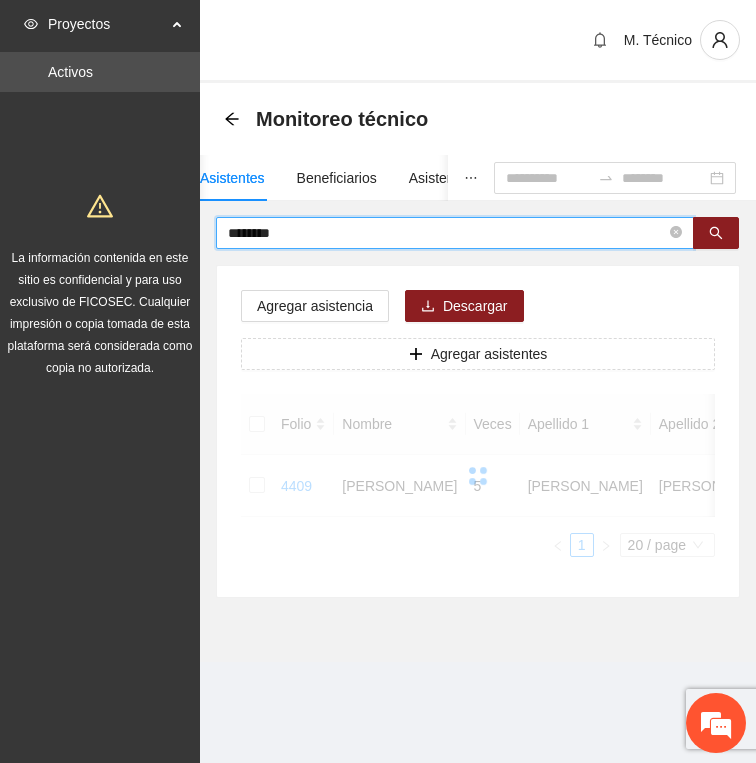 scroll, scrollTop: 0, scrollLeft: 0, axis: both 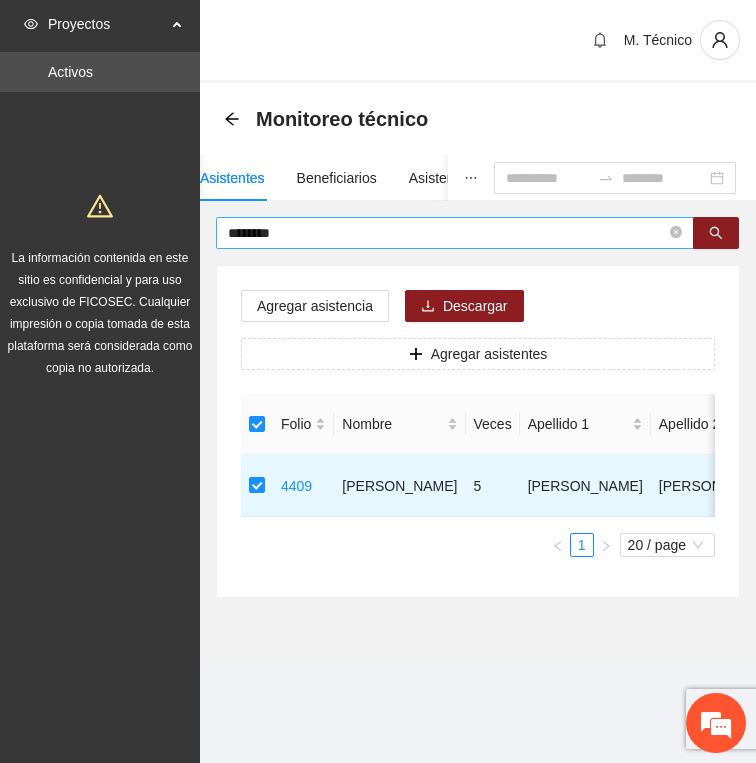 click on "********" at bounding box center (447, 233) 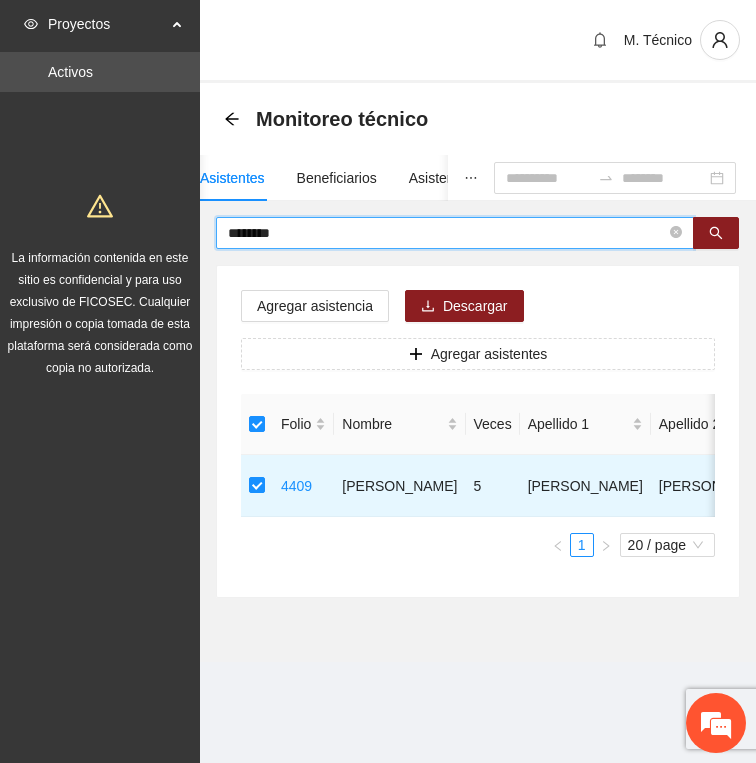 click on "********" at bounding box center [447, 233] 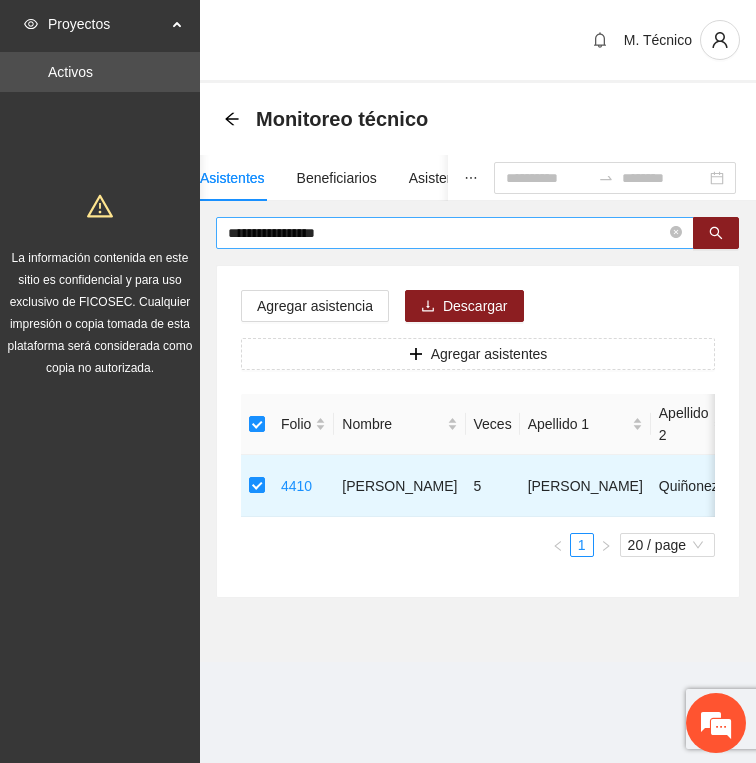 click on "**********" at bounding box center [447, 233] 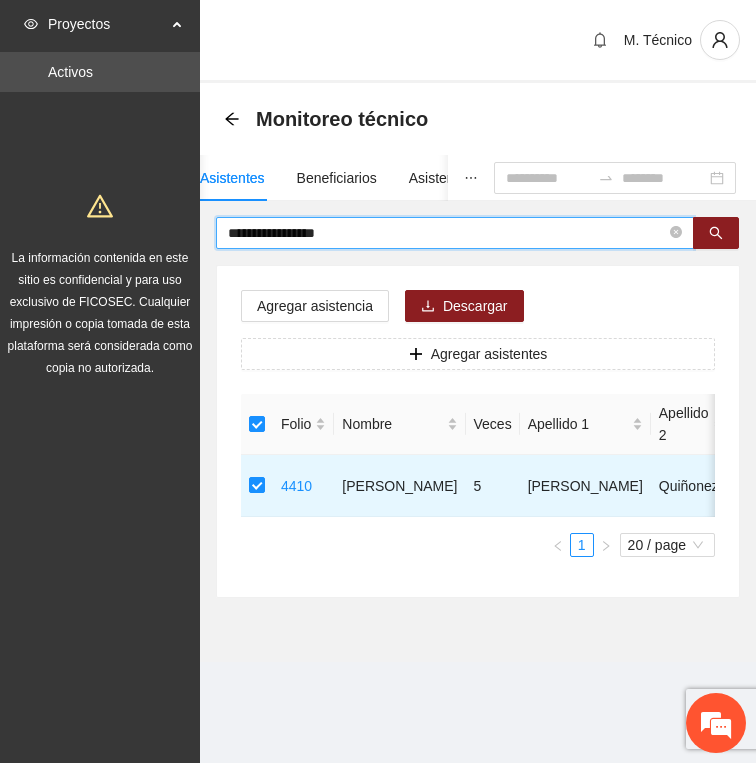 click on "**********" at bounding box center (447, 233) 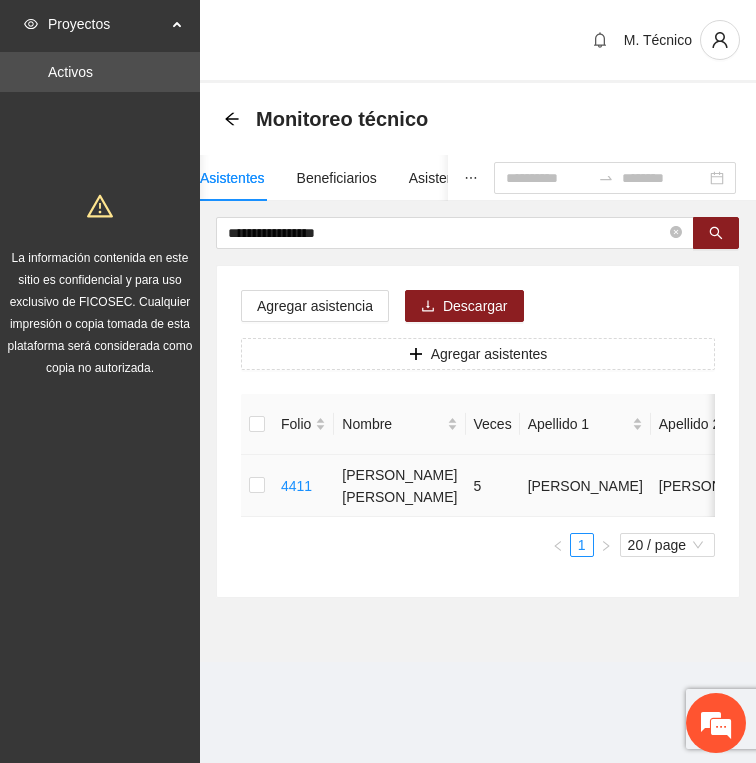 click at bounding box center [257, 486] 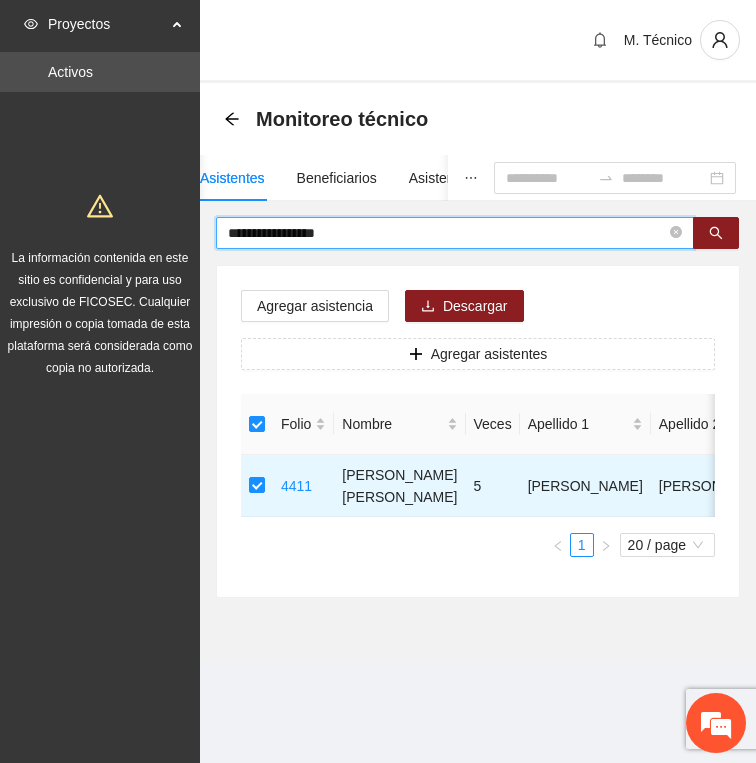 click on "**********" at bounding box center [447, 233] 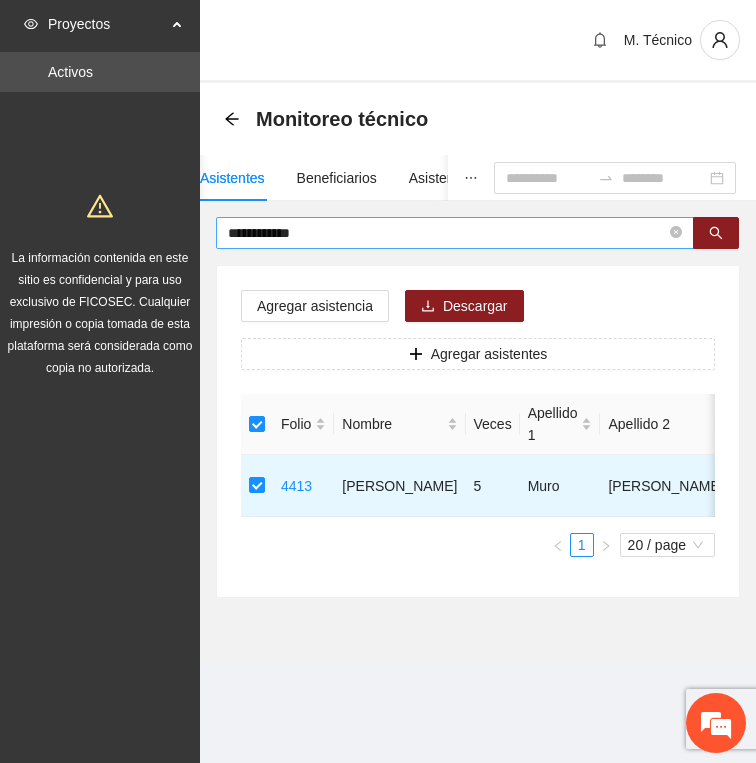 click on "**********" at bounding box center (447, 233) 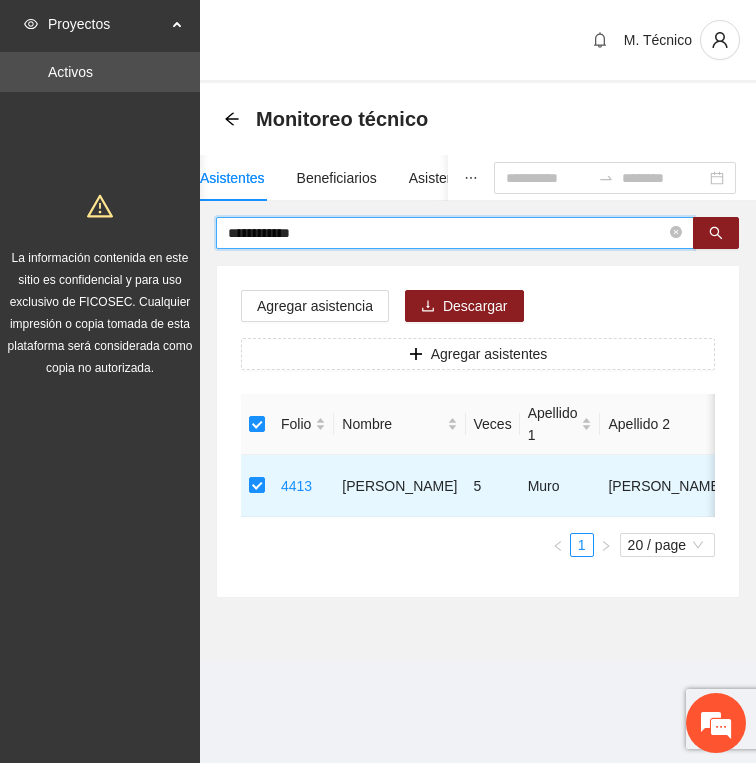 click on "**********" at bounding box center (447, 233) 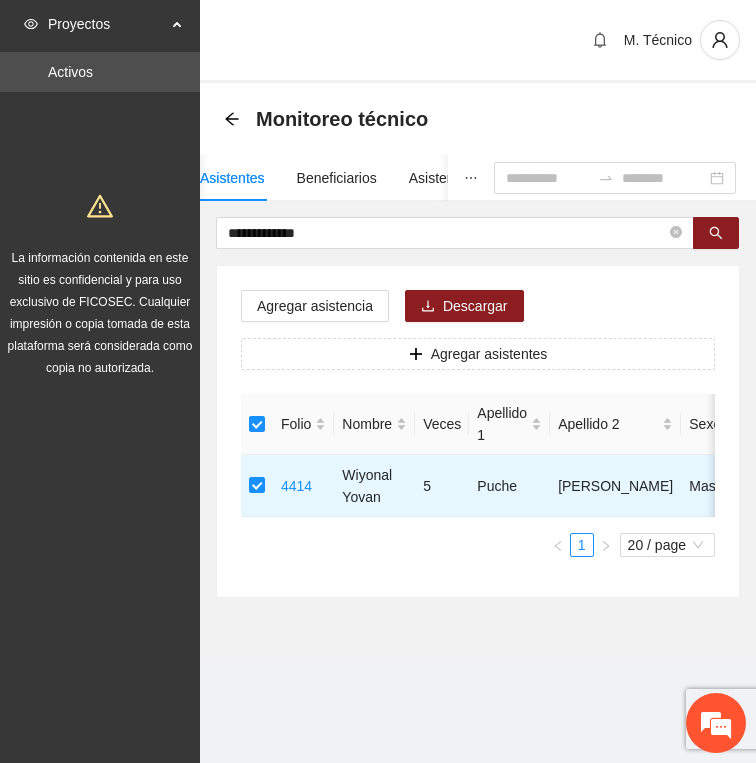 click on "Agregar asistencia Descargar Agregar asistentes Folio Nombre Veces Apellido 1 Apellido 2 Sexo Fecha de nacimiento Edad Municipio Colonia Teléfono Actividad                             4414 Wiyonal Yovan 5 Puche  [PERSON_NAME] Masculino [DATE] 14 Chihuahua Lomas Vallarta 6144179243 U P +3 1 20 / page" at bounding box center [478, 431] 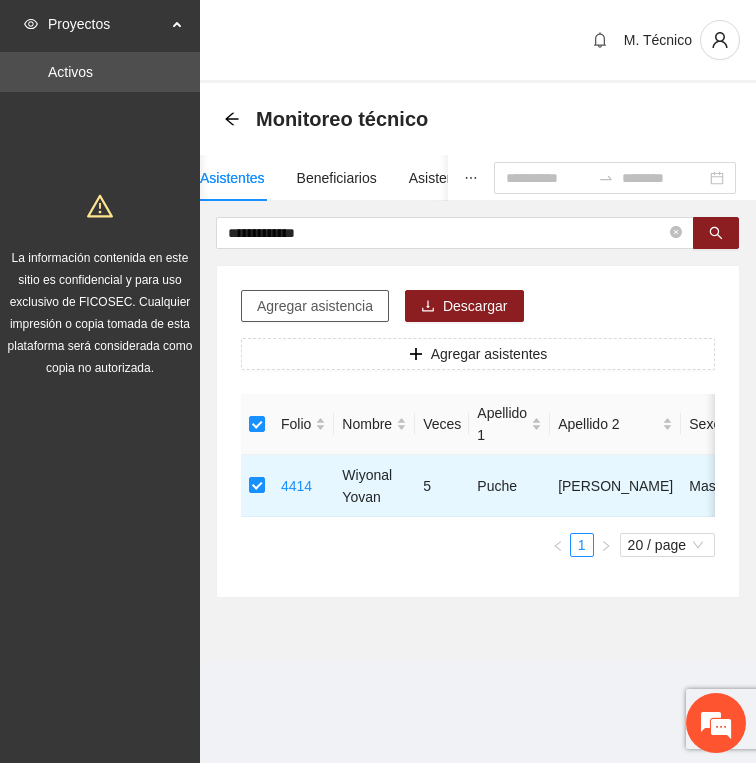 click on "Agregar asistencia" at bounding box center (315, 306) 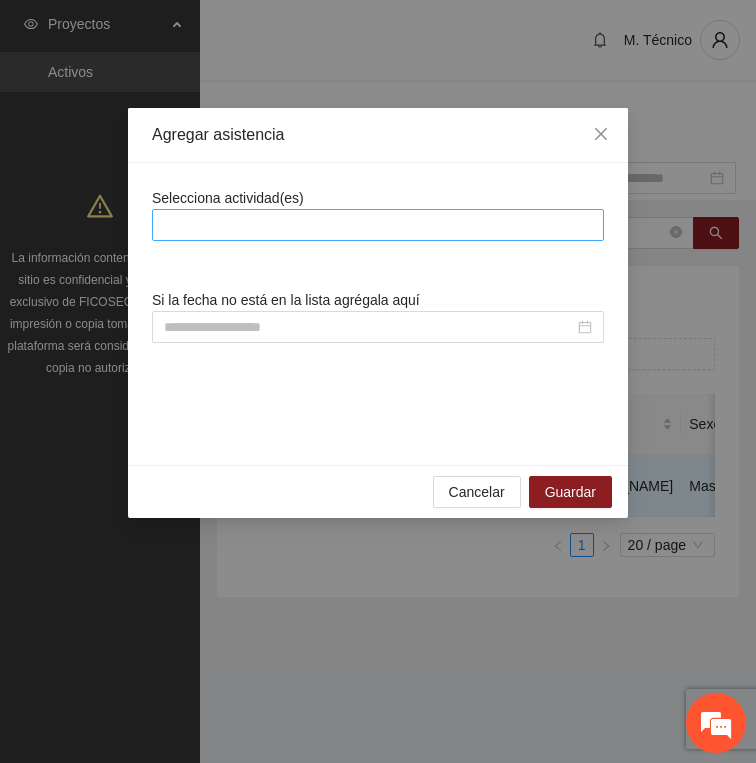 click at bounding box center [378, 225] 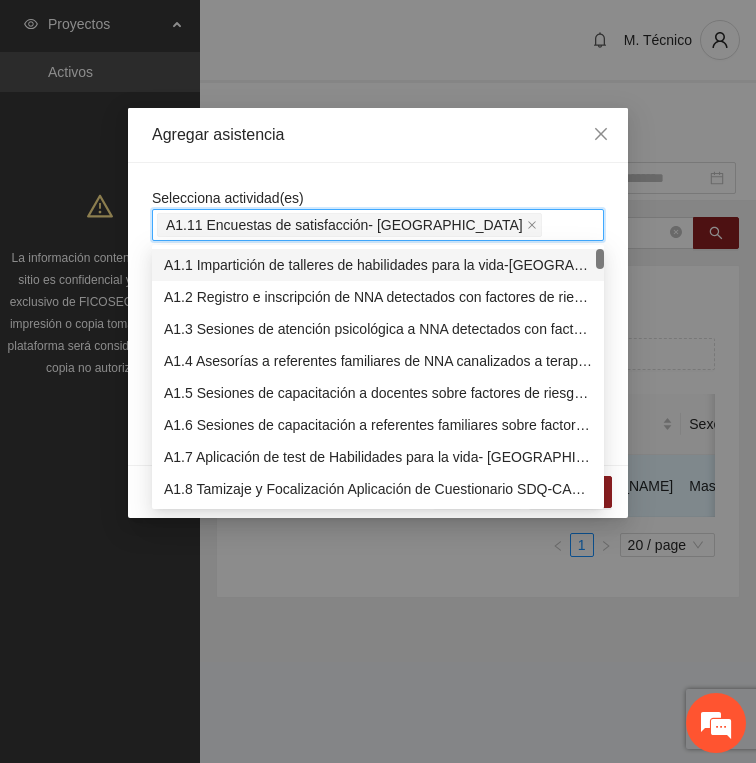 click on "Agregar asistencia" at bounding box center (378, 135) 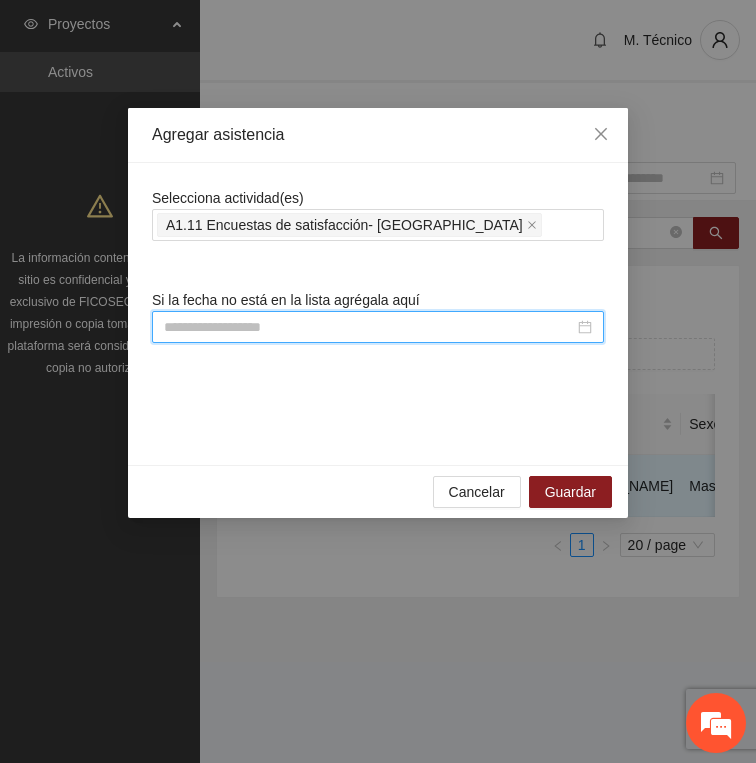 click at bounding box center [369, 327] 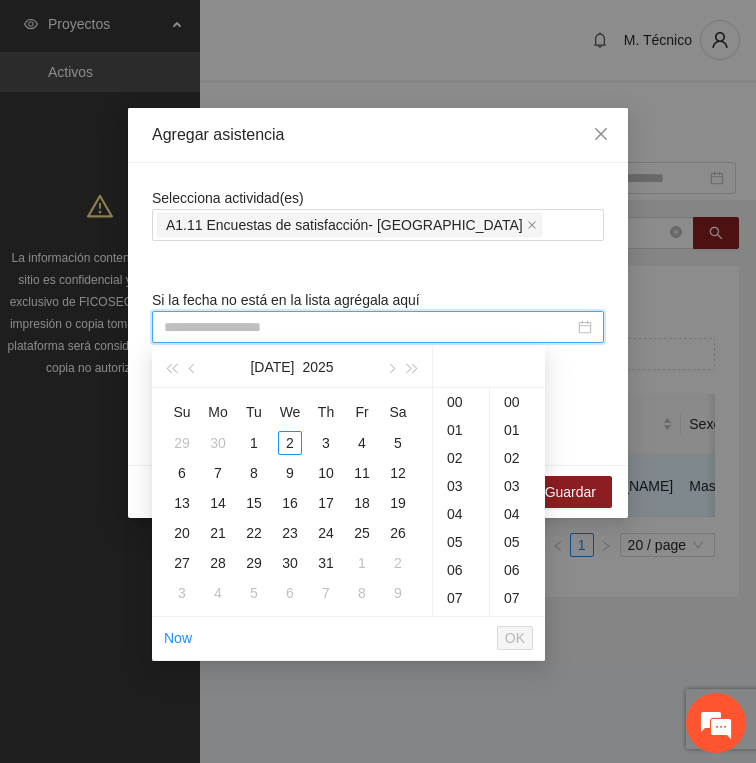 paste on "**********" 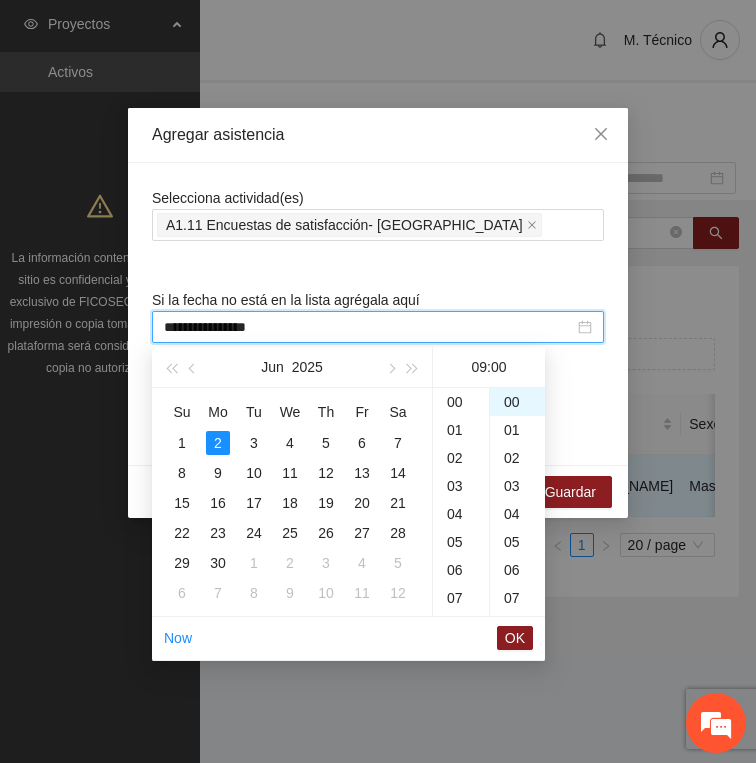 scroll, scrollTop: 252, scrollLeft: 0, axis: vertical 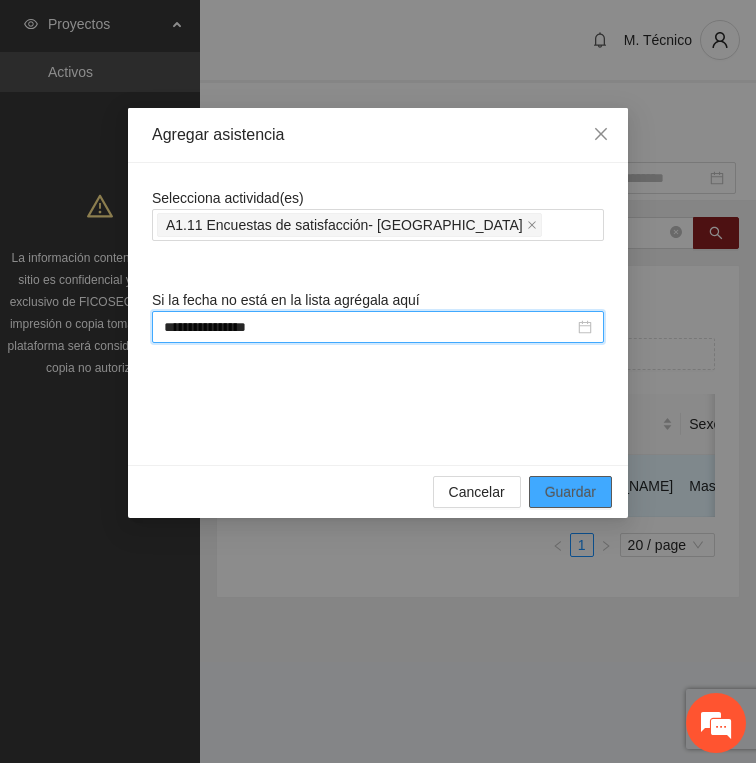 click on "Guardar" at bounding box center [570, 492] 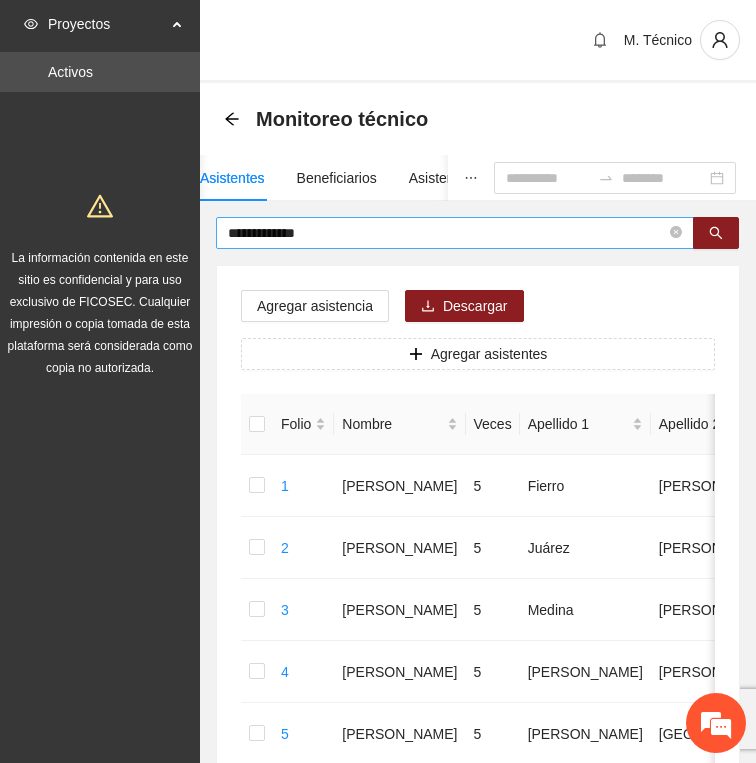 click on "**********" at bounding box center (447, 233) 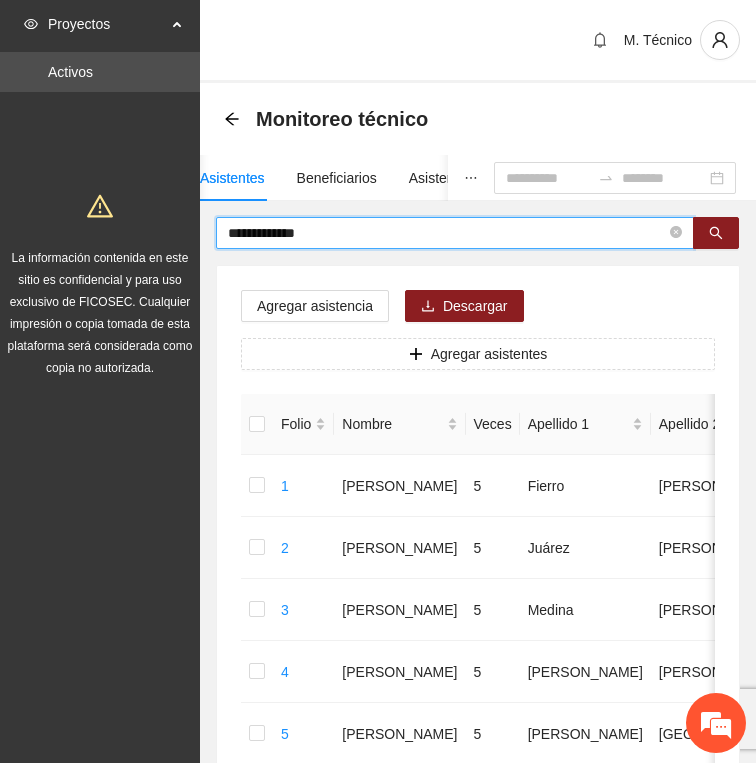 click on "**********" at bounding box center [447, 233] 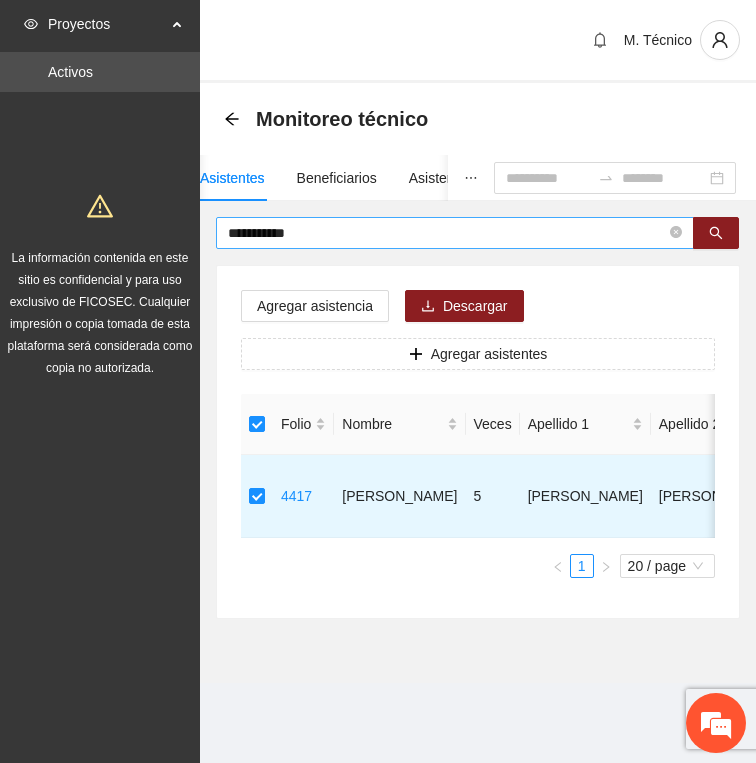 click on "**********" at bounding box center (447, 233) 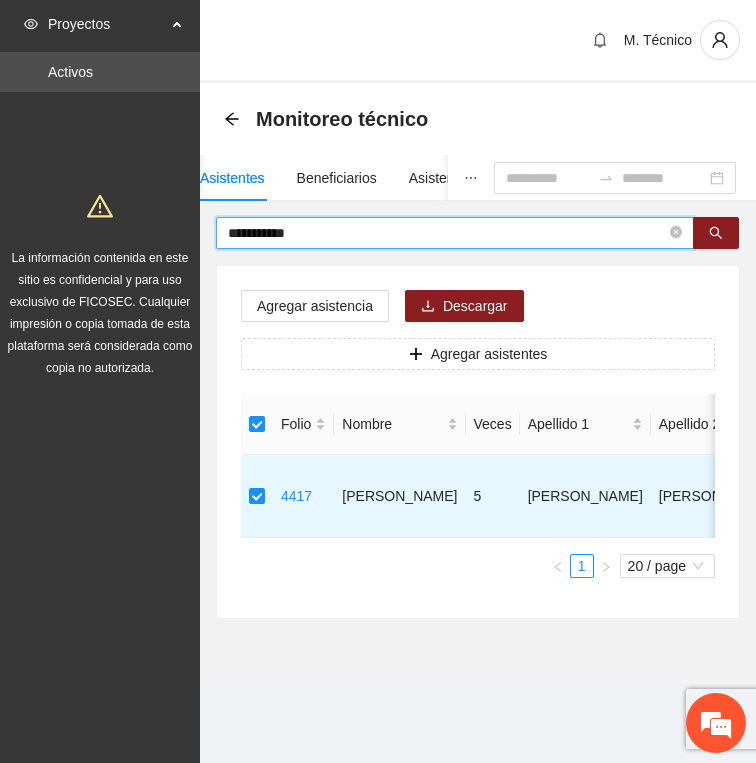 click on "**********" at bounding box center [447, 233] 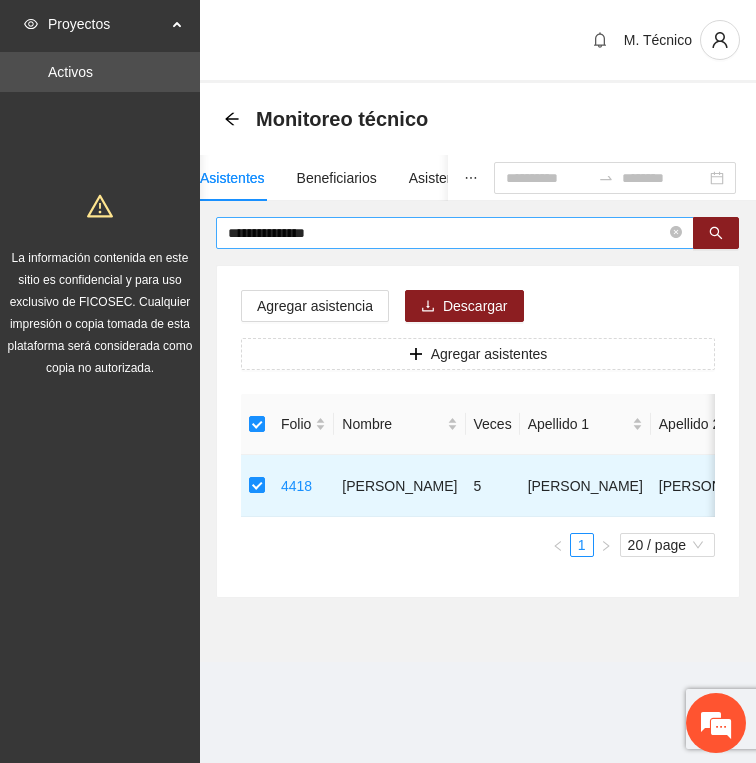 click on "**********" at bounding box center [447, 233] 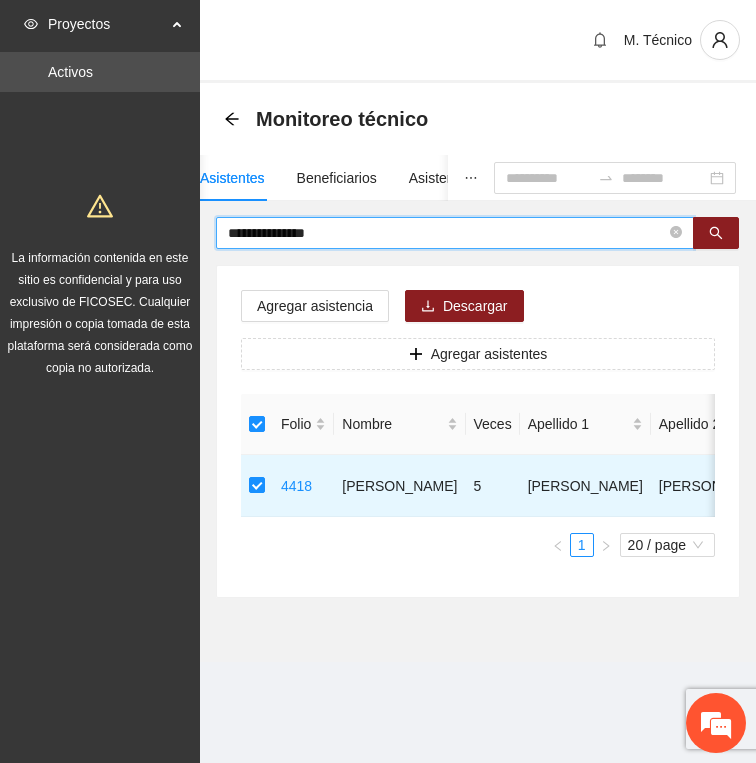 click on "**********" at bounding box center (447, 233) 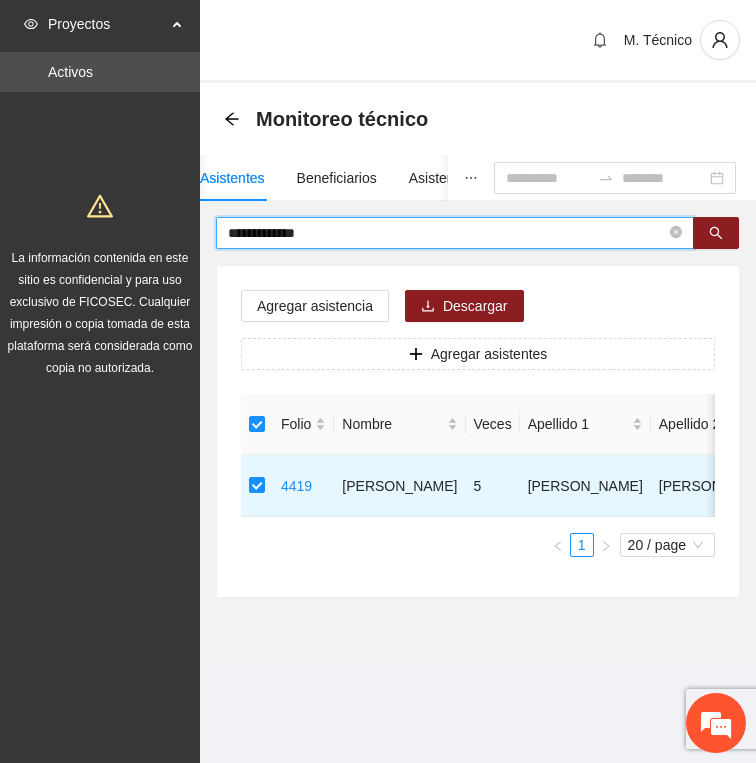 click on "**********" at bounding box center (447, 233) 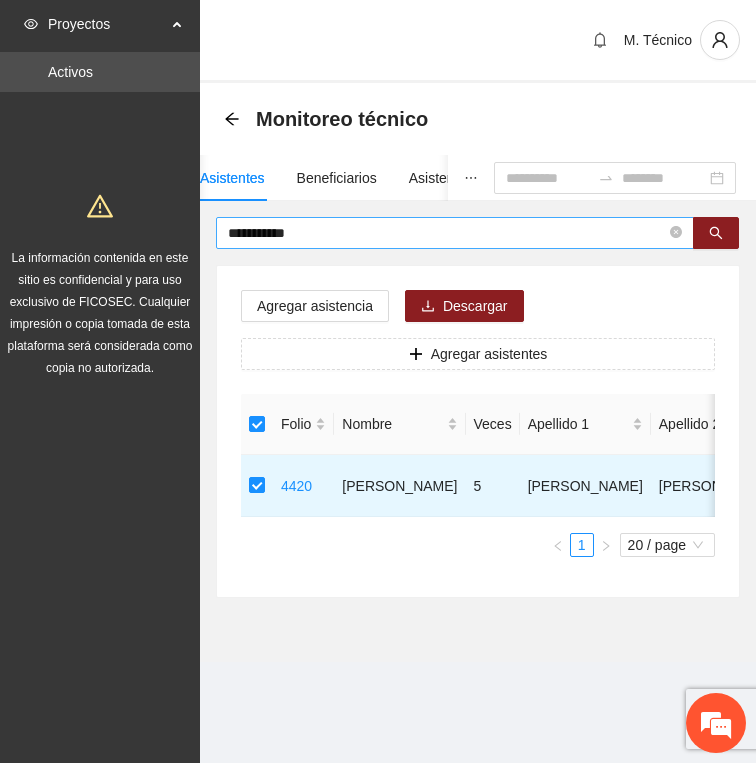 click on "**********" at bounding box center (447, 233) 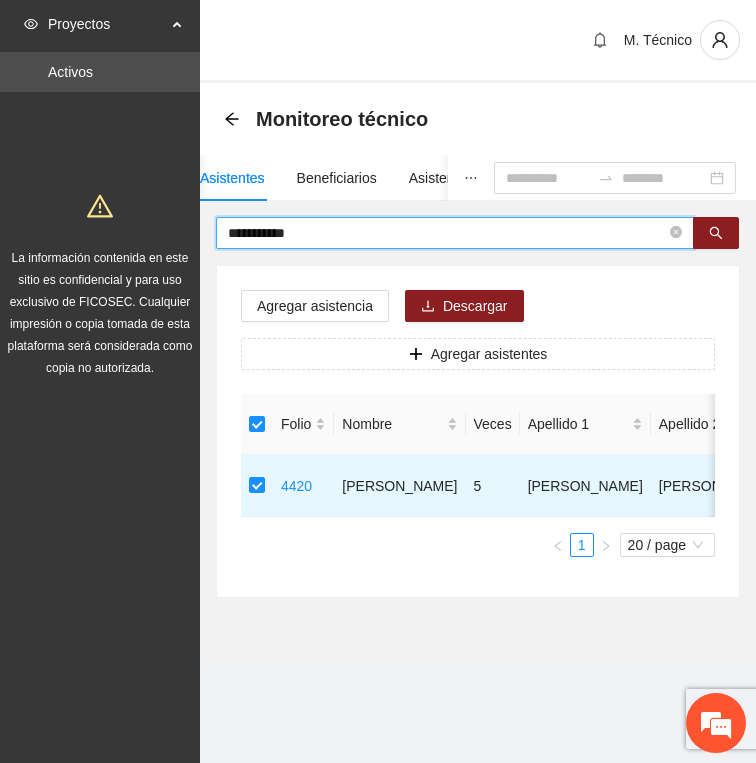 click on "**********" at bounding box center [447, 233] 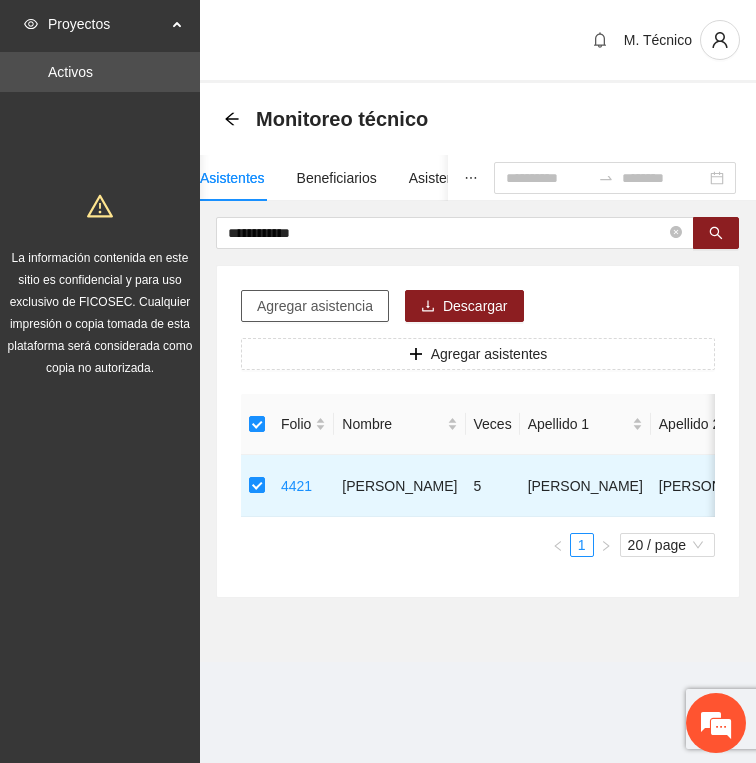 click on "Agregar asistencia" at bounding box center (315, 306) 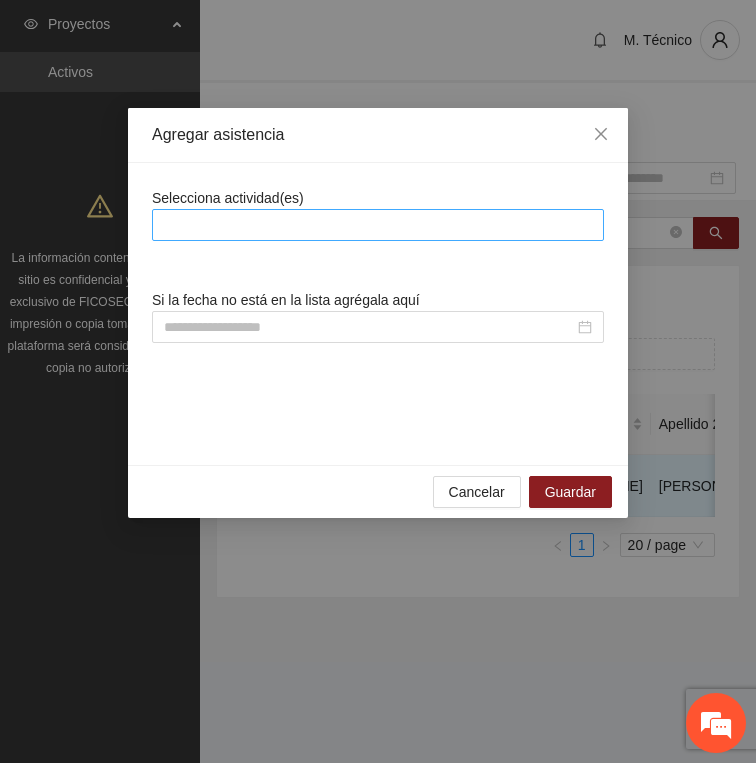 click at bounding box center (378, 225) 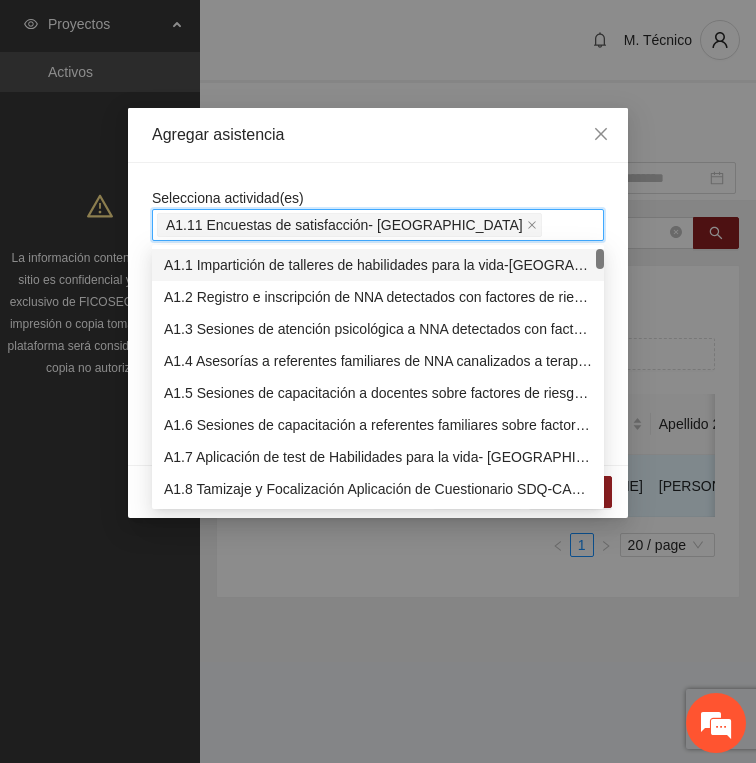 click on "Selecciona actividad(es) A1.11 Encuestas de satisfacción- Chihuahua   Si la fecha no está en la lista agrégala aquí" at bounding box center (378, 314) 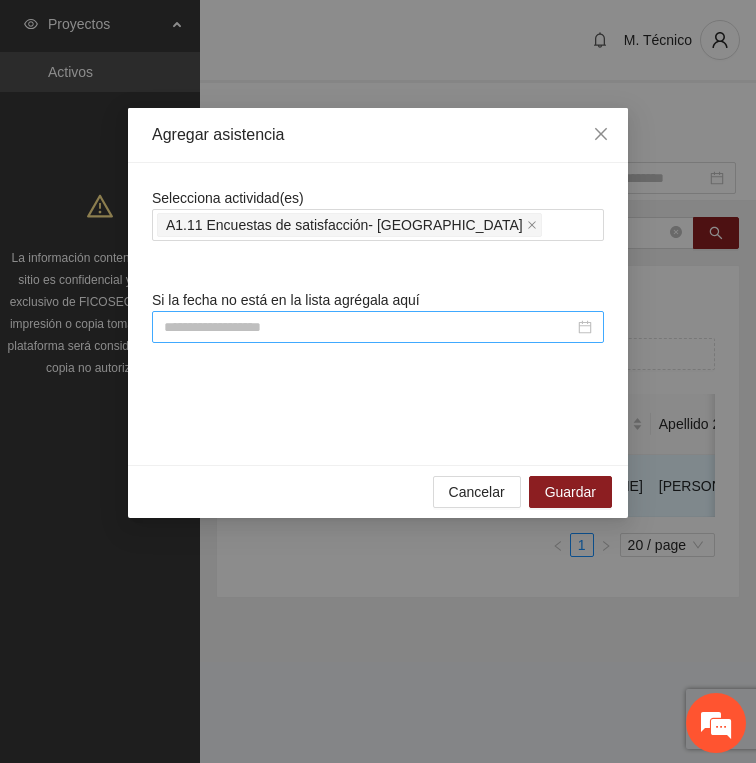 click at bounding box center (369, 327) 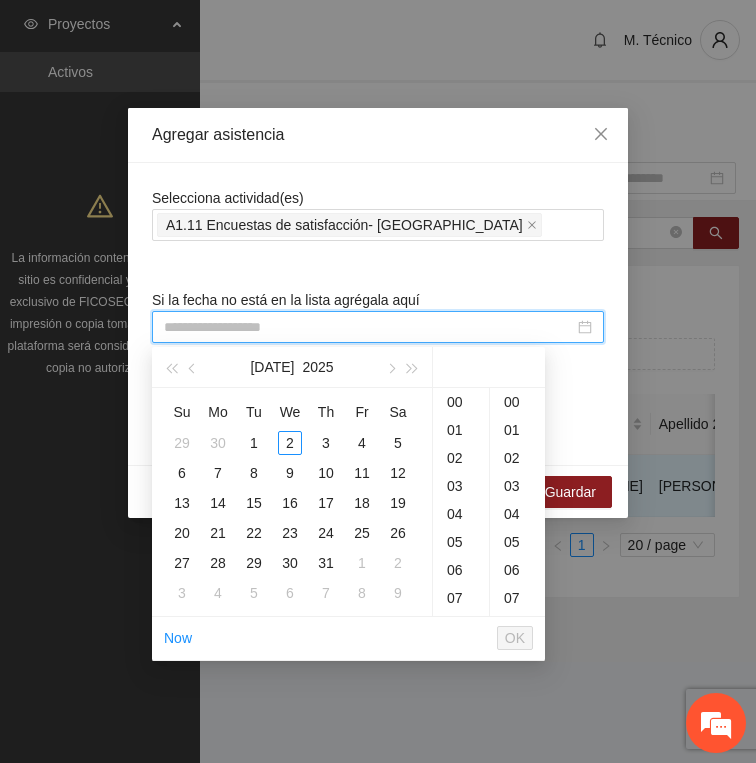 paste on "**********" 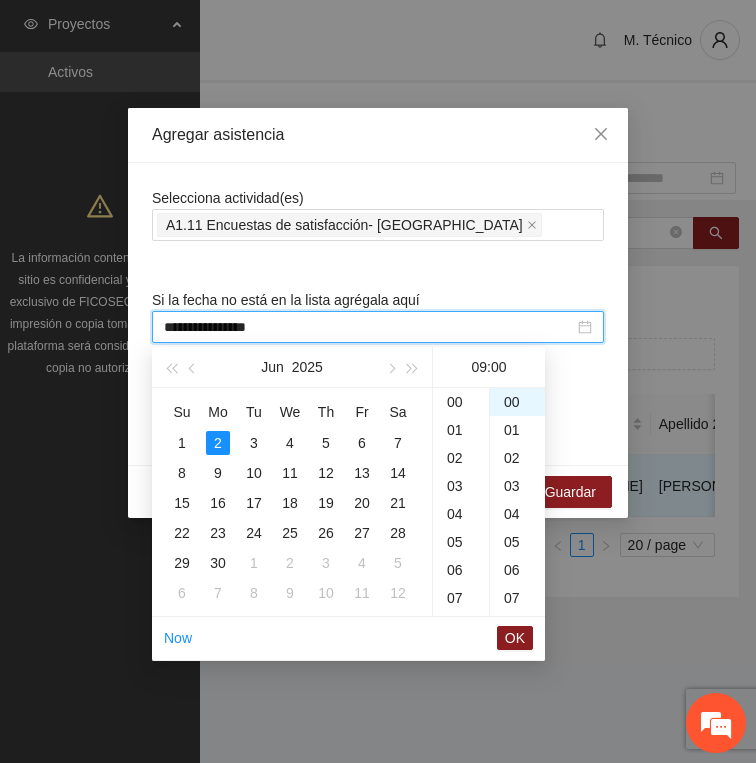 scroll, scrollTop: 252, scrollLeft: 0, axis: vertical 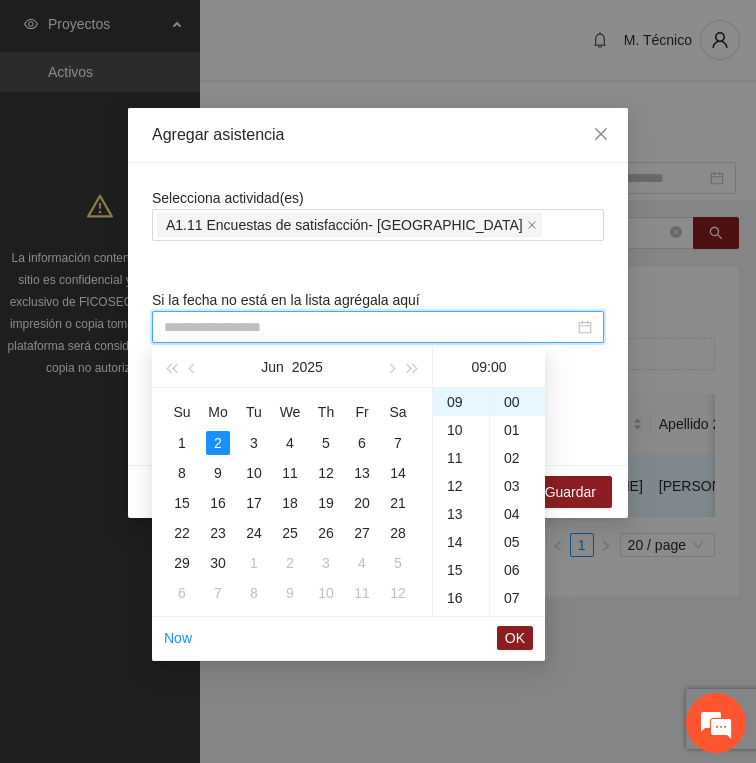 click on "Selecciona actividad(es) A1.11 Encuestas de satisfacción- Chihuahua   Si la fecha no está en la lista agrégala aquí" at bounding box center (378, 314) 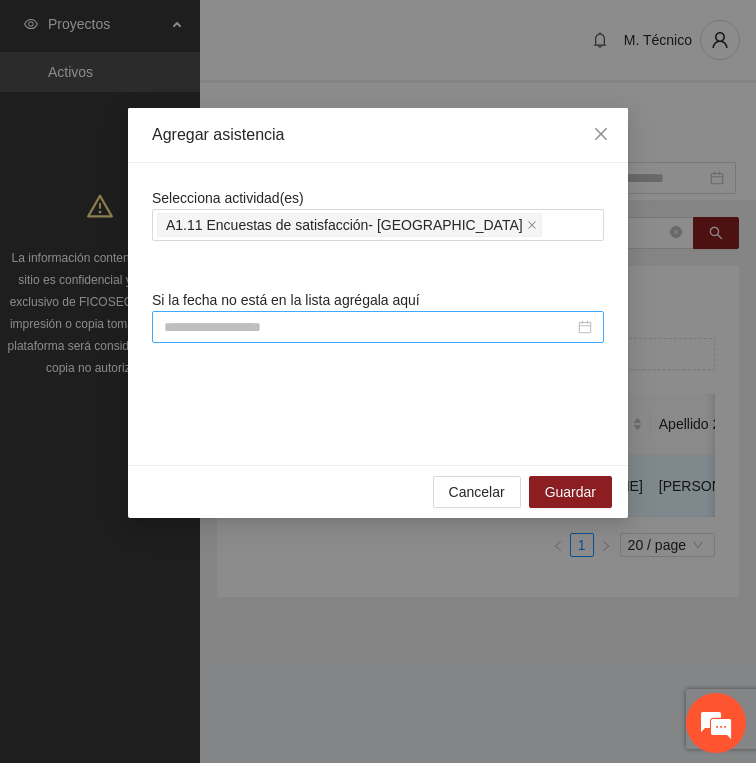 click at bounding box center (369, 327) 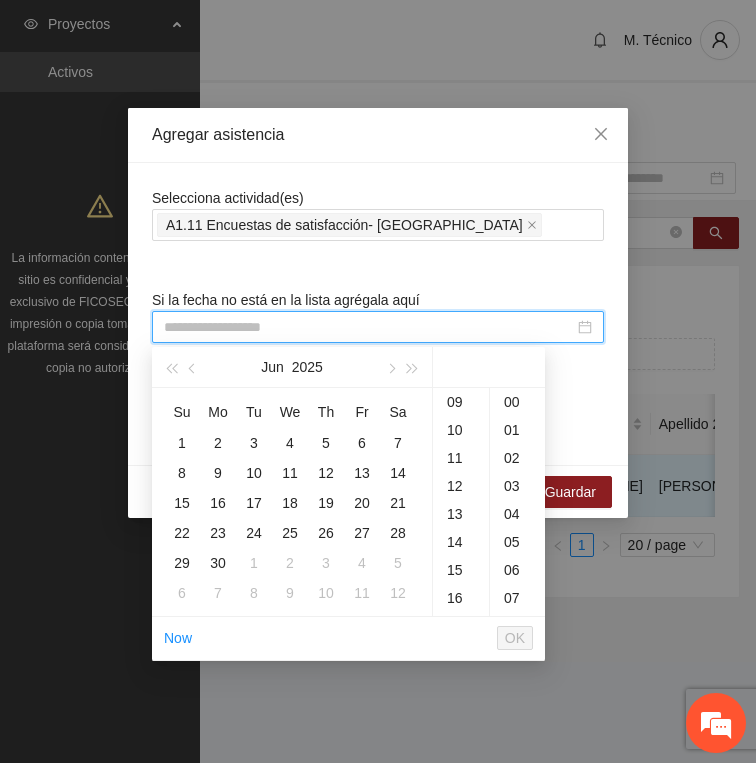 paste on "**********" 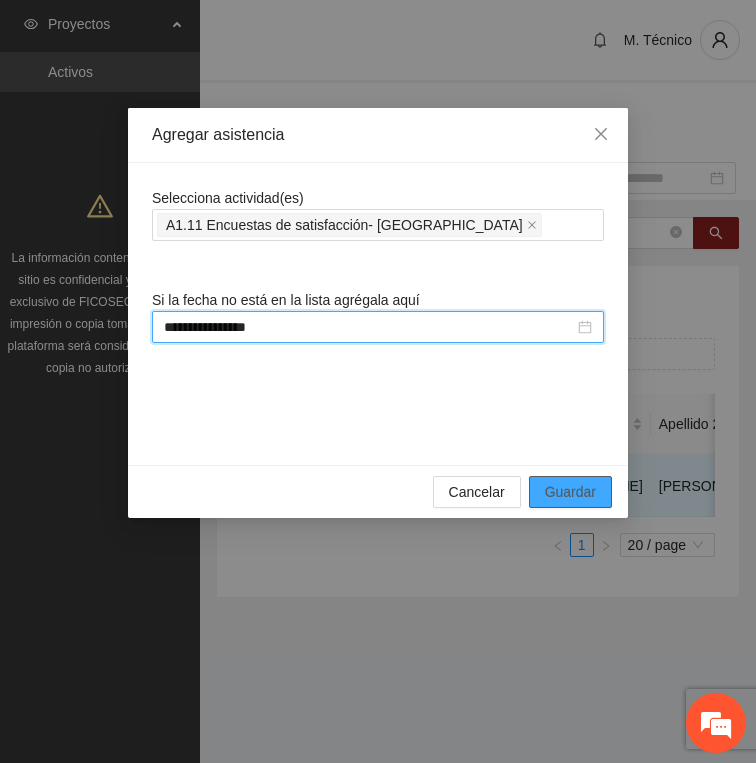 click on "Guardar" at bounding box center (570, 492) 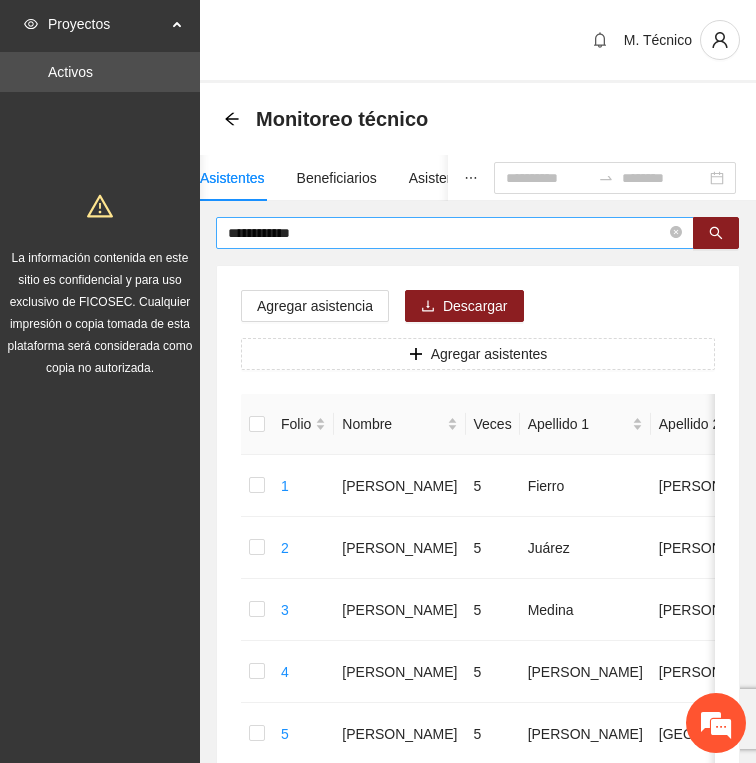 click on "**********" at bounding box center (447, 233) 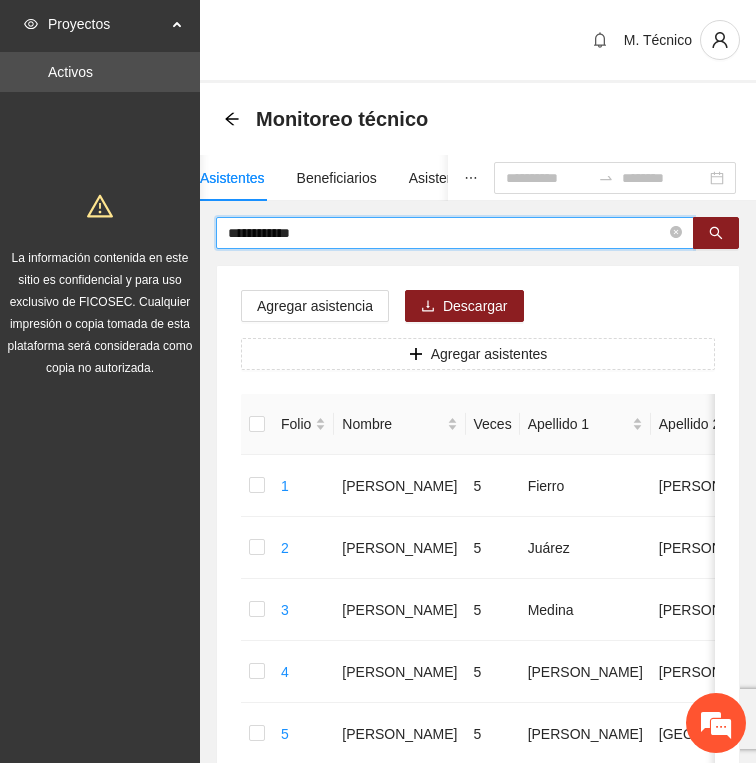 click on "**********" at bounding box center (447, 233) 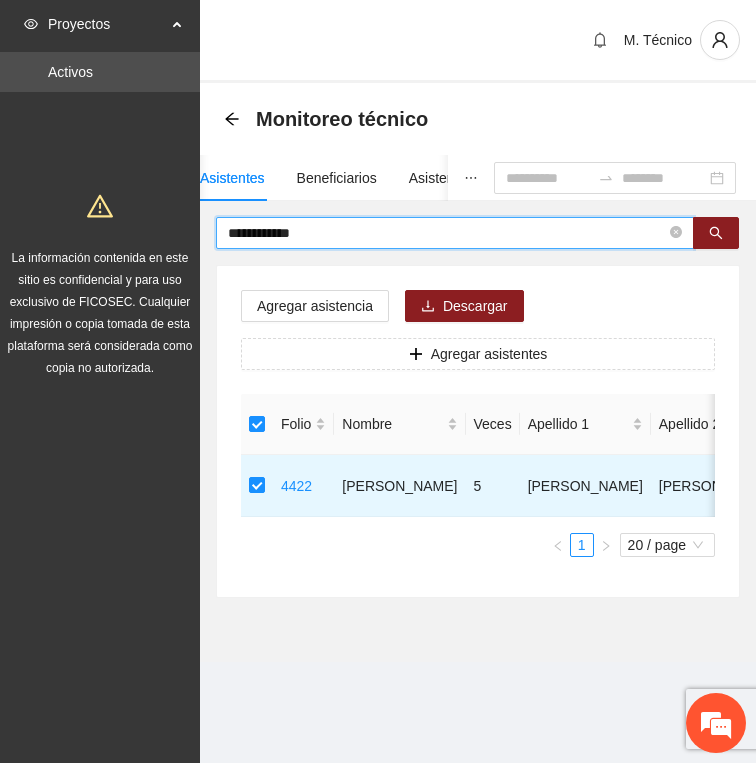 click on "**********" at bounding box center [447, 233] 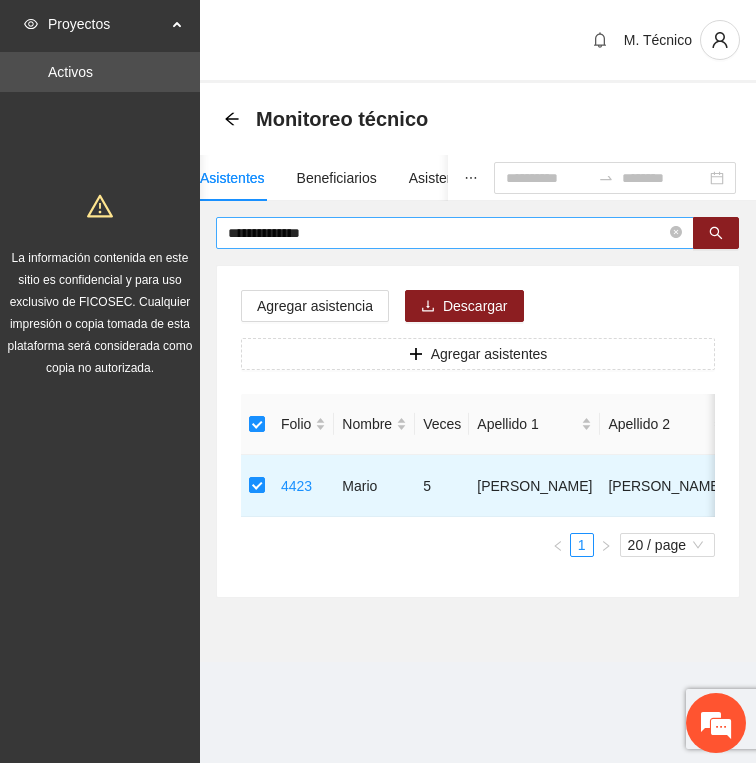 click on "**********" at bounding box center (455, 233) 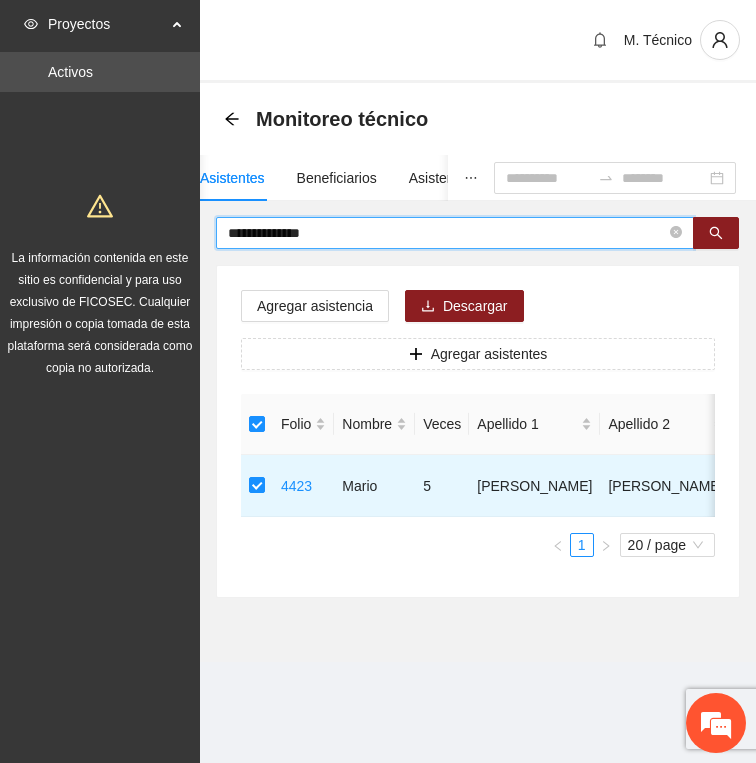 click on "**********" at bounding box center [447, 233] 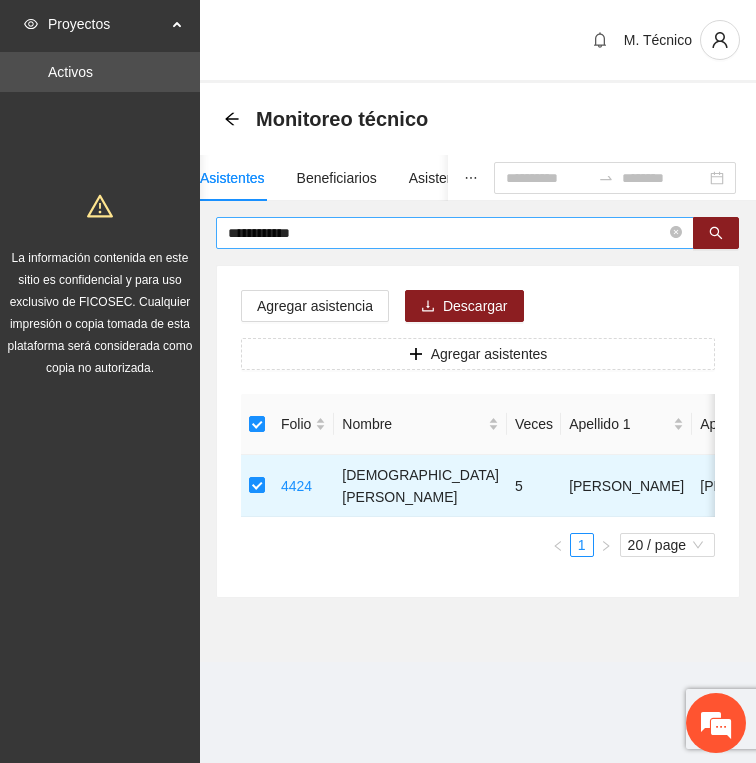 click on "**********" at bounding box center [447, 233] 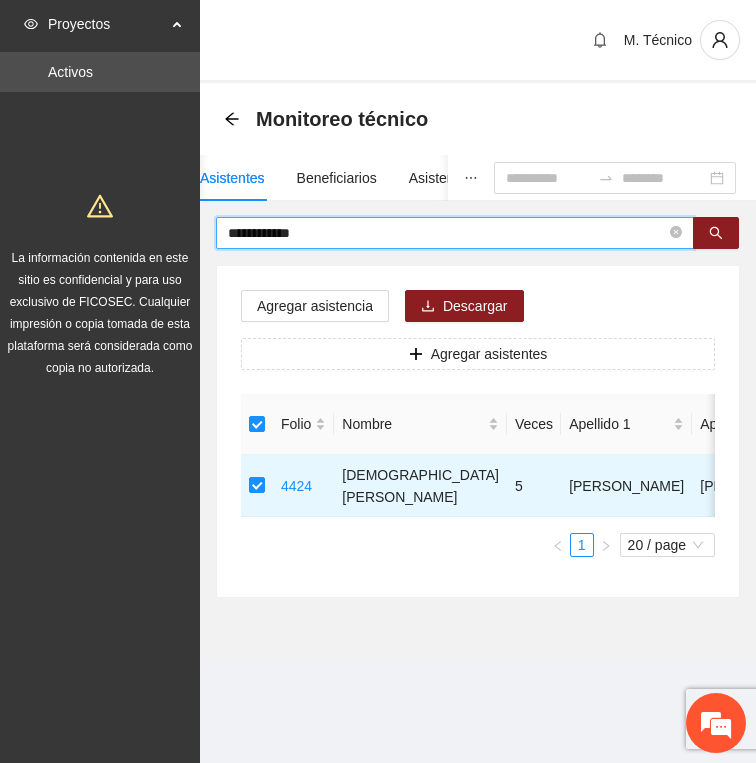 click on "**********" at bounding box center [447, 233] 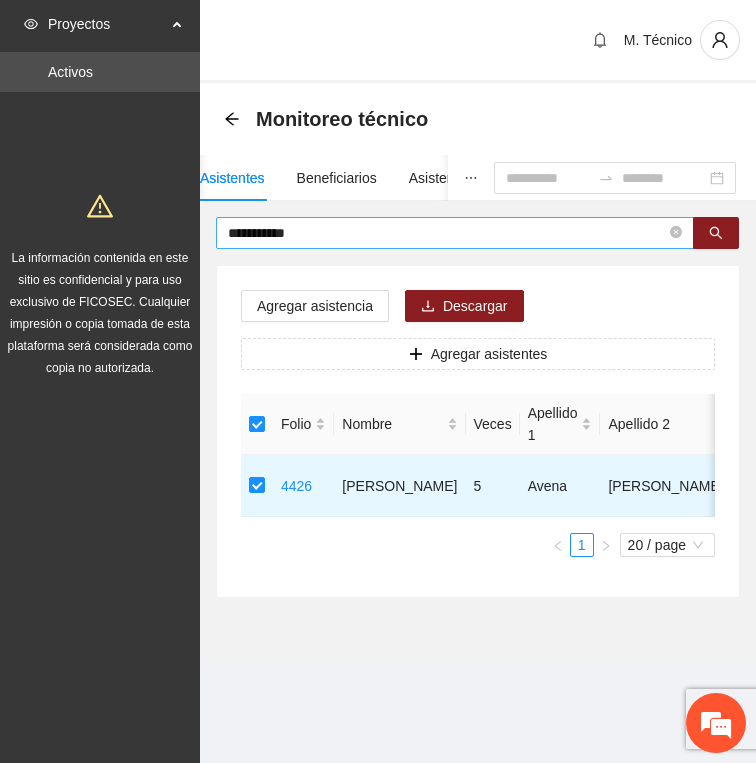 click on "**********" at bounding box center (447, 233) 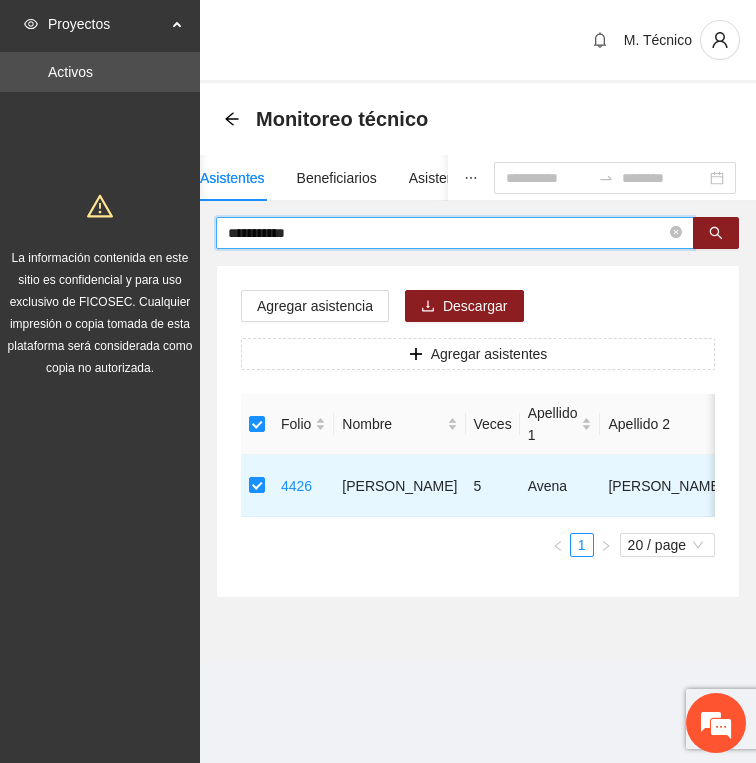 click on "**********" at bounding box center (447, 233) 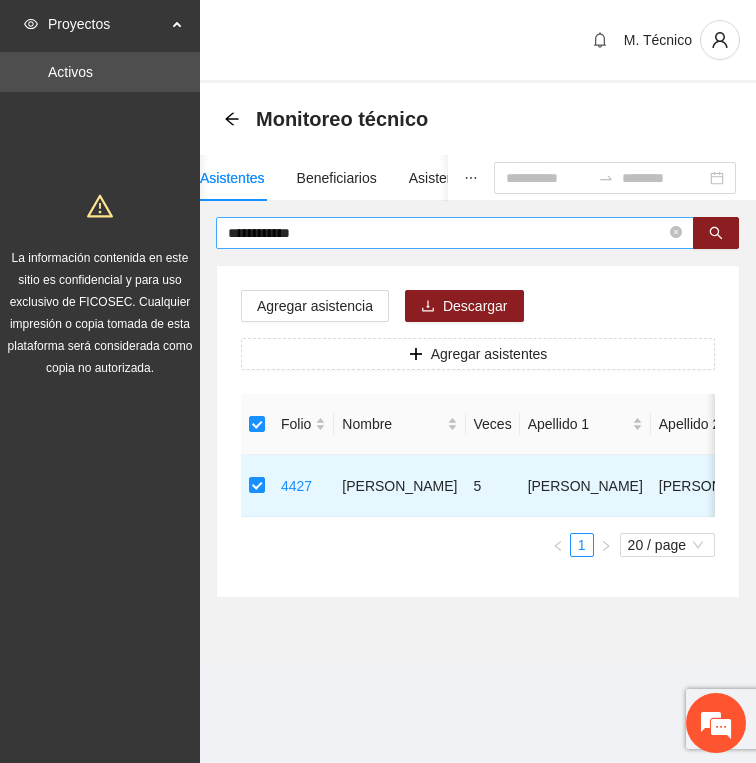 click on "**********" at bounding box center (447, 233) 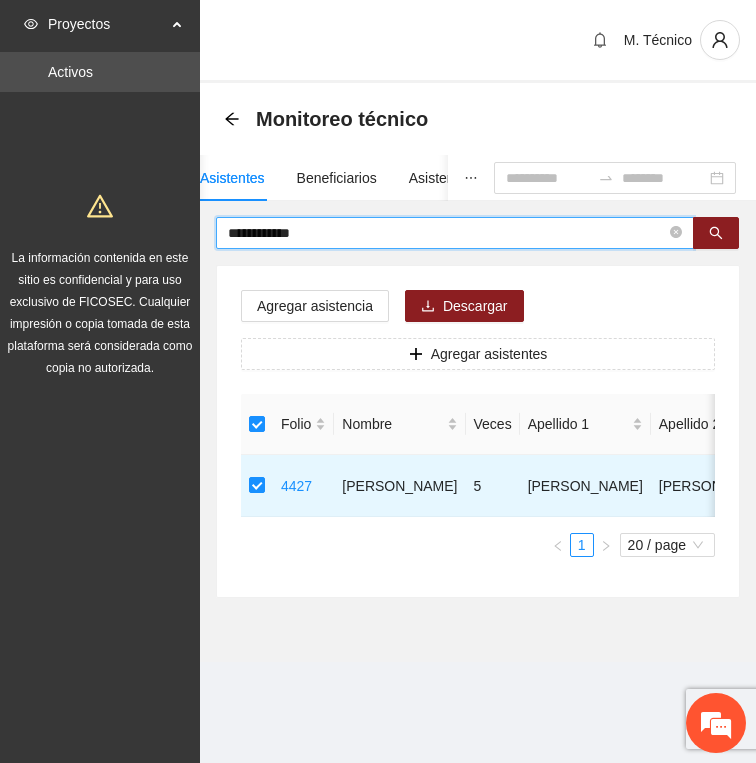 click on "**********" at bounding box center [447, 233] 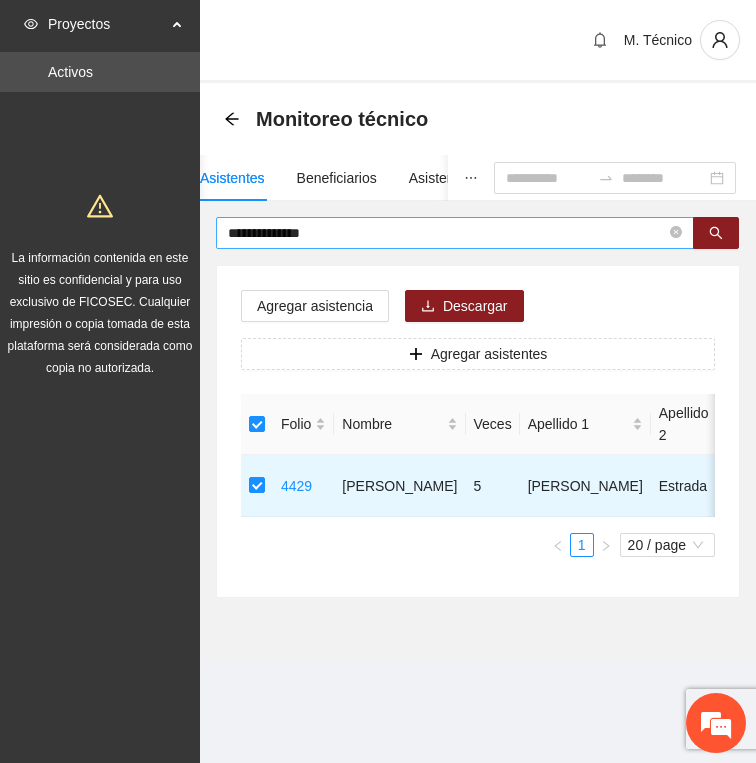 click on "**********" at bounding box center [447, 233] 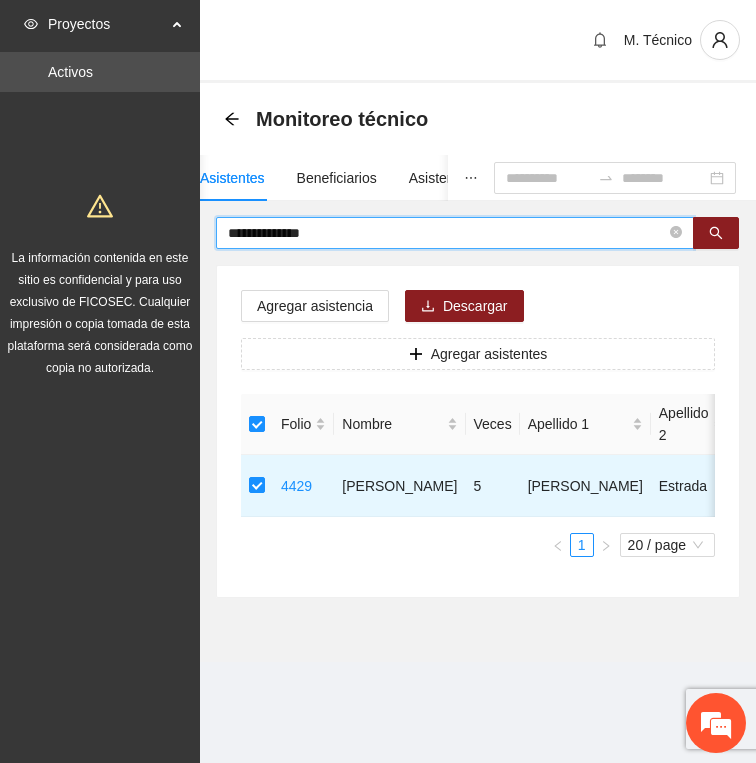 click on "**********" at bounding box center [447, 233] 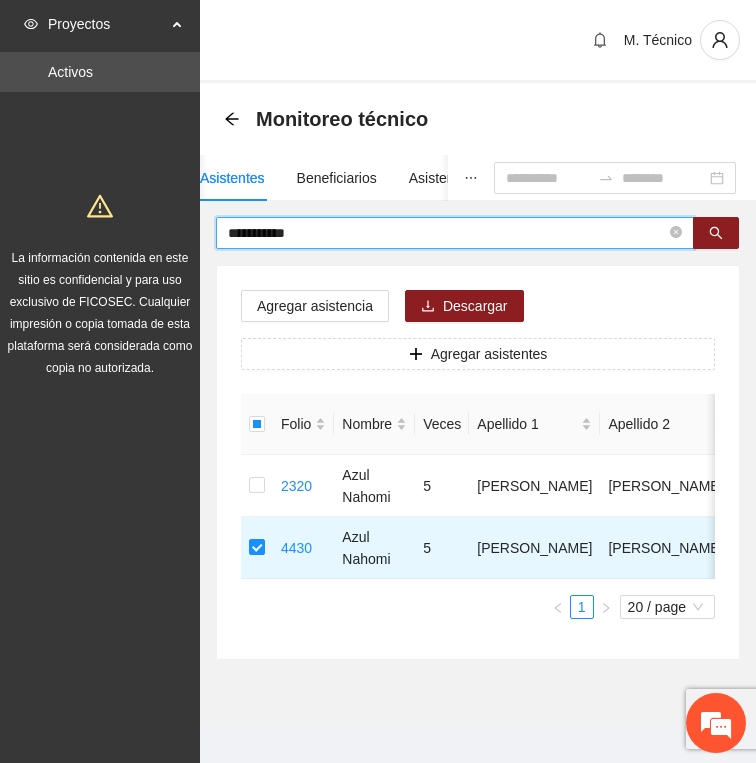 click on "**********" at bounding box center (447, 233) 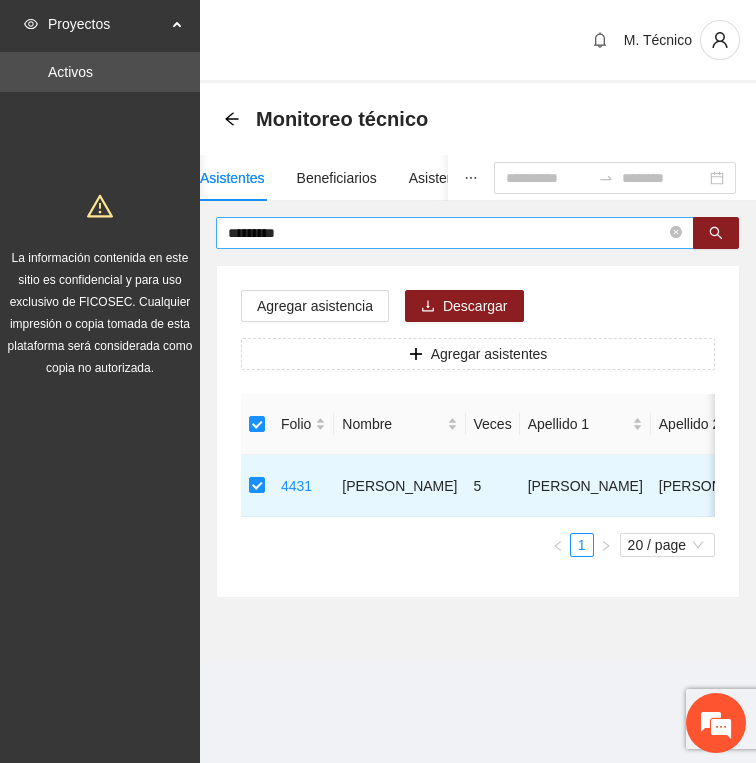 click on "*********" at bounding box center (447, 233) 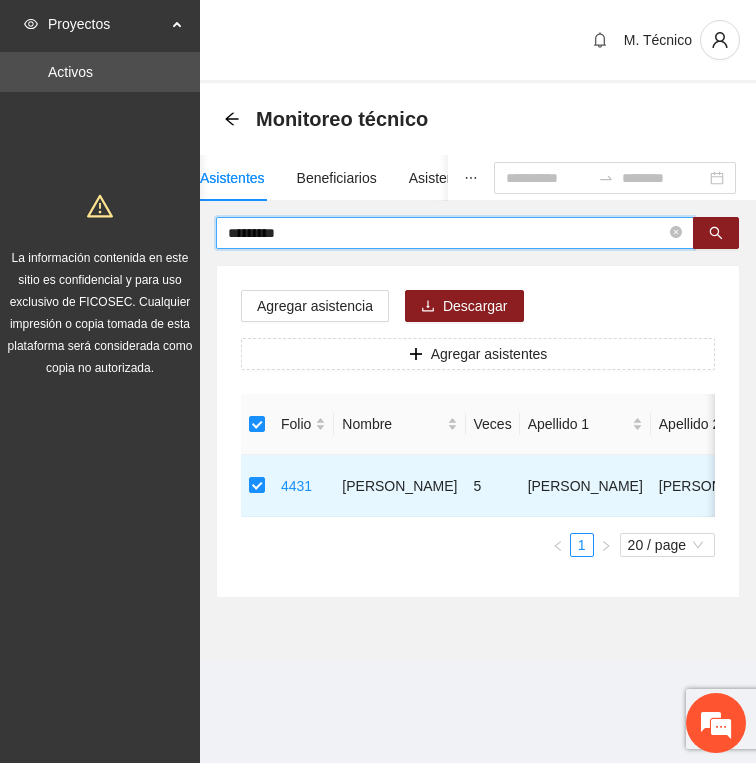 click on "*********" at bounding box center (447, 233) 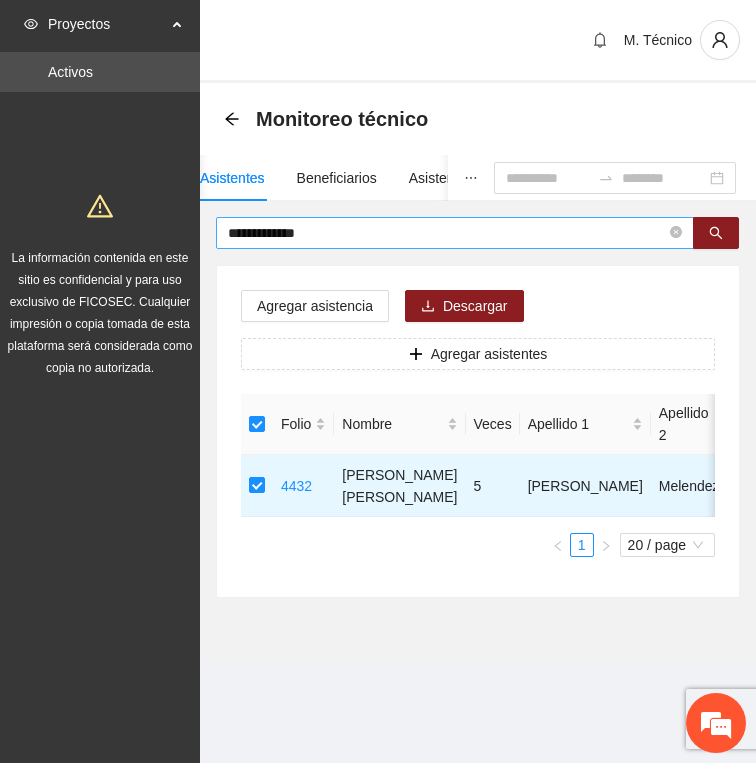 click on "**********" at bounding box center (447, 233) 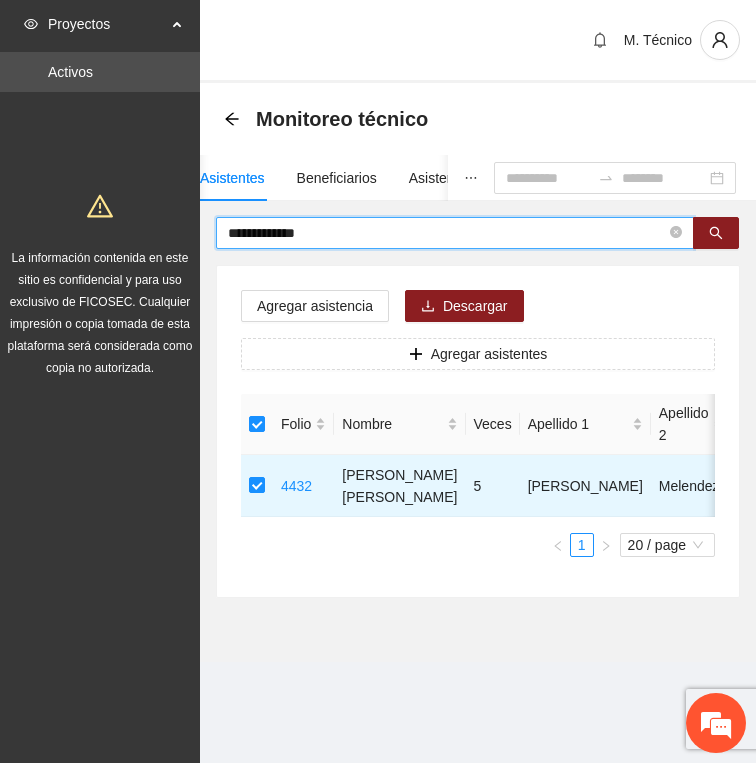 click on "**********" at bounding box center (447, 233) 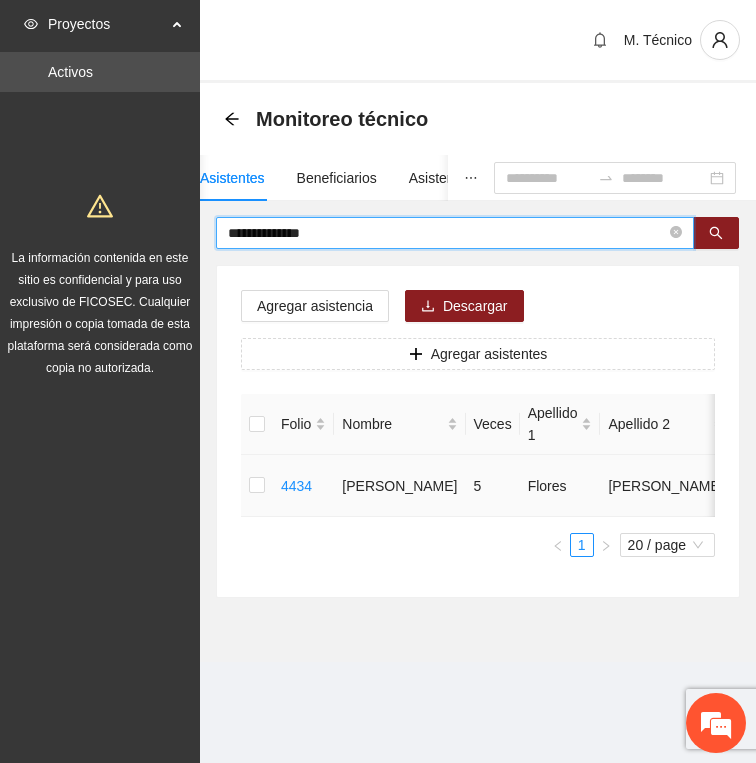click at bounding box center (257, 486) 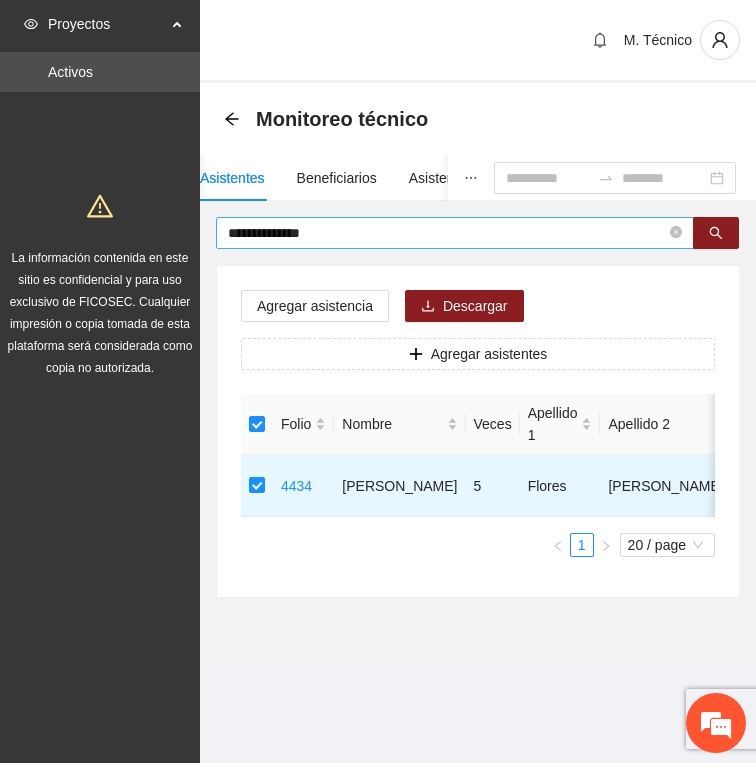 click on "**********" at bounding box center (447, 233) 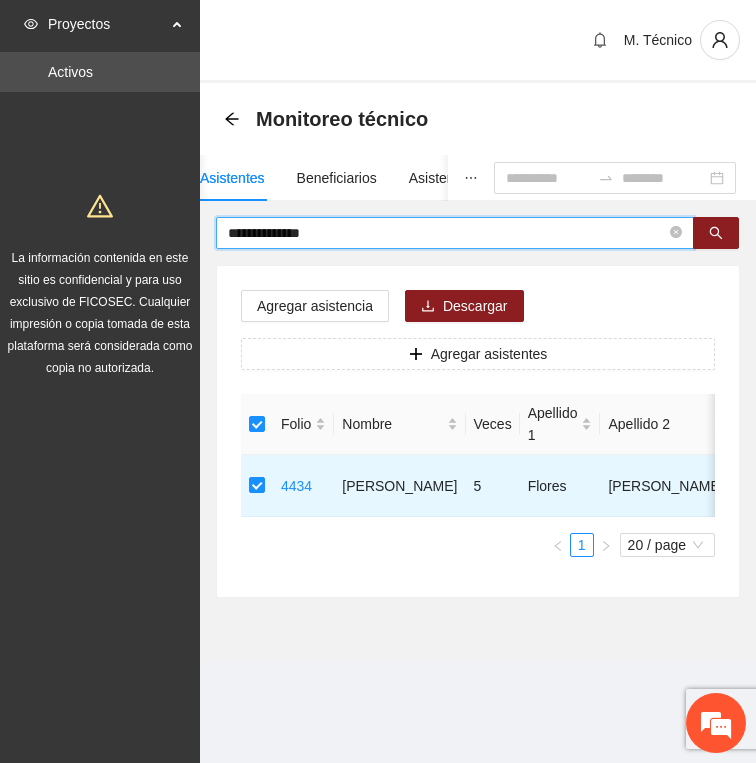 click on "**********" at bounding box center [447, 233] 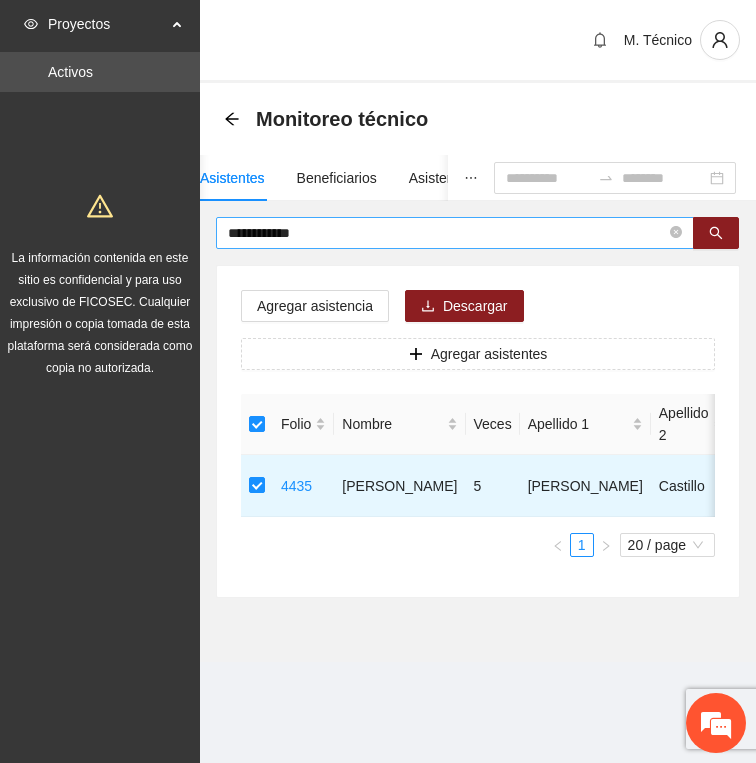 click on "**********" at bounding box center (447, 233) 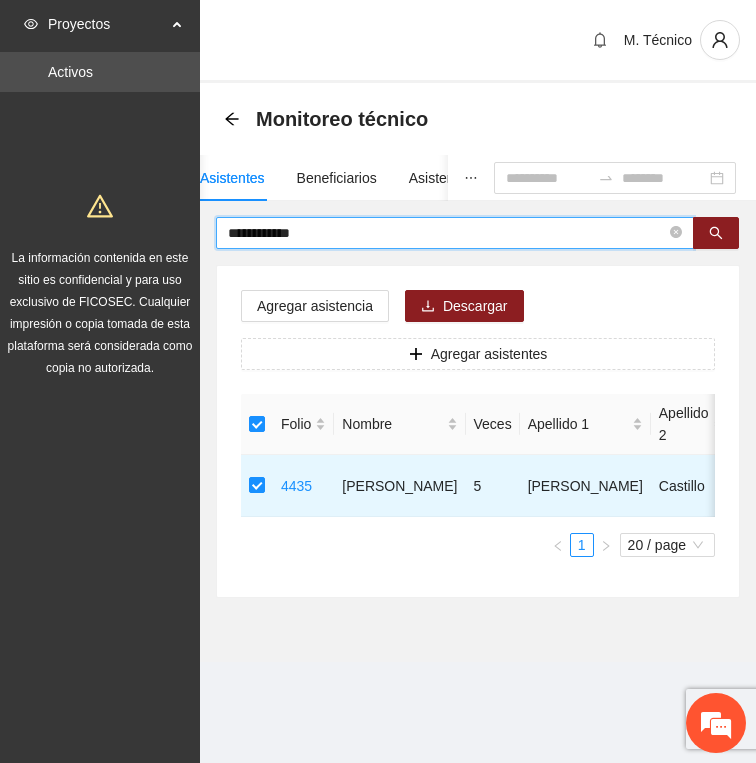 click on "**********" at bounding box center [447, 233] 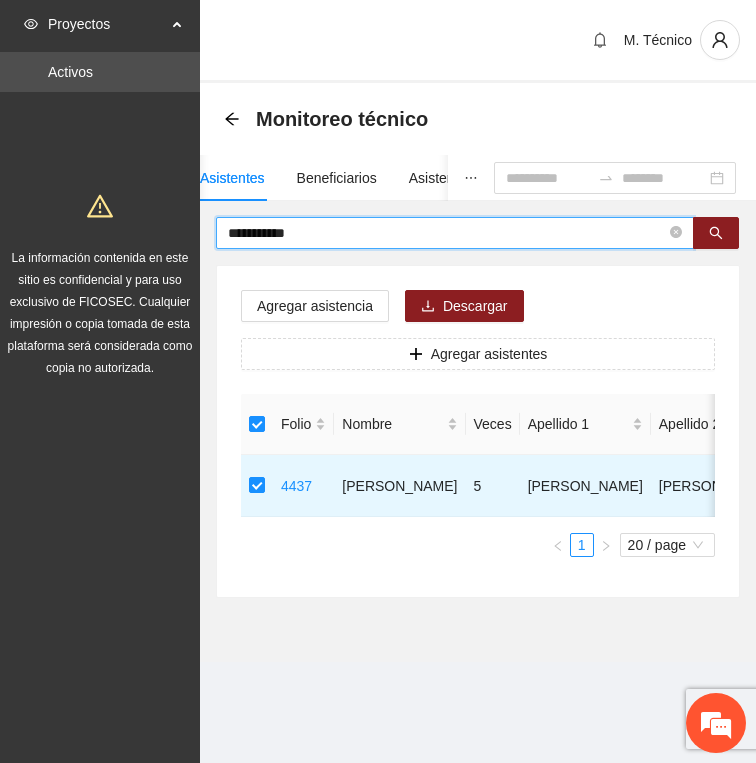click on "**********" at bounding box center [447, 233] 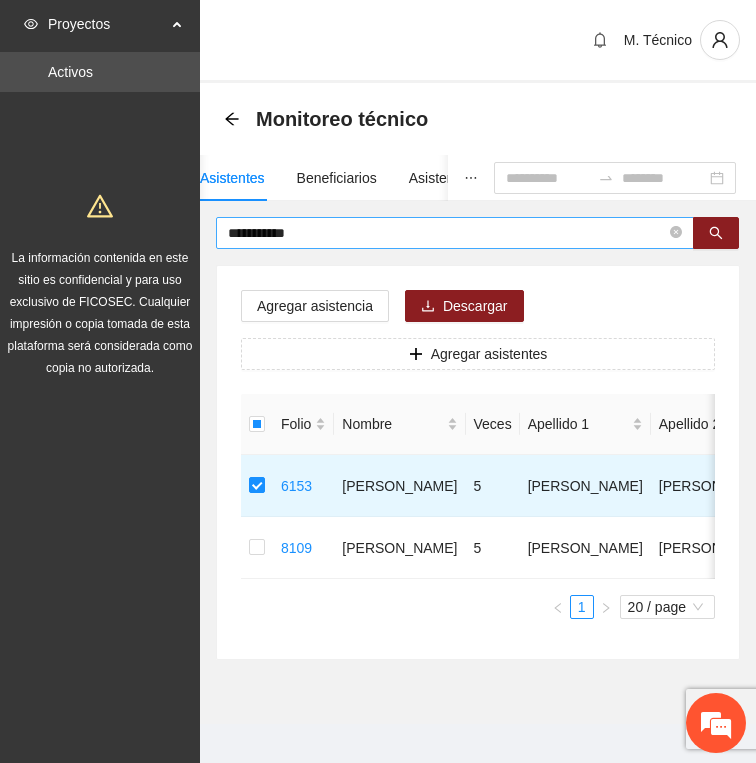 click on "**********" at bounding box center [447, 233] 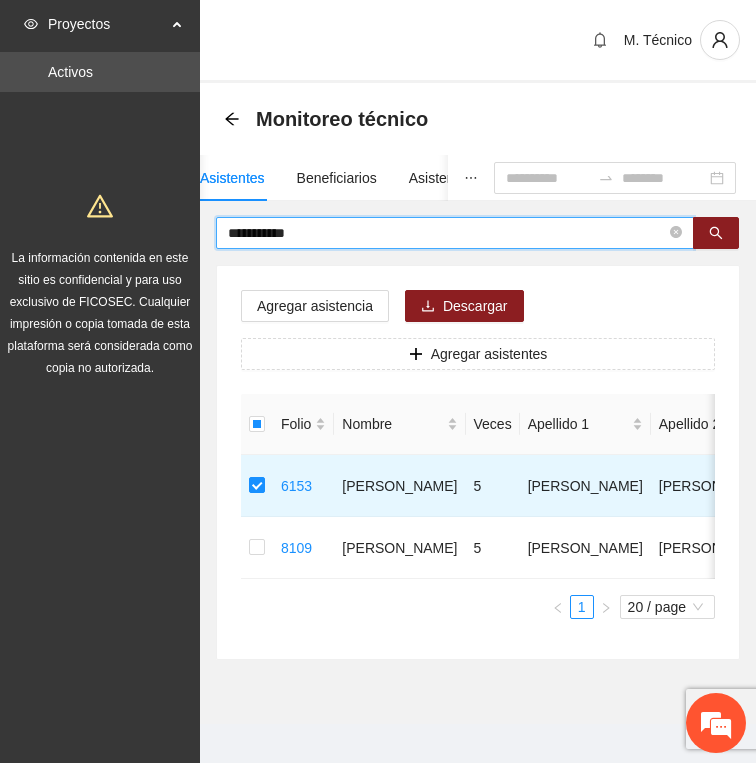 click on "**********" at bounding box center (447, 233) 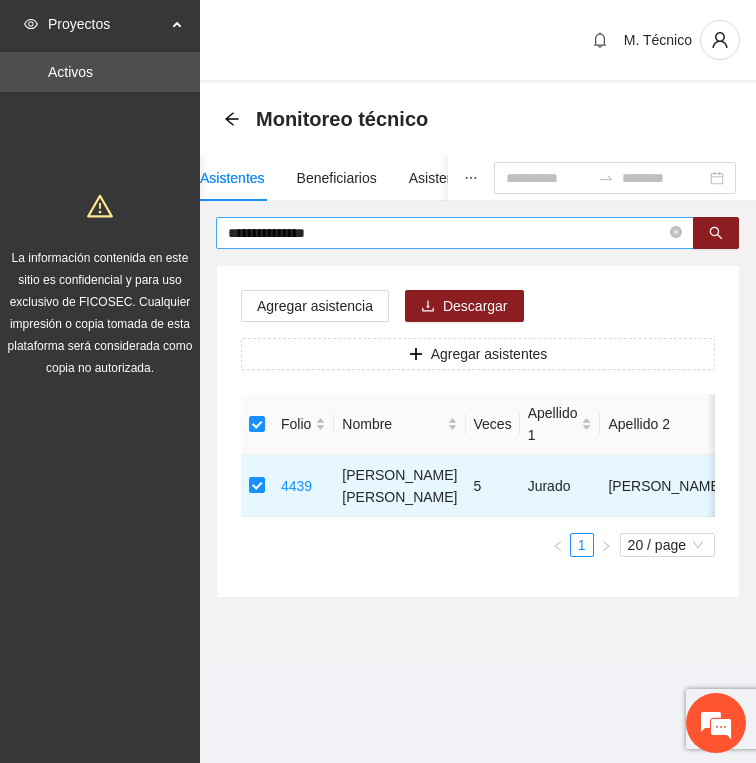 click on "**********" at bounding box center (447, 233) 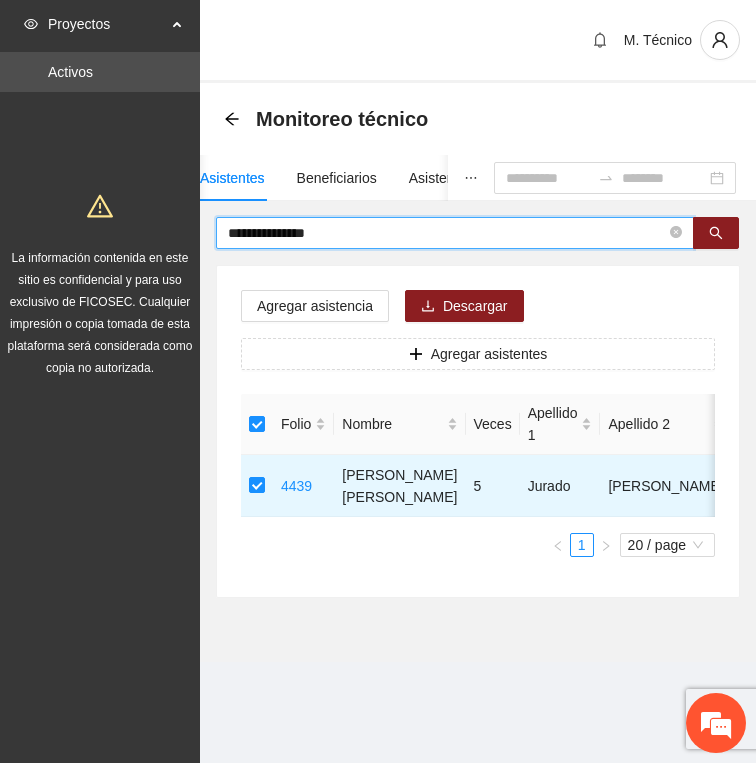 click on "**********" at bounding box center (447, 233) 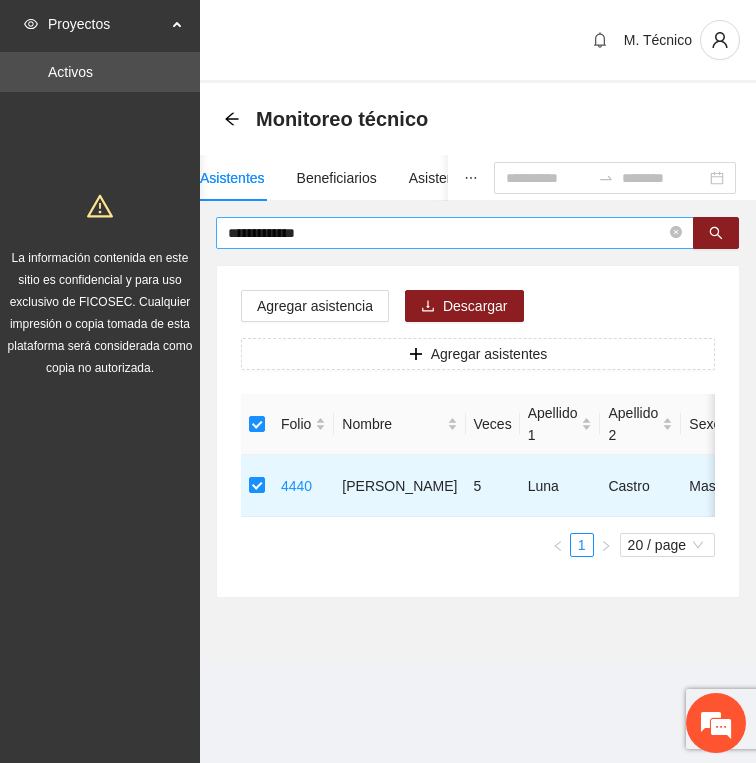 click on "**********" at bounding box center [447, 233] 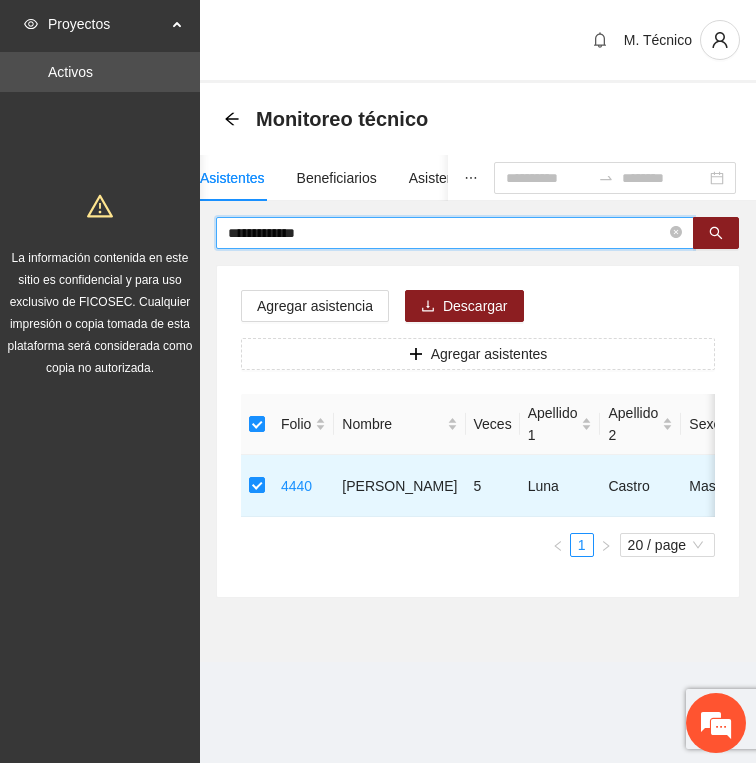click on "**********" at bounding box center [447, 233] 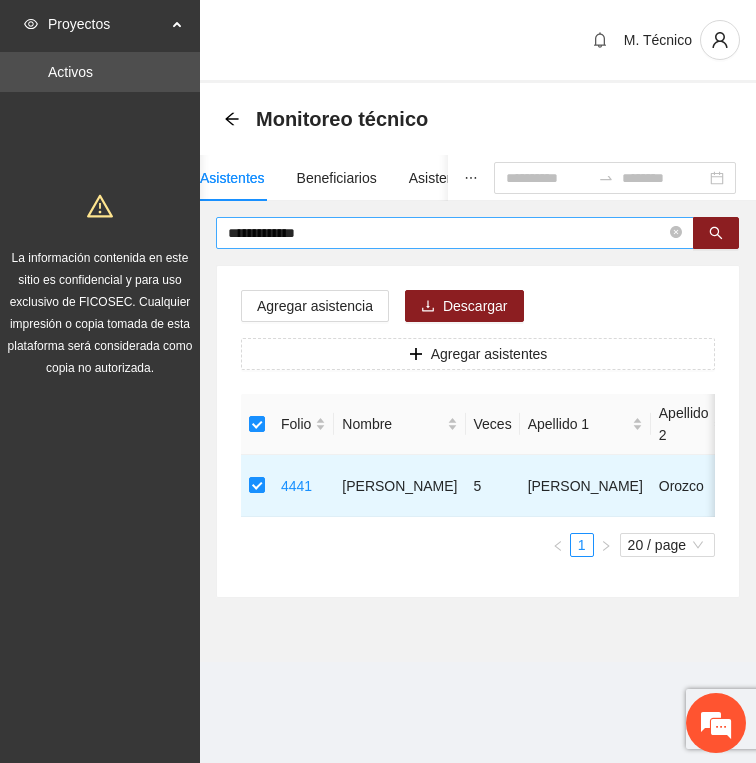 click on "**********" at bounding box center (447, 233) 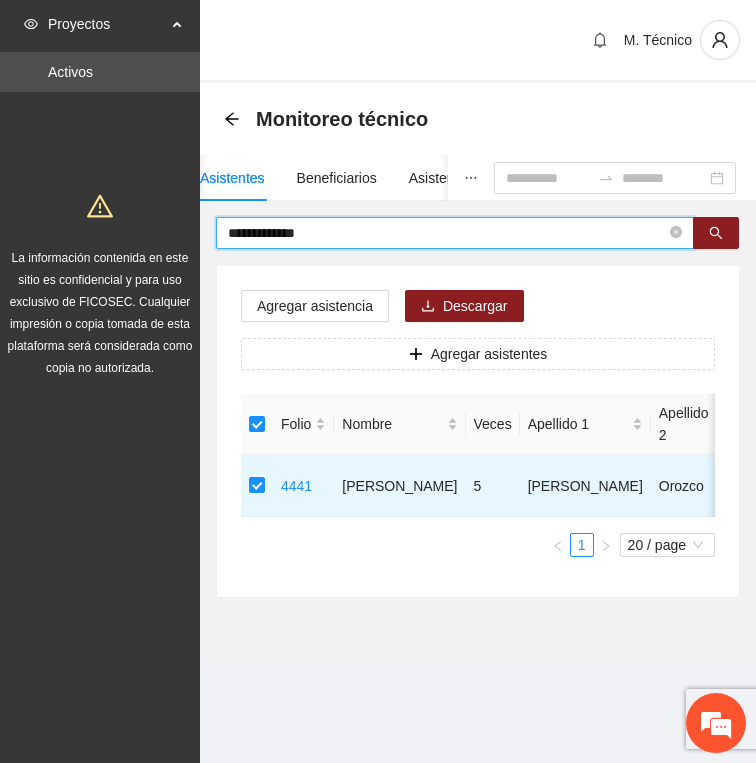 click on "**********" at bounding box center (447, 233) 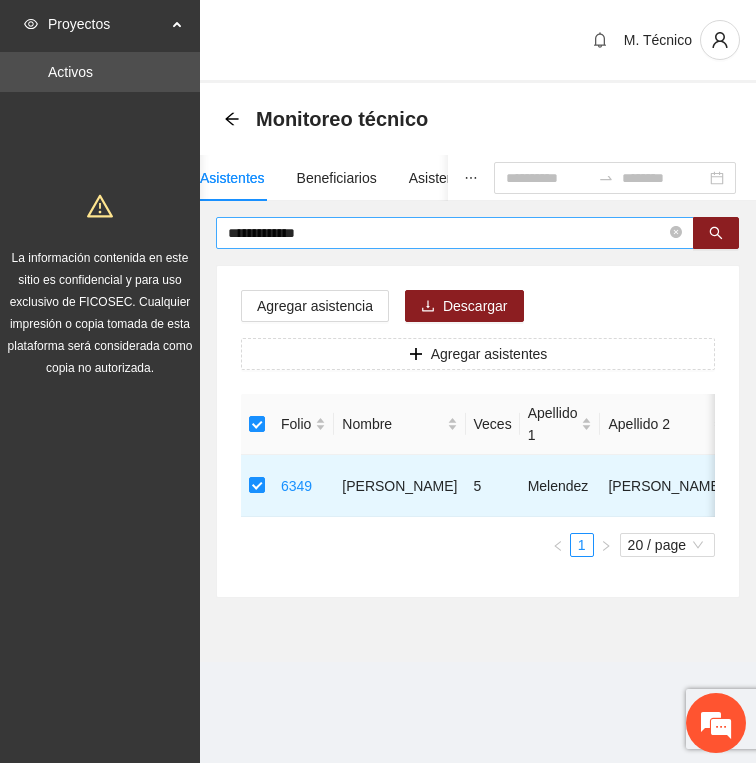 click on "**********" at bounding box center (447, 233) 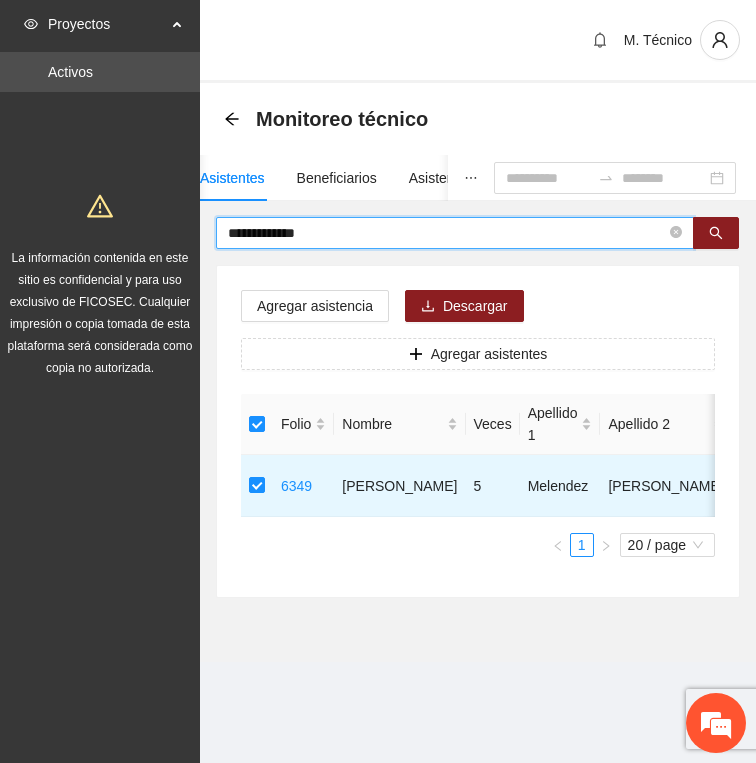 click on "**********" at bounding box center (447, 233) 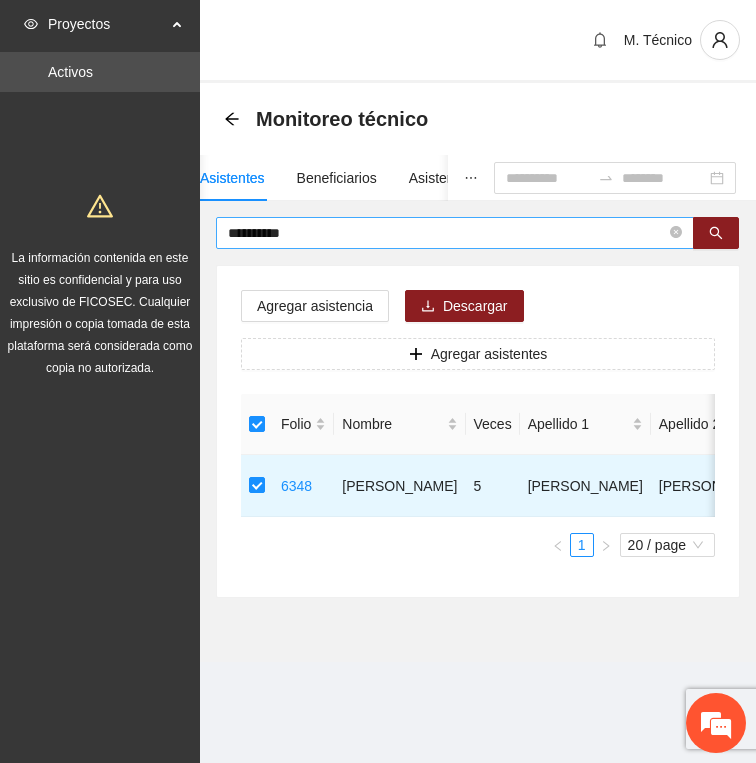 click on "**********" at bounding box center (447, 233) 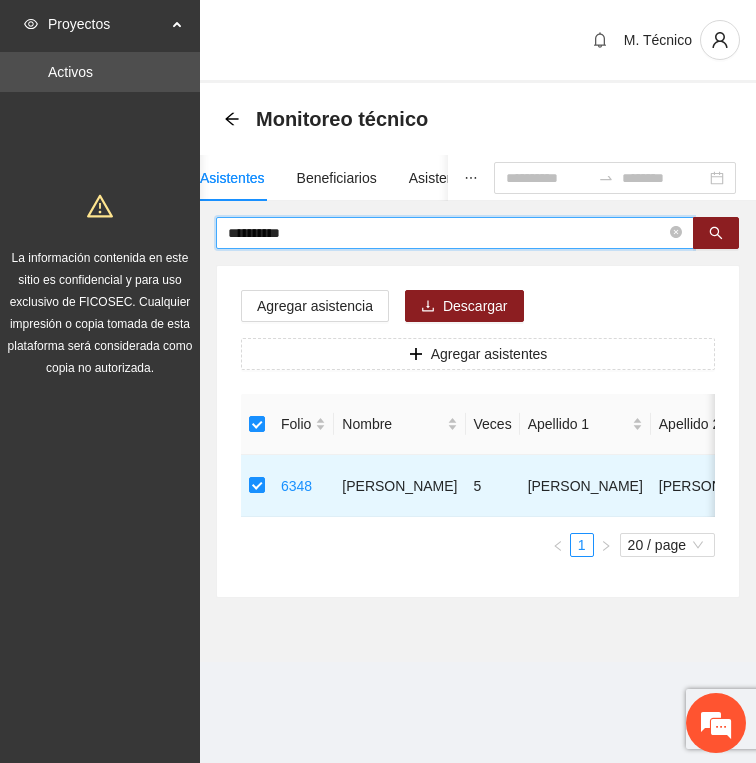 click on "**********" at bounding box center (447, 233) 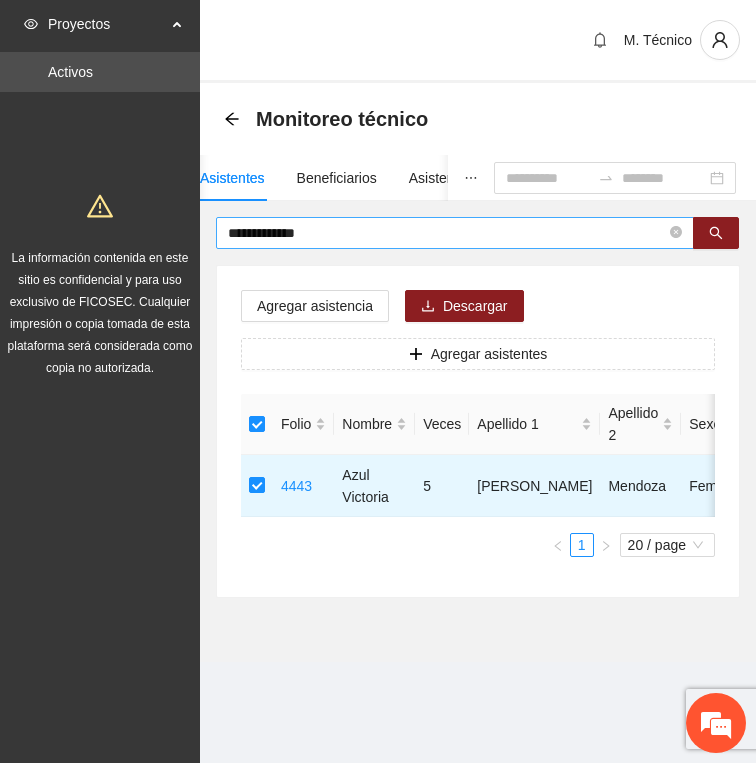click on "**********" at bounding box center (447, 233) 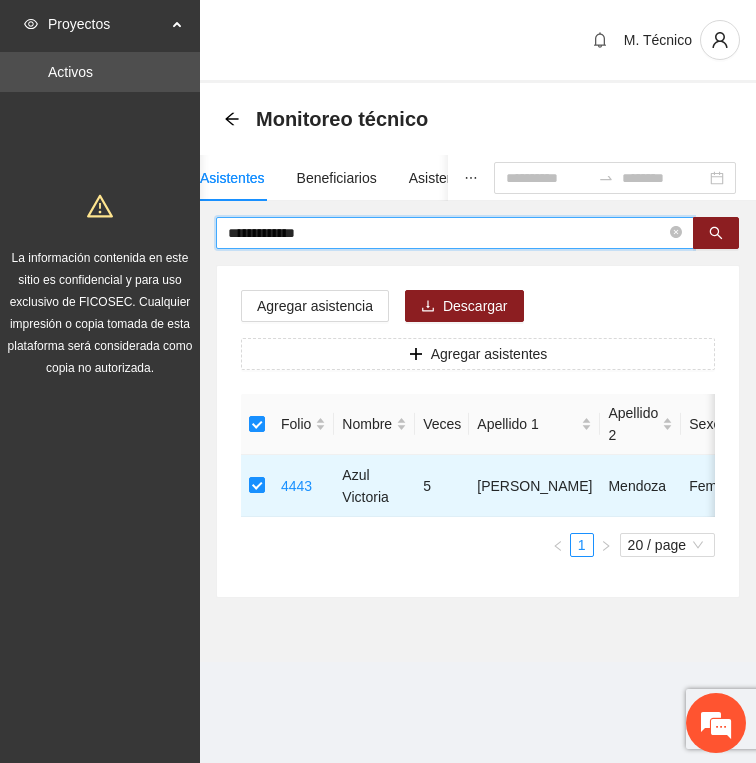 click on "**********" at bounding box center (447, 233) 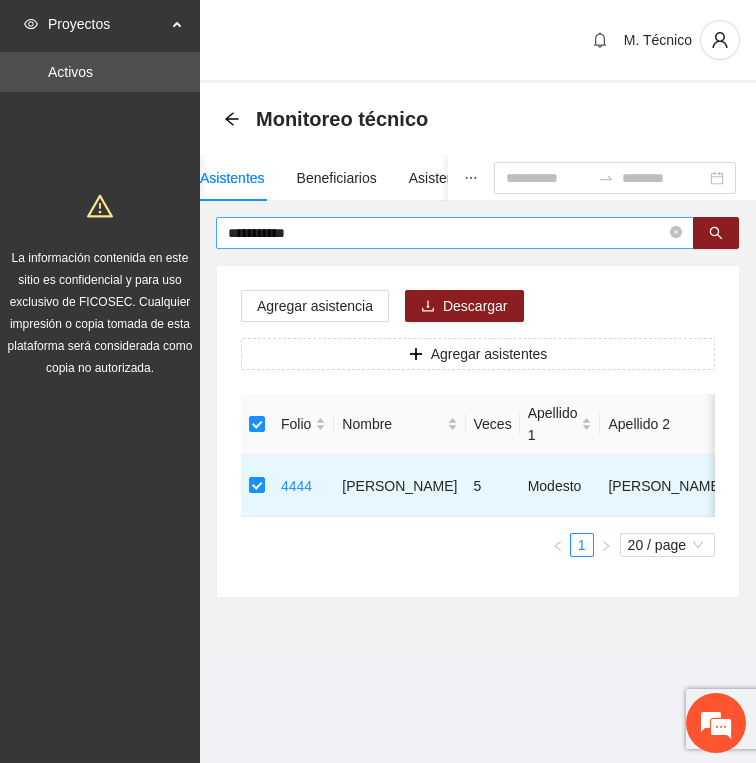 click on "**********" at bounding box center (447, 233) 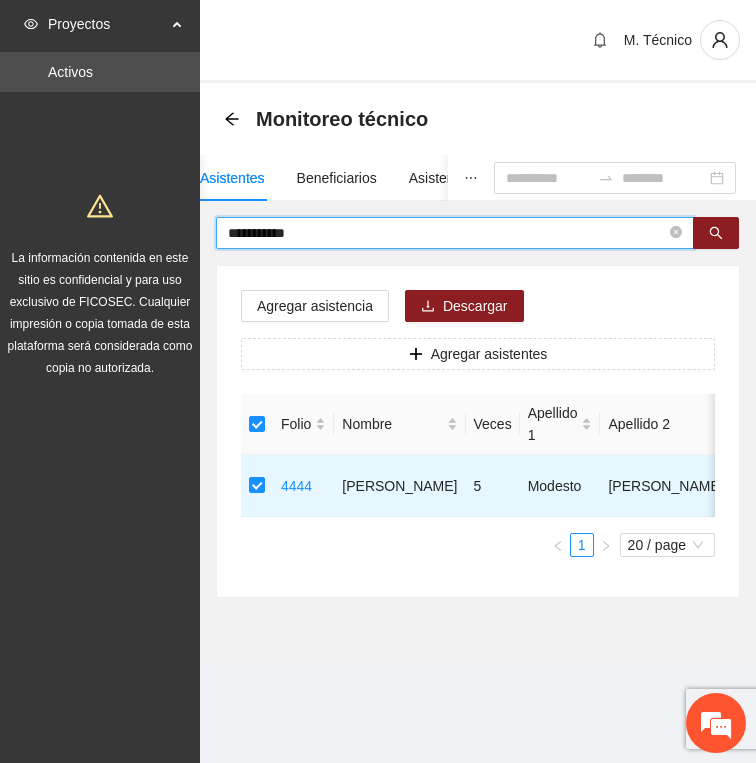 click on "**********" at bounding box center [447, 233] 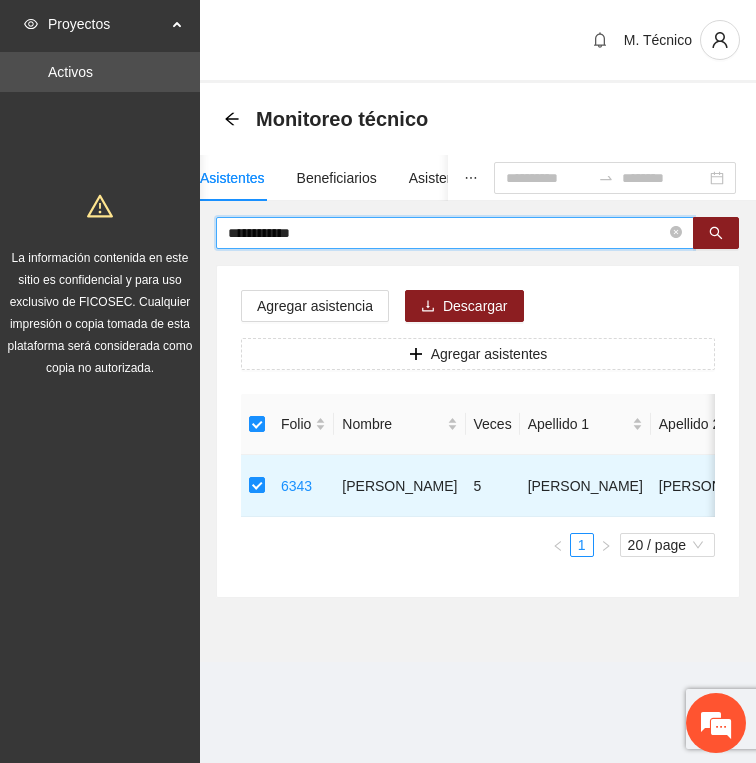 click on "**********" at bounding box center (447, 233) 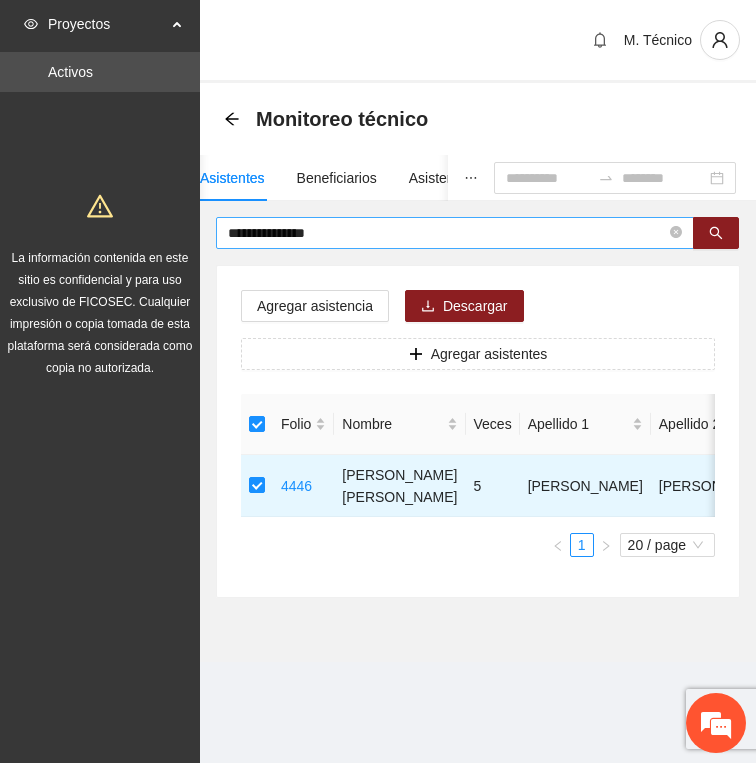 click on "**********" at bounding box center (447, 233) 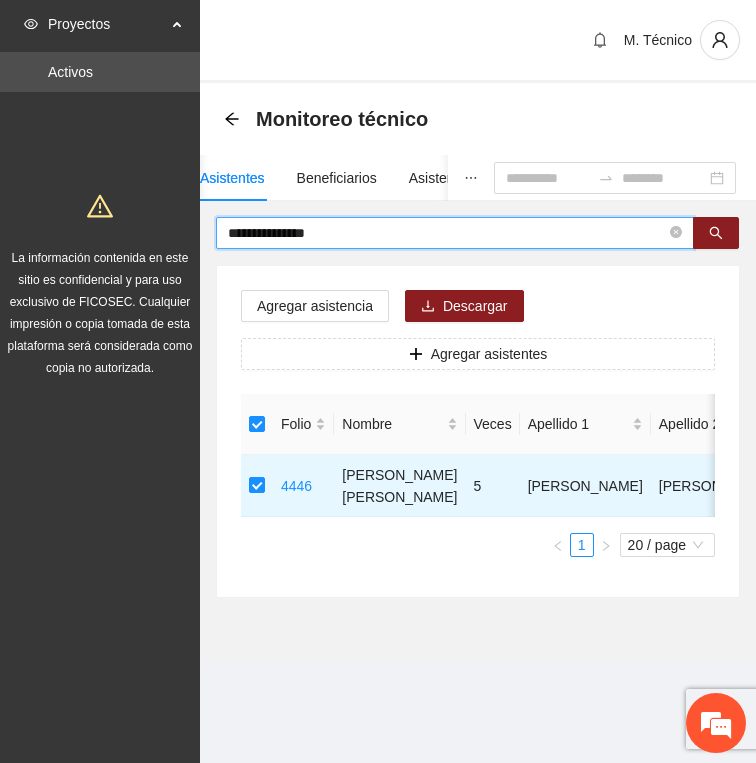 click on "**********" at bounding box center (447, 233) 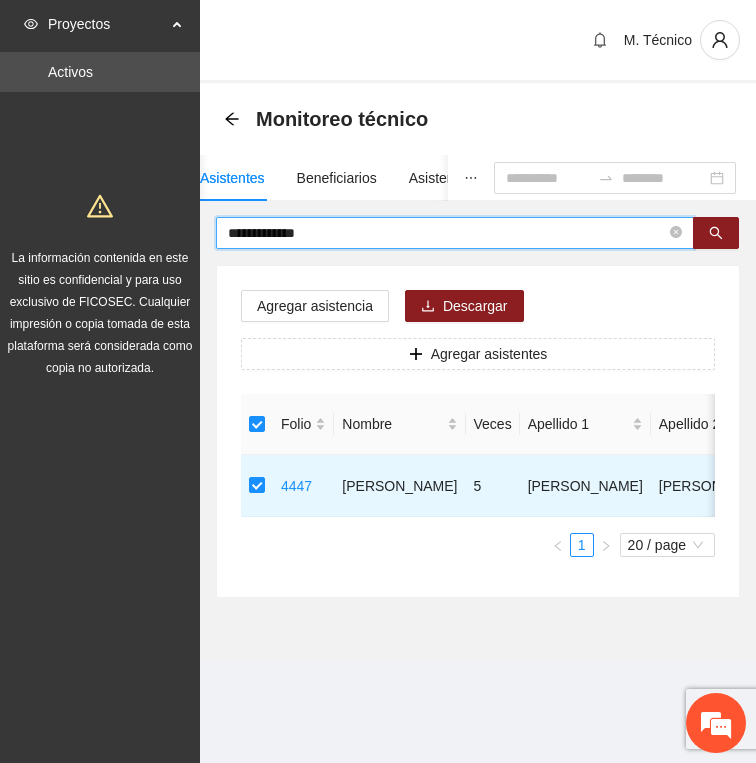 click on "**********" at bounding box center [447, 233] 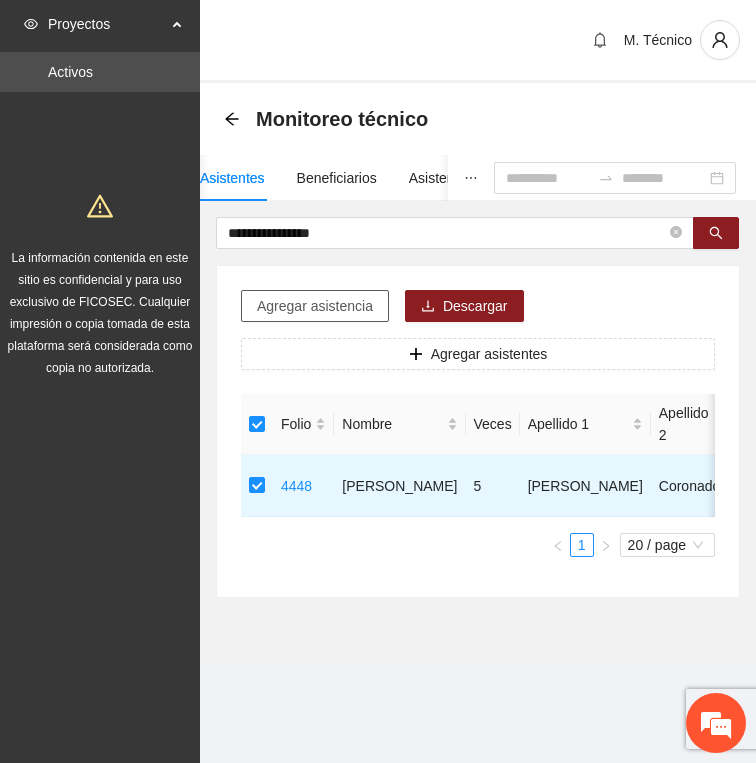 click on "Agregar asistencia" at bounding box center [315, 306] 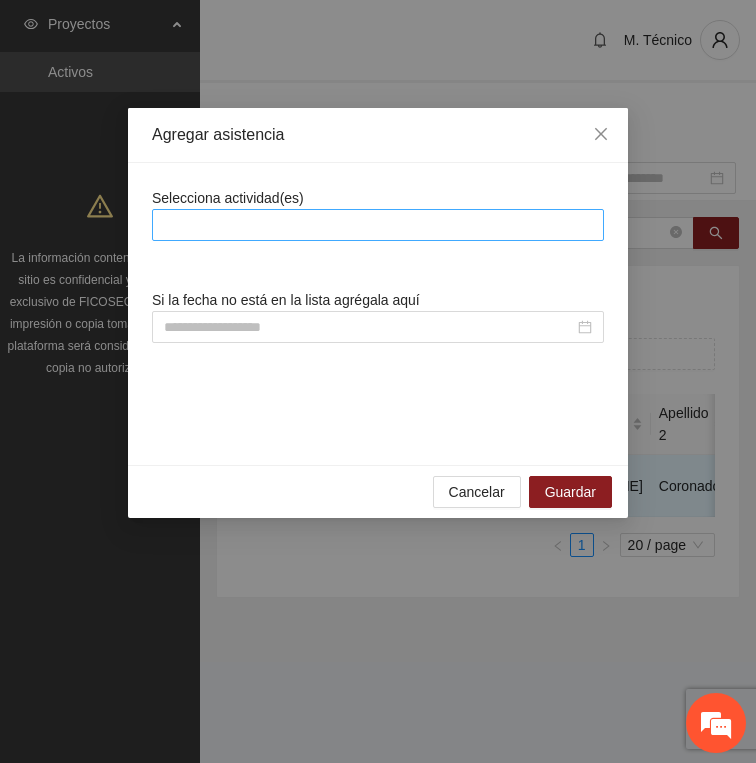click at bounding box center [378, 225] 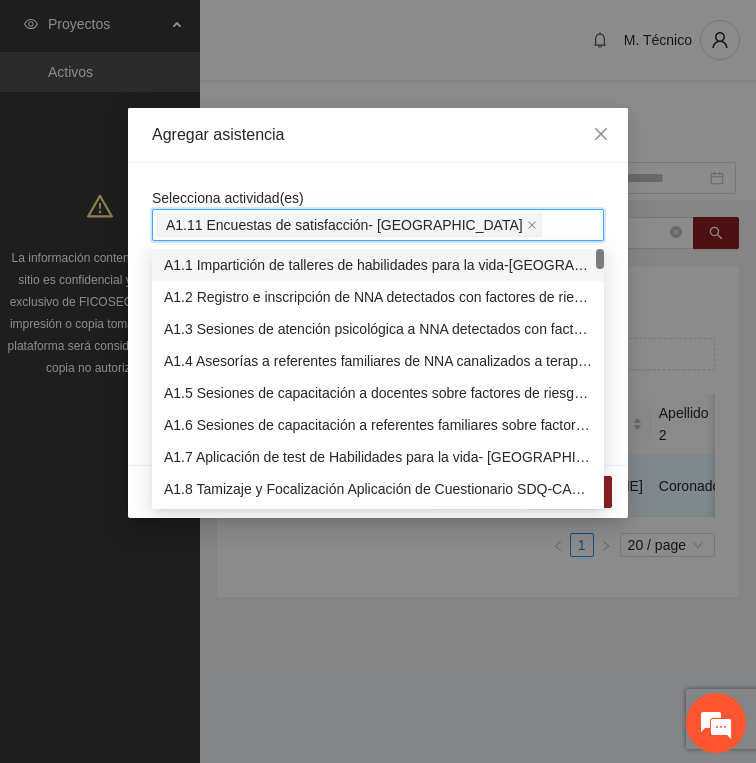 click on "Agregar asistencia" at bounding box center (378, 135) 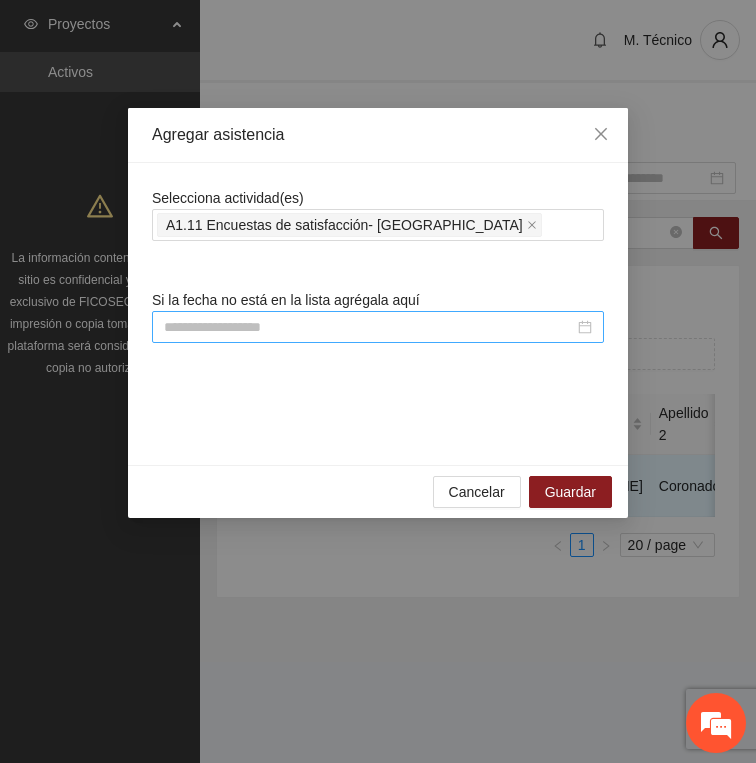 click at bounding box center [369, 327] 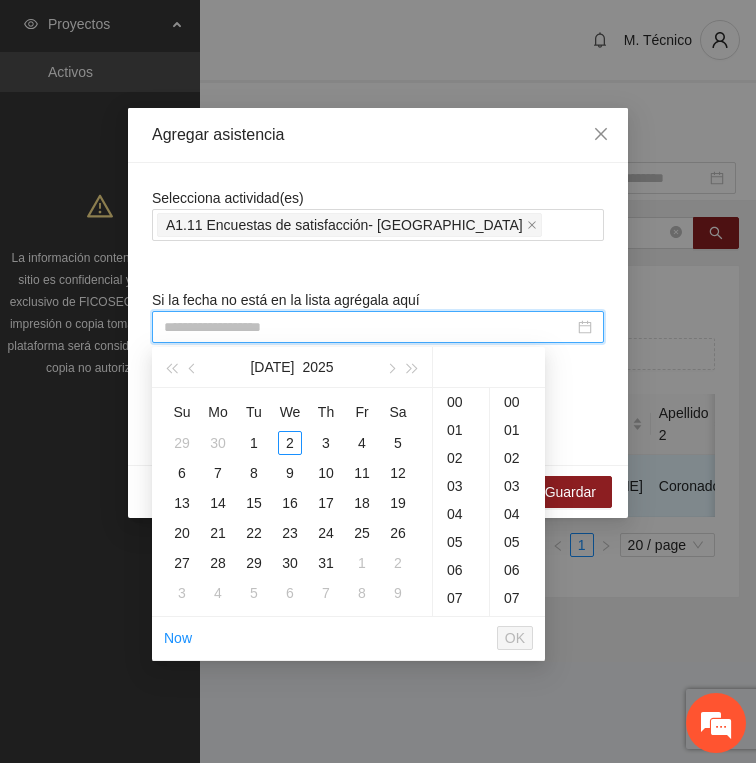 paste on "**********" 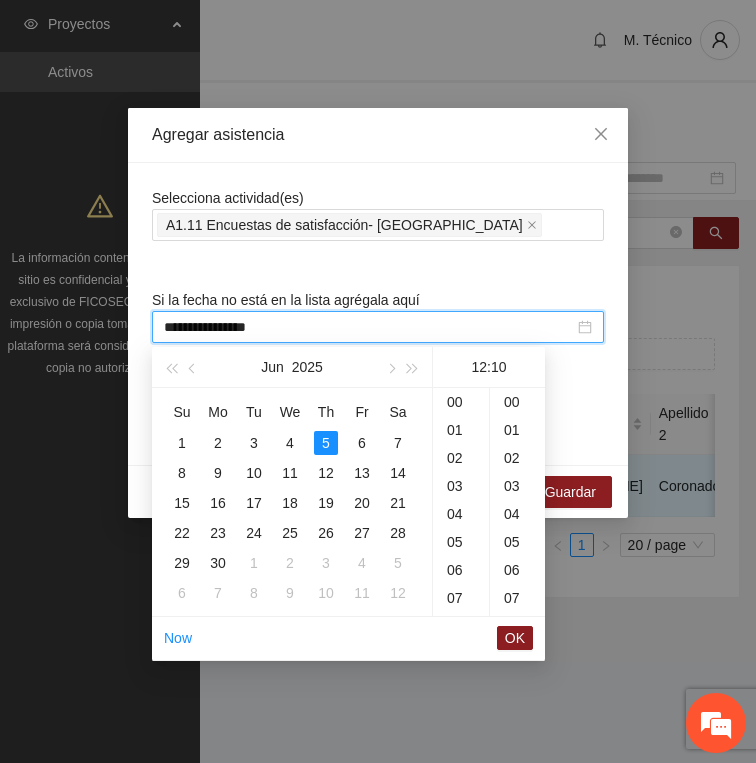 scroll, scrollTop: 336, scrollLeft: 0, axis: vertical 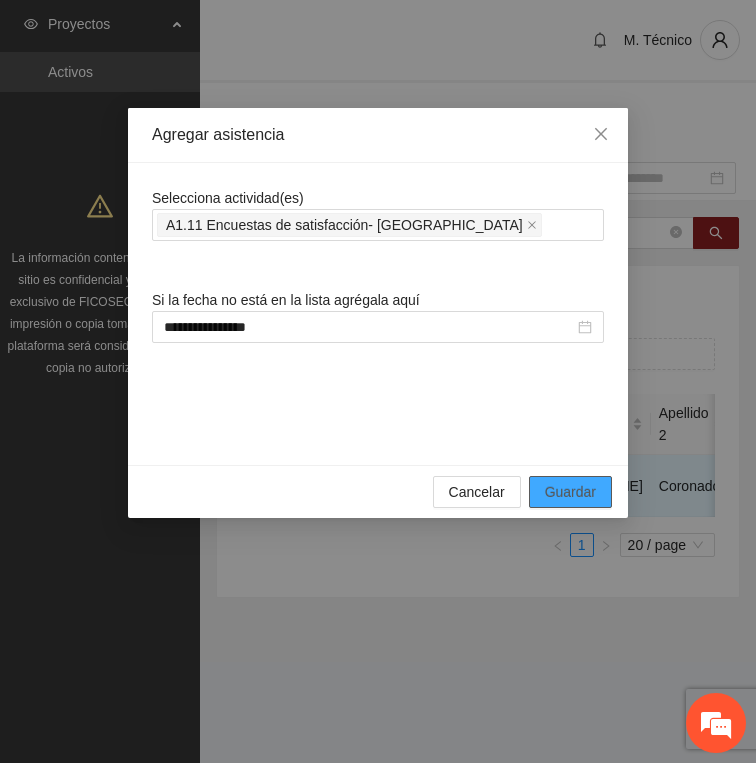 click on "Guardar" at bounding box center (570, 492) 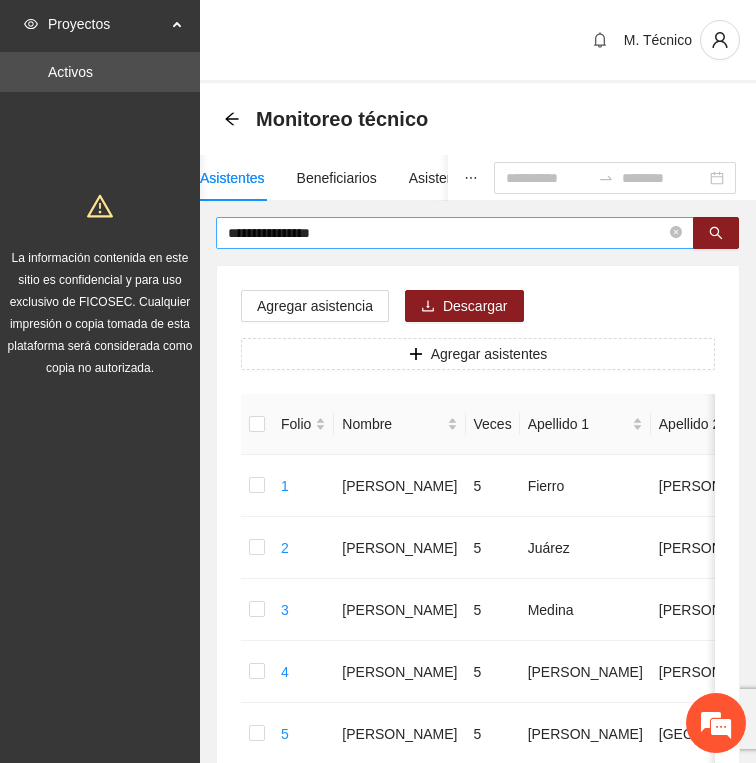click on "**********" at bounding box center [447, 233] 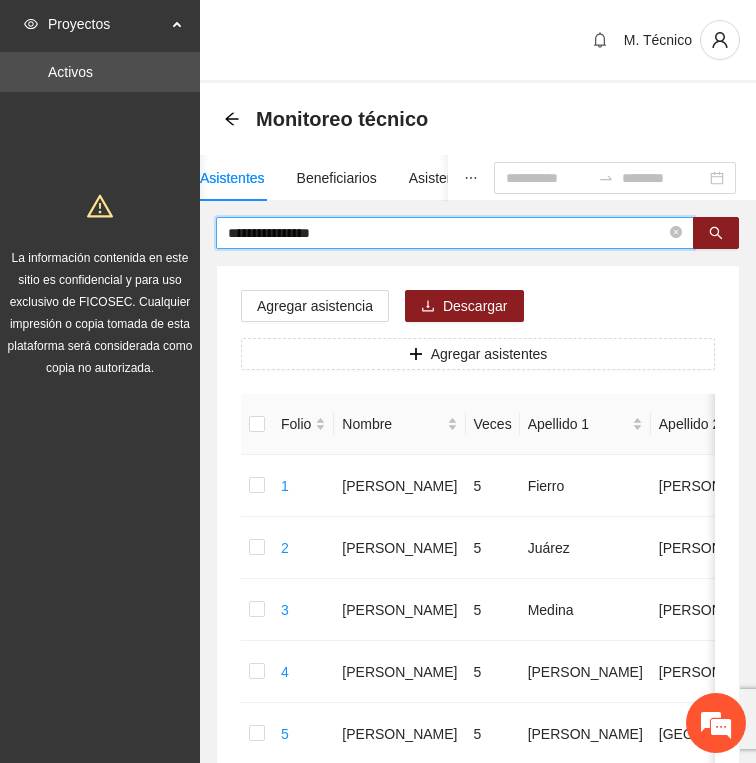 click on "**********" at bounding box center (447, 233) 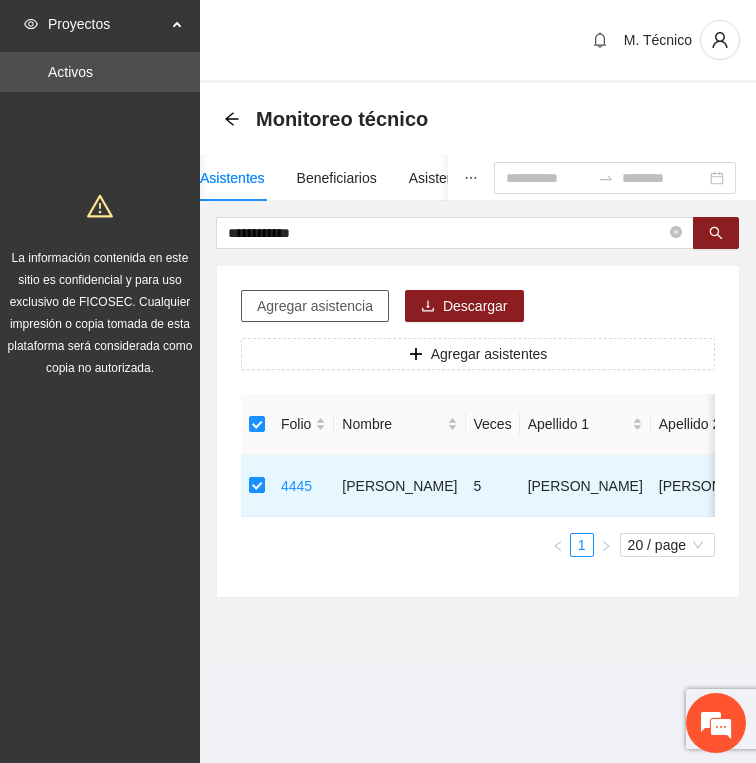 click on "Agregar asistencia" at bounding box center (315, 306) 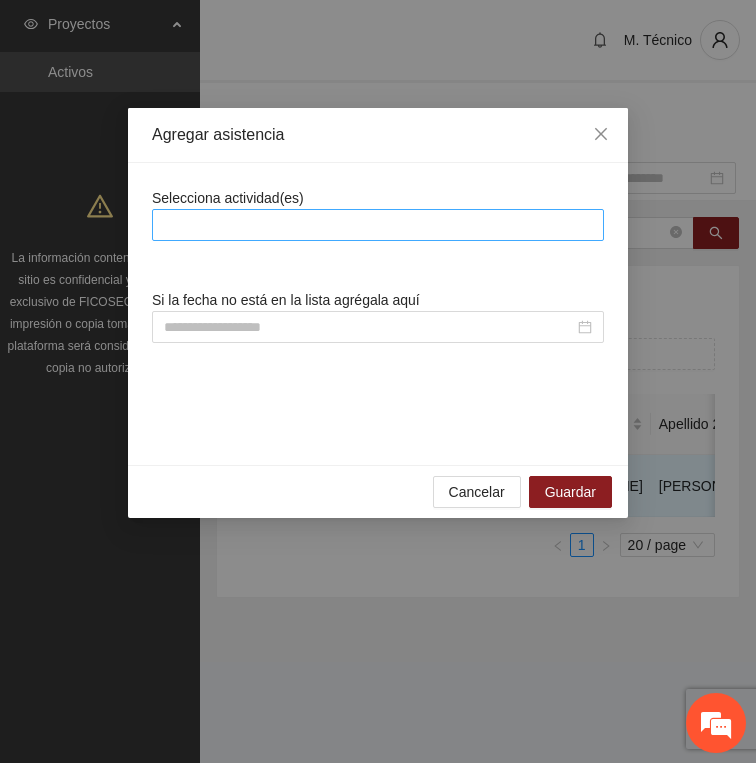 click at bounding box center [378, 225] 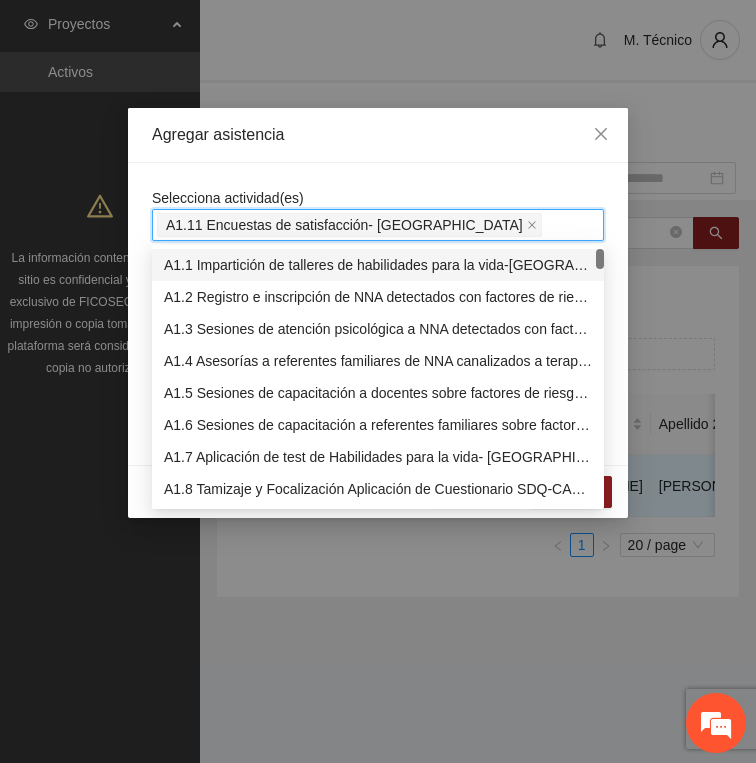 click on "Selecciona actividad(es) A1.11 Encuestas de satisfacción- Chihuahua   Si la fecha no está en la lista agrégala aquí" at bounding box center [378, 314] 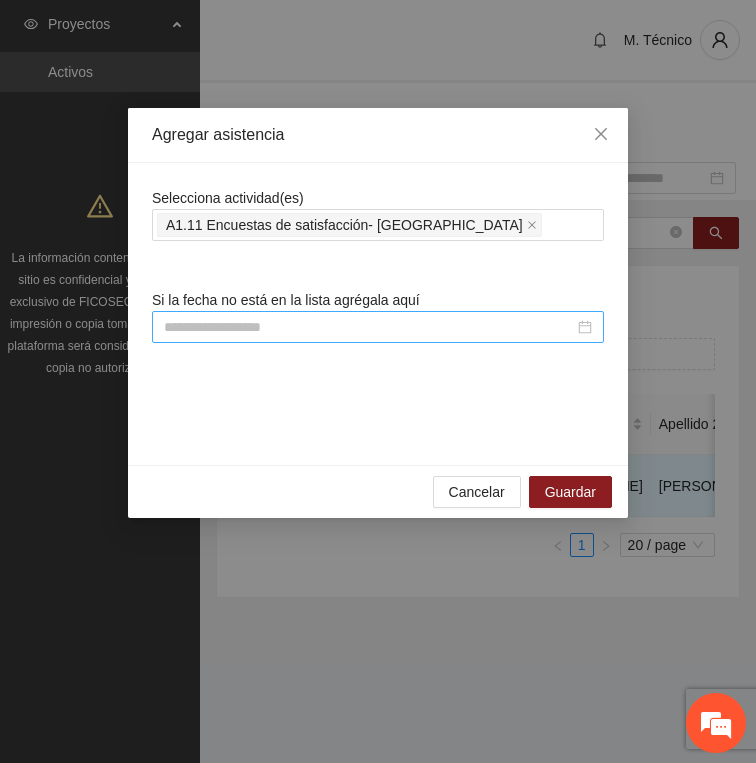 click at bounding box center (369, 327) 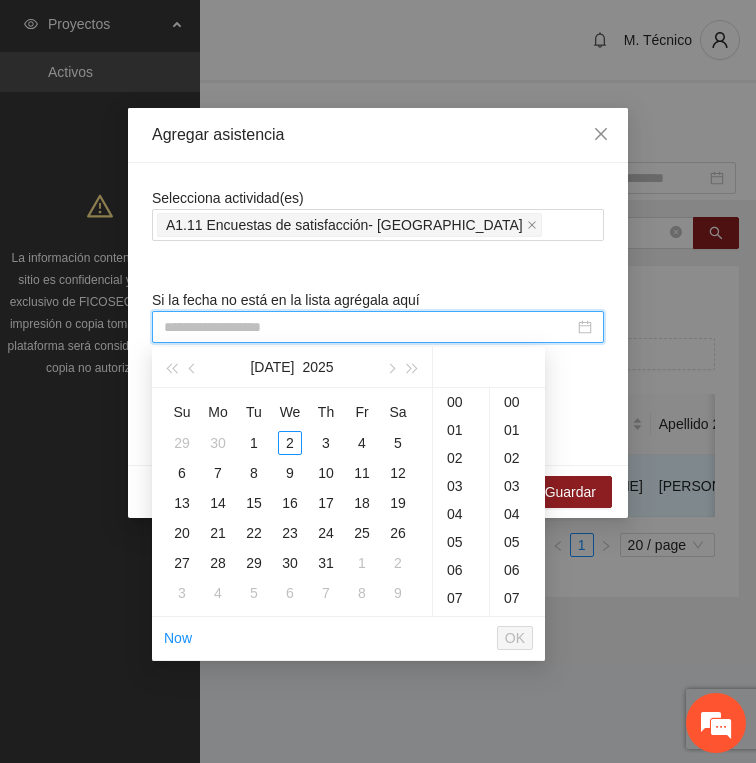 paste on "**********" 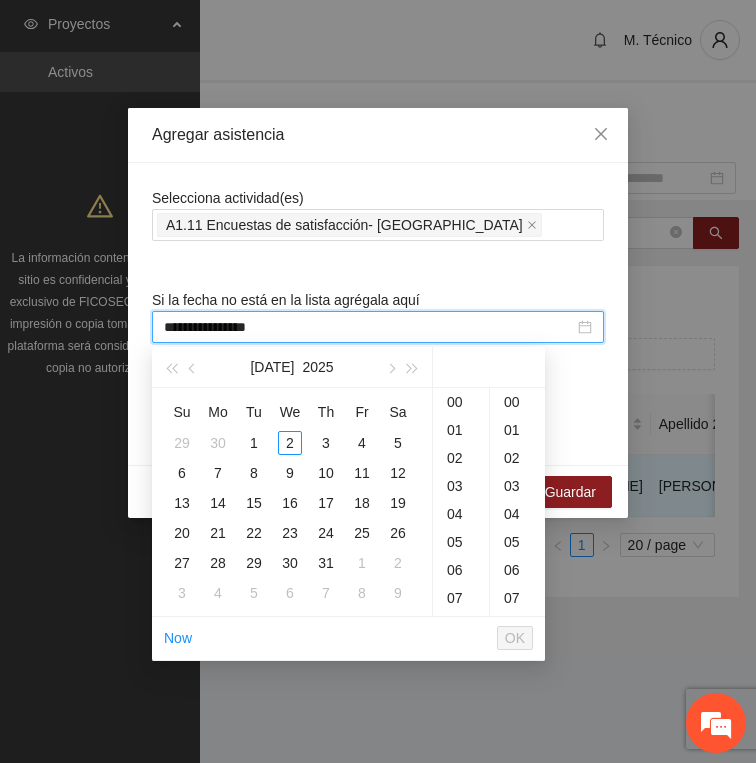scroll, scrollTop: 224, scrollLeft: 0, axis: vertical 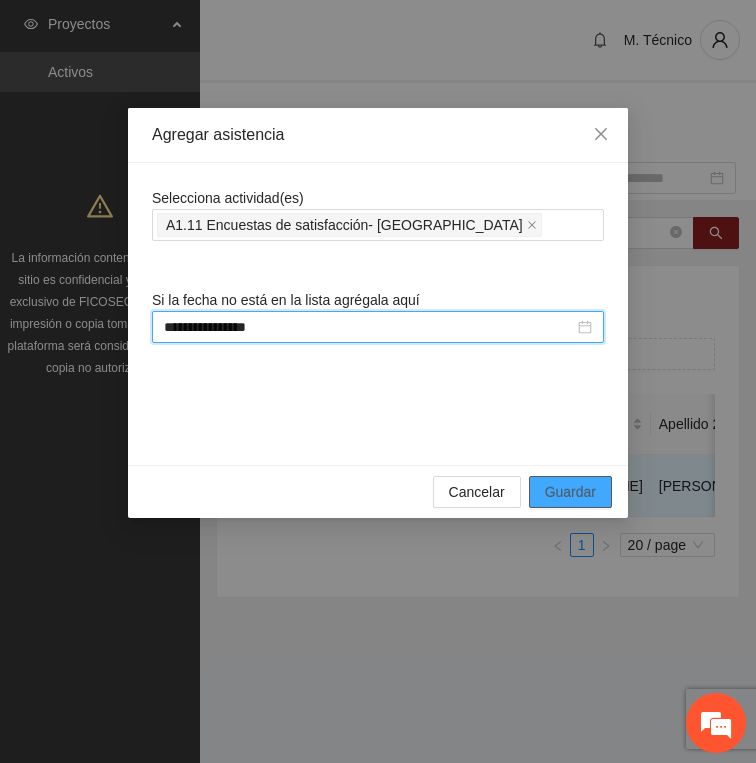 click on "Guardar" at bounding box center [570, 492] 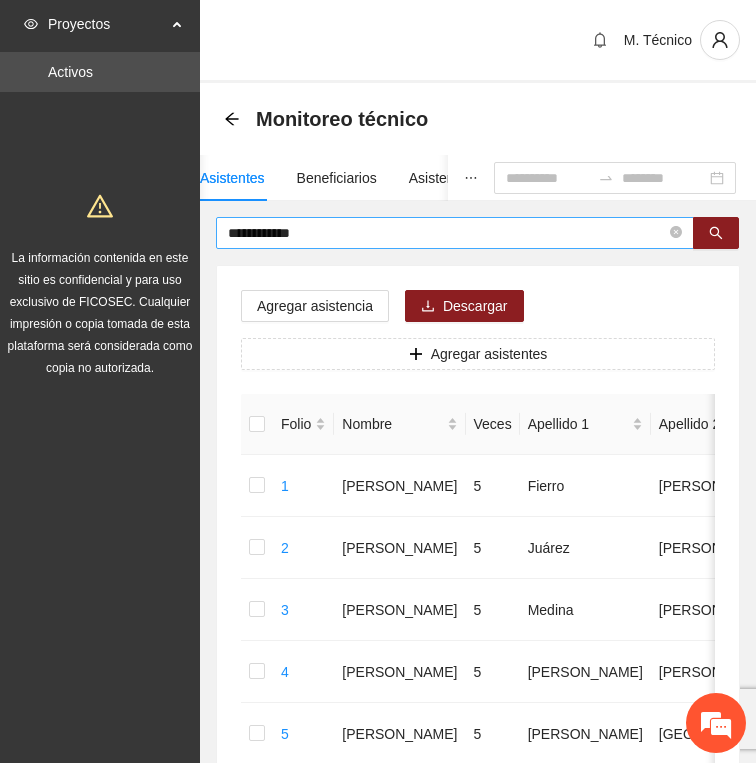 click on "**********" at bounding box center [447, 233] 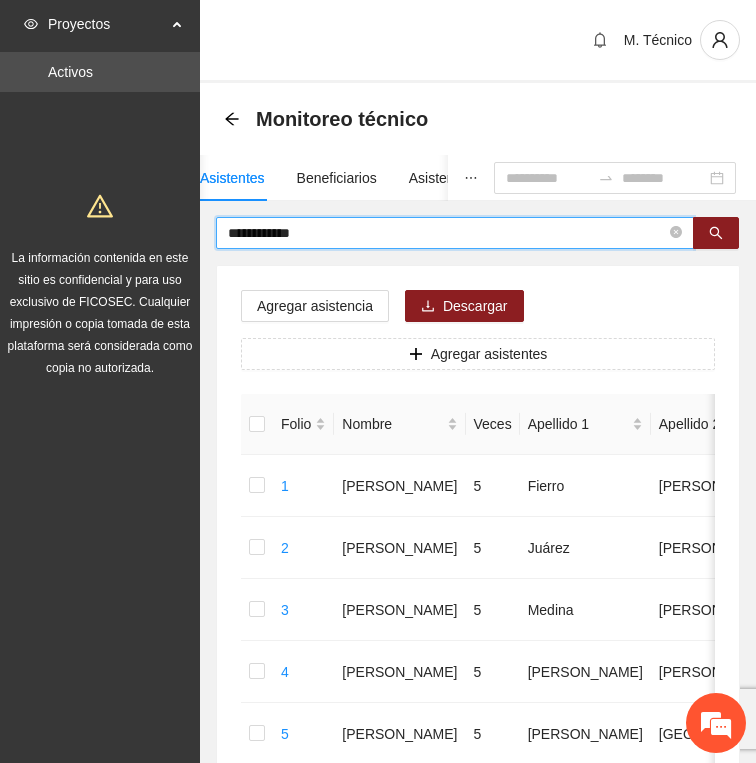 click on "**********" at bounding box center (447, 233) 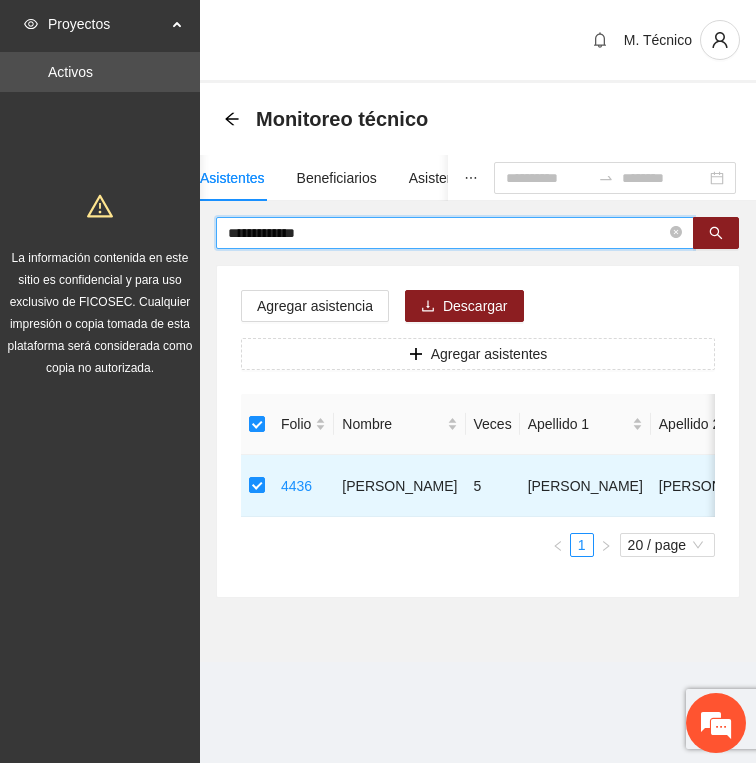 click on "**********" at bounding box center [447, 233] 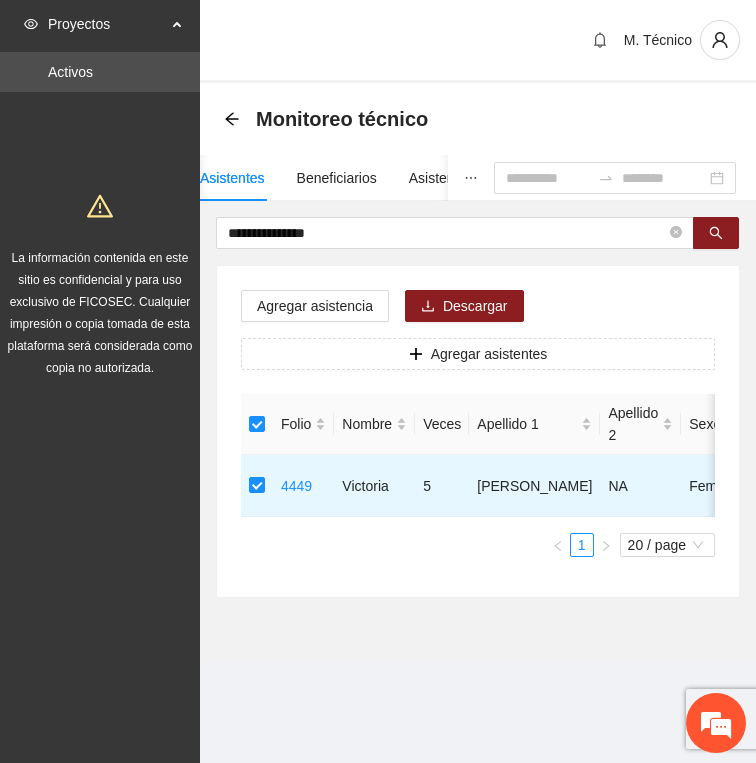 click on "**********" at bounding box center (478, 376) 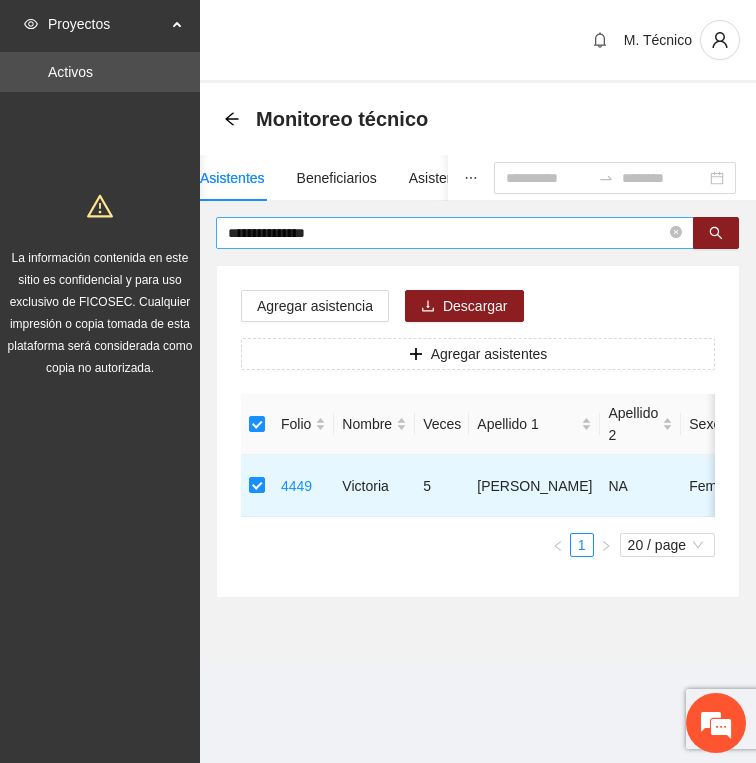 click on "**********" at bounding box center [447, 233] 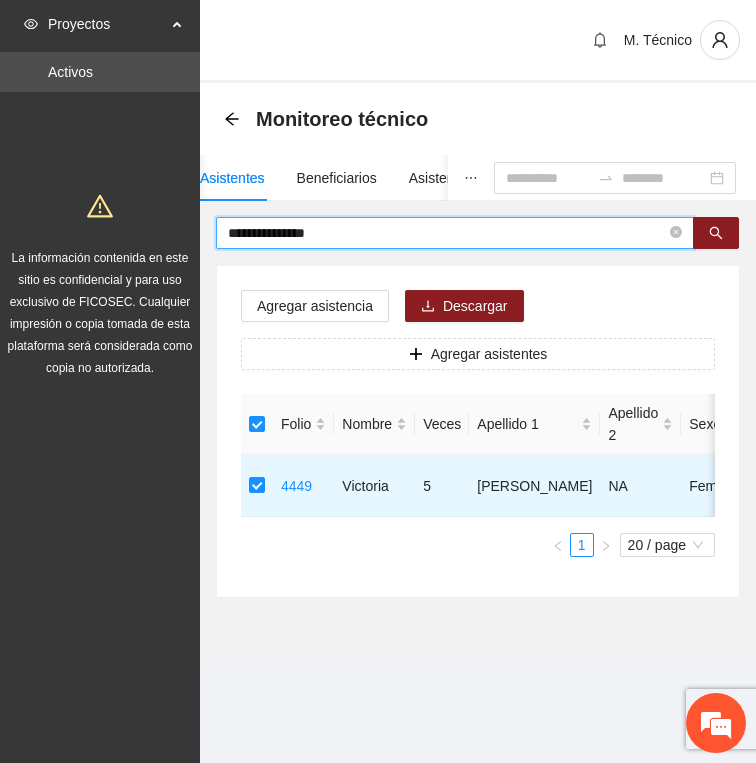 click on "**********" at bounding box center [447, 233] 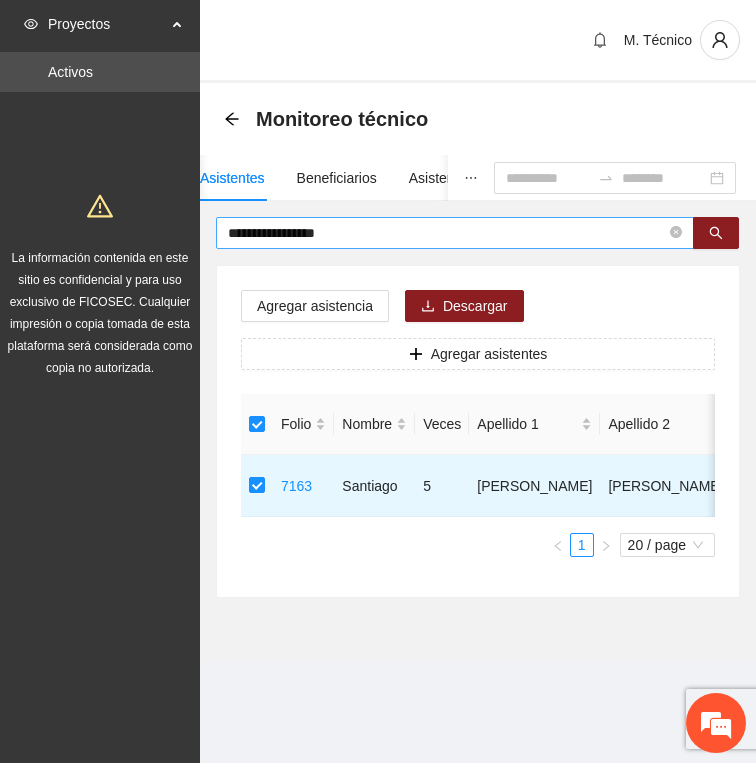 click on "**********" at bounding box center [447, 233] 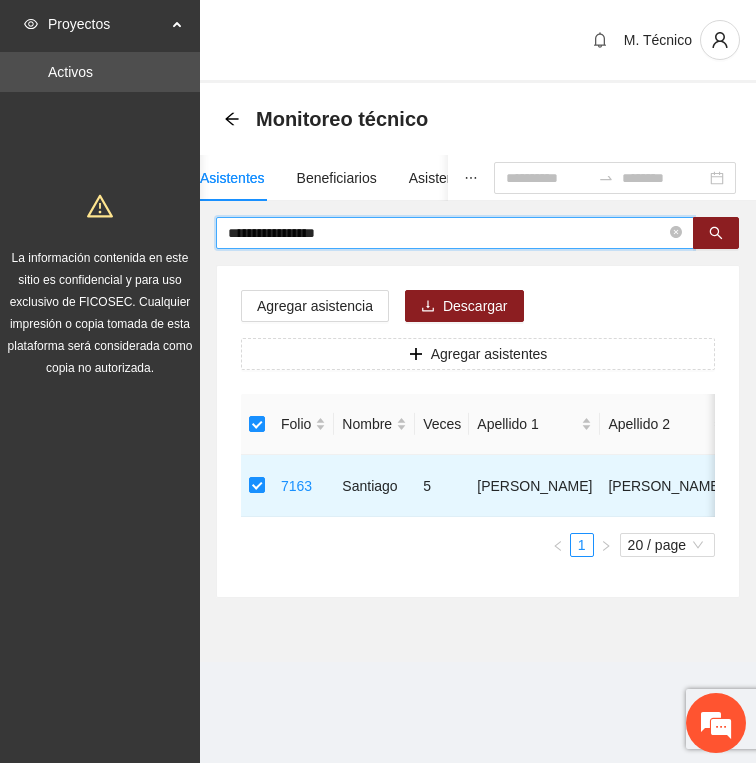 click on "**********" at bounding box center (447, 233) 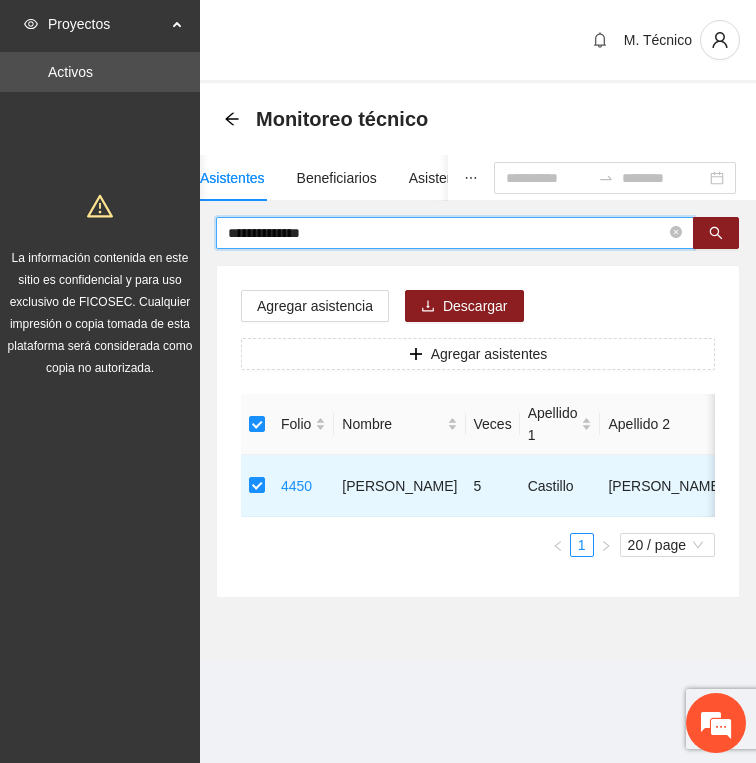 click on "**********" at bounding box center [447, 233] 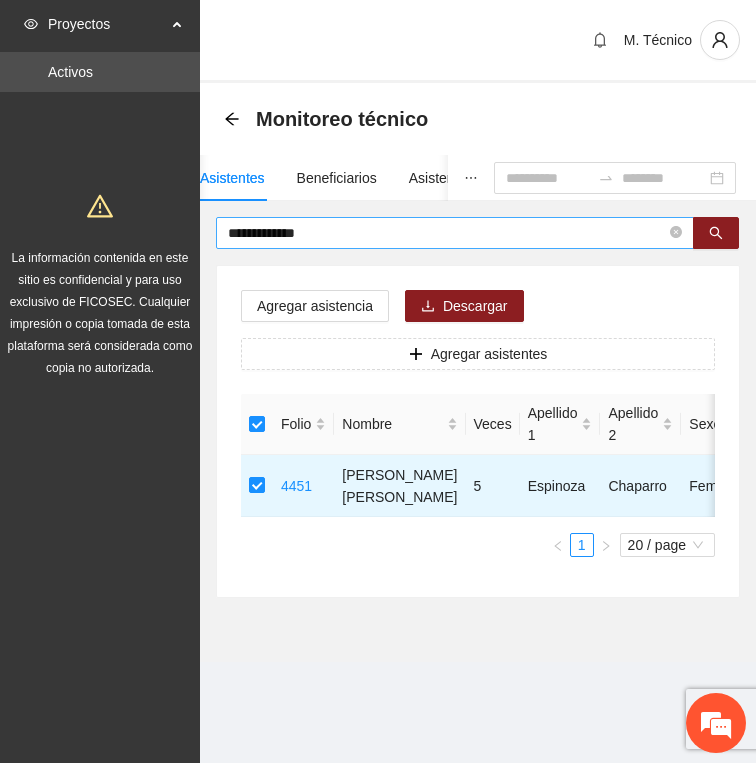 click on "**********" at bounding box center (447, 233) 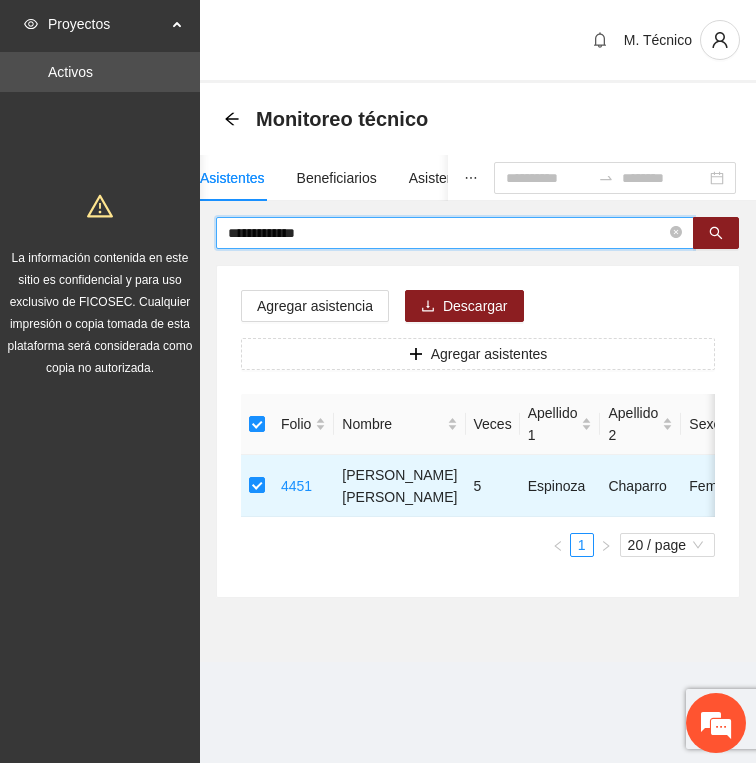 click on "**********" at bounding box center (447, 233) 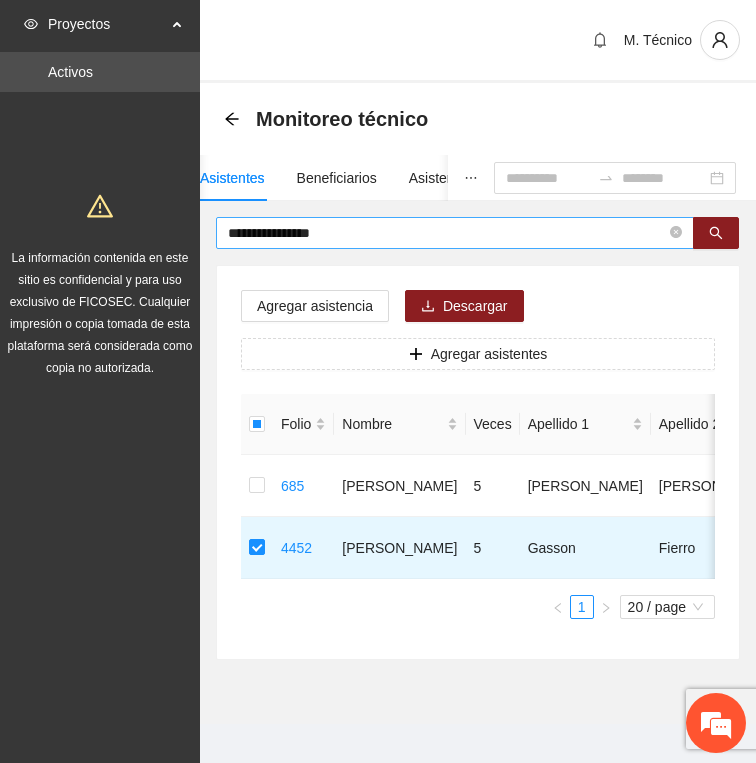 click on "**********" at bounding box center [447, 233] 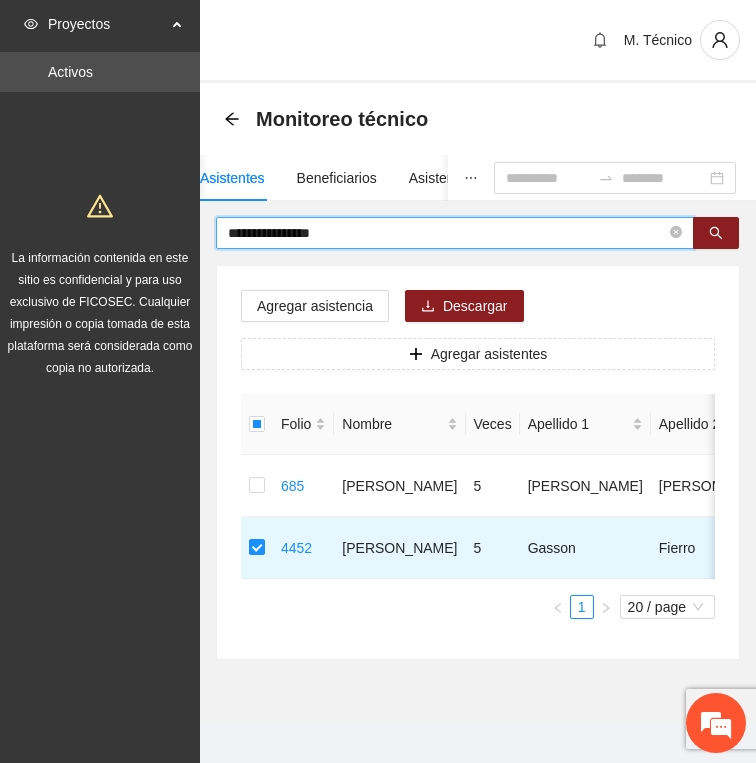 click on "**********" at bounding box center (447, 233) 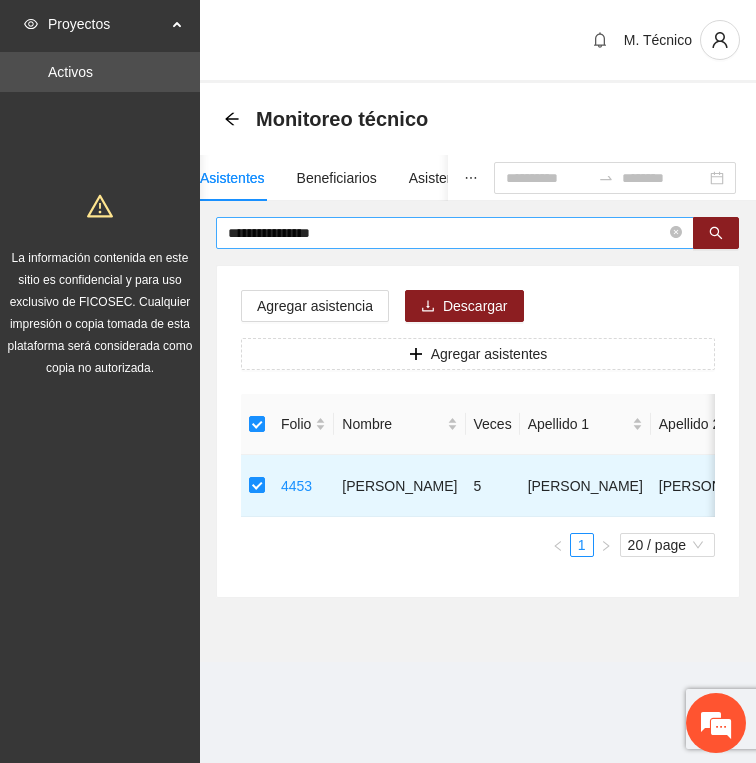 click on "**********" at bounding box center [447, 233] 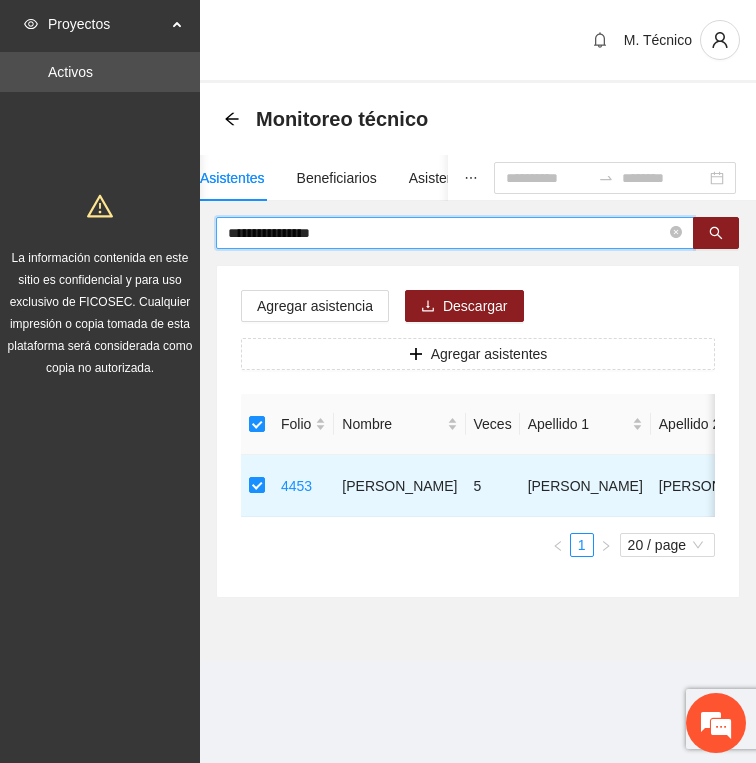 click on "**********" at bounding box center (447, 233) 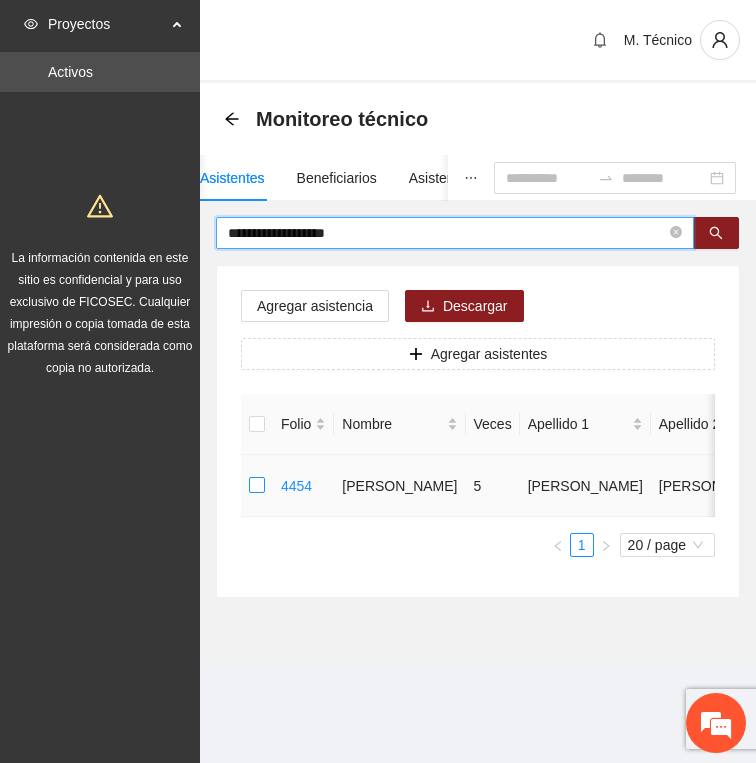 click at bounding box center (257, 486) 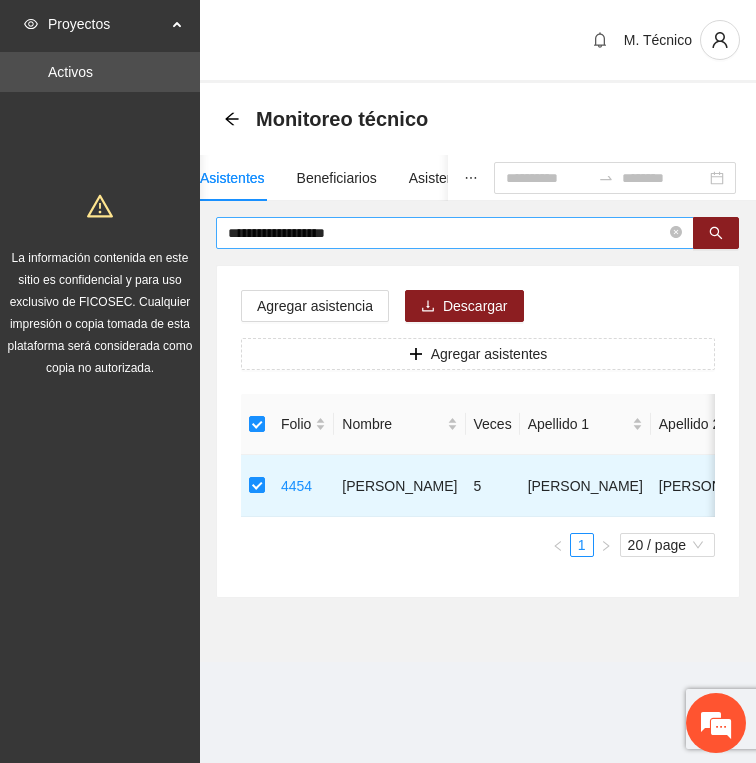 click on "**********" at bounding box center (447, 233) 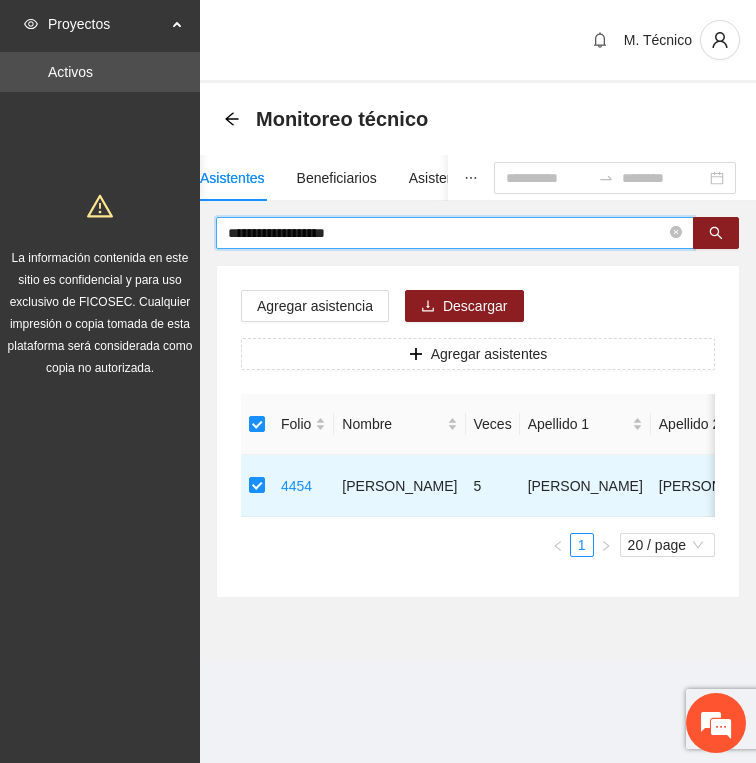 click on "**********" at bounding box center [447, 233] 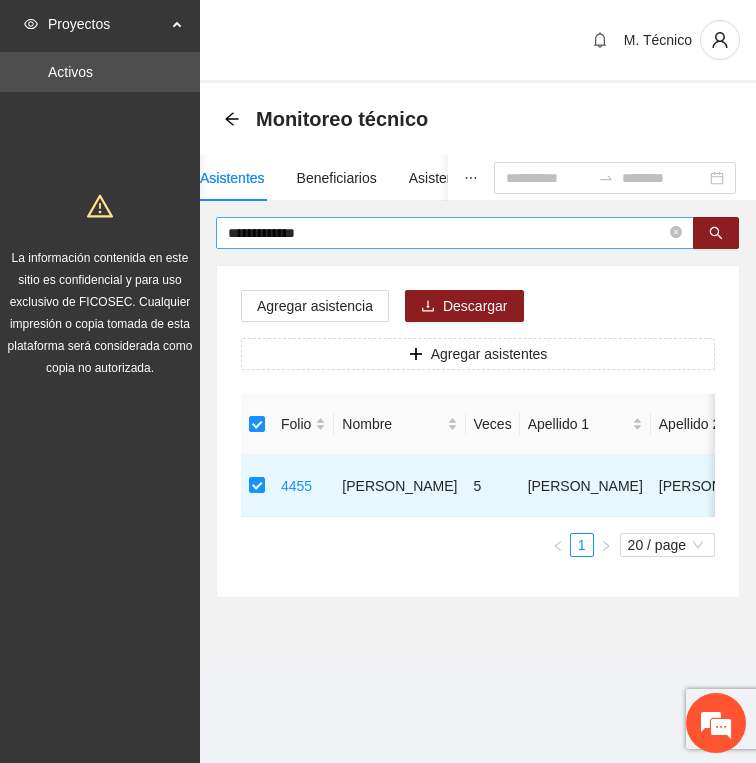 click on "**********" at bounding box center (447, 233) 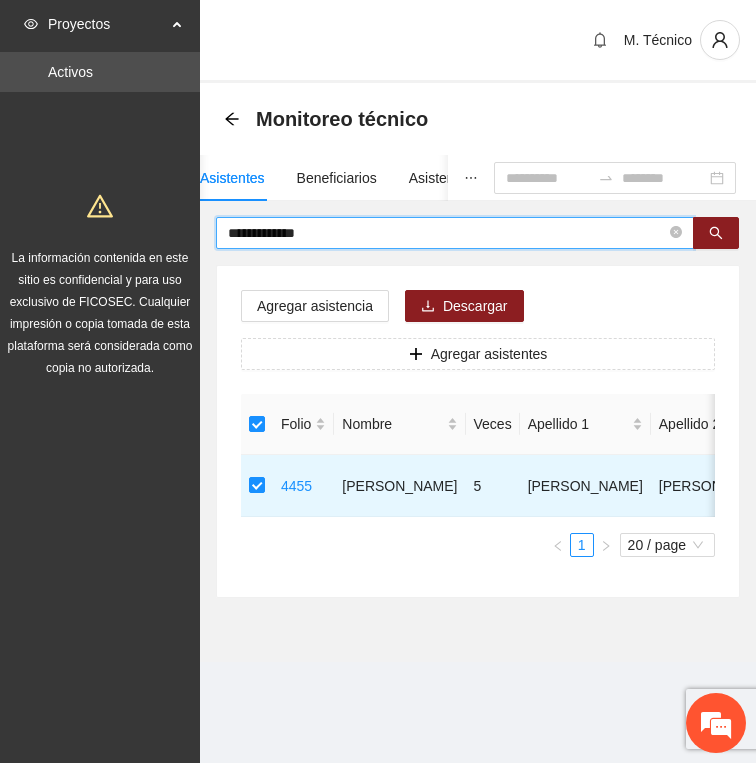 click on "**********" at bounding box center [447, 233] 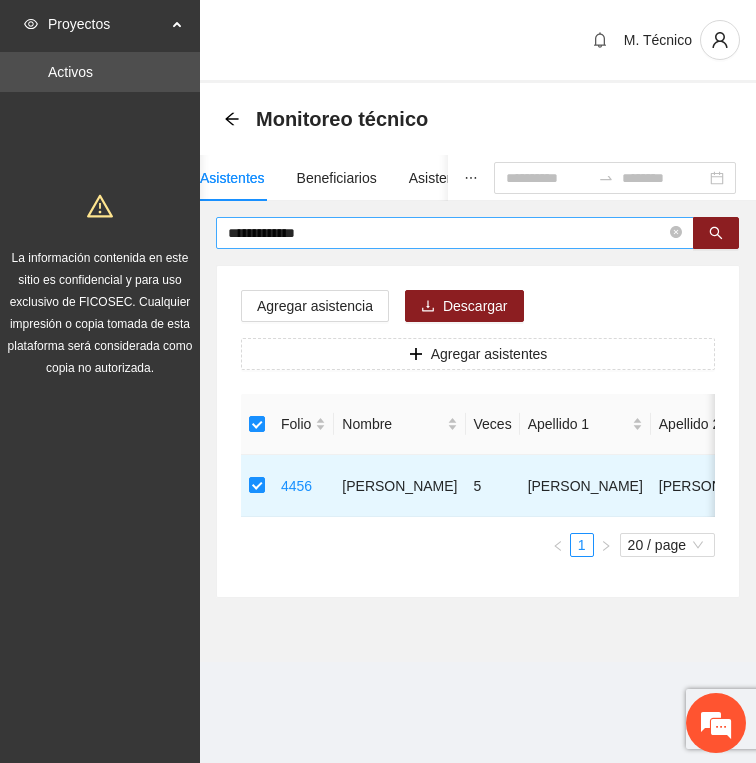 click on "**********" at bounding box center [447, 233] 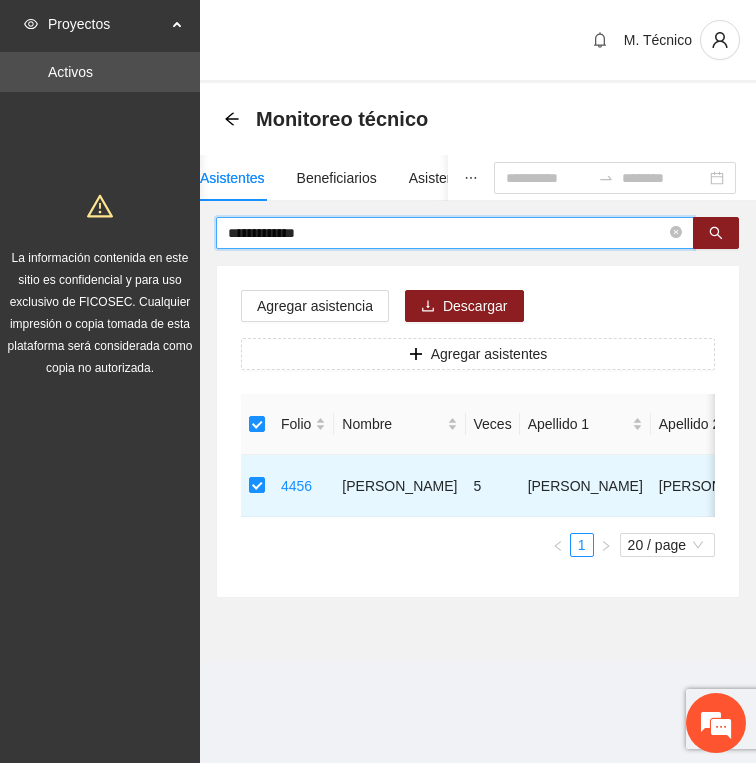 click on "**********" at bounding box center [447, 233] 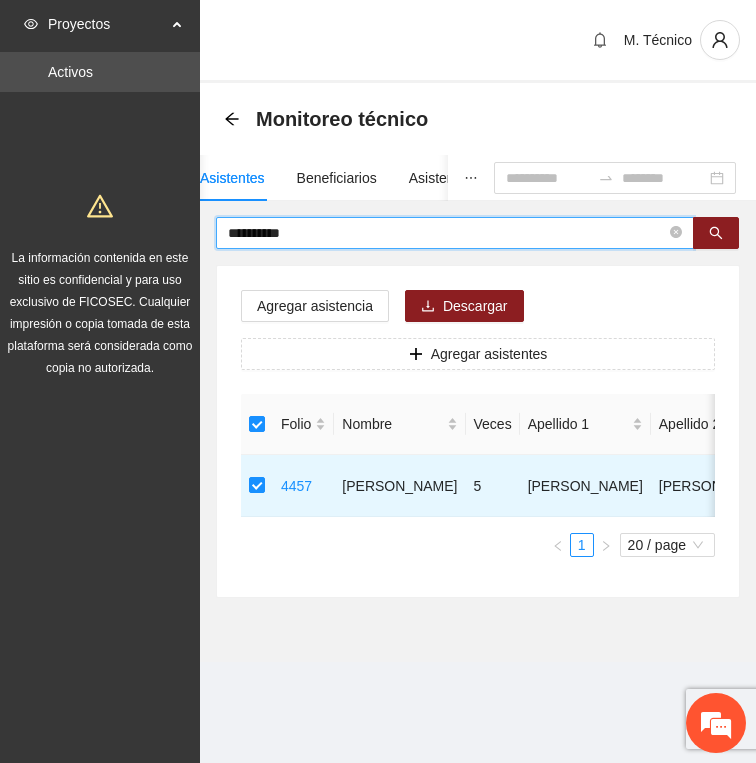 click on "**********" at bounding box center [447, 233] 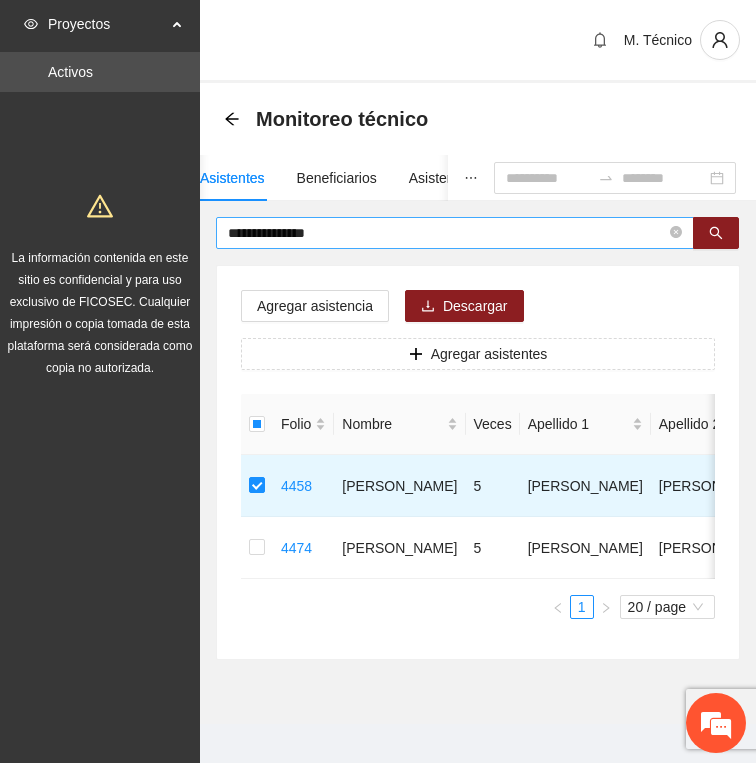 click on "**********" at bounding box center (447, 233) 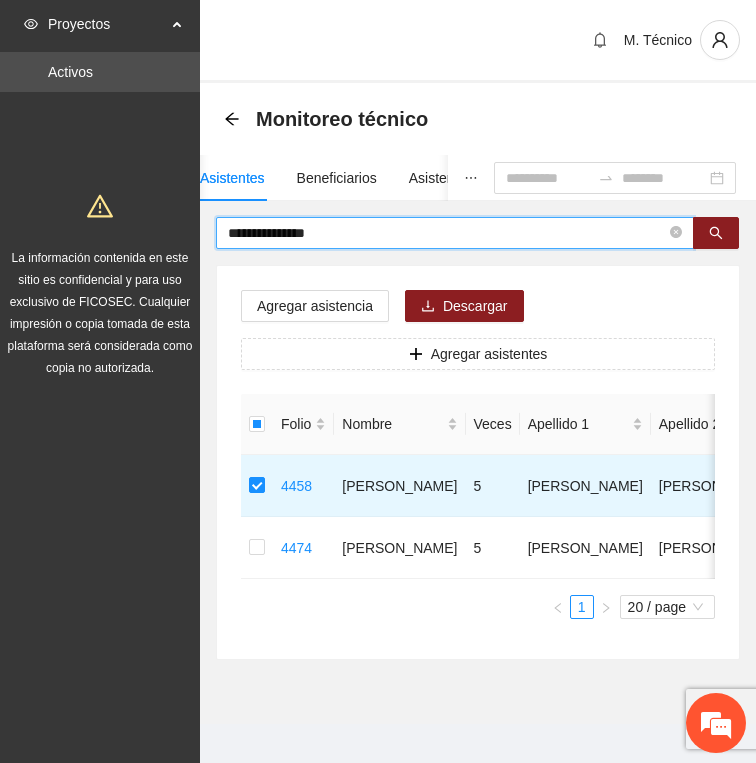 click on "**********" at bounding box center [447, 233] 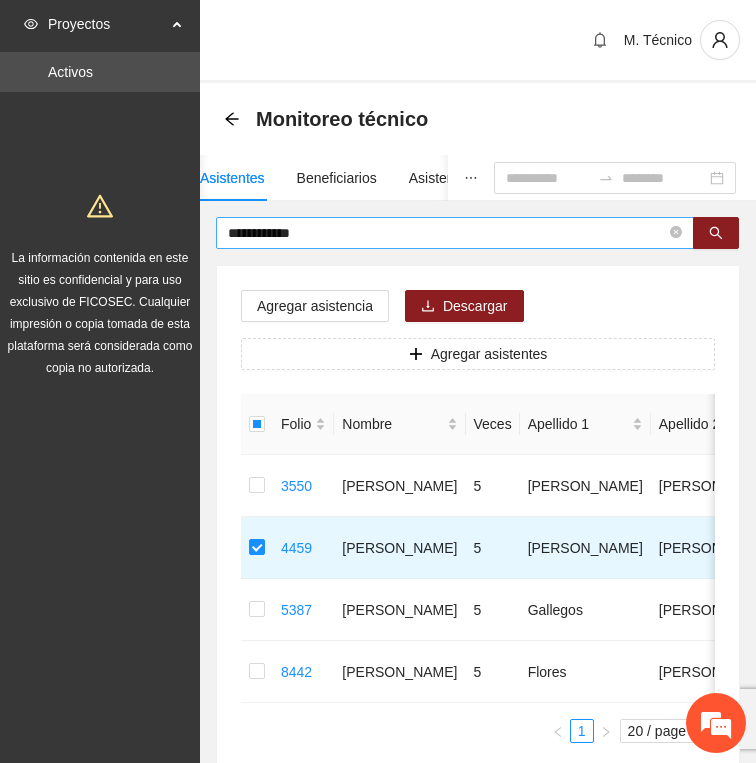 click on "**********" at bounding box center (447, 233) 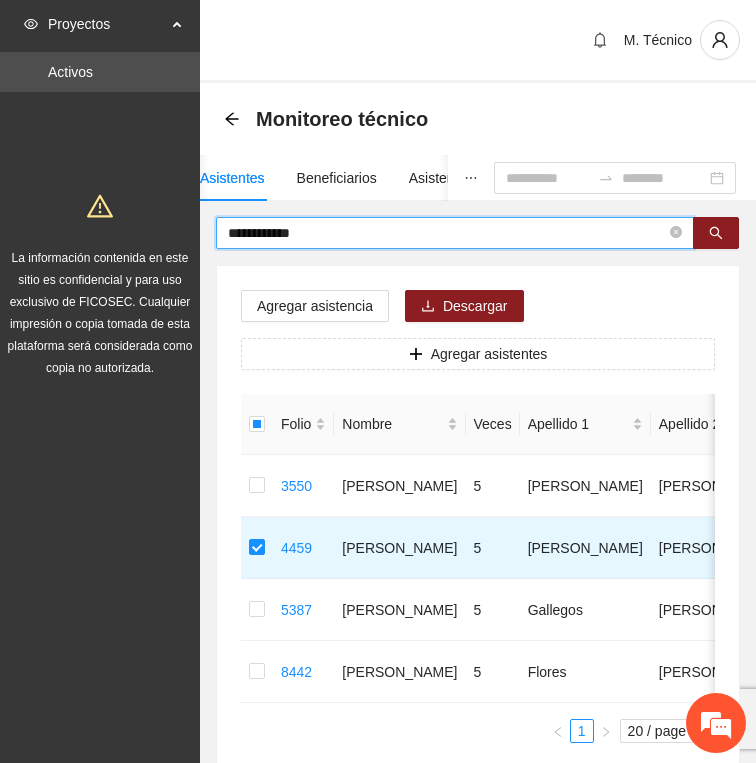 click on "**********" at bounding box center [447, 233] 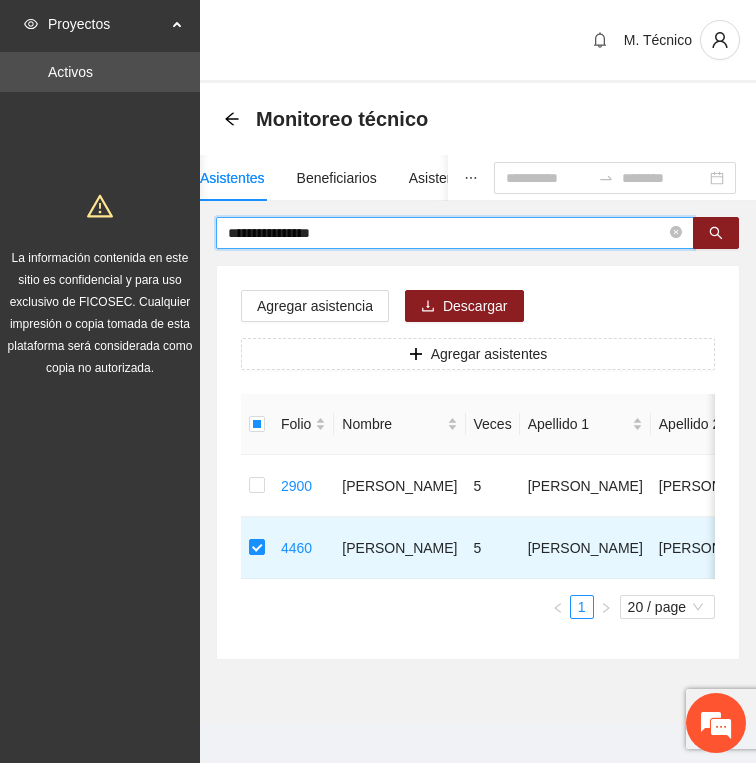 click on "**********" at bounding box center (447, 233) 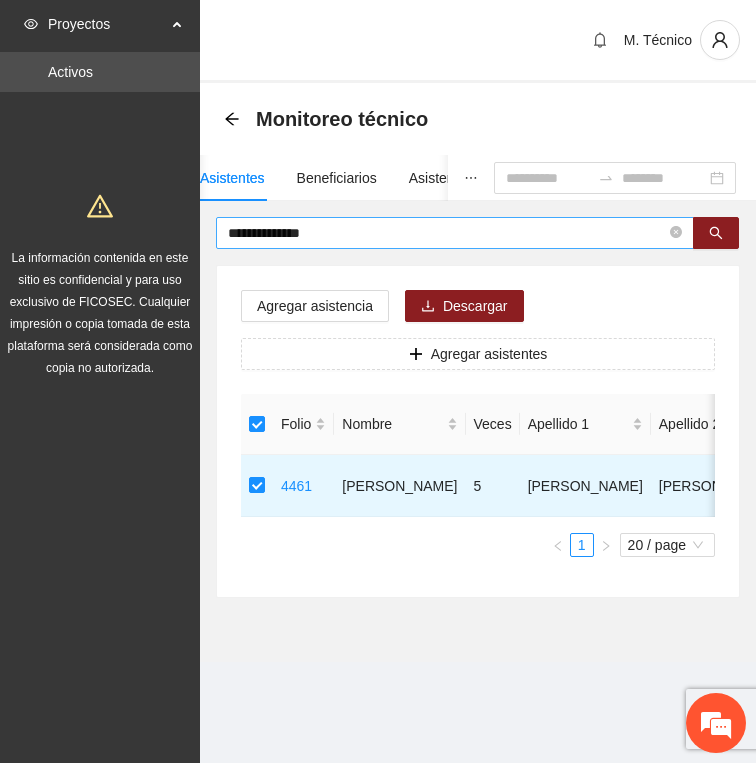 click on "**********" at bounding box center [447, 233] 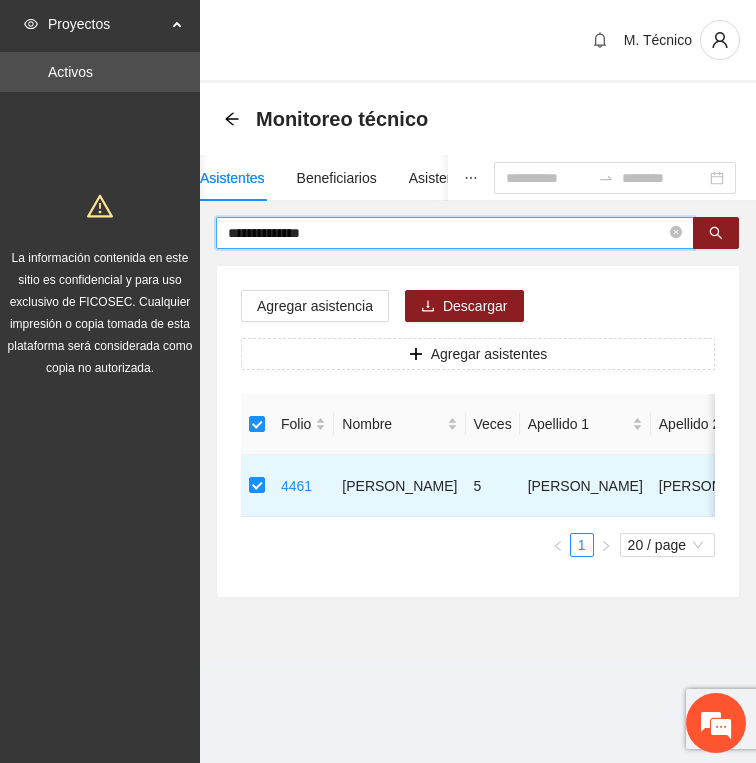 click on "**********" at bounding box center [447, 233] 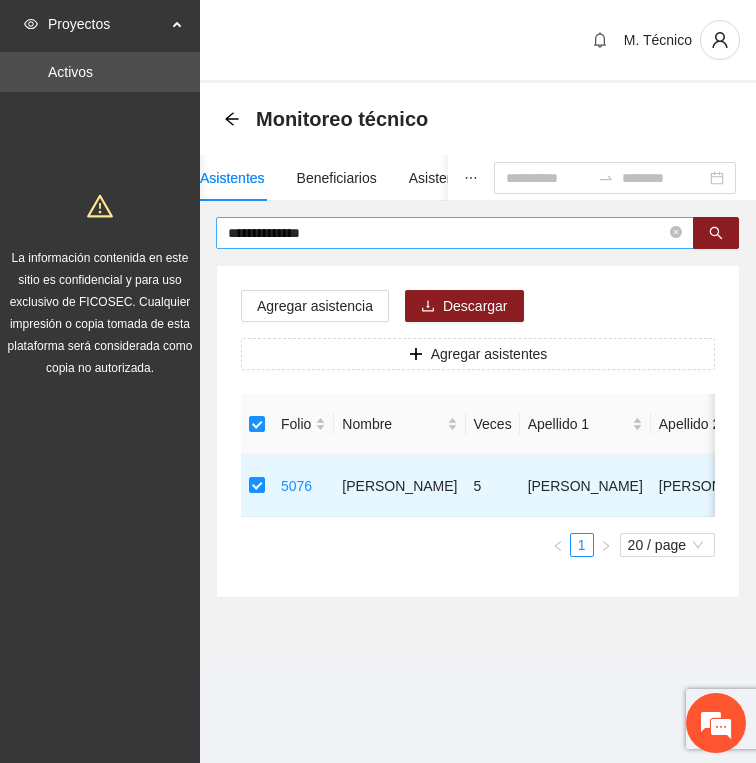 click on "**********" at bounding box center (447, 233) 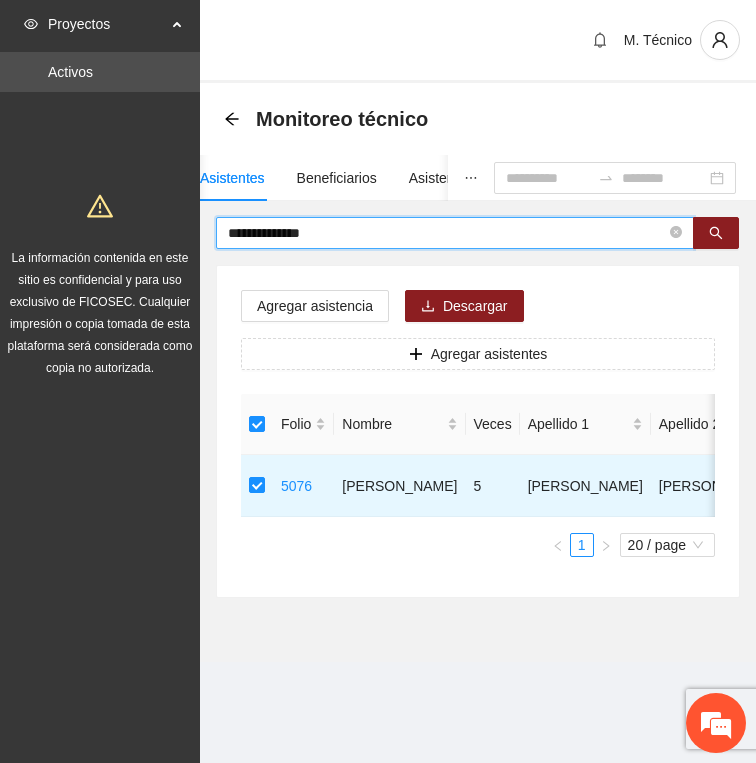 click on "**********" at bounding box center (447, 233) 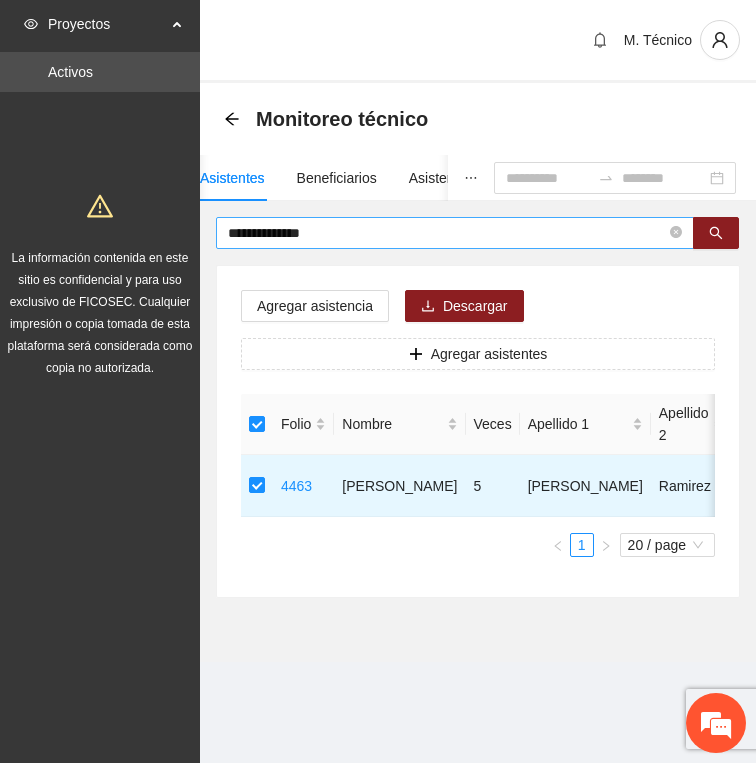 click on "**********" at bounding box center [447, 233] 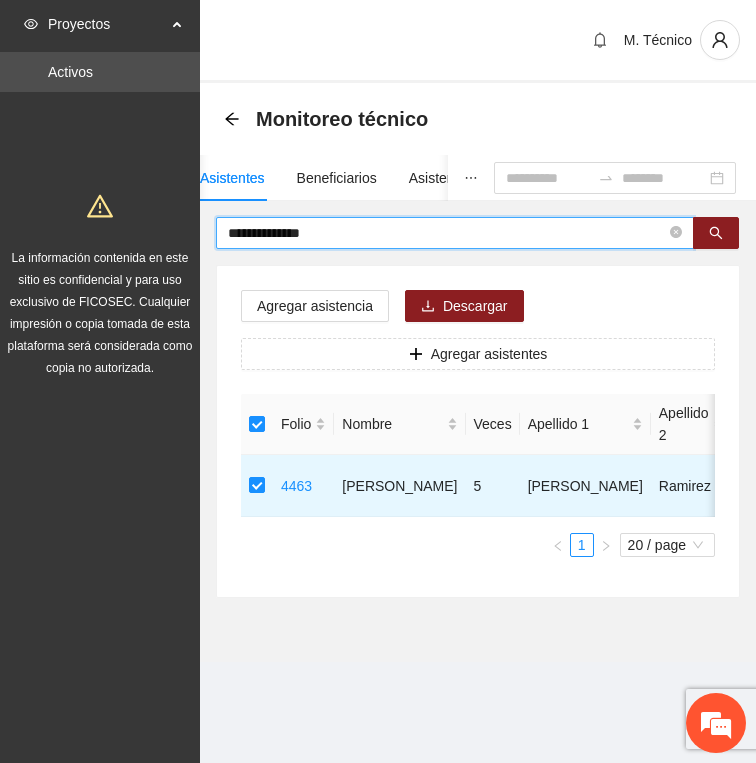 click on "**********" at bounding box center (447, 233) 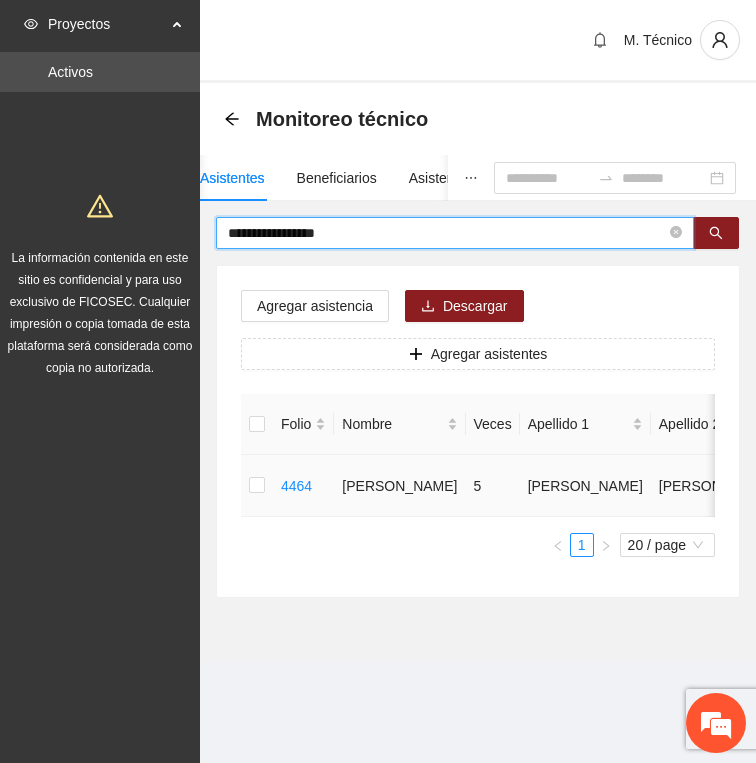 click at bounding box center (257, 486) 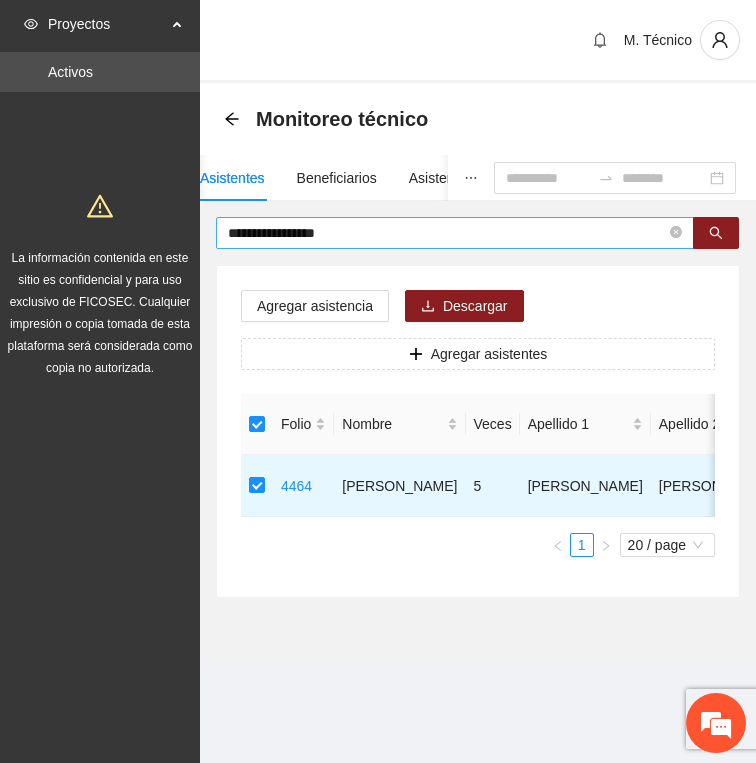click on "**********" at bounding box center [447, 233] 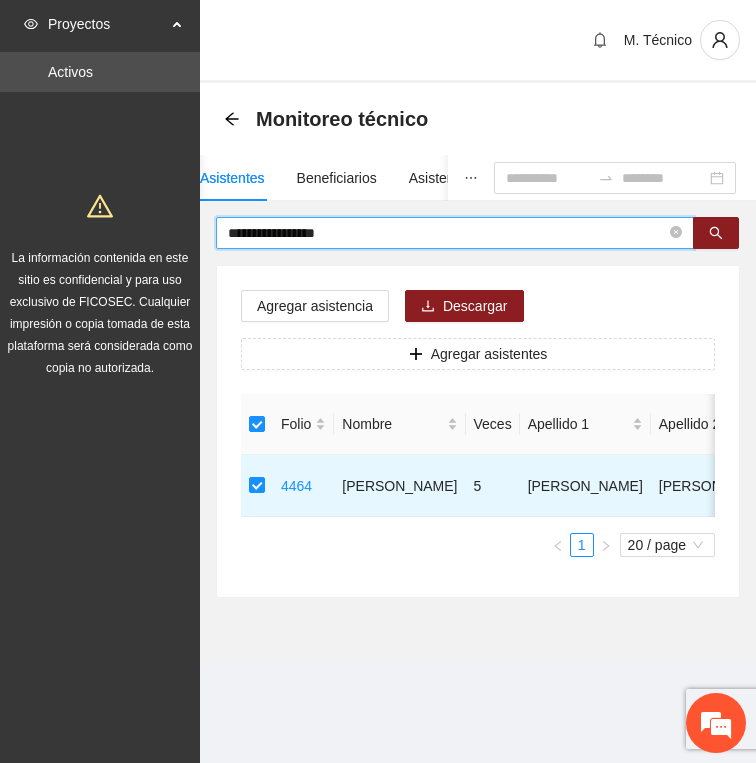 click on "**********" at bounding box center [447, 233] 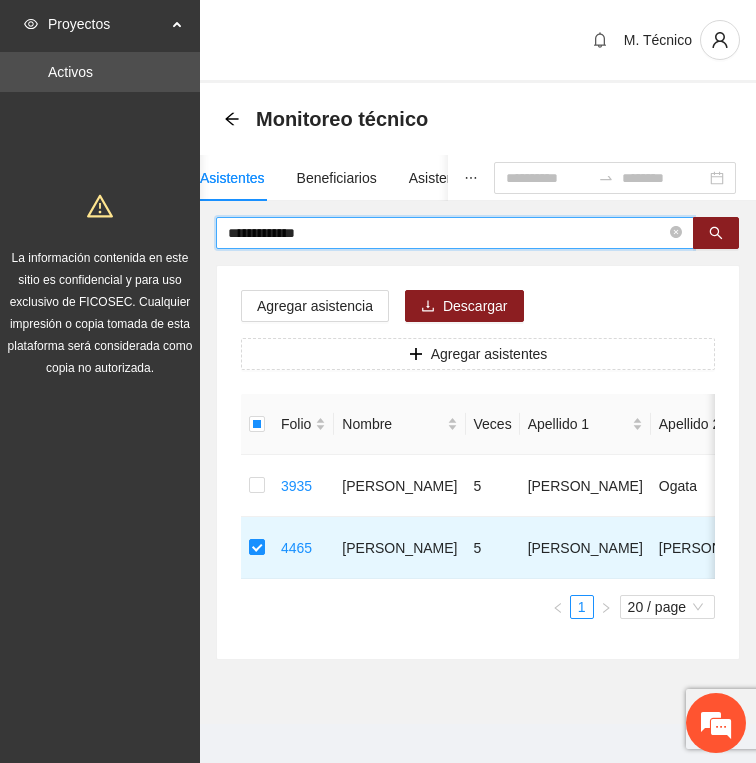 click on "**********" at bounding box center [447, 233] 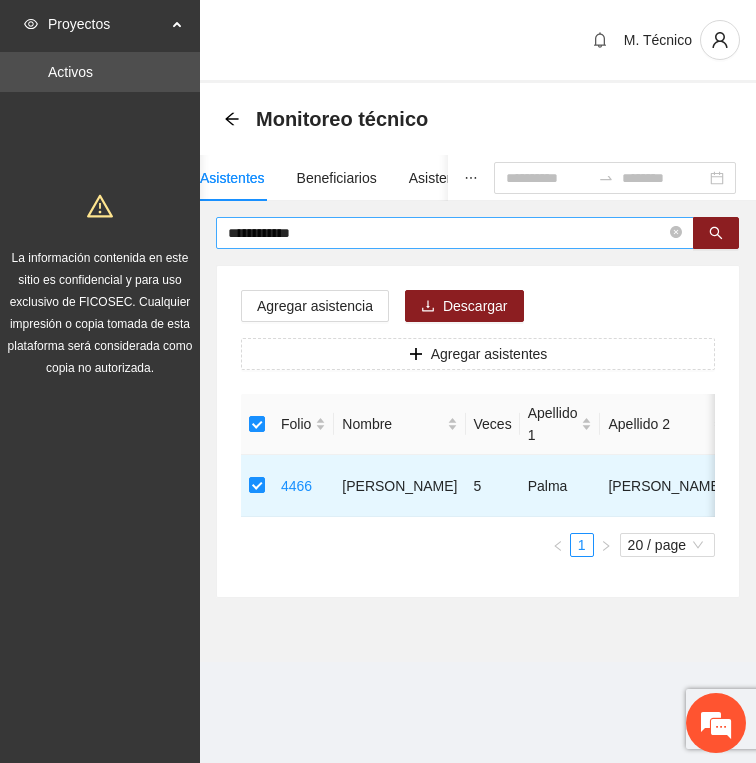 click on "**********" at bounding box center (447, 233) 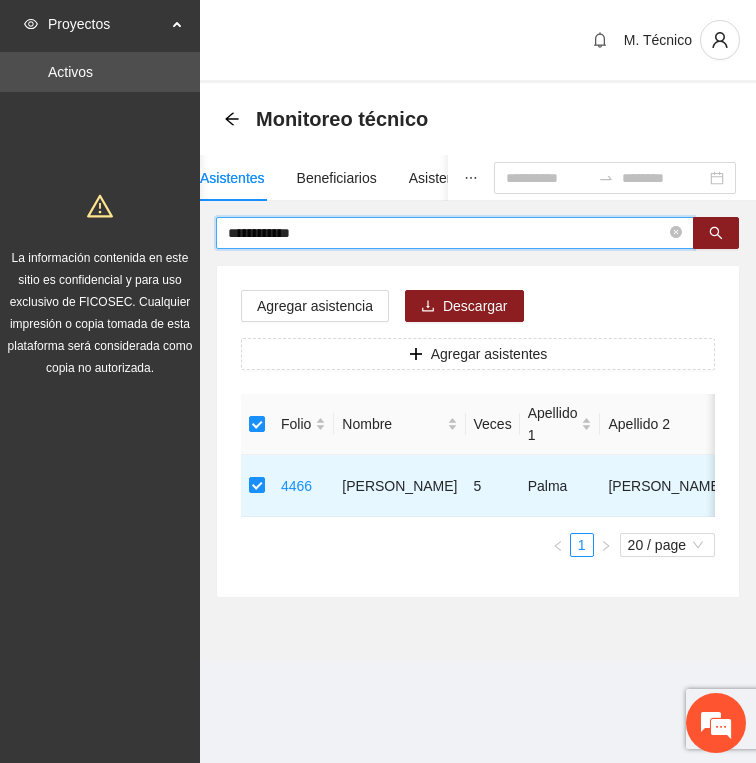 click on "**********" at bounding box center [447, 233] 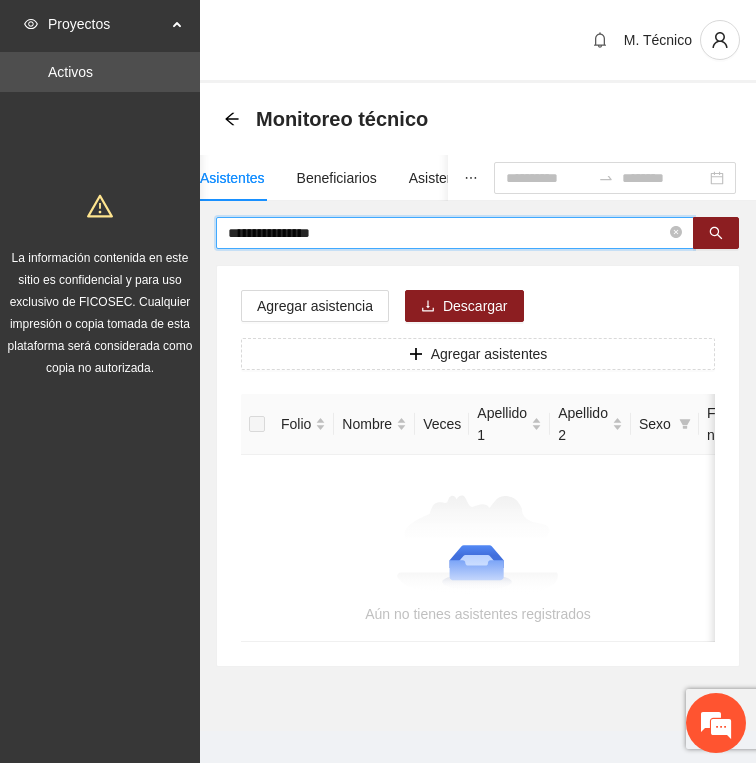 click on "**********" at bounding box center [447, 233] 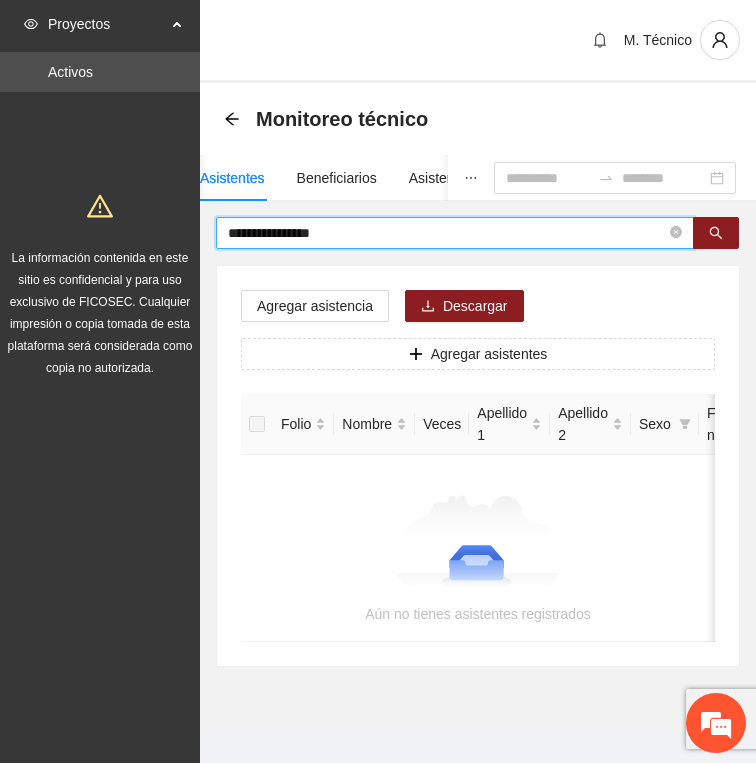 click on "**********" at bounding box center [447, 233] 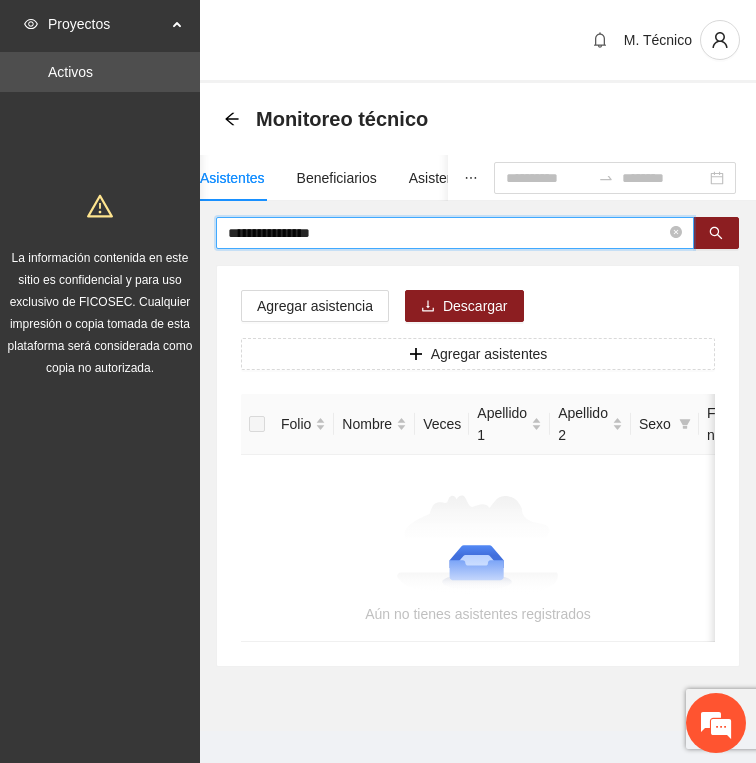 click on "**********" at bounding box center (478, 442) 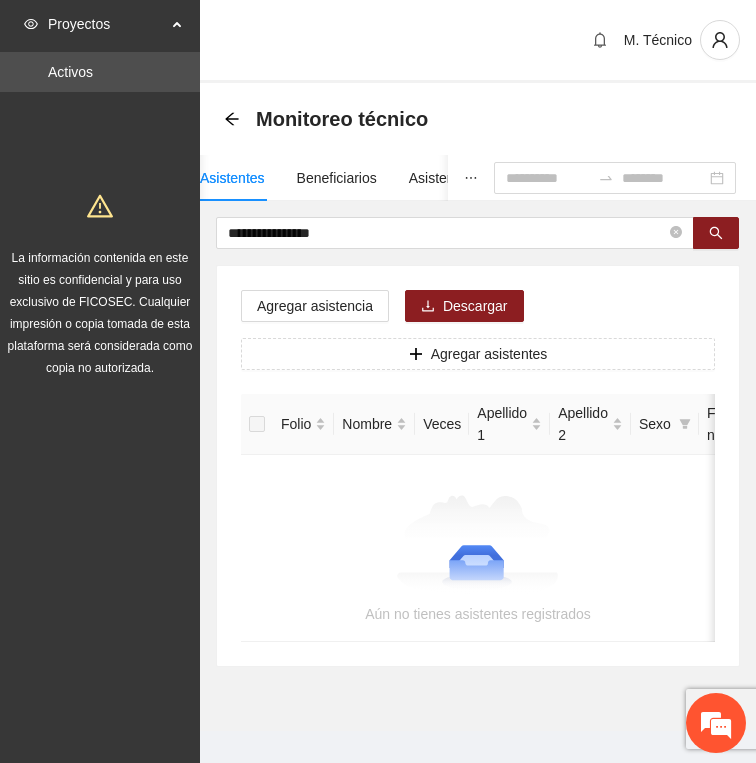 click on "**********" at bounding box center (478, 442) 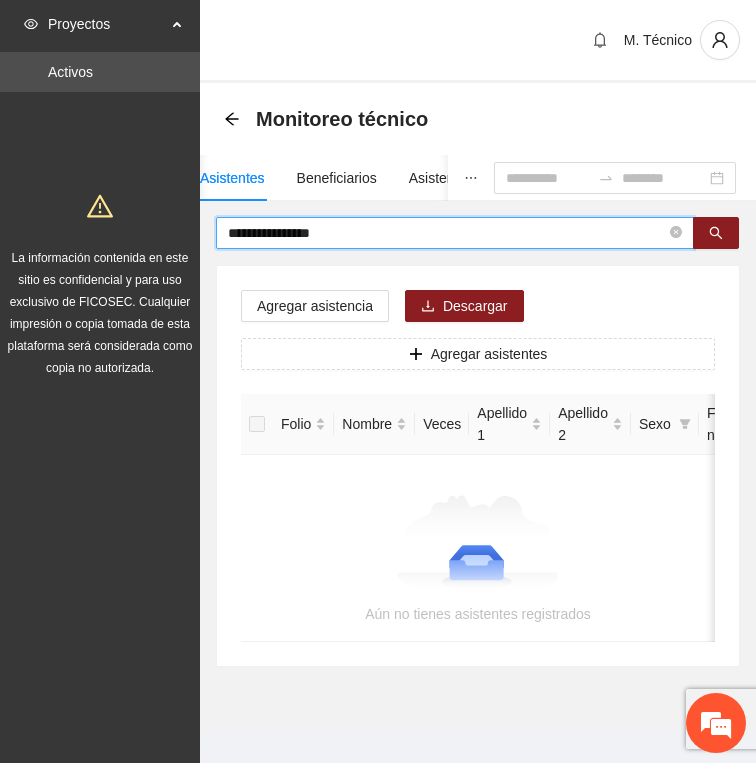 click on "**********" at bounding box center [447, 233] 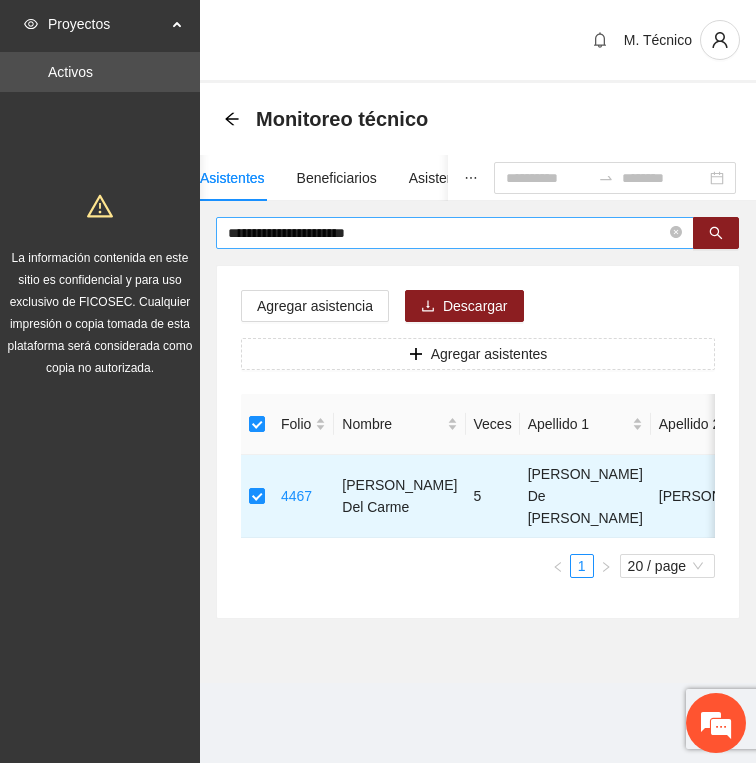 click on "**********" at bounding box center (447, 233) 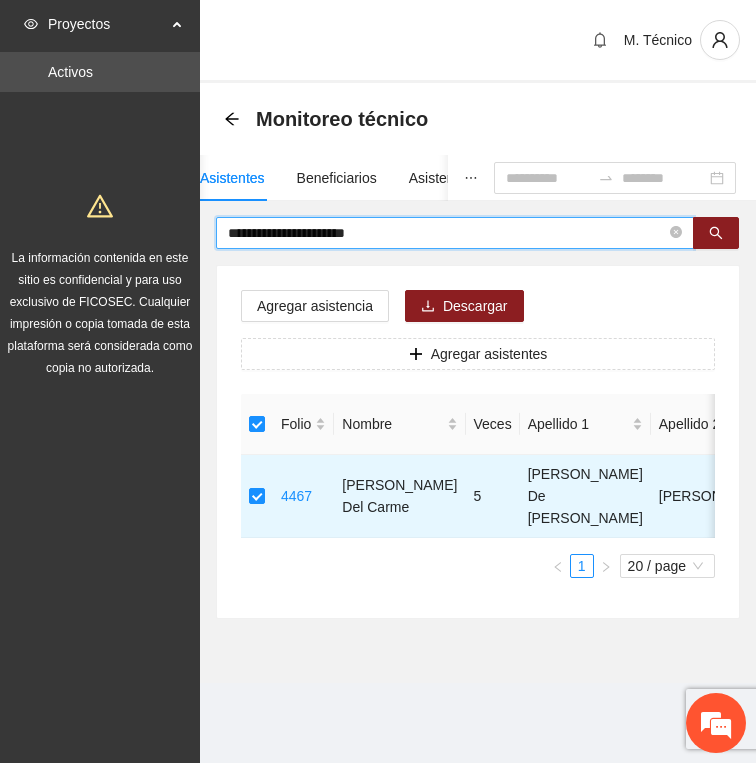 click on "**********" at bounding box center [447, 233] 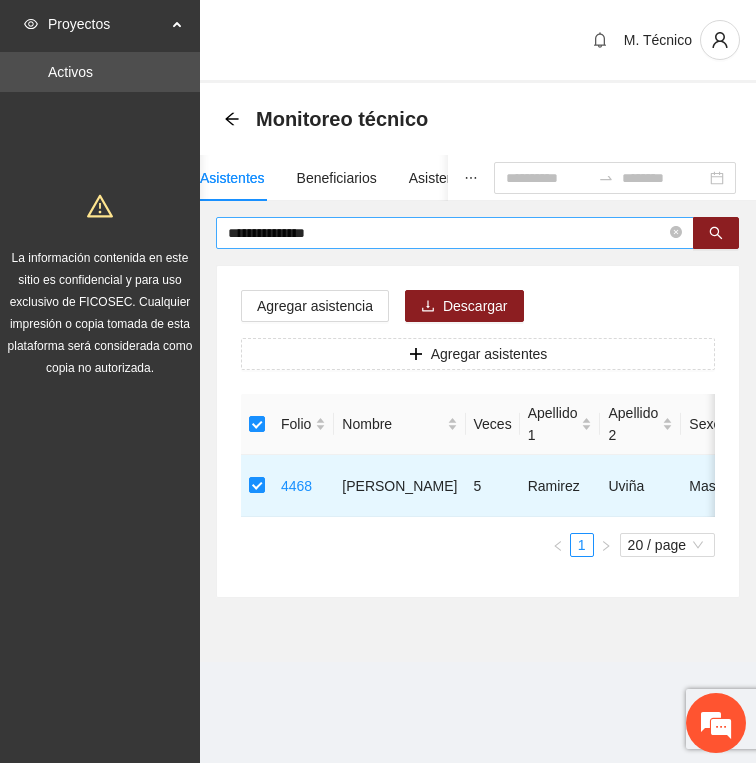 click on "**********" at bounding box center [447, 233] 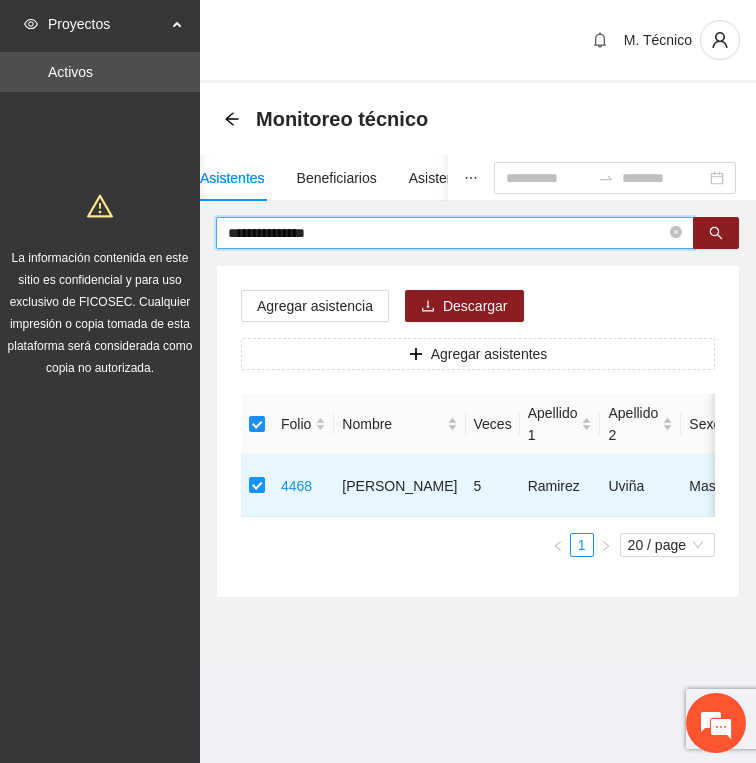 click on "**********" at bounding box center (447, 233) 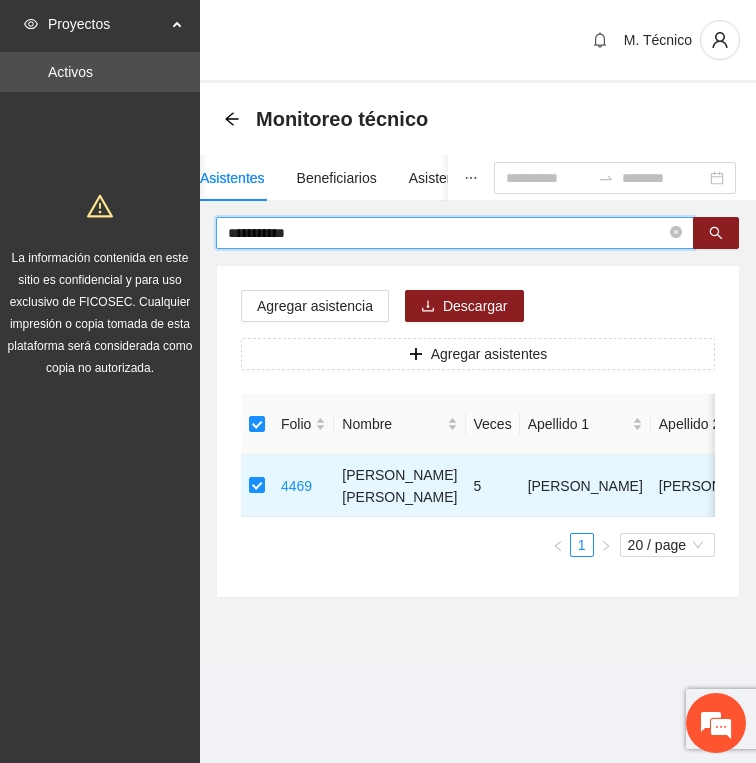 click on "**********" at bounding box center [447, 233] 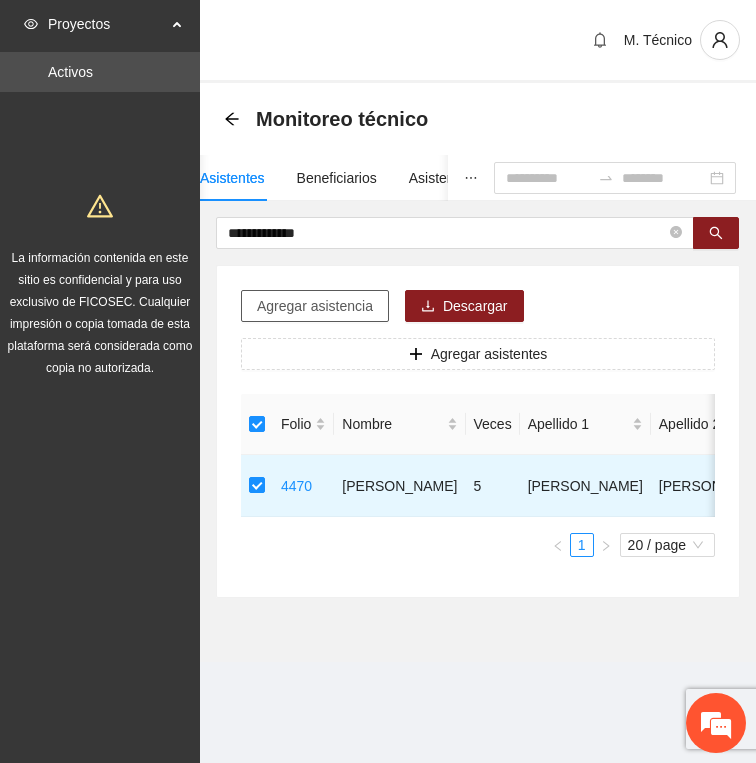 click on "Agregar asistencia" at bounding box center (315, 306) 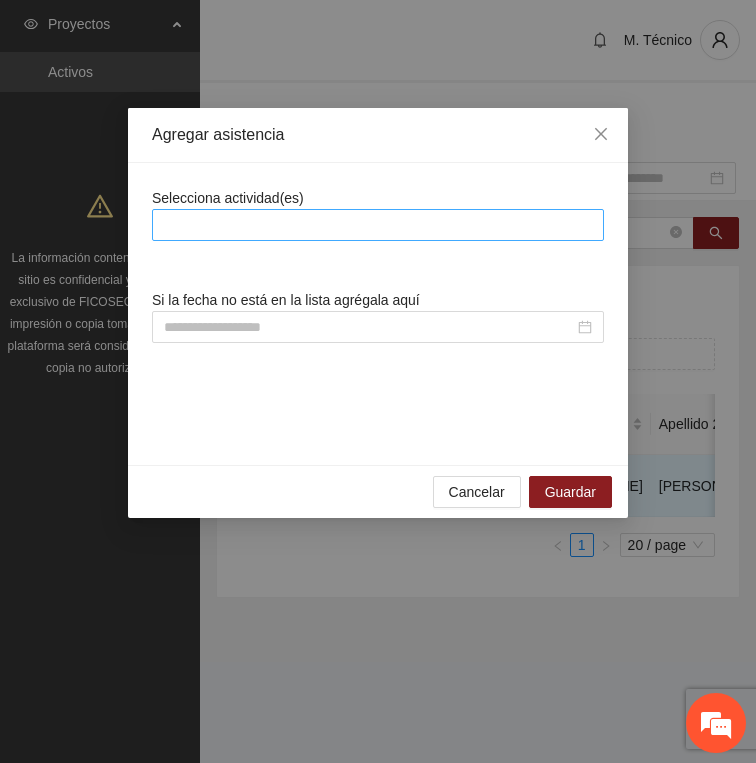 click at bounding box center (378, 225) 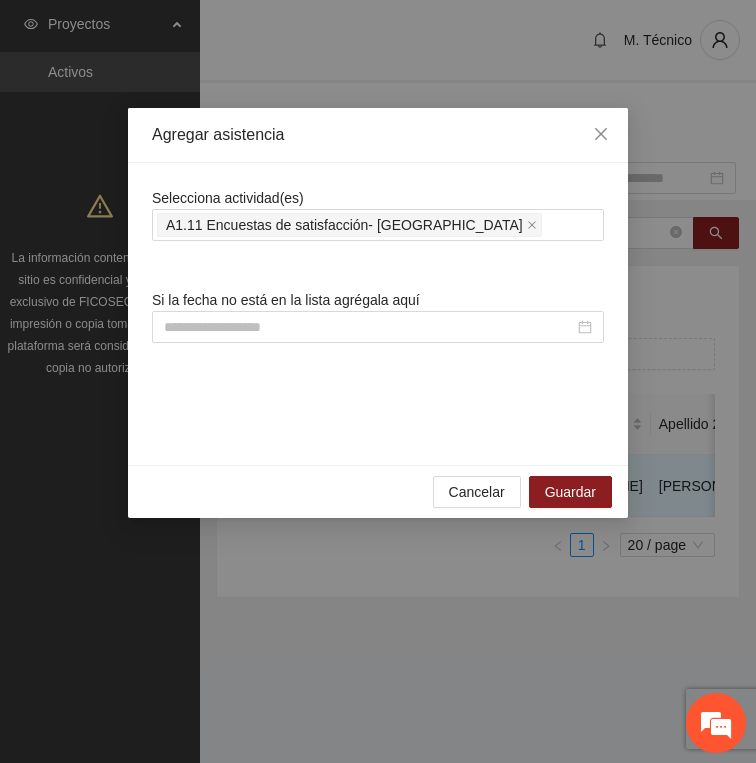 click on "Agregar asistencia" at bounding box center [378, 135] 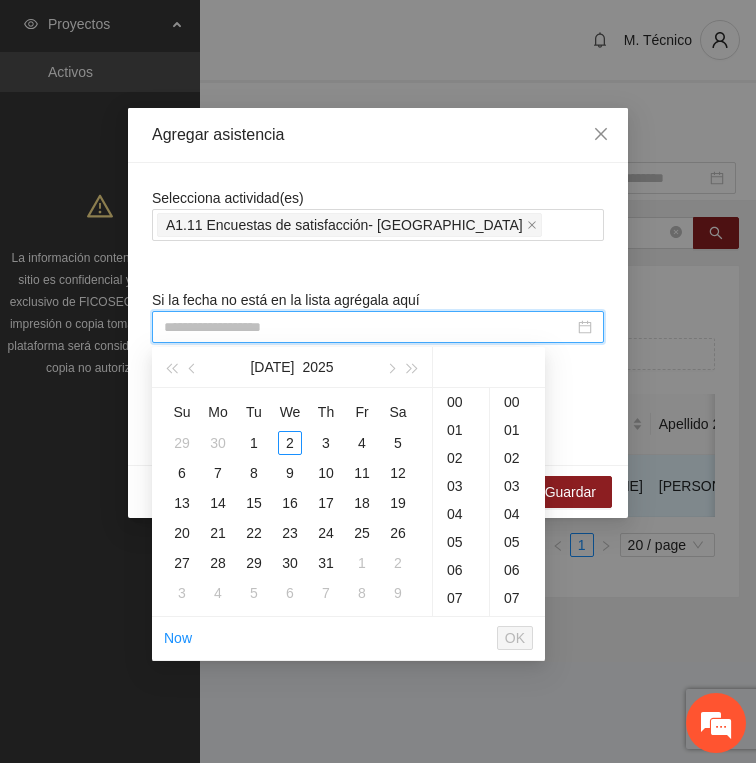 click at bounding box center [369, 327] 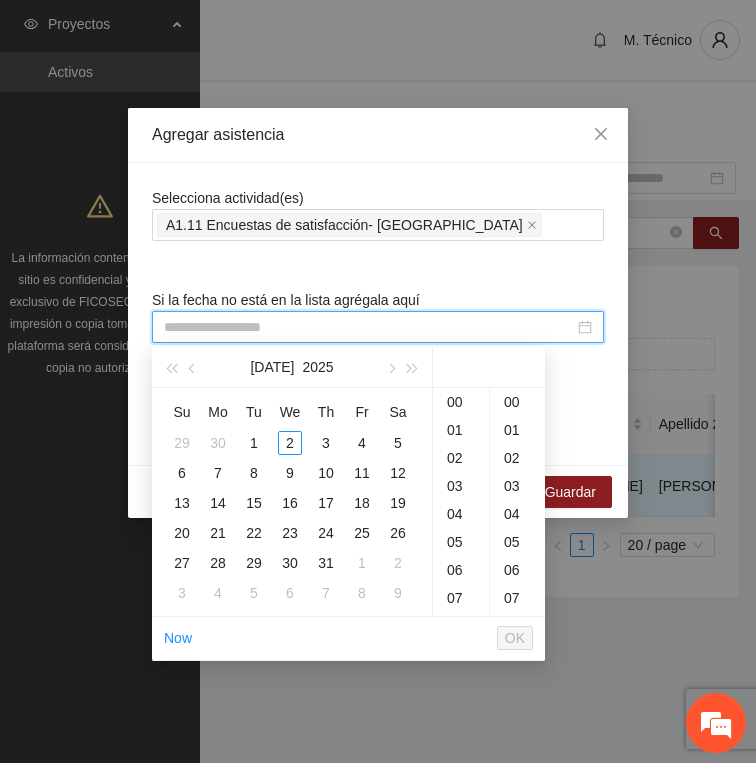 paste on "**********" 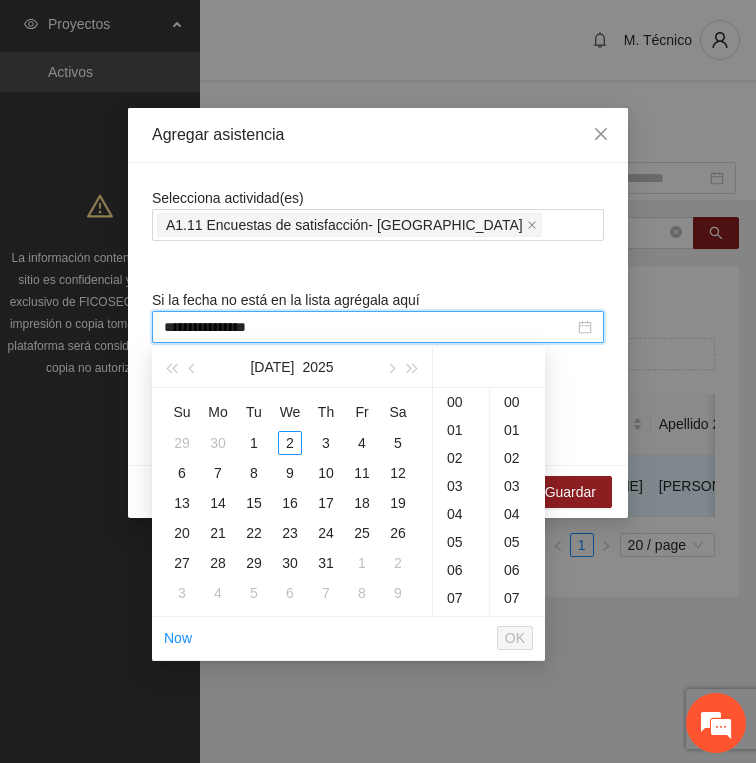 scroll, scrollTop: 205, scrollLeft: 0, axis: vertical 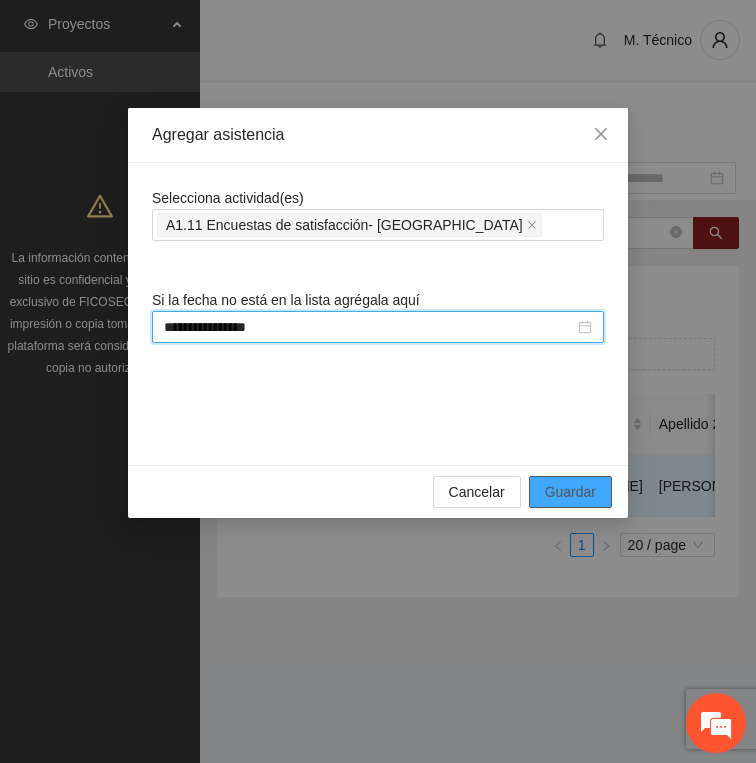 click on "Guardar" at bounding box center [570, 492] 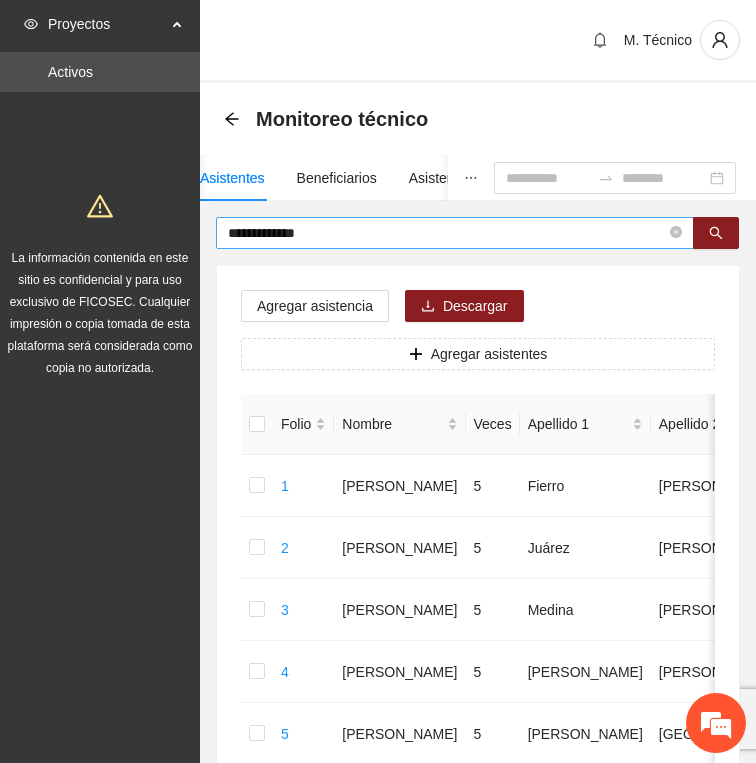 click on "**********" at bounding box center (455, 233) 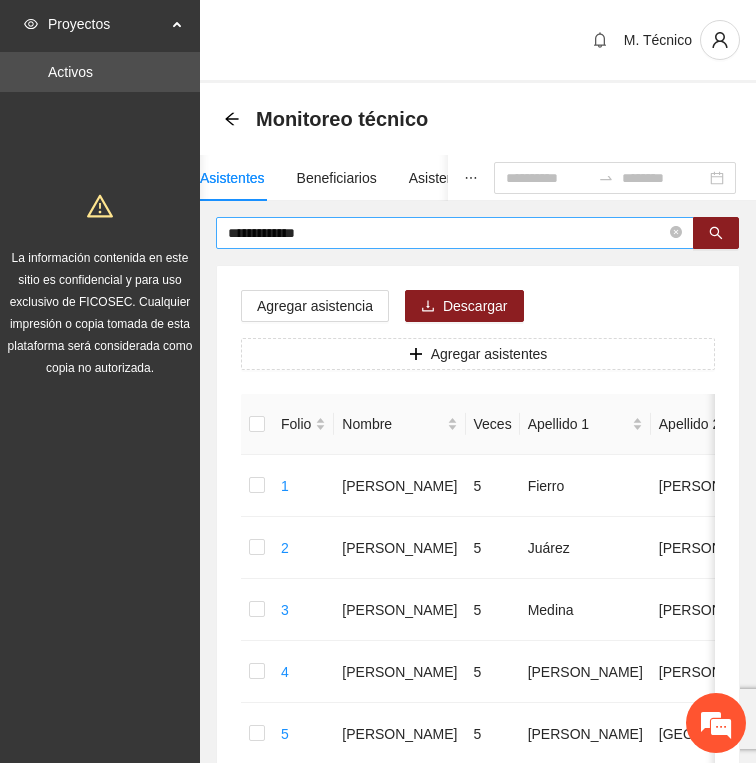 click on "**********" at bounding box center [455, 233] 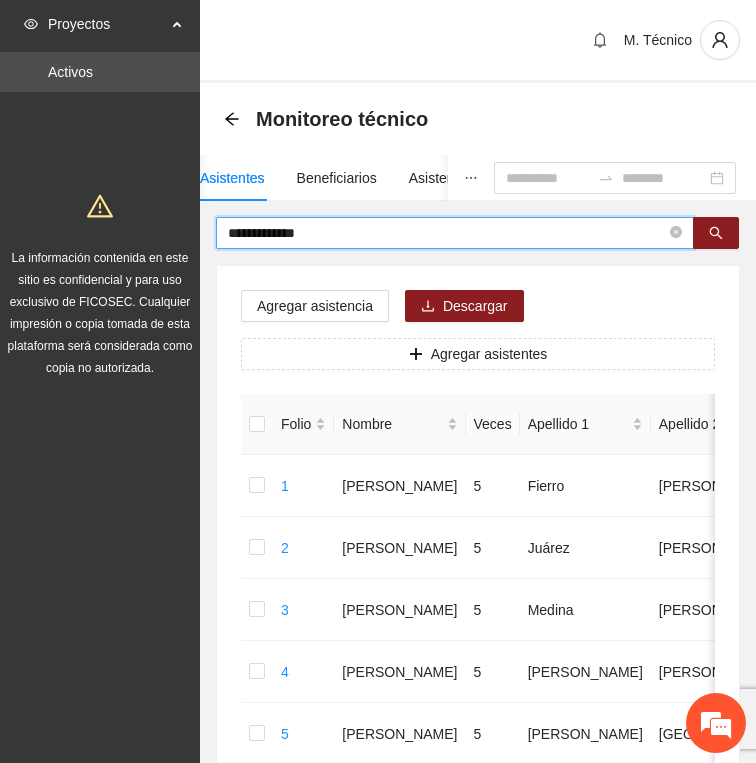 click on "**********" at bounding box center [447, 233] 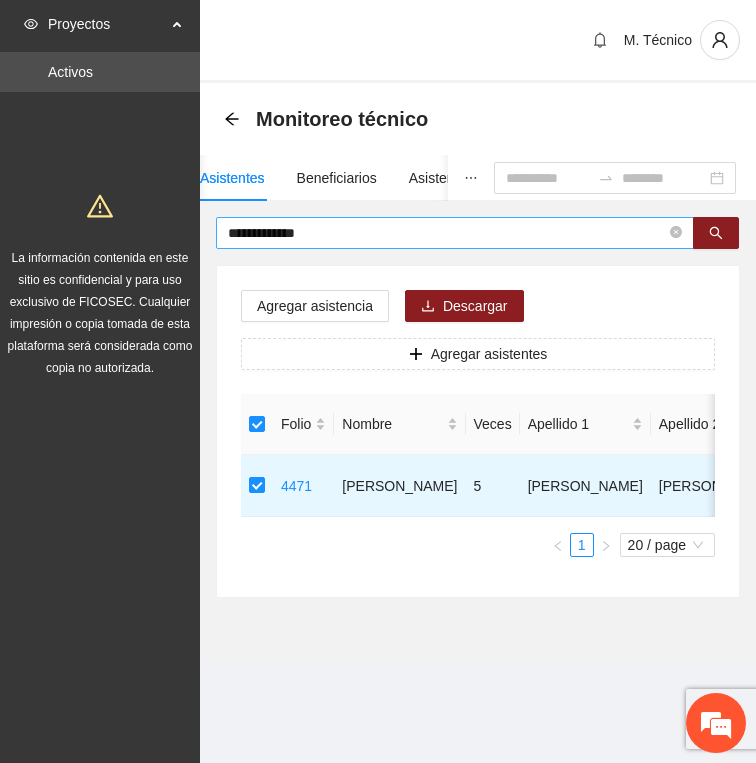 click on "**********" at bounding box center [447, 233] 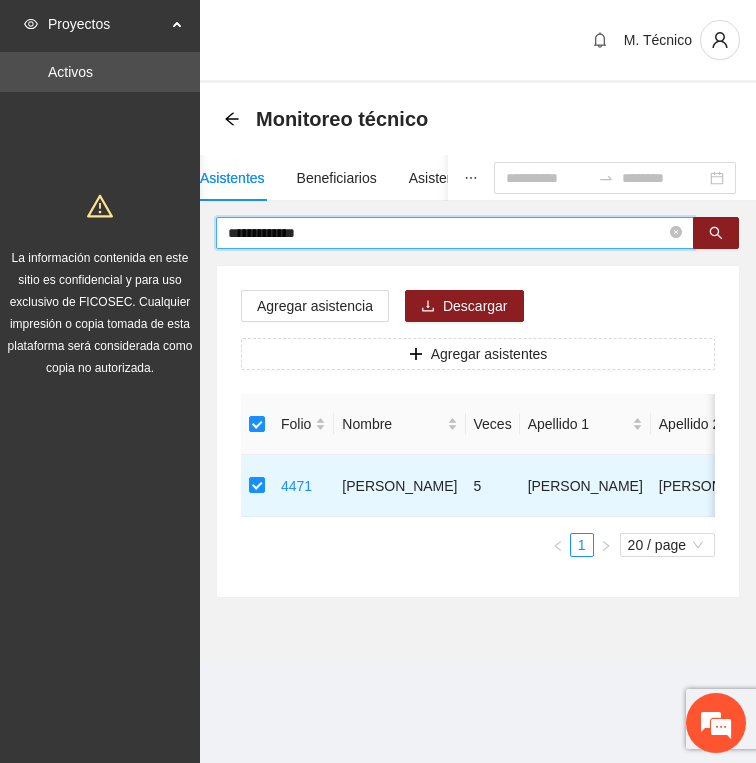 click on "**********" at bounding box center (447, 233) 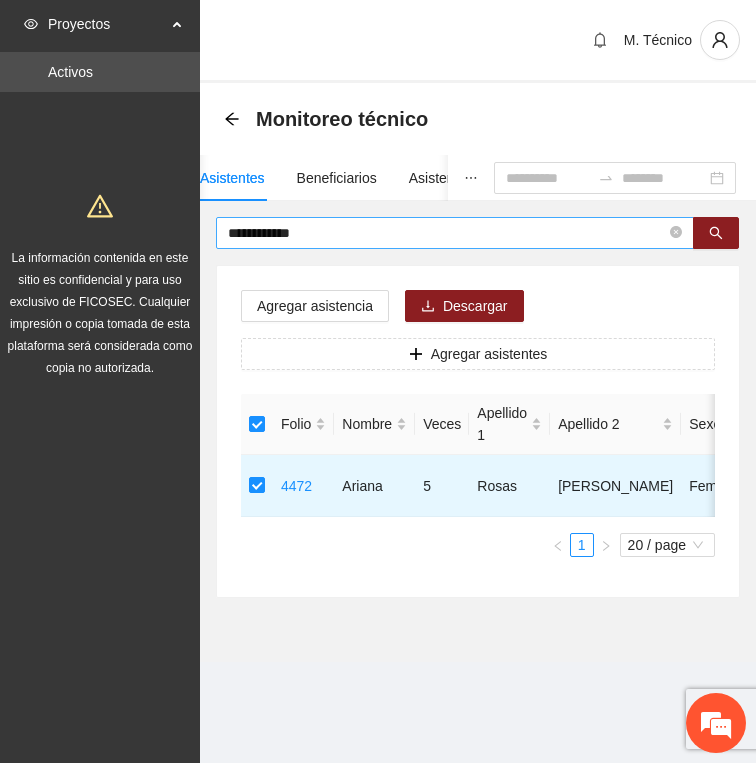 click on "**********" at bounding box center (447, 233) 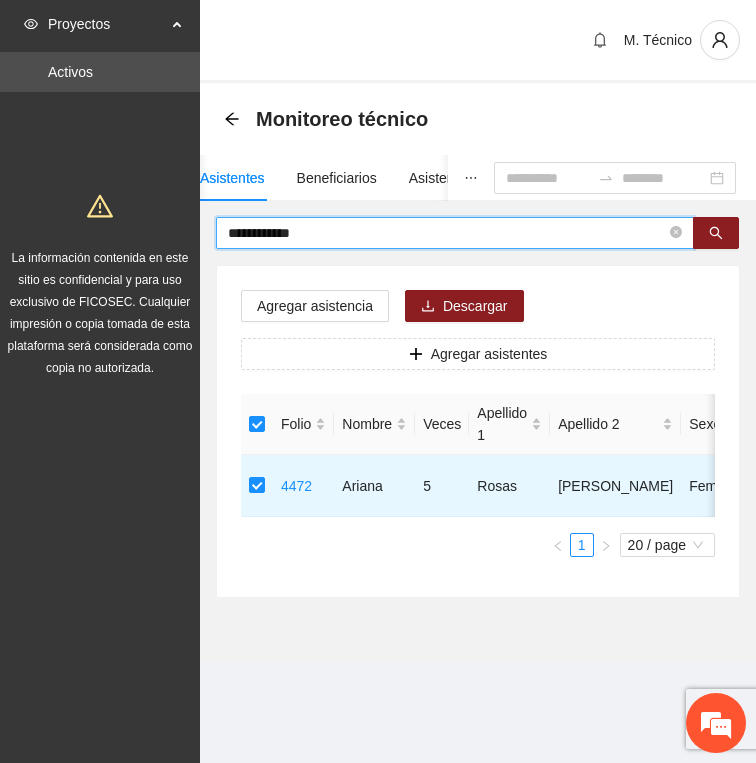 click on "**********" at bounding box center (447, 233) 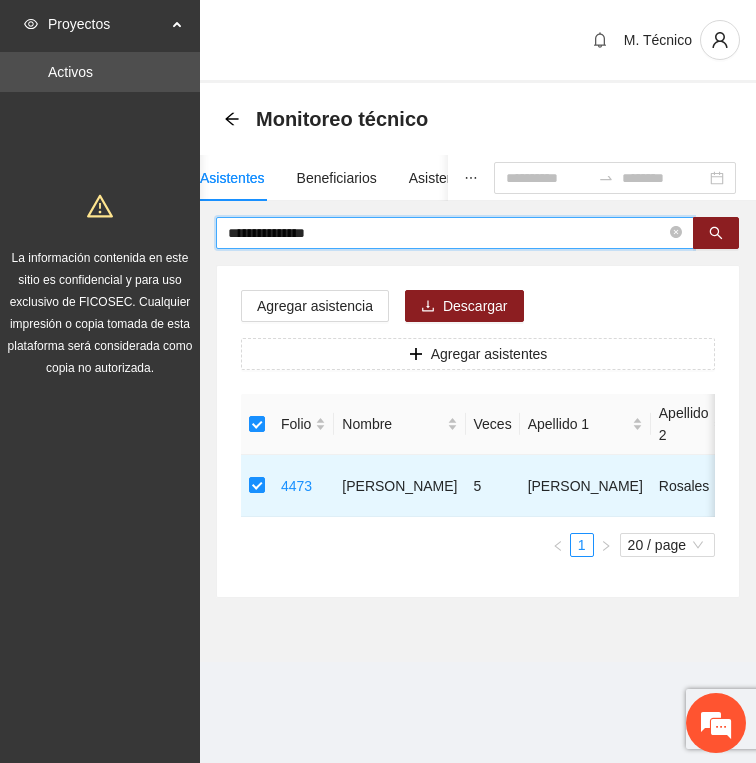 click on "**********" at bounding box center (447, 233) 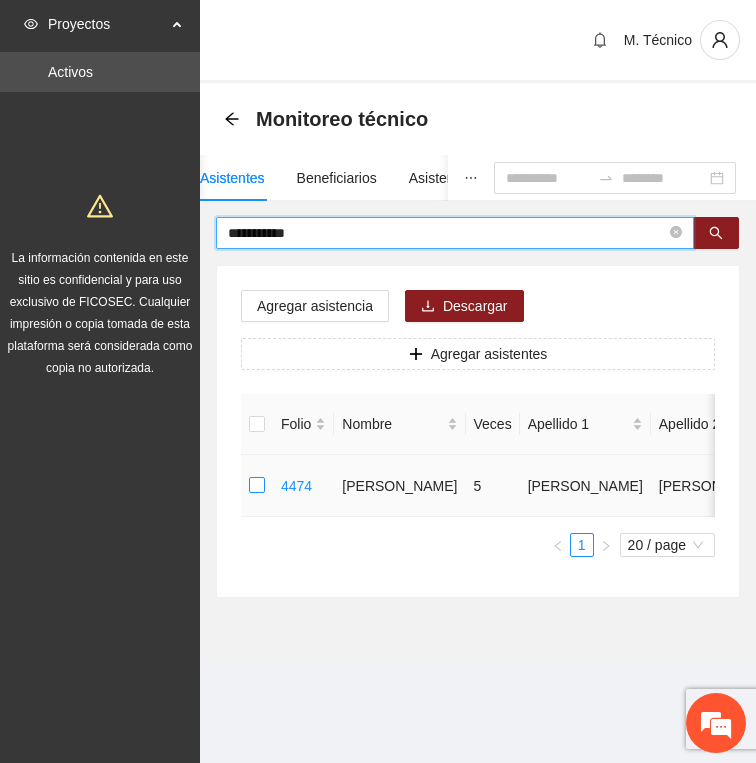 click at bounding box center [257, 486] 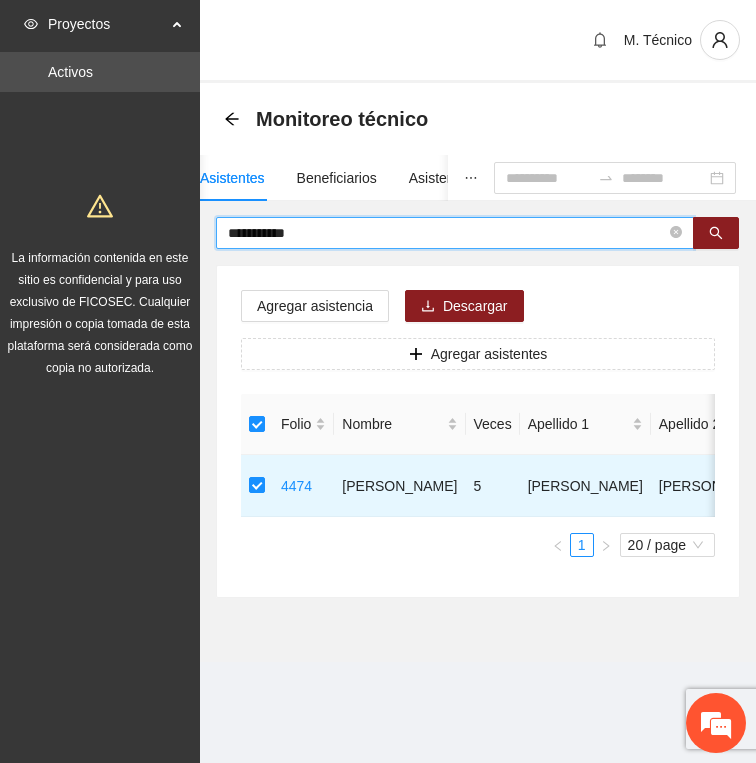 click on "**********" at bounding box center [447, 233] 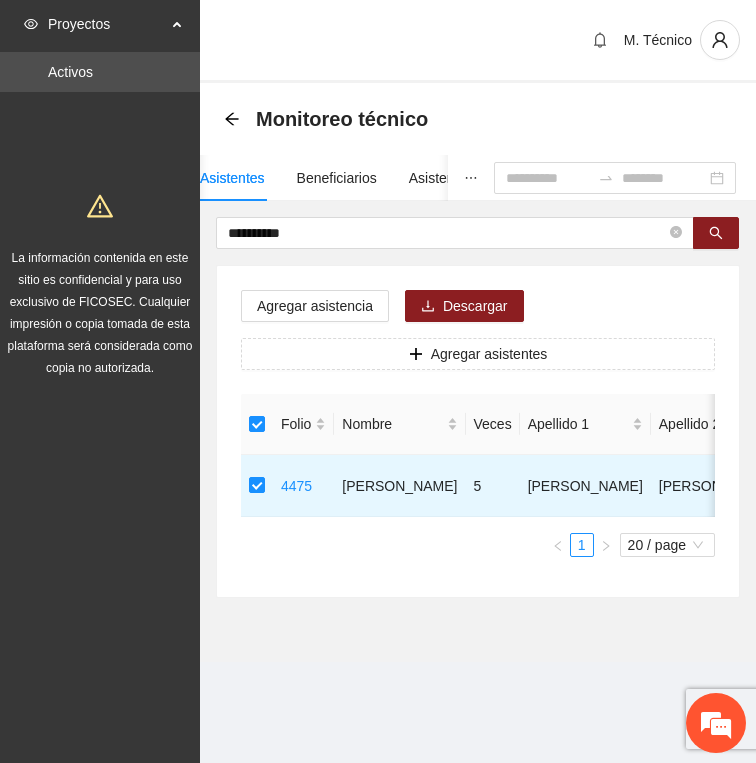click 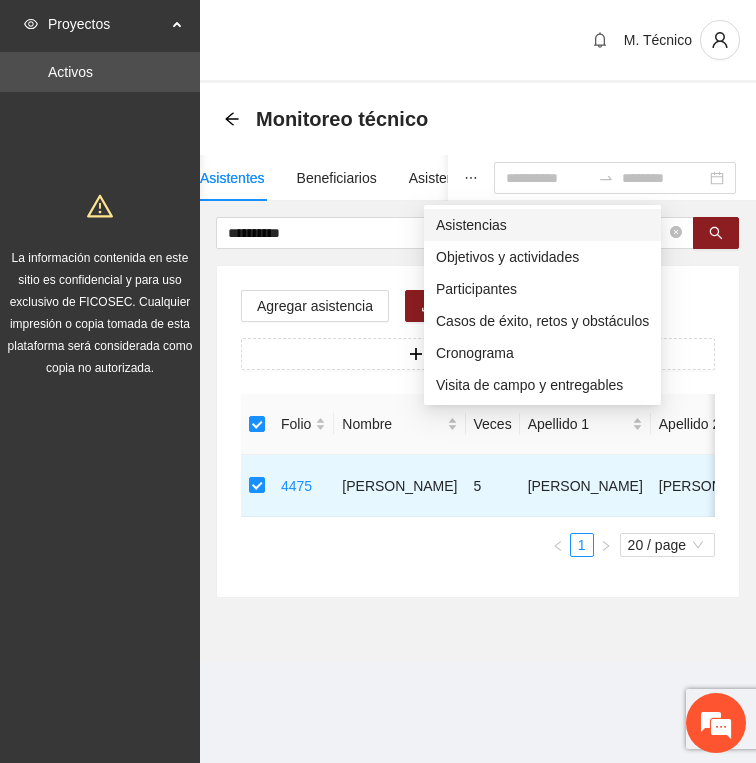 click on "Asistencias" at bounding box center [542, 225] 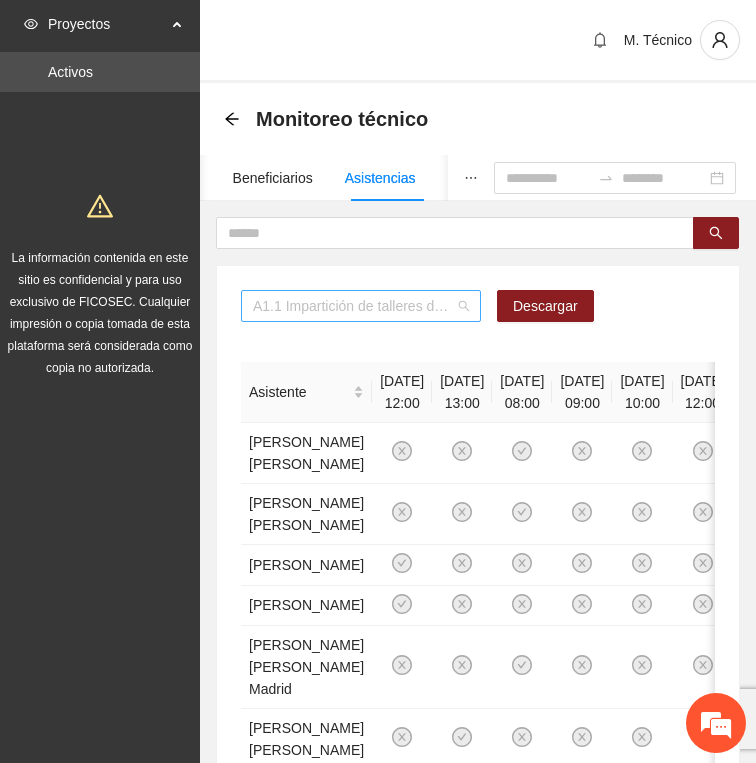 click on "A1.1 Impartición de talleres de habilidades para la vida-[GEOGRAPHIC_DATA]" at bounding box center (361, 306) 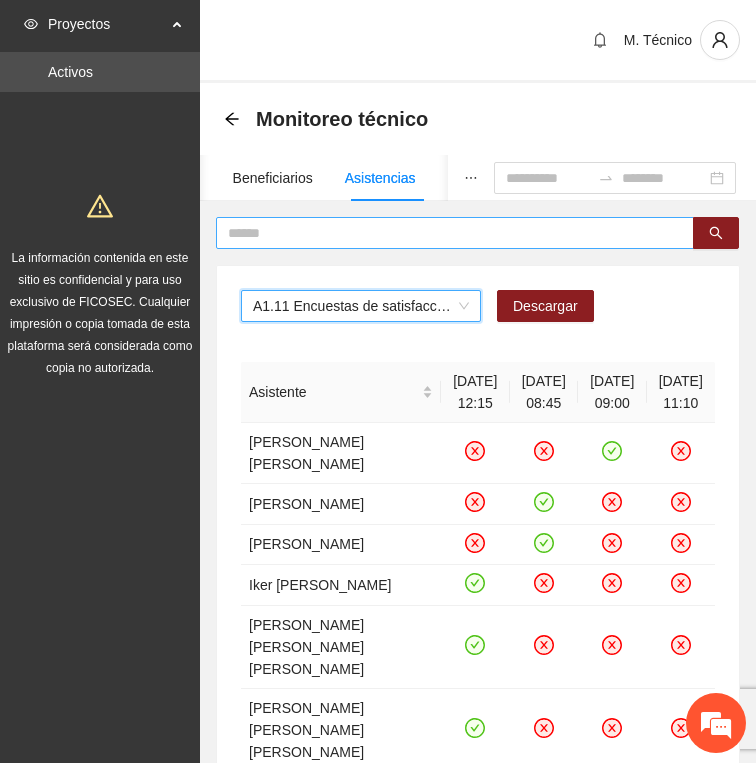 click at bounding box center [447, 233] 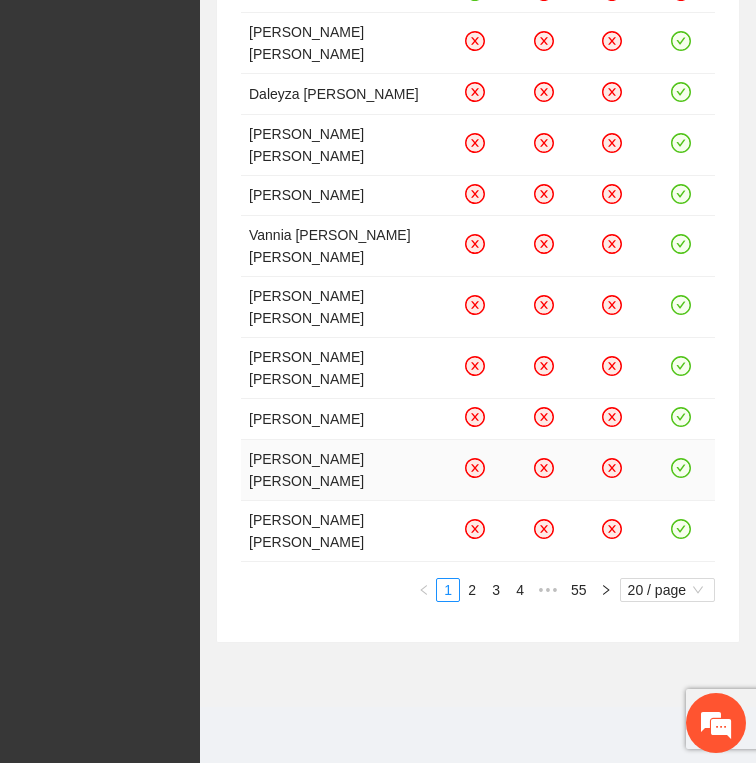 scroll, scrollTop: 1829, scrollLeft: 0, axis: vertical 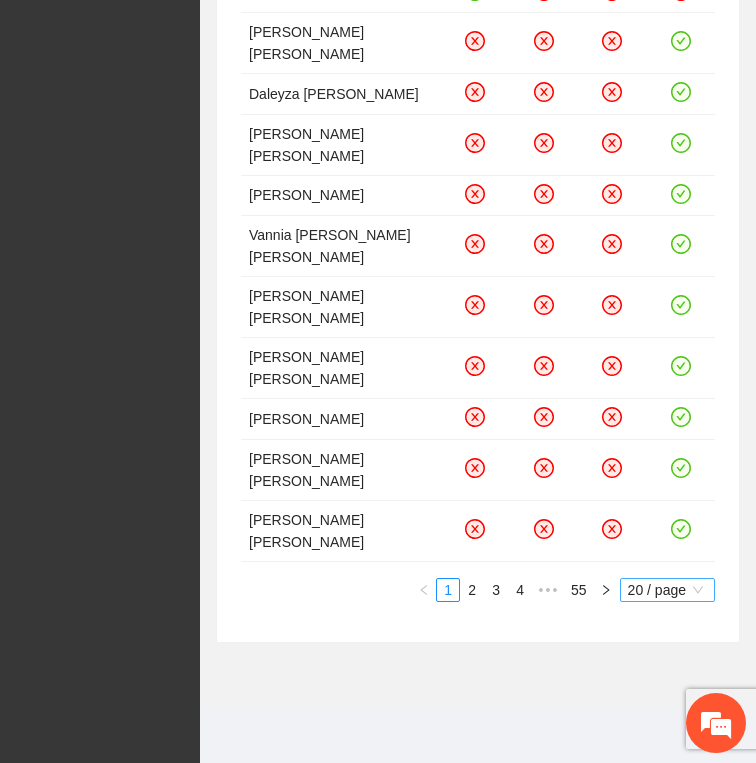 click on "20 / page" at bounding box center [667, 590] 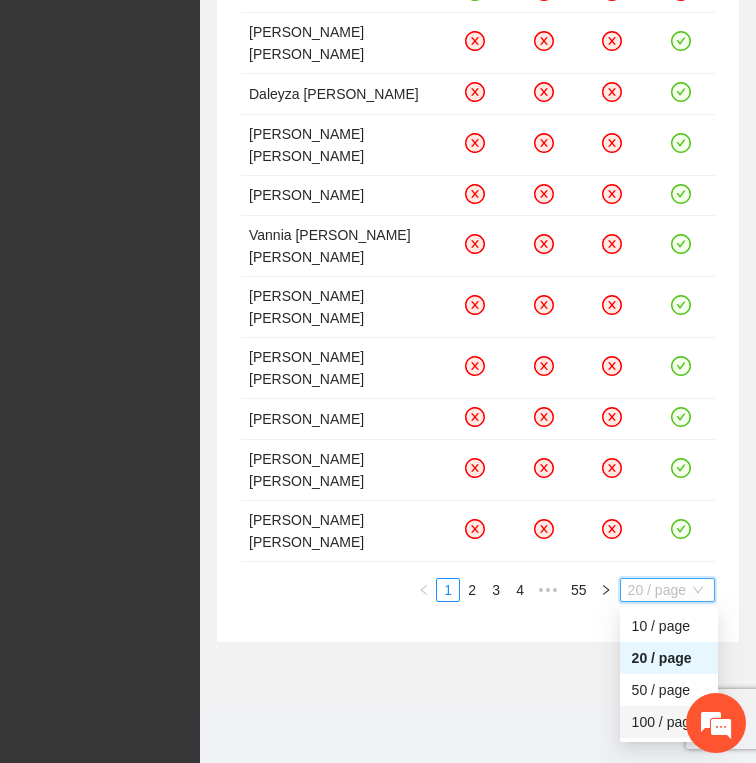 click on "100 / page" at bounding box center [669, 722] 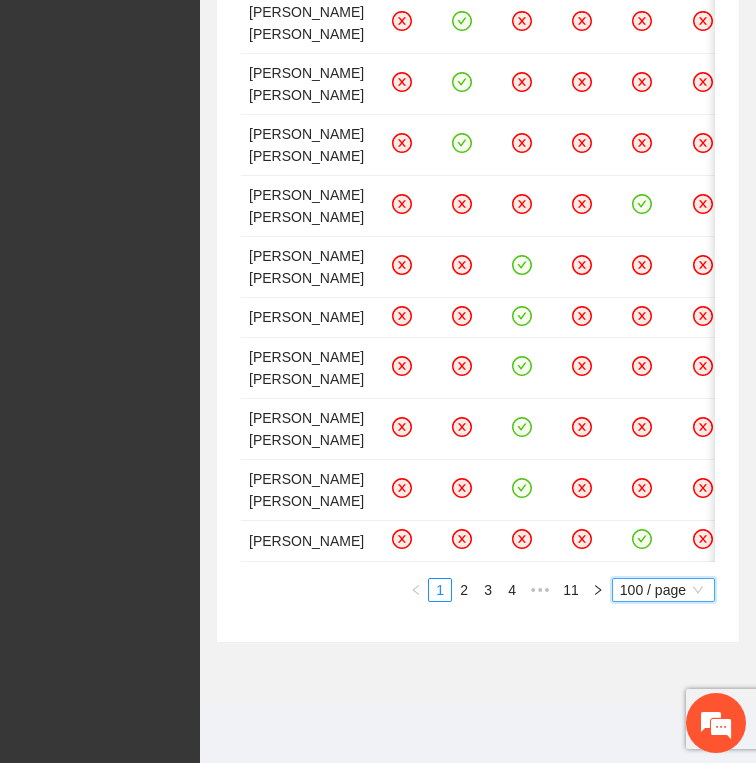 scroll, scrollTop: 9459, scrollLeft: 0, axis: vertical 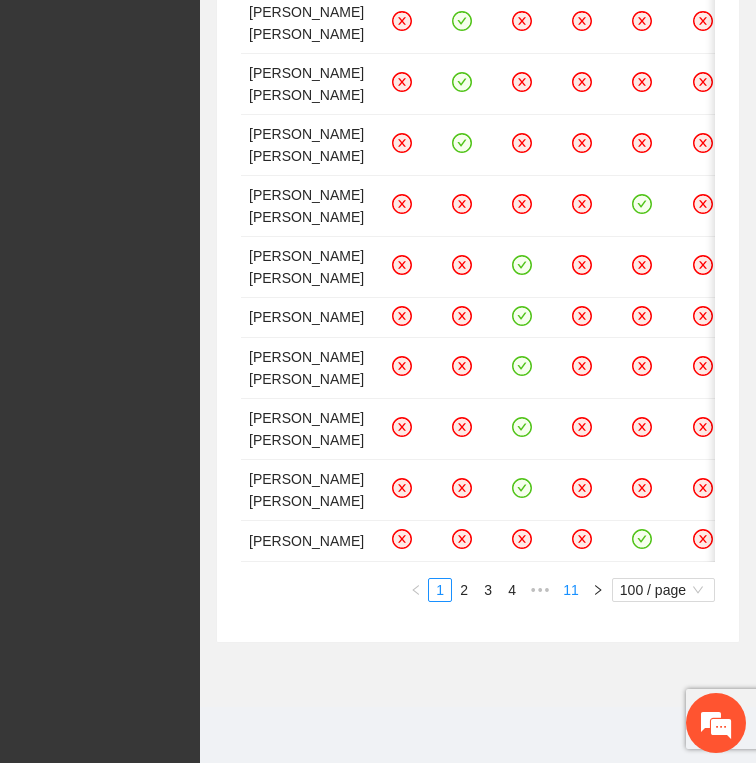 click on "11" at bounding box center [571, 590] 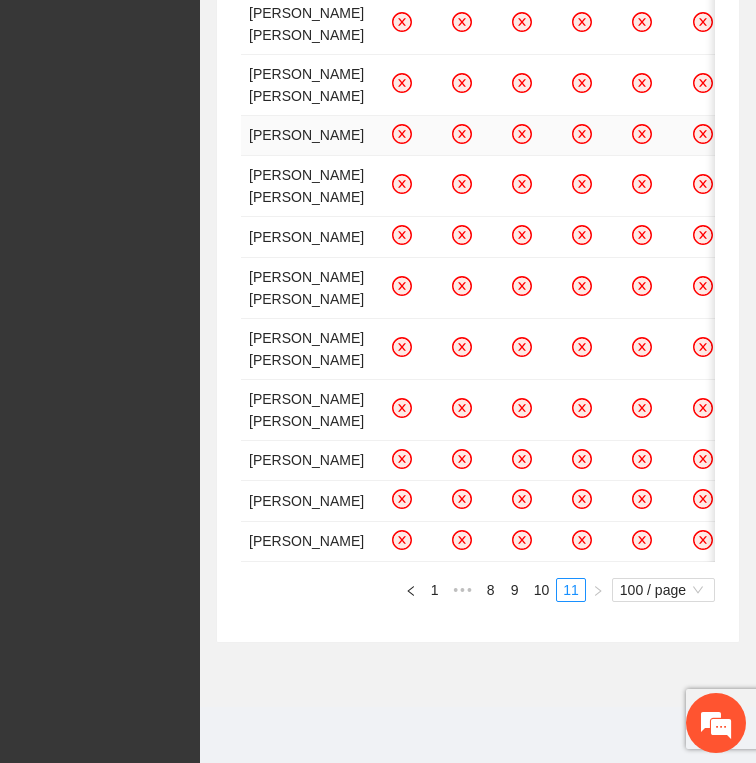 scroll, scrollTop: 6894, scrollLeft: 0, axis: vertical 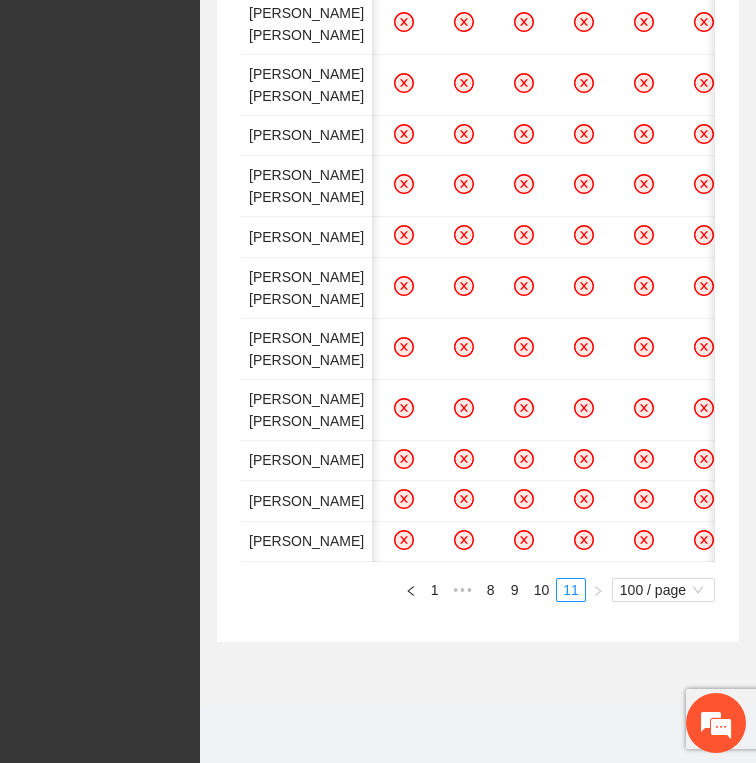 click on "Proyectos Activos La información contenida en este sitio es confidencial y para uso exclusivo de FICOSEC. Cualquier impresión o copia tomada de esta plataforma será considerada como copia no autorizada." at bounding box center (100, -1911) 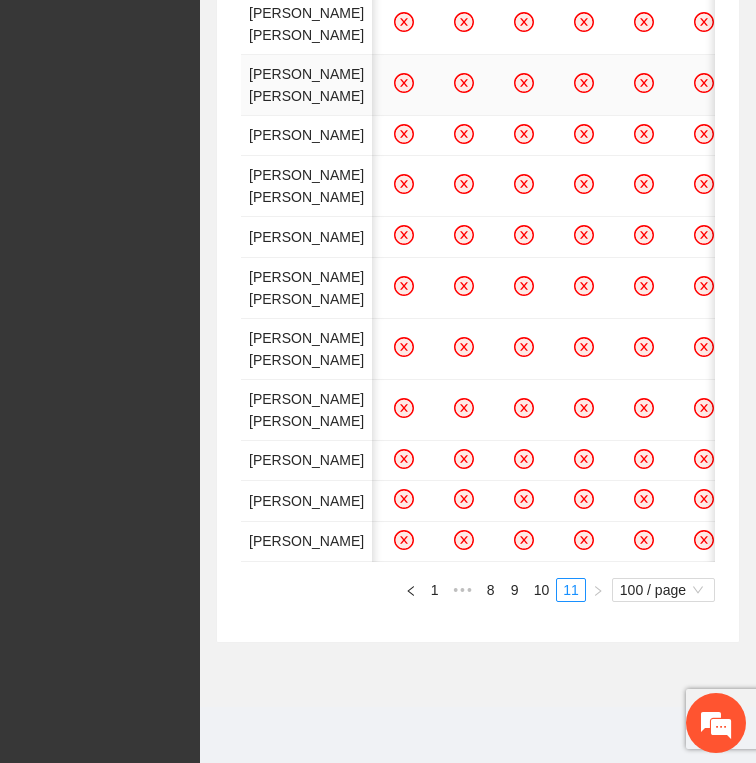 scroll, scrollTop: 6894, scrollLeft: 0, axis: vertical 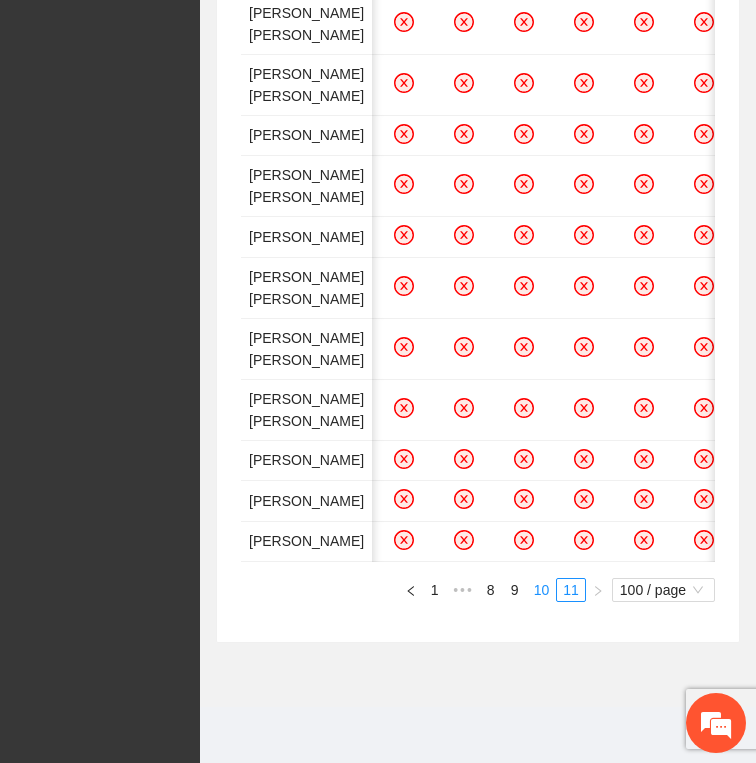 click on "10" at bounding box center (542, 590) 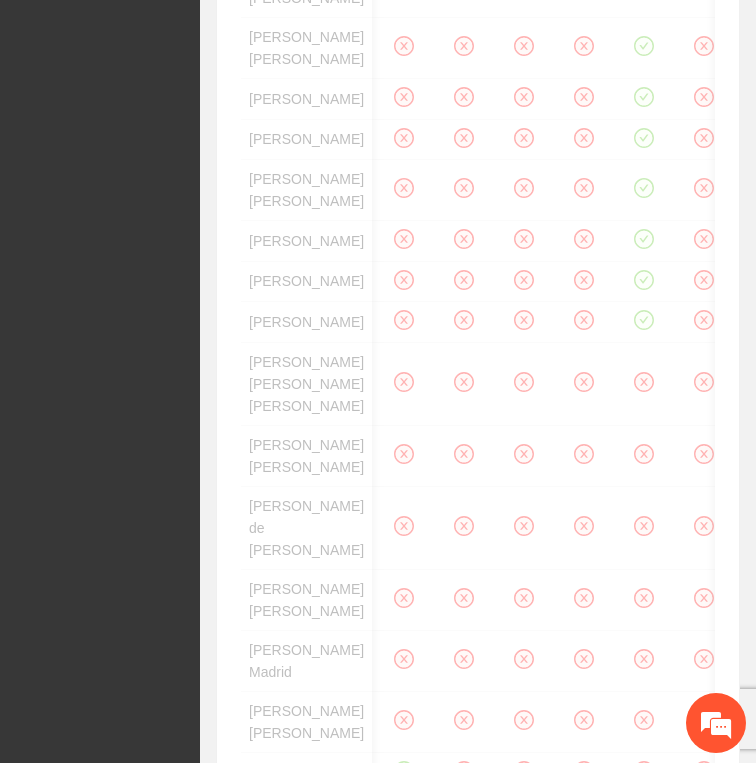 scroll, scrollTop: 0, scrollLeft: 0, axis: both 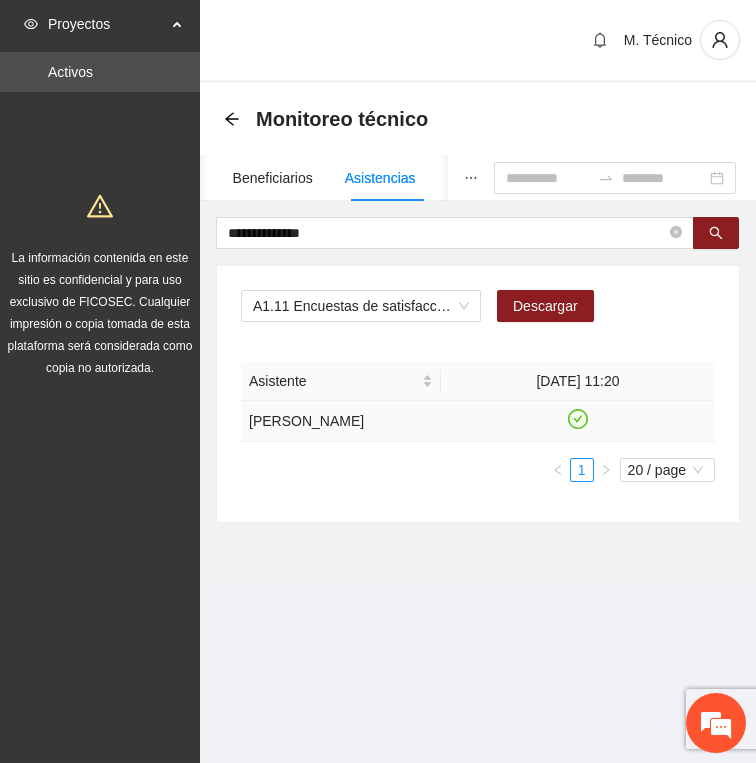 click 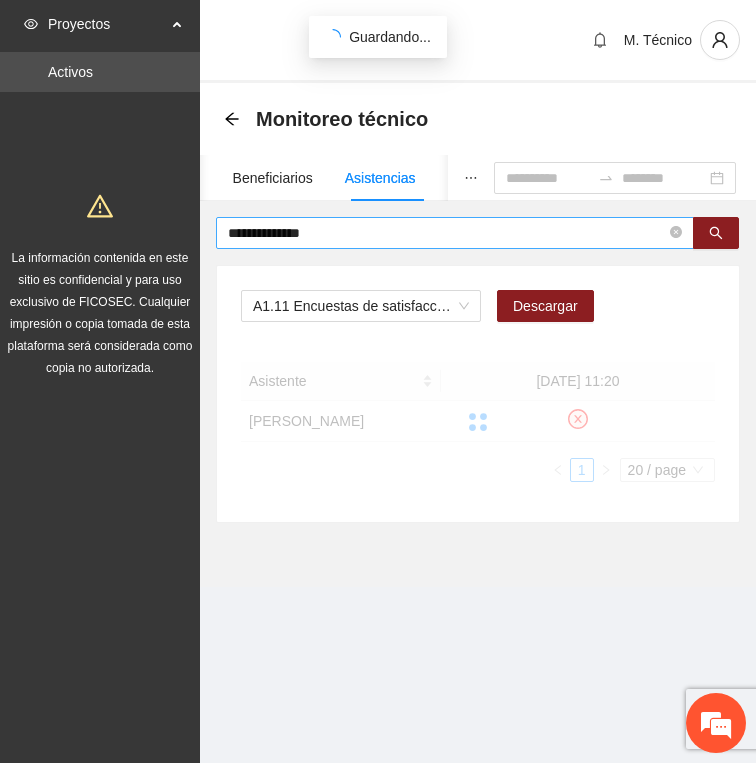 click on "**********" at bounding box center (447, 233) 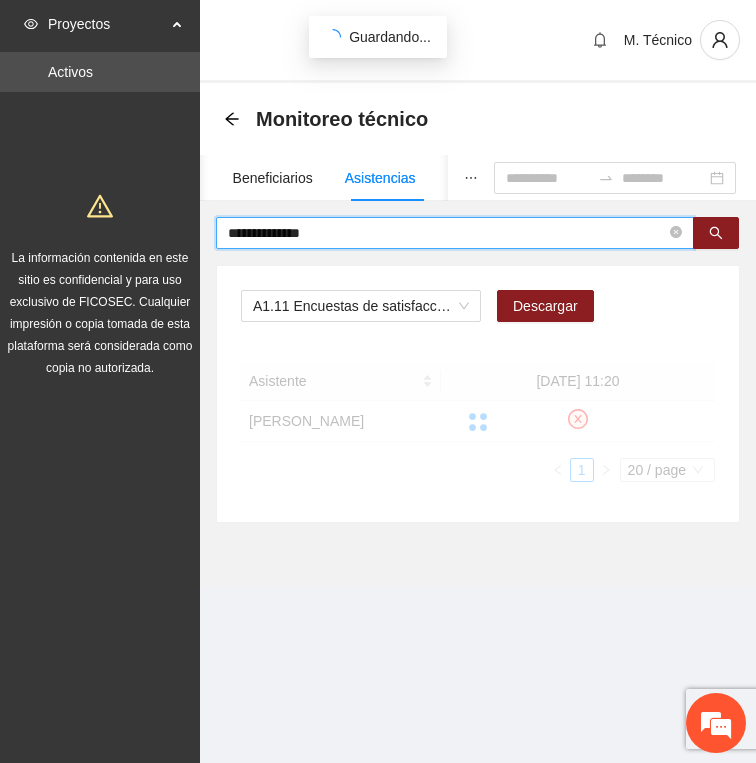 click on "**********" at bounding box center [447, 233] 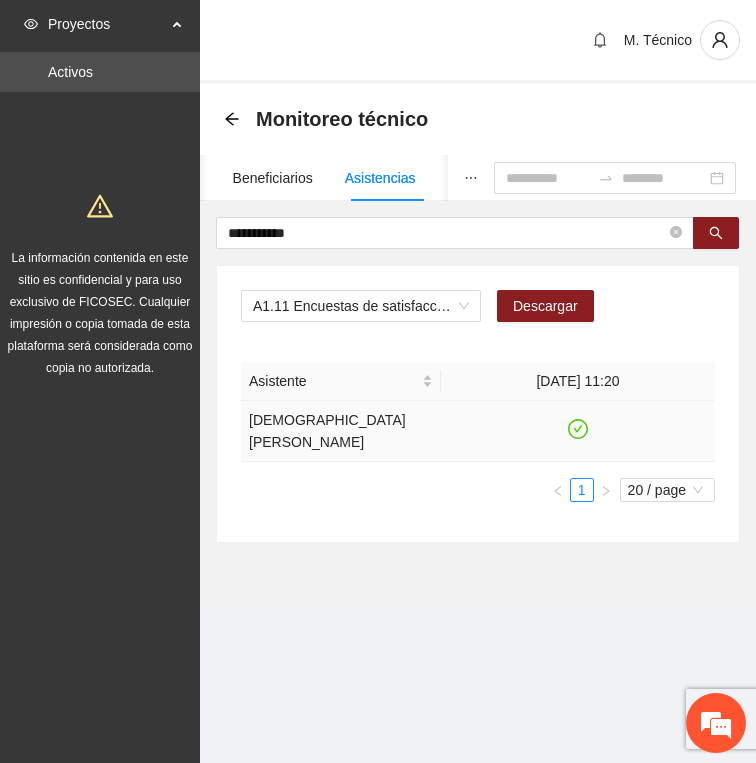 click 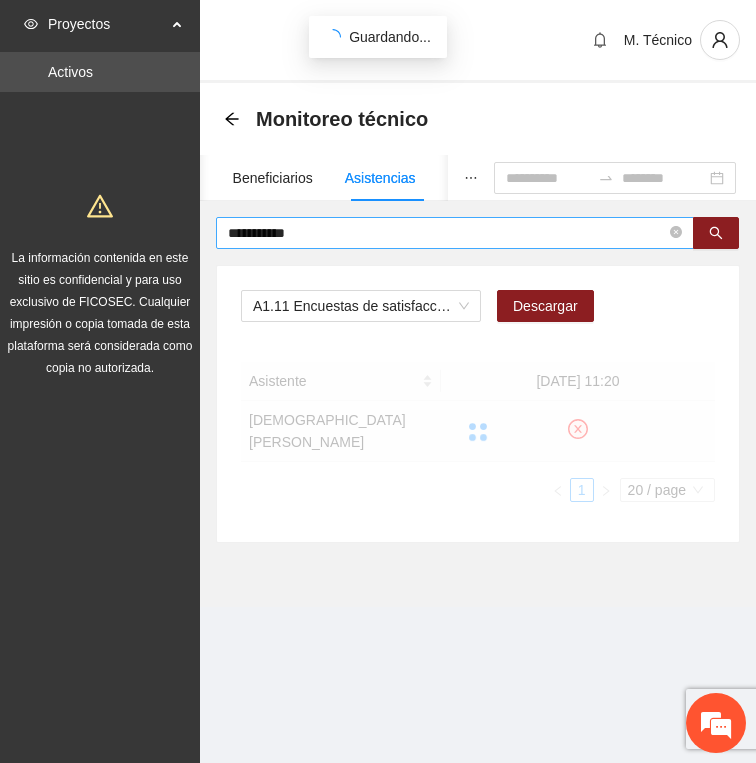 click on "**********" at bounding box center [447, 233] 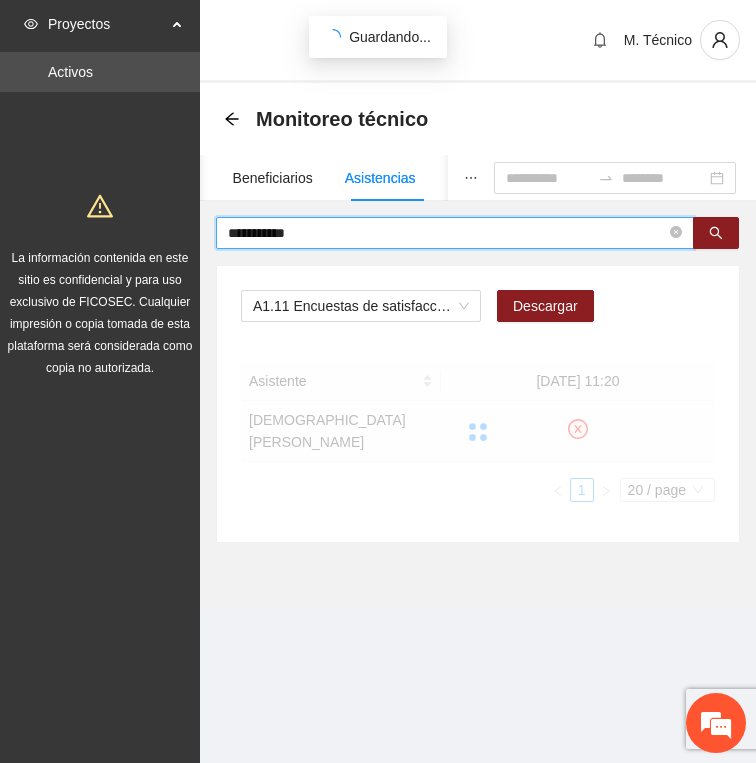 click on "**********" at bounding box center (447, 233) 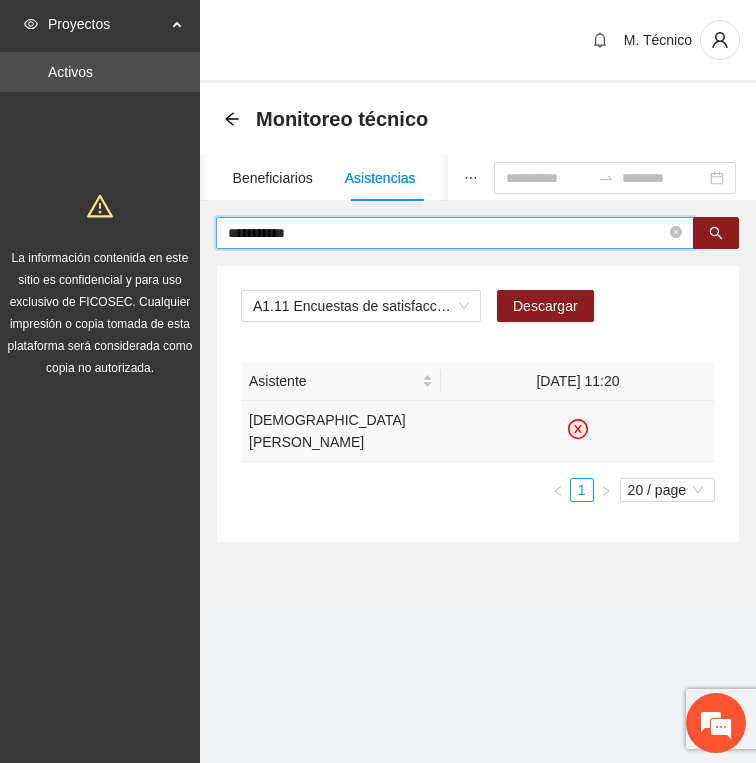 type on "**********" 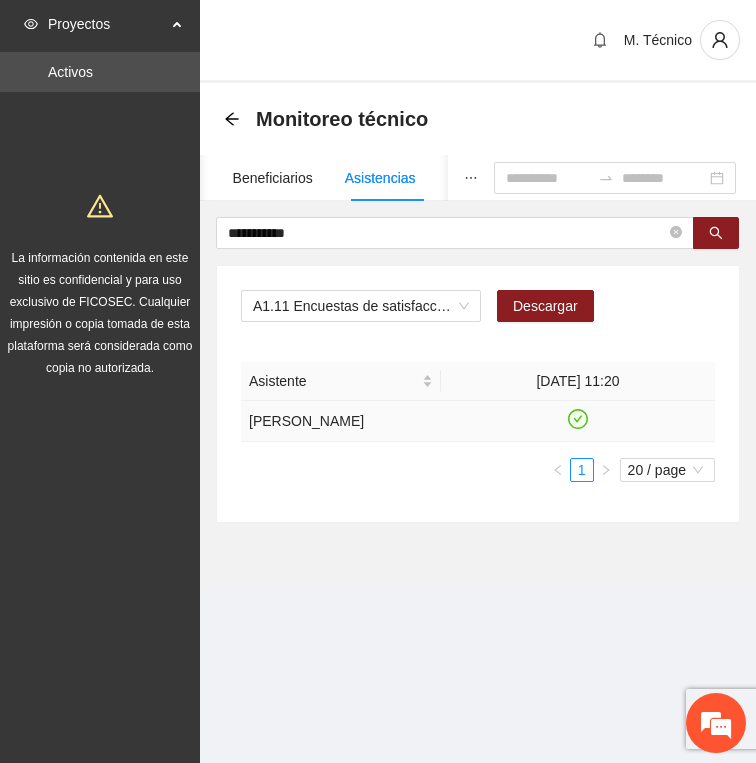 click 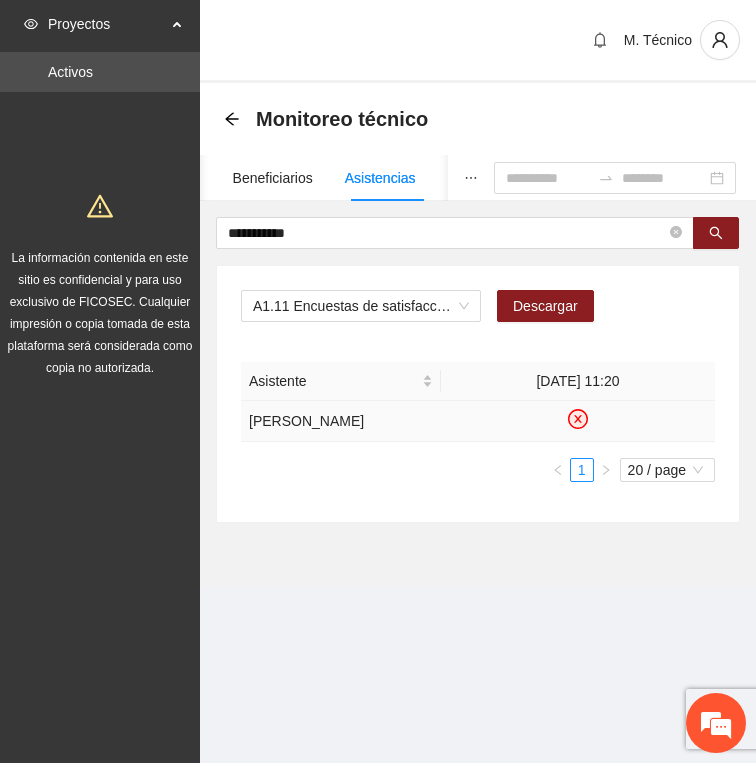 click 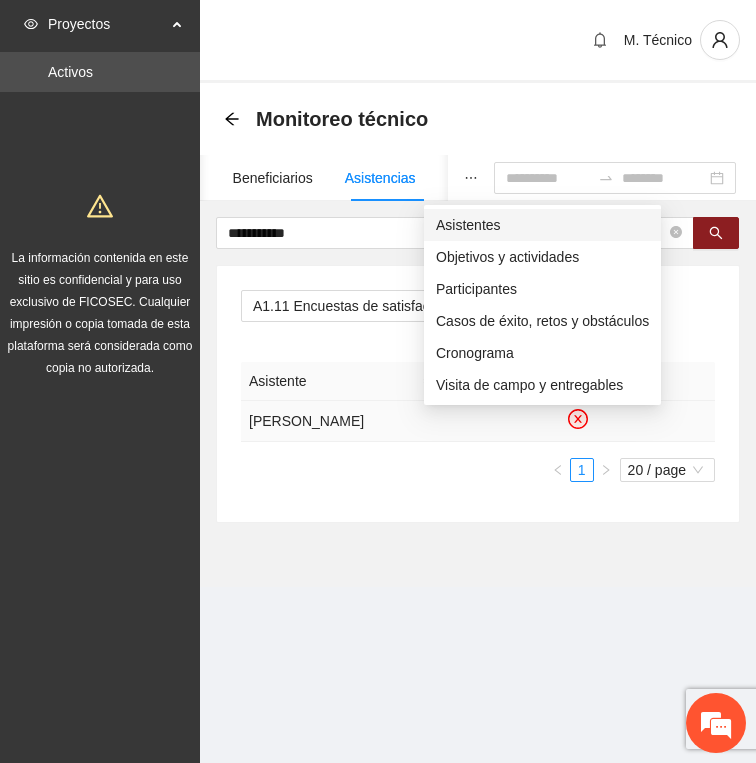 click on "Asistentes" at bounding box center (542, 225) 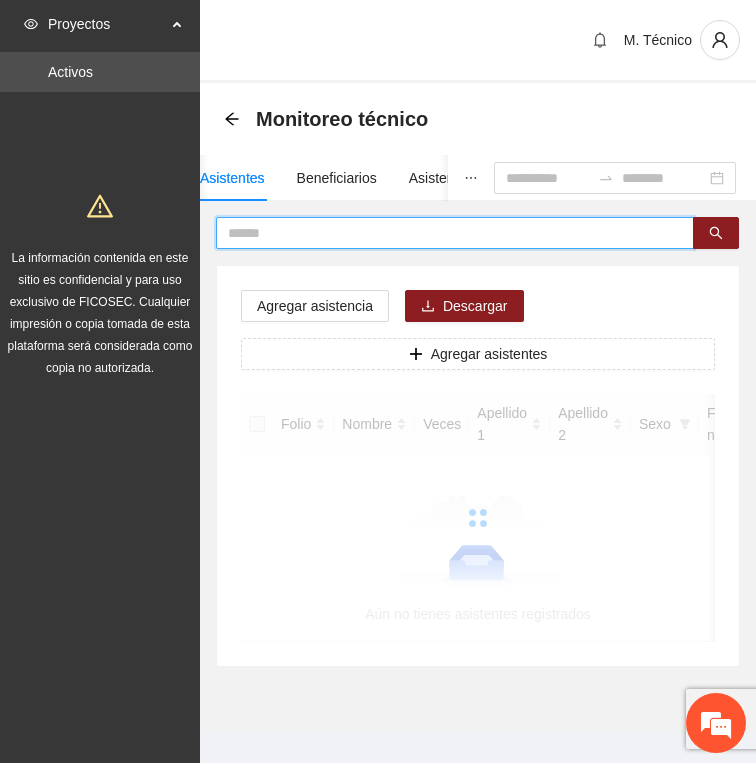 click at bounding box center [447, 233] 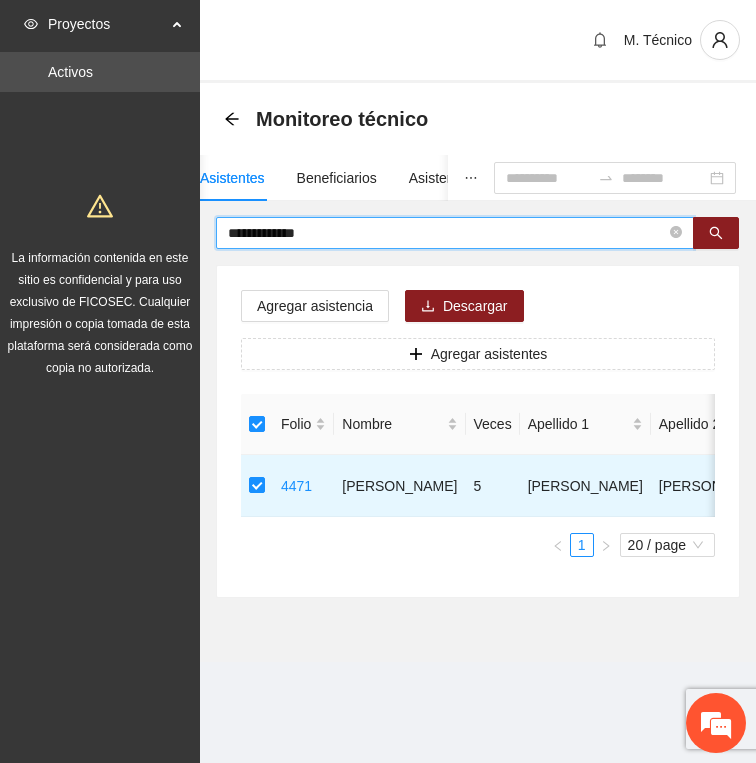 click on "**********" at bounding box center [447, 233] 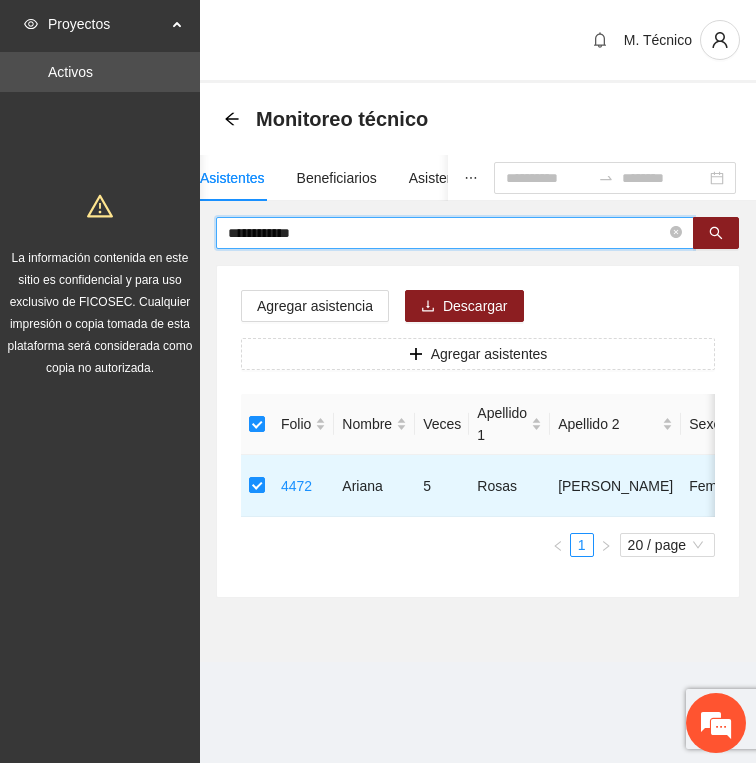 click on "**********" at bounding box center [447, 233] 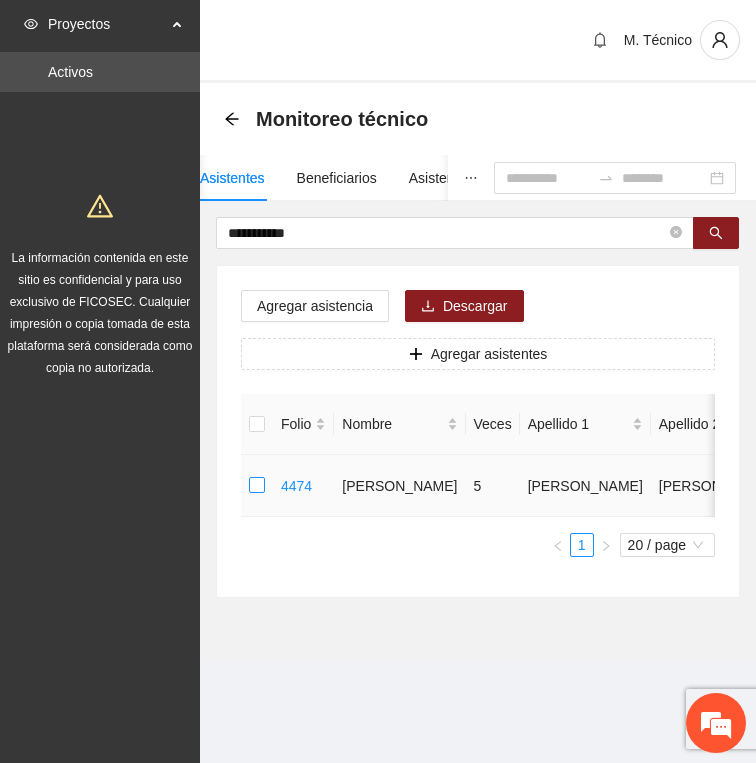 click at bounding box center (257, 486) 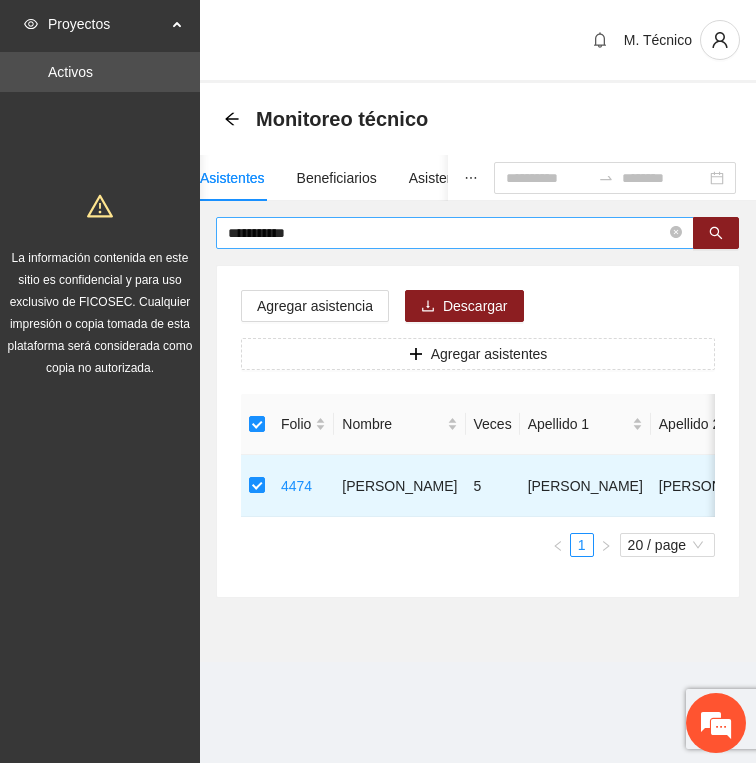 click on "**********" at bounding box center (447, 233) 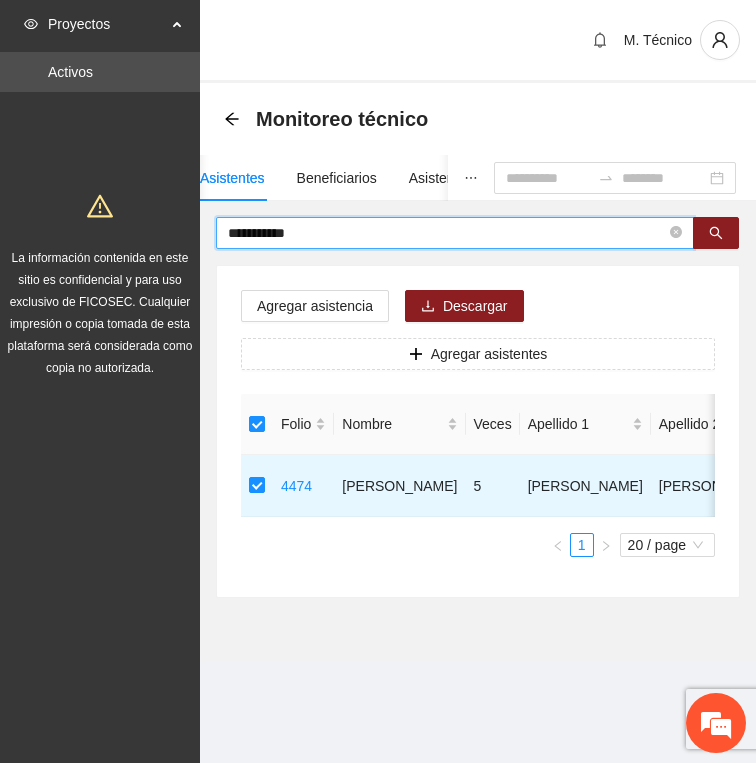 click on "**********" at bounding box center (447, 233) 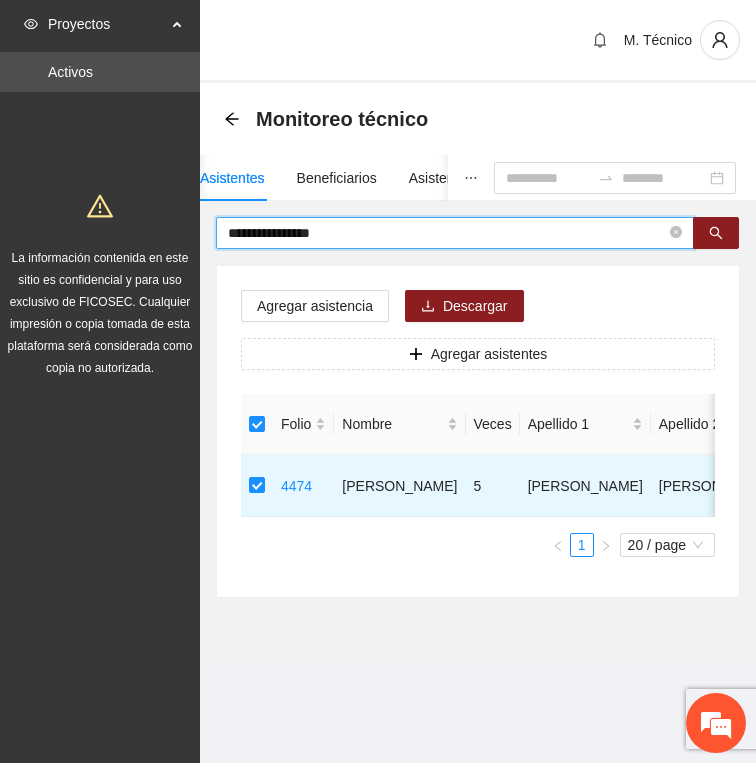 type on "**********" 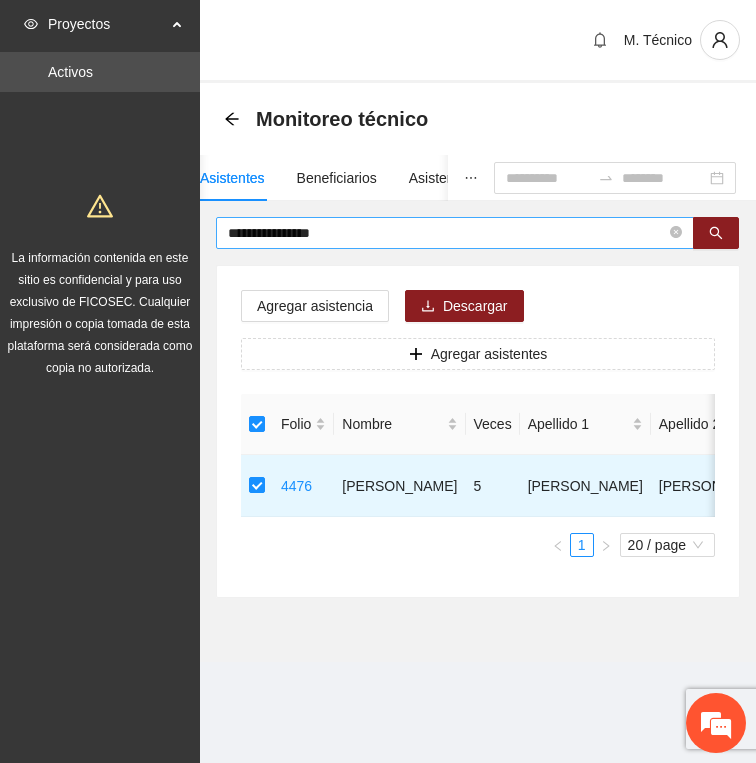 click on "**********" at bounding box center (455, 233) 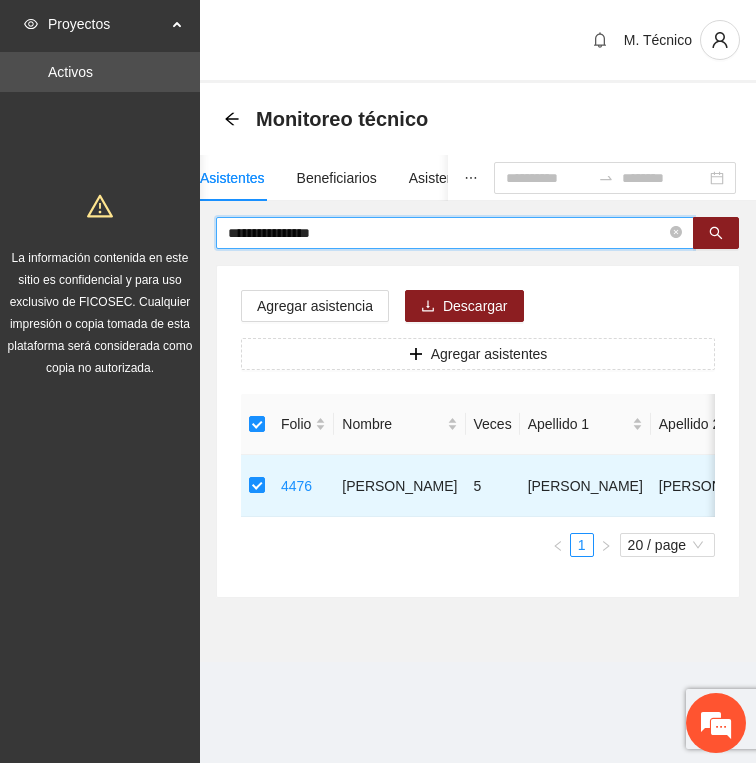 click on "**********" at bounding box center (447, 233) 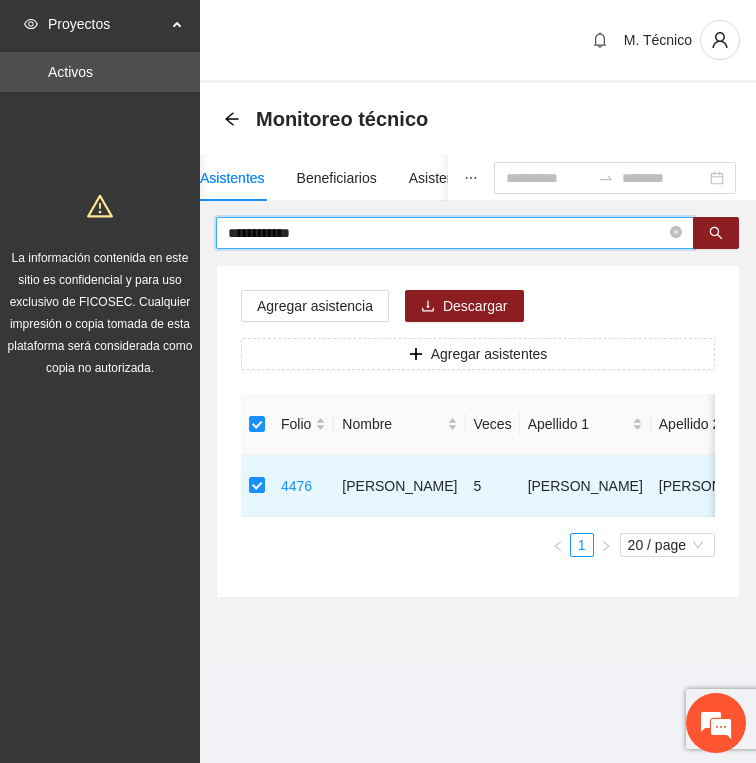 type on "**********" 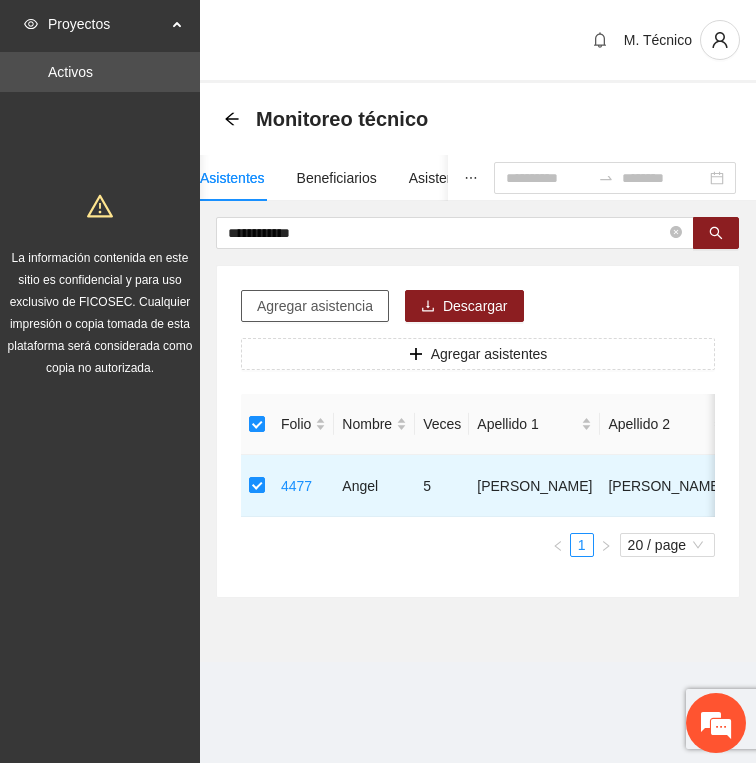 click on "Agregar asistencia" at bounding box center (315, 306) 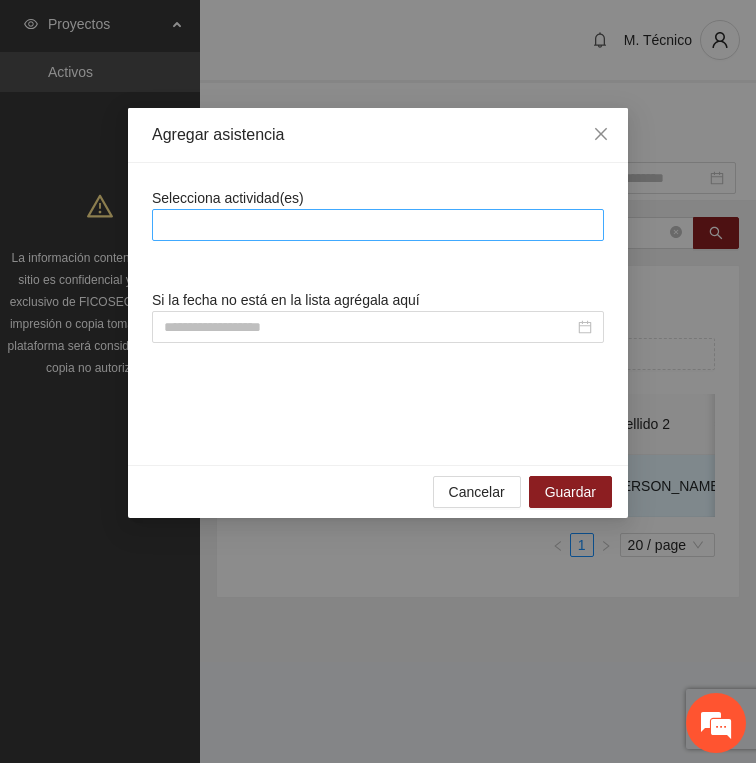 click at bounding box center (378, 225) 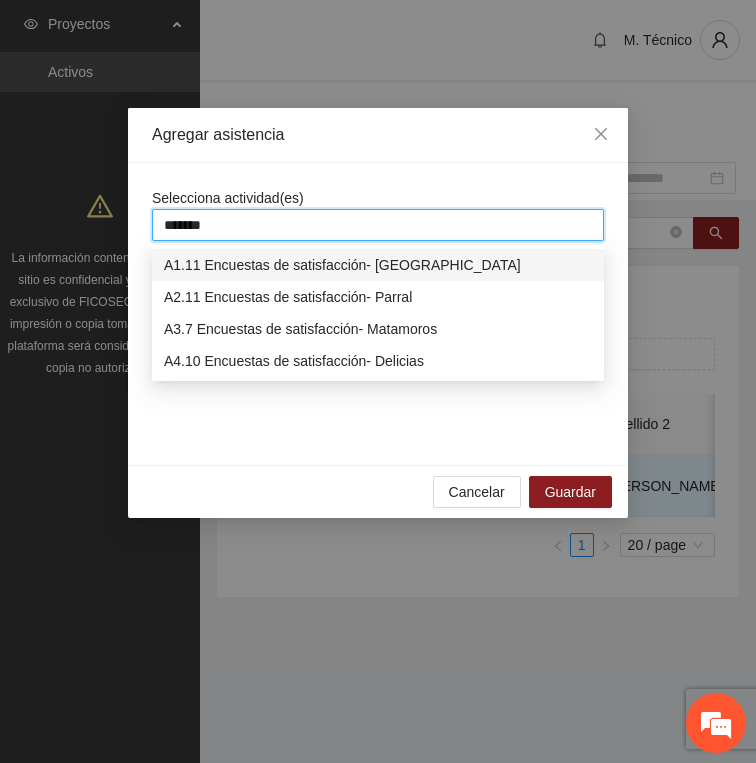 type on "********" 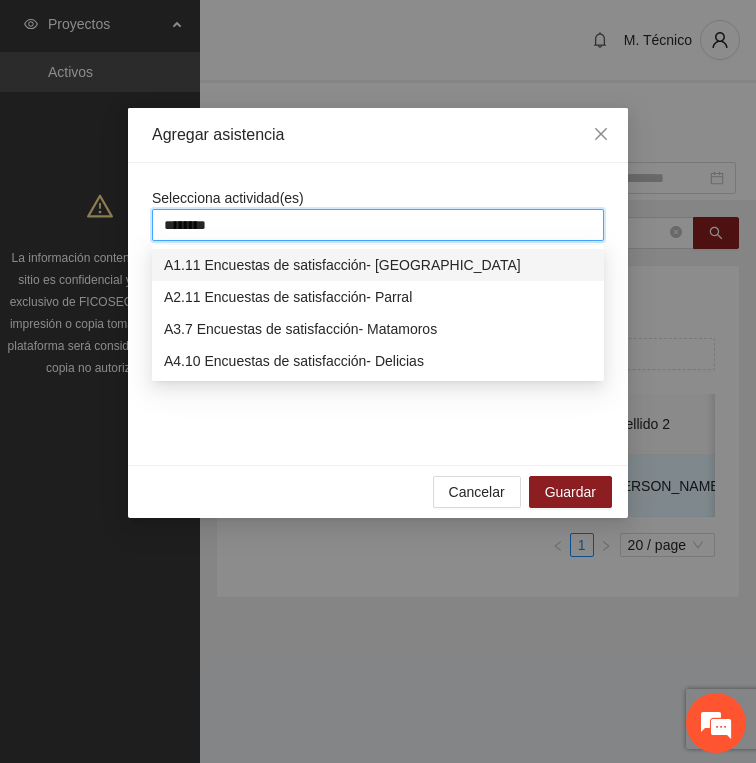 type 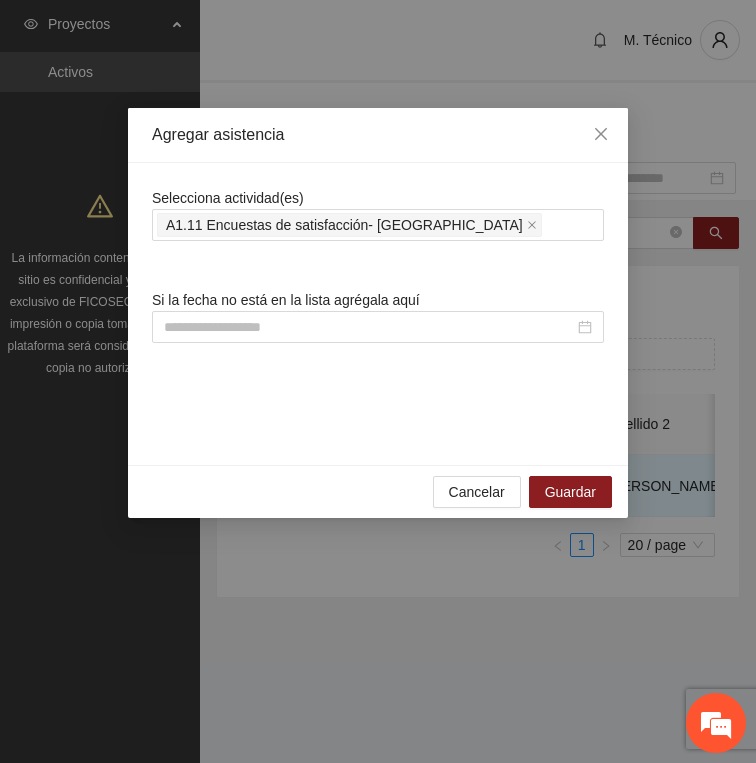 click on "Agregar asistencia" at bounding box center (378, 135) 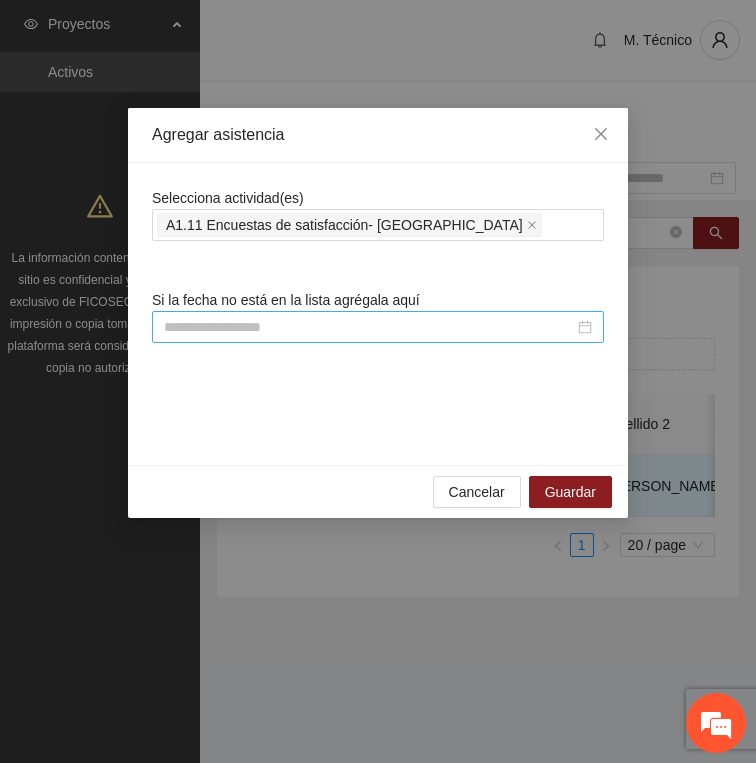 click at bounding box center (369, 327) 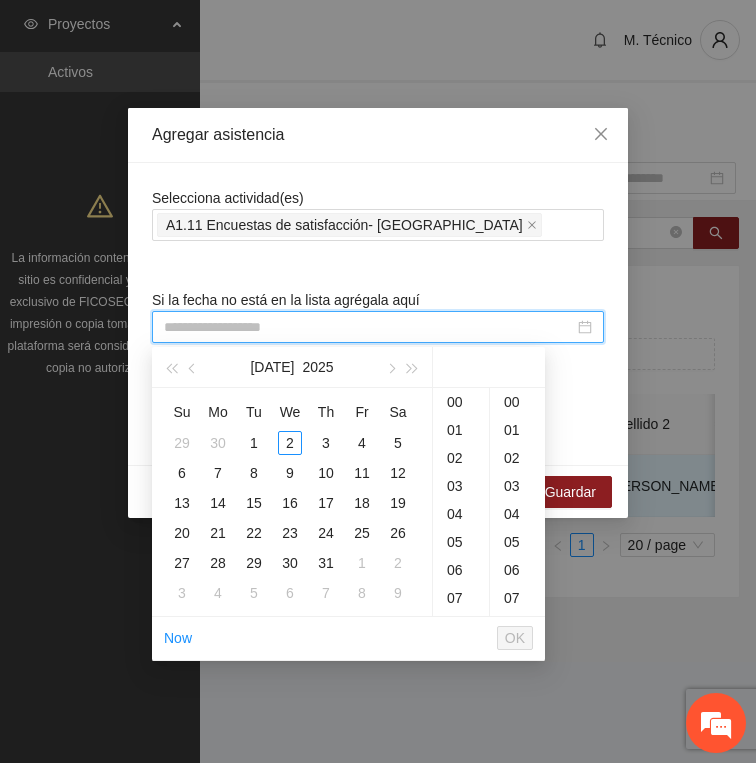 paste on "**********" 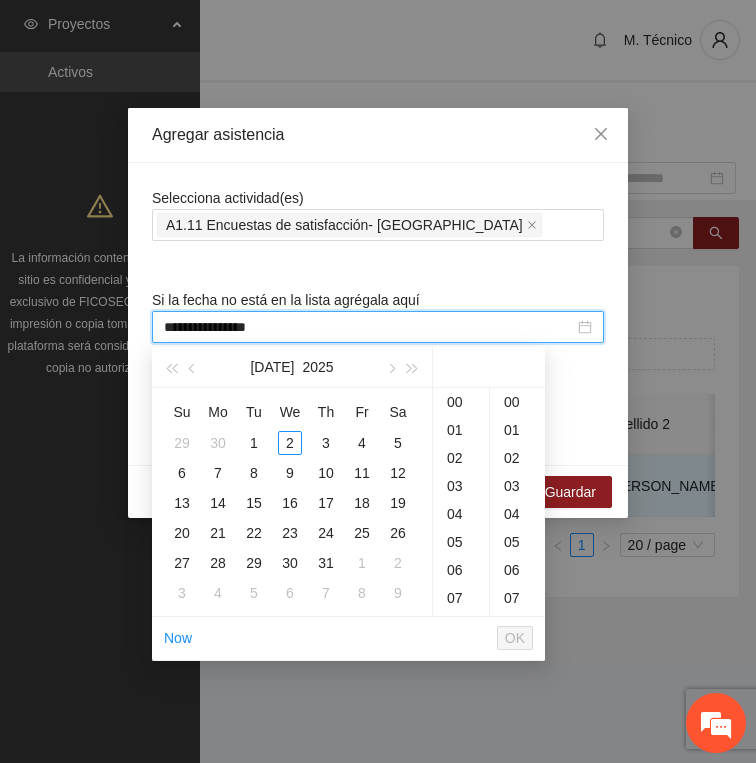 scroll, scrollTop: 231, scrollLeft: 0, axis: vertical 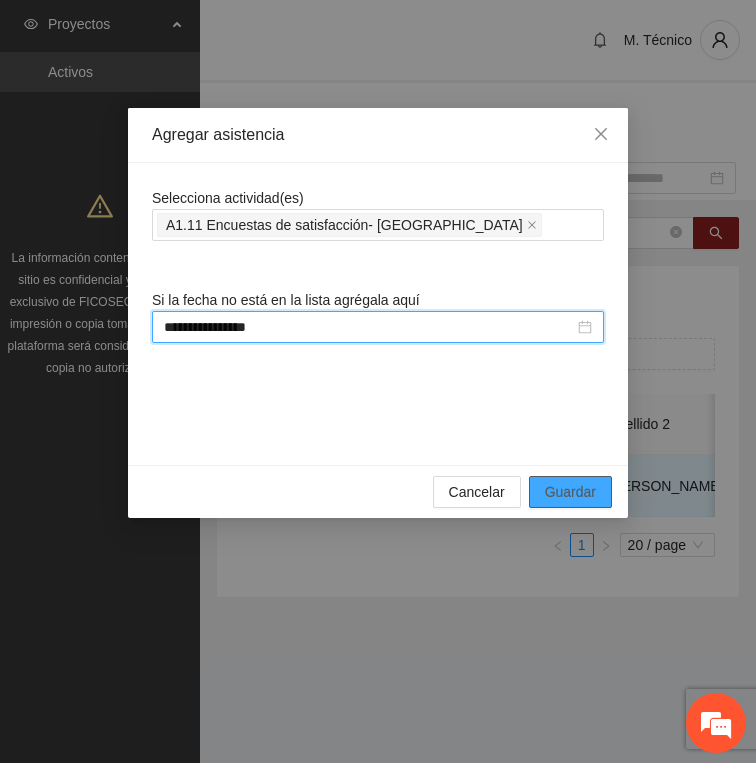 type on "**********" 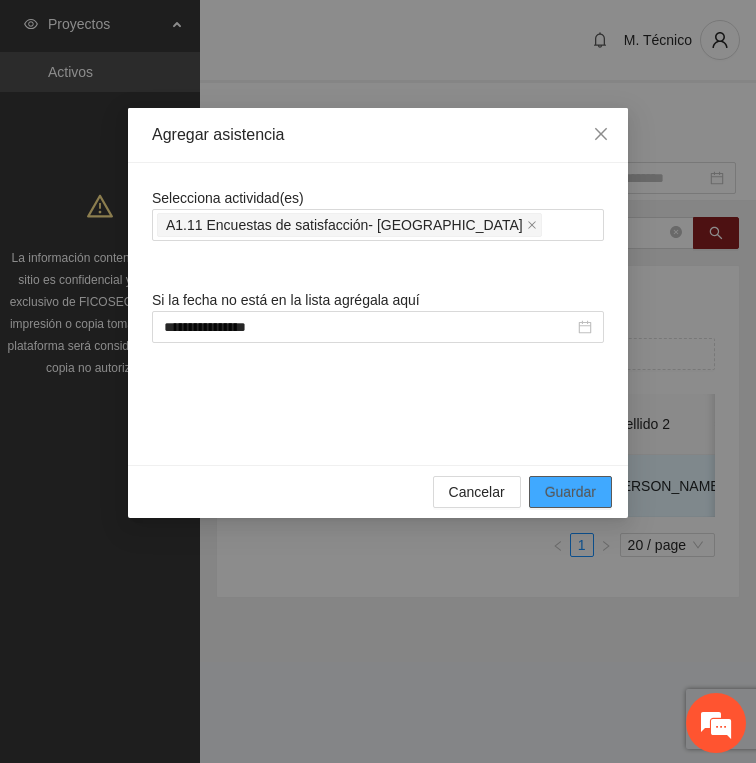 click on "Guardar" at bounding box center (570, 492) 